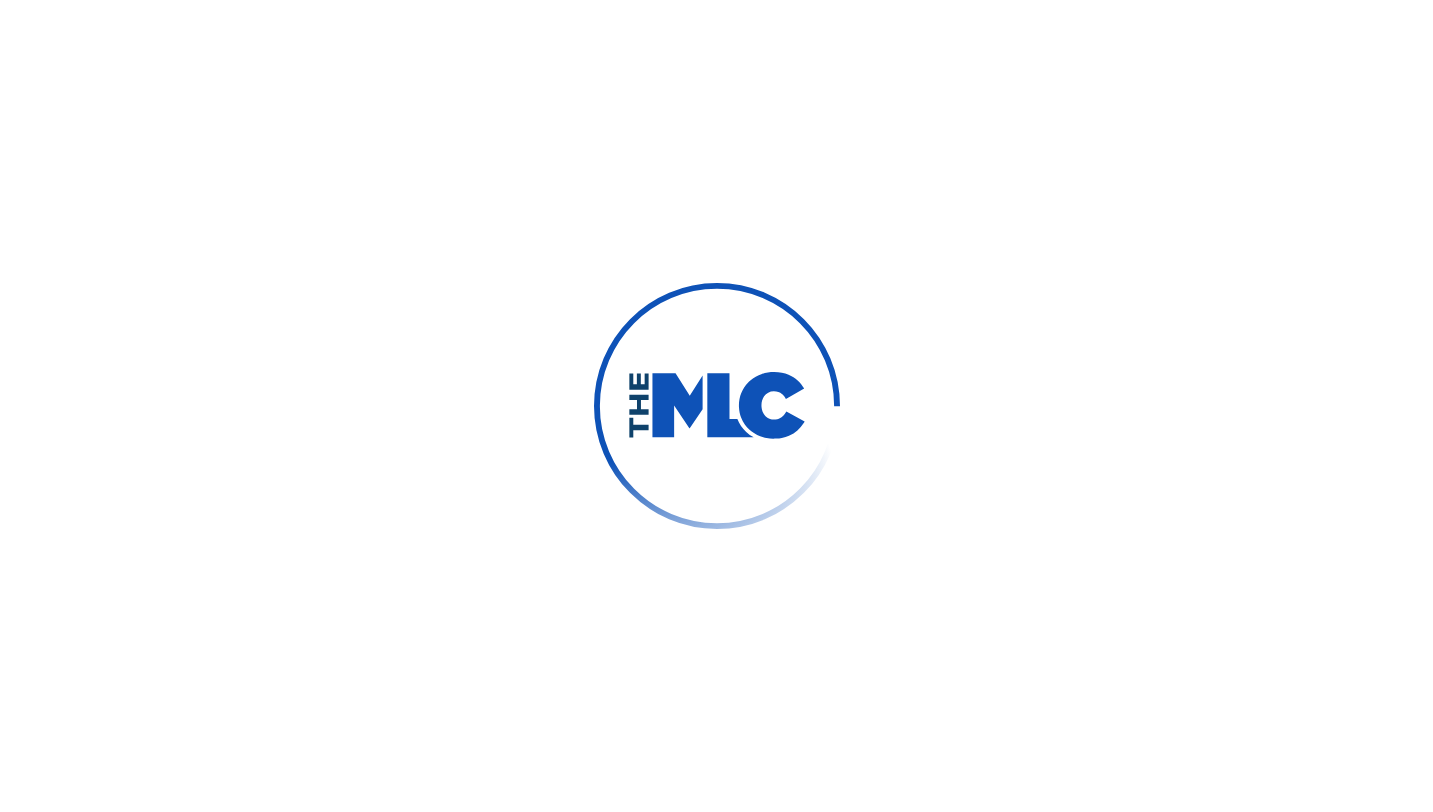 scroll, scrollTop: 0, scrollLeft: 0, axis: both 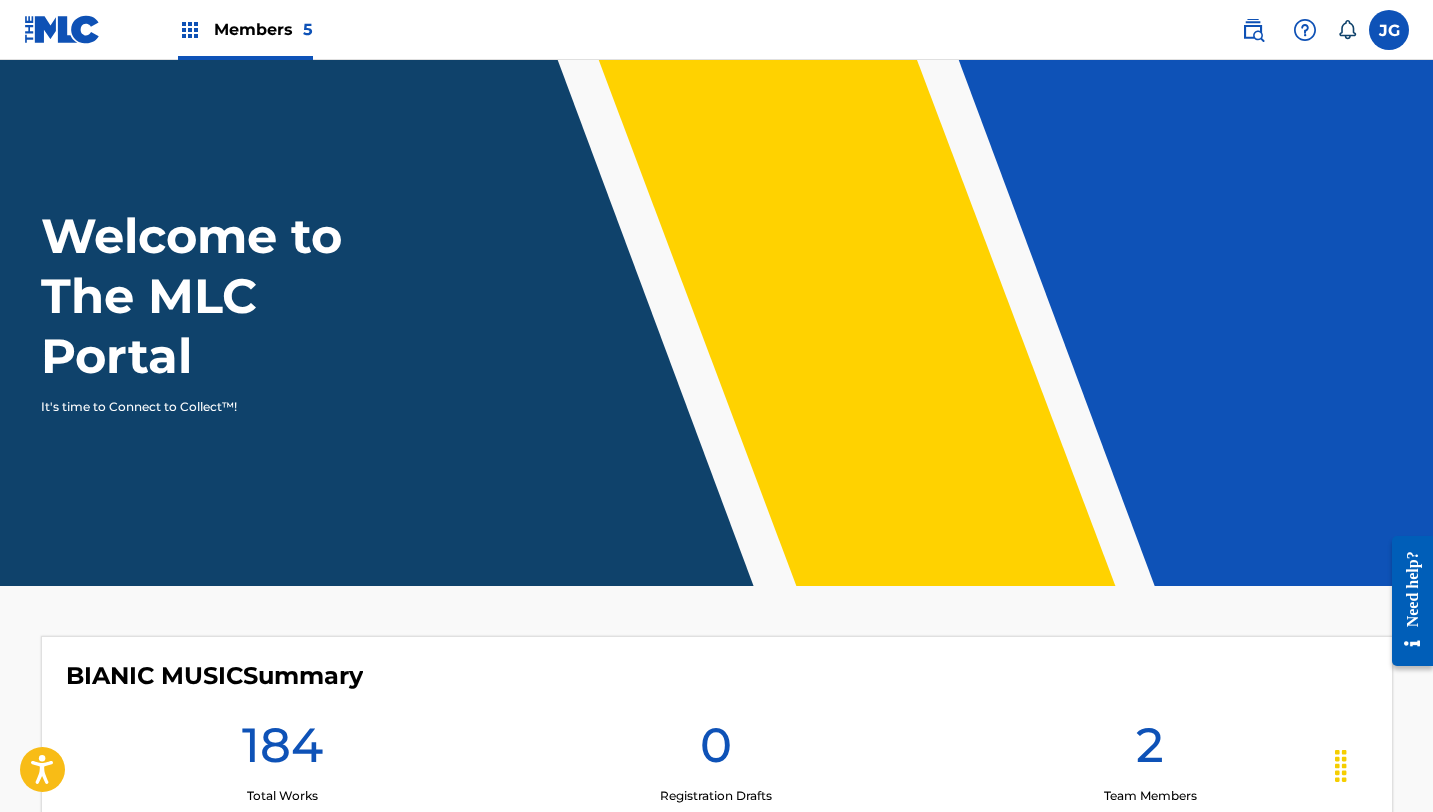 click on "Members    5" at bounding box center (263, 29) 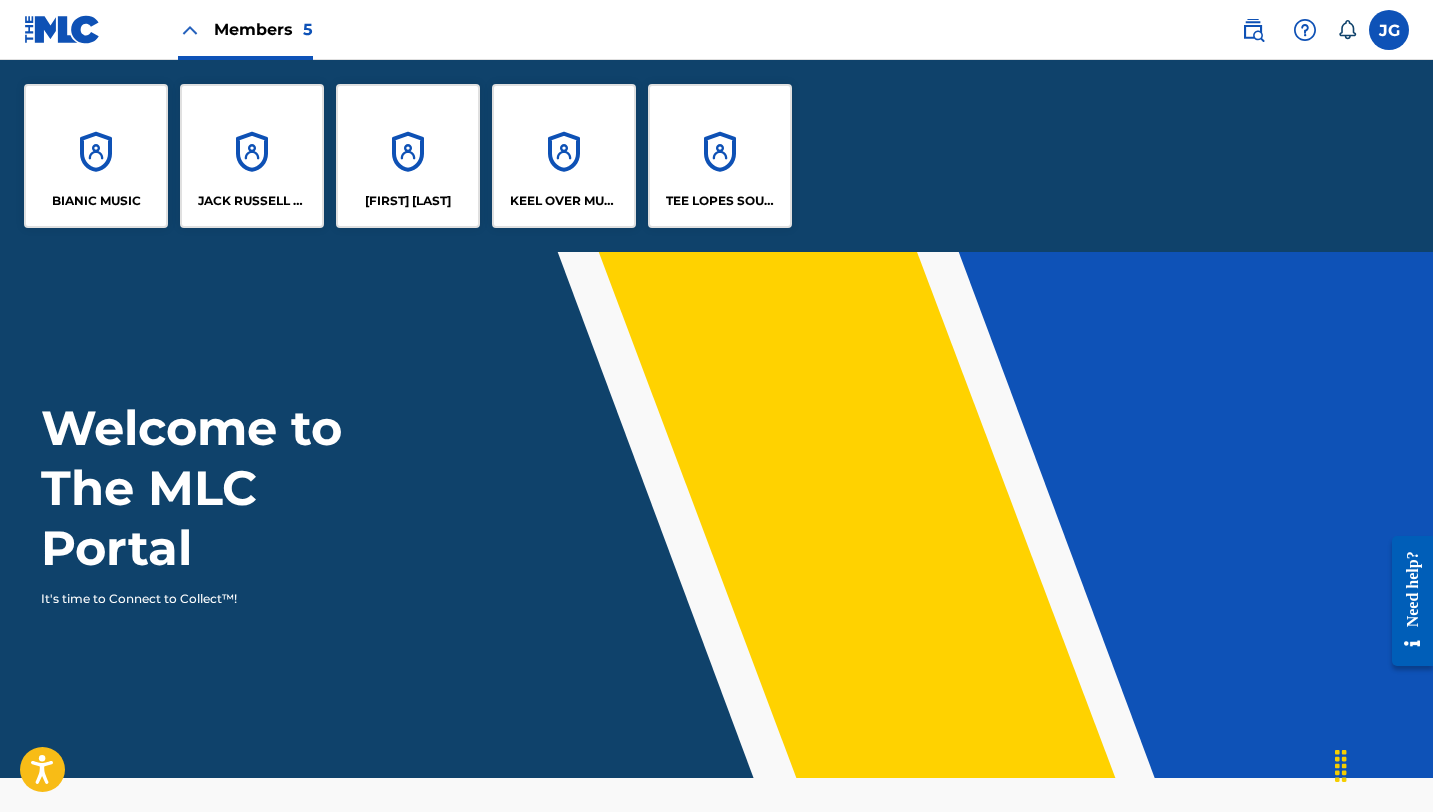 click on "TEE LOPES SOUNDWORKS" at bounding box center [720, 156] 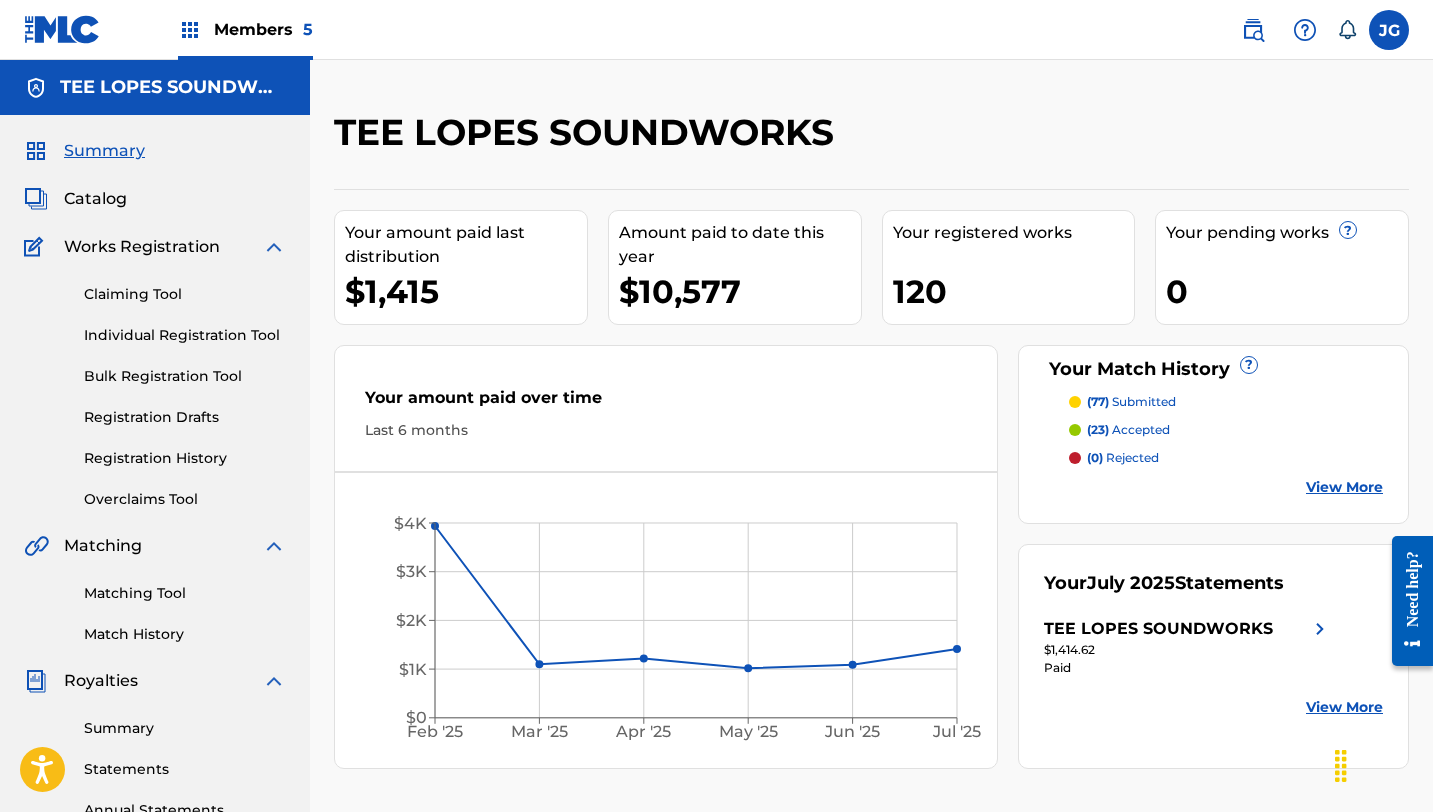 click on "Catalog" at bounding box center [95, 199] 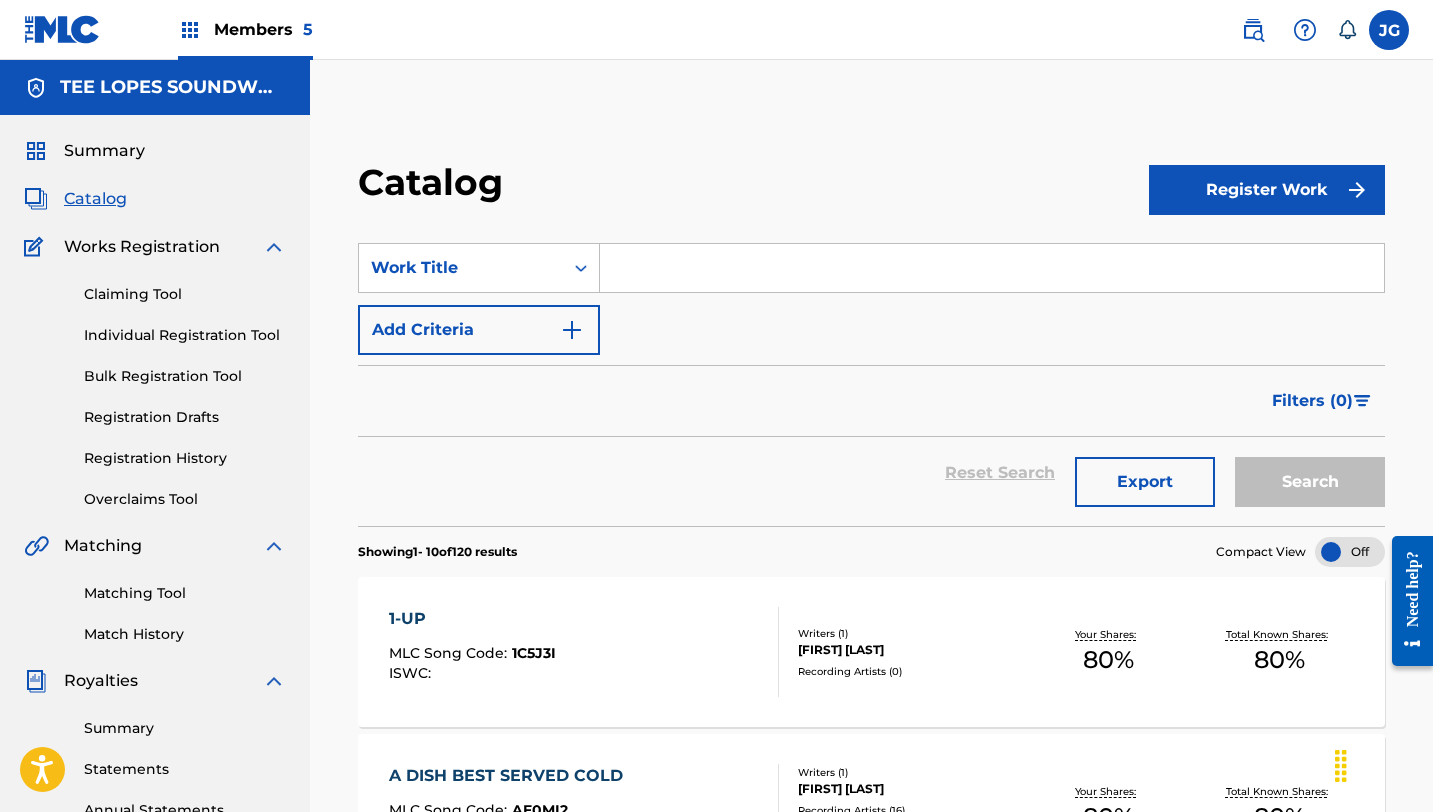 click at bounding box center (992, 268) 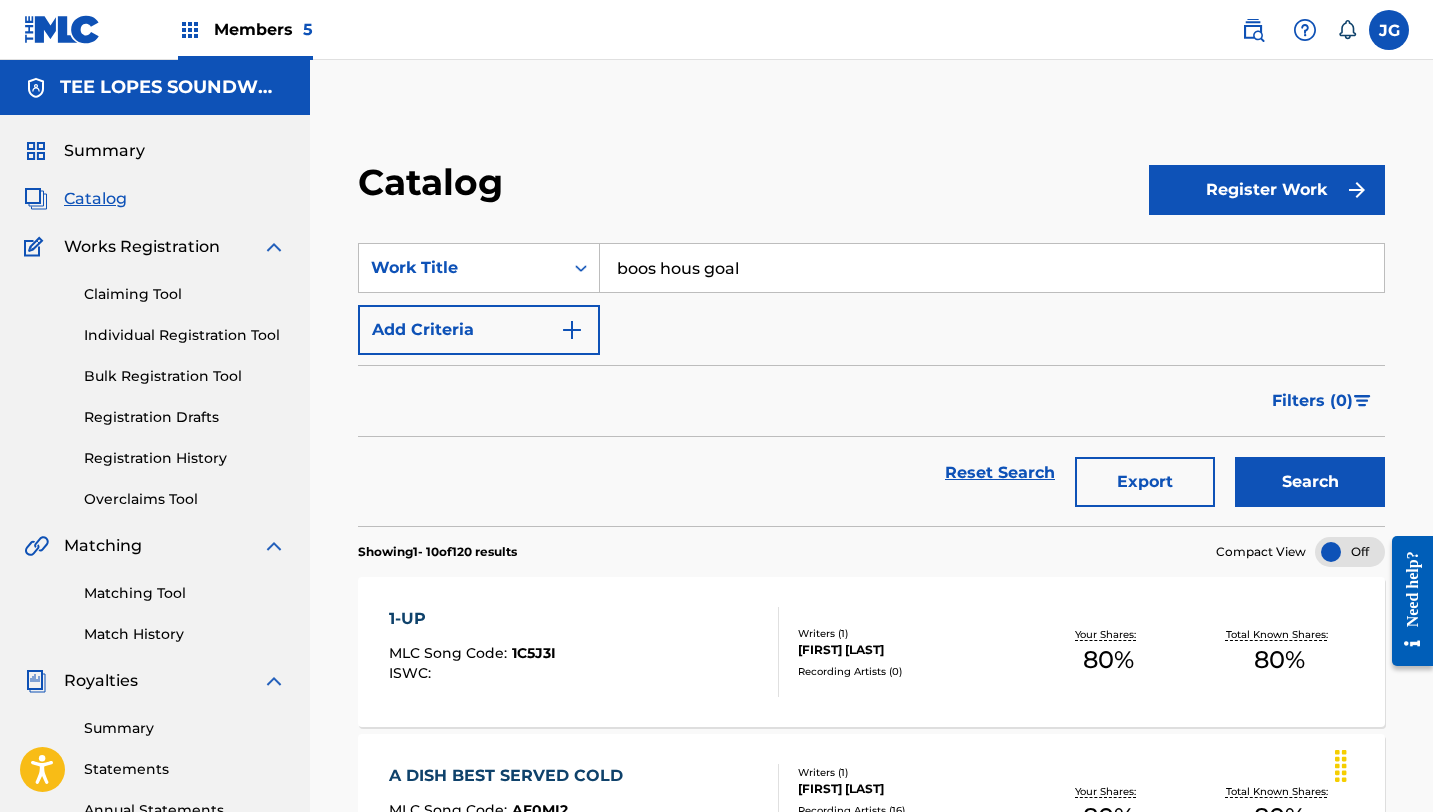 click on "Search" at bounding box center (1310, 482) 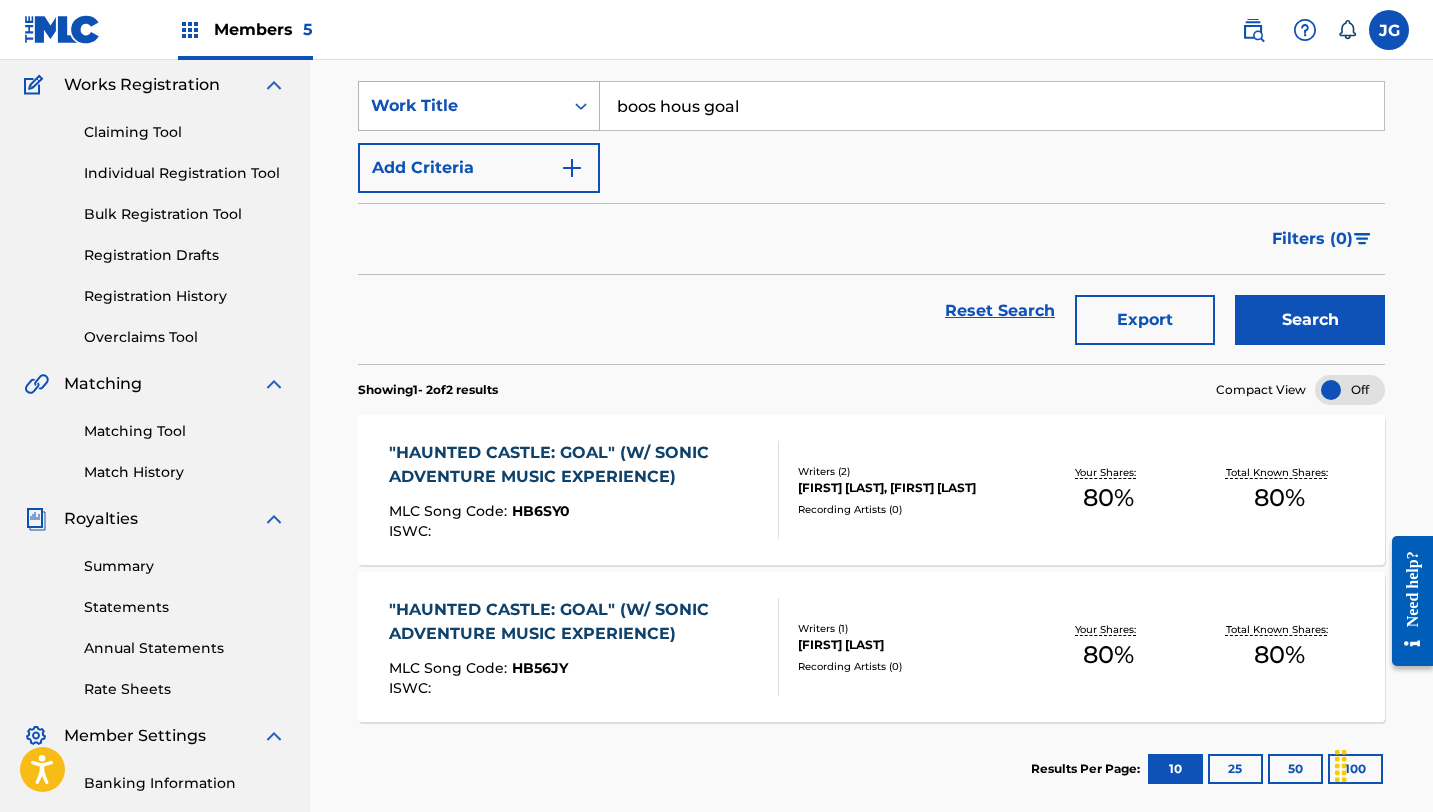scroll, scrollTop: 153, scrollLeft: 0, axis: vertical 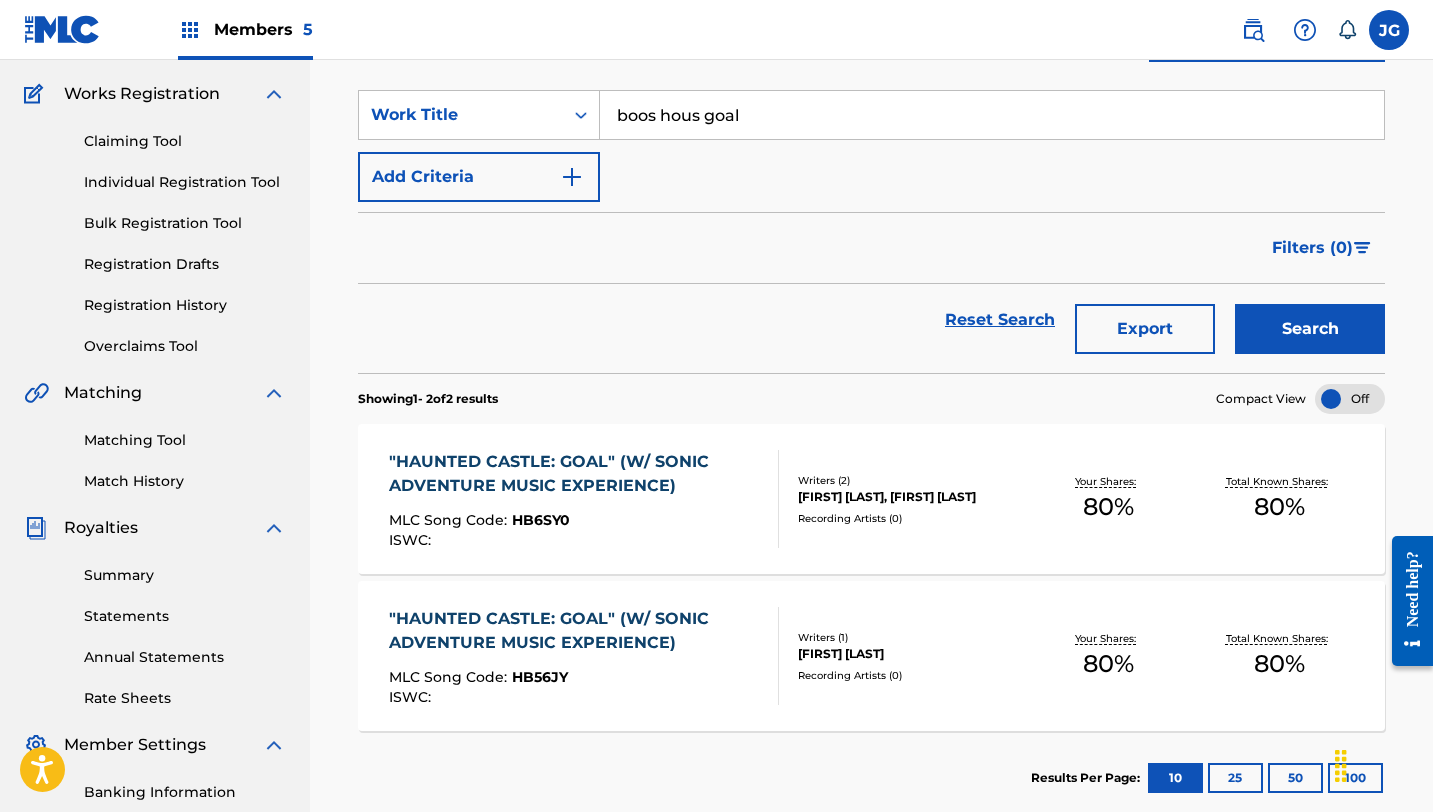 drag, startPoint x: 742, startPoint y: 106, endPoint x: 606, endPoint y: 102, distance: 136.0588 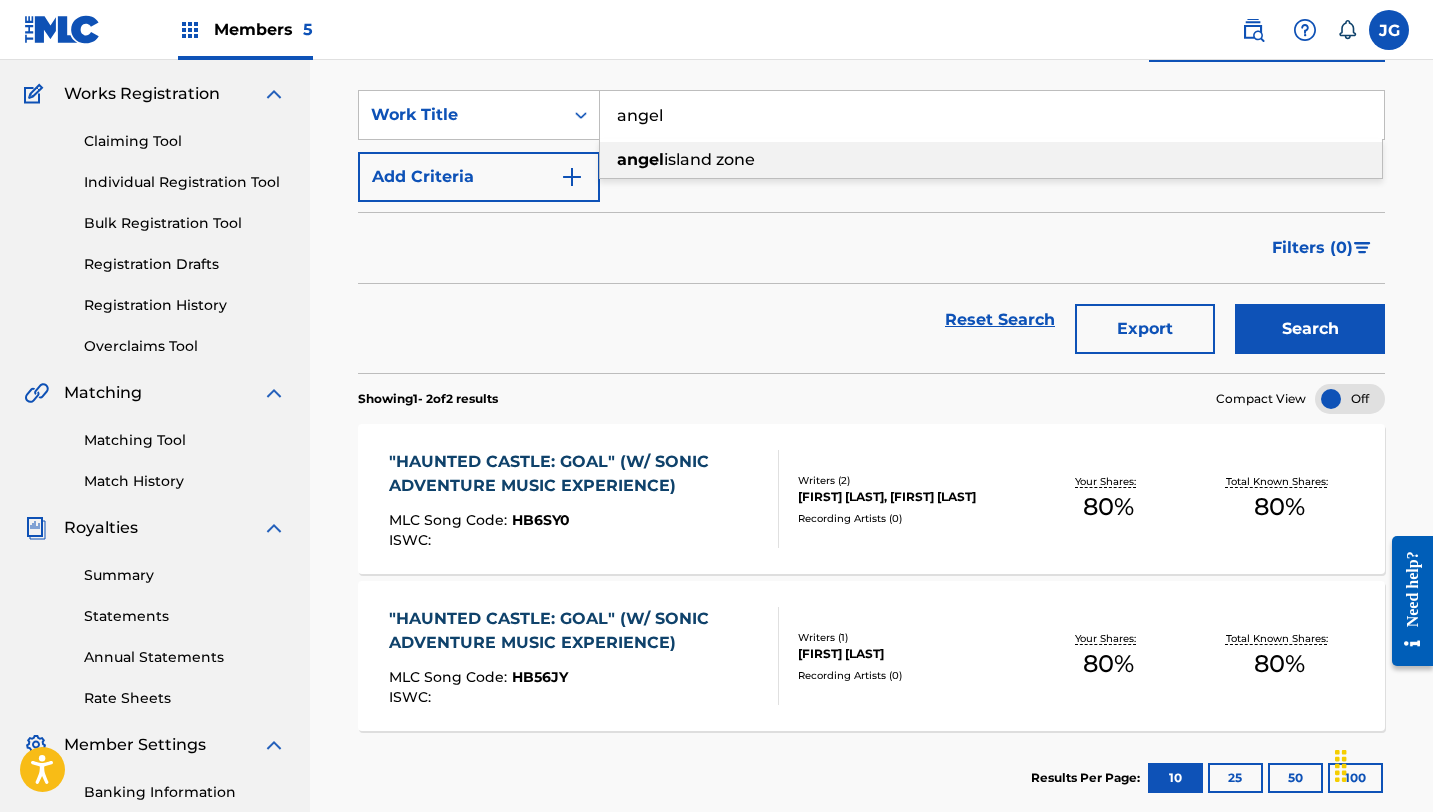 click on "angel  island zone" at bounding box center (991, 160) 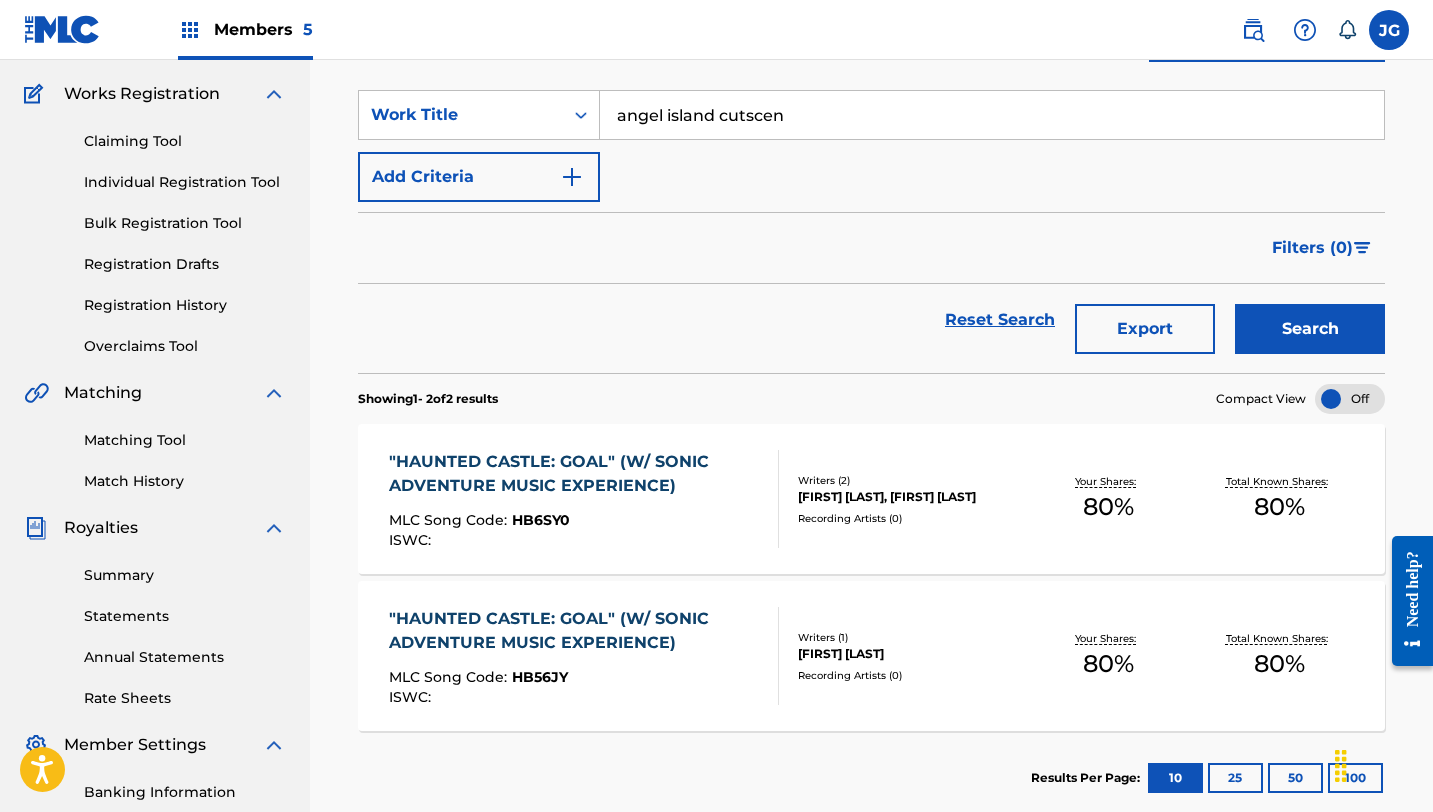 type on "angel island cutscen" 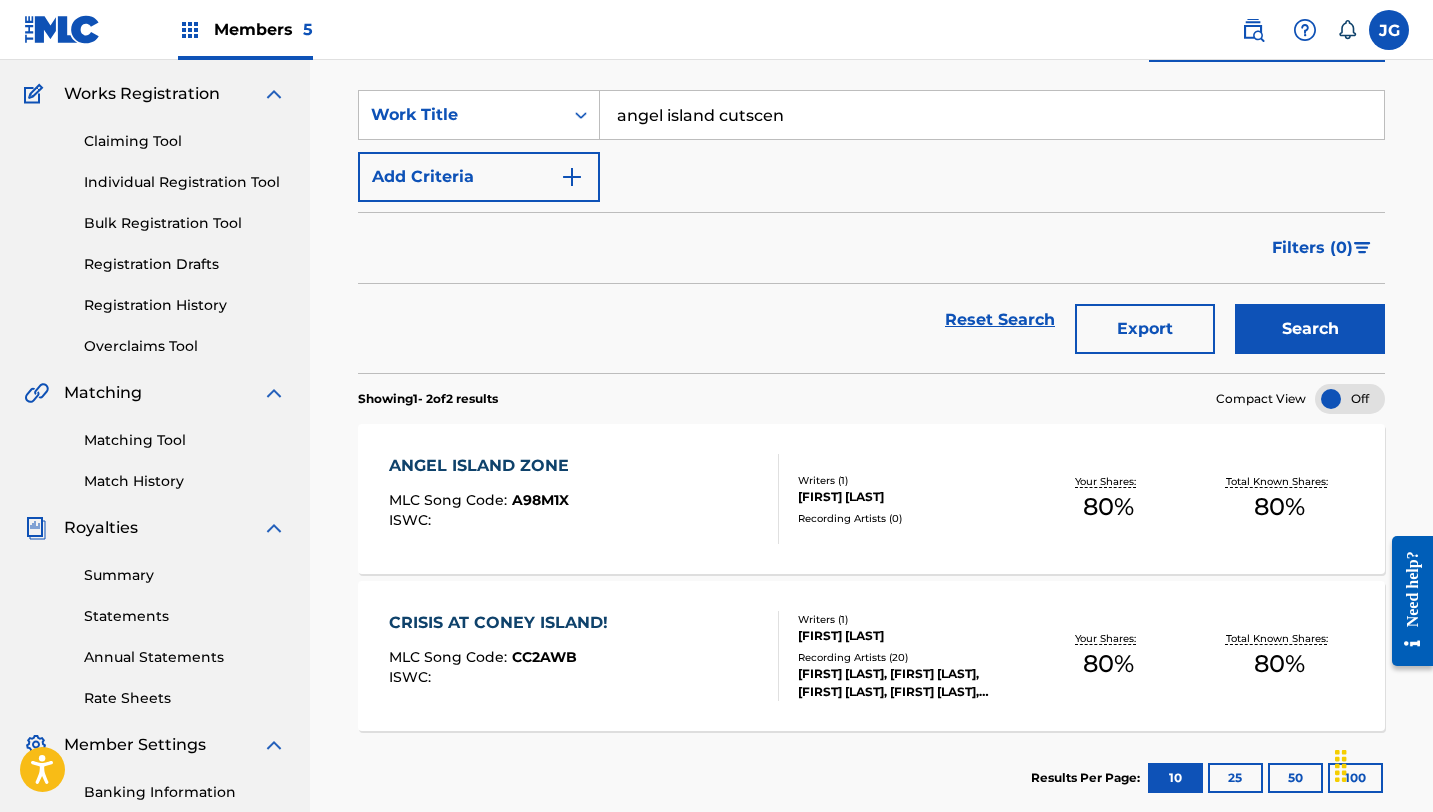 click on "Match History" at bounding box center (185, 481) 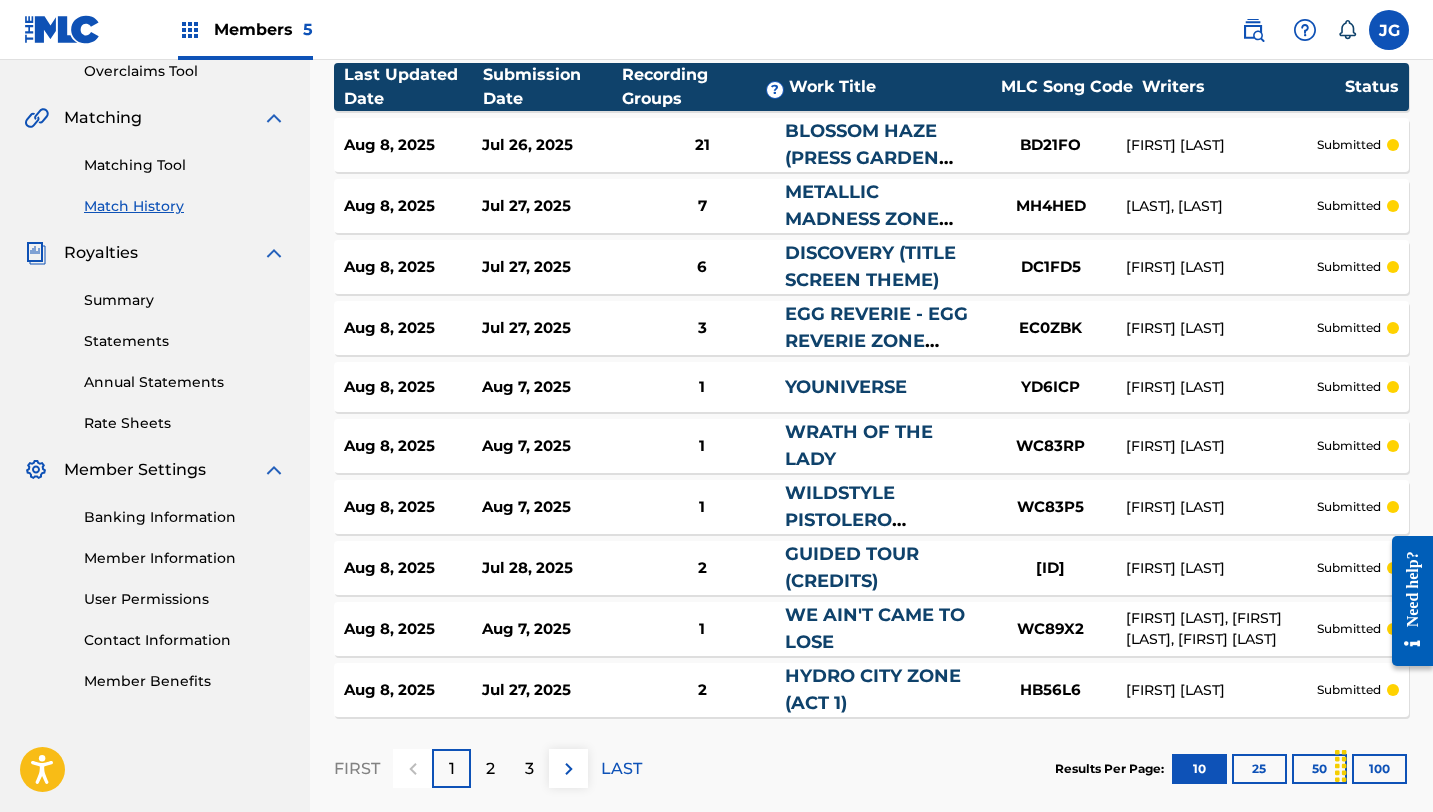 scroll, scrollTop: 532, scrollLeft: 0, axis: vertical 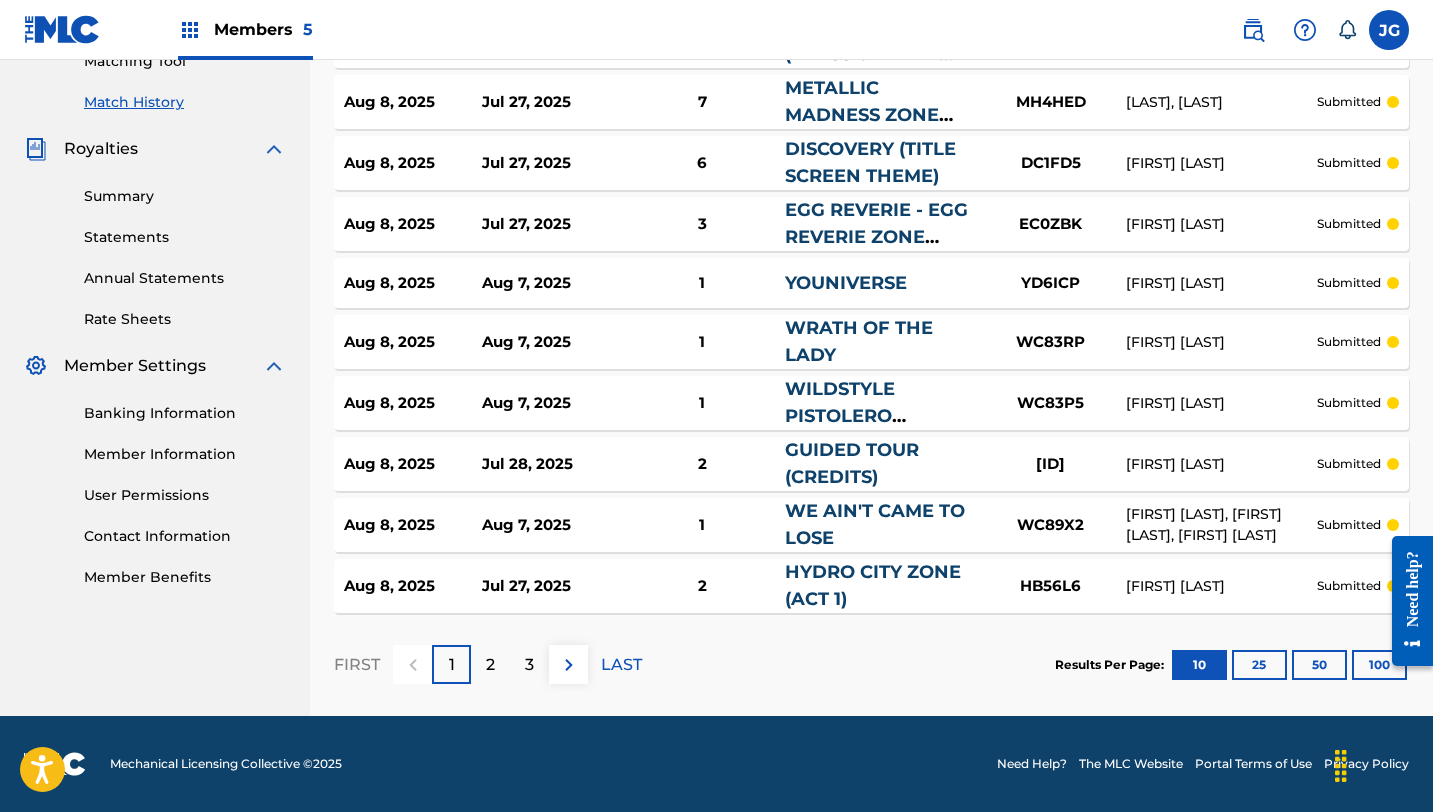 click on "100" at bounding box center [1379, 665] 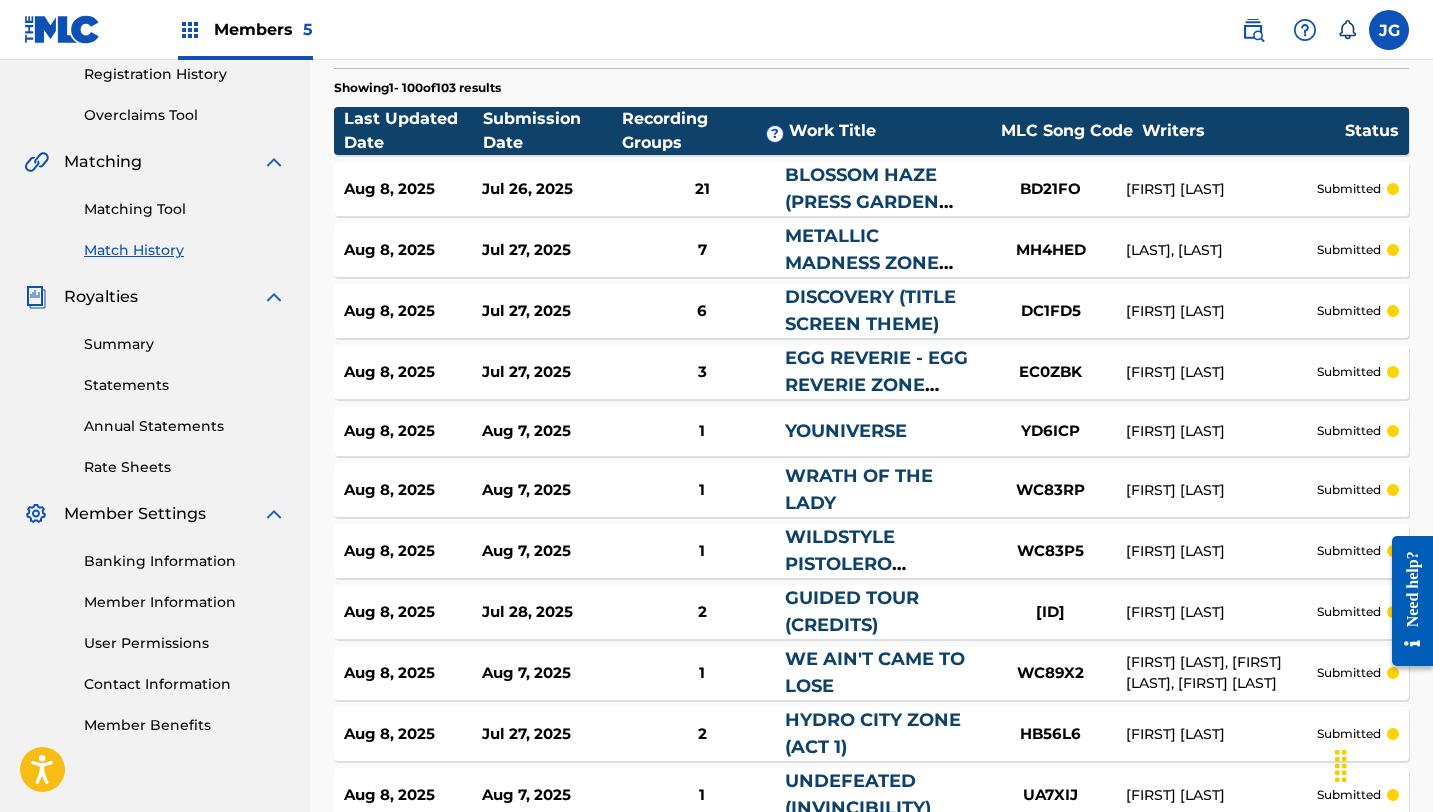 scroll, scrollTop: 0, scrollLeft: 0, axis: both 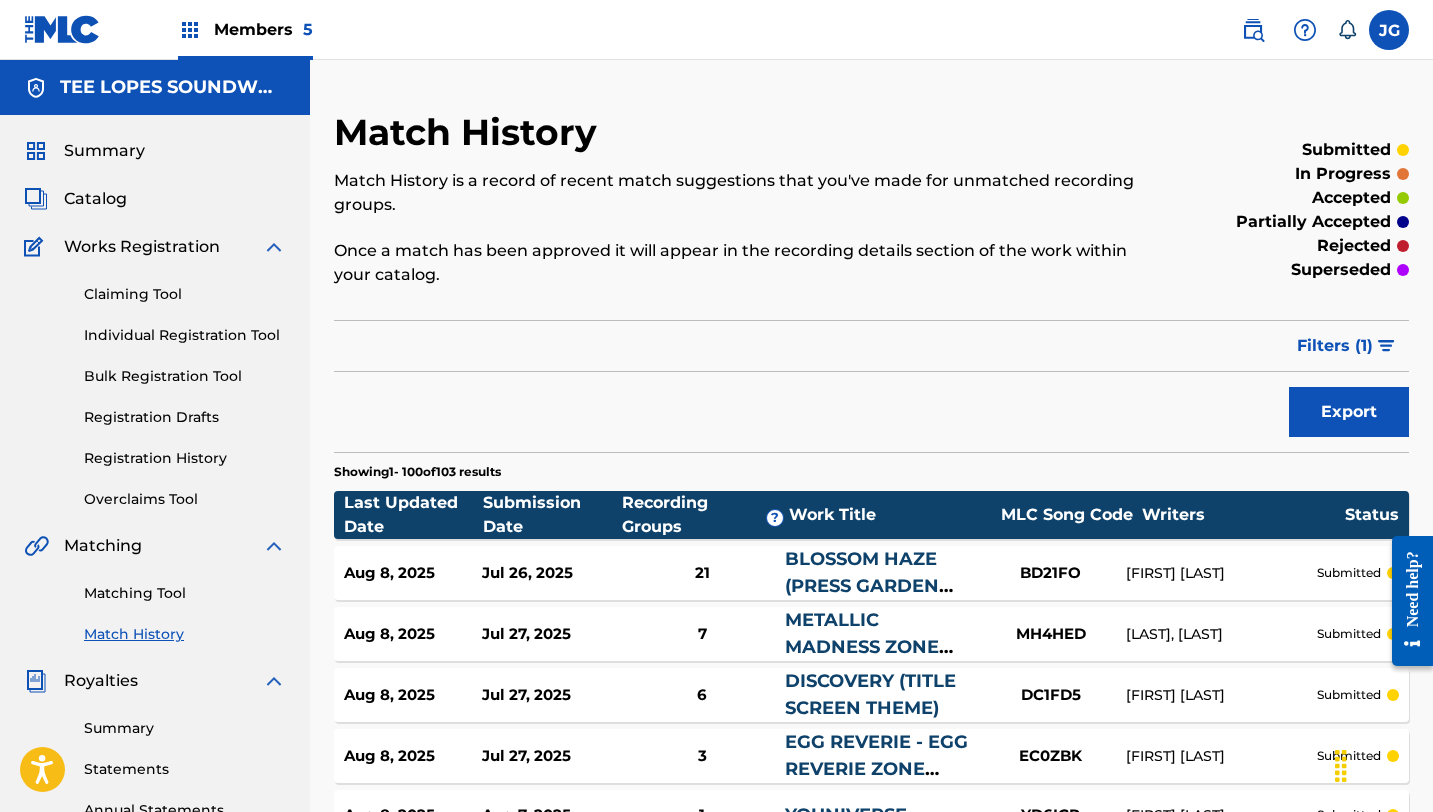 click on "Filters ( 1 )" at bounding box center [1335, 346] 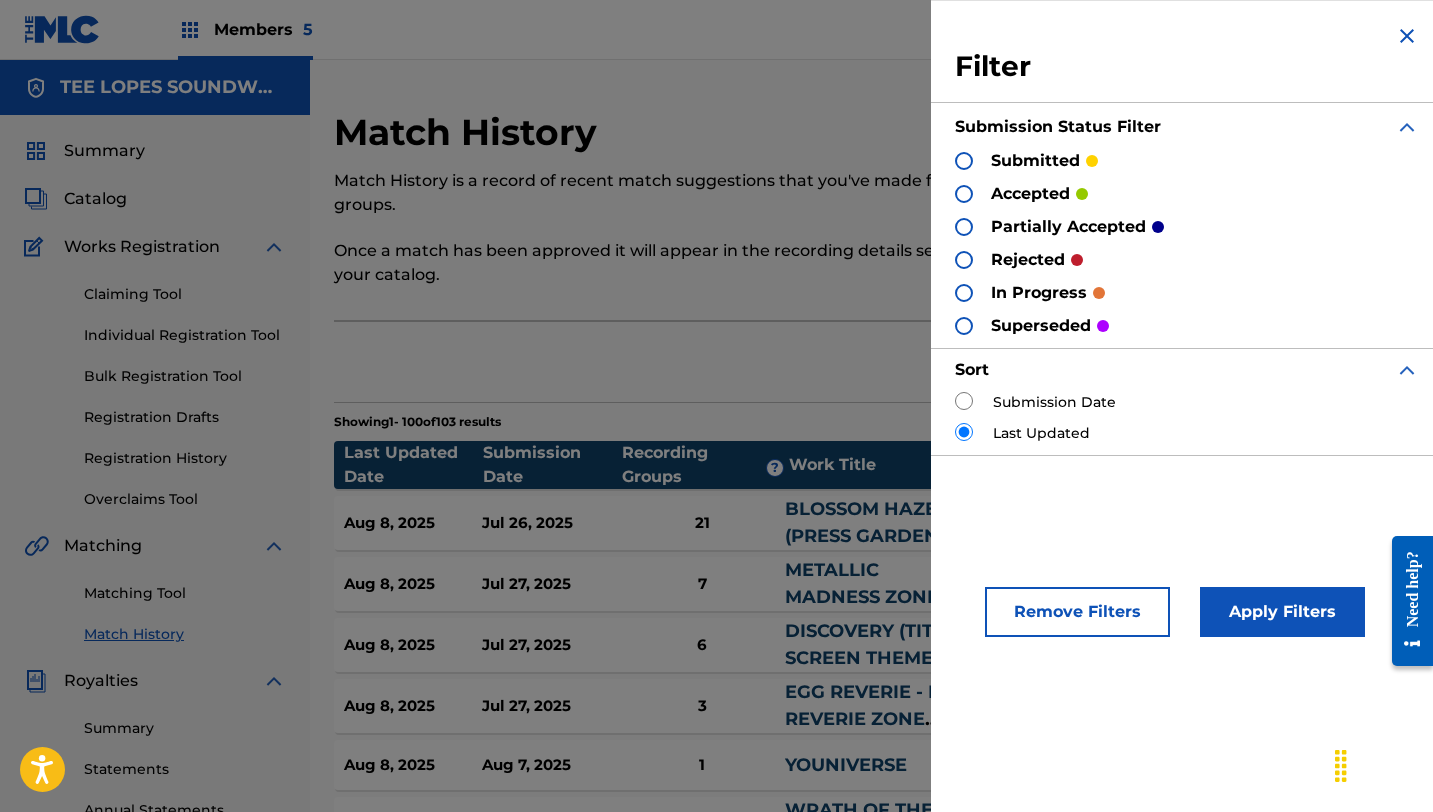 click on "accepted" at bounding box center (1030, 194) 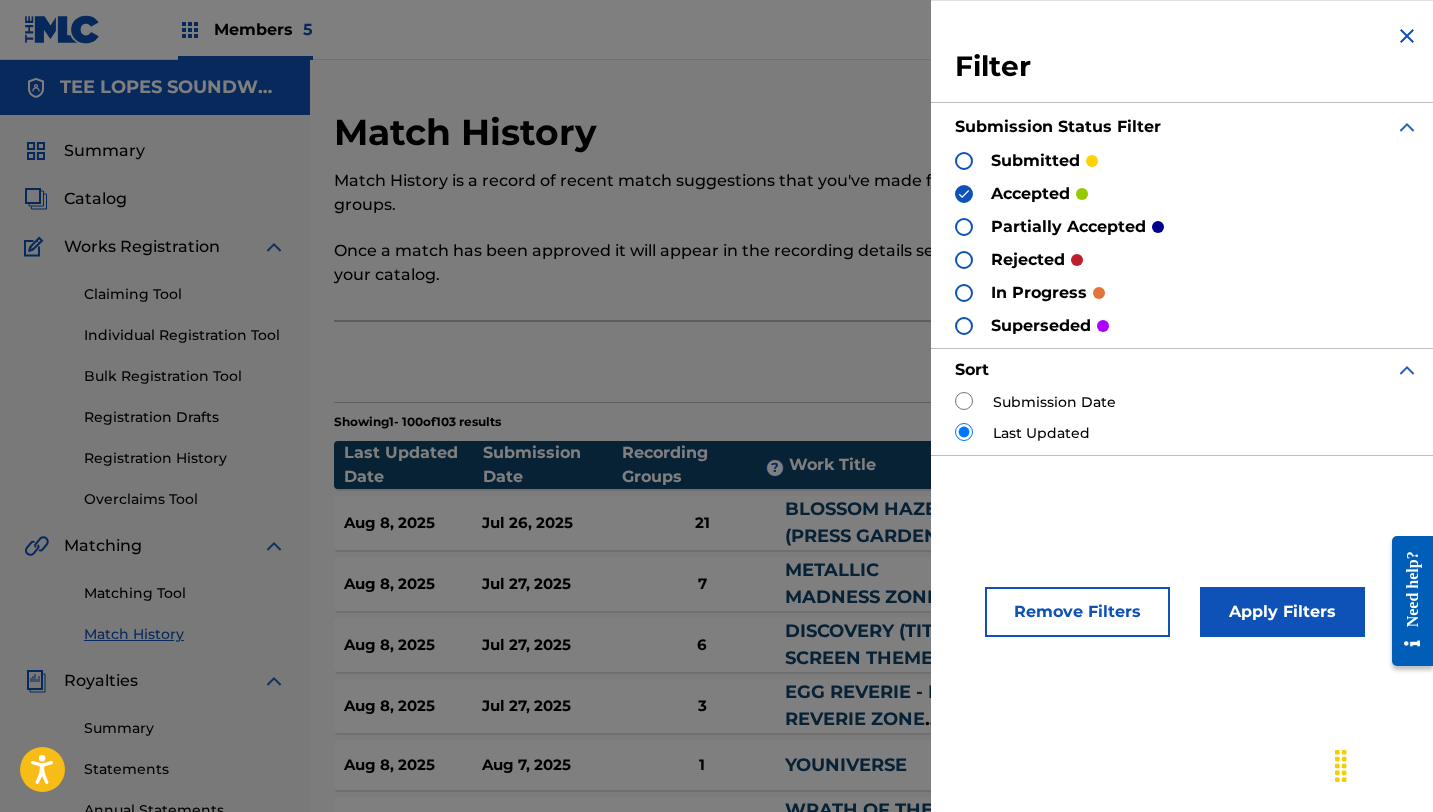 click on "Apply Filters" at bounding box center [1282, 612] 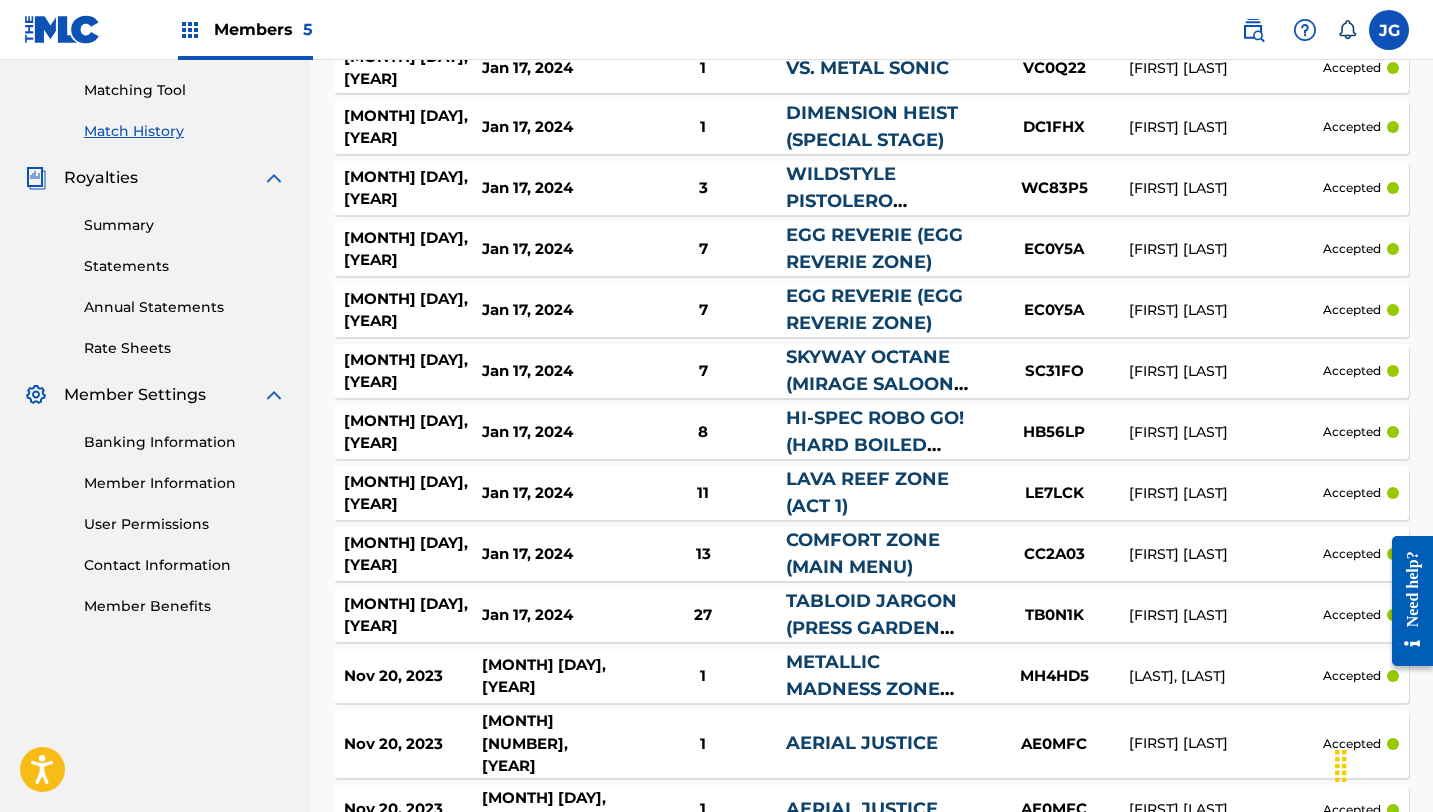 scroll, scrollTop: 0, scrollLeft: 0, axis: both 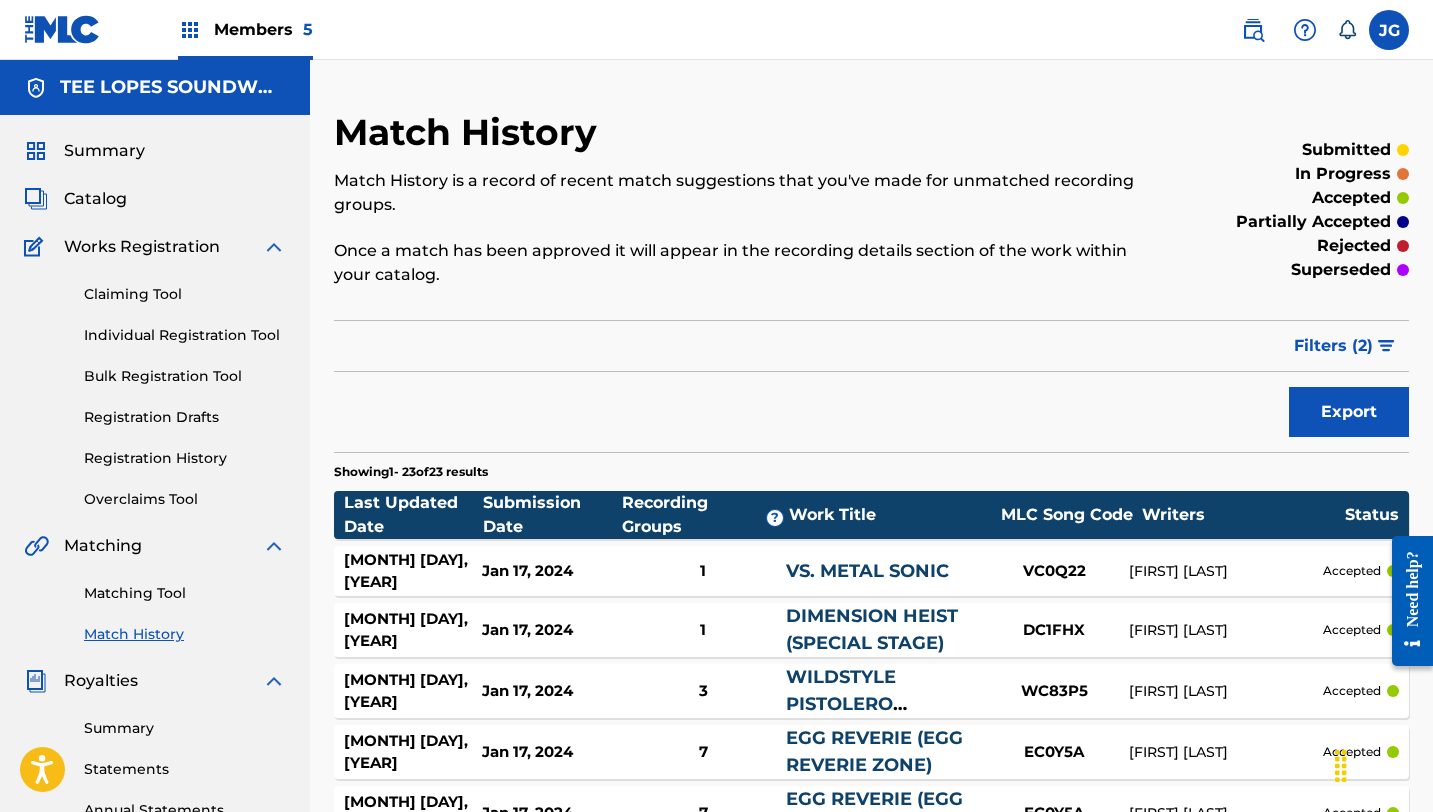 click on "Catalog" at bounding box center (95, 199) 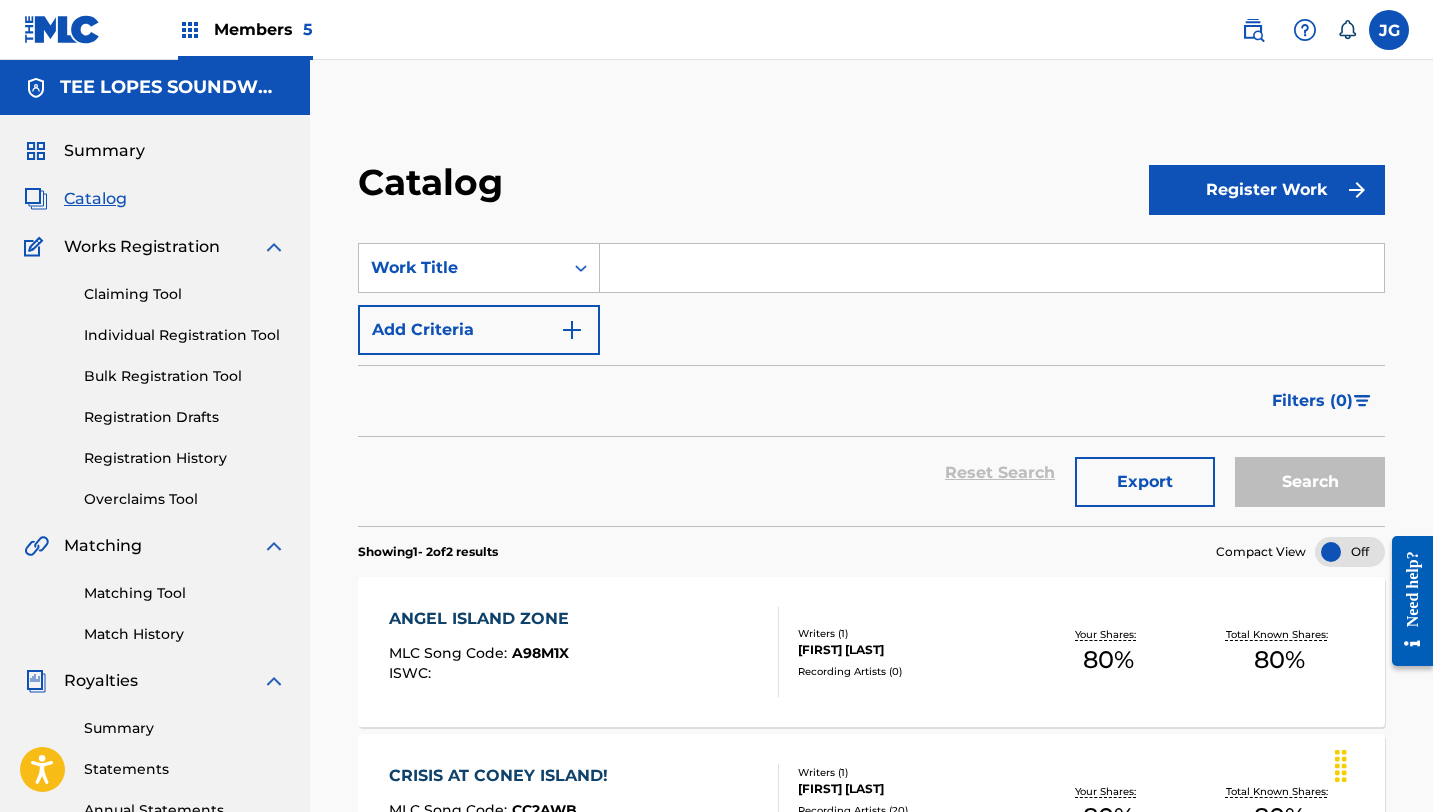 click on "Members    5" at bounding box center [245, 29] 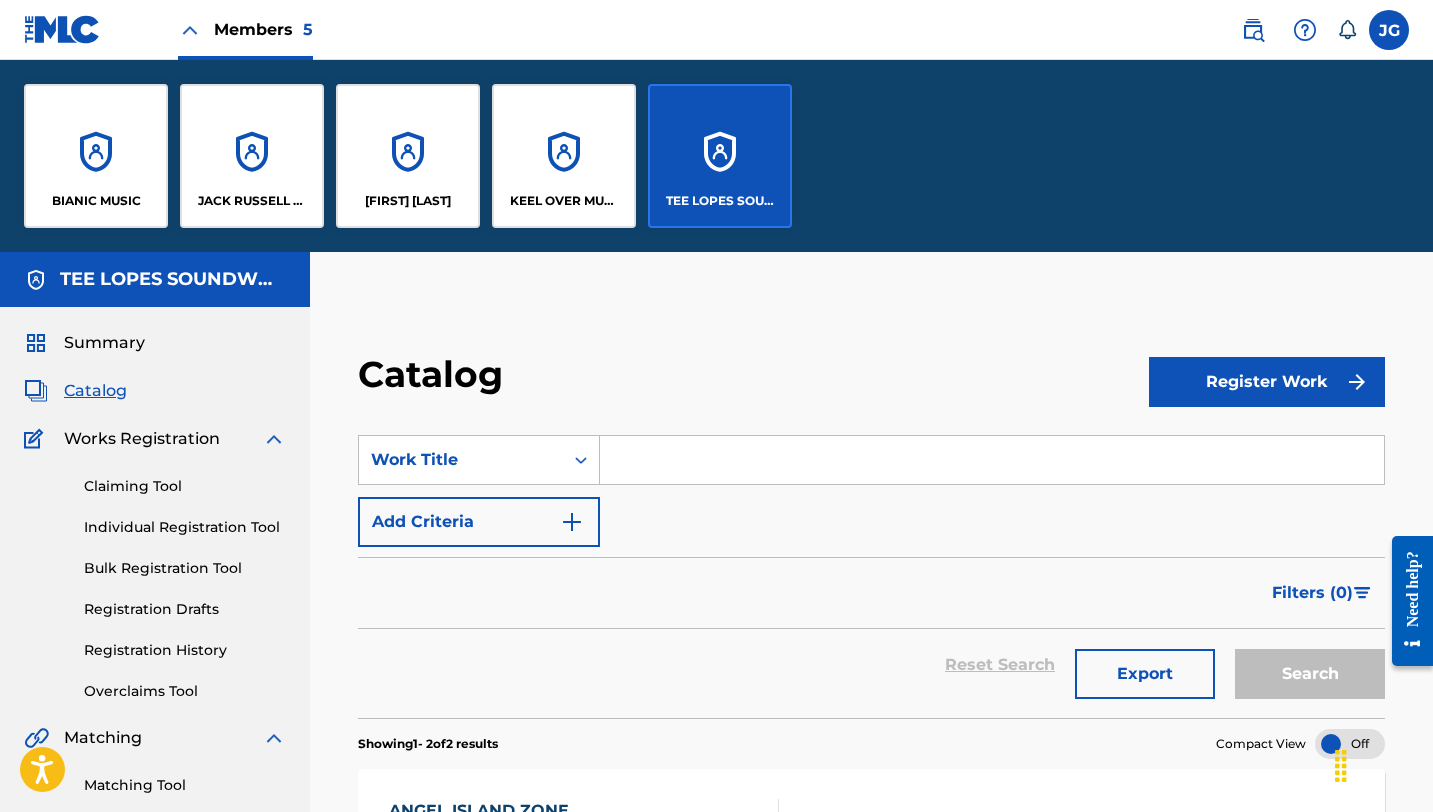 click on "JACK RUSSELL MUSIC" at bounding box center (252, 156) 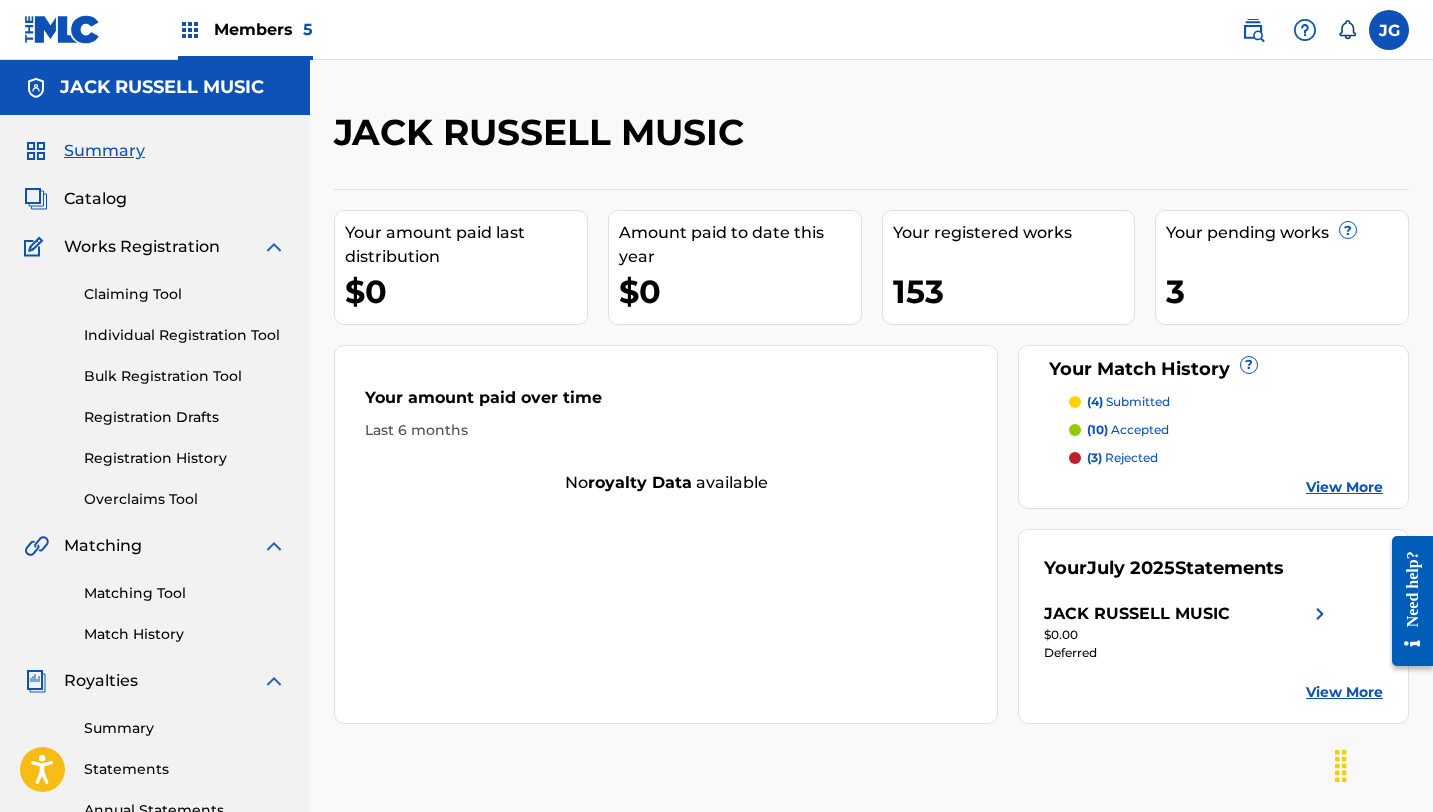 click on "(3)   rejected" at bounding box center [1122, 458] 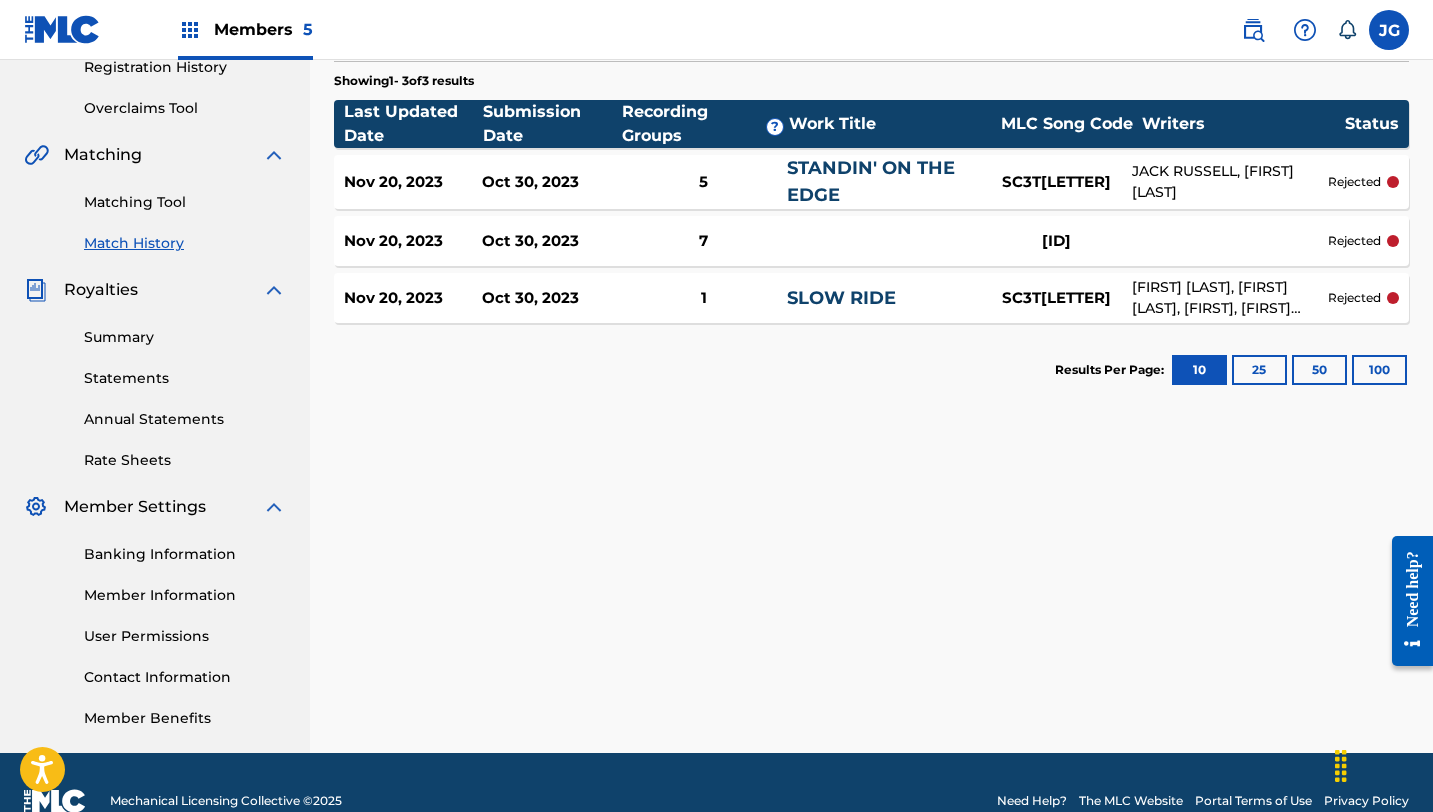 scroll, scrollTop: 395, scrollLeft: 0, axis: vertical 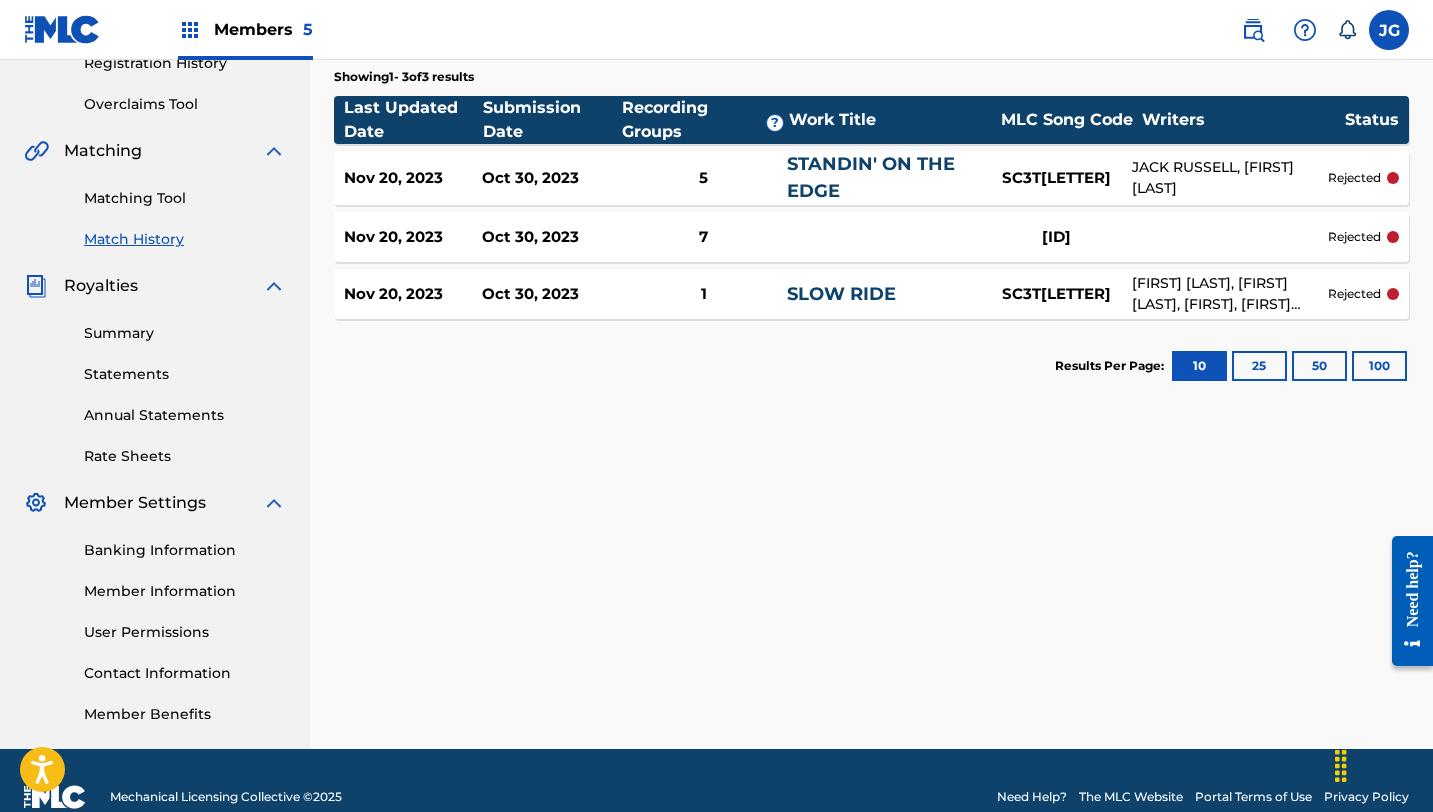click on "Match History" at bounding box center [185, 239] 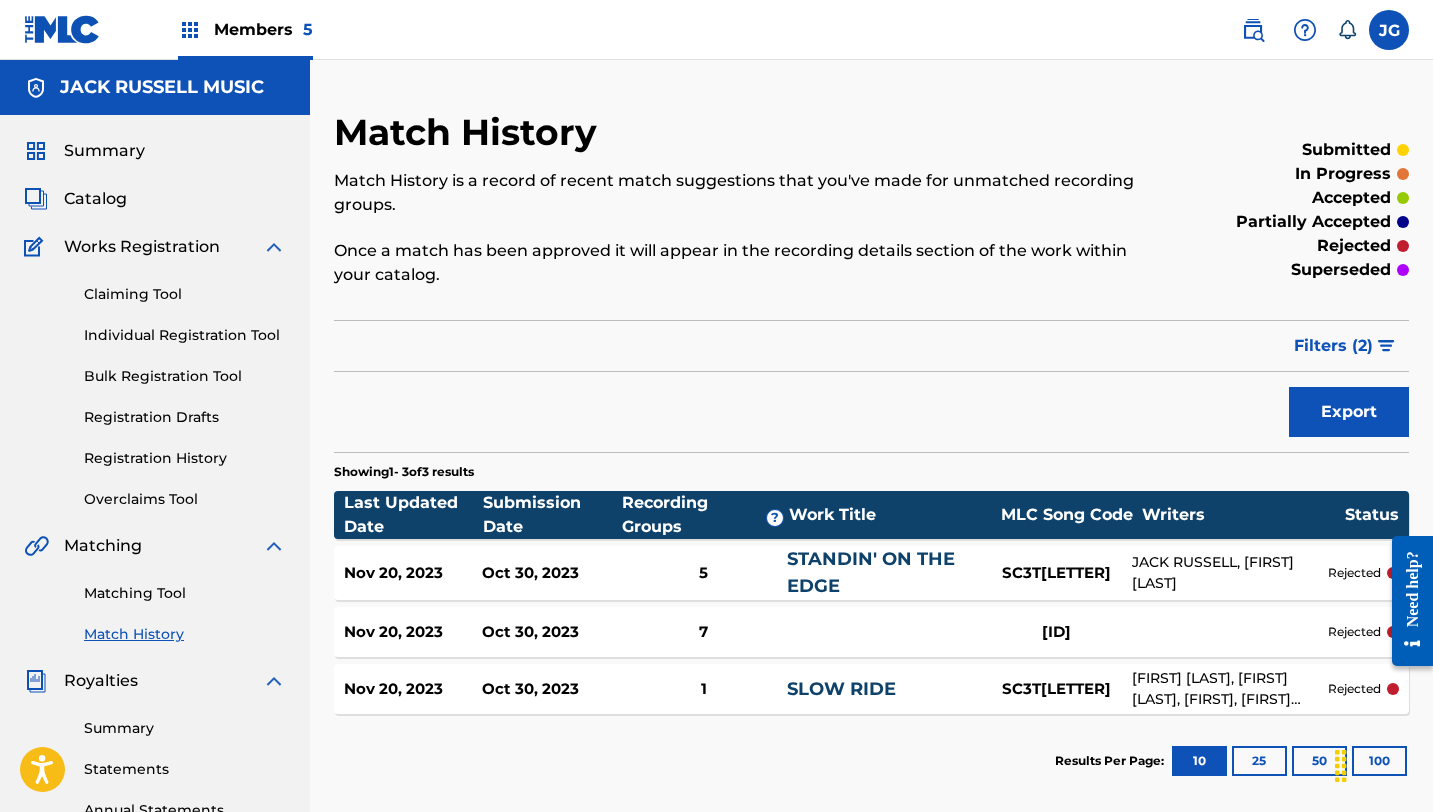 click on "Filters ( 2 )" at bounding box center [1333, 346] 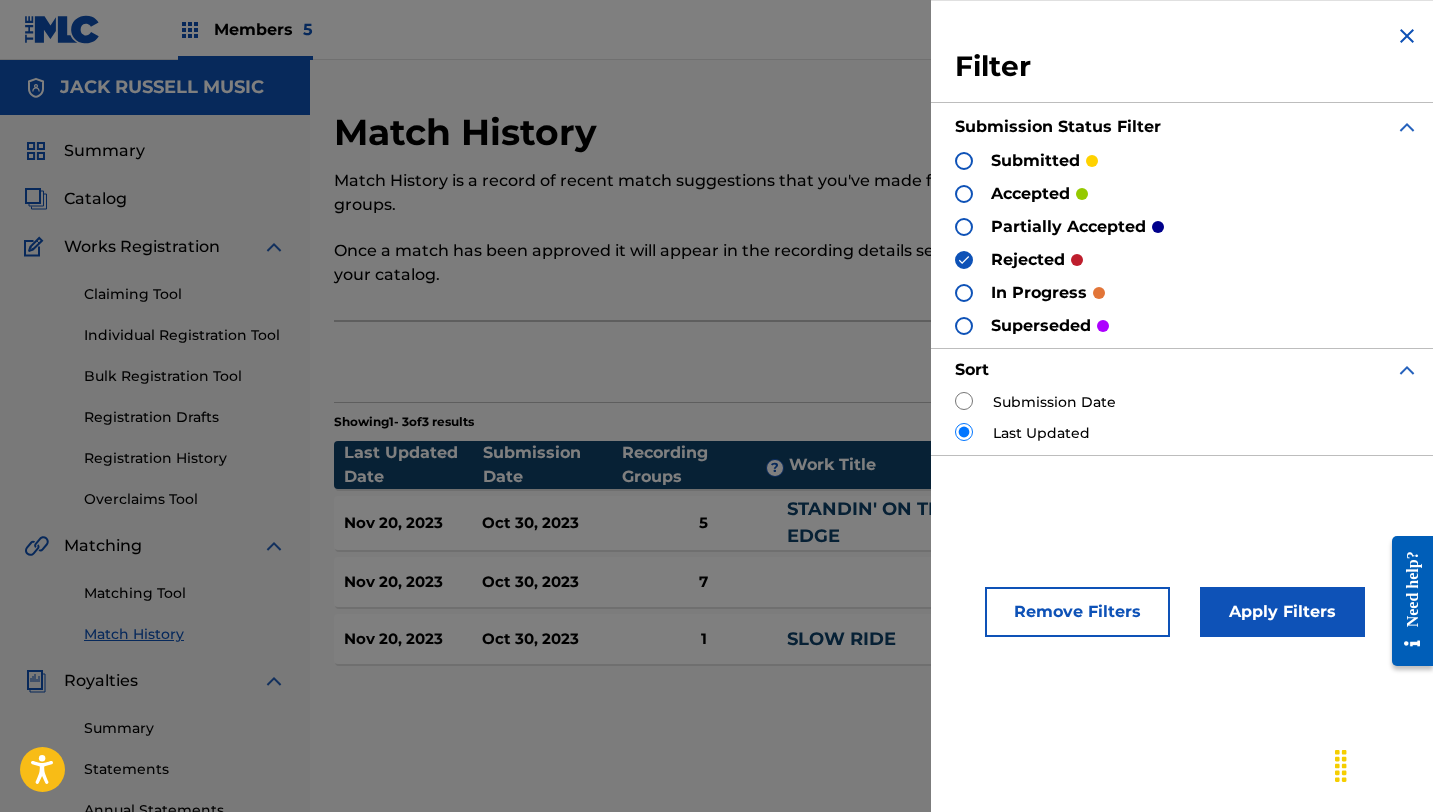 click on "Remove Filters" at bounding box center [1077, 612] 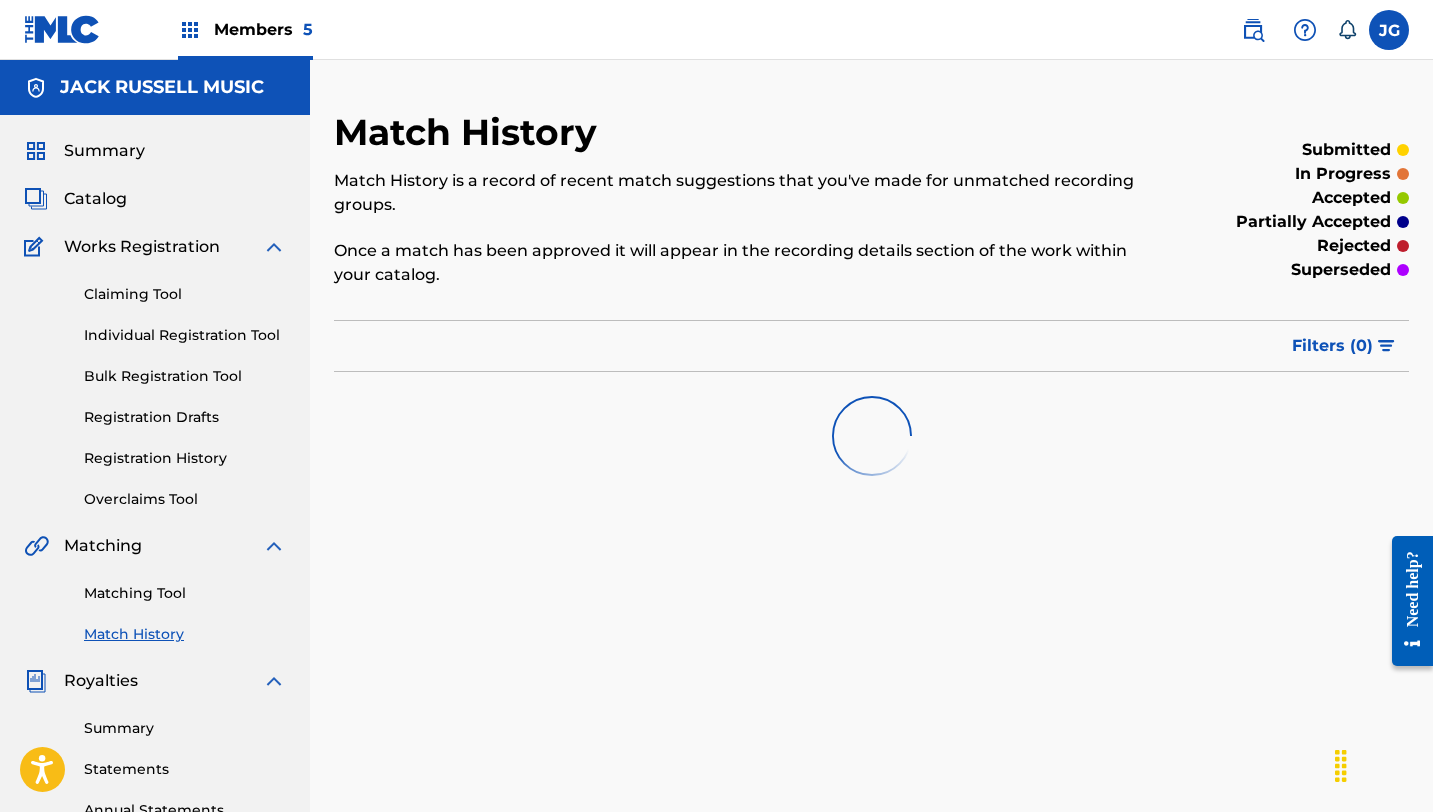 click on "Matching Tool" at bounding box center (185, 593) 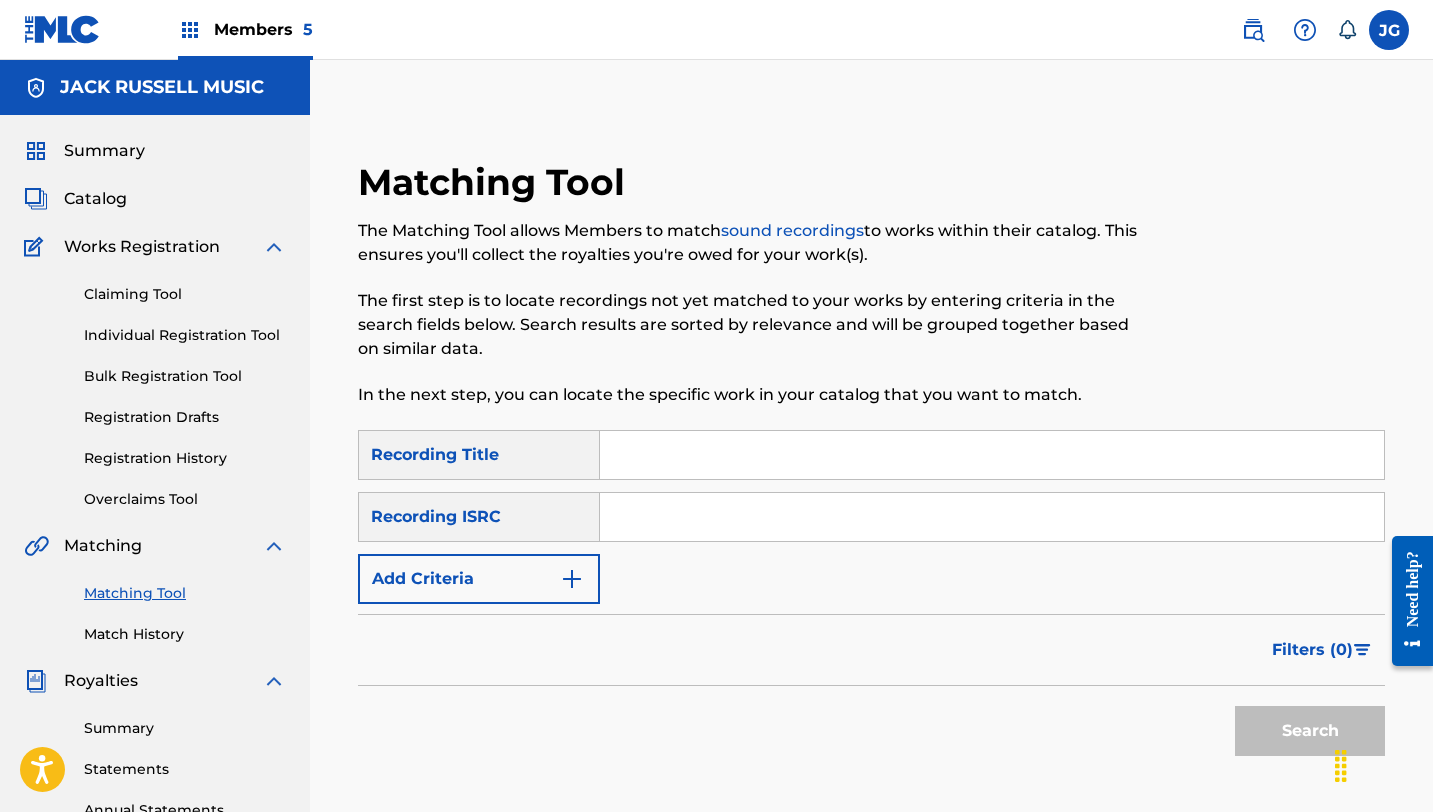 click at bounding box center [992, 455] 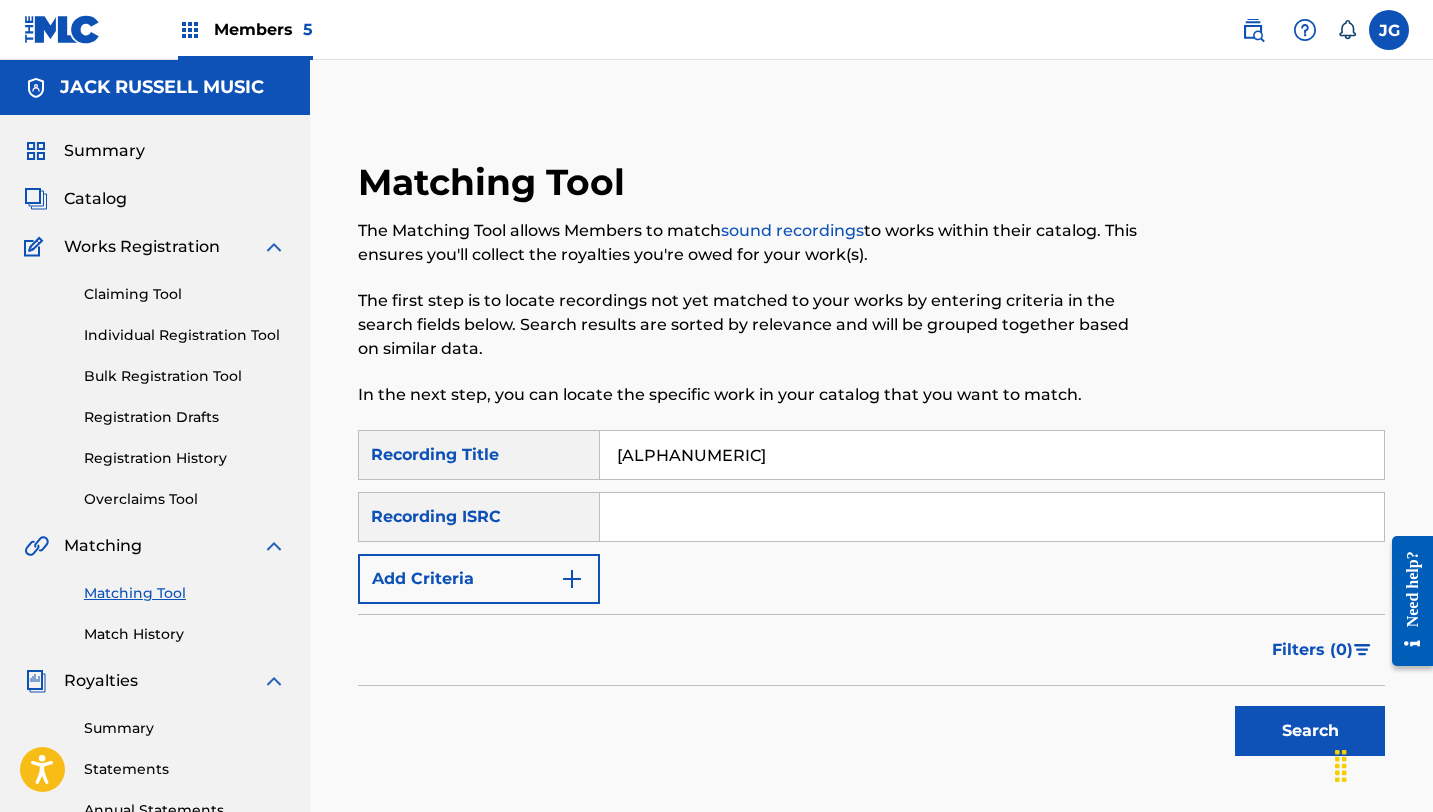type on "[ALPHANUMERIC]" 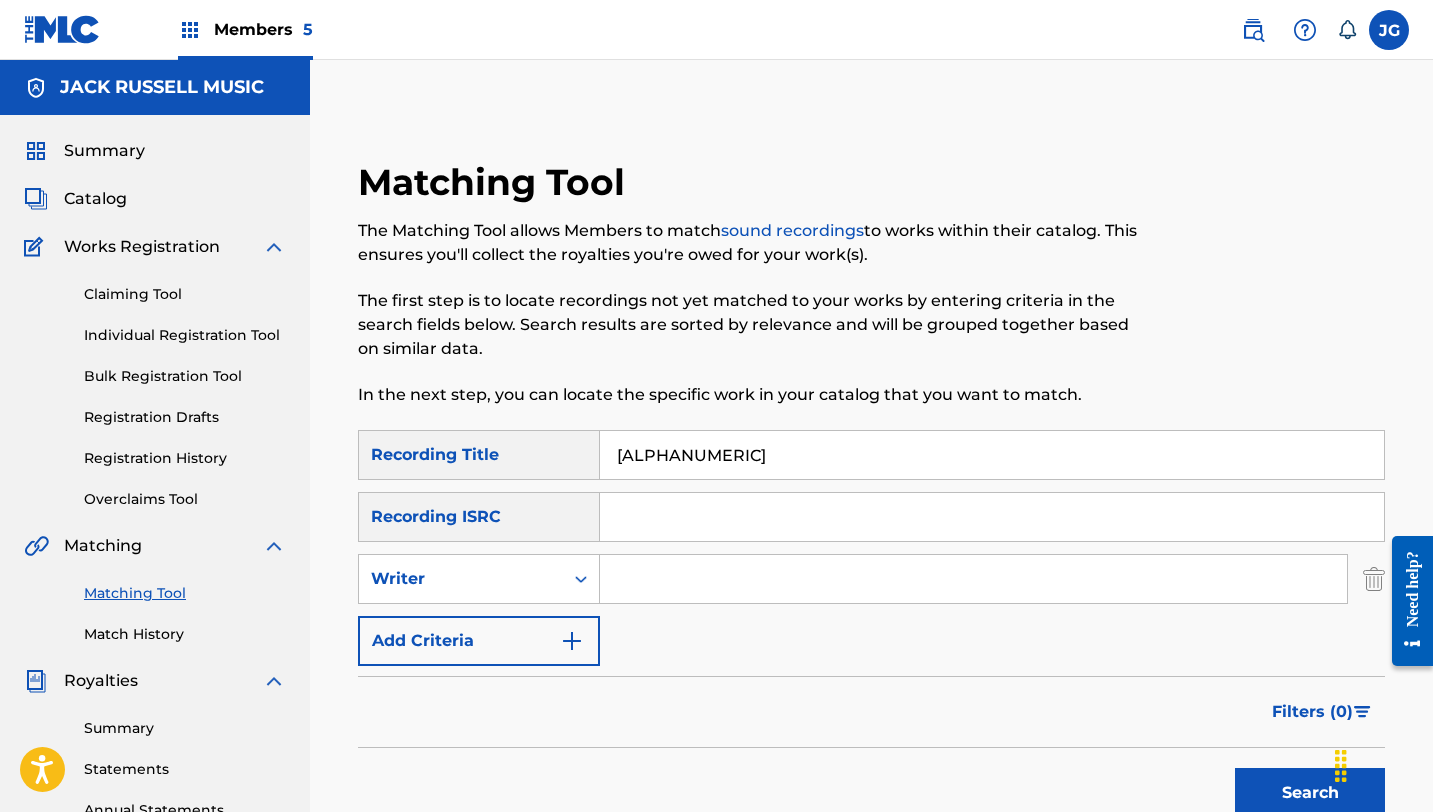 click at bounding box center (973, 579) 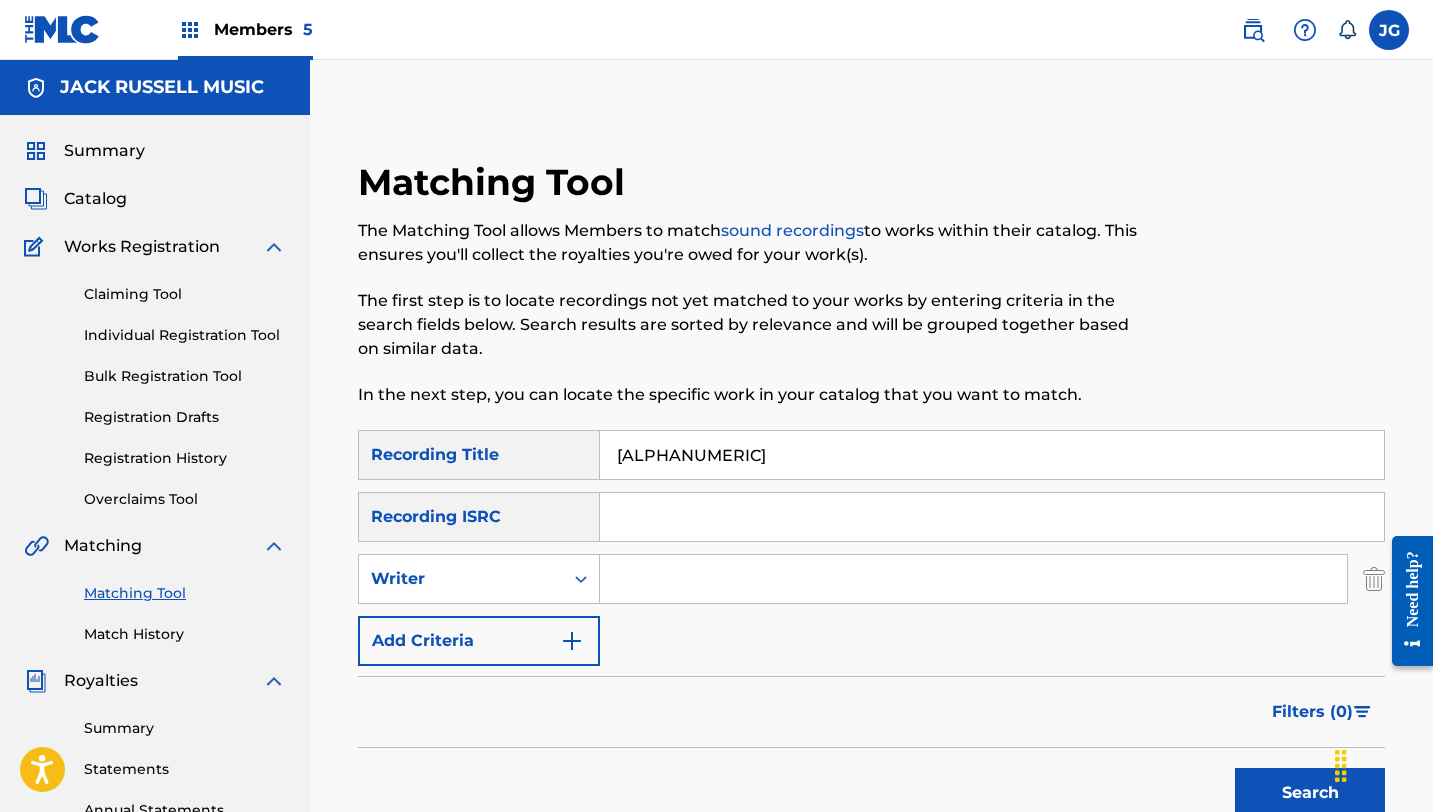 type on "[FIRST] [LAST]" 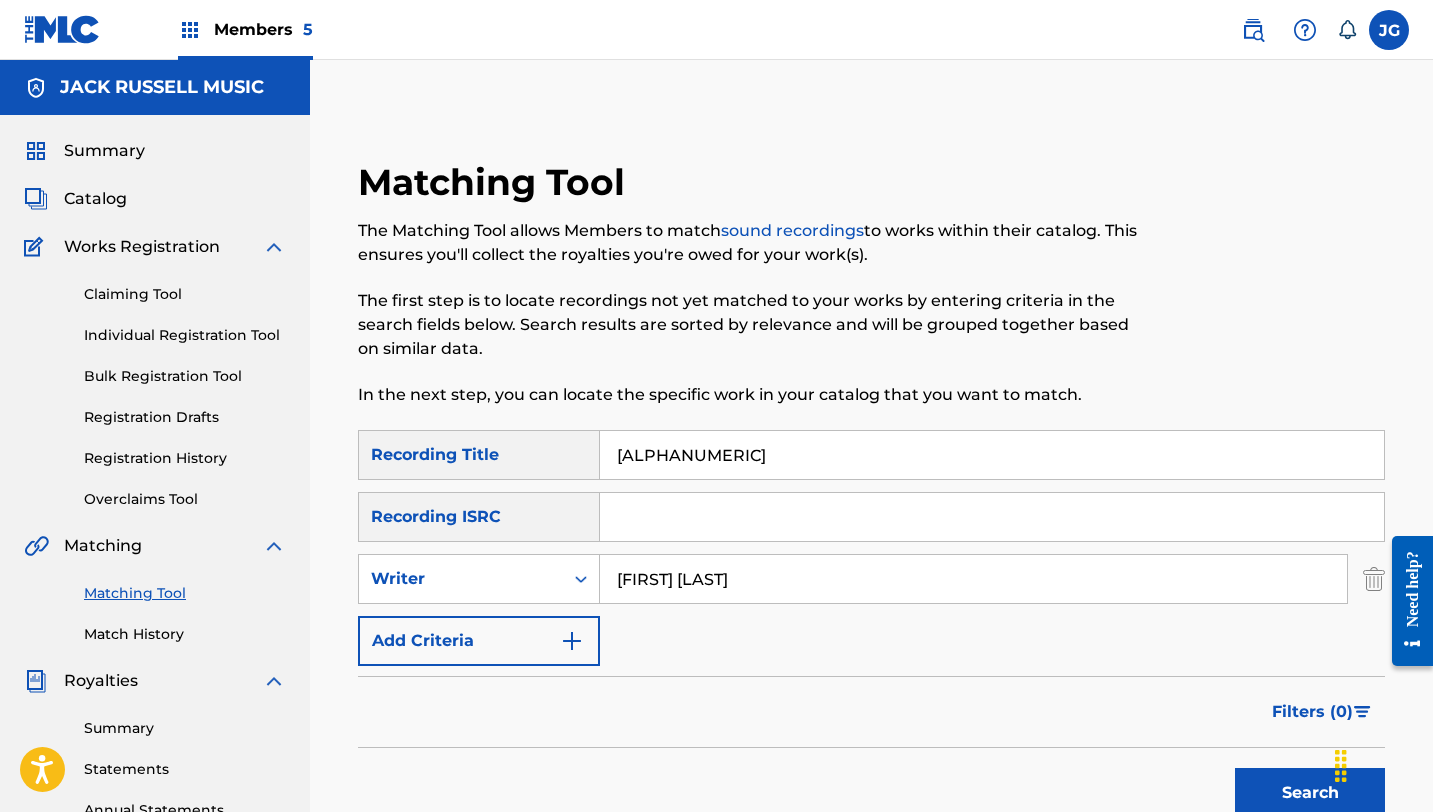click on "Search" at bounding box center [1310, 793] 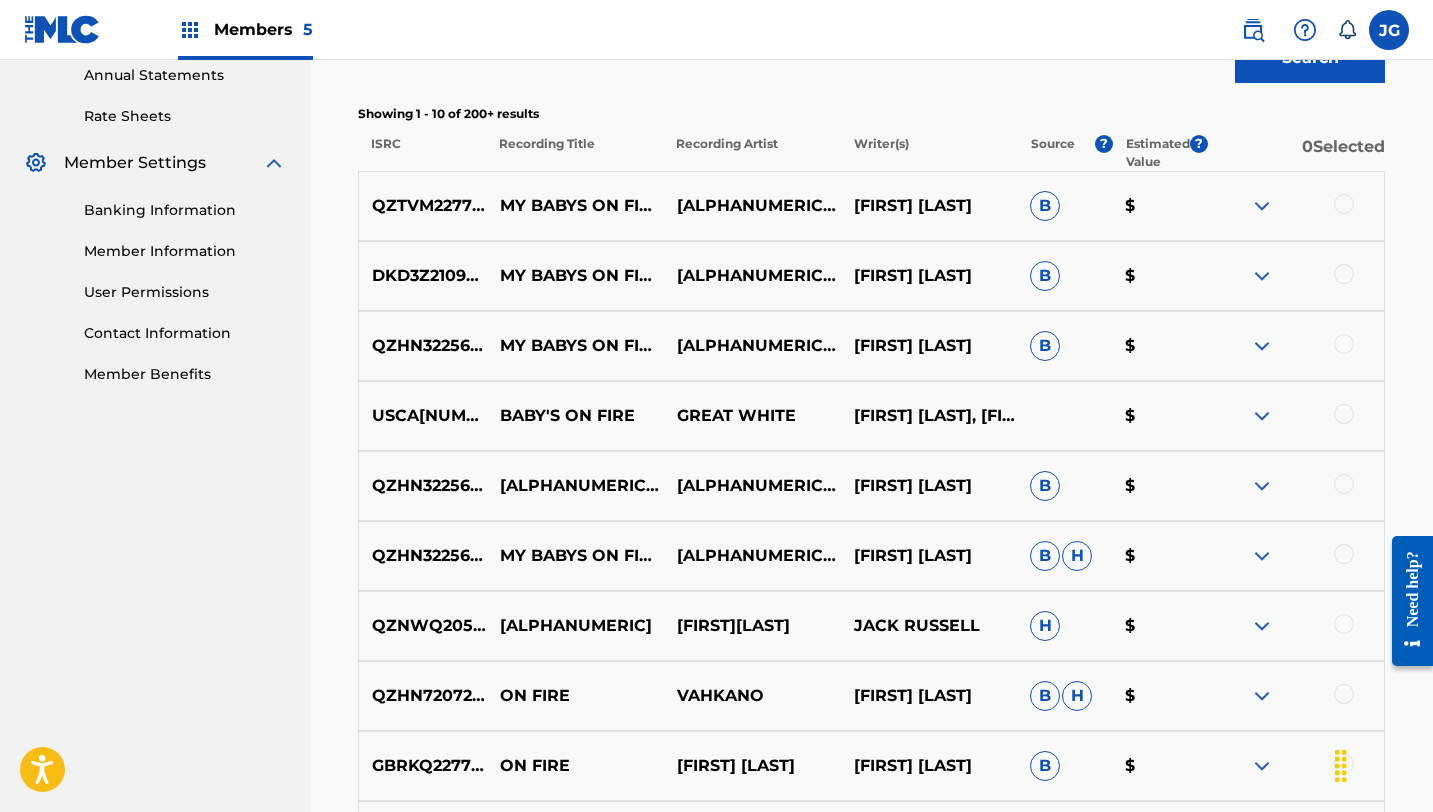 scroll, scrollTop: 691, scrollLeft: 0, axis: vertical 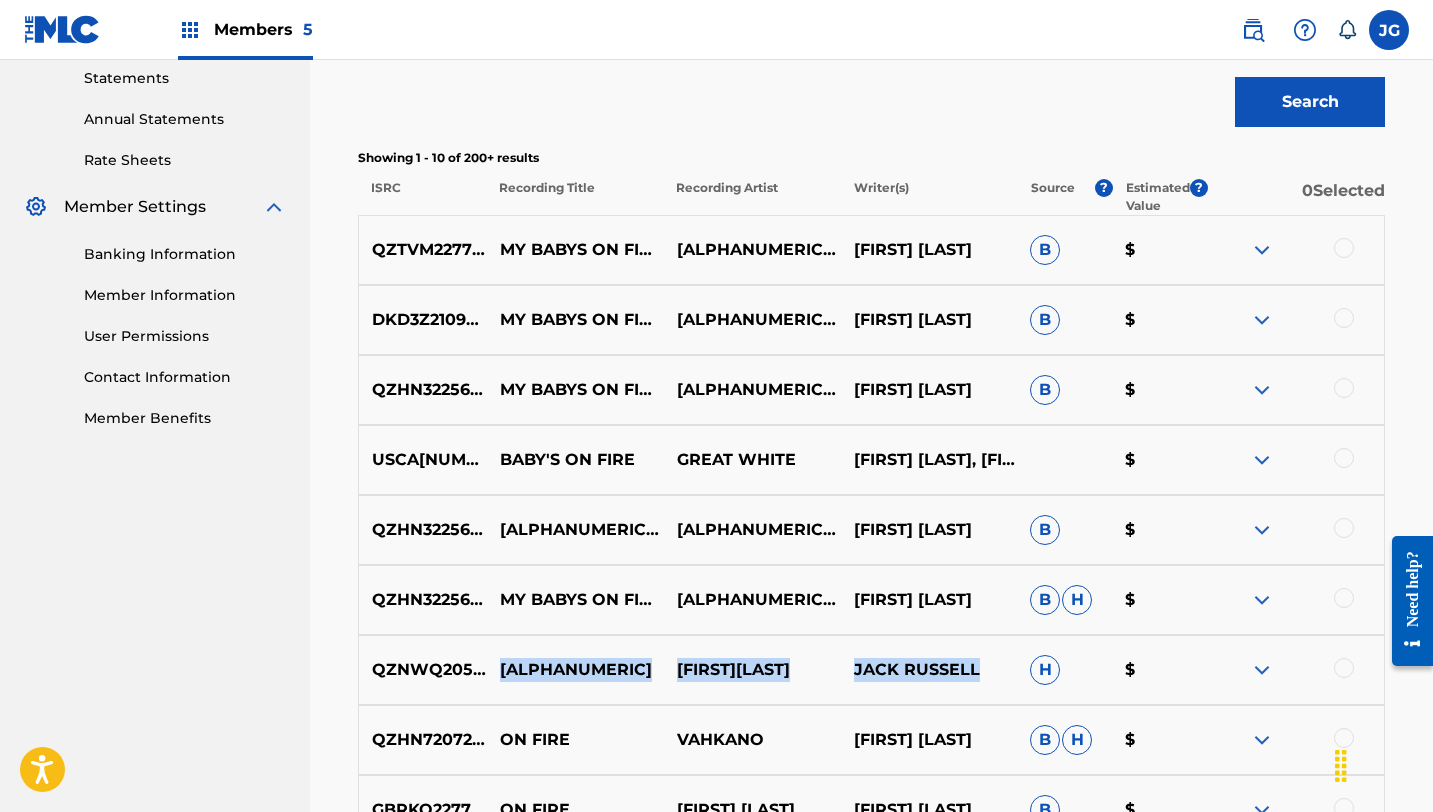 drag, startPoint x: 501, startPoint y: 671, endPoint x: 980, endPoint y: 671, distance: 479 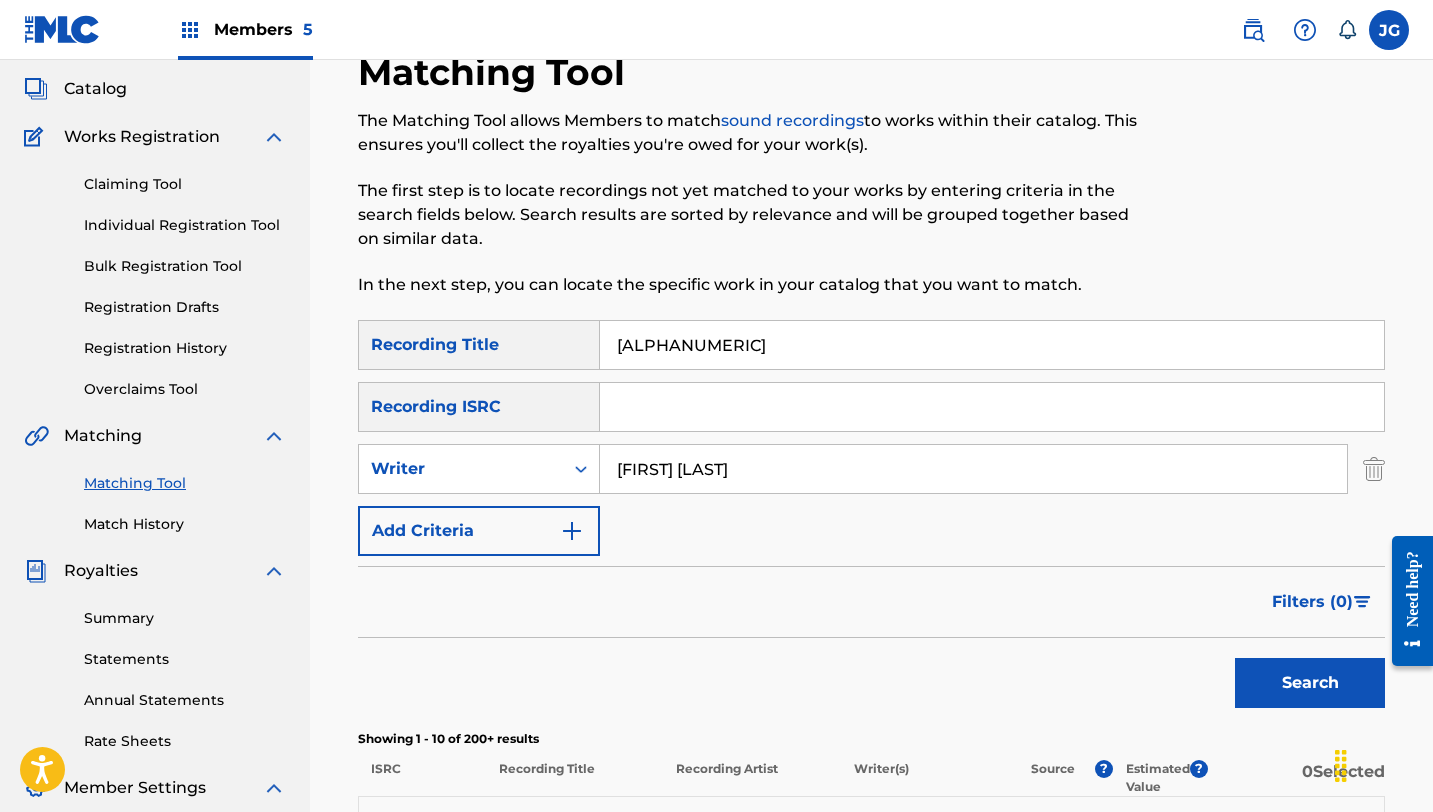 scroll, scrollTop: 0, scrollLeft: 0, axis: both 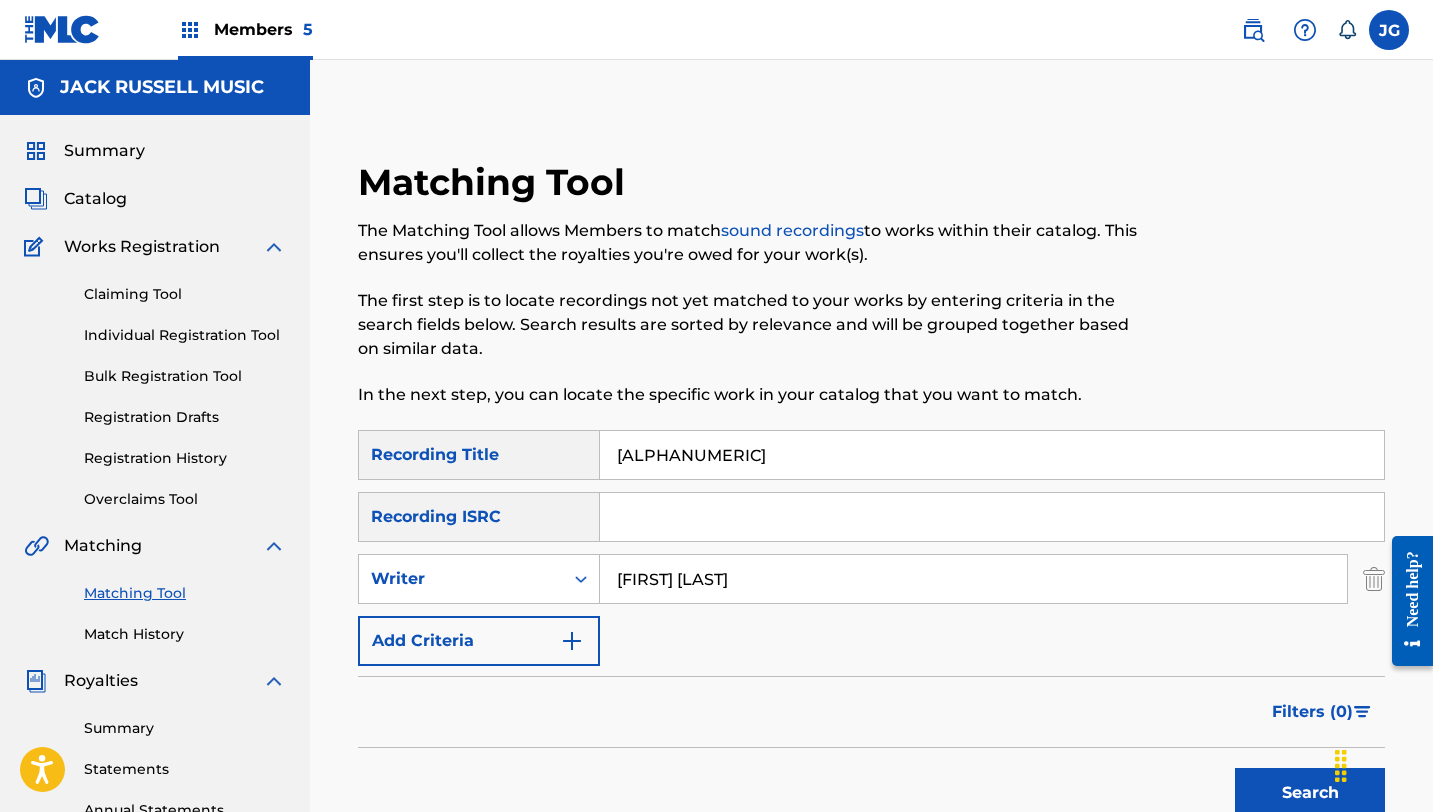 click on "Add Criteria" at bounding box center (479, 641) 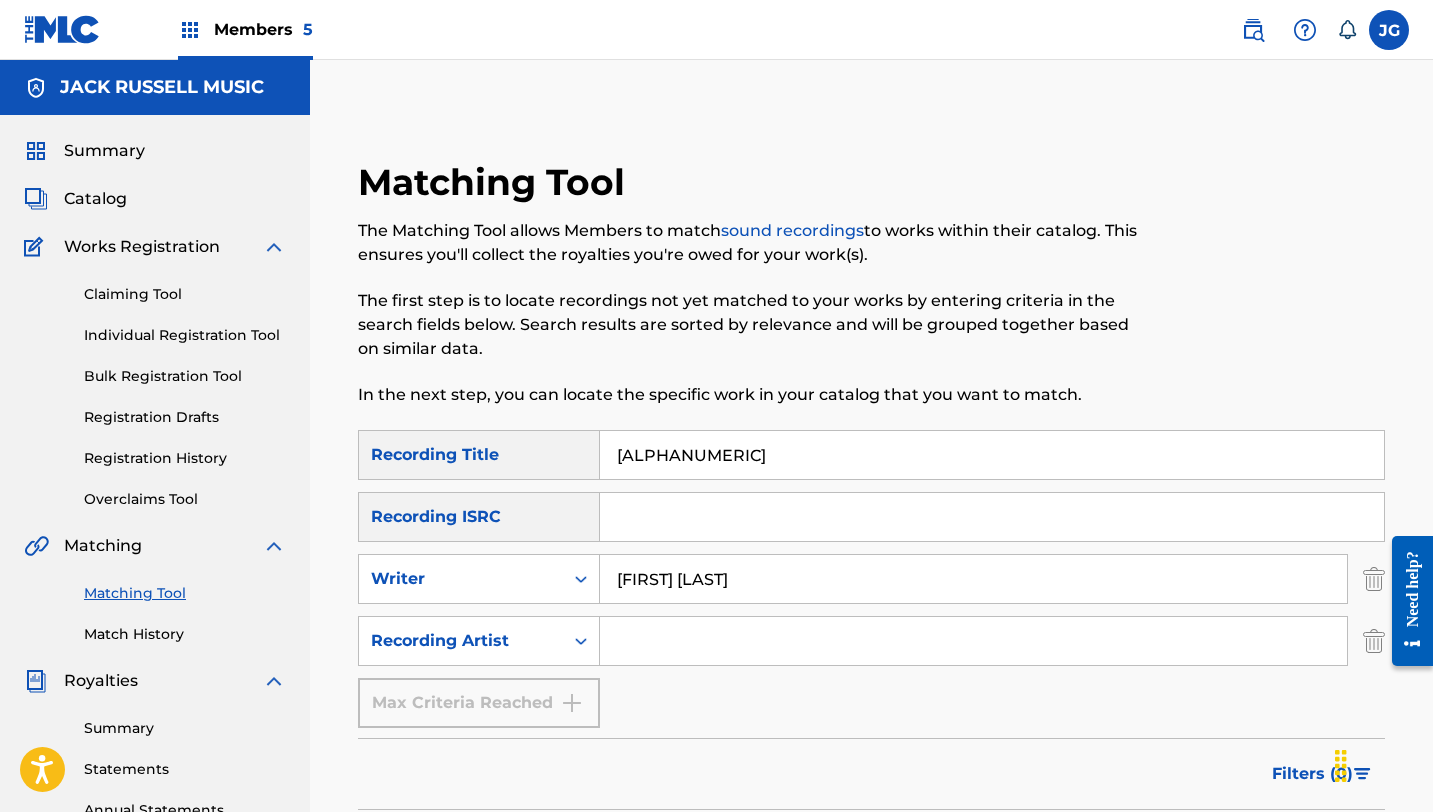 click at bounding box center [973, 641] 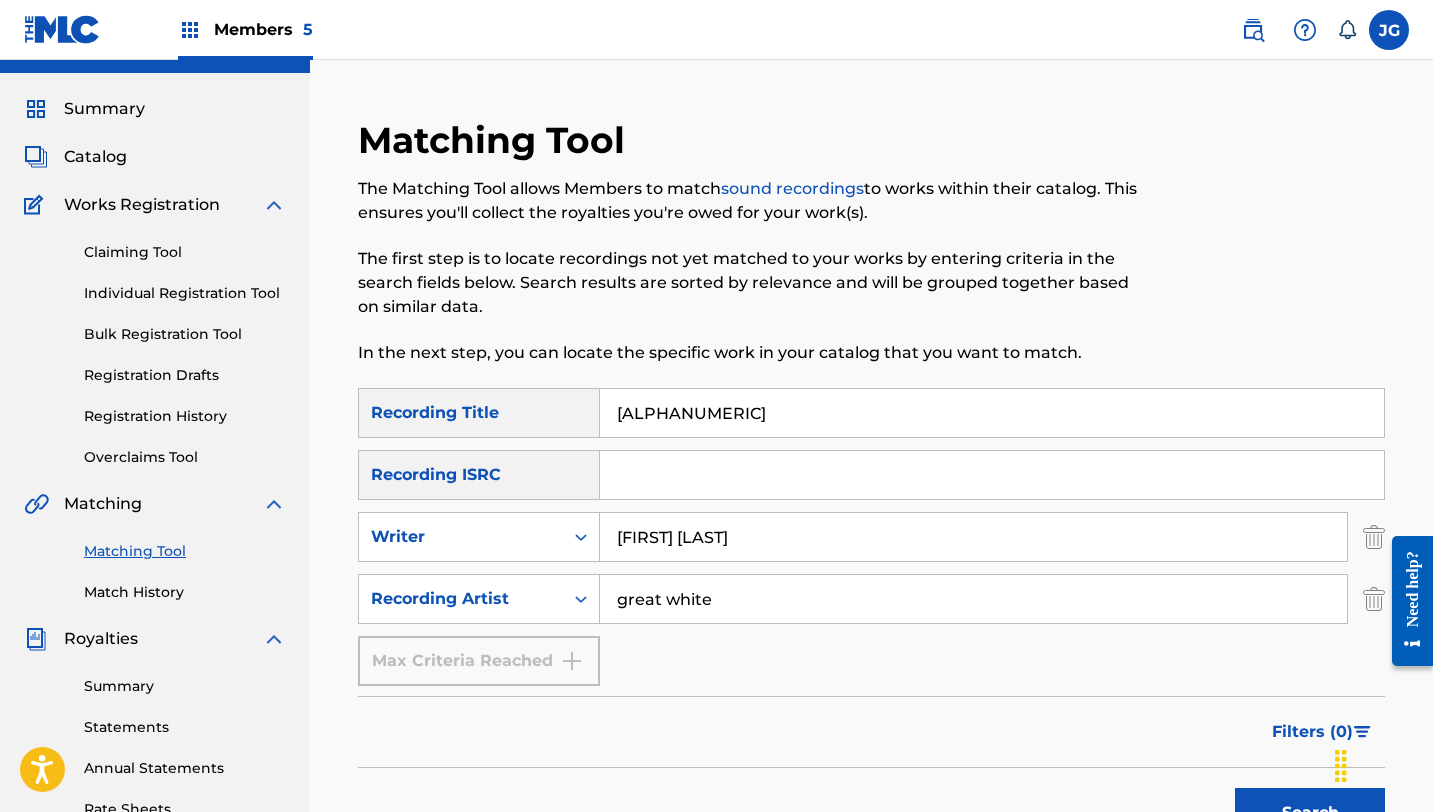 scroll, scrollTop: 123, scrollLeft: 0, axis: vertical 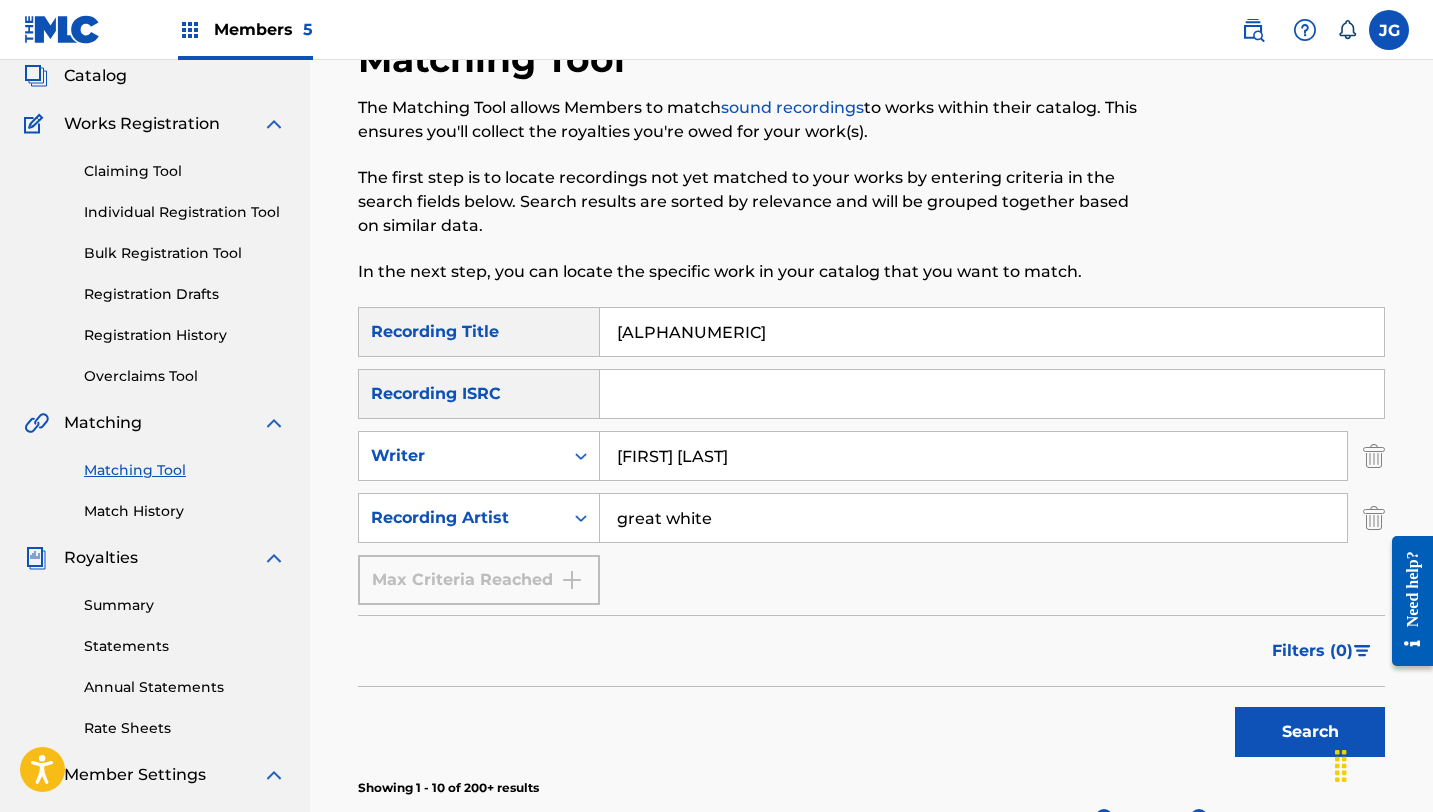 click on "Search" at bounding box center [1310, 732] 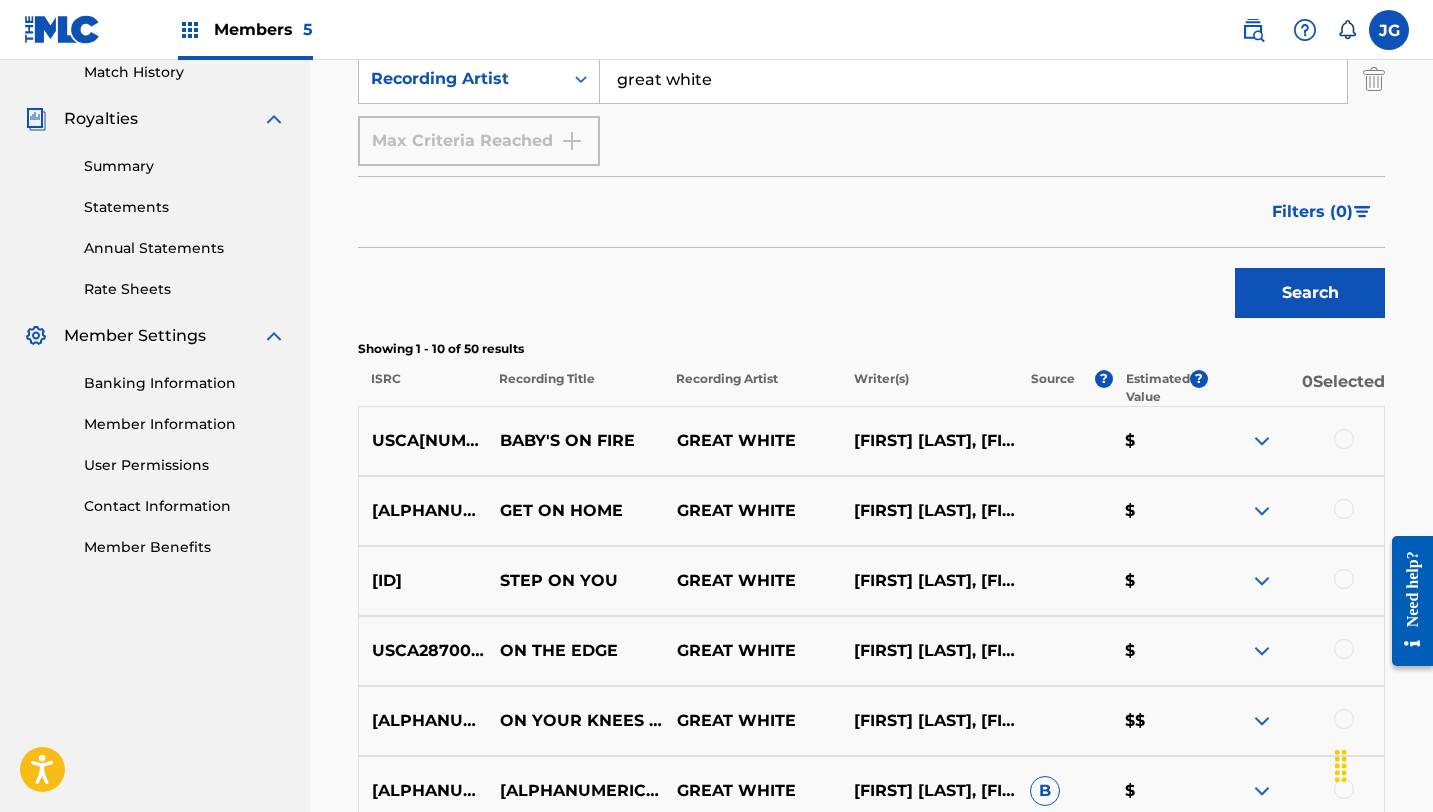 scroll, scrollTop: 564, scrollLeft: 0, axis: vertical 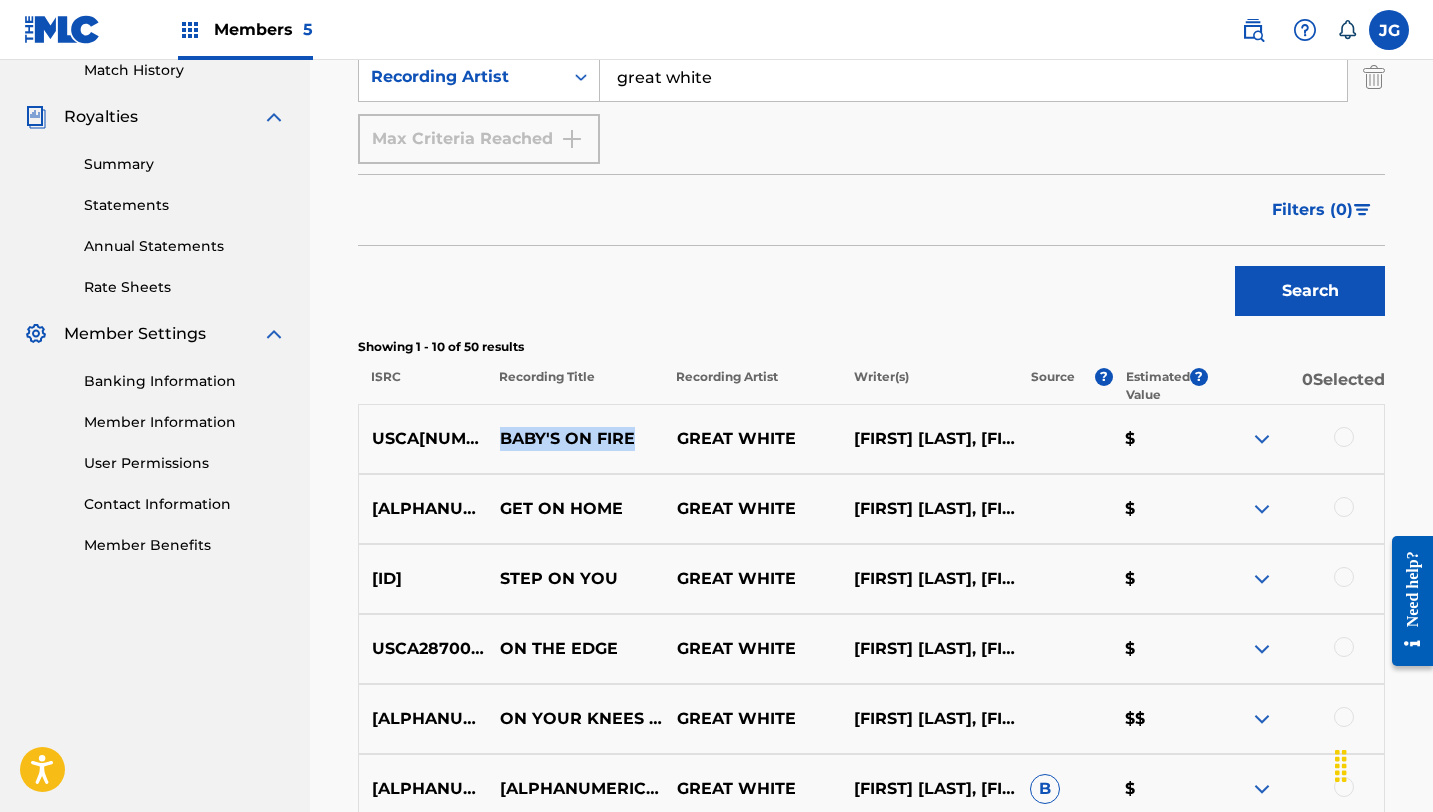 drag, startPoint x: 500, startPoint y: 437, endPoint x: 638, endPoint y: 441, distance: 138.05795 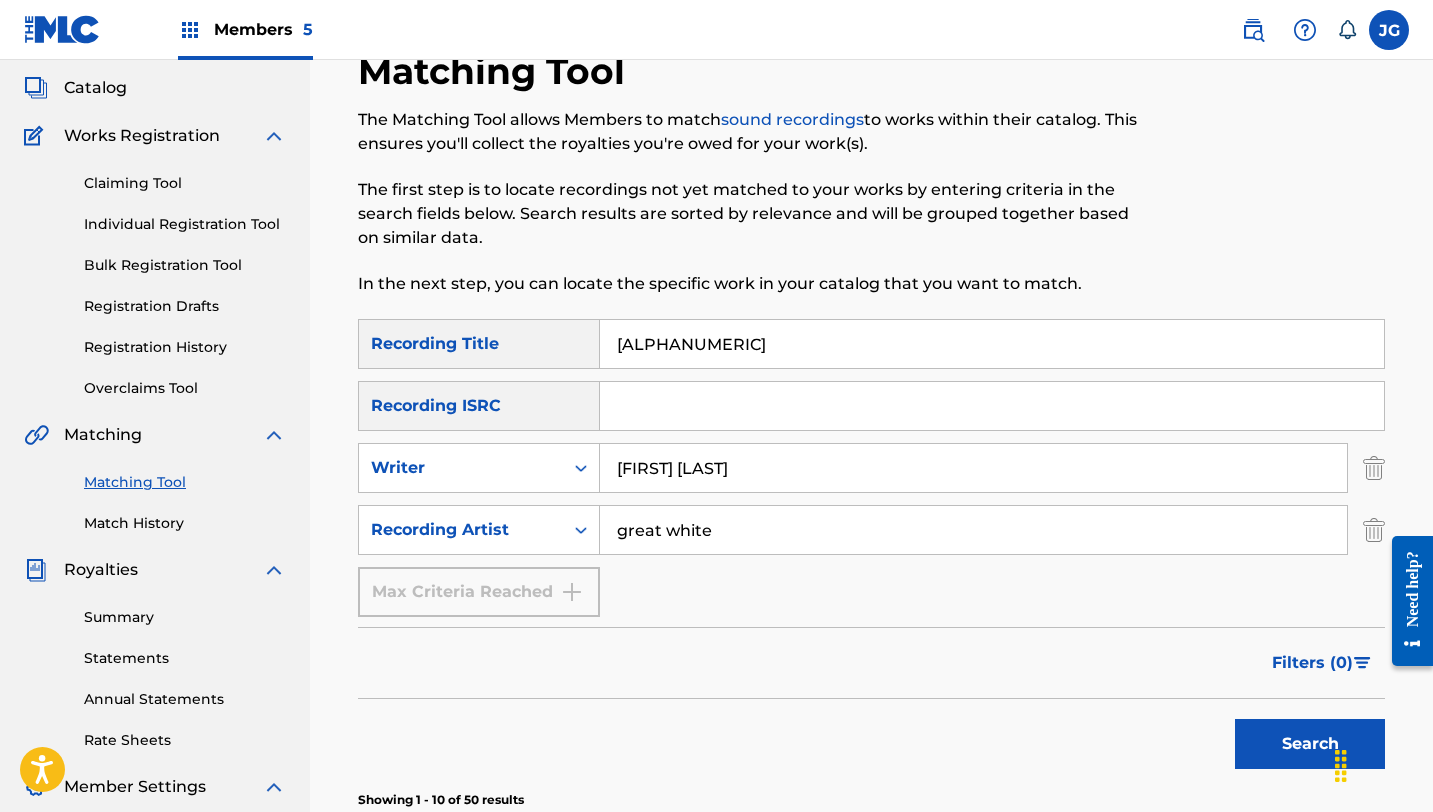 scroll, scrollTop: 0, scrollLeft: 0, axis: both 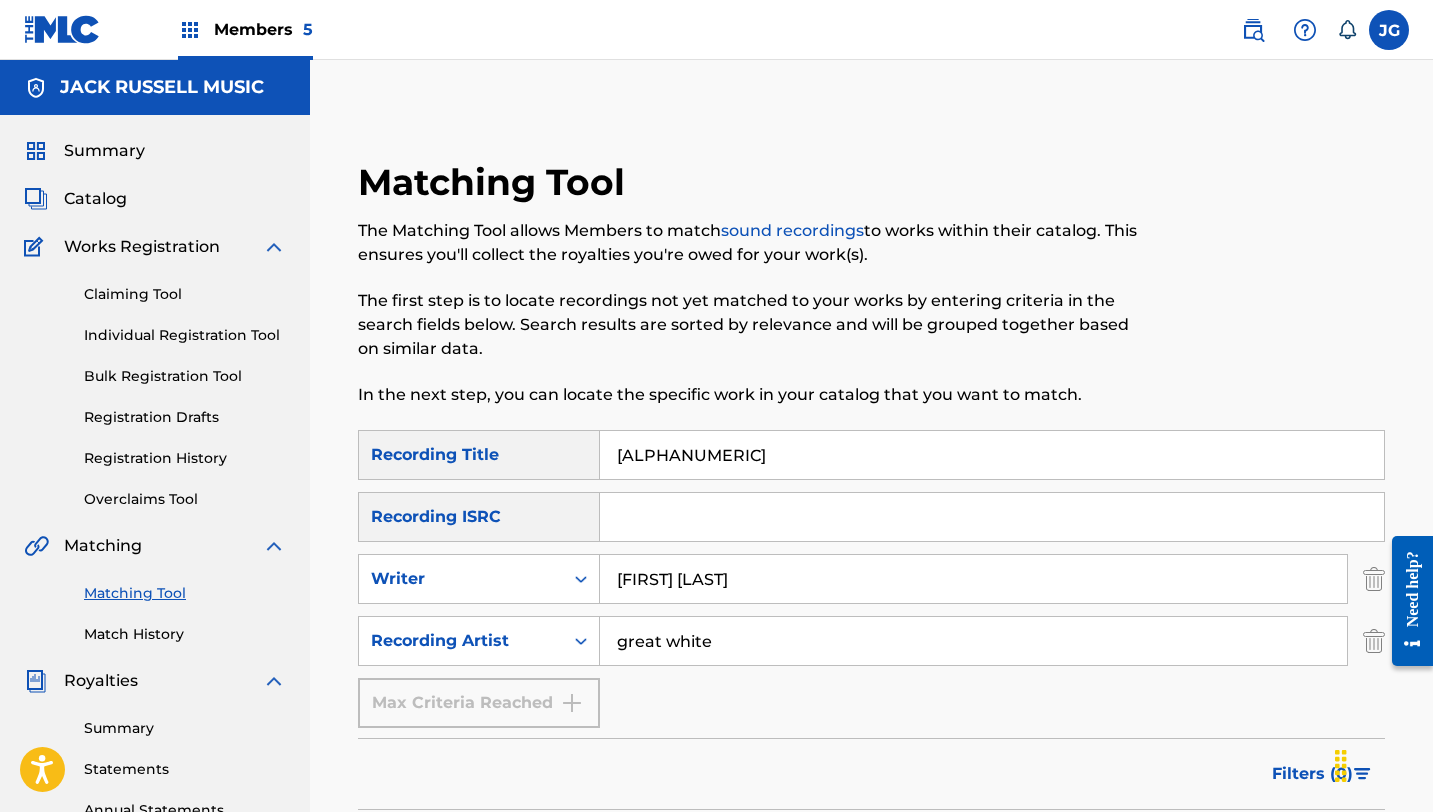 drag, startPoint x: 727, startPoint y: 462, endPoint x: 592, endPoint y: 462, distance: 135 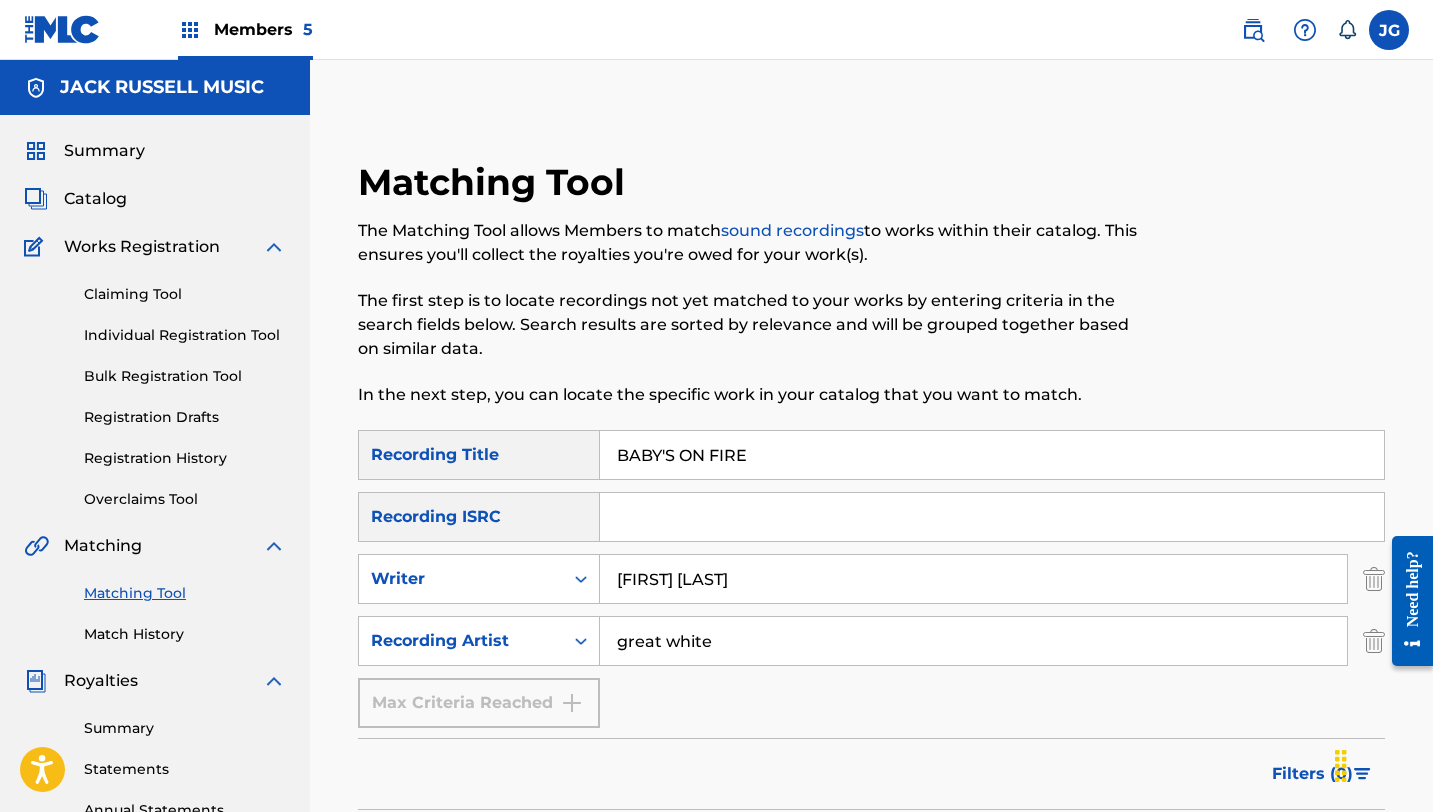 type on "BABY'S ON FIRE" 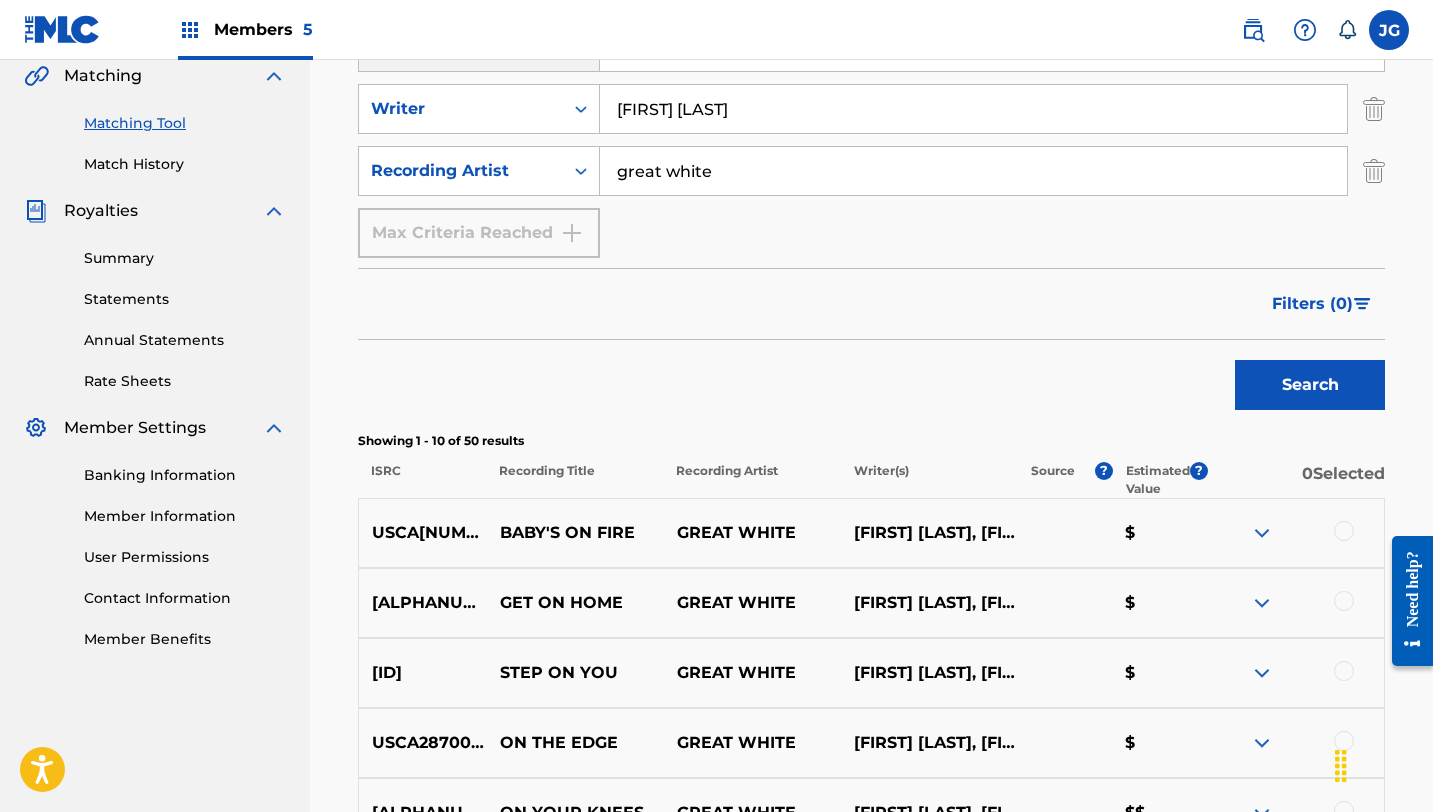 scroll, scrollTop: 495, scrollLeft: 0, axis: vertical 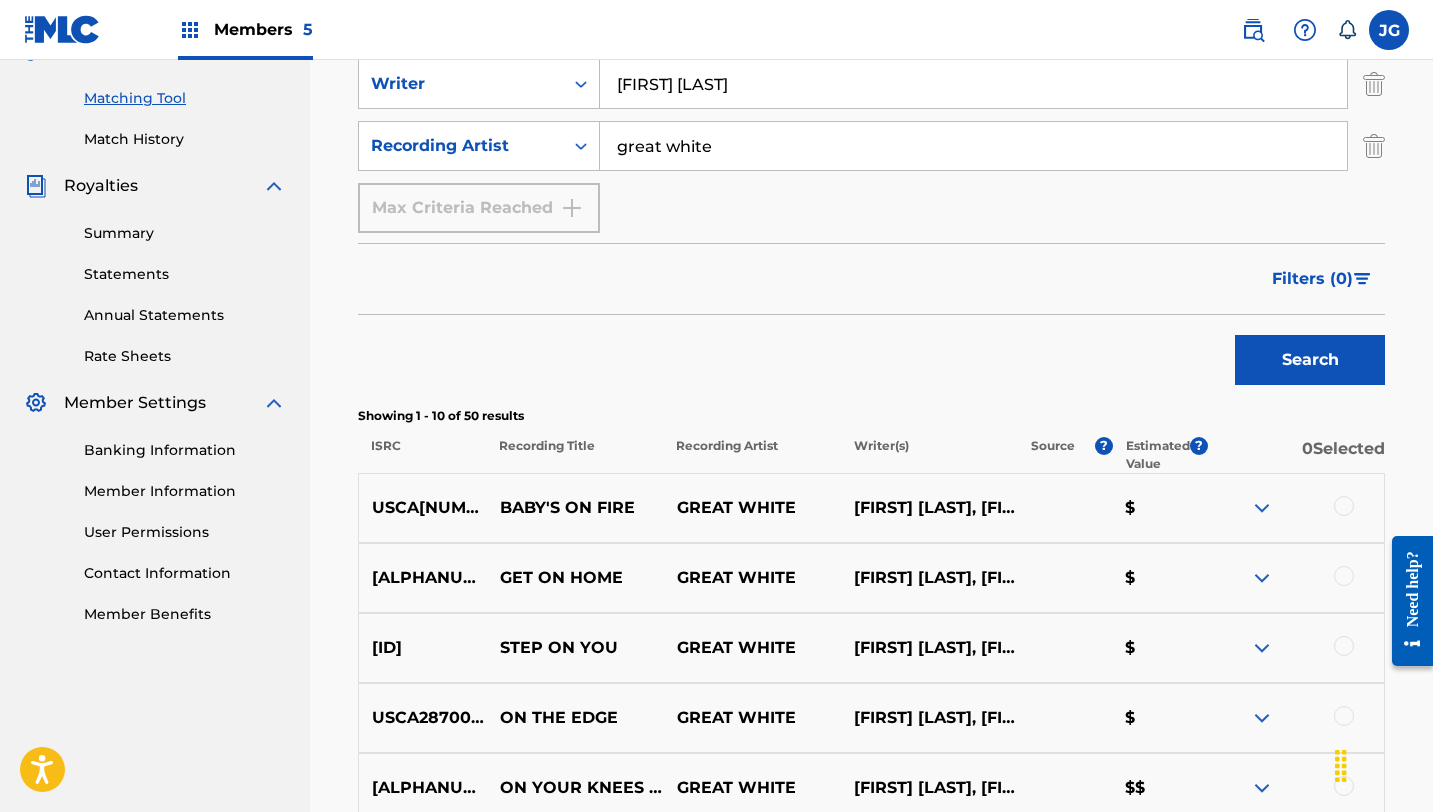 click at bounding box center (1344, 506) 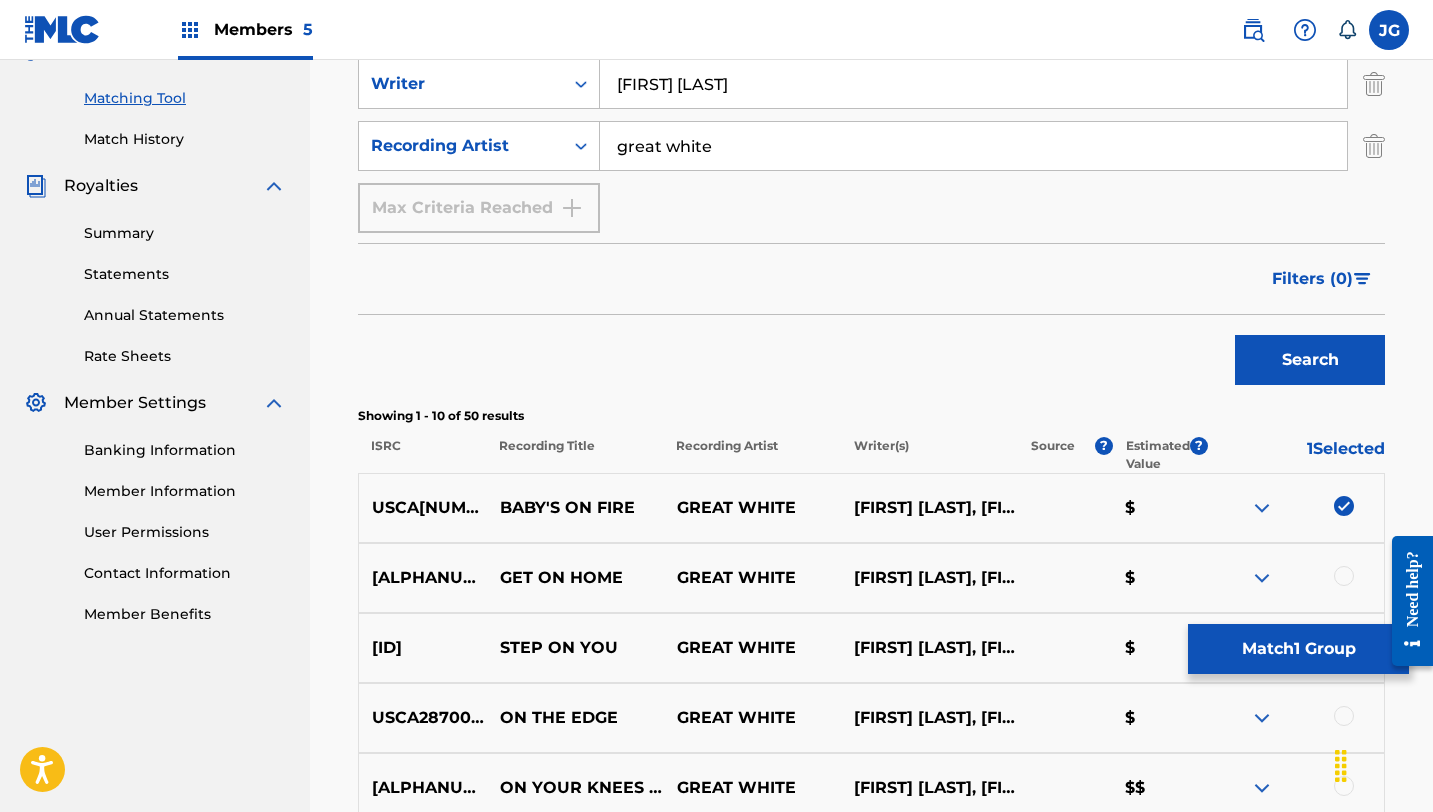 click on "Match  1 Group" at bounding box center [1298, 649] 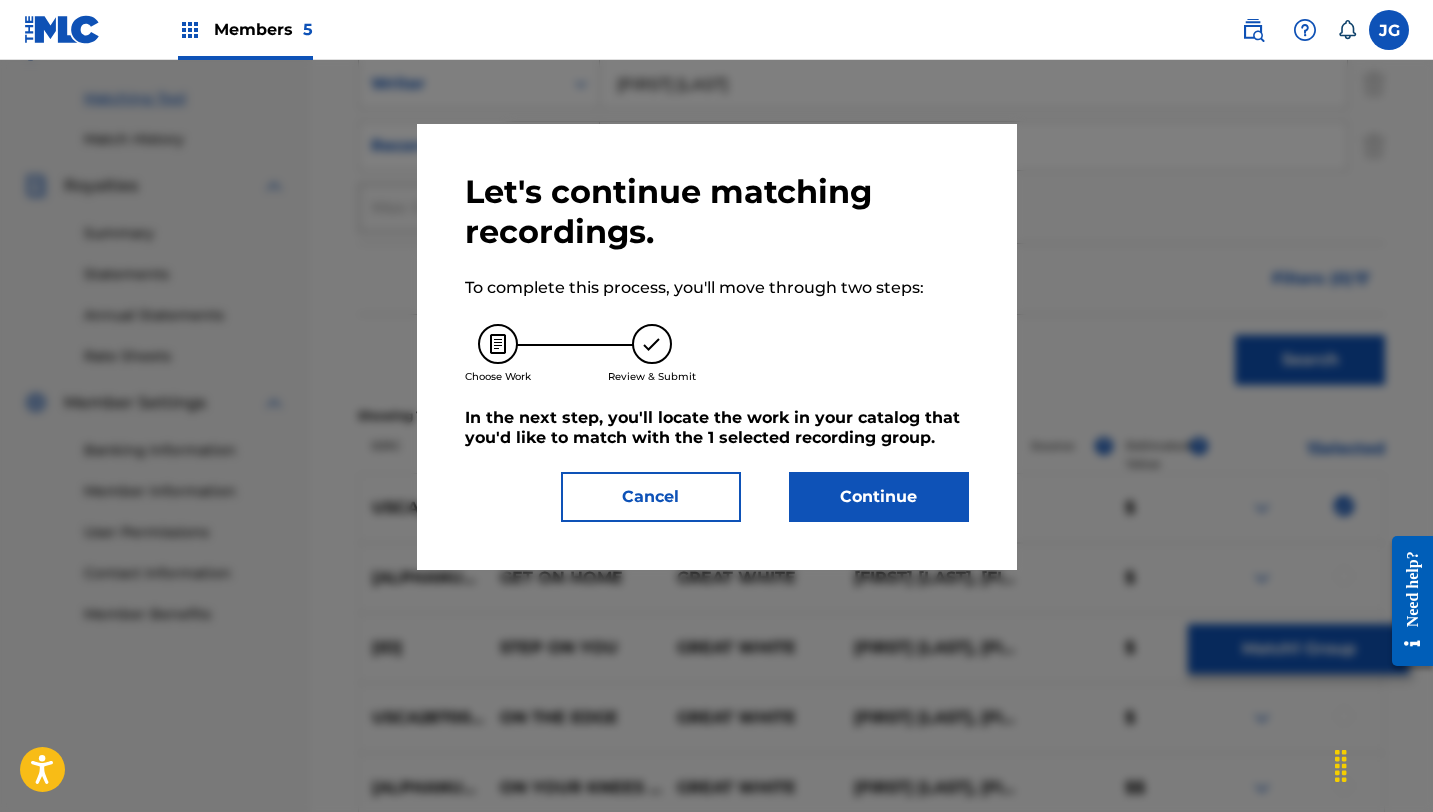 click on "Continue" at bounding box center [879, 497] 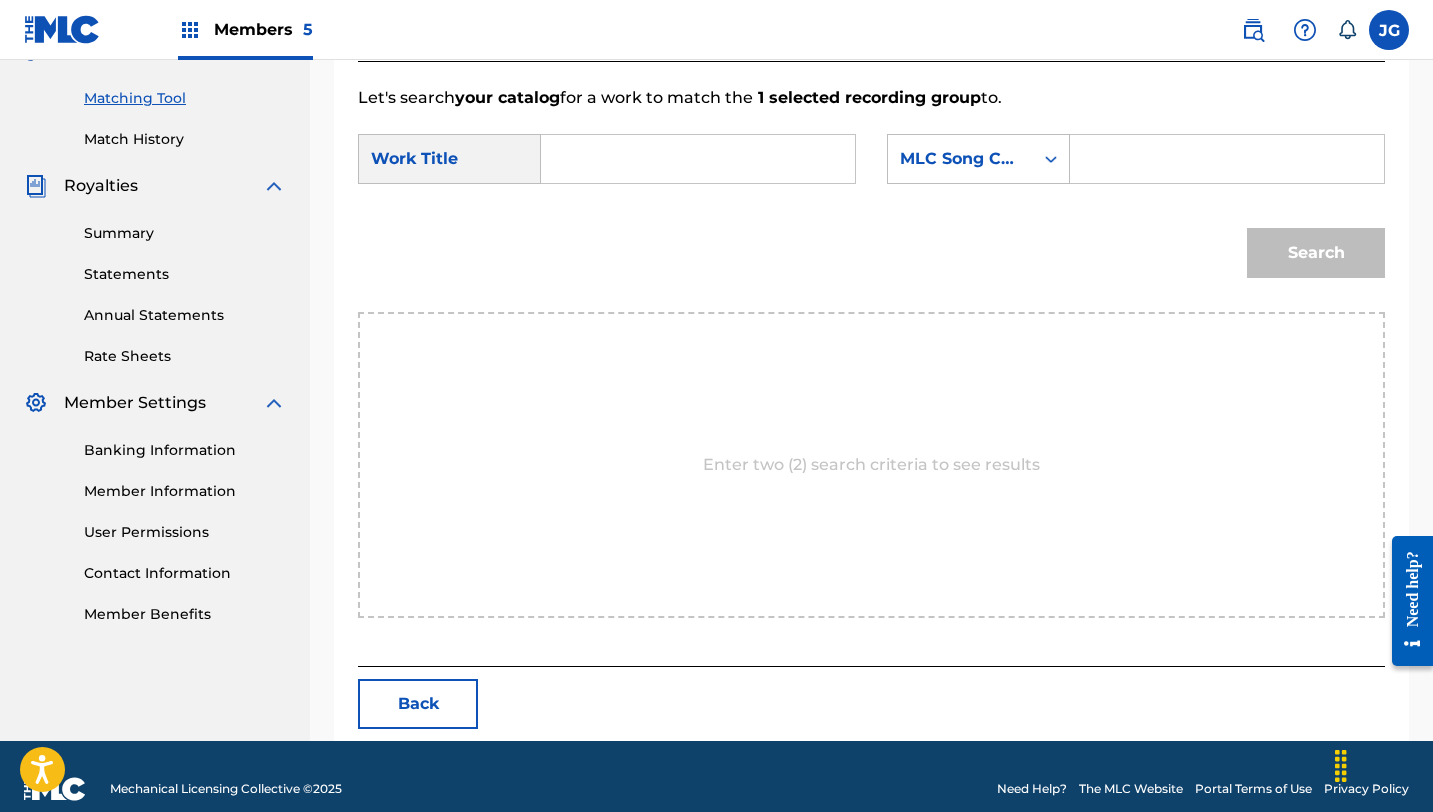click at bounding box center [698, 159] 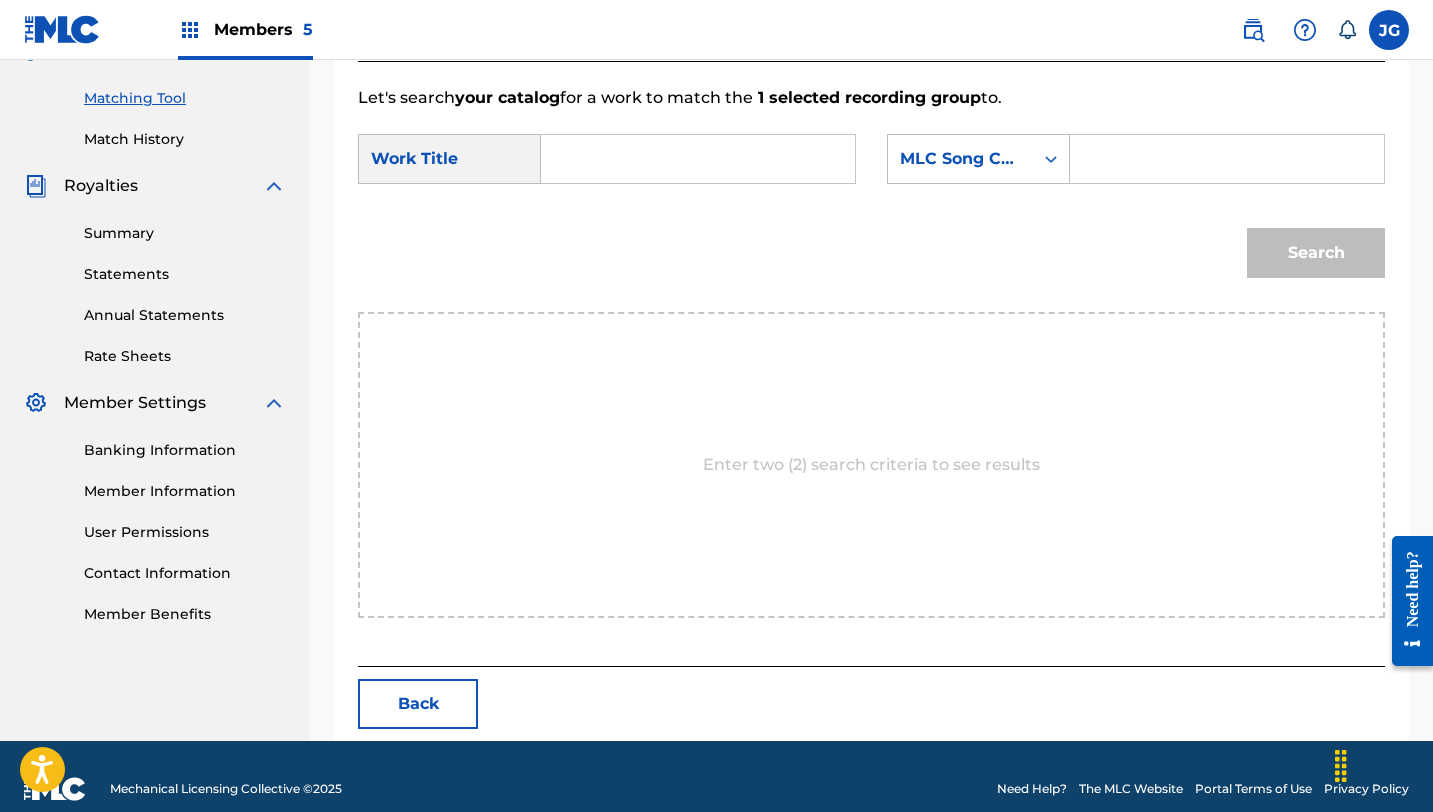 paste on "BABY'S ON FIRE" 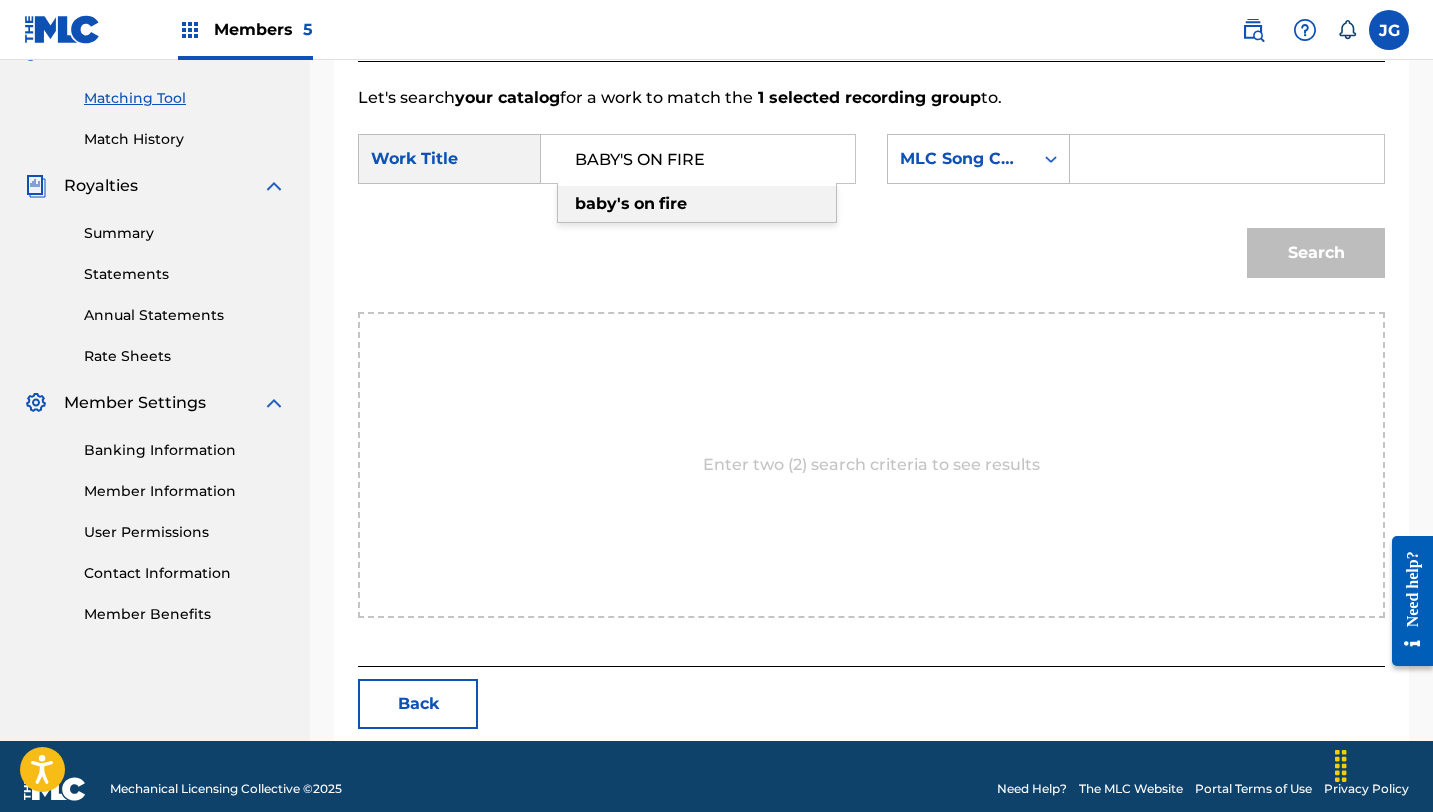 type on "BABY'S ON FIRE" 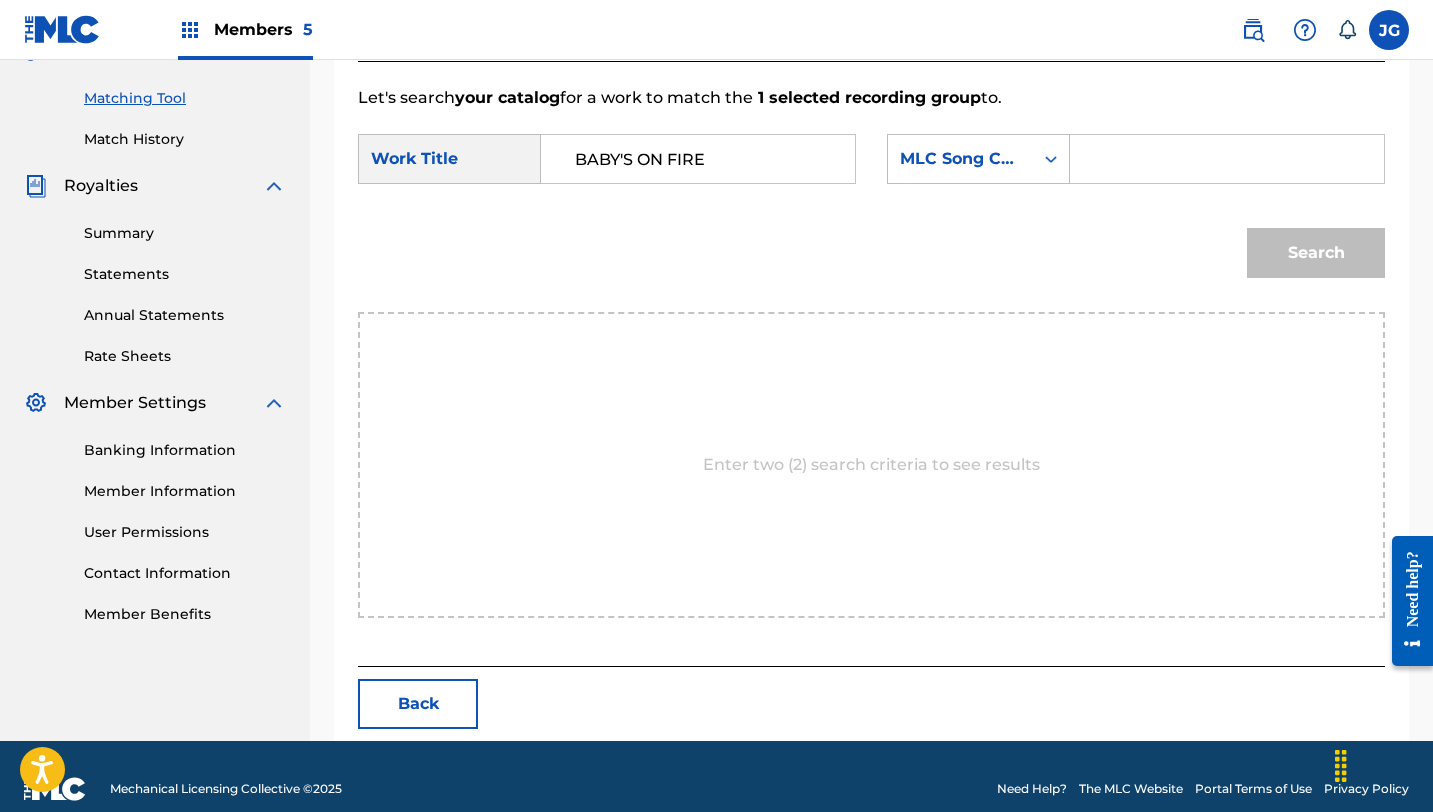 click at bounding box center [1227, 159] 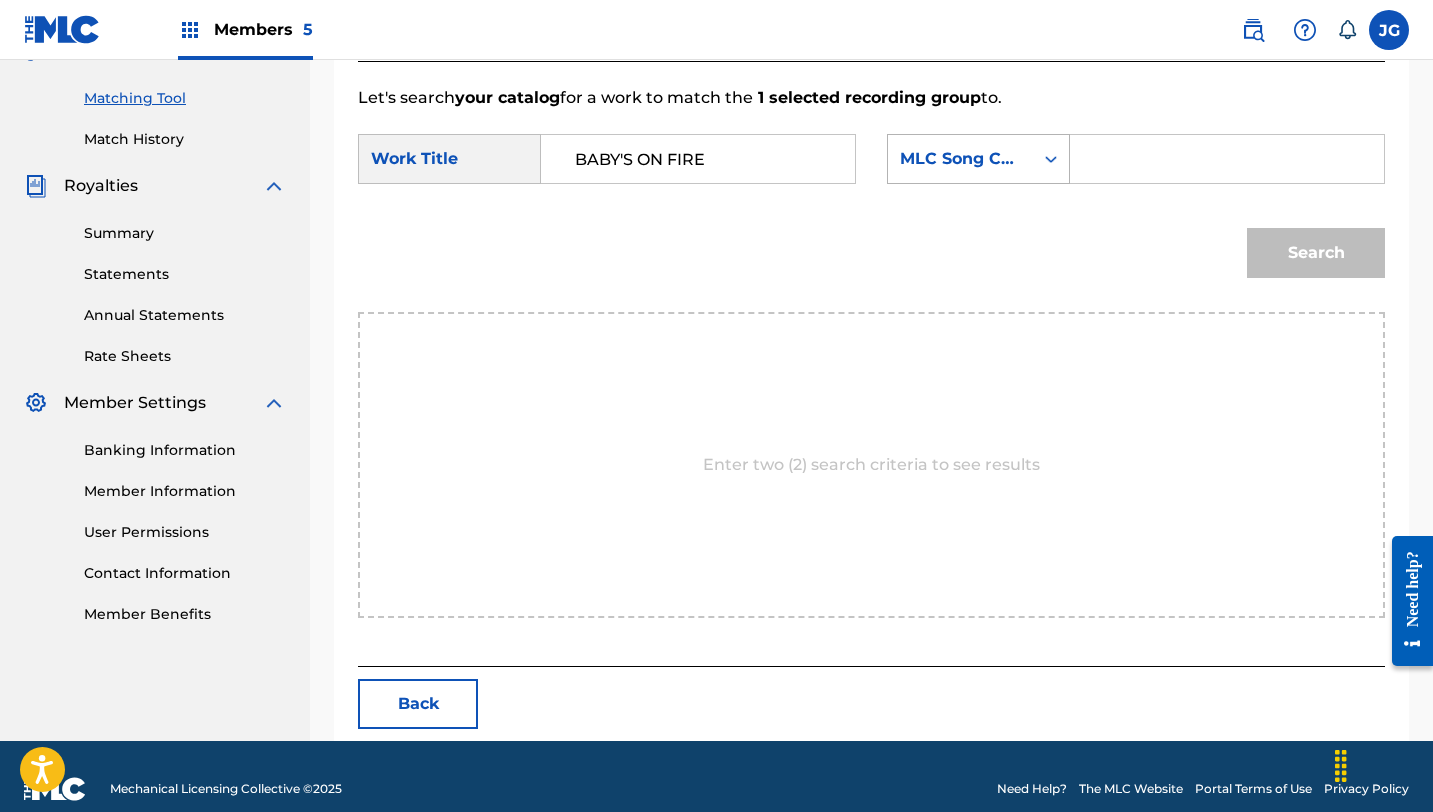 click on "MLC Song Code" at bounding box center [960, 159] 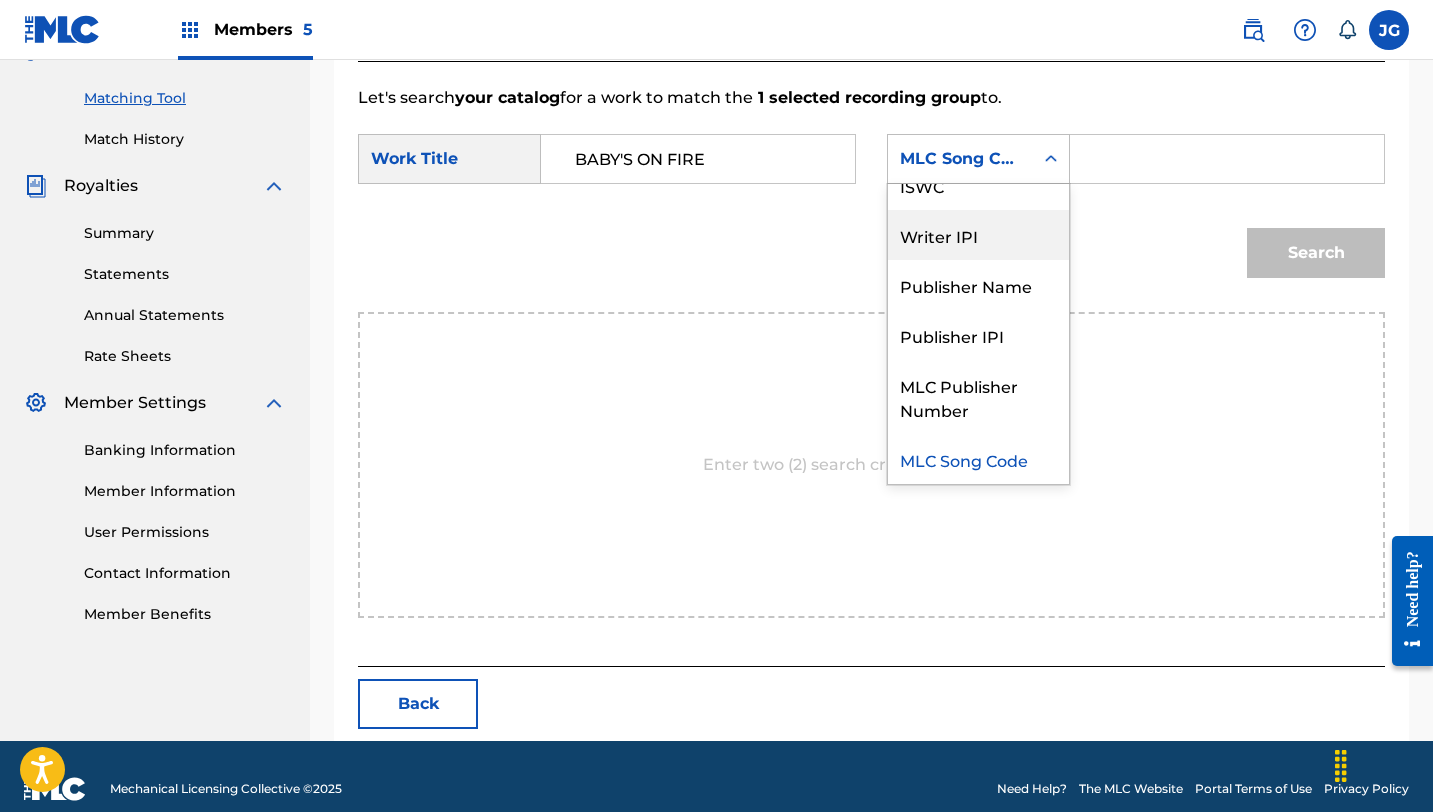 scroll, scrollTop: 0, scrollLeft: 0, axis: both 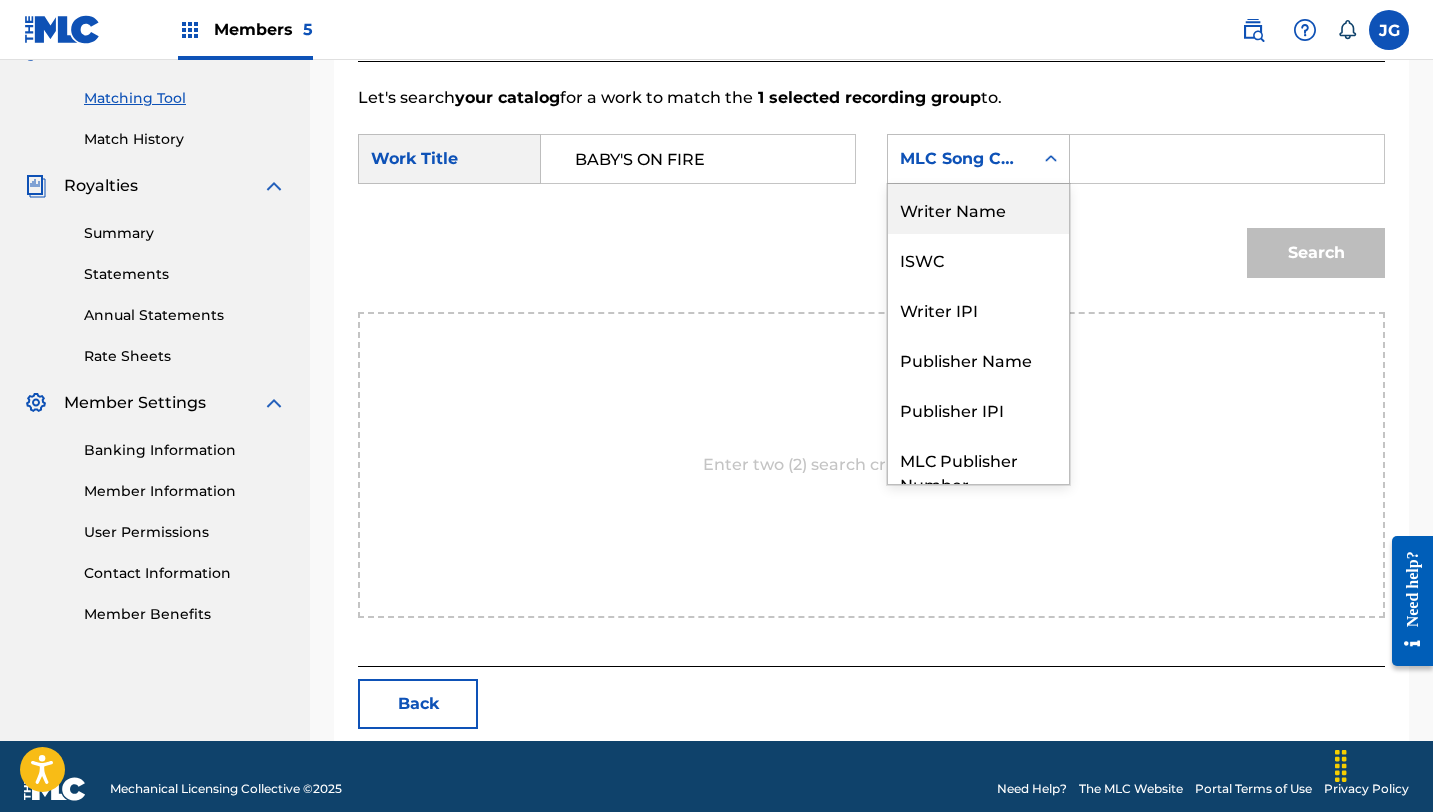 click on "Writer Name" at bounding box center [978, 209] 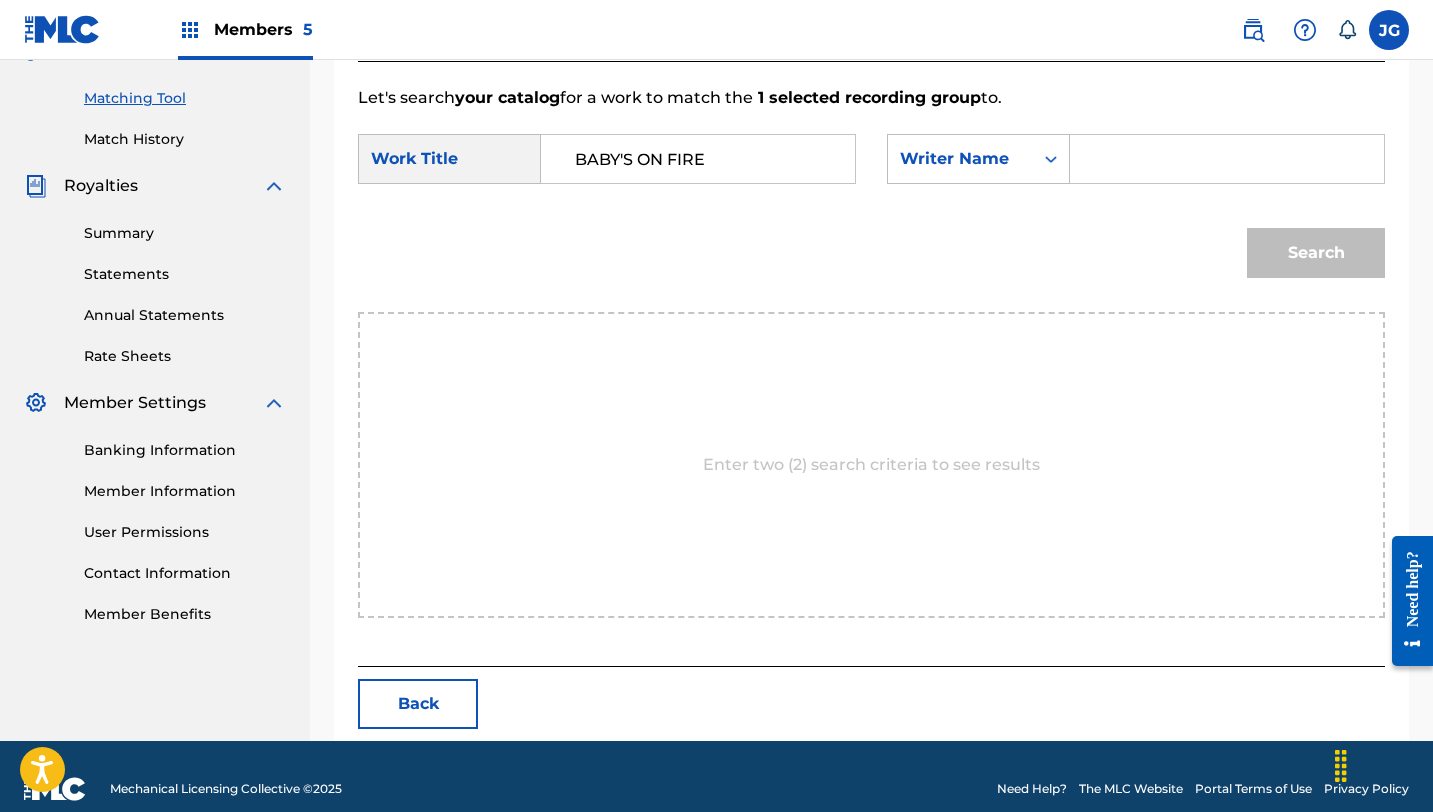 click at bounding box center (1227, 159) 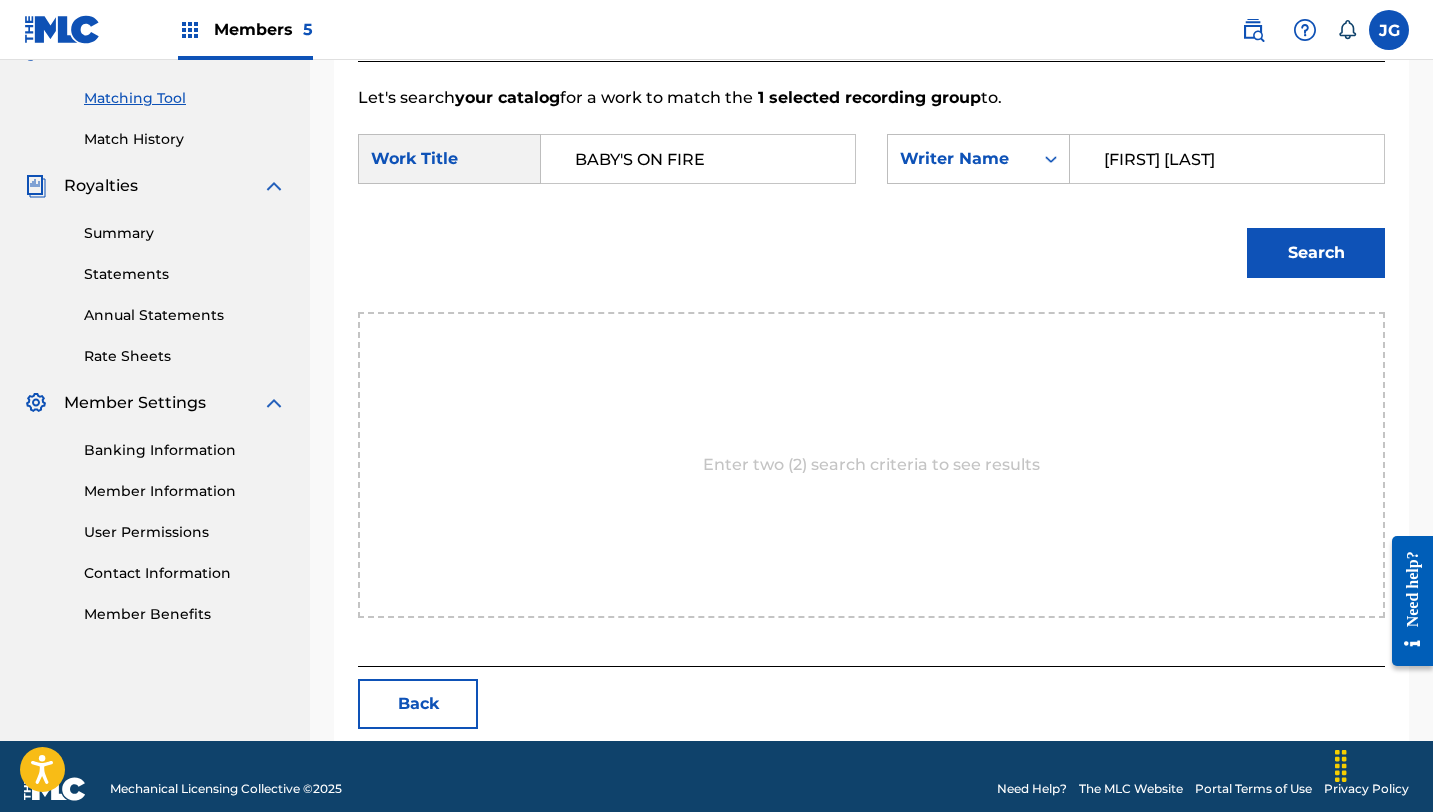click on "Search" at bounding box center (1316, 253) 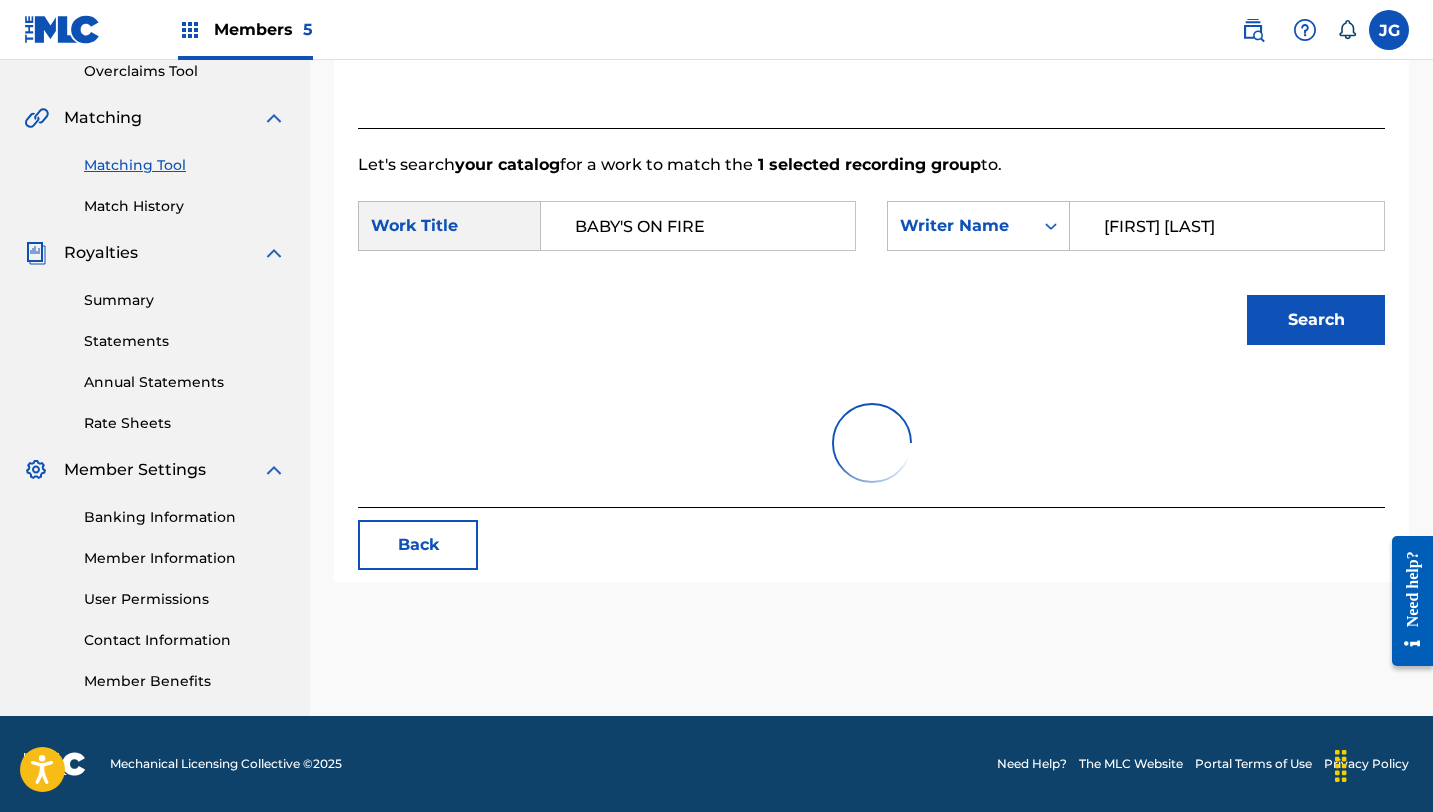 scroll, scrollTop: 495, scrollLeft: 0, axis: vertical 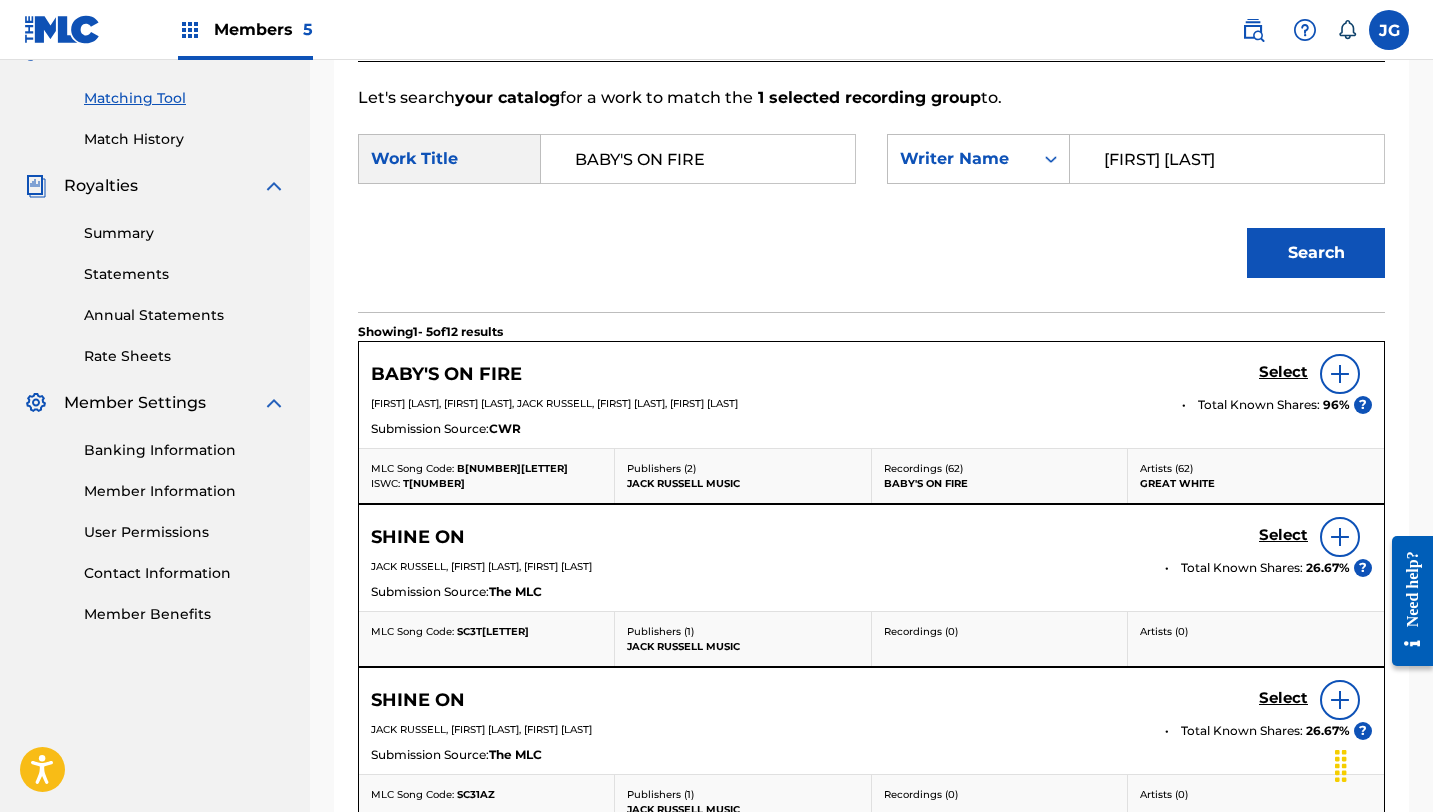 click on "Select" at bounding box center (1283, 372) 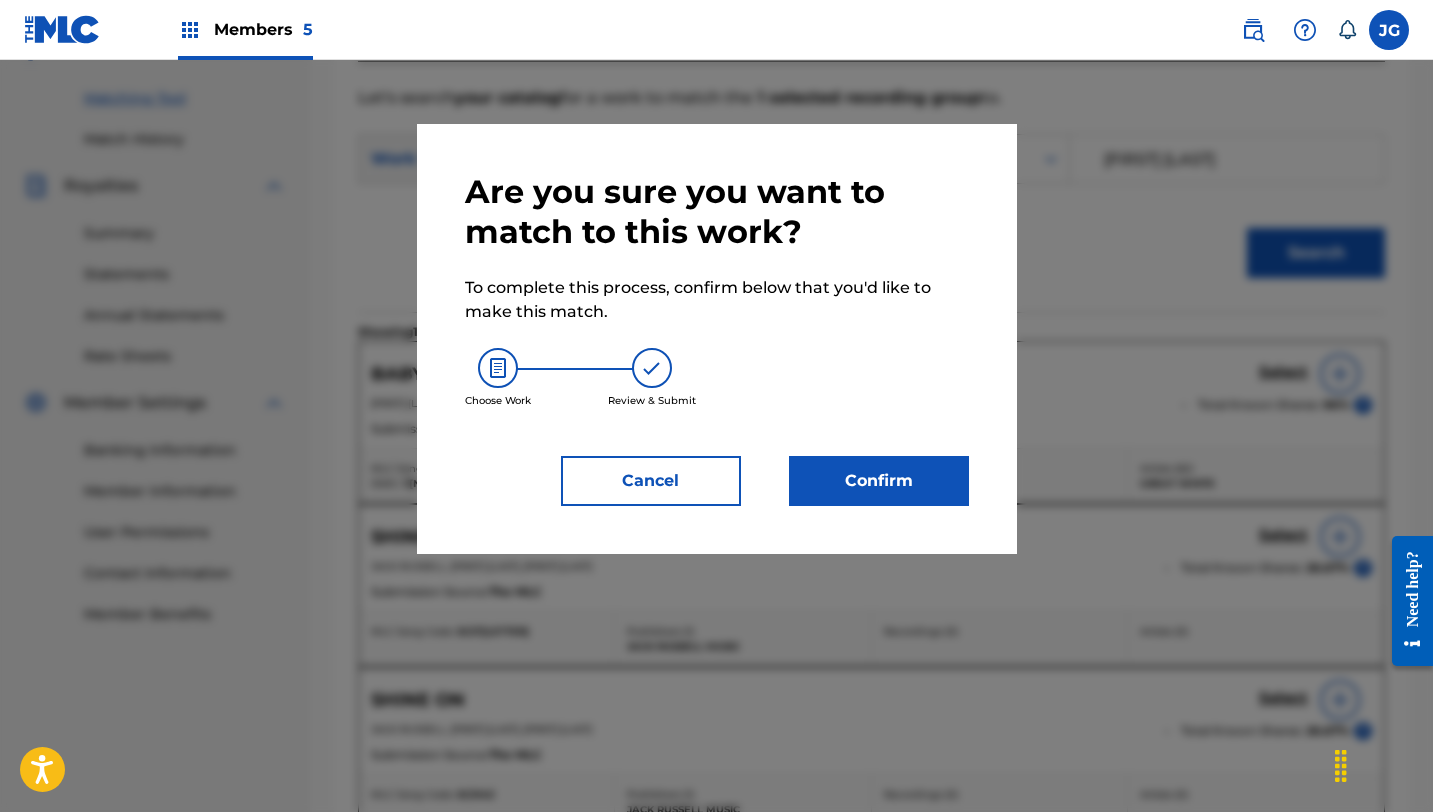click on "Confirm" at bounding box center (879, 481) 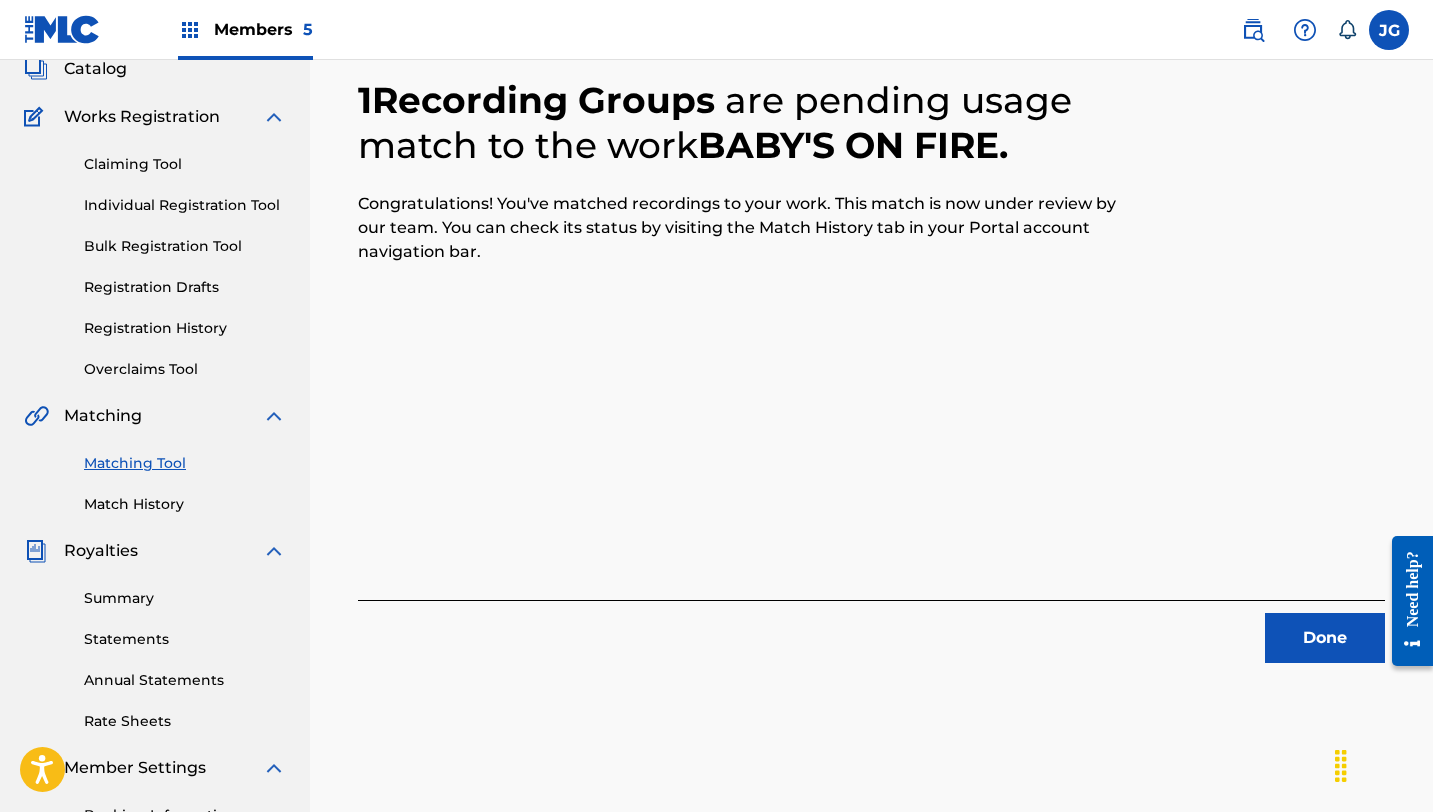 scroll, scrollTop: 0, scrollLeft: 0, axis: both 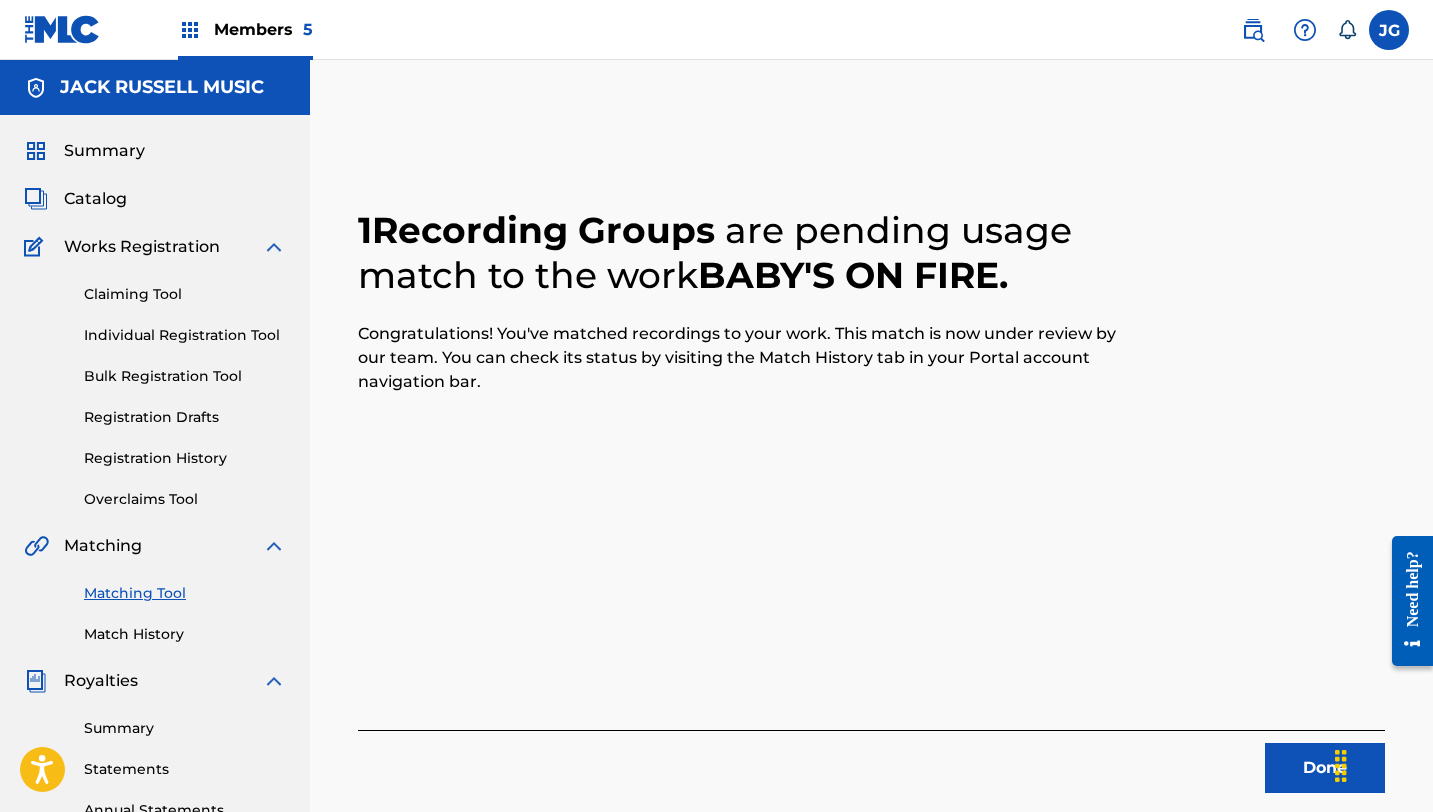 click on "Done" at bounding box center [1325, 768] 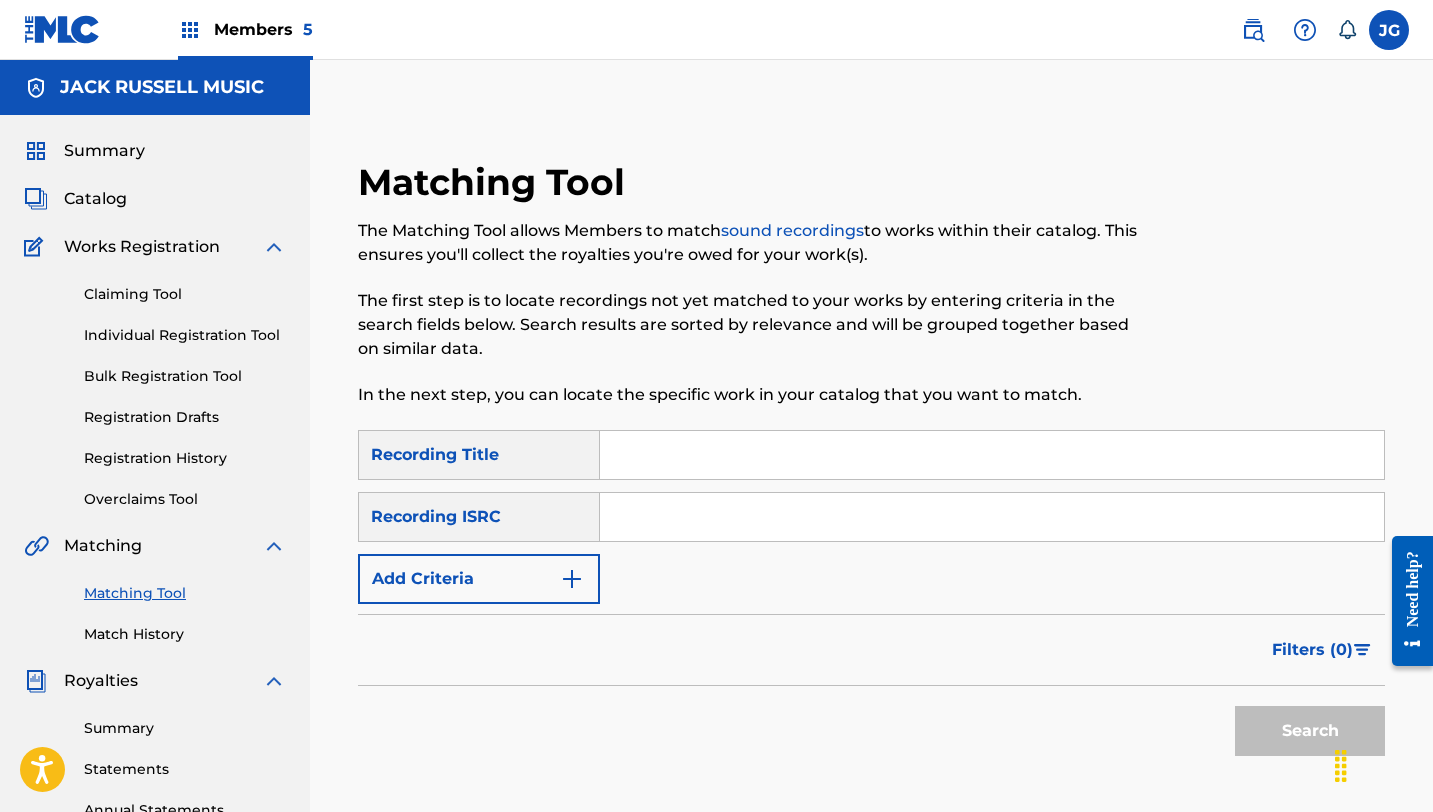 click on "Matching Tool" at bounding box center (185, 593) 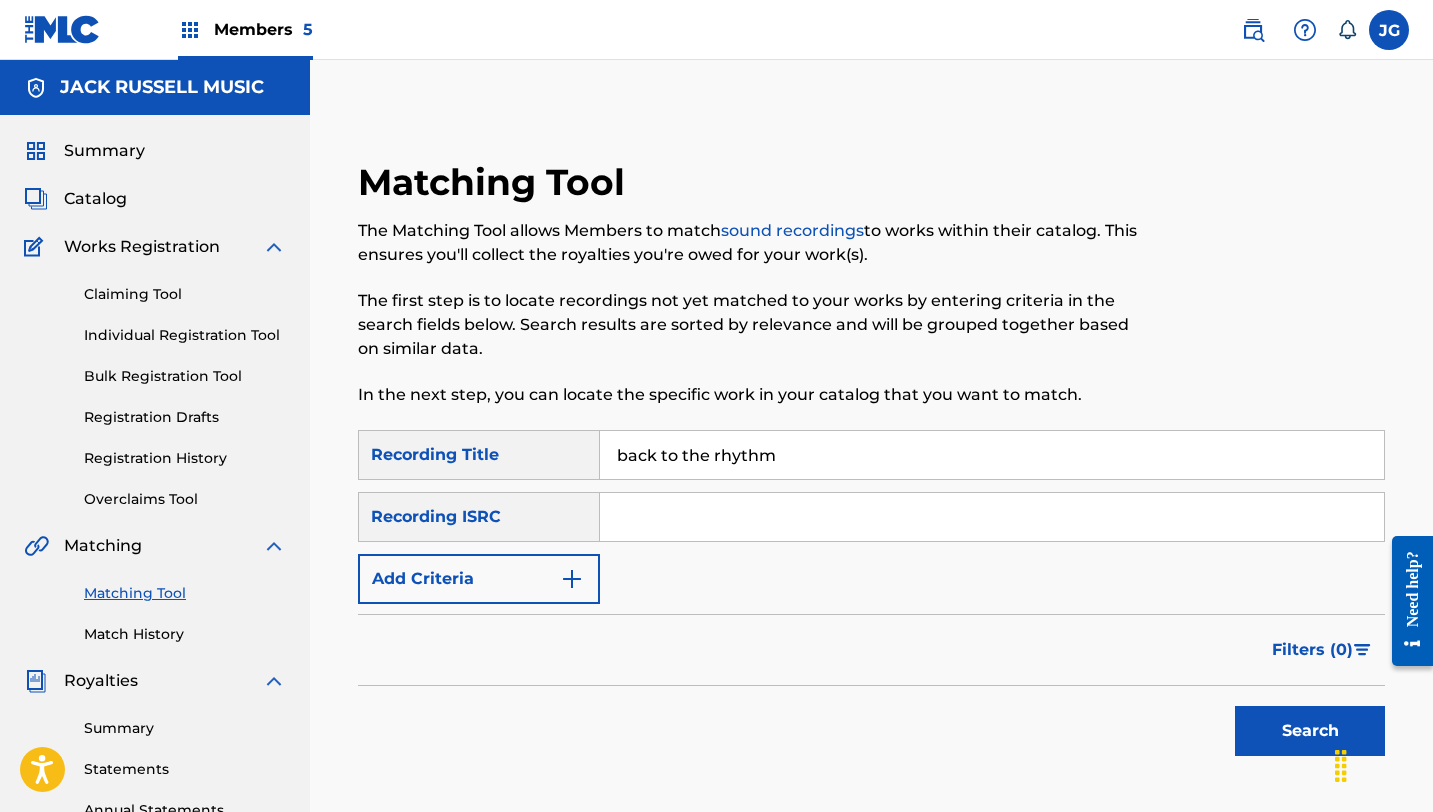 type on "back to the rhythm" 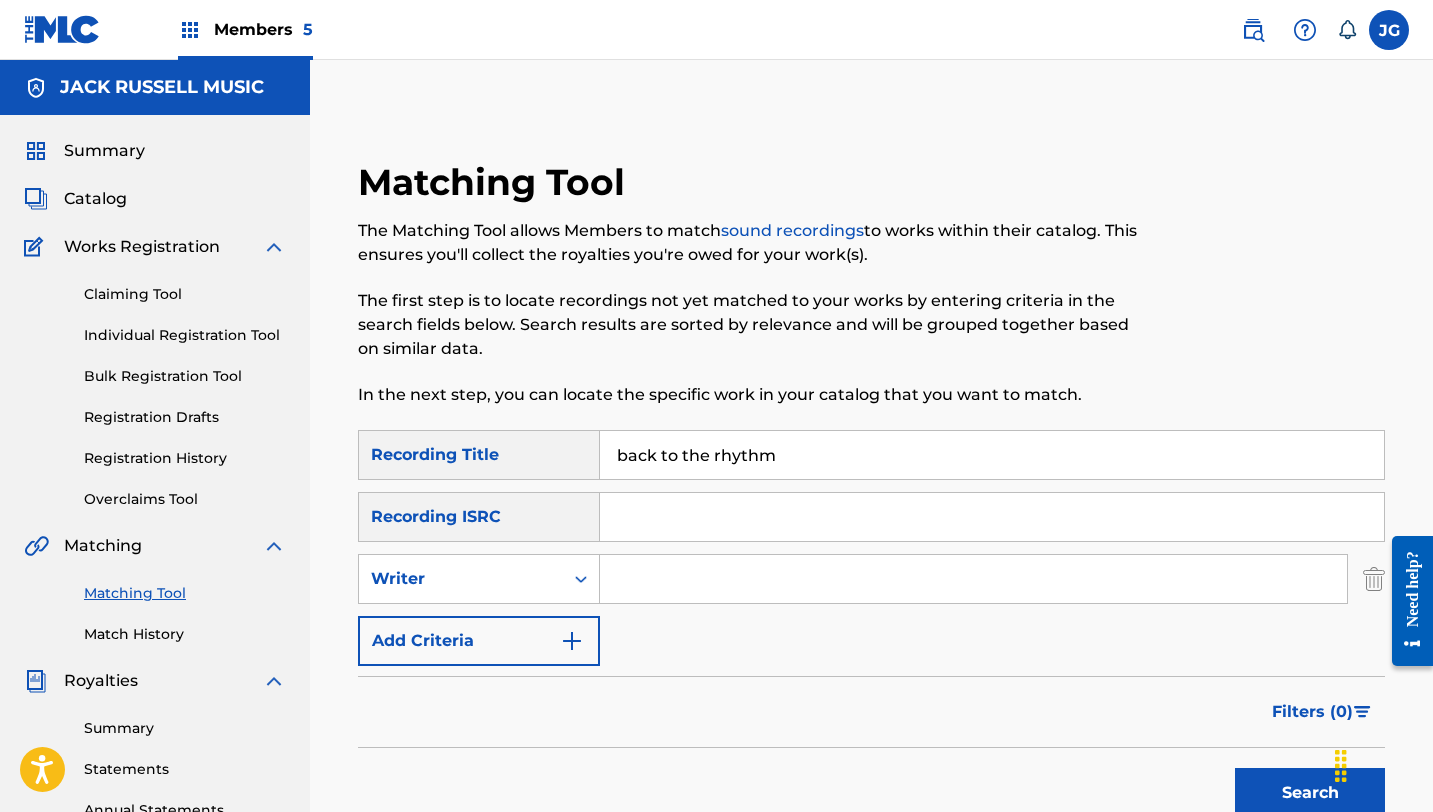 click at bounding box center [973, 579] 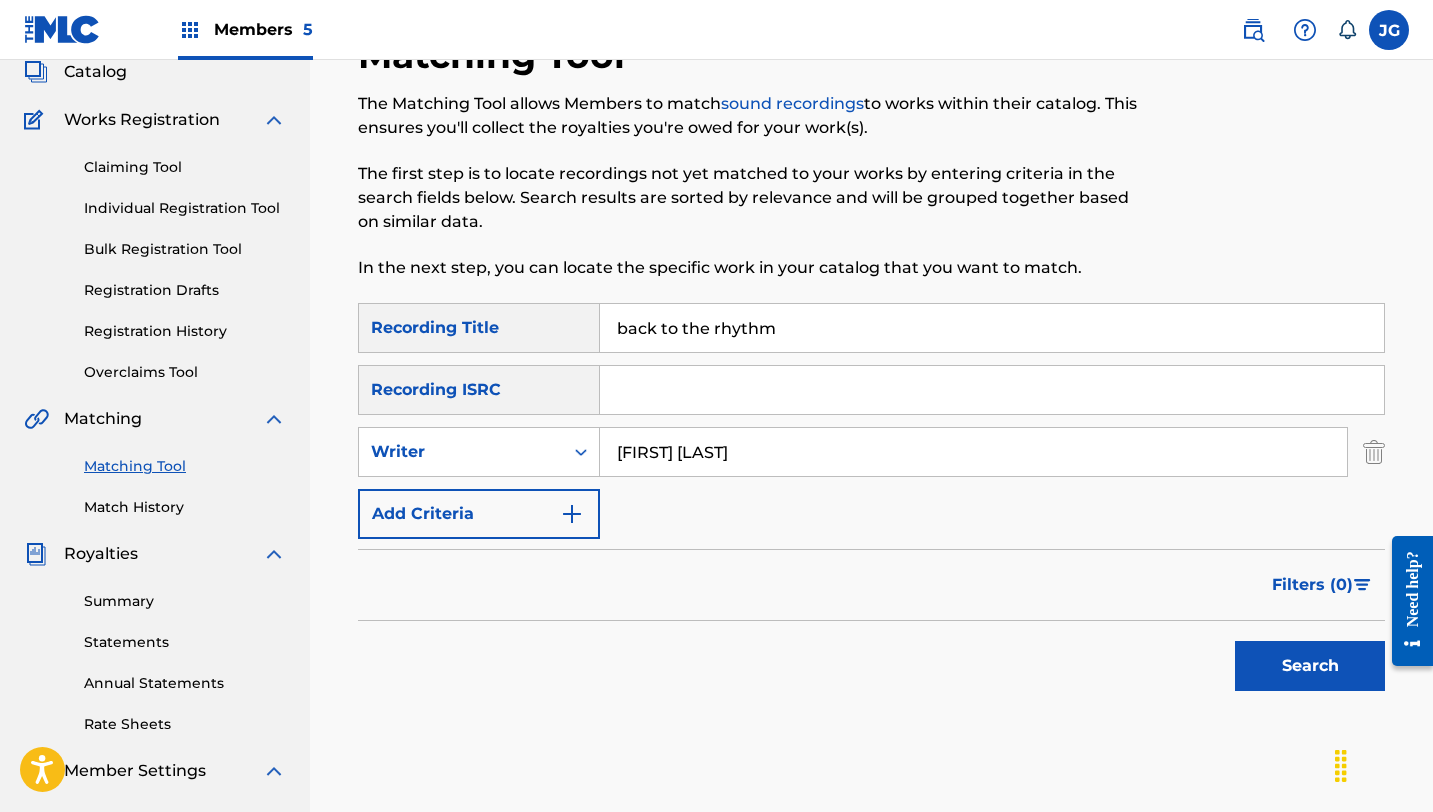 scroll, scrollTop: 177, scrollLeft: 0, axis: vertical 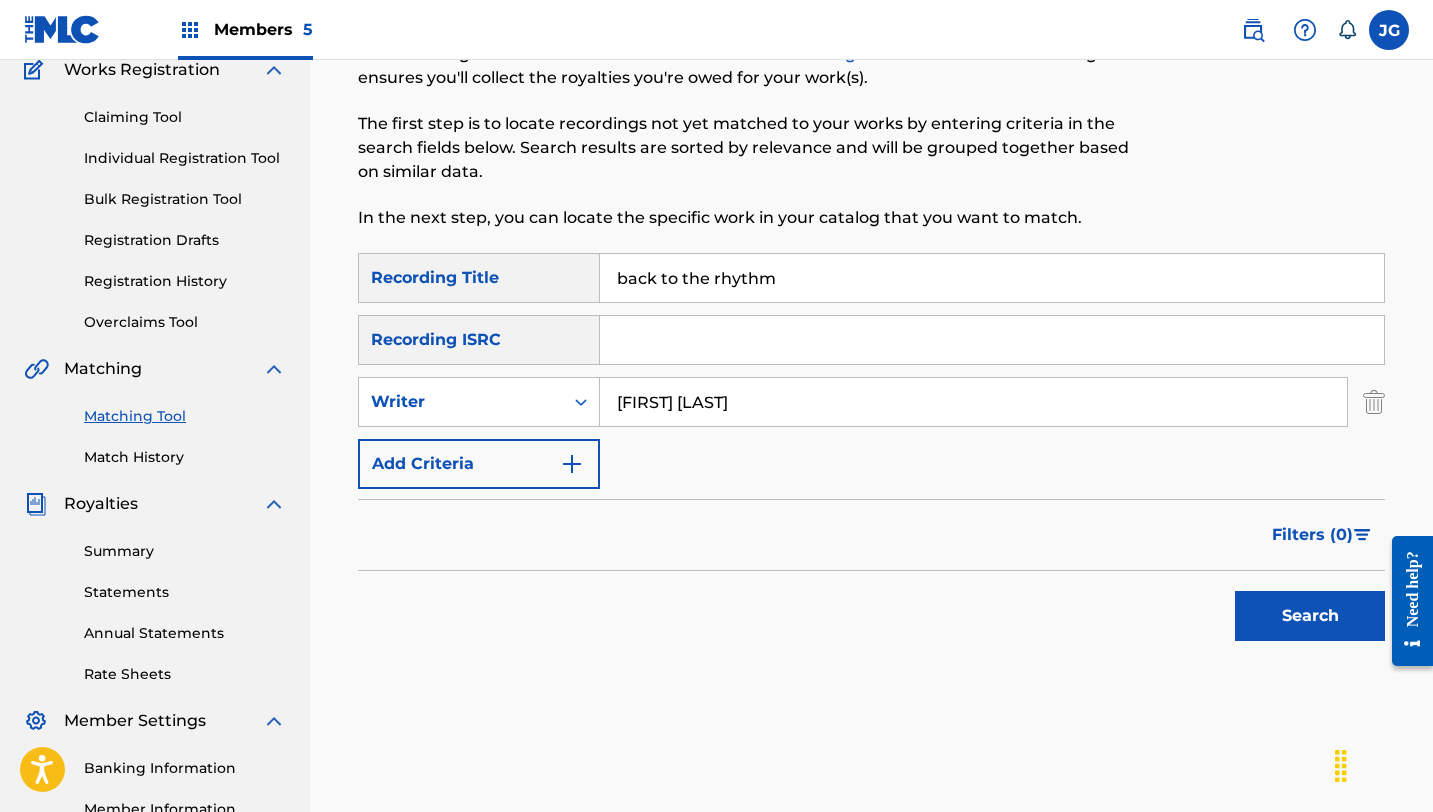 click on "Search" at bounding box center [1310, 616] 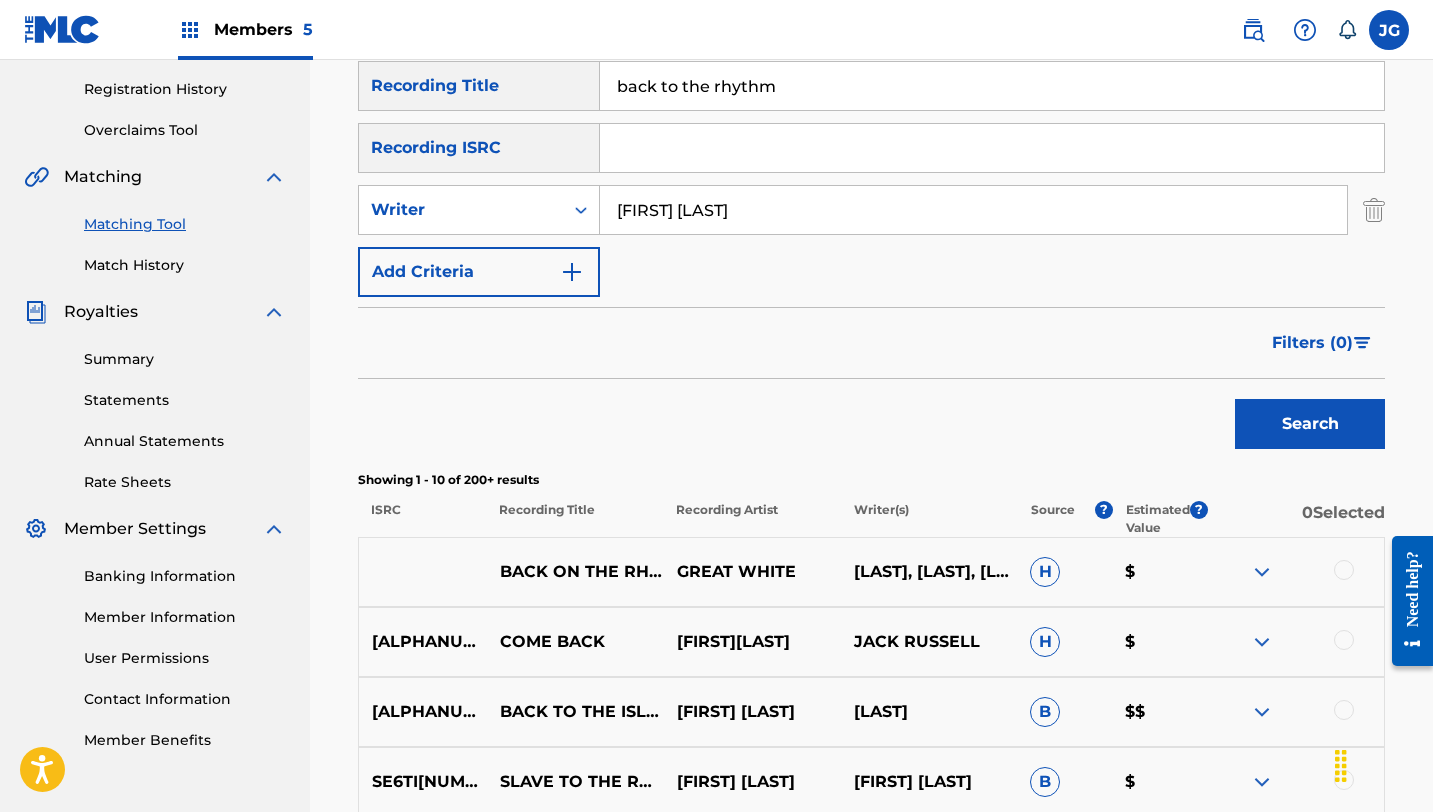 scroll, scrollTop: 365, scrollLeft: 0, axis: vertical 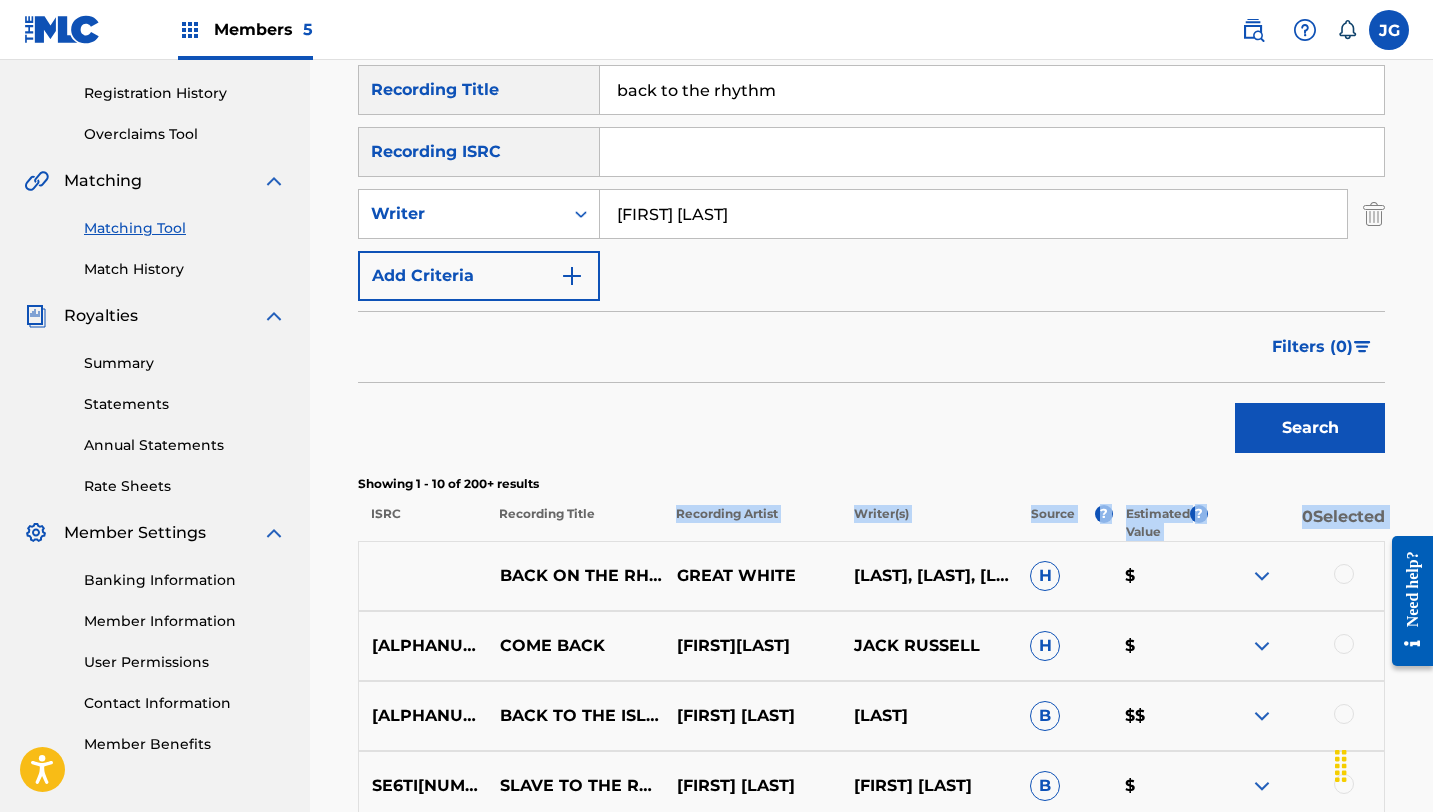 drag, startPoint x: 499, startPoint y: 566, endPoint x: 675, endPoint y: 516, distance: 182.96448 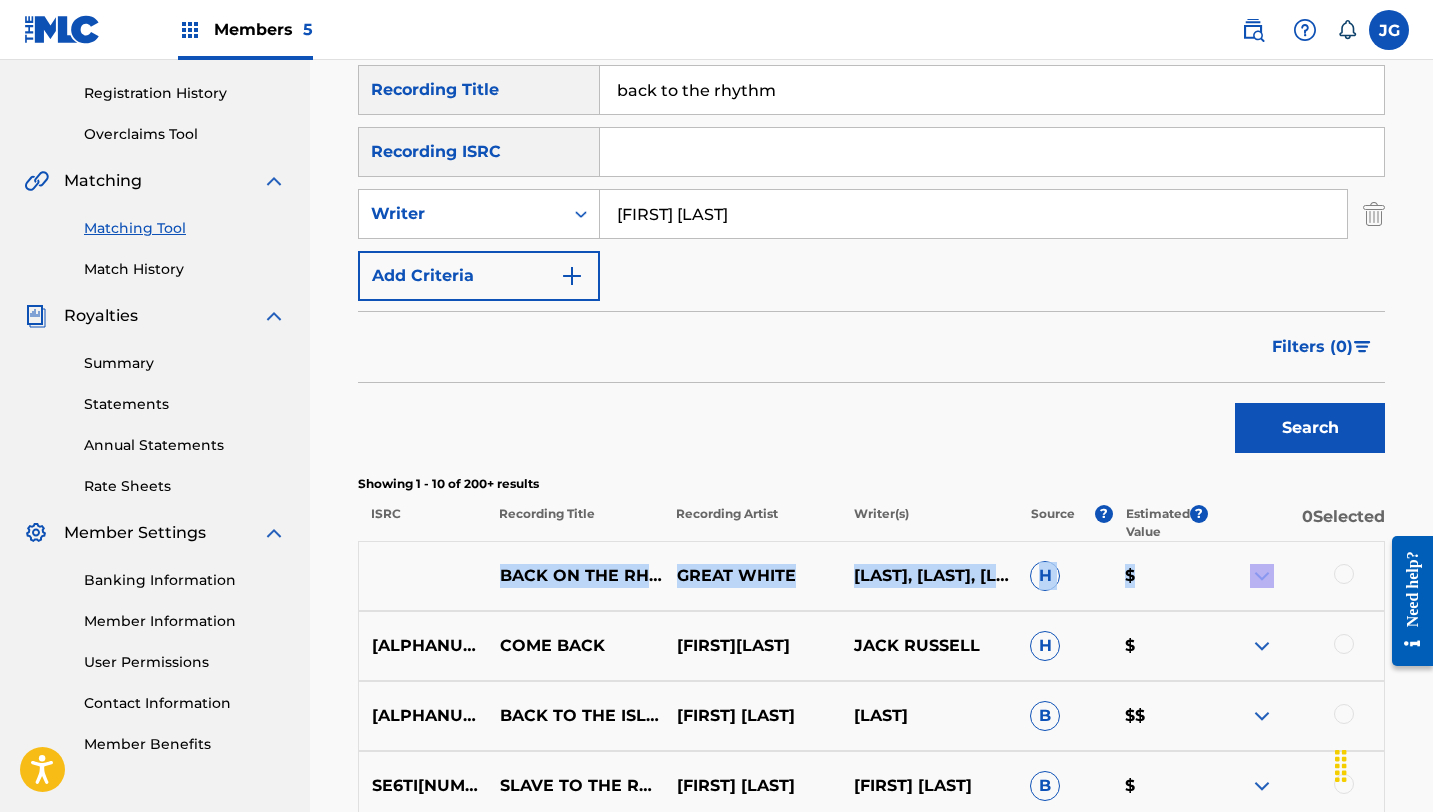 drag, startPoint x: 378, startPoint y: 556, endPoint x: 1258, endPoint y: 594, distance: 880.82007 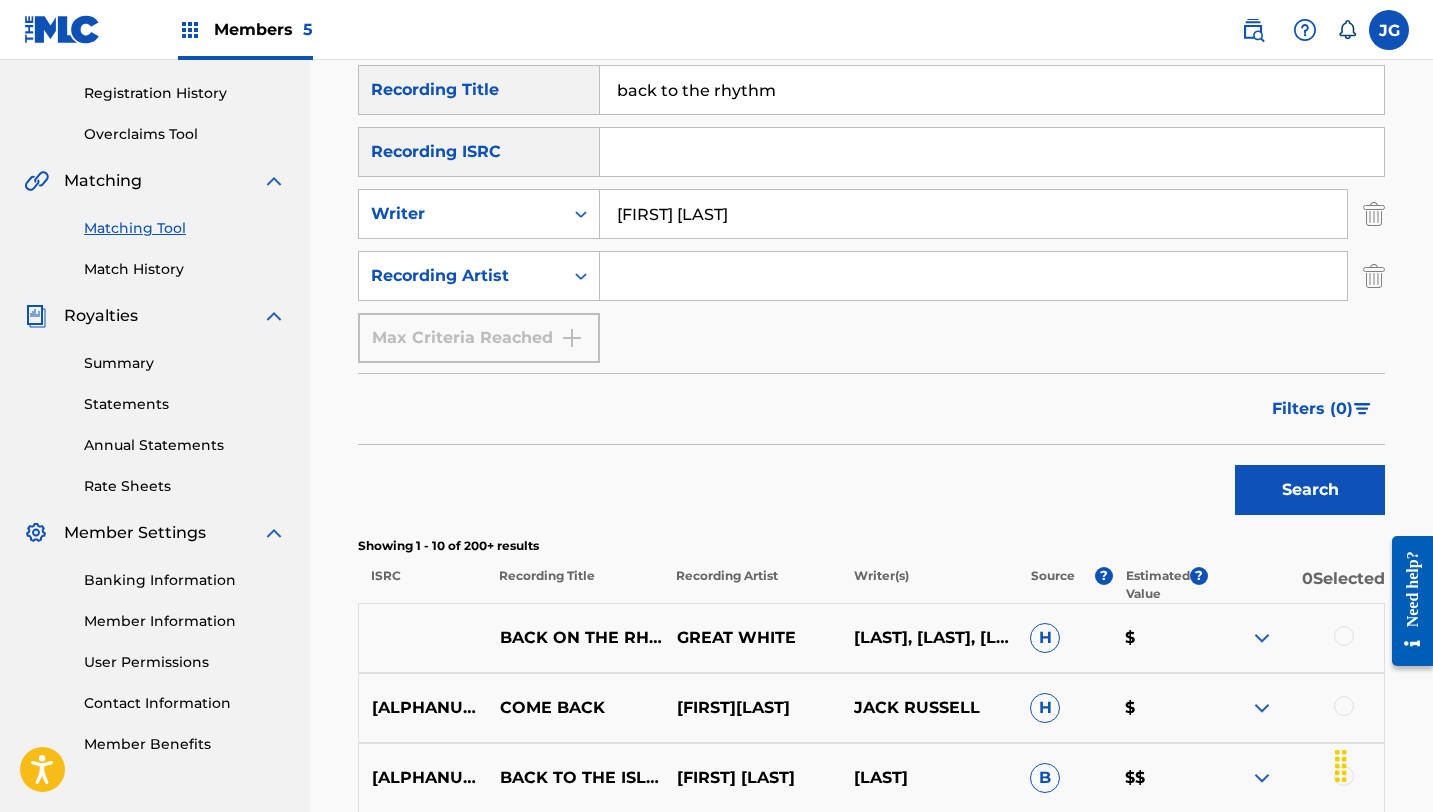 click at bounding box center [973, 276] 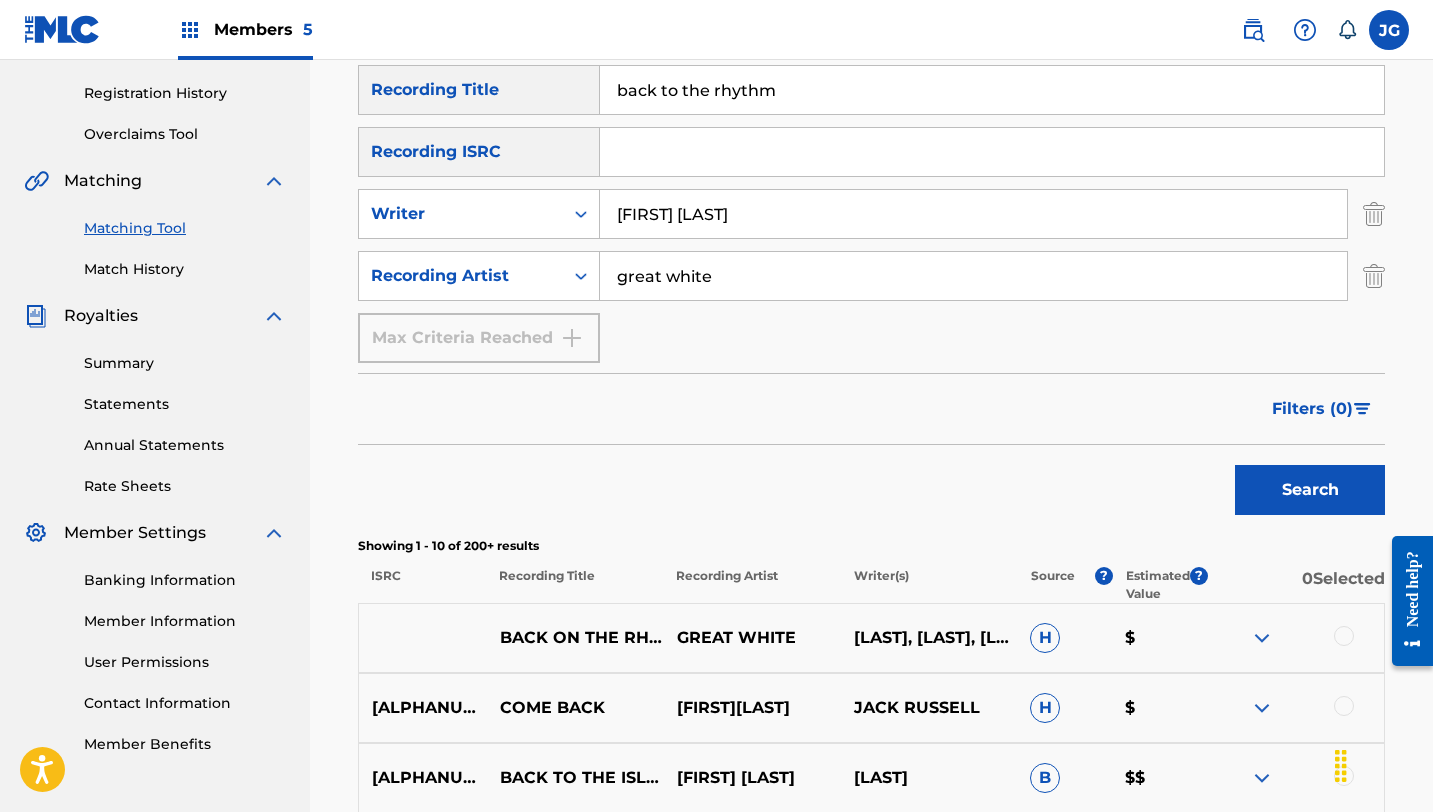 click on "Search" at bounding box center (1310, 490) 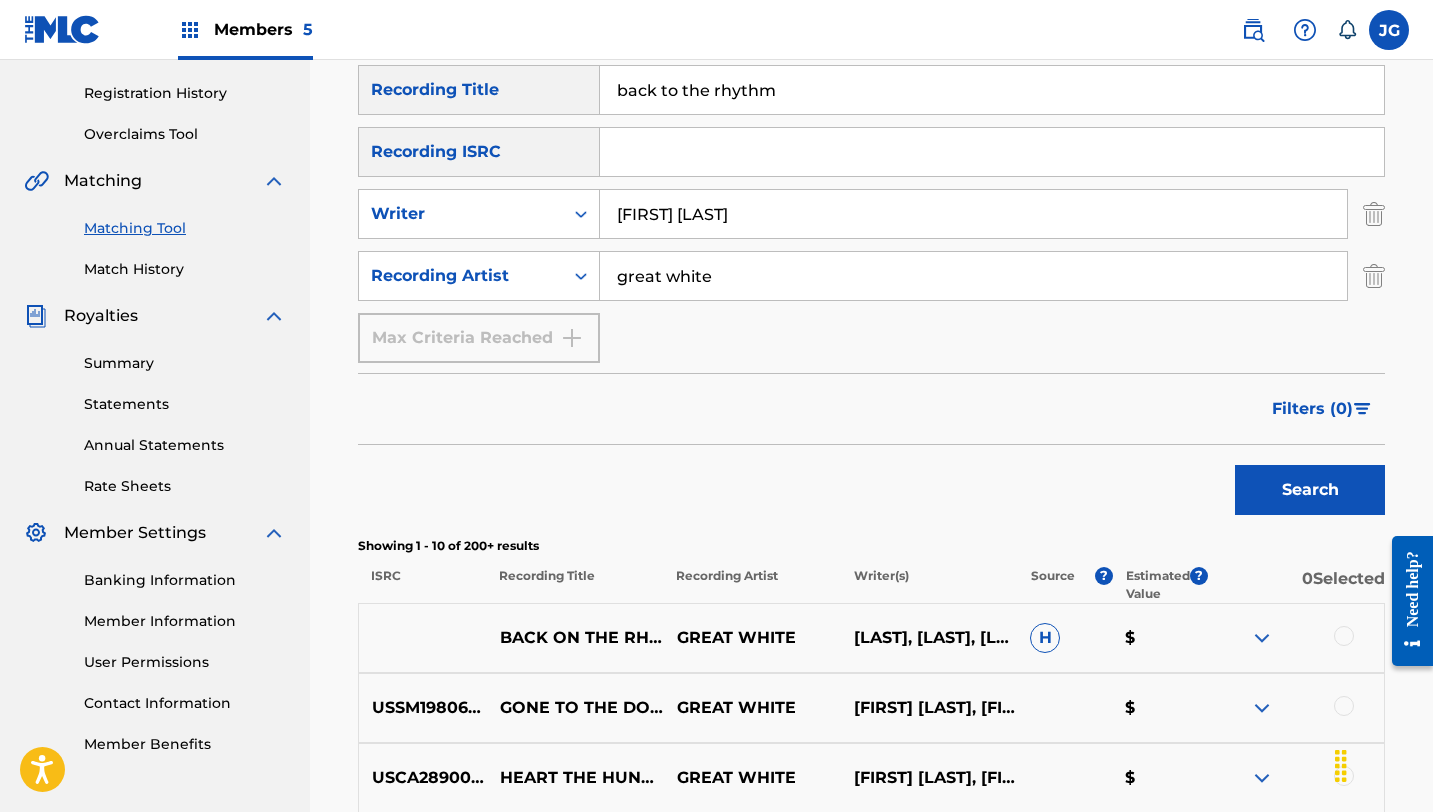 drag, startPoint x: 788, startPoint y: 87, endPoint x: 588, endPoint y: 84, distance: 200.02249 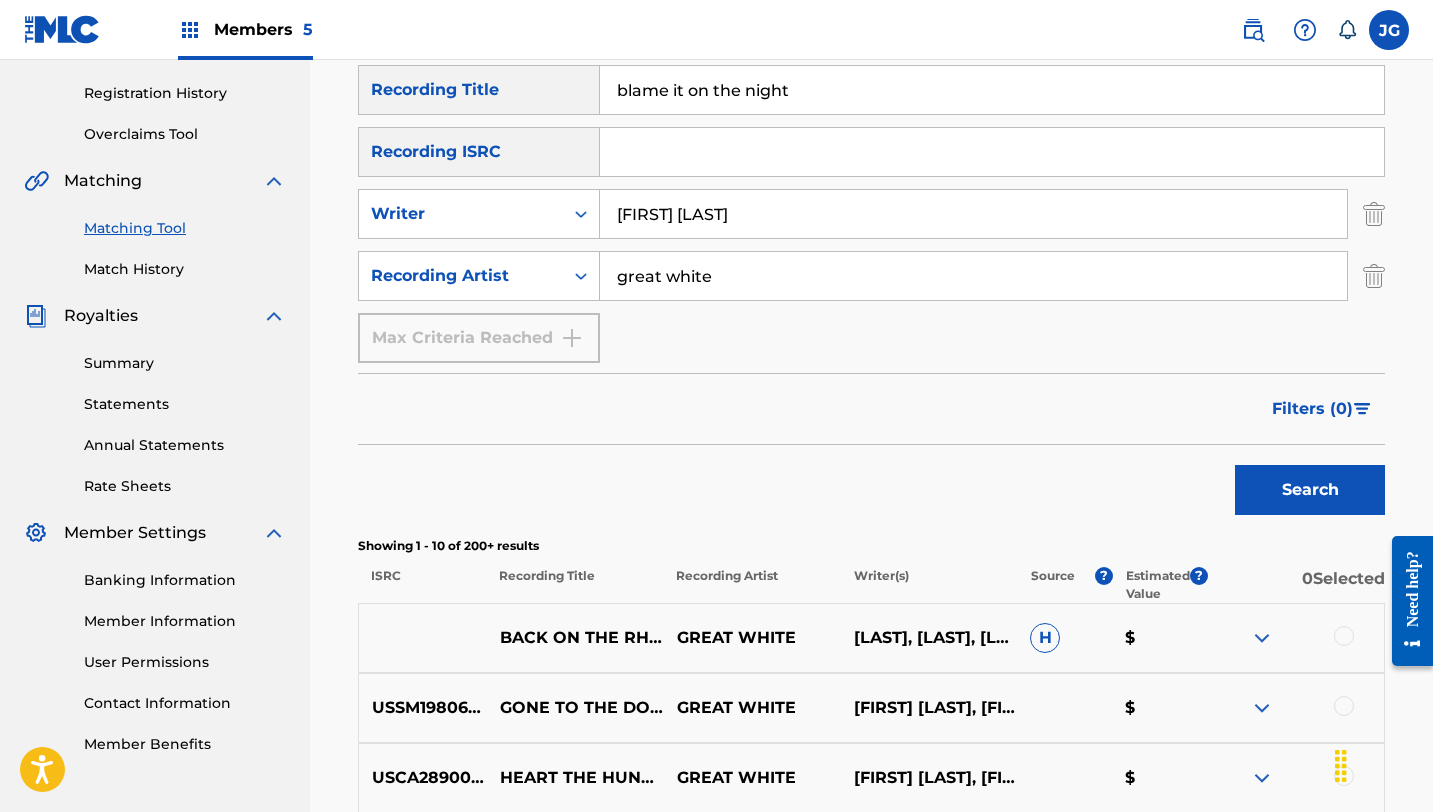 type on "blame it on the night" 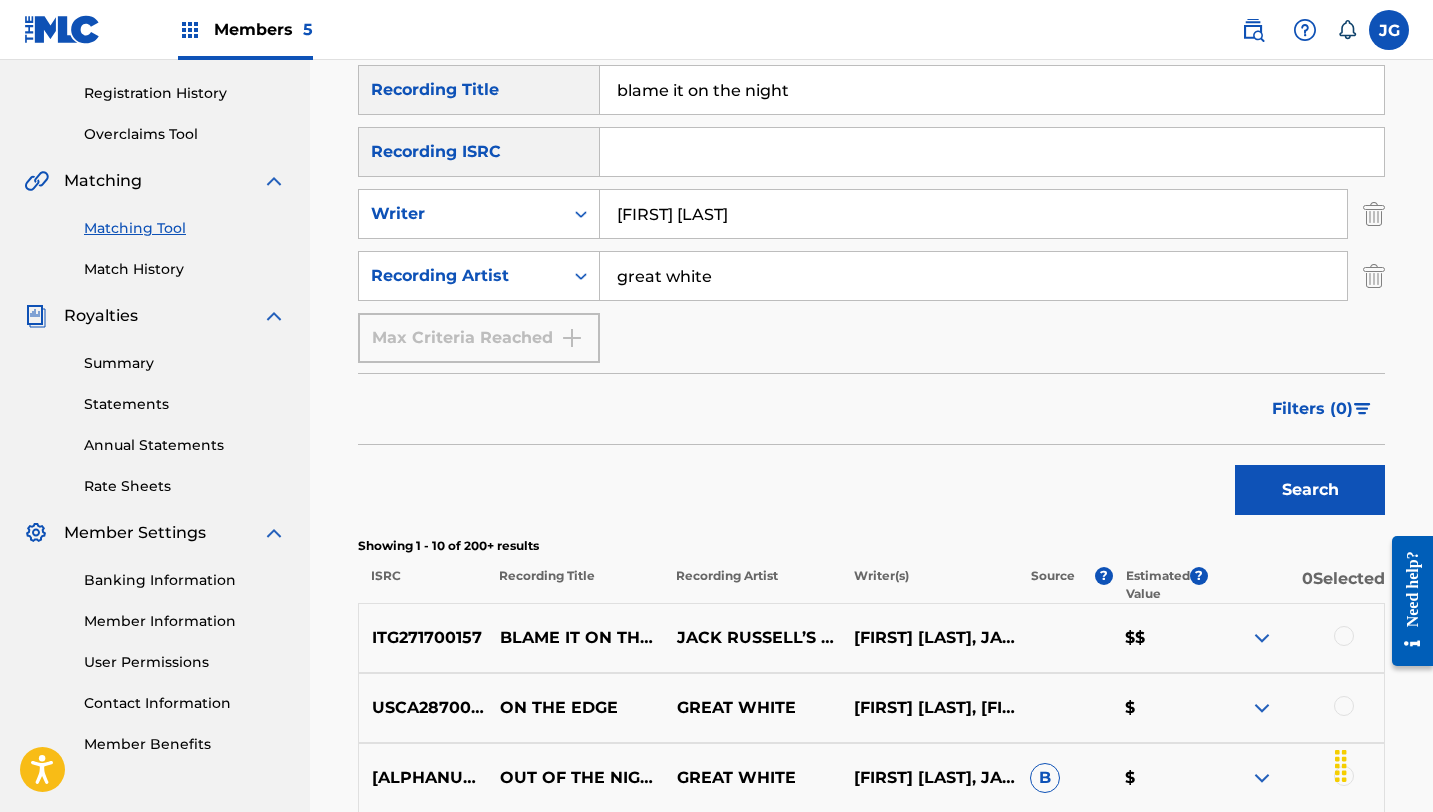 click at bounding box center (1344, 636) 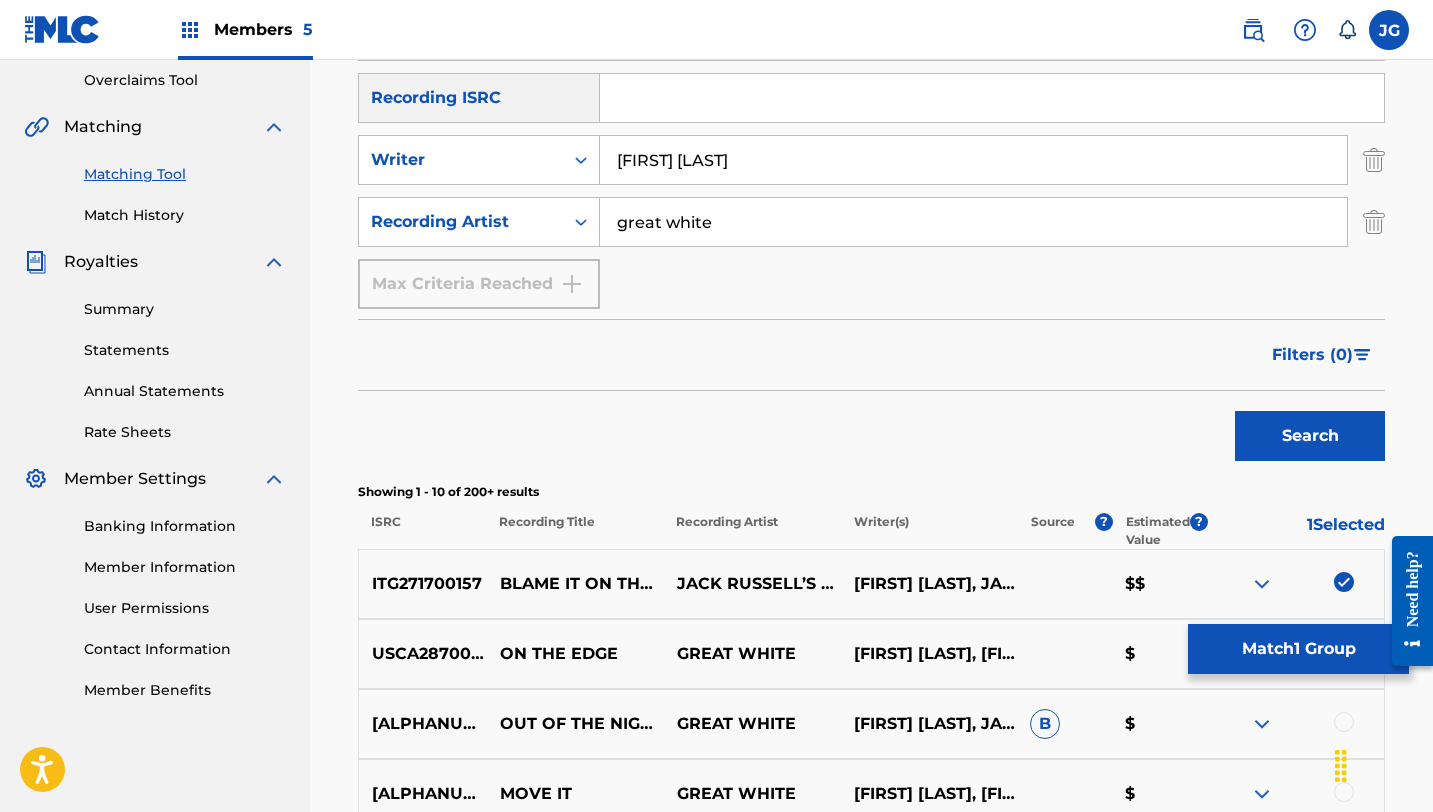 scroll, scrollTop: 440, scrollLeft: 0, axis: vertical 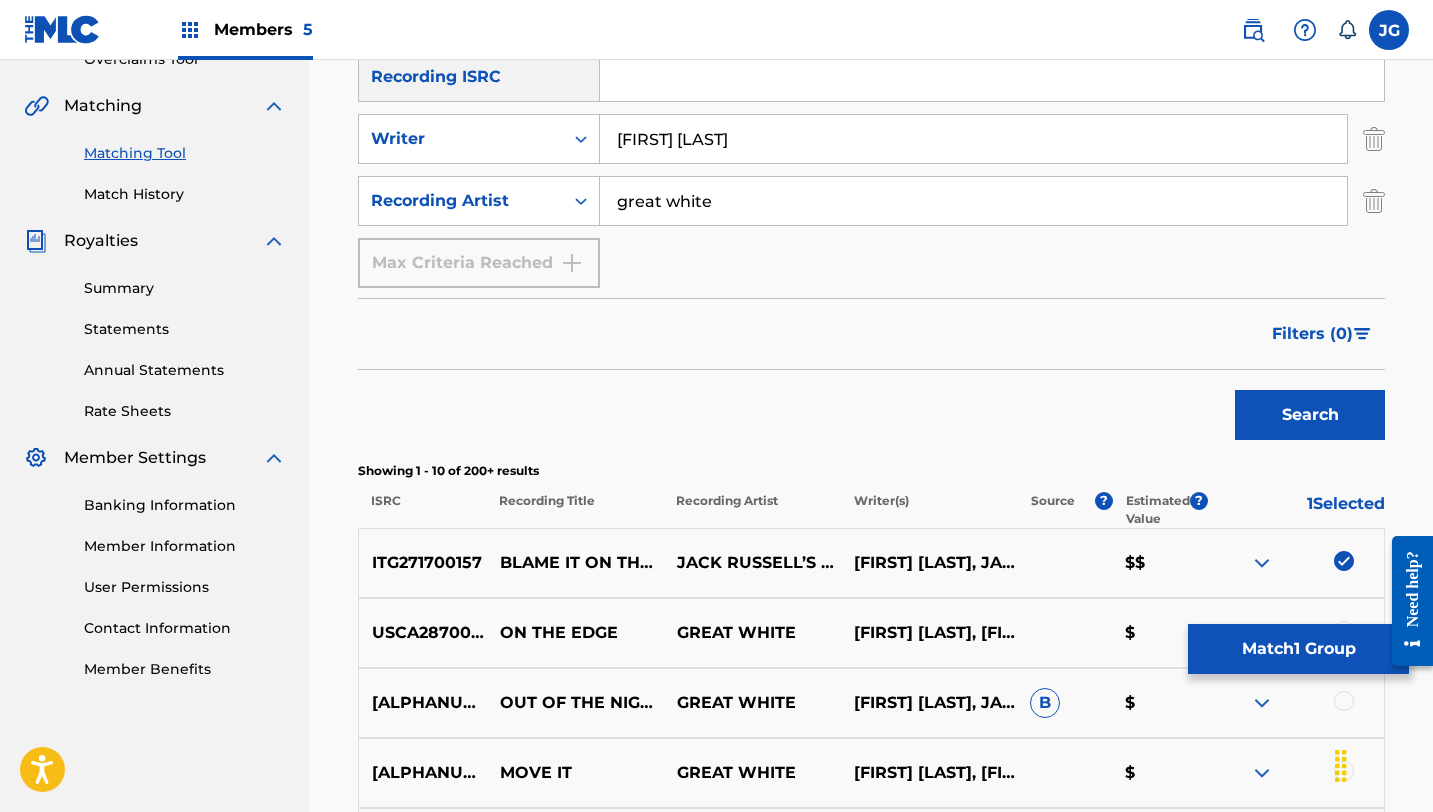 click on "Match  1 Group" at bounding box center (1298, 649) 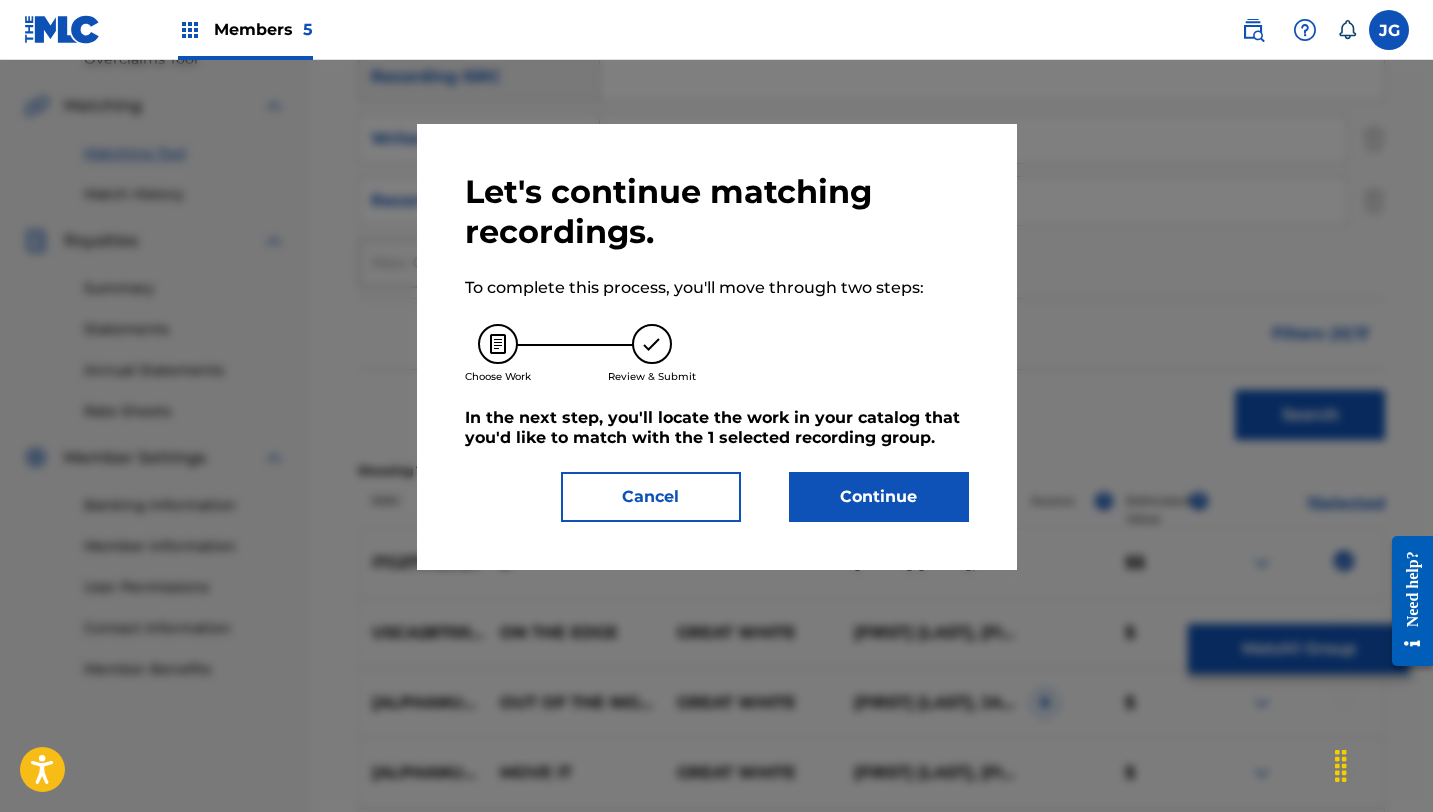 click on "Continue" at bounding box center (879, 497) 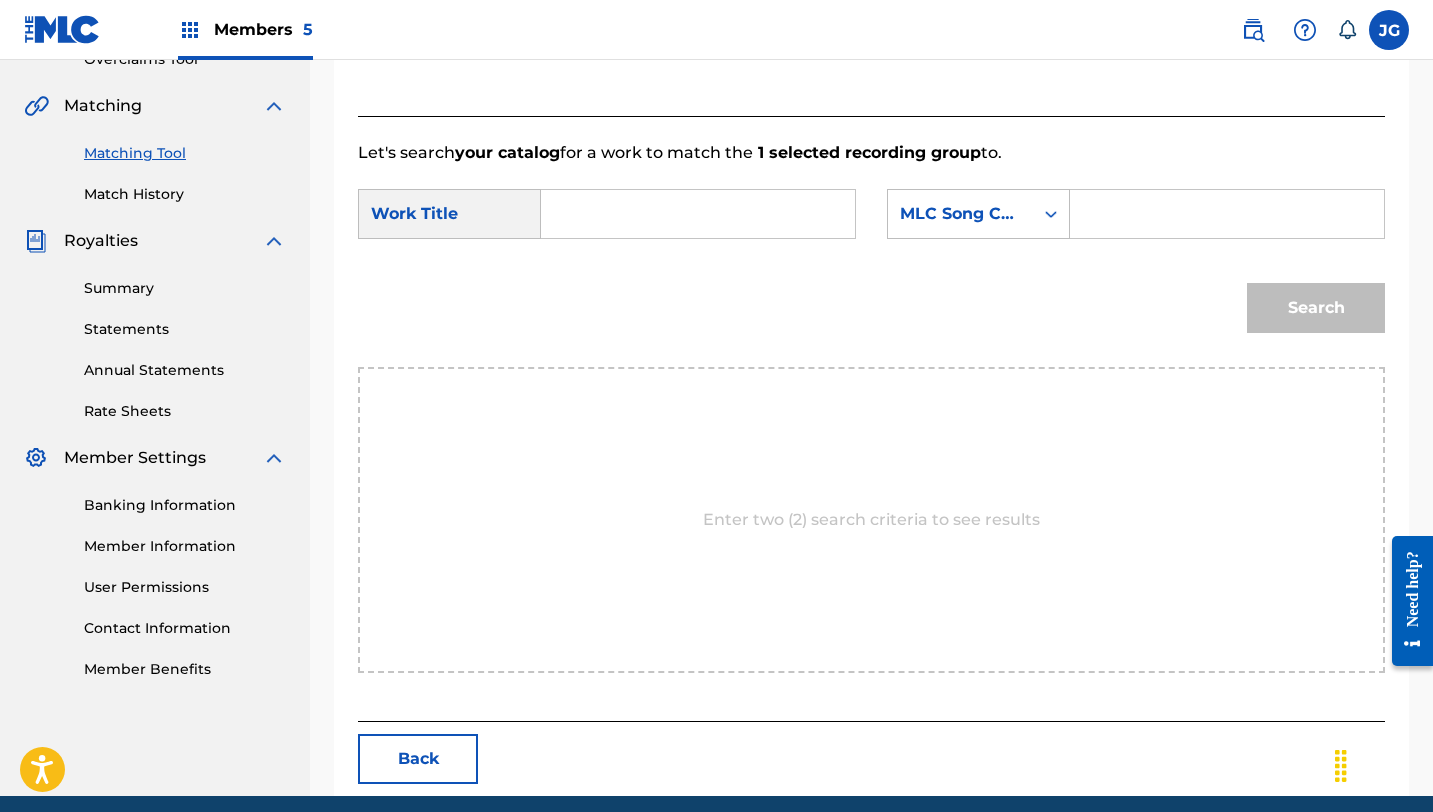 click at bounding box center (698, 214) 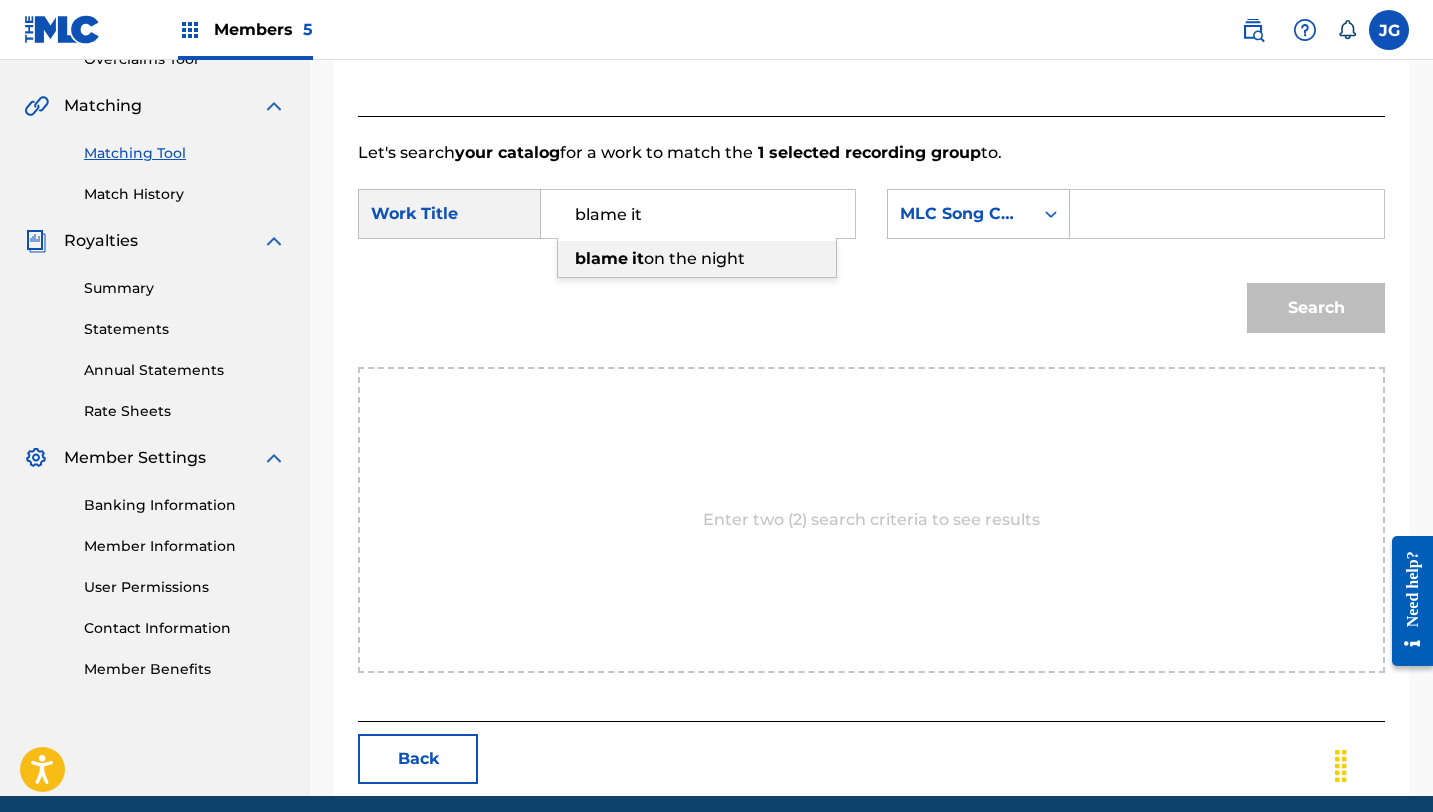 click on "blame" at bounding box center (601, 258) 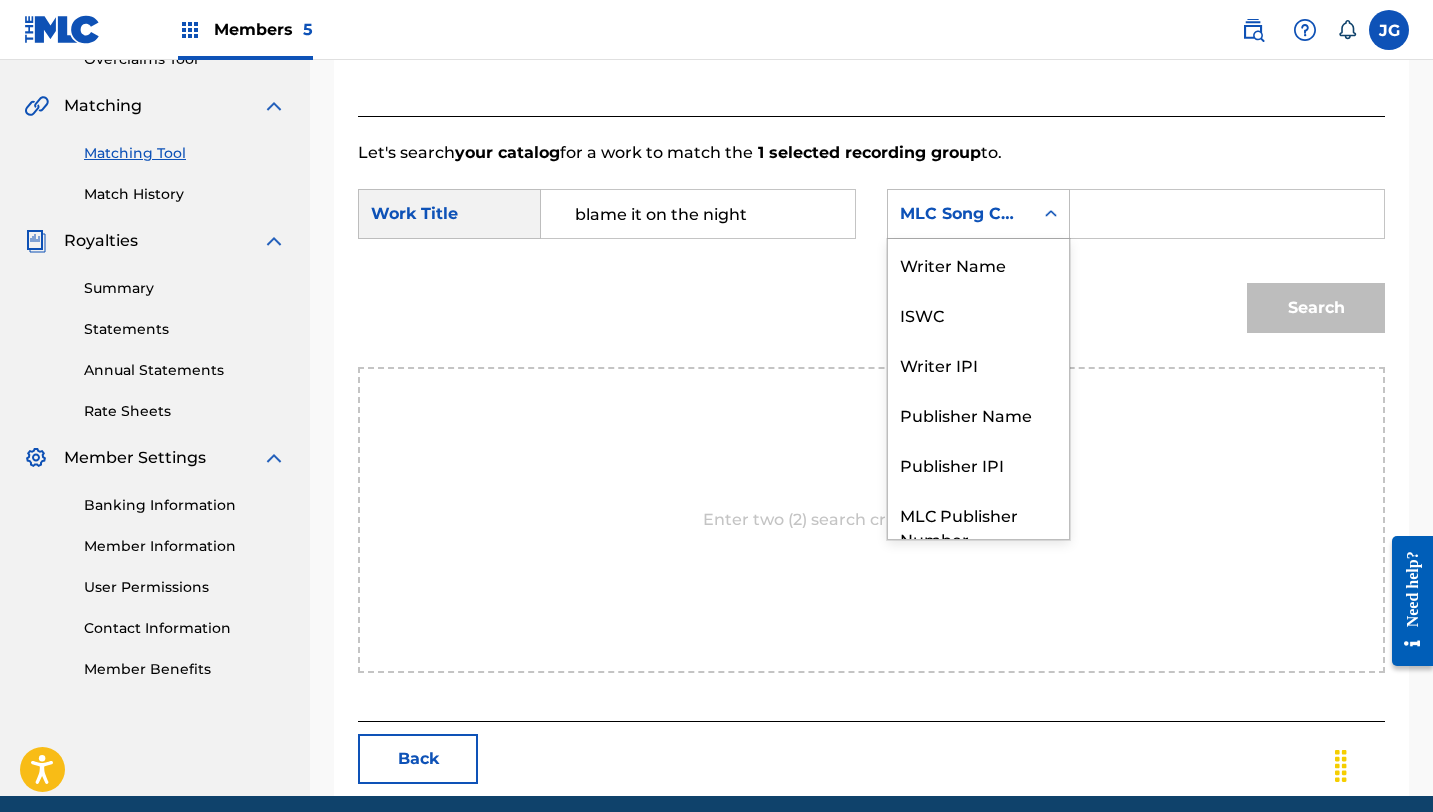 click on "MLC Song Code" at bounding box center (960, 214) 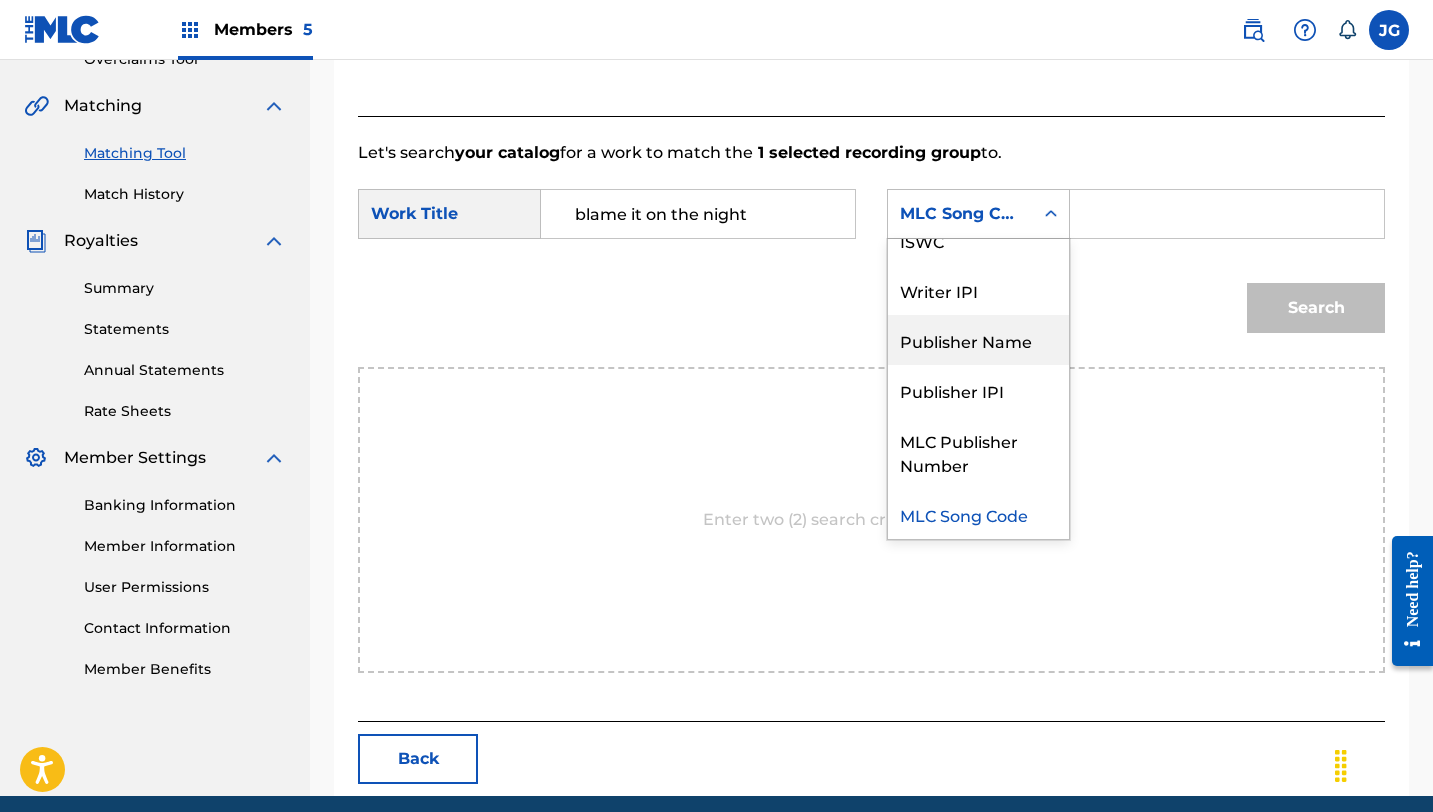 scroll, scrollTop: 0, scrollLeft: 0, axis: both 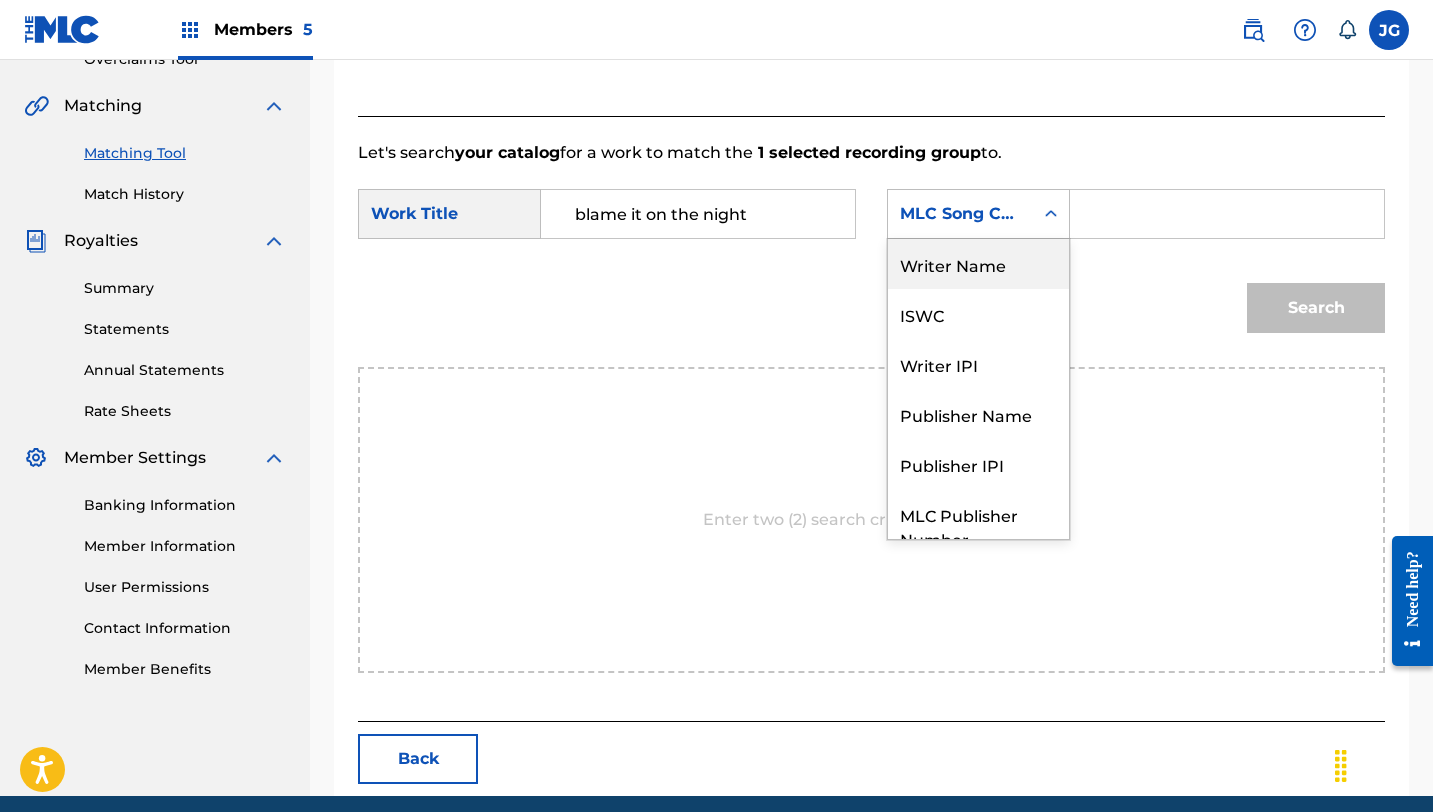 click on "Writer Name" at bounding box center (978, 264) 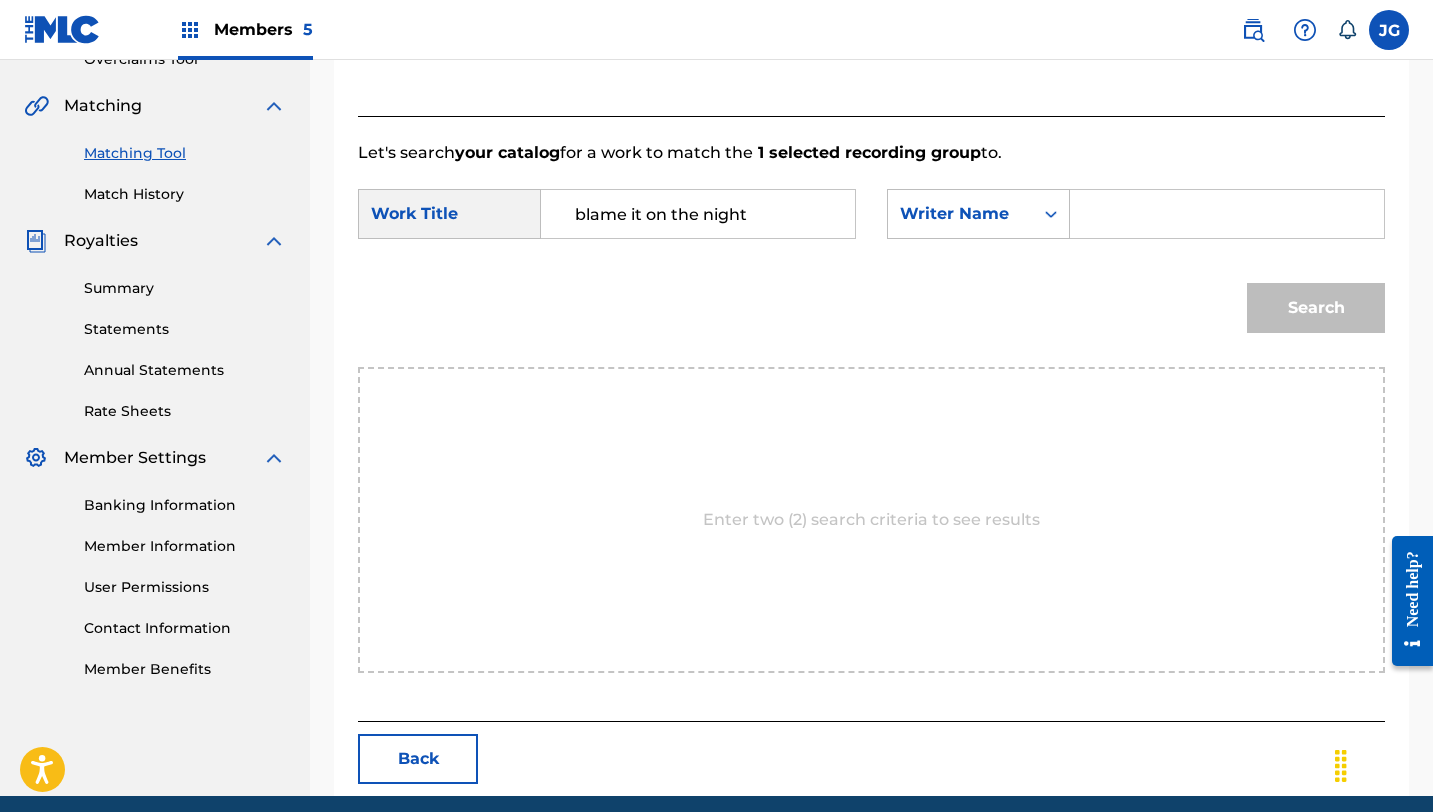 click at bounding box center (1227, 214) 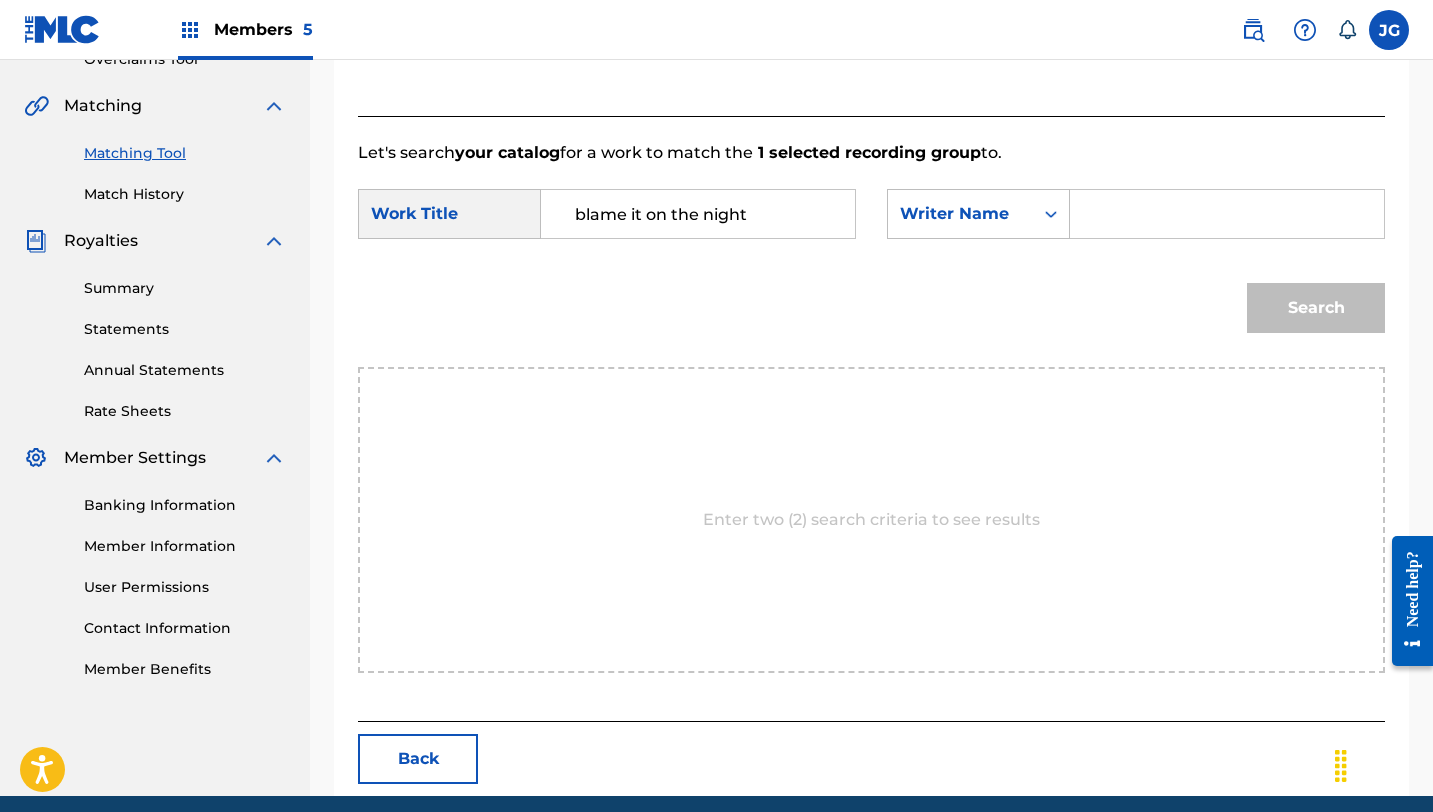 type on "[FIRST] [LAST]" 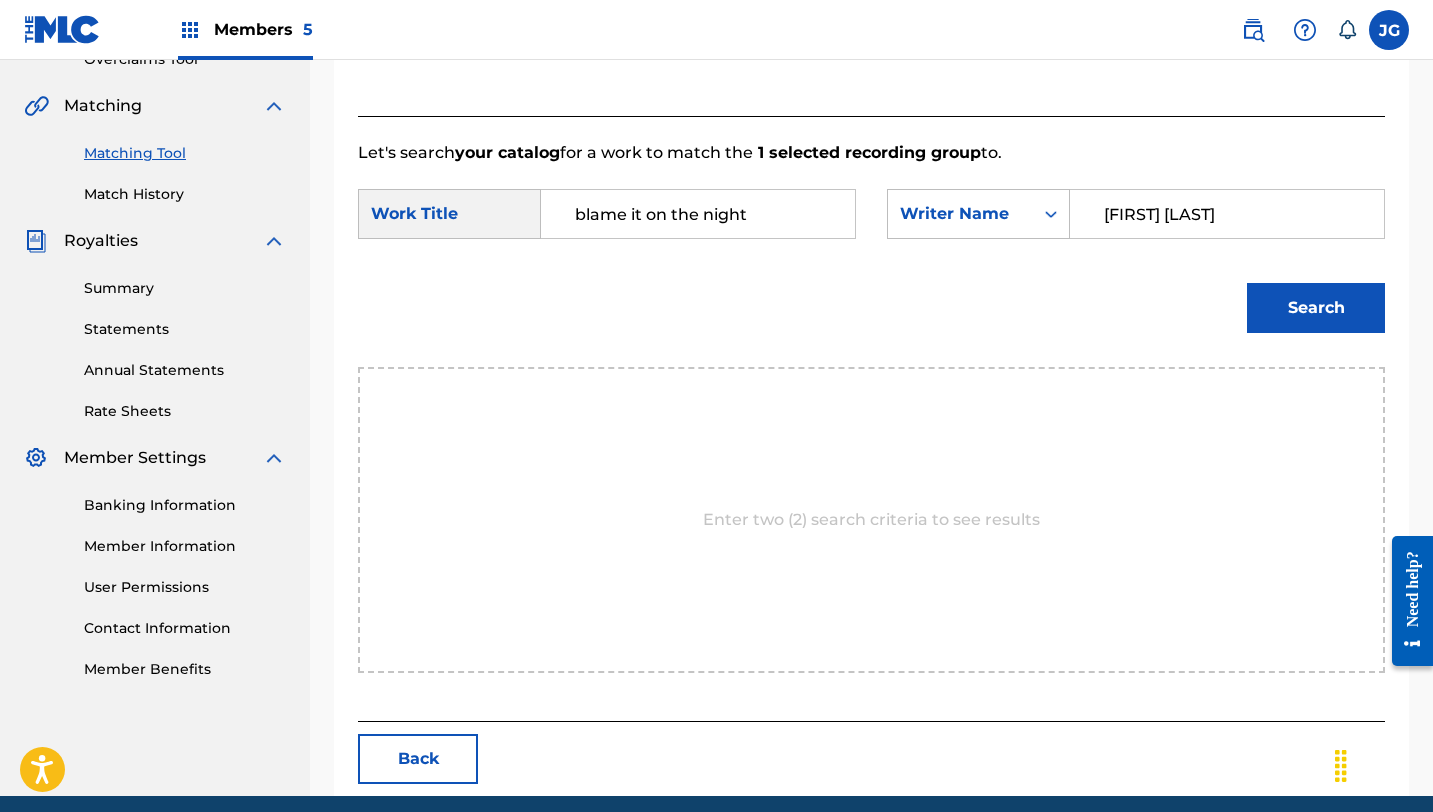 click on "Search" at bounding box center [1316, 308] 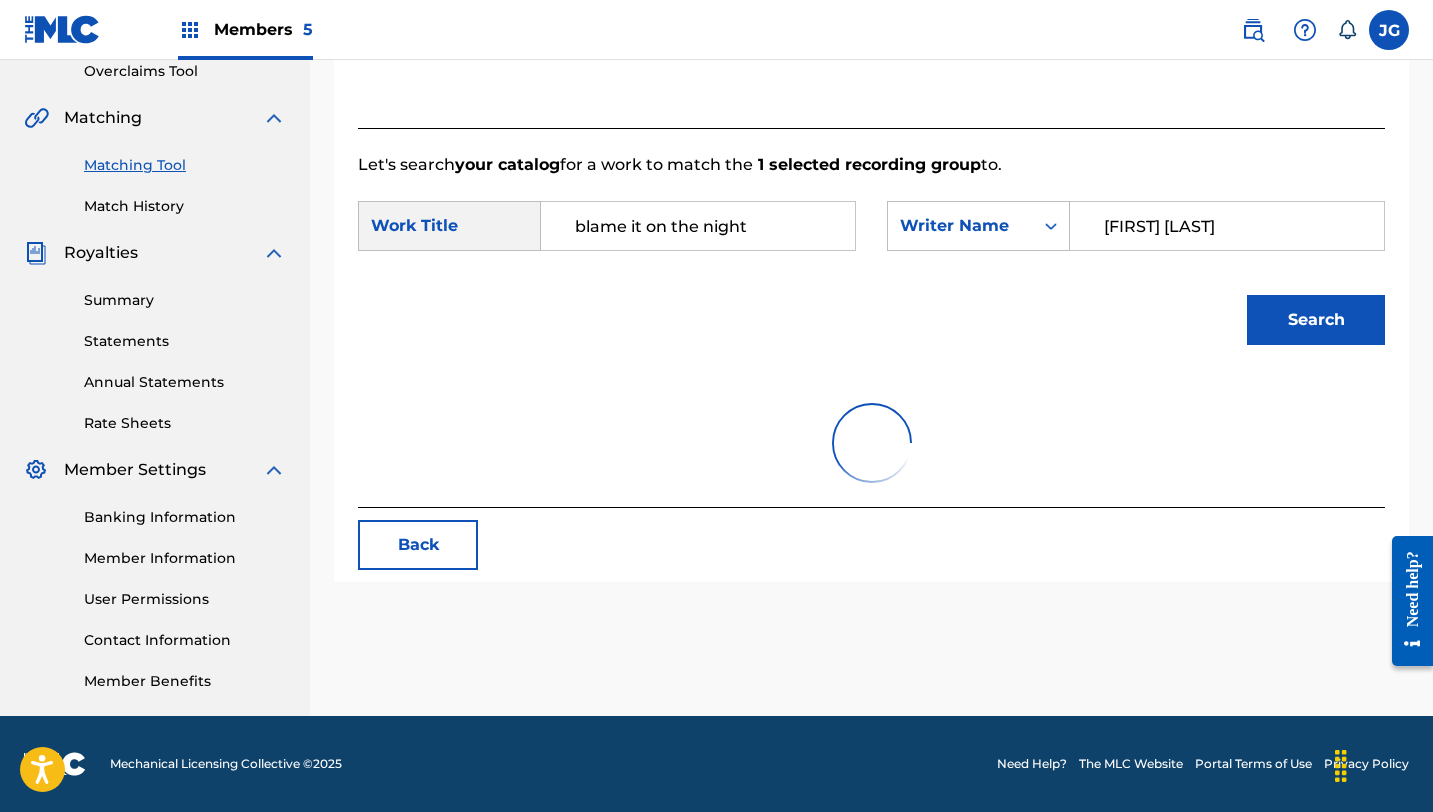 scroll, scrollTop: 440, scrollLeft: 0, axis: vertical 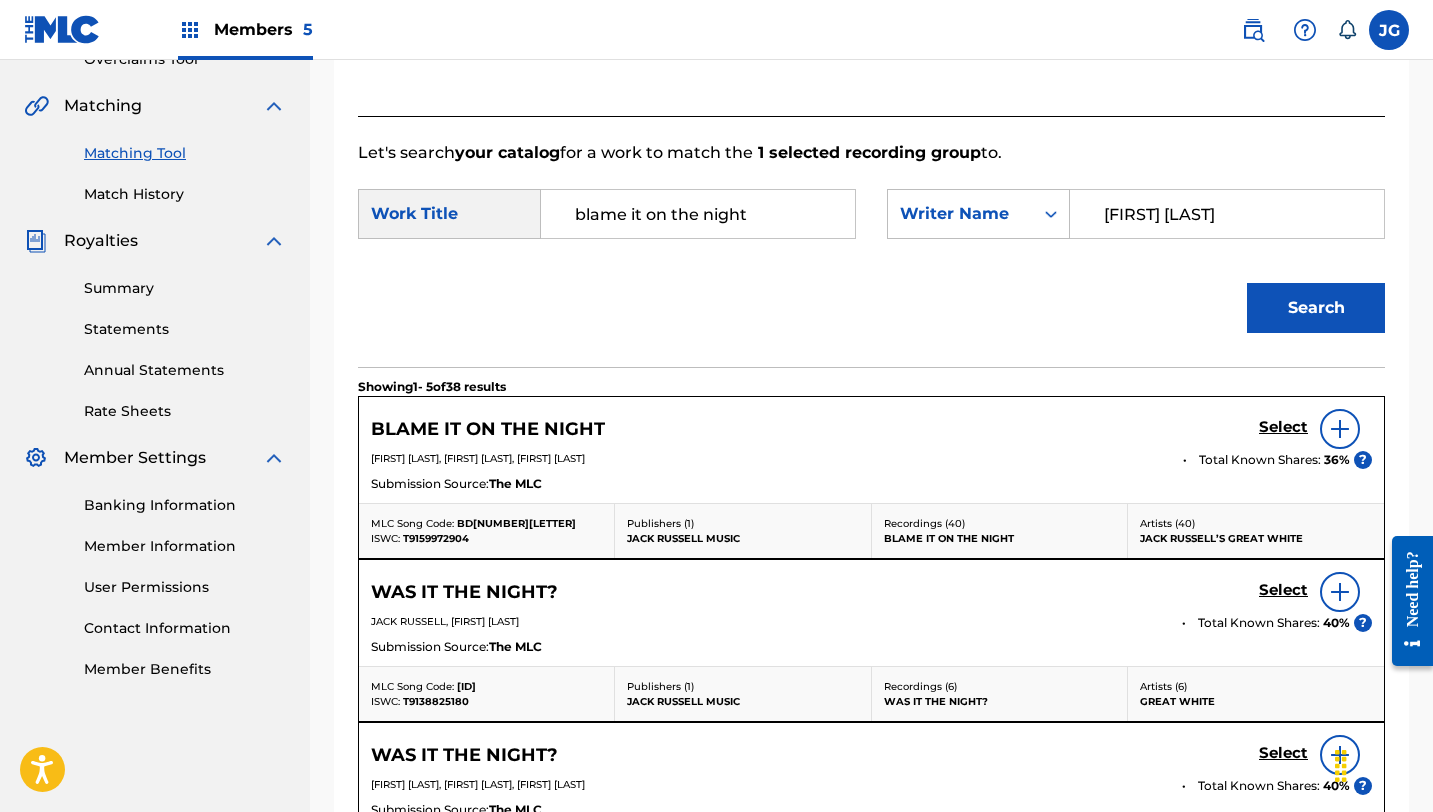 click on "Select" at bounding box center (1283, 427) 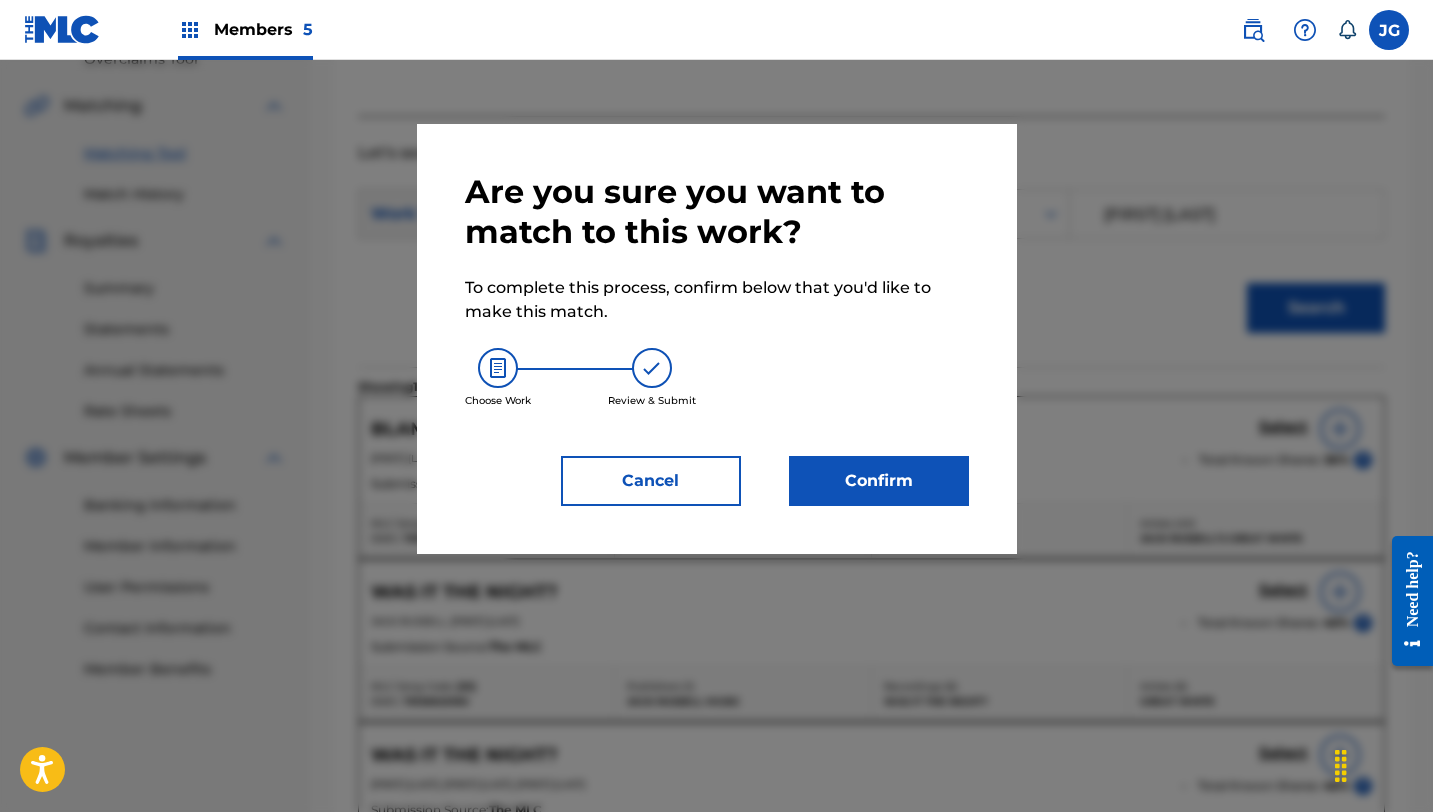 click on "Confirm" at bounding box center [879, 481] 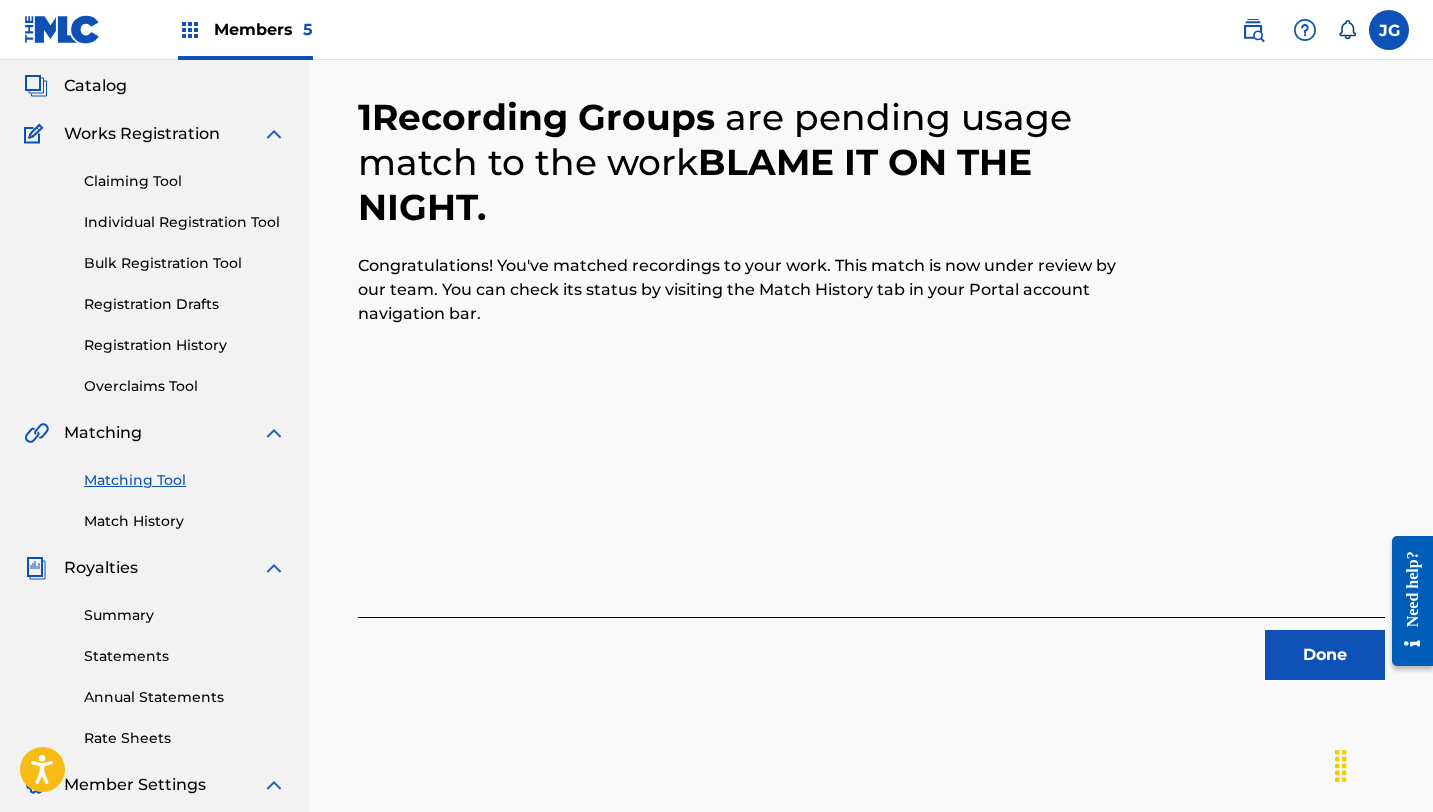 scroll, scrollTop: 151, scrollLeft: 0, axis: vertical 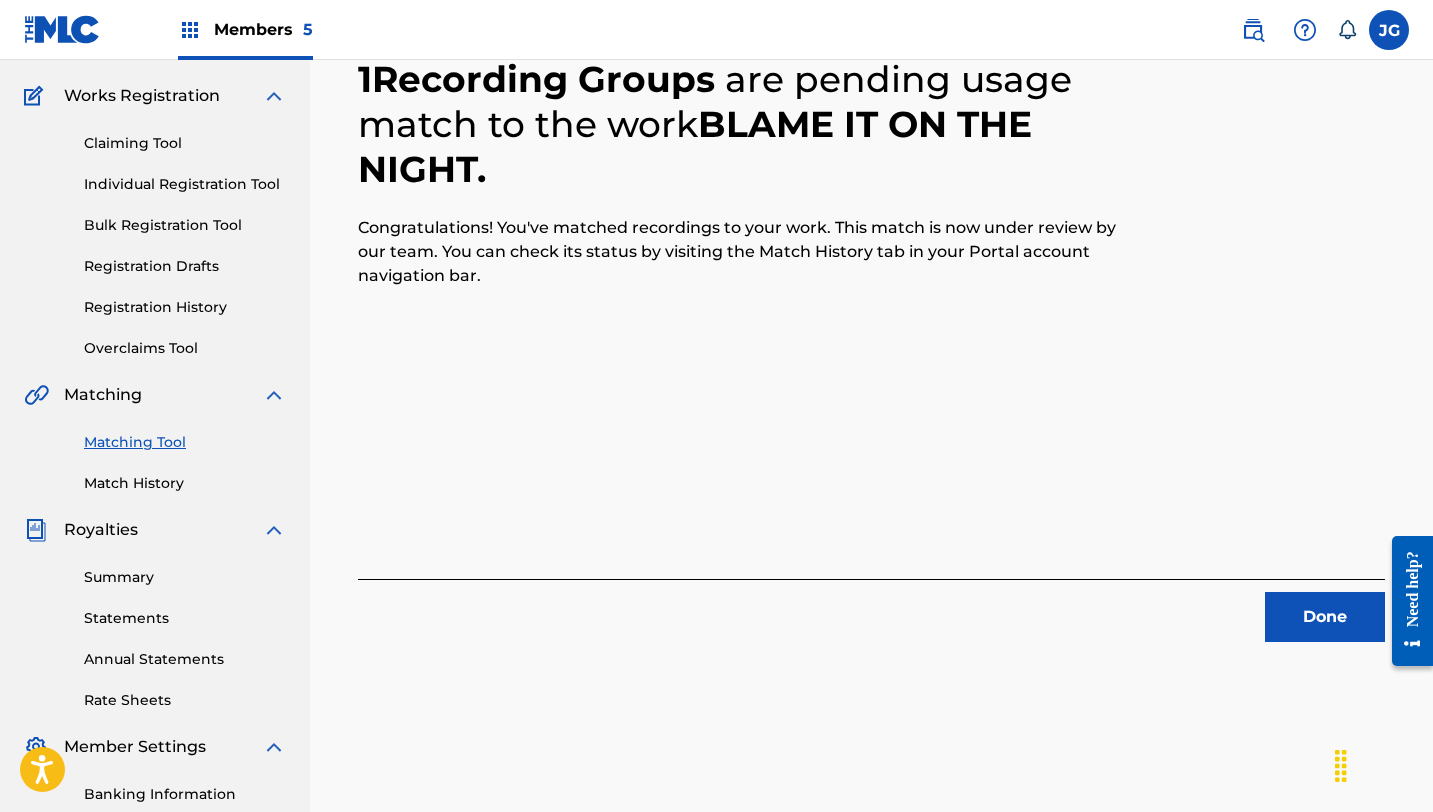 click on "Done" at bounding box center (1325, 617) 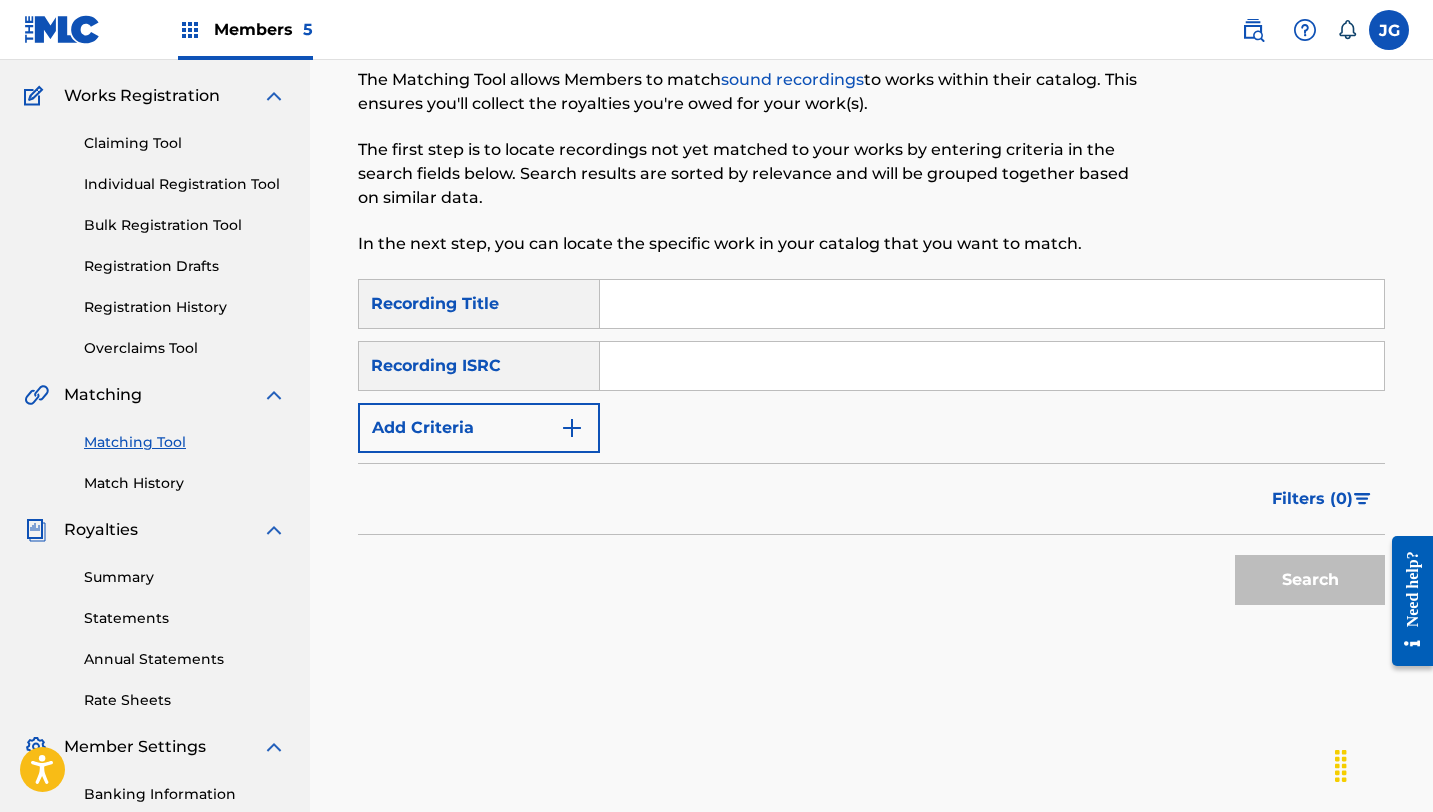 click on "Matching Tool" at bounding box center [185, 442] 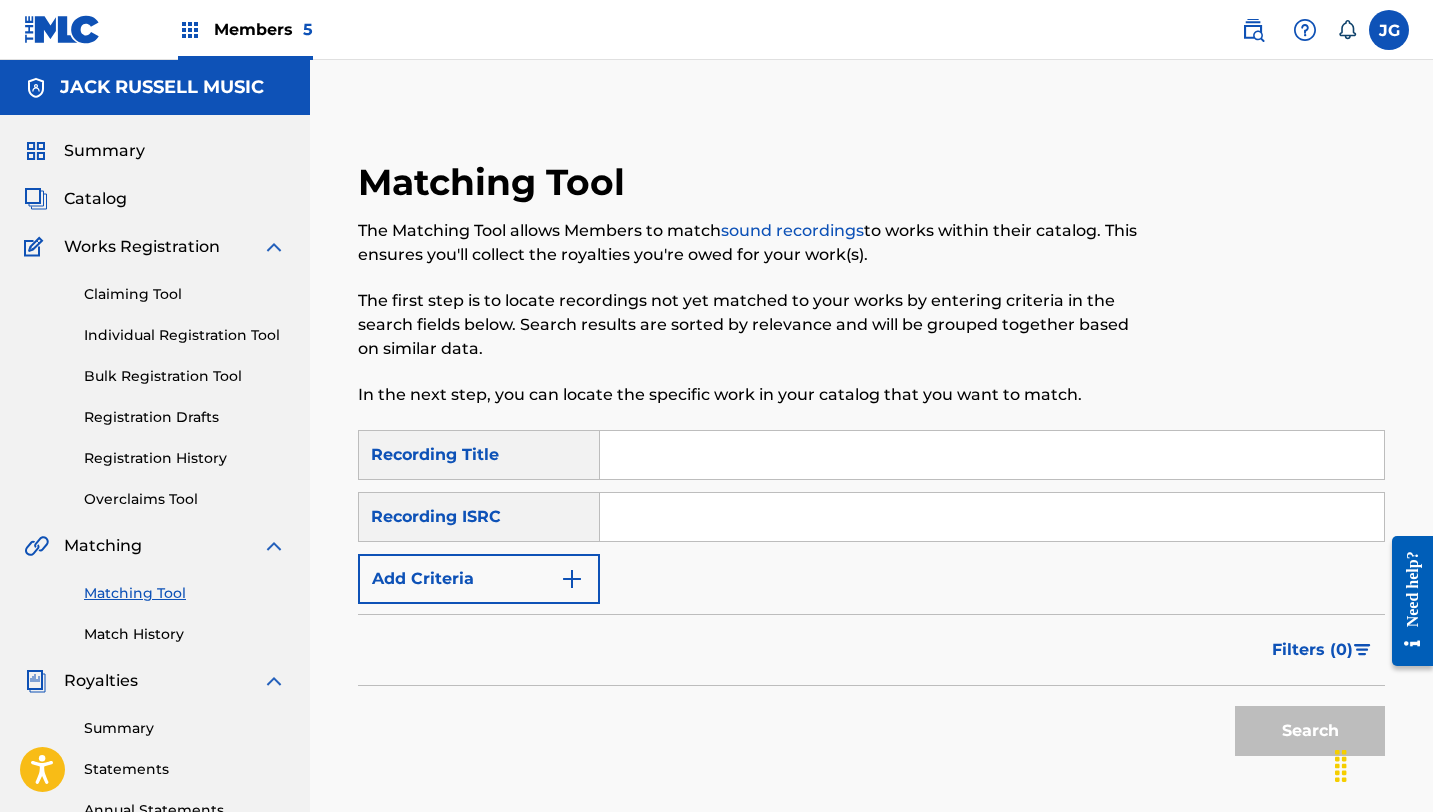 click at bounding box center (992, 455) 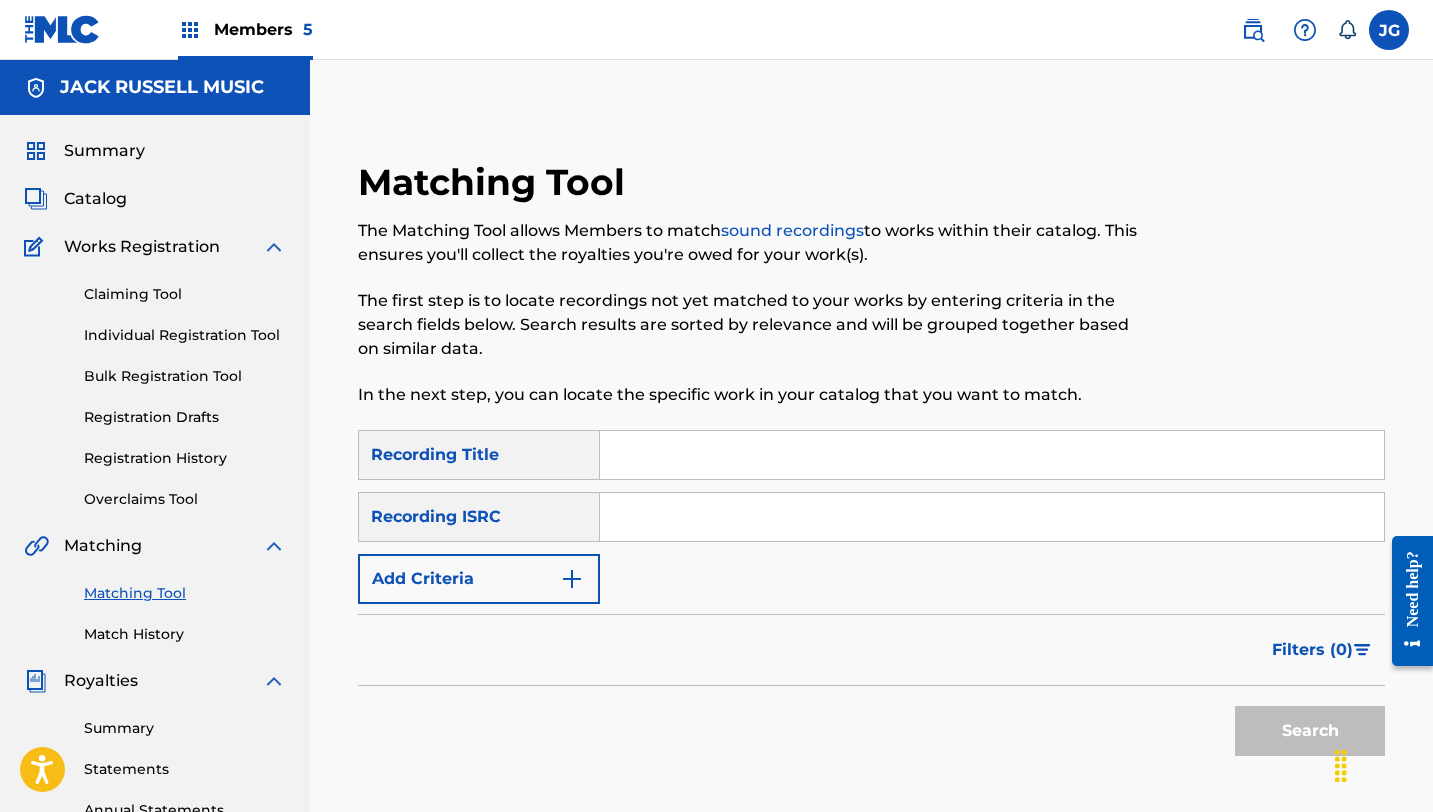 click on "Catalog" at bounding box center [95, 199] 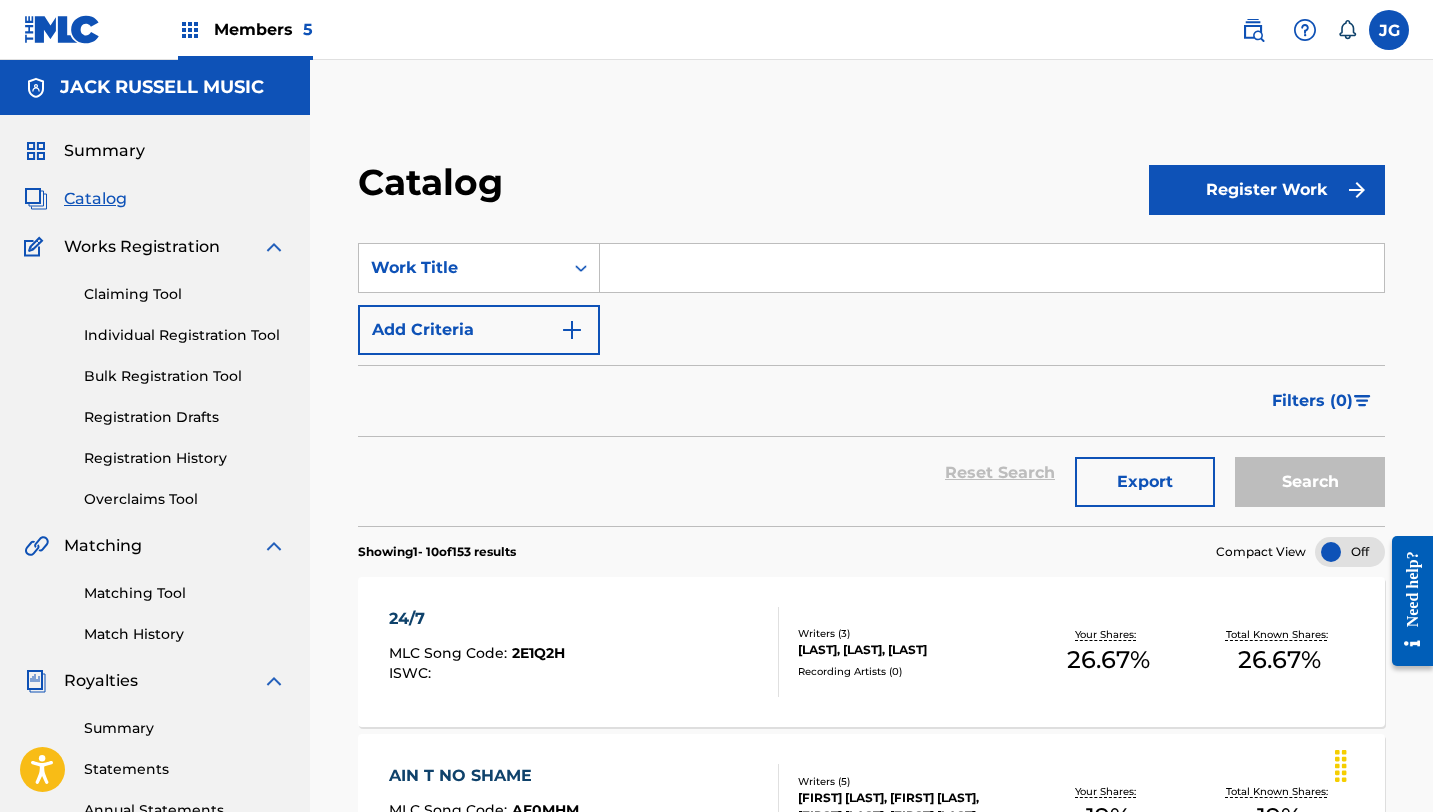 click at bounding box center [992, 268] 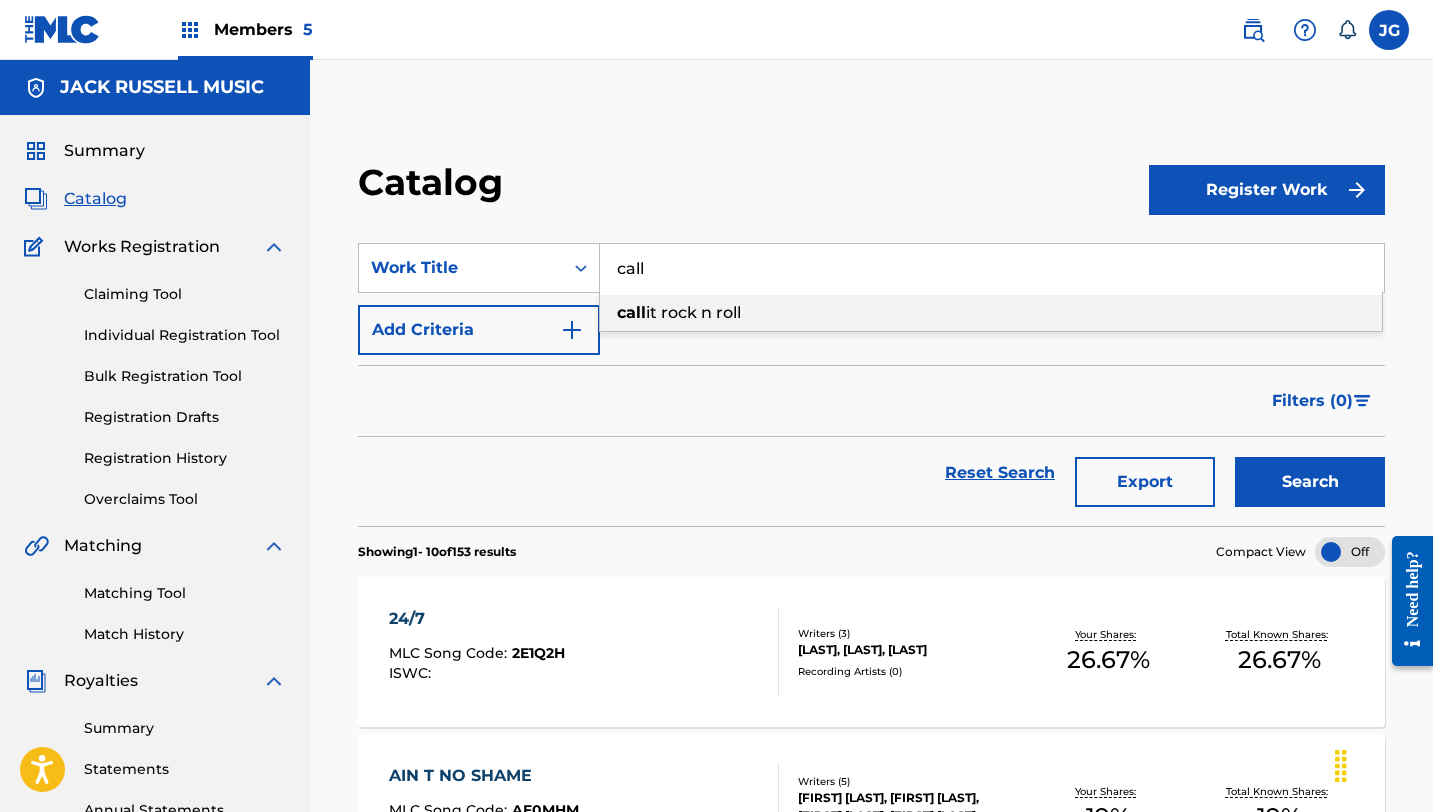 click on "it rock n roll" at bounding box center (693, 312) 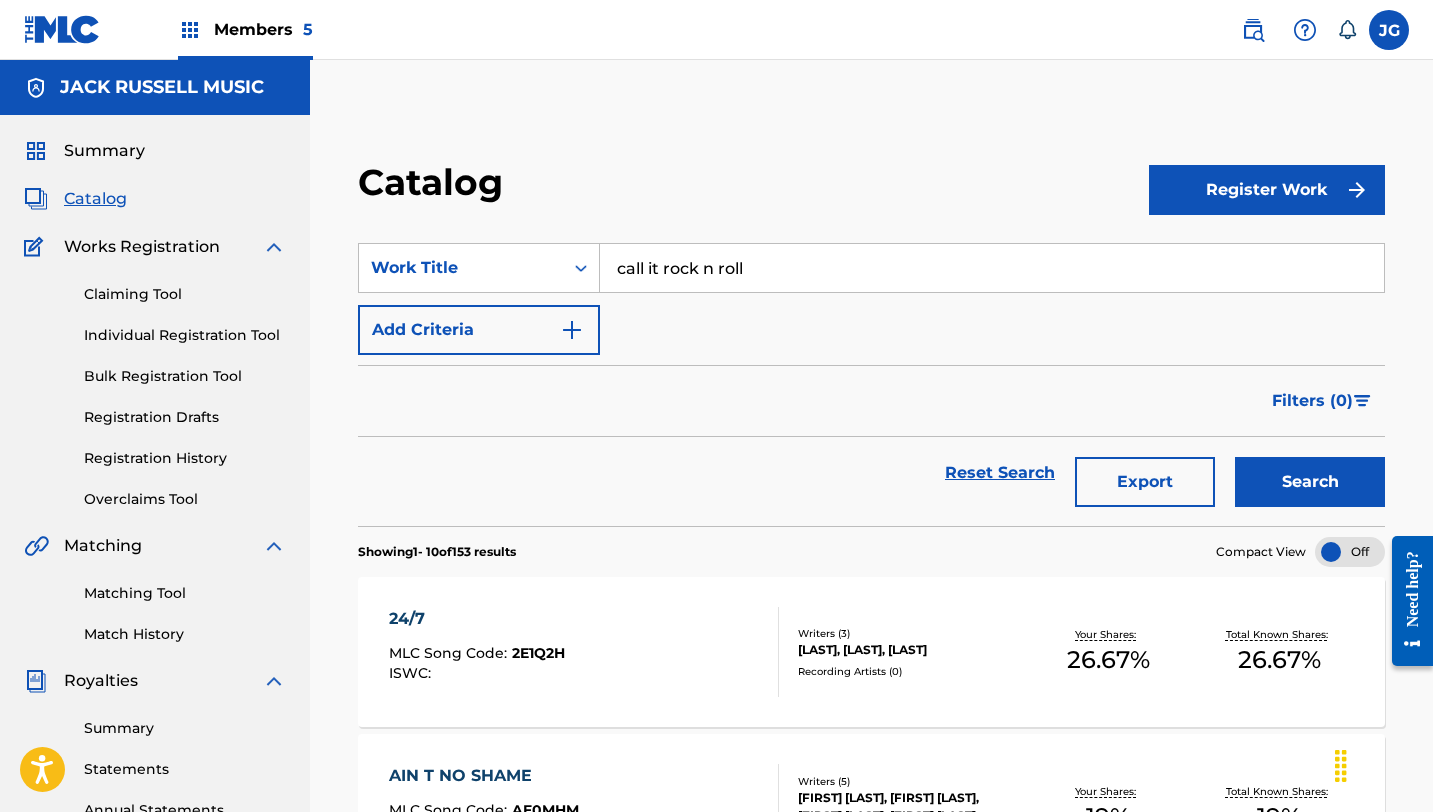 click on "Search" at bounding box center (1310, 482) 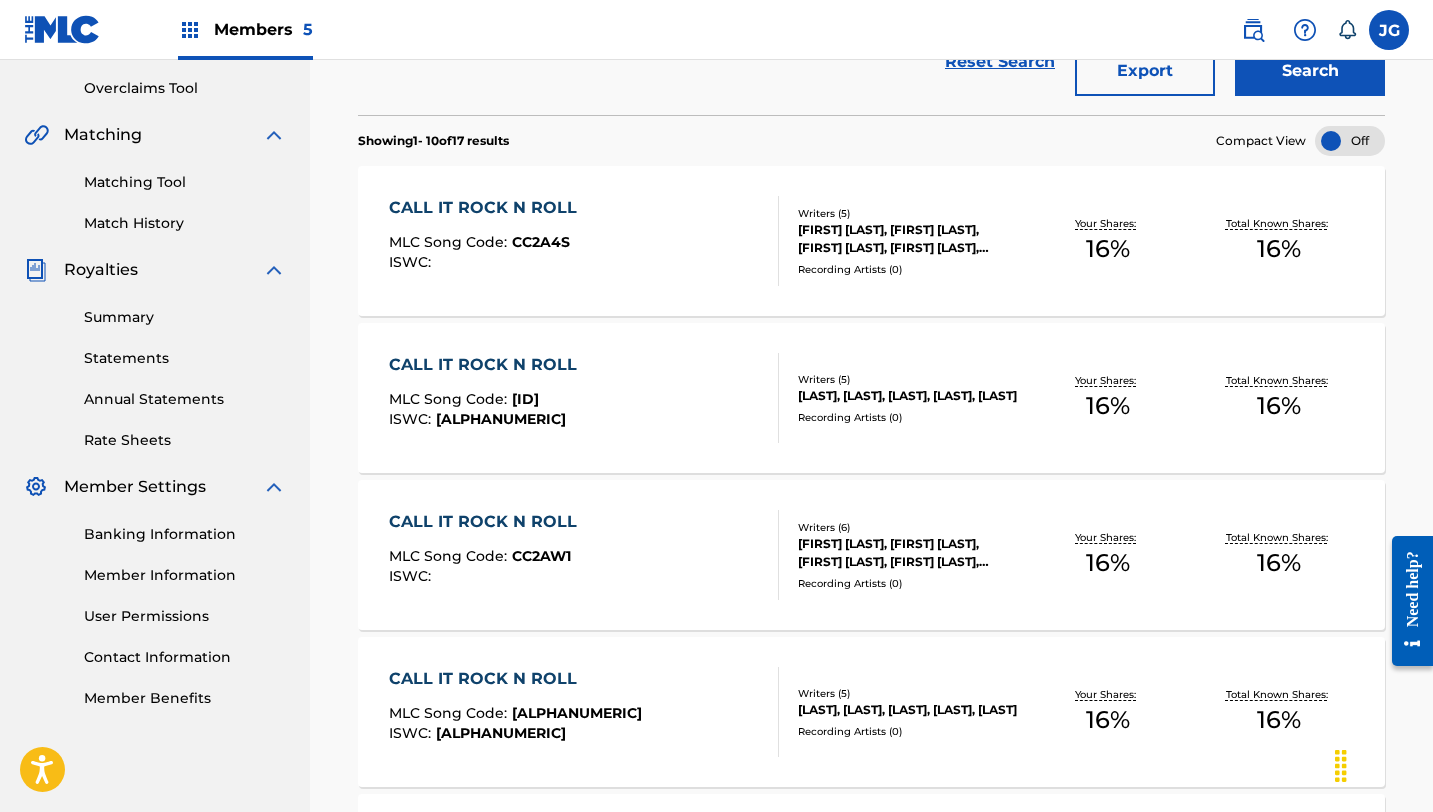 scroll, scrollTop: 419, scrollLeft: 0, axis: vertical 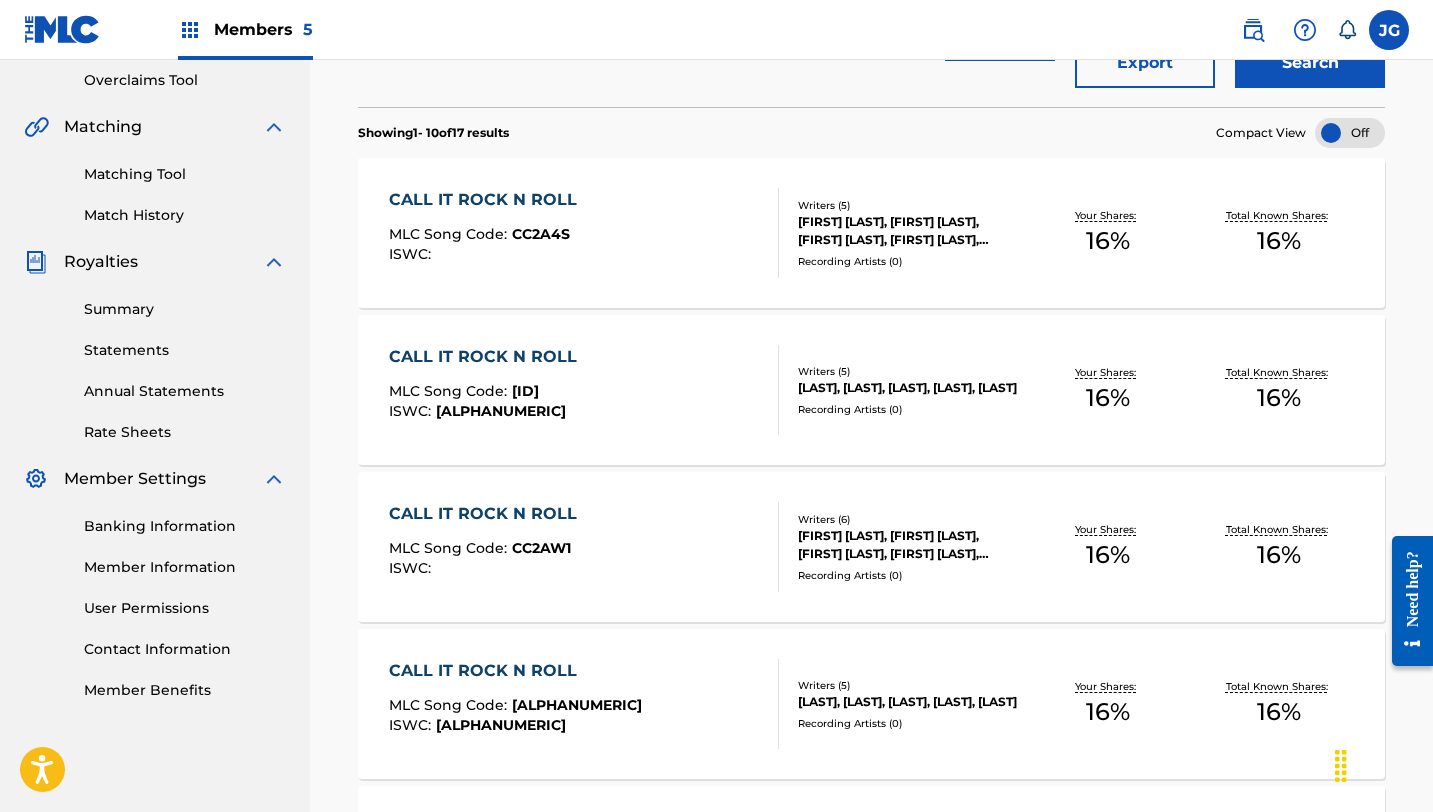 click on "CALL IT ROCK N ROLL MLC Song Code : CC2AW1 ISWC :" at bounding box center [584, 547] 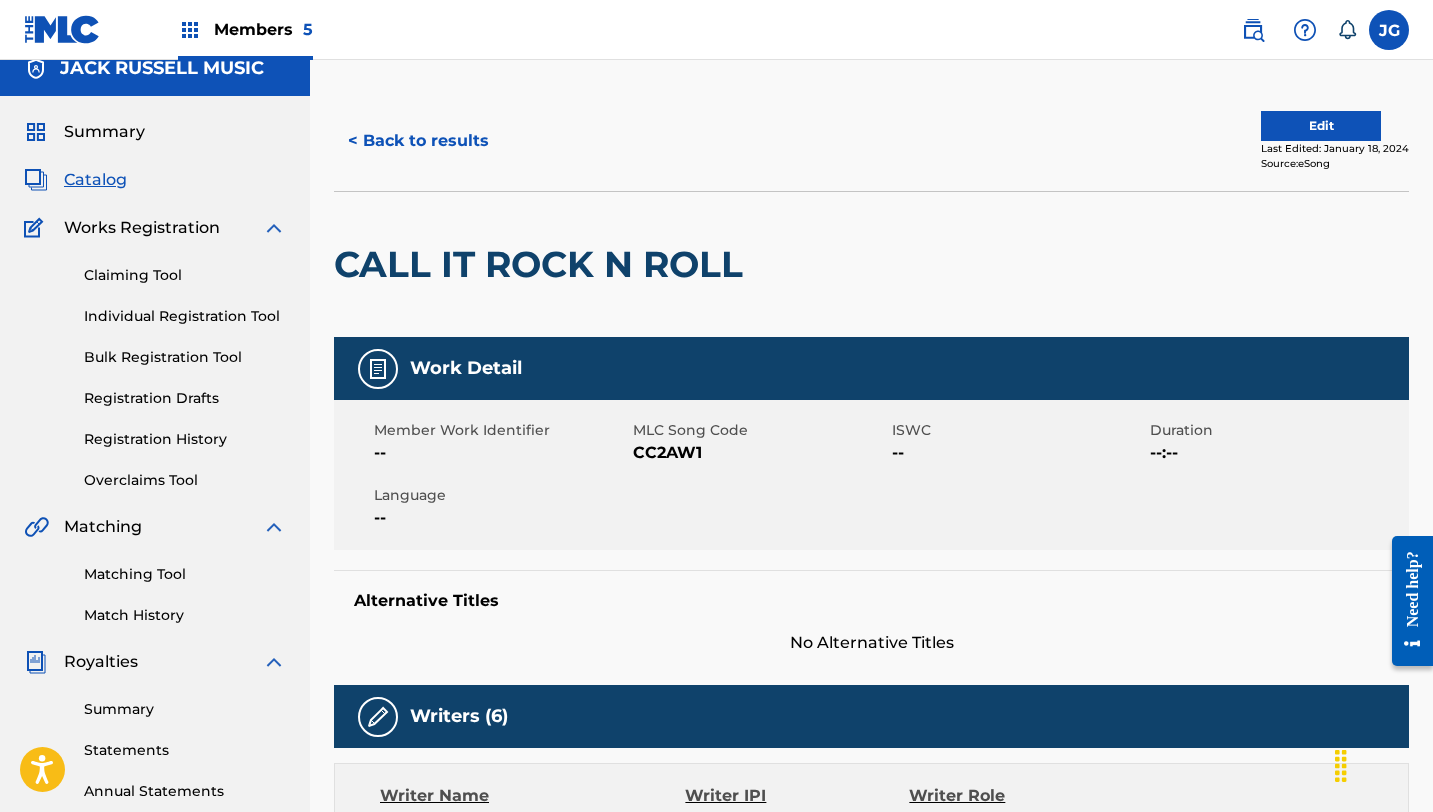 scroll, scrollTop: 0, scrollLeft: 0, axis: both 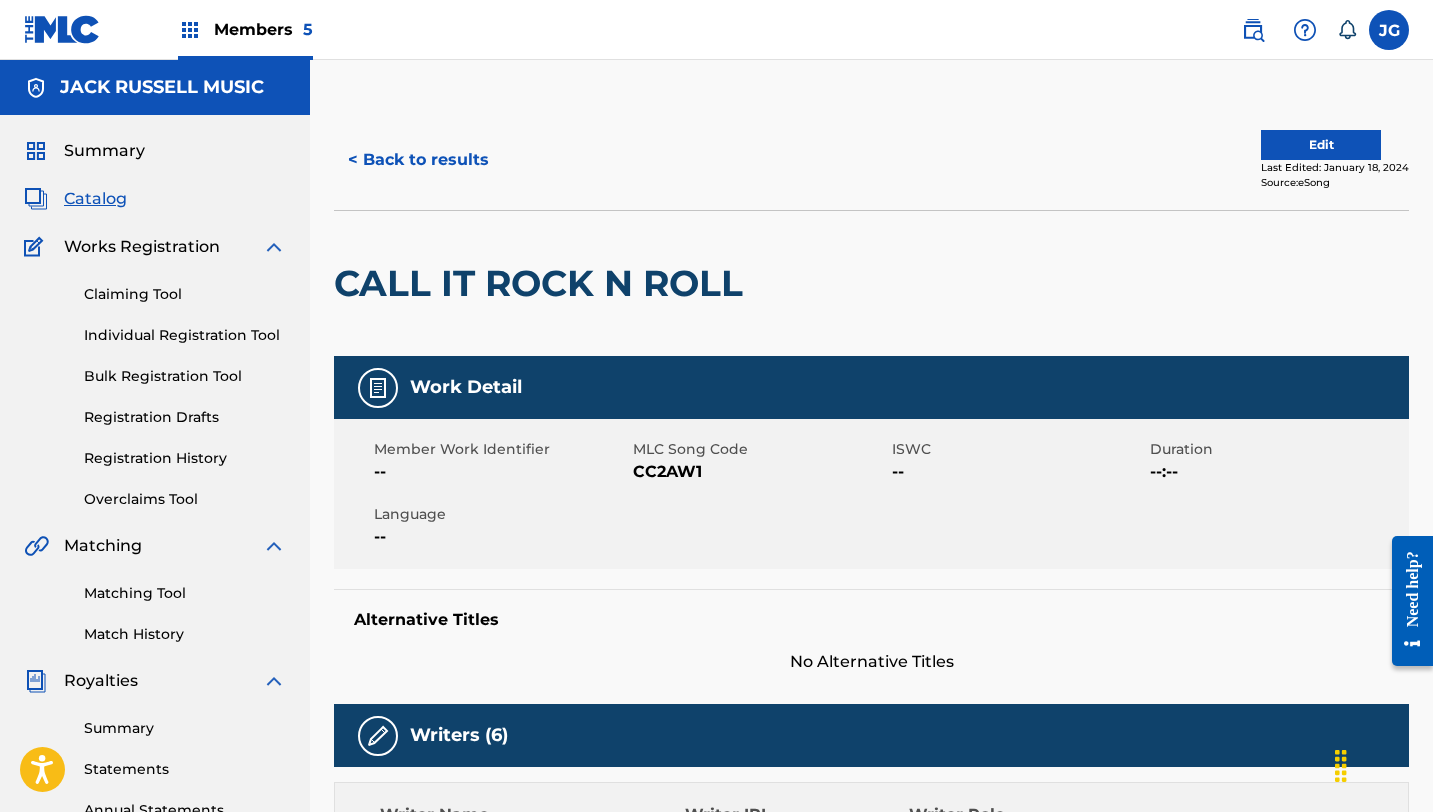 click on "Edit" at bounding box center [1321, 145] 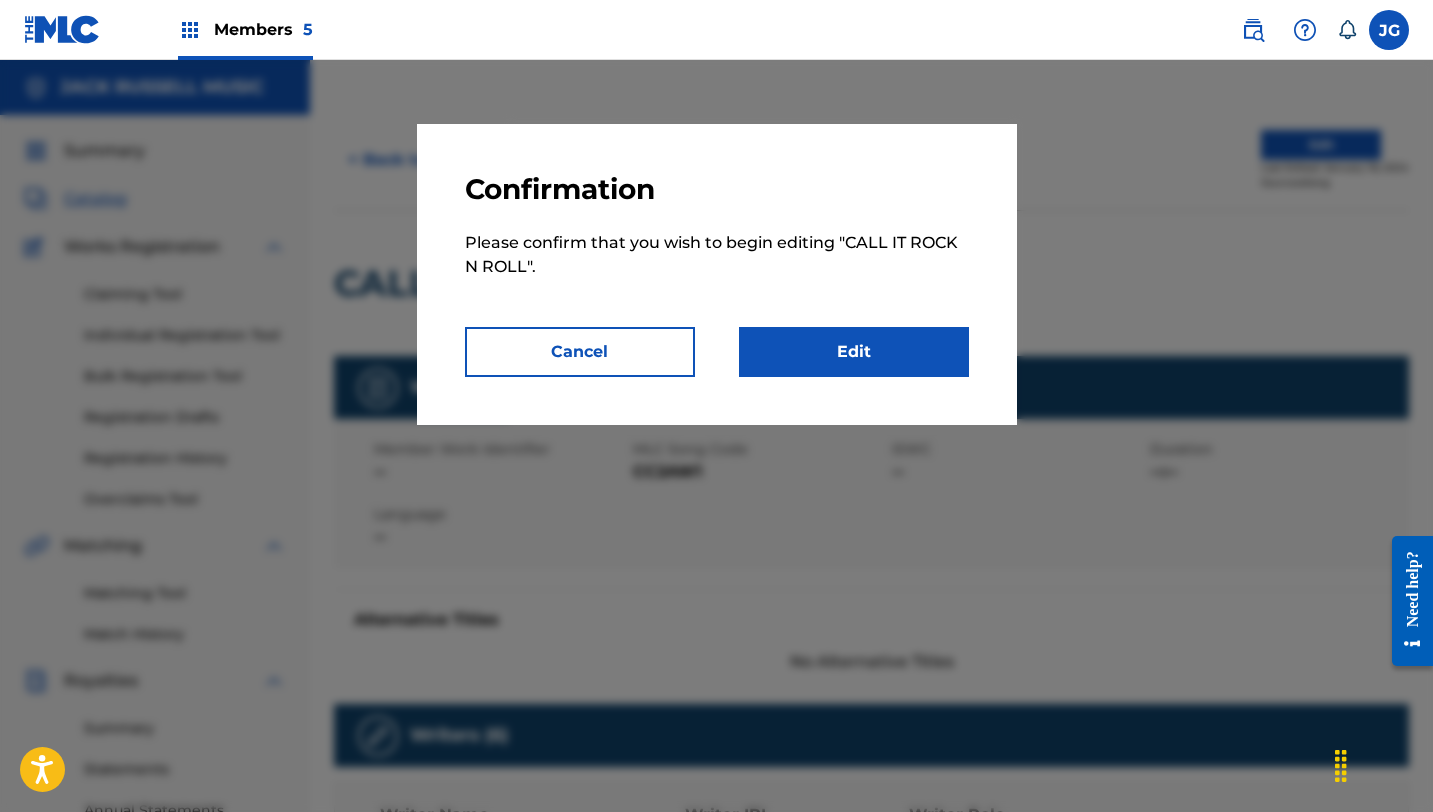 click on "Edit" at bounding box center [854, 352] 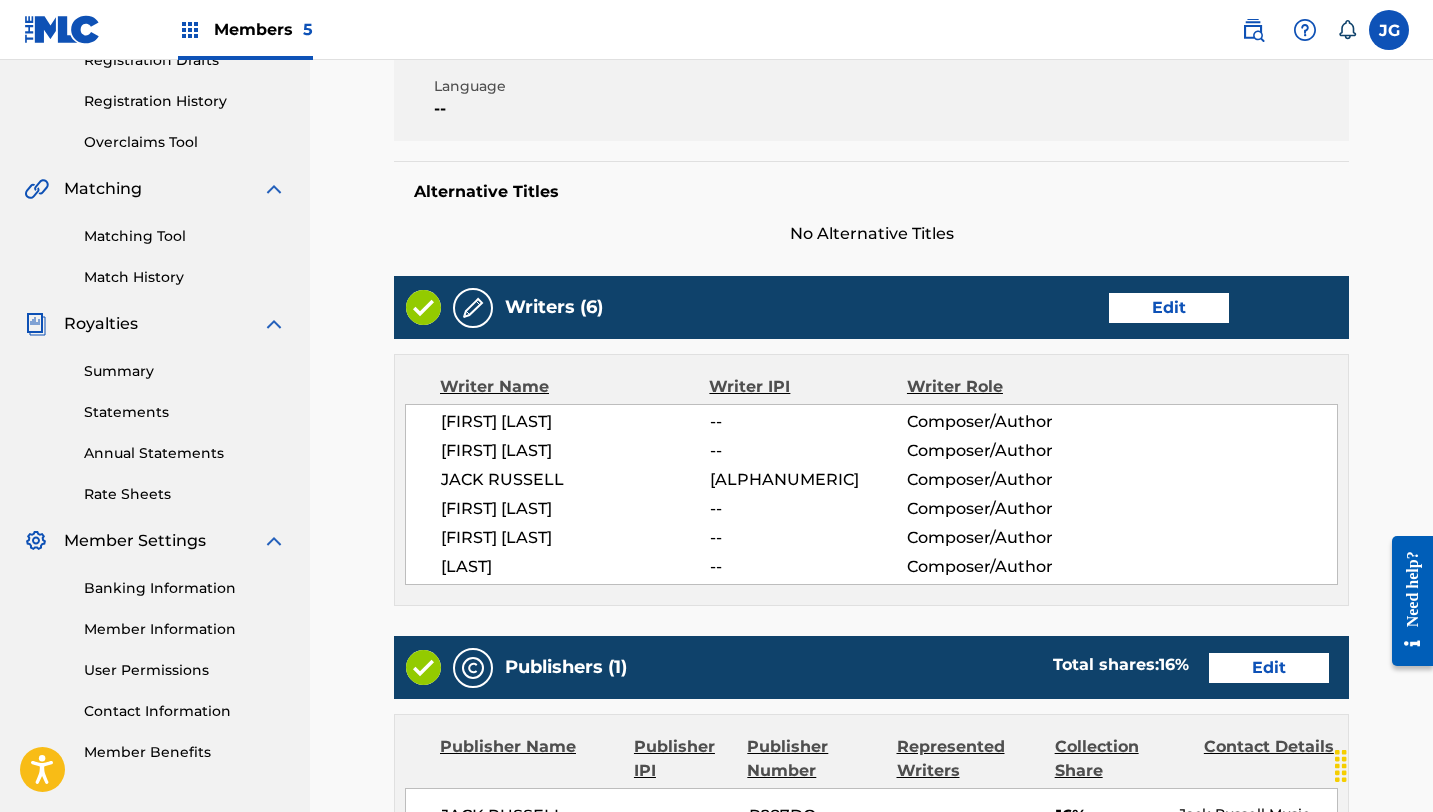 scroll, scrollTop: 410, scrollLeft: 0, axis: vertical 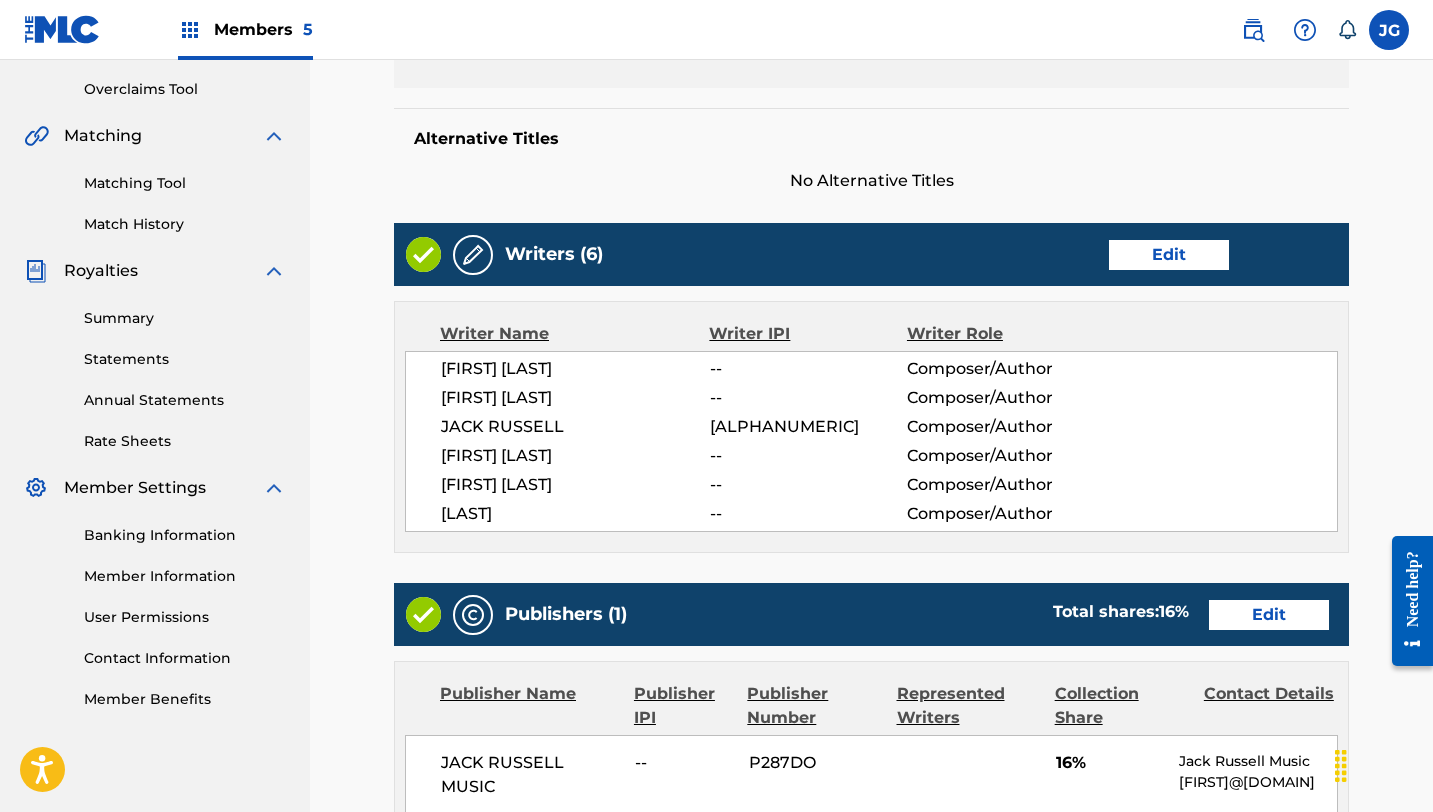 click on "Edit" at bounding box center [1169, 255] 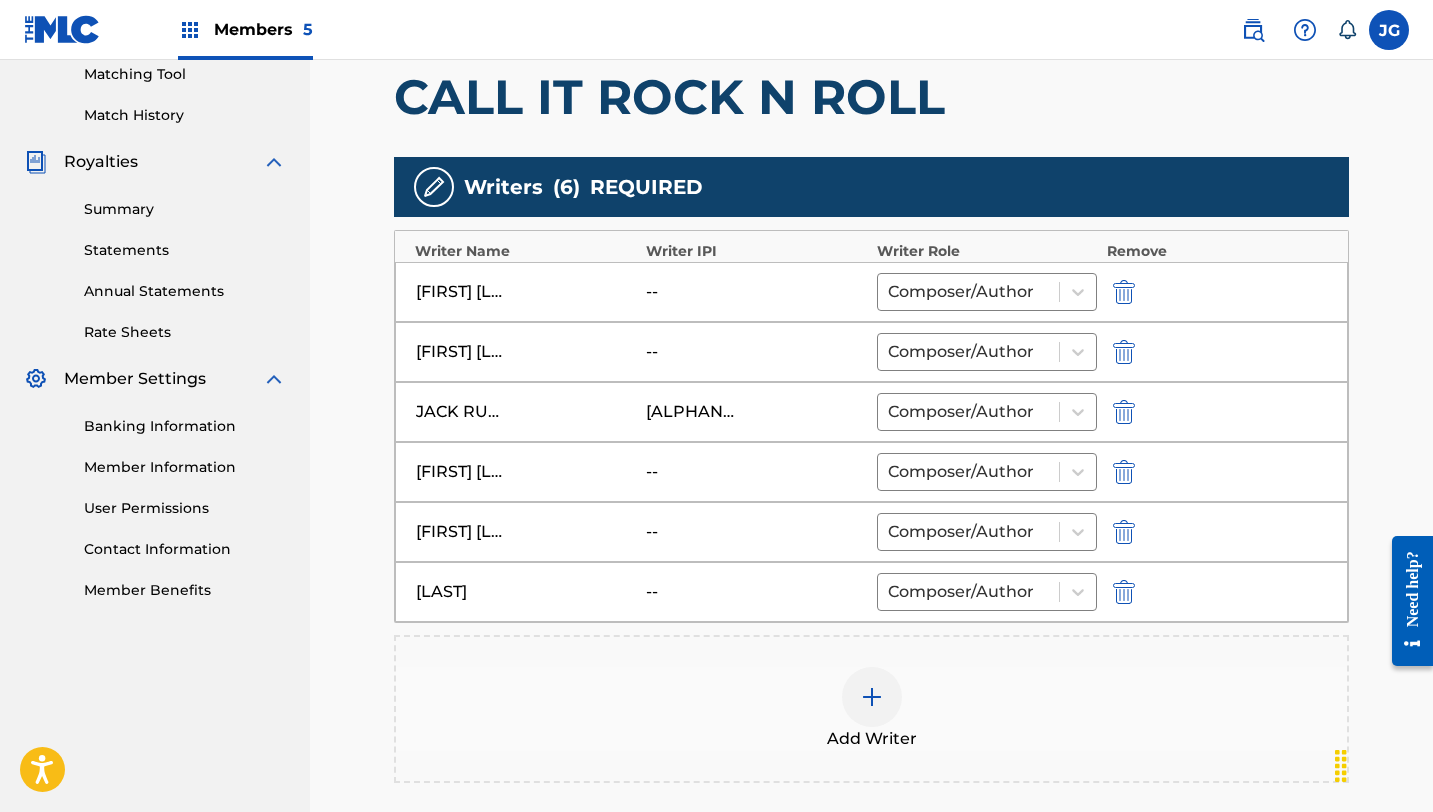 scroll, scrollTop: 527, scrollLeft: 0, axis: vertical 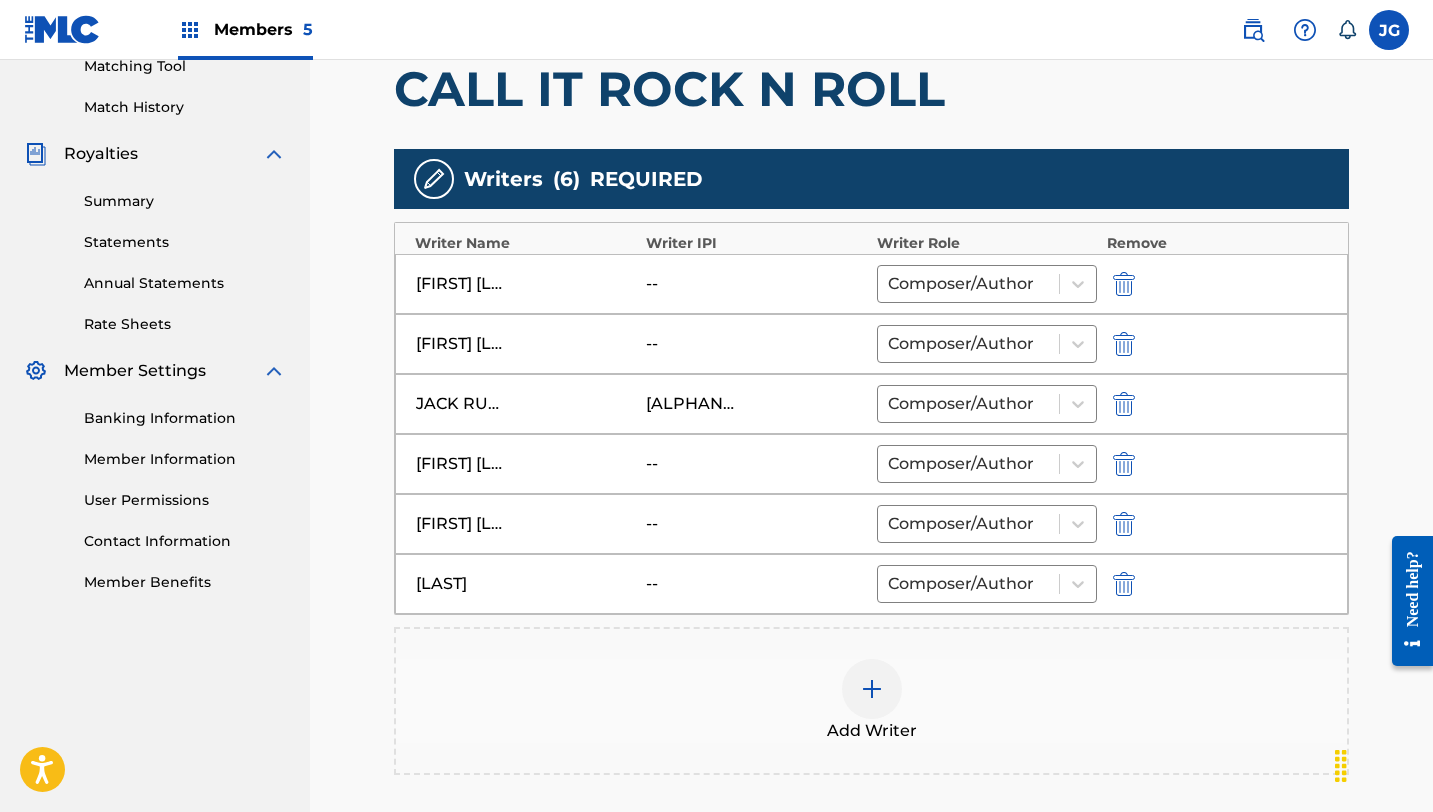 click at bounding box center (1124, 344) 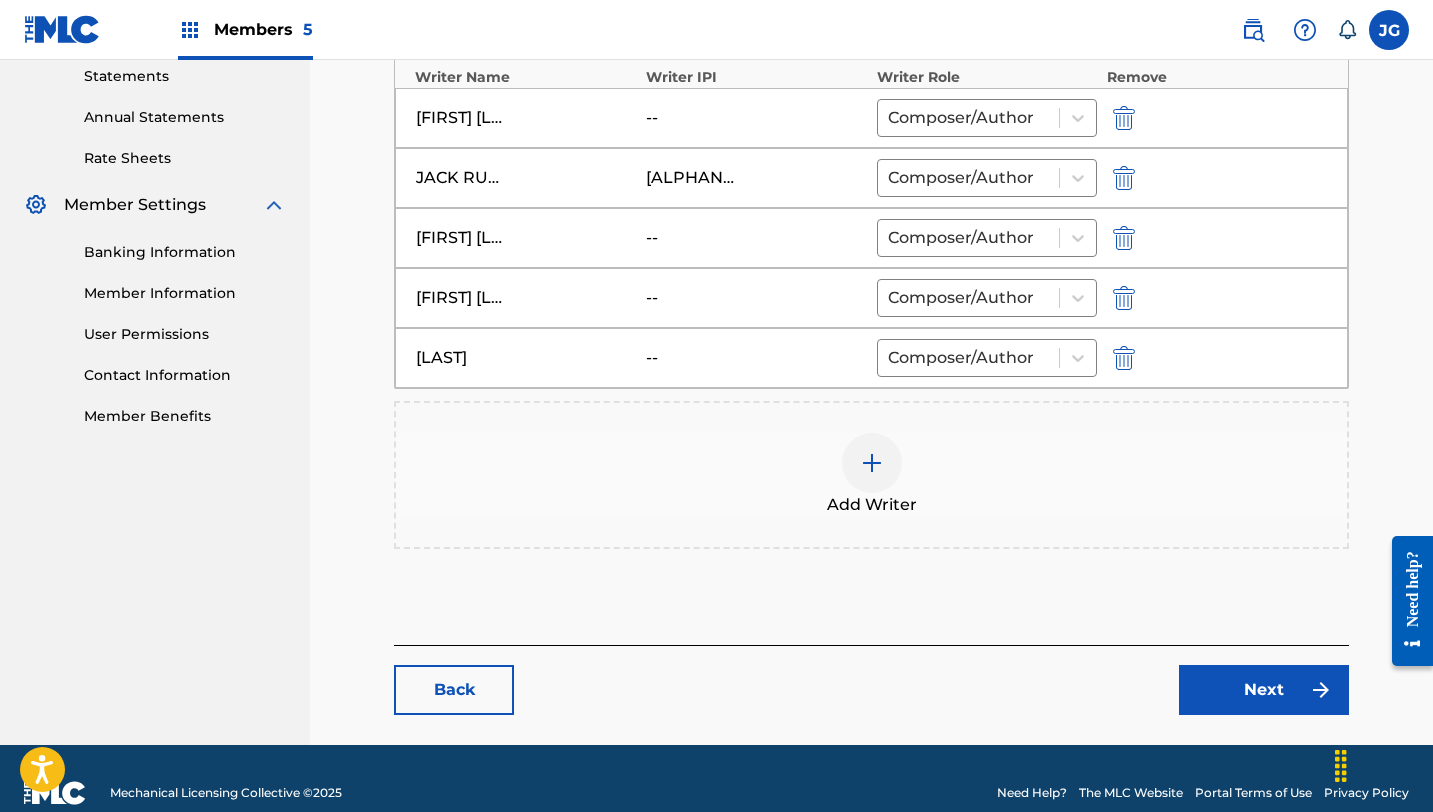 scroll, scrollTop: 722, scrollLeft: 0, axis: vertical 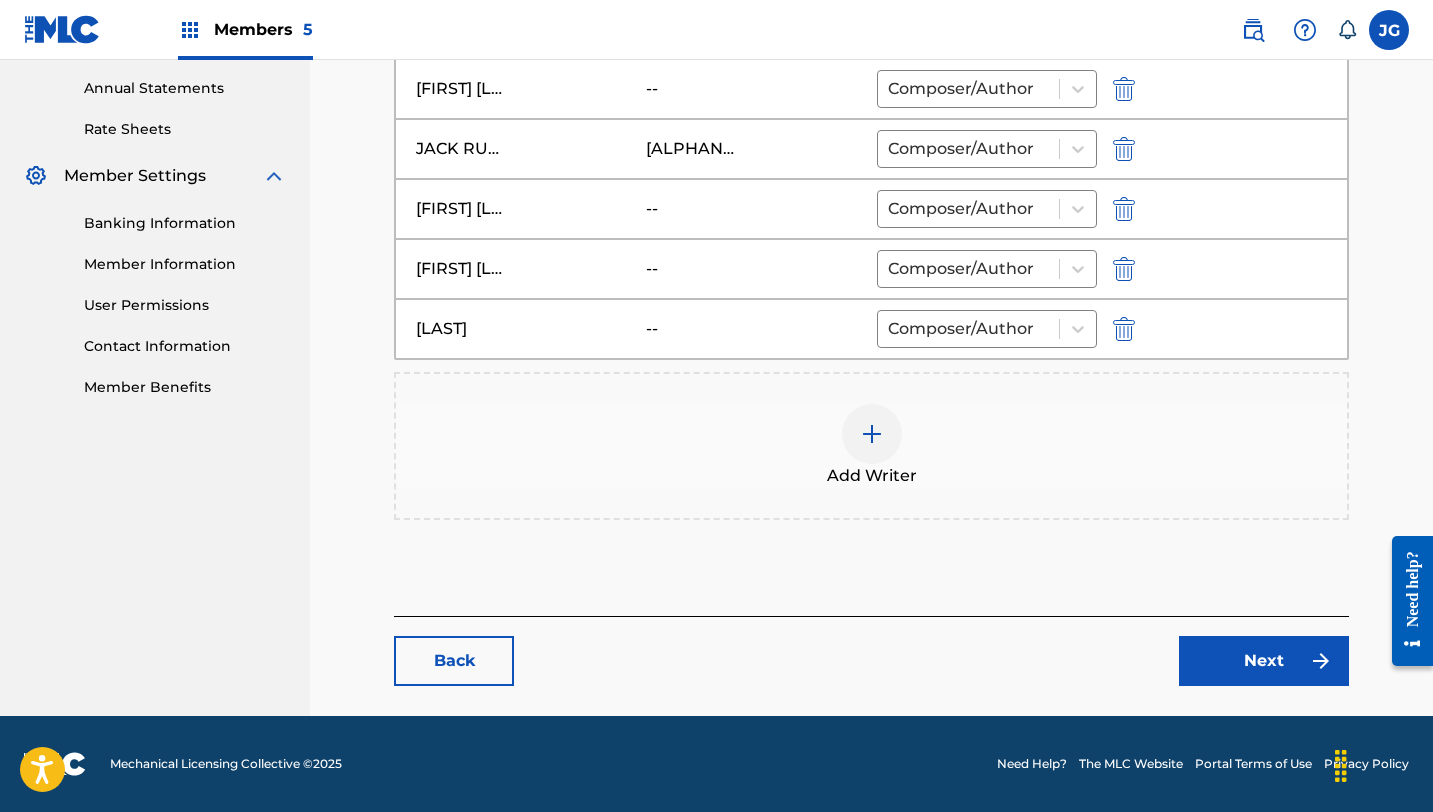 click on "Next" at bounding box center [1264, 661] 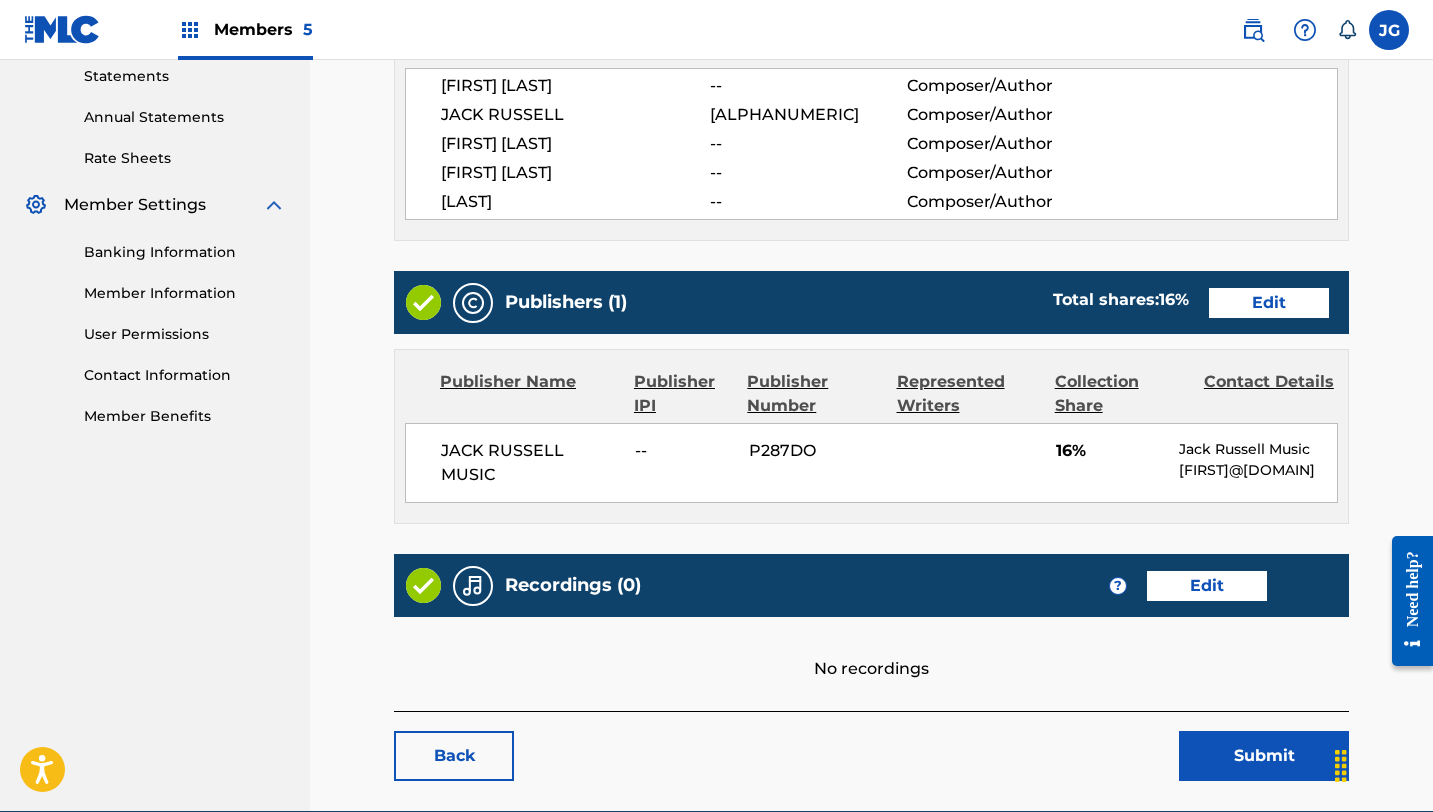 scroll, scrollTop: 801, scrollLeft: 0, axis: vertical 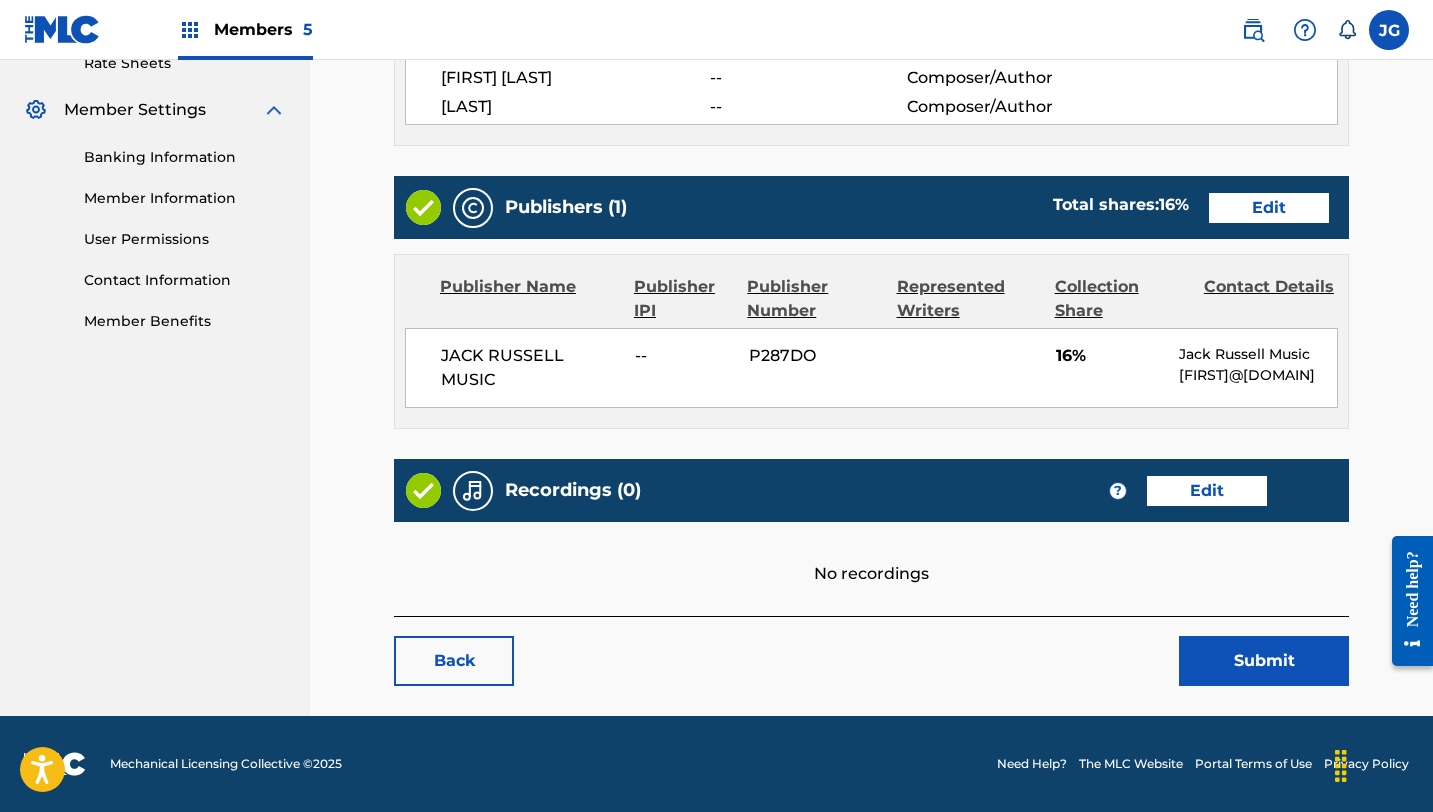 click on "Submit" at bounding box center (1264, 661) 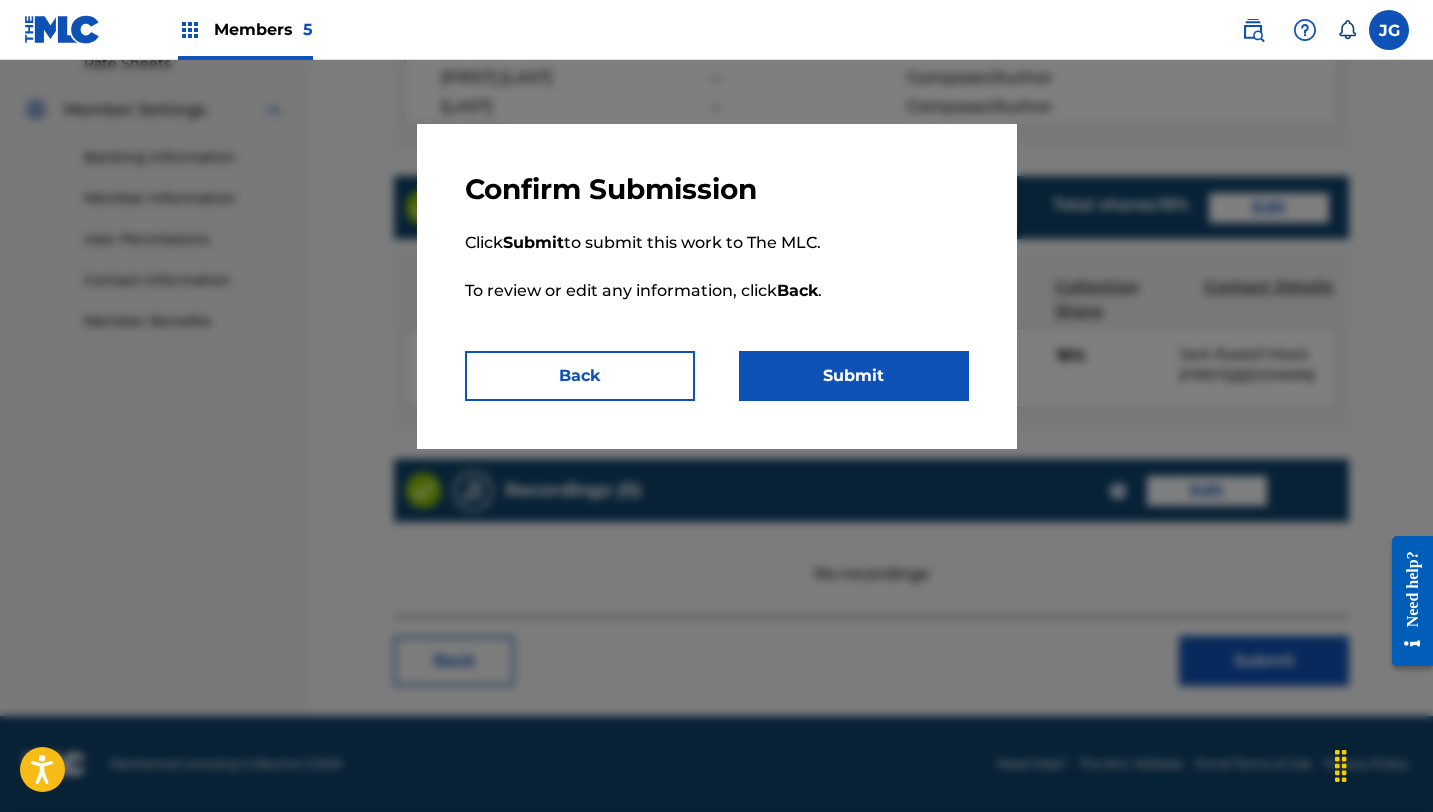 click on "Submit" at bounding box center (854, 376) 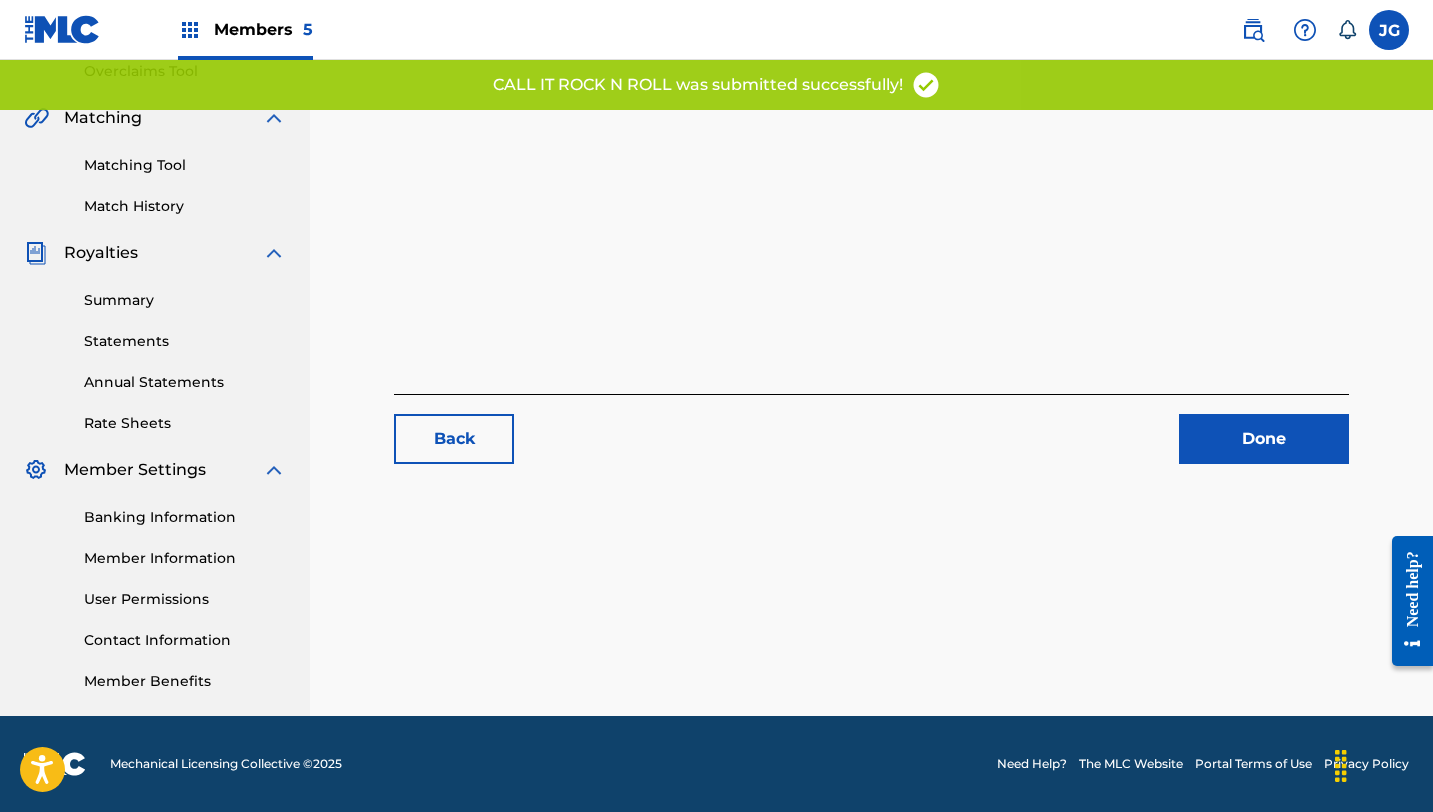 scroll, scrollTop: 0, scrollLeft: 0, axis: both 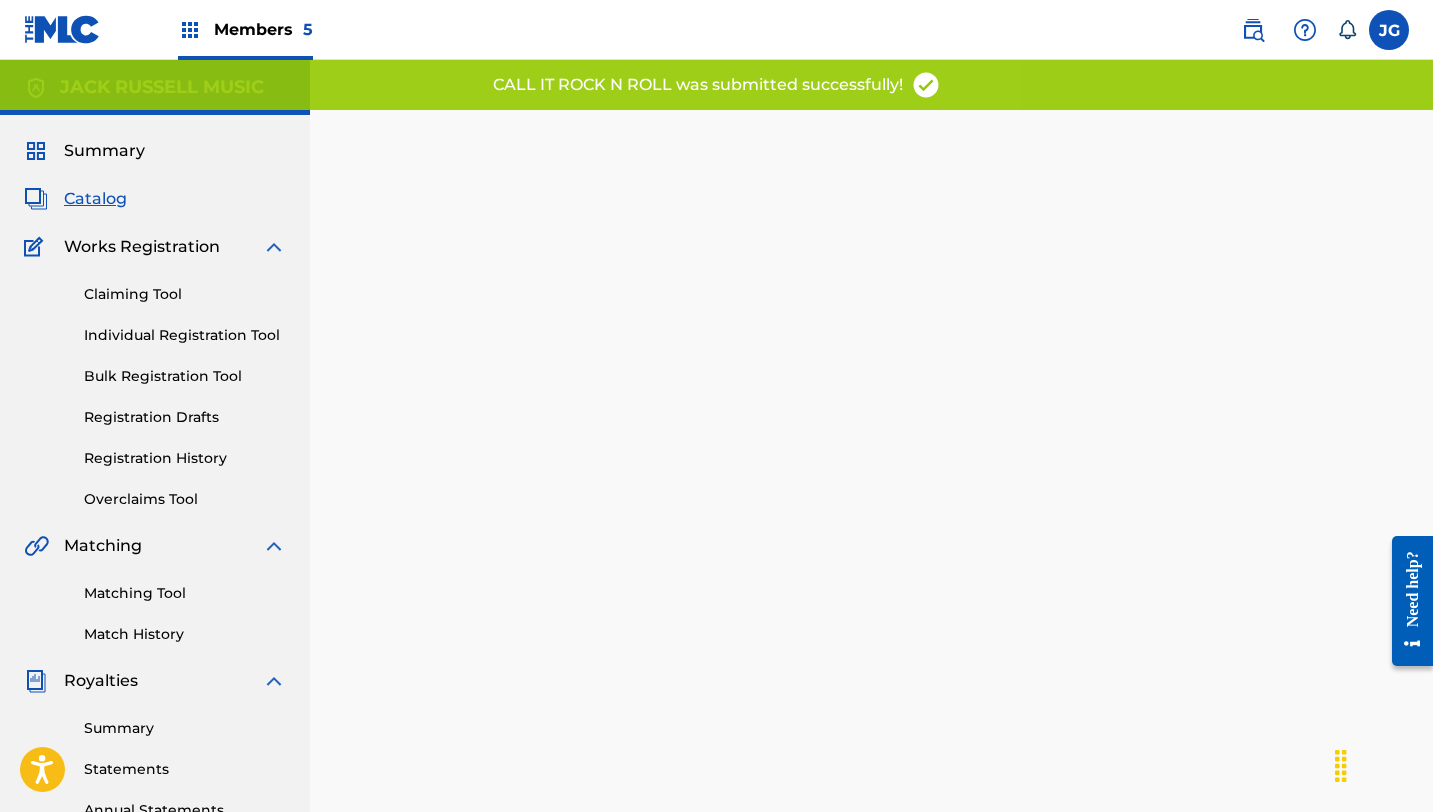 click on "Catalog" at bounding box center [95, 199] 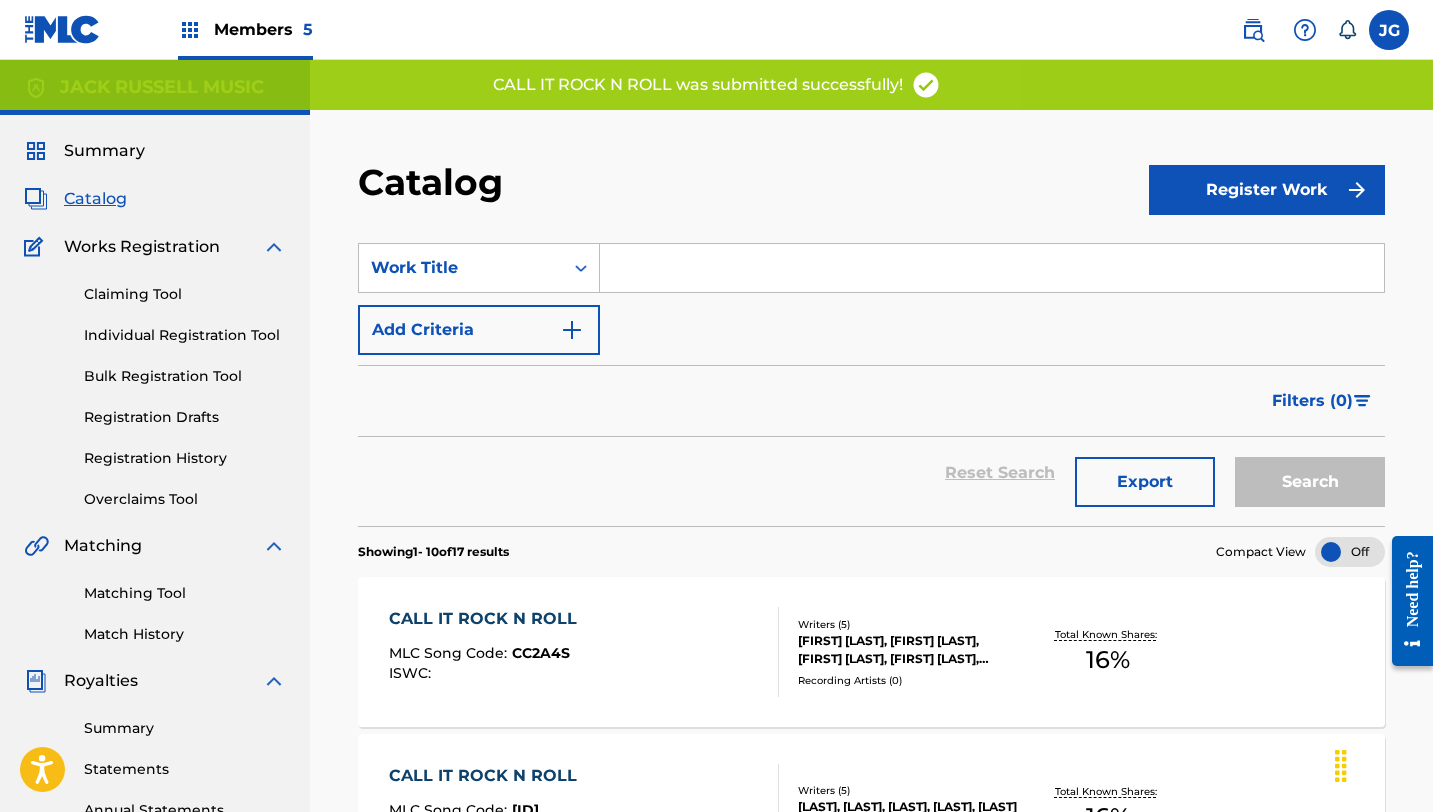 click at bounding box center (992, 268) 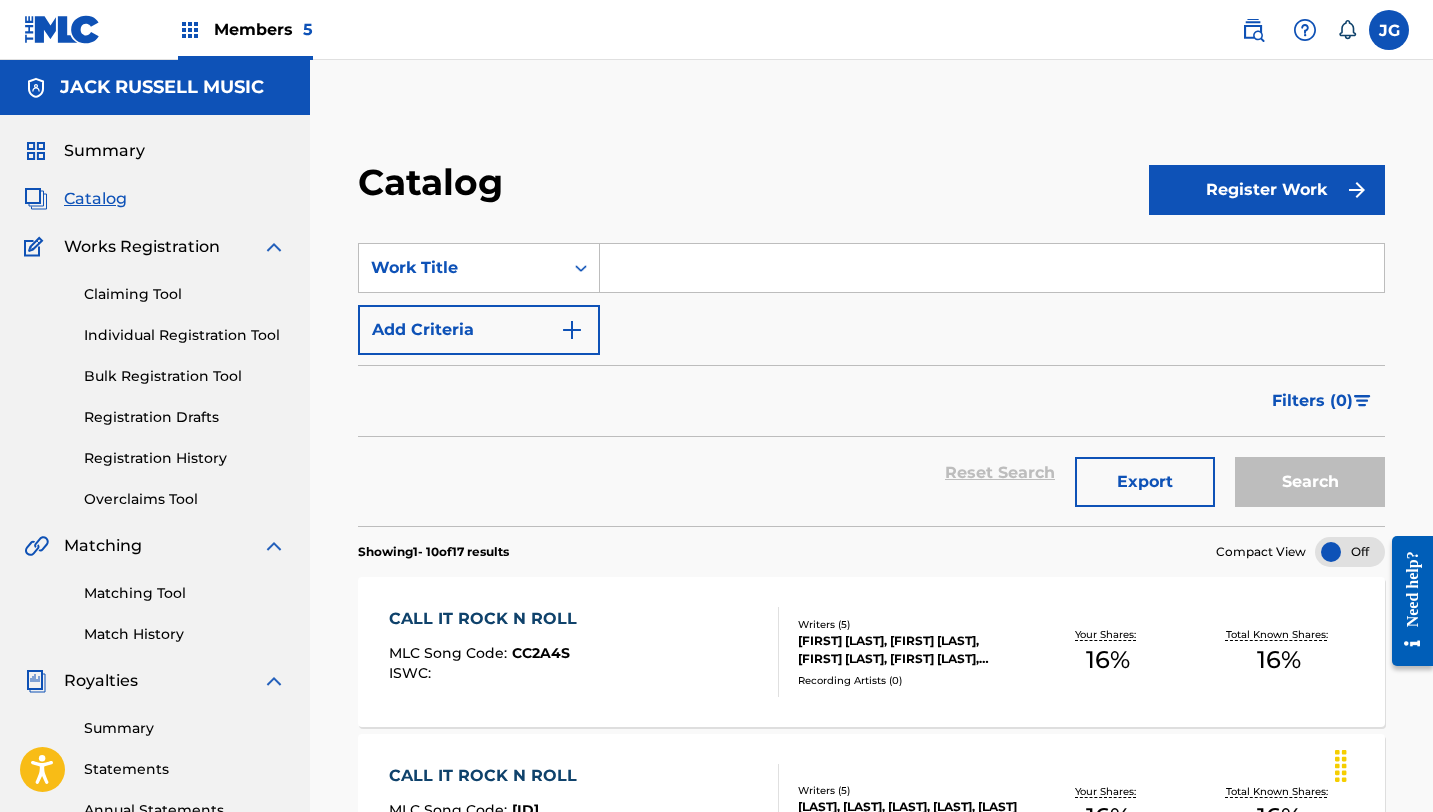 click on "CALL IT ROCK N ROLL" at bounding box center [488, 619] 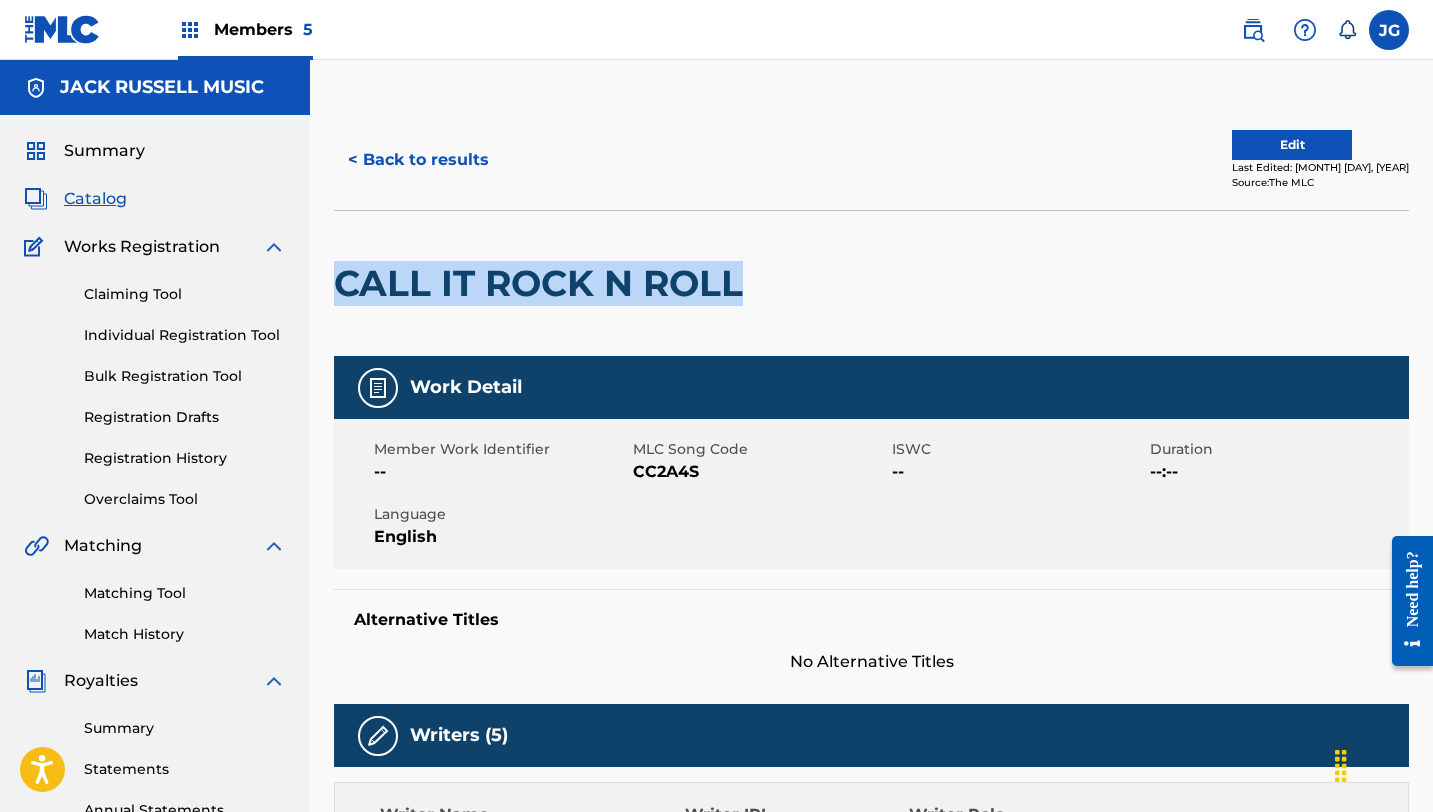 drag, startPoint x: 741, startPoint y: 290, endPoint x: 342, endPoint y: 288, distance: 399.005 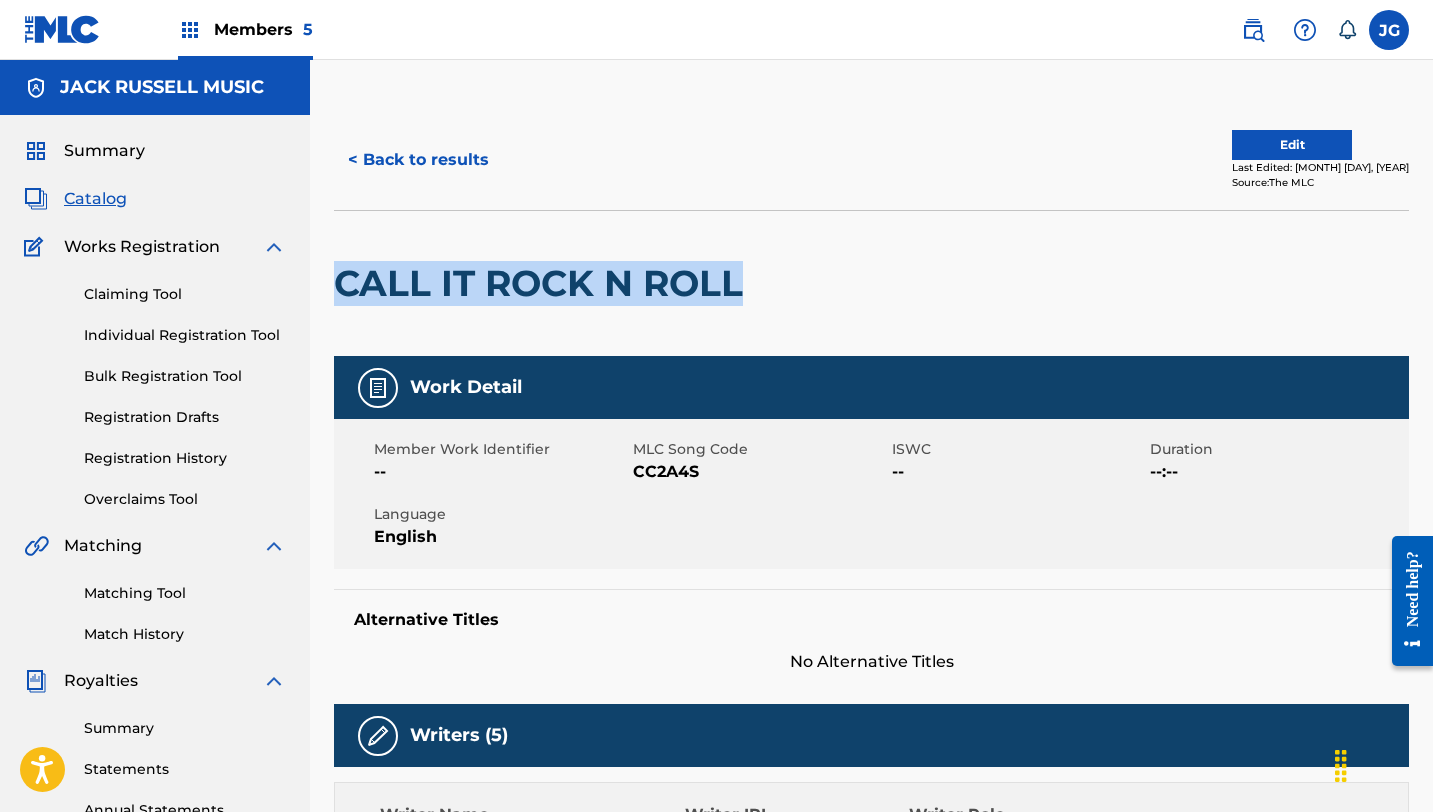 click on "Matching Tool" at bounding box center [185, 593] 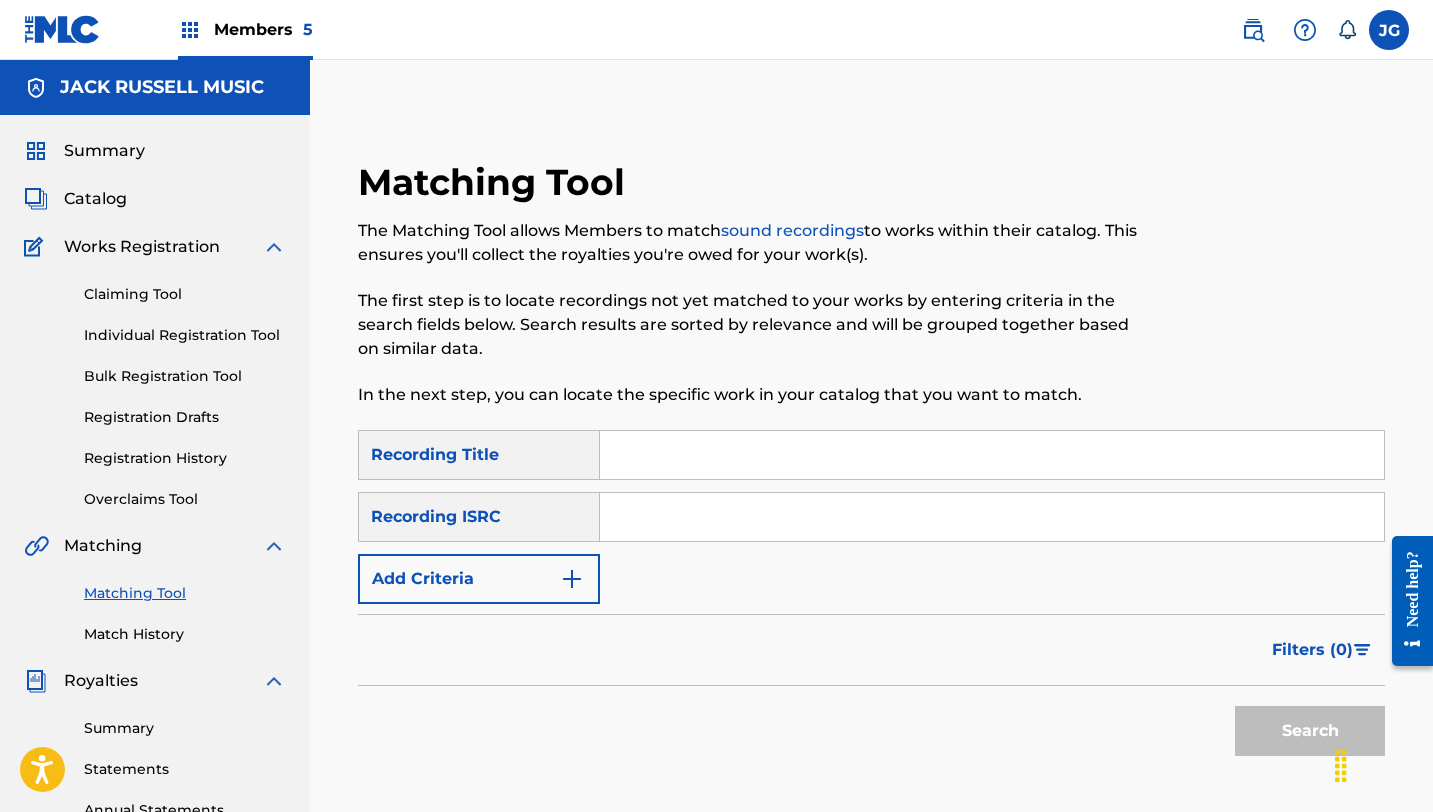 click at bounding box center [992, 455] 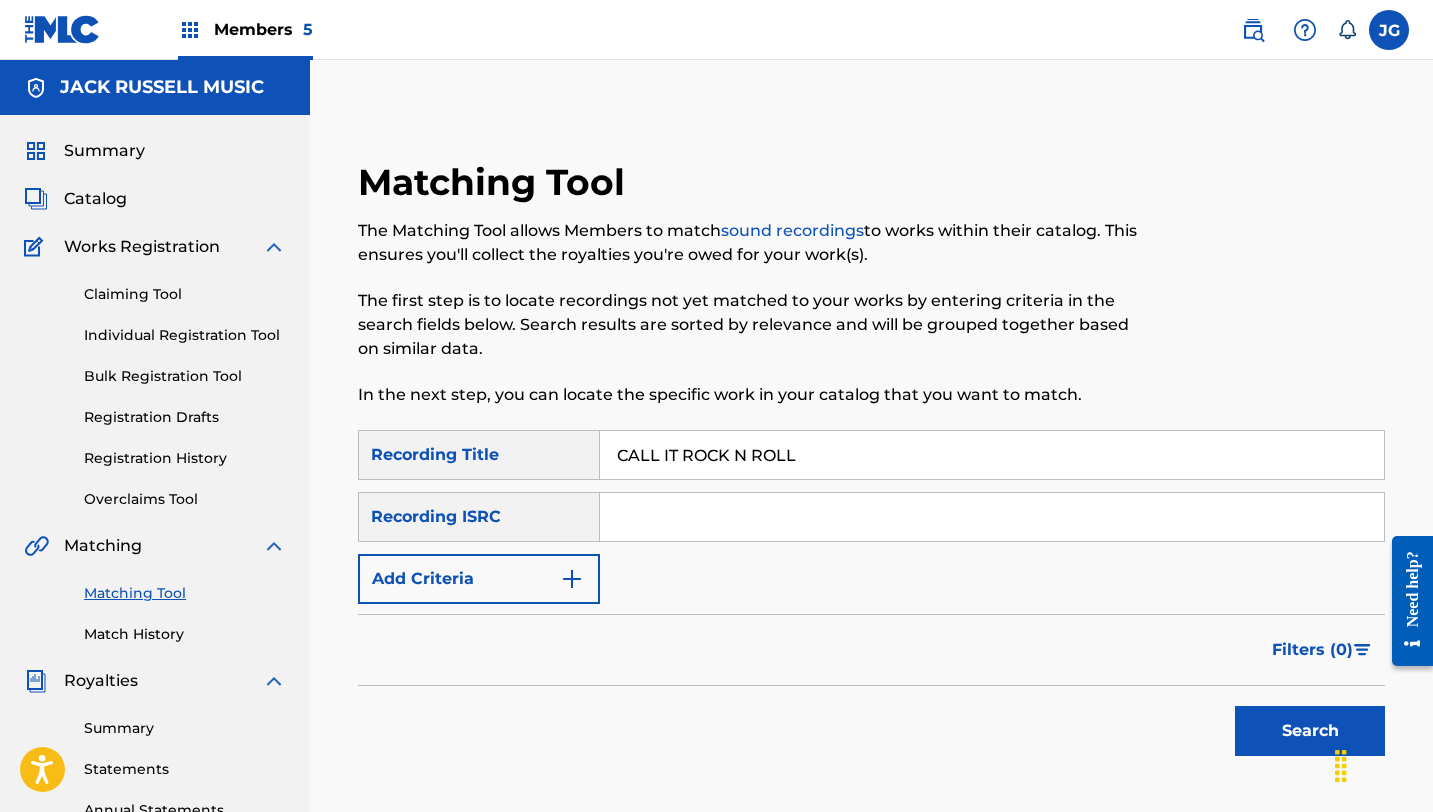 type on "CALL IT ROCK N ROLL" 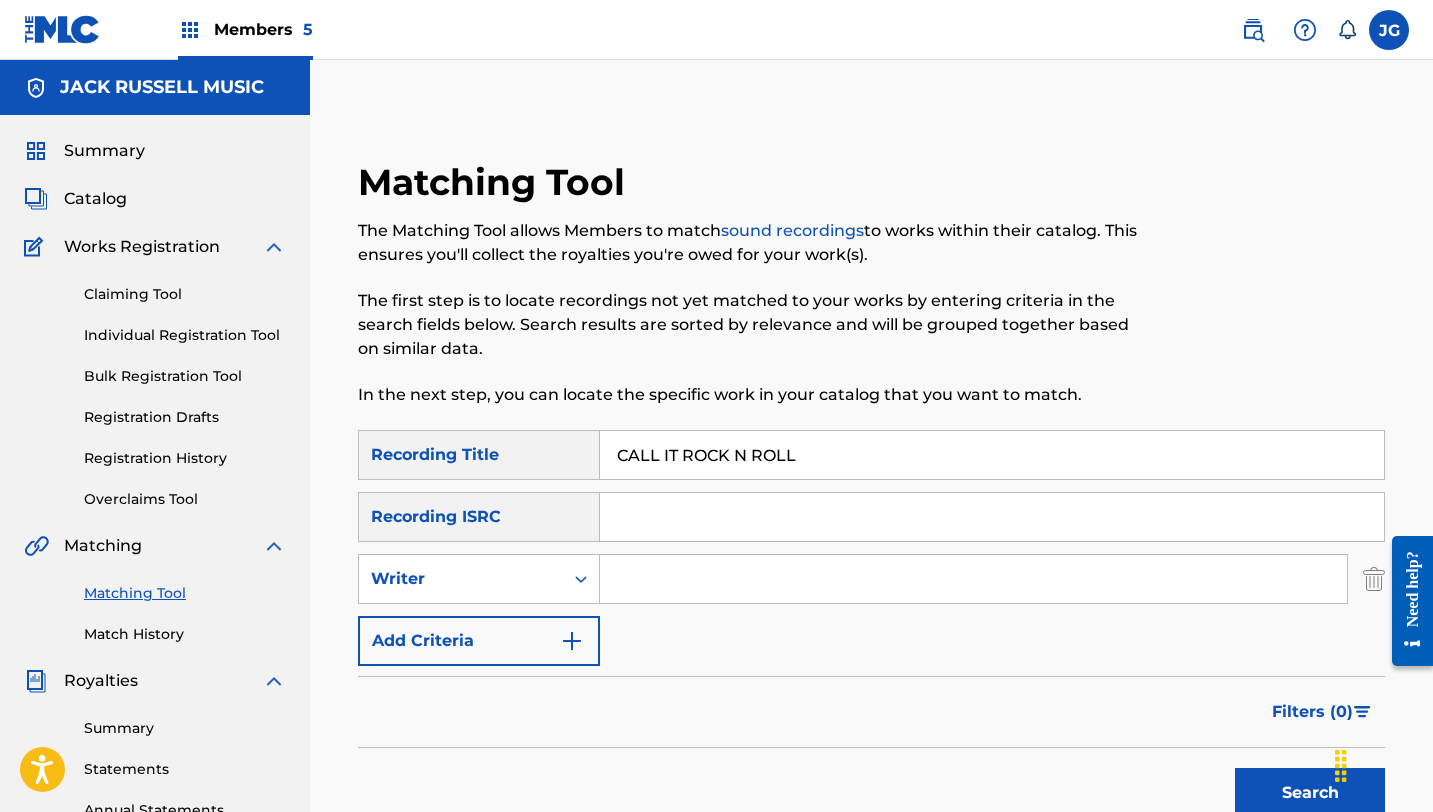 click at bounding box center (973, 579) 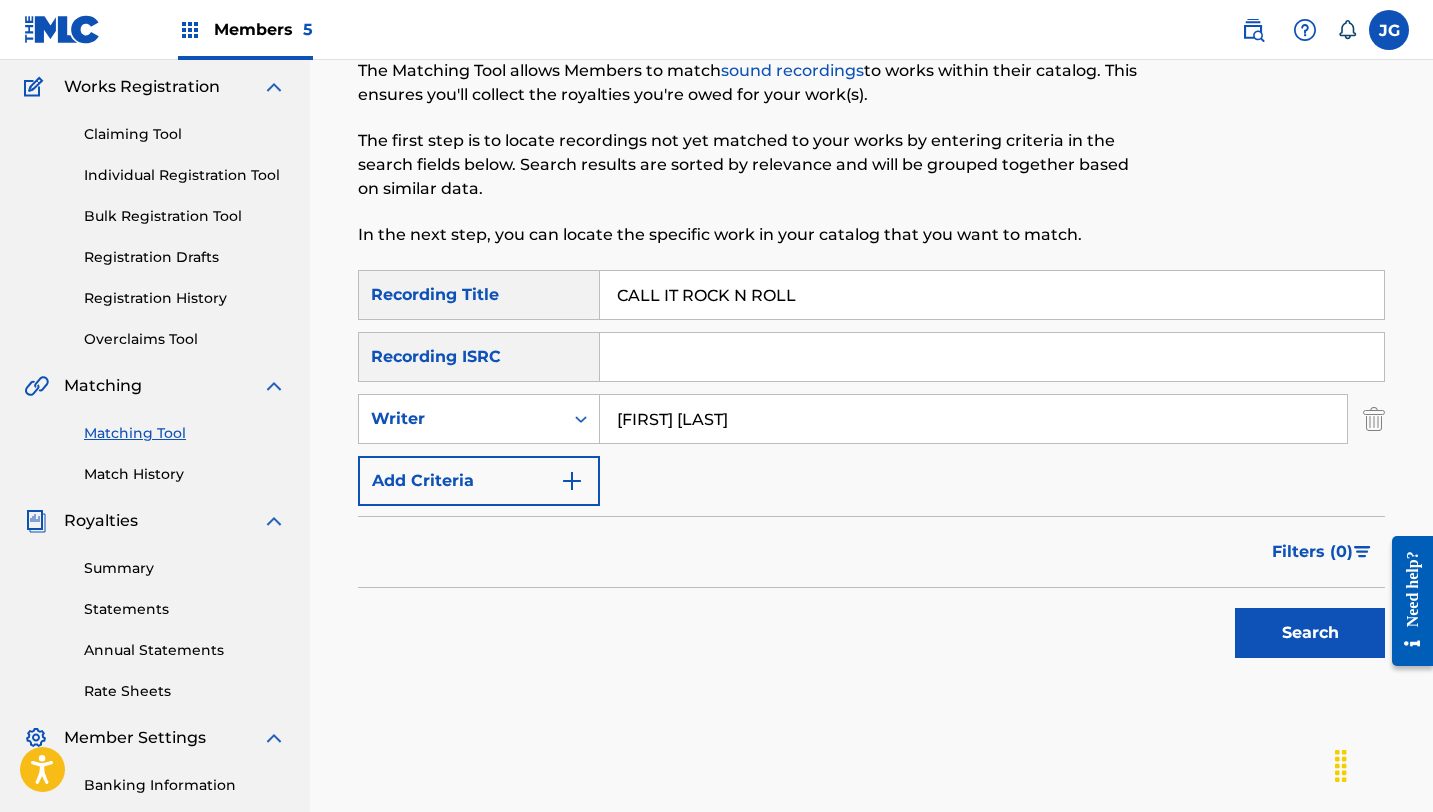 scroll, scrollTop: 166, scrollLeft: 0, axis: vertical 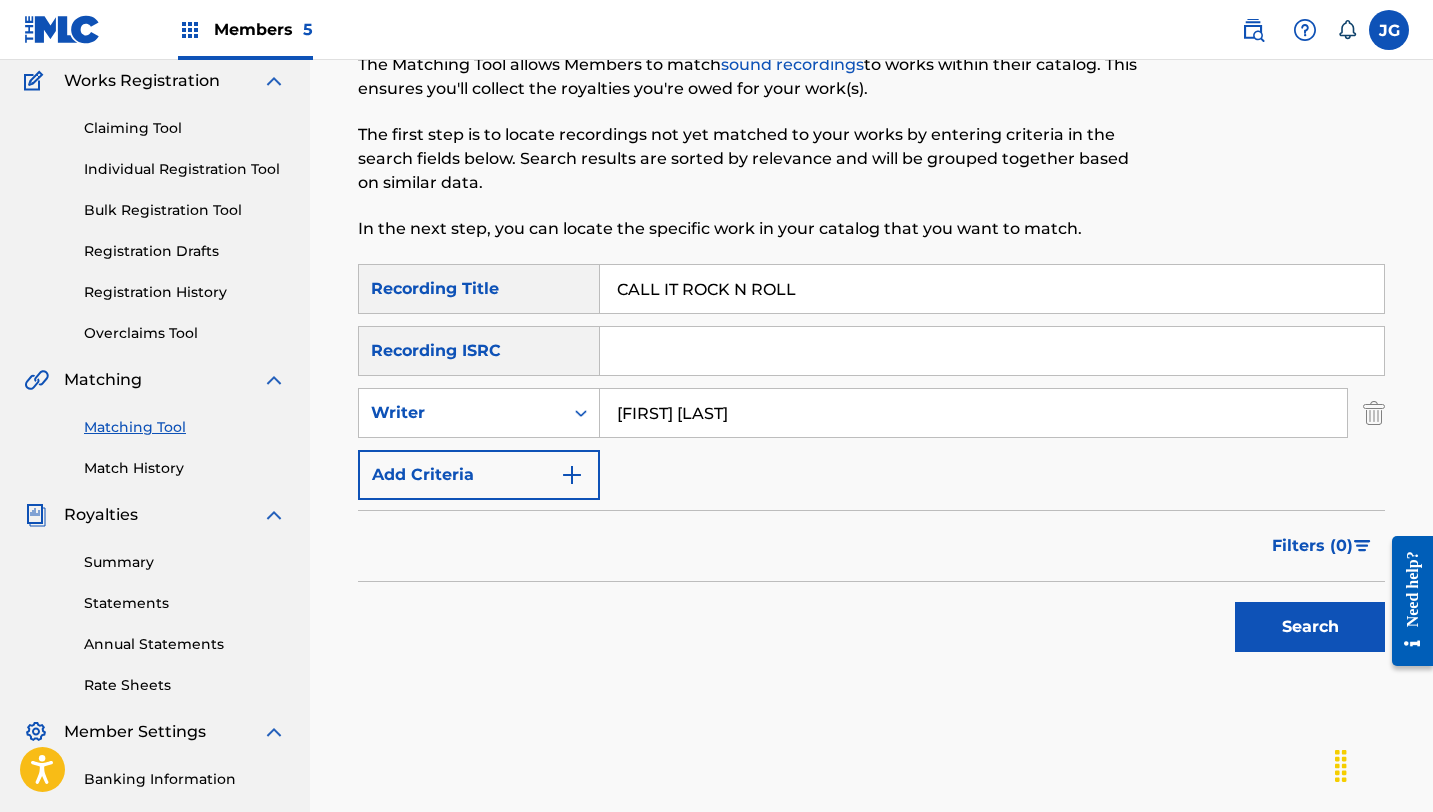 click on "Search" at bounding box center (1310, 627) 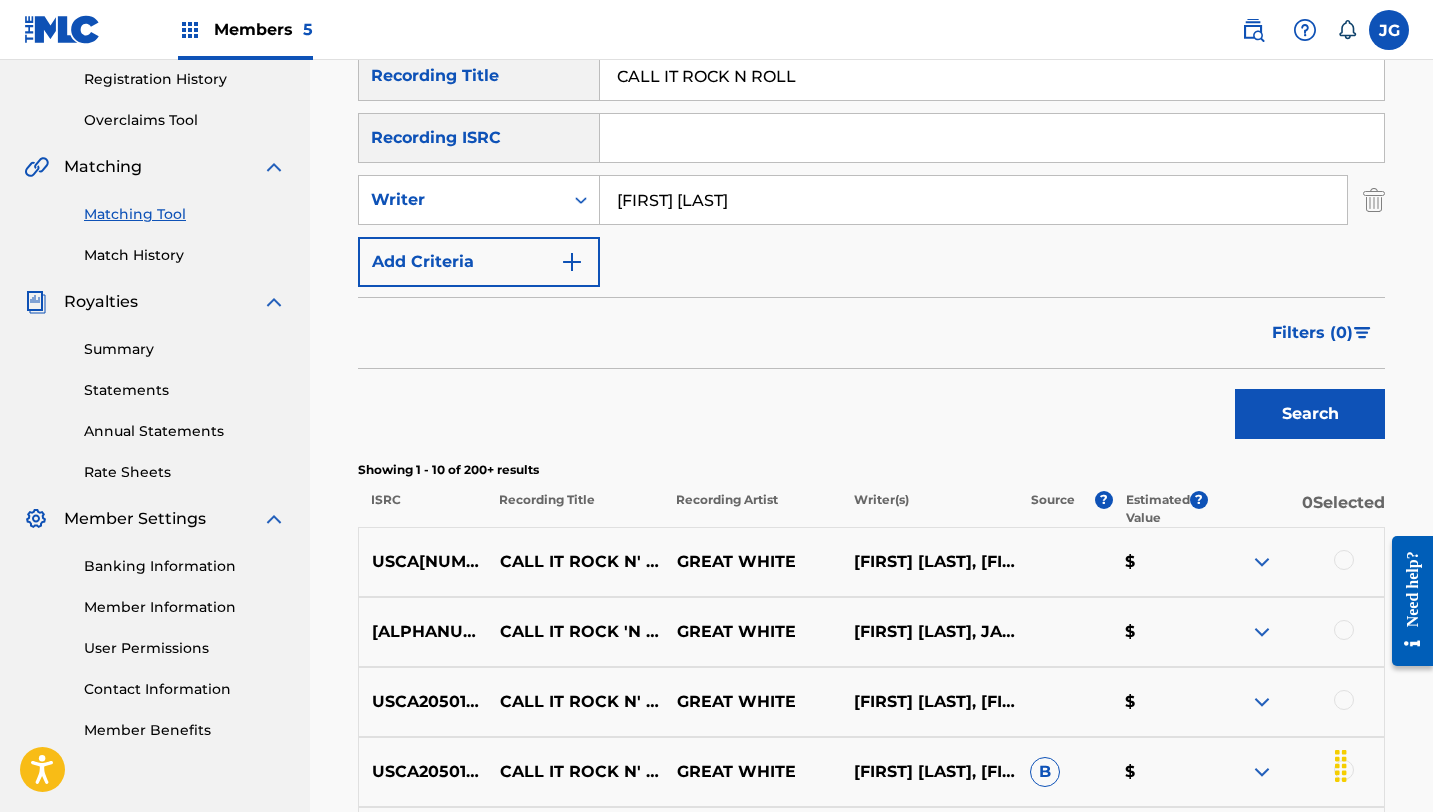 scroll, scrollTop: 371, scrollLeft: 0, axis: vertical 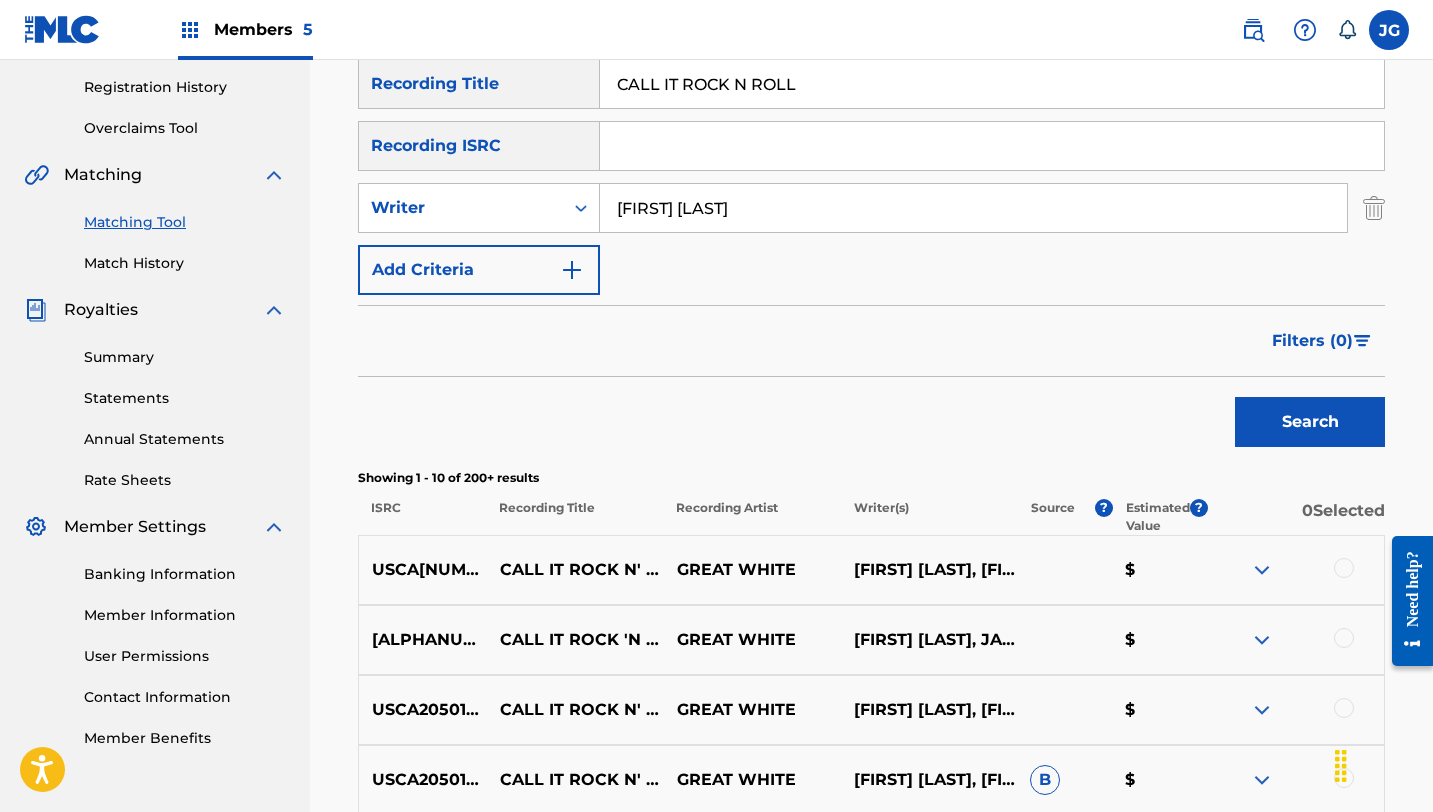 click on "Add Criteria" at bounding box center [479, 270] 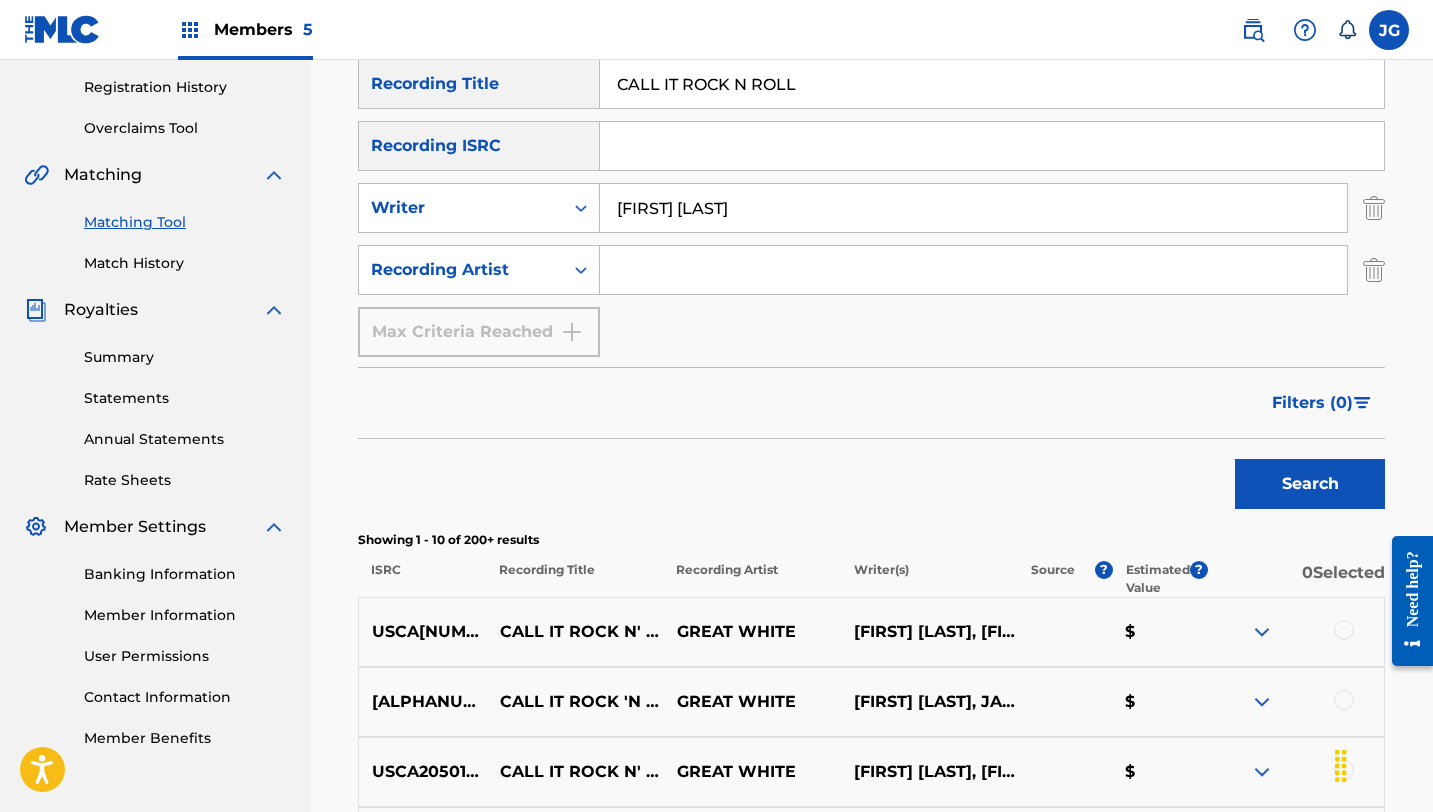 click on "Writer [FIRST] [LAST]" at bounding box center (871, 208) 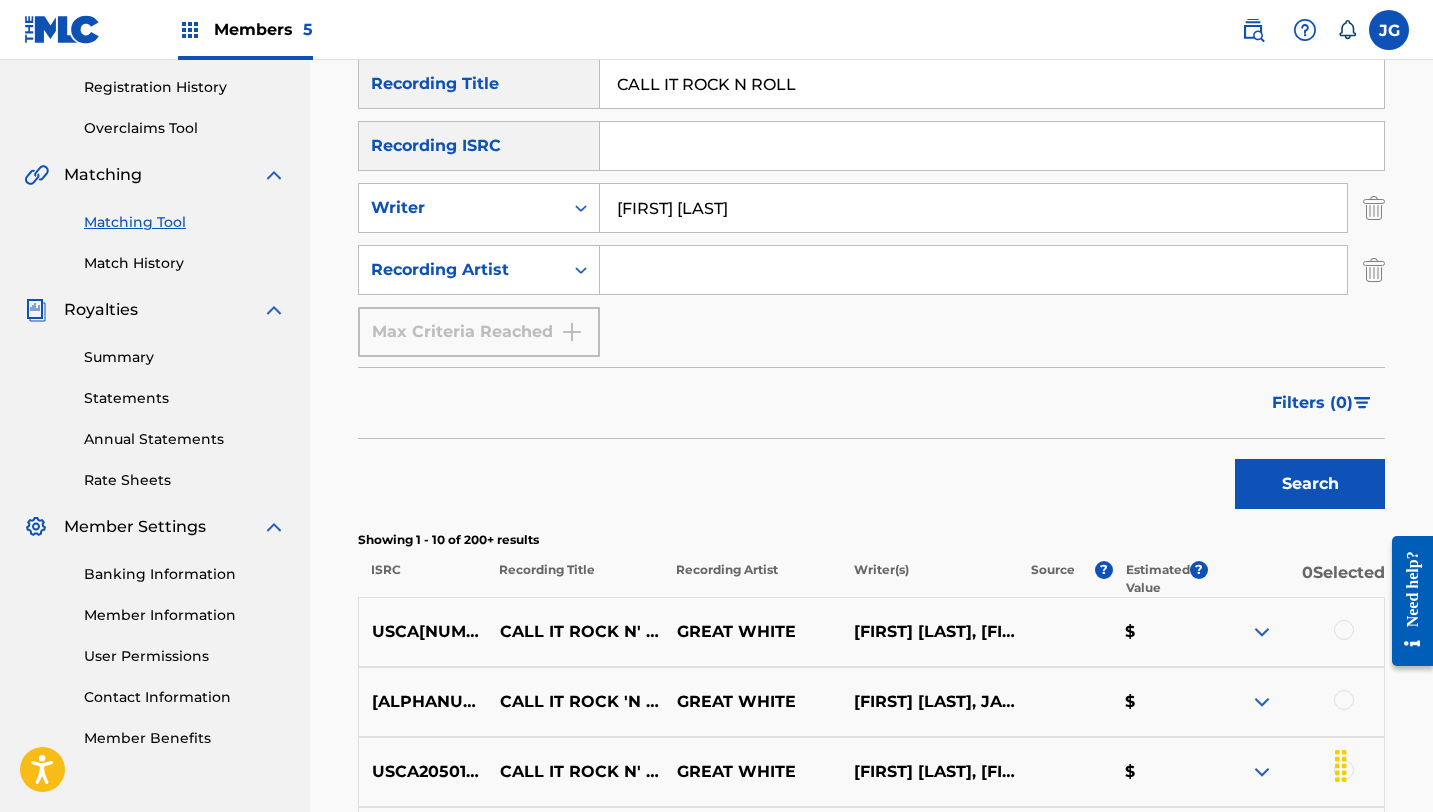 type on "great white" 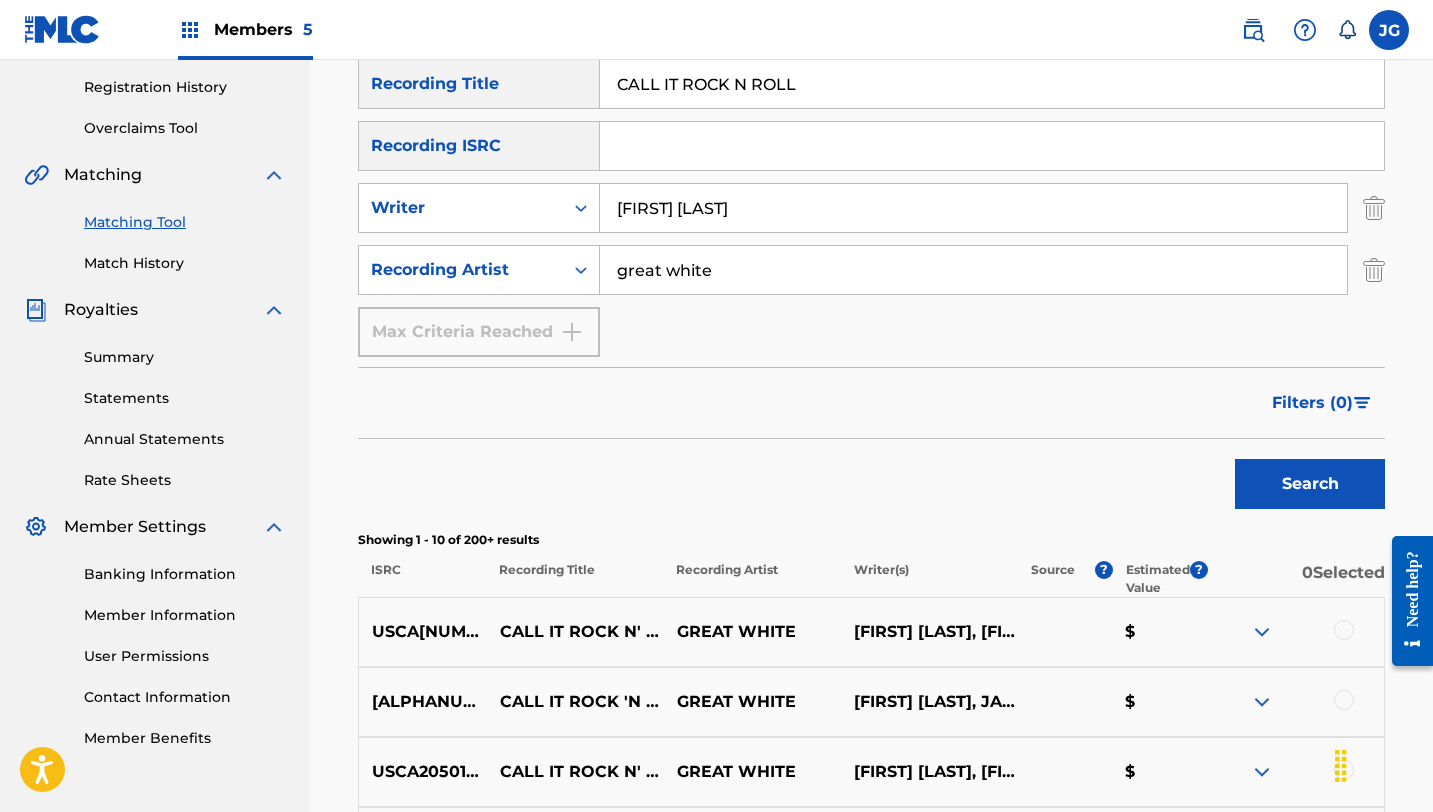 click on "Search" at bounding box center (1310, 484) 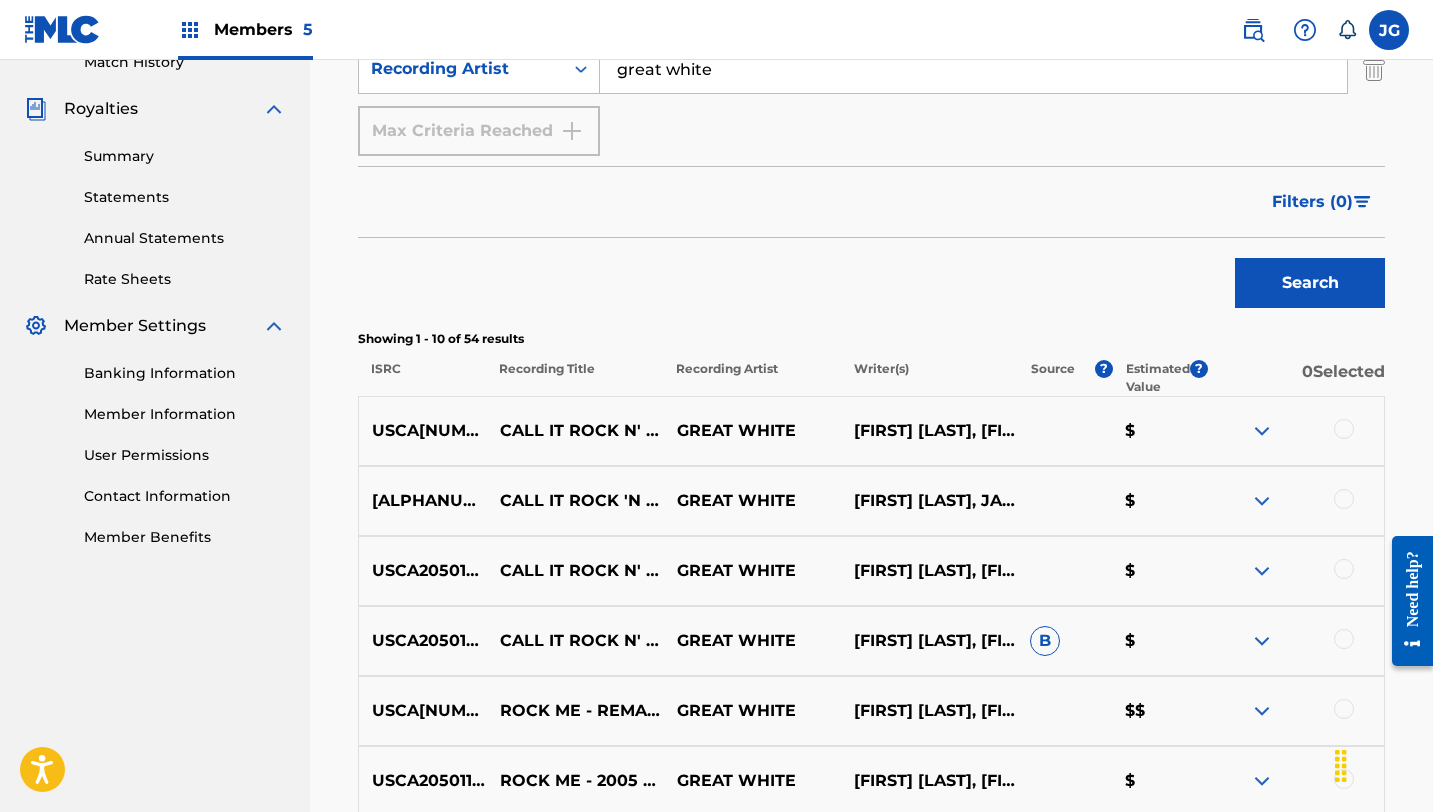 scroll, scrollTop: 575, scrollLeft: 0, axis: vertical 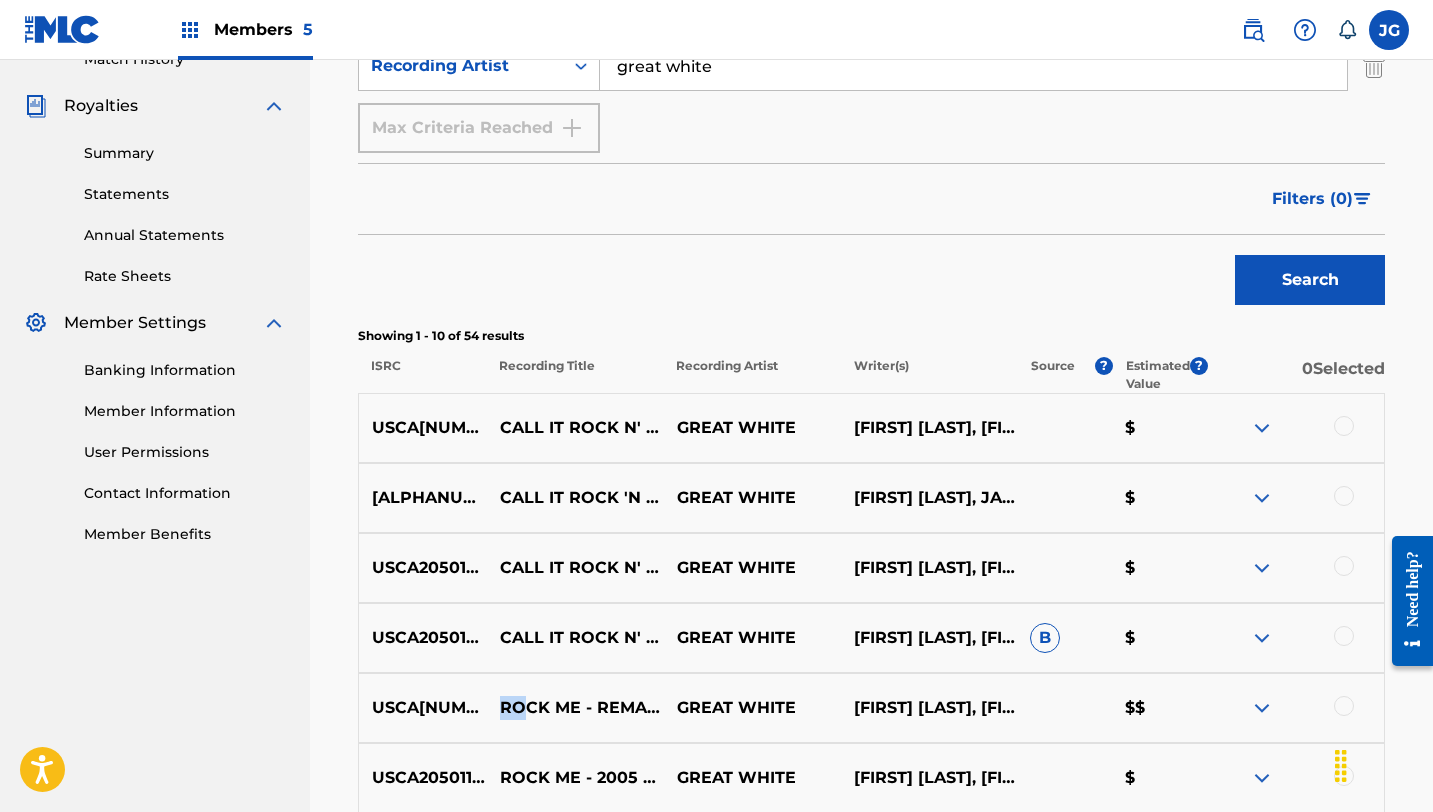 drag, startPoint x: 503, startPoint y: 688, endPoint x: 525, endPoint y: 695, distance: 23.086792 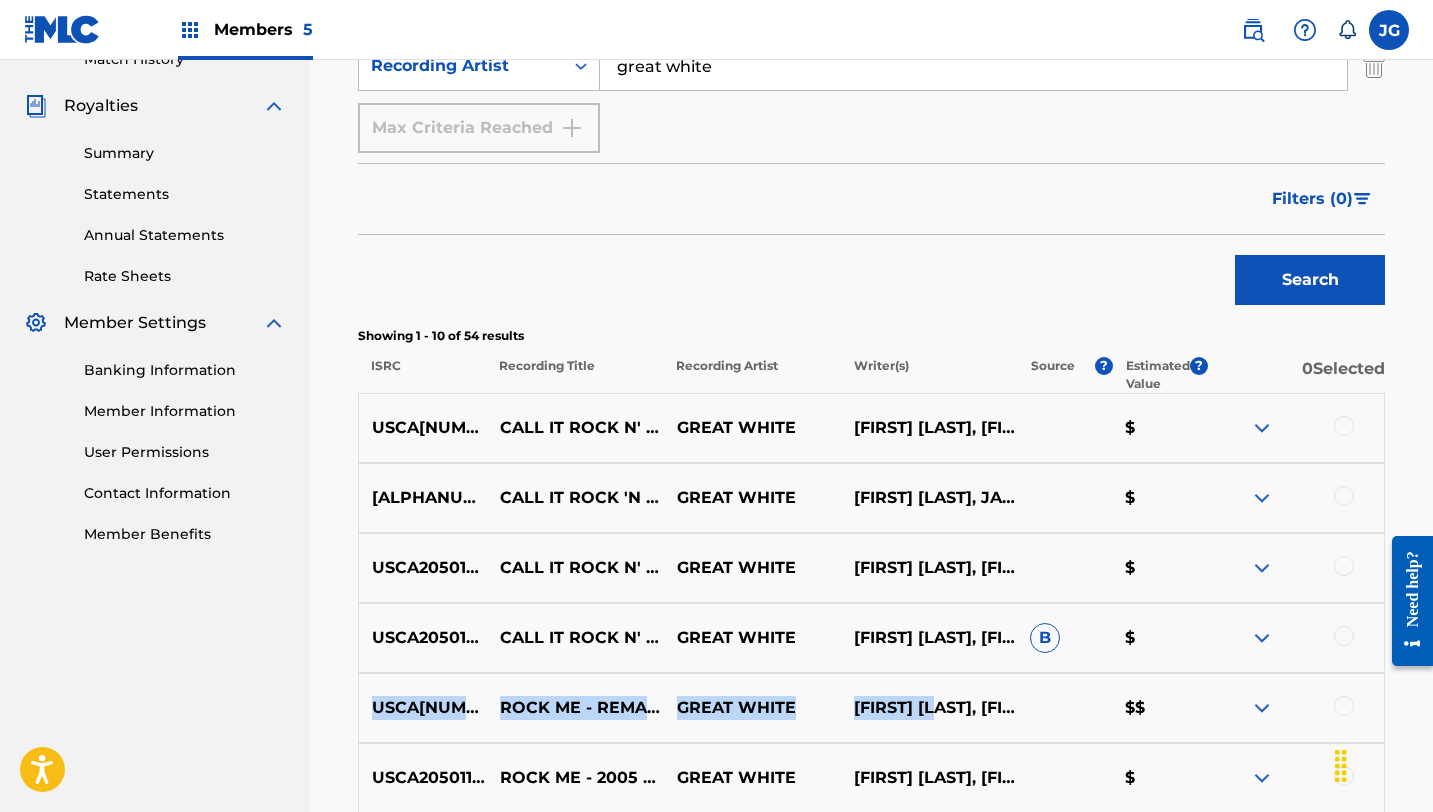 drag, startPoint x: 372, startPoint y: 711, endPoint x: 954, endPoint y: 680, distance: 582.825 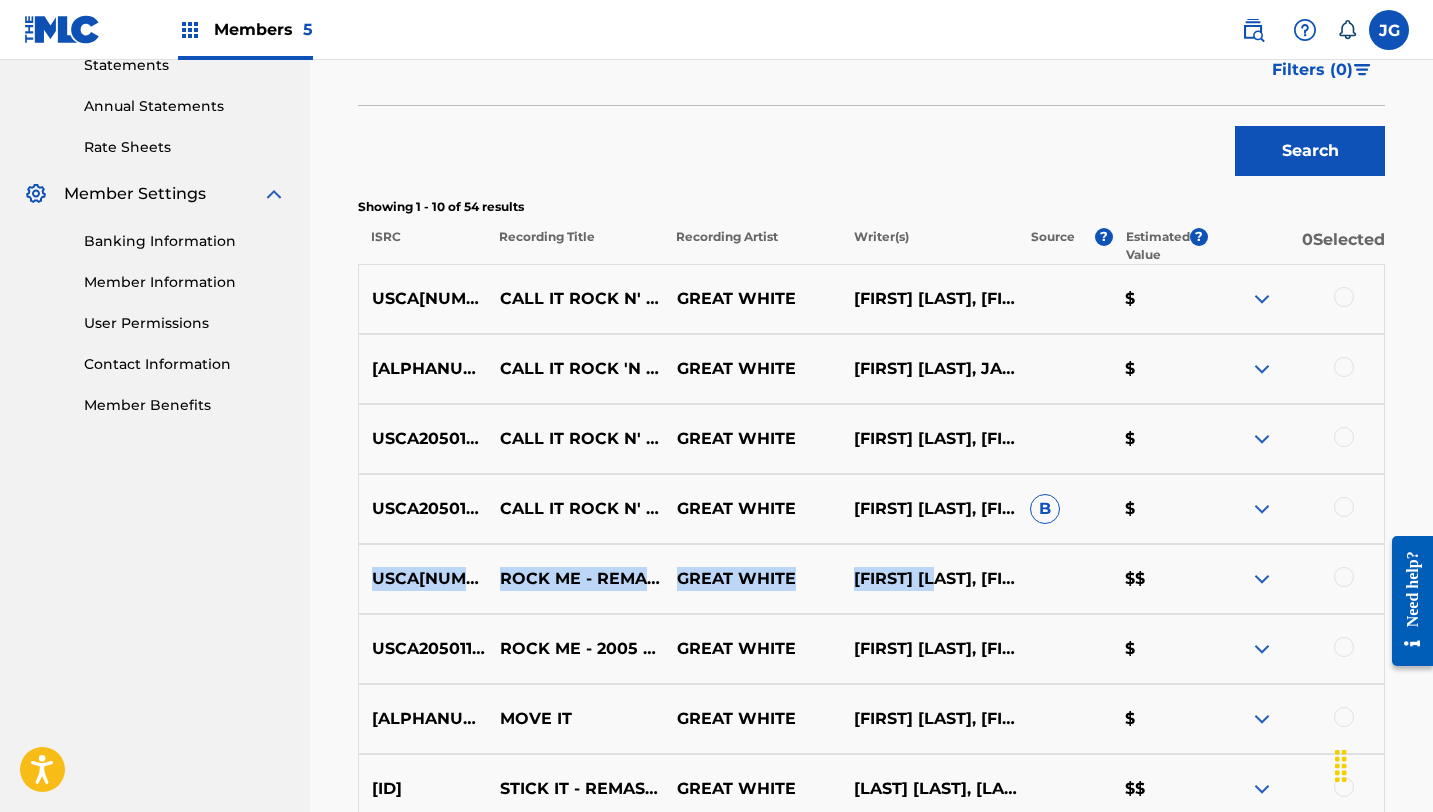 scroll, scrollTop: 712, scrollLeft: 0, axis: vertical 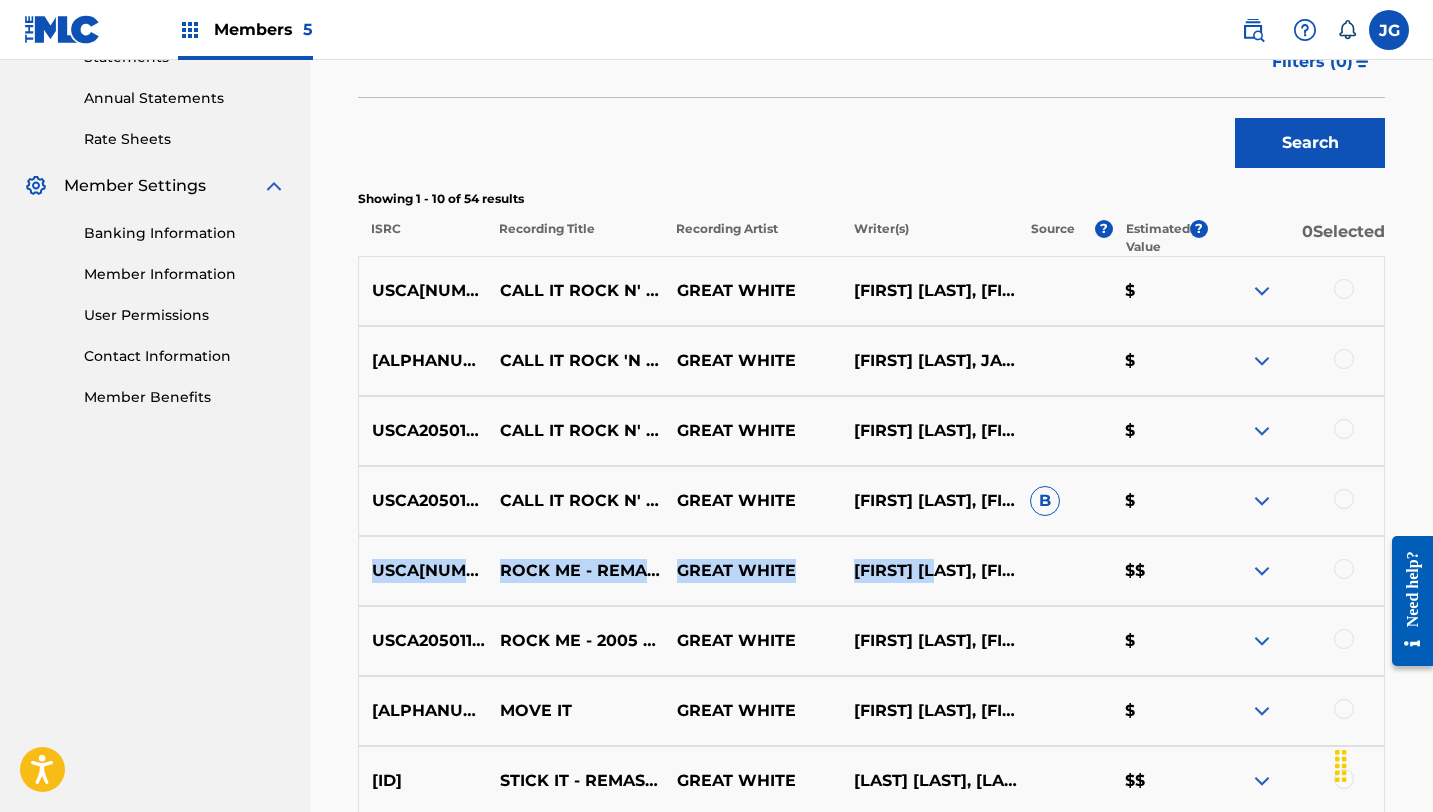 click on "USCA[NUMBER]" at bounding box center [423, 571] 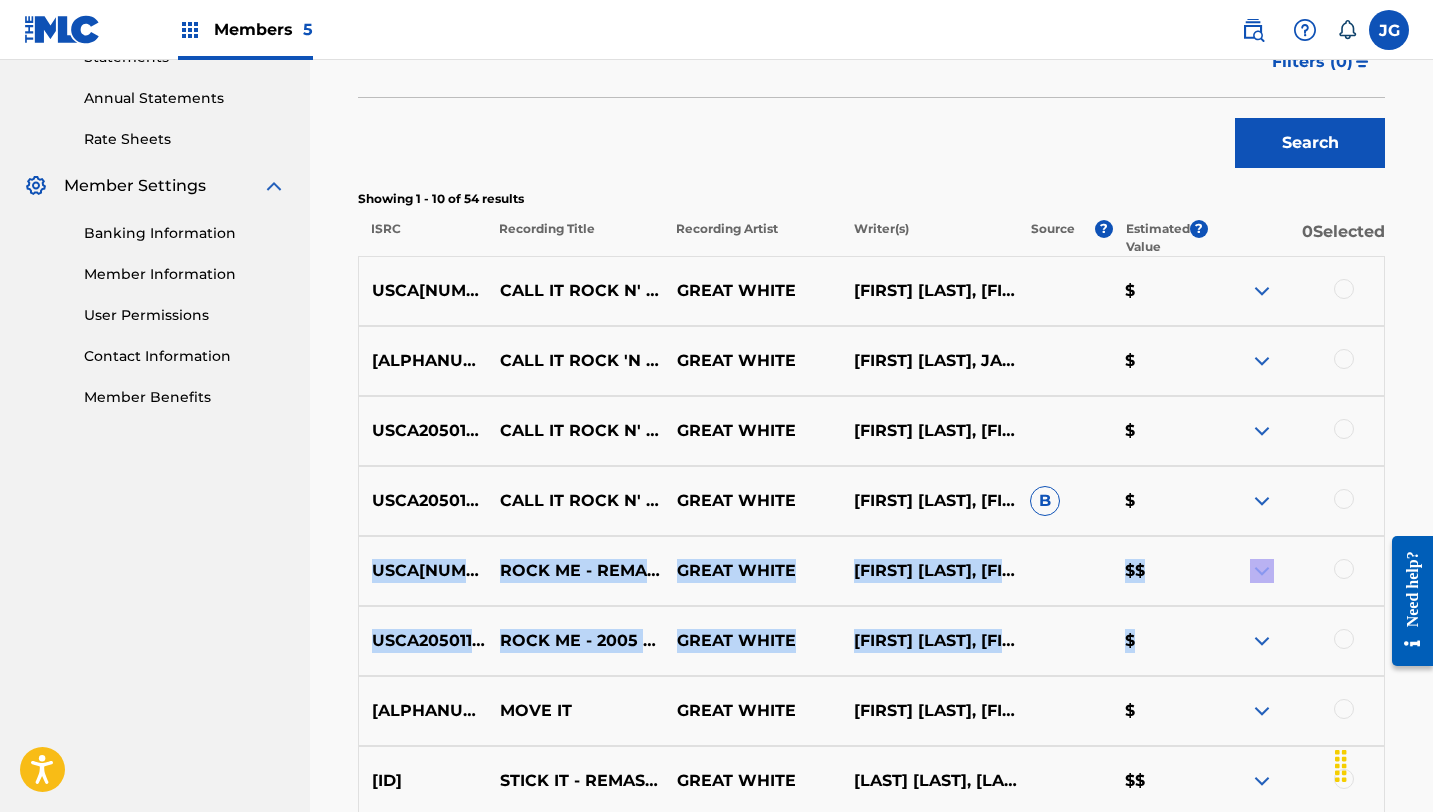 drag, startPoint x: 374, startPoint y: 565, endPoint x: 1186, endPoint y: 648, distance: 816.23096 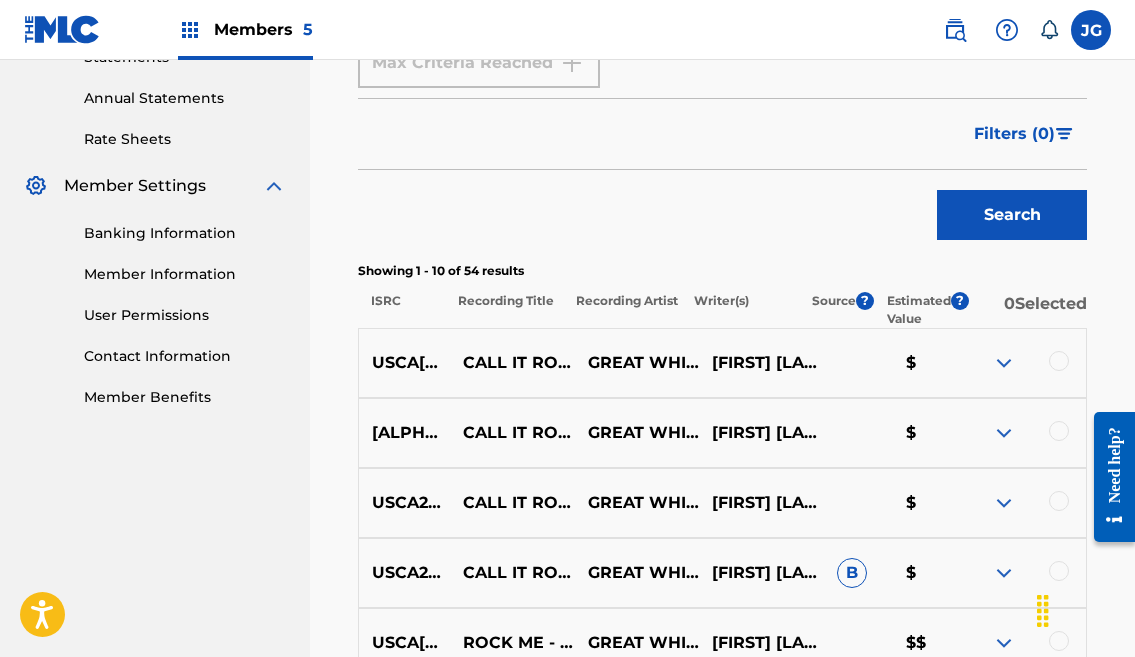 click on "Johnny [LAST] [EMAIL] Notification Preferences Profile Log out" at bounding box center (567, 30) 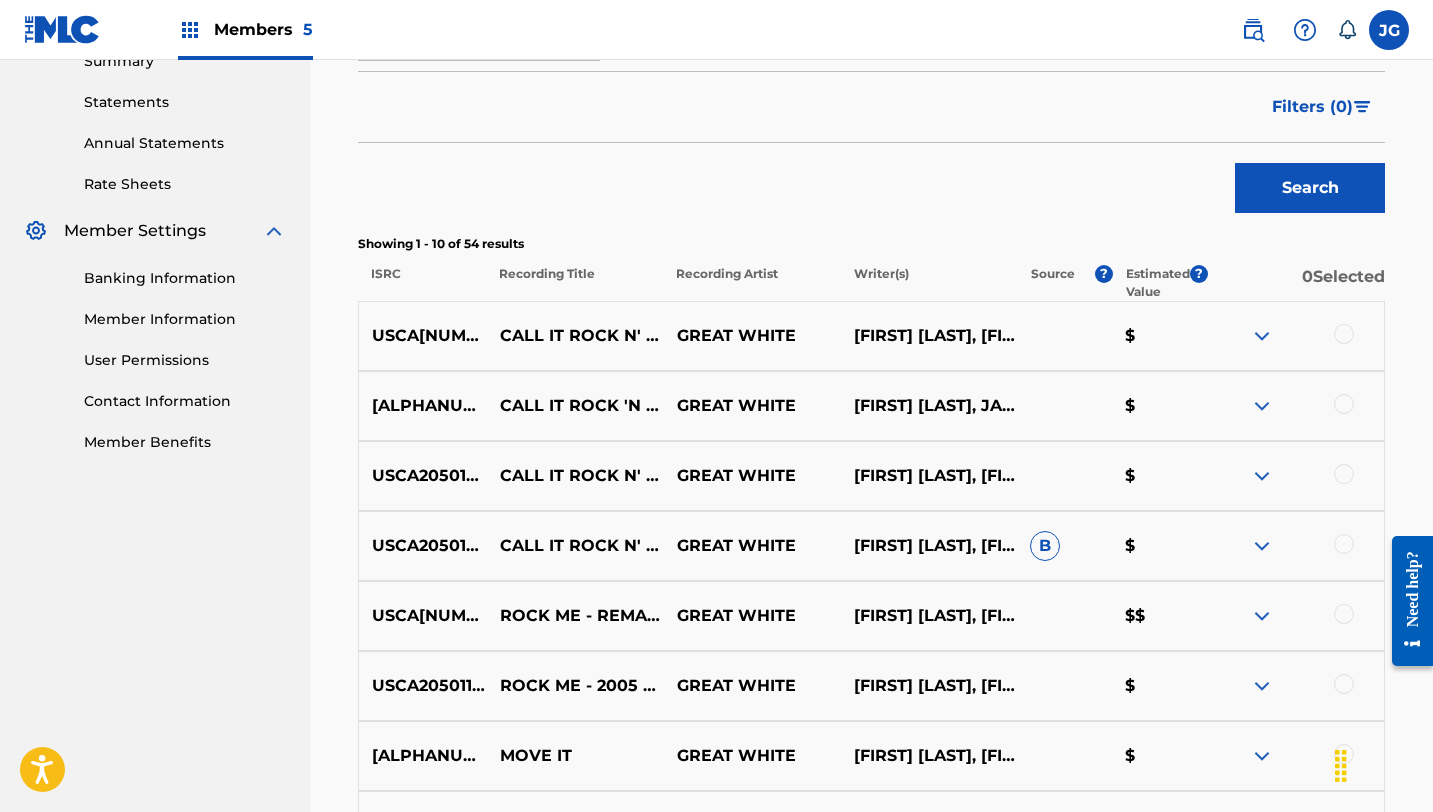 scroll, scrollTop: 681, scrollLeft: 0, axis: vertical 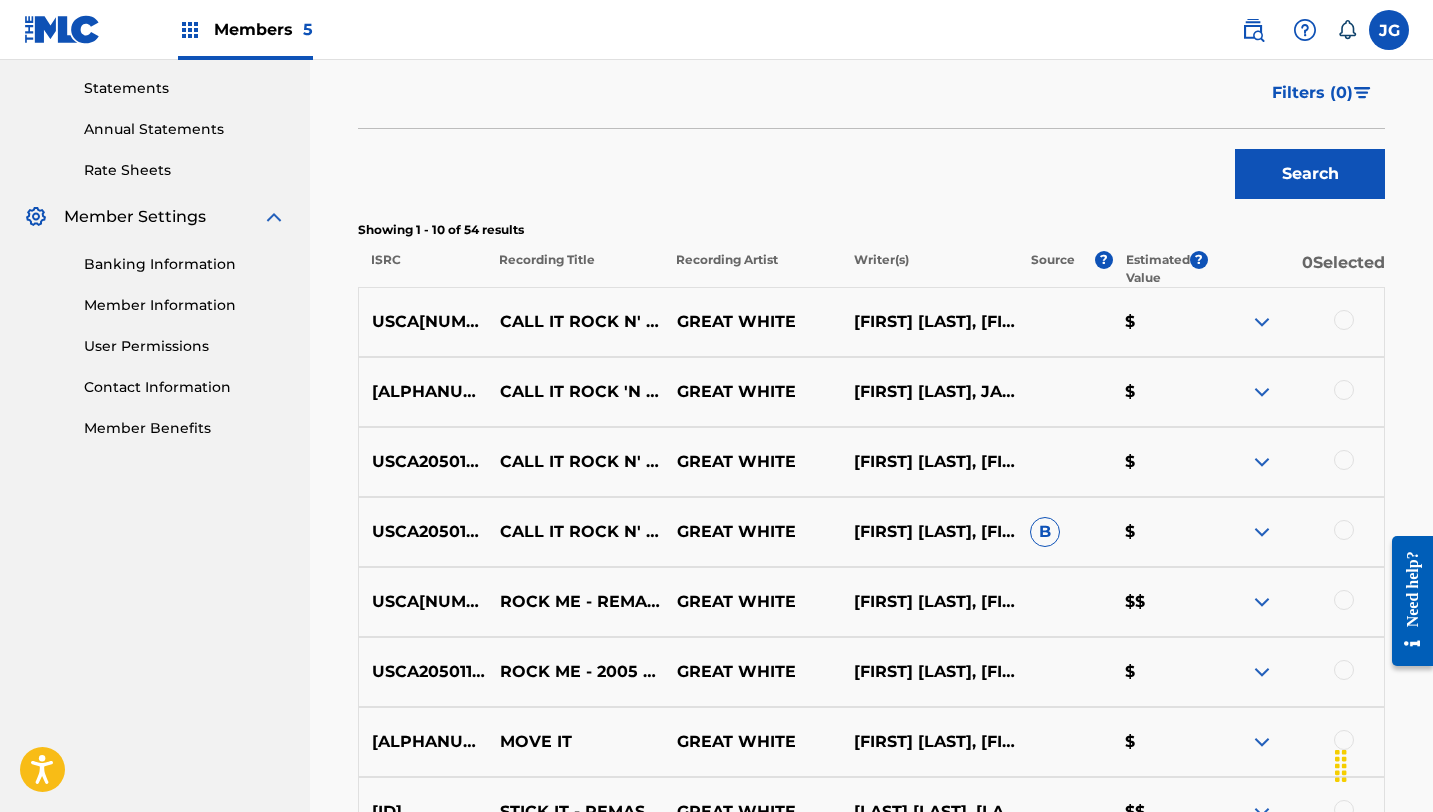 click at bounding box center (1344, 530) 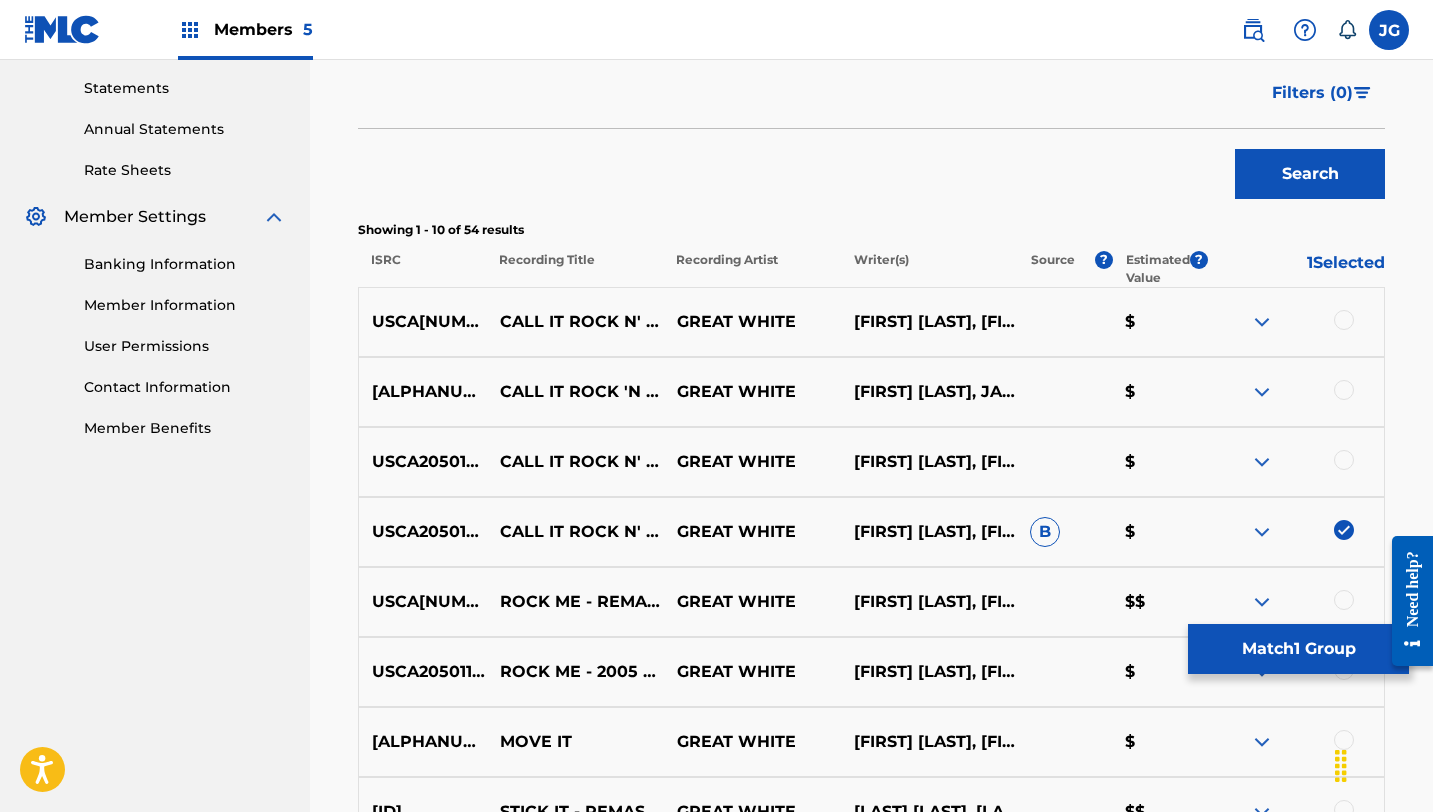 click at bounding box center [1344, 460] 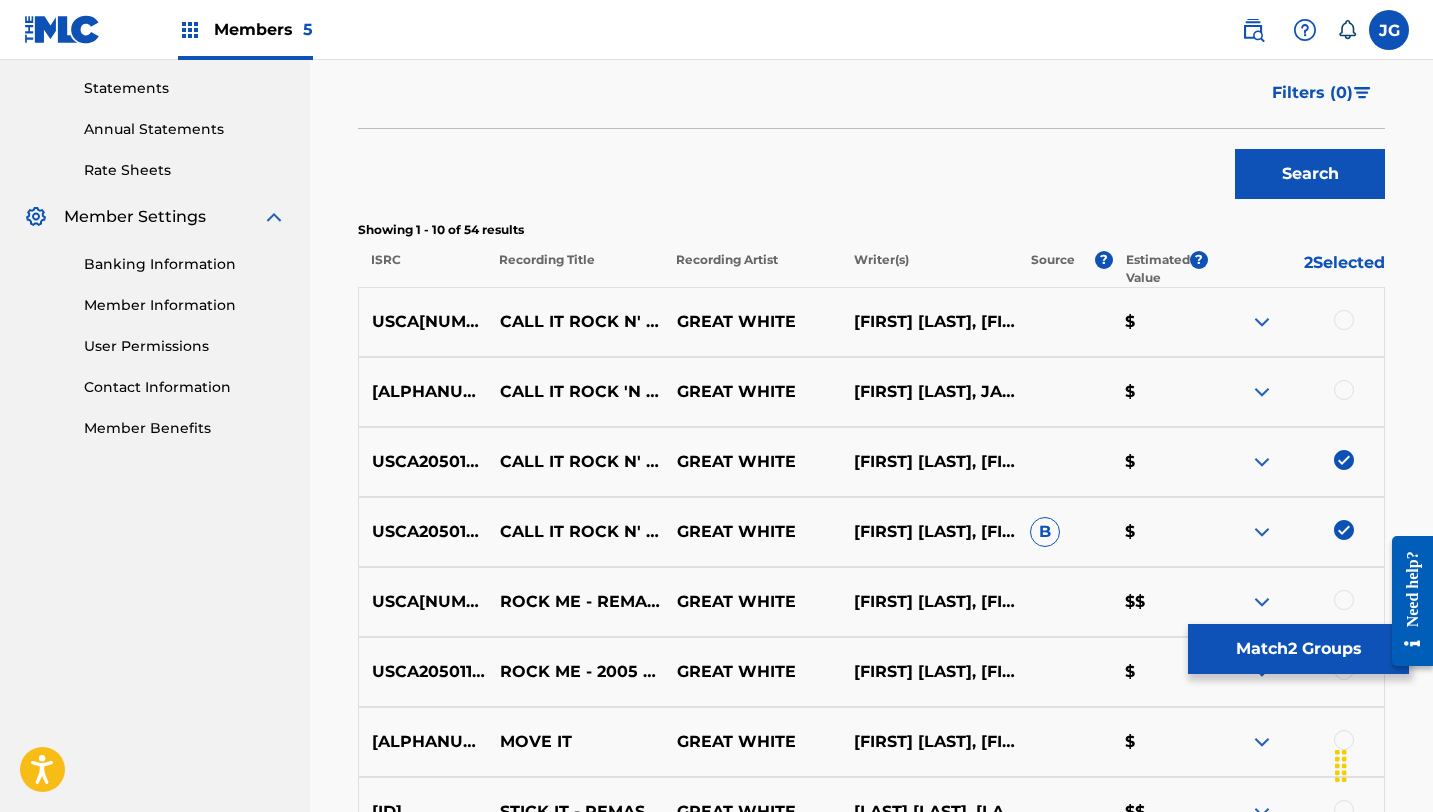 click on "USSM[NUMBER] CALL IT ROCK 'N' ROLL (ALBUM VERSION) GREAT WHITE [FIRST] [LAST], [FIRST] [LAST], [FIRST] [LAST], [FIRST] [LAST], [FIRST] [LAST] $" at bounding box center [871, 392] 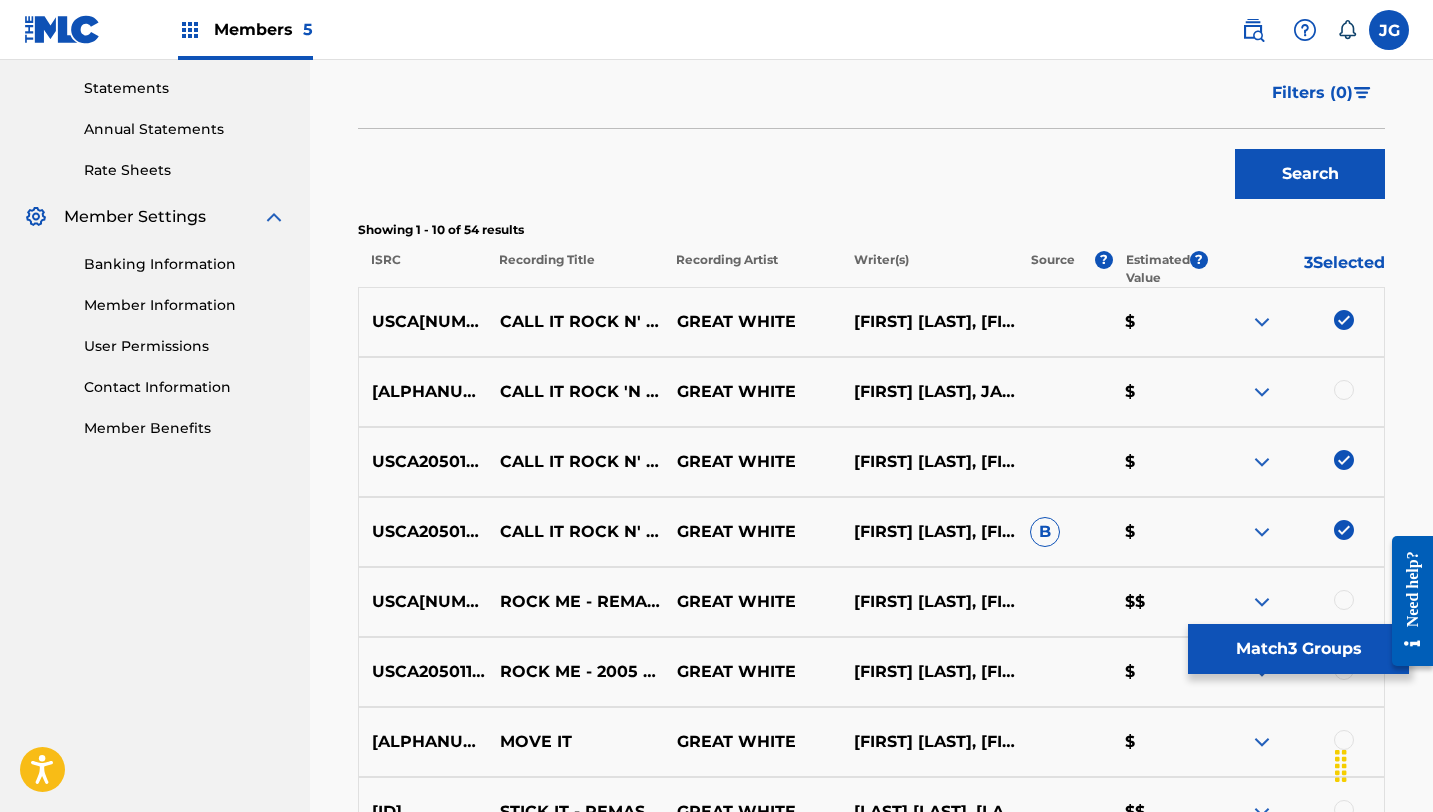 click at bounding box center (1344, 390) 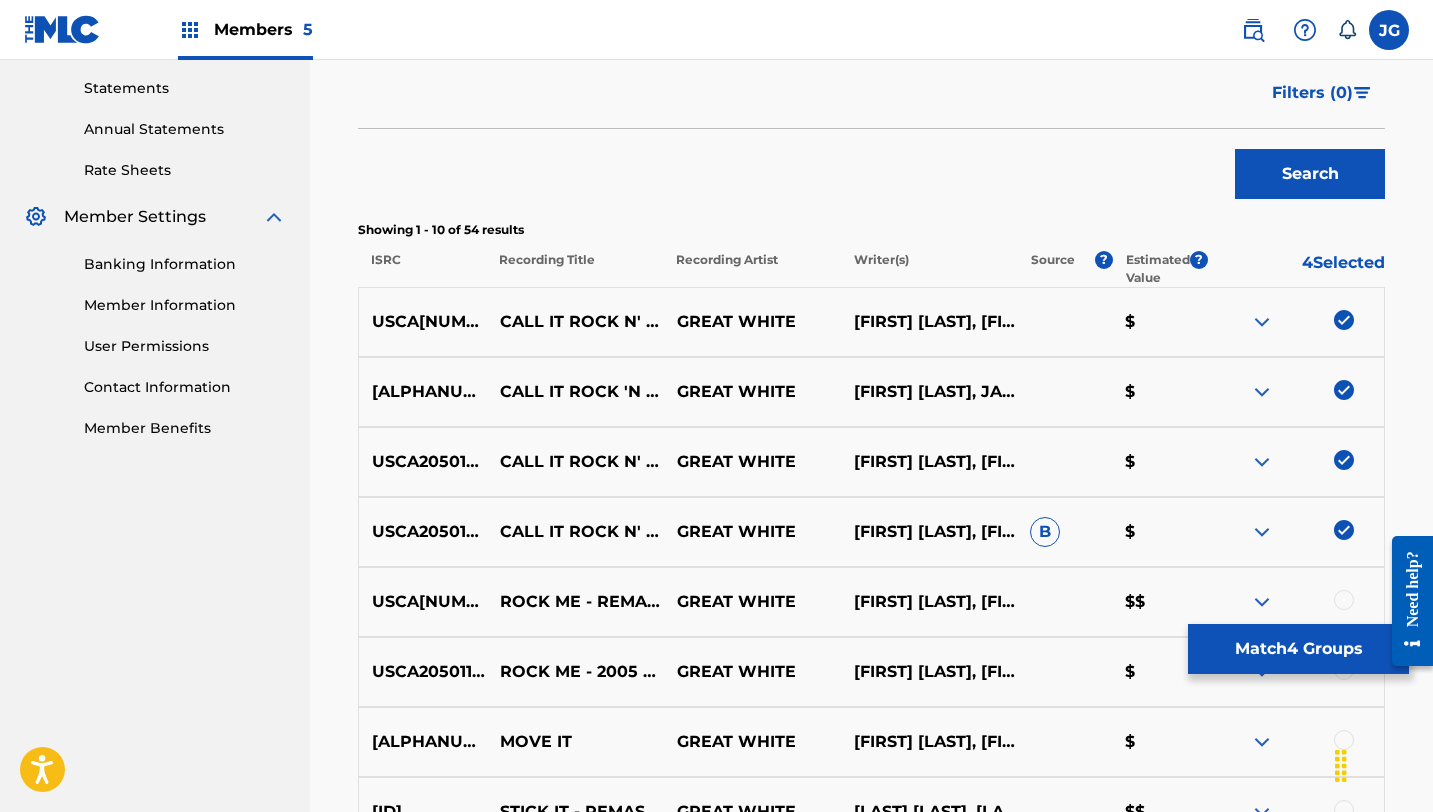 click on "Match  4 Groups" at bounding box center (1298, 649) 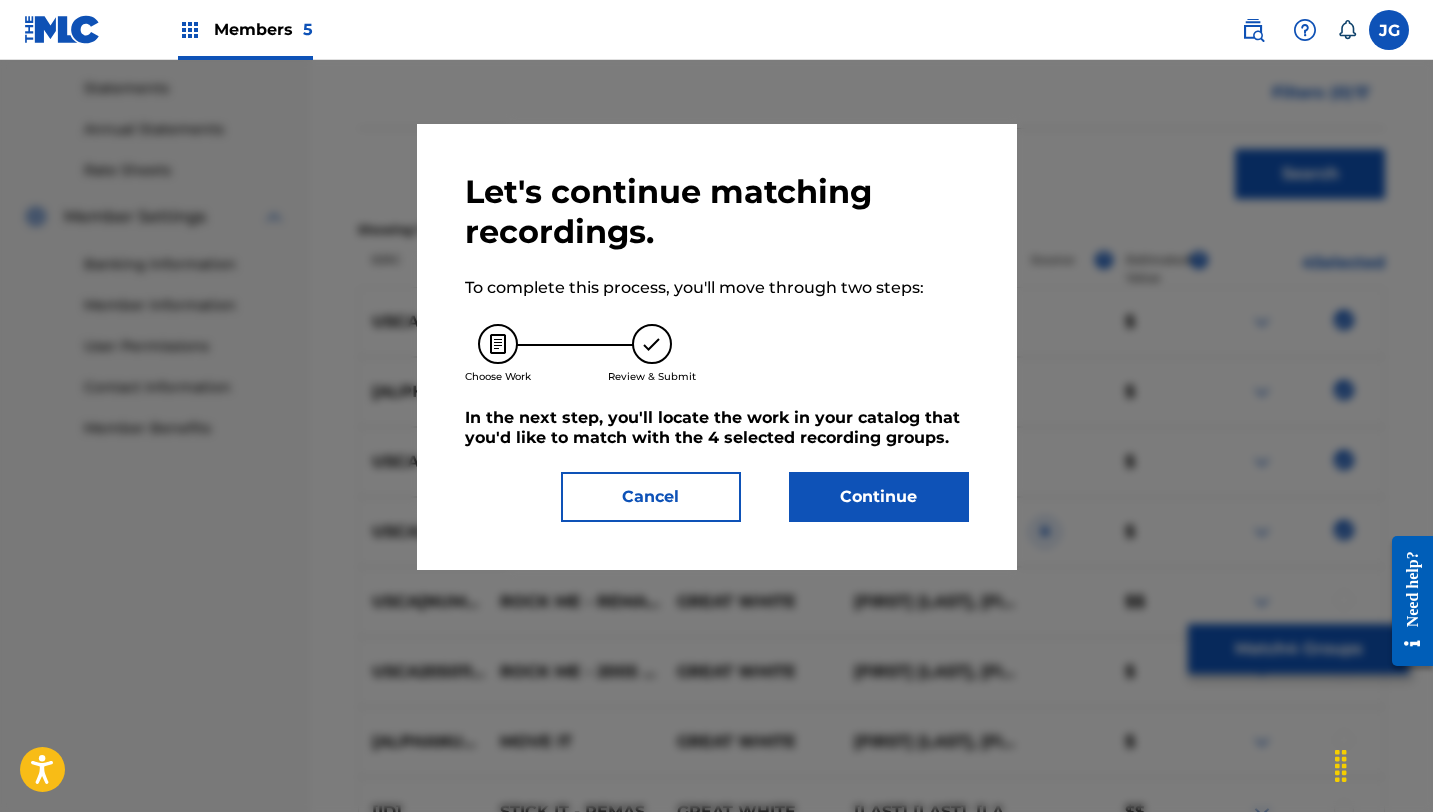 click on "Continue" at bounding box center [879, 497] 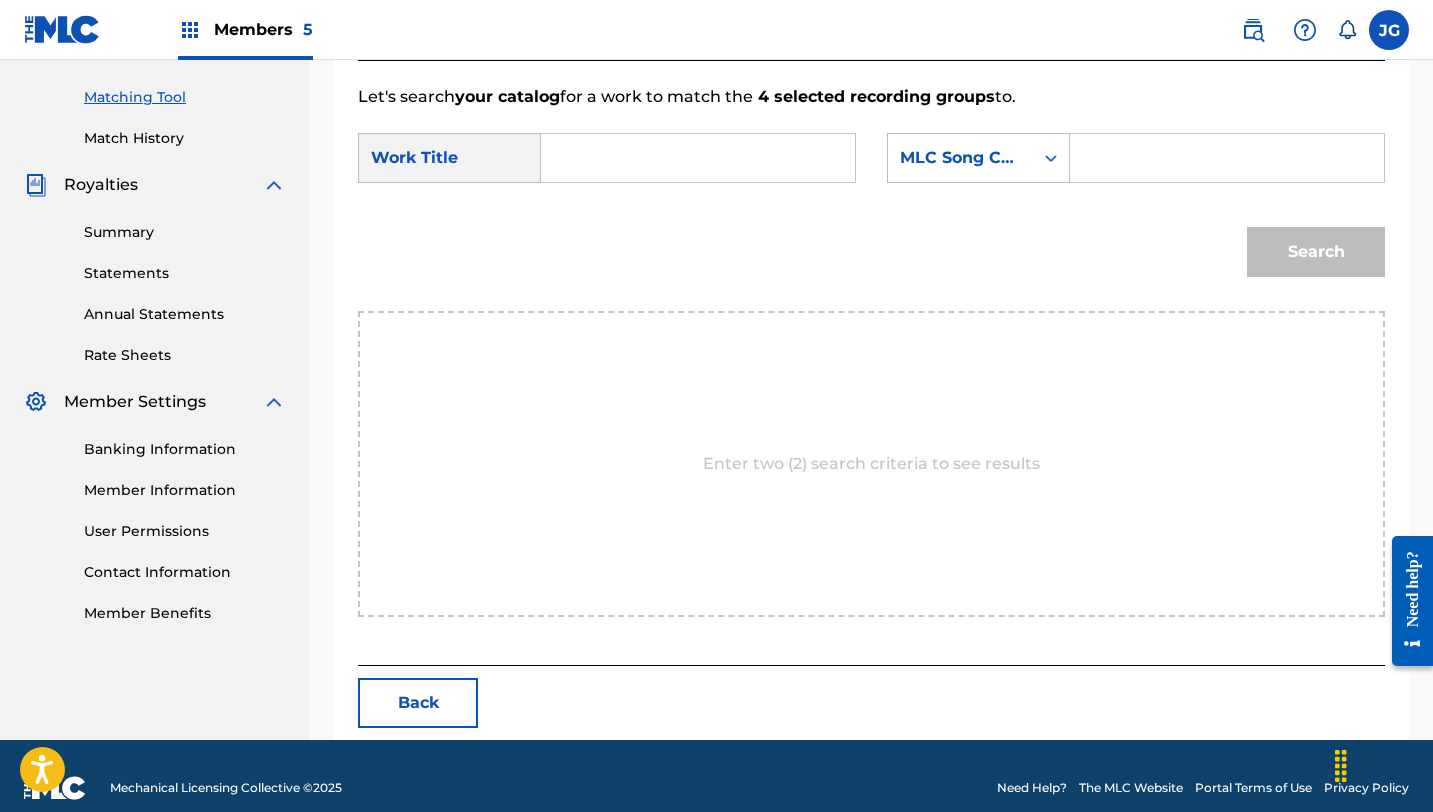 scroll, scrollTop: 520, scrollLeft: 0, axis: vertical 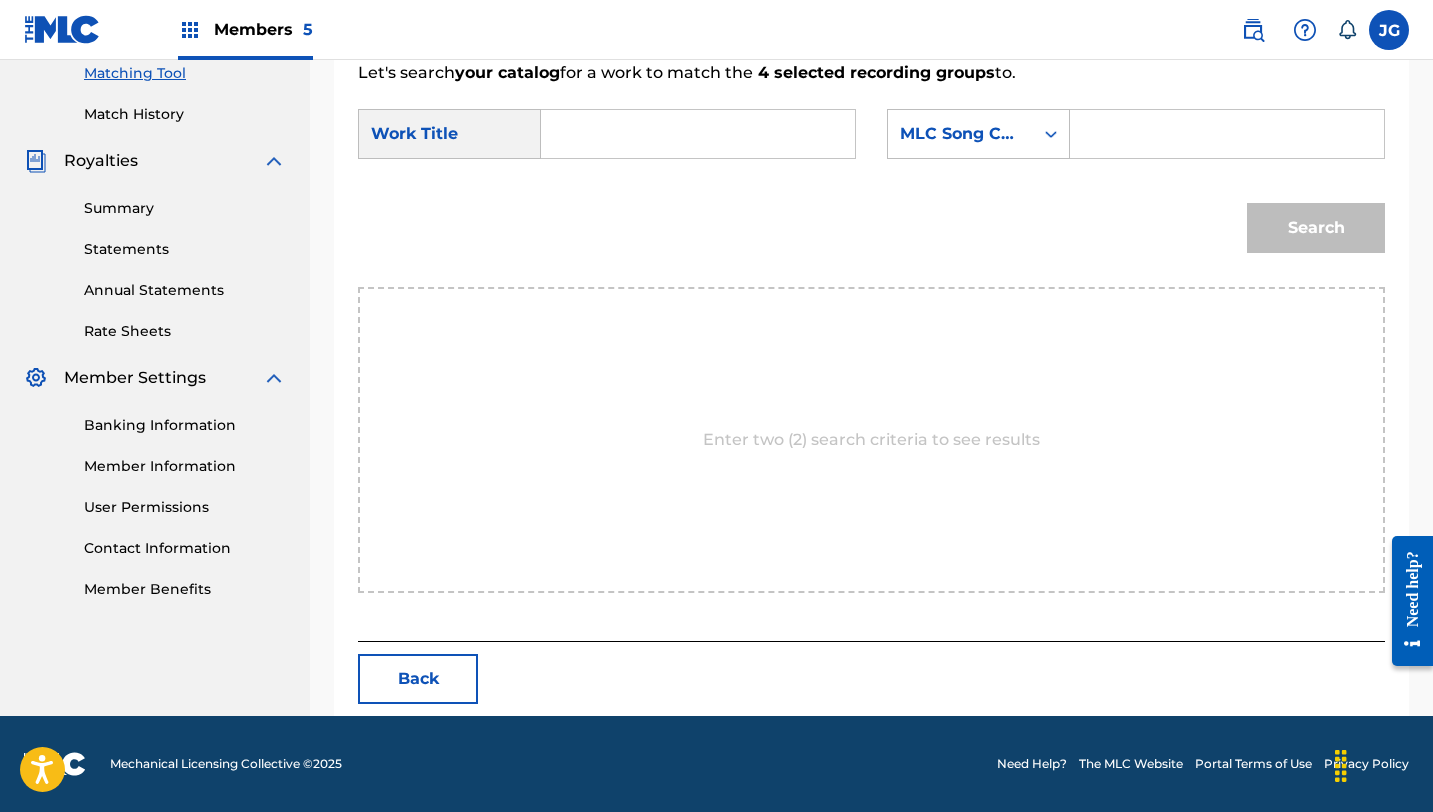 click at bounding box center [698, 134] 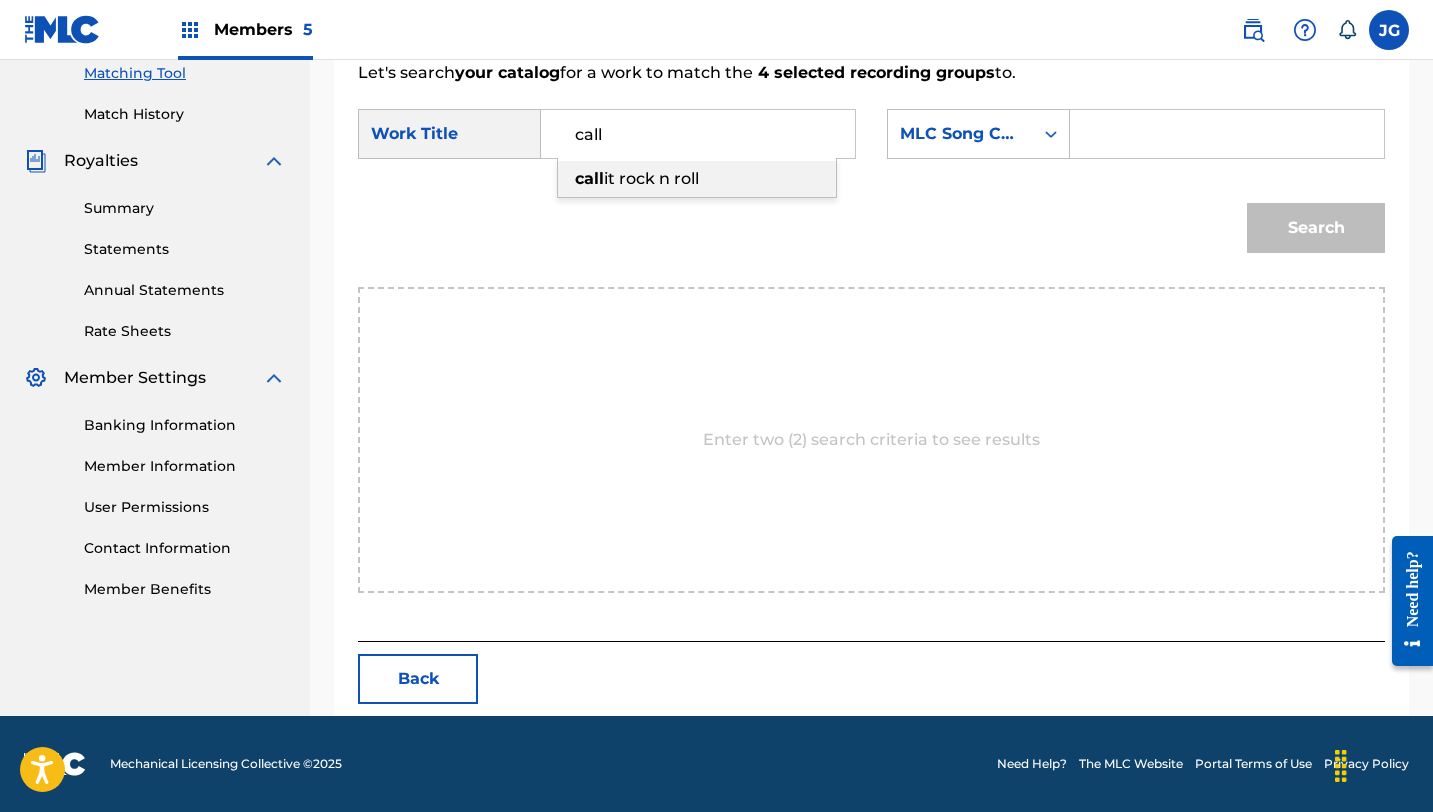 click on "call" at bounding box center [589, 178] 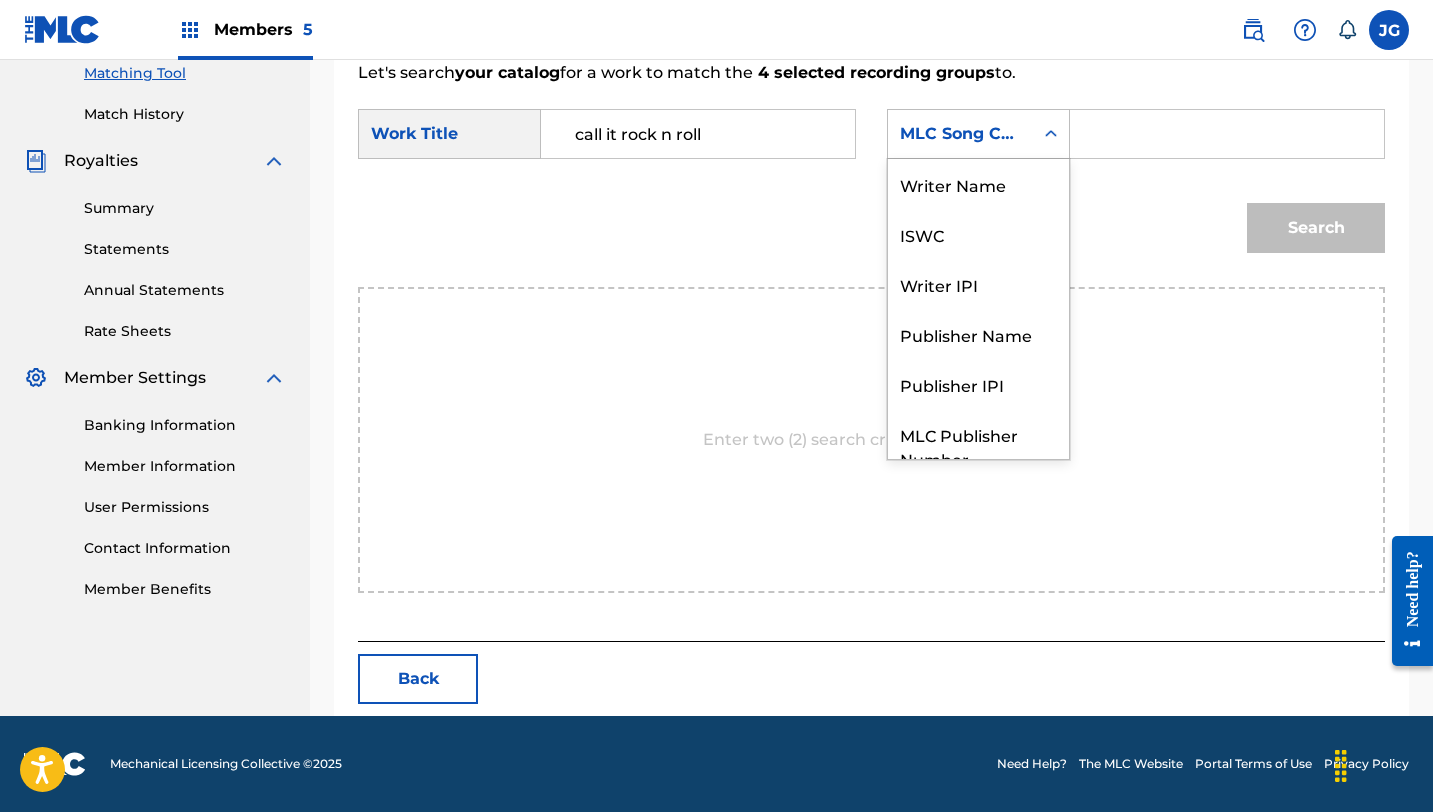 click on "MLC Song Code" at bounding box center [960, 134] 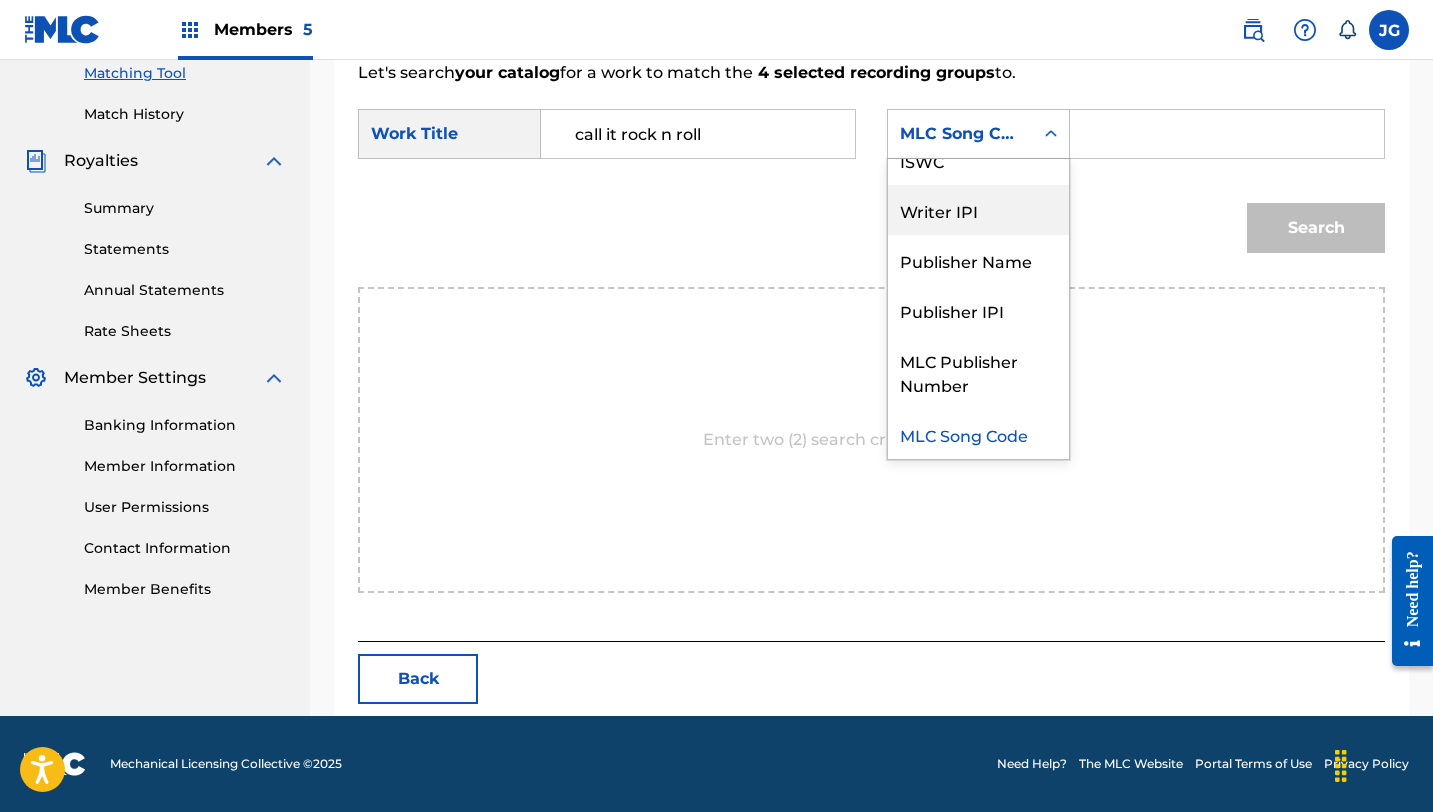scroll, scrollTop: 0, scrollLeft: 0, axis: both 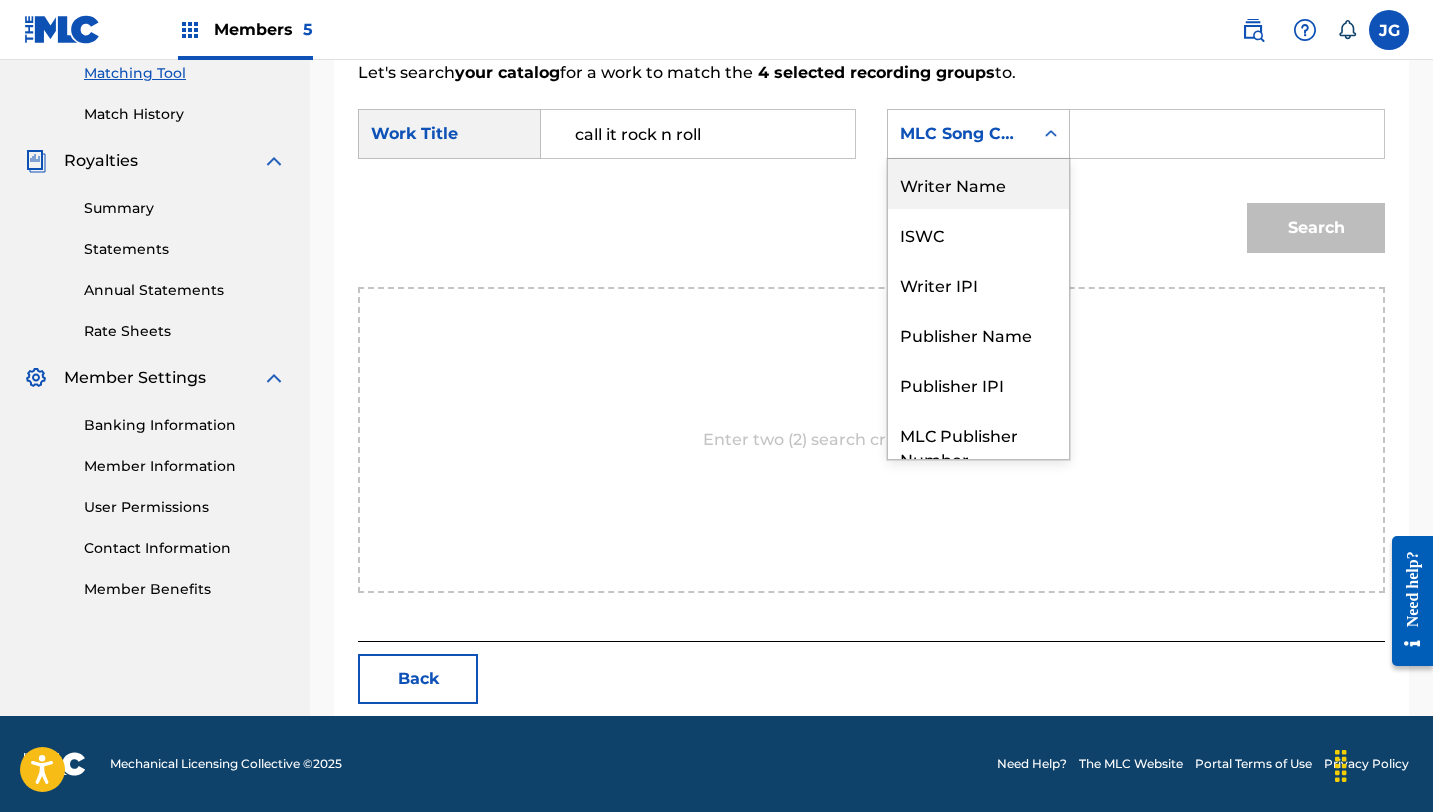 click on "Writer Name" at bounding box center (978, 184) 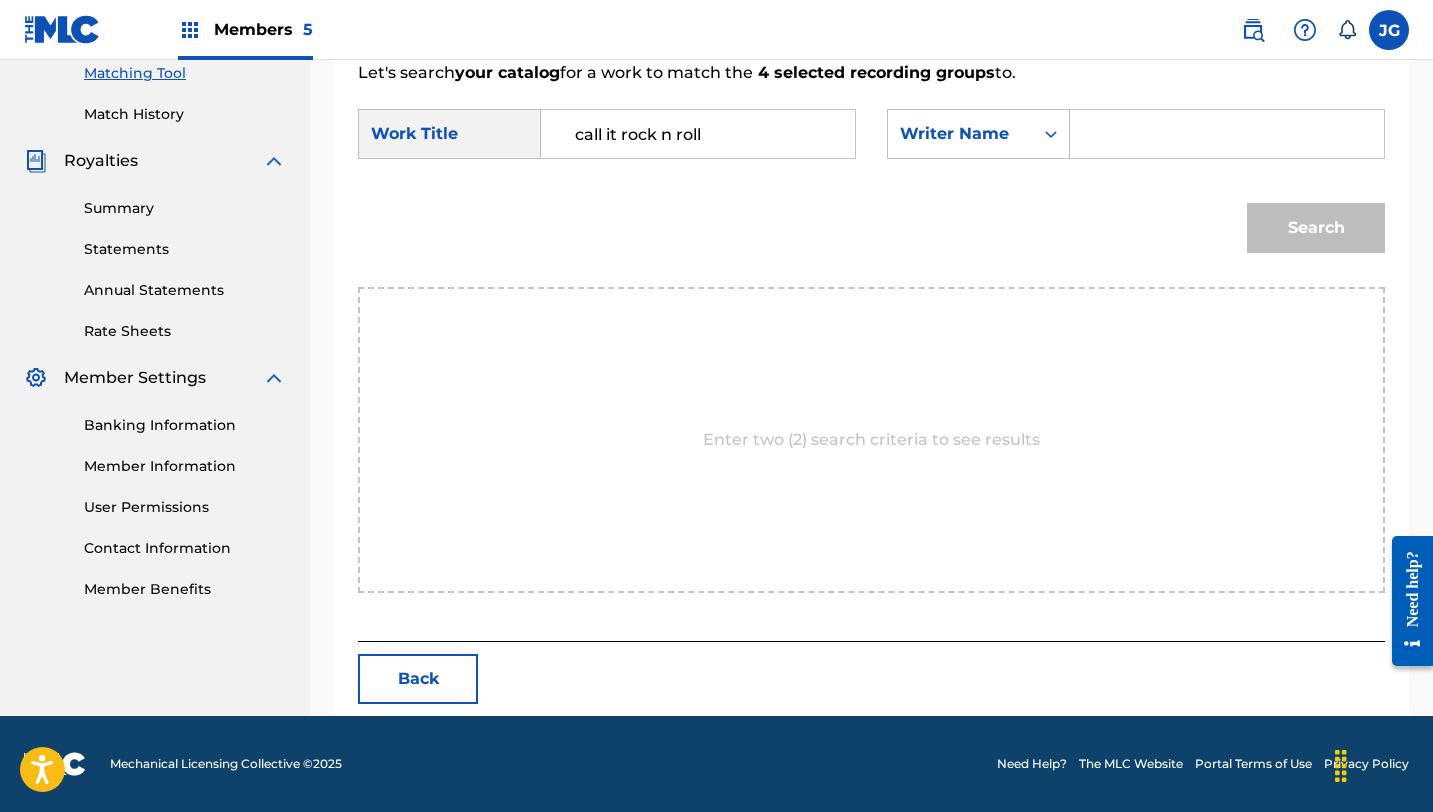 click at bounding box center [1227, 134] 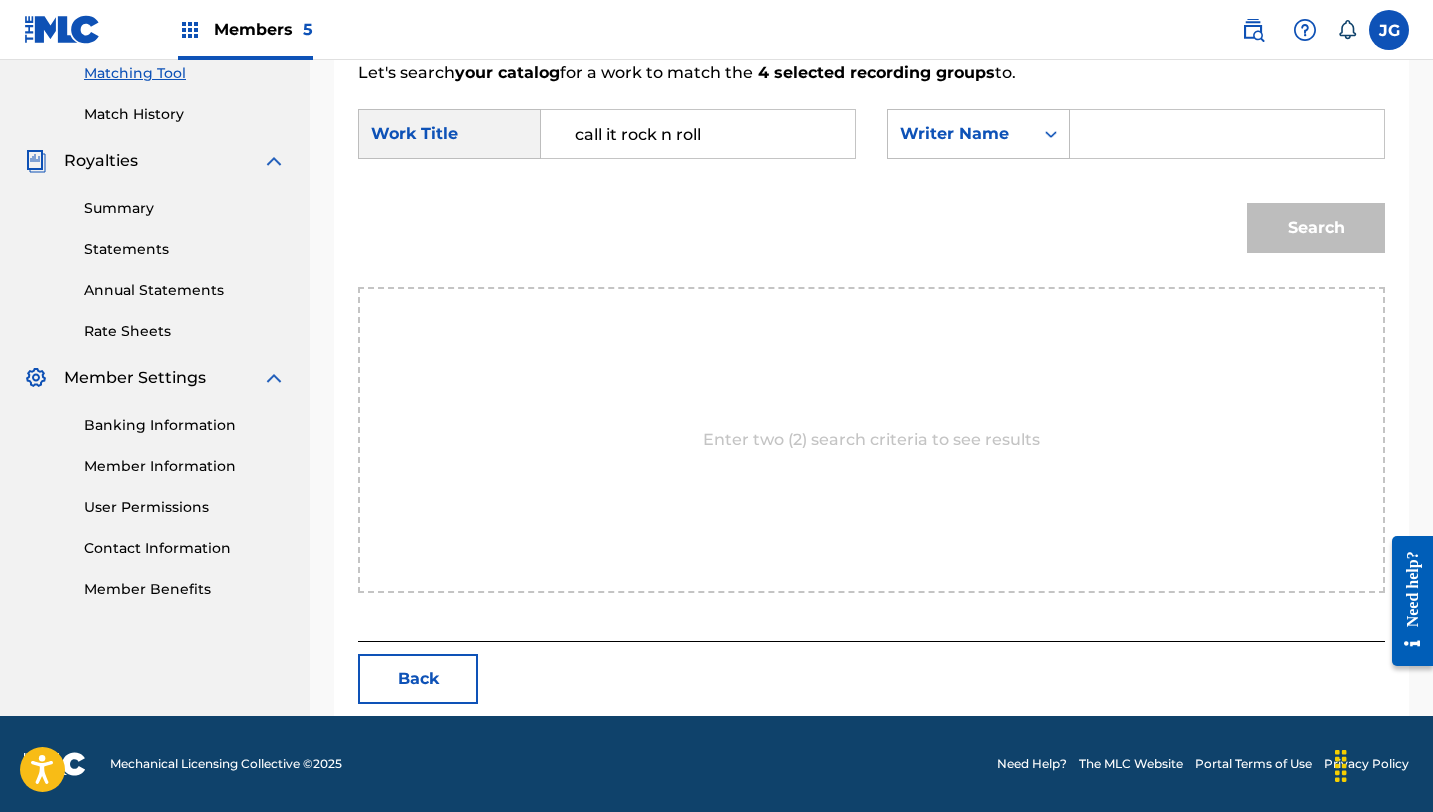 type on "[FIRST] [LAST]" 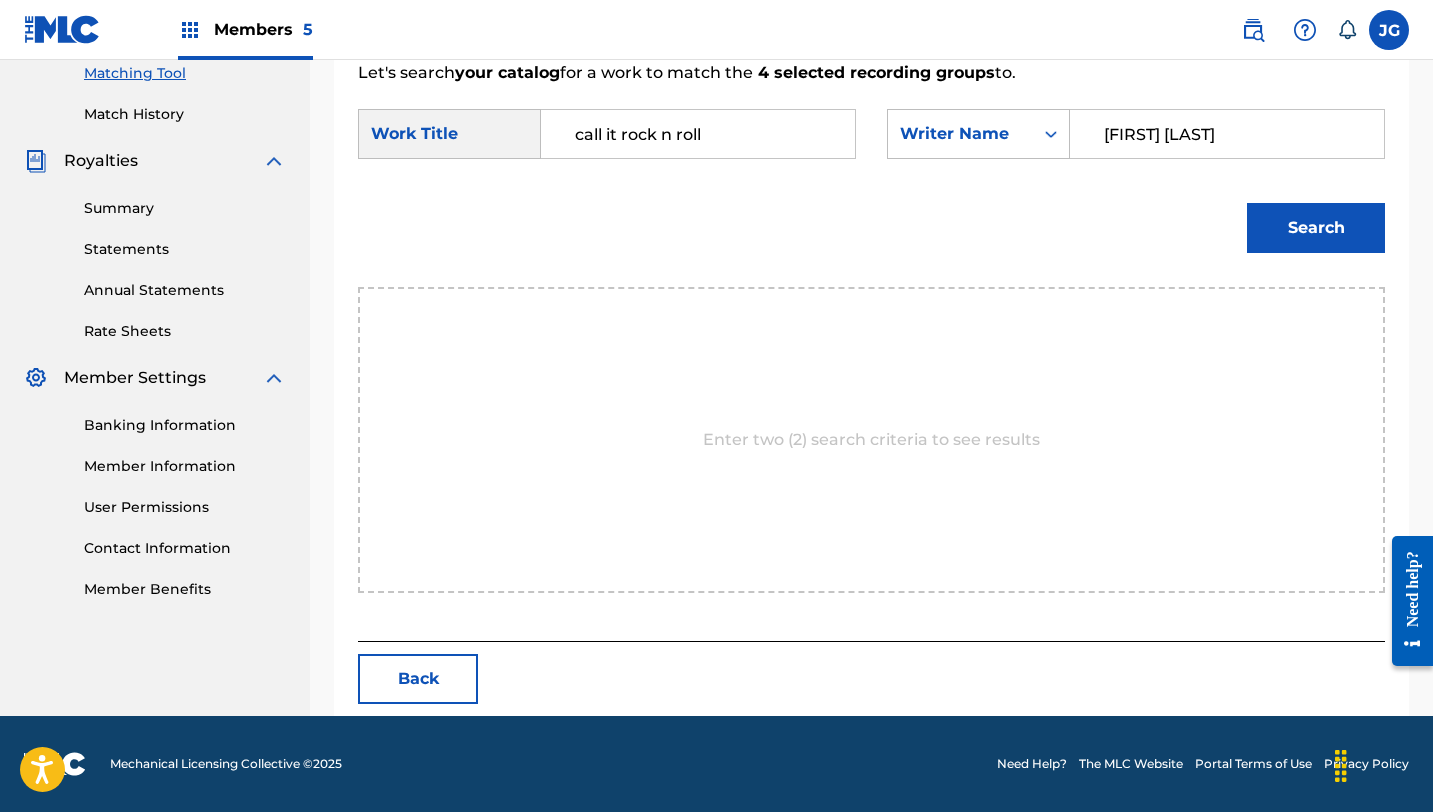 click on "Search" at bounding box center (1316, 228) 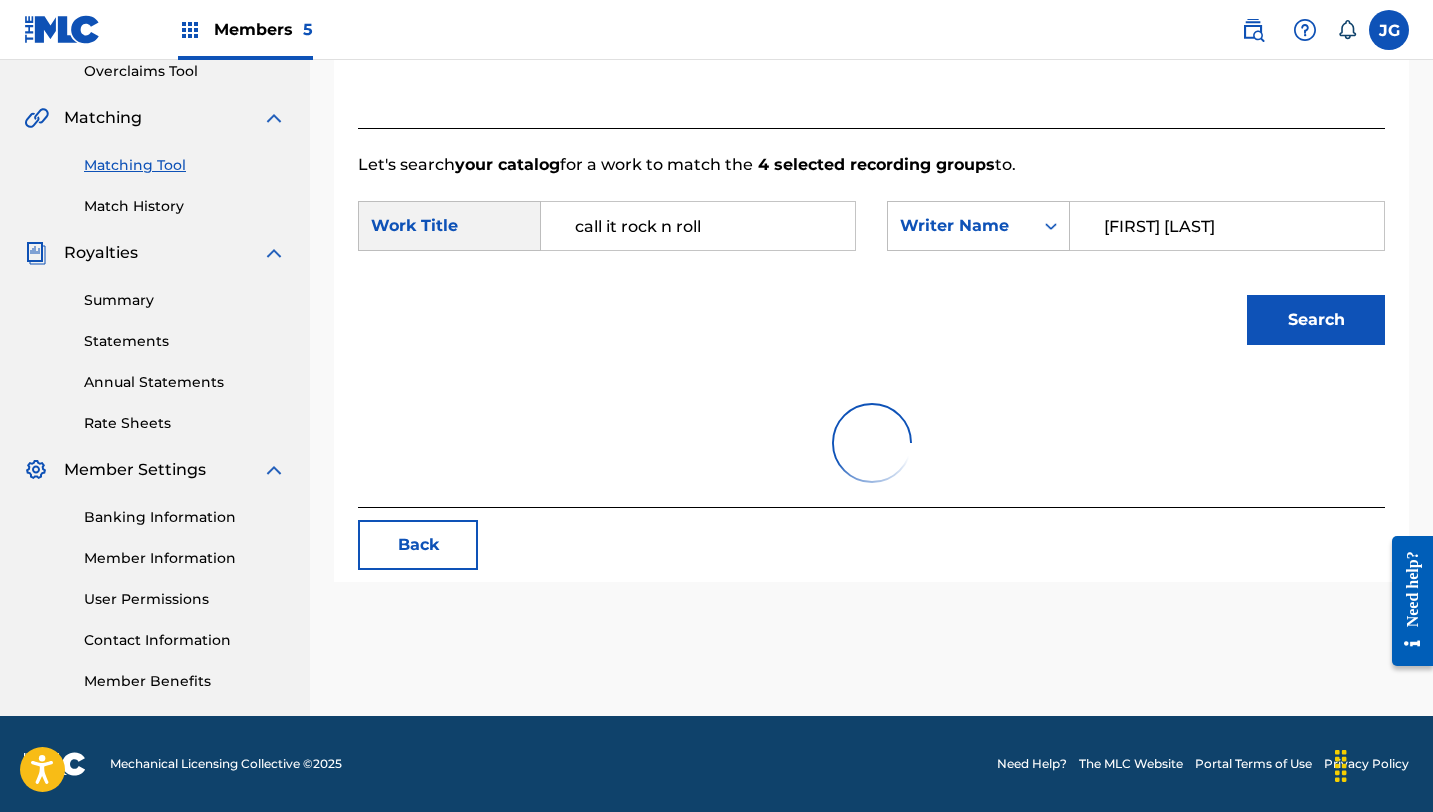 scroll, scrollTop: 520, scrollLeft: 0, axis: vertical 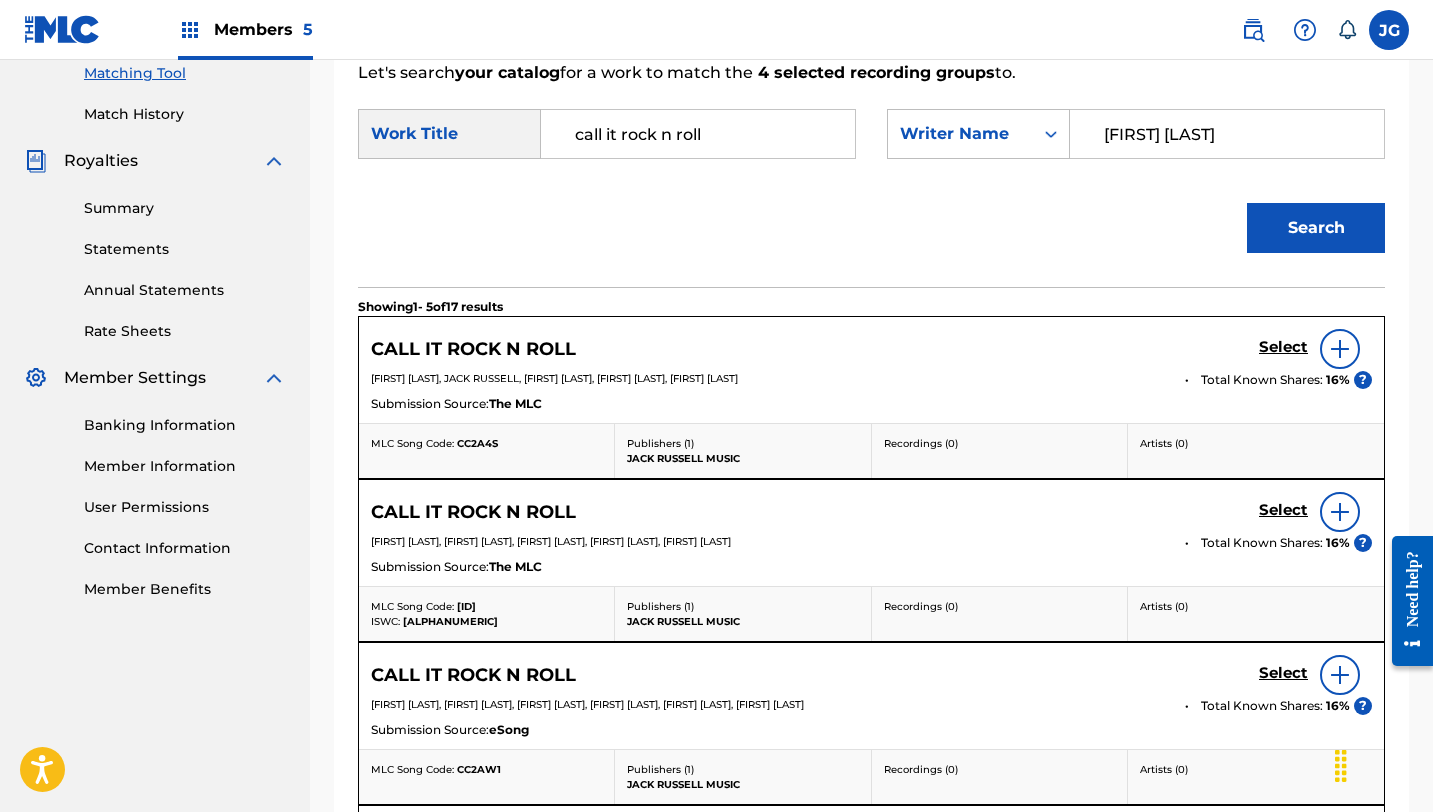 click on "Select" at bounding box center [1283, 347] 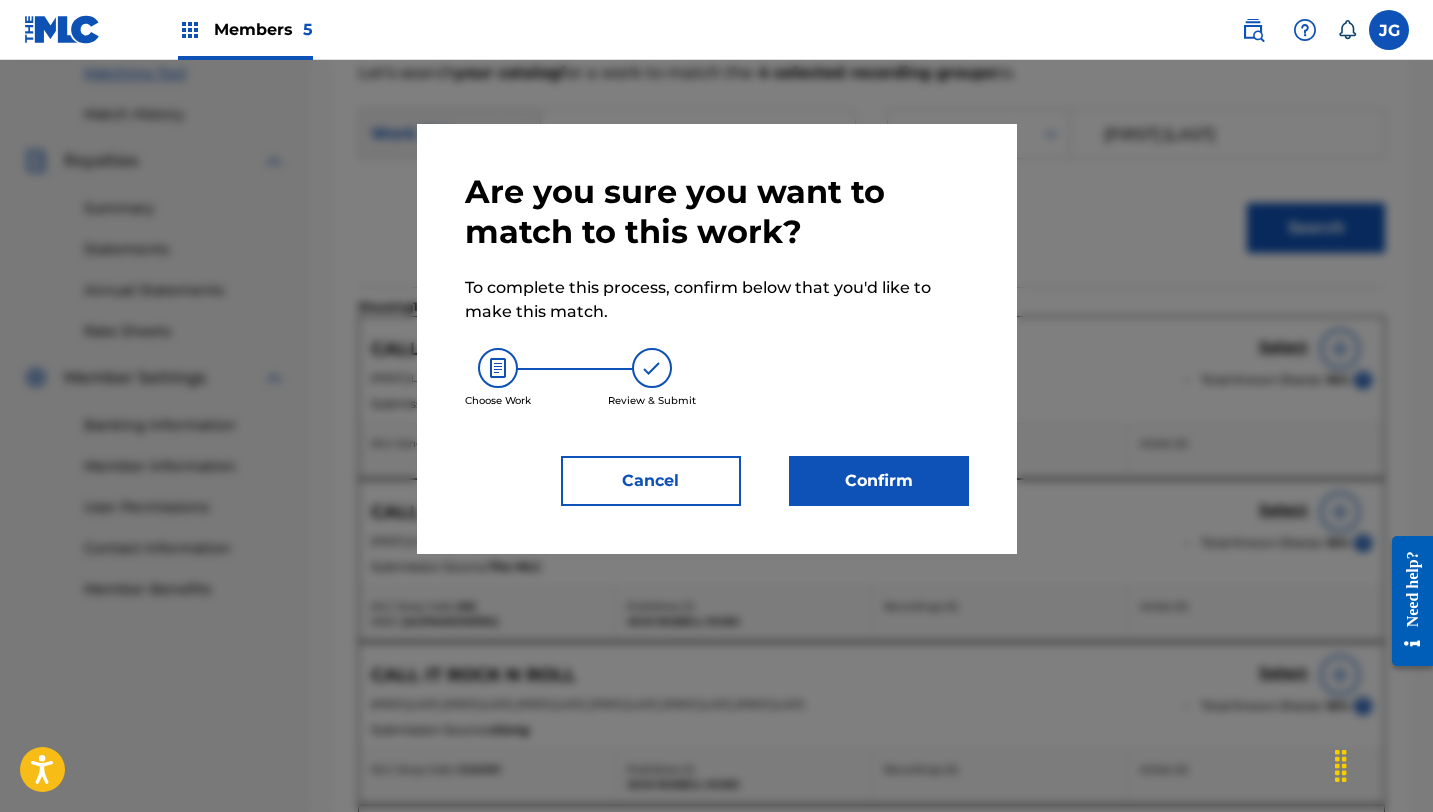 click on "Confirm" at bounding box center [879, 481] 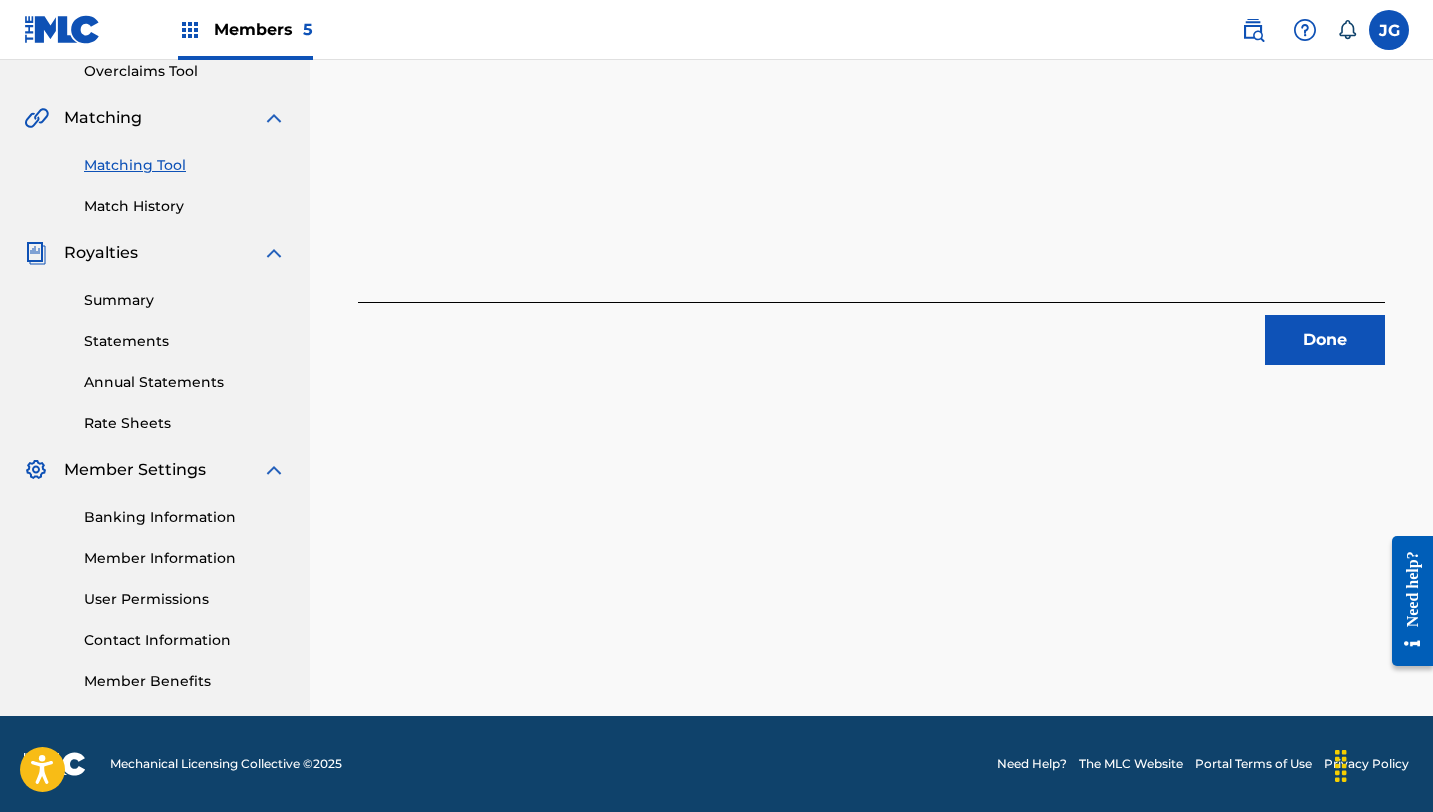 scroll, scrollTop: 0, scrollLeft: 0, axis: both 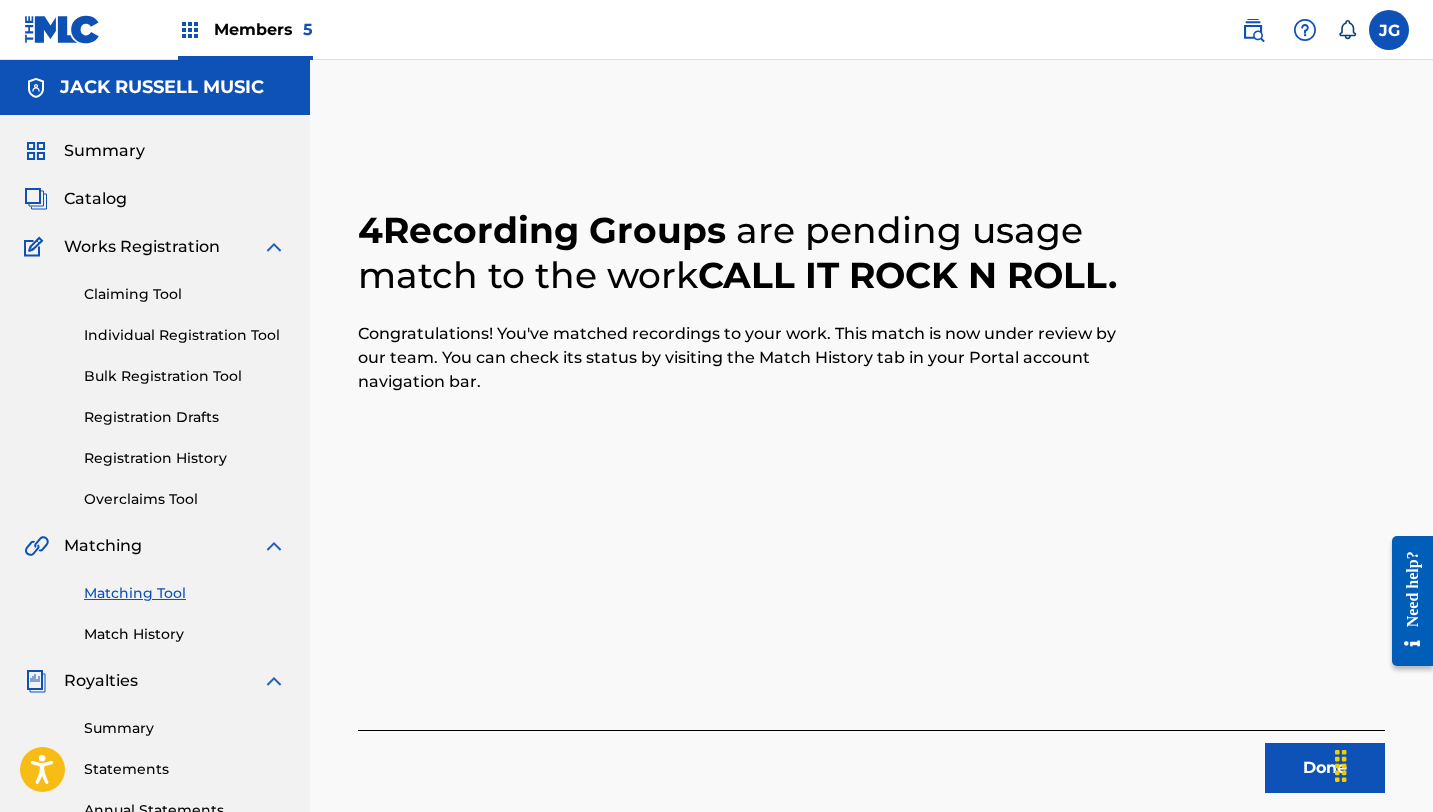 click on "Done" at bounding box center [1325, 768] 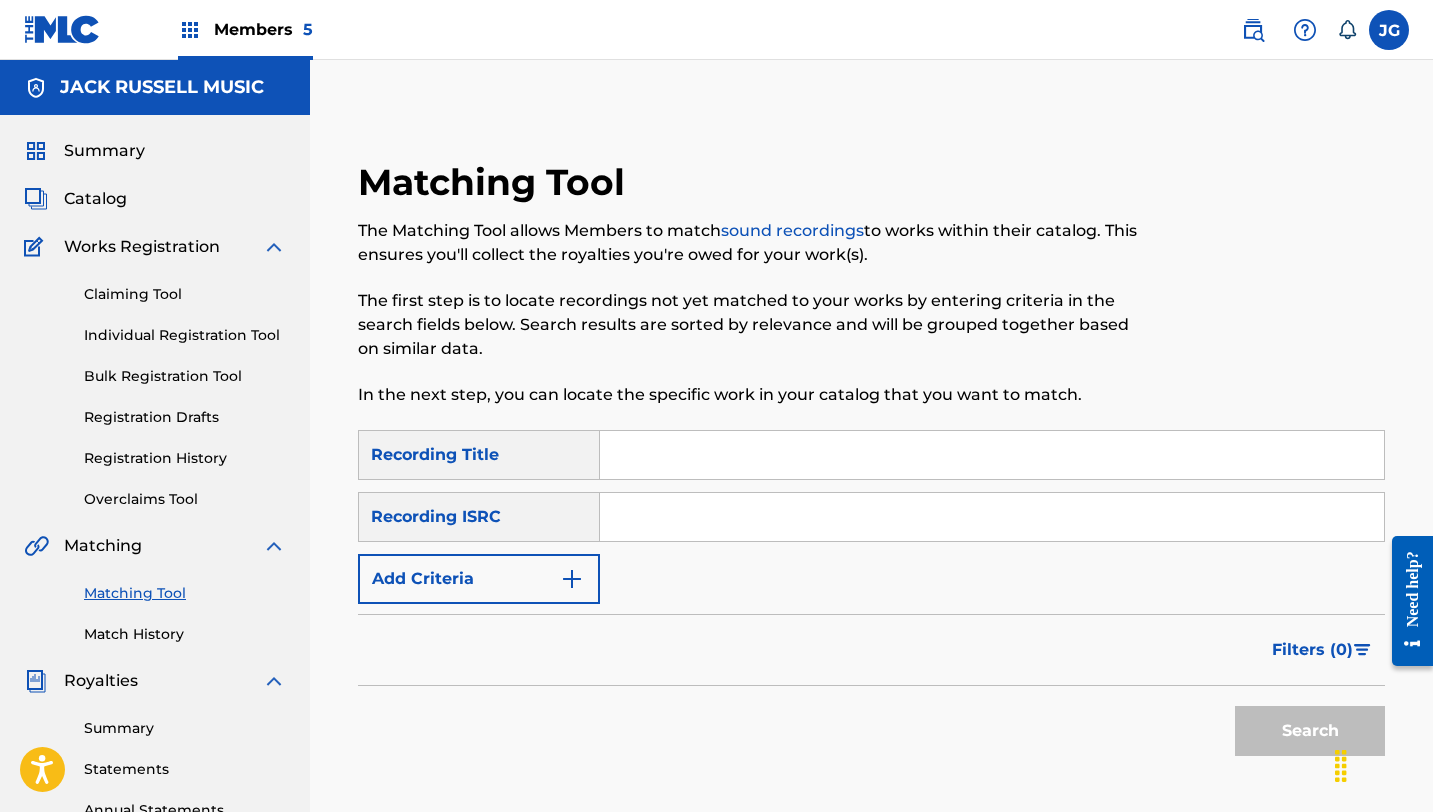 click at bounding box center [992, 455] 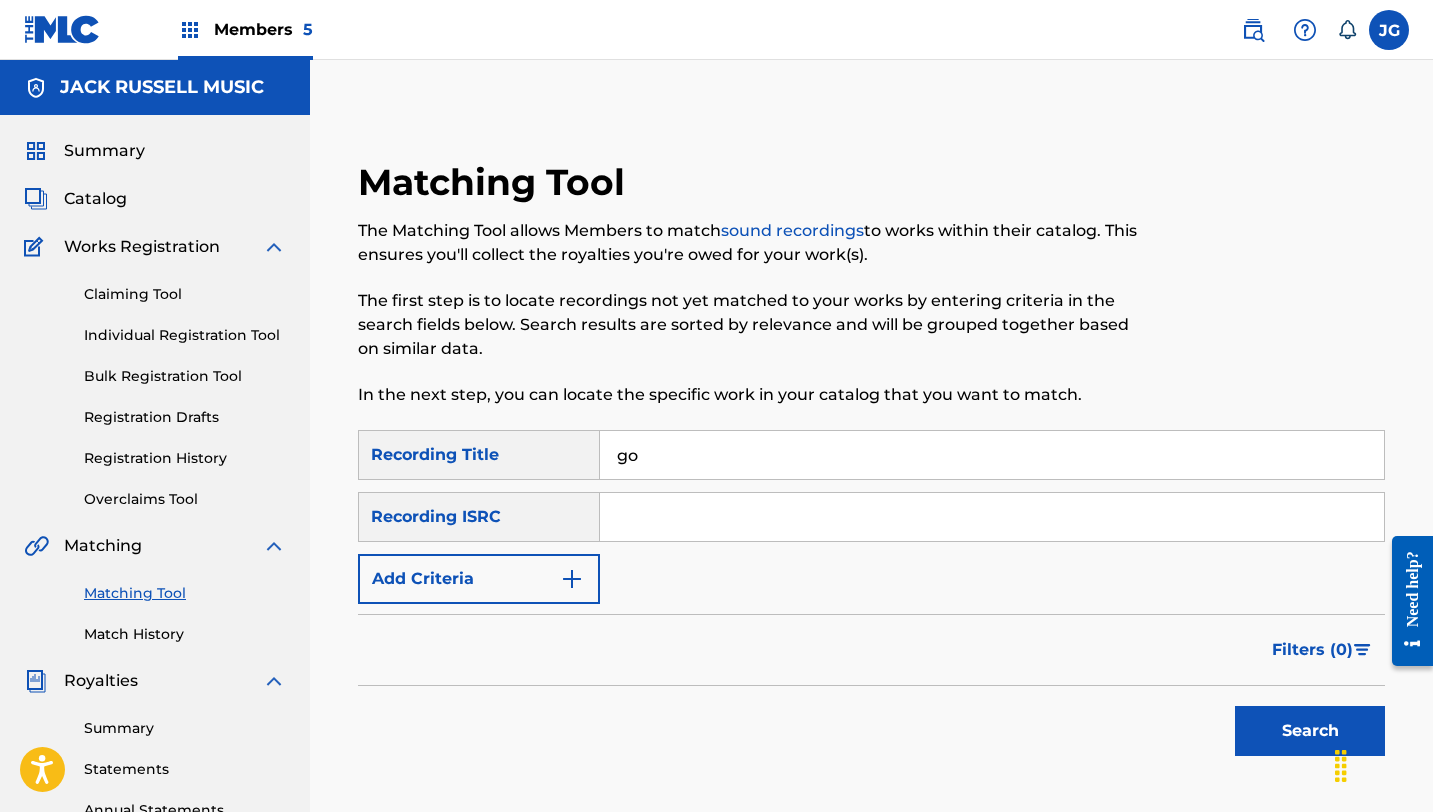 type on "g" 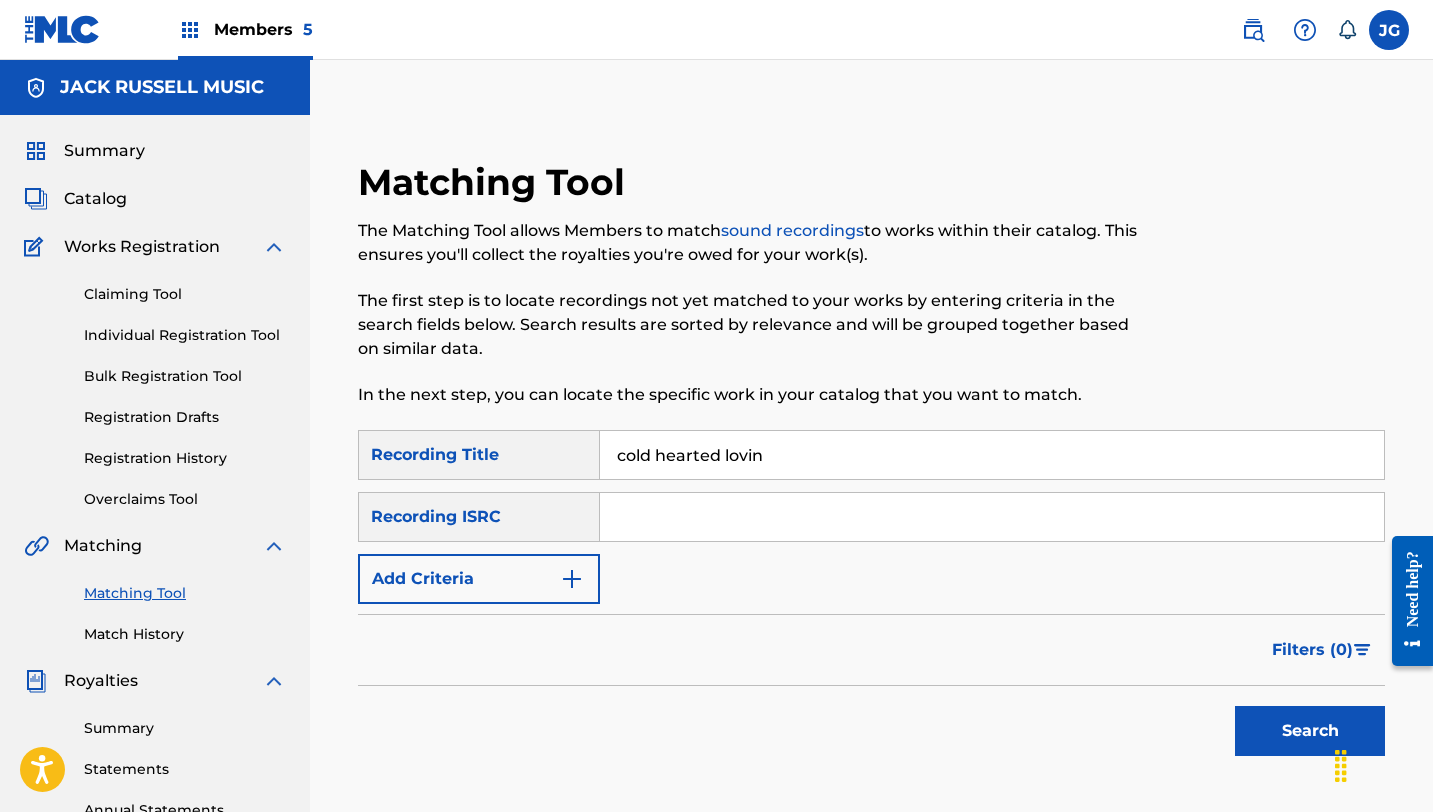 type on "cold hearted lovin" 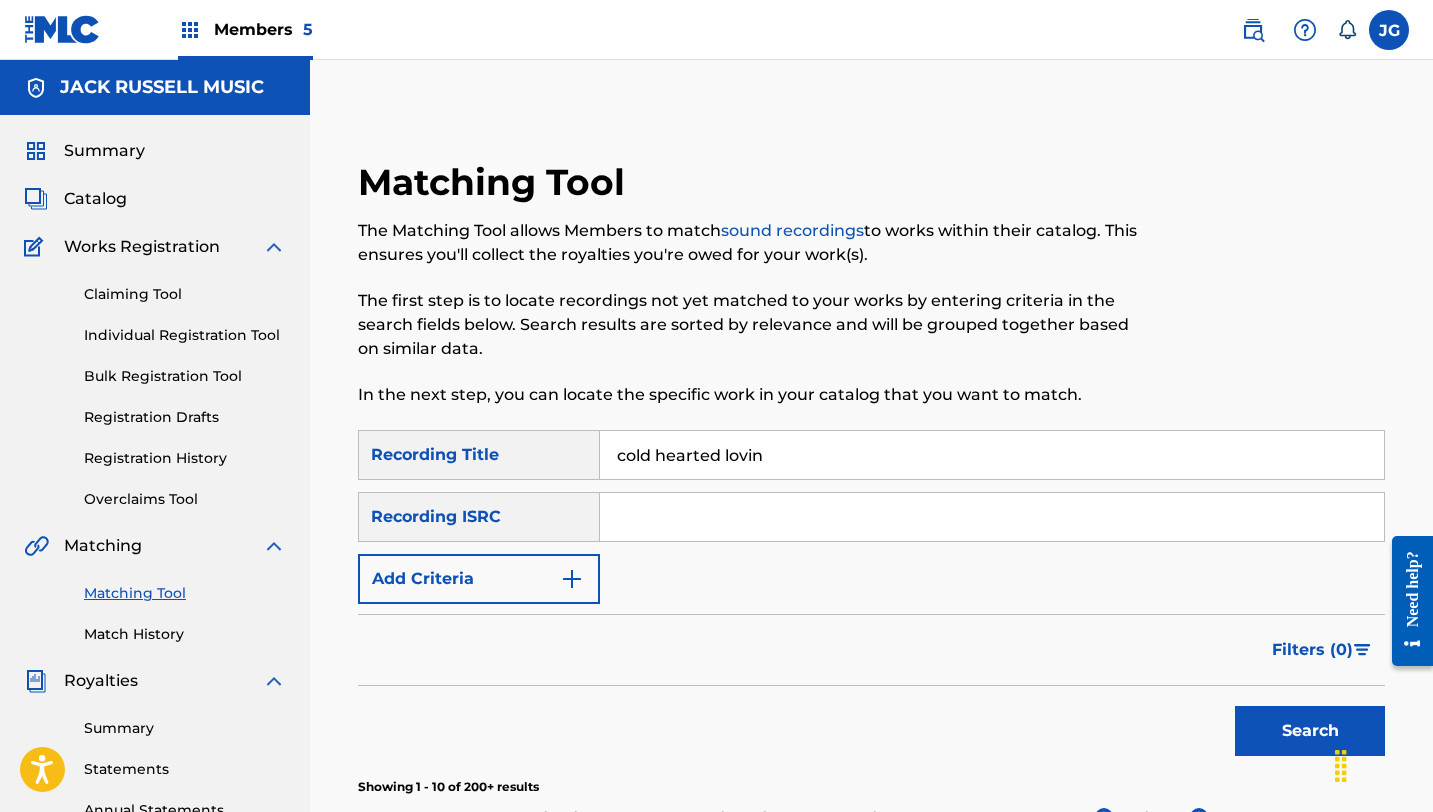 click on "Add Criteria" at bounding box center [479, 579] 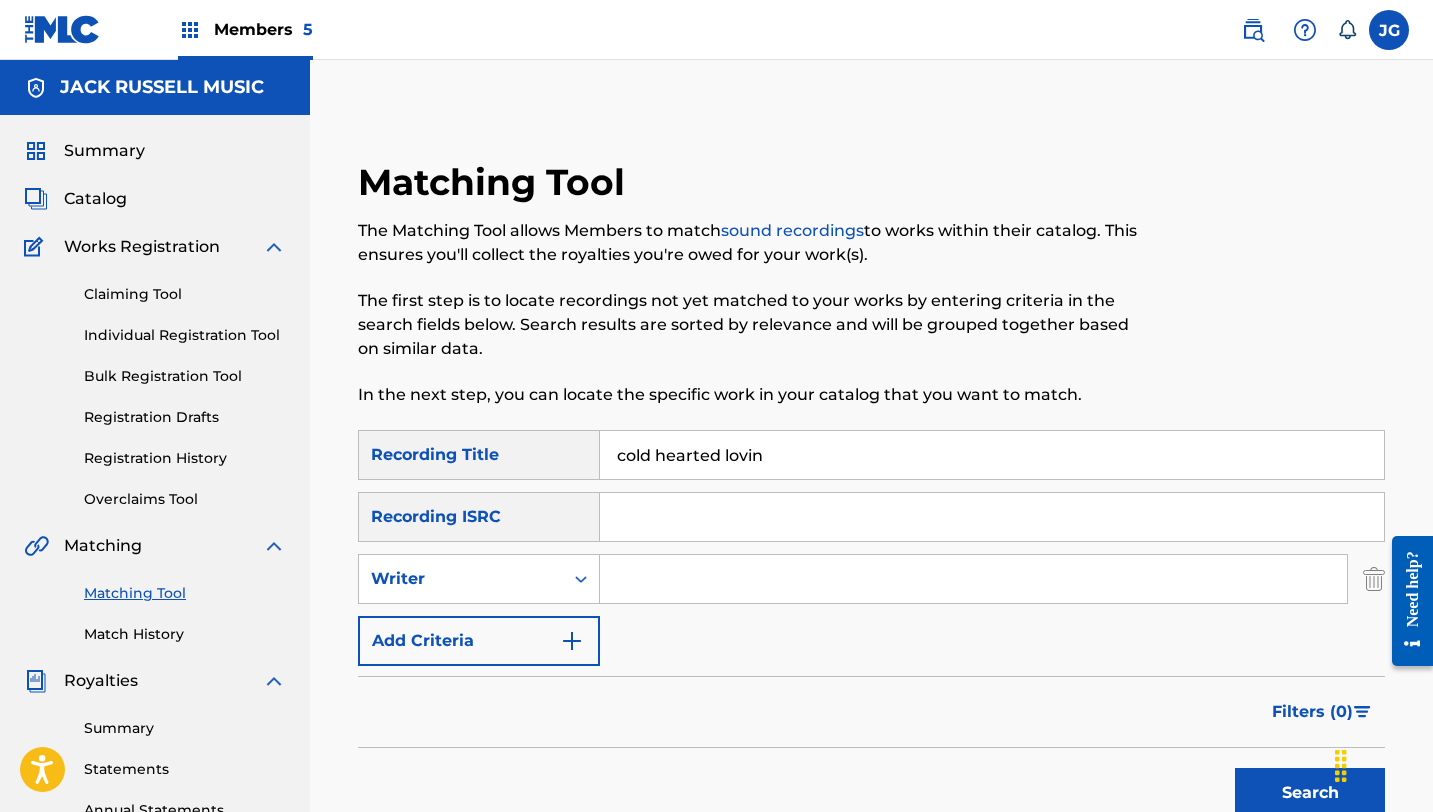 click at bounding box center [973, 579] 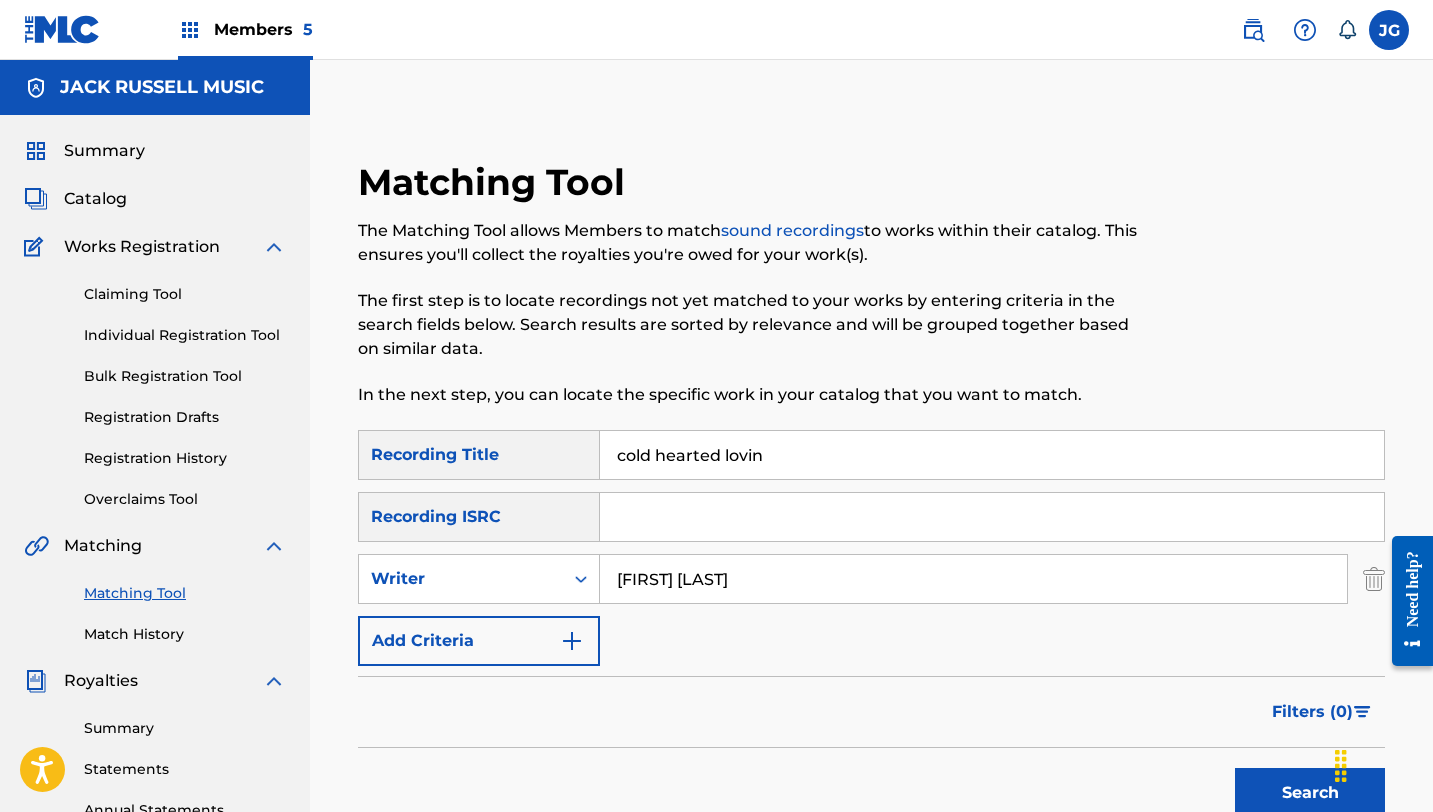 click on "Add Criteria" at bounding box center [479, 641] 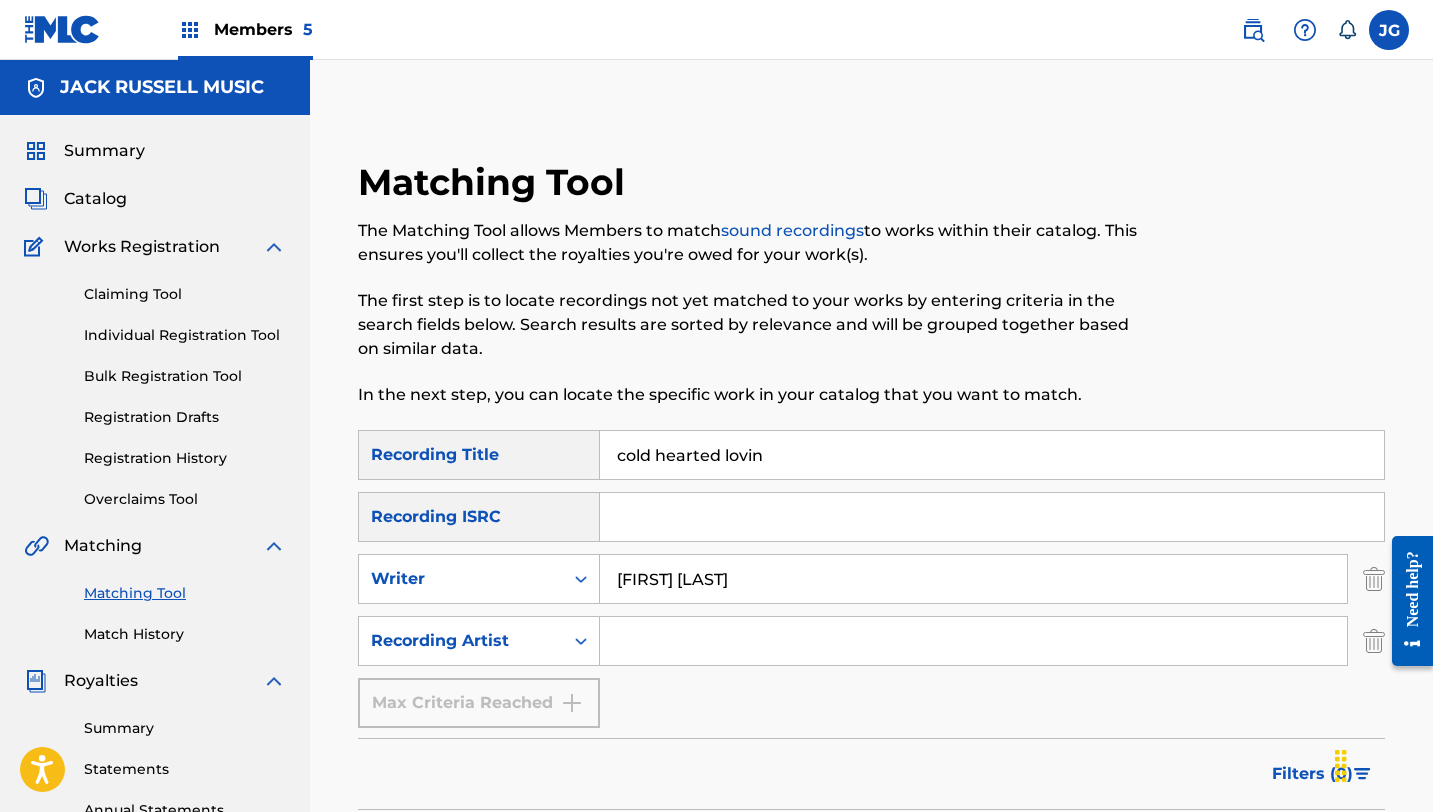 click at bounding box center [973, 641] 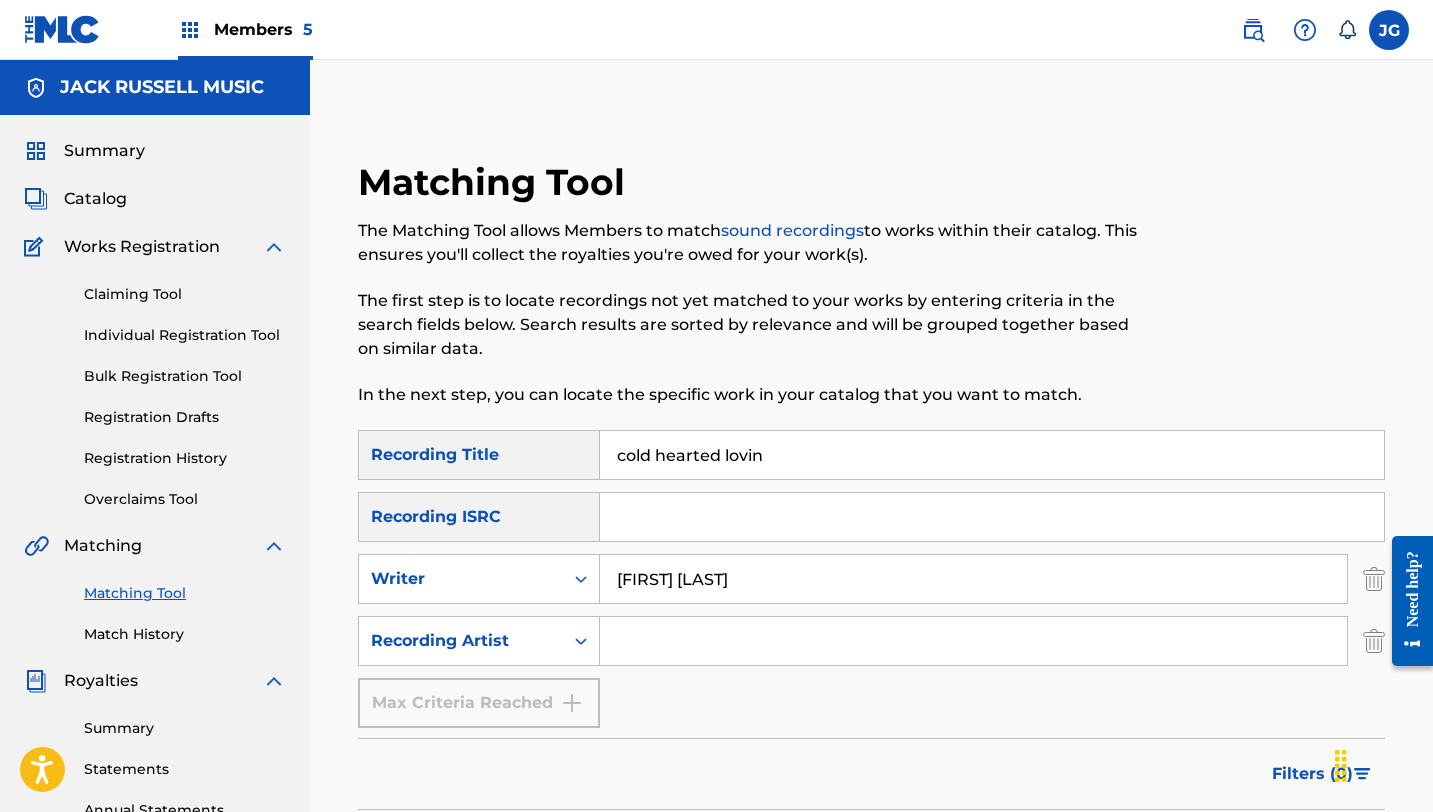 type on "great white" 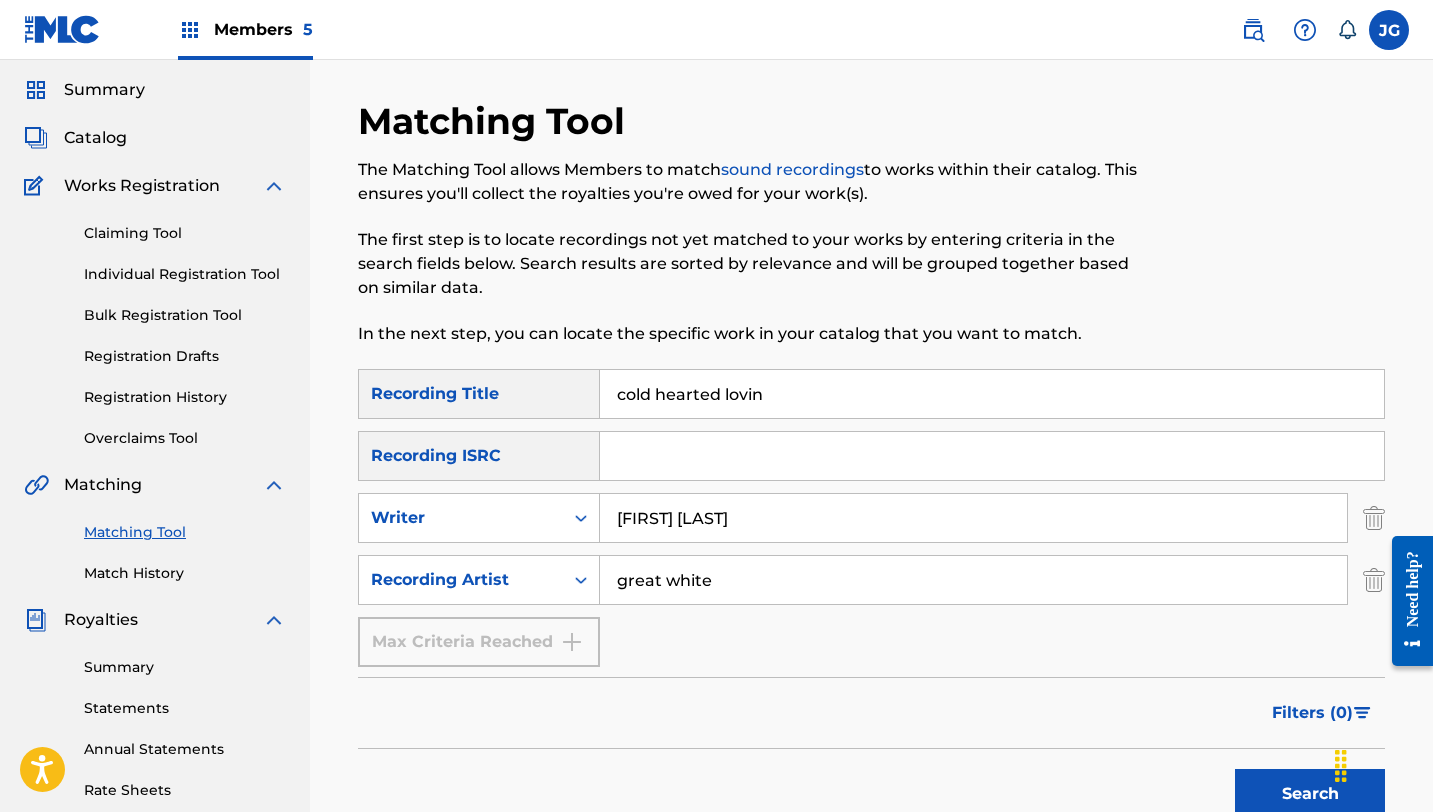 scroll, scrollTop: 75, scrollLeft: 0, axis: vertical 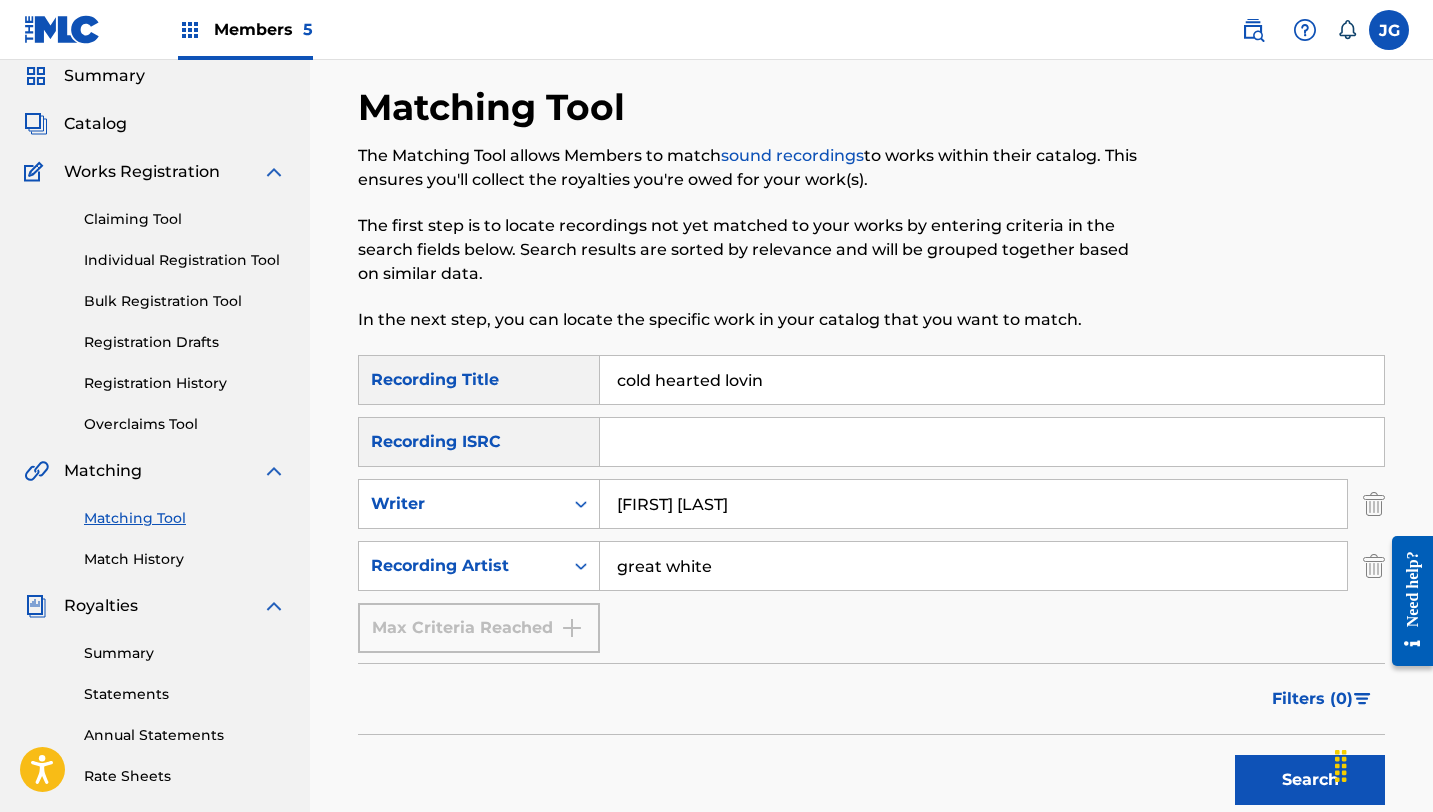 click on "Search" at bounding box center [1310, 780] 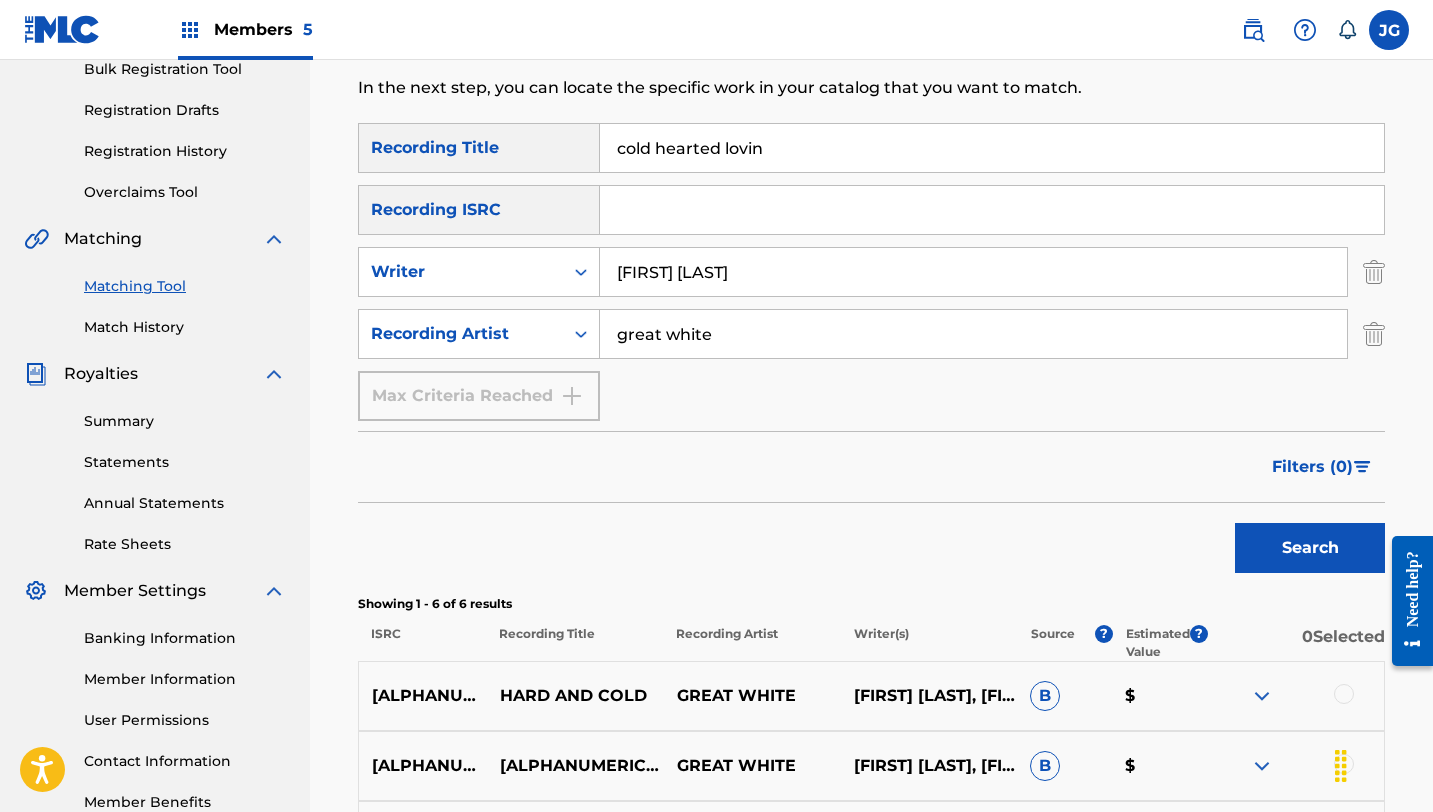 scroll, scrollTop: 310, scrollLeft: 0, axis: vertical 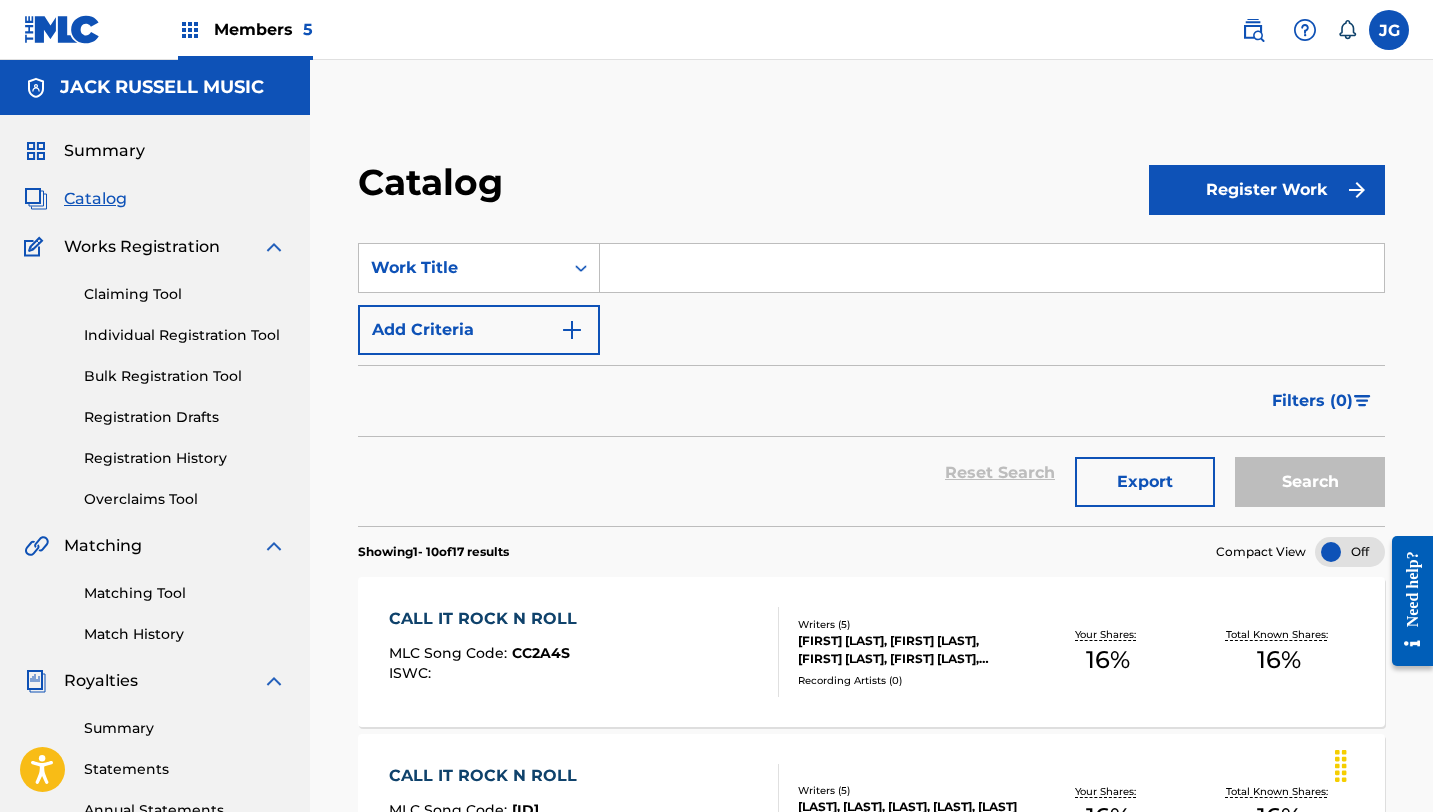 click on "Matching Tool" at bounding box center (185, 593) 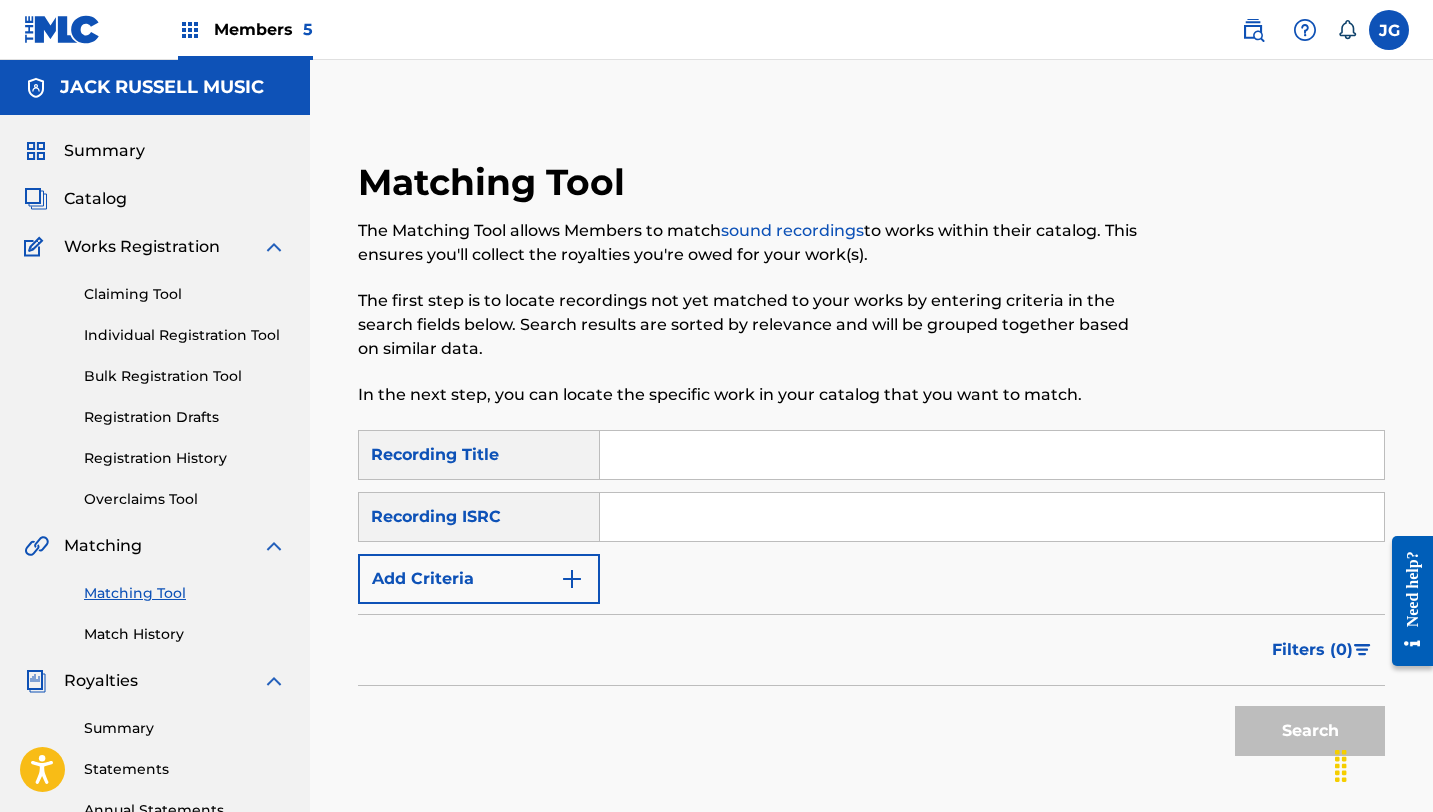 click on "SearchWithCriteria[UUID] Recording Title SearchWithCriteria[UUID] Recording ISRC Add Criteria" at bounding box center (871, 517) 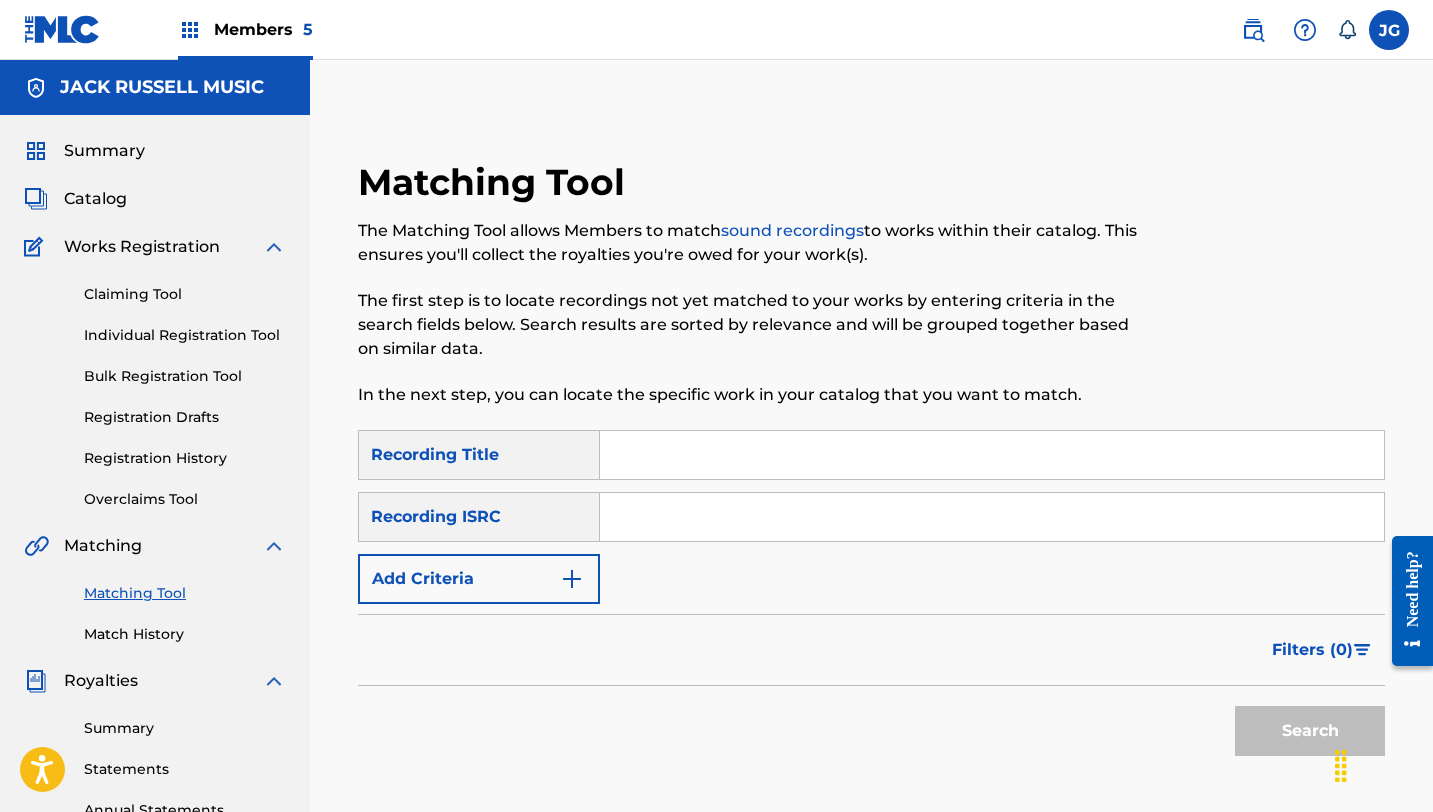 click at bounding box center [992, 455] 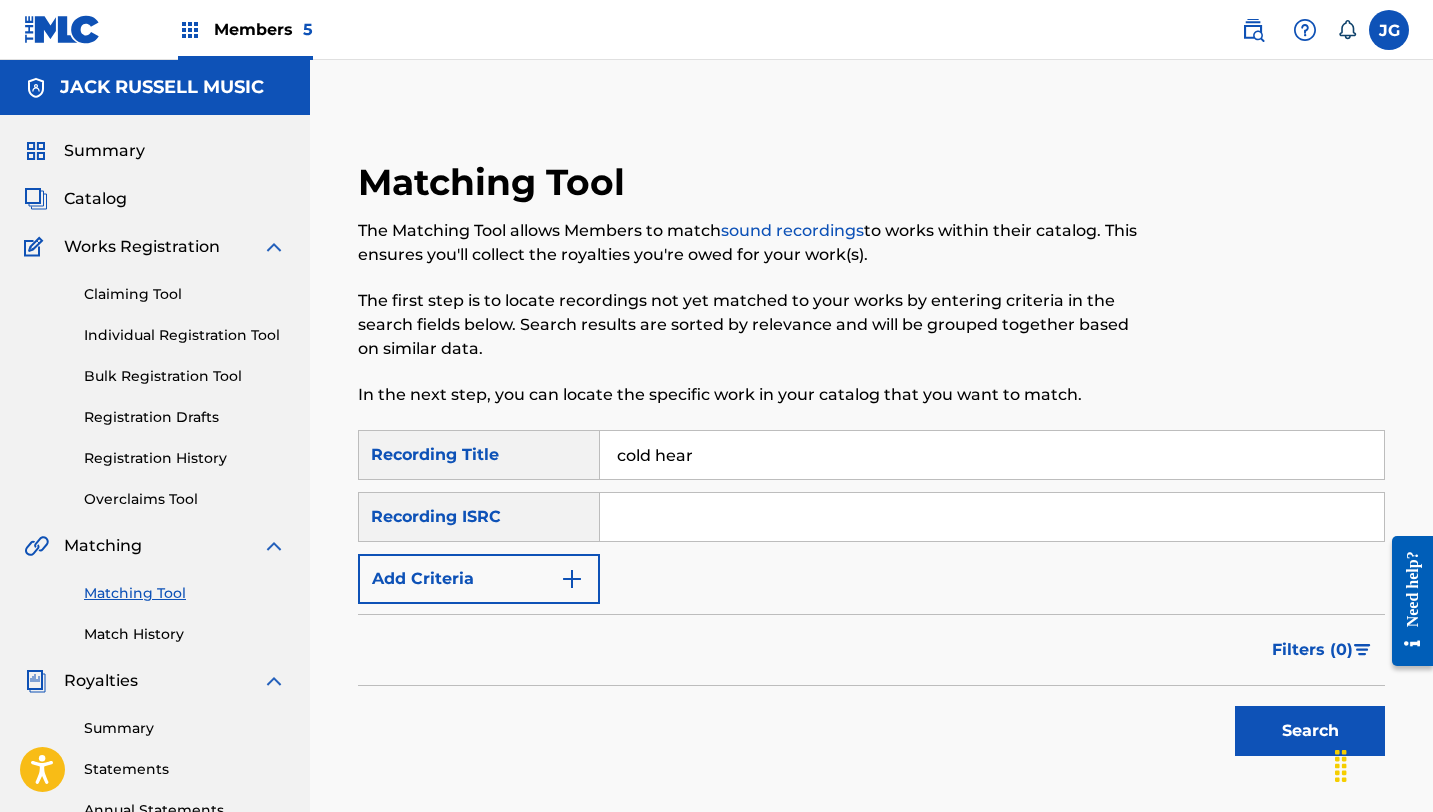 type on "cold hearted lovin" 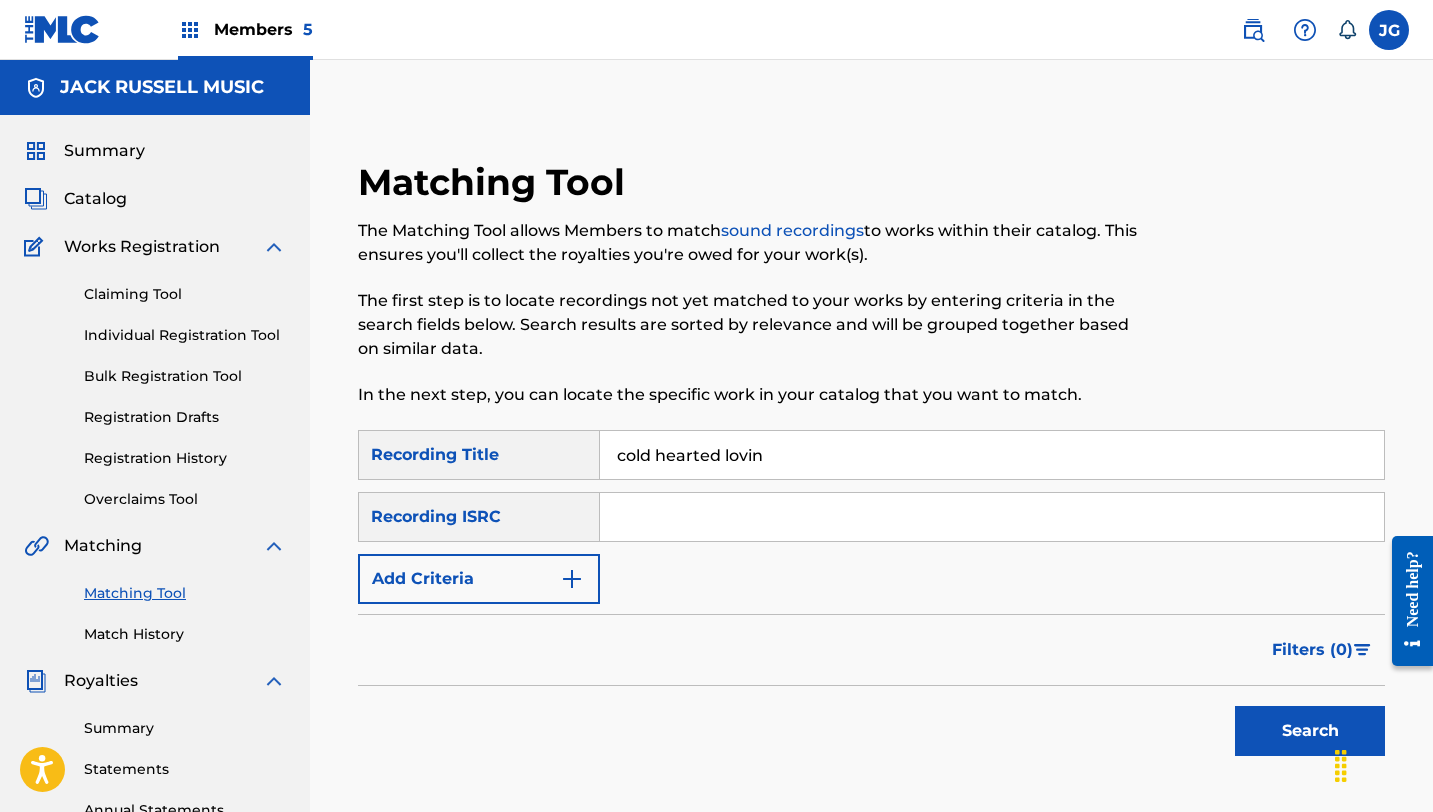 click on "Add Criteria" at bounding box center (479, 579) 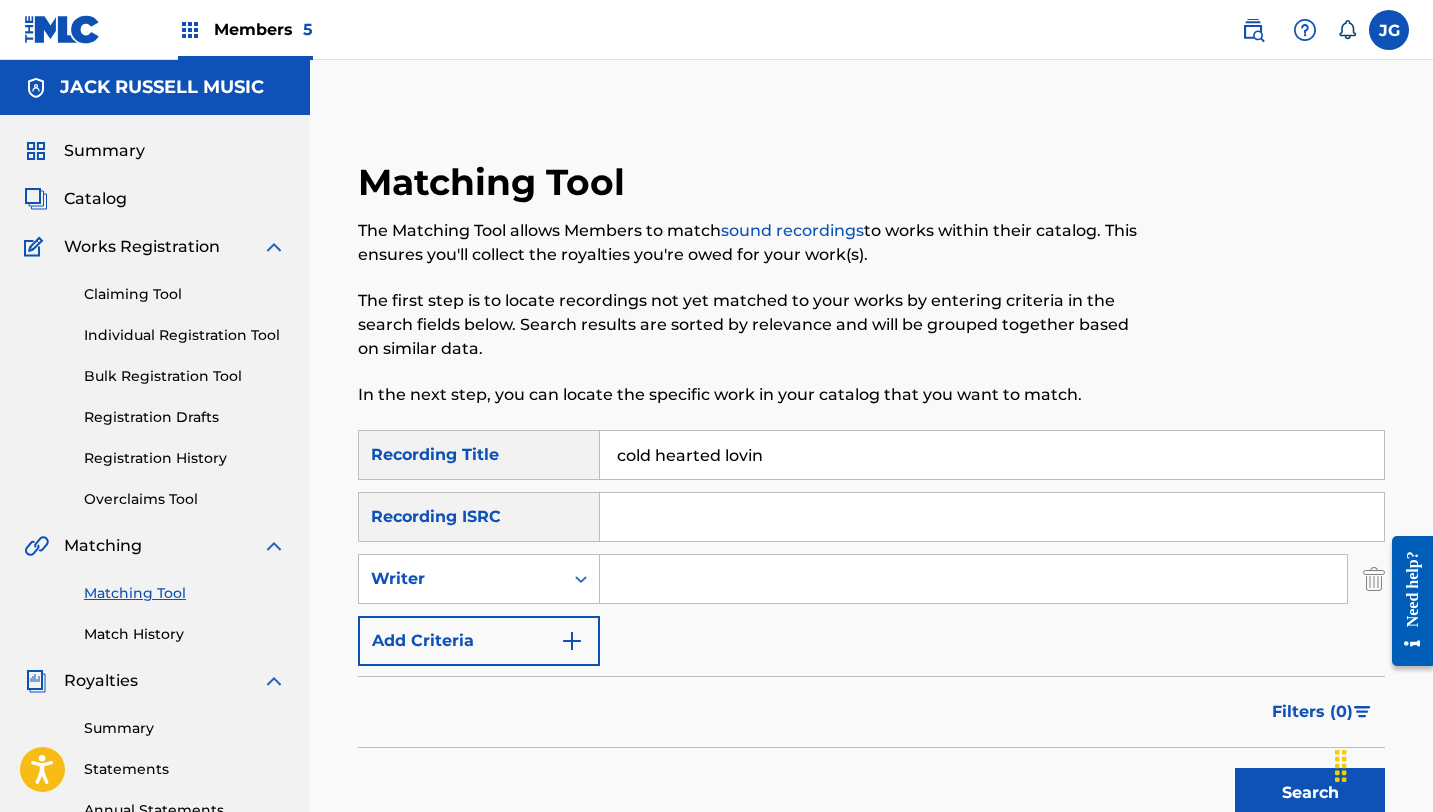 click at bounding box center [973, 579] 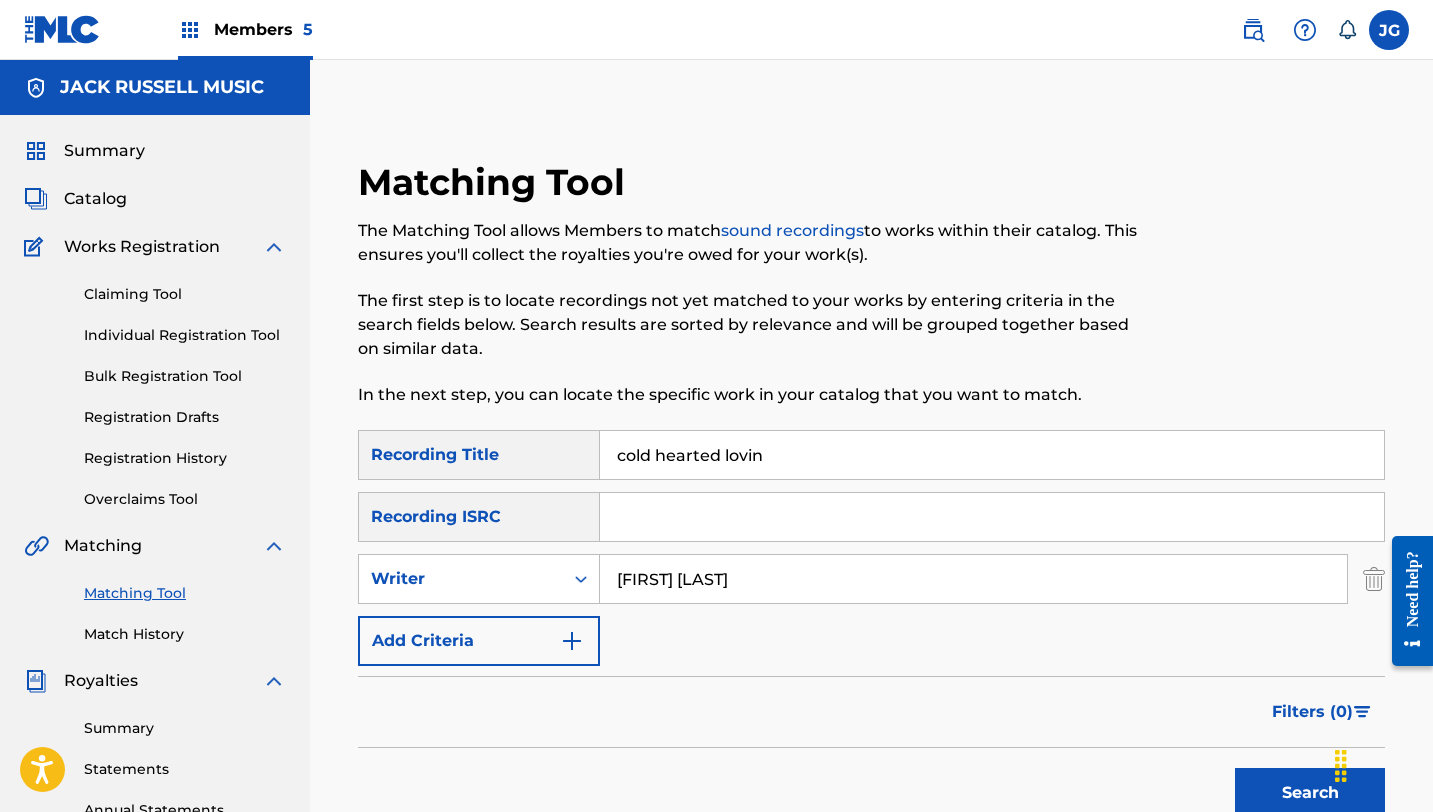 click on "Add Criteria" at bounding box center (479, 641) 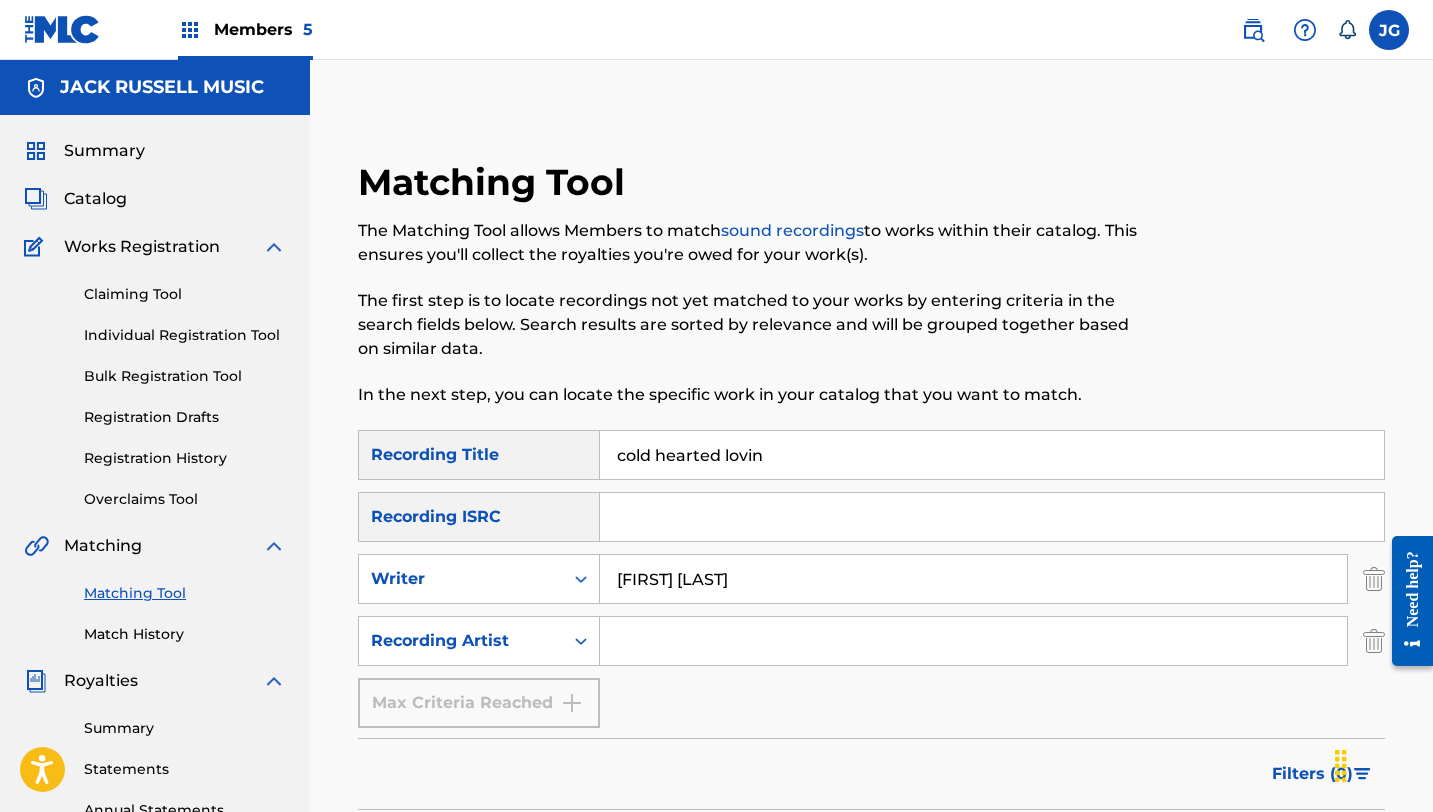 click at bounding box center [973, 641] 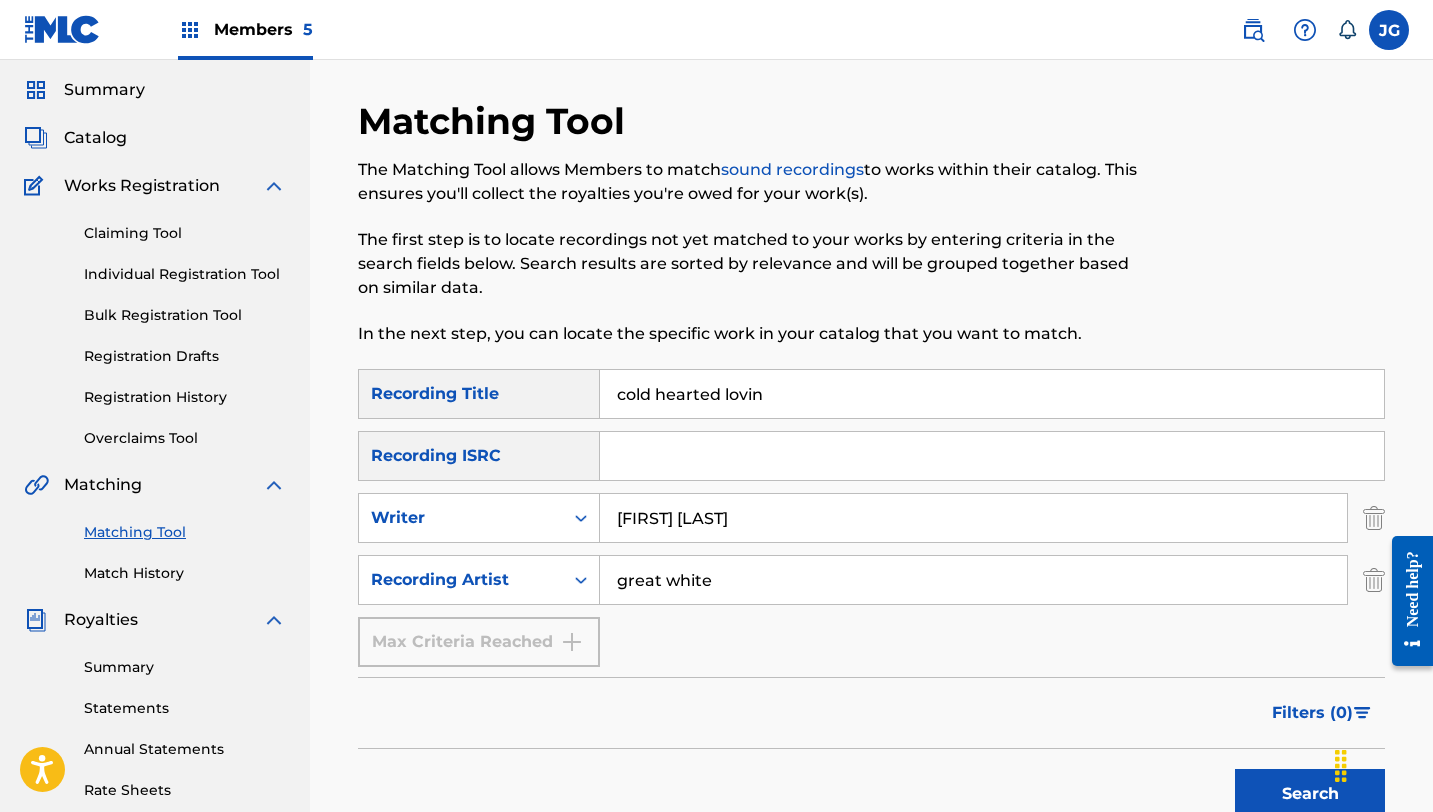 scroll, scrollTop: 72, scrollLeft: 0, axis: vertical 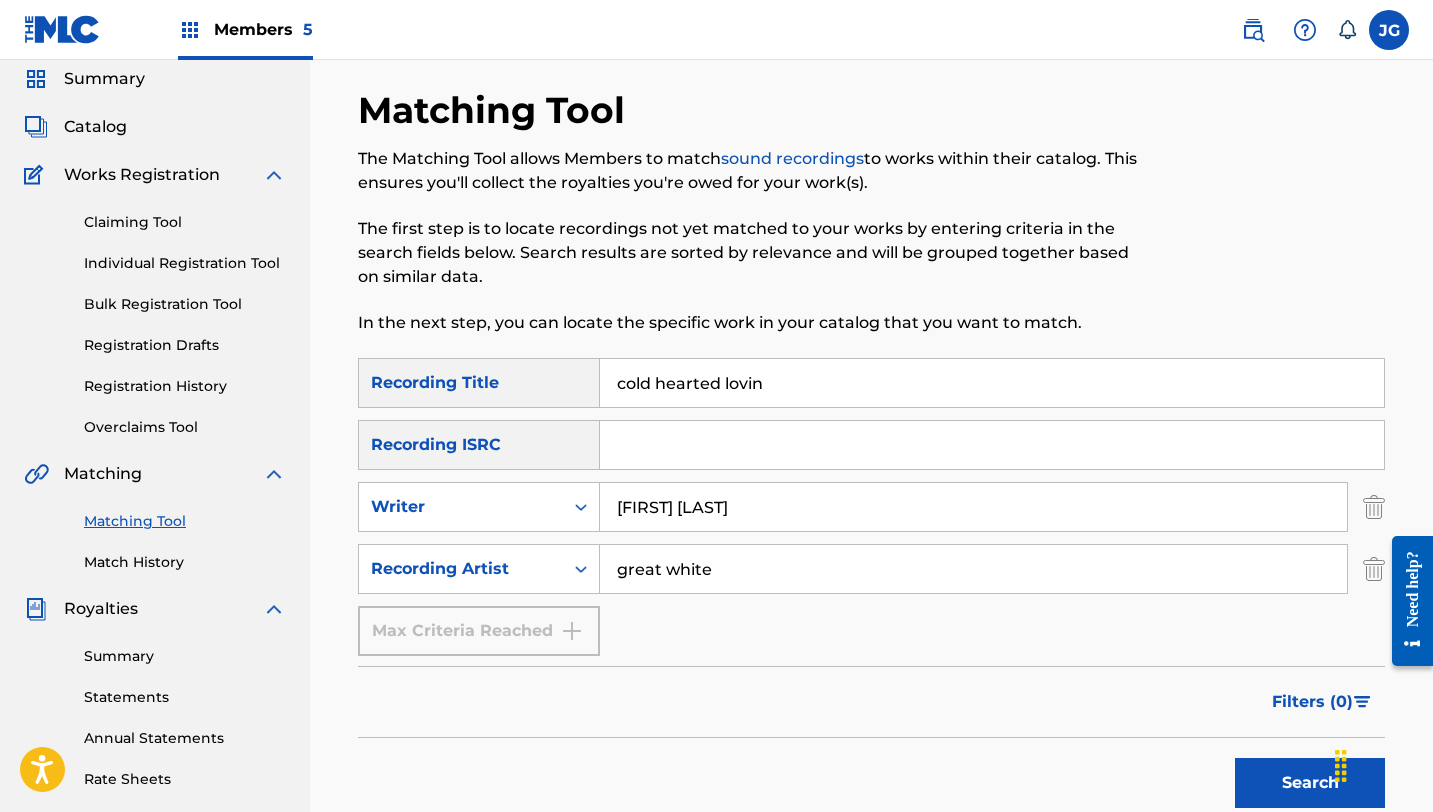 click on "Search" at bounding box center (1310, 783) 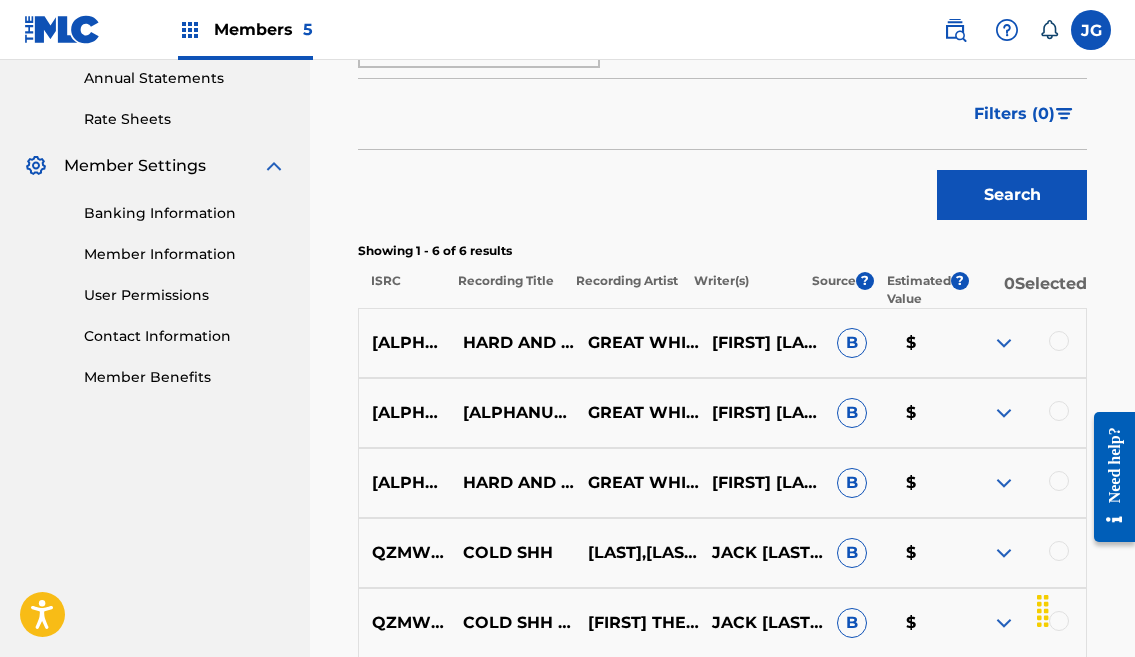 scroll, scrollTop: 728, scrollLeft: 0, axis: vertical 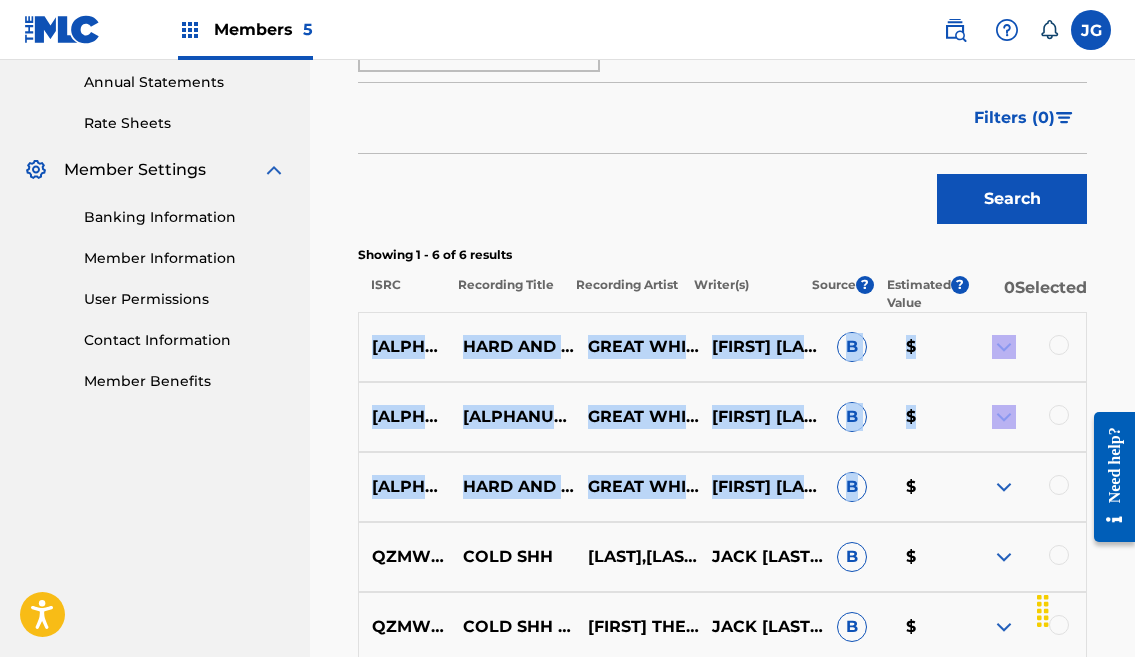 drag, startPoint x: 375, startPoint y: 342, endPoint x: 852, endPoint y: 488, distance: 498.84366 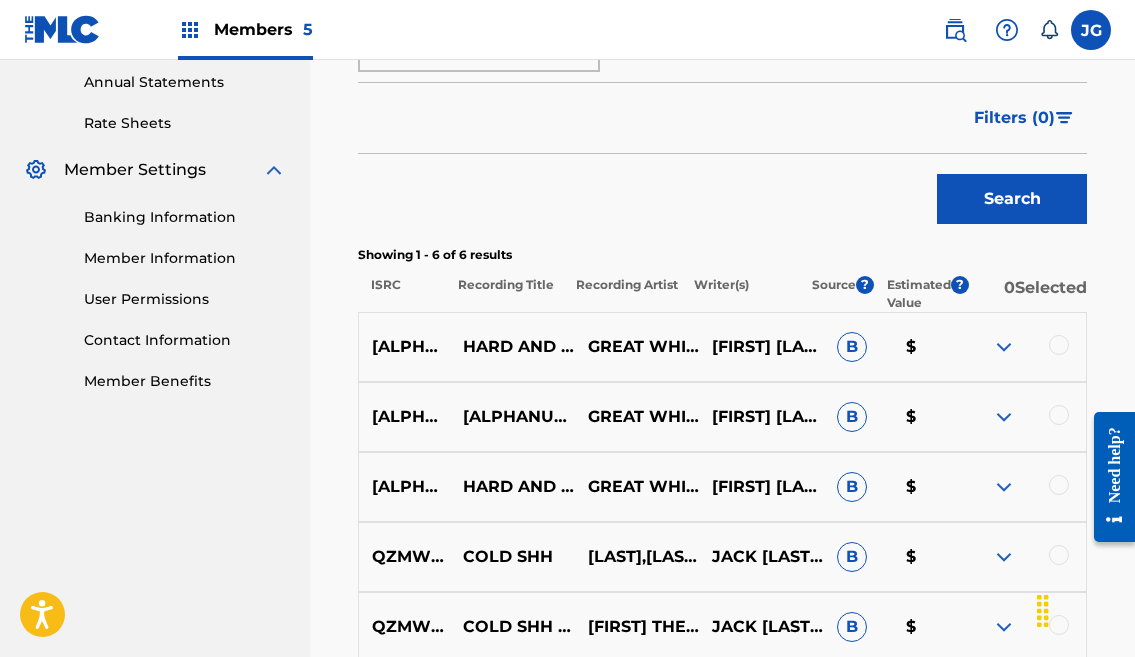 click on "Matching Tool The Matching Tool allows Members to match  sound recordings  to works within their catalog. This ensures you'll collect the royalties you're owed for your work(s). The first step is to locate recordings not yet matched to your works by entering criteria in the search fields below. Search results are sorted by relevance and will be grouped together based on similar data. In the next step, you can locate the specific work in your catalog that you want to match. SearchWithCriteria3a1ff345-001b-4ad1-b09e-abc5b410a70b Recording Title cold hearted lovin SearchWithCriteria9cbfed79-e9e8-4c4e-acd8-dfb1f5b17e6c Recording ISRC SearchWithCriteria0fc3a48e-9476-40f1-93d8-bf8919bf32e8 Writer jack russell SearchWithCriteriaec36521b-6932-4f5f-bc63-ab21cc56a37f Recording Artist great white Max Criteria Reached Filter Estimated Value All $$$$$ $$$$ $$$ $$ $ Source All Blanket License Historical Unmatched Remove Filters Apply Filters Filters ( 0 ) Search Showing 1 - 6 of 6 results ISRC Recording Title Writer(s) ?" at bounding box center (722, 107) 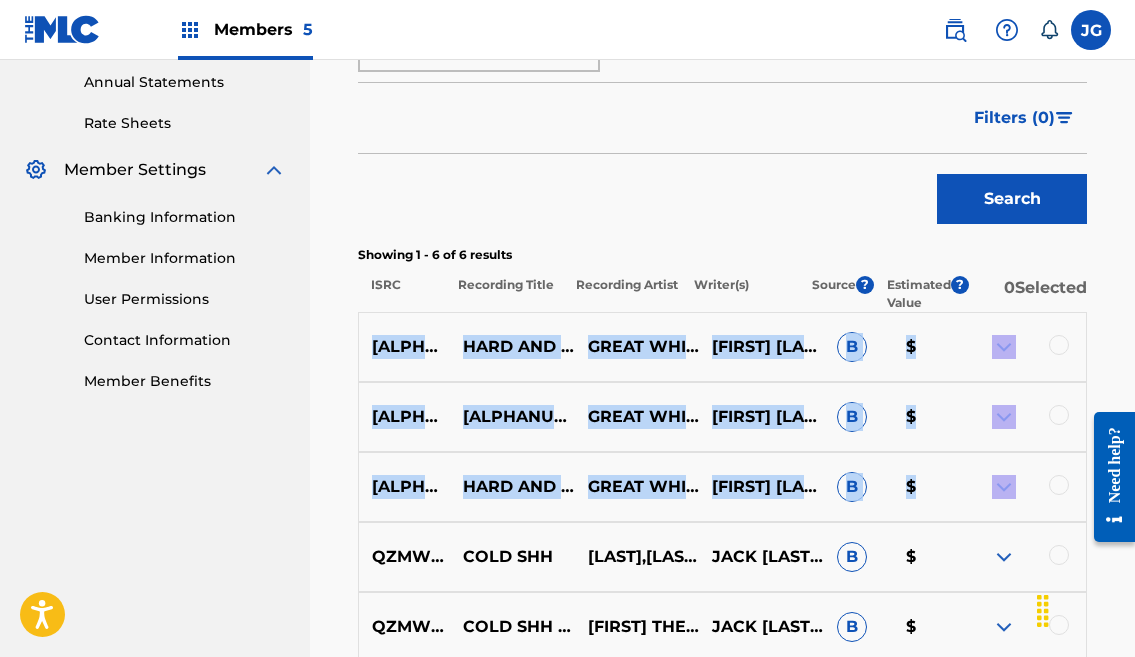 drag, startPoint x: 371, startPoint y: 345, endPoint x: 1017, endPoint y: 487, distance: 661.4227 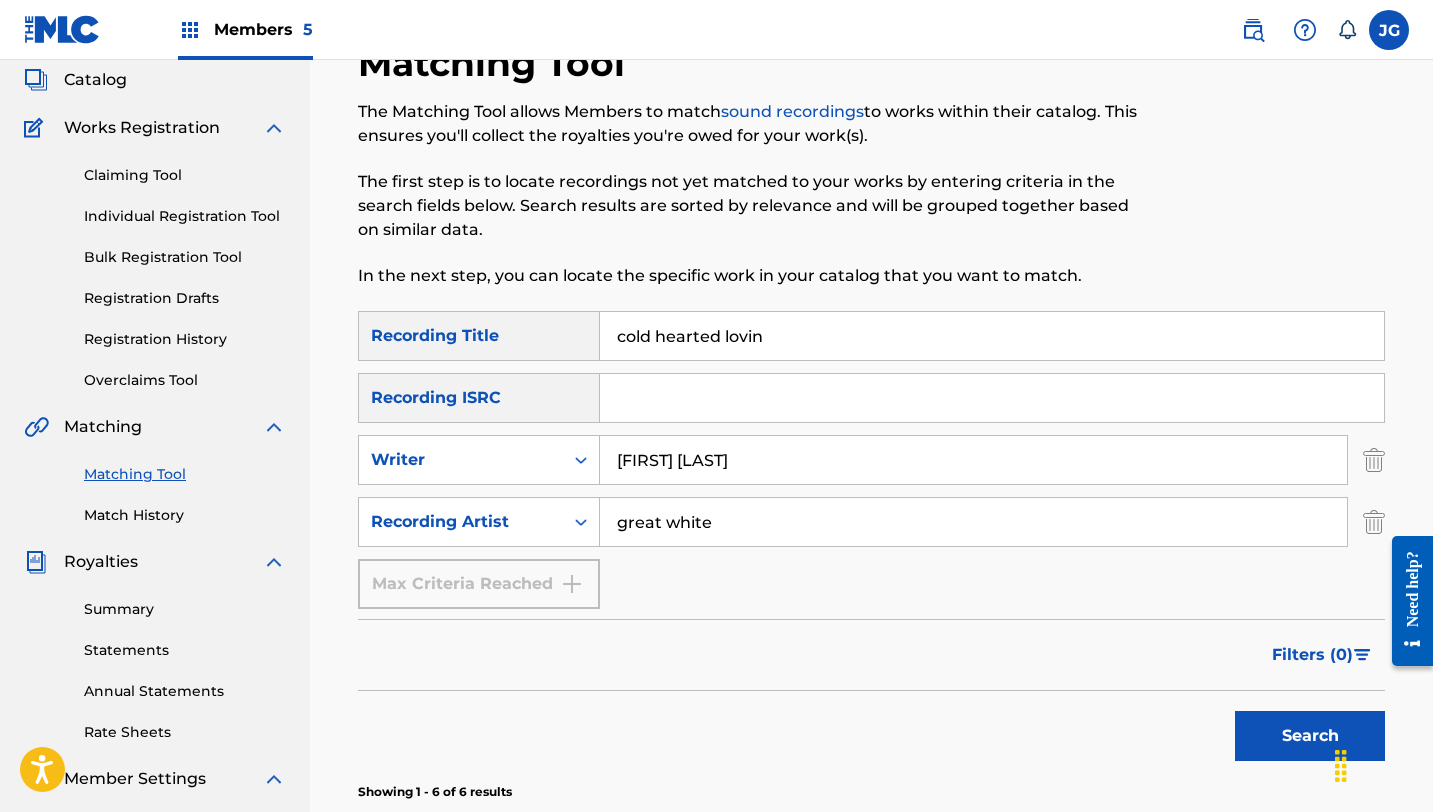 scroll, scrollTop: 116, scrollLeft: 0, axis: vertical 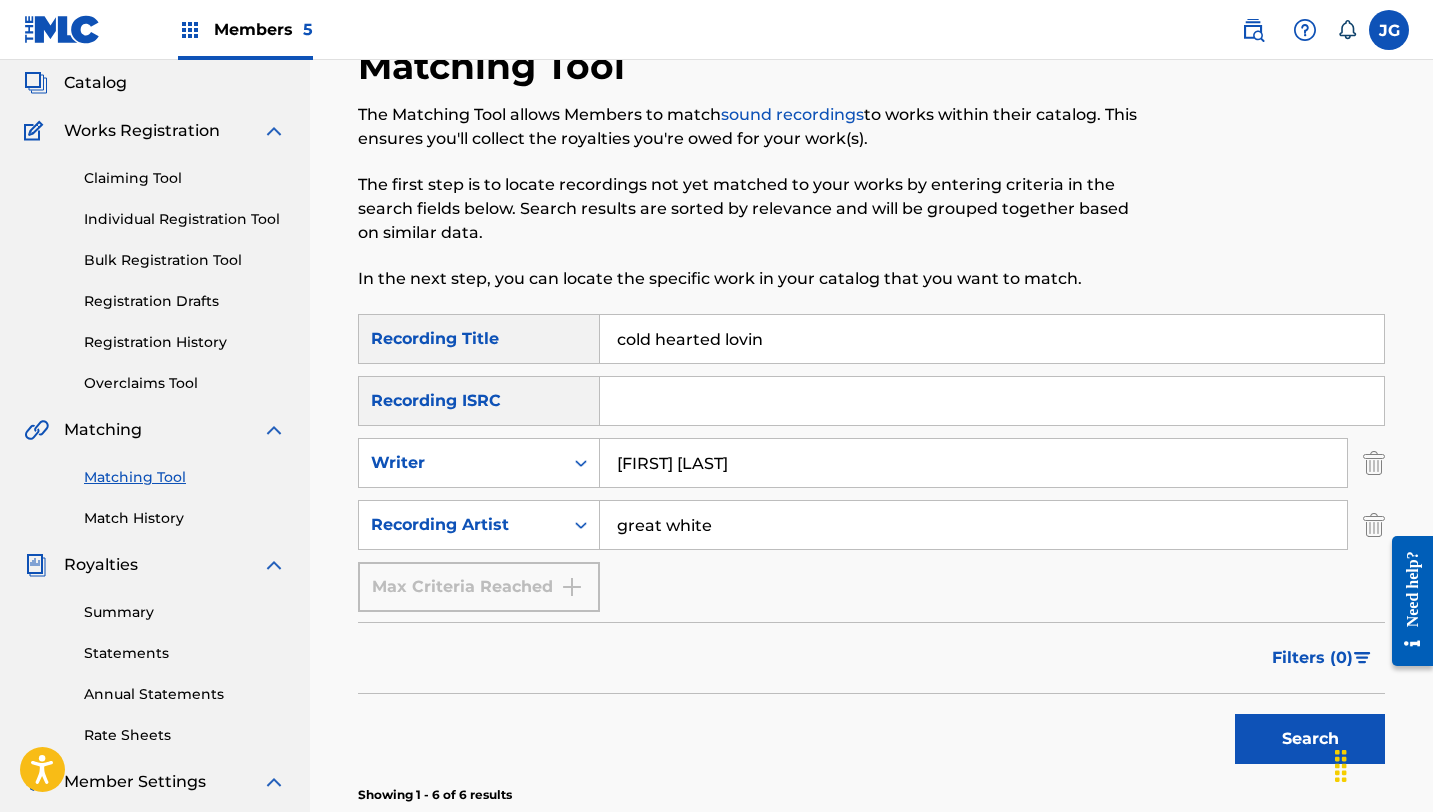 drag, startPoint x: 765, startPoint y: 339, endPoint x: 660, endPoint y: 340, distance: 105.00476 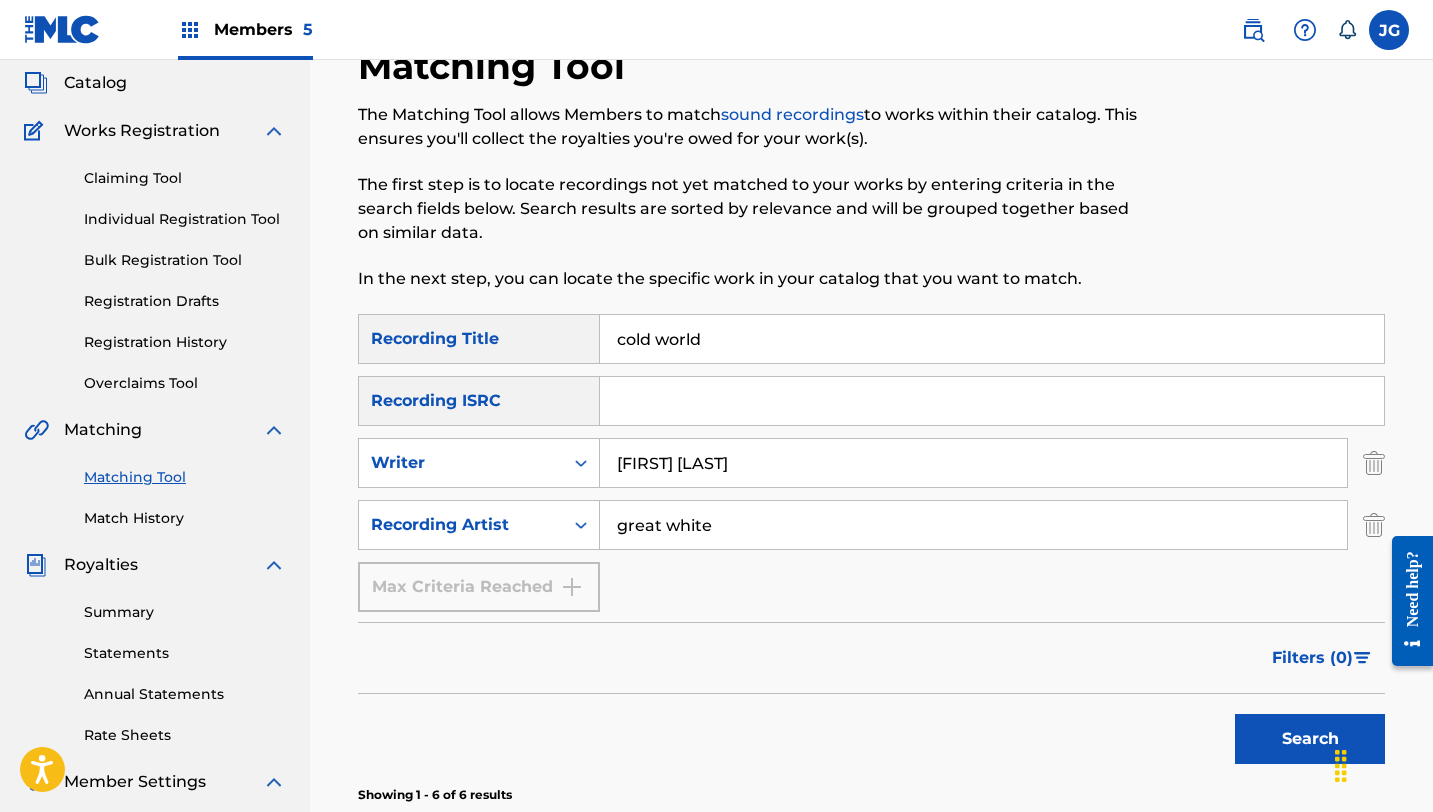 type on "cold world" 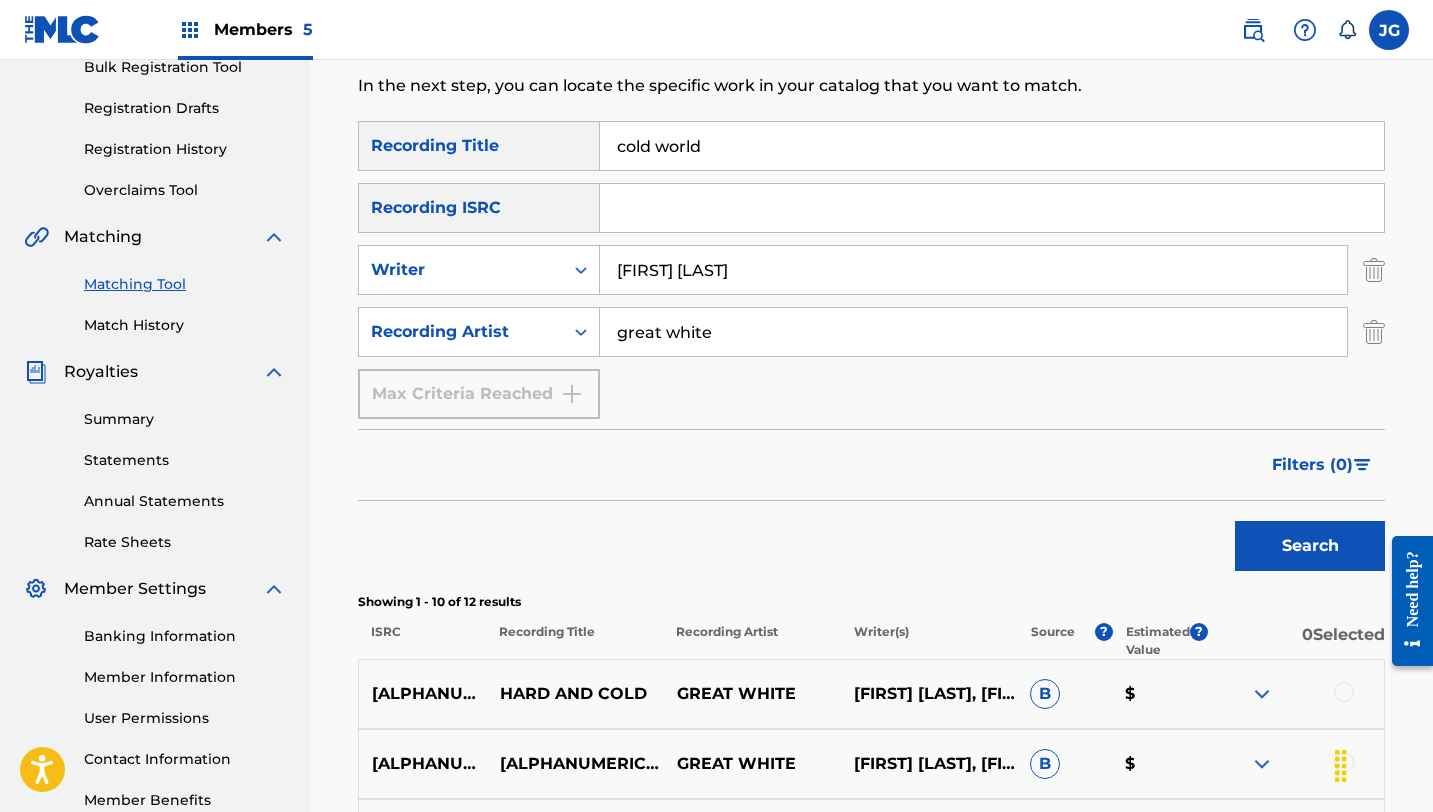 scroll, scrollTop: 306, scrollLeft: 0, axis: vertical 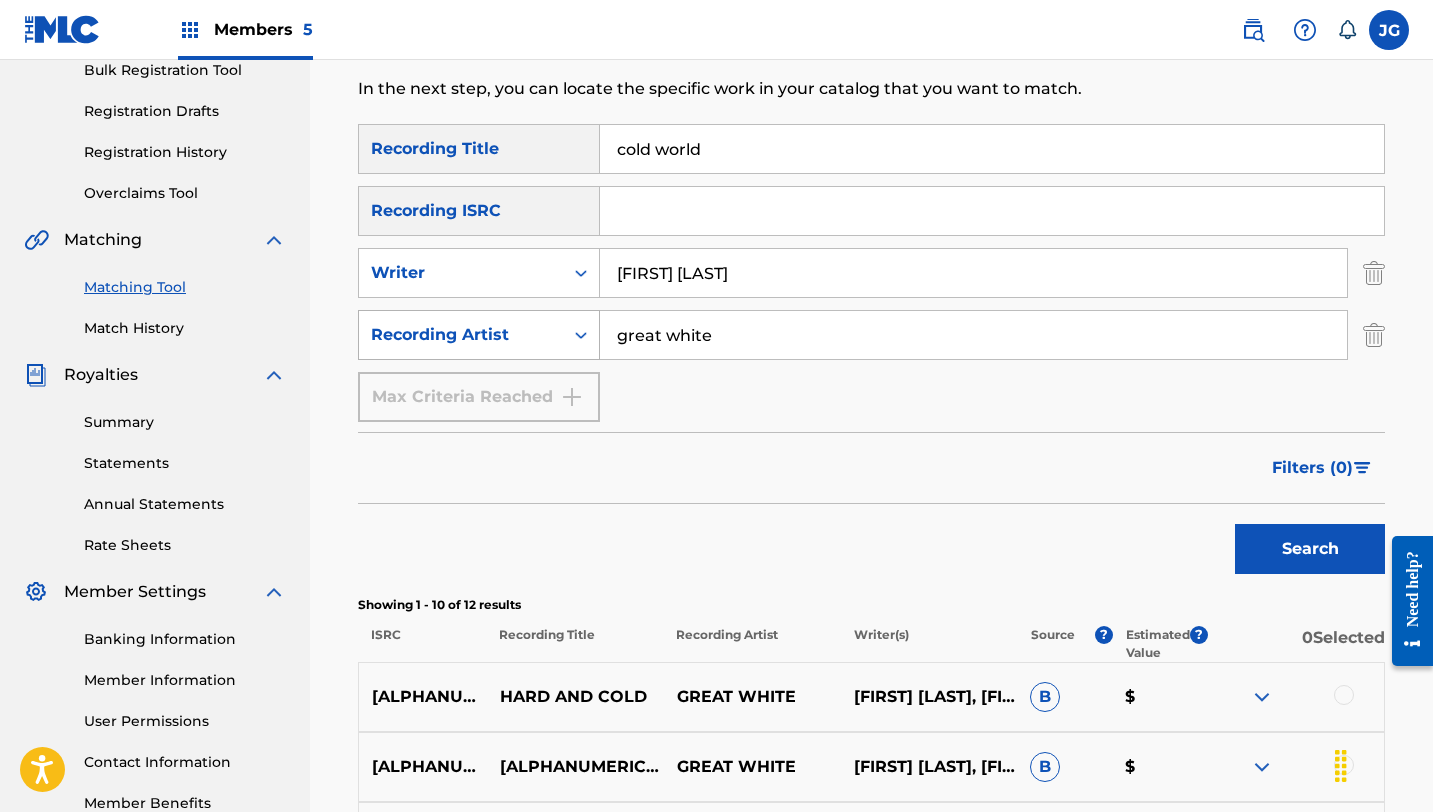 drag, startPoint x: 719, startPoint y: 327, endPoint x: 580, endPoint y: 324, distance: 139.03236 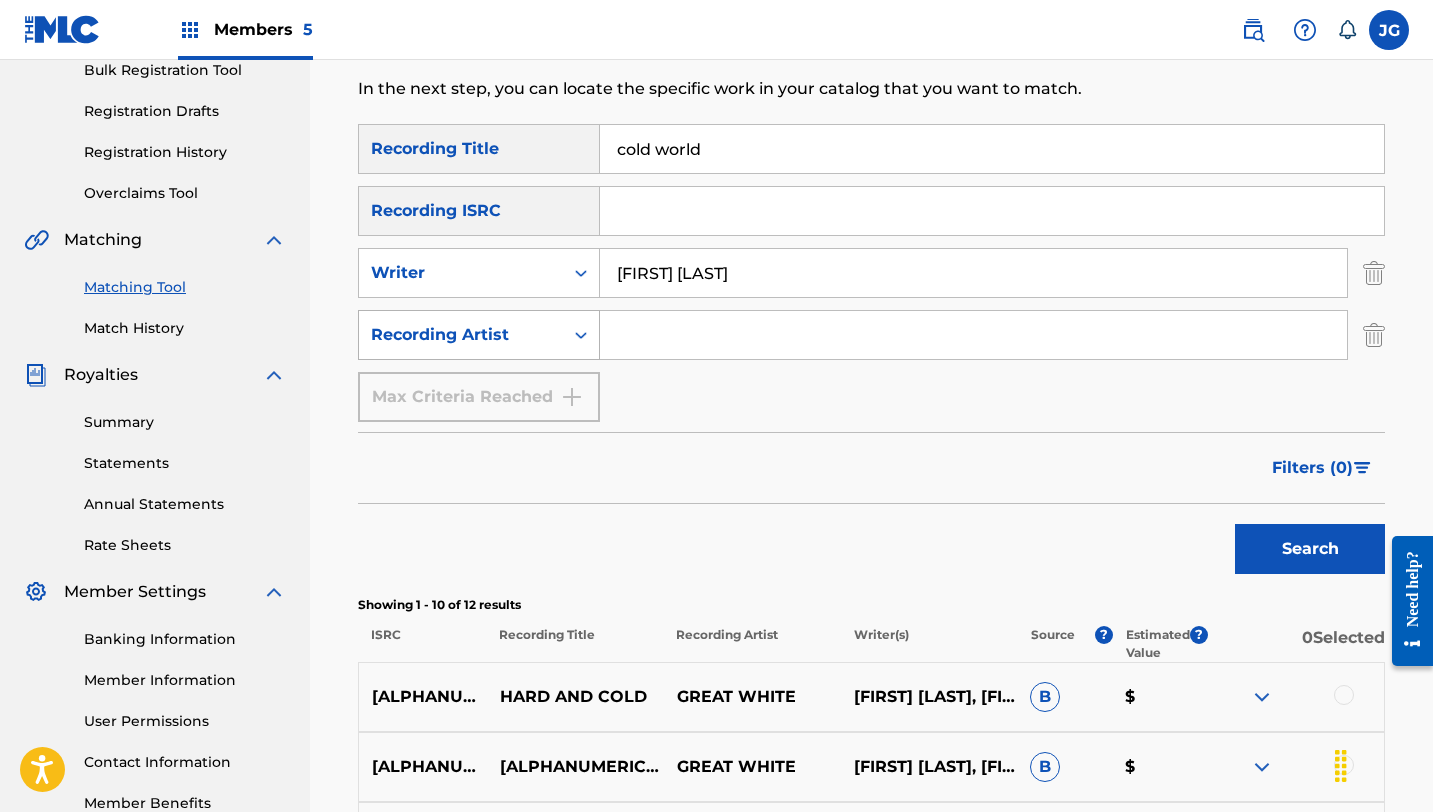 type 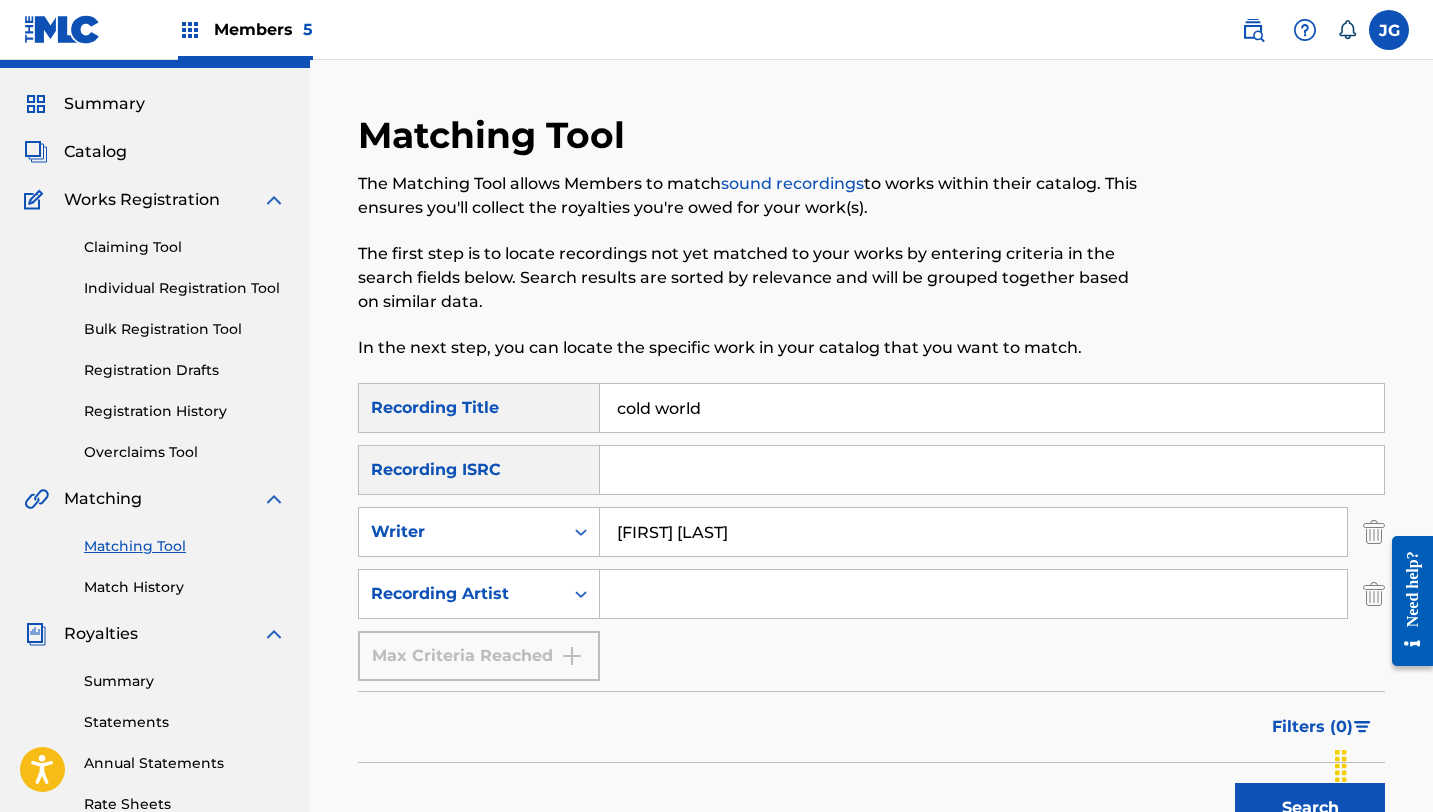 scroll, scrollTop: 26, scrollLeft: 0, axis: vertical 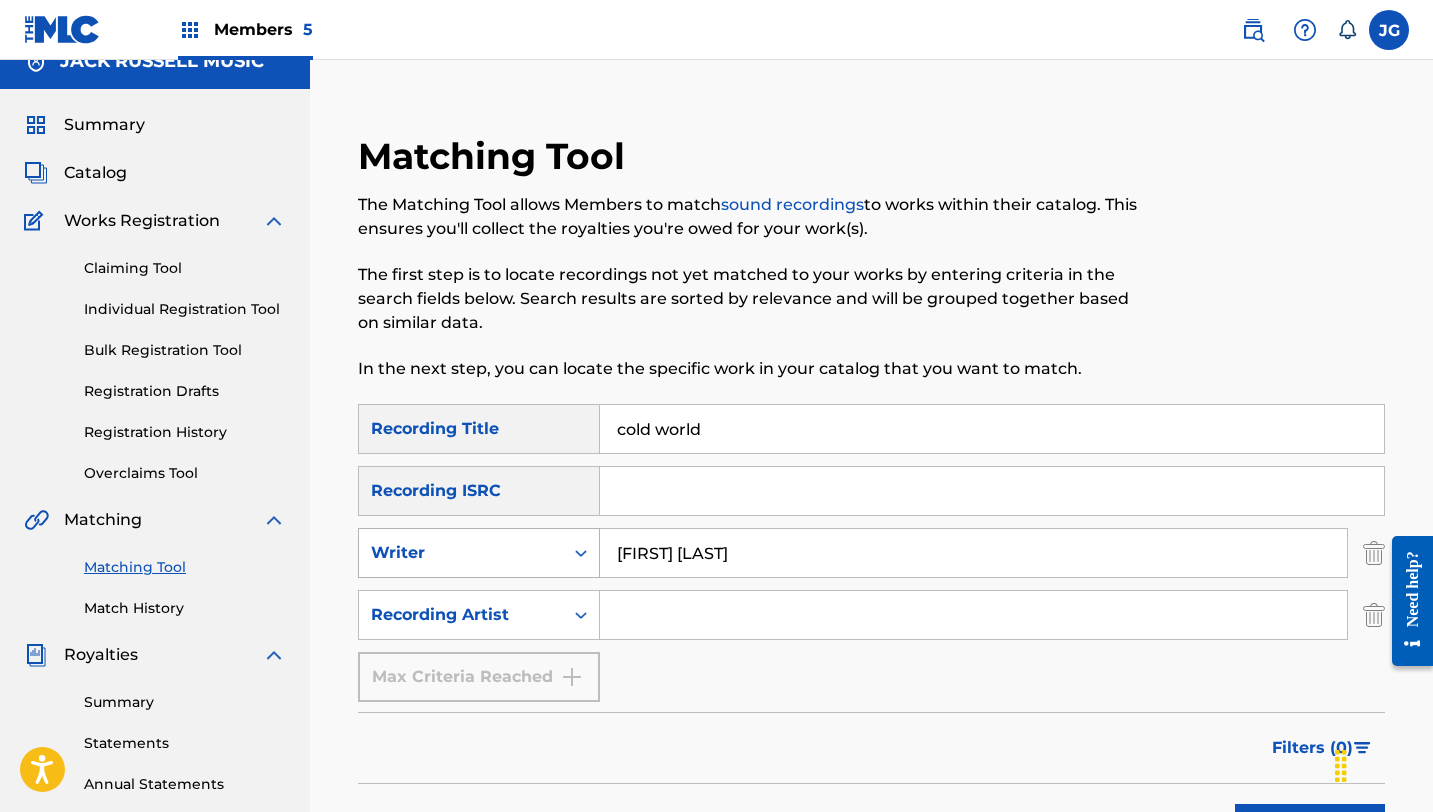 drag, startPoint x: 714, startPoint y: 546, endPoint x: 593, endPoint y: 542, distance: 121.0661 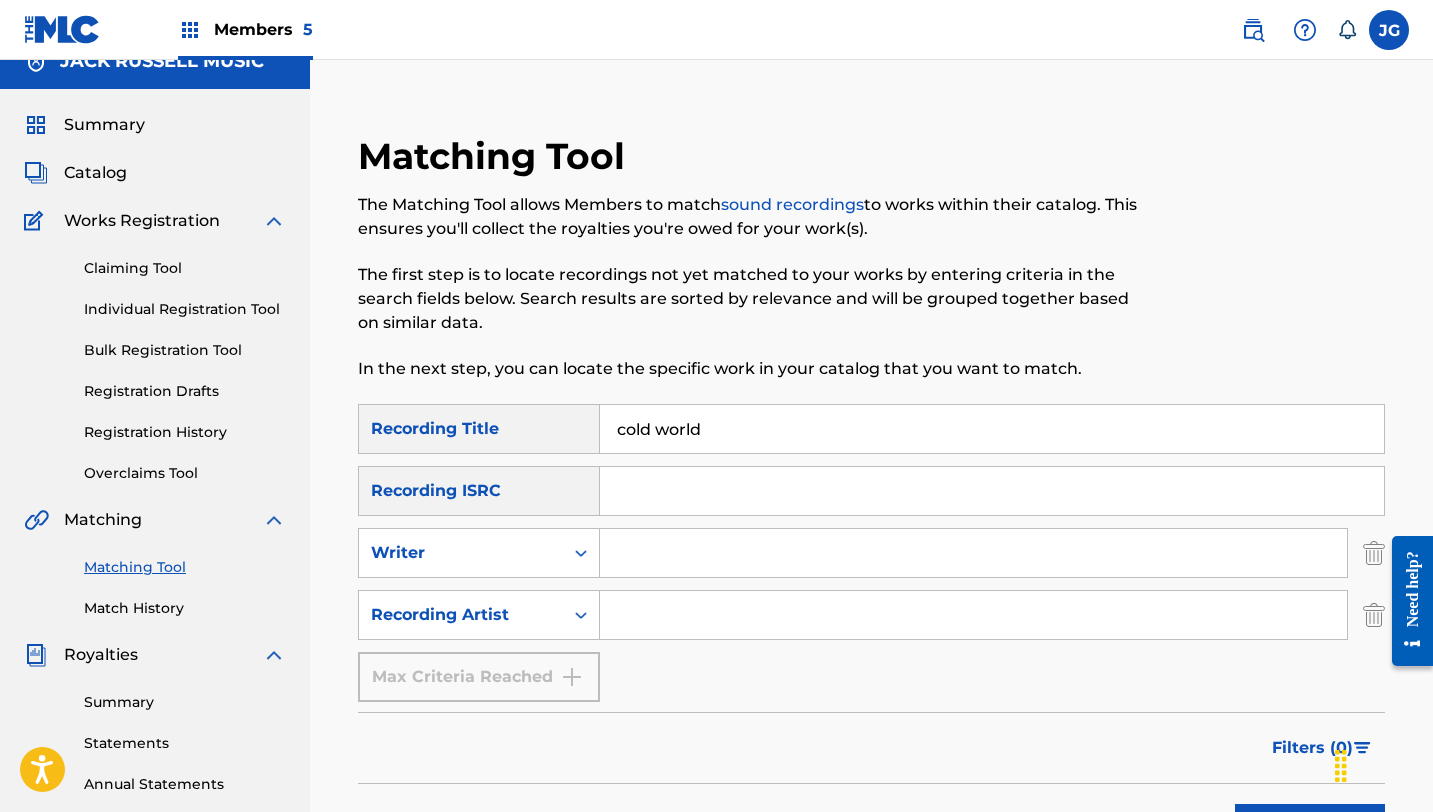type 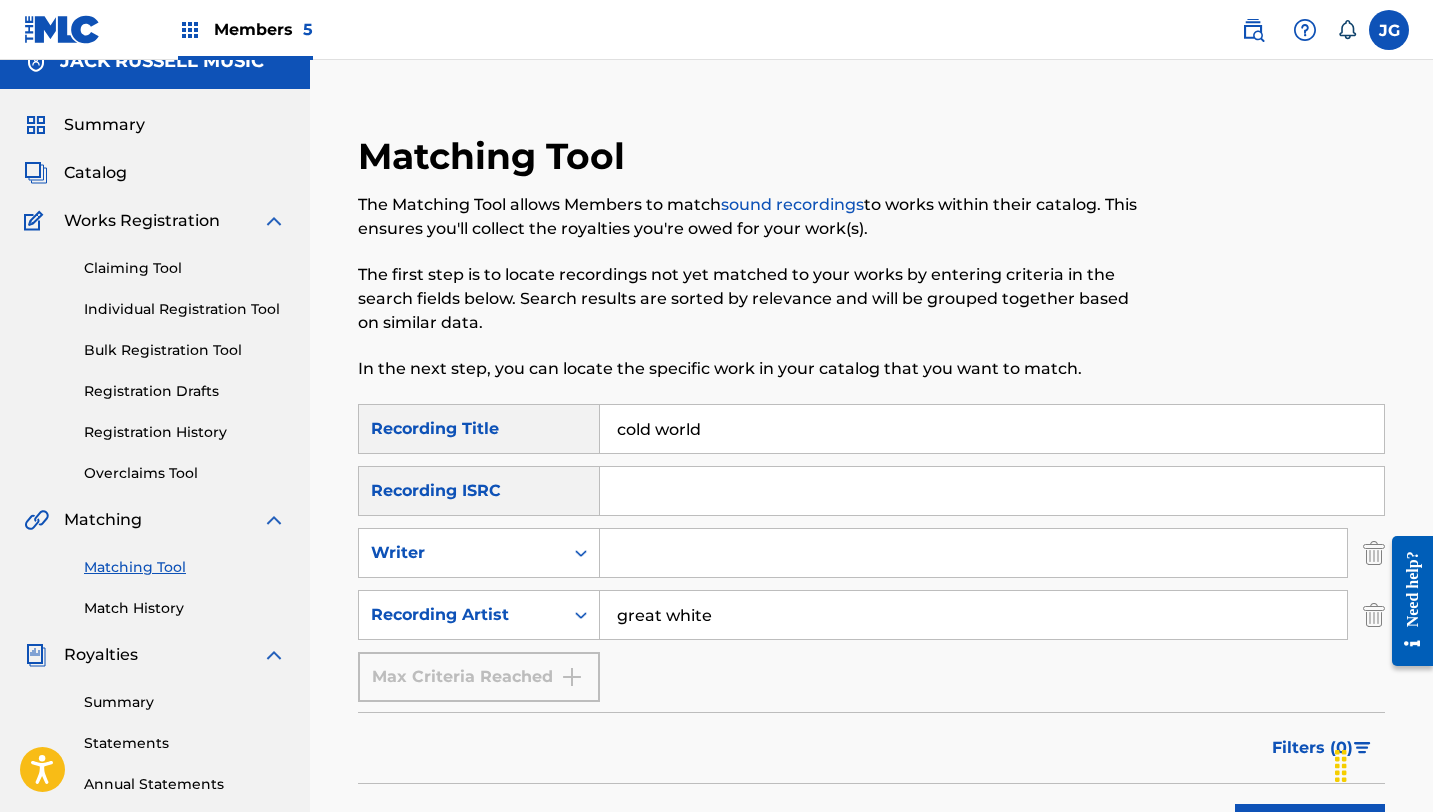 click on "Search" at bounding box center [1310, 829] 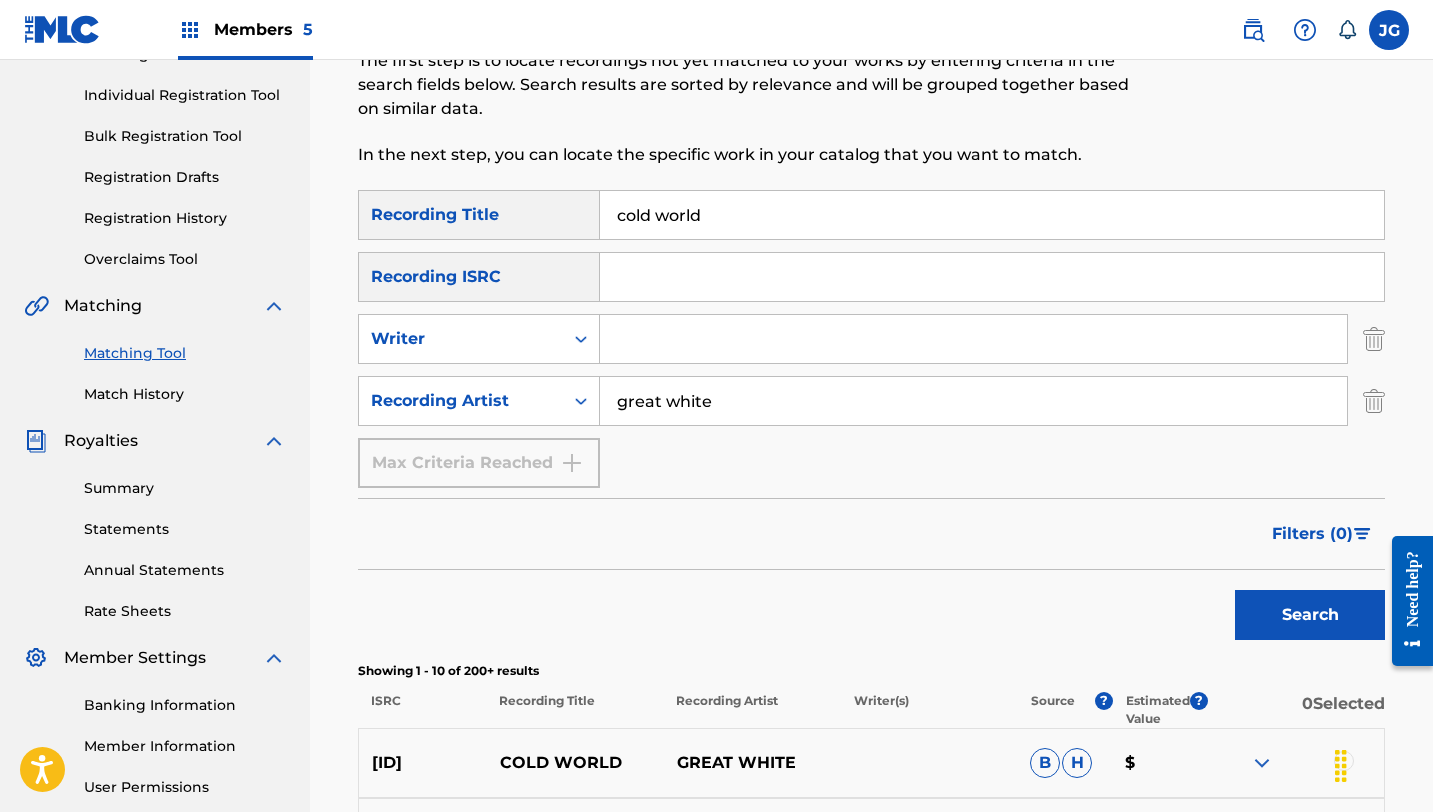 scroll, scrollTop: 275, scrollLeft: 0, axis: vertical 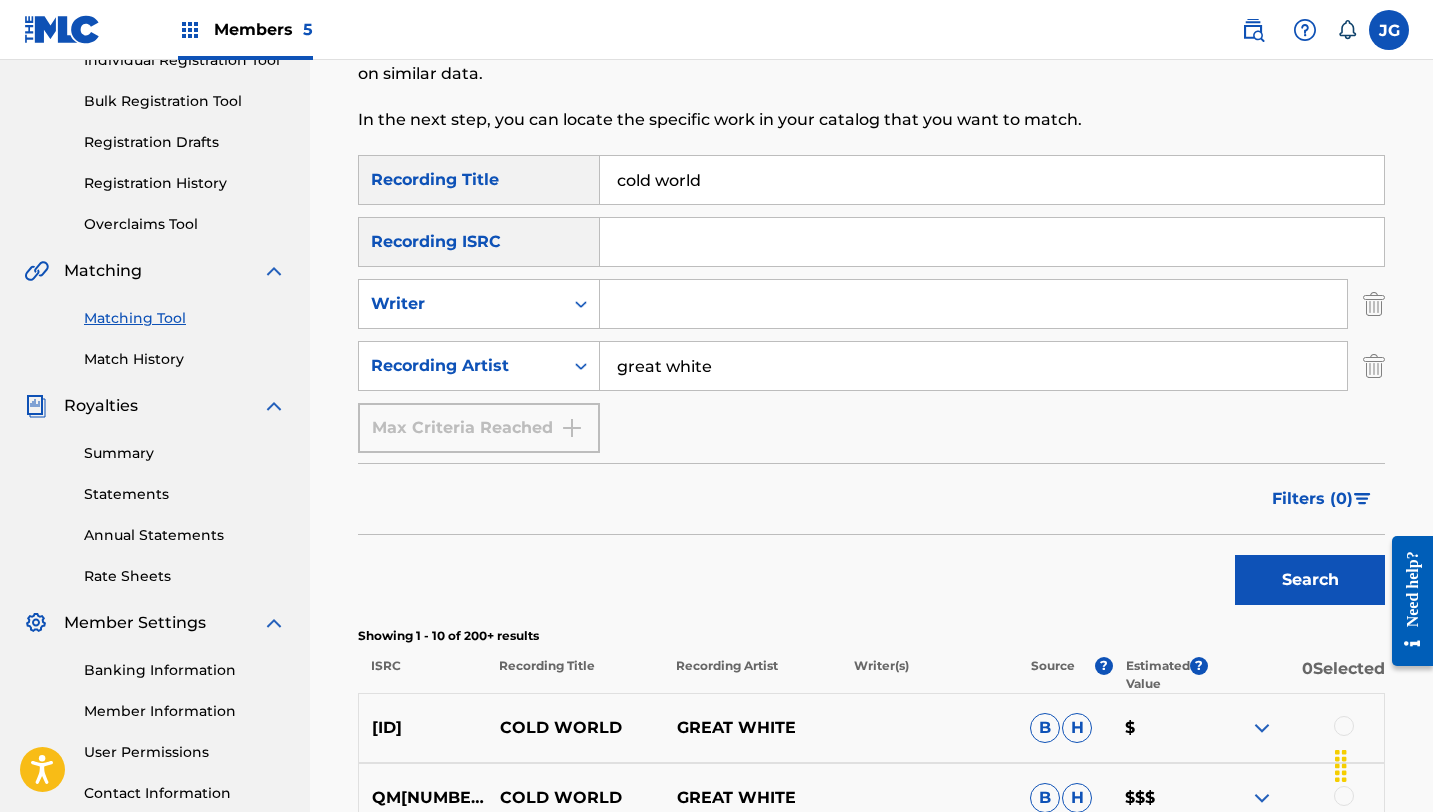 click on "Search" at bounding box center (1310, 580) 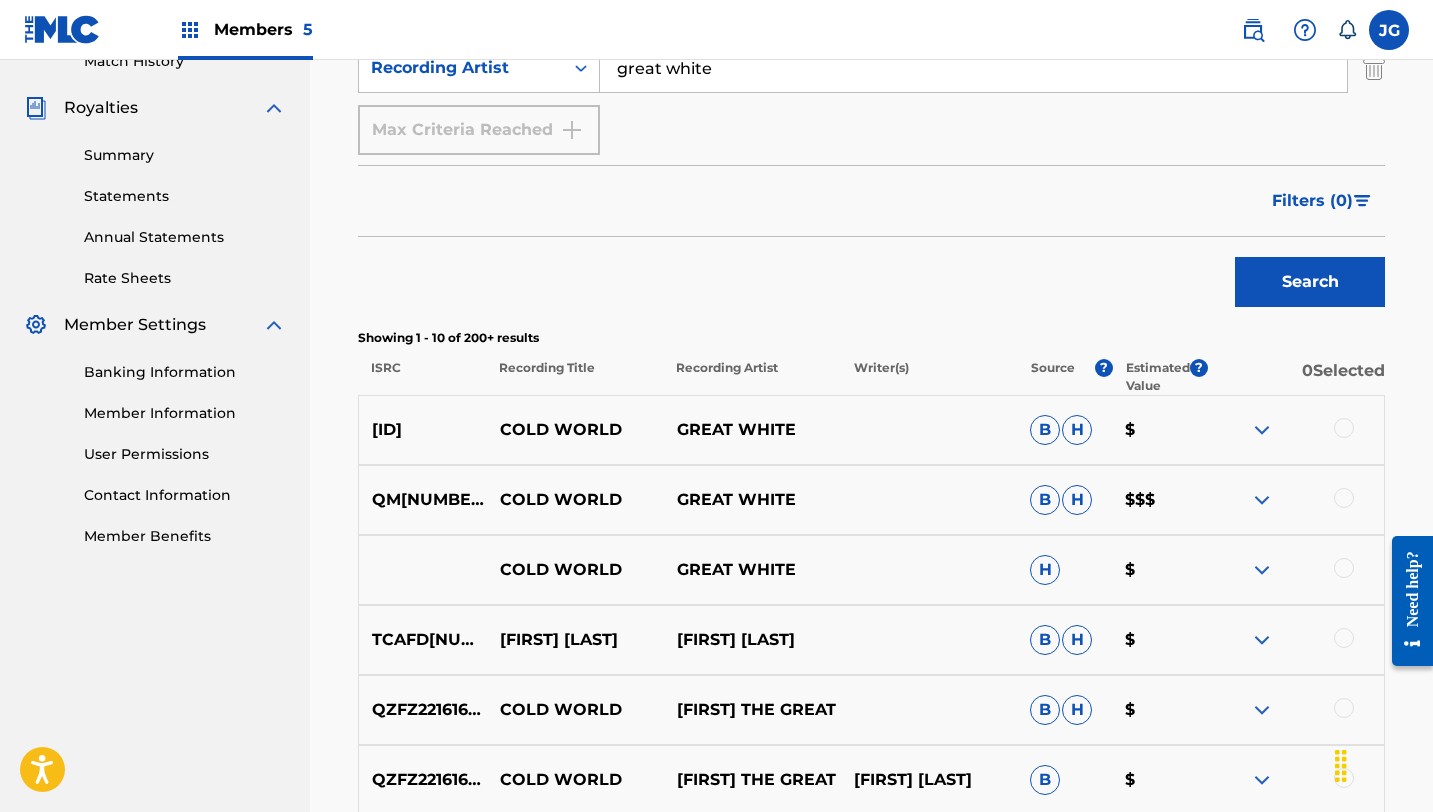 scroll, scrollTop: 584, scrollLeft: 0, axis: vertical 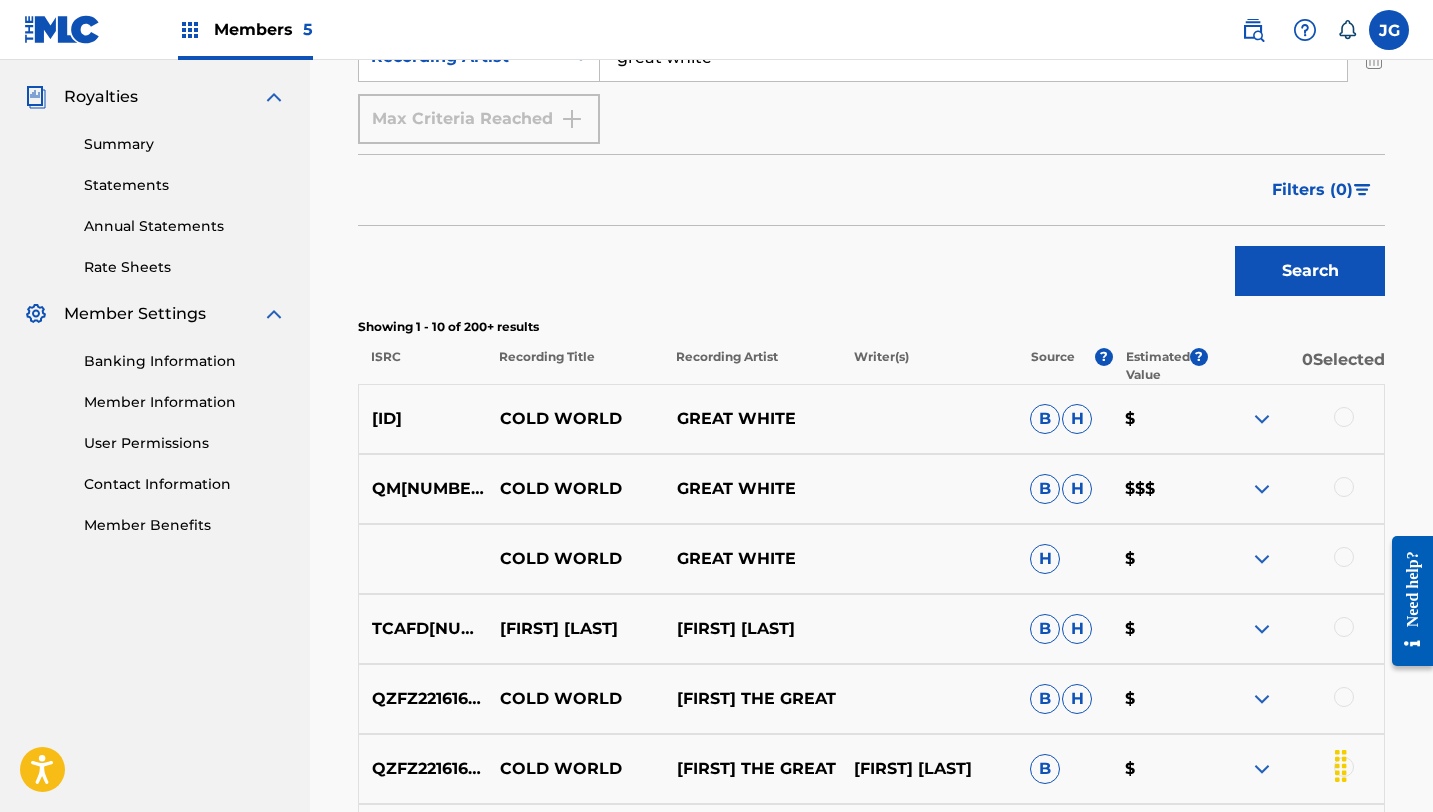click at bounding box center (1344, 417) 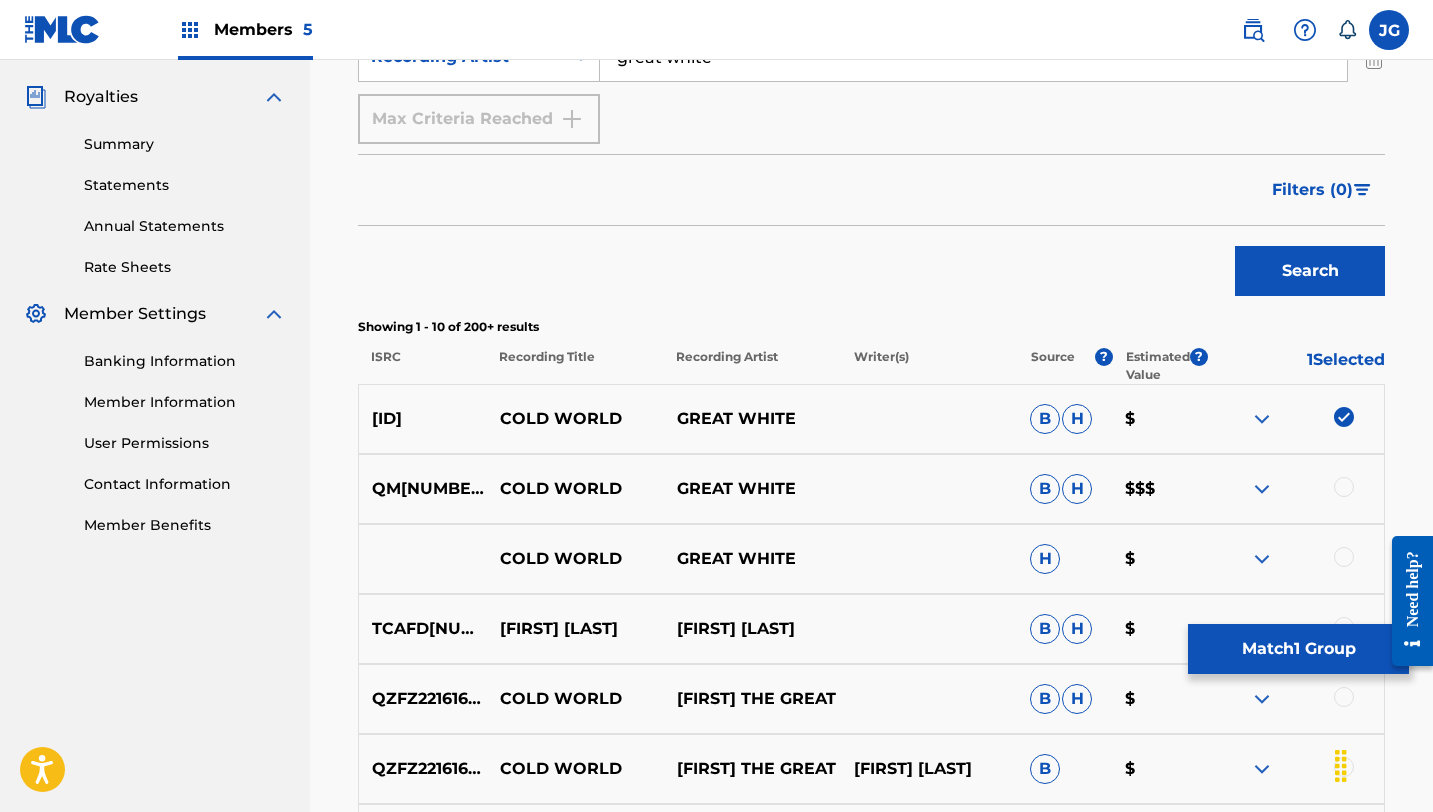 click at bounding box center [1344, 487] 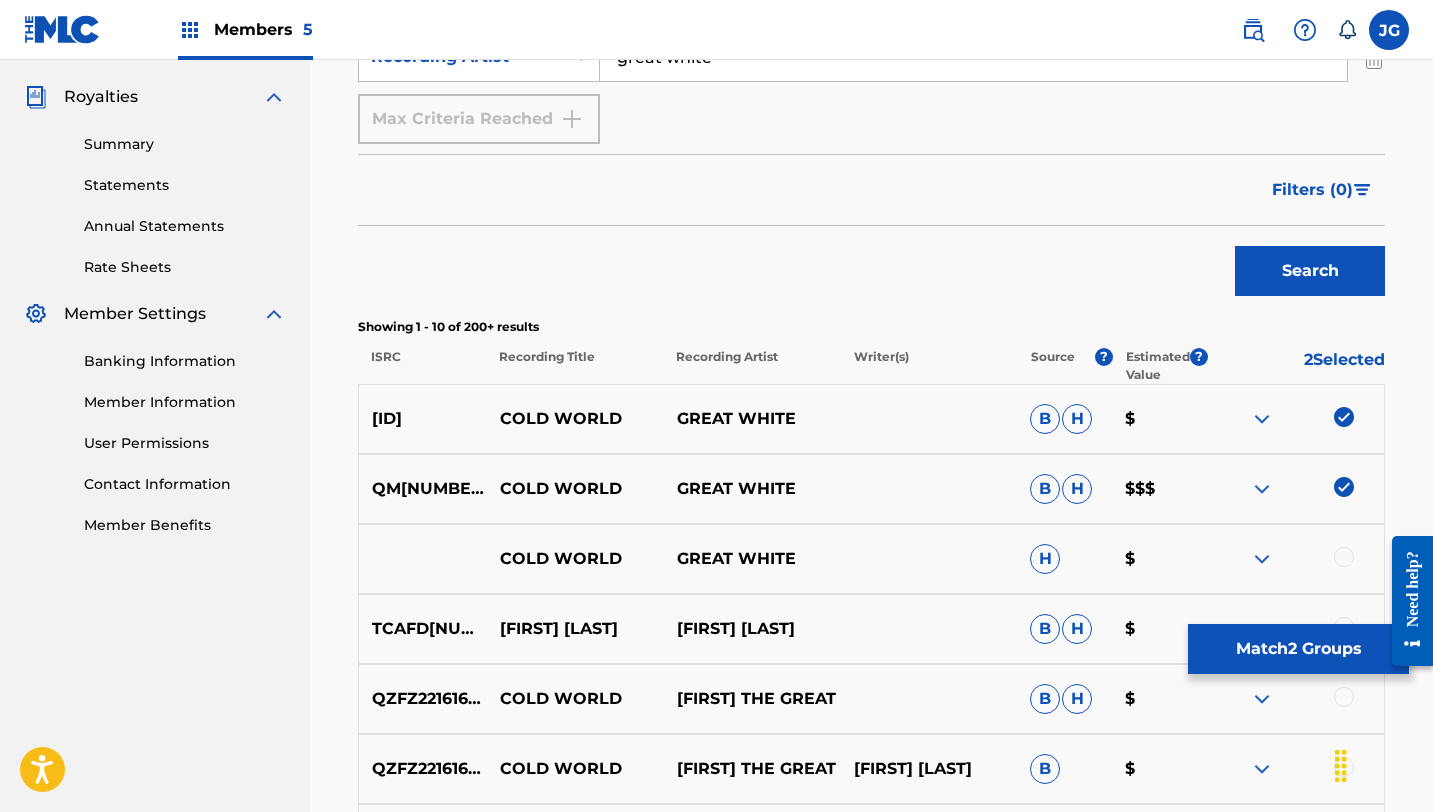 click at bounding box center [1344, 557] 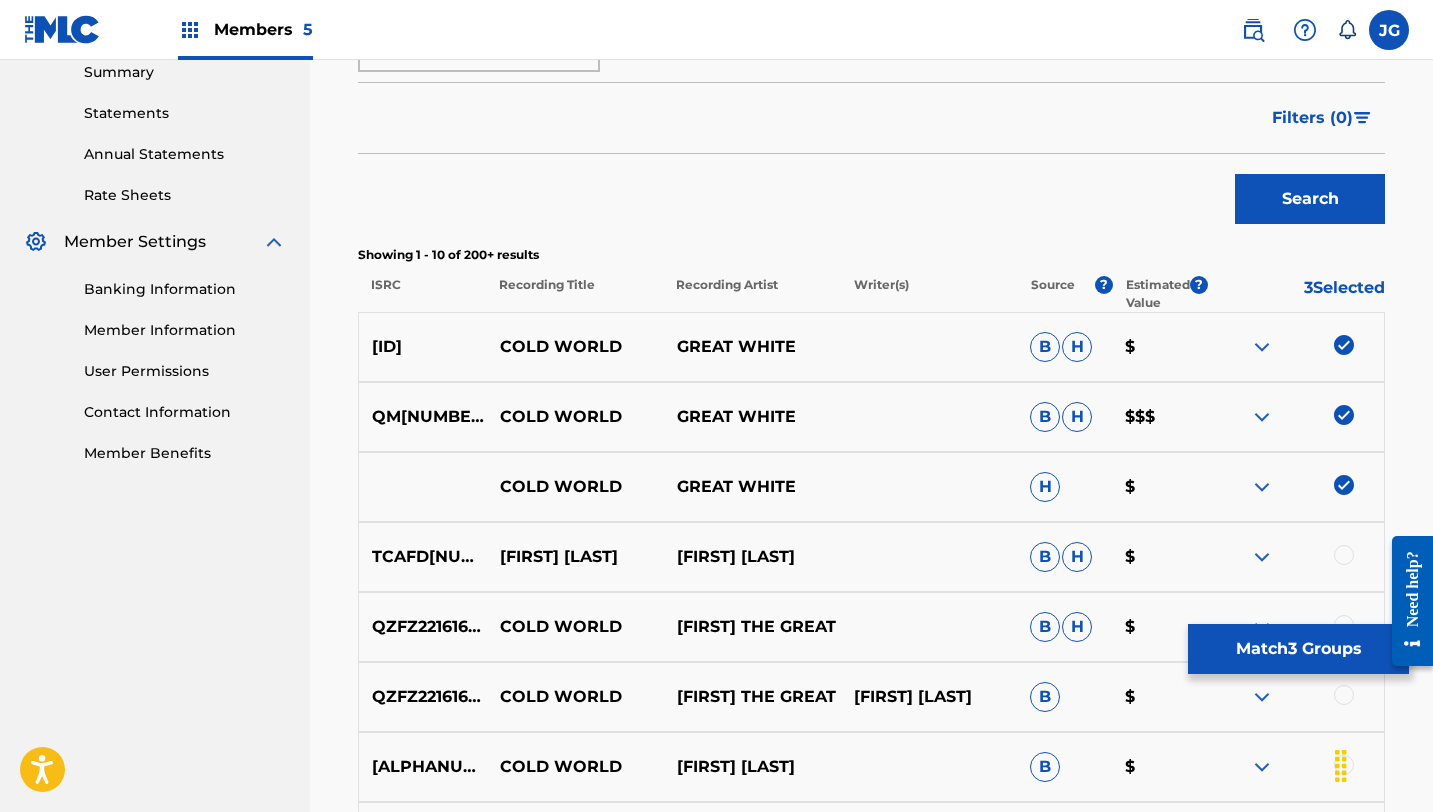 scroll, scrollTop: 657, scrollLeft: 0, axis: vertical 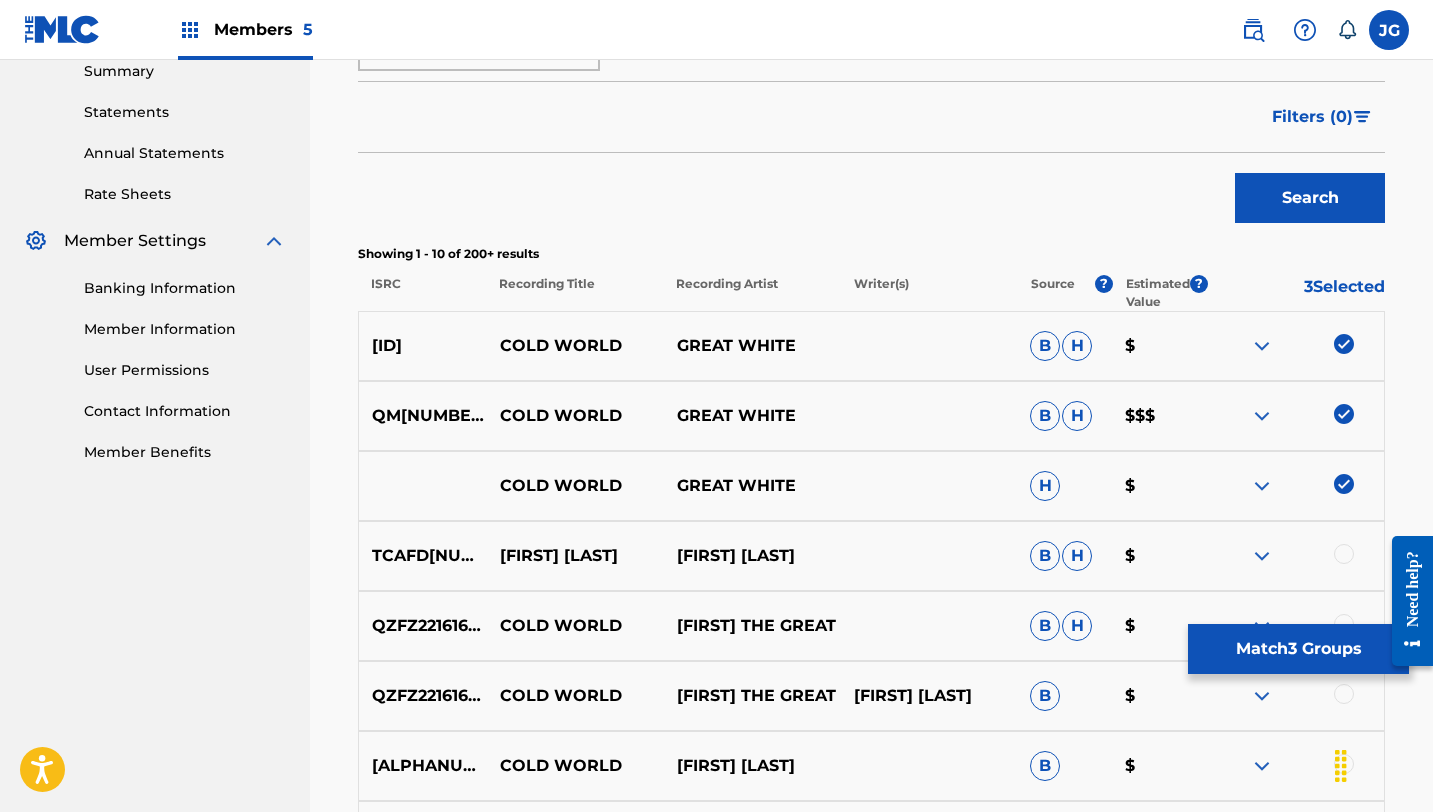 click on "Match  3 Groups" at bounding box center (1298, 649) 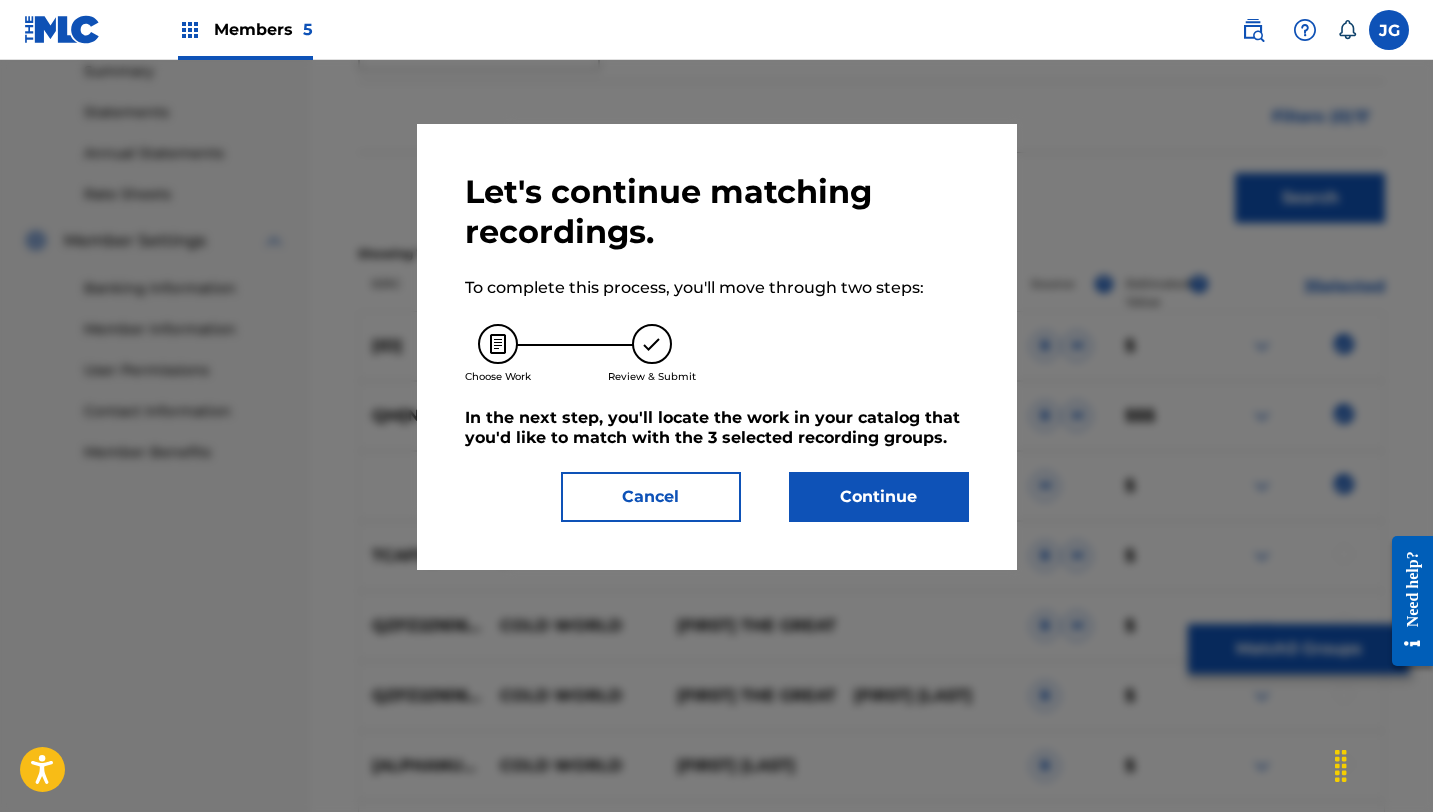 click on "Continue" at bounding box center [879, 497] 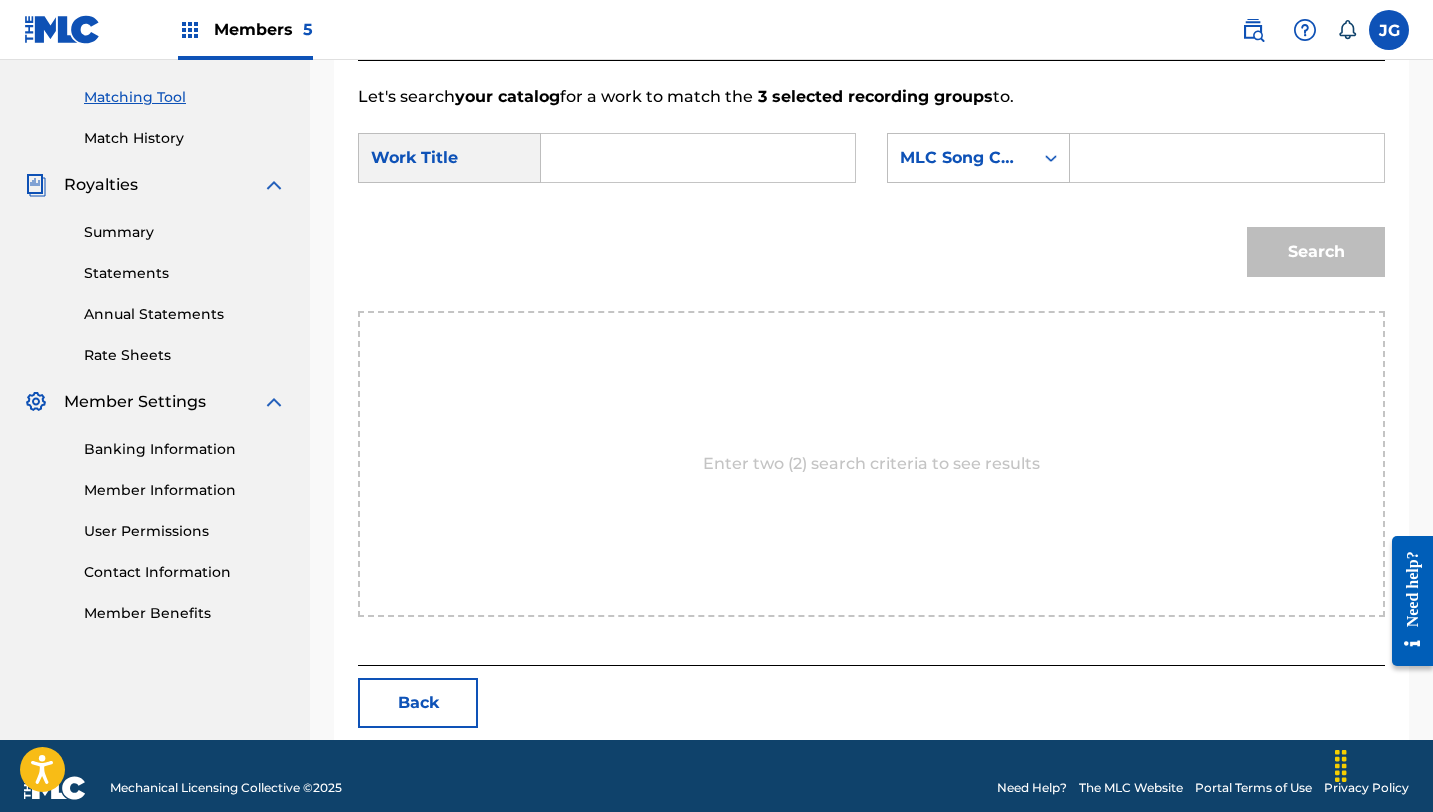 scroll, scrollTop: 520, scrollLeft: 0, axis: vertical 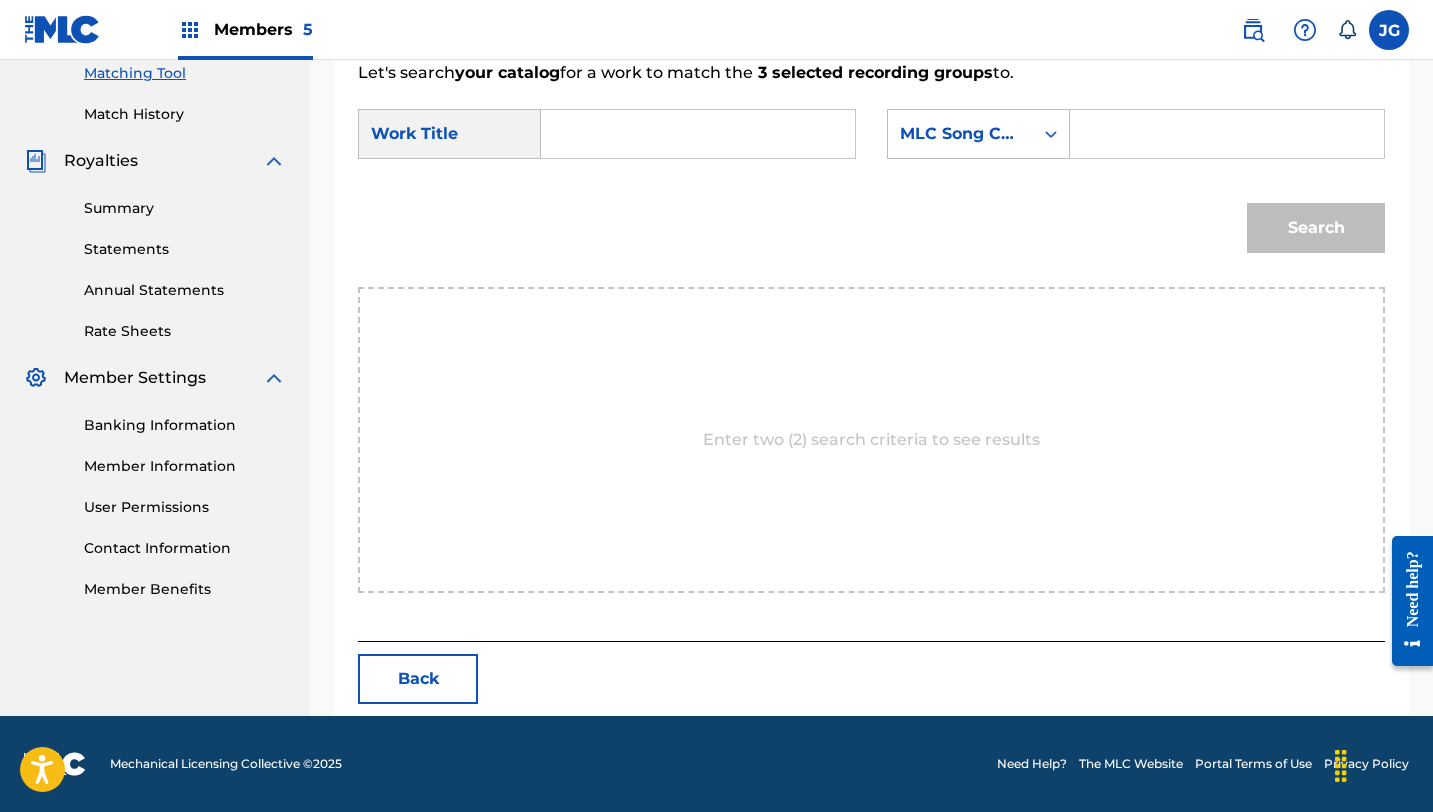 click at bounding box center [698, 134] 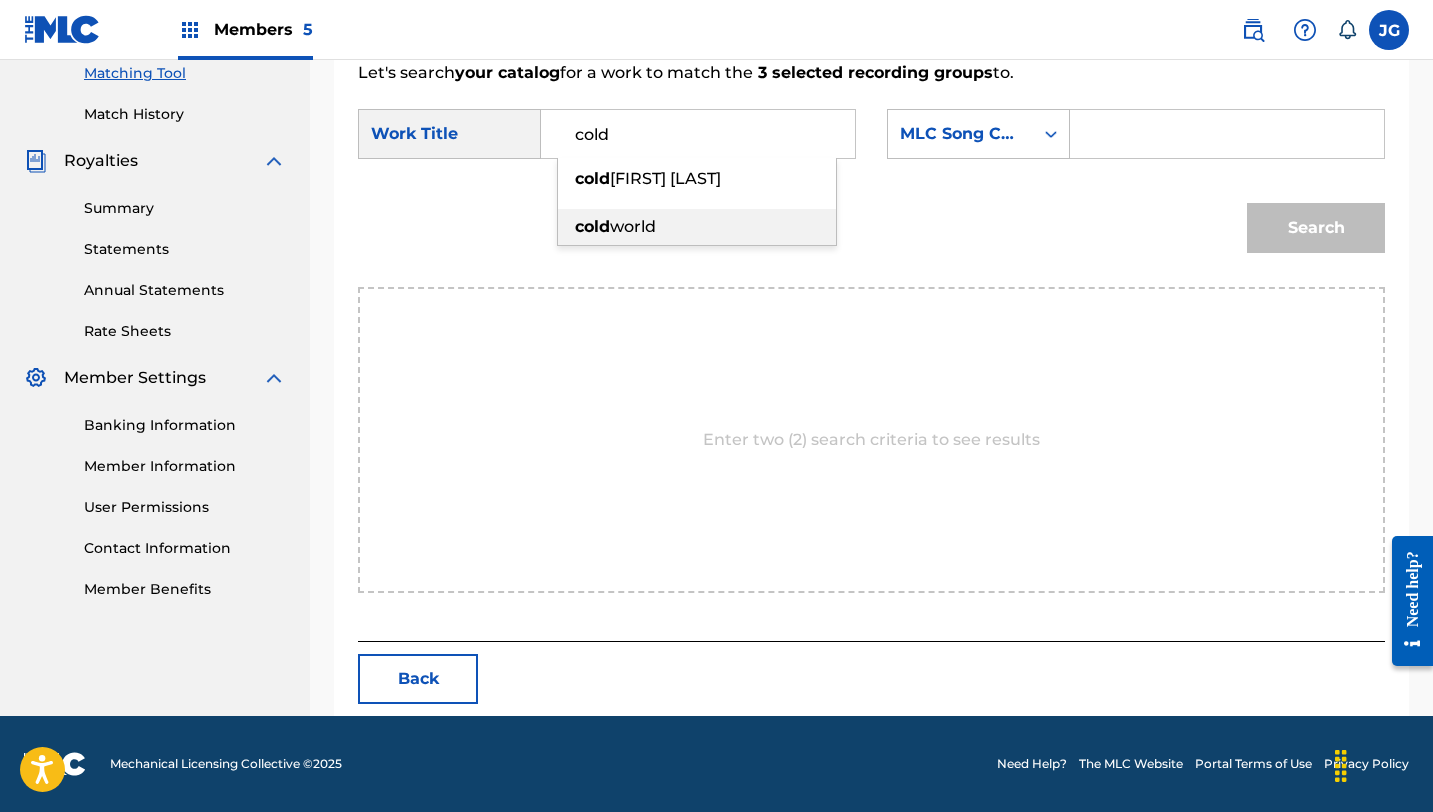 click on "world" at bounding box center [633, 226] 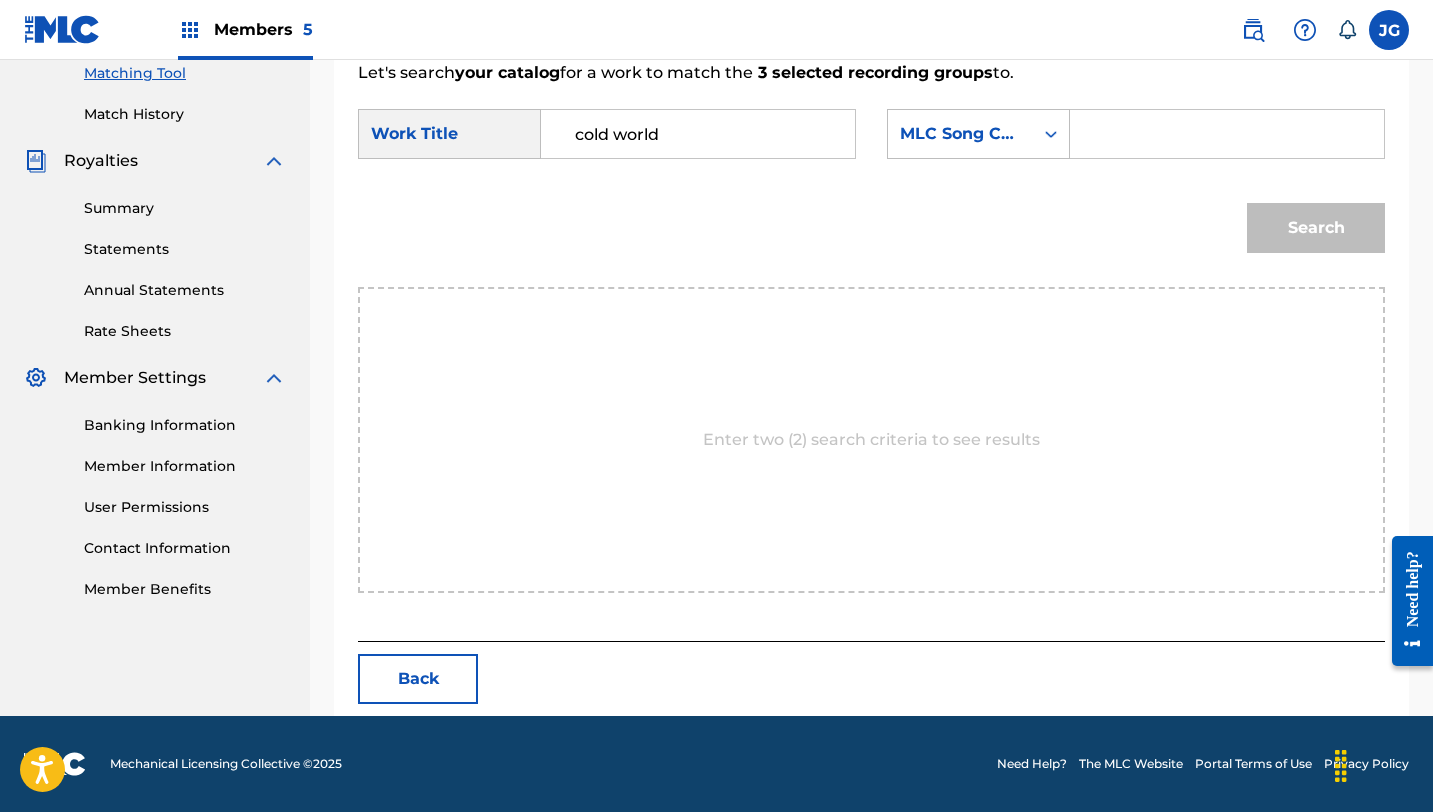 click at bounding box center [1227, 134] 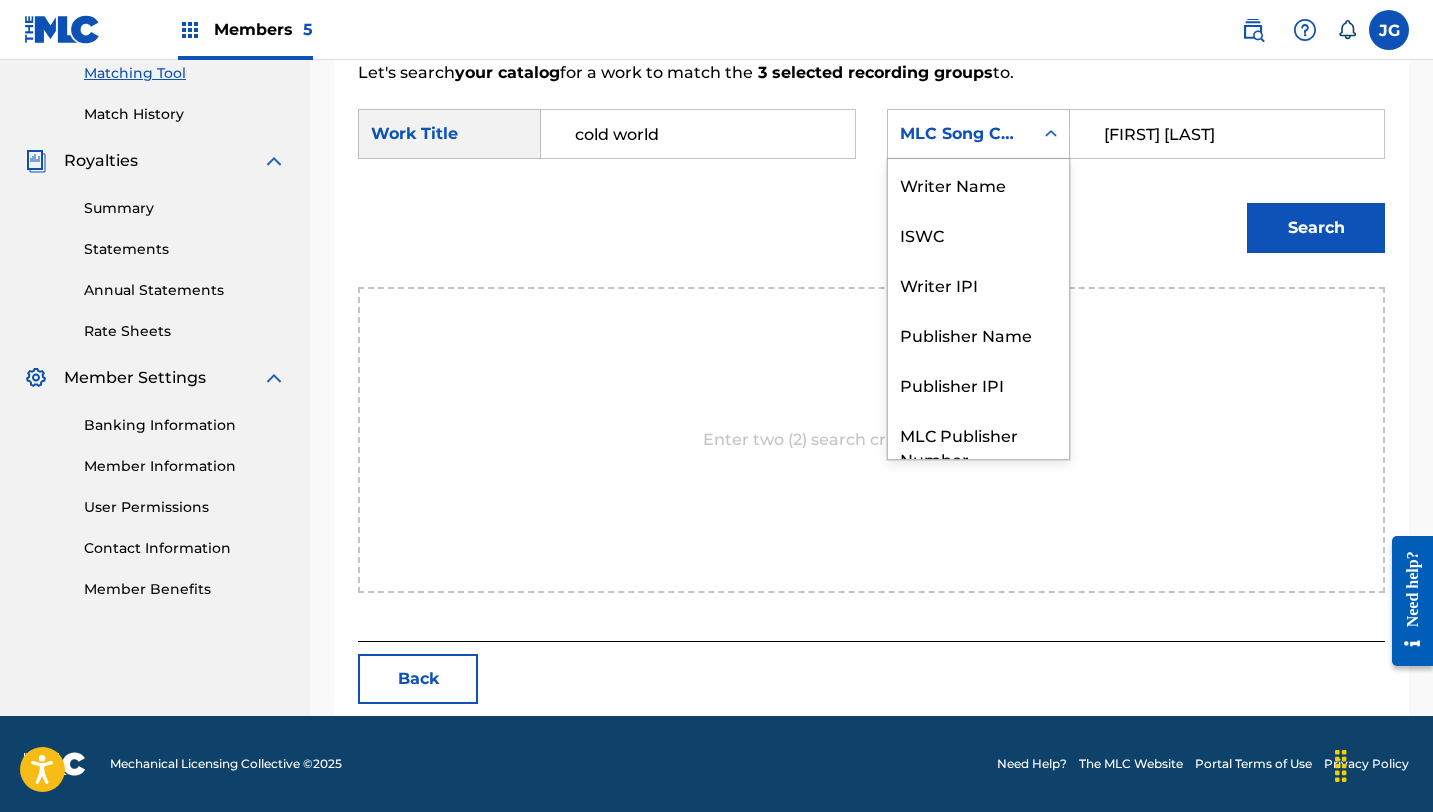 click on "MLC Song Code" at bounding box center (960, 134) 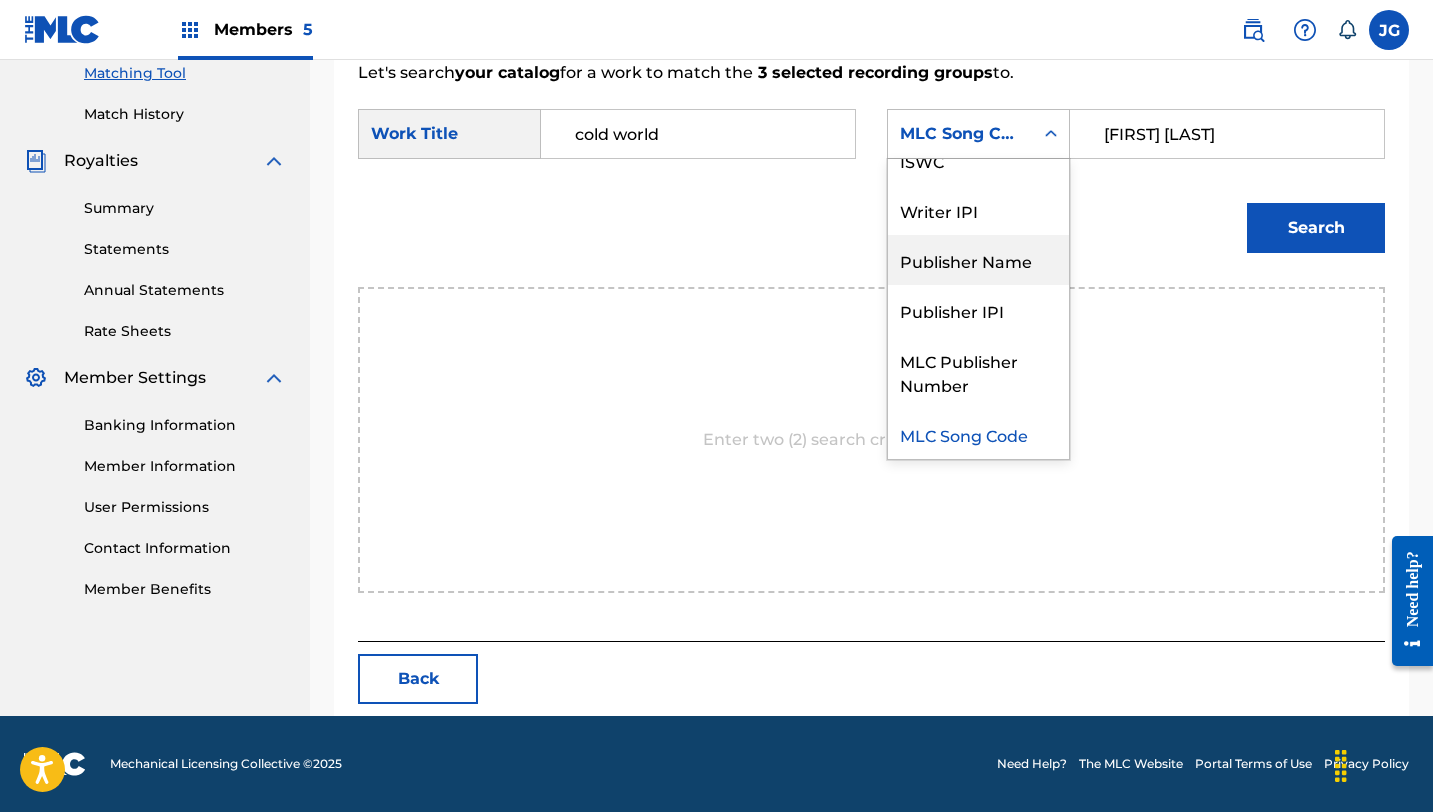 scroll, scrollTop: 0, scrollLeft: 0, axis: both 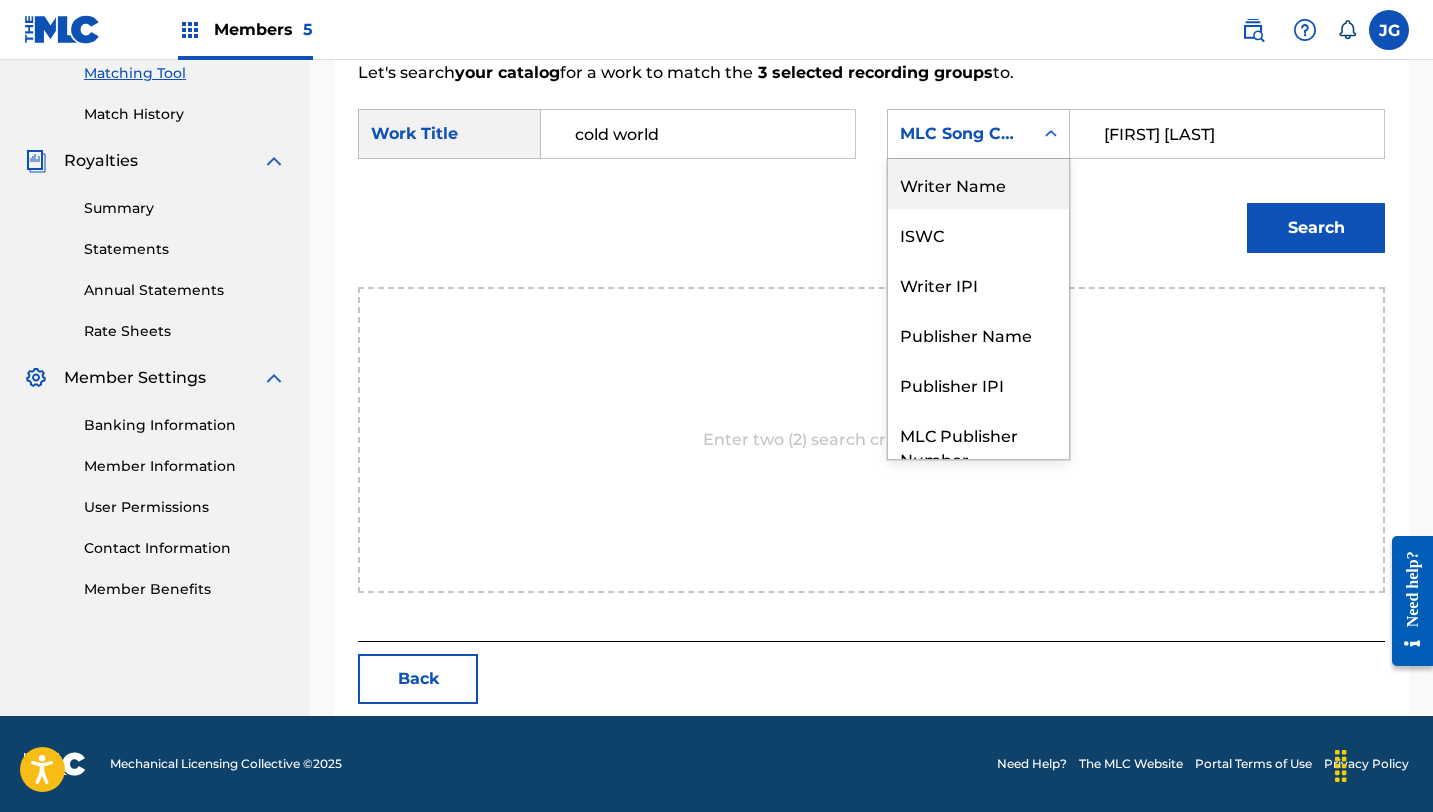 click on "Writer Name" at bounding box center [978, 184] 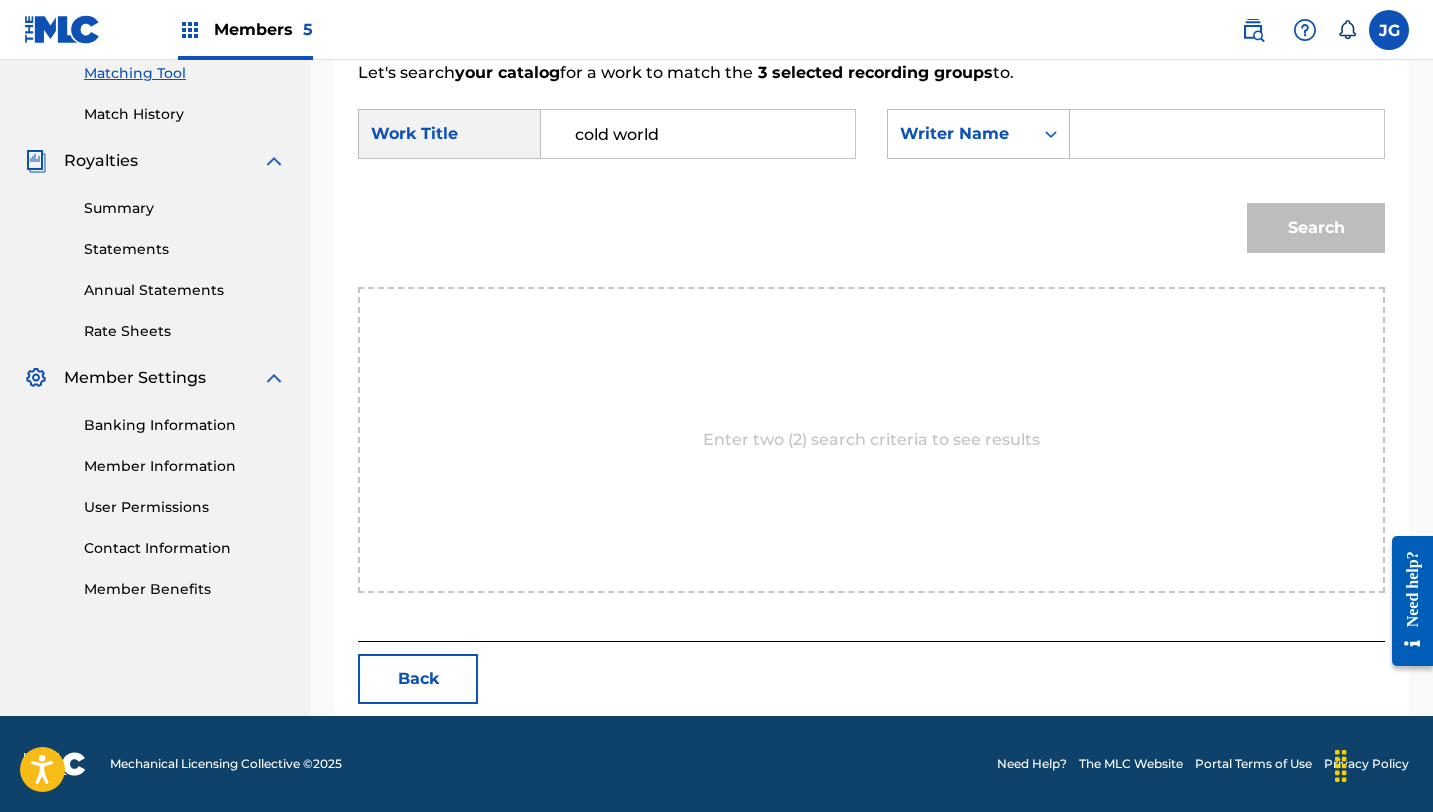 click at bounding box center [1227, 134] 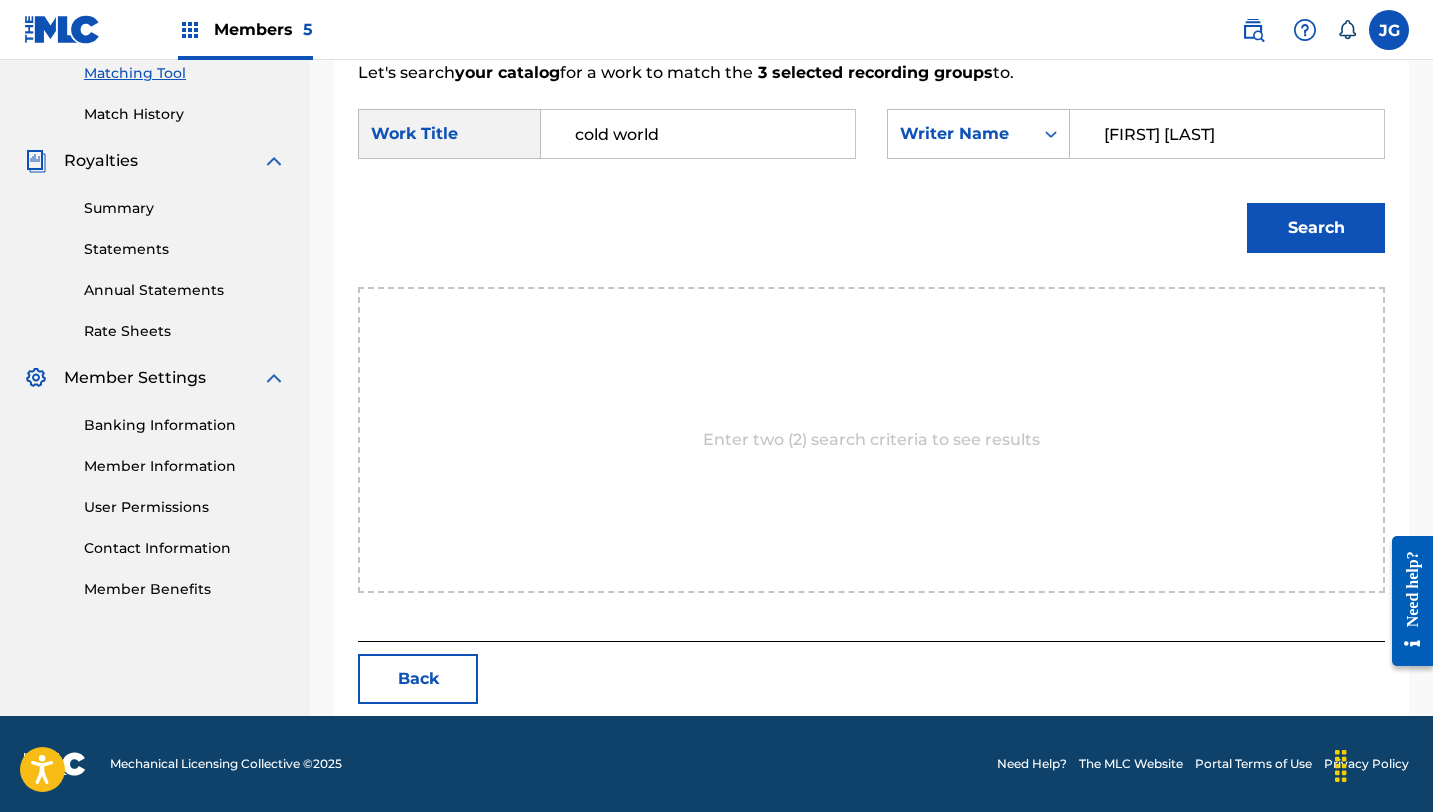 click on "Search" at bounding box center (1316, 228) 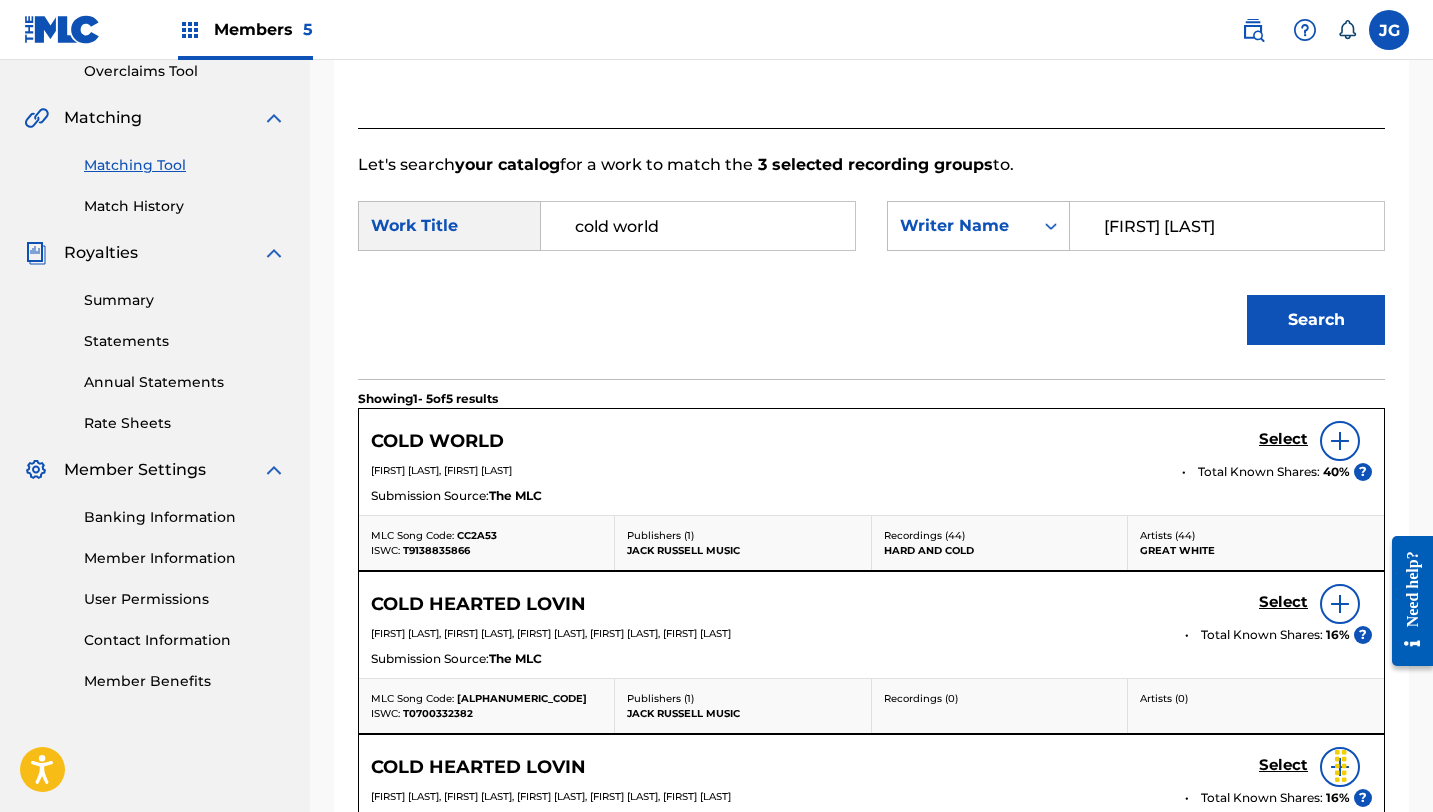 scroll, scrollTop: 520, scrollLeft: 0, axis: vertical 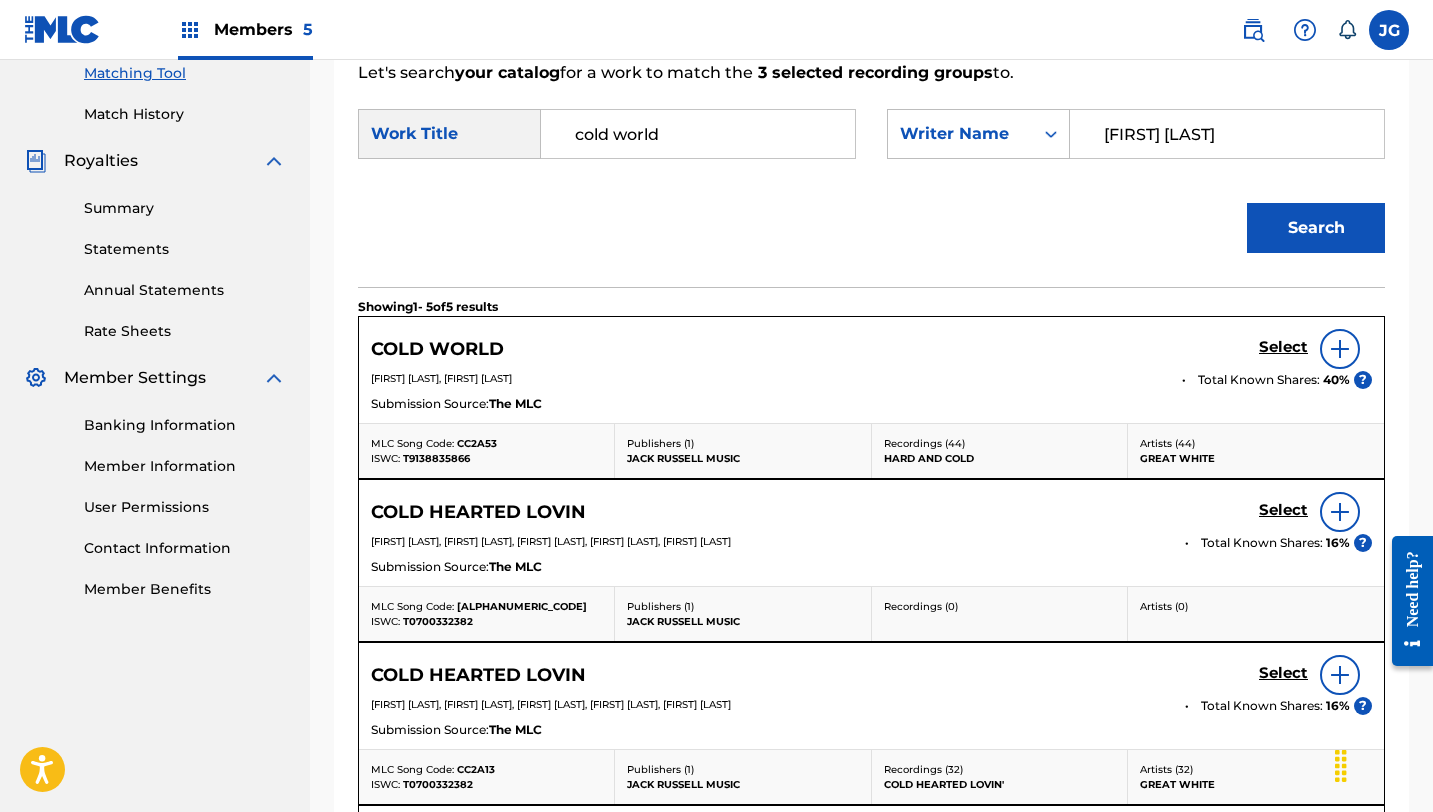 click on "Select" at bounding box center (1283, 347) 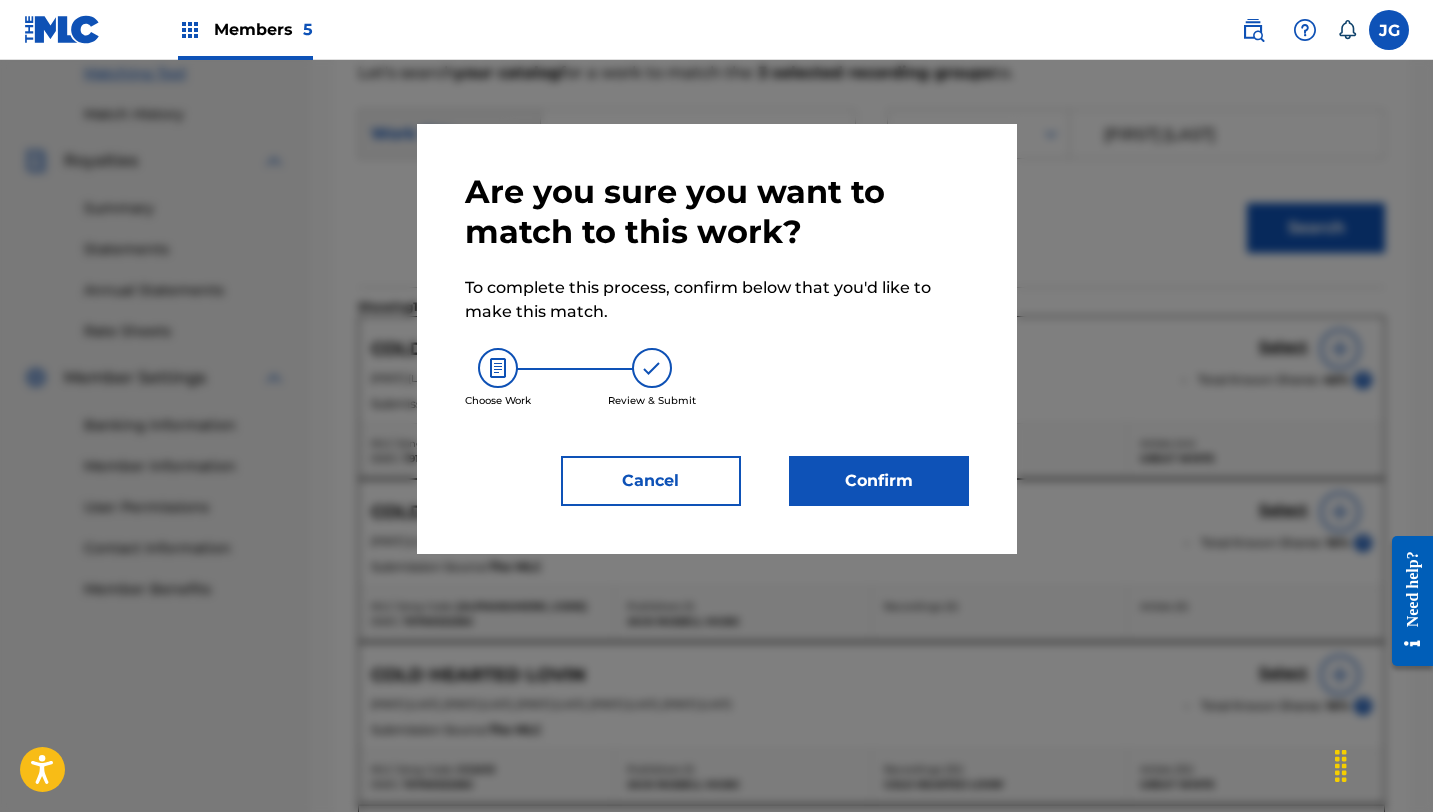 click on "Confirm" at bounding box center (879, 481) 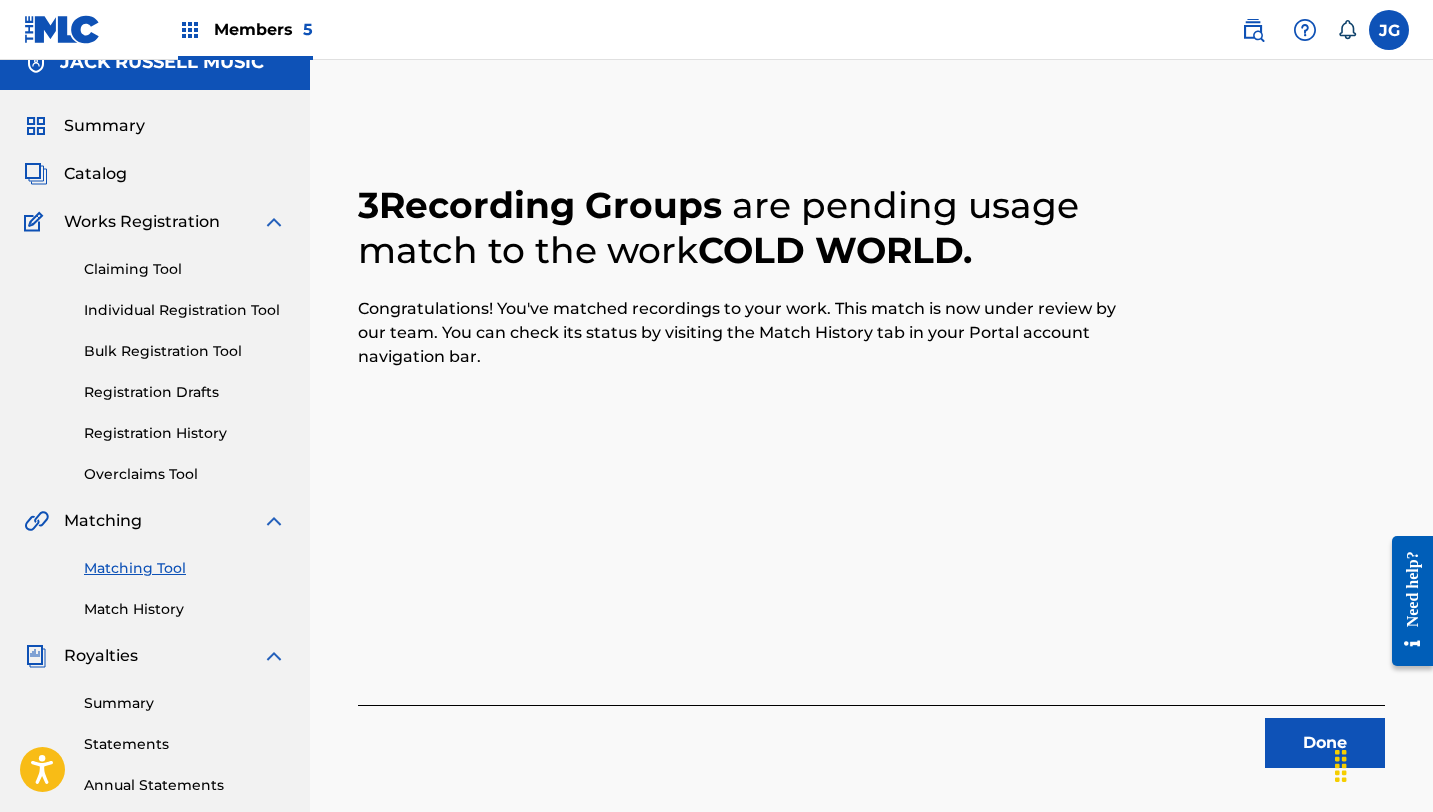scroll, scrollTop: 0, scrollLeft: 0, axis: both 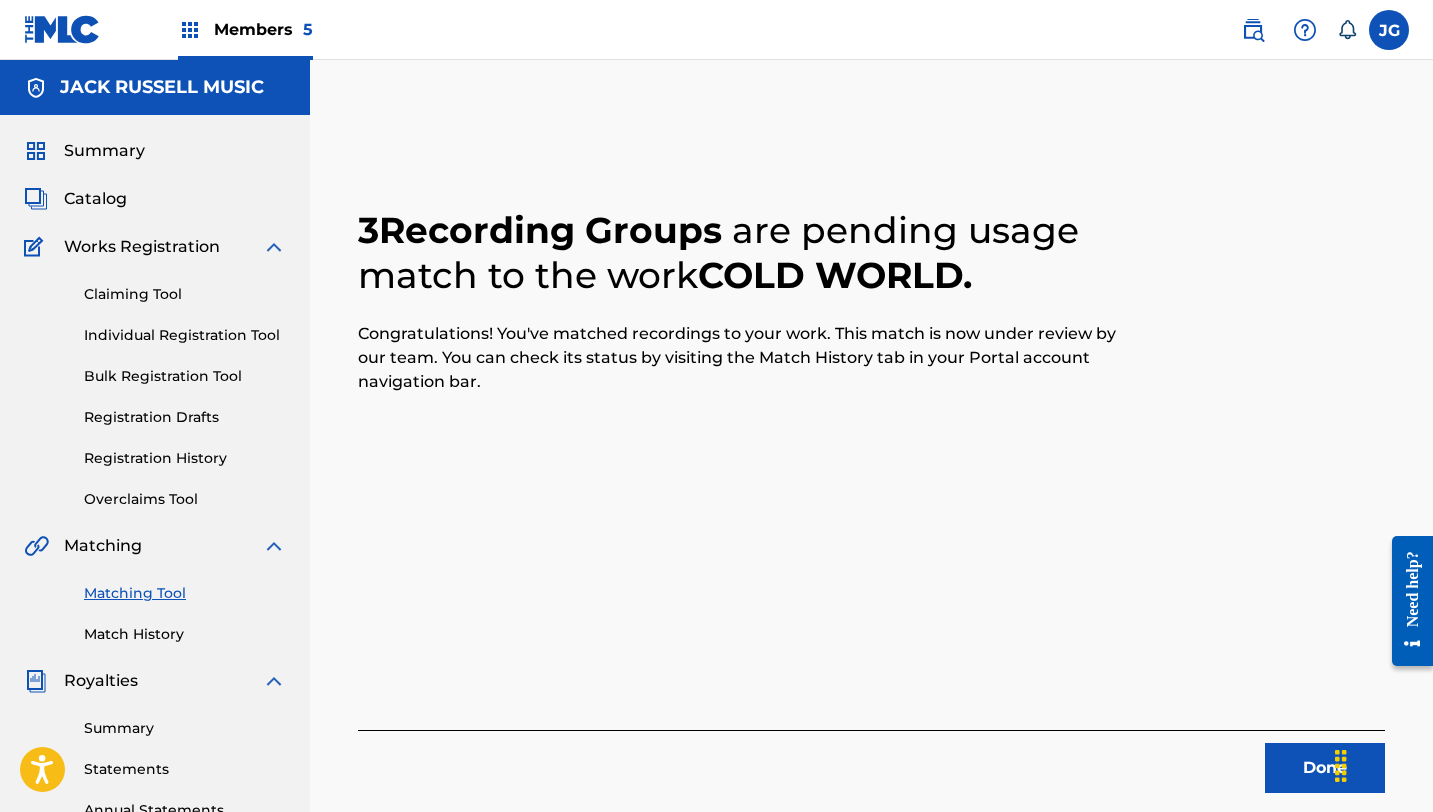 click on "Matching Tool" at bounding box center (185, 593) 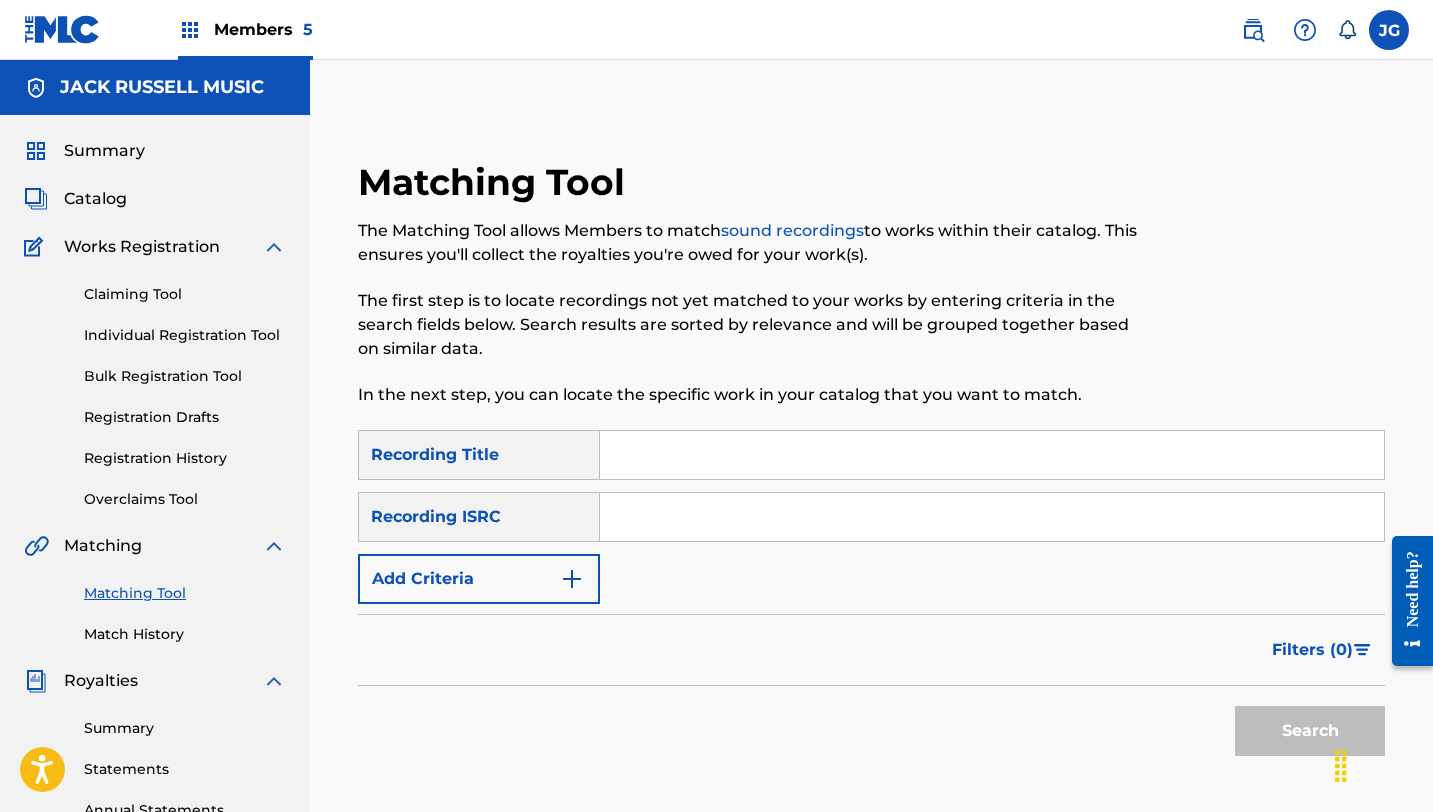 click at bounding box center (992, 455) 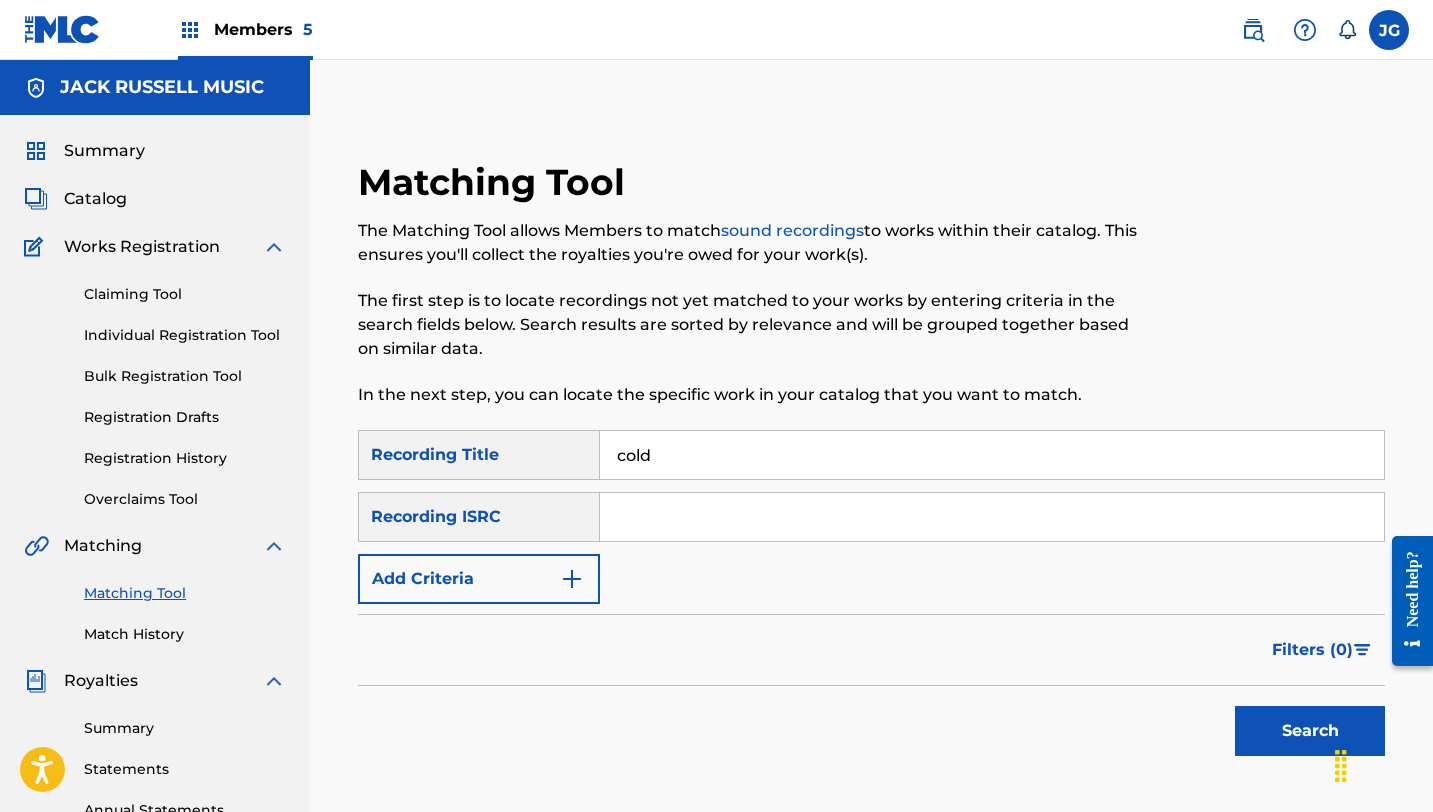 type on "cold hearted lovin" 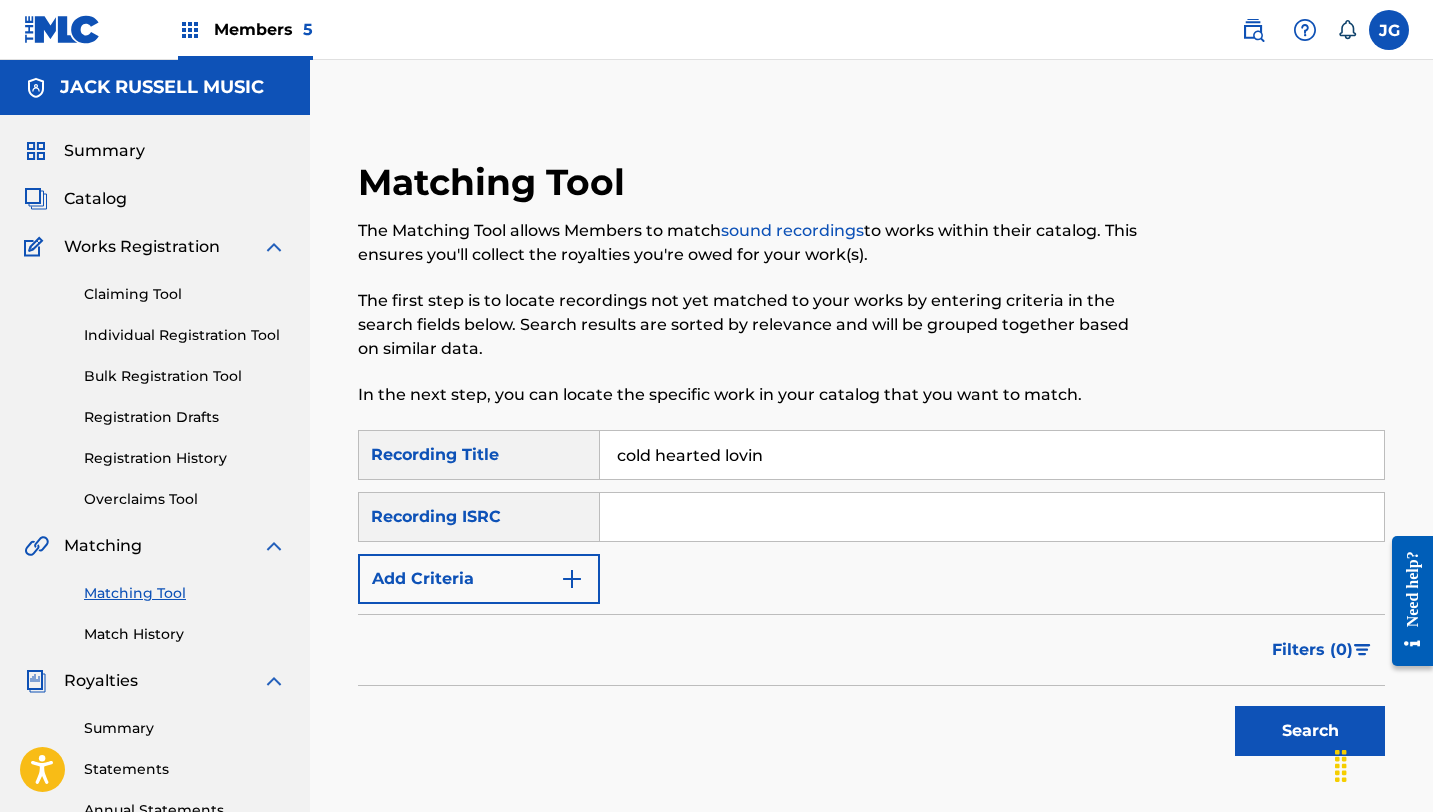 click on "Add Criteria" at bounding box center (479, 579) 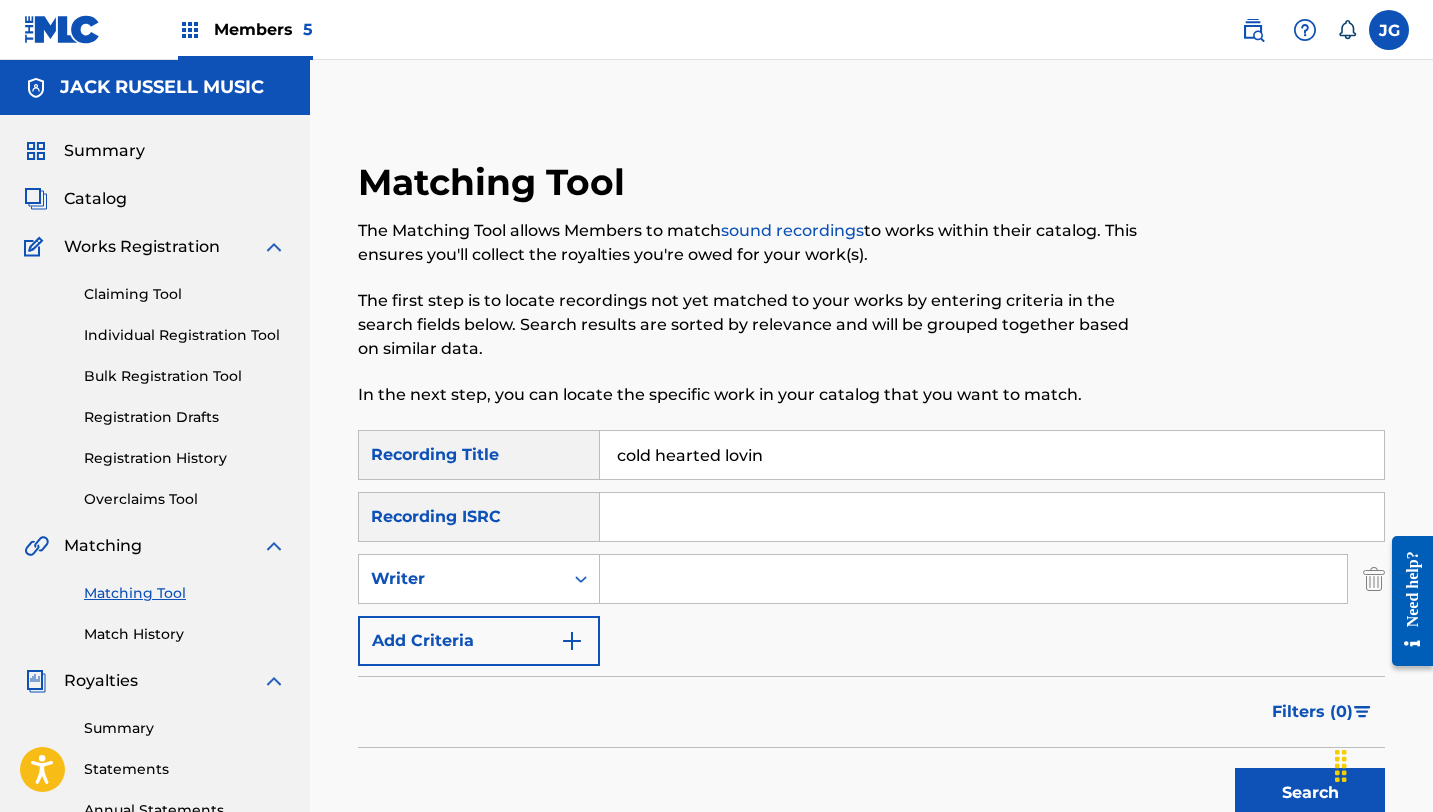 click on "Add Criteria" at bounding box center (479, 641) 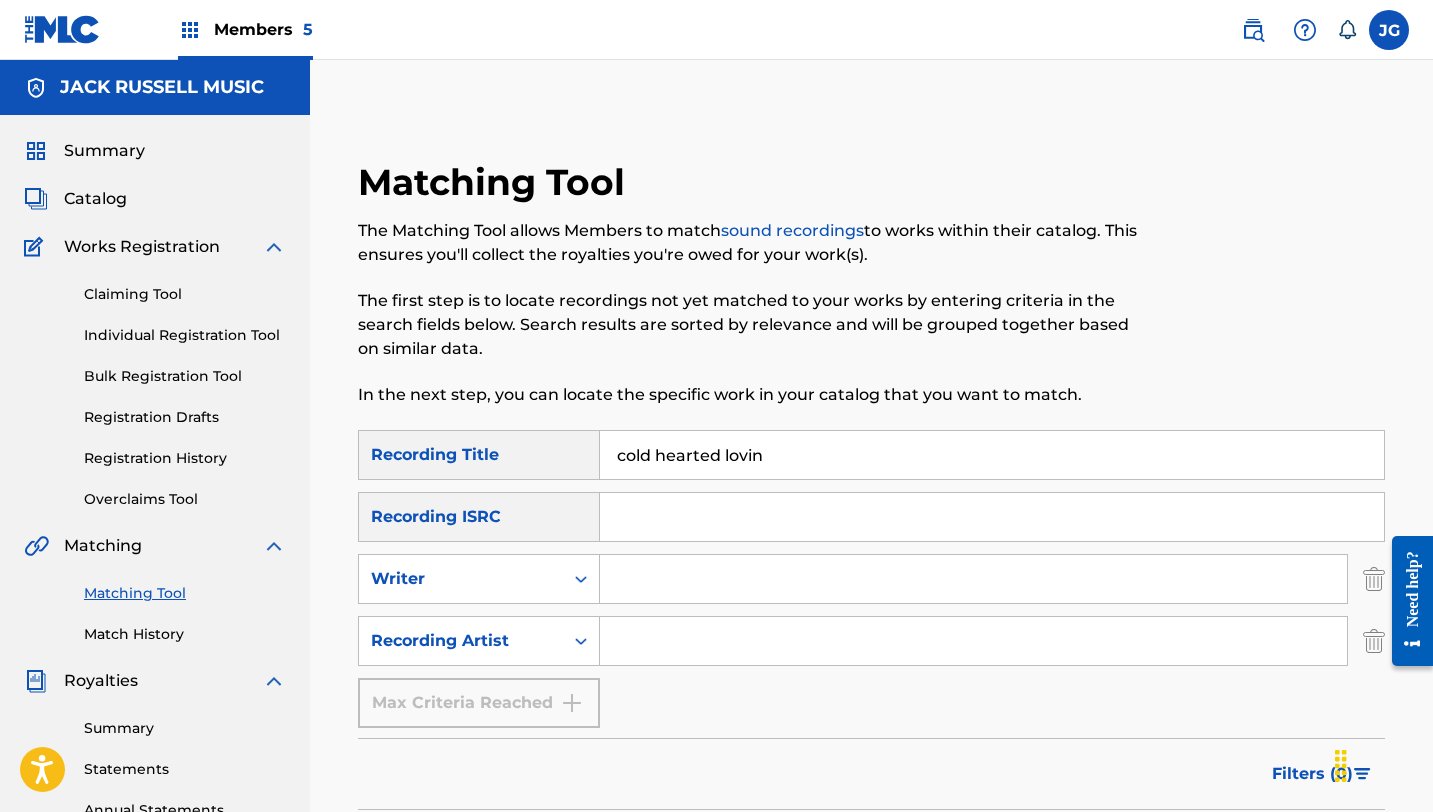 click at bounding box center [973, 641] 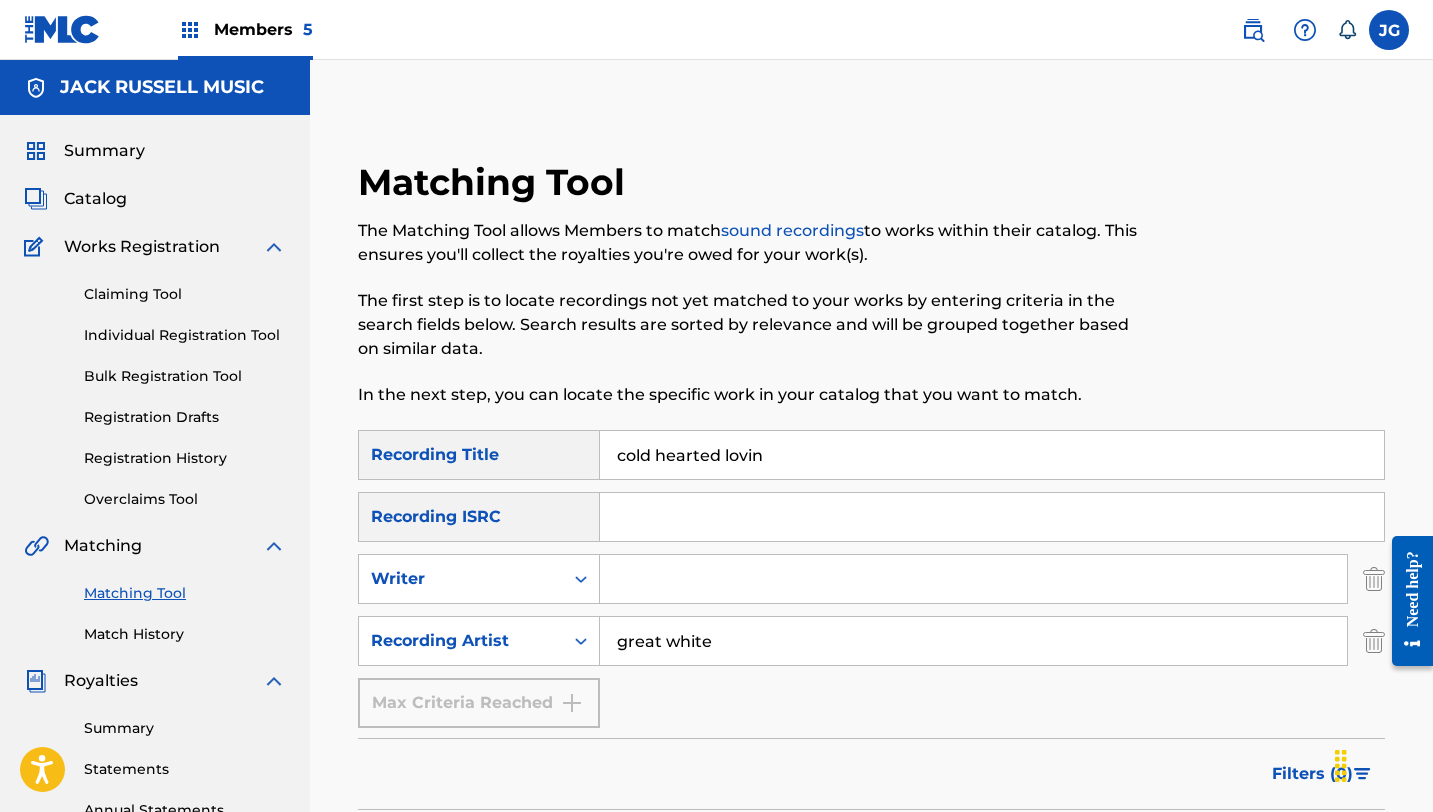 click at bounding box center [1374, 579] 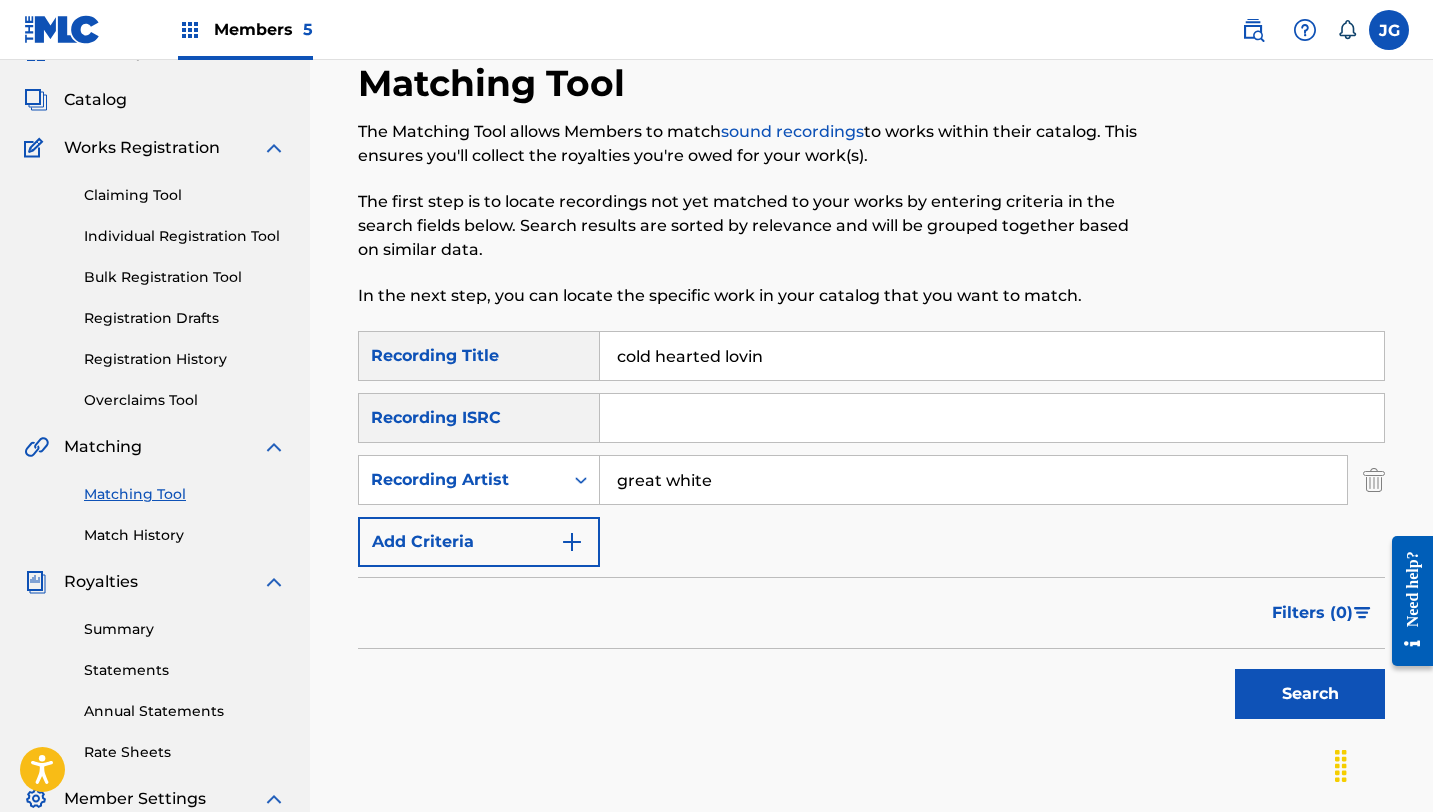 scroll, scrollTop: 145, scrollLeft: 0, axis: vertical 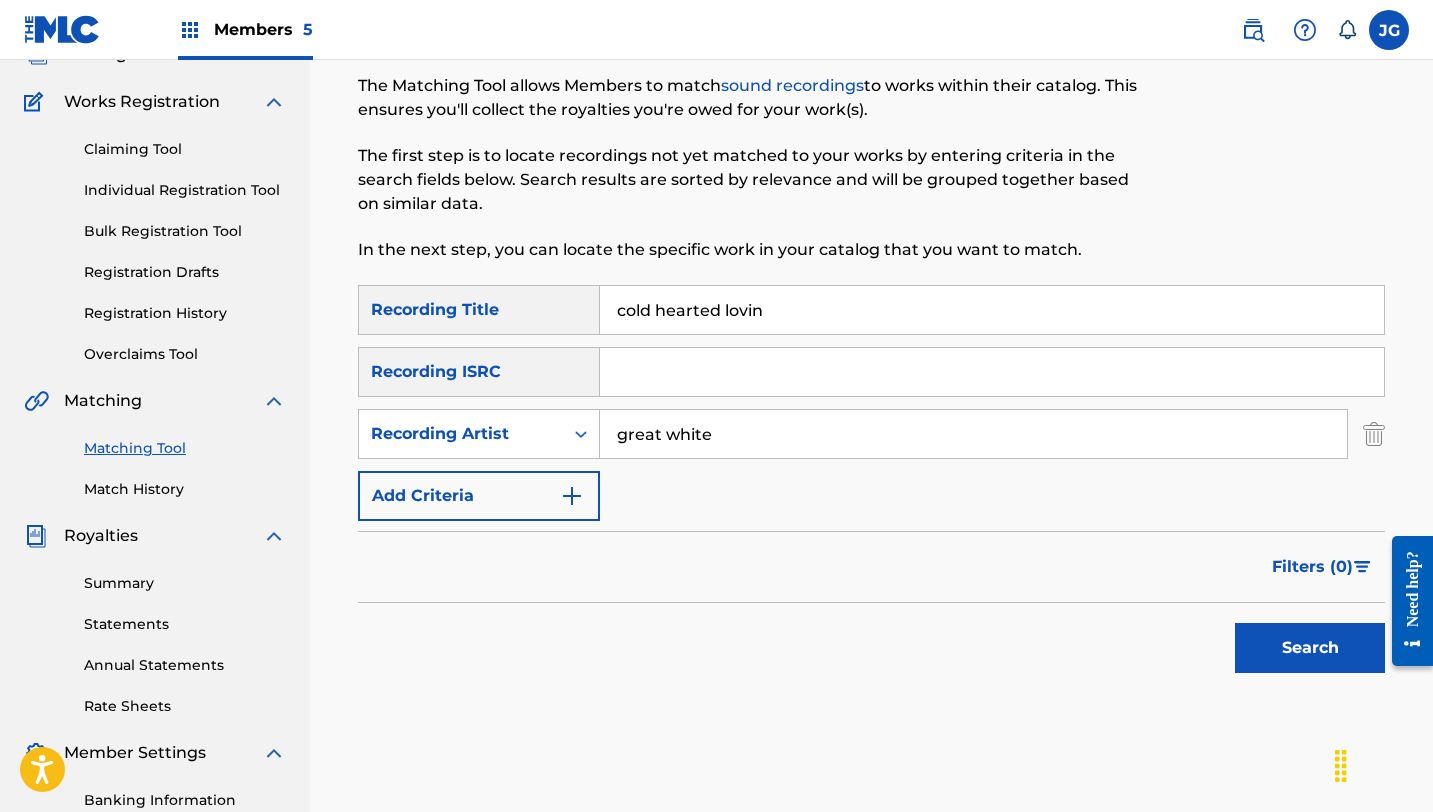 click at bounding box center (1405, 600) 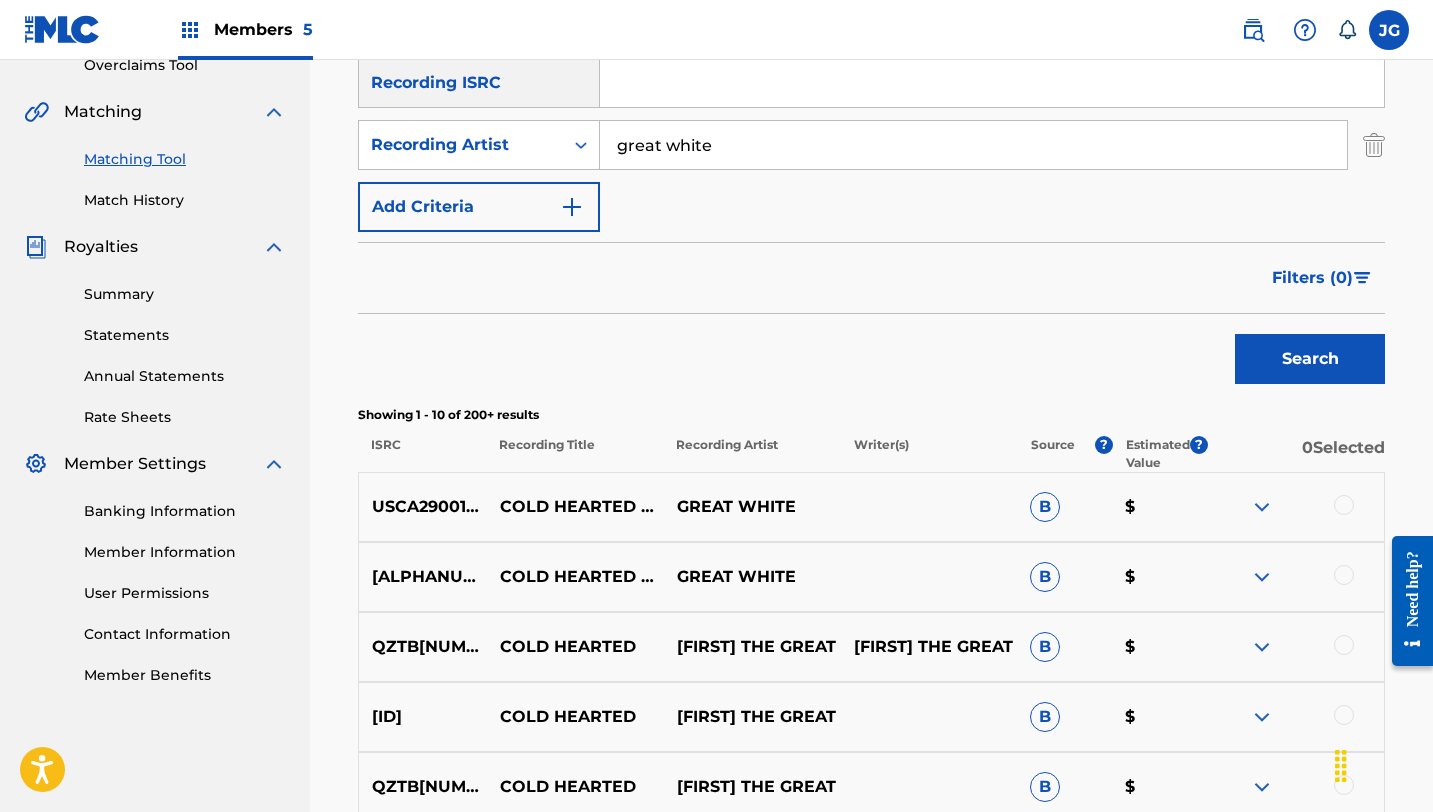 scroll, scrollTop: 436, scrollLeft: 0, axis: vertical 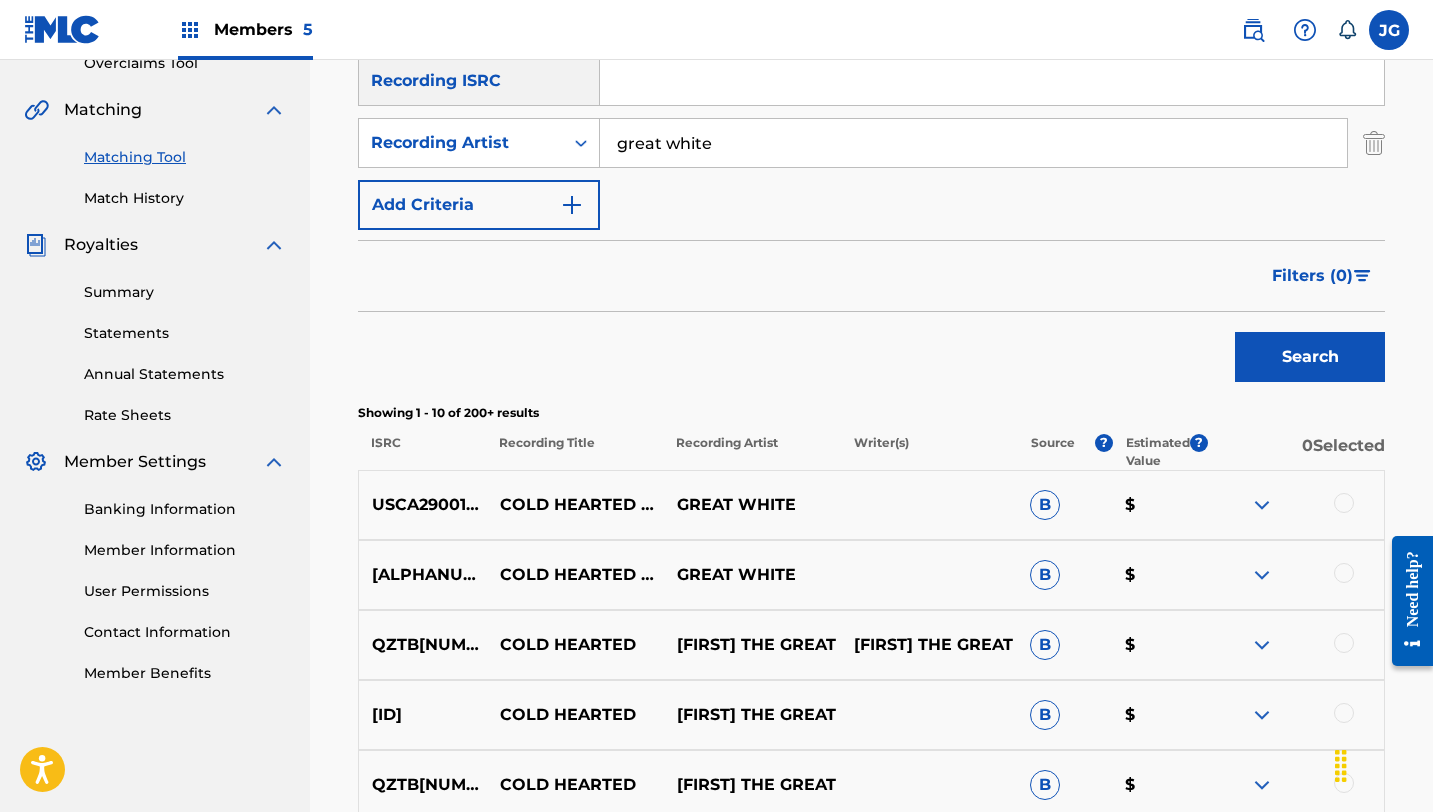 click at bounding box center (1344, 503) 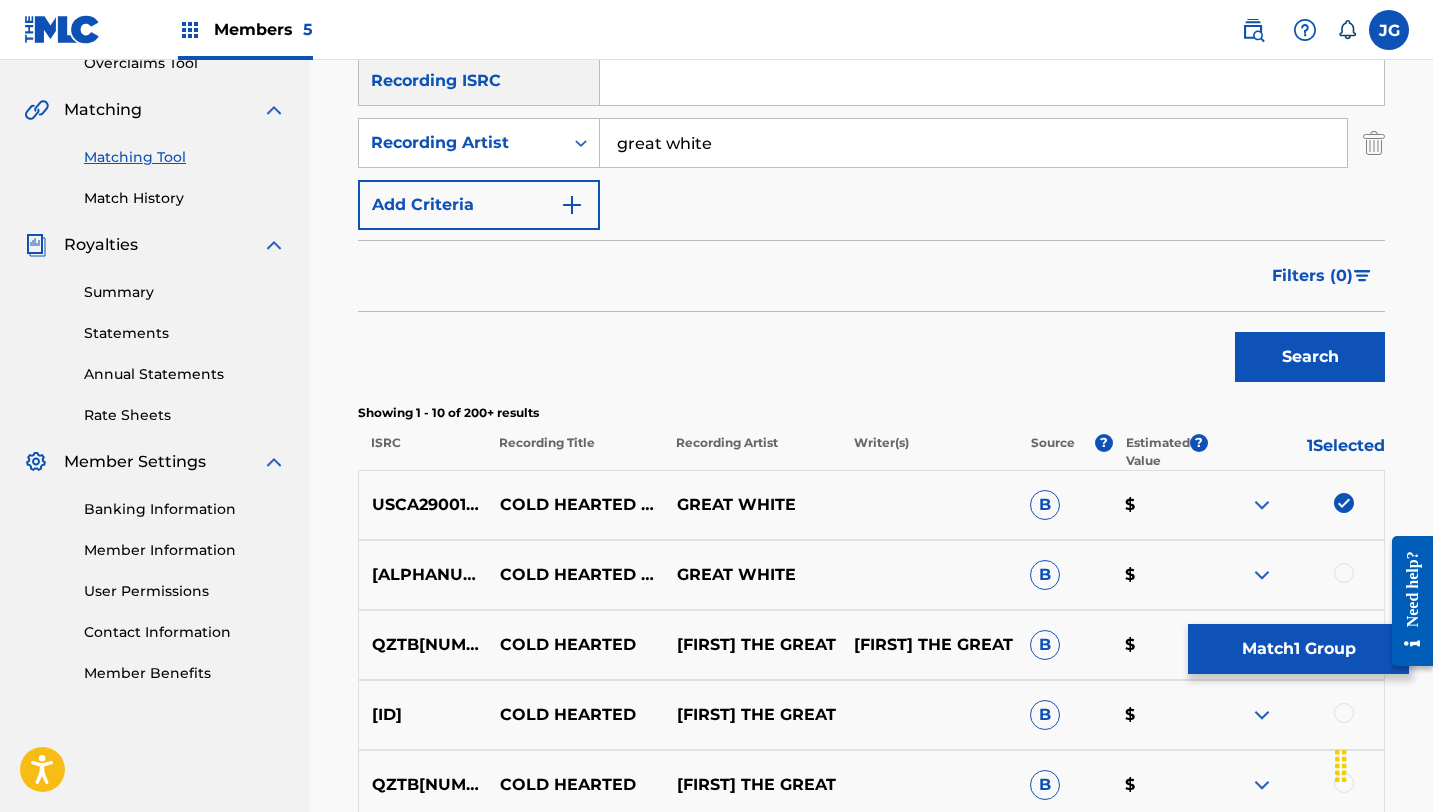 click at bounding box center (1344, 573) 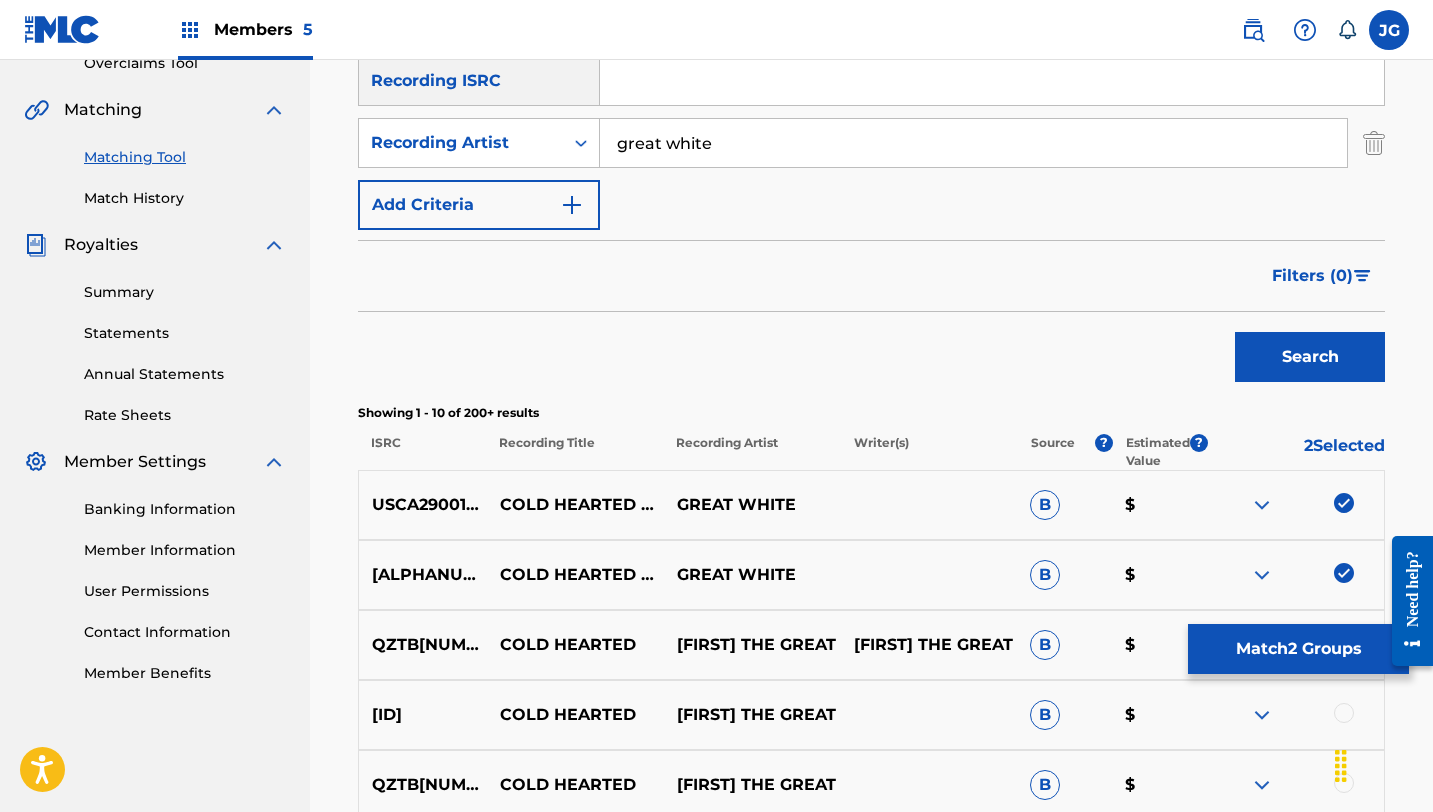 click on "Match  2 Groups" at bounding box center [1298, 649] 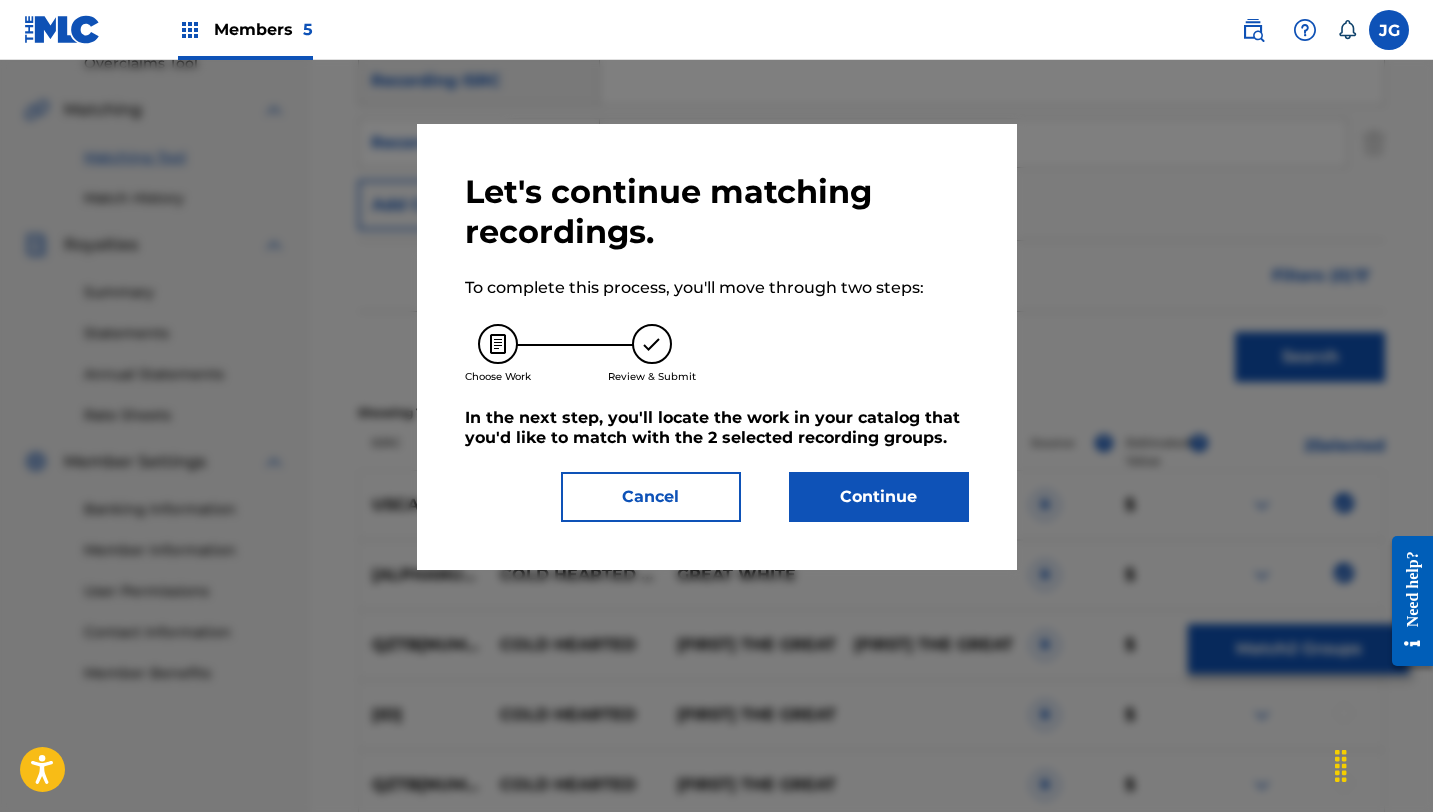 click on "Continue" at bounding box center (879, 497) 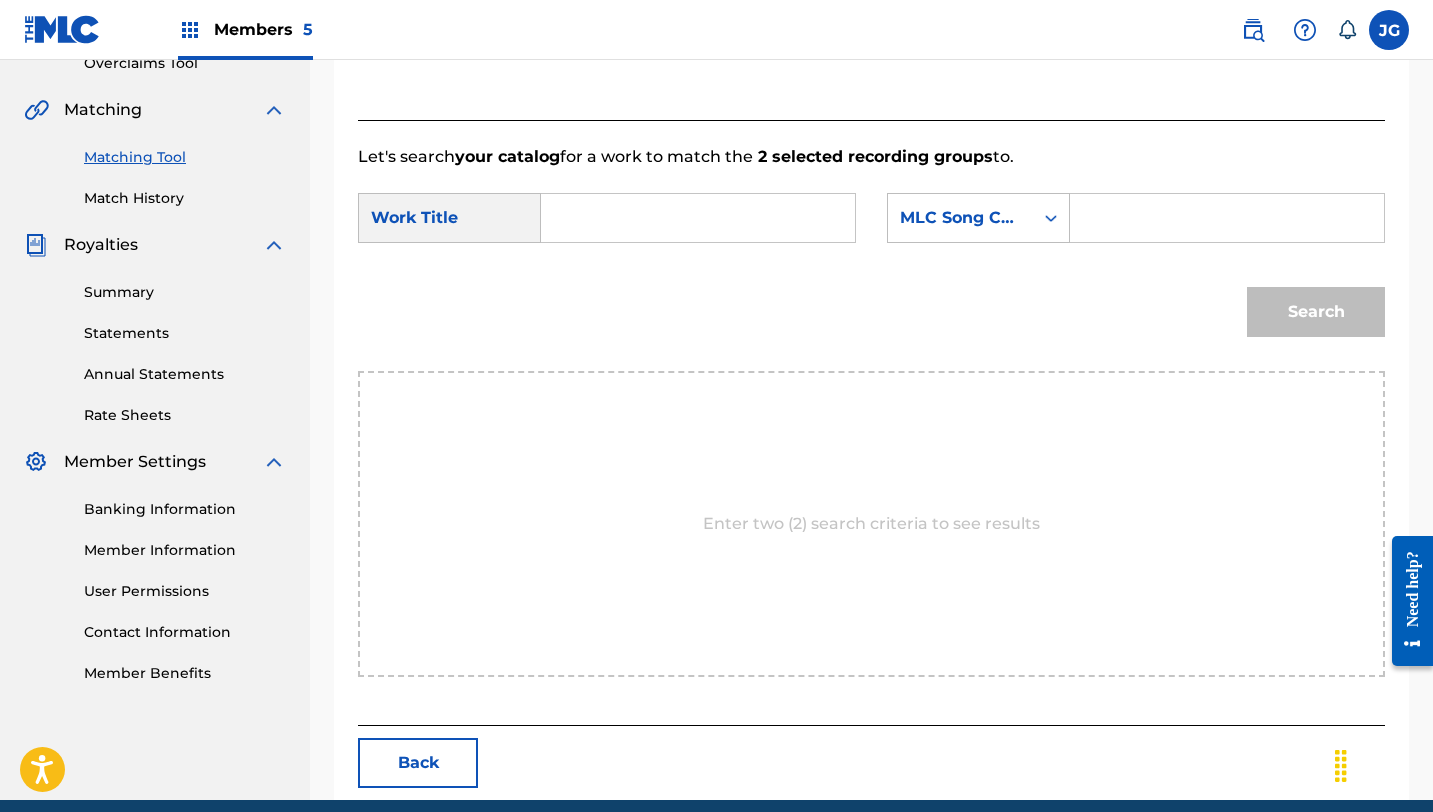 click at bounding box center (698, 218) 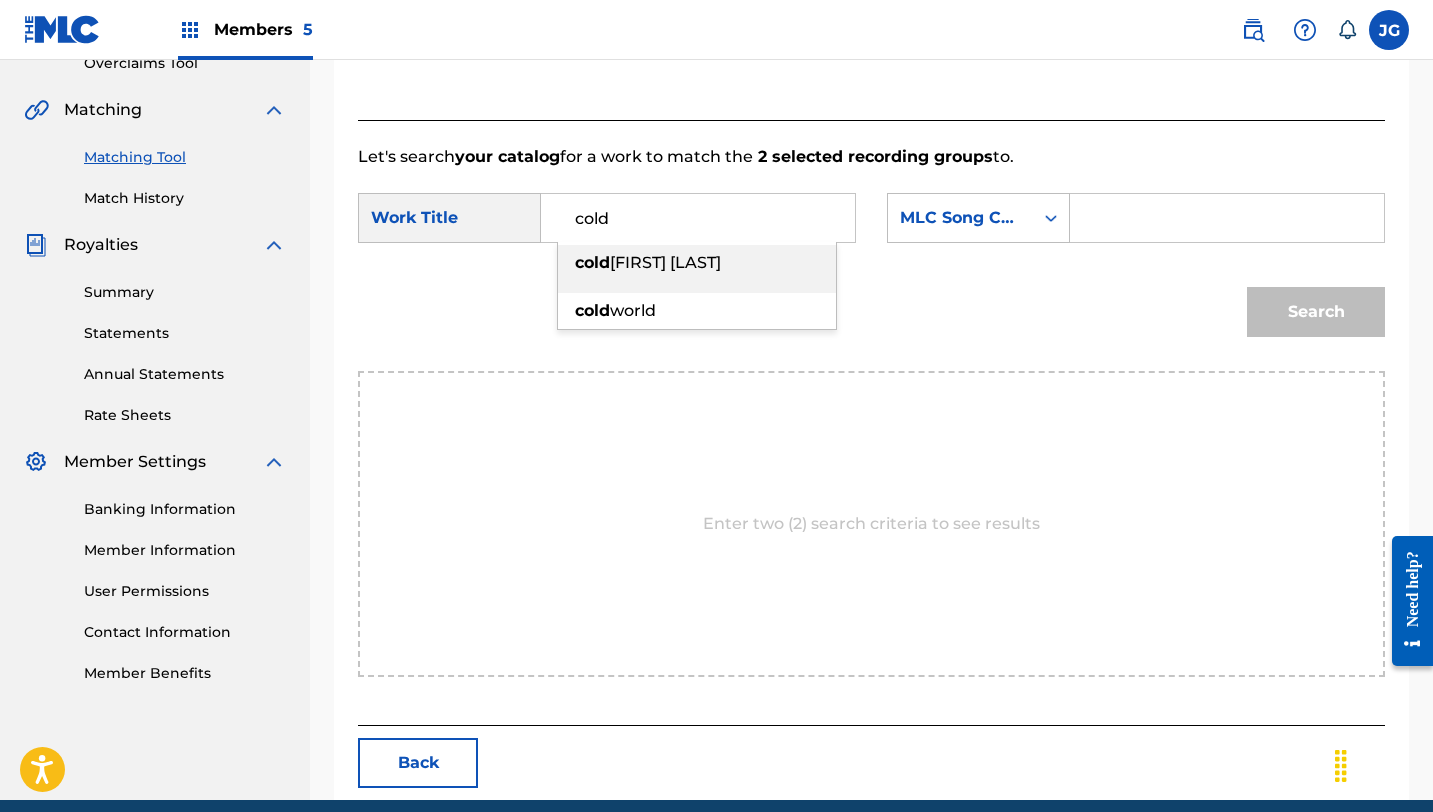 click on "cold  hearted lovin" at bounding box center [697, 263] 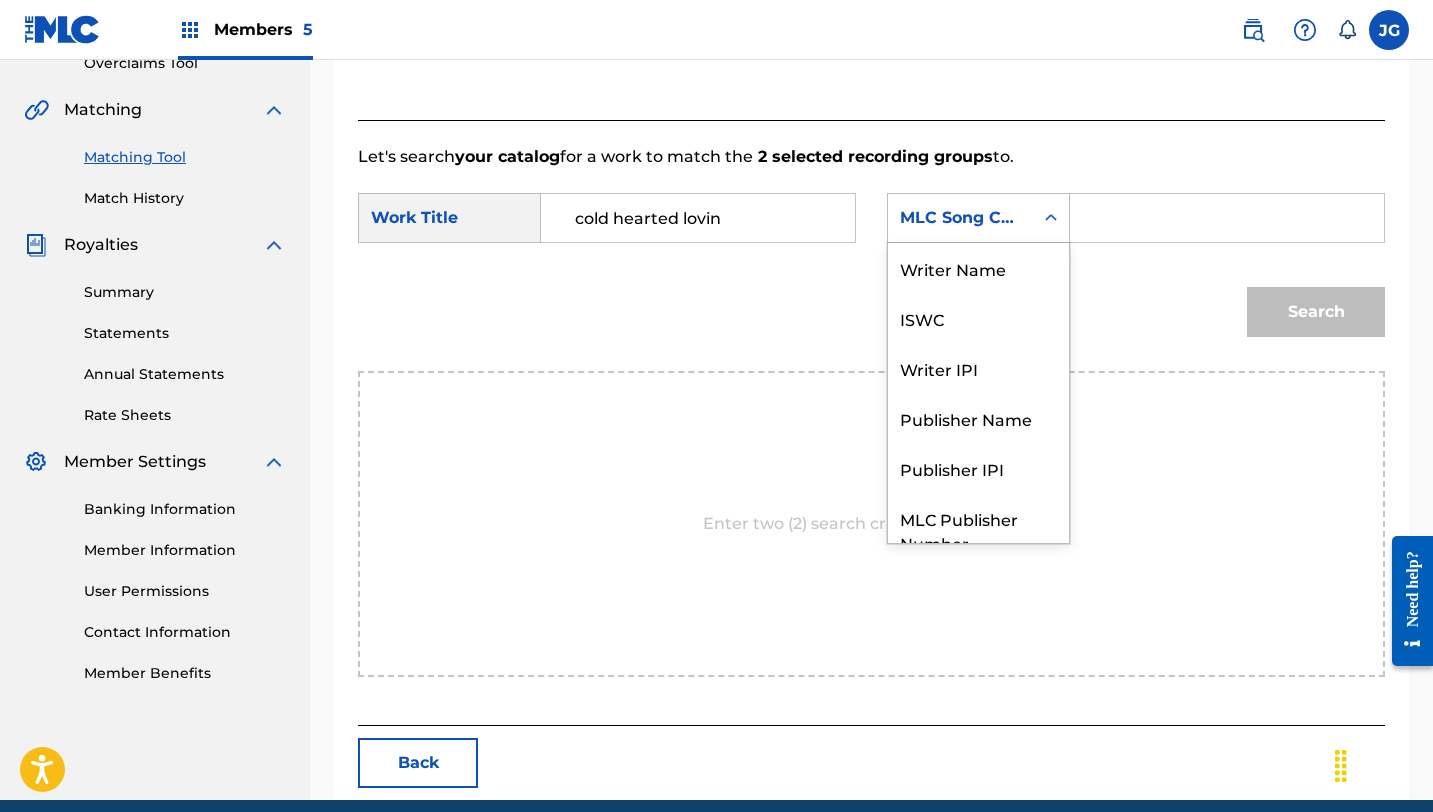 click on "MLC Song Code" at bounding box center [978, 218] 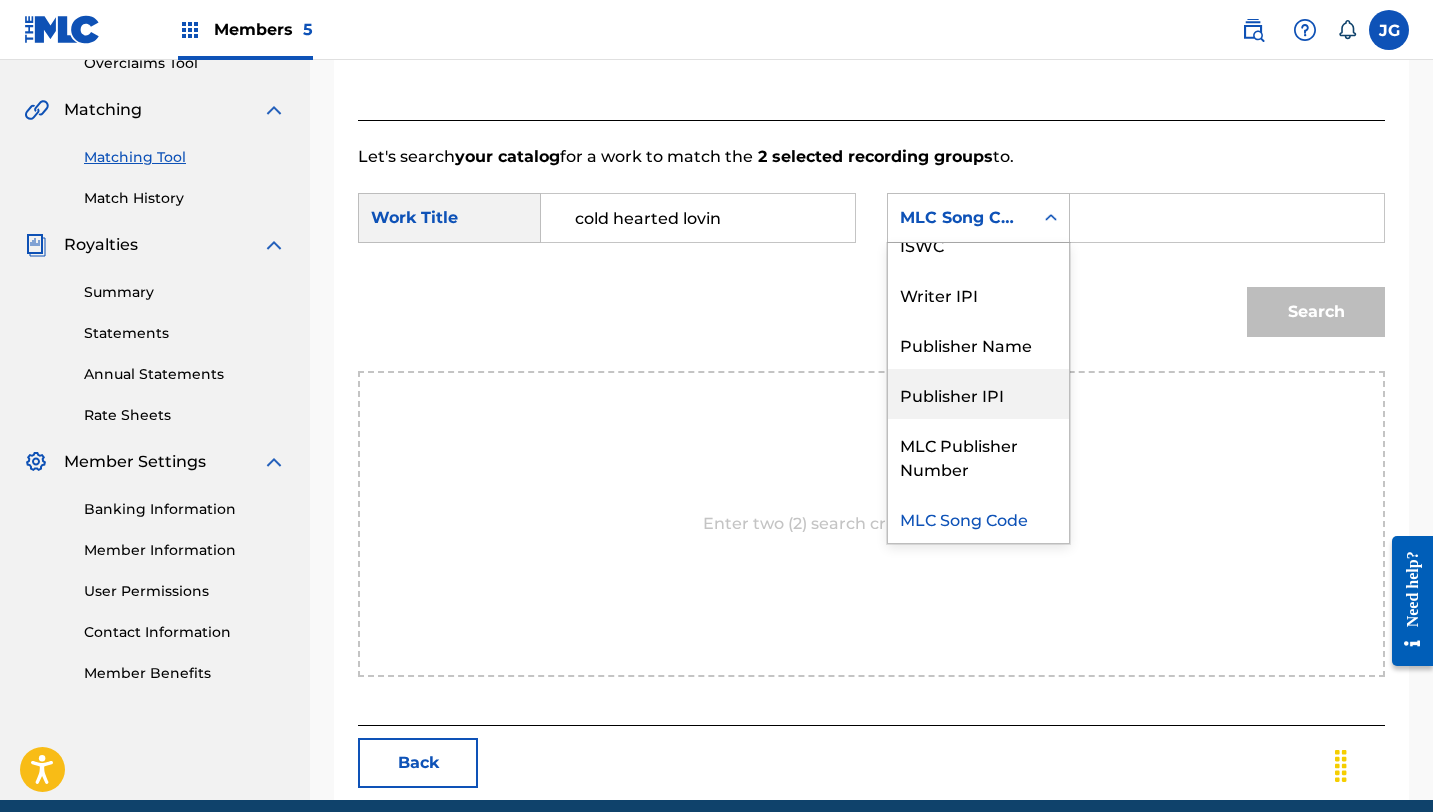 scroll, scrollTop: 0, scrollLeft: 0, axis: both 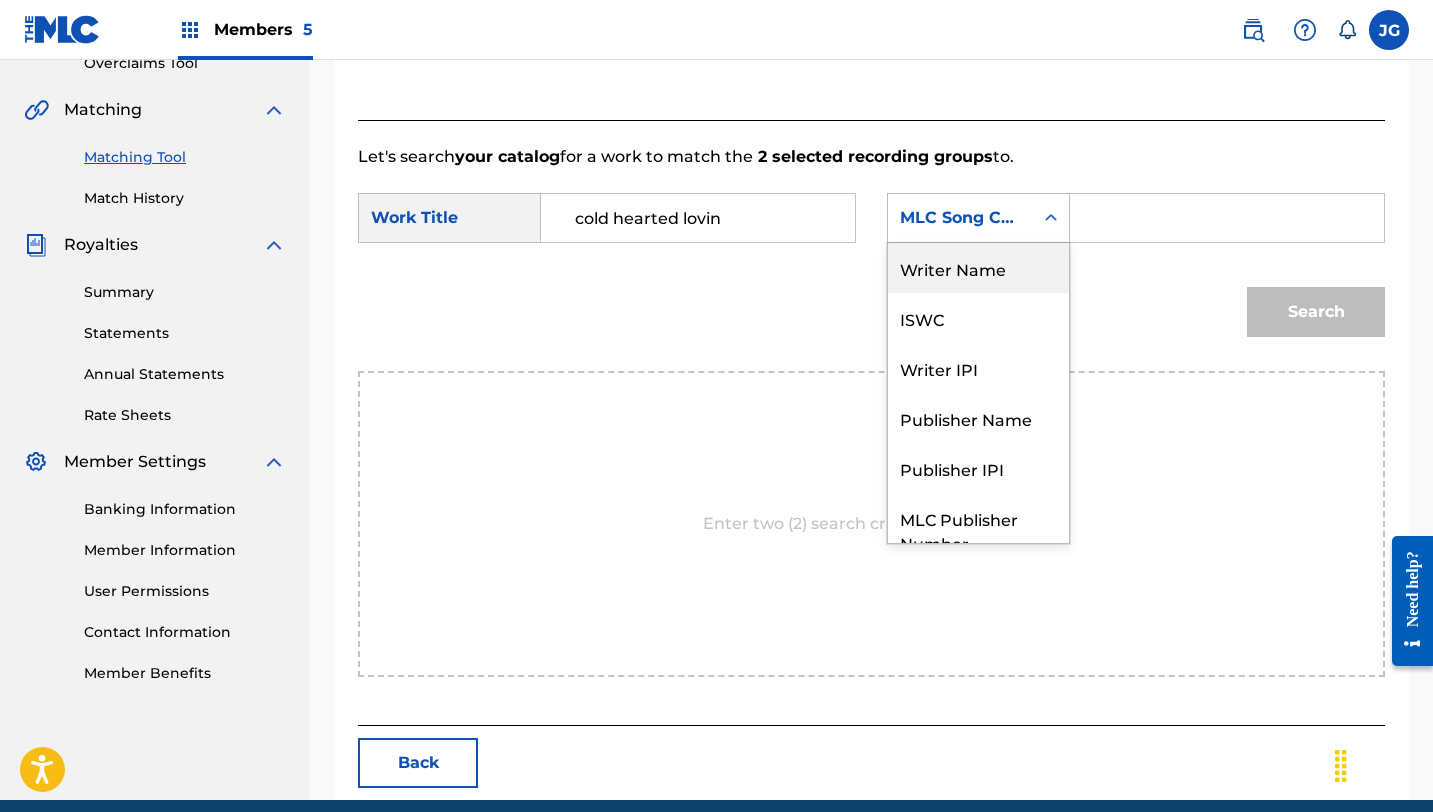 click on "Writer Name" at bounding box center (978, 268) 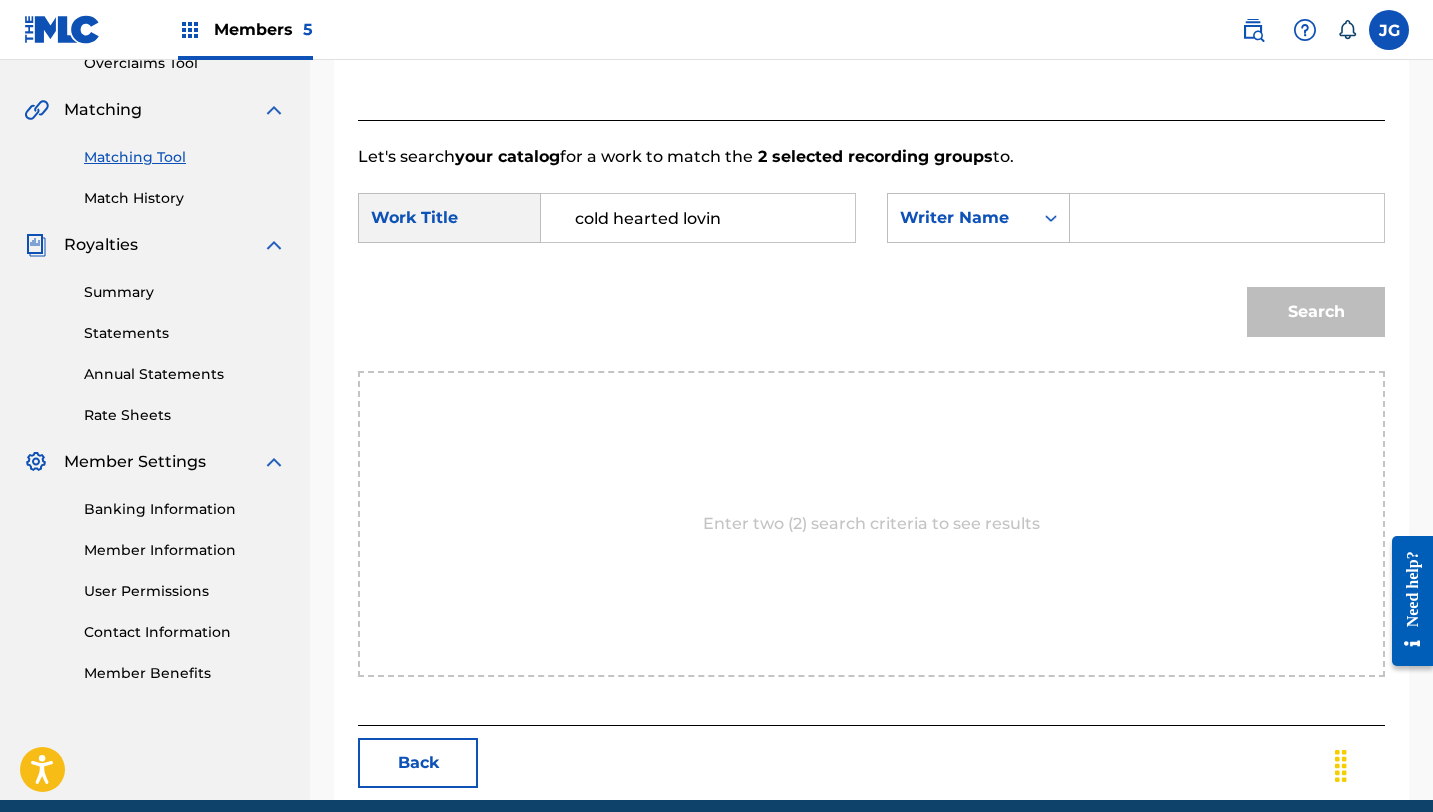 click at bounding box center (1227, 218) 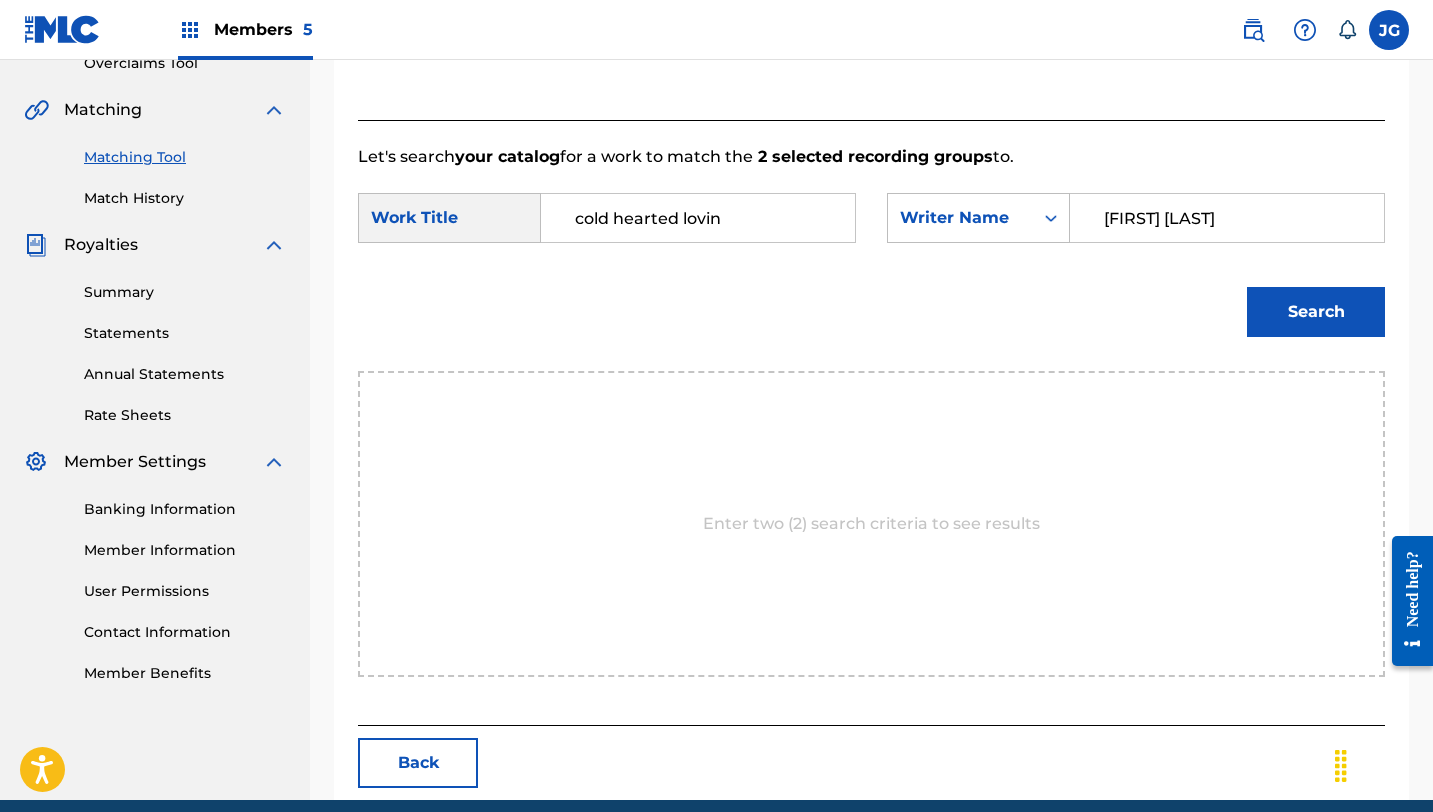 click on "Search" at bounding box center [1316, 312] 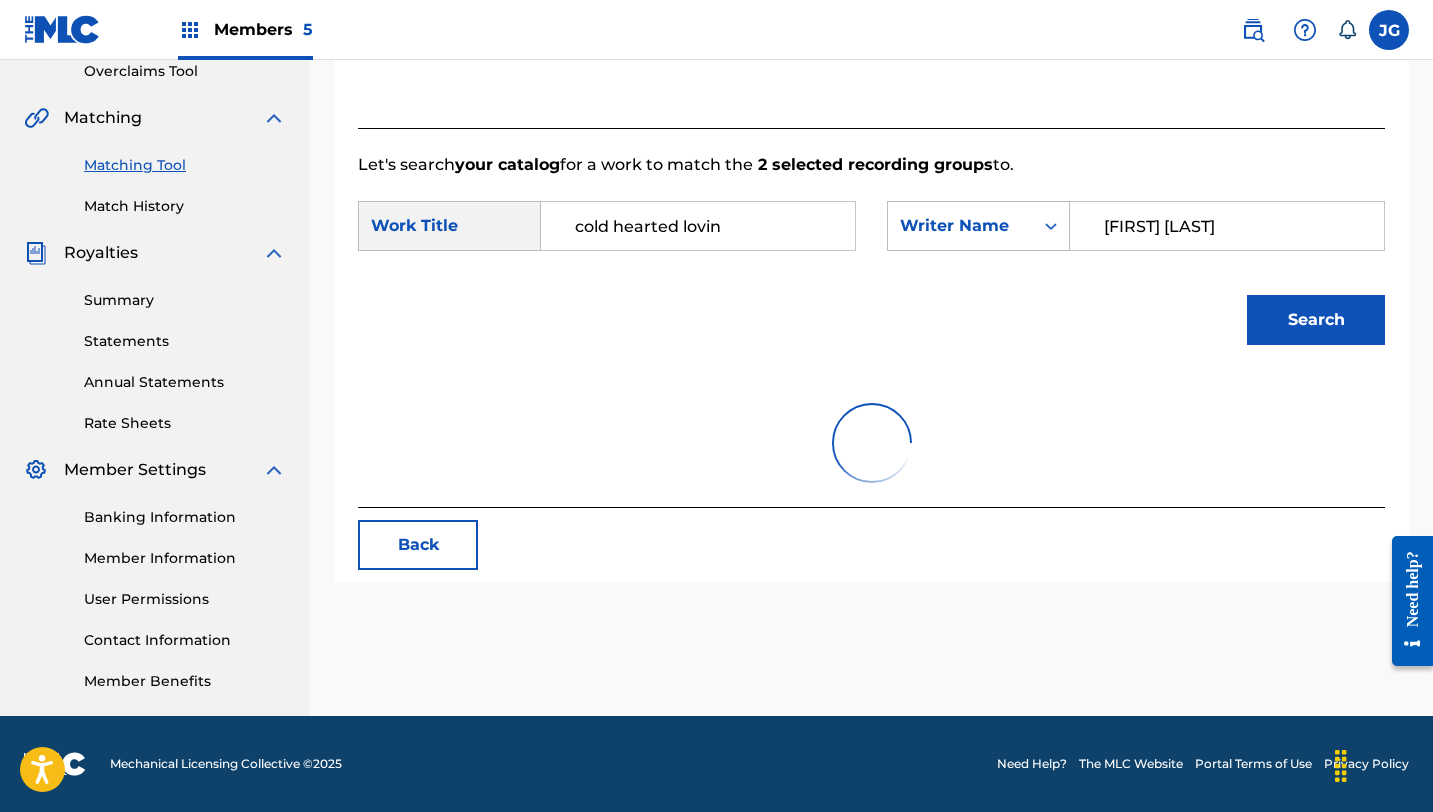 scroll, scrollTop: 436, scrollLeft: 0, axis: vertical 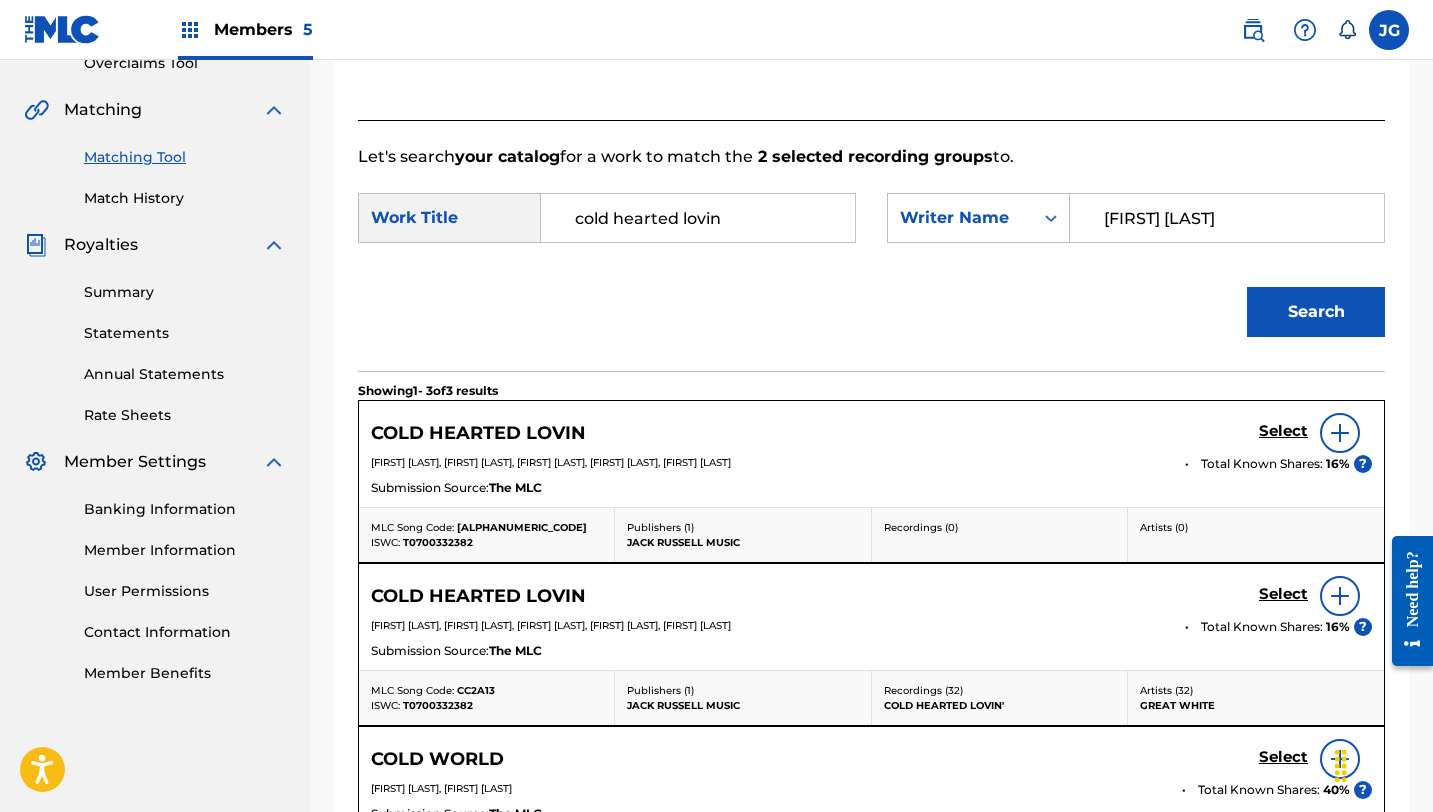 click on "Select" at bounding box center (1283, 431) 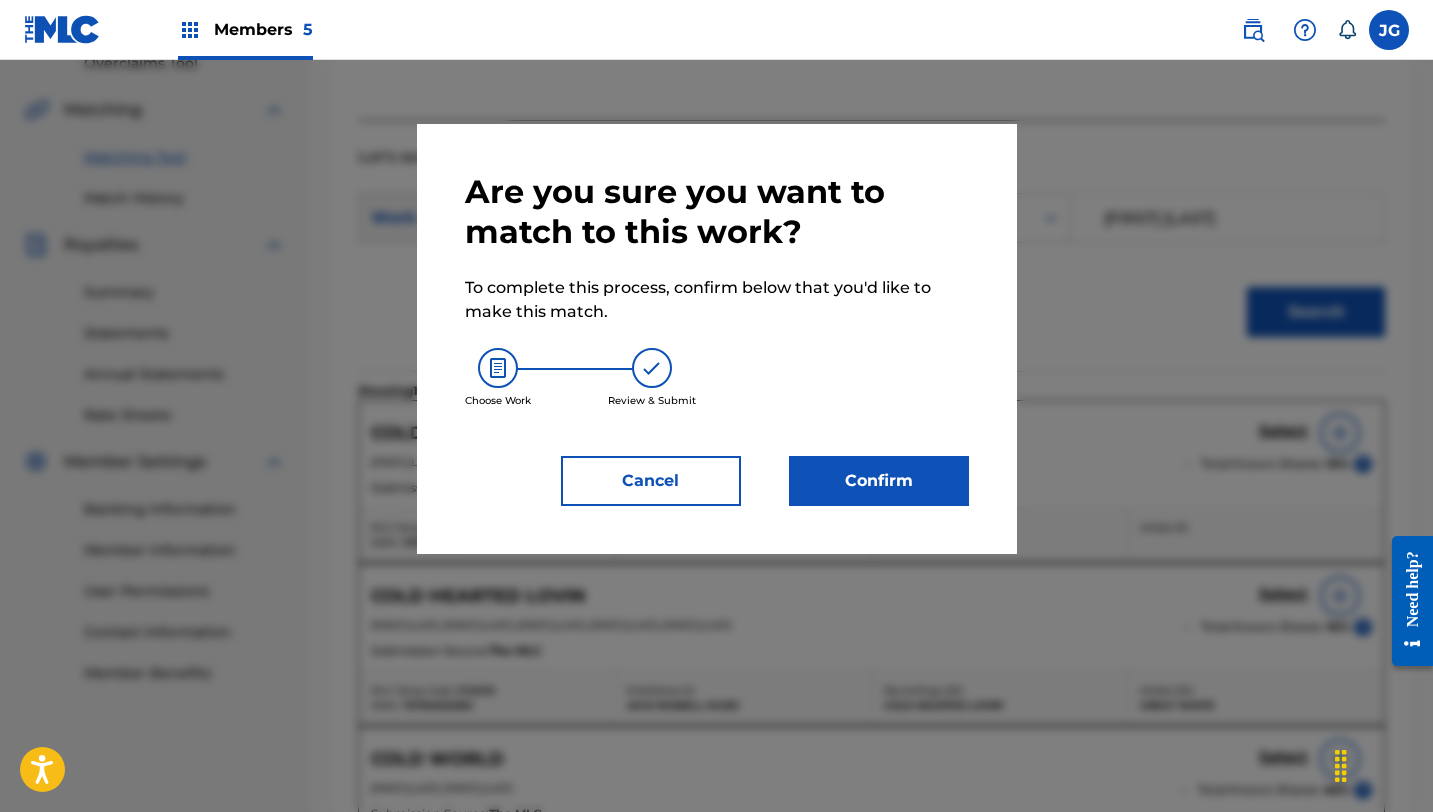 click on "Are you sure you want to match to this work? To complete this process, confirm below that you'd like to make this match. Choose Work Review & Submit Cancel Confirm" at bounding box center (717, 339) 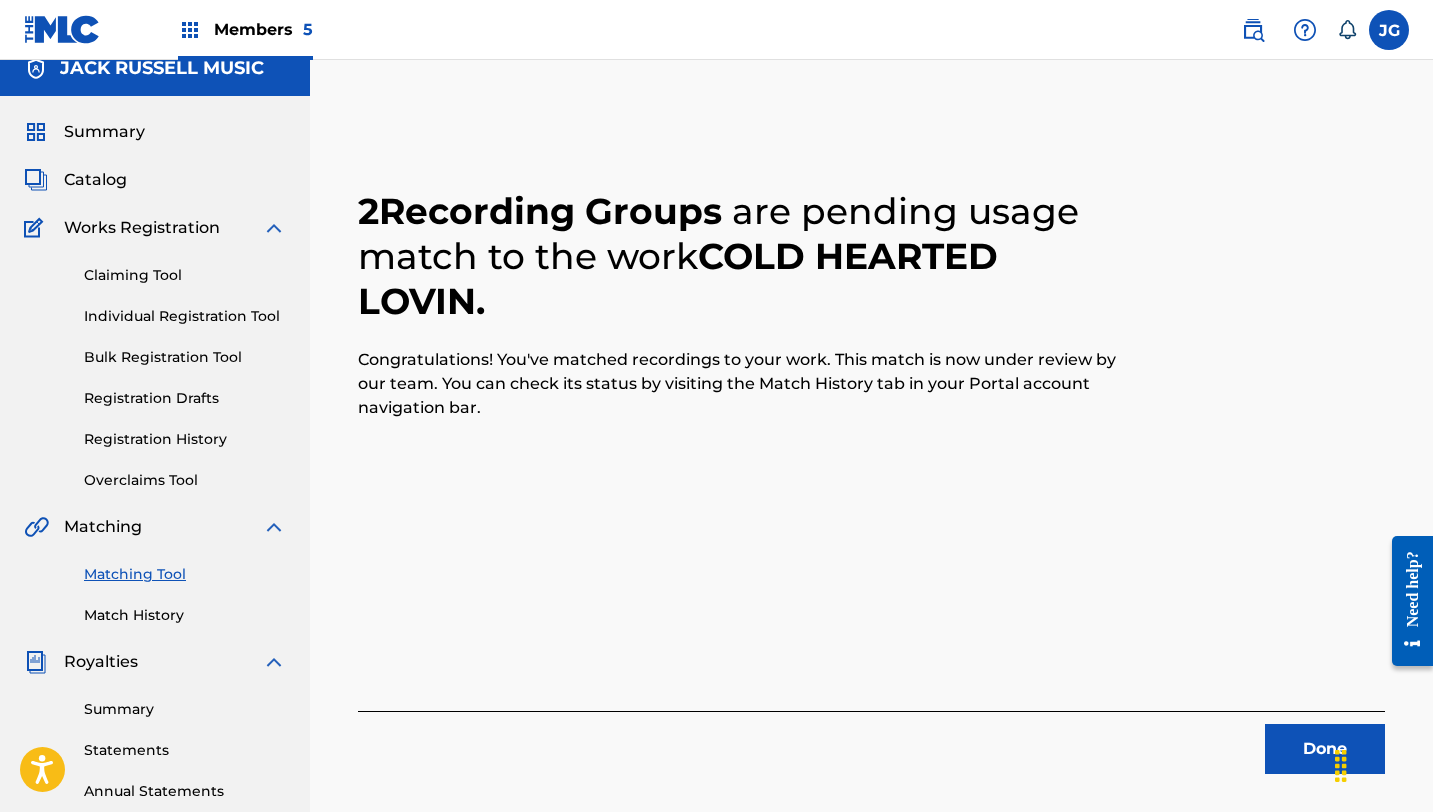 scroll, scrollTop: 13, scrollLeft: 0, axis: vertical 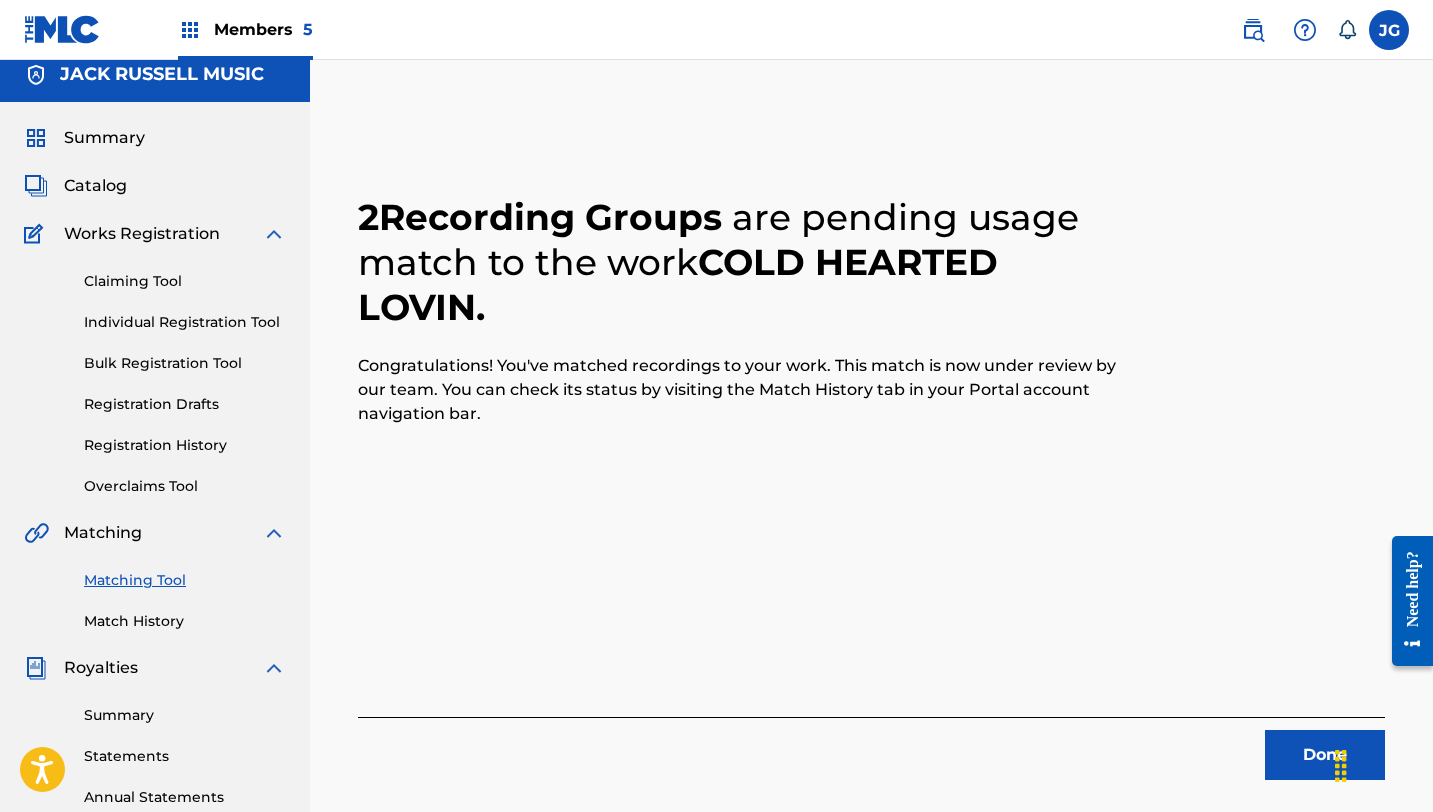 click on "Done" at bounding box center (1325, 755) 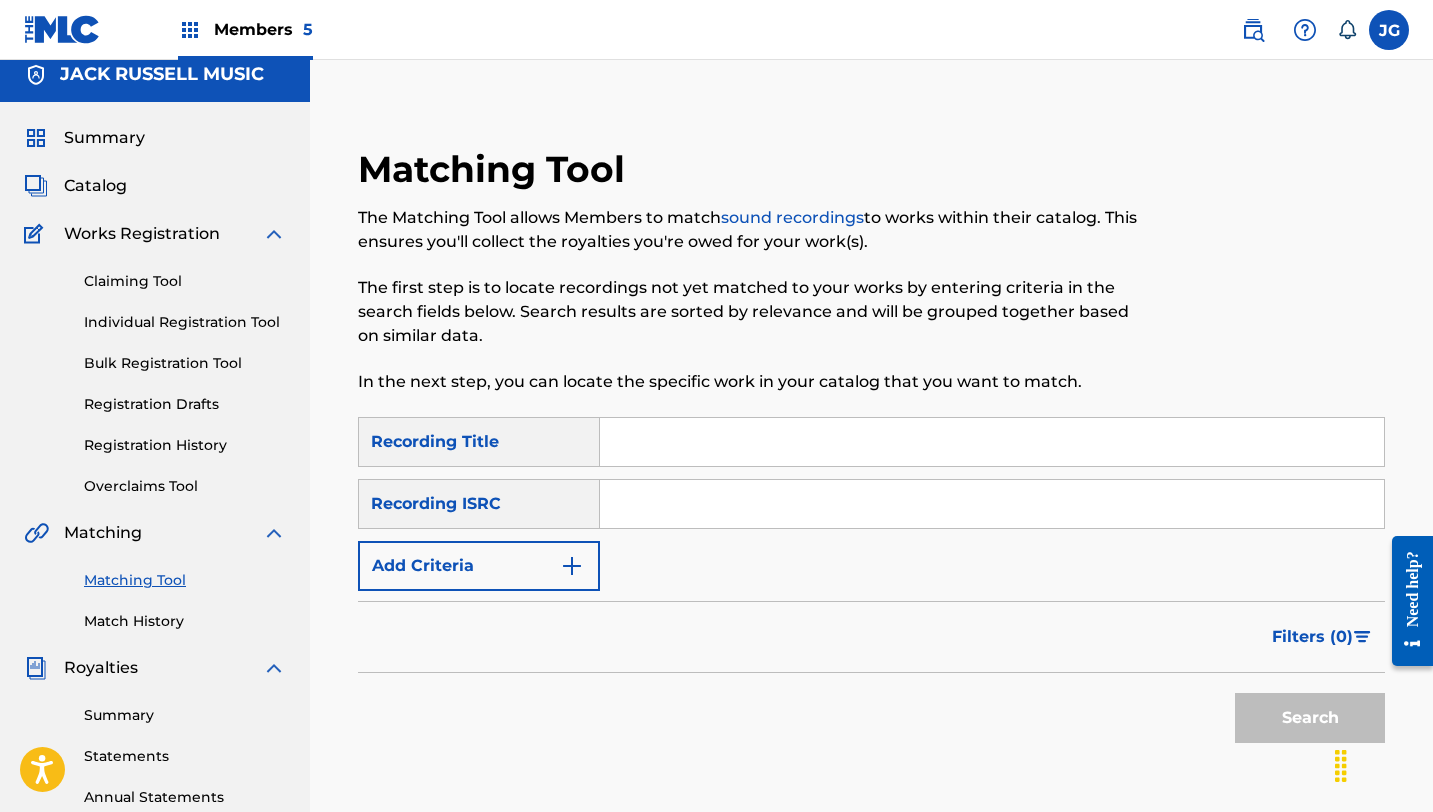 scroll, scrollTop: 0, scrollLeft: 0, axis: both 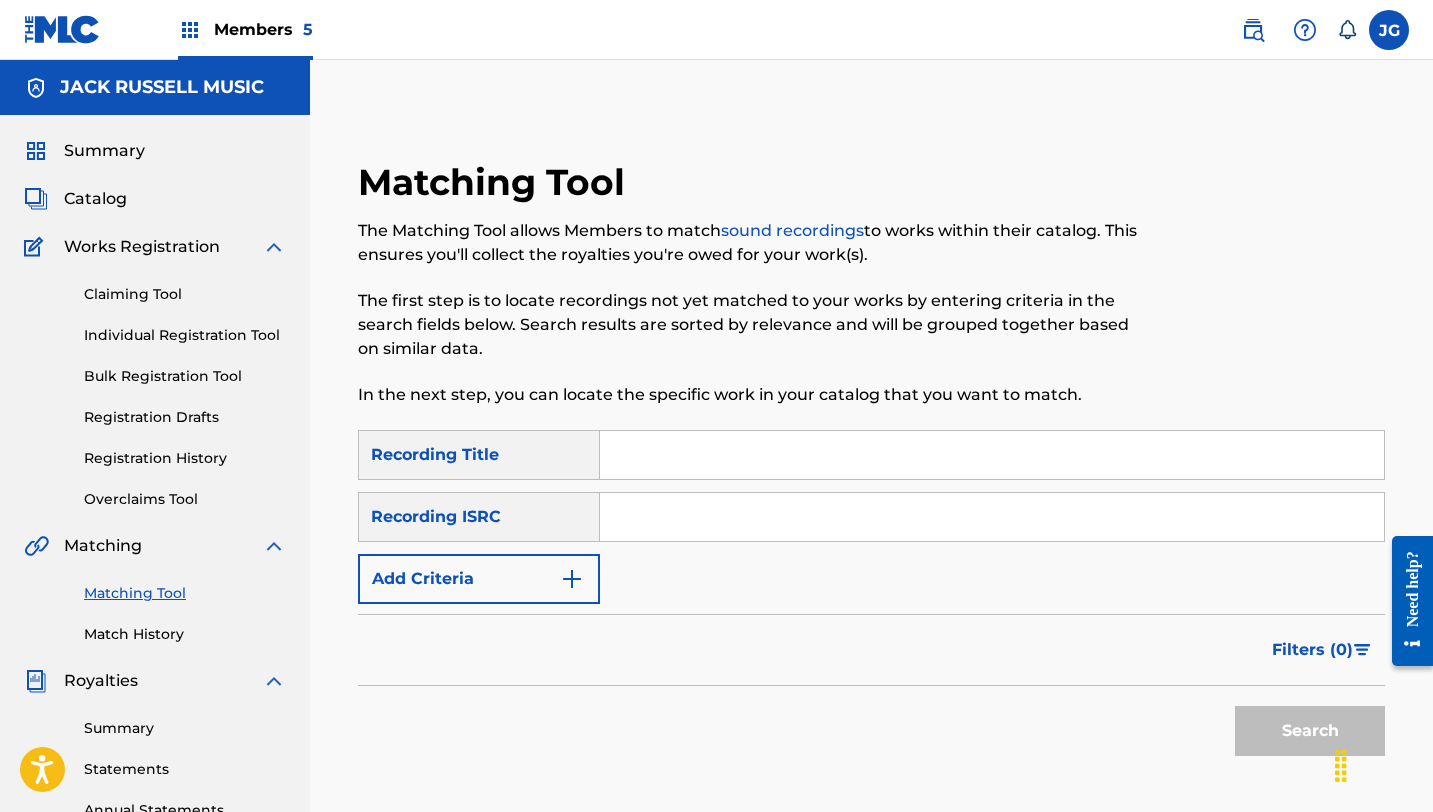 click at bounding box center (992, 455) 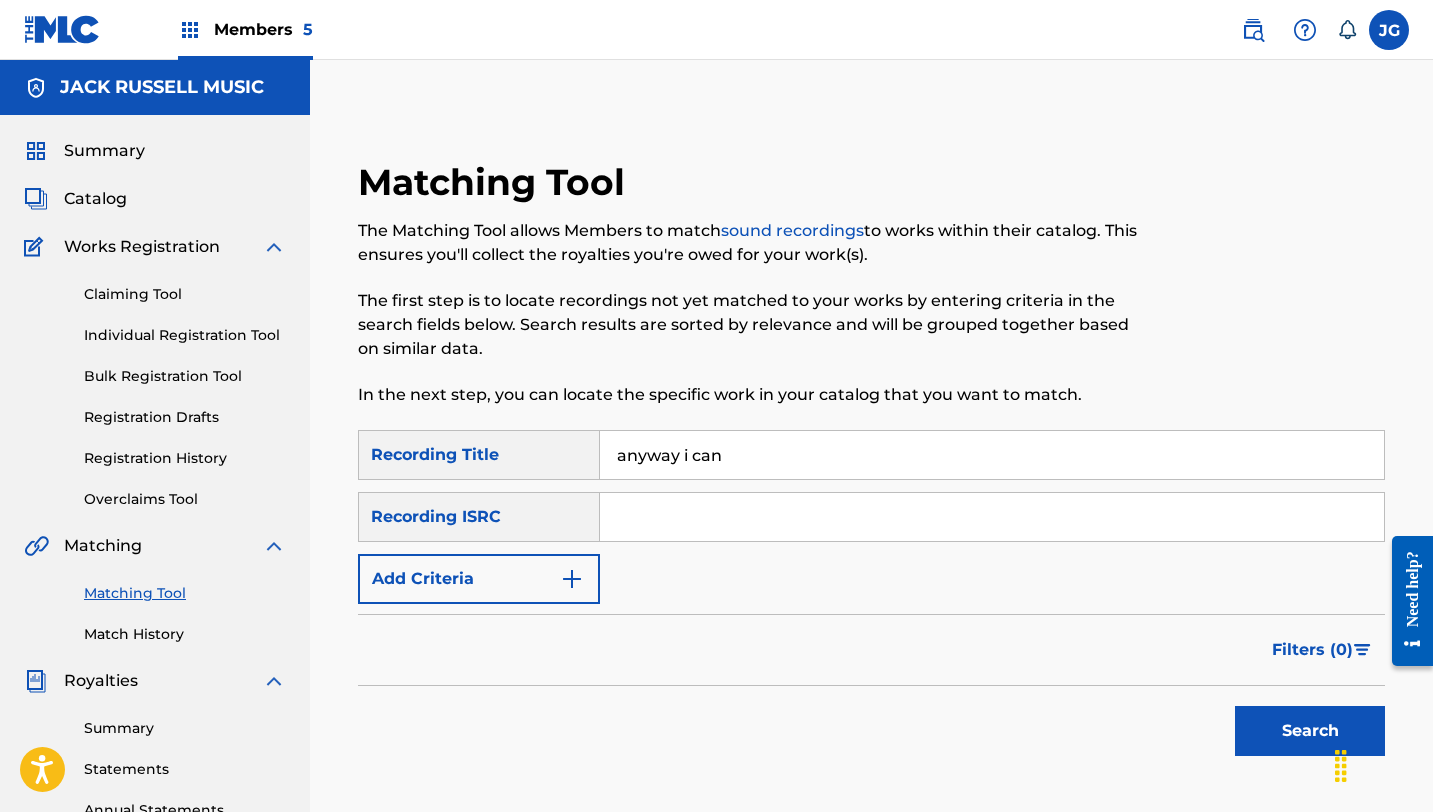 type on "anyway i can" 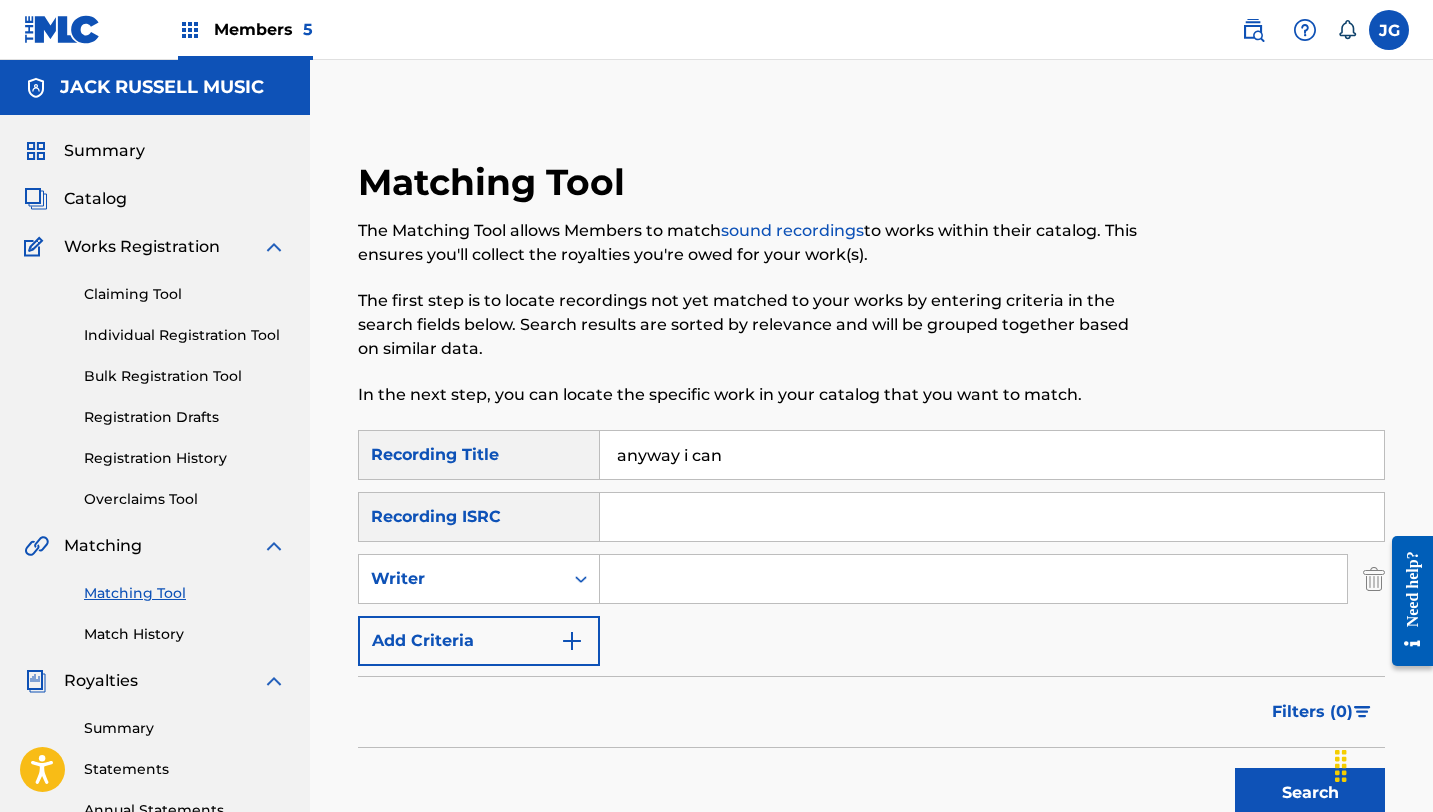 click at bounding box center [973, 579] 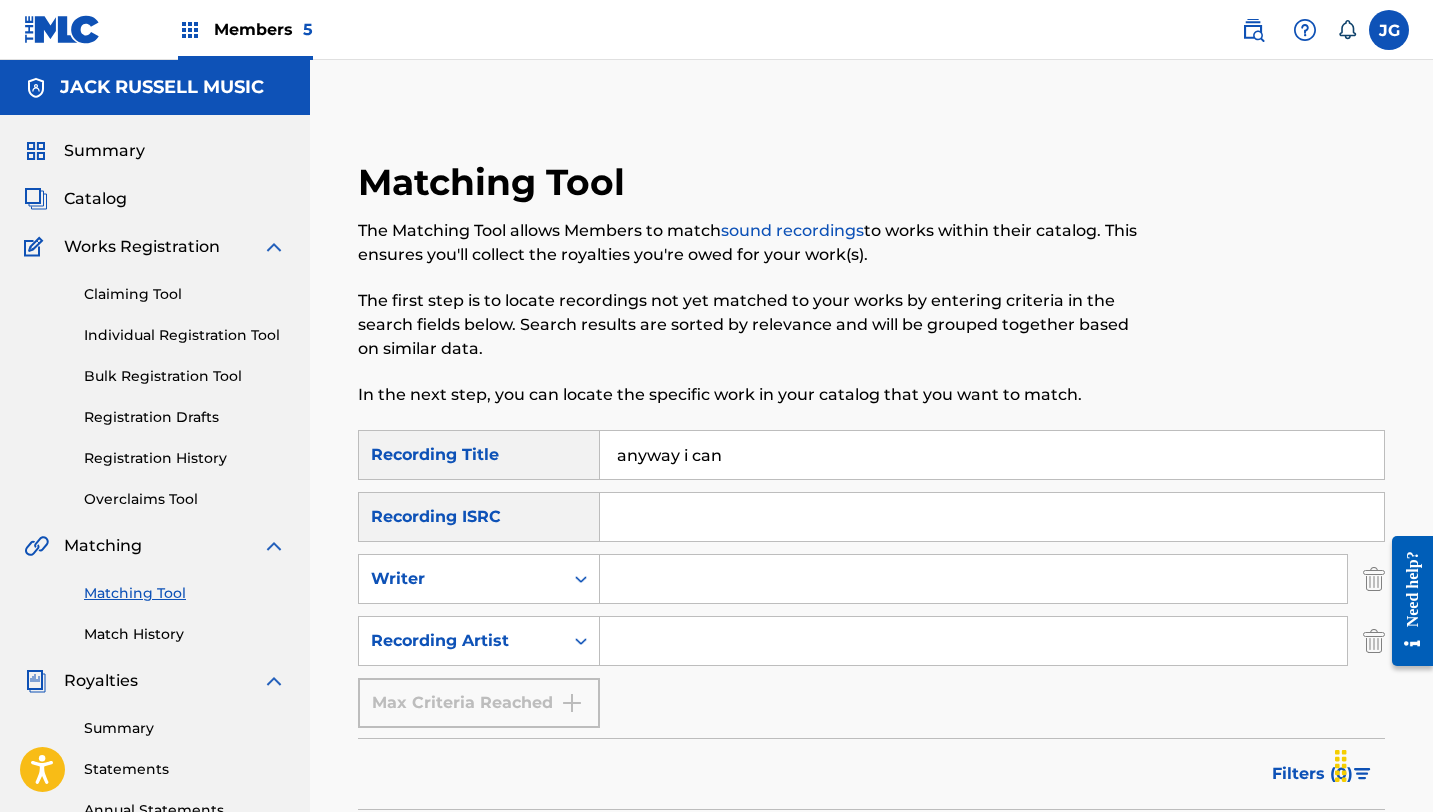 click at bounding box center [973, 641] 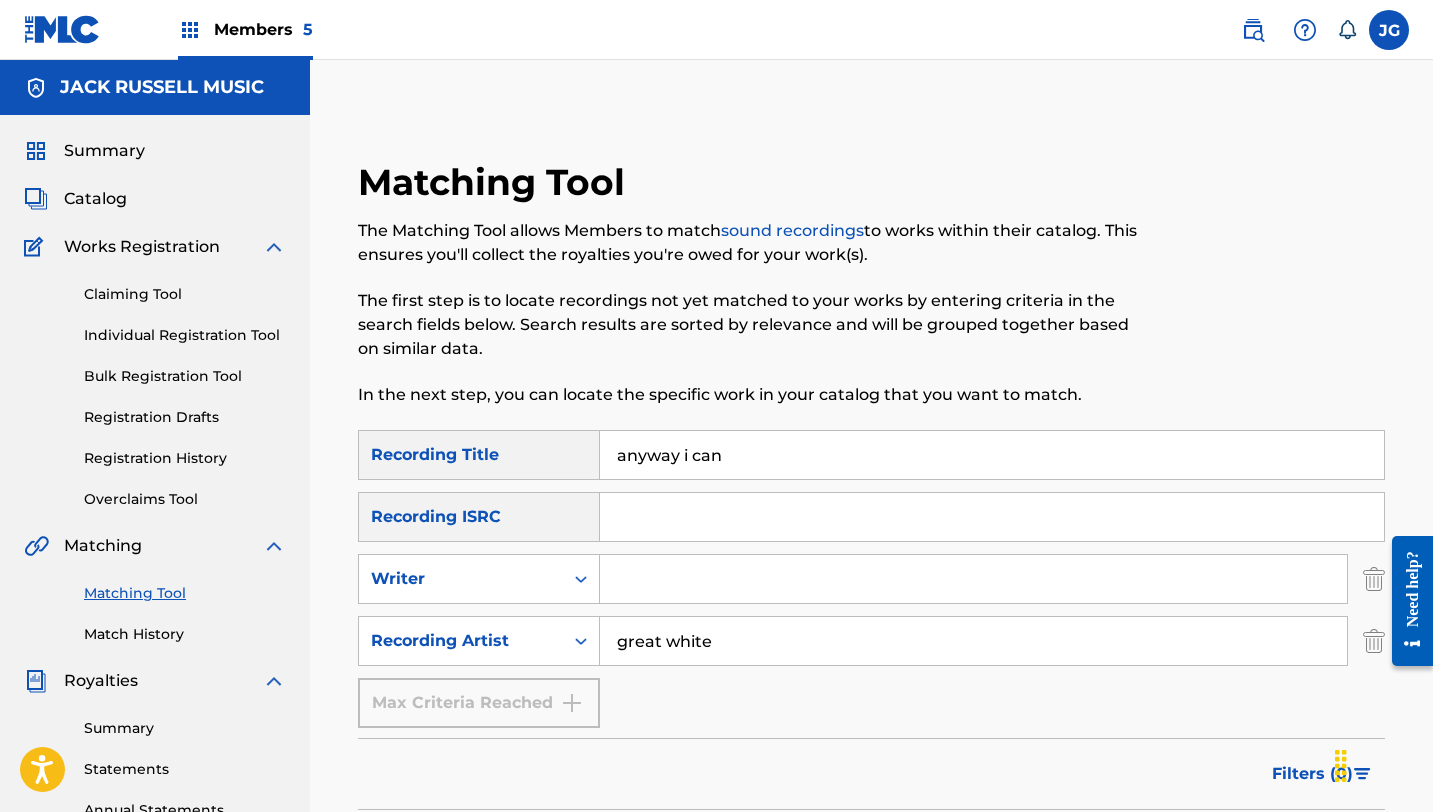 click at bounding box center (1405, 600) 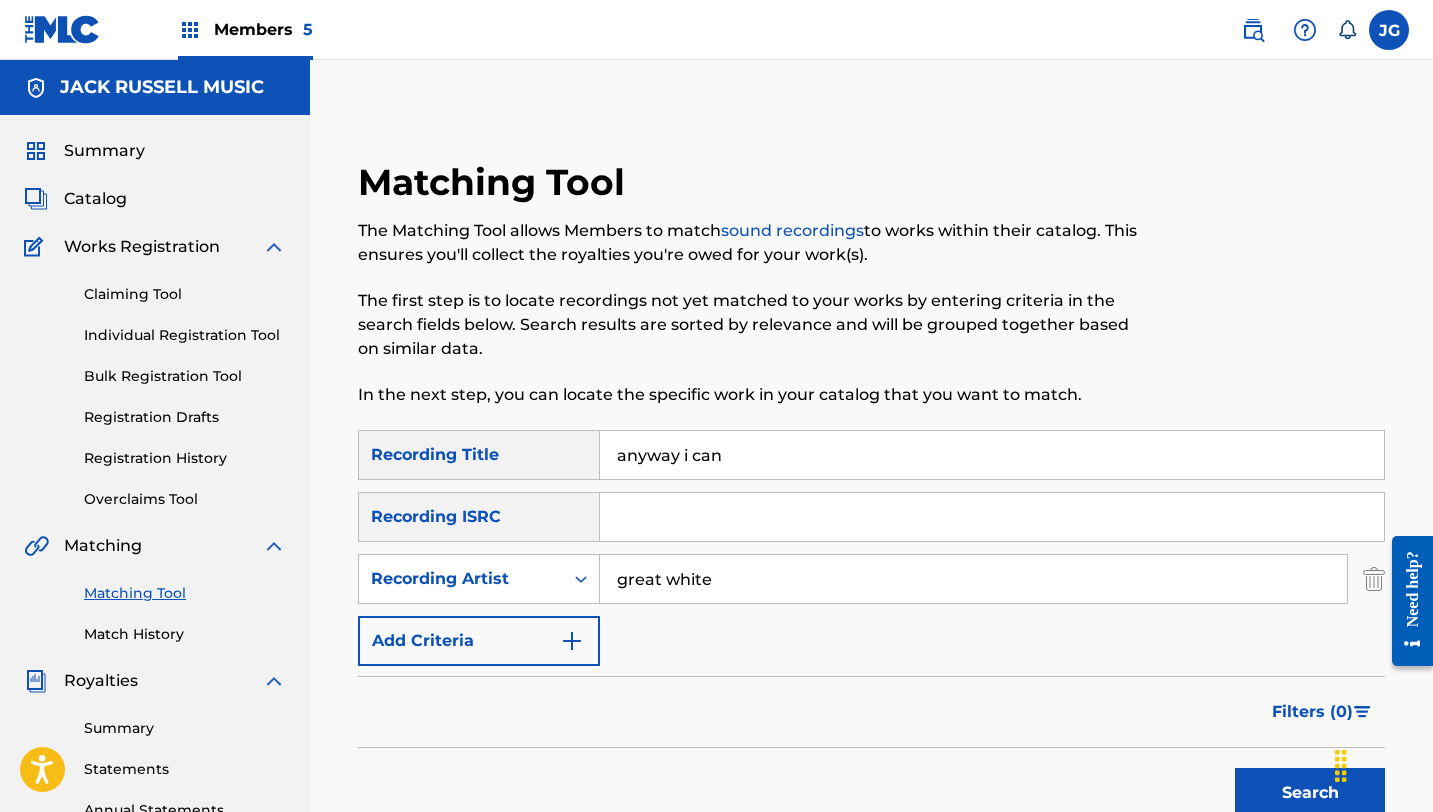 click on "Search" at bounding box center (1310, 793) 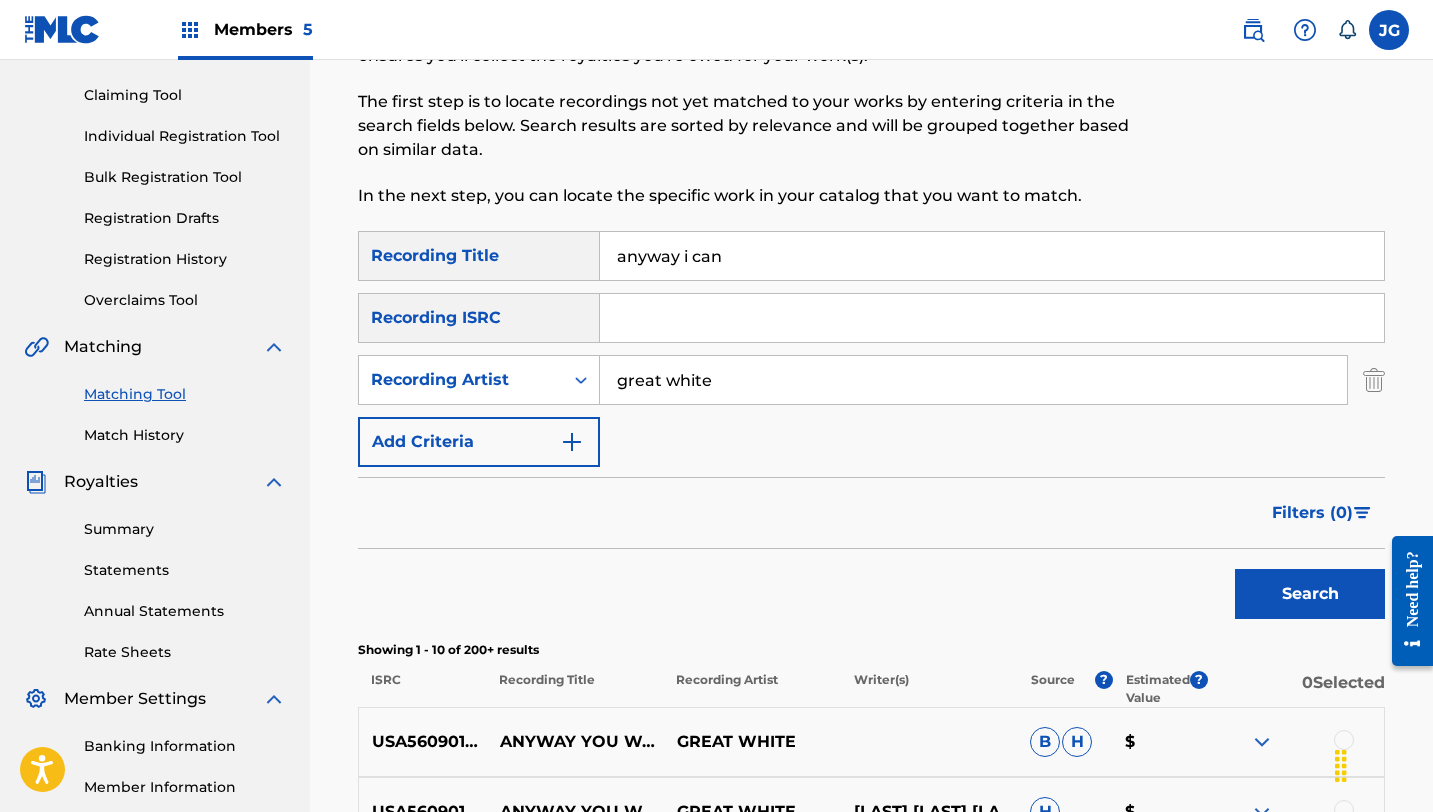 scroll, scrollTop: 0, scrollLeft: 0, axis: both 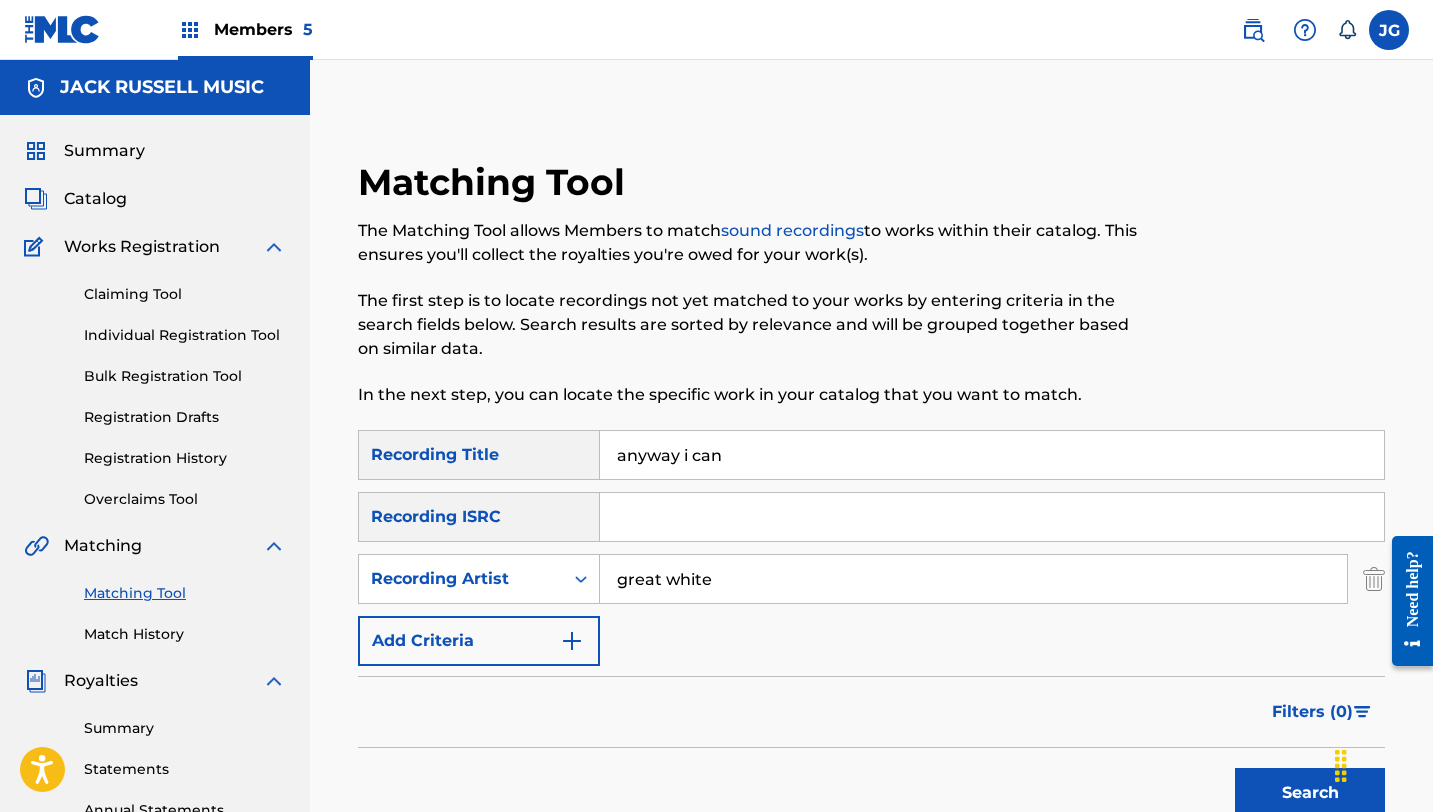 drag, startPoint x: 731, startPoint y: 451, endPoint x: 581, endPoint y: 434, distance: 150.96027 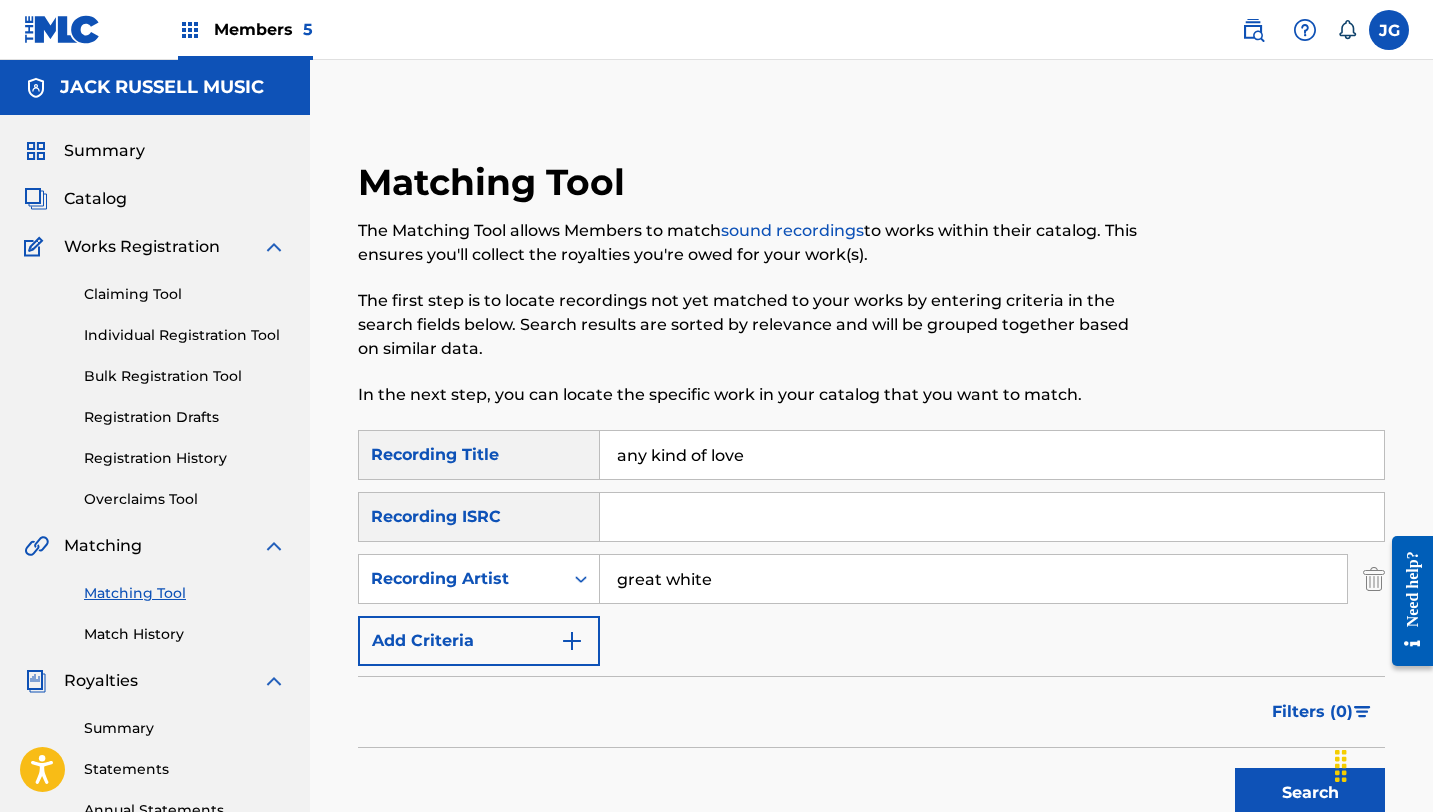 click on "Search" at bounding box center [1310, 793] 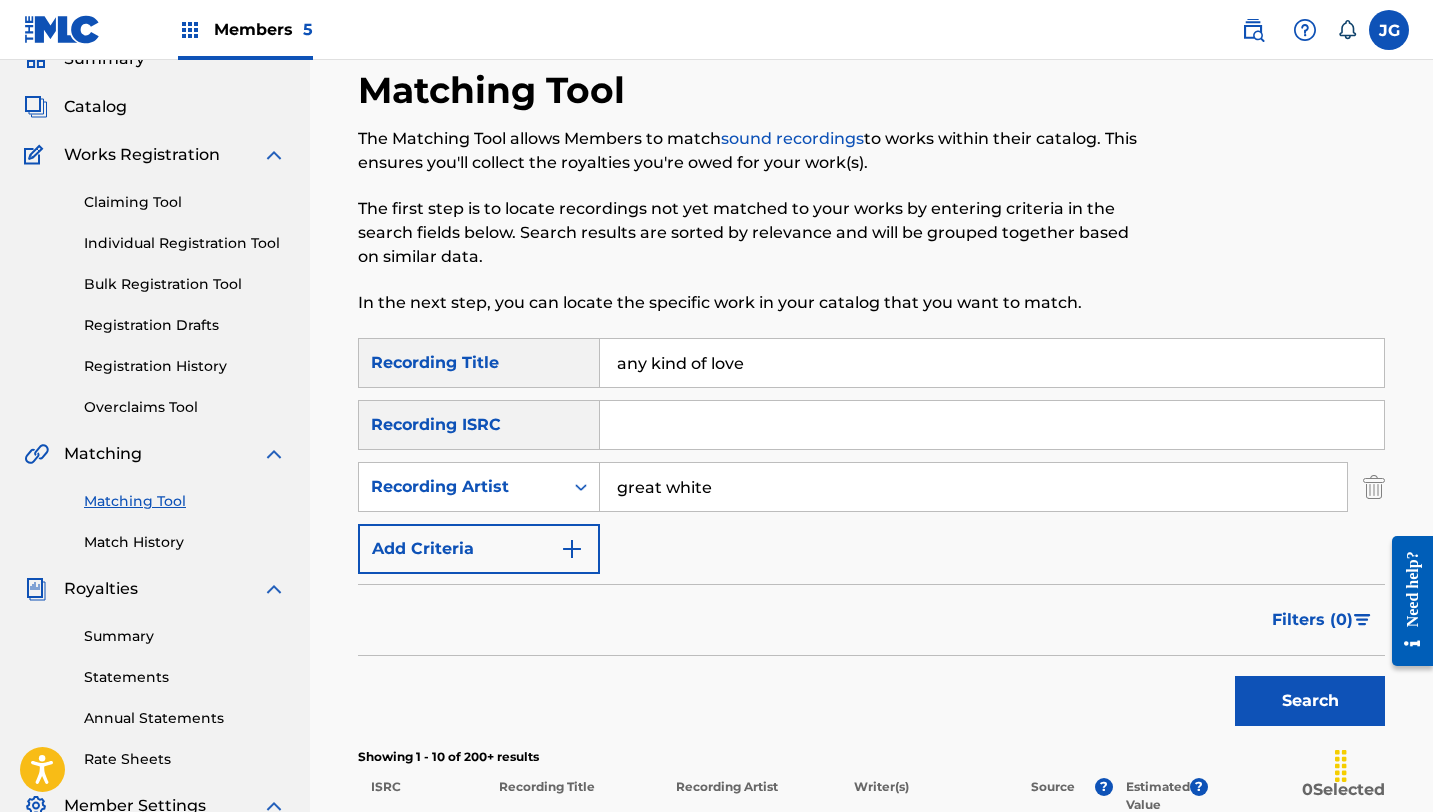 scroll, scrollTop: 85, scrollLeft: 0, axis: vertical 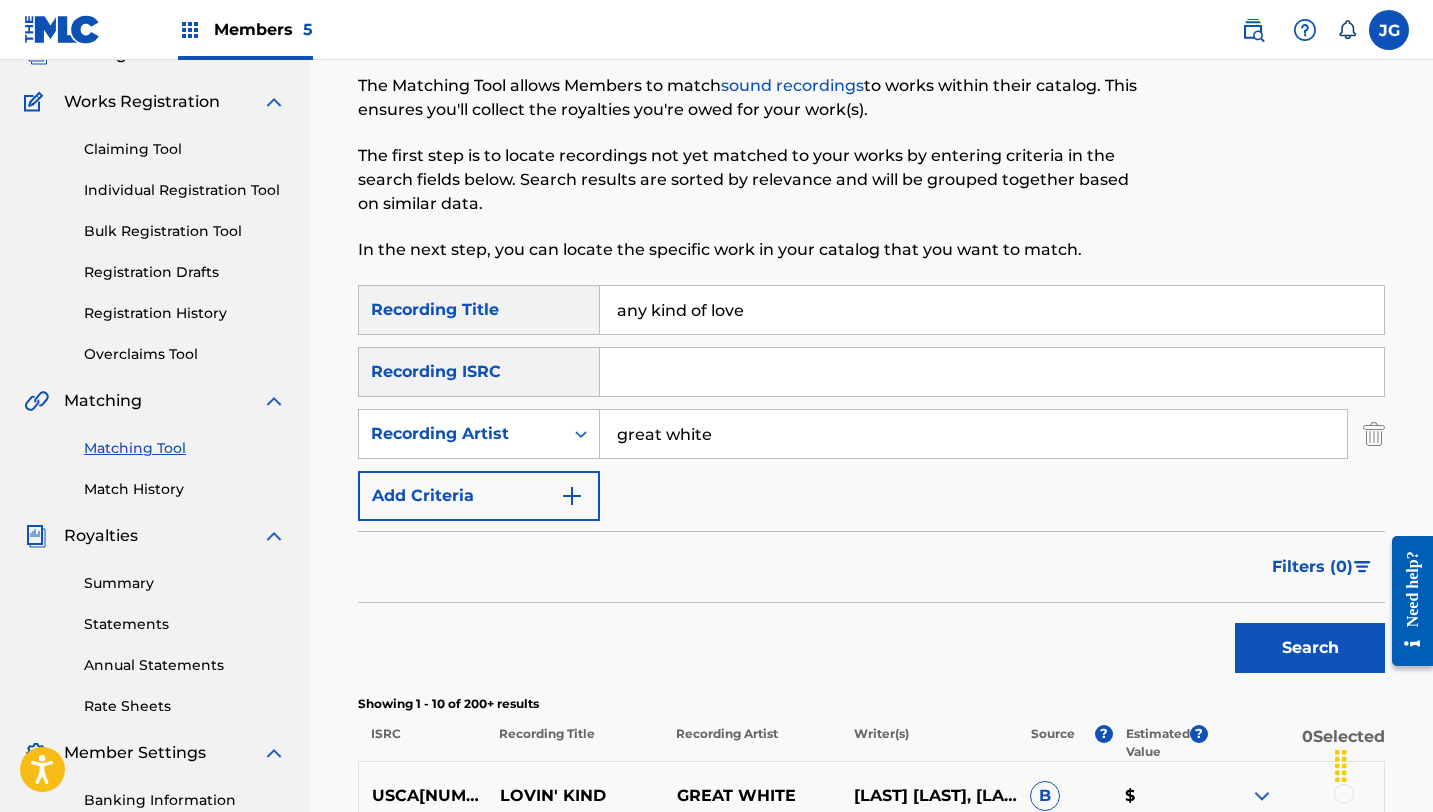 drag, startPoint x: 759, startPoint y: 318, endPoint x: 579, endPoint y: 306, distance: 180.39955 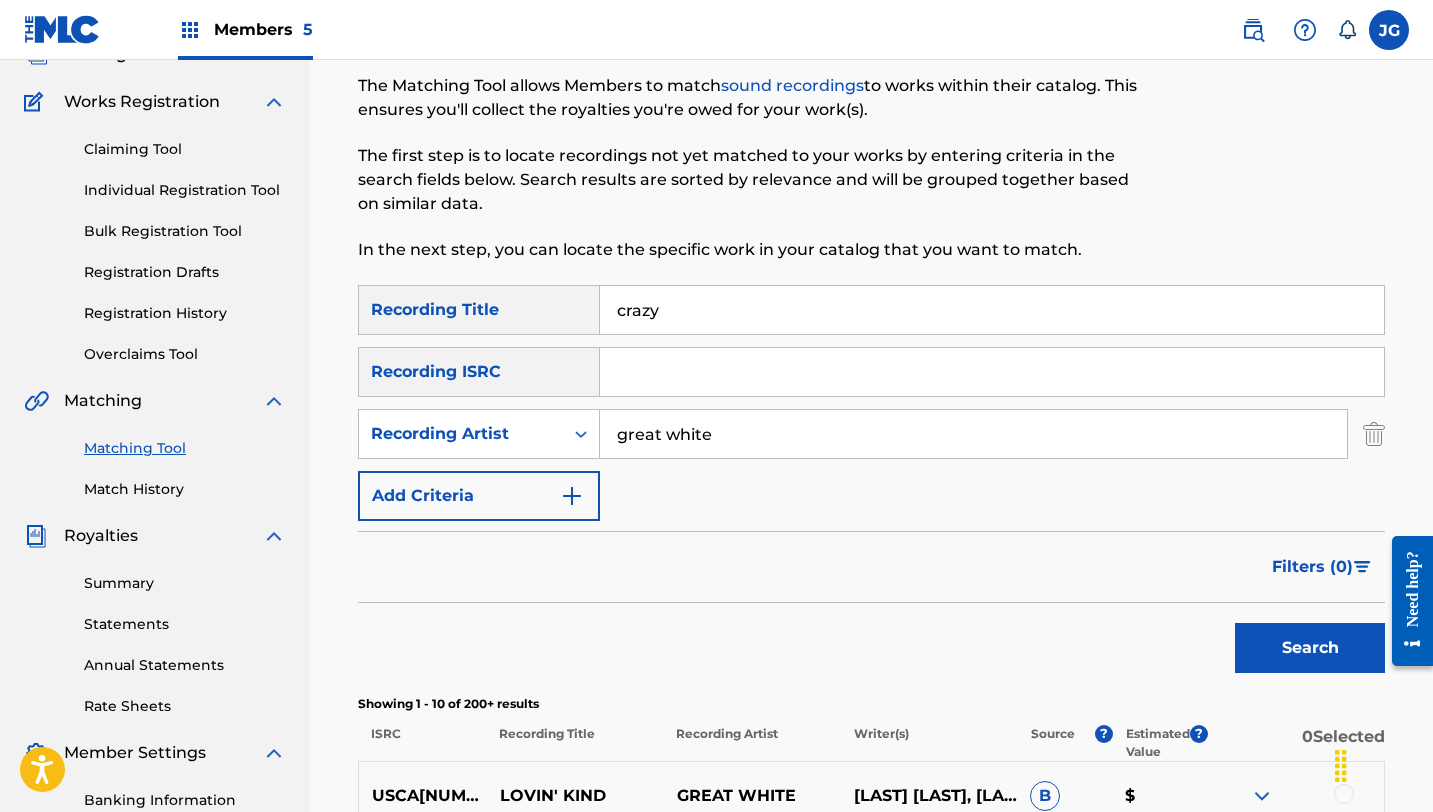 type on "crazy" 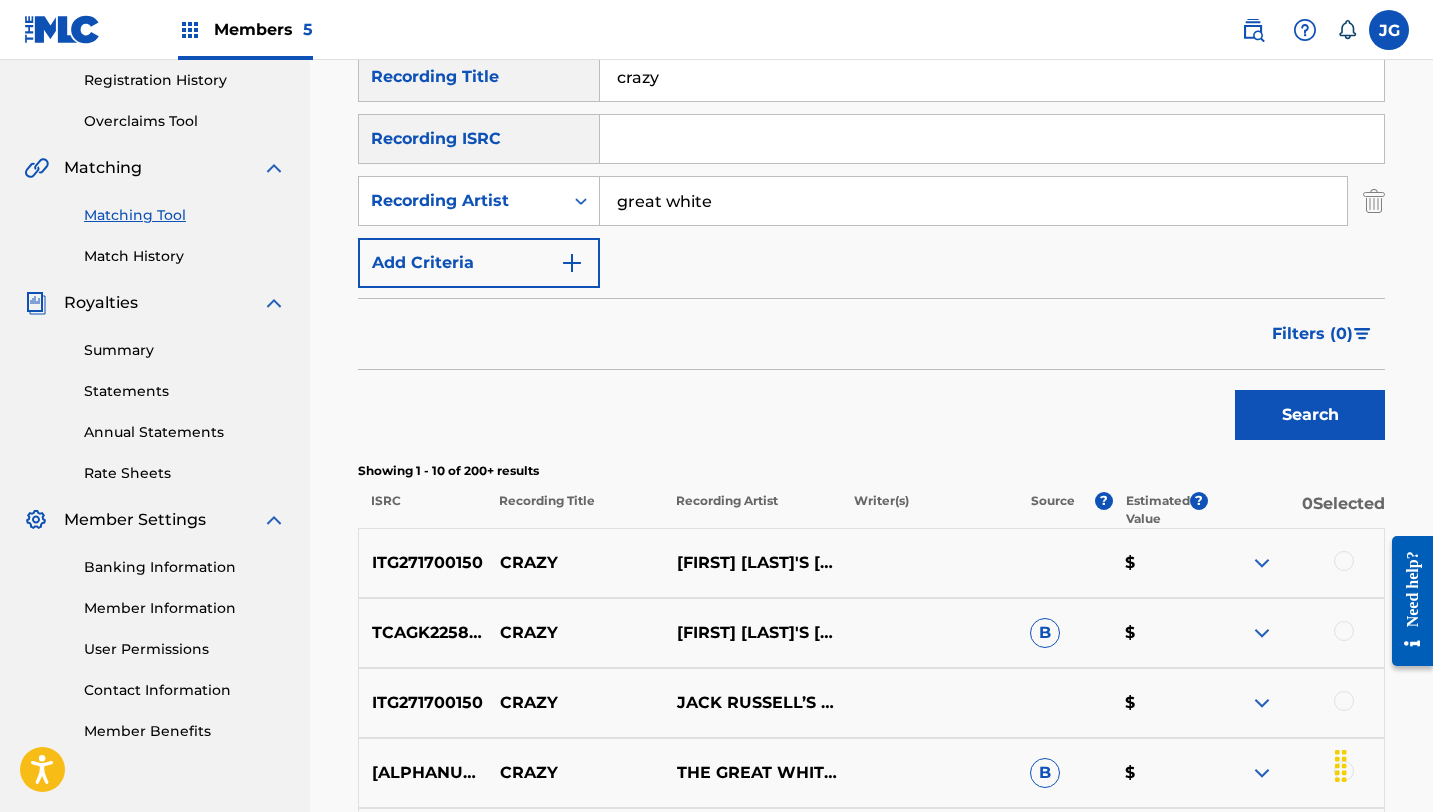 scroll, scrollTop: 375, scrollLeft: 0, axis: vertical 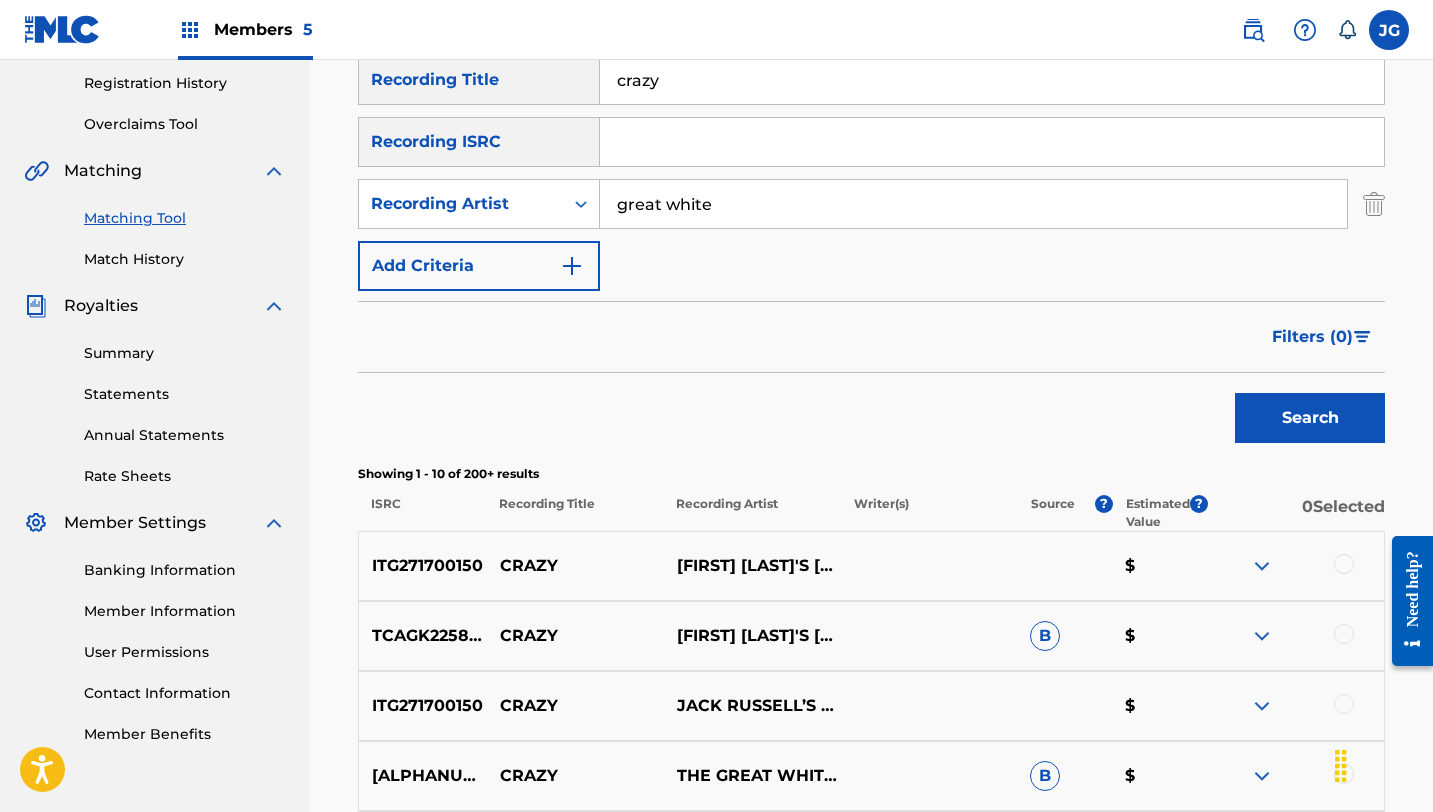 click on "Add Criteria" at bounding box center (479, 266) 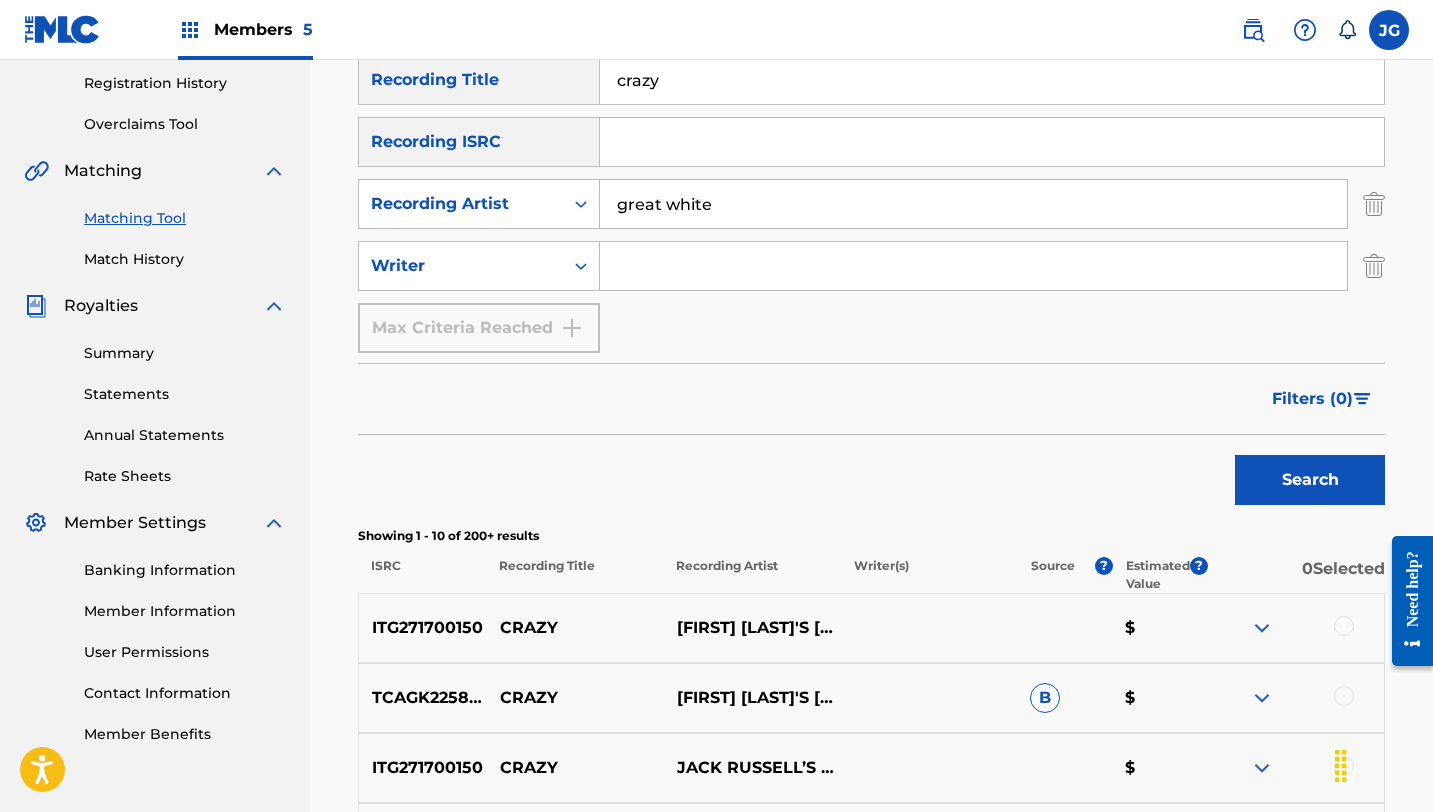 click at bounding box center (973, 266) 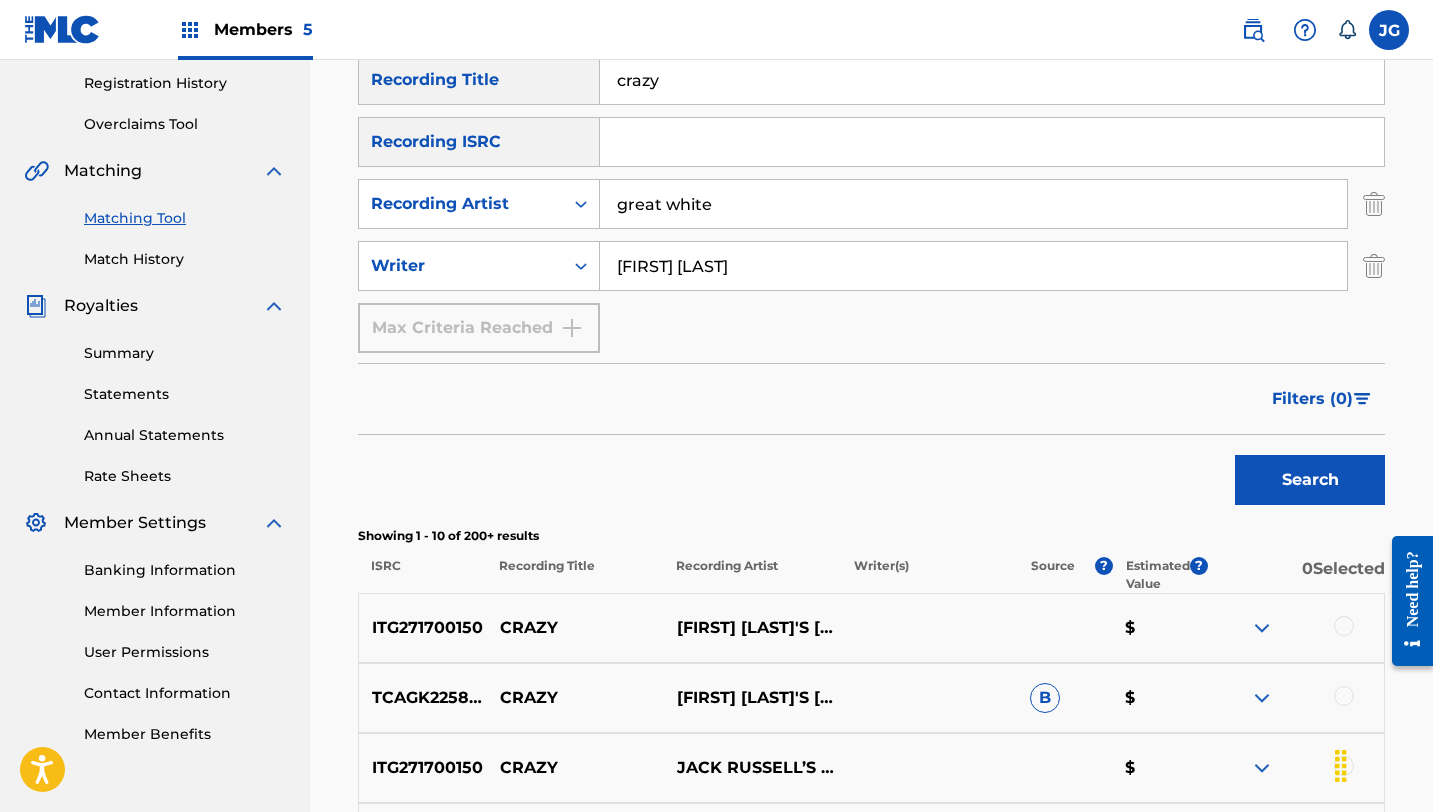 click on "Search" at bounding box center (1310, 480) 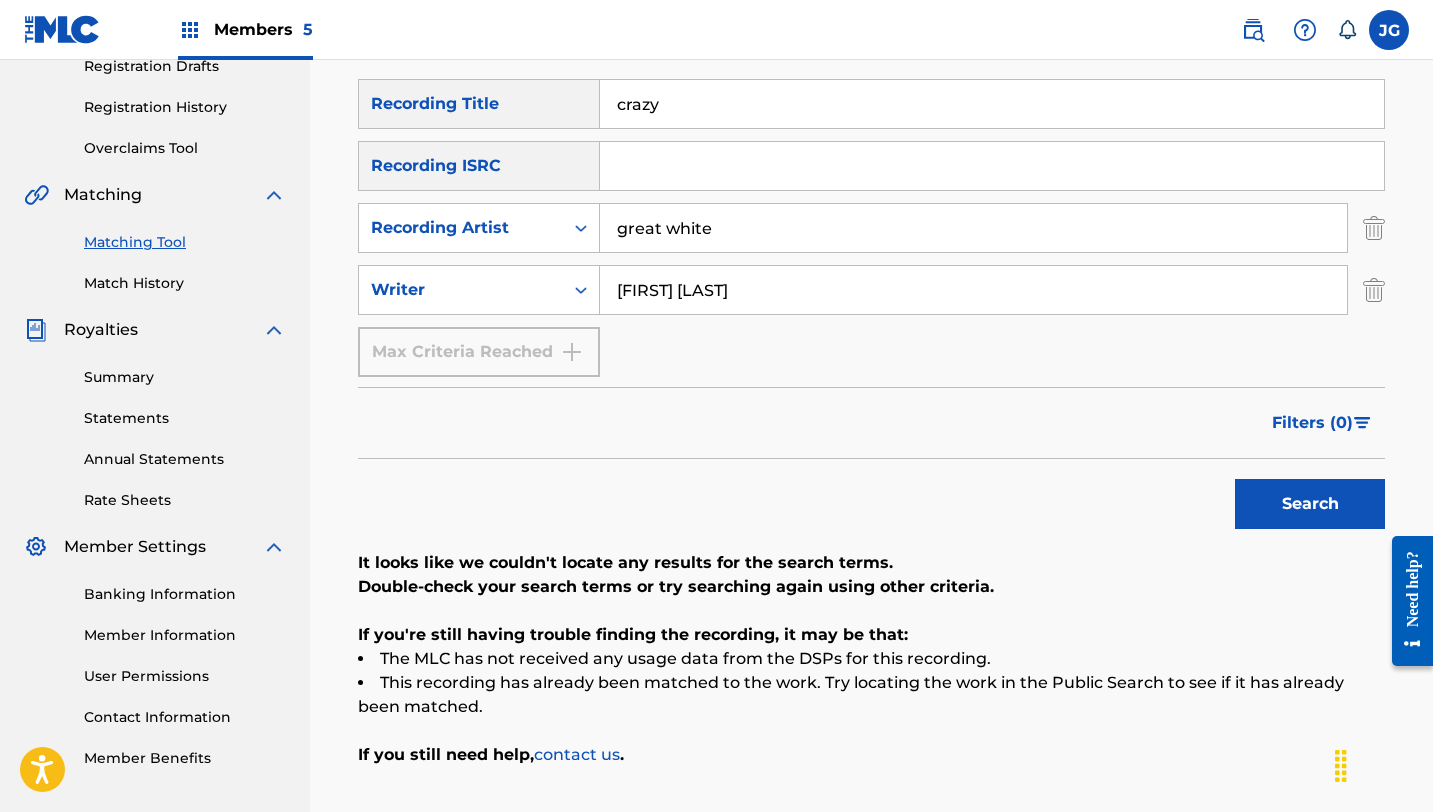 scroll, scrollTop: 327, scrollLeft: 0, axis: vertical 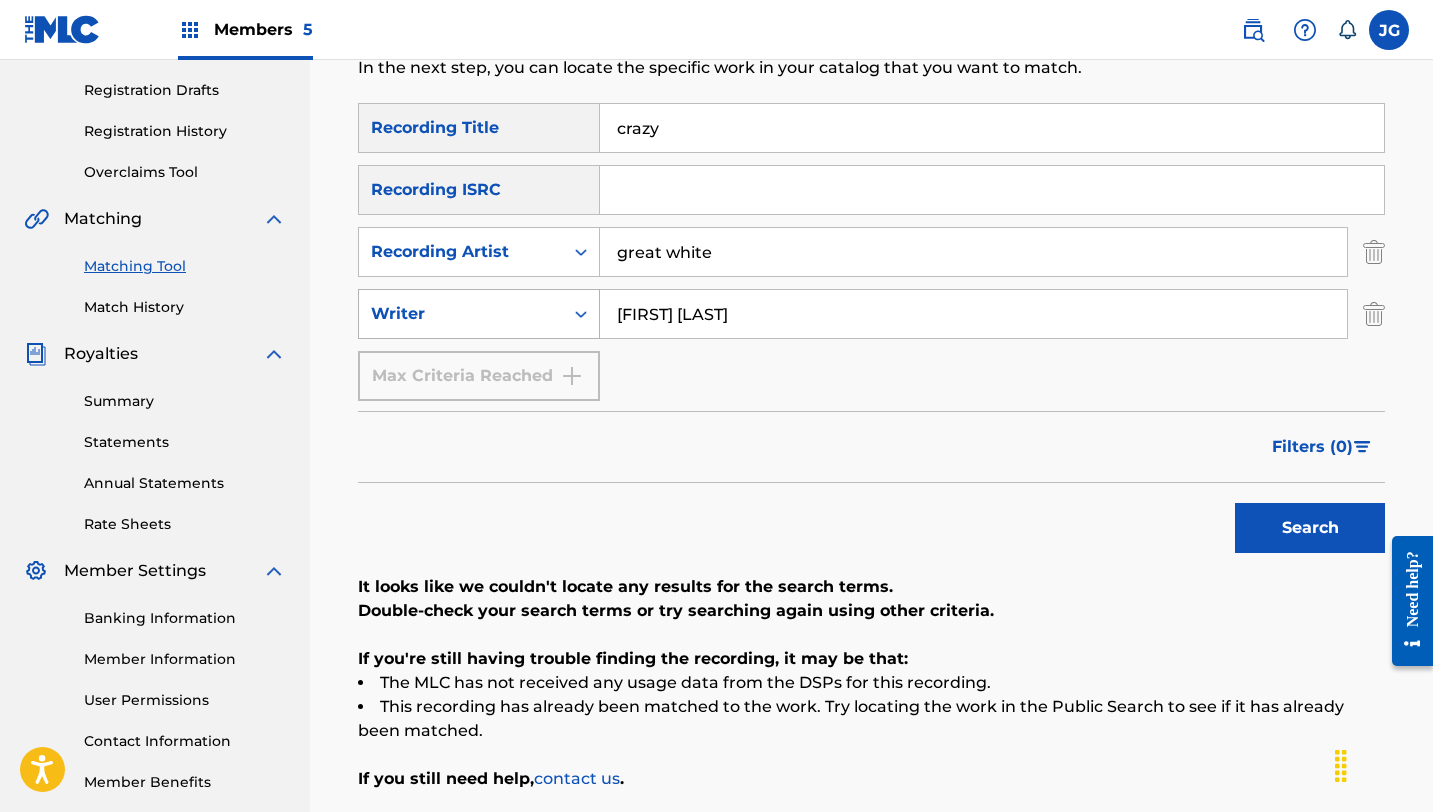 drag, startPoint x: 709, startPoint y: 318, endPoint x: 577, endPoint y: 322, distance: 132.0606 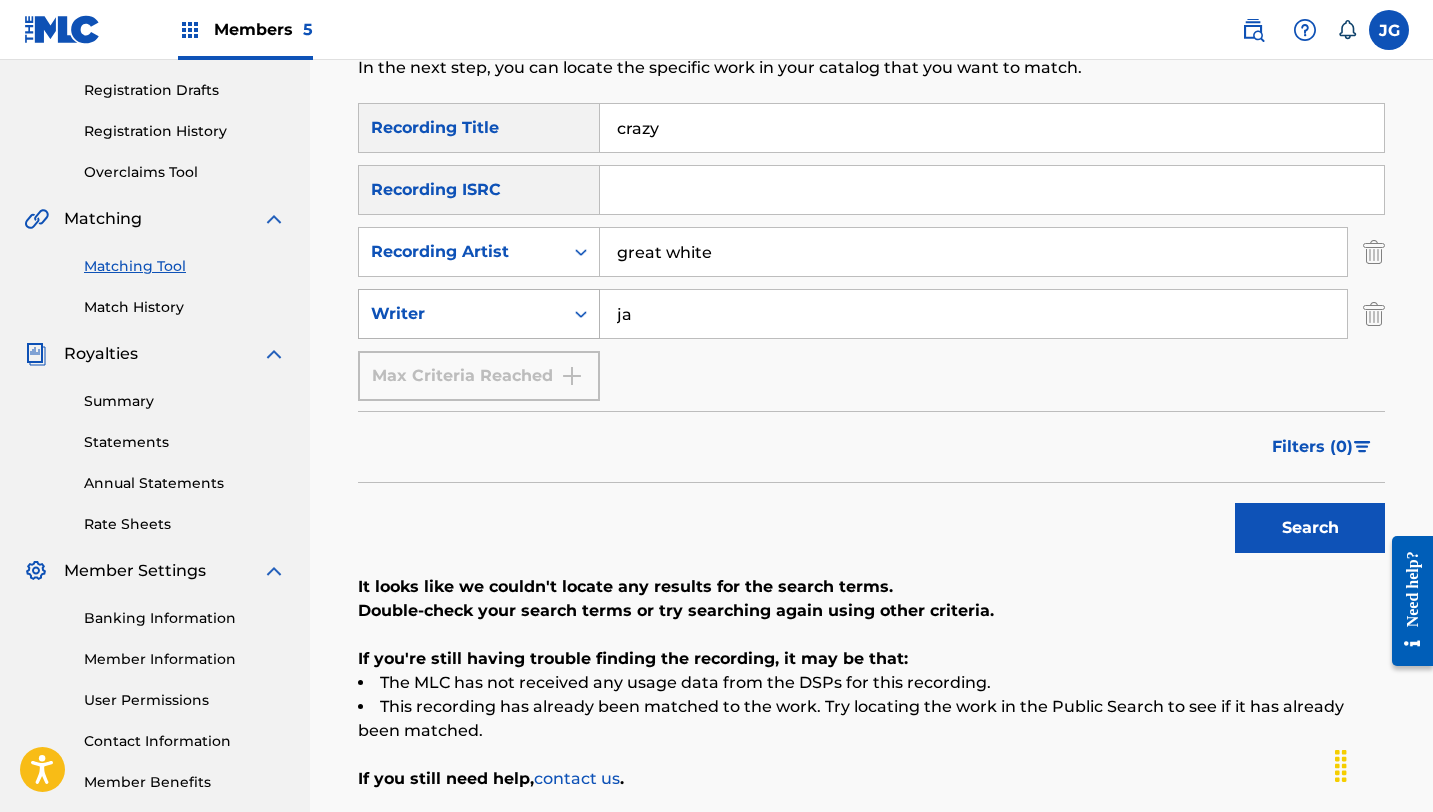 type on "j" 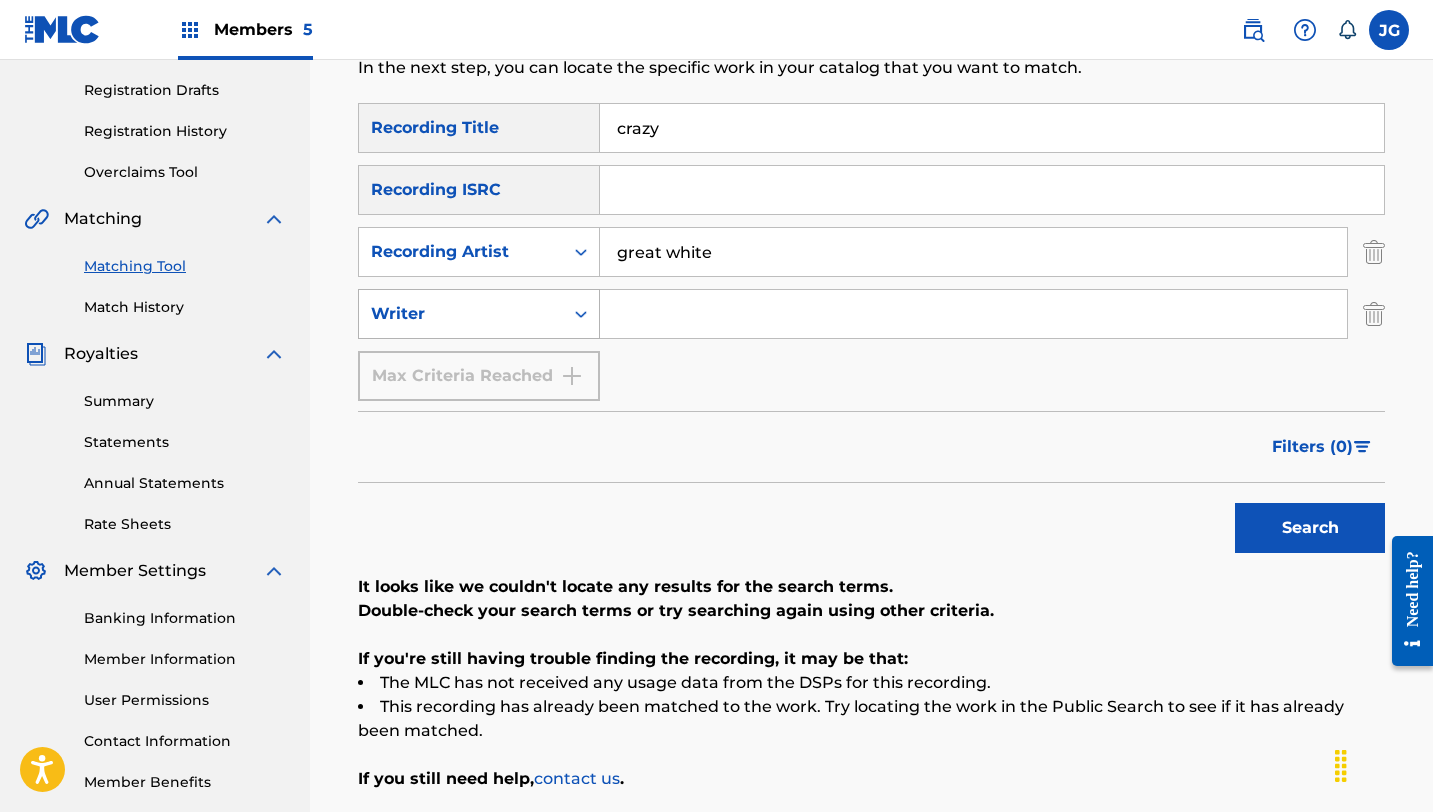 type 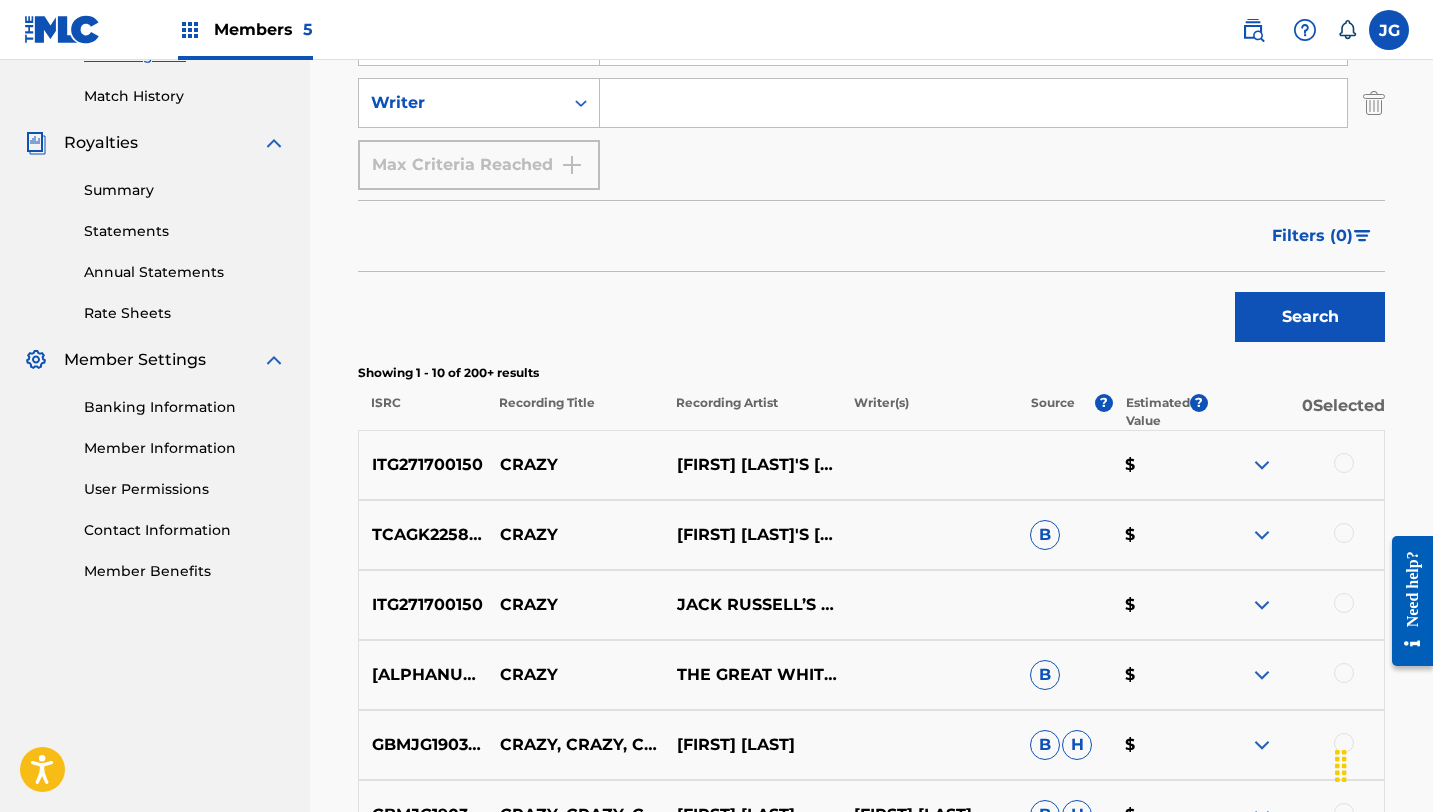 scroll, scrollTop: 568, scrollLeft: 0, axis: vertical 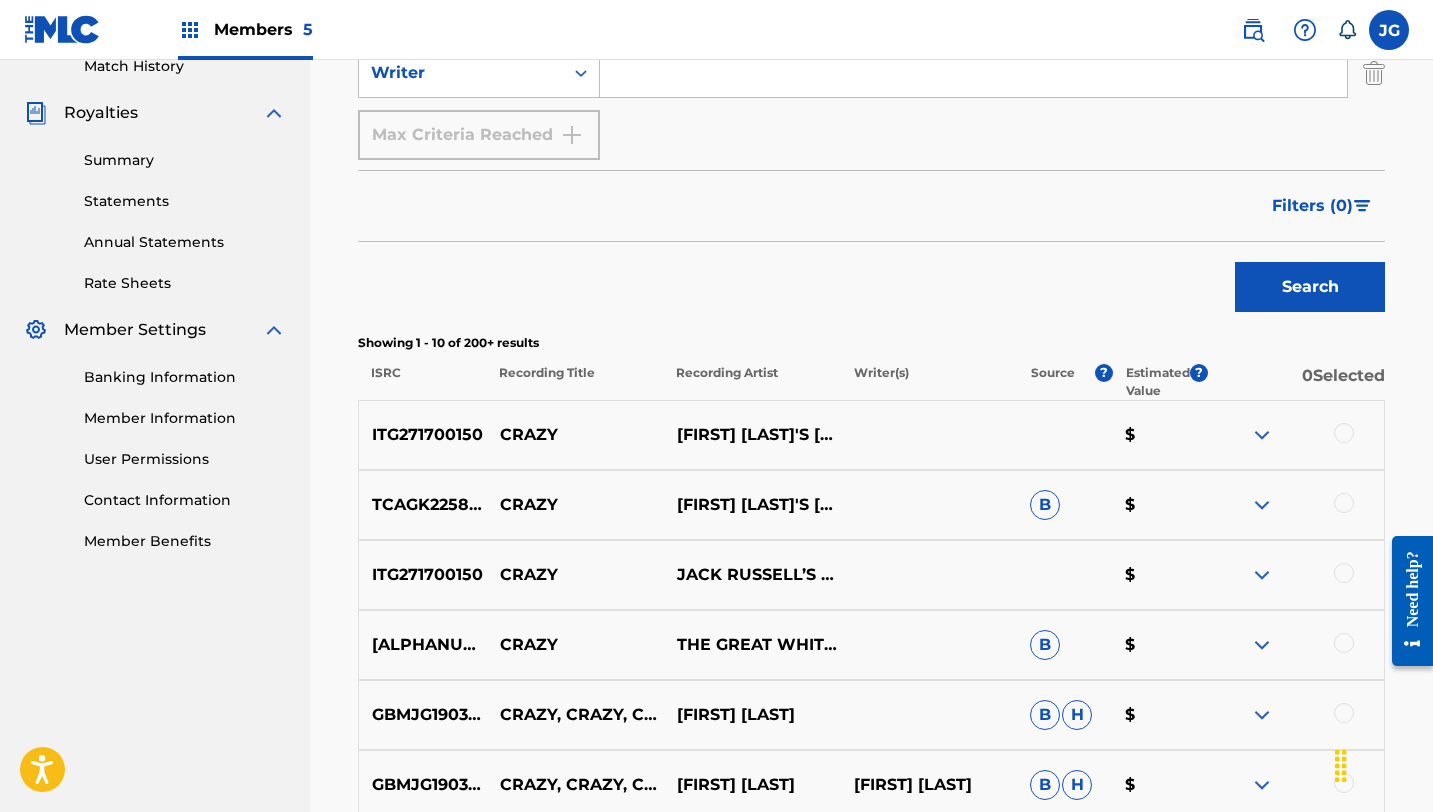 click at bounding box center (1344, 433) 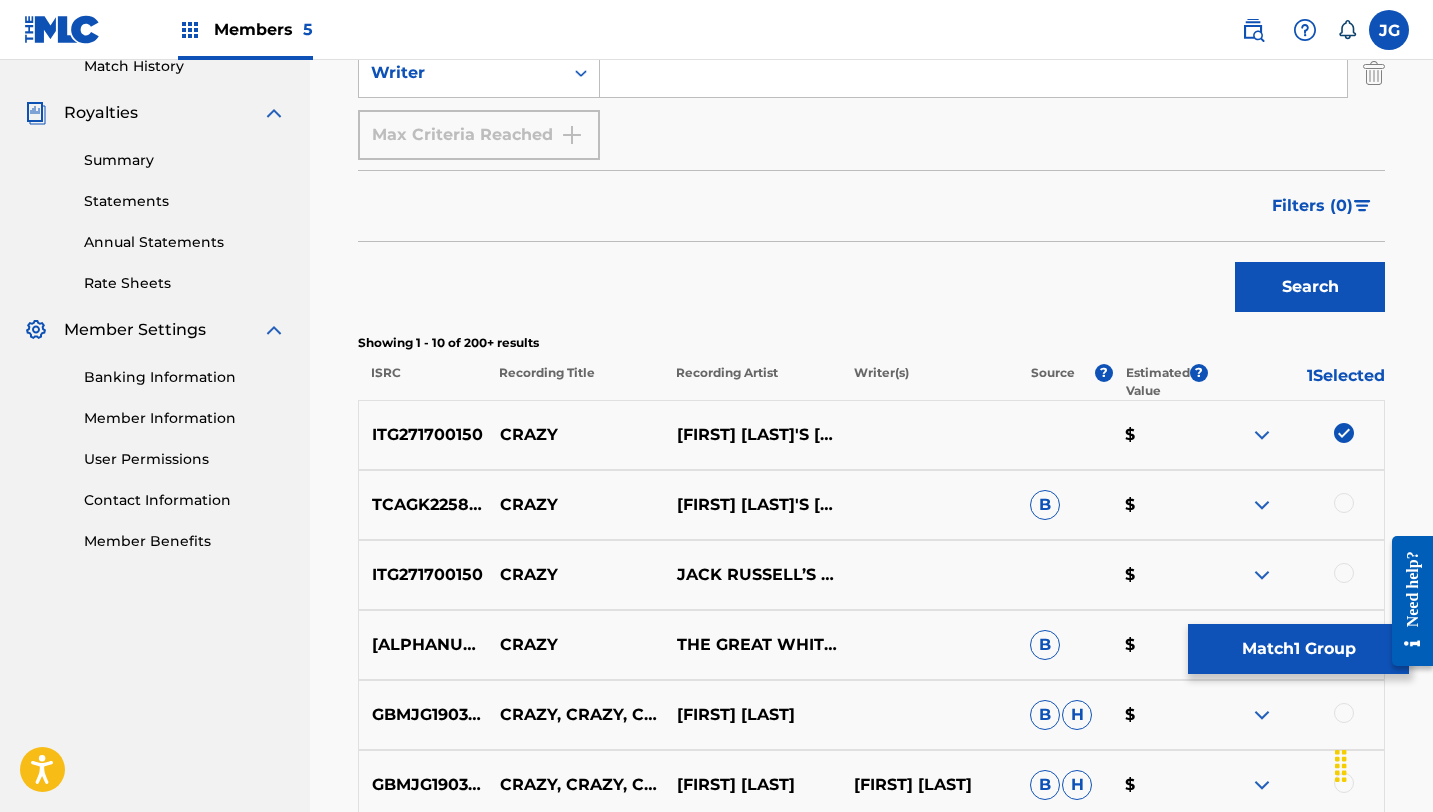 click at bounding box center [1344, 503] 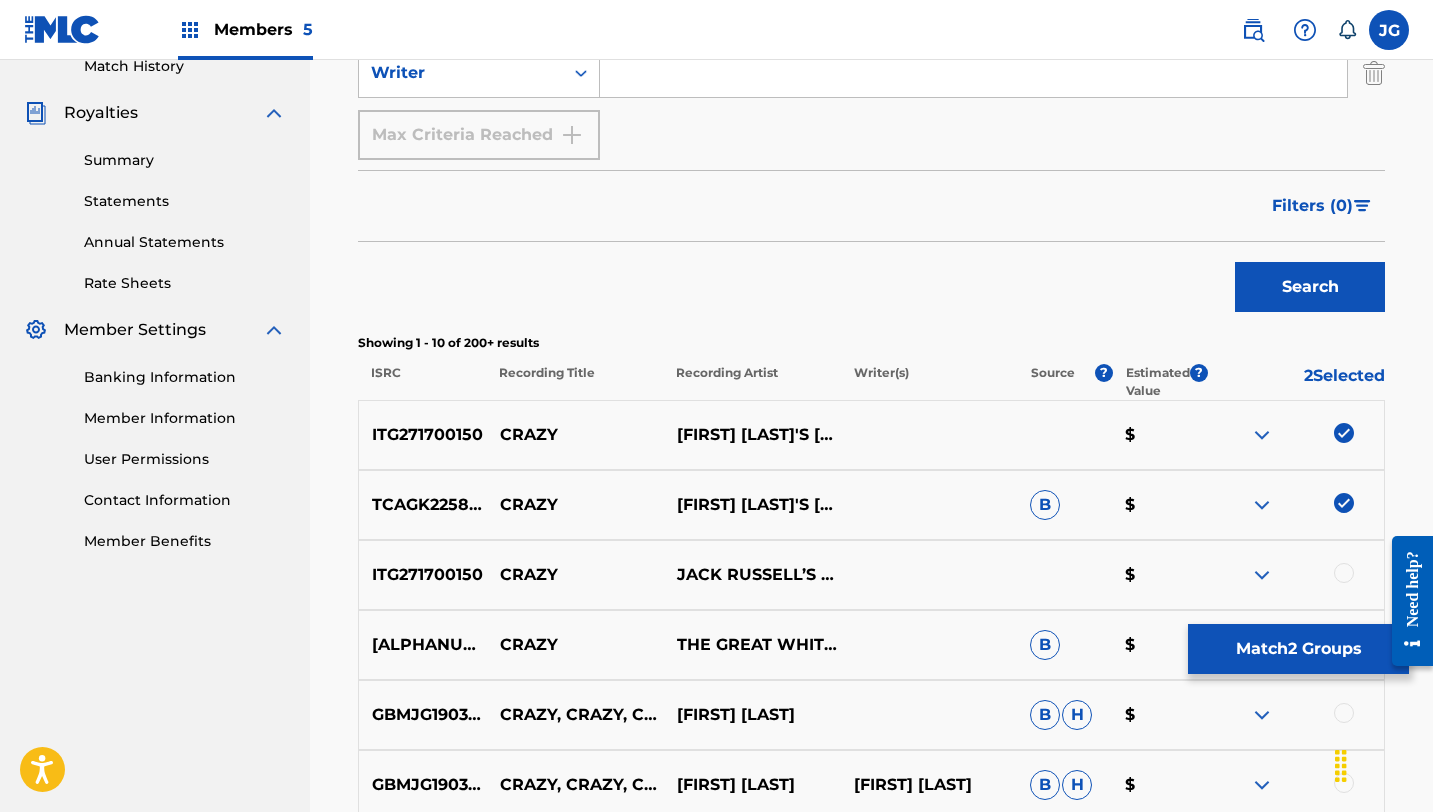 click at bounding box center [1344, 573] 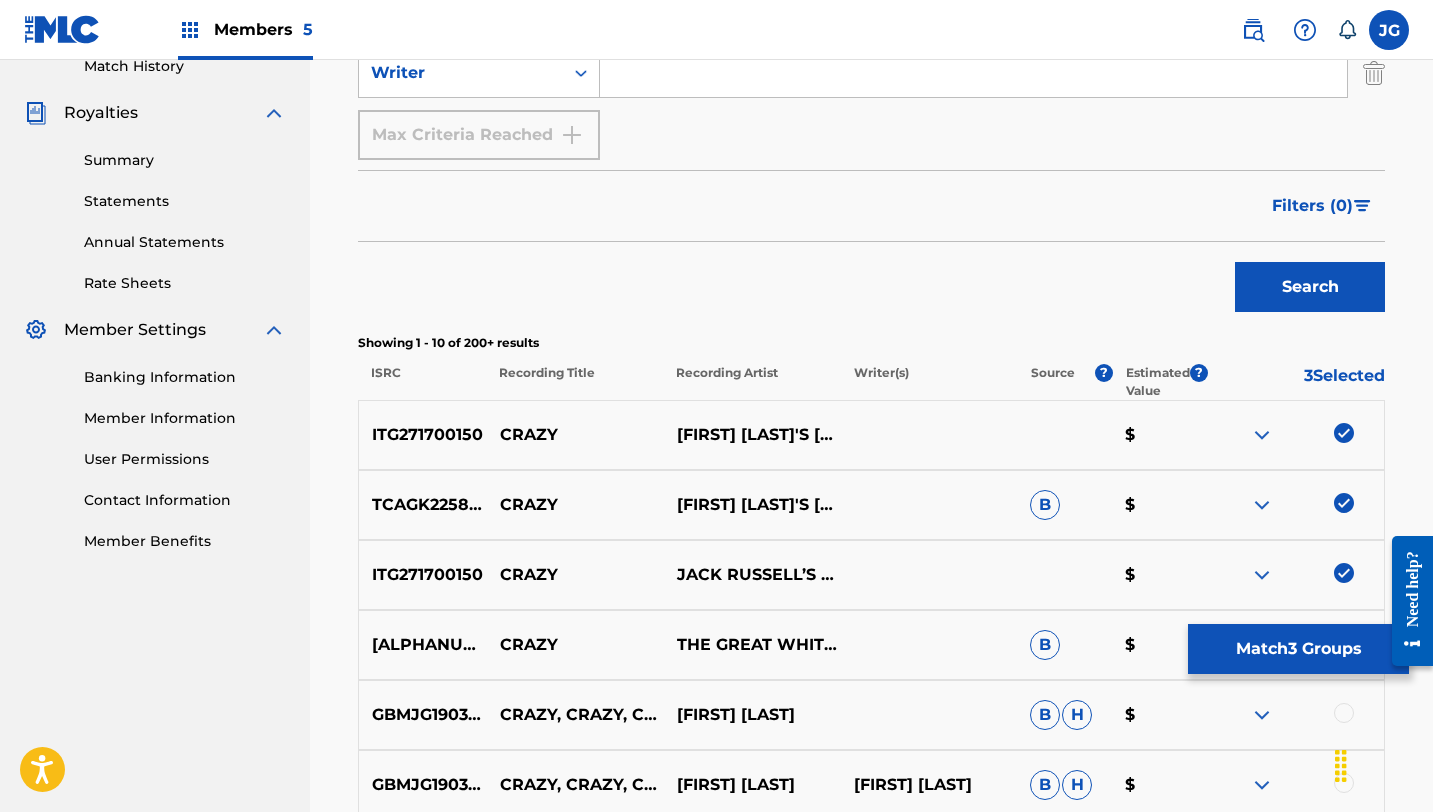 click on "Match  3 Groups" at bounding box center (1298, 649) 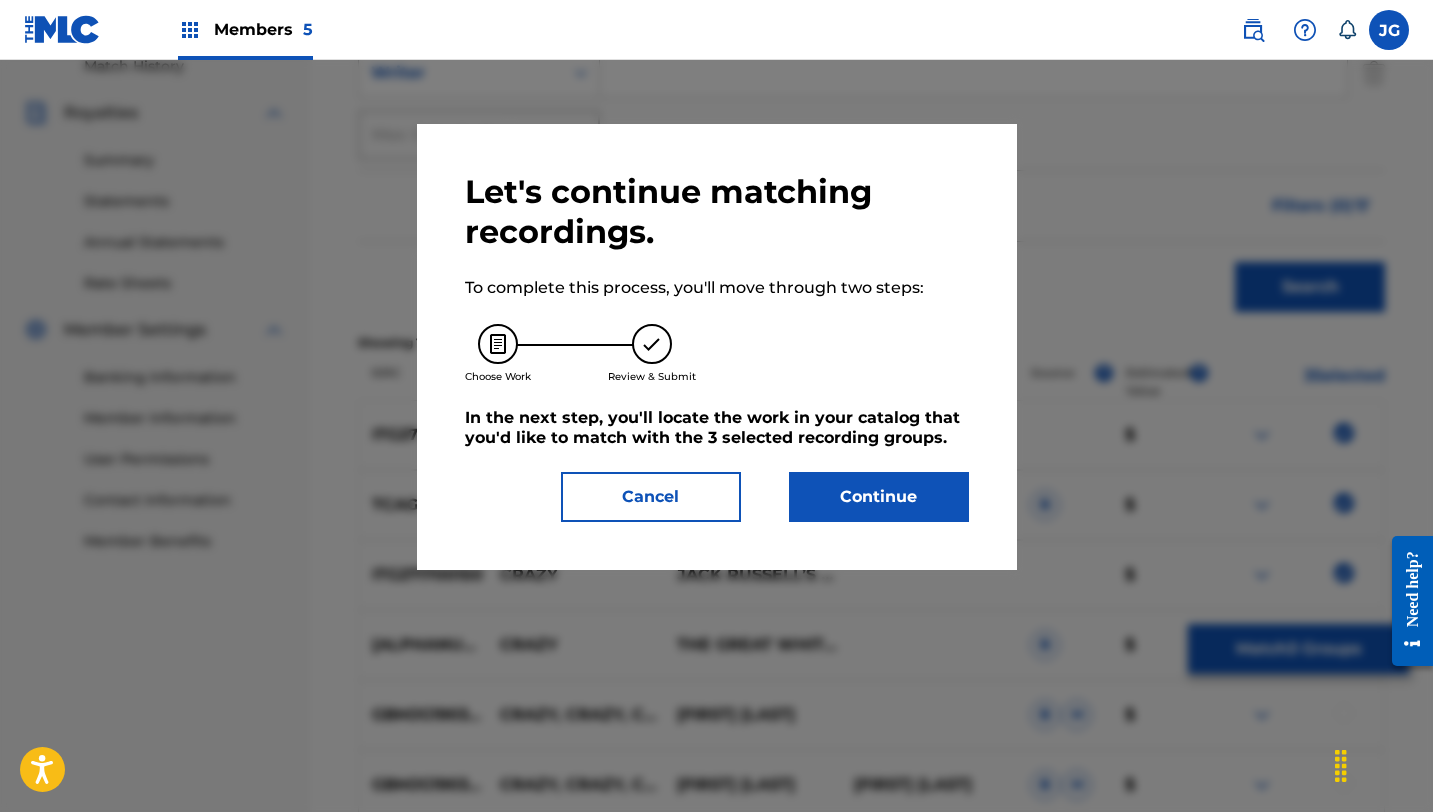 click on "Continue" at bounding box center [879, 497] 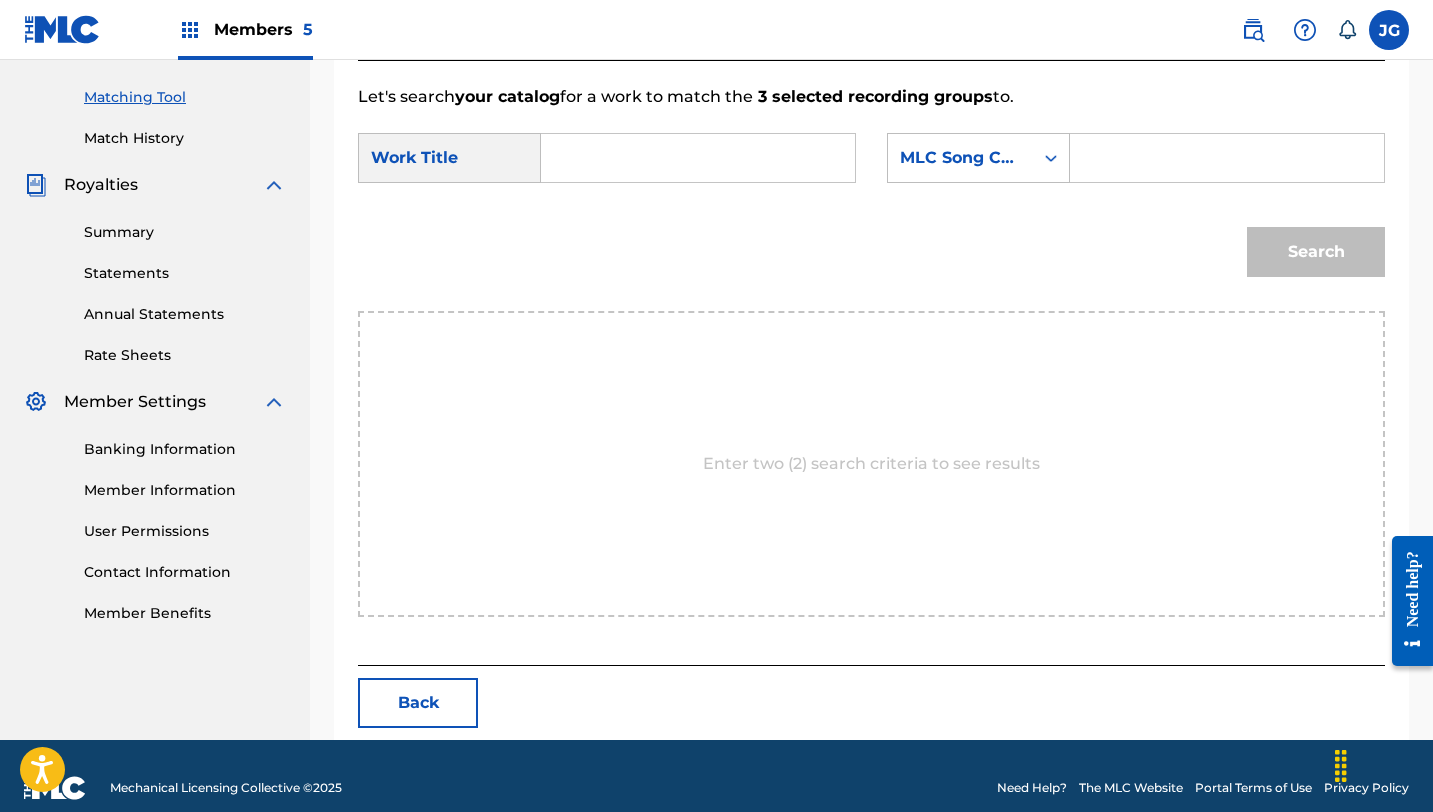 scroll, scrollTop: 520, scrollLeft: 0, axis: vertical 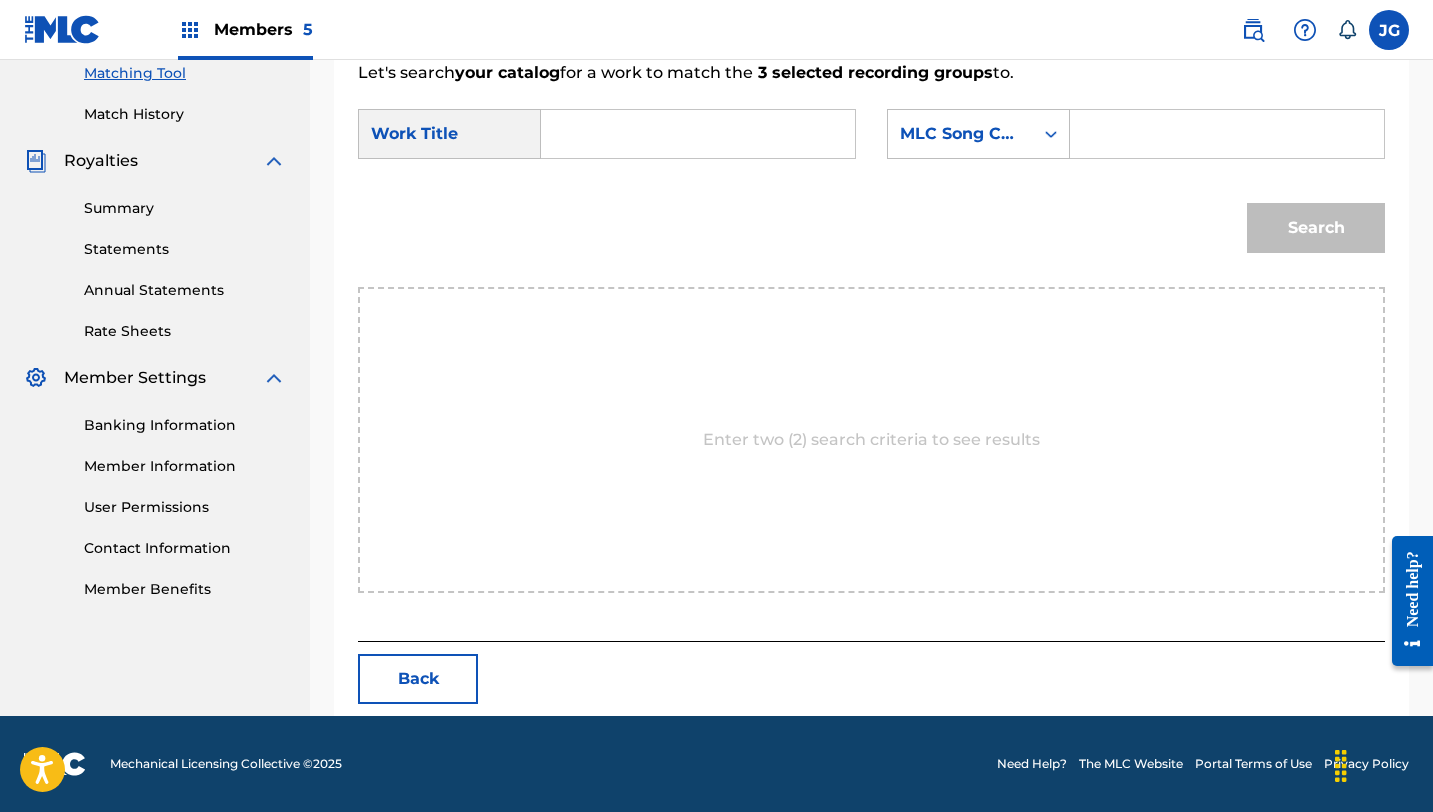 click at bounding box center [698, 134] 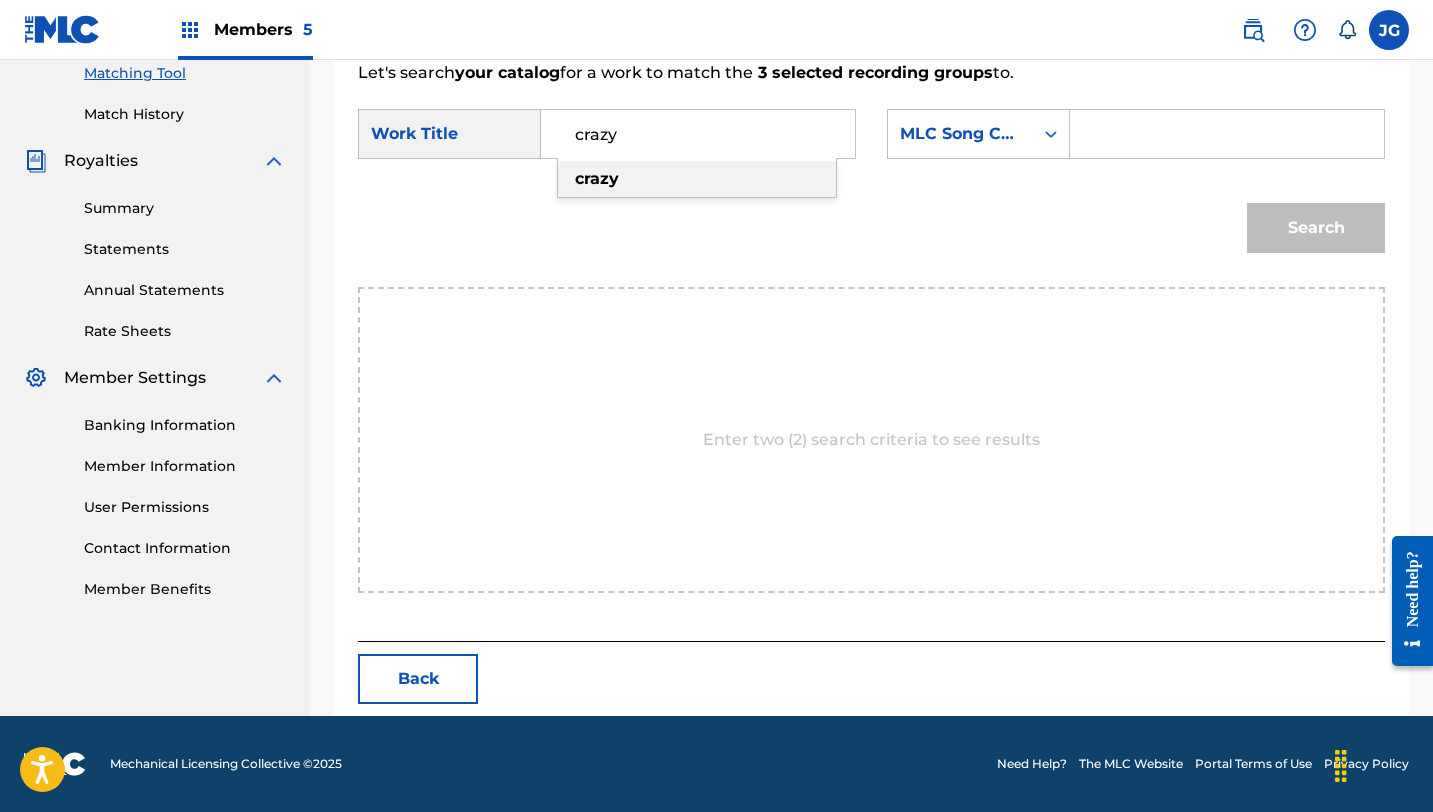 type on "crazy" 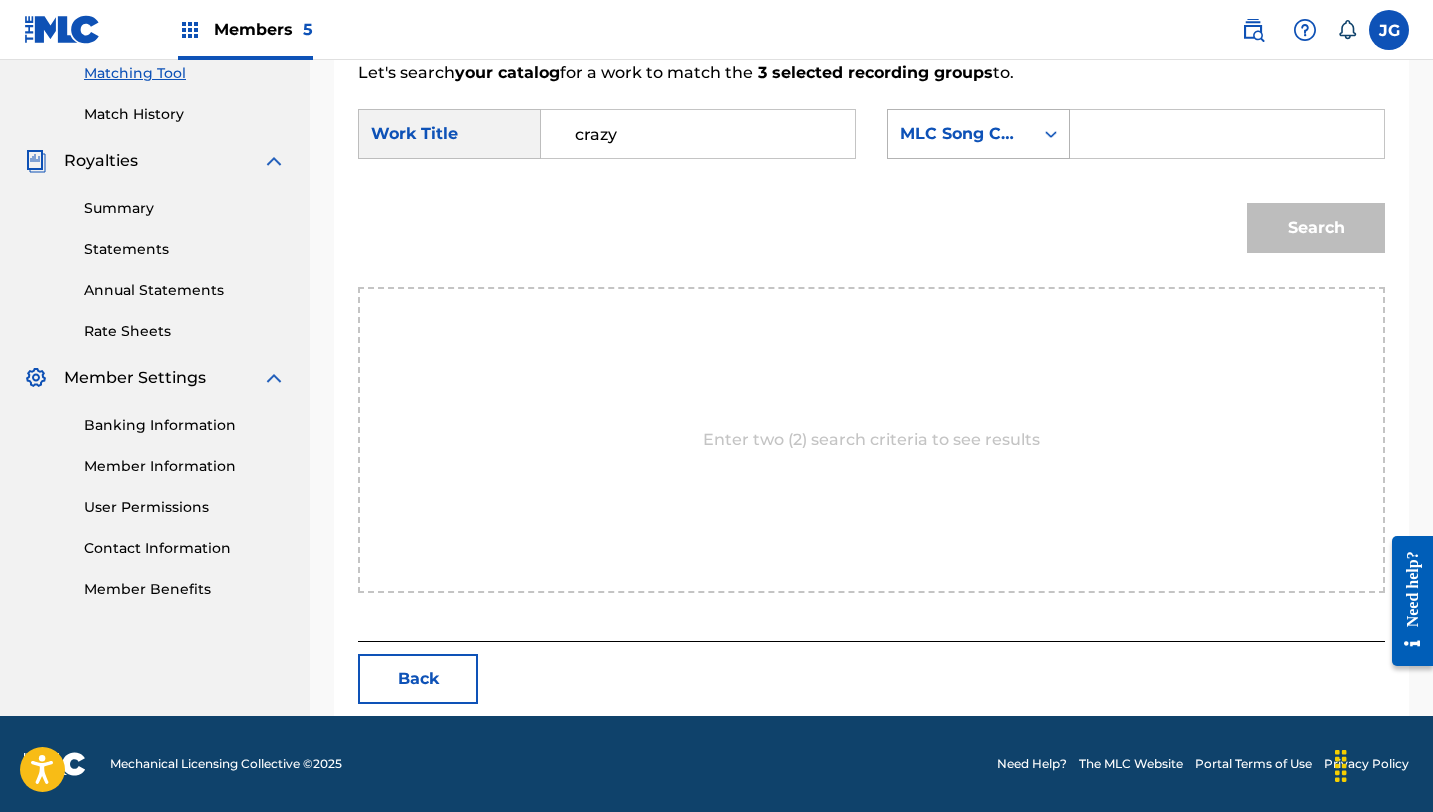 click on "MLC Song Code" at bounding box center (960, 134) 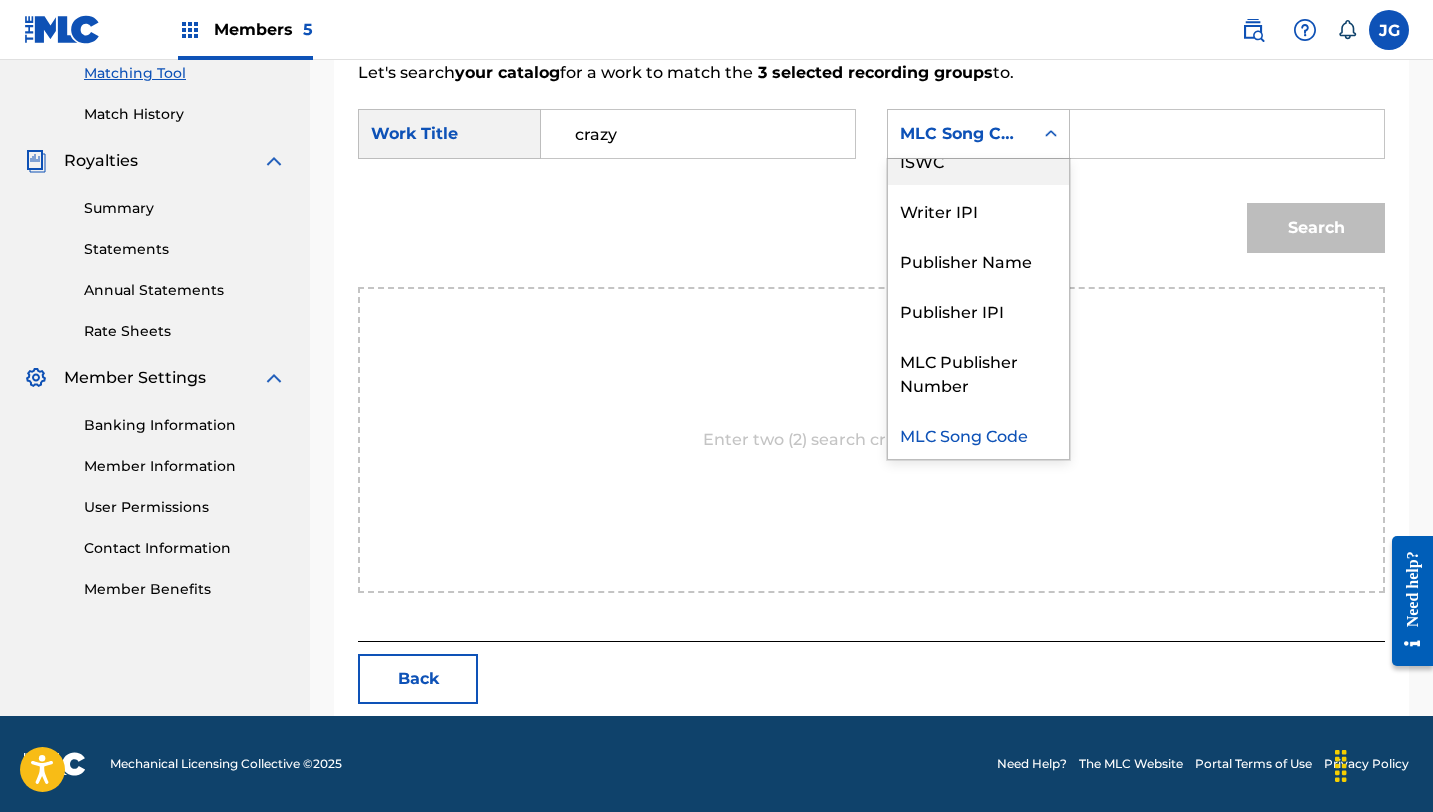 scroll, scrollTop: 0, scrollLeft: 0, axis: both 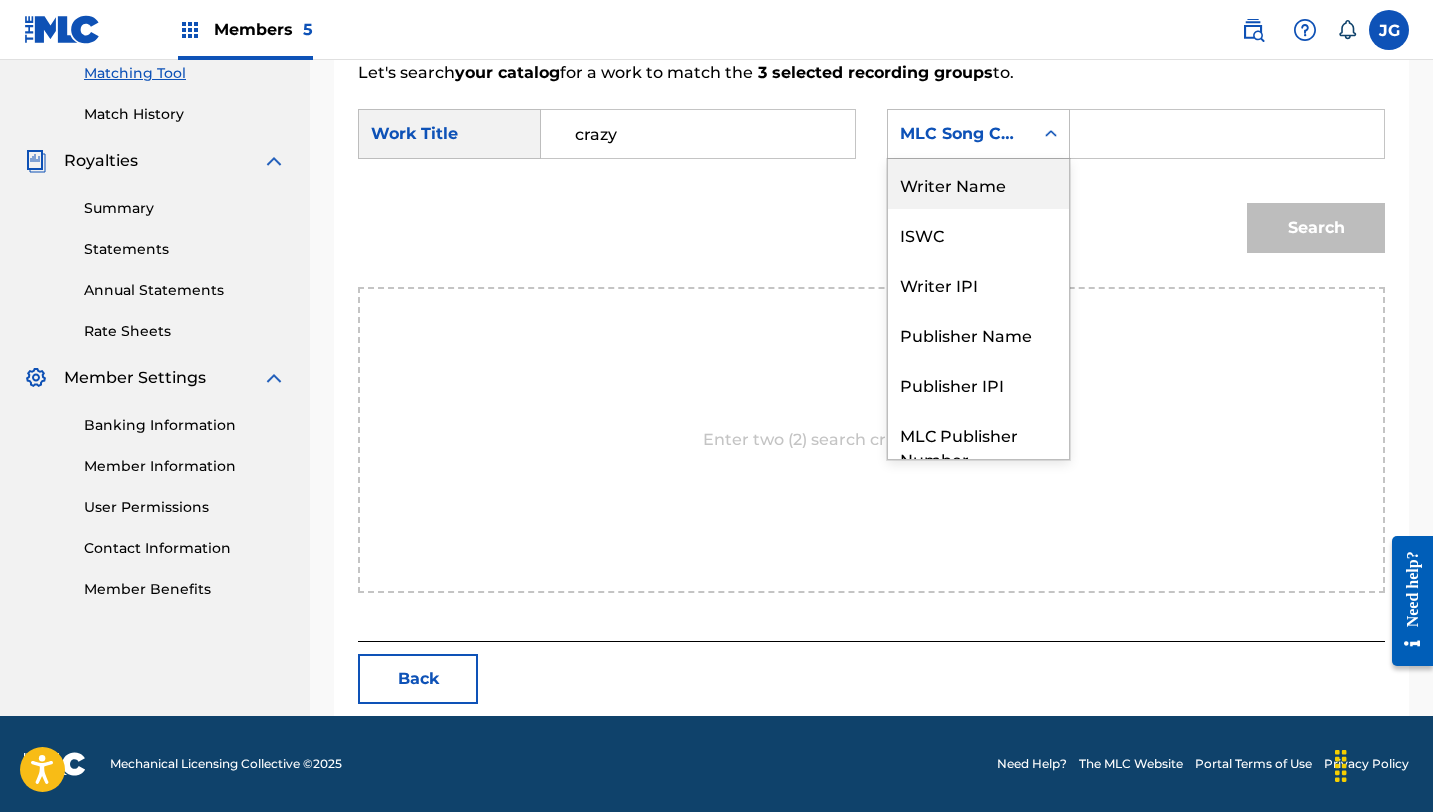 click on "Writer Name" at bounding box center [978, 184] 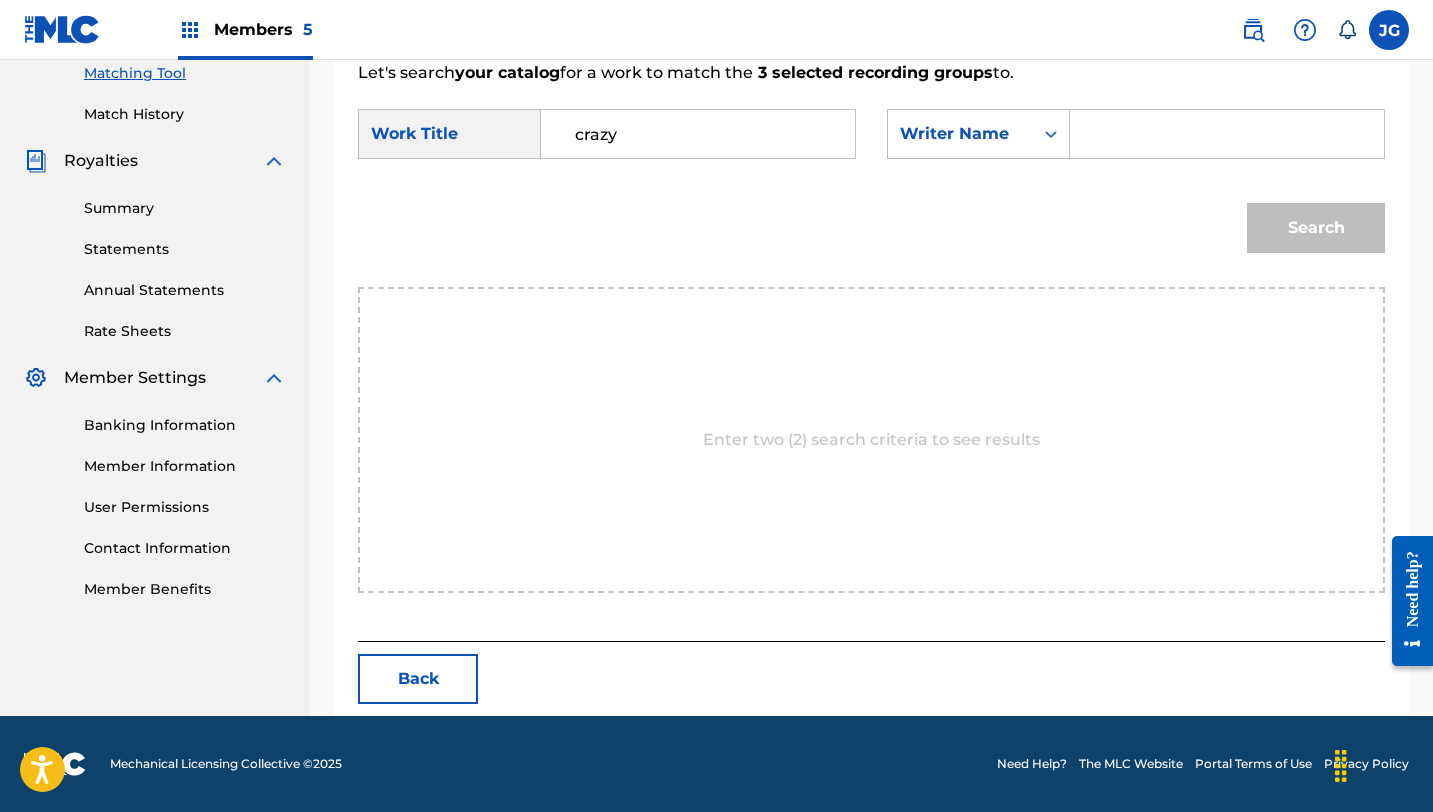 click at bounding box center (1227, 134) 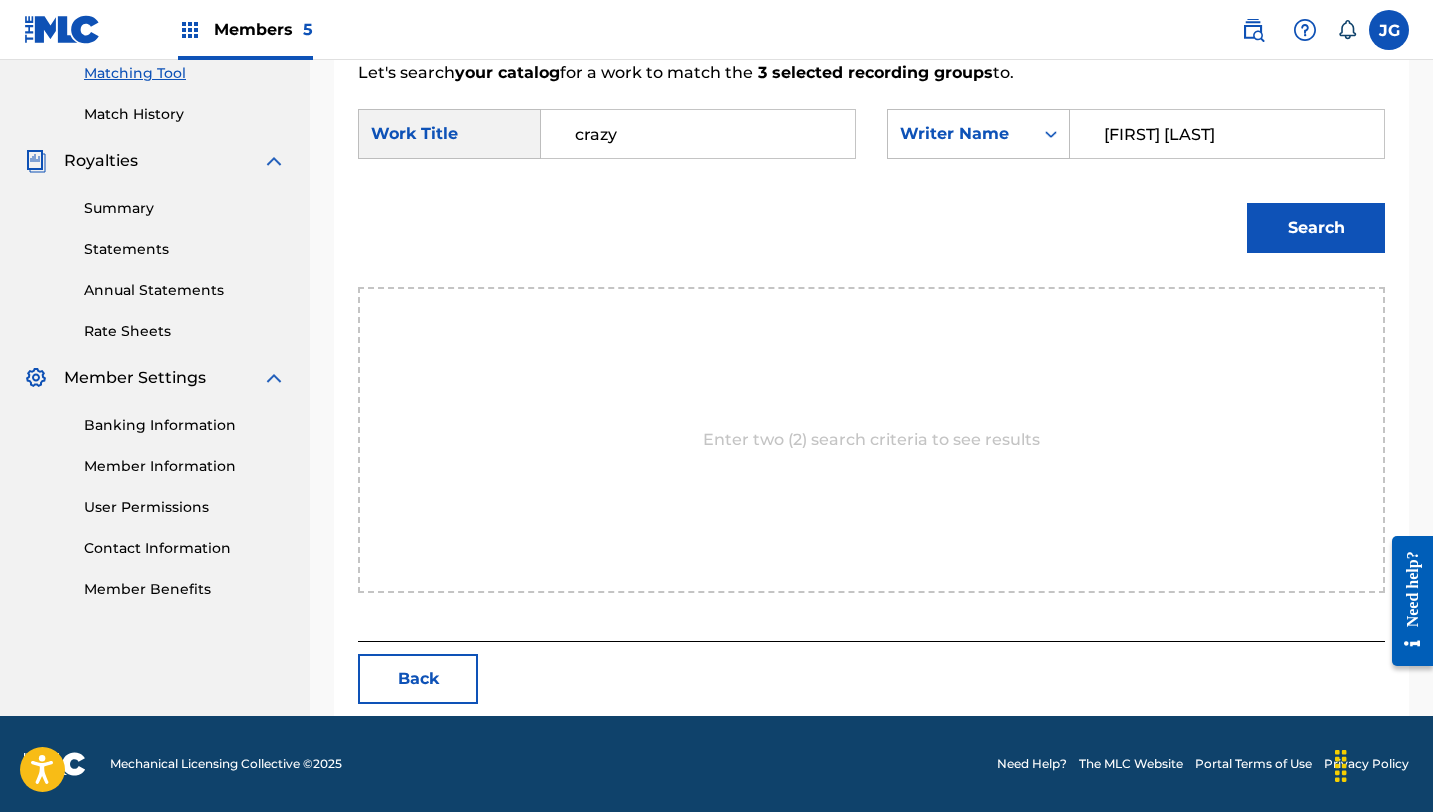 click on "Search" at bounding box center (1316, 228) 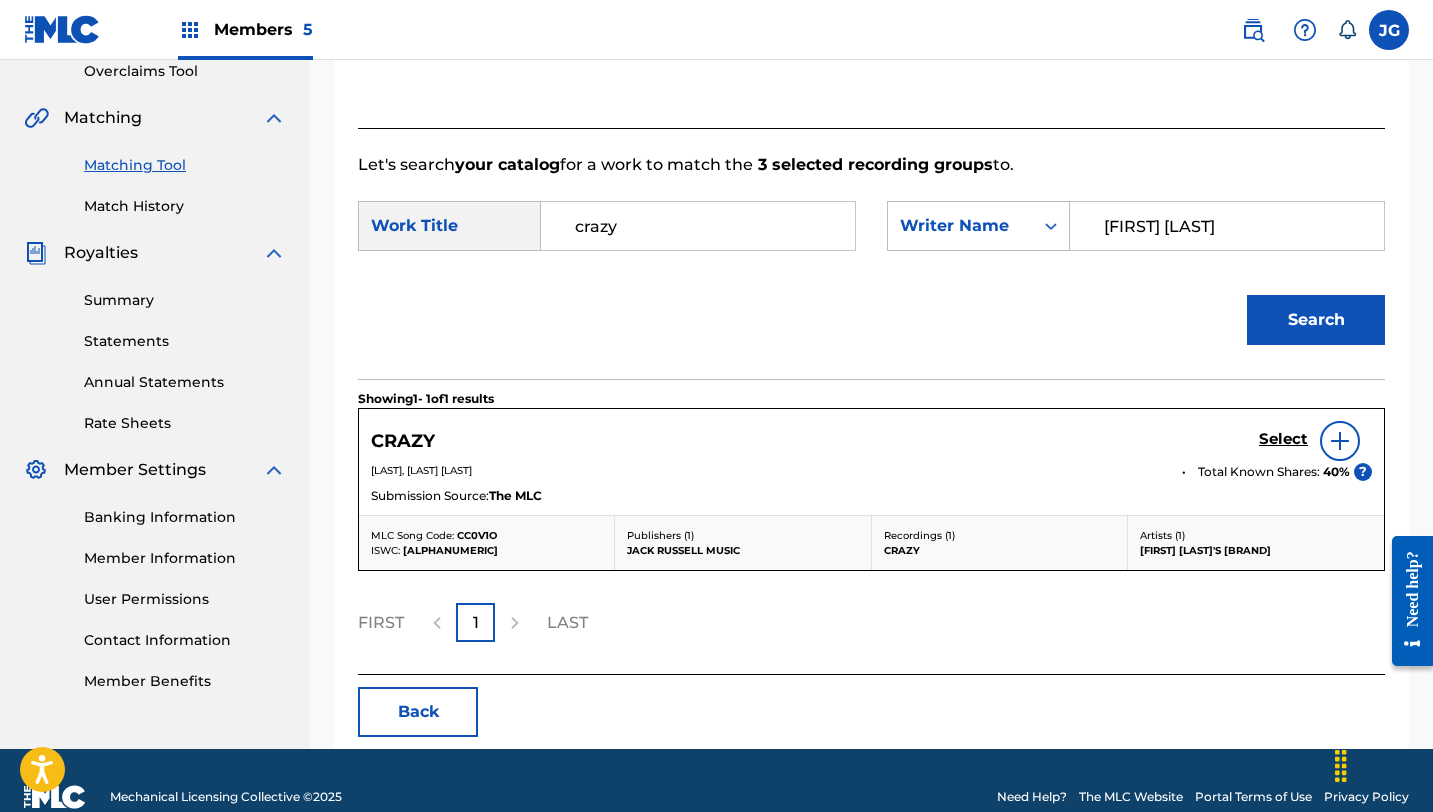 scroll, scrollTop: 461, scrollLeft: 0, axis: vertical 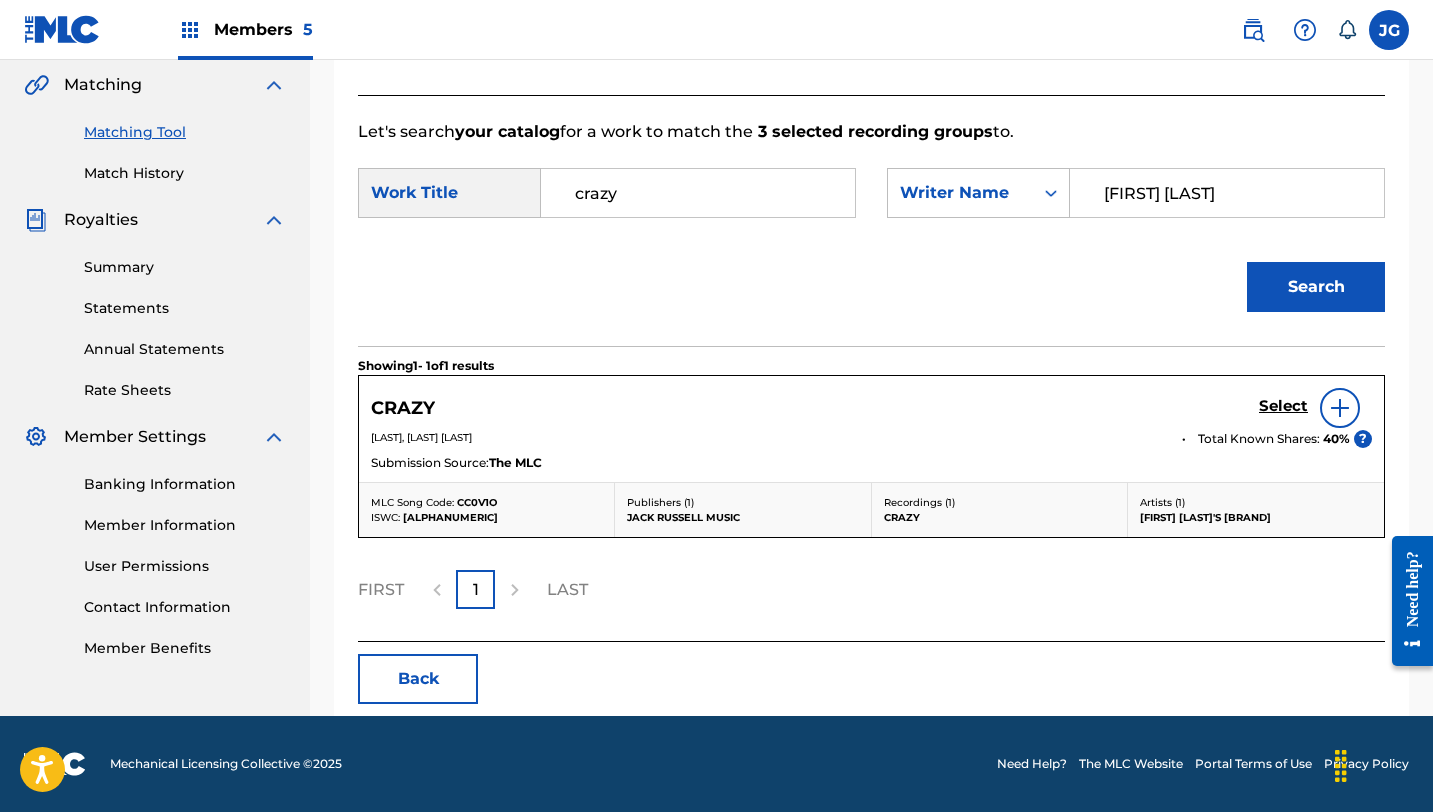 click on "Select" at bounding box center [1283, 406] 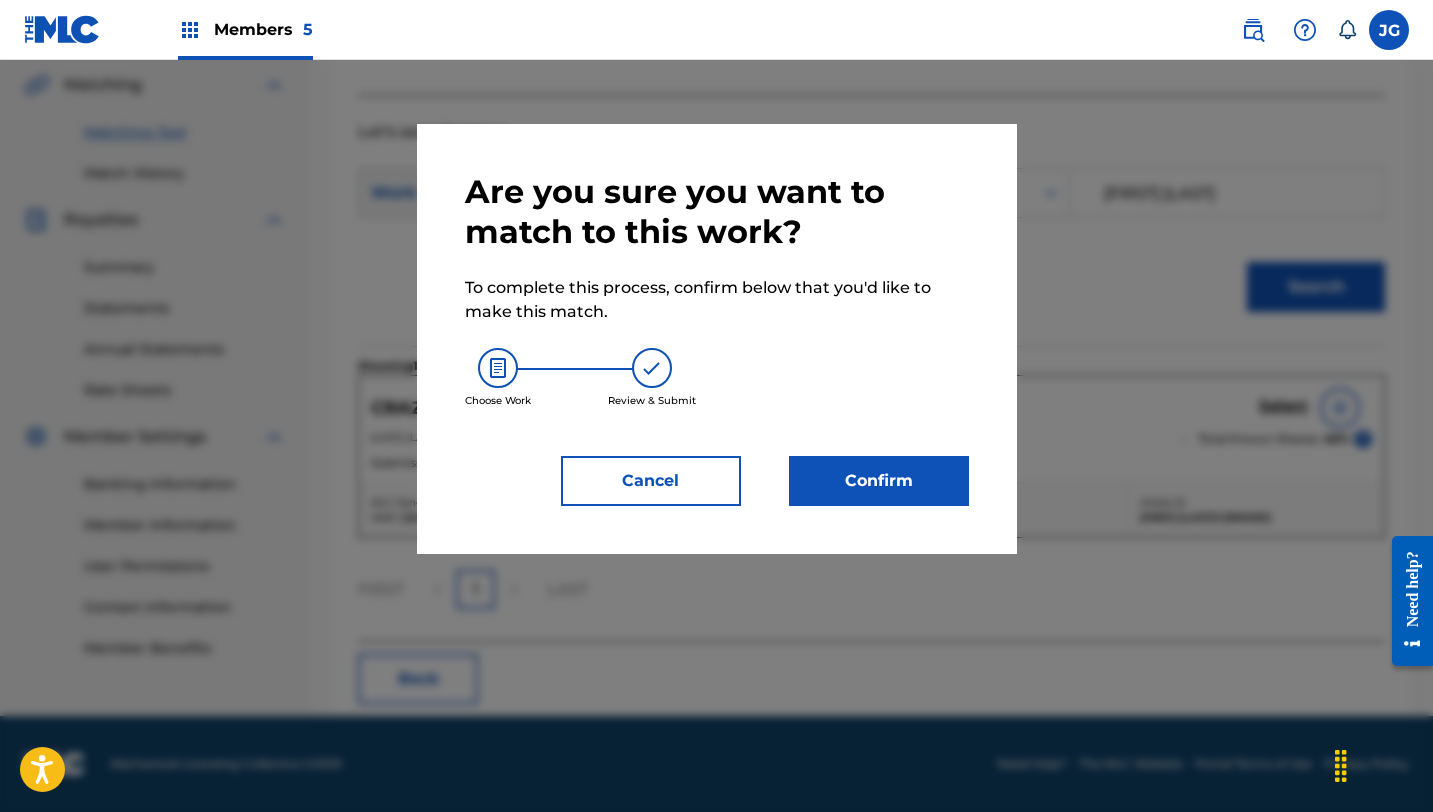 click on "Confirm" at bounding box center [879, 481] 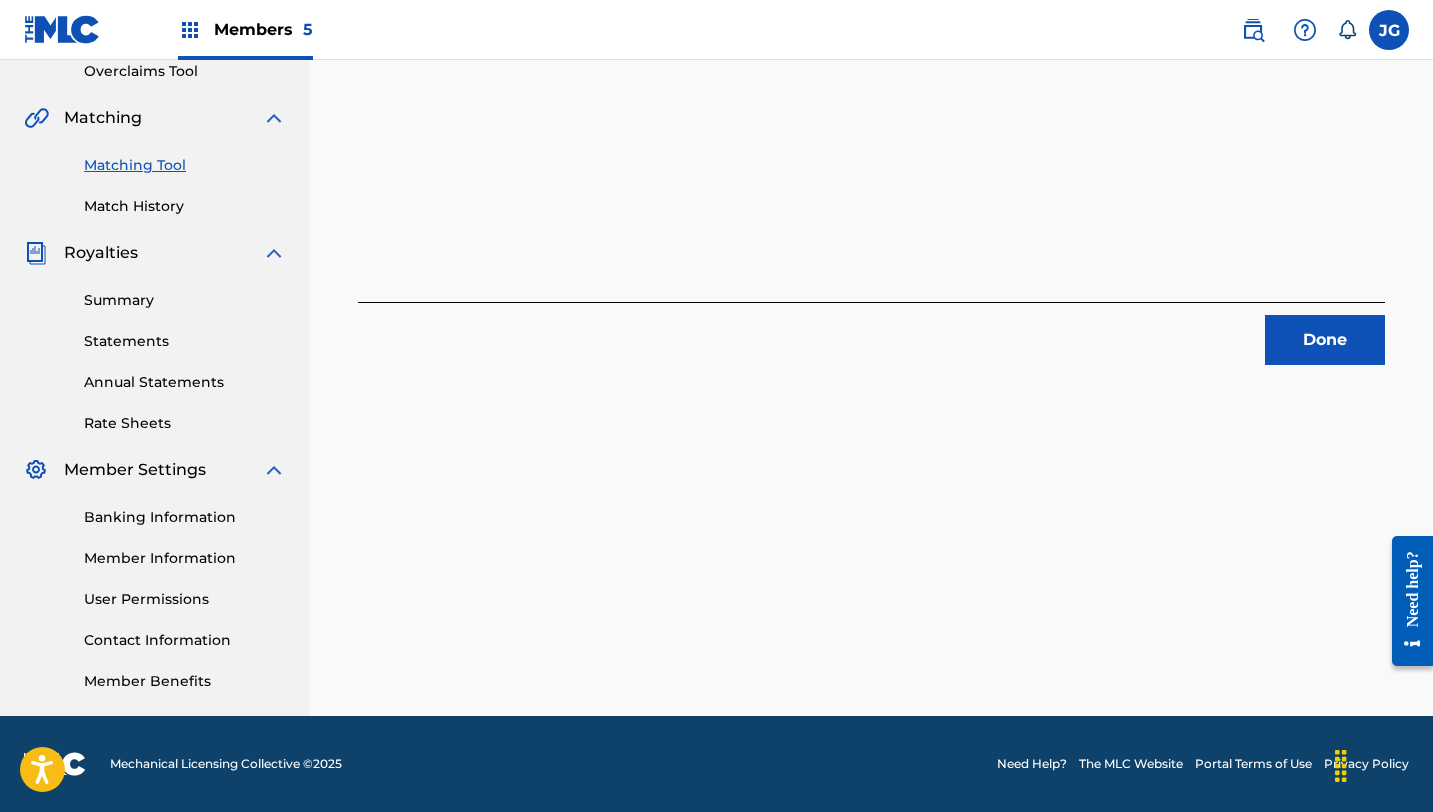 click on "Done" at bounding box center (1325, 340) 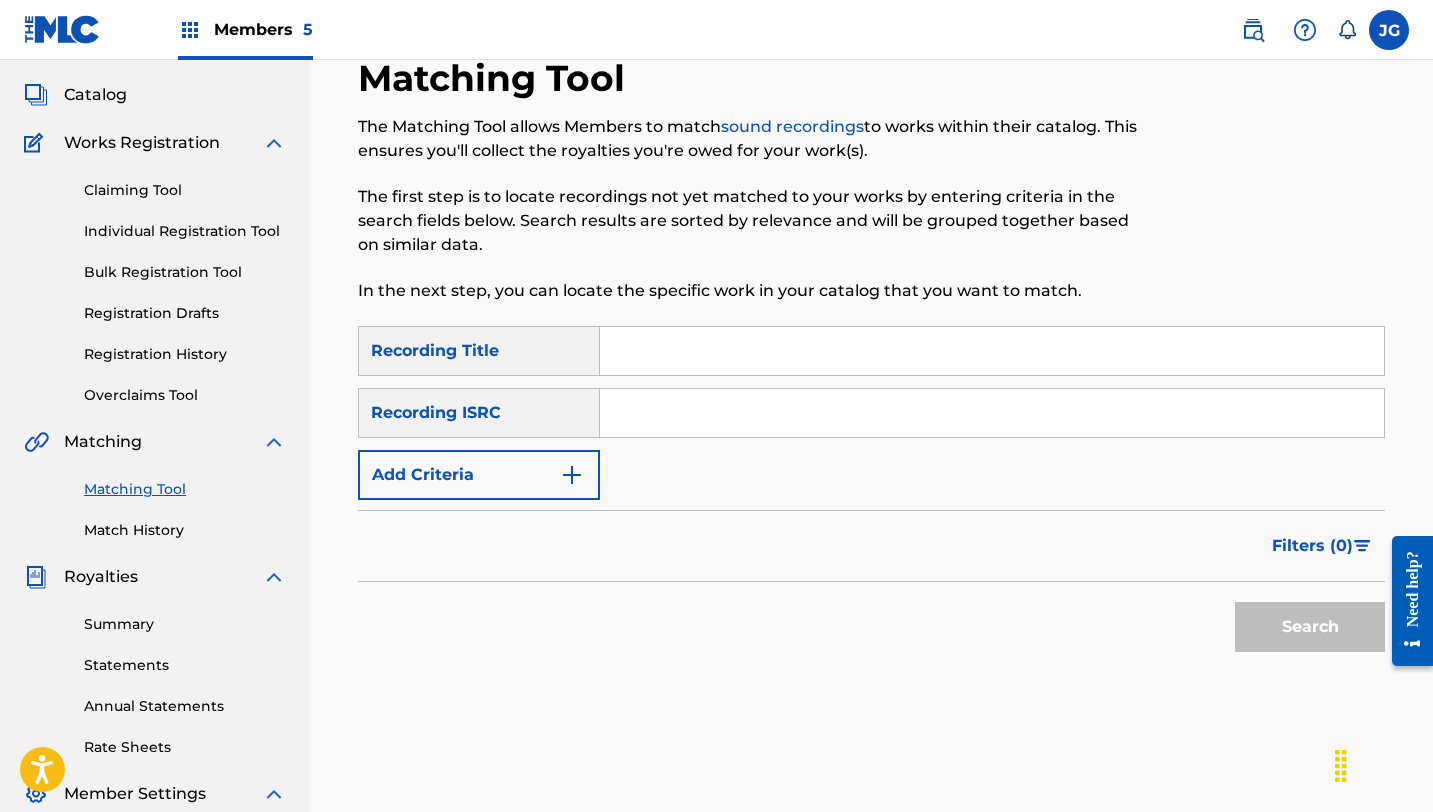 scroll, scrollTop: 102, scrollLeft: 0, axis: vertical 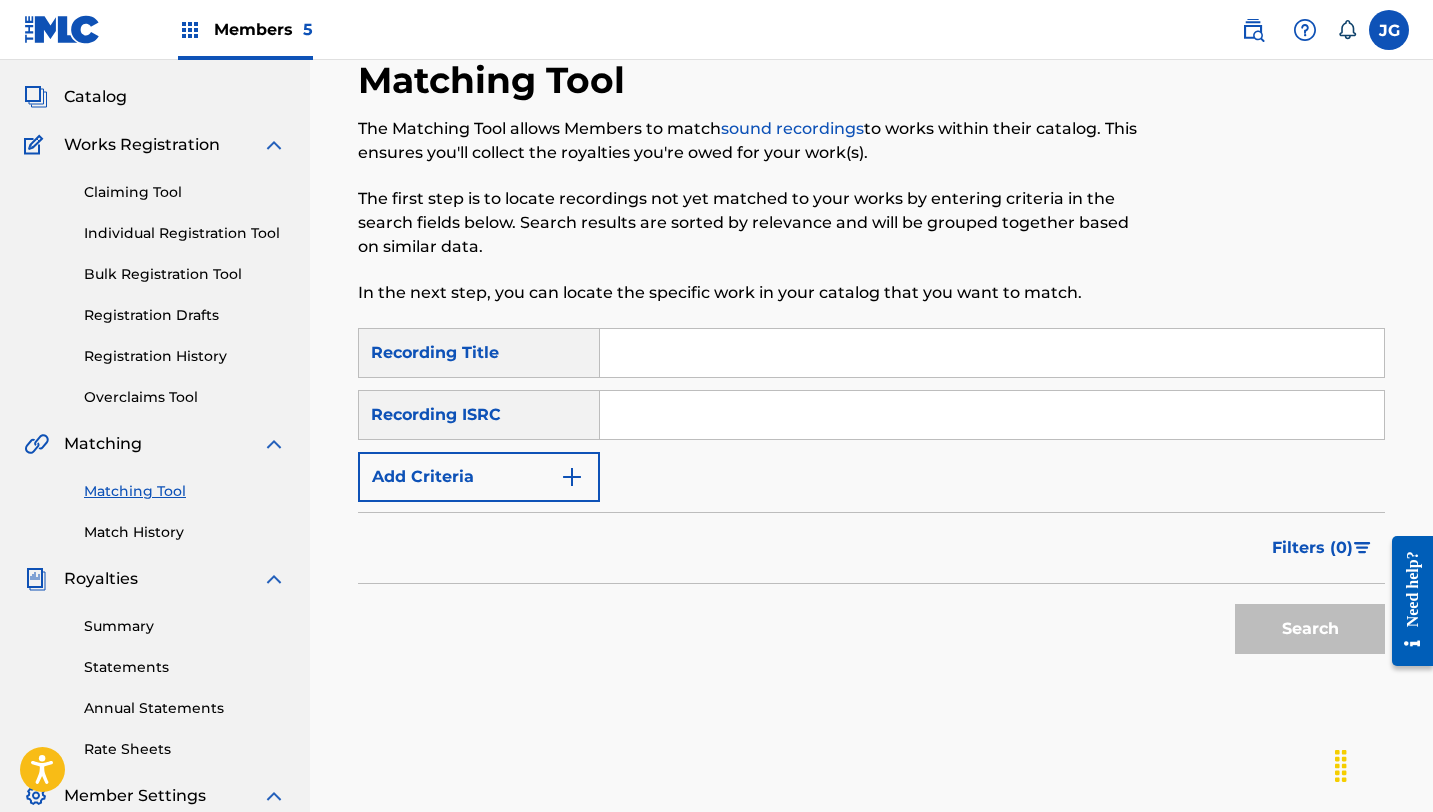 click at bounding box center (992, 353) 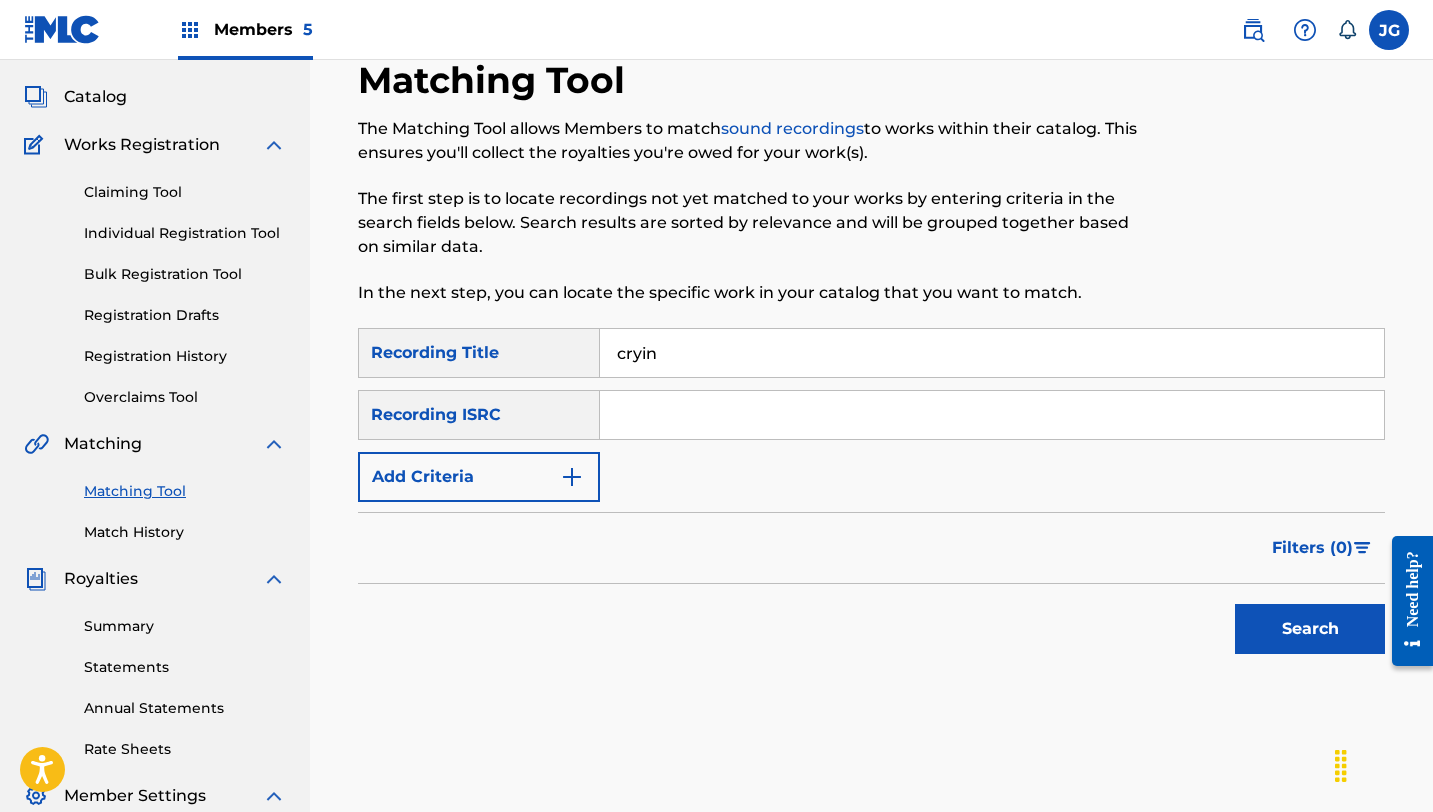 type on "cryin" 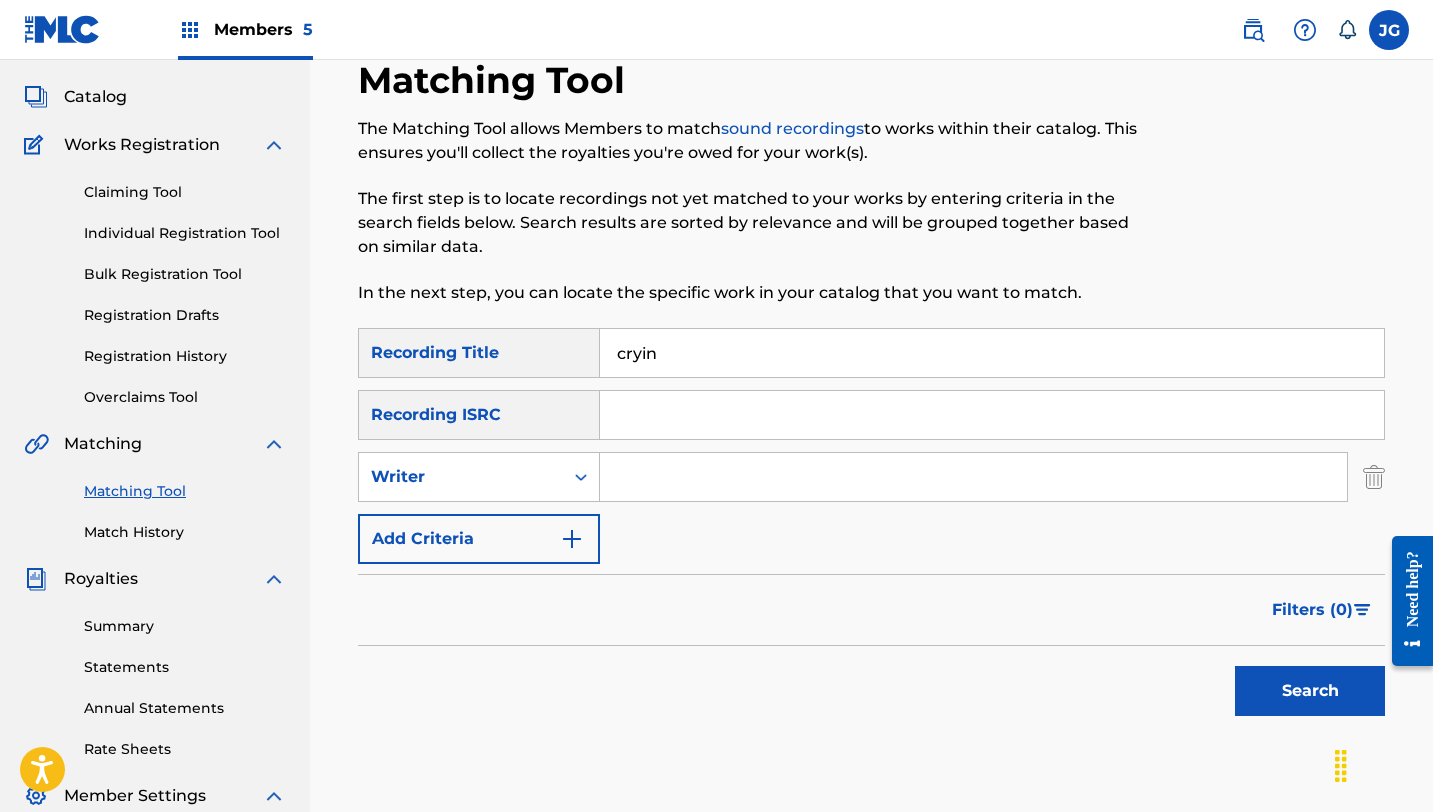 click at bounding box center (973, 477) 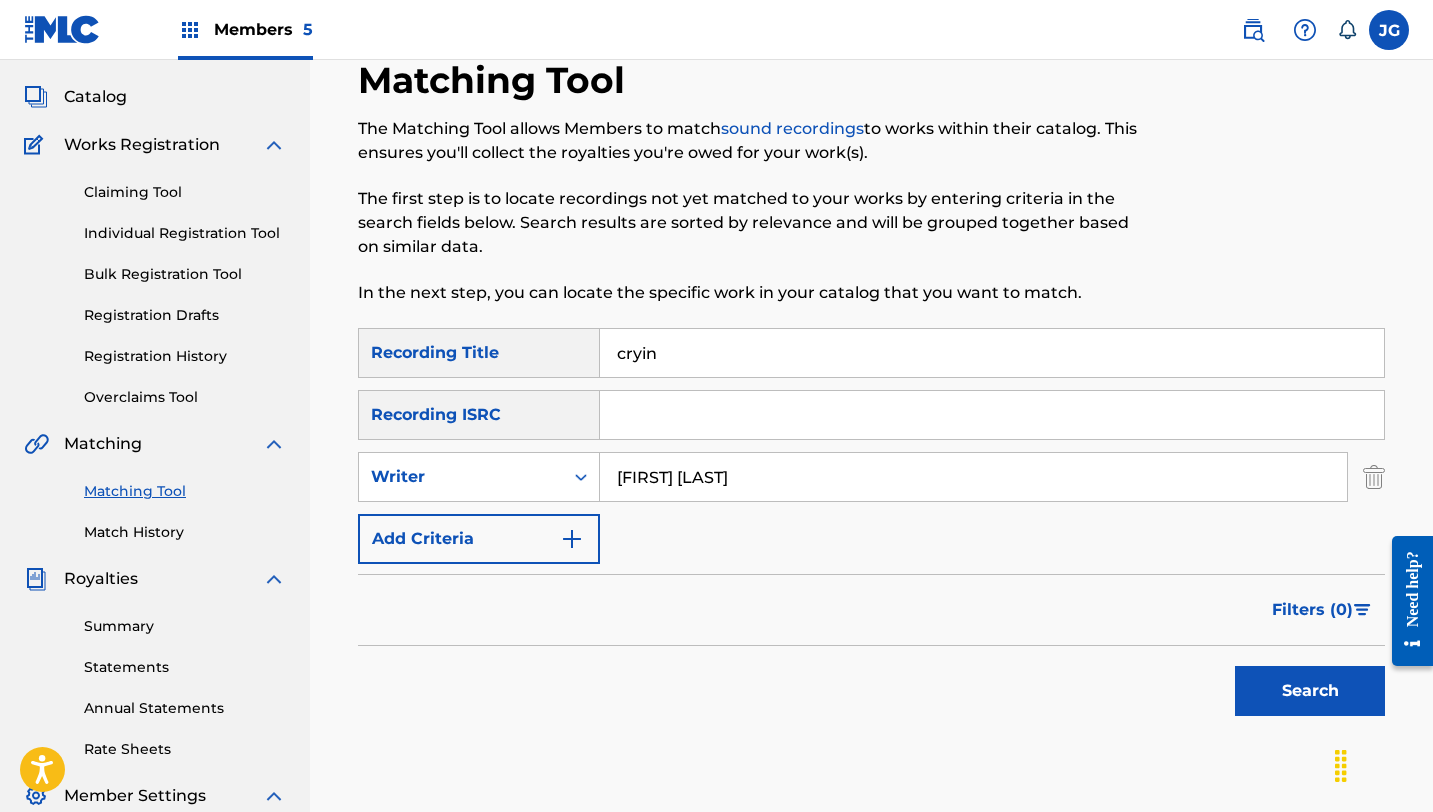 click on "Add Criteria" at bounding box center (479, 539) 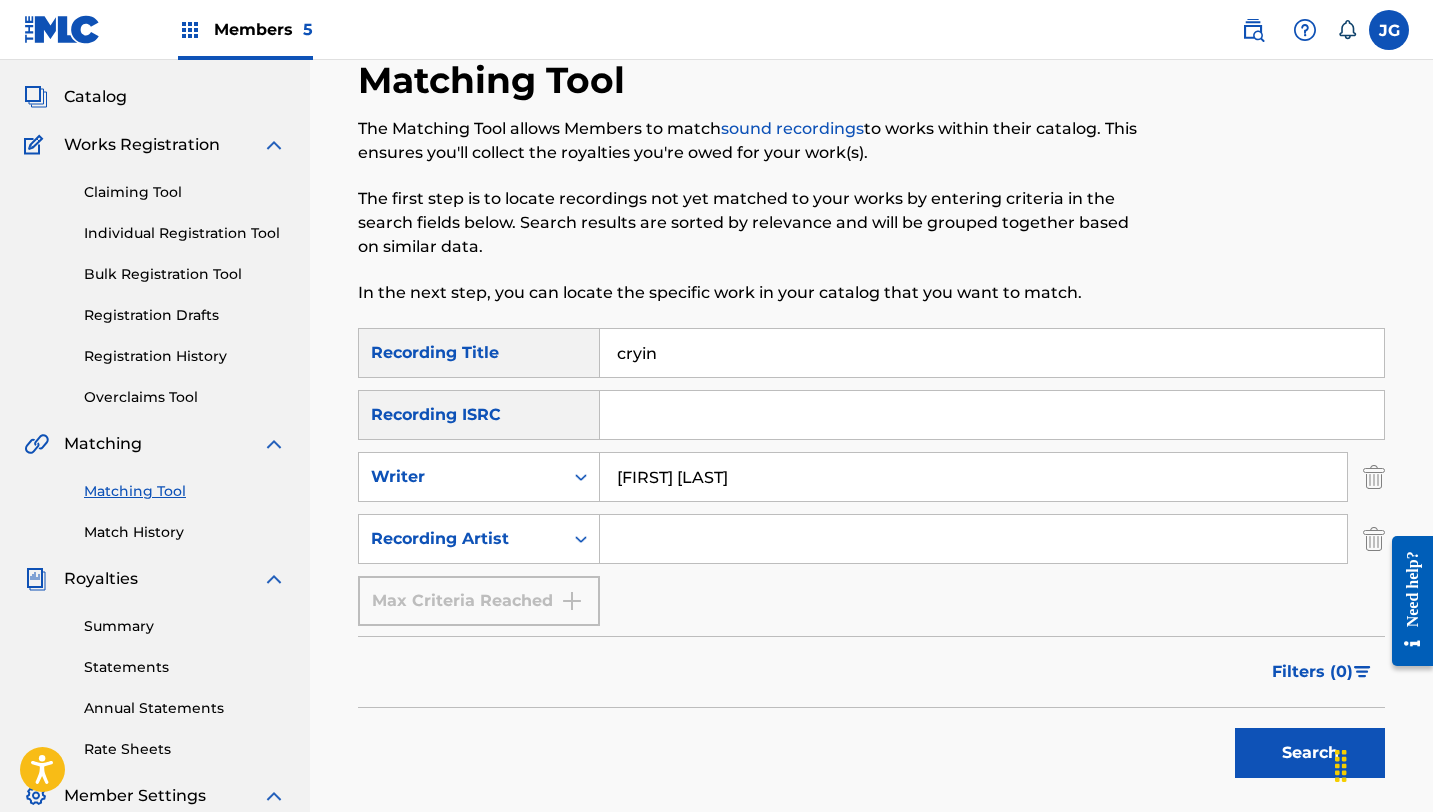 click at bounding box center (973, 539) 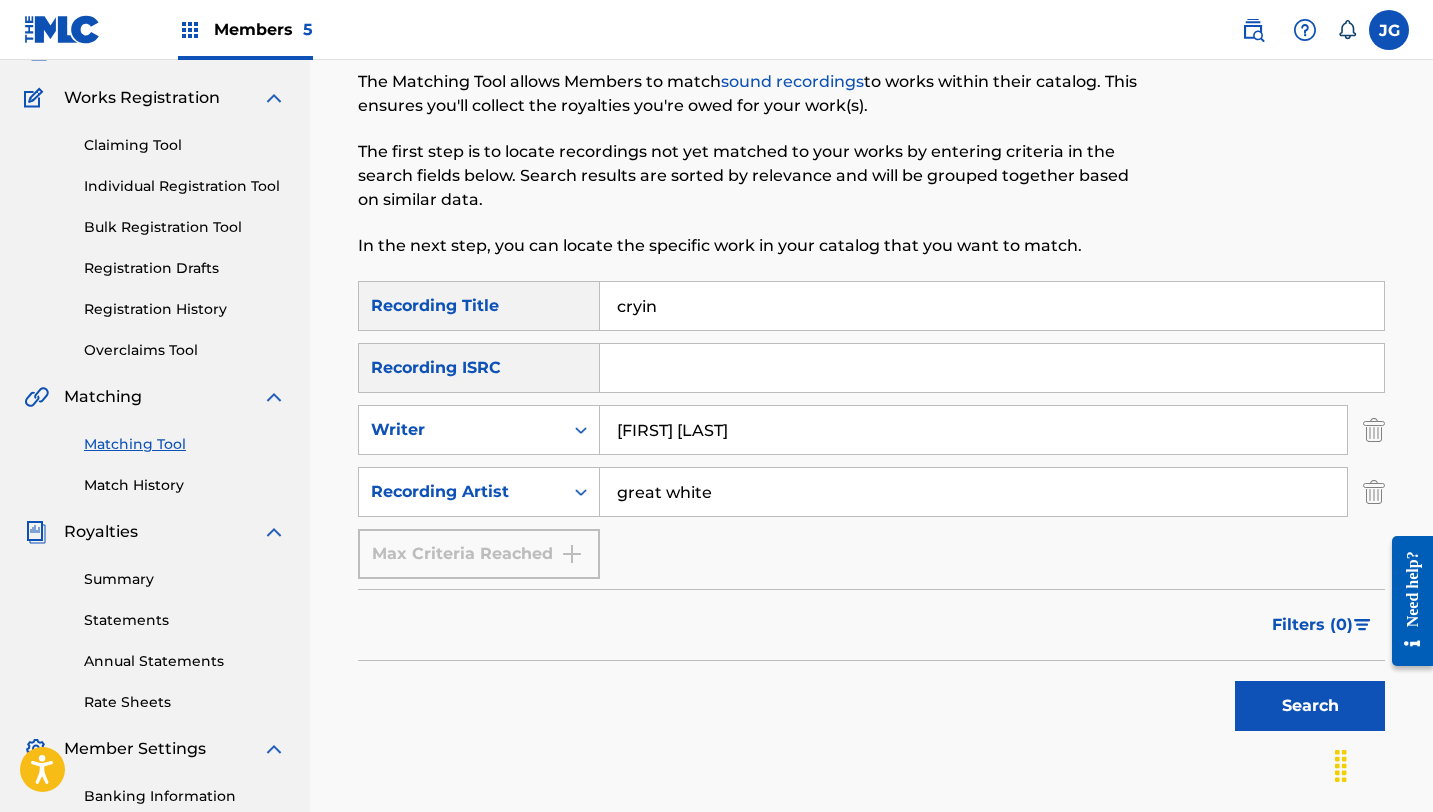 scroll, scrollTop: 174, scrollLeft: 0, axis: vertical 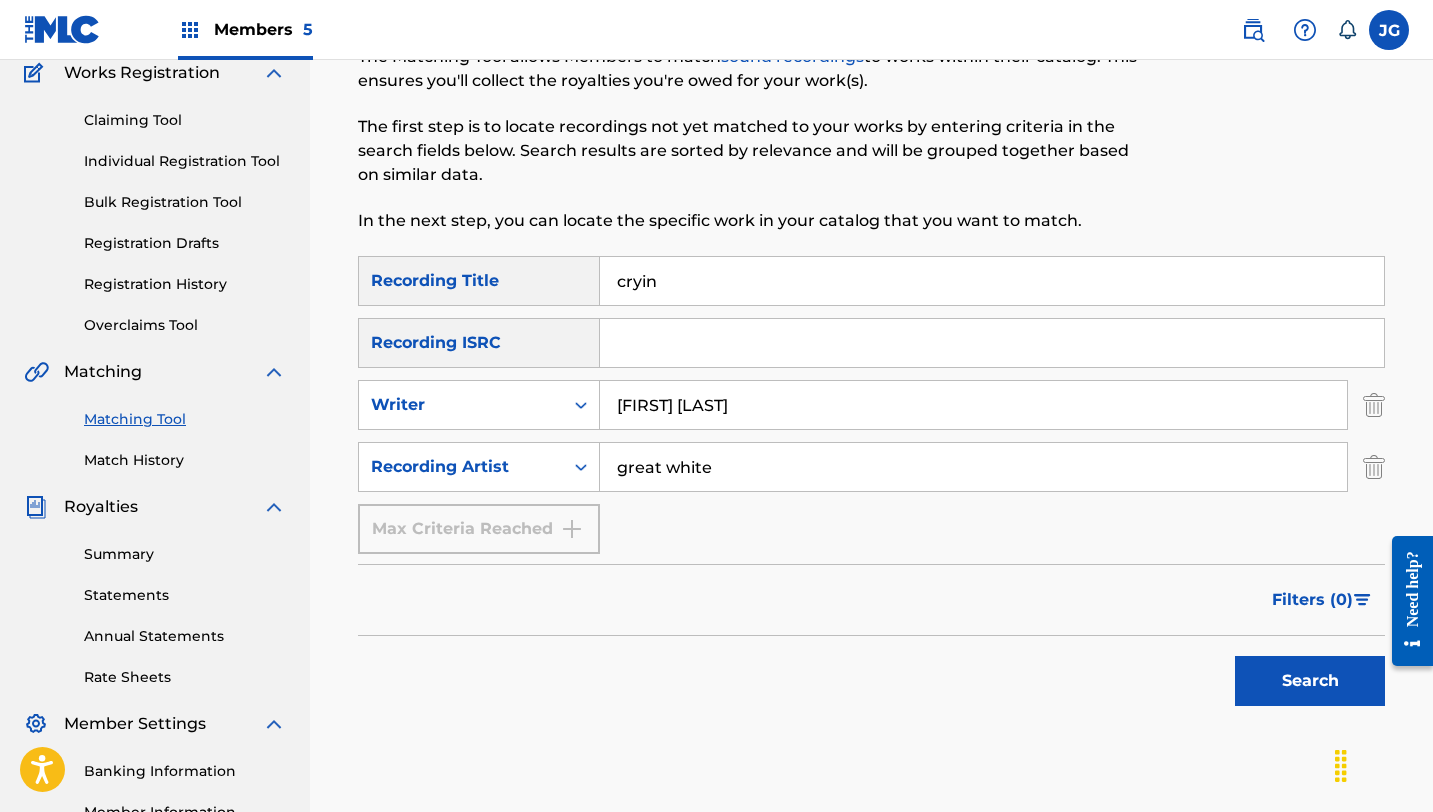 click on "Search" at bounding box center (1310, 681) 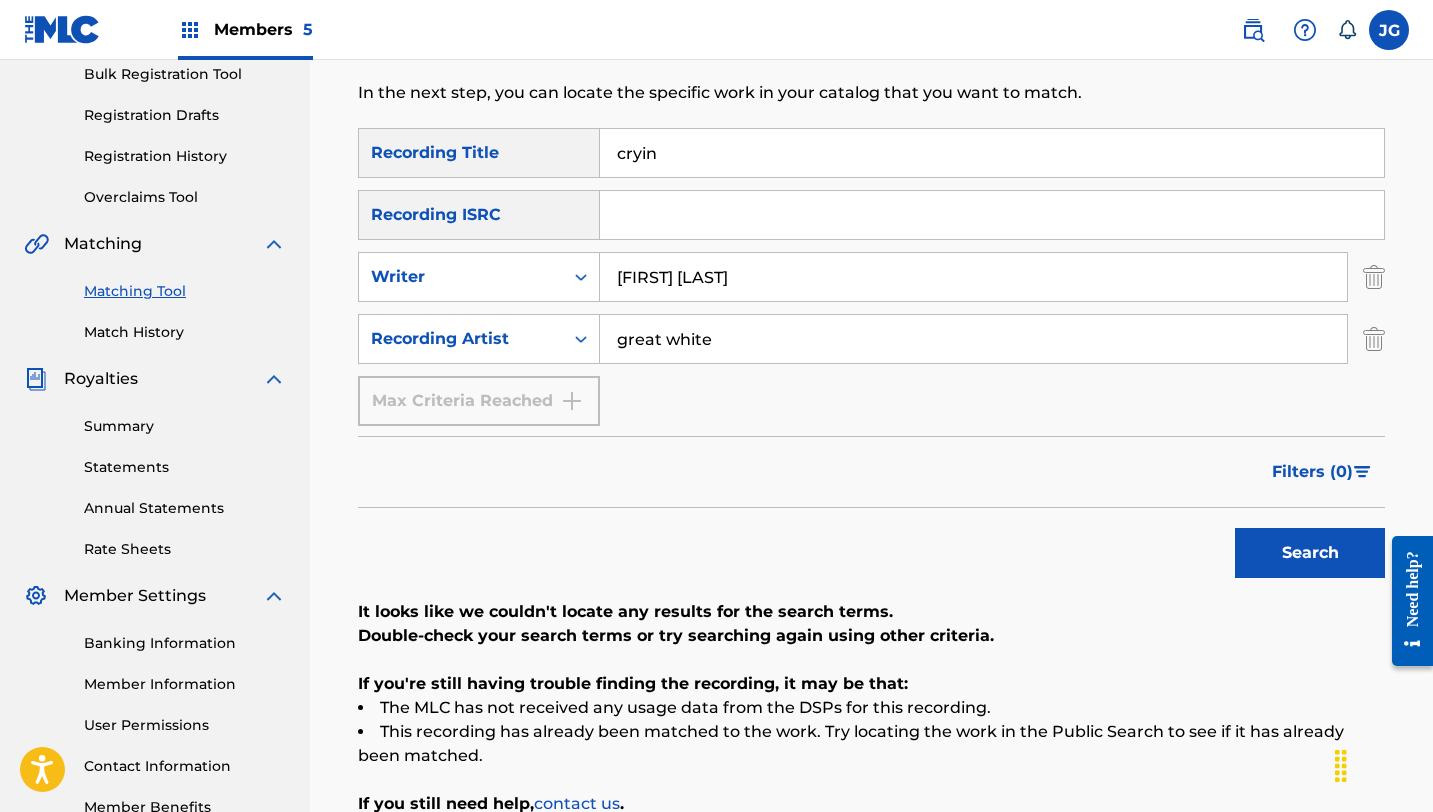scroll, scrollTop: 316, scrollLeft: 0, axis: vertical 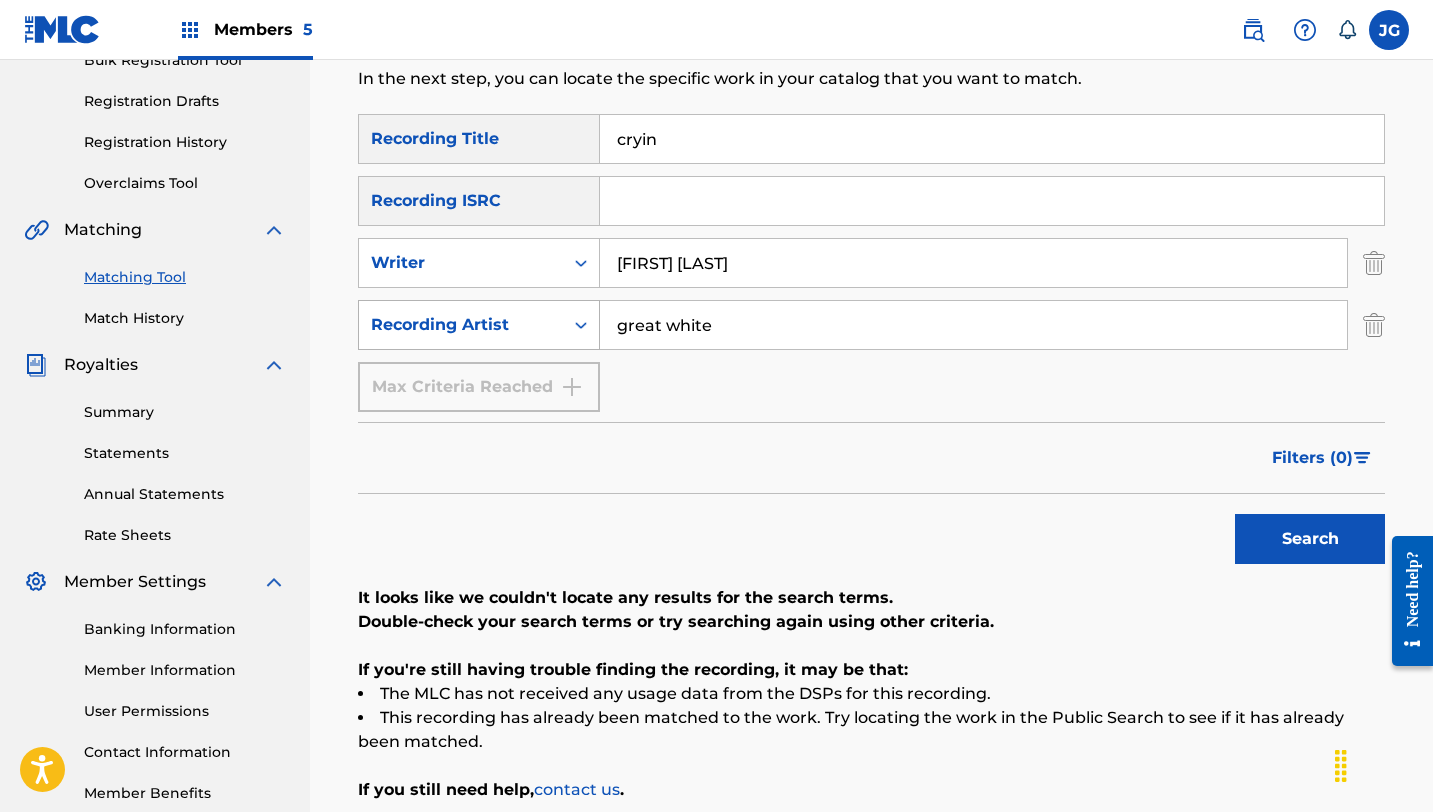 drag, startPoint x: 732, startPoint y: 321, endPoint x: 528, endPoint y: 317, distance: 204.03922 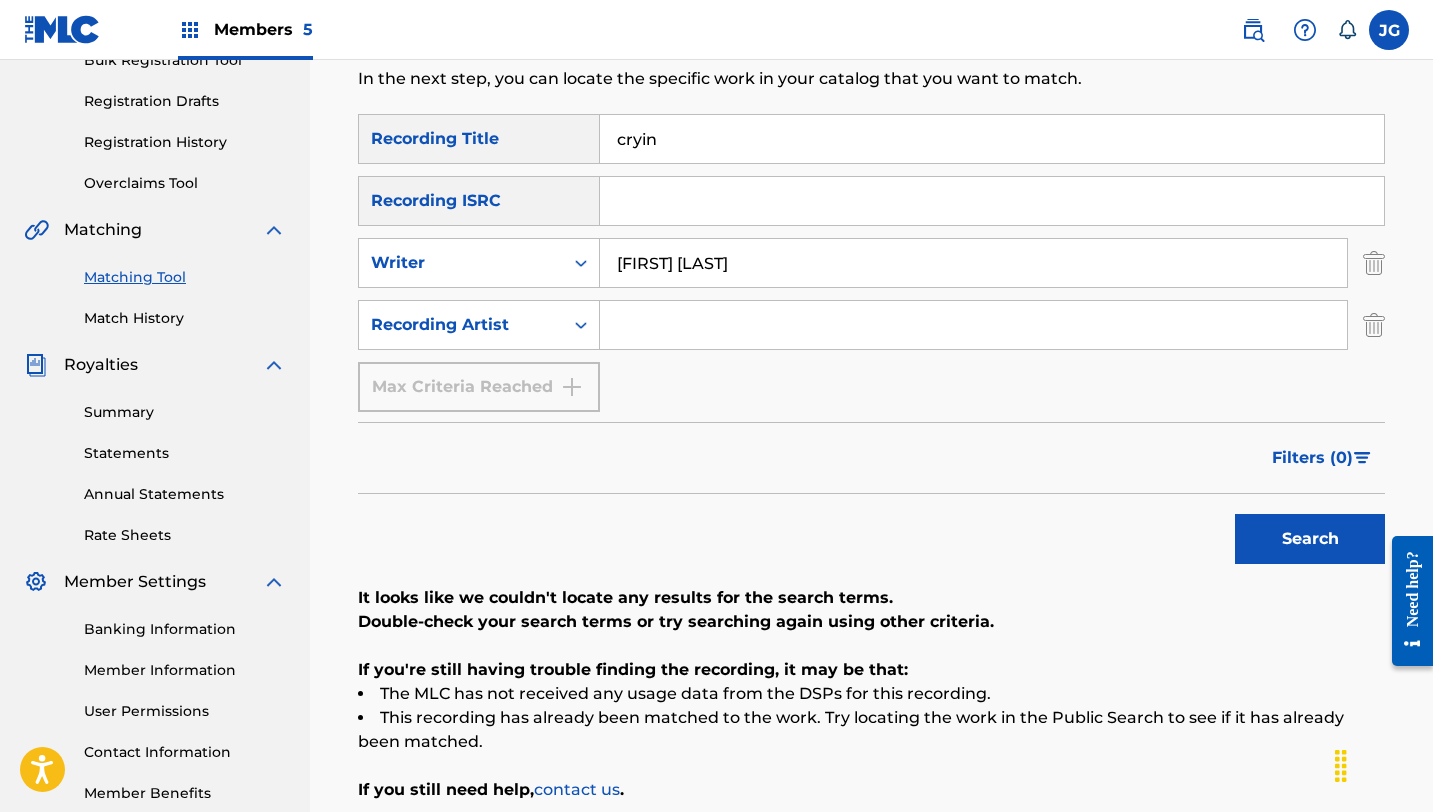 type 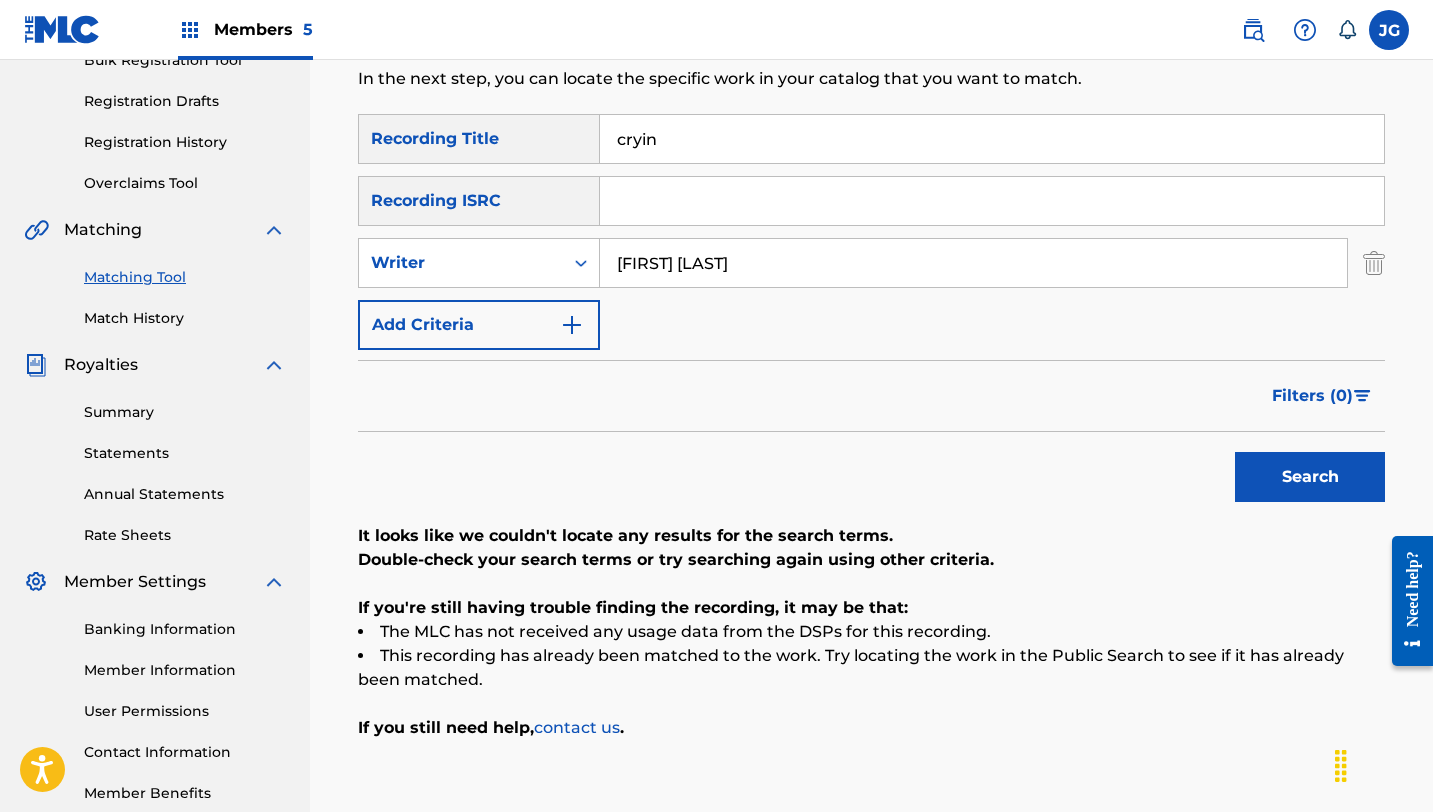 click on "Search" at bounding box center [1310, 477] 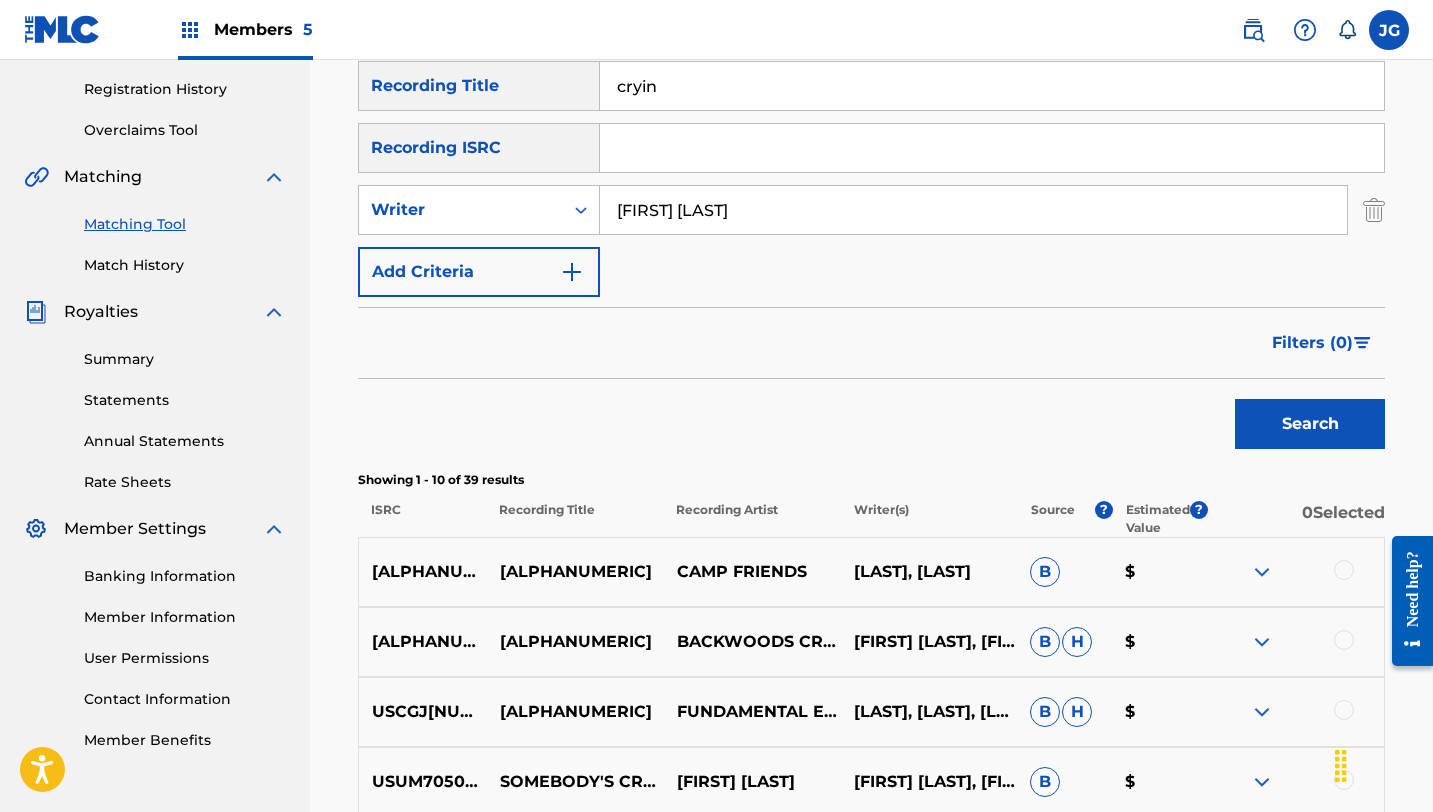 scroll, scrollTop: 378, scrollLeft: 0, axis: vertical 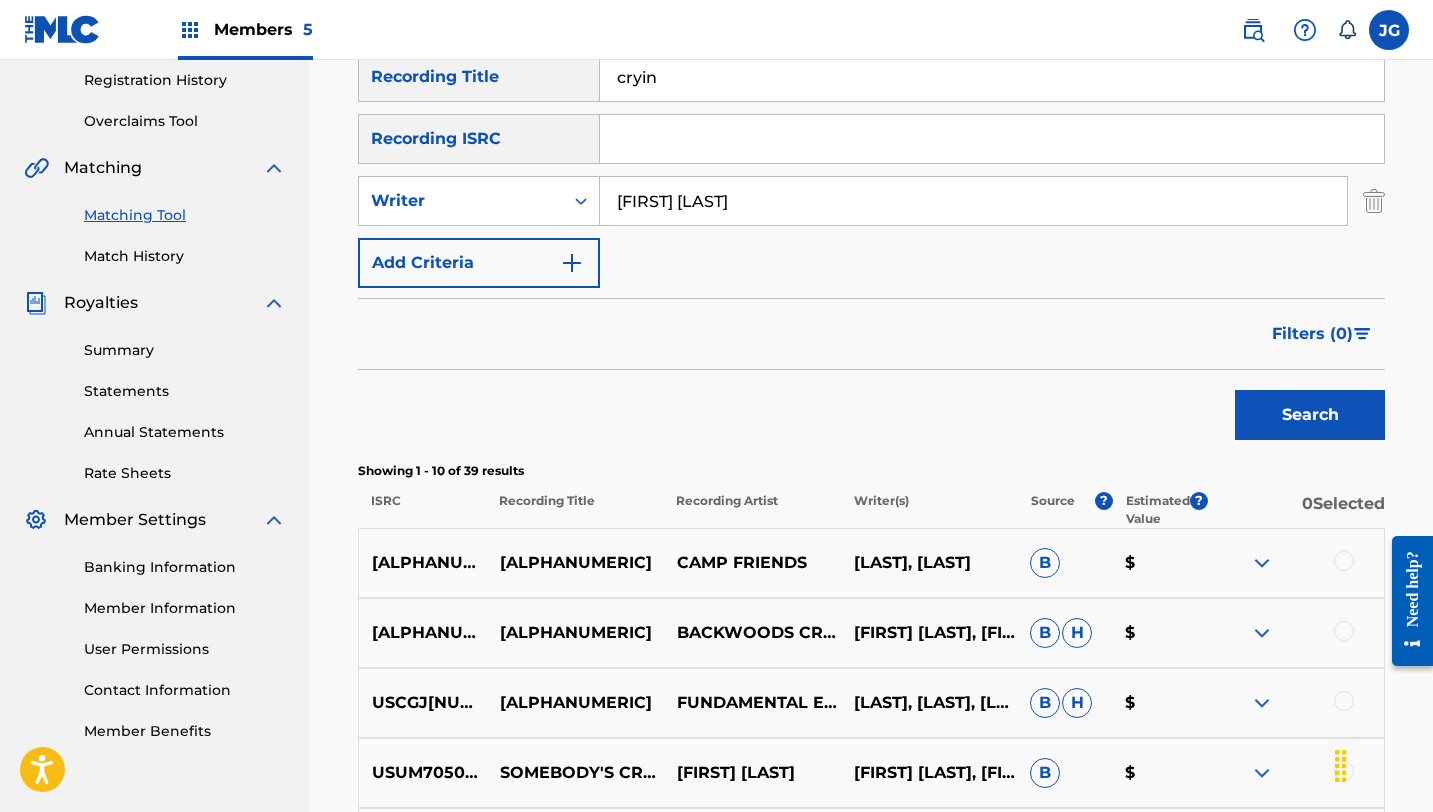 click on "Add Criteria" at bounding box center (479, 263) 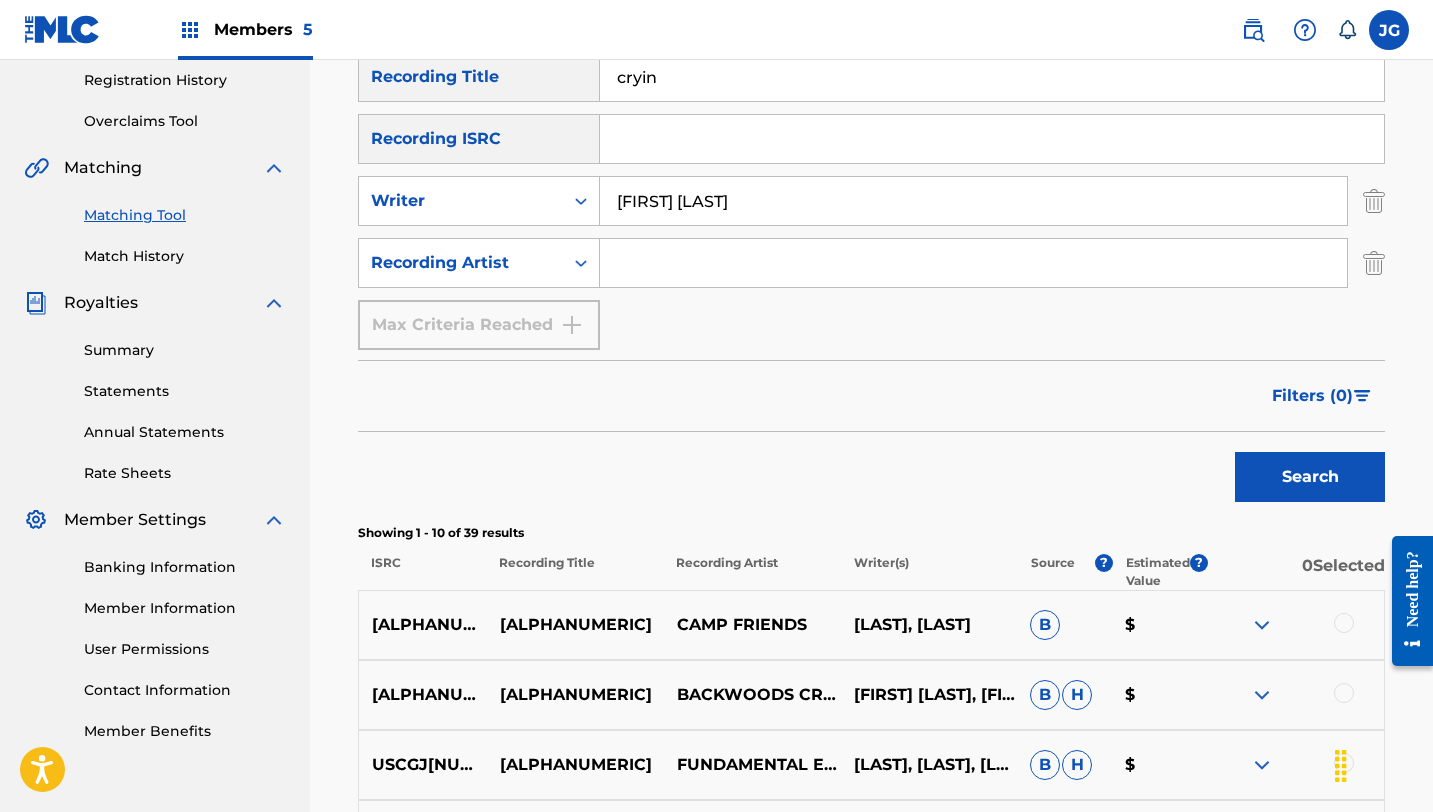 click at bounding box center (973, 263) 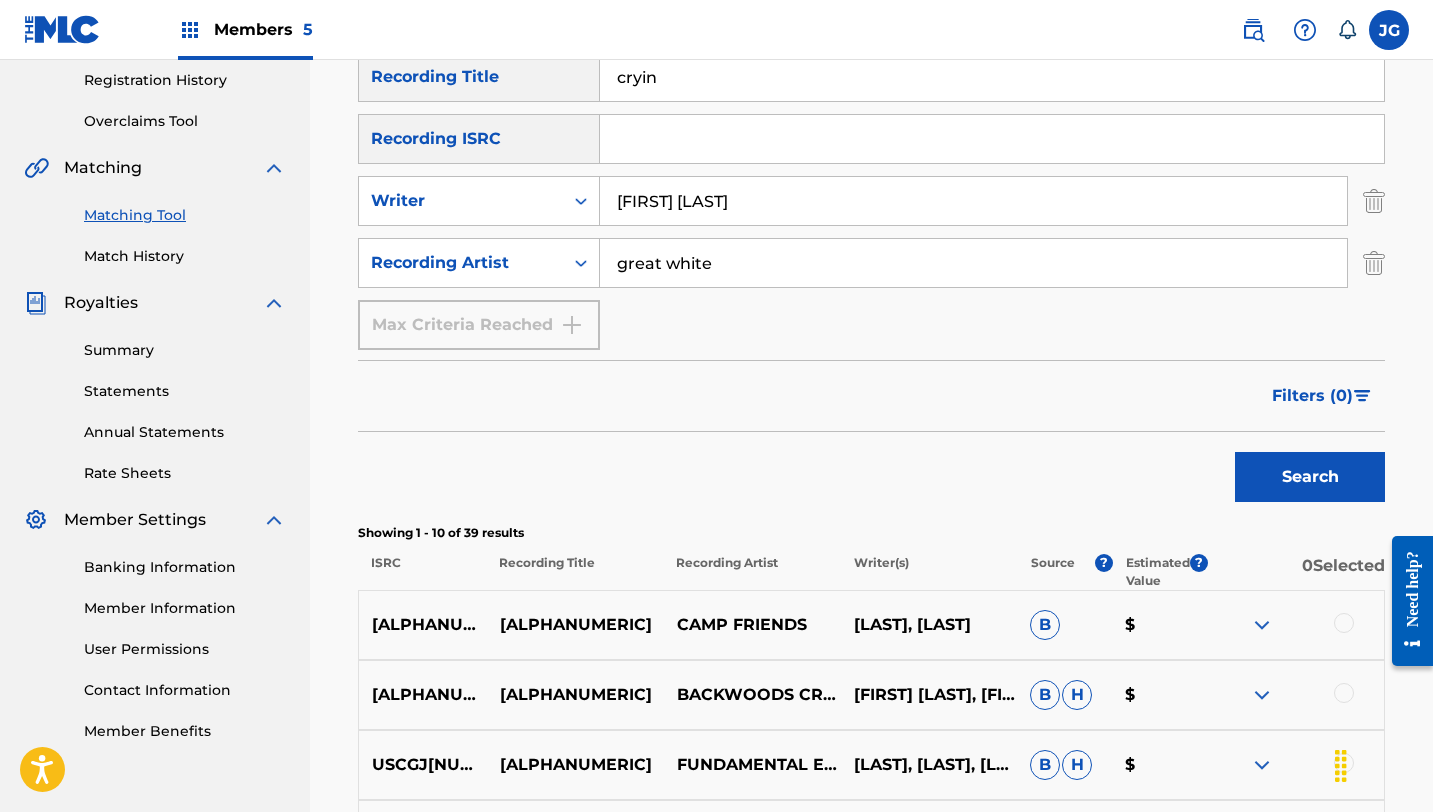 click on "Search" at bounding box center [1310, 477] 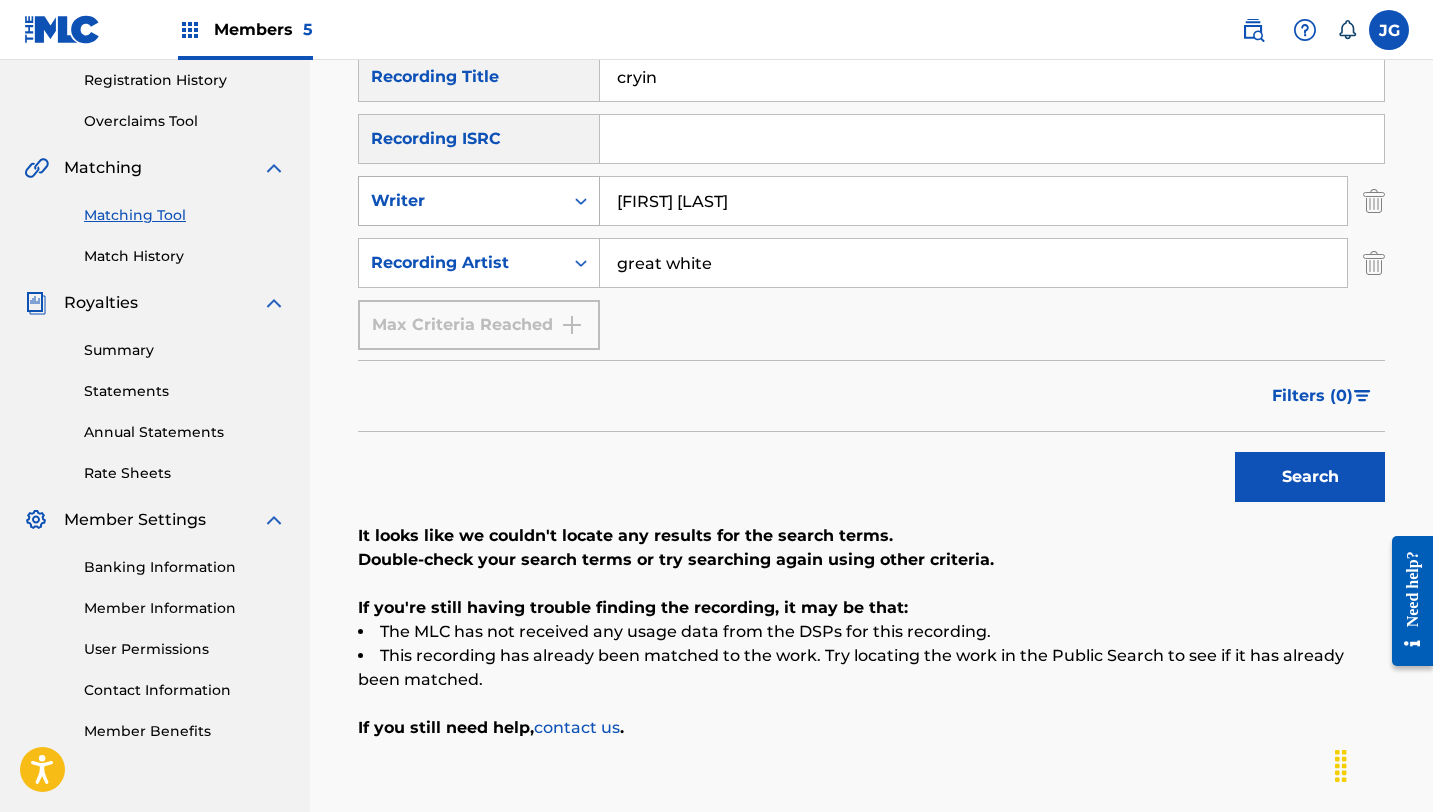 drag, startPoint x: 719, startPoint y: 201, endPoint x: 553, endPoint y: 199, distance: 166.01205 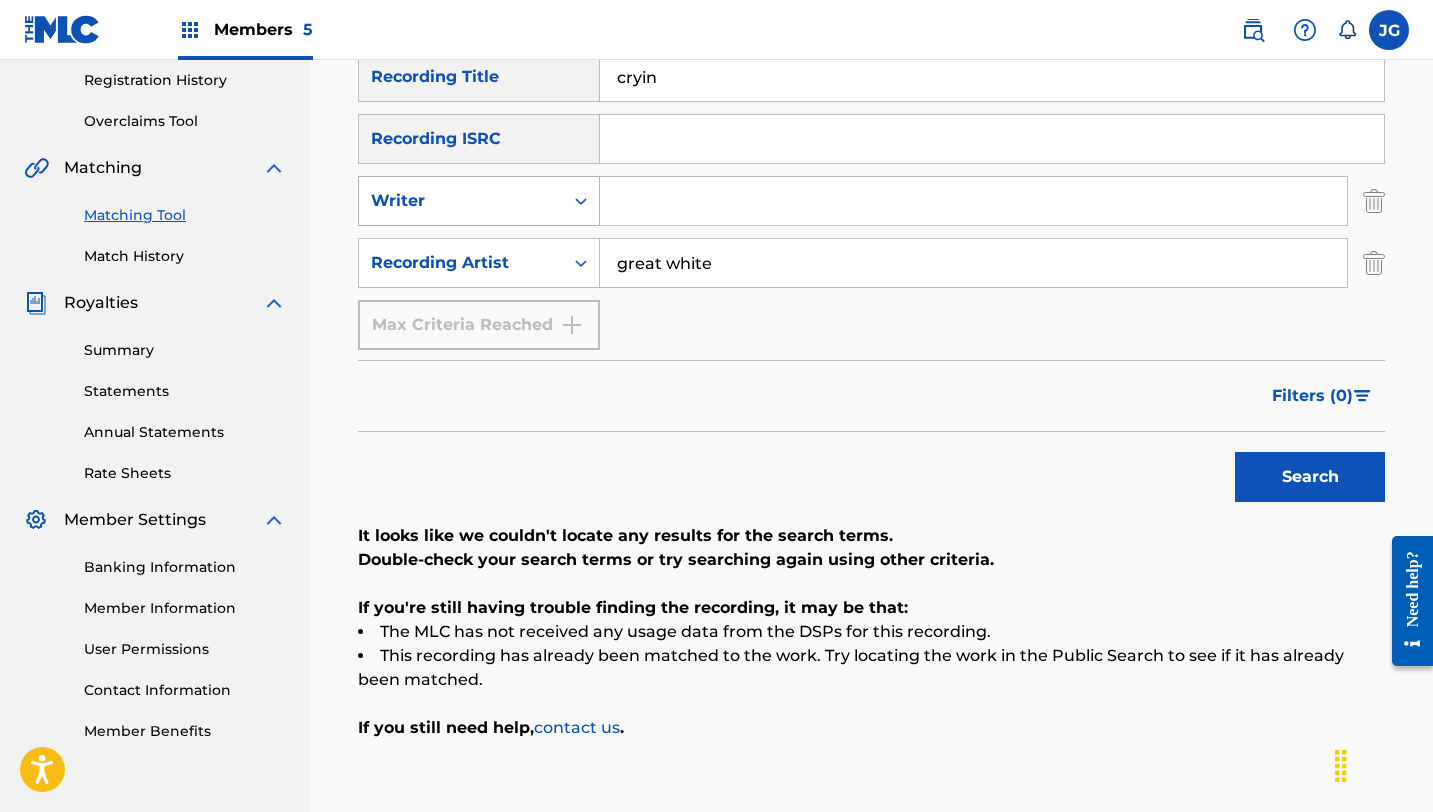 type 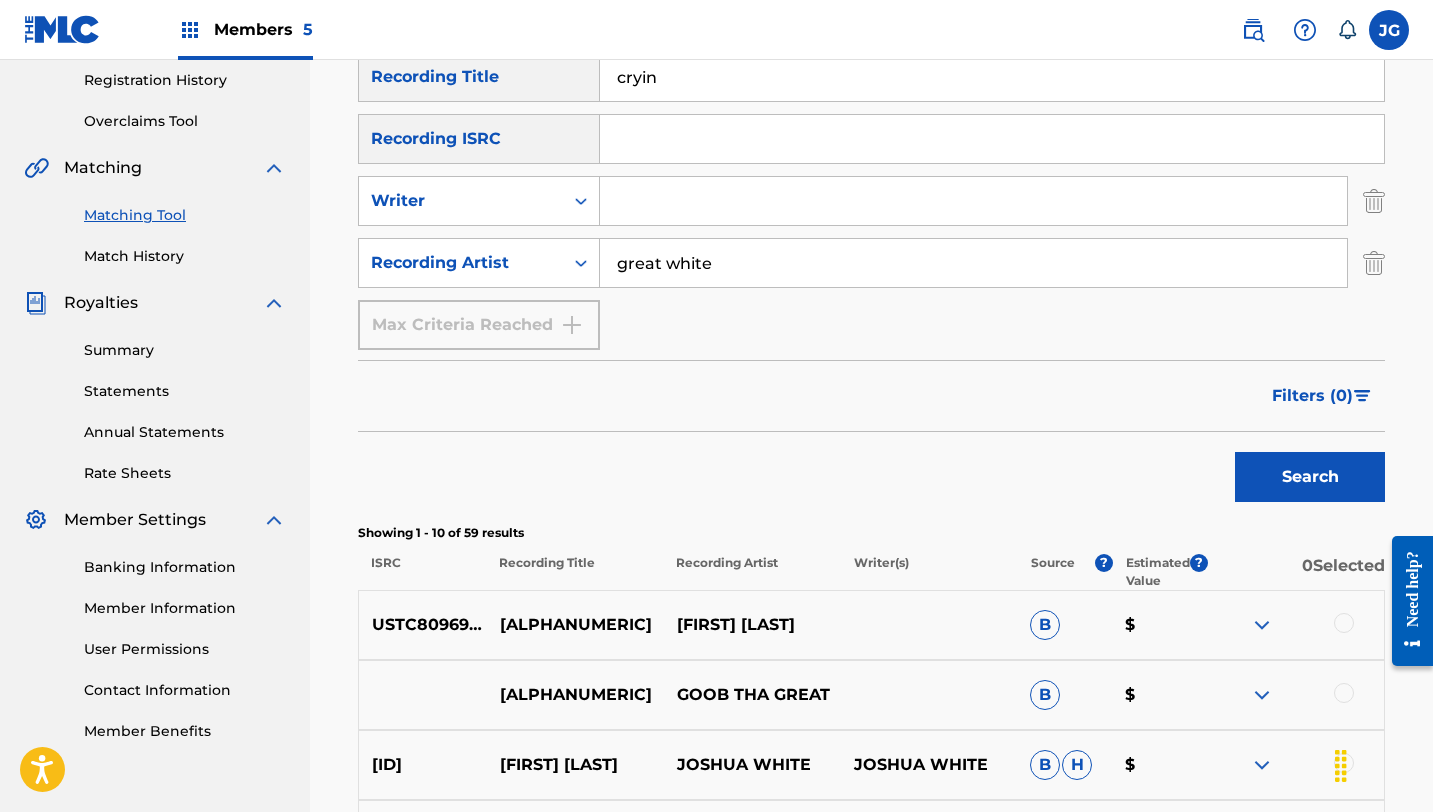click on "SearchWithCriteria0fc3a48e-9476-40f1-93d8-bf8919bf32e8 Writer" at bounding box center (871, 201) 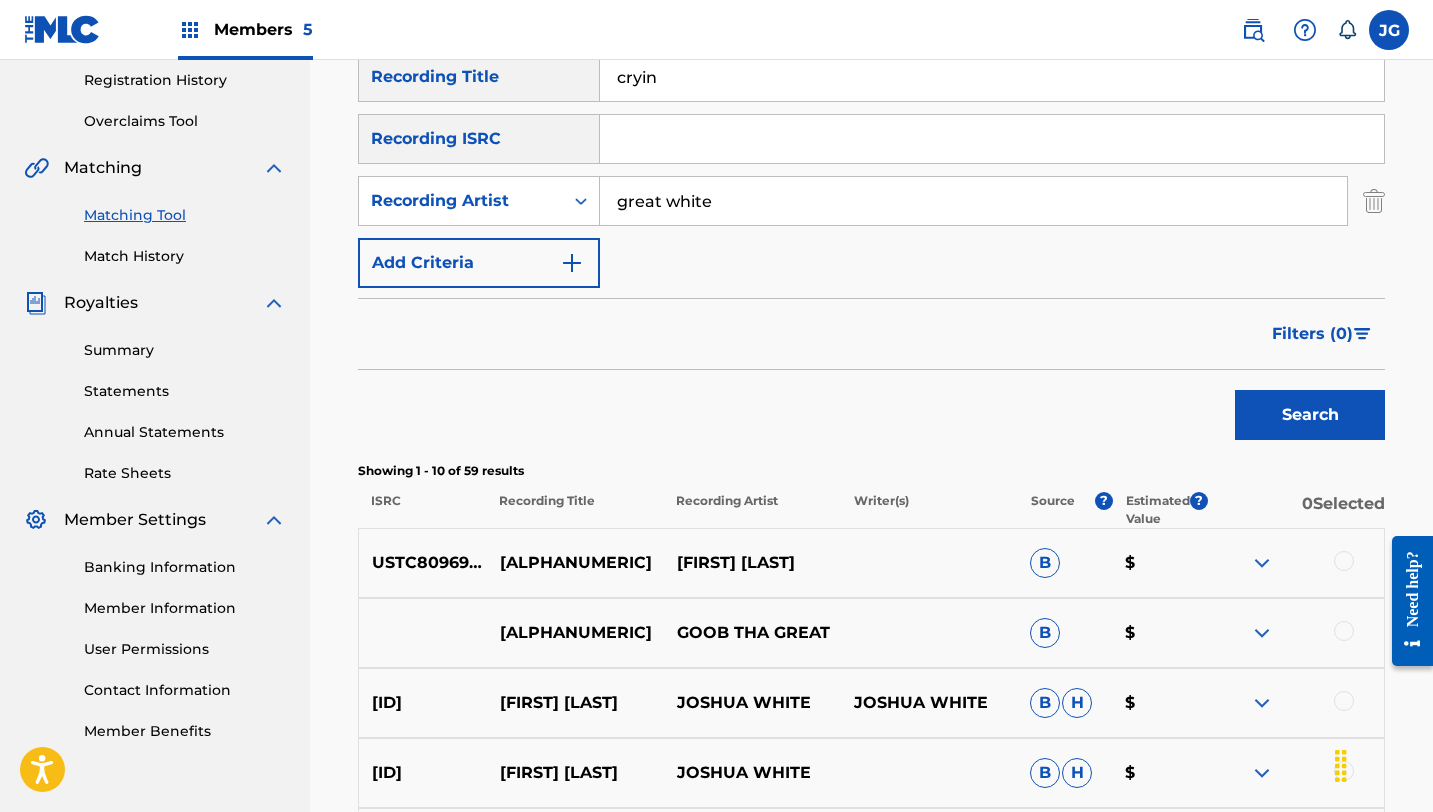 click on "Search" at bounding box center [1310, 415] 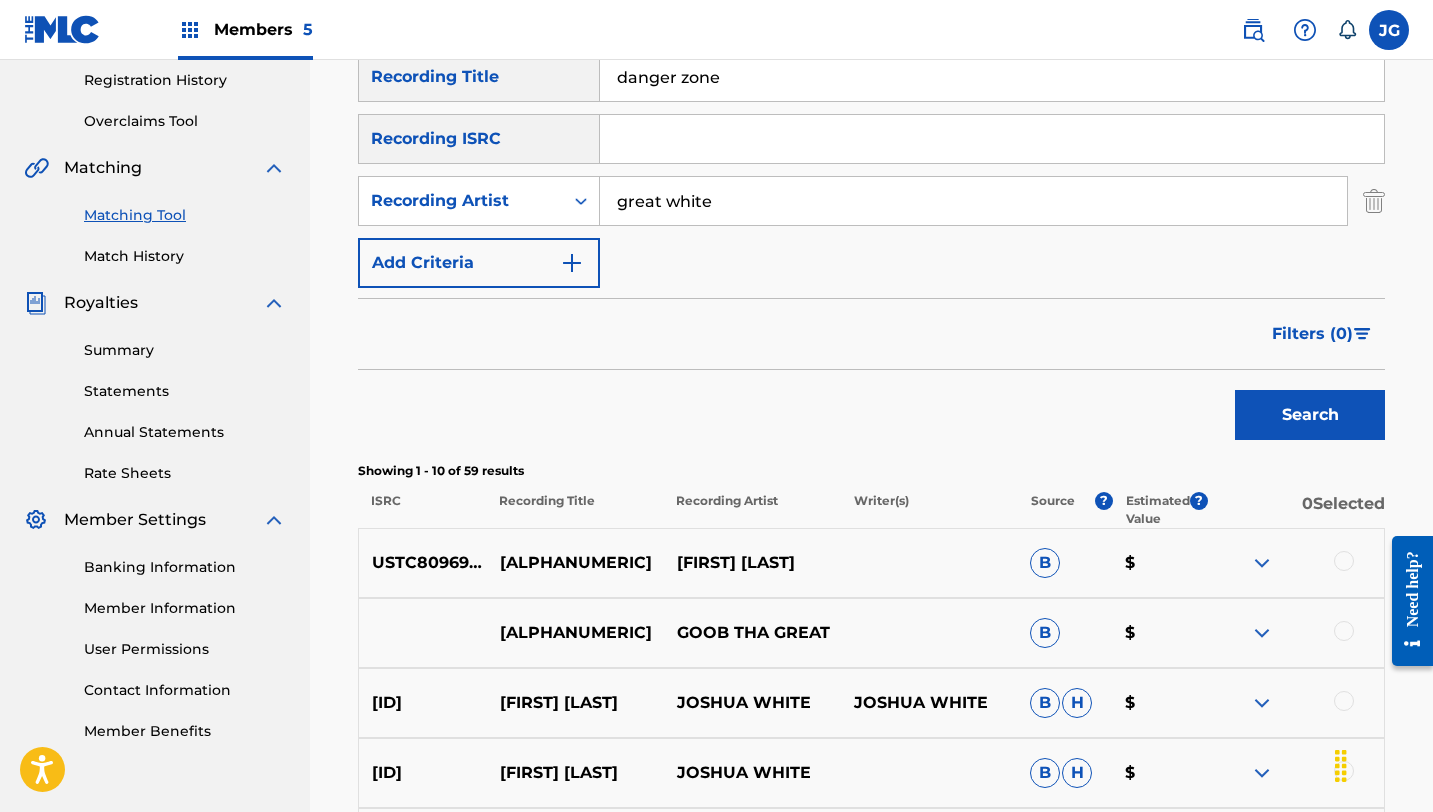 type on "danger zone" 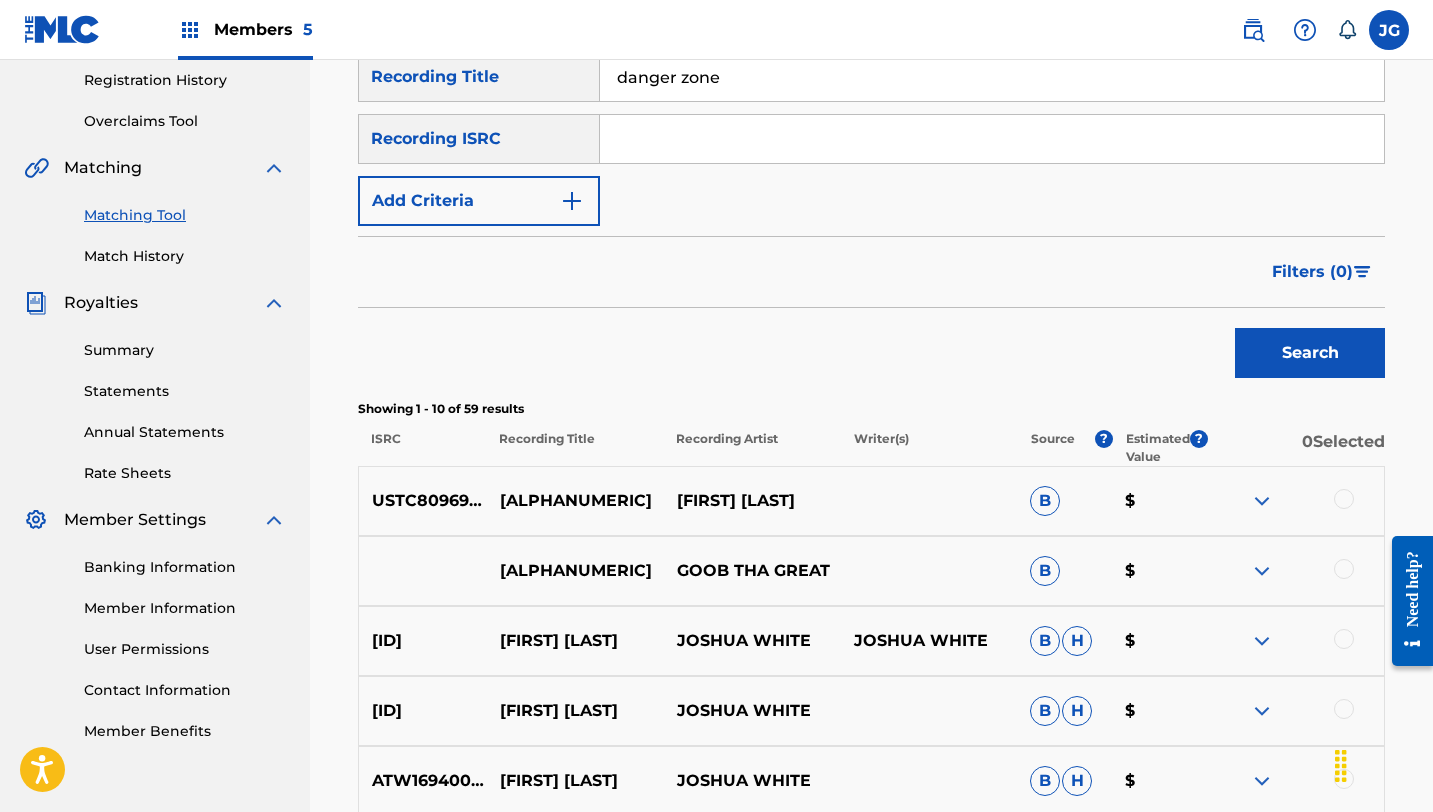 click on "Add Criteria" at bounding box center [479, 201] 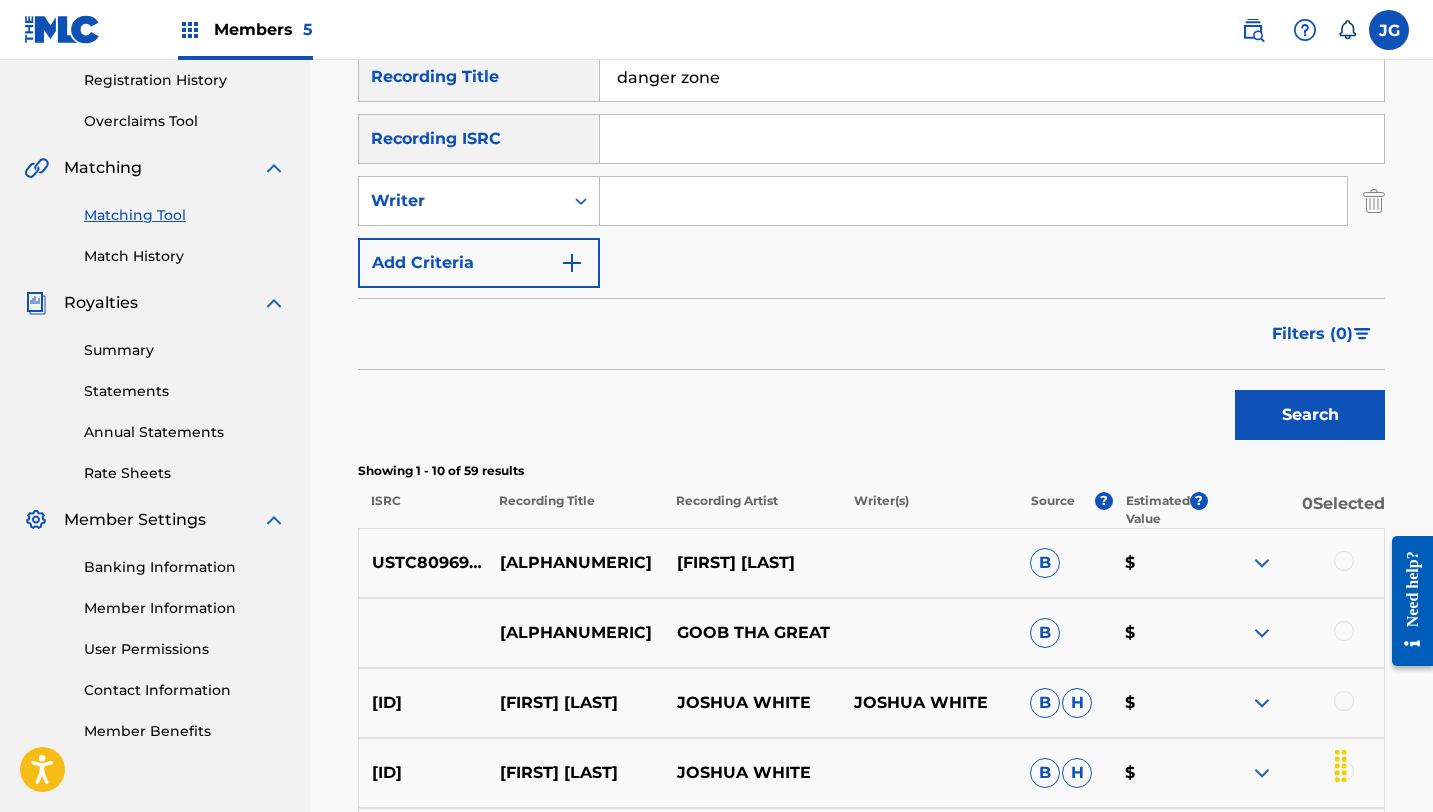 click on "Writer Add Criteria" at bounding box center [871, 170] 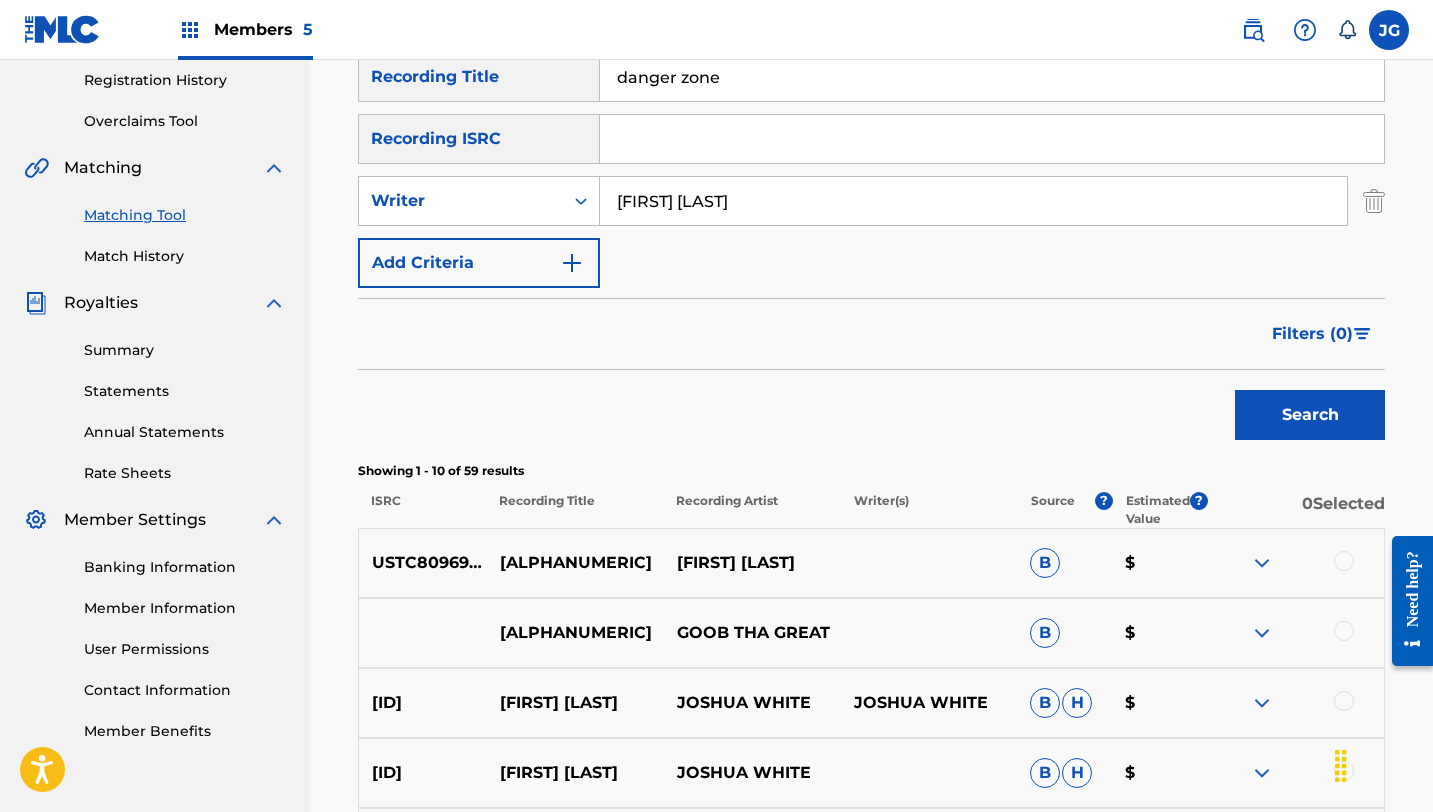 click on "Search" at bounding box center [1310, 415] 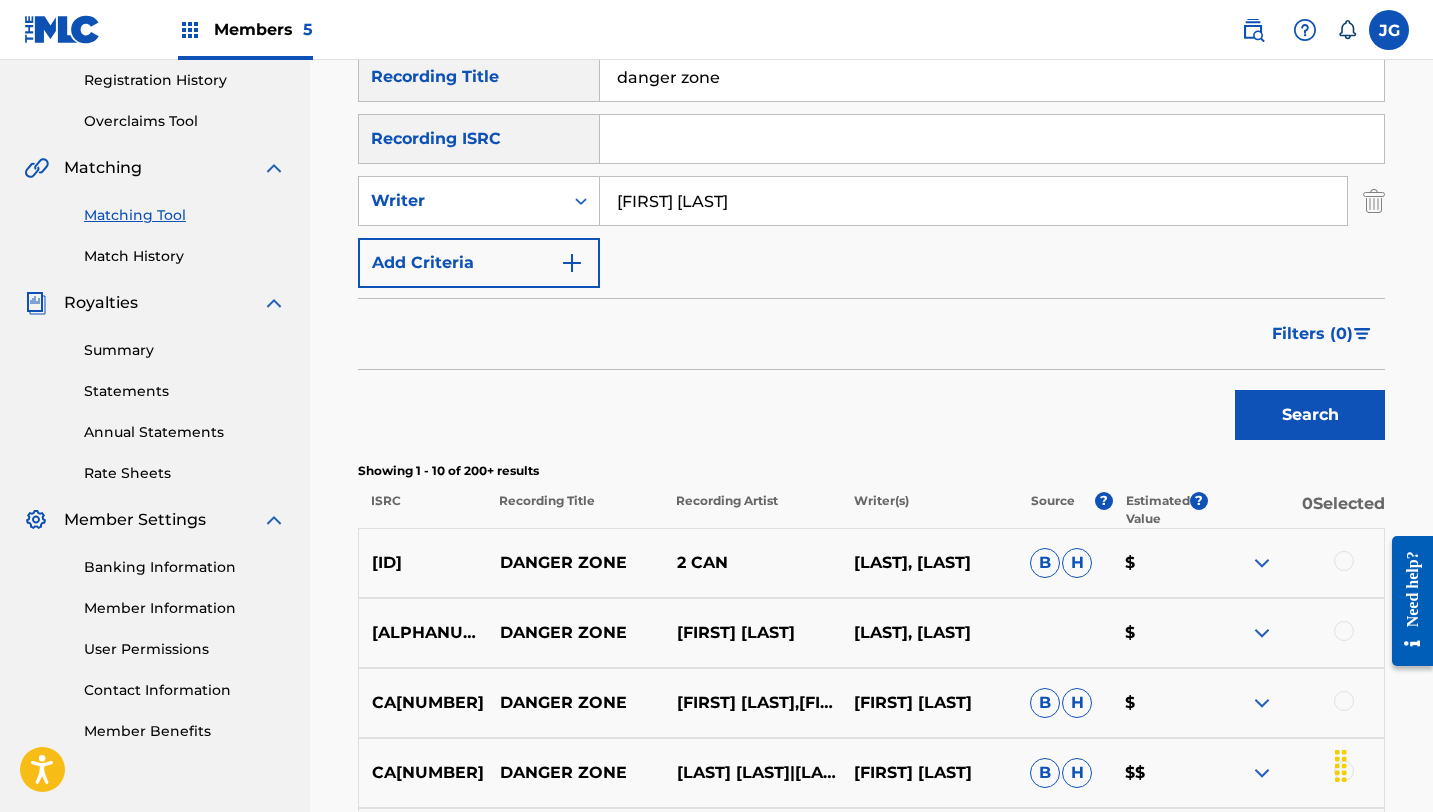 click on "Add Criteria" at bounding box center [479, 263] 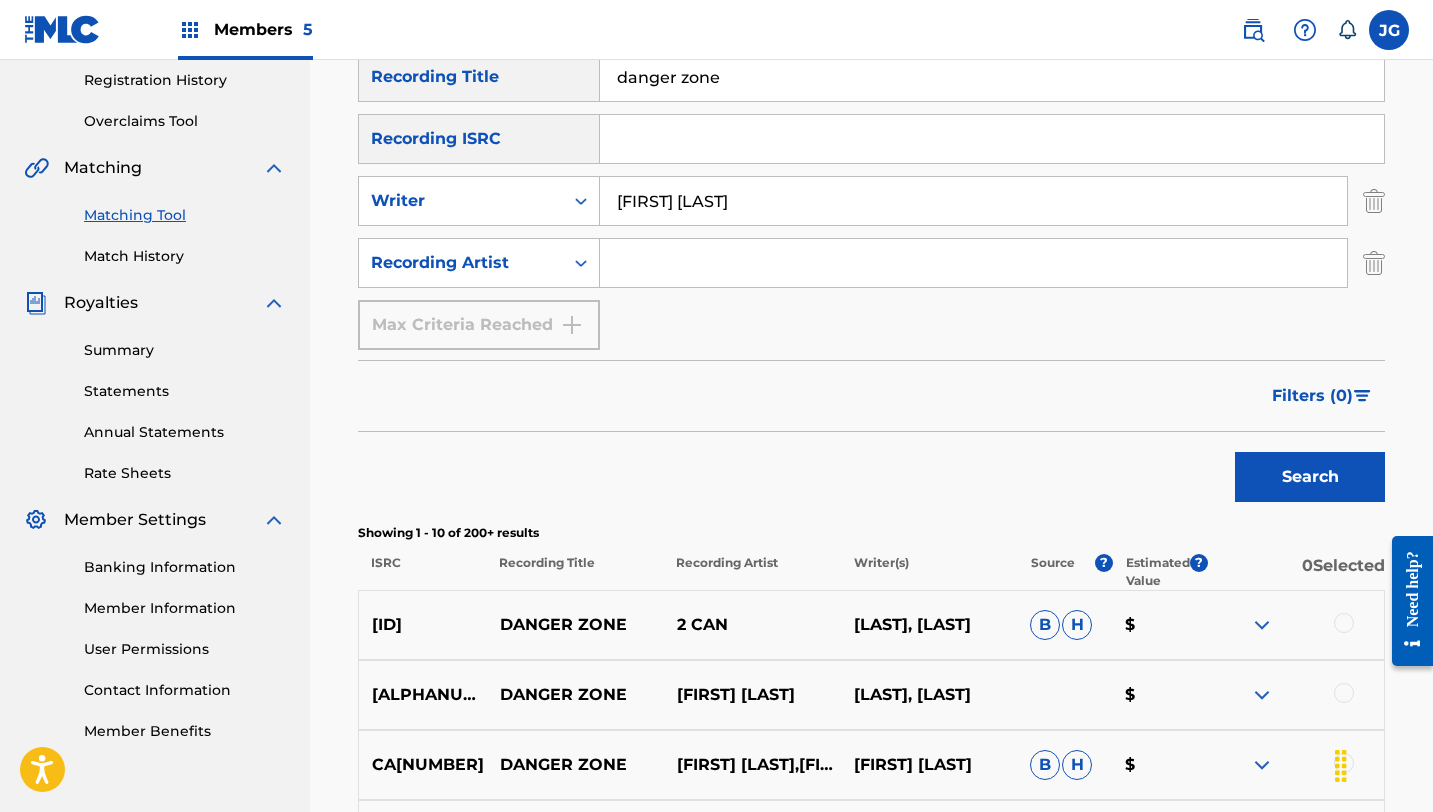 click at bounding box center (973, 263) 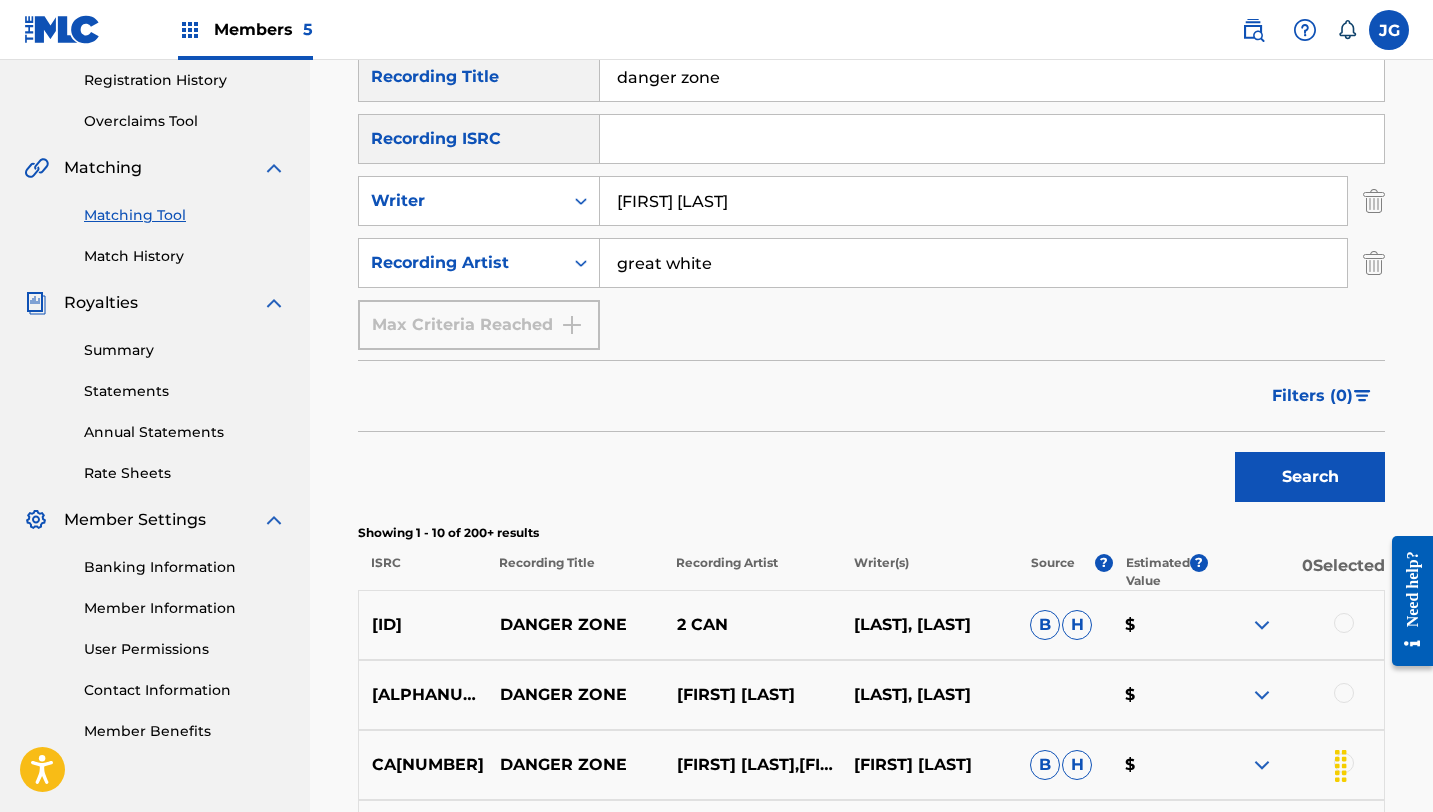 click on "Search" at bounding box center [1310, 477] 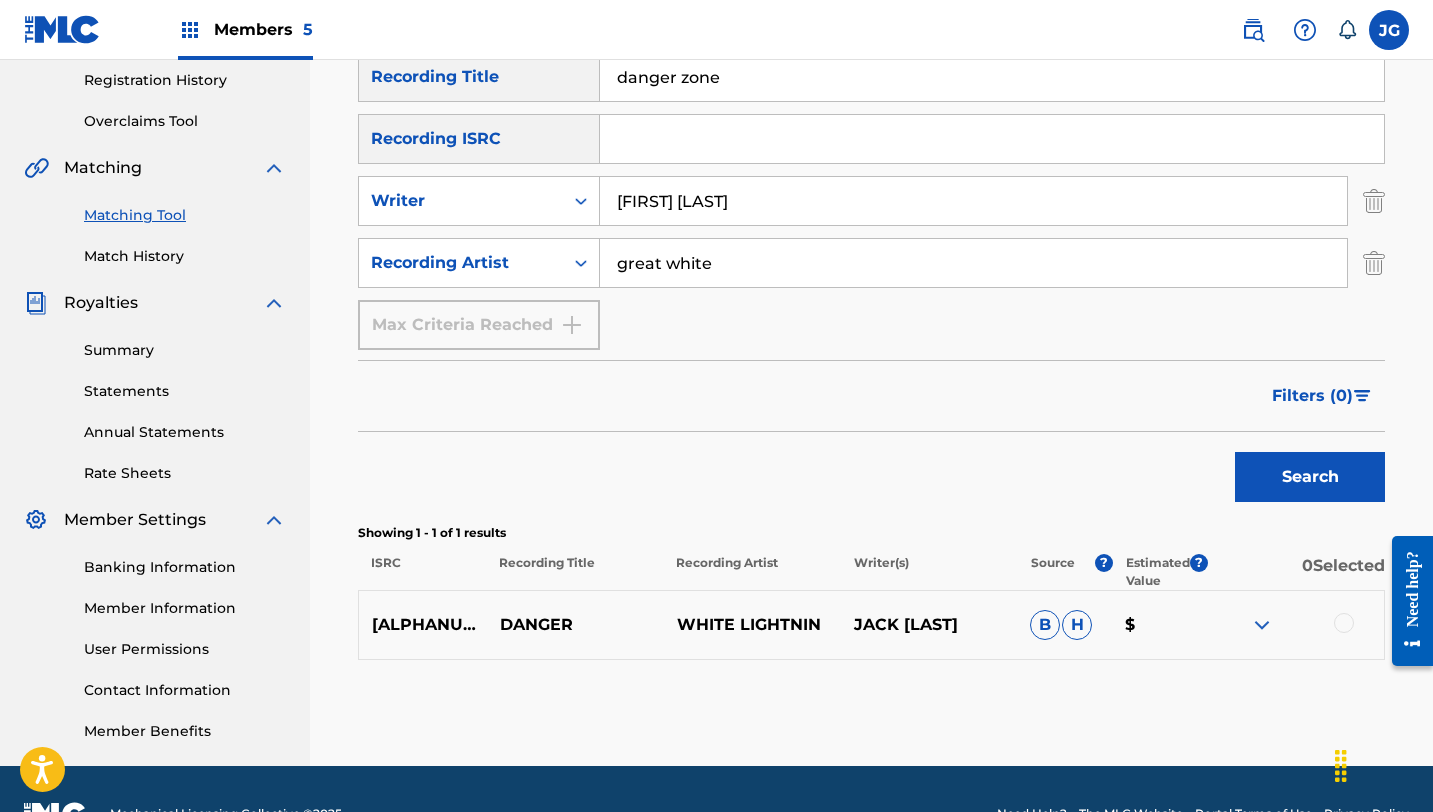 click on "[FIRST] [LAST]" at bounding box center [973, 201] 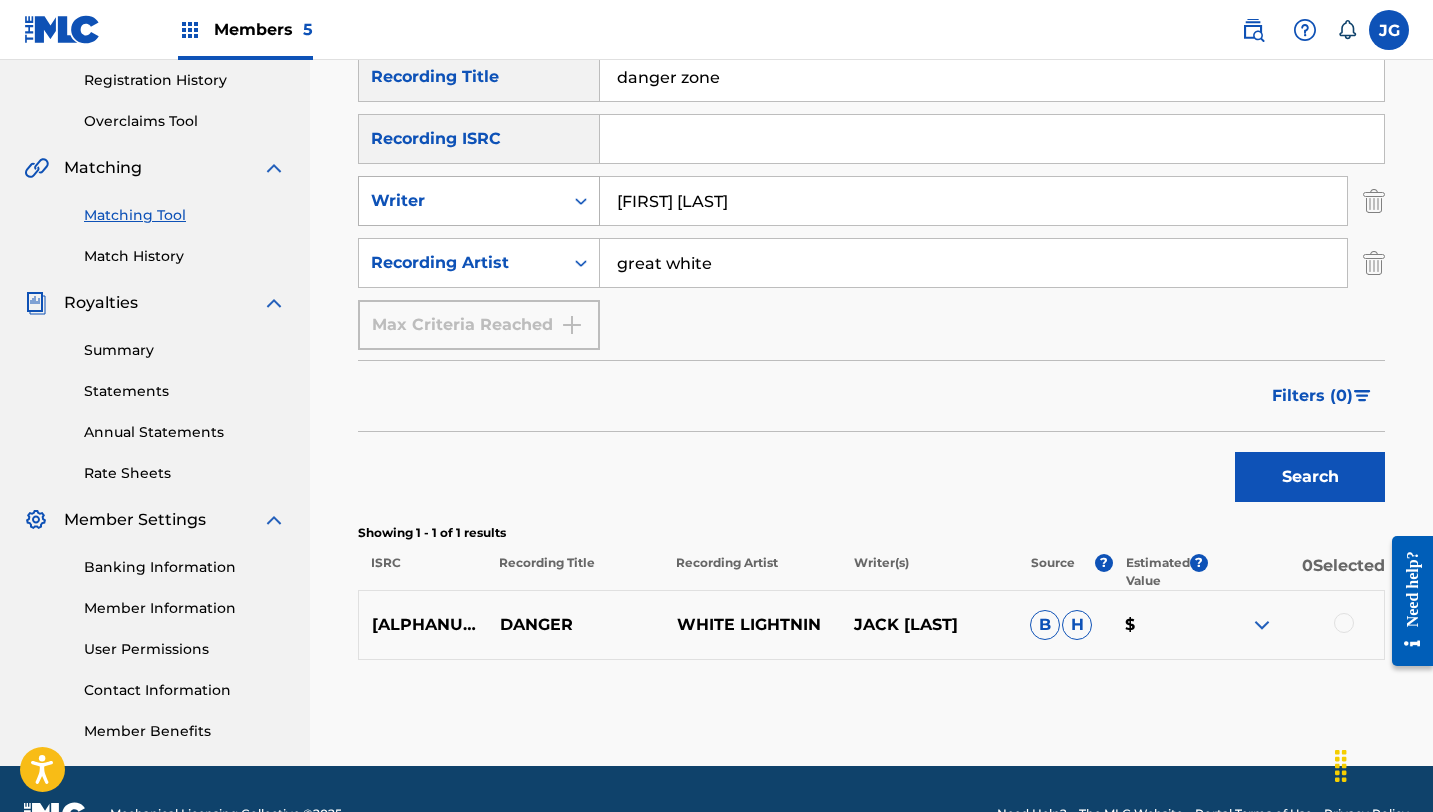 drag, startPoint x: 709, startPoint y: 196, endPoint x: 599, endPoint y: 193, distance: 110.0409 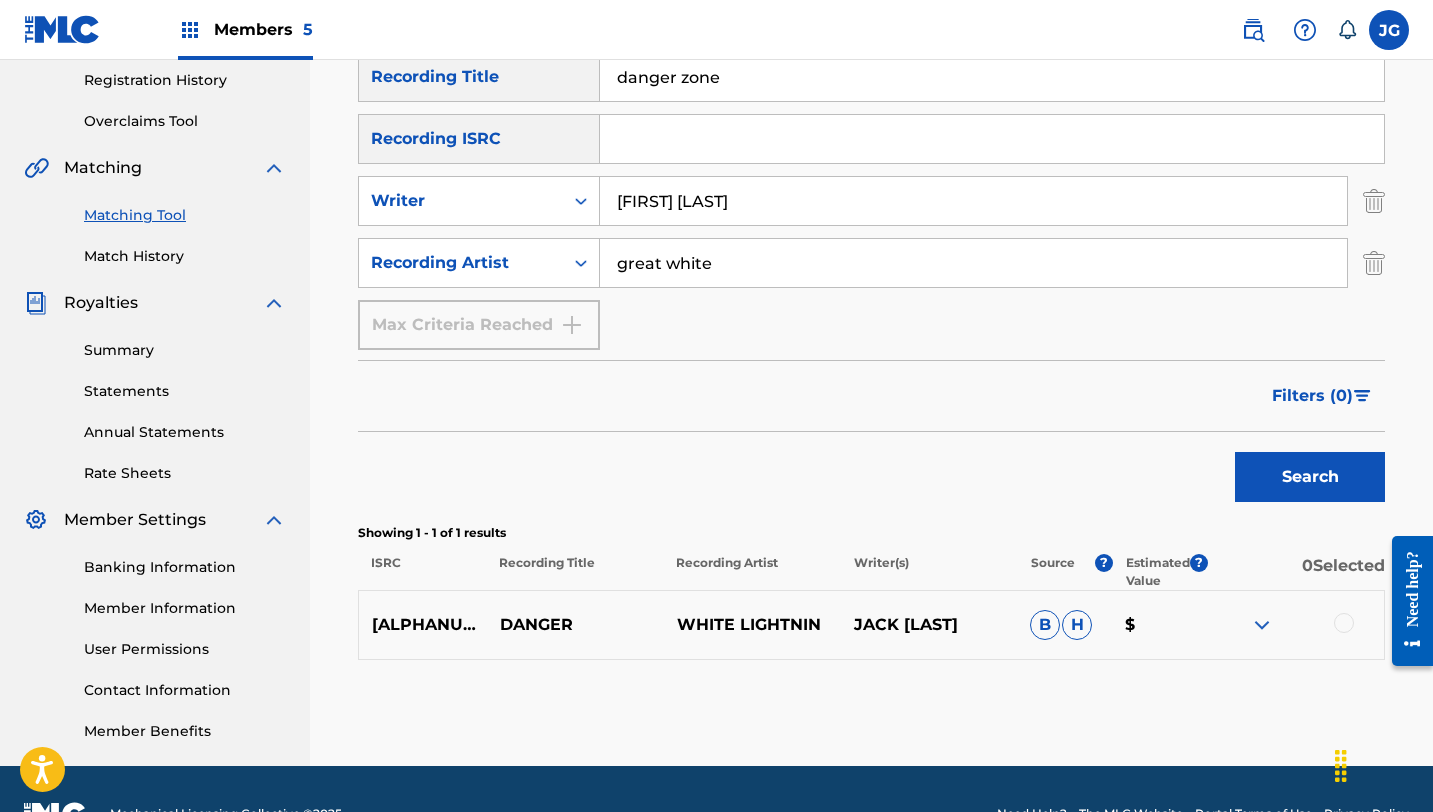 click on "[FIRST] [LAST]" at bounding box center [973, 201] 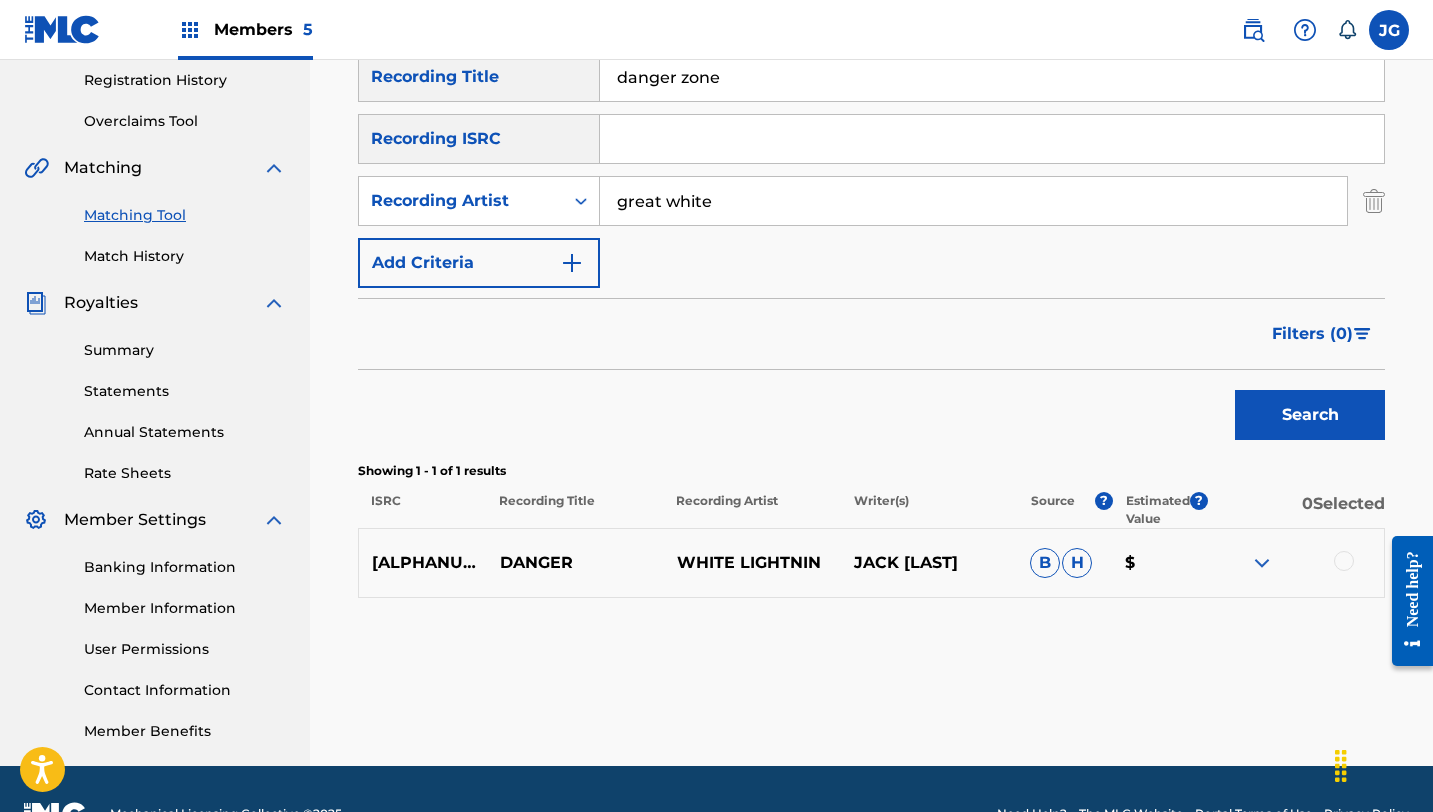 click on "Search" at bounding box center [1310, 415] 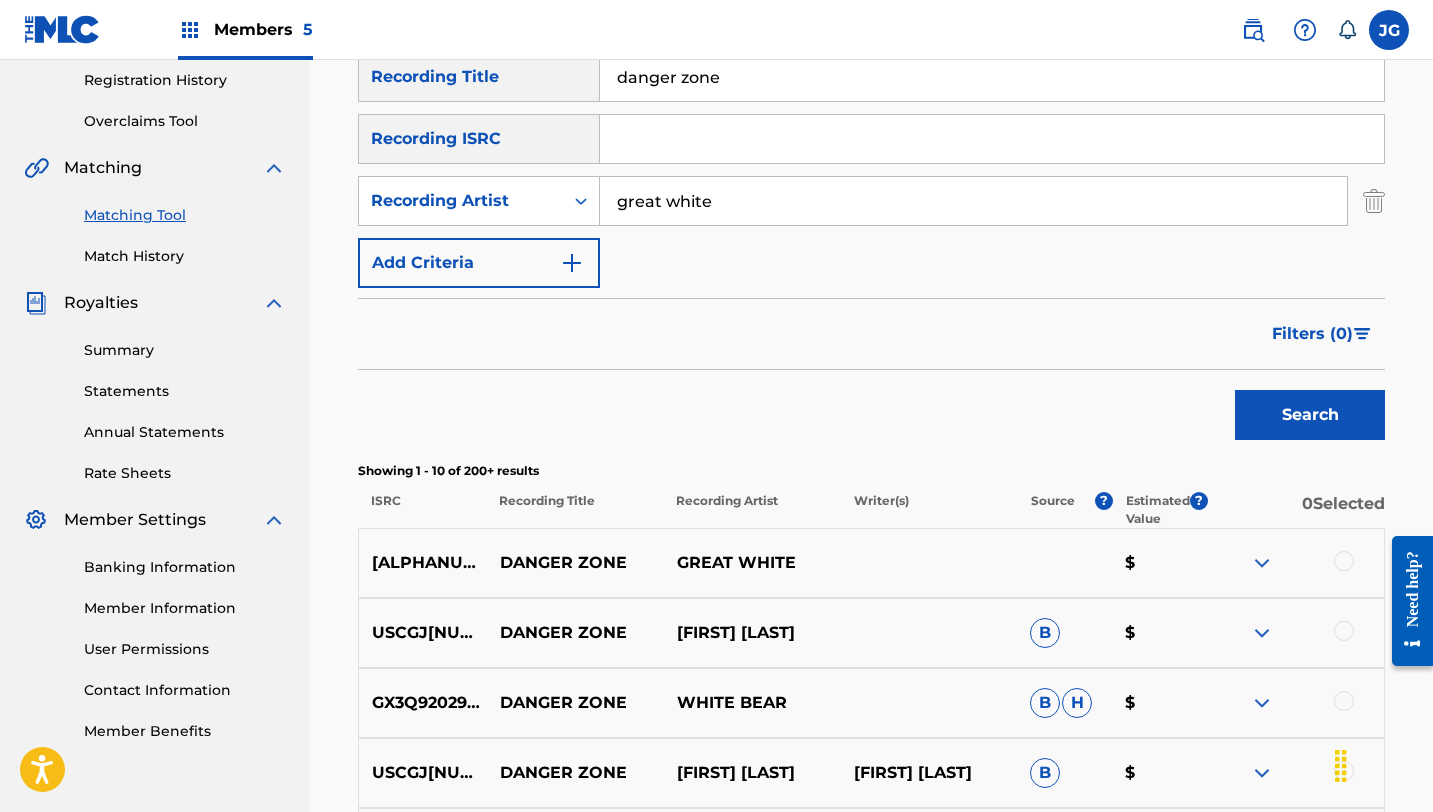 click at bounding box center [1344, 561] 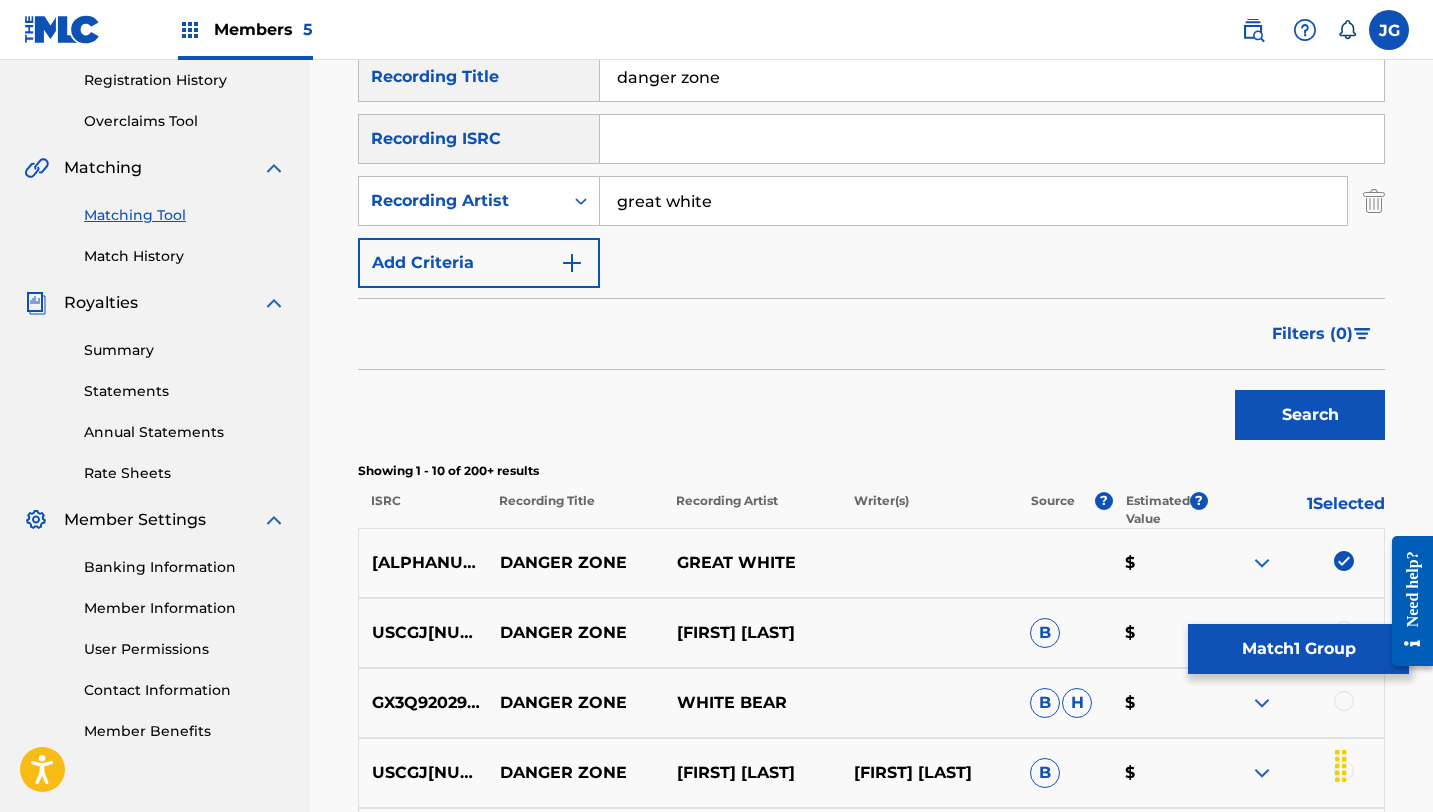 click on "Match  1 Group" at bounding box center [1298, 649] 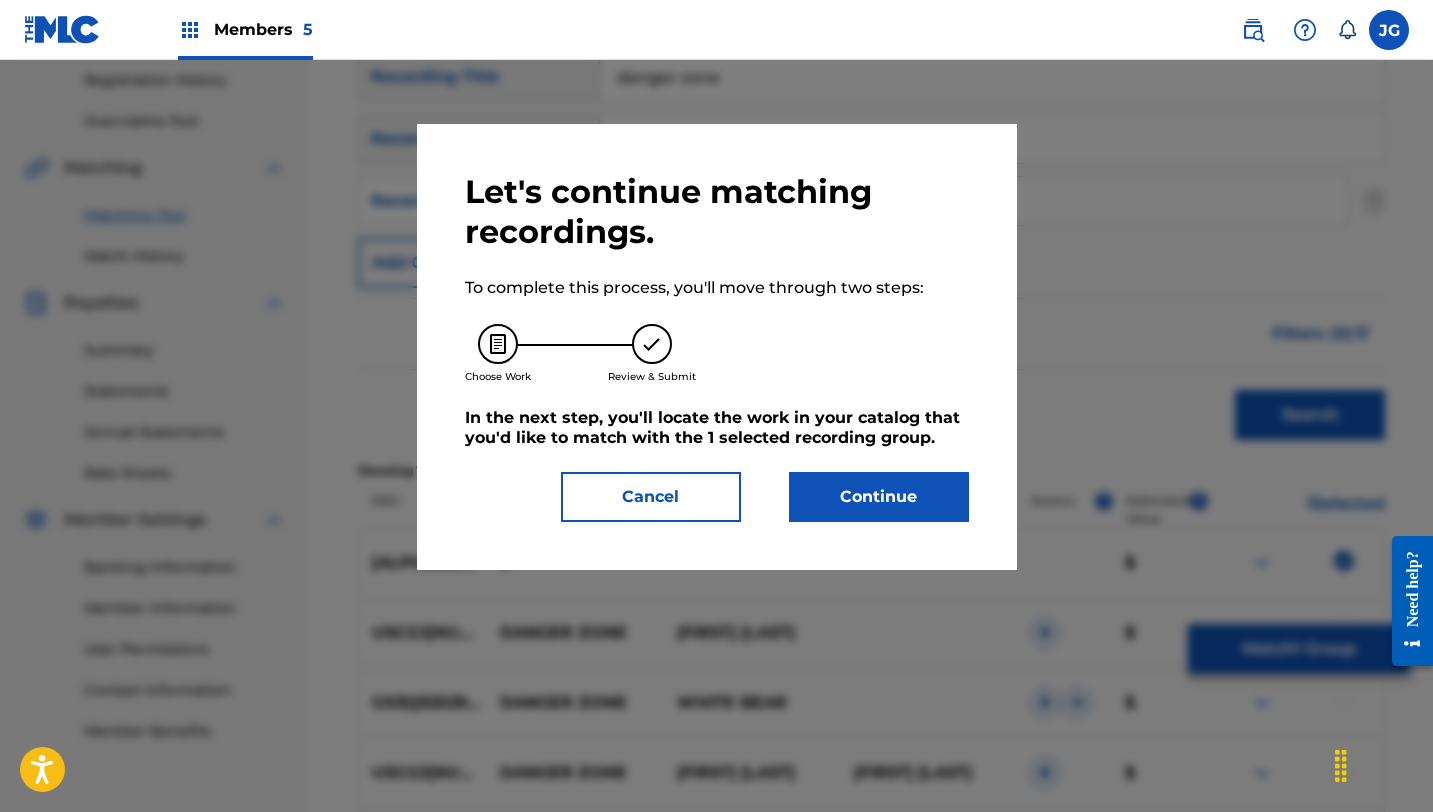 click on "Continue" at bounding box center (879, 497) 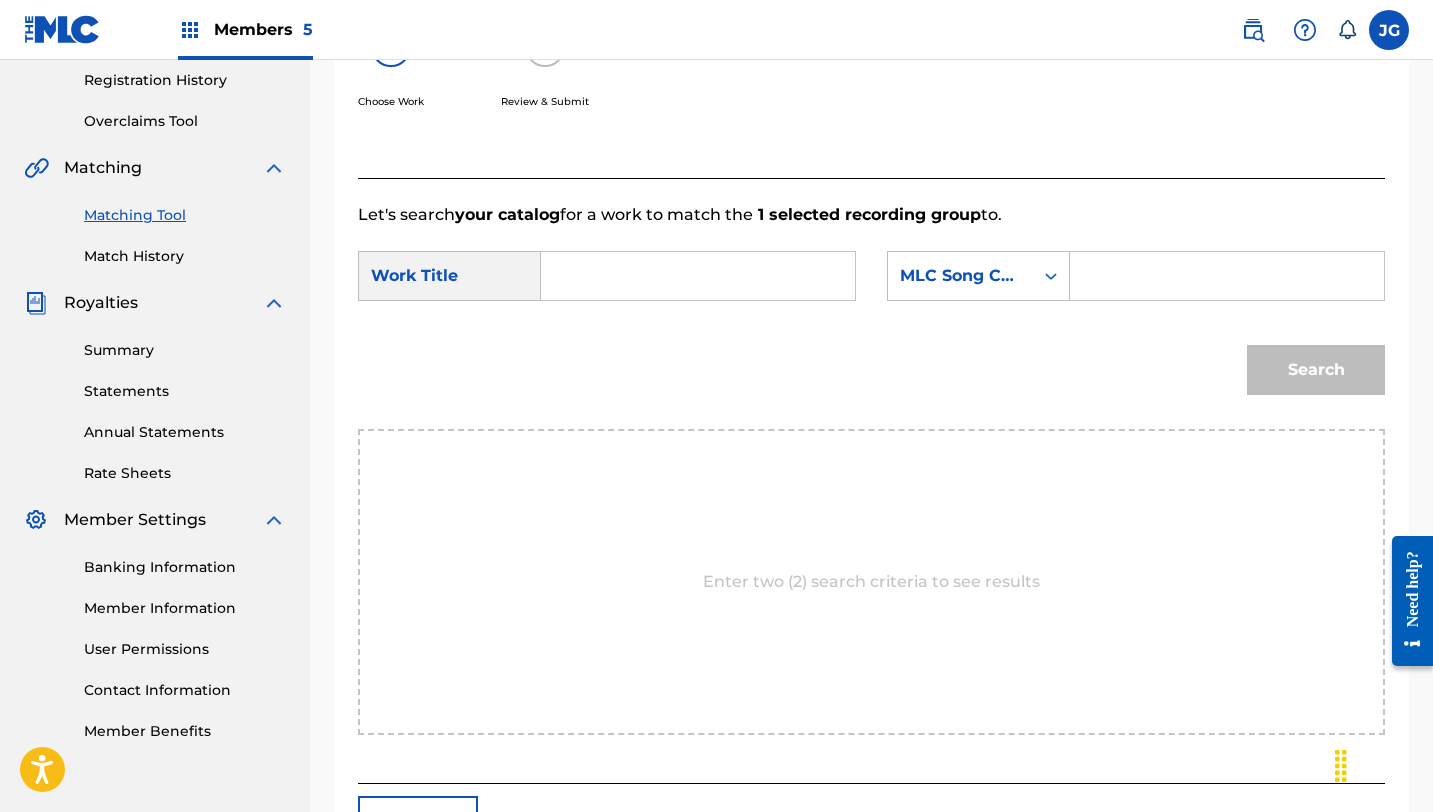 click at bounding box center [698, 276] 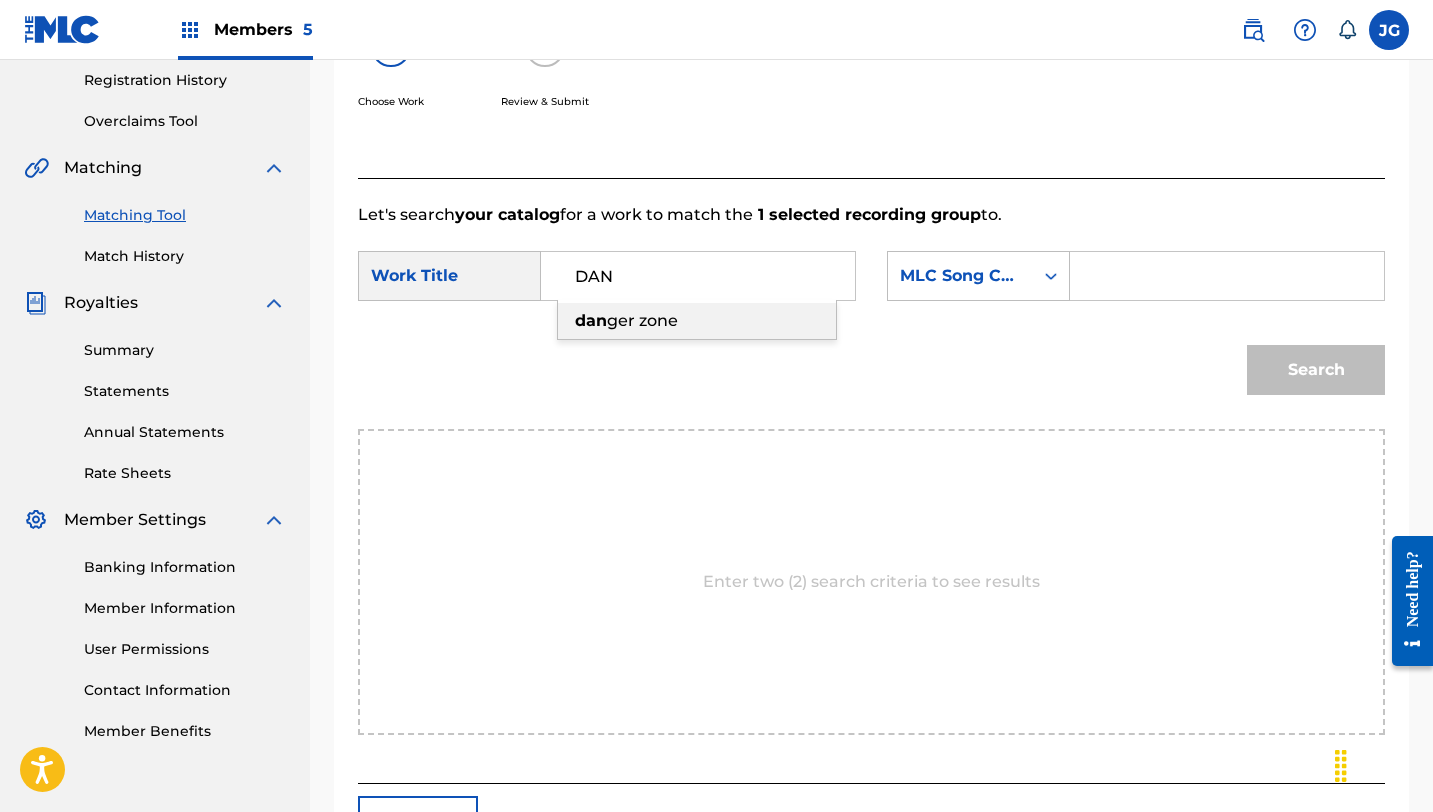 click on "dan ger zone" at bounding box center (697, 321) 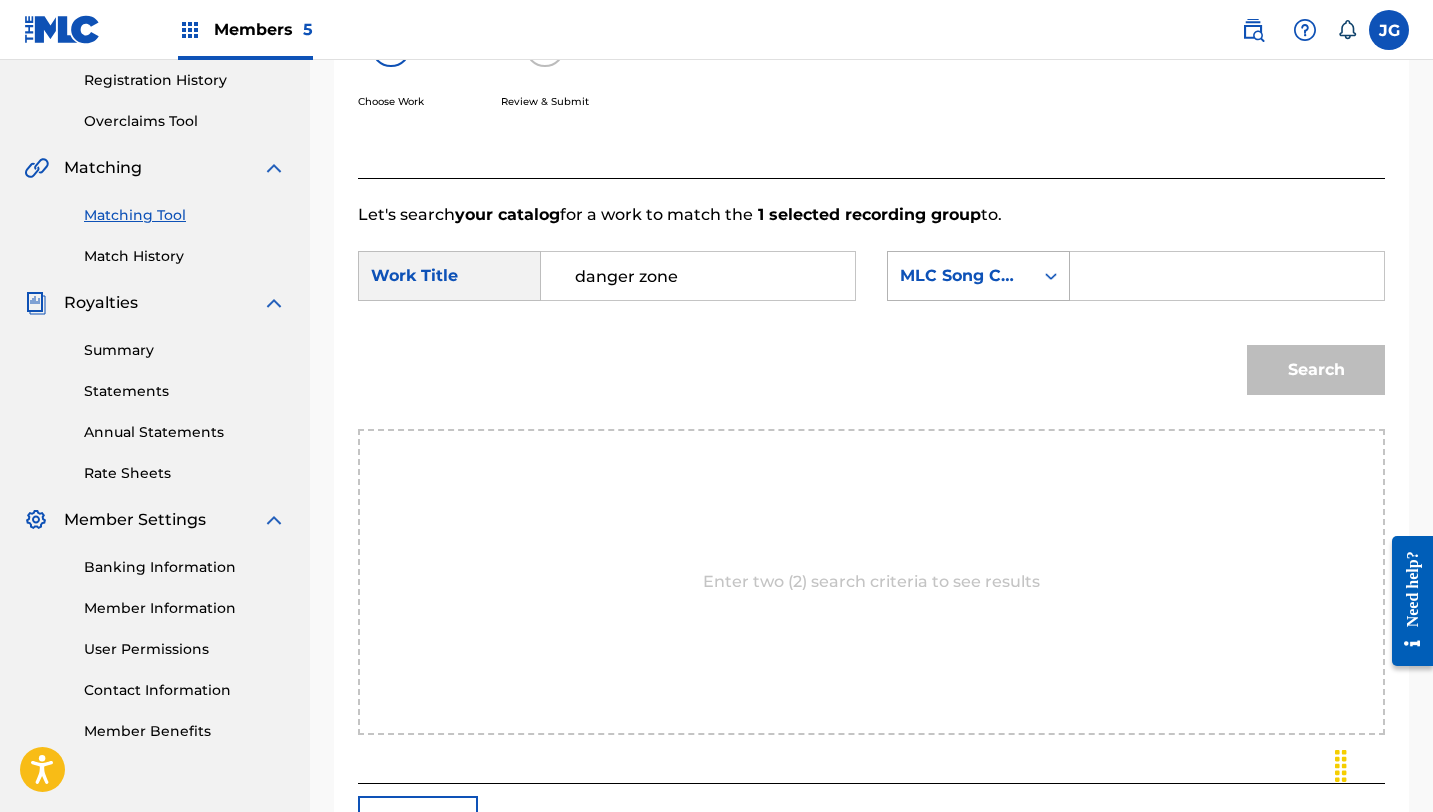 click on "MLC Song Code" at bounding box center (960, 276) 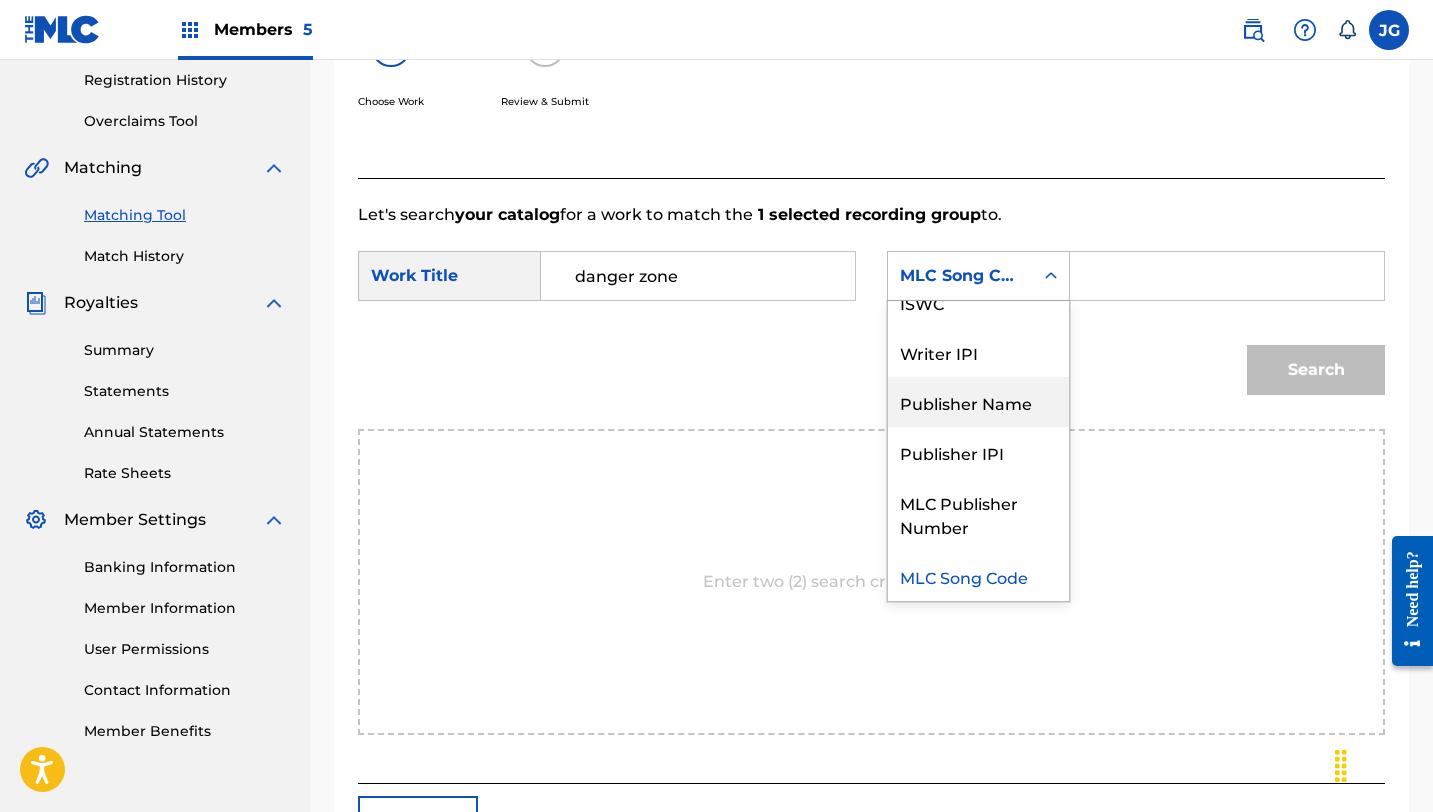 scroll, scrollTop: 0, scrollLeft: 0, axis: both 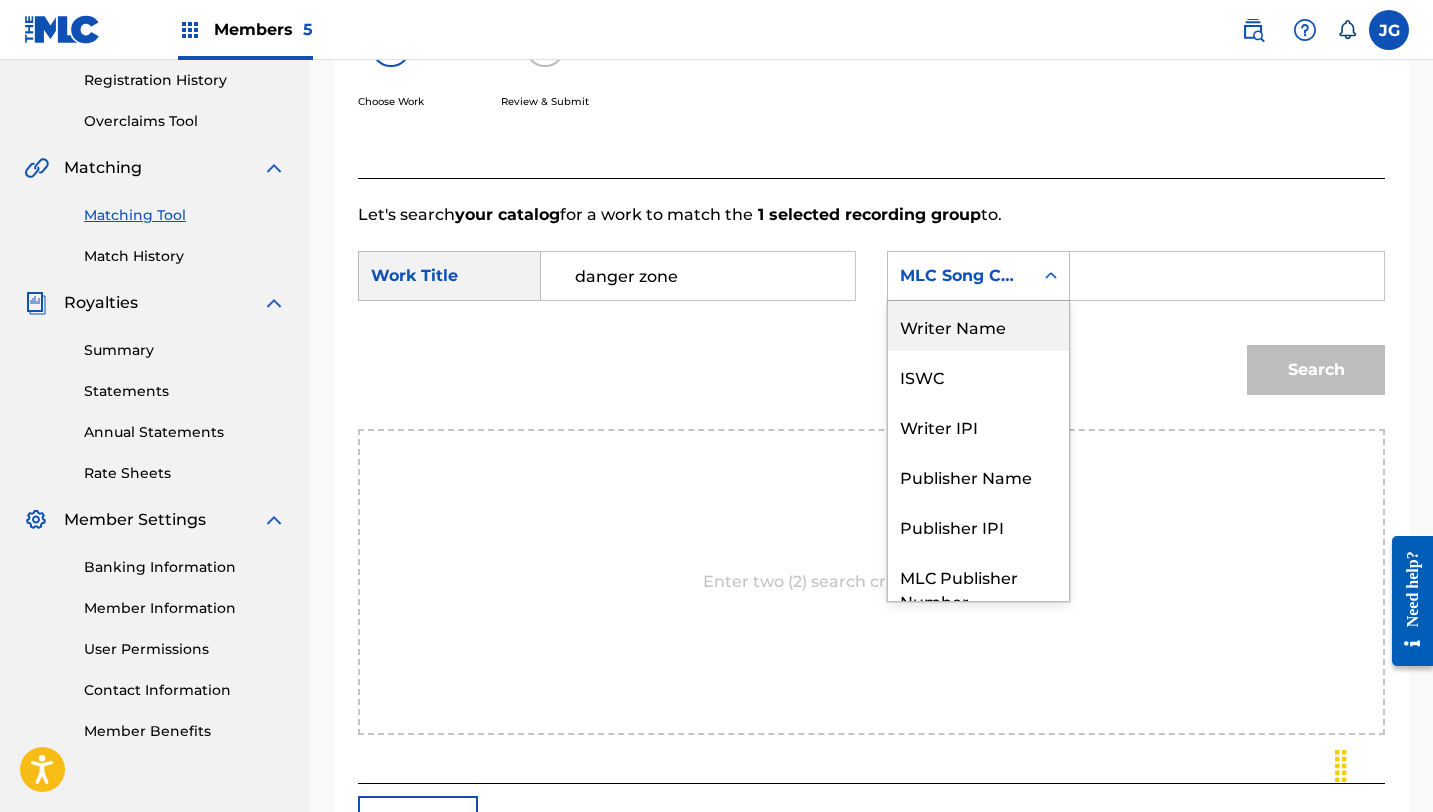 click on "Writer Name" at bounding box center [978, 326] 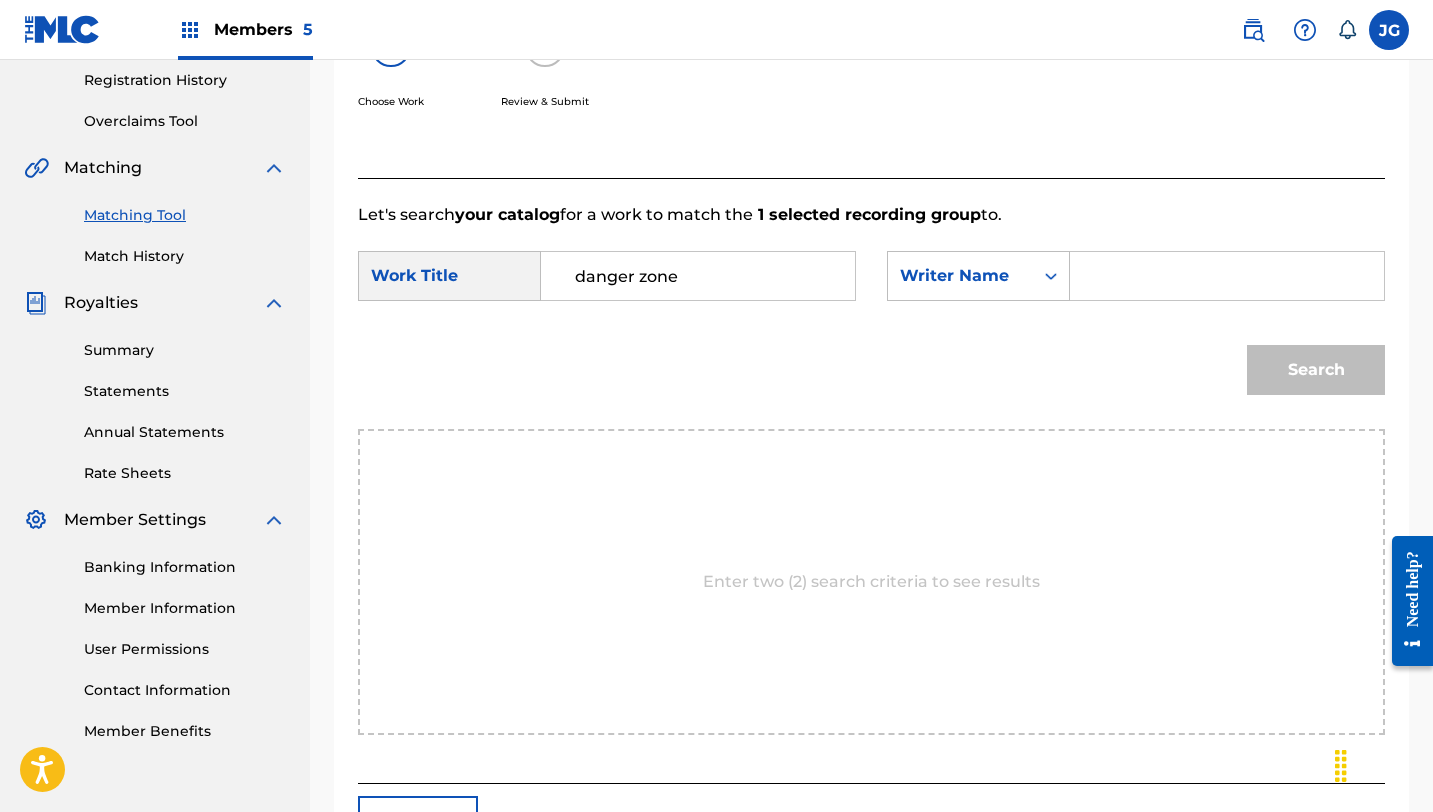 click at bounding box center (1227, 276) 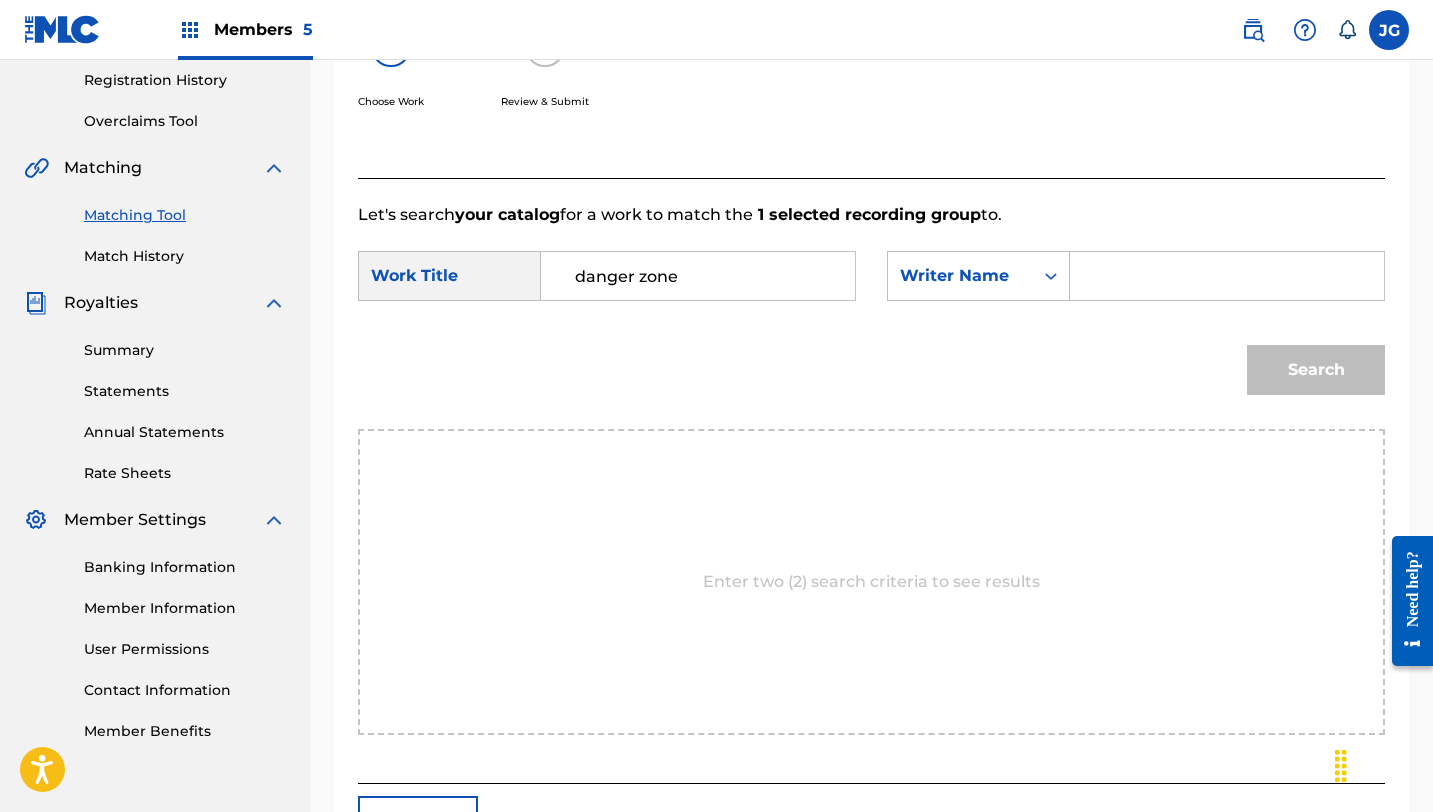 type on "[FIRST] [LAST]" 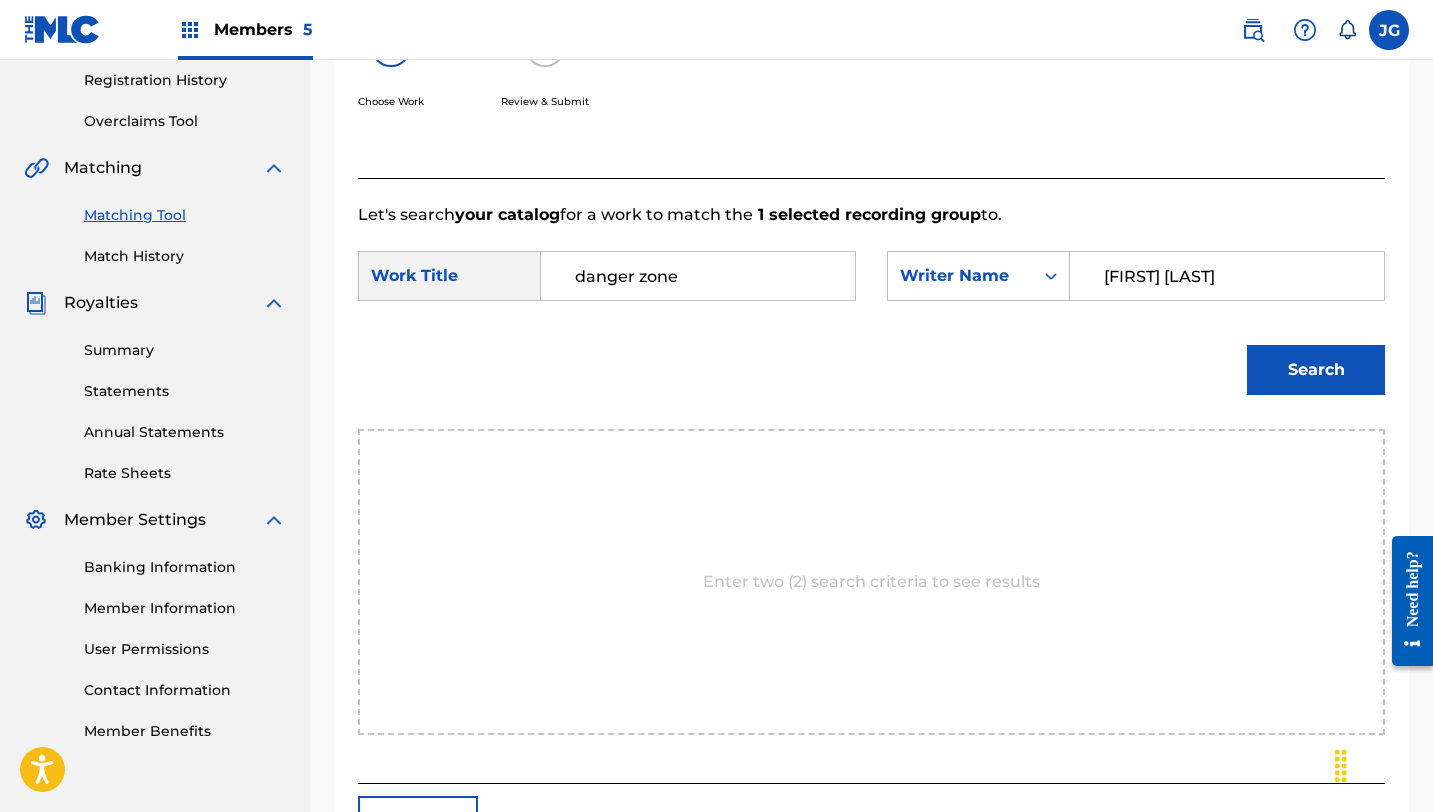 click on "Search" at bounding box center (1316, 370) 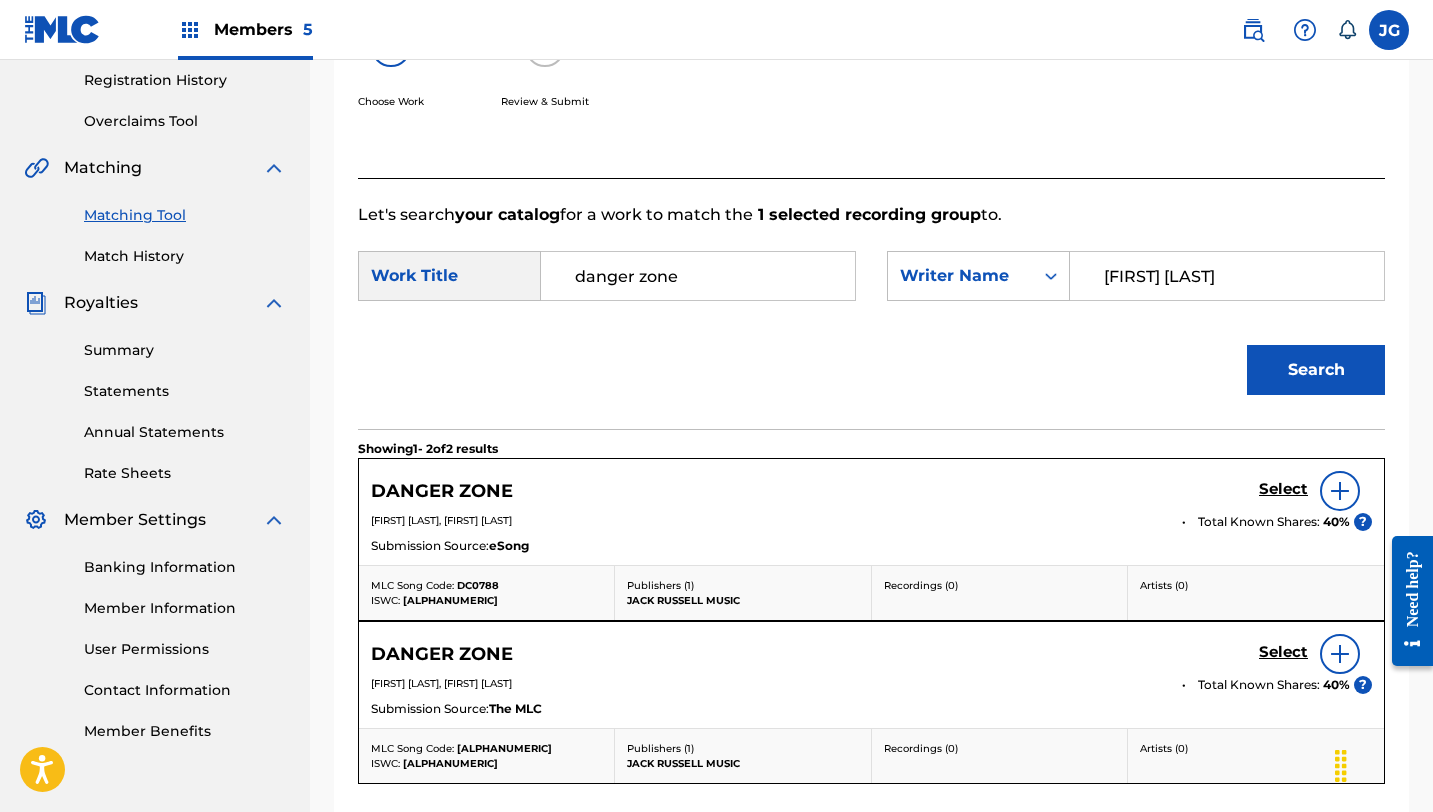 scroll, scrollTop: 413, scrollLeft: 0, axis: vertical 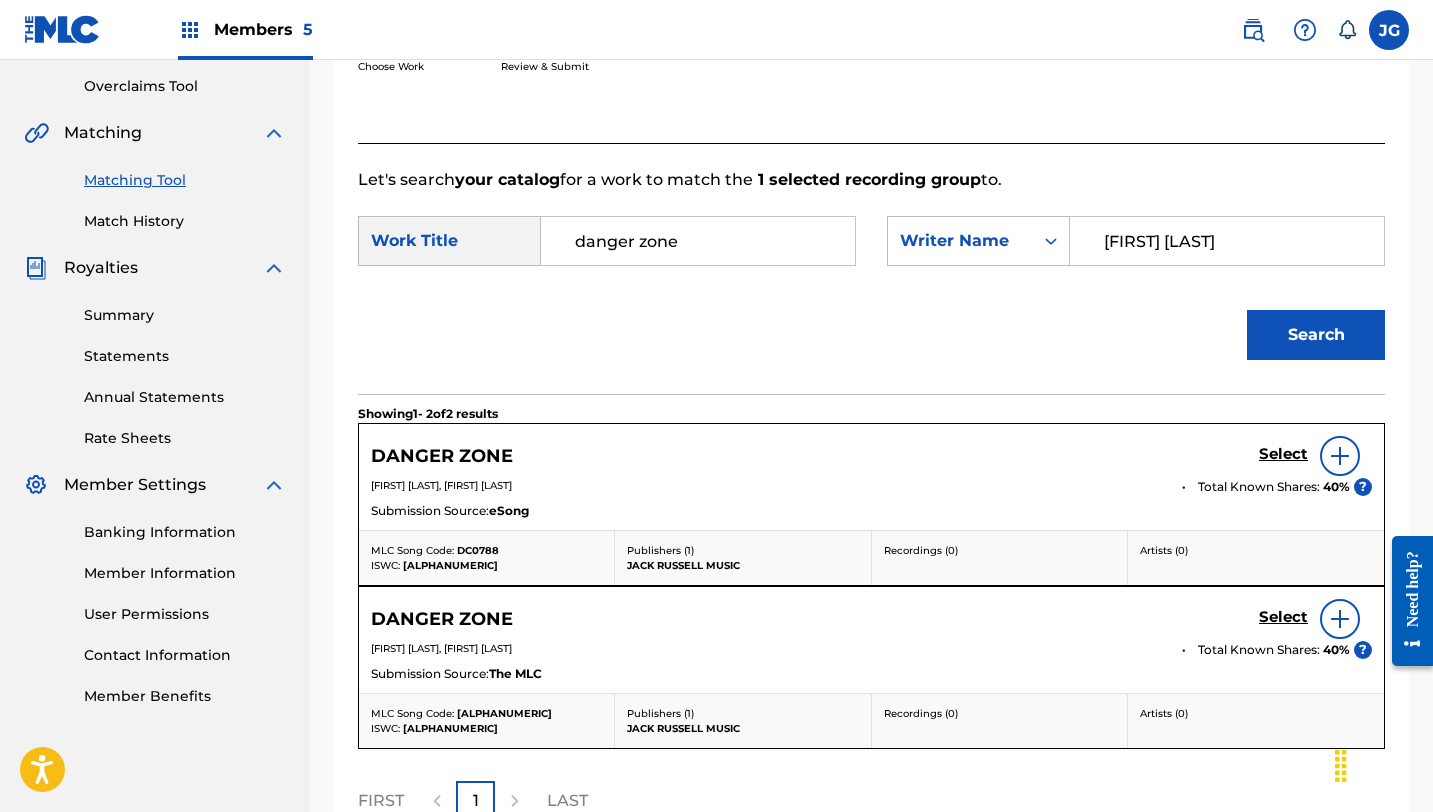 click on "Select" at bounding box center (1283, 454) 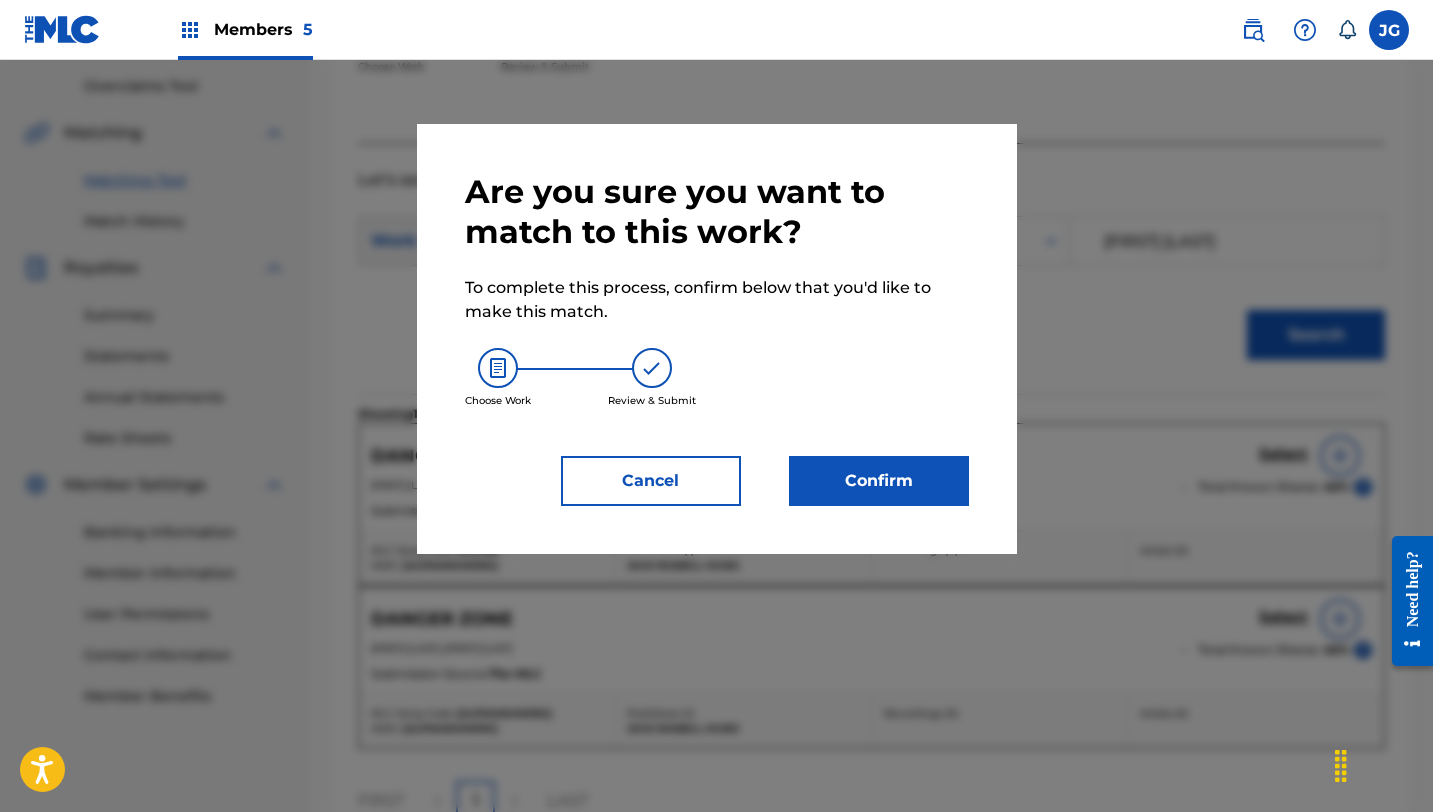click on "Confirm" at bounding box center [879, 481] 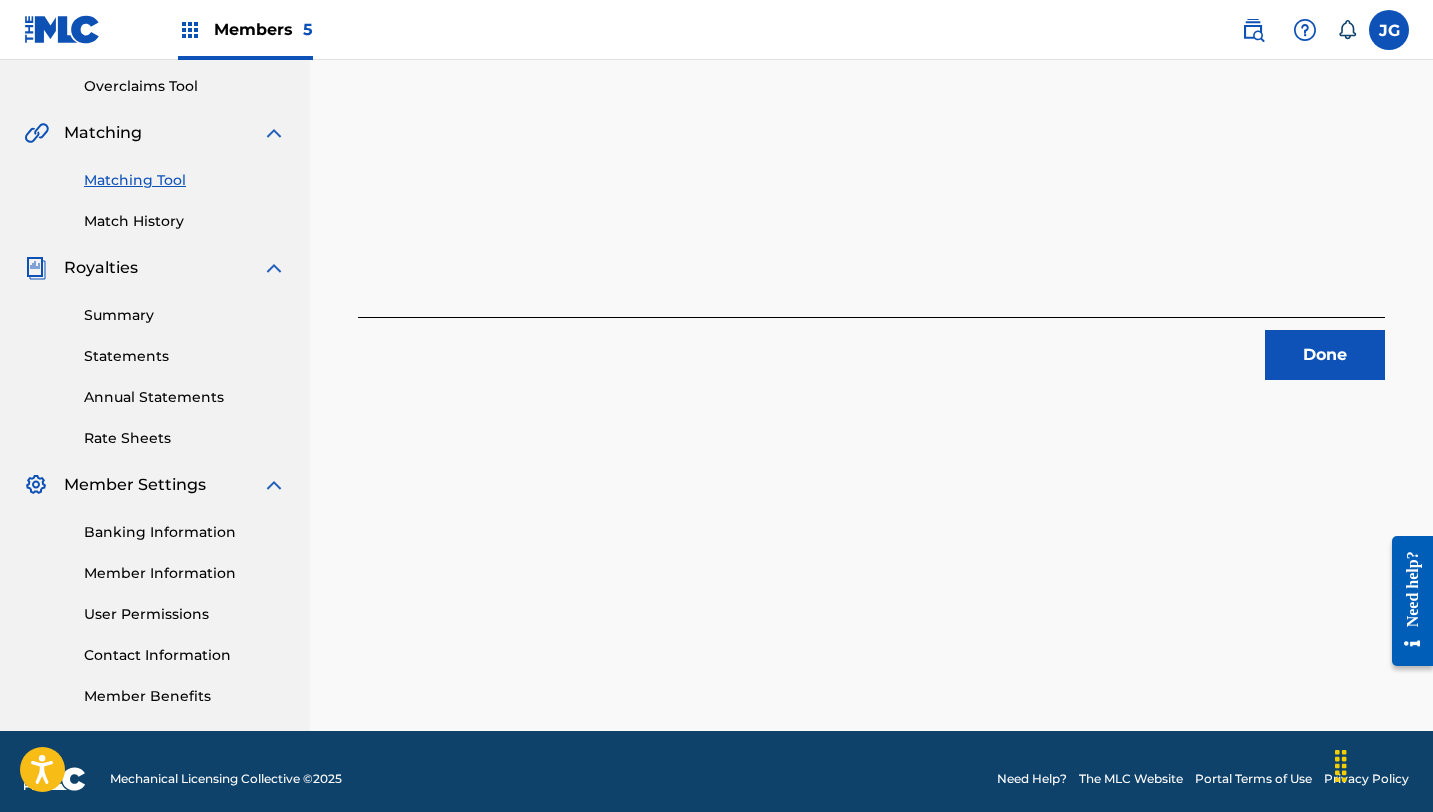 scroll, scrollTop: 0, scrollLeft: 0, axis: both 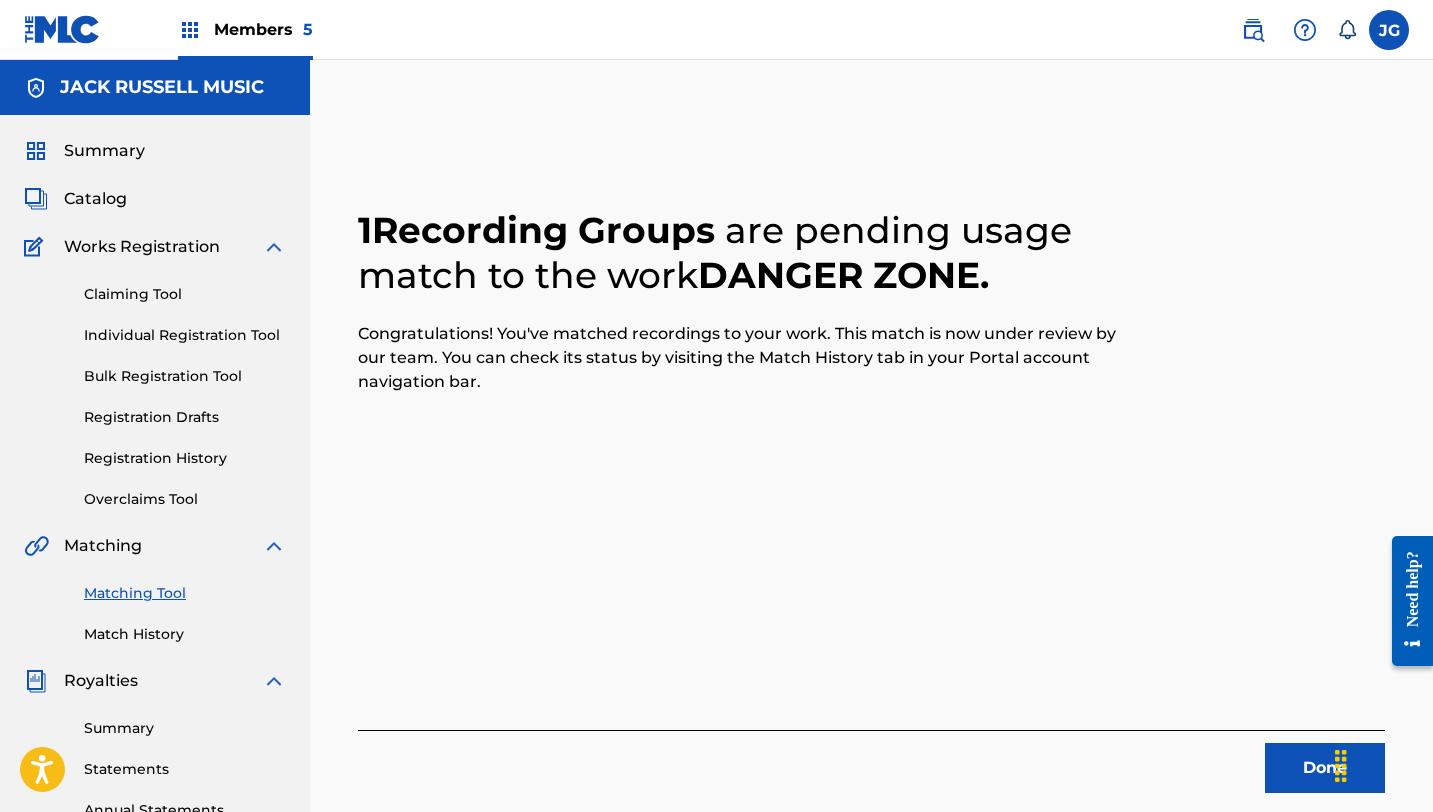 click on "Done" at bounding box center (1325, 768) 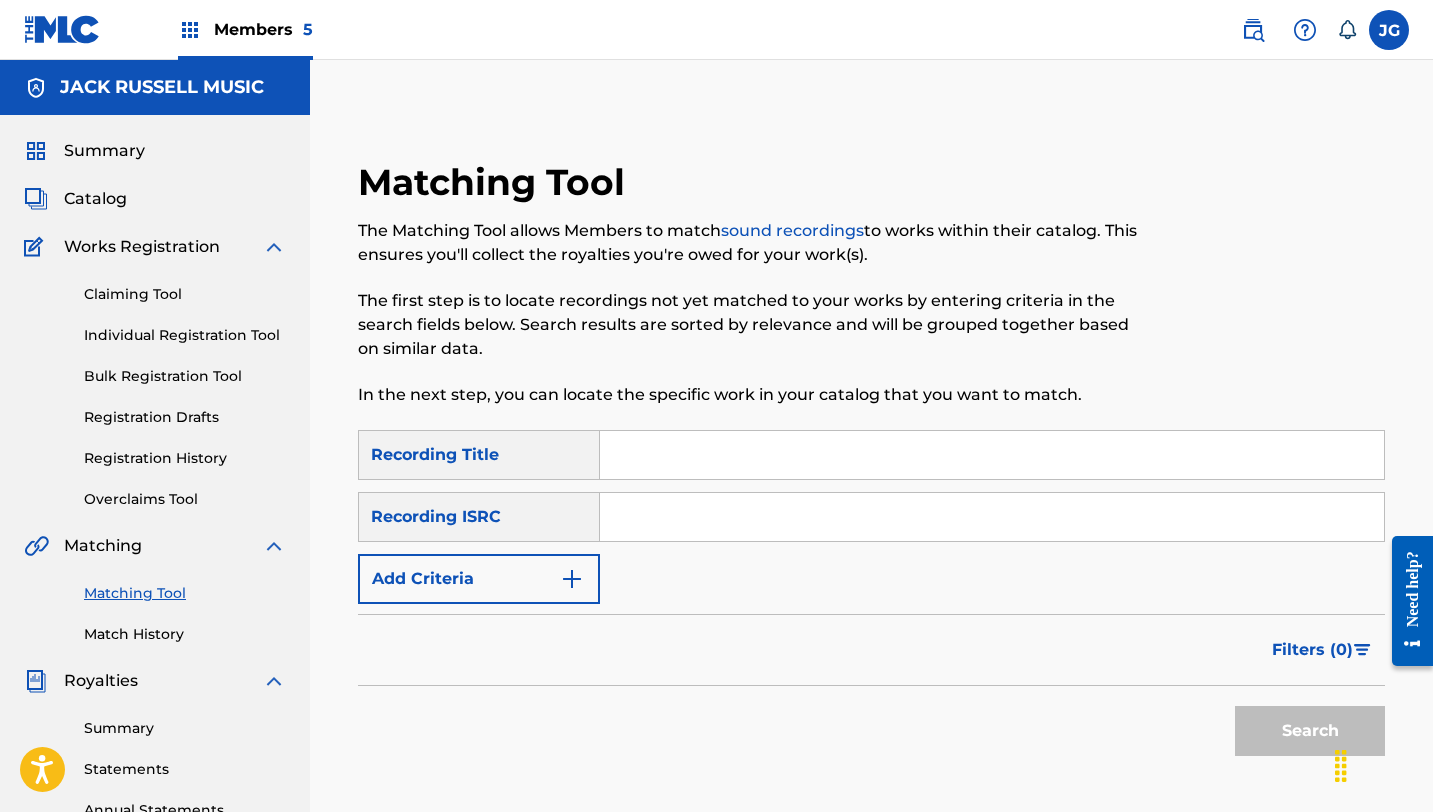 click at bounding box center [992, 455] 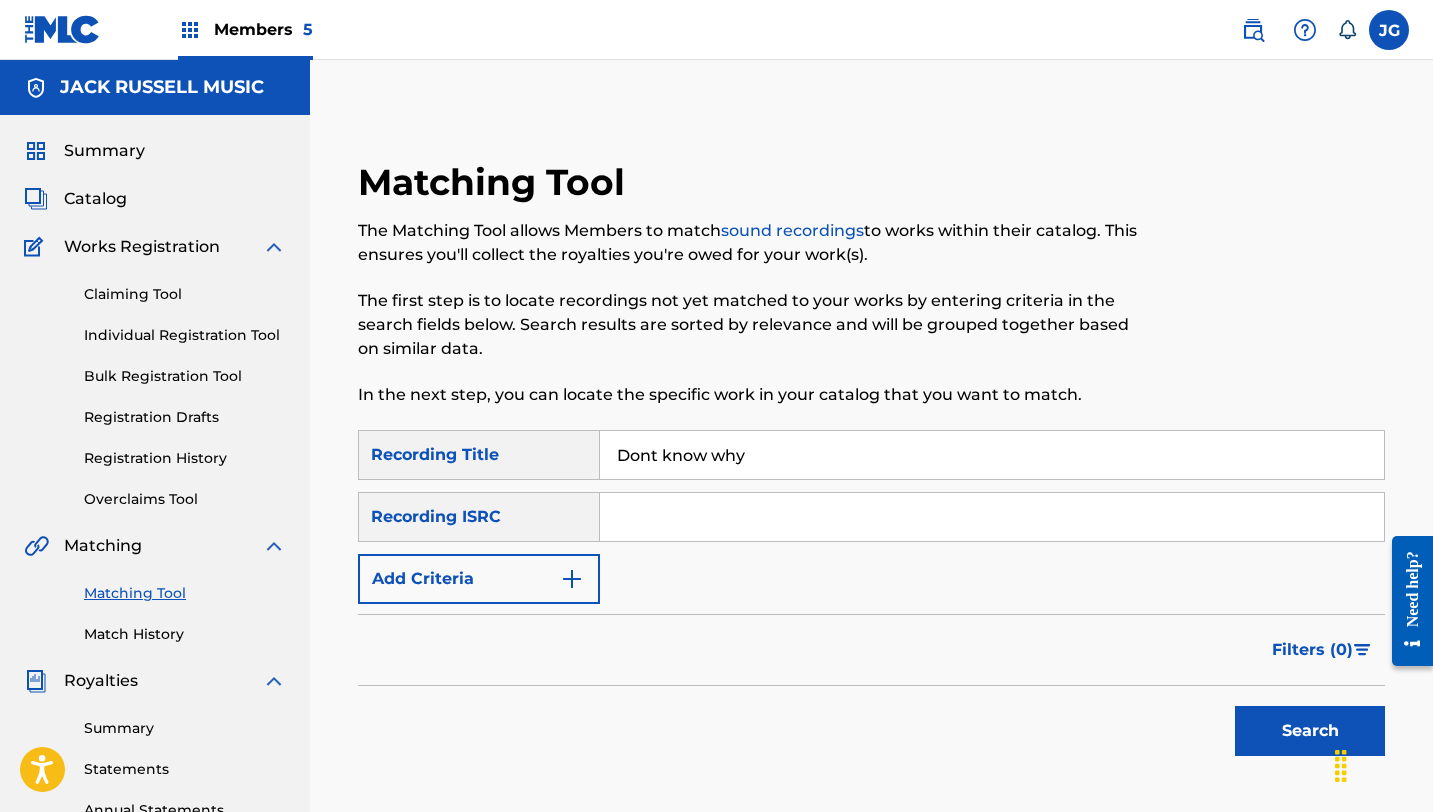 type on "Dont know why" 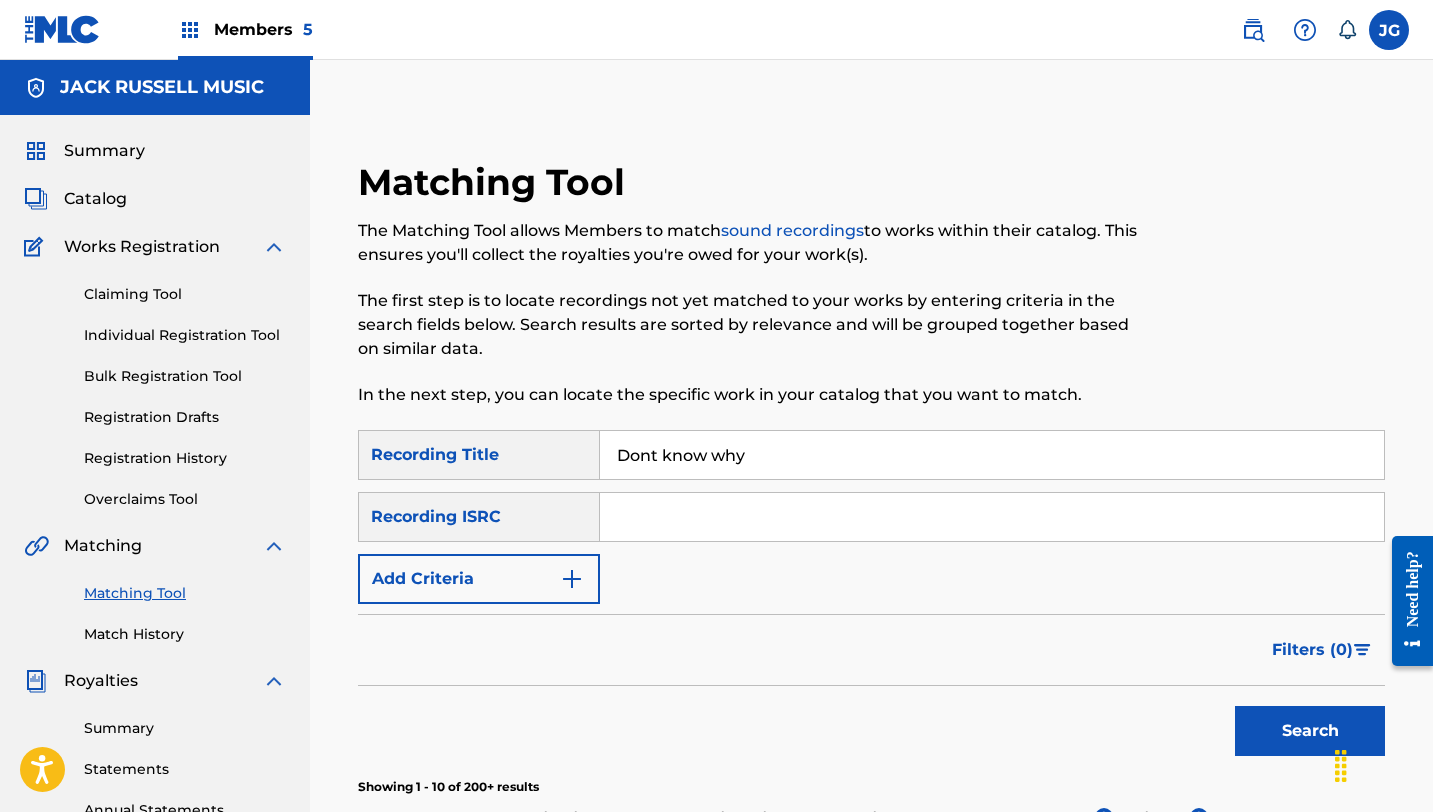 click on "Add Criteria" at bounding box center [479, 579] 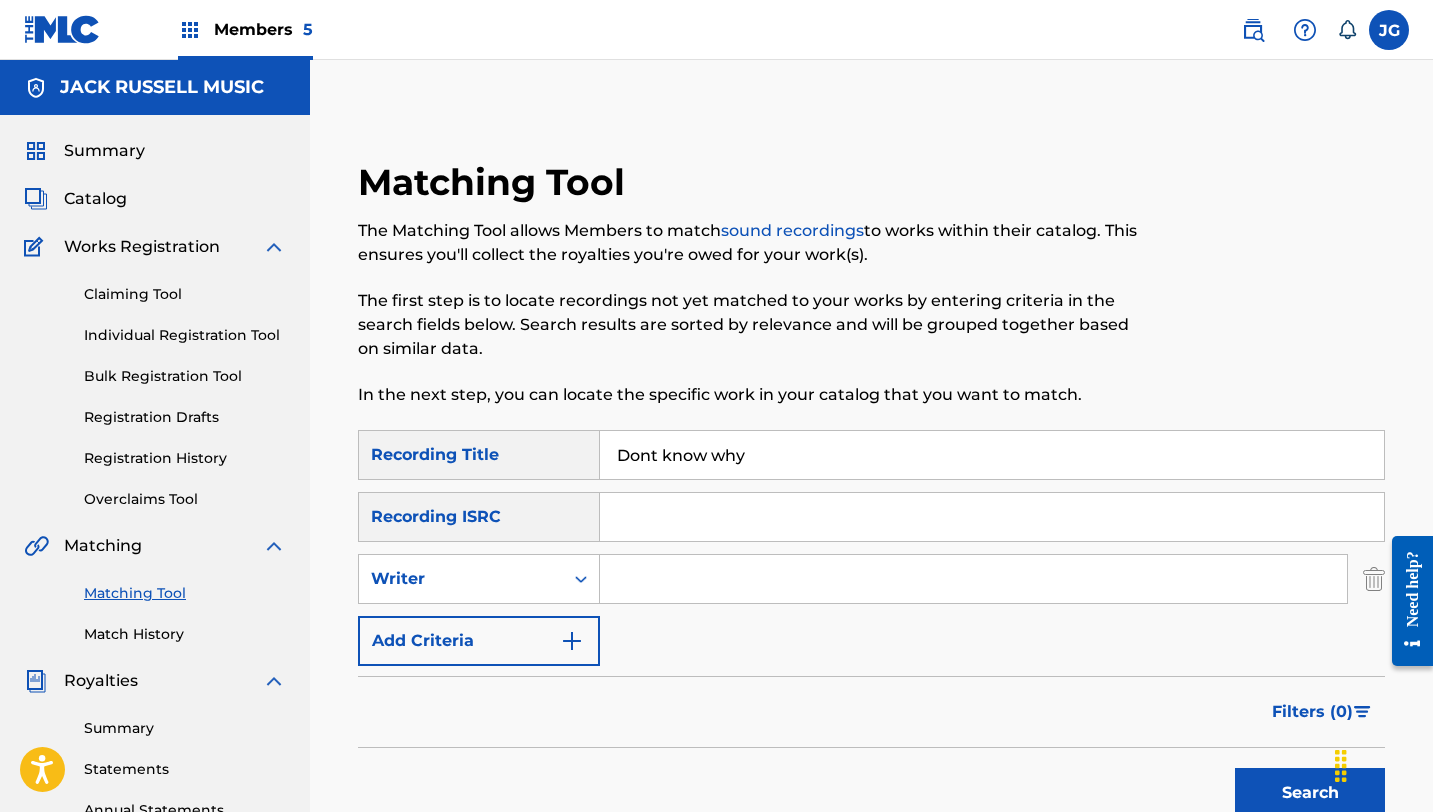 click at bounding box center (973, 579) 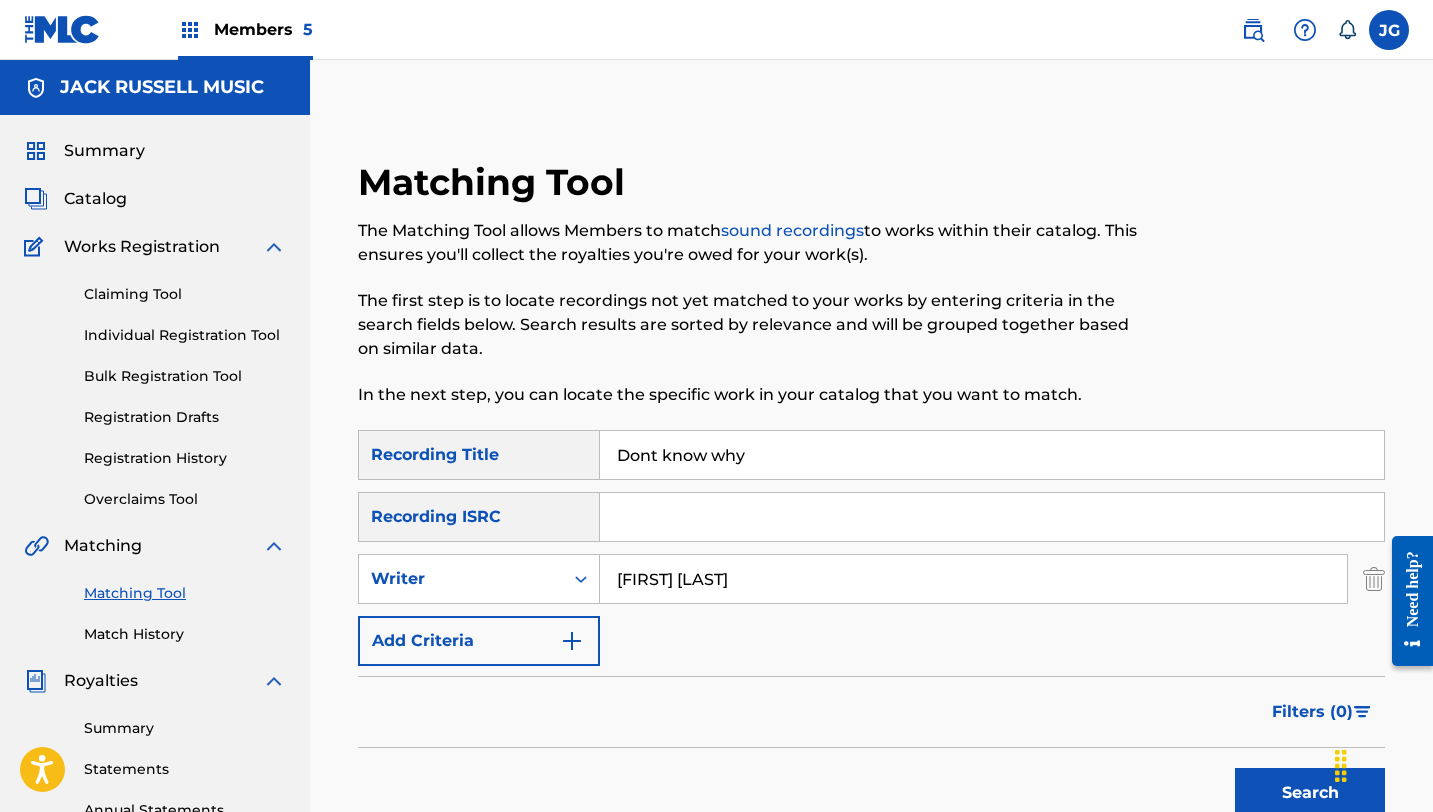 click on "Add Criteria" at bounding box center [479, 641] 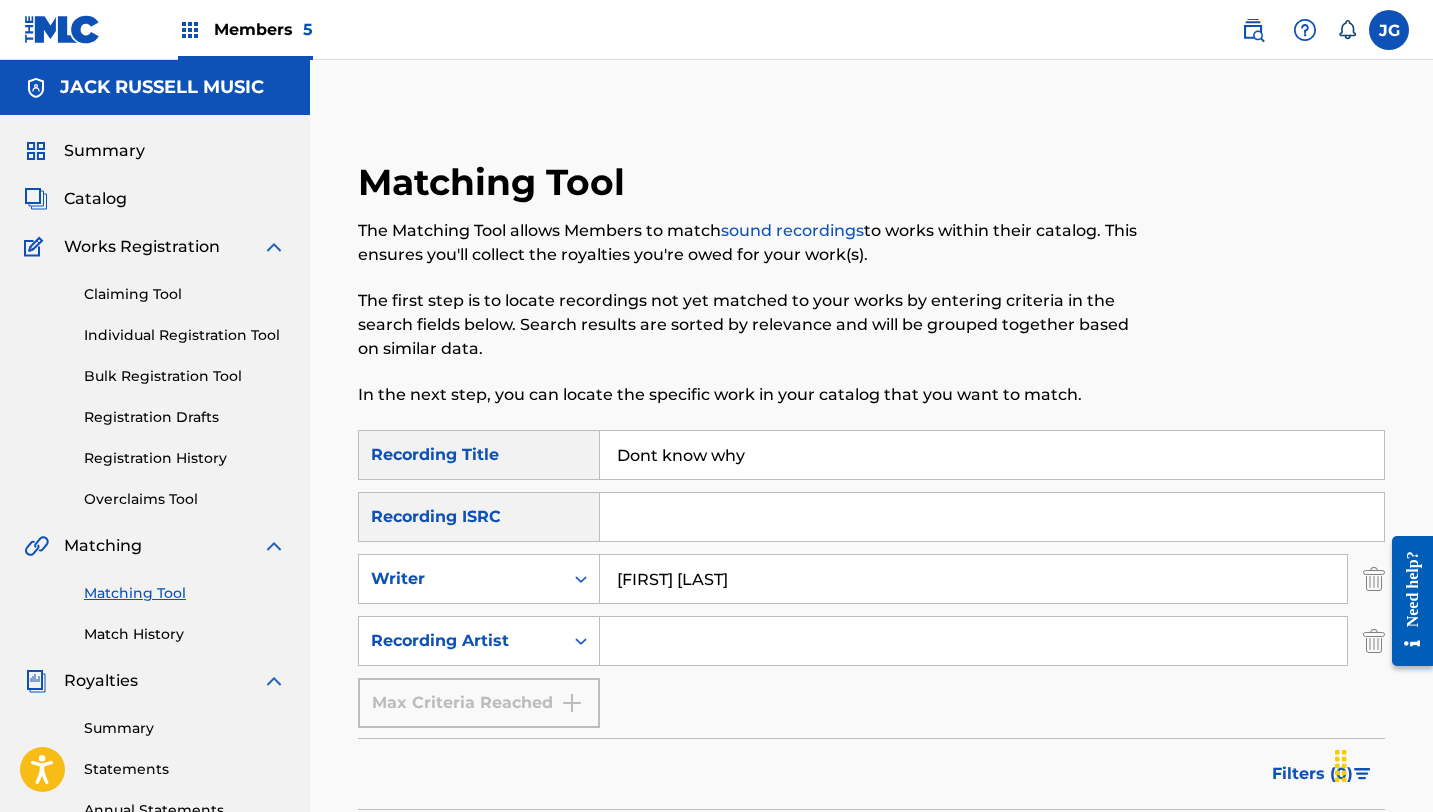 click at bounding box center (973, 641) 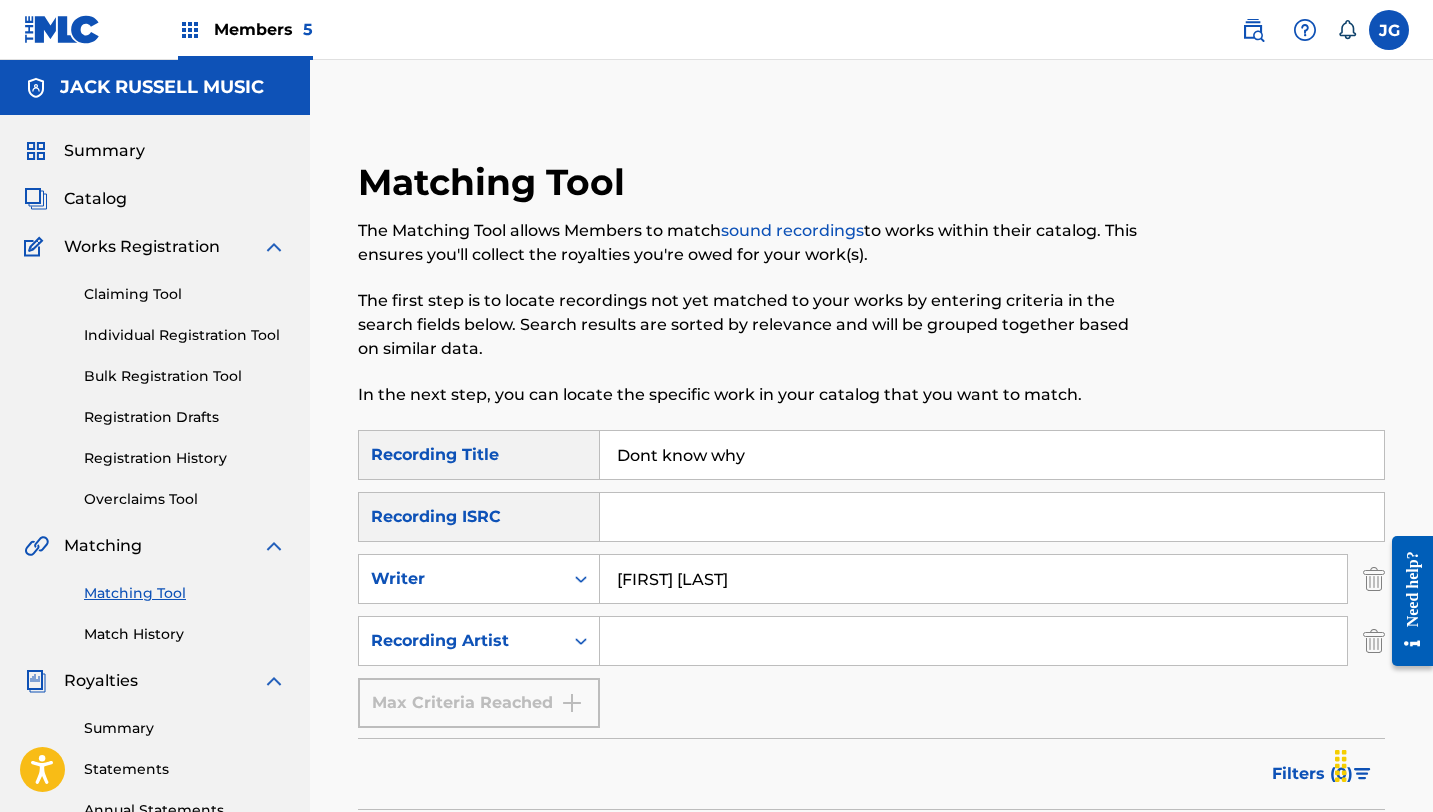 type on "great white" 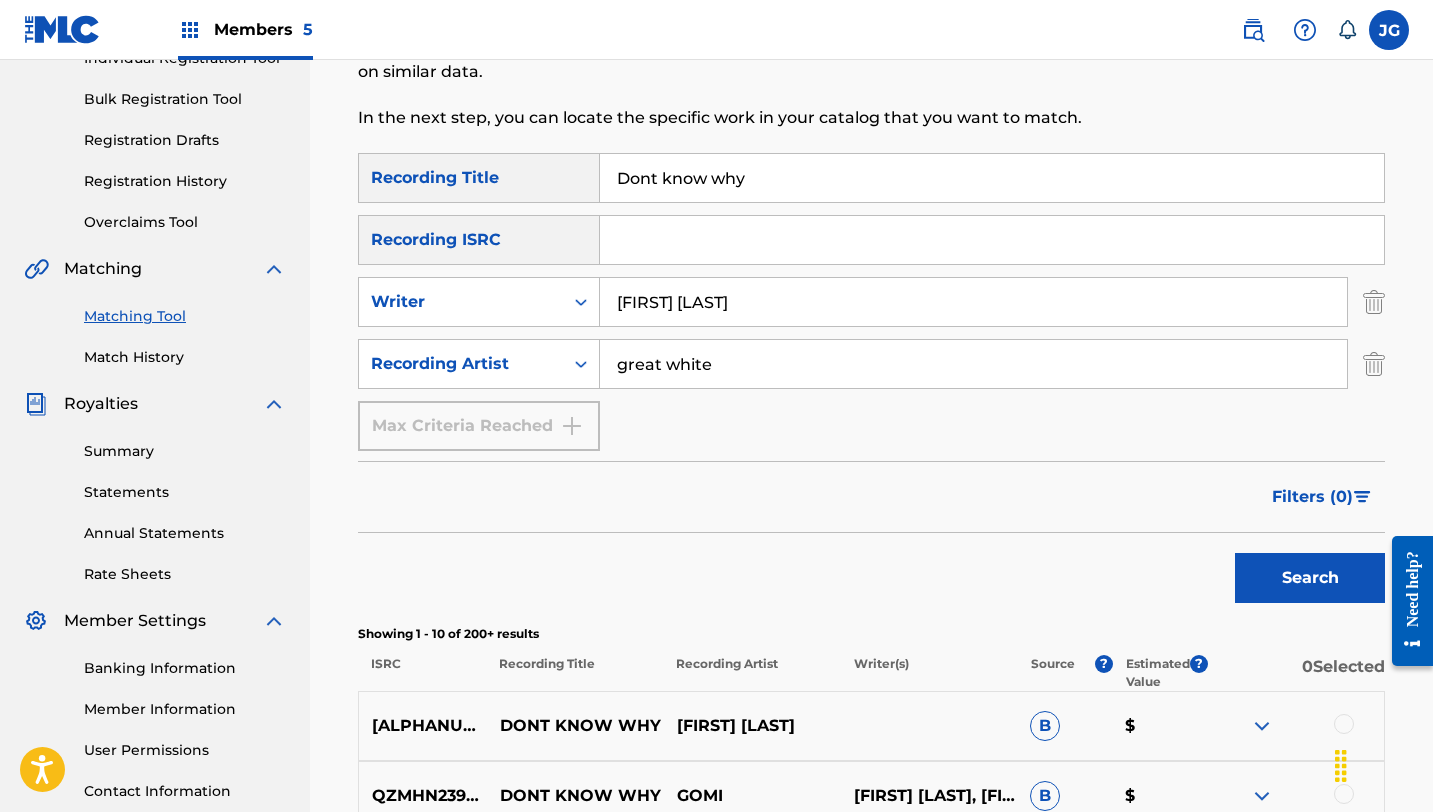 scroll, scrollTop: 283, scrollLeft: 0, axis: vertical 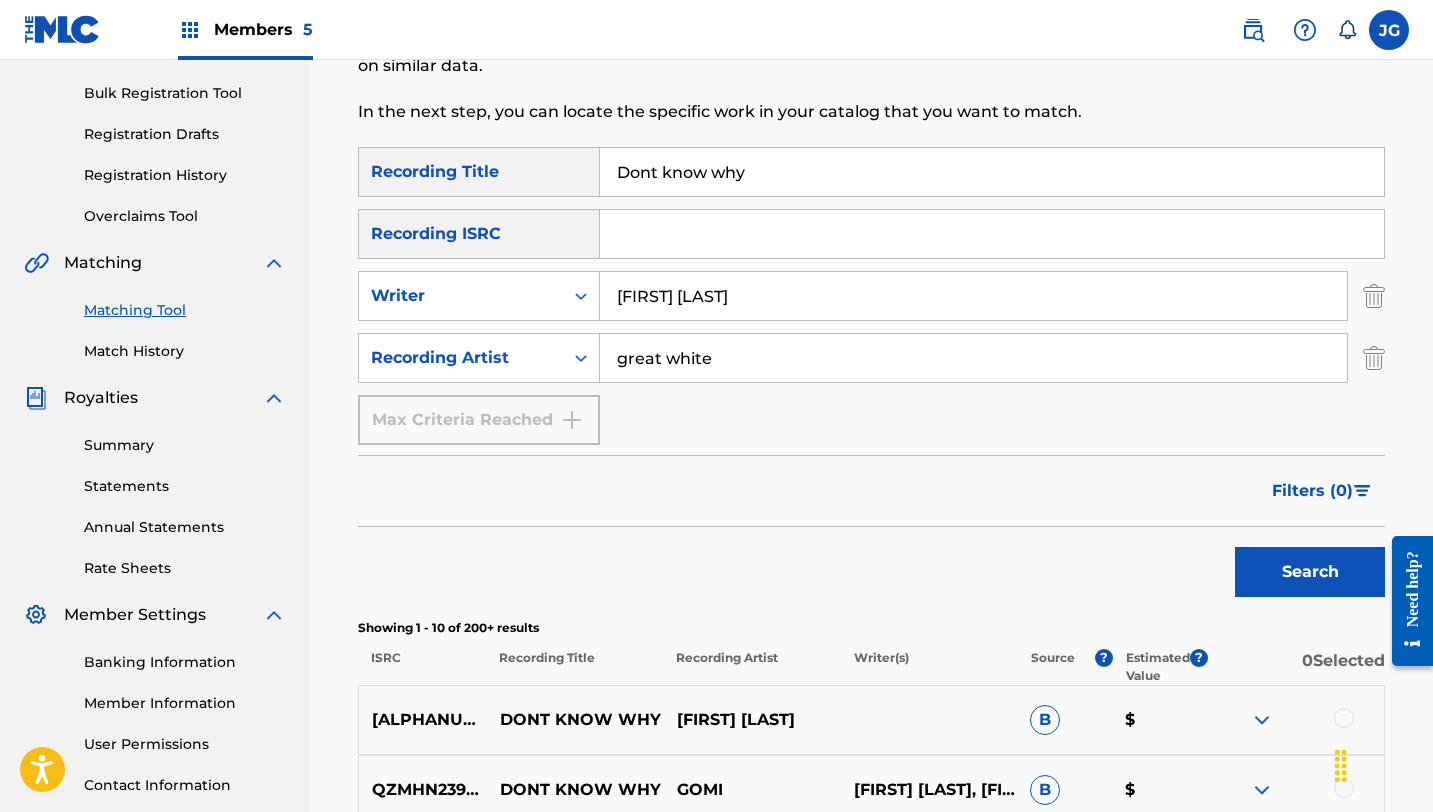 click on "Writer [LAST]" at bounding box center (871, 706) 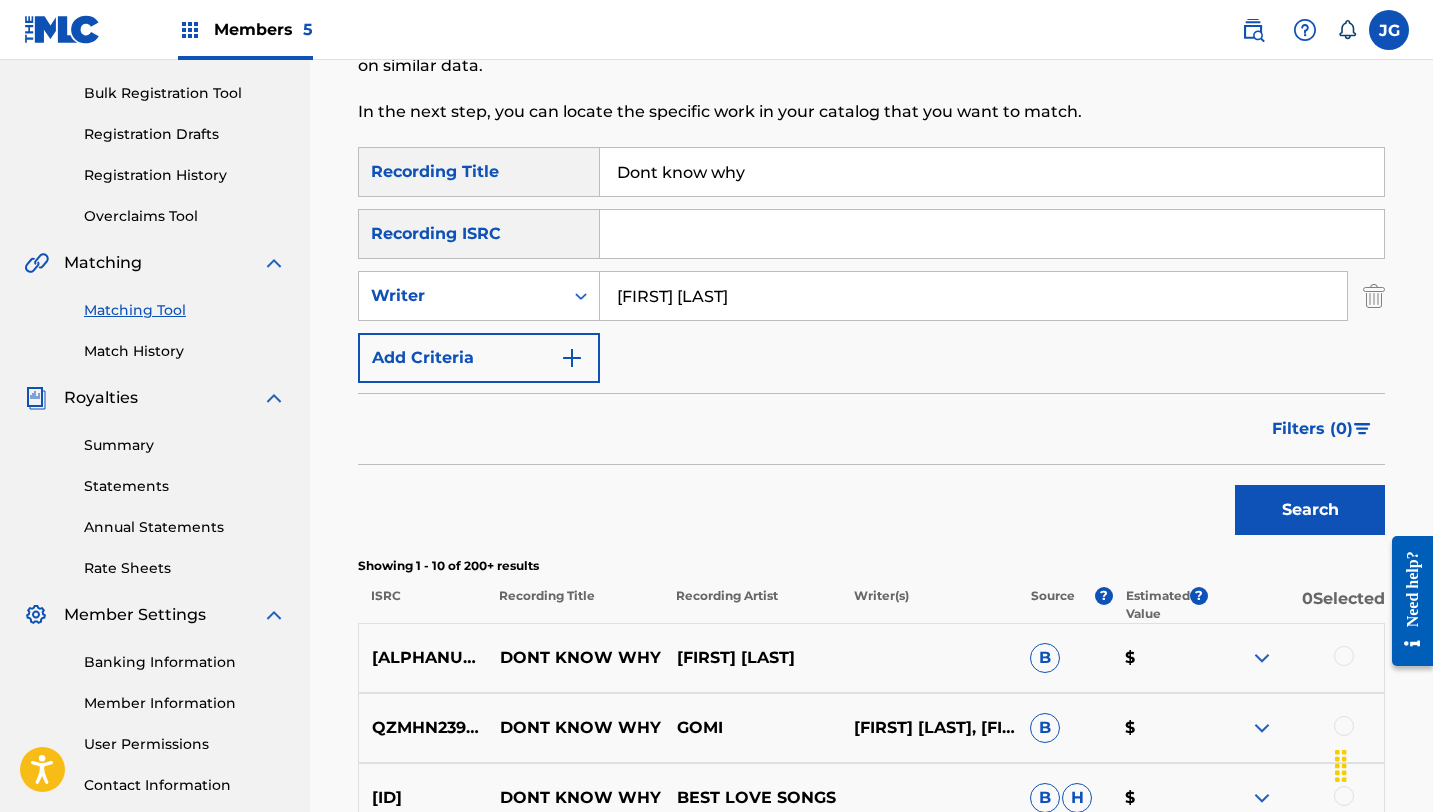 click on "Search" at bounding box center (1310, 510) 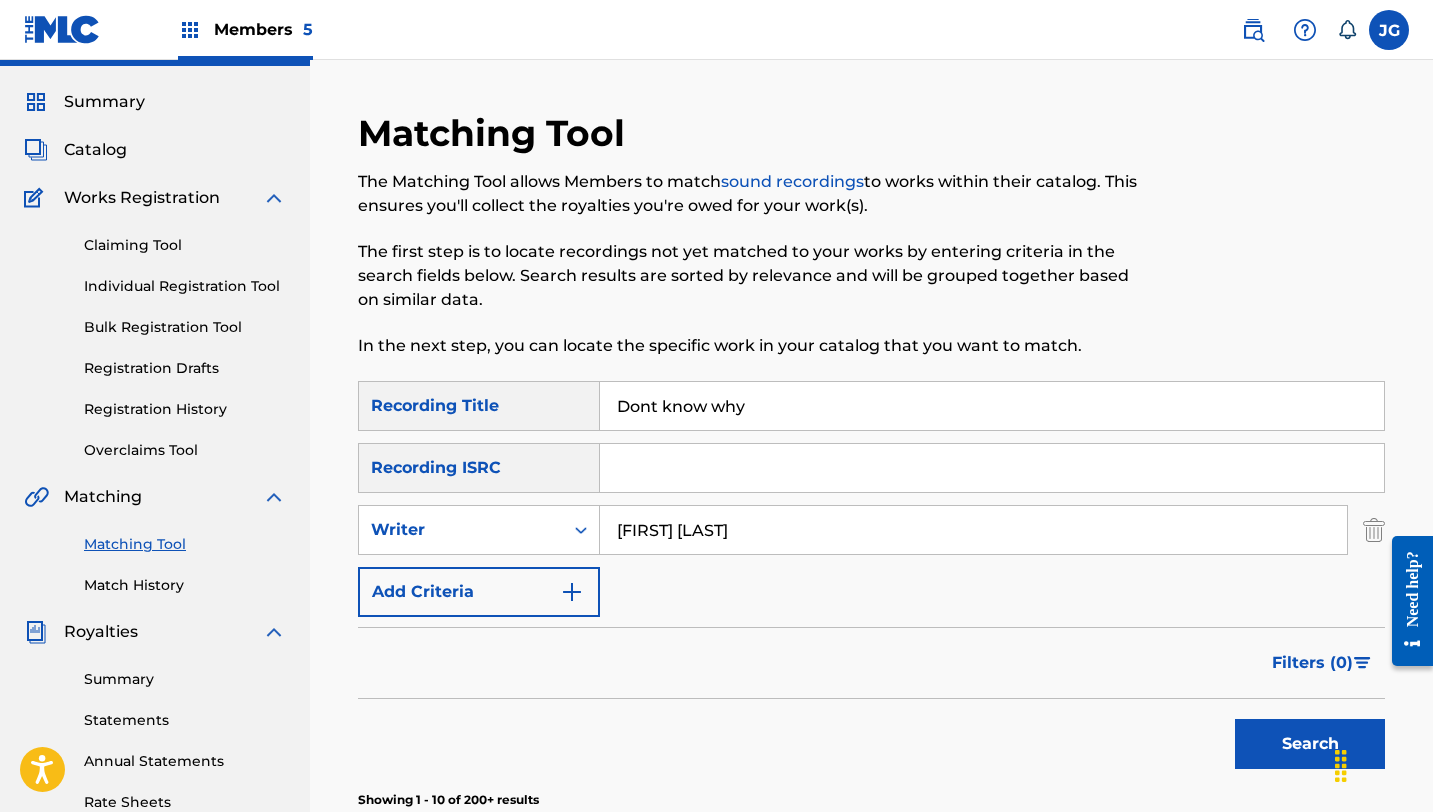 scroll, scrollTop: 0, scrollLeft: 0, axis: both 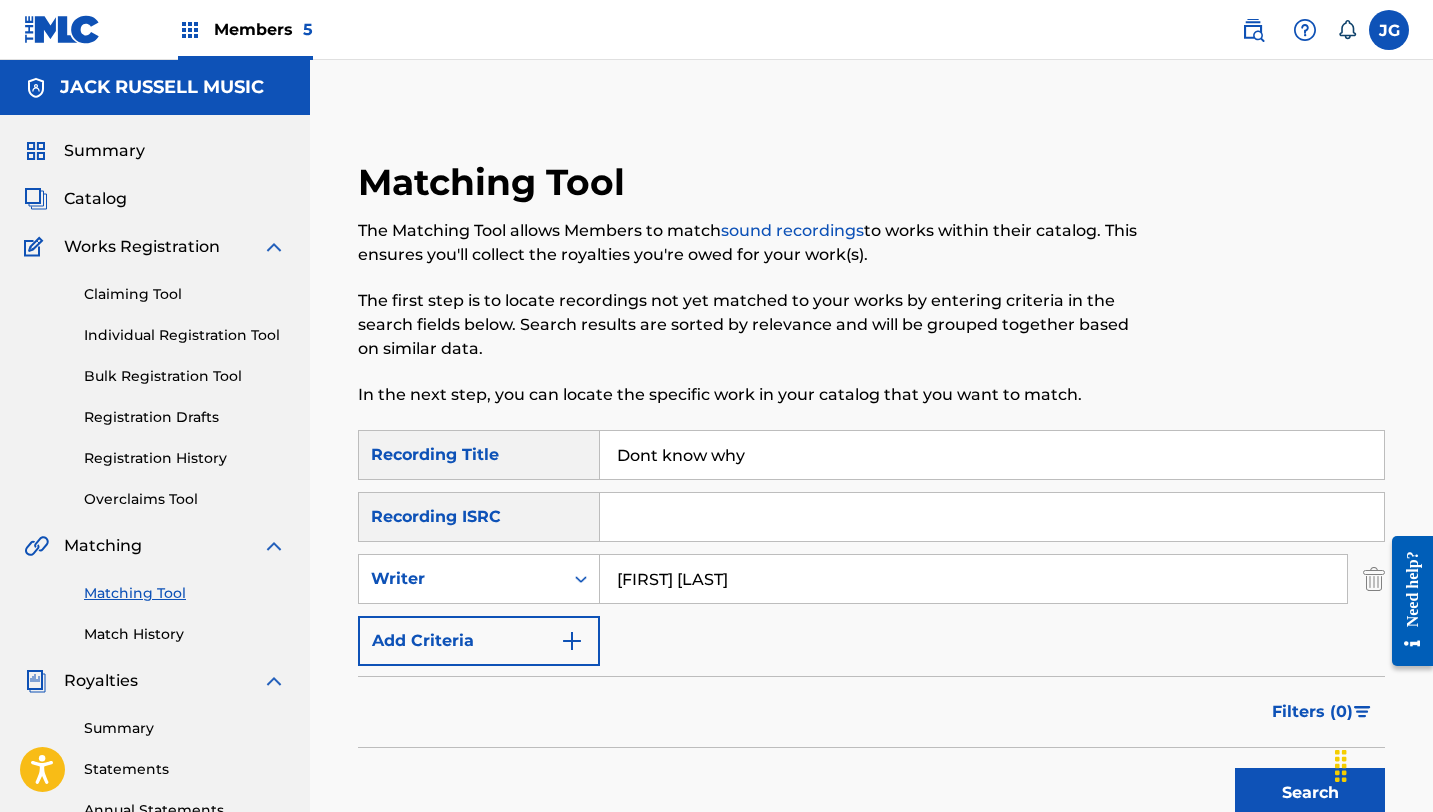 click on "Add Criteria" at bounding box center (479, 641) 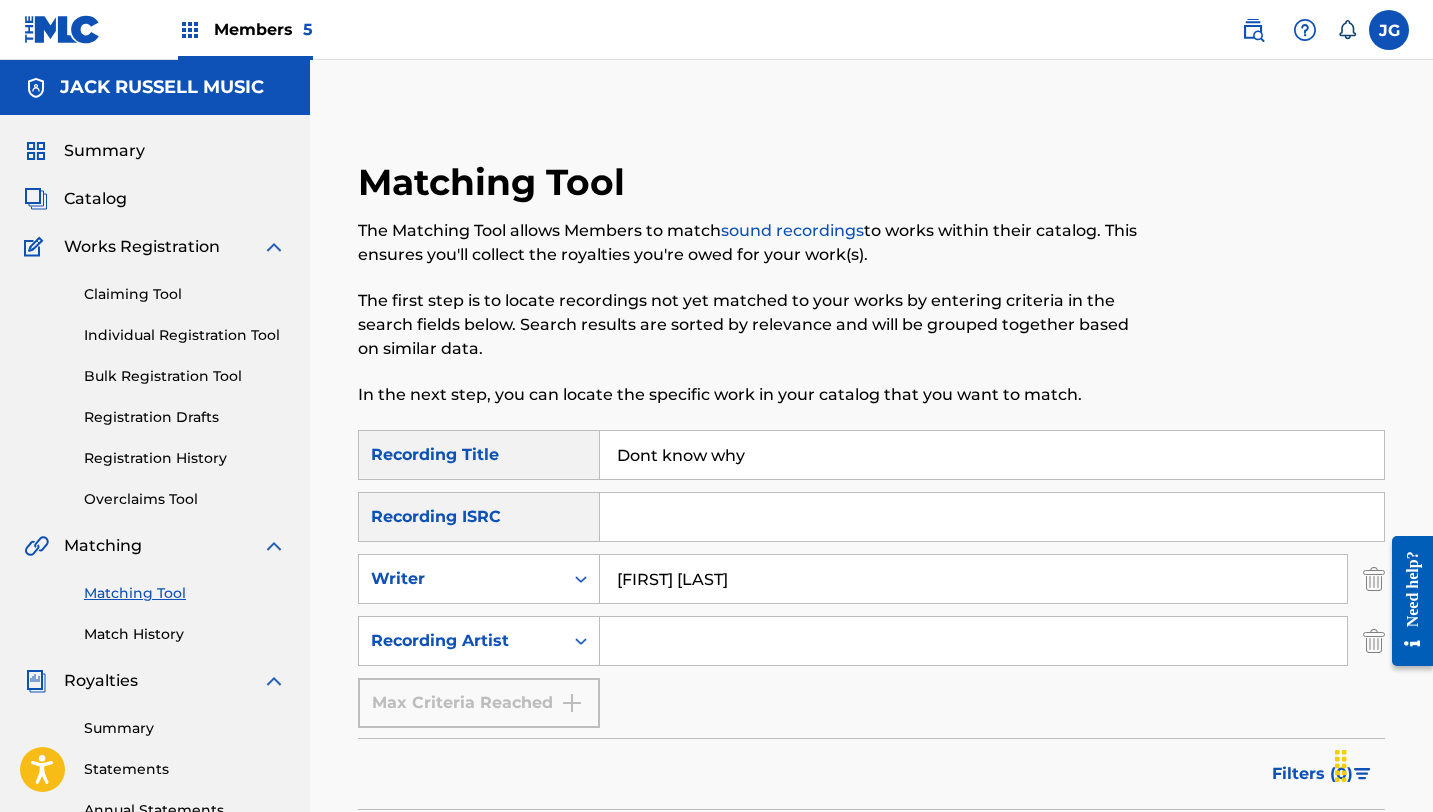 click at bounding box center [973, 641] 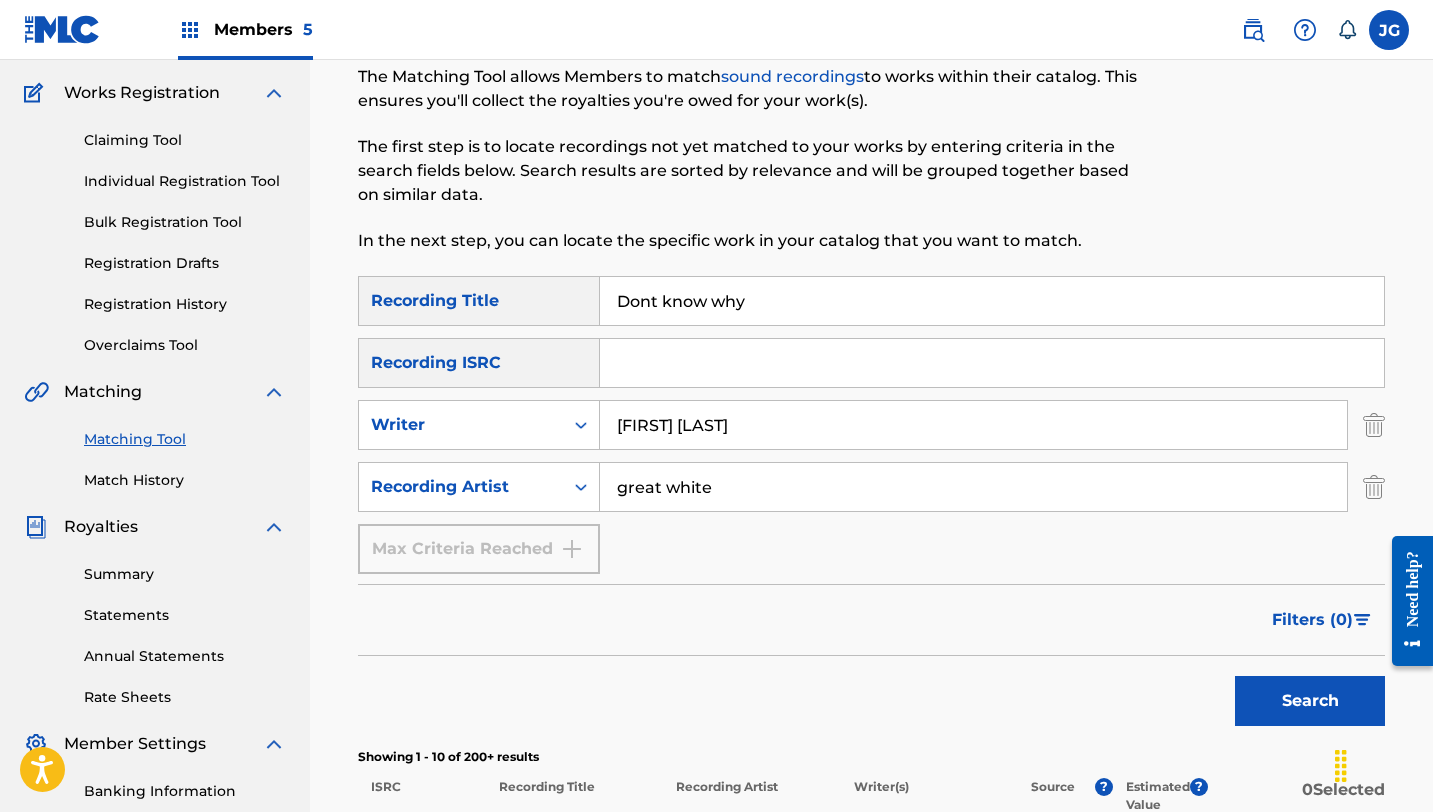 scroll, scrollTop: 225, scrollLeft: 0, axis: vertical 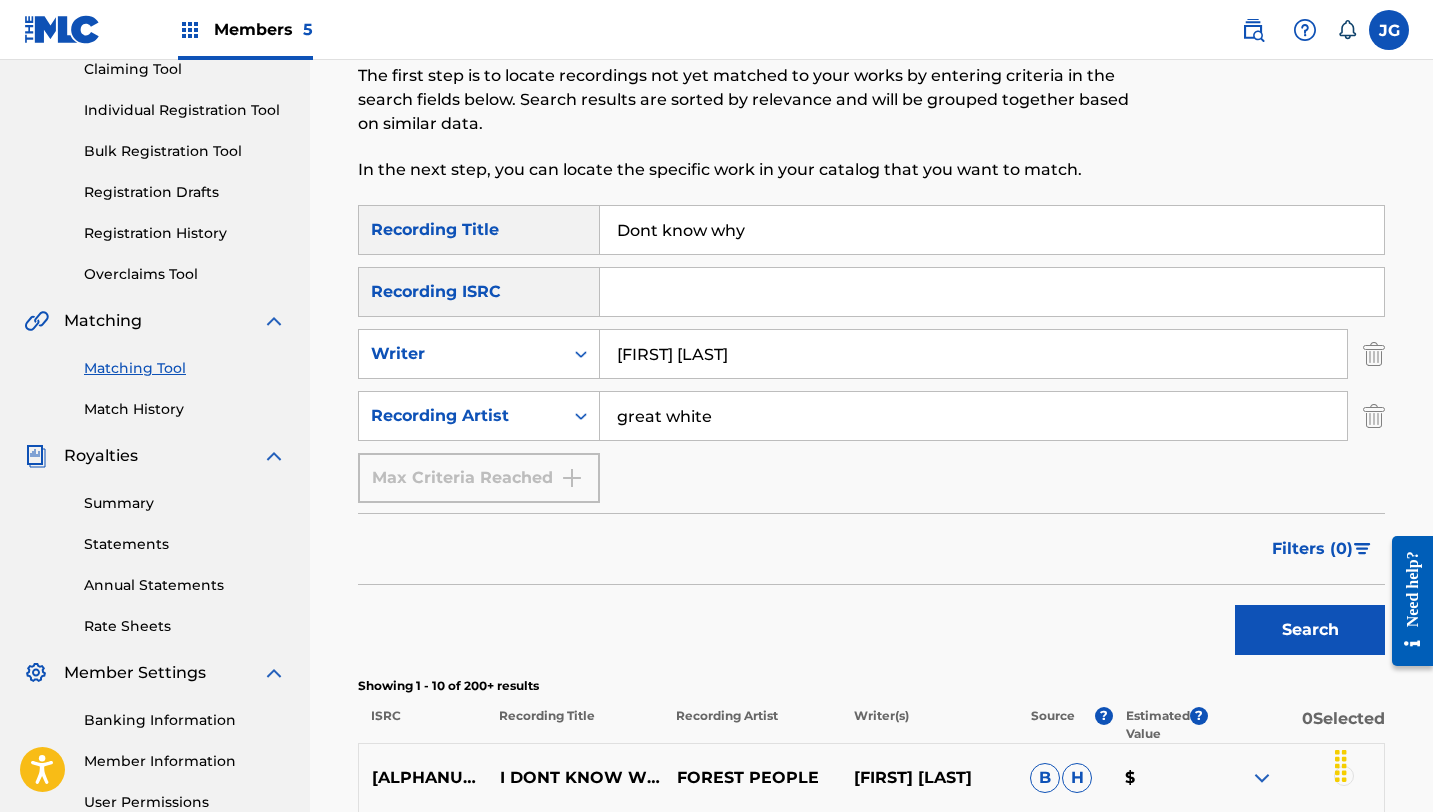 click on "Search" at bounding box center (1310, 630) 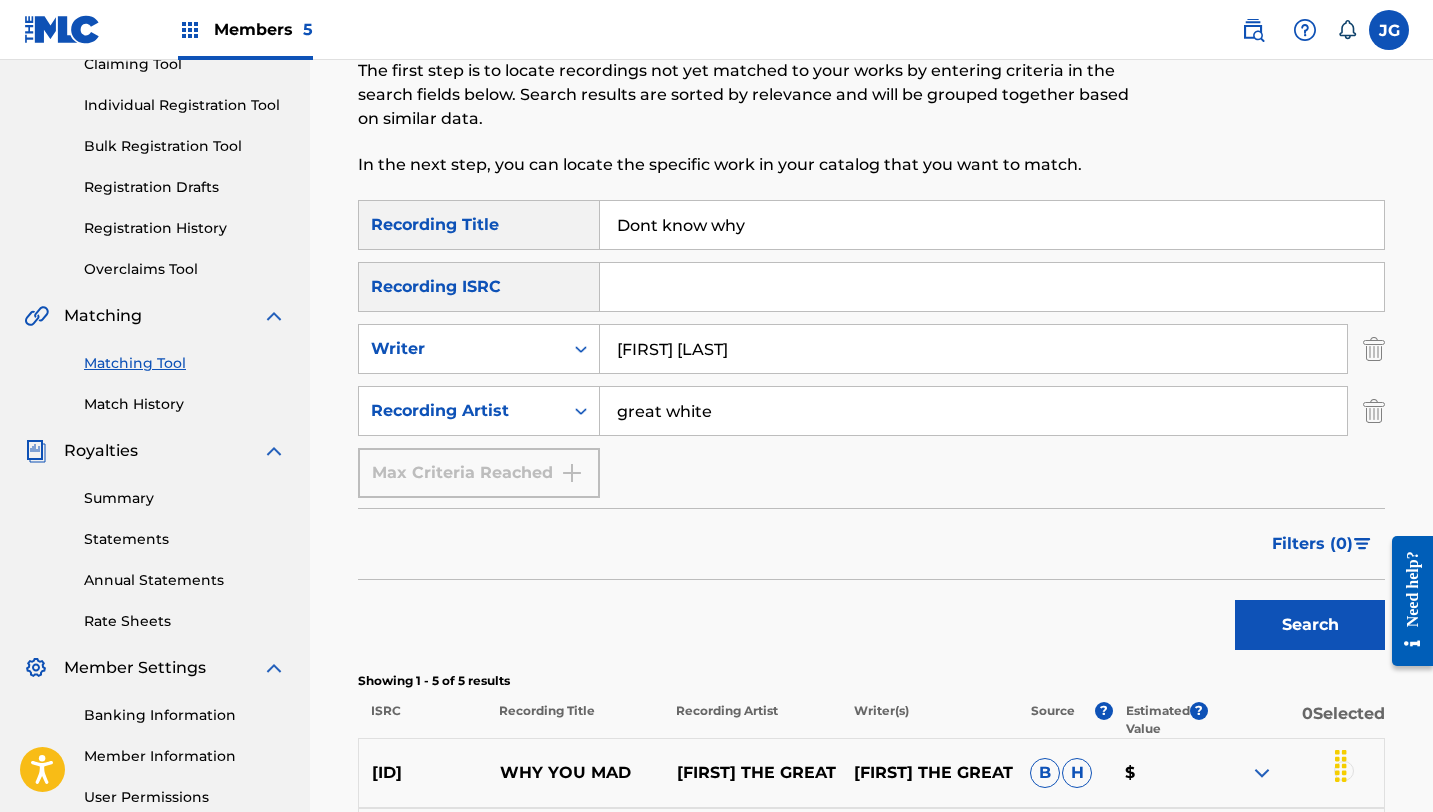 scroll, scrollTop: 225, scrollLeft: 0, axis: vertical 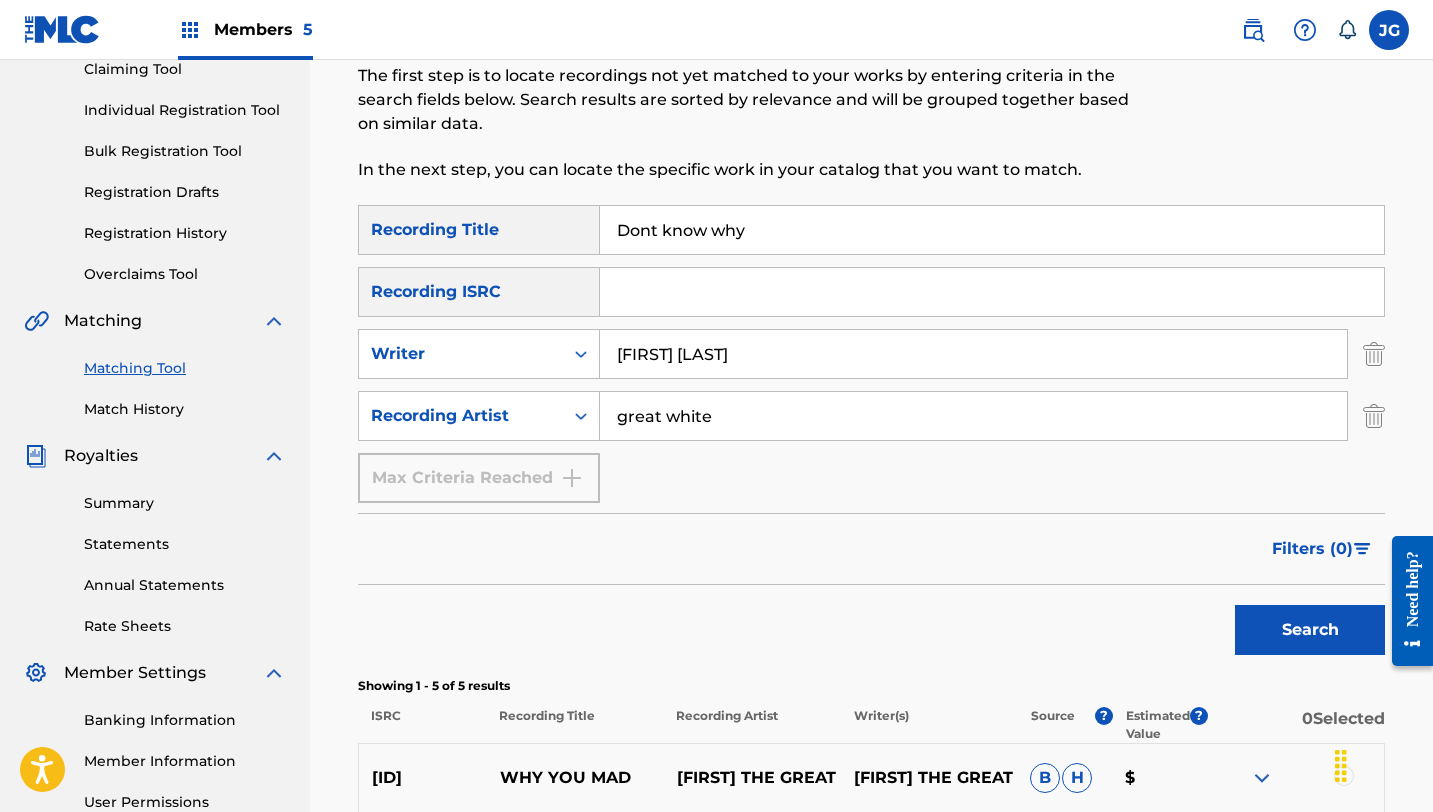 click at bounding box center (1374, 354) 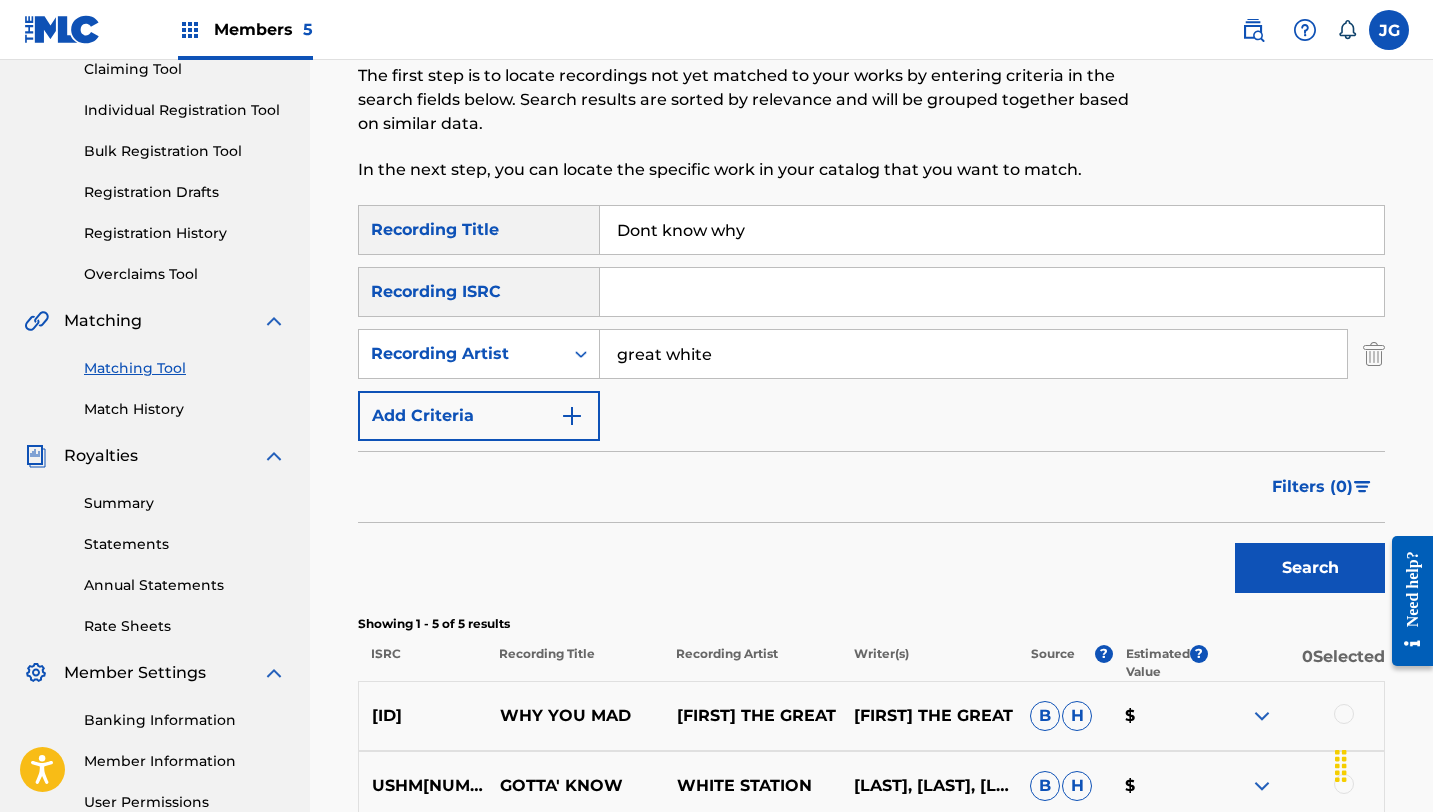 click on "Search" at bounding box center (1310, 568) 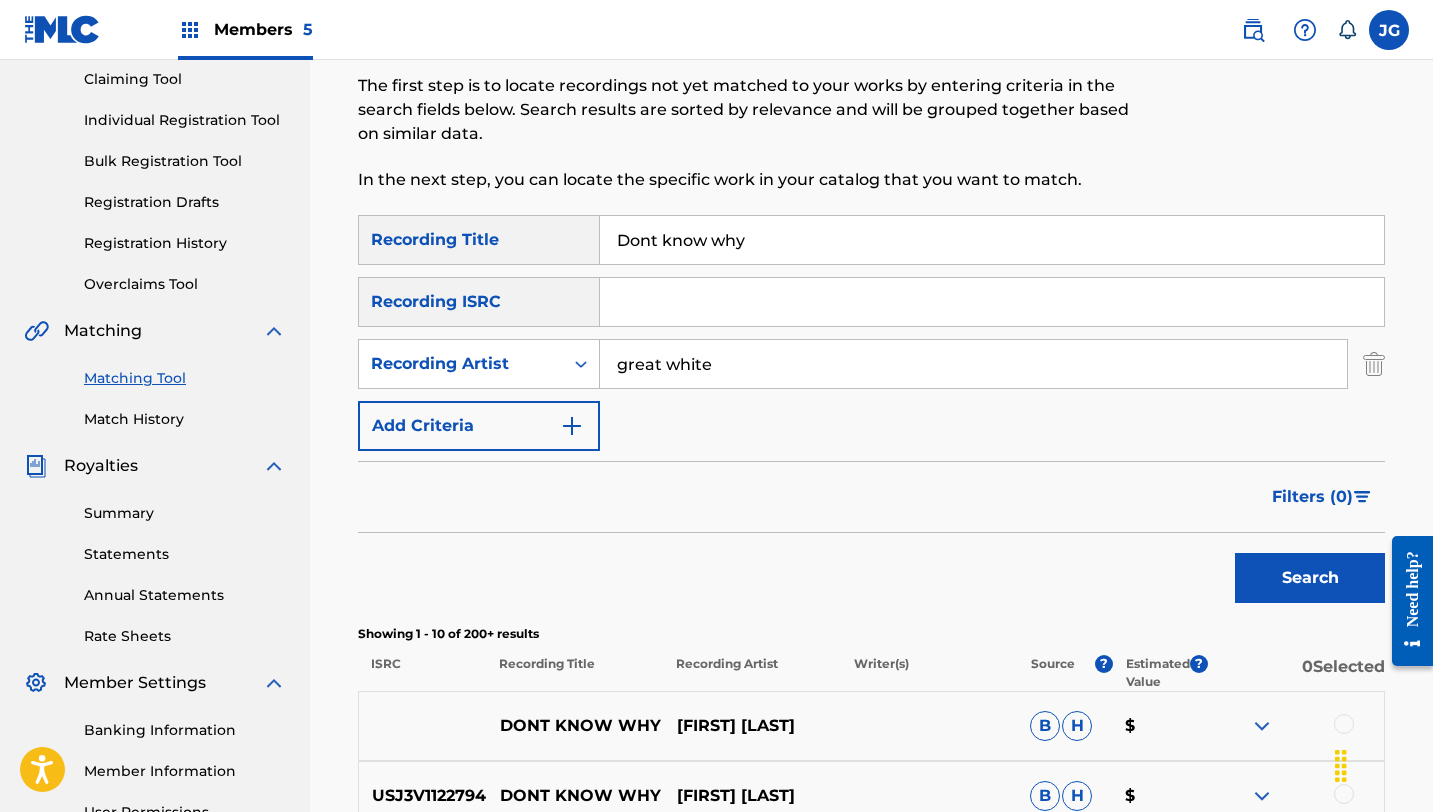 scroll, scrollTop: 149, scrollLeft: 0, axis: vertical 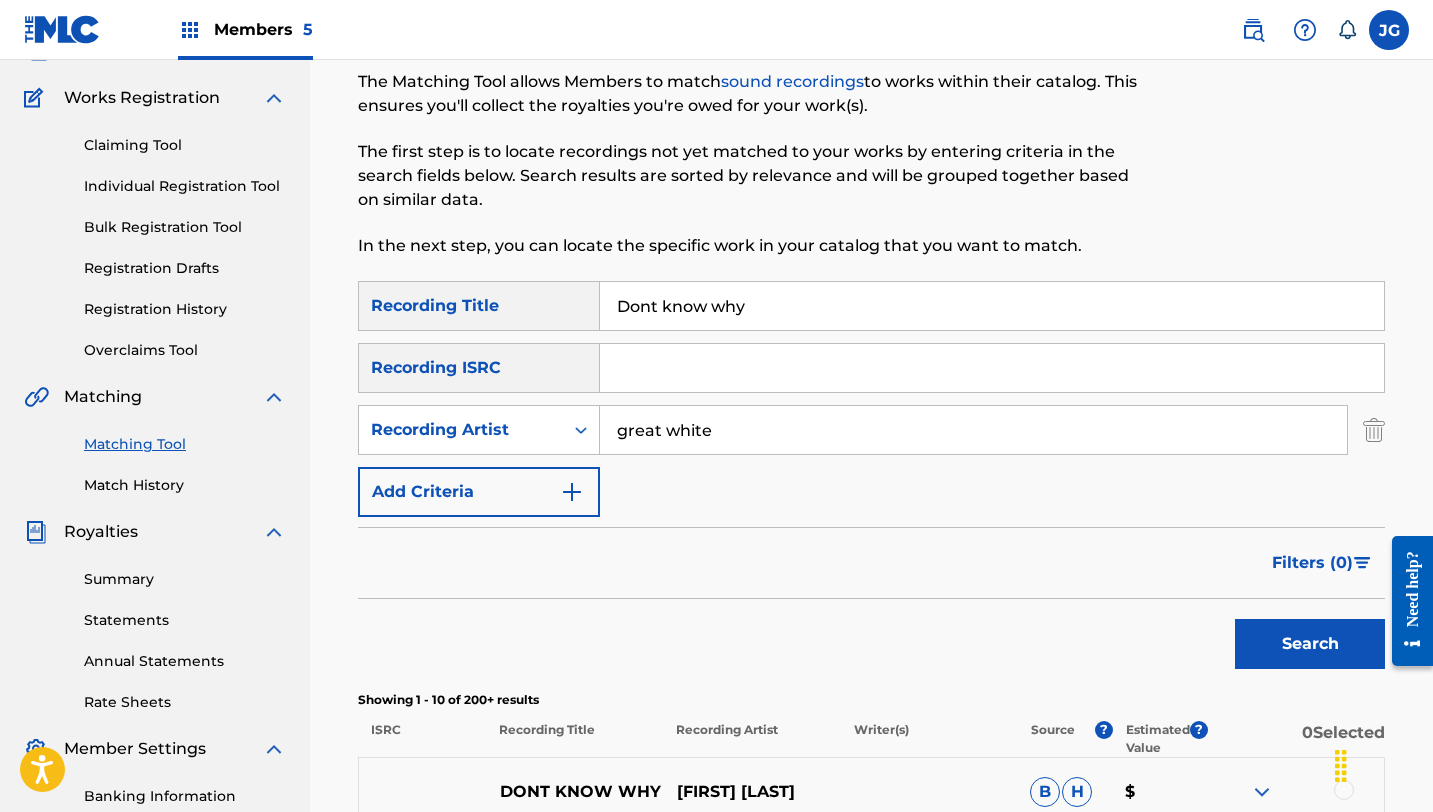 drag, startPoint x: 763, startPoint y: 309, endPoint x: 659, endPoint y: 300, distance: 104.388695 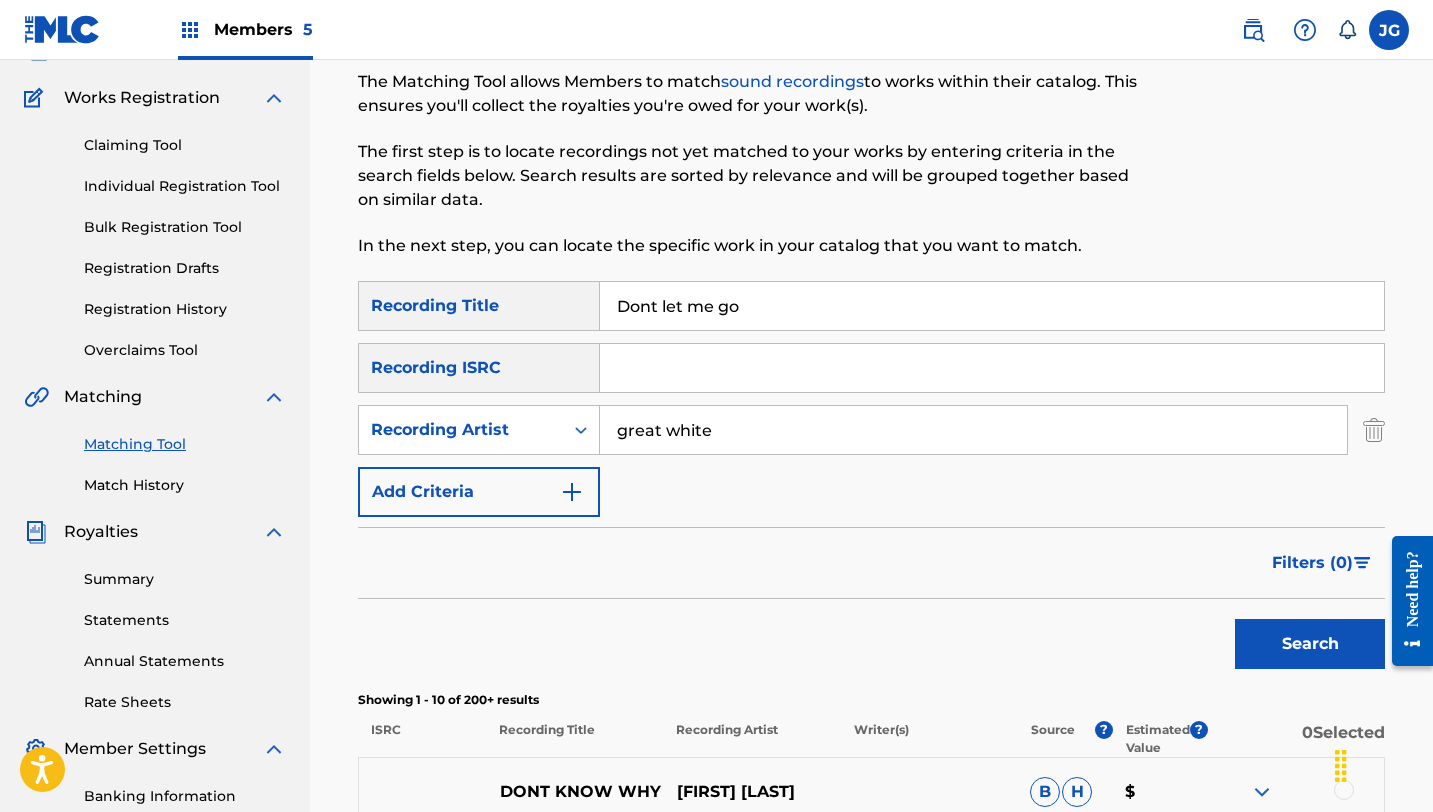 type on "Dont let me go" 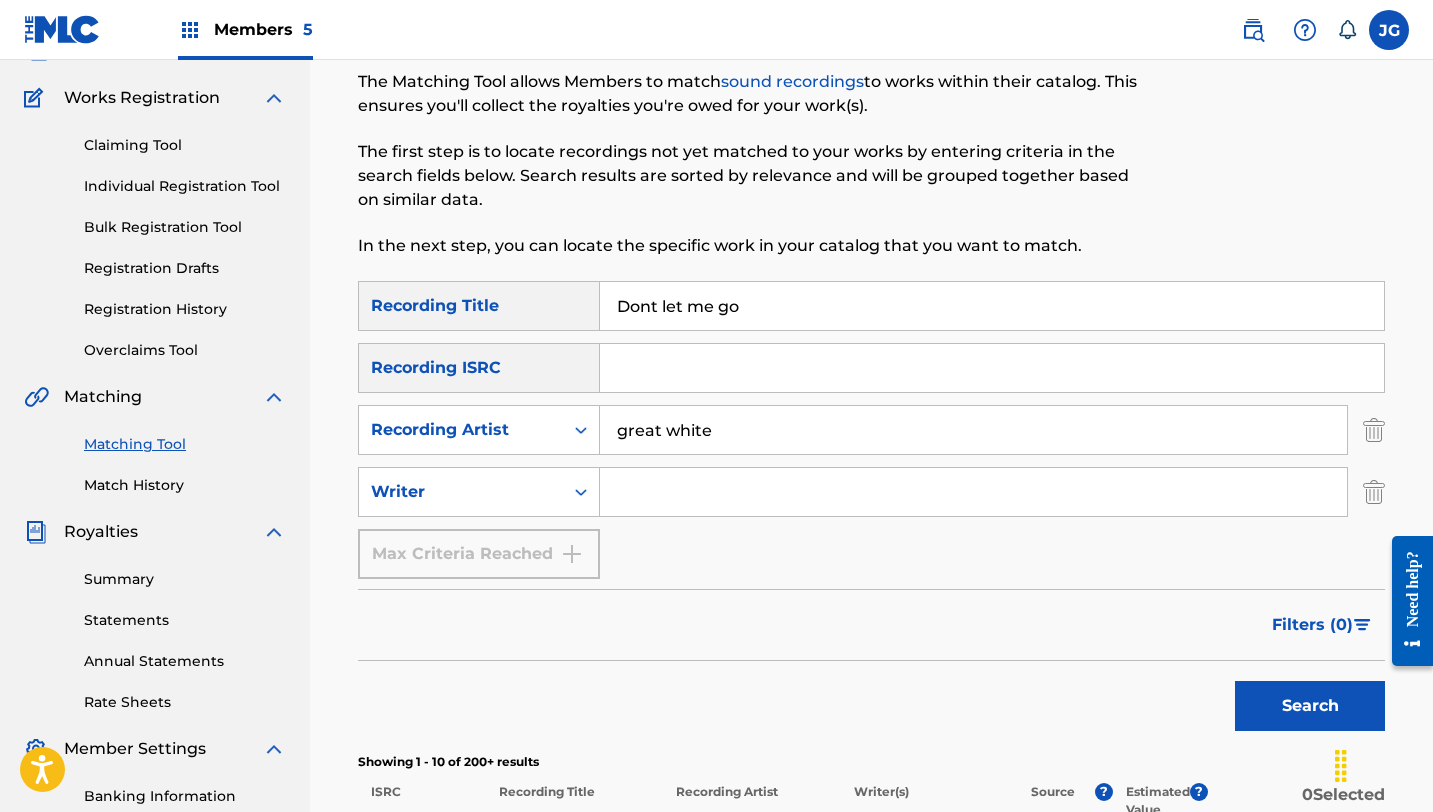 click at bounding box center [973, 492] 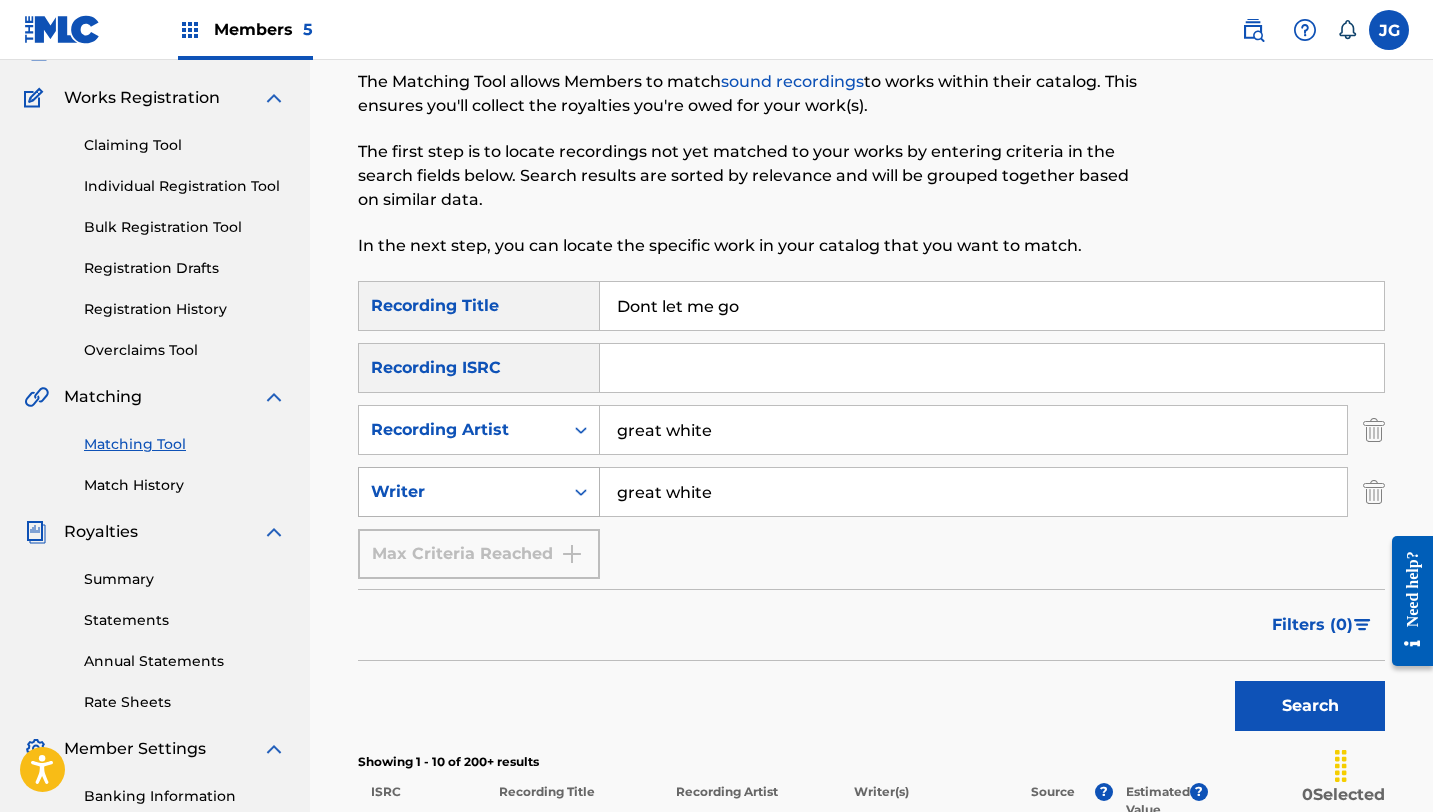 drag, startPoint x: 724, startPoint y: 491, endPoint x: 591, endPoint y: 490, distance: 133.00375 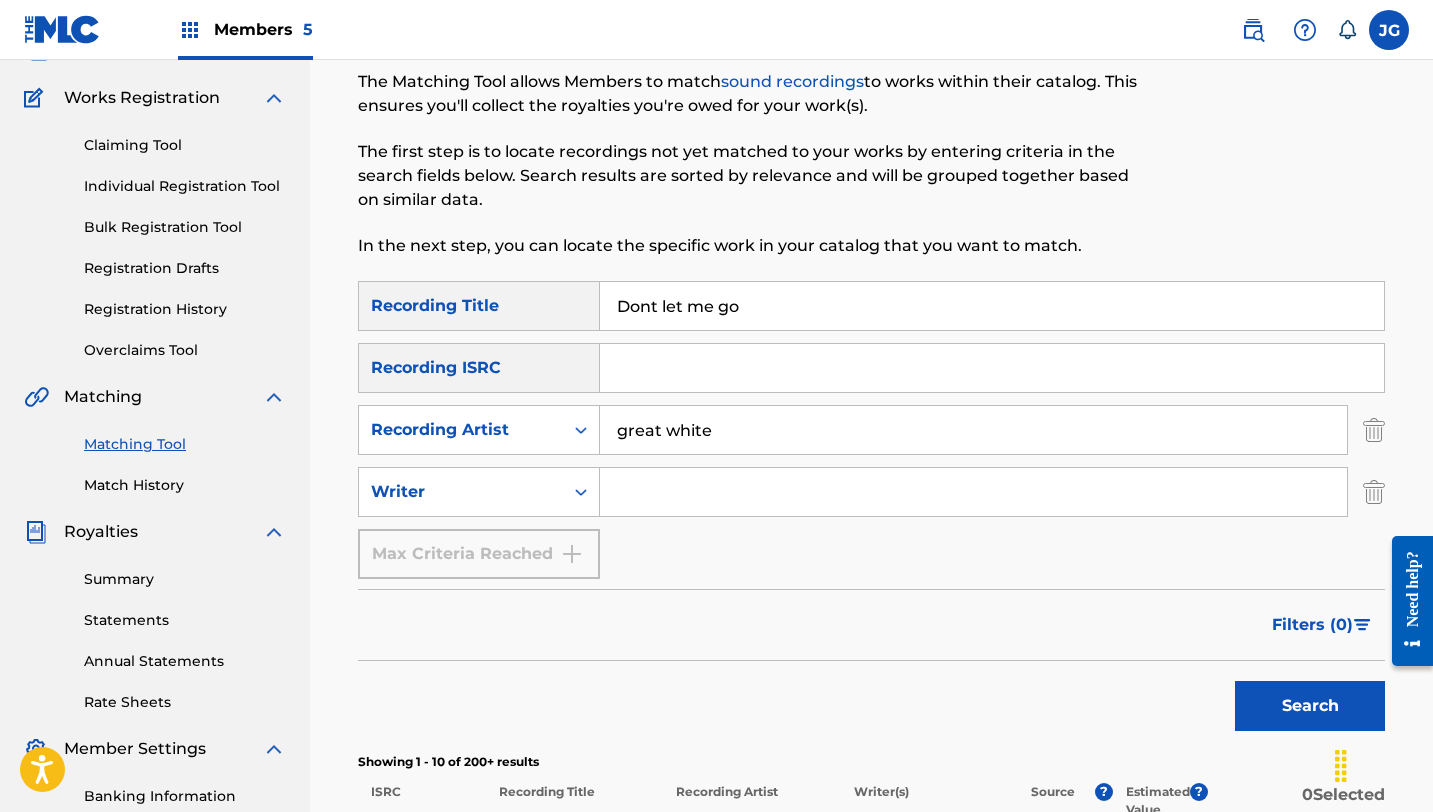 click at bounding box center [973, 492] 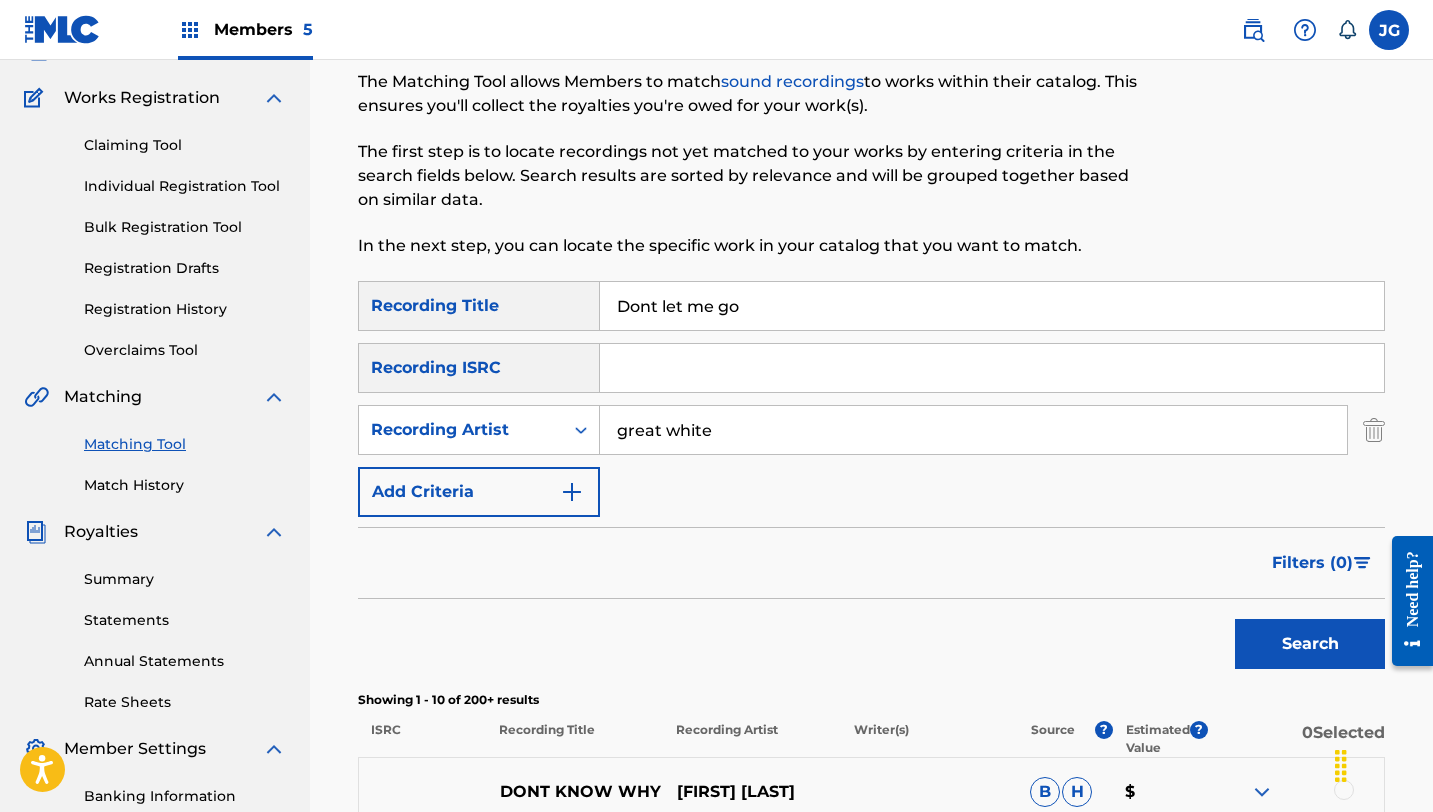 click at bounding box center [1374, 430] 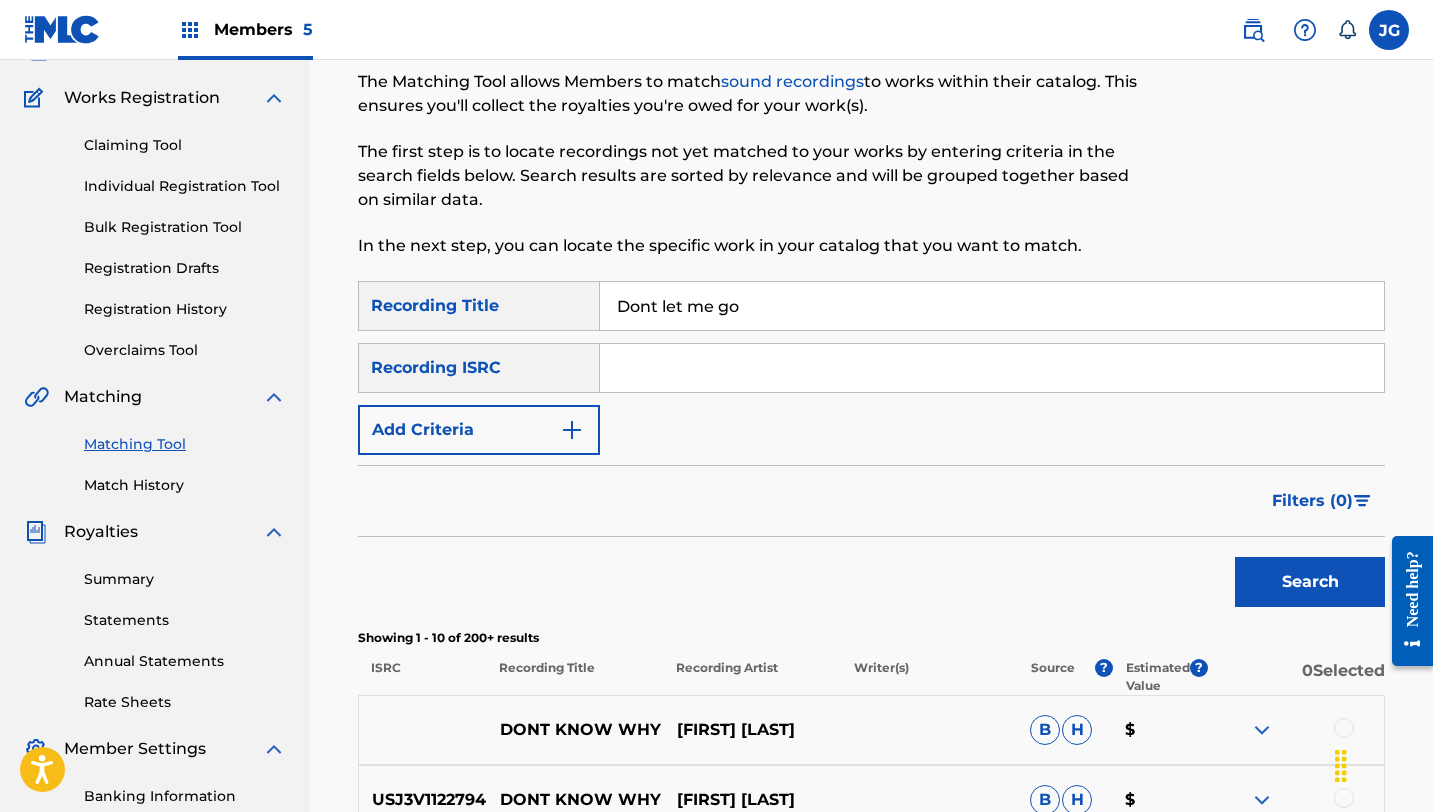 click on "Add Criteria" at bounding box center (479, 430) 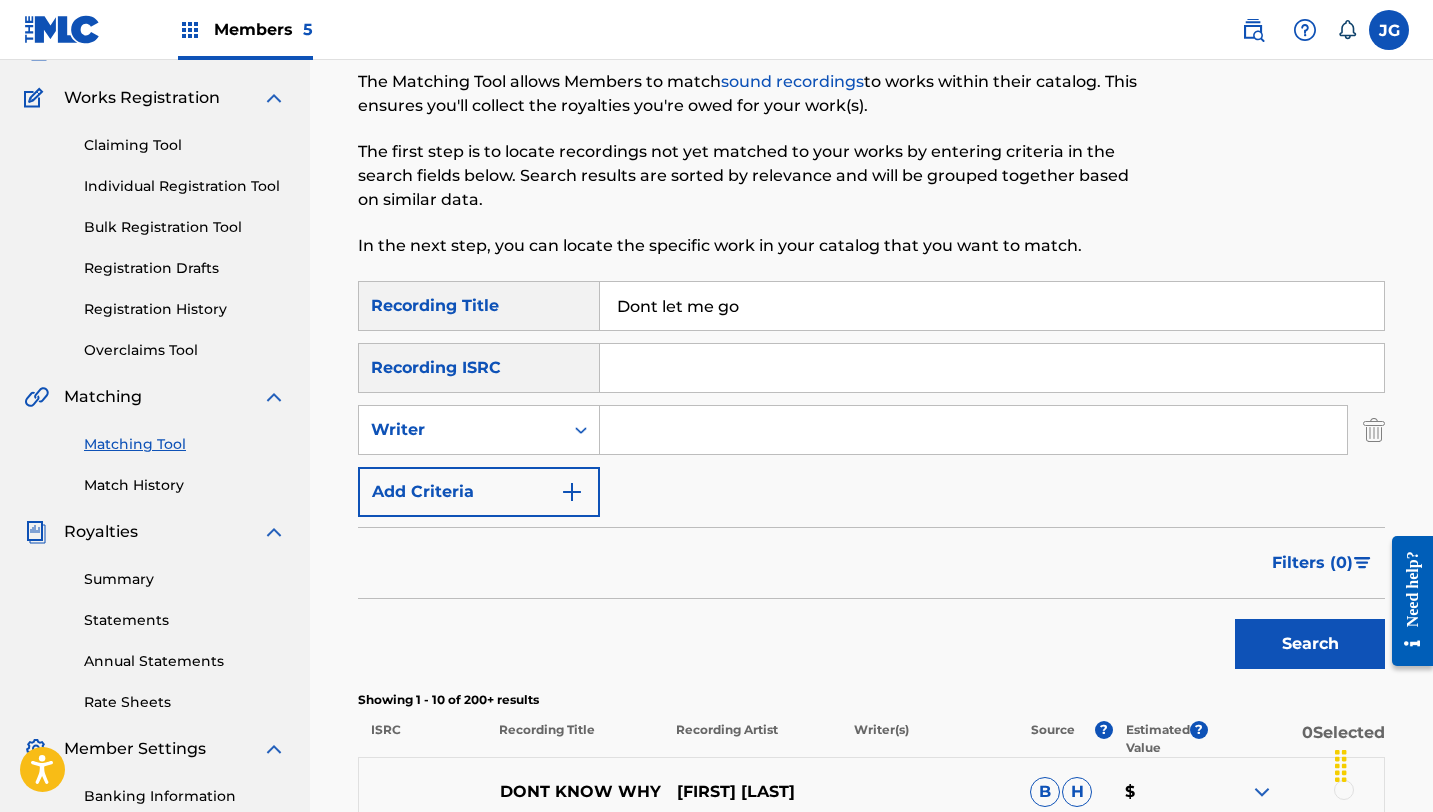 click at bounding box center [973, 430] 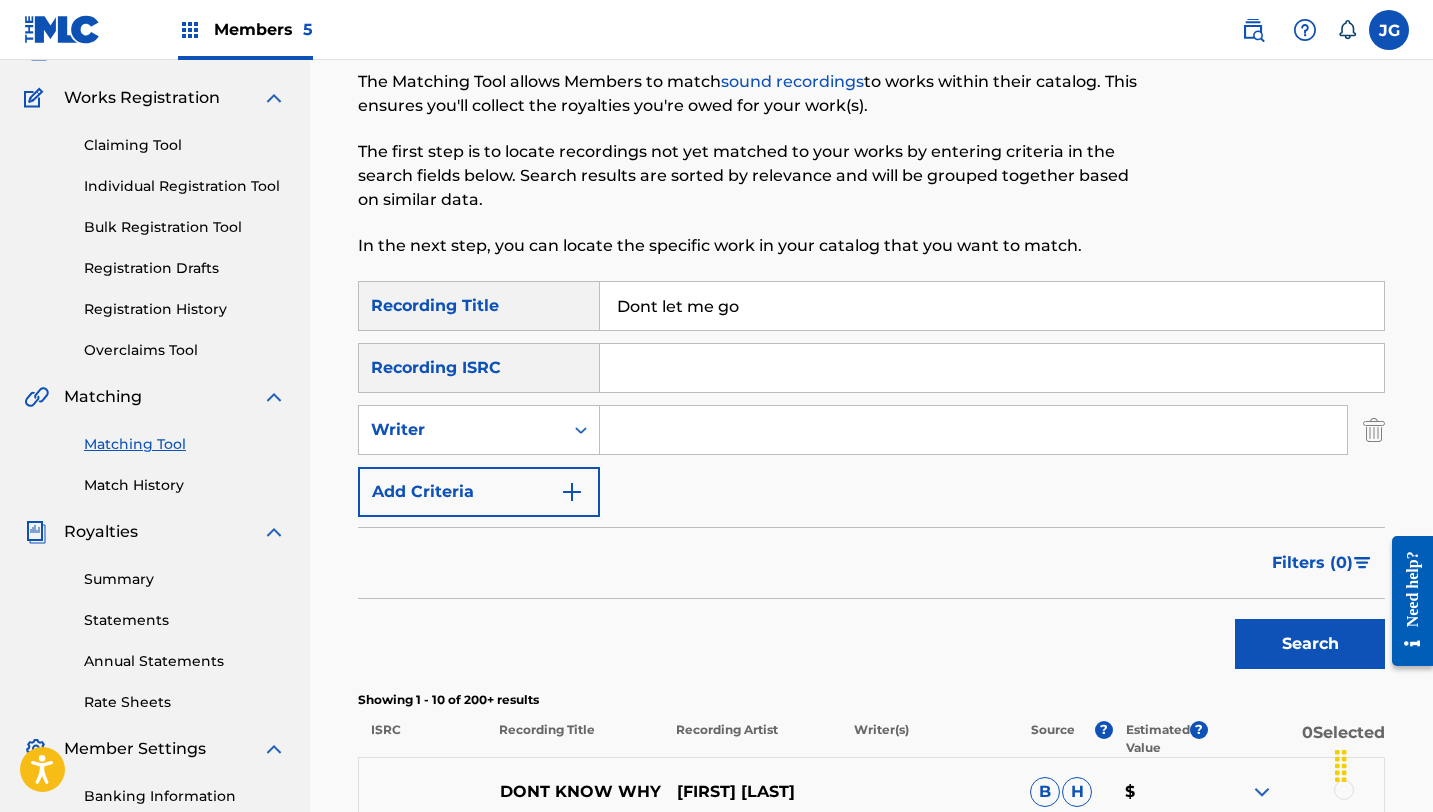 type on "[FIRST] [LAST]" 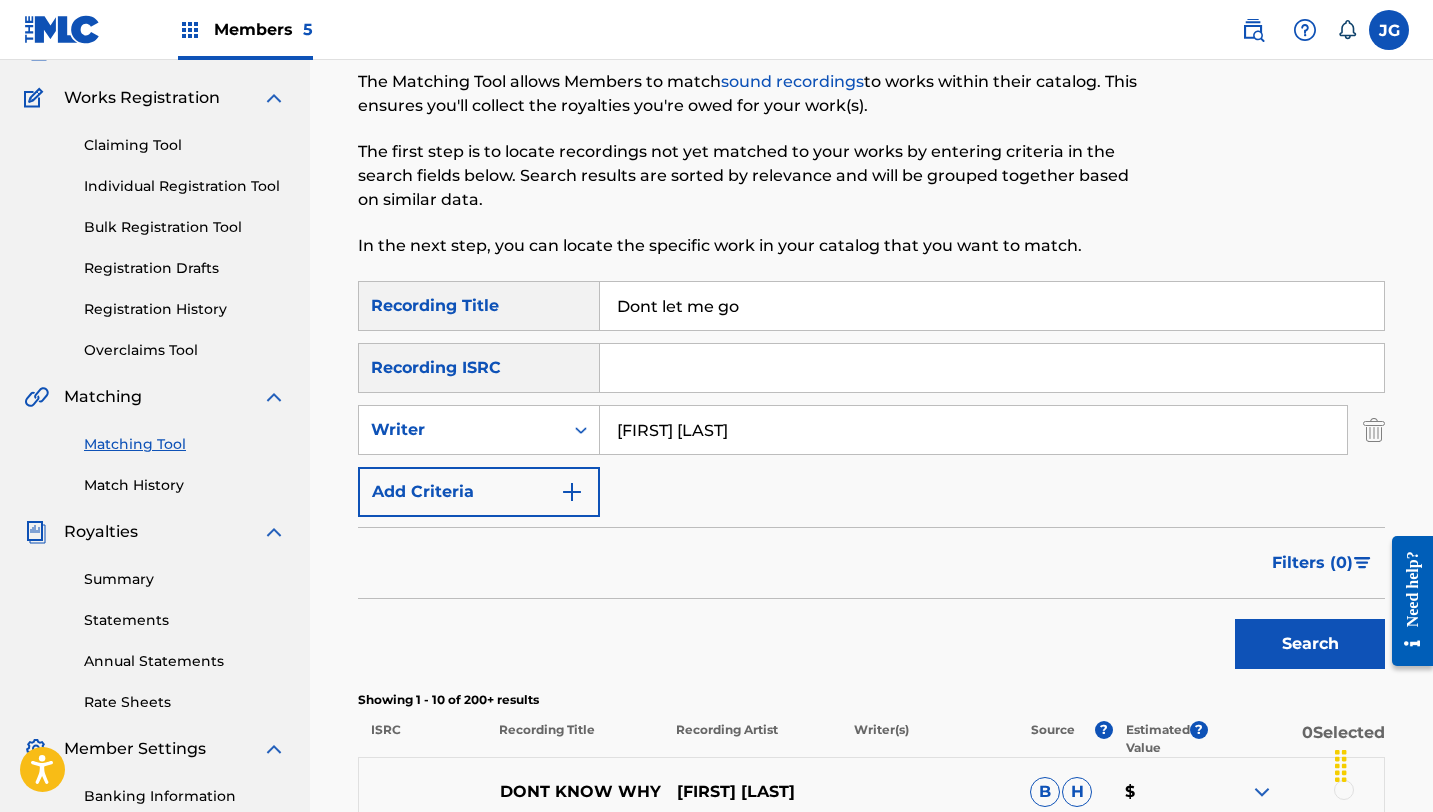 click on "Add Criteria" at bounding box center [479, 492] 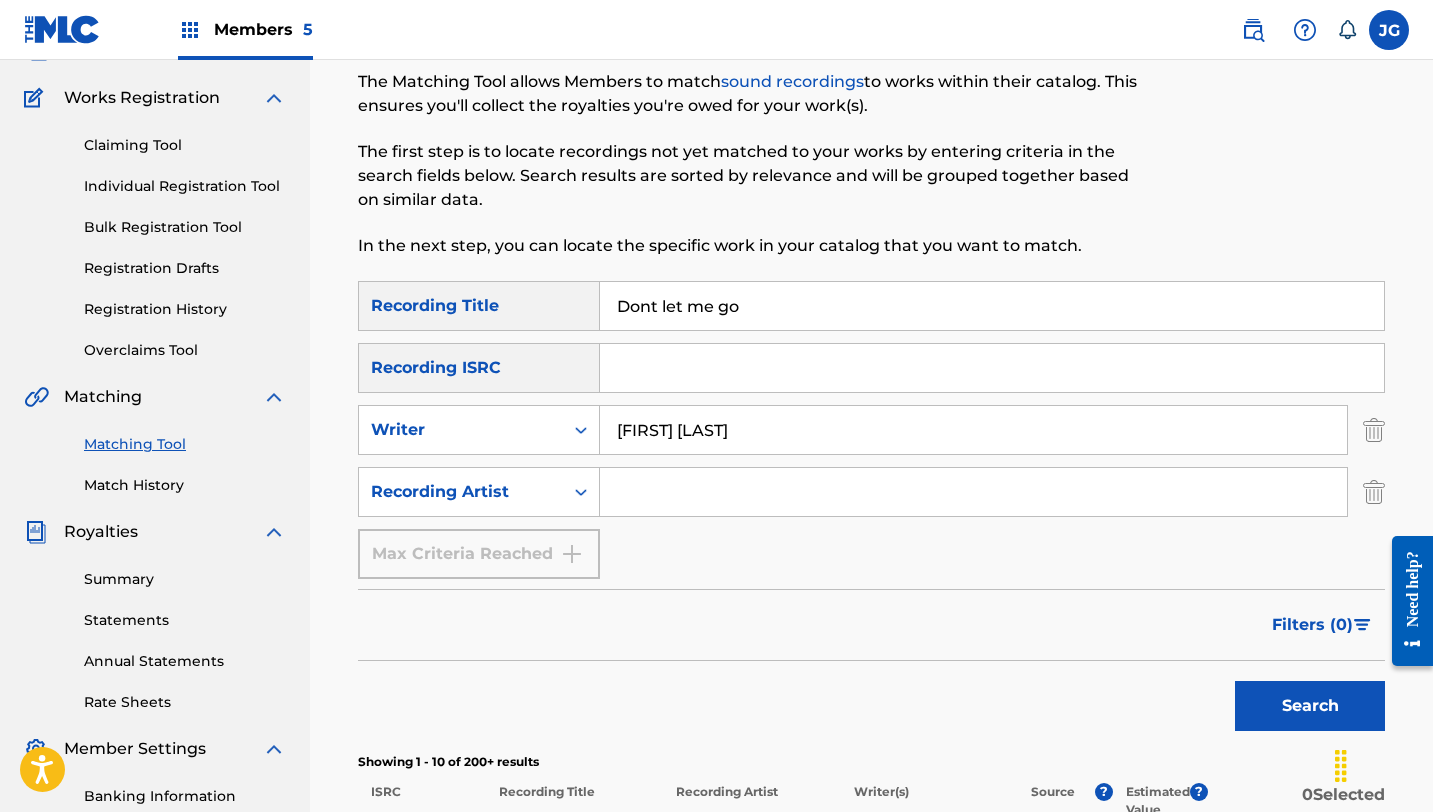 click at bounding box center (973, 492) 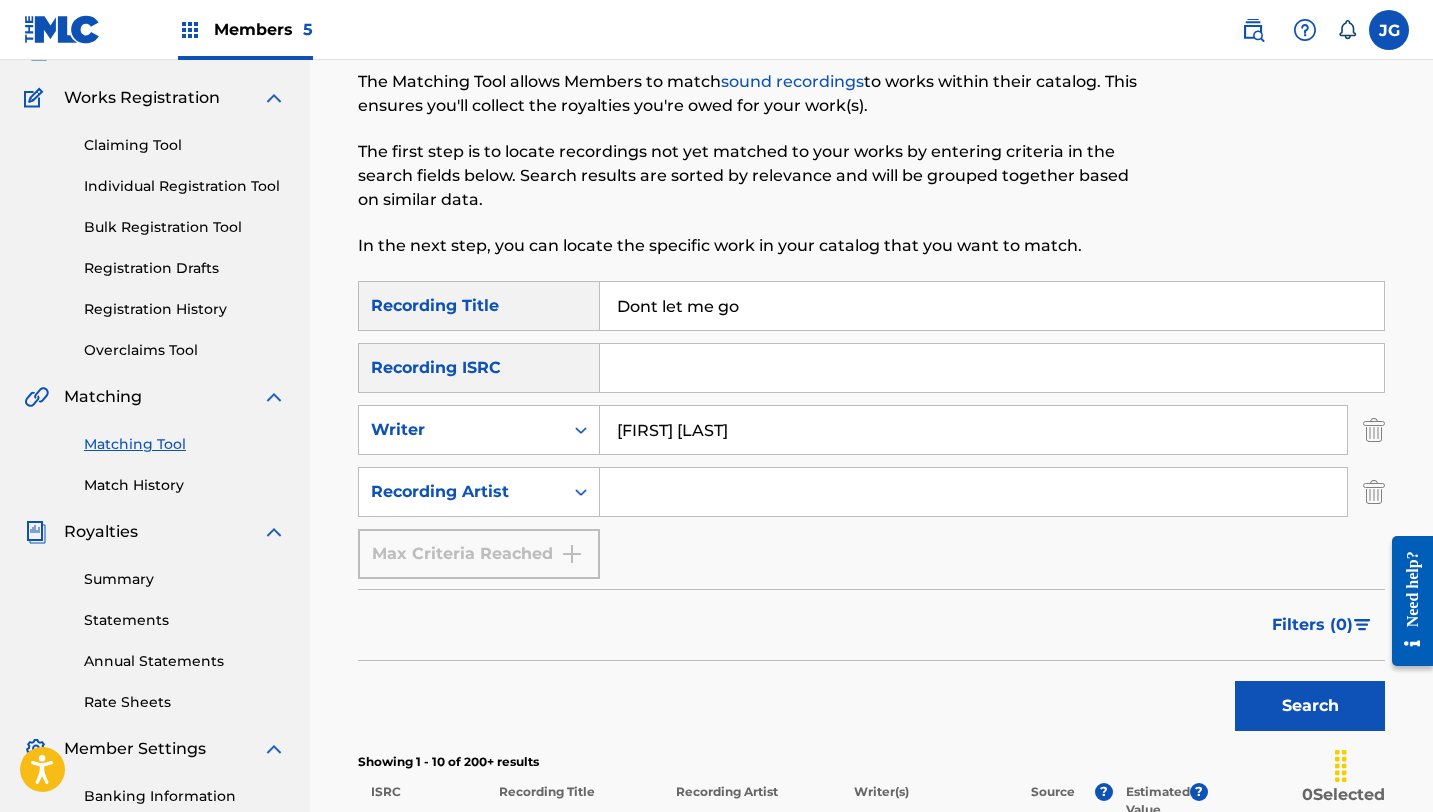 type on "great white" 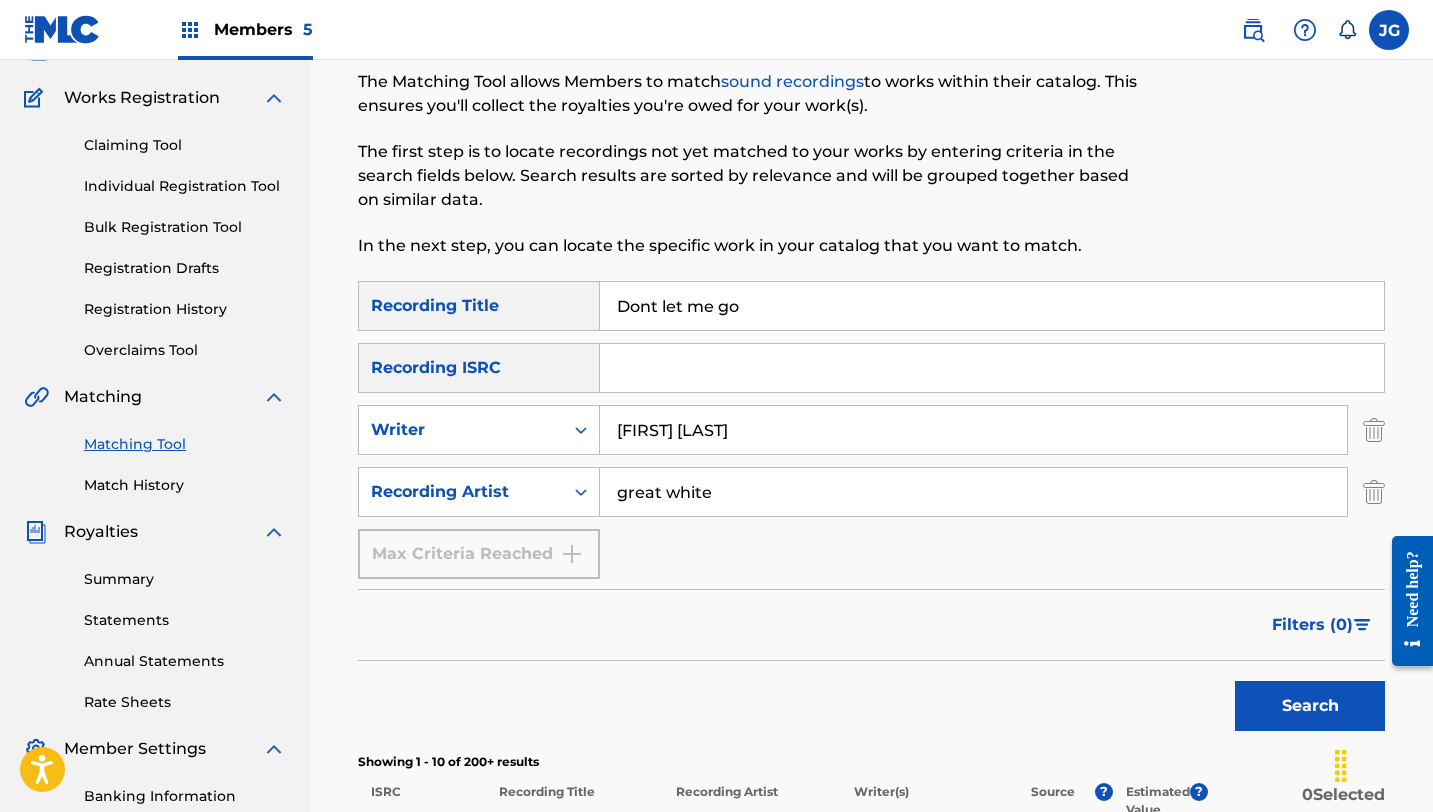 click on "Search" at bounding box center [1310, 706] 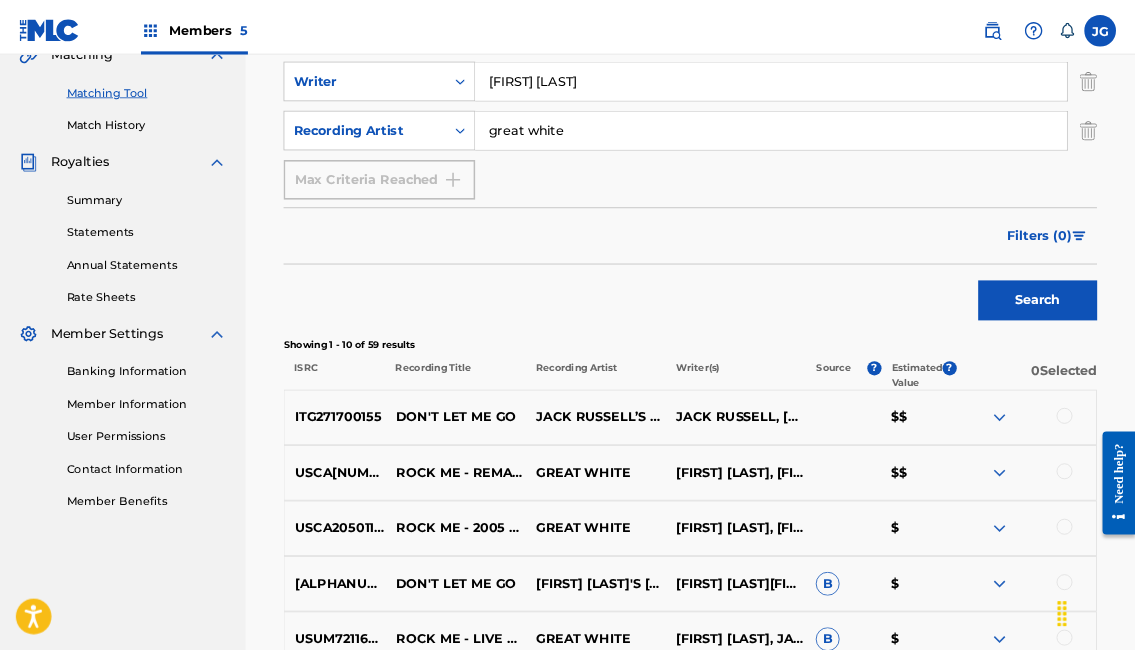 scroll, scrollTop: 487, scrollLeft: 0, axis: vertical 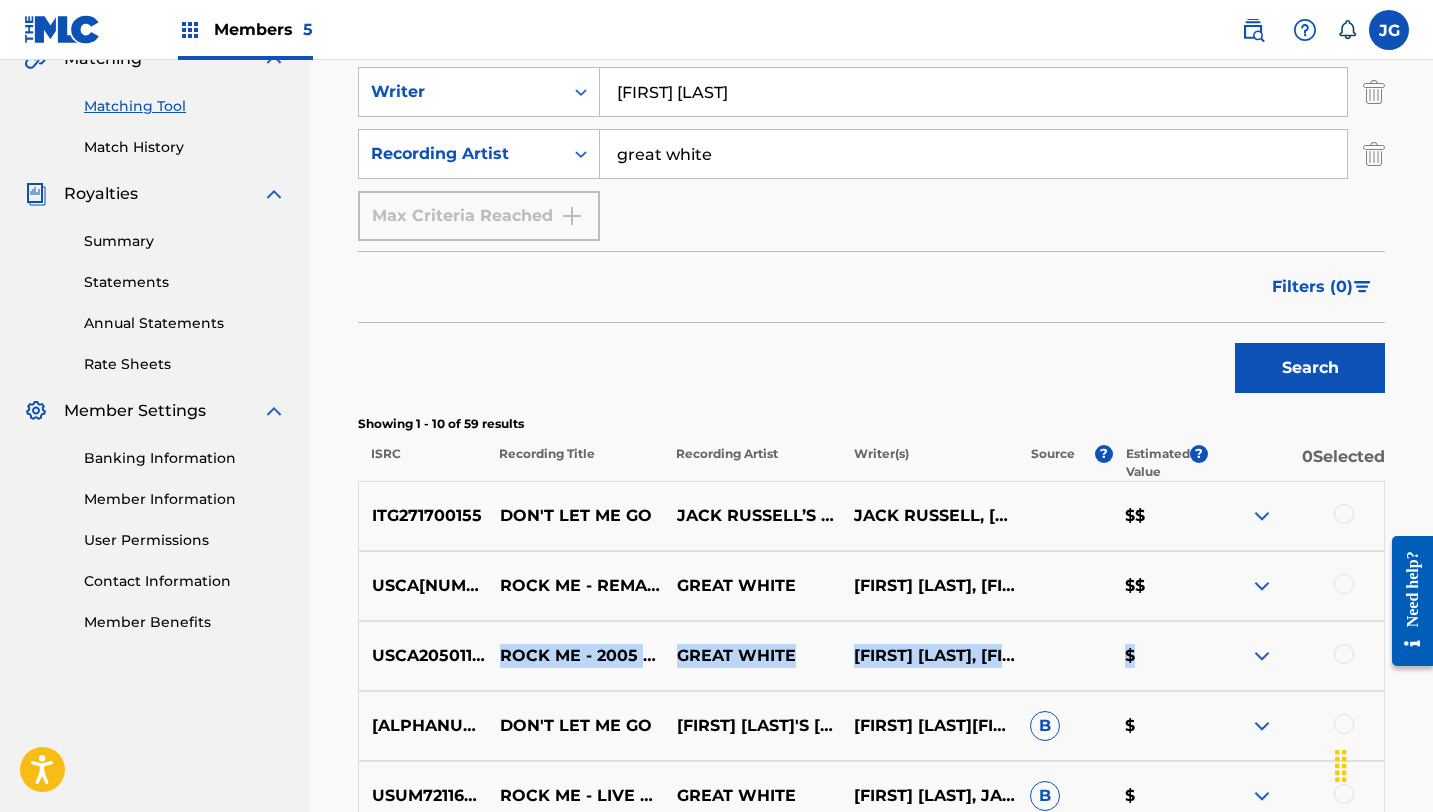 drag, startPoint x: 502, startPoint y: 638, endPoint x: 1174, endPoint y: 654, distance: 672.1904 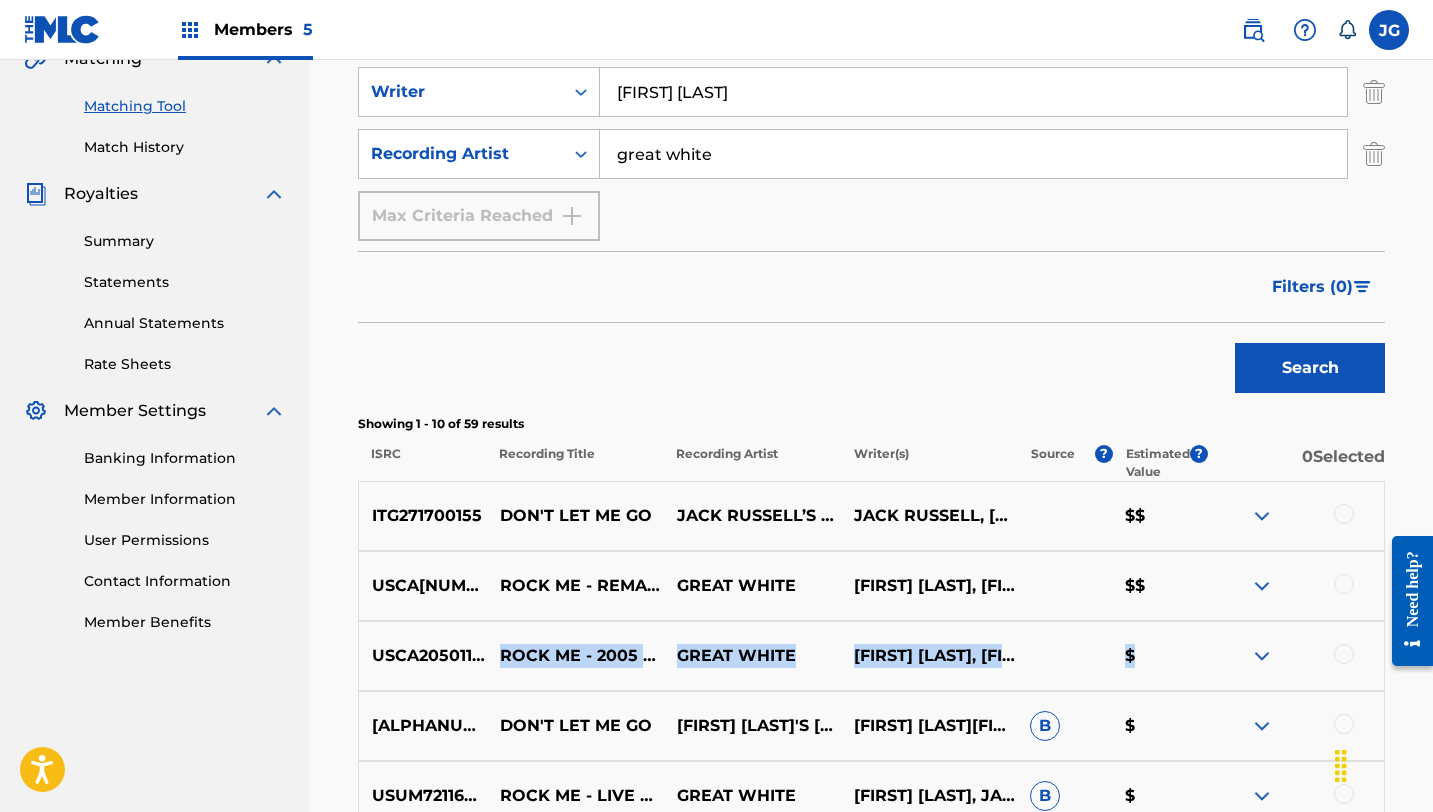 copy on "ROCK ME - 2005 REMASTER GREAT WHITE [FIRST] [LAST], [FIRST] [LAST], [FIRST] [LAST], [FIRST] [LAST] $" 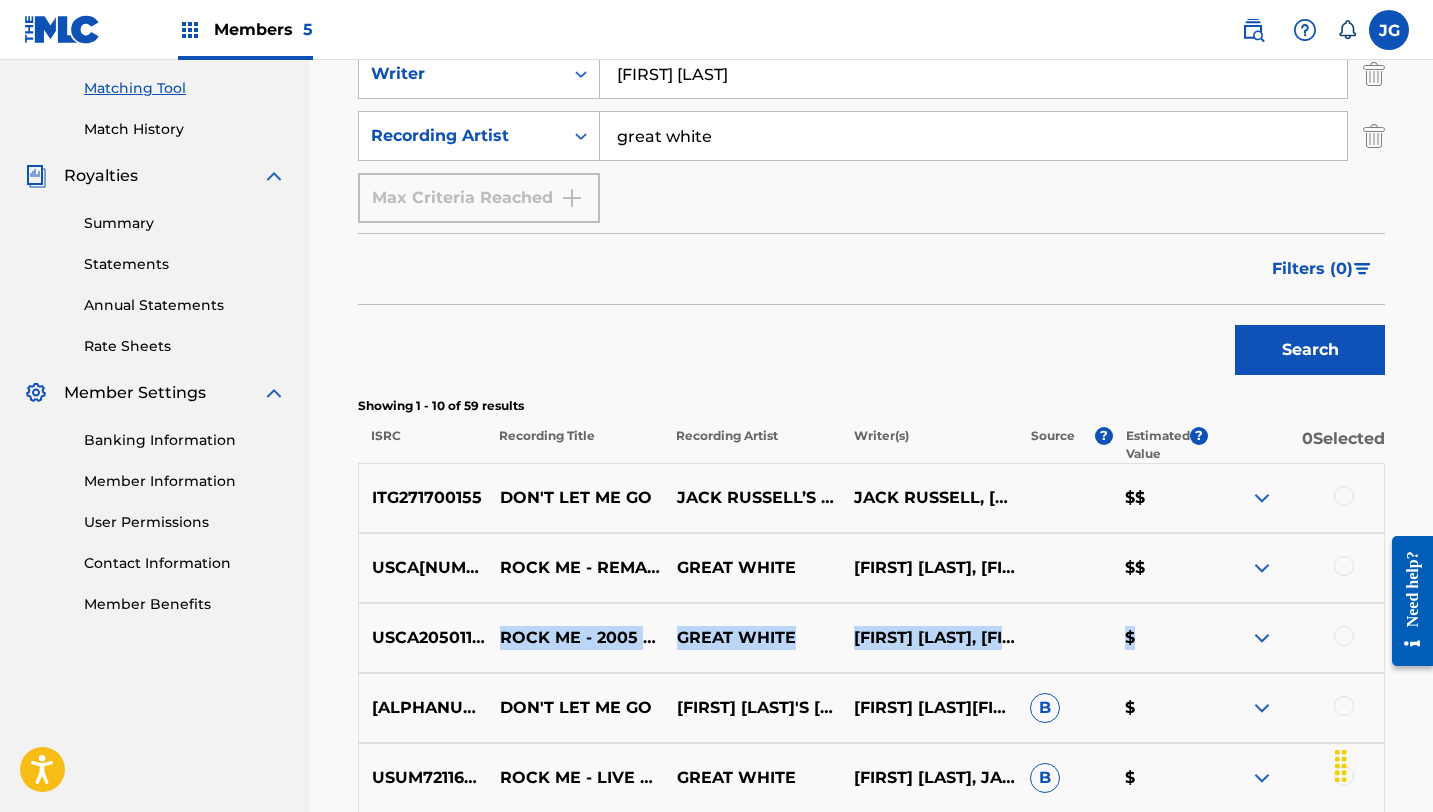 scroll, scrollTop: 567, scrollLeft: 0, axis: vertical 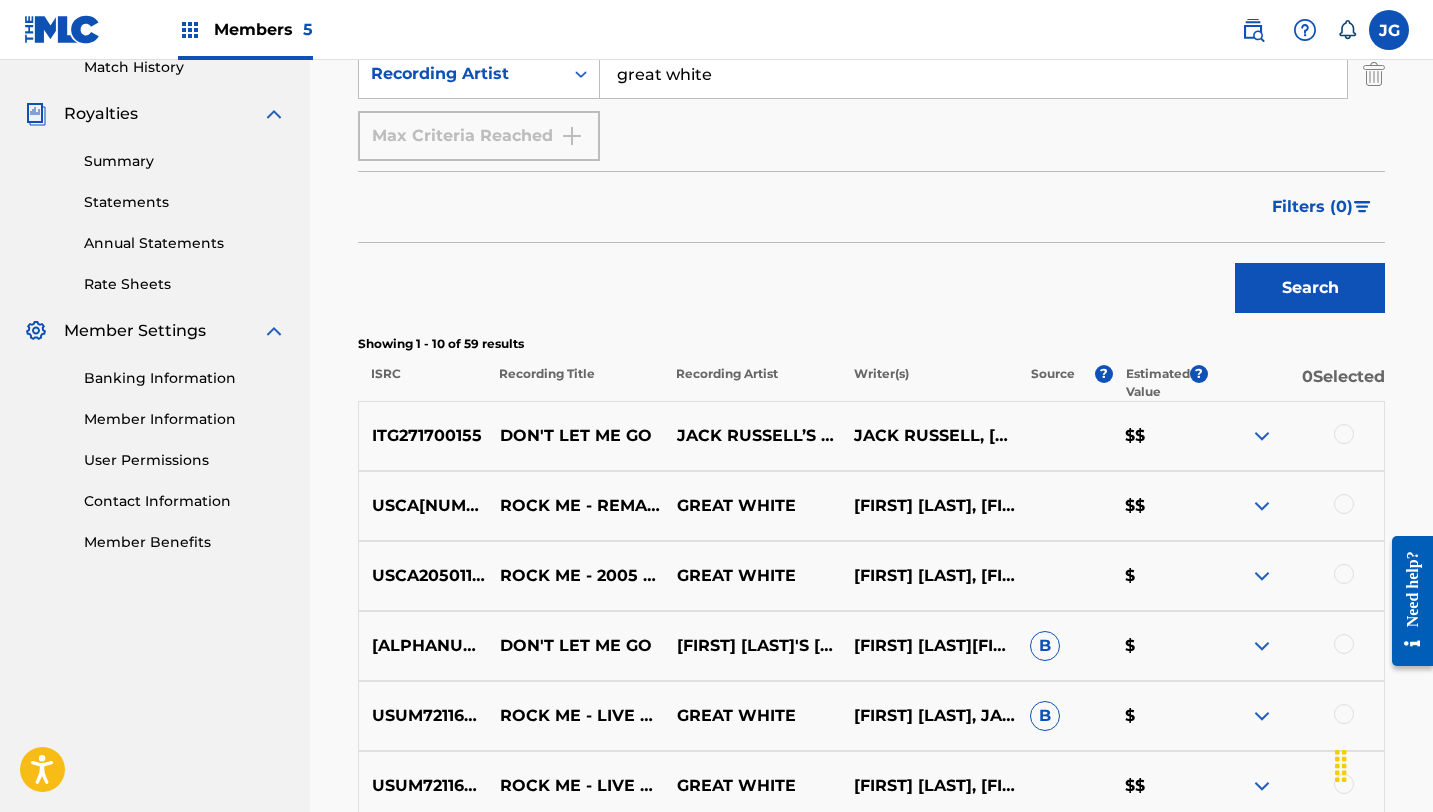 click at bounding box center [1344, 434] 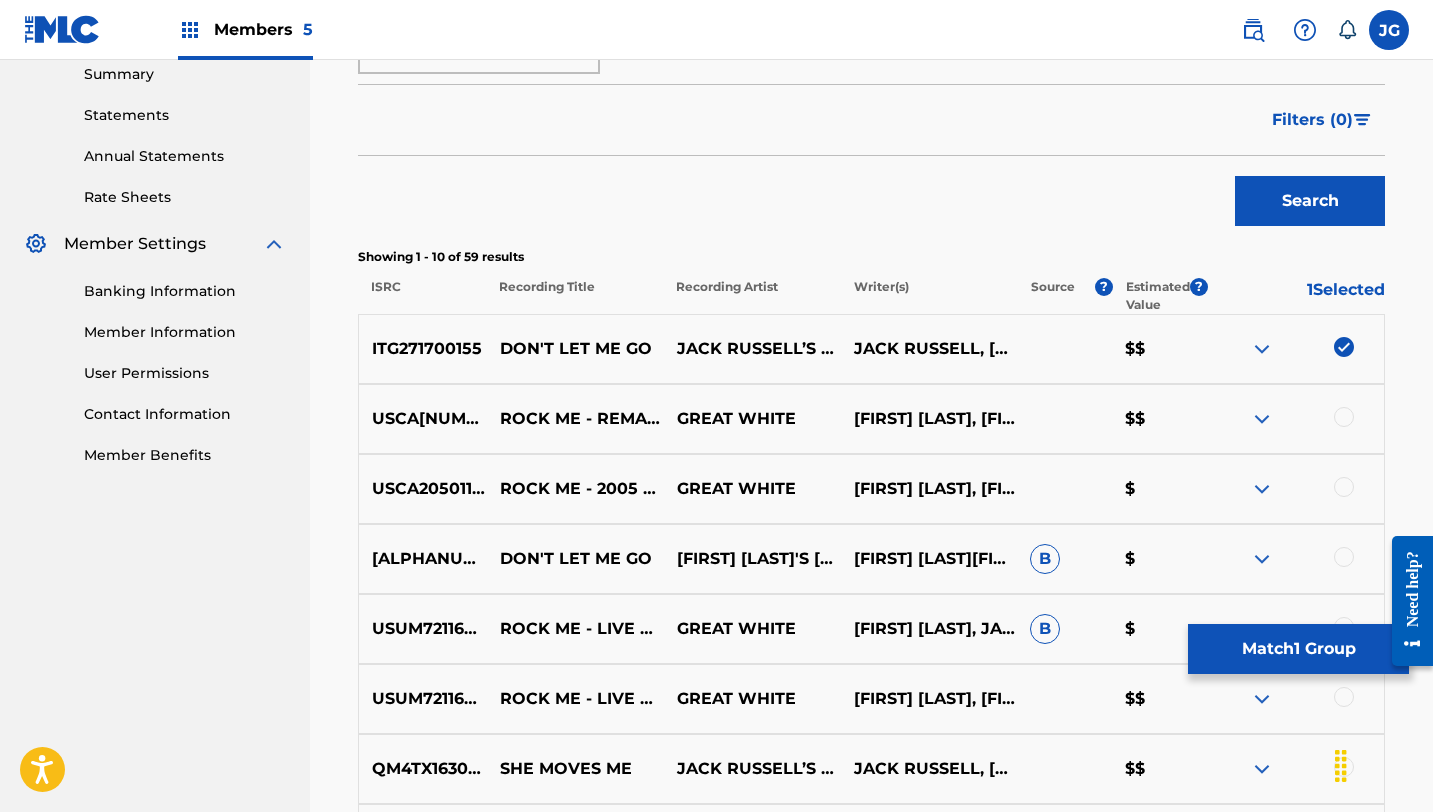 scroll, scrollTop: 670, scrollLeft: 0, axis: vertical 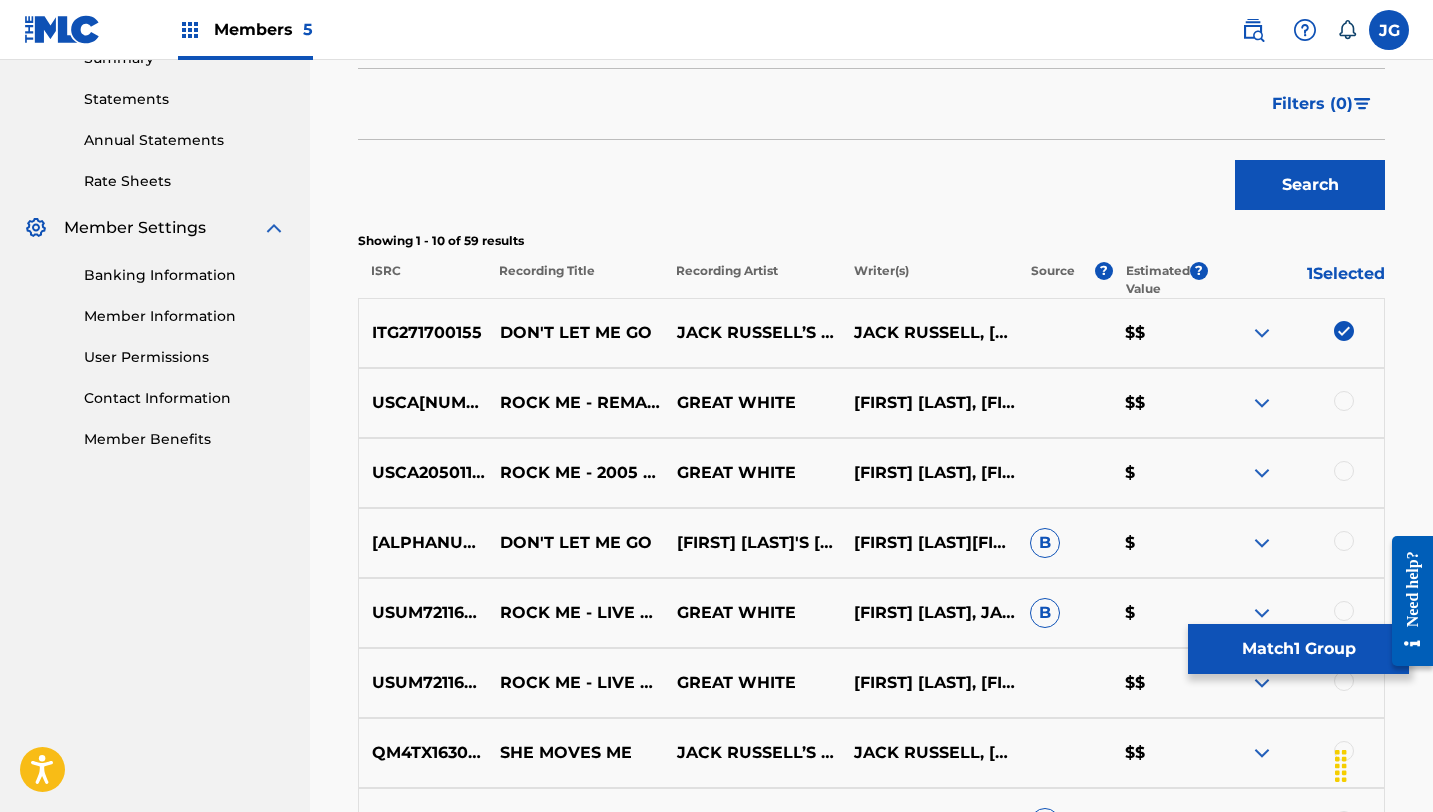click at bounding box center [1344, 541] 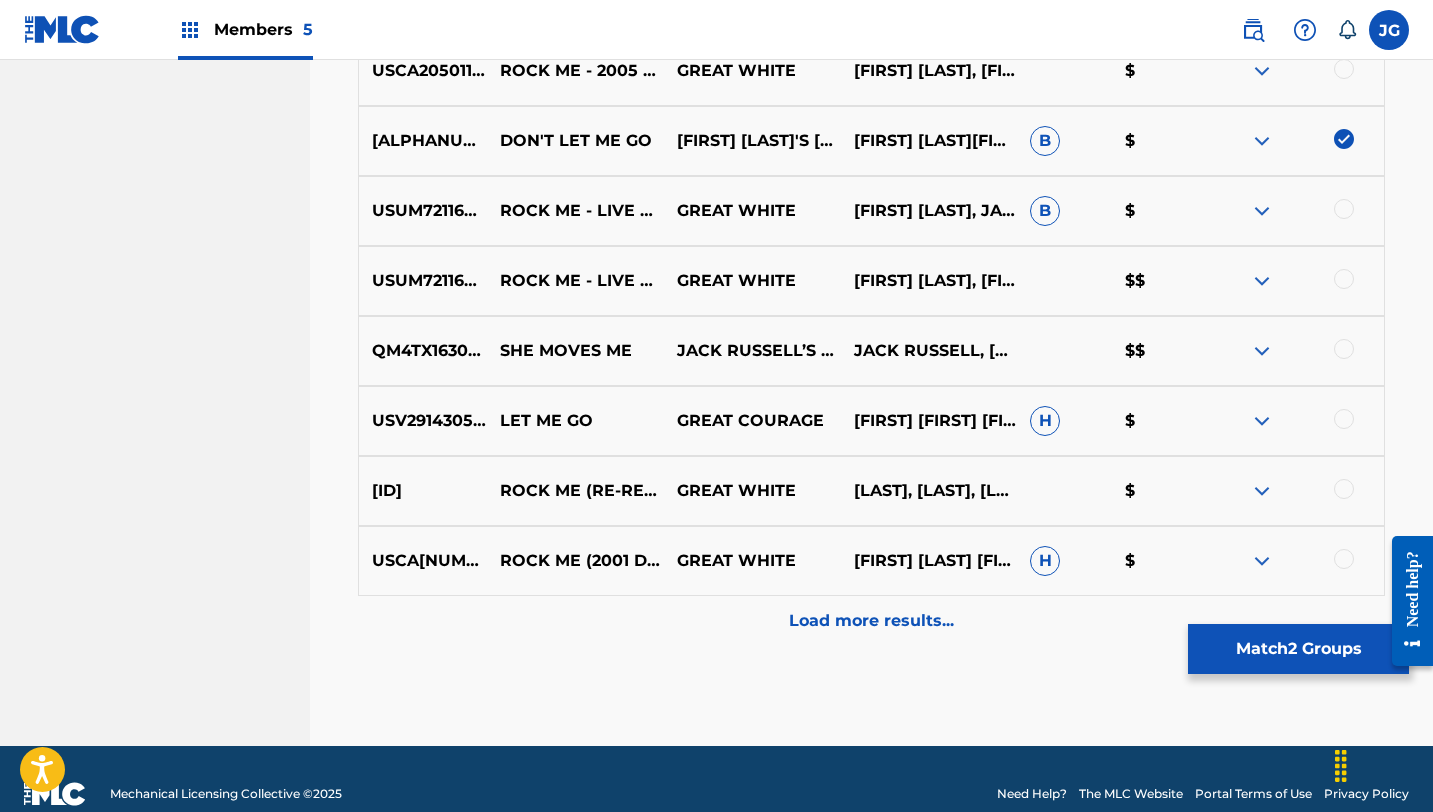 scroll, scrollTop: 1102, scrollLeft: 0, axis: vertical 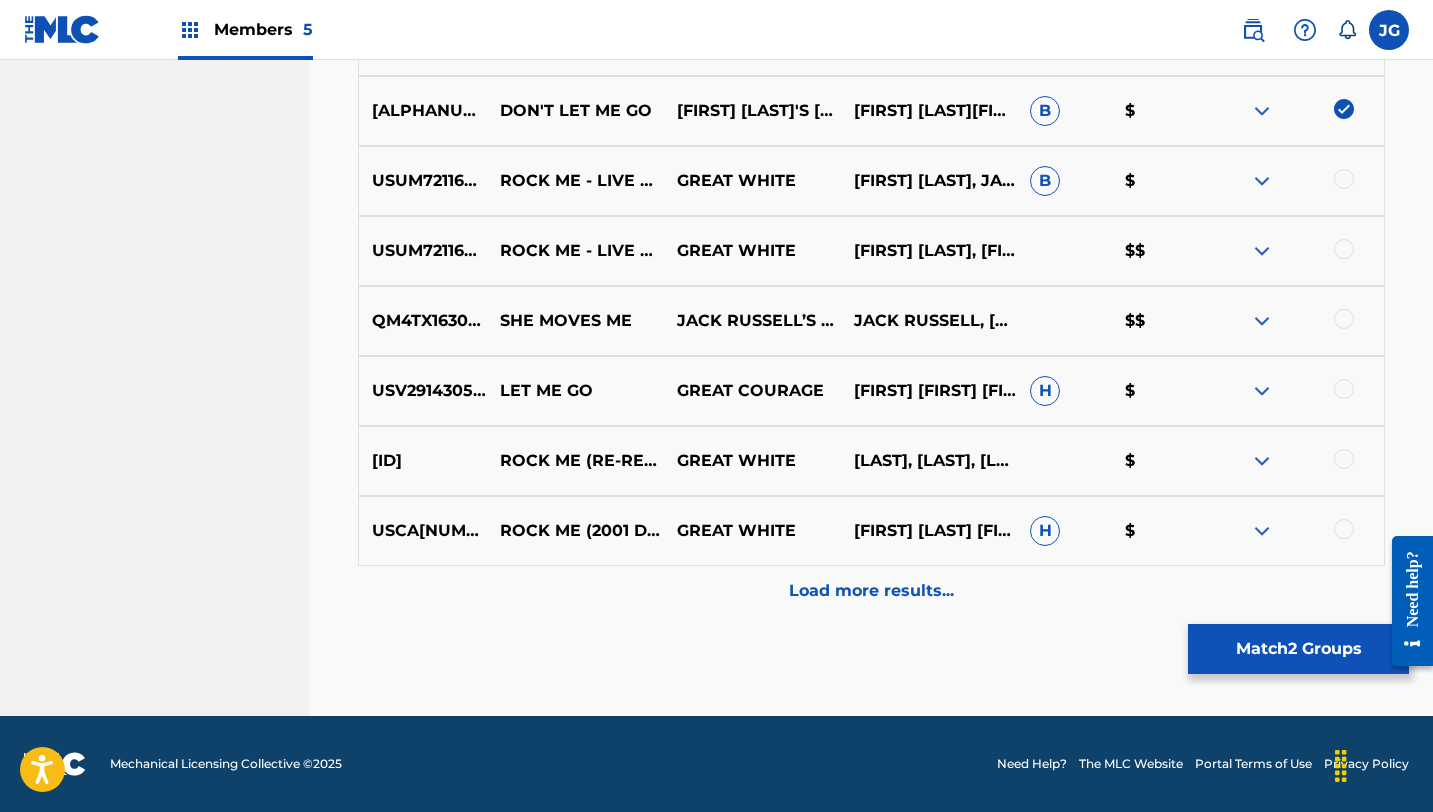 click on "Match  2 Groups" at bounding box center (1298, 649) 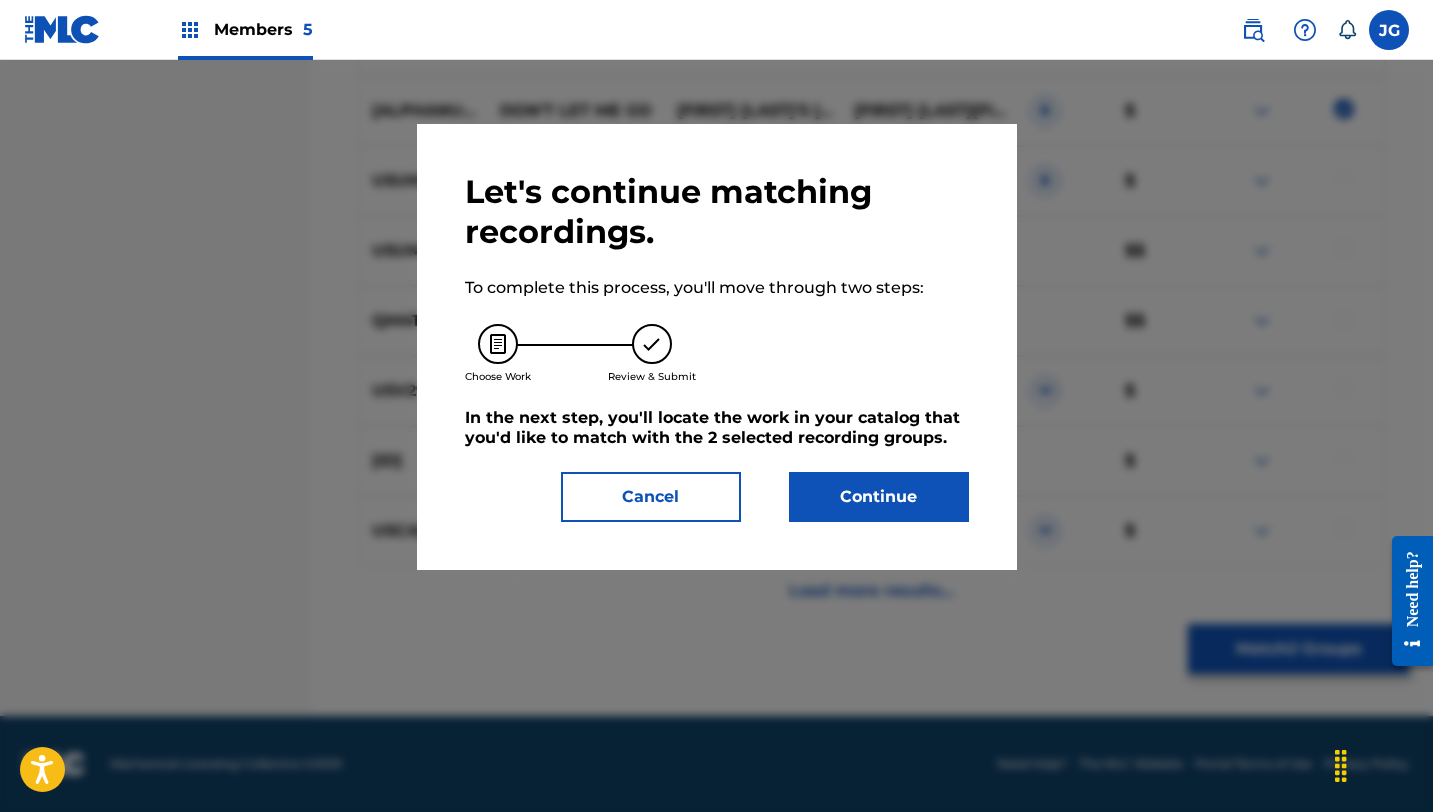 click on "Continue" at bounding box center [879, 497] 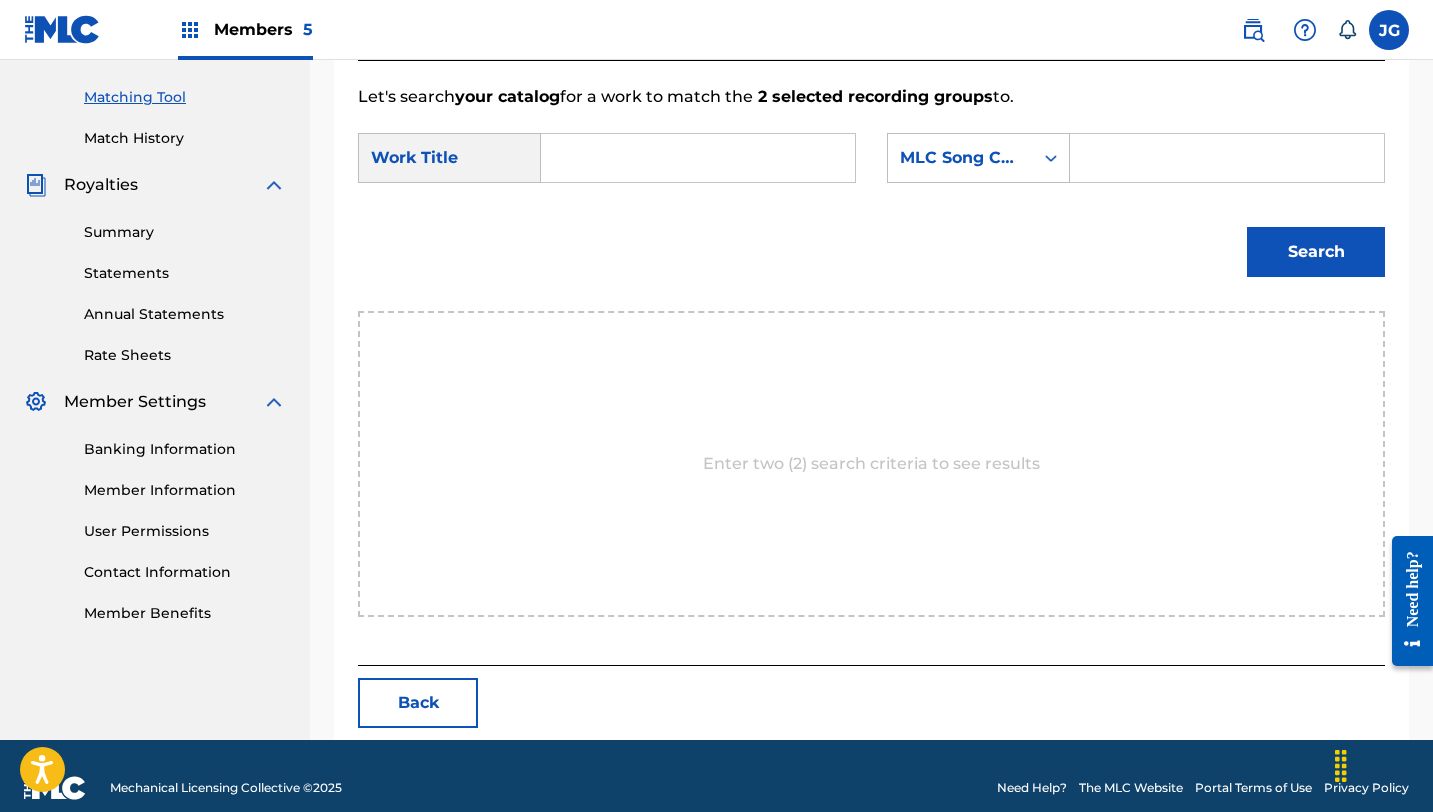 scroll, scrollTop: 520, scrollLeft: 0, axis: vertical 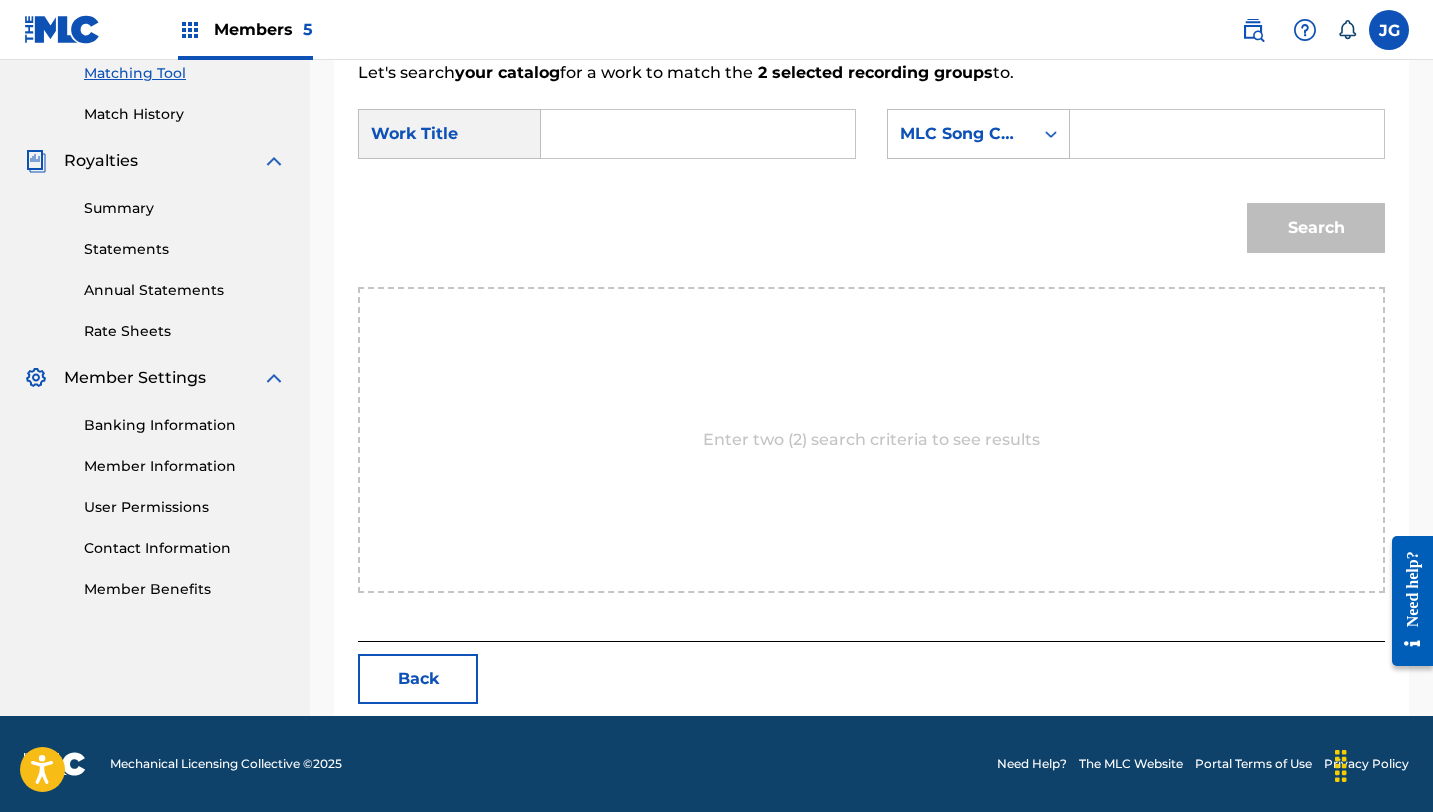 click at bounding box center (698, 134) 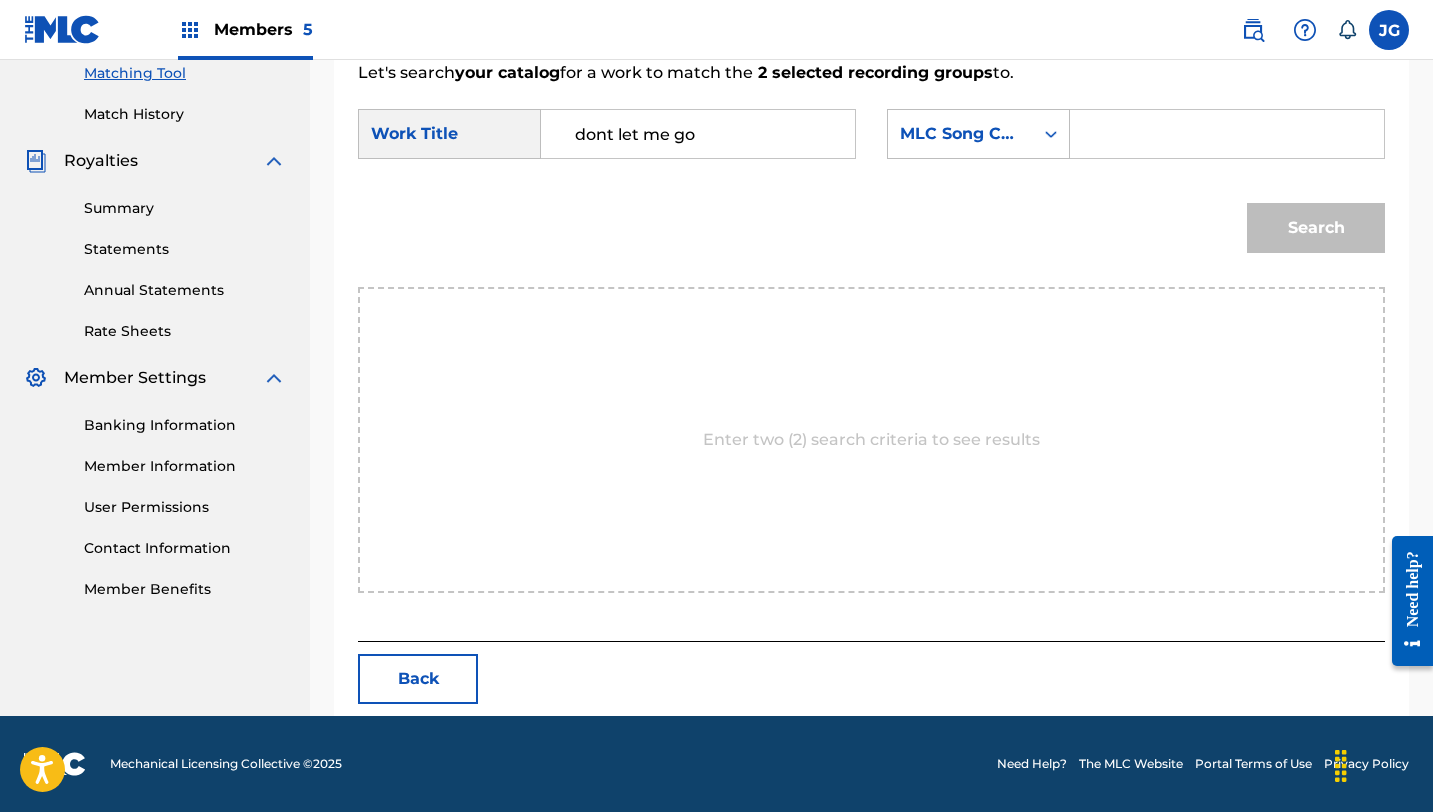 type on "dont let me go" 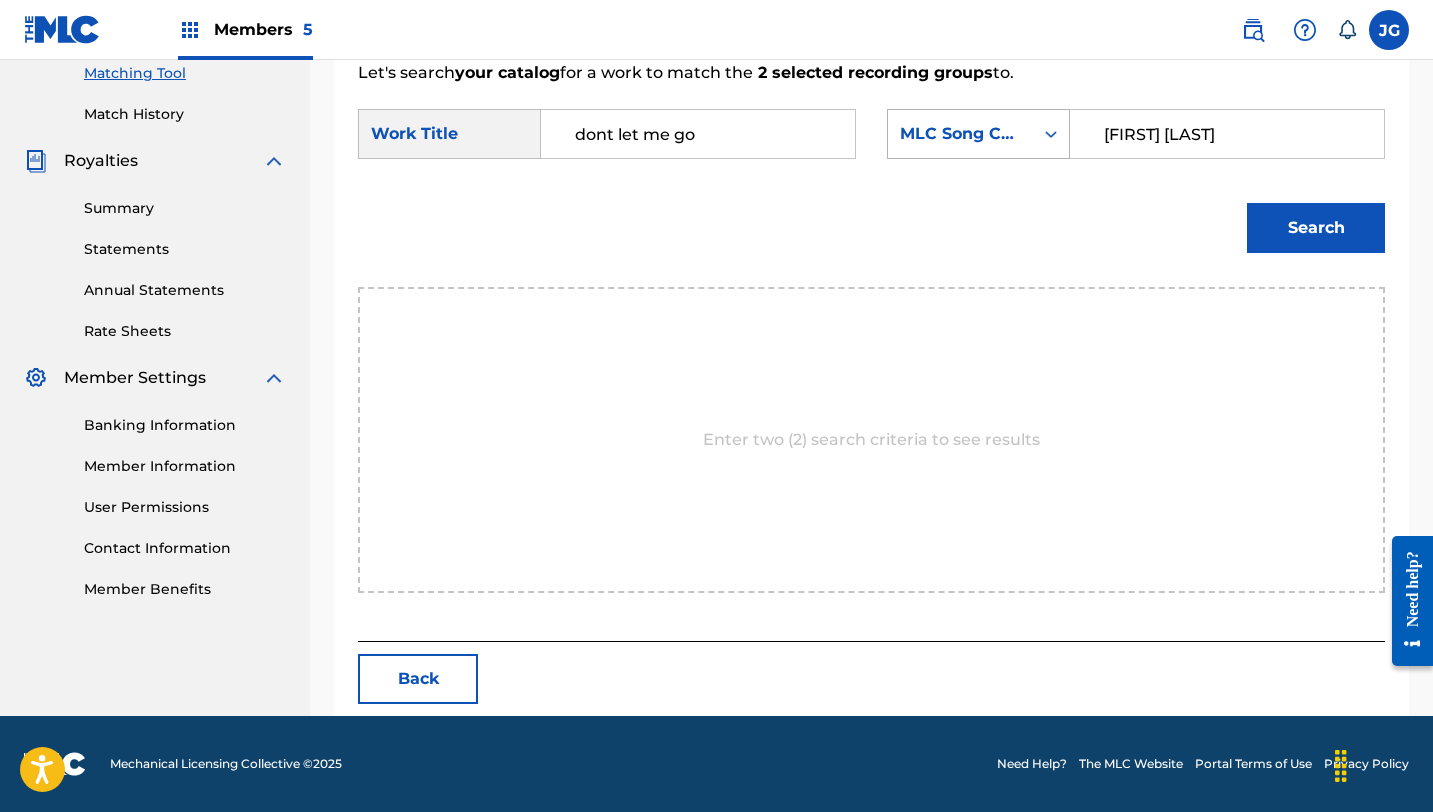 click on "MLC Song Code" at bounding box center [978, 134] 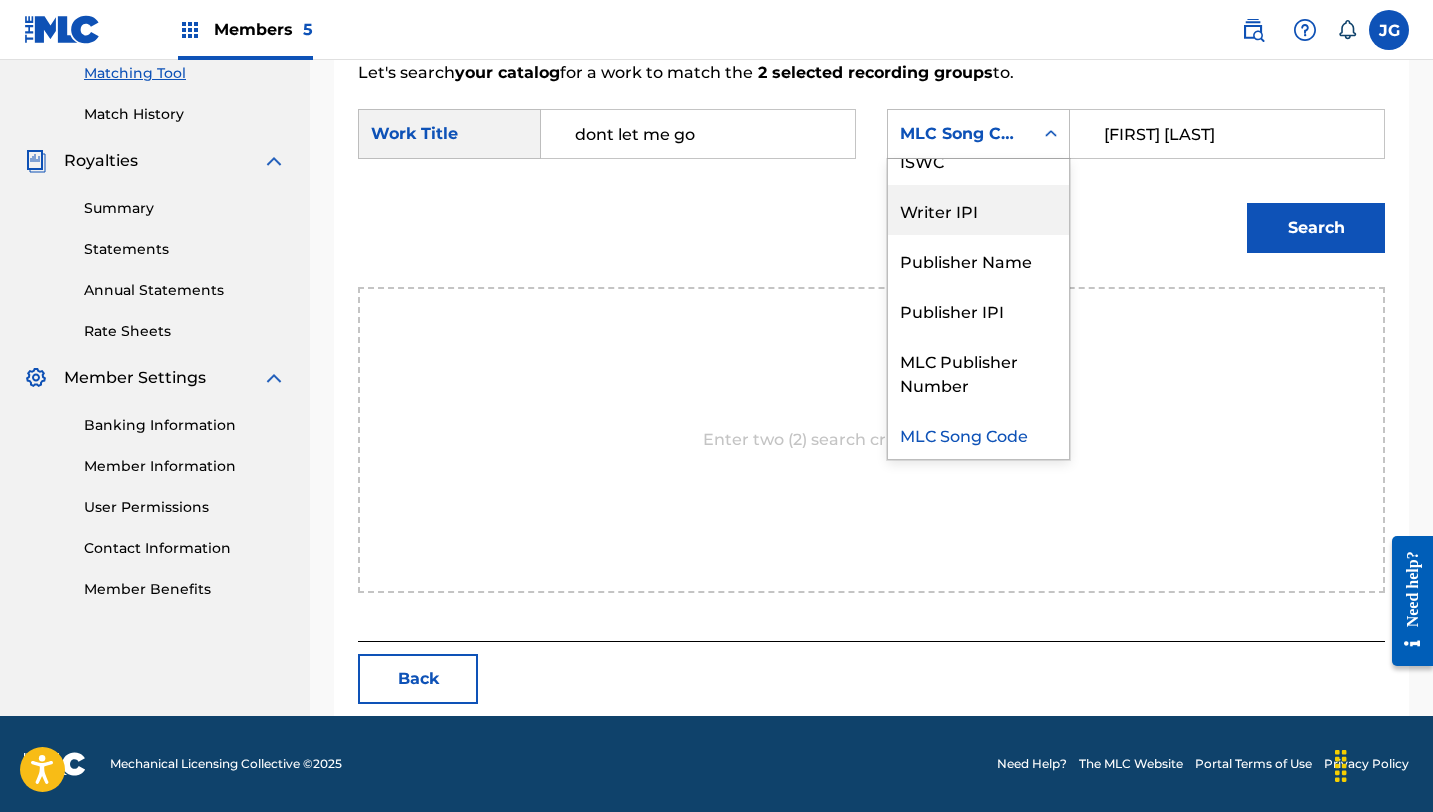 scroll, scrollTop: 0, scrollLeft: 0, axis: both 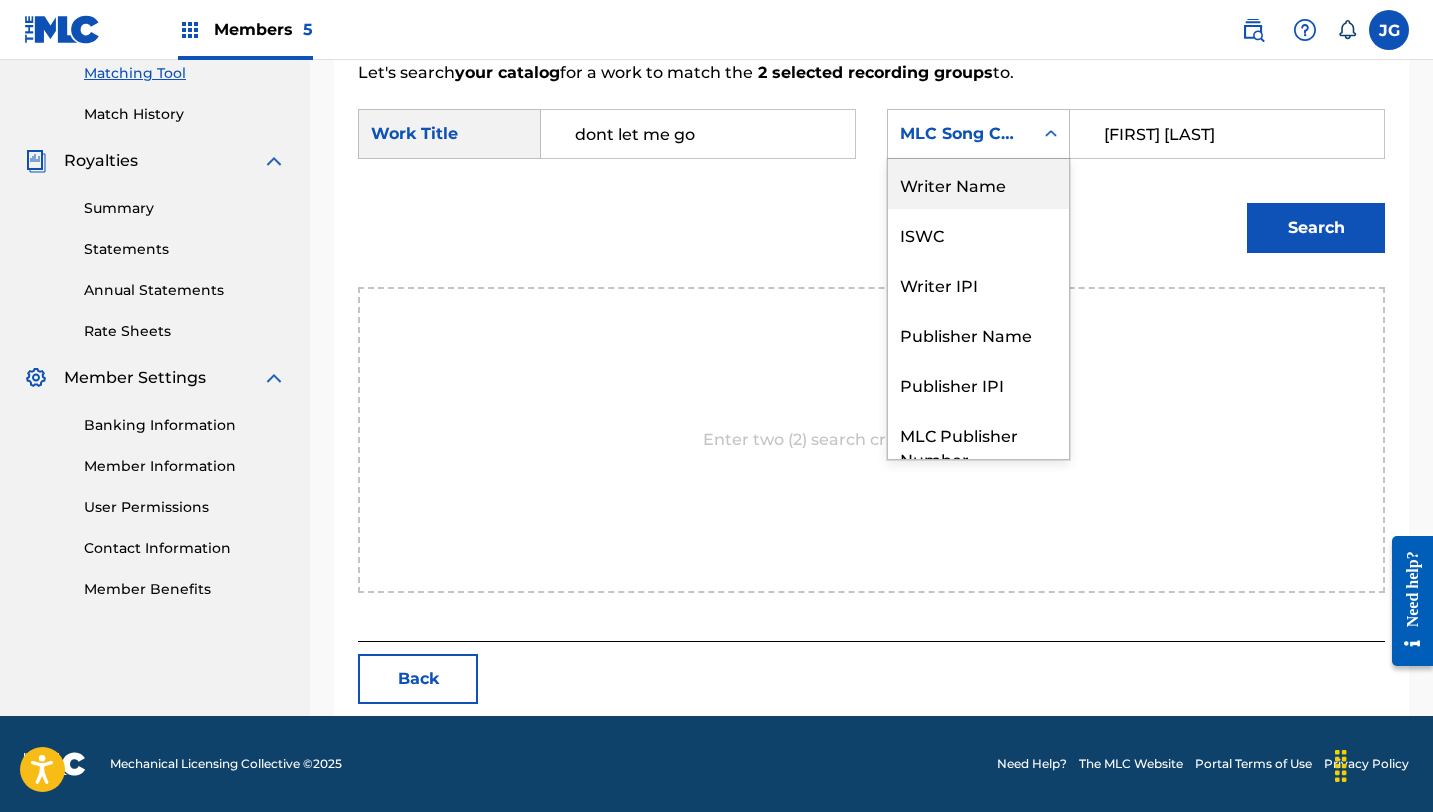 click on "Writer Name" at bounding box center (978, 184) 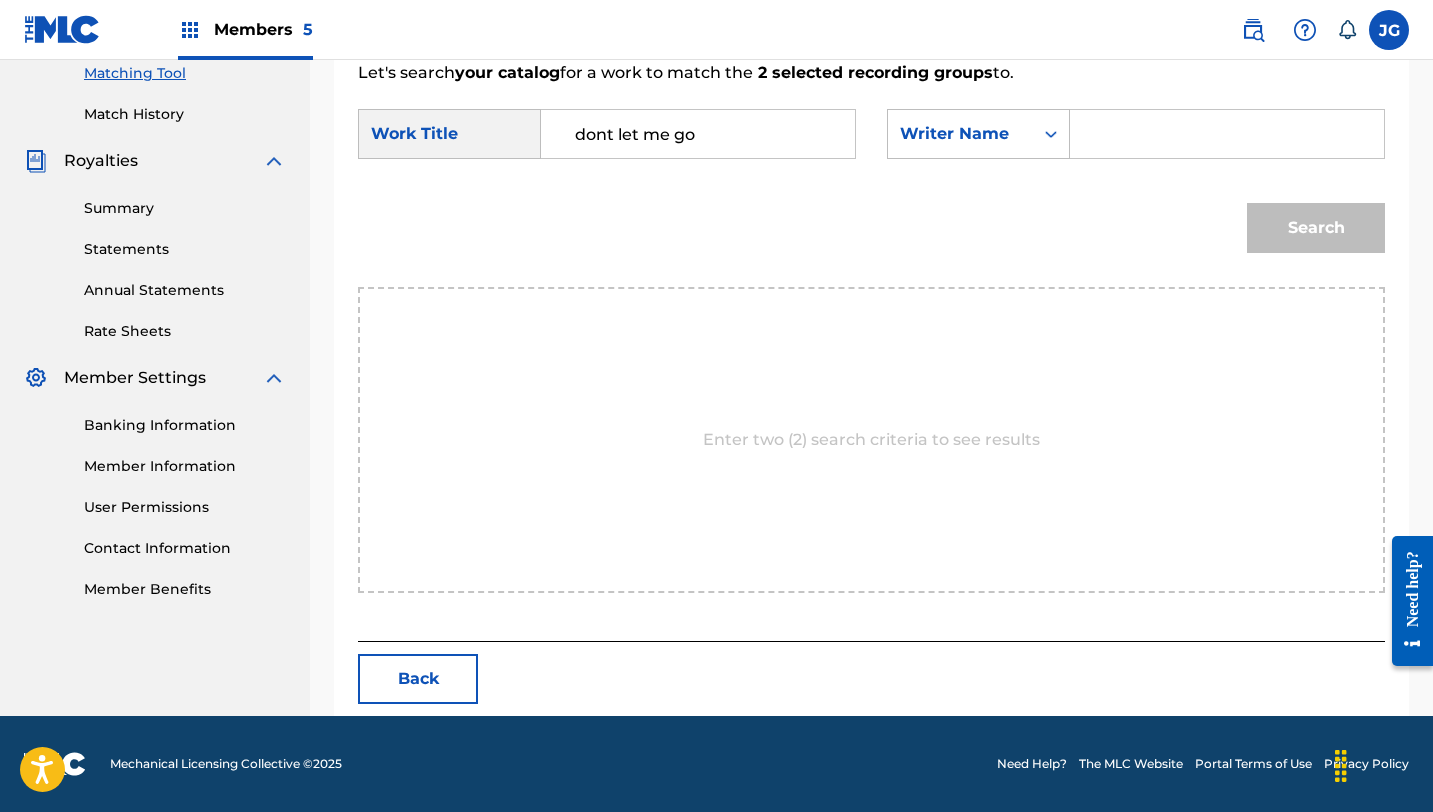 click at bounding box center (1227, 134) 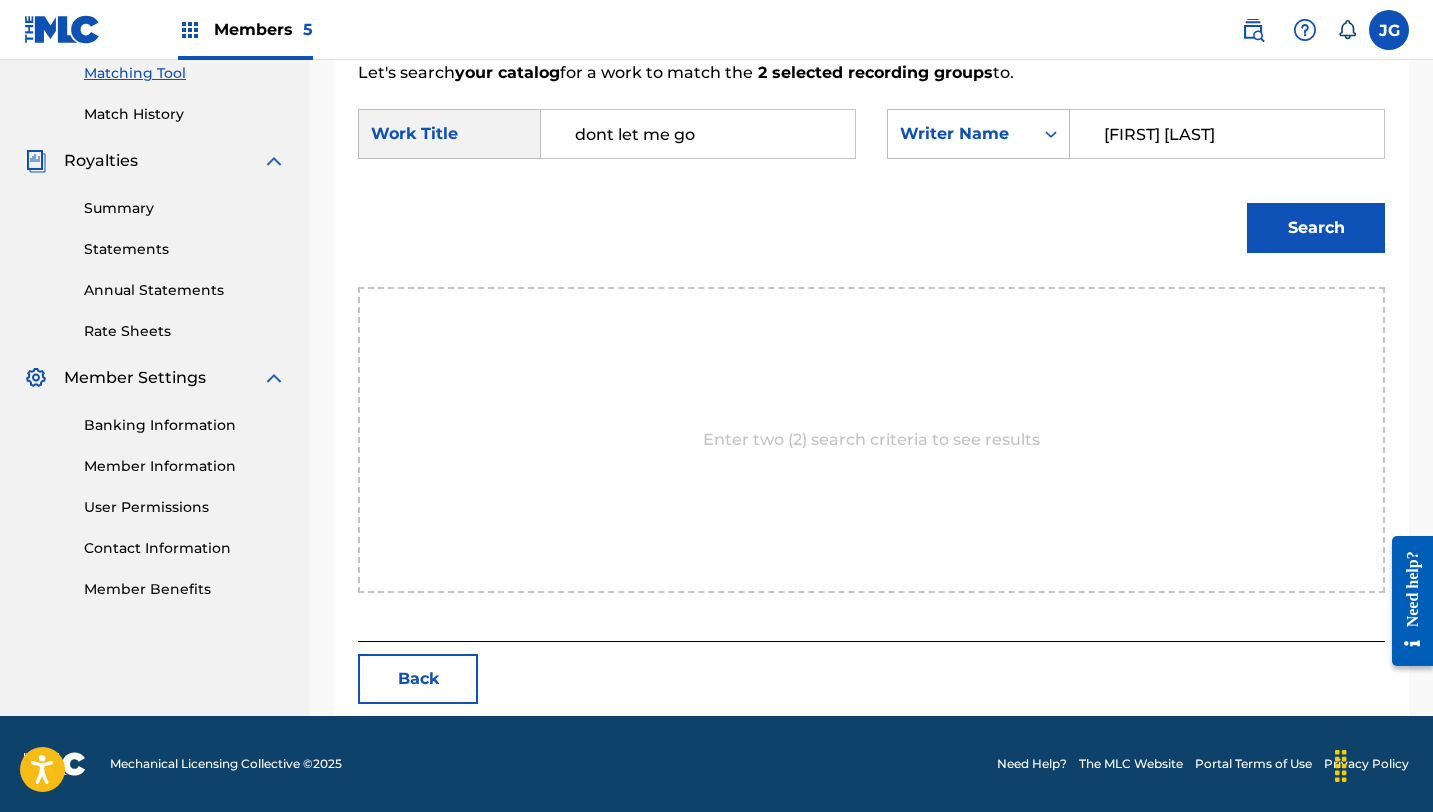 click on "Search" at bounding box center [1316, 228] 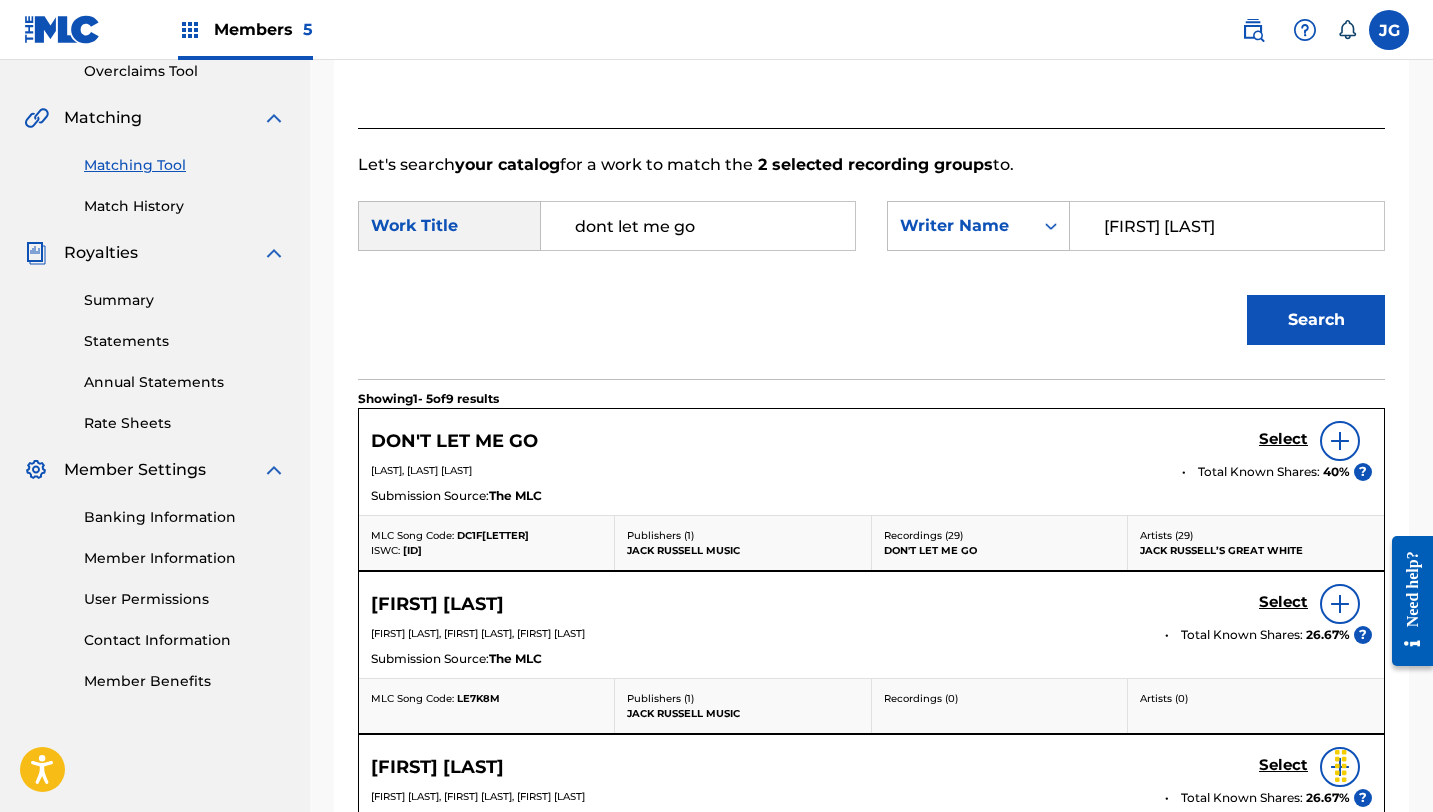 scroll, scrollTop: 520, scrollLeft: 0, axis: vertical 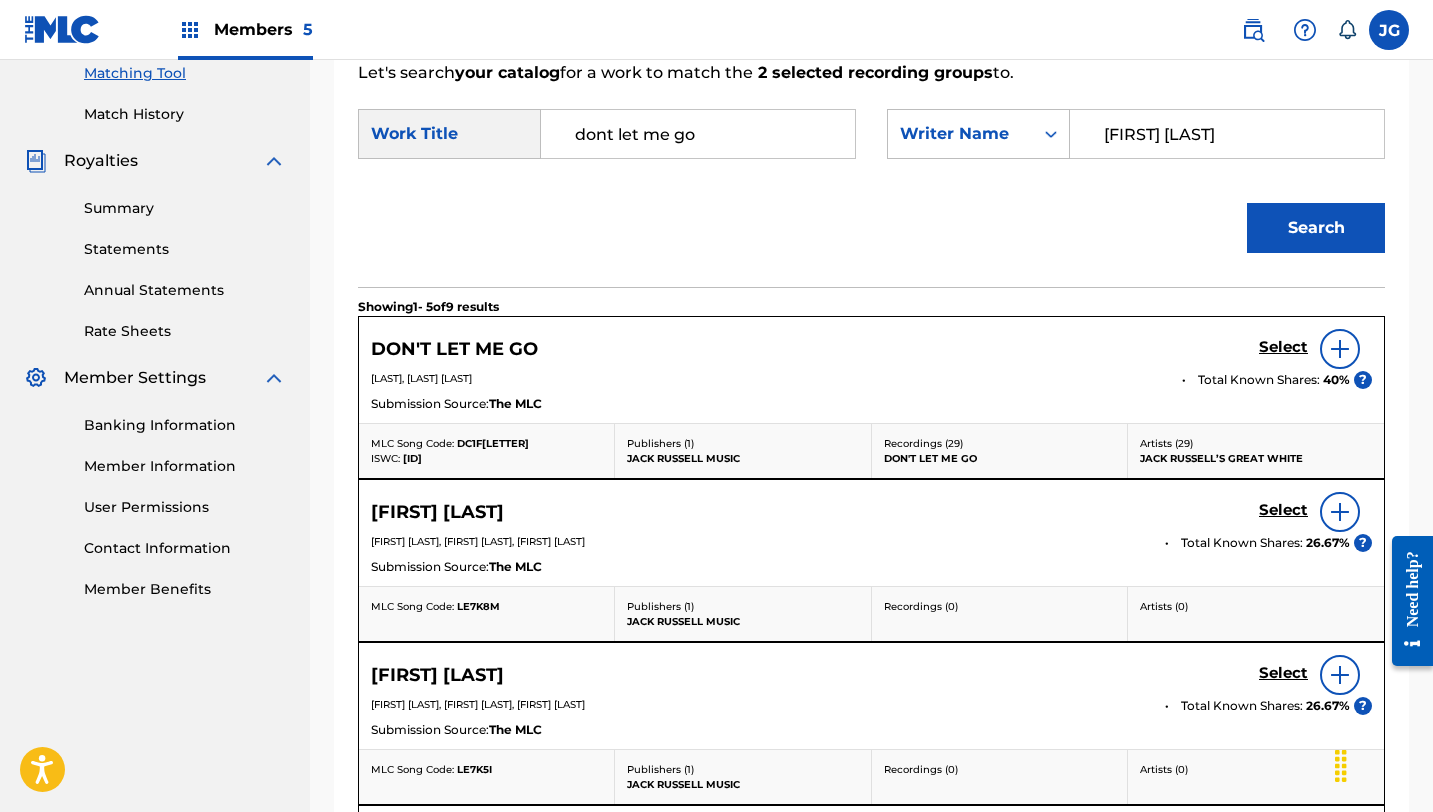 click on "Select" at bounding box center (1283, 347) 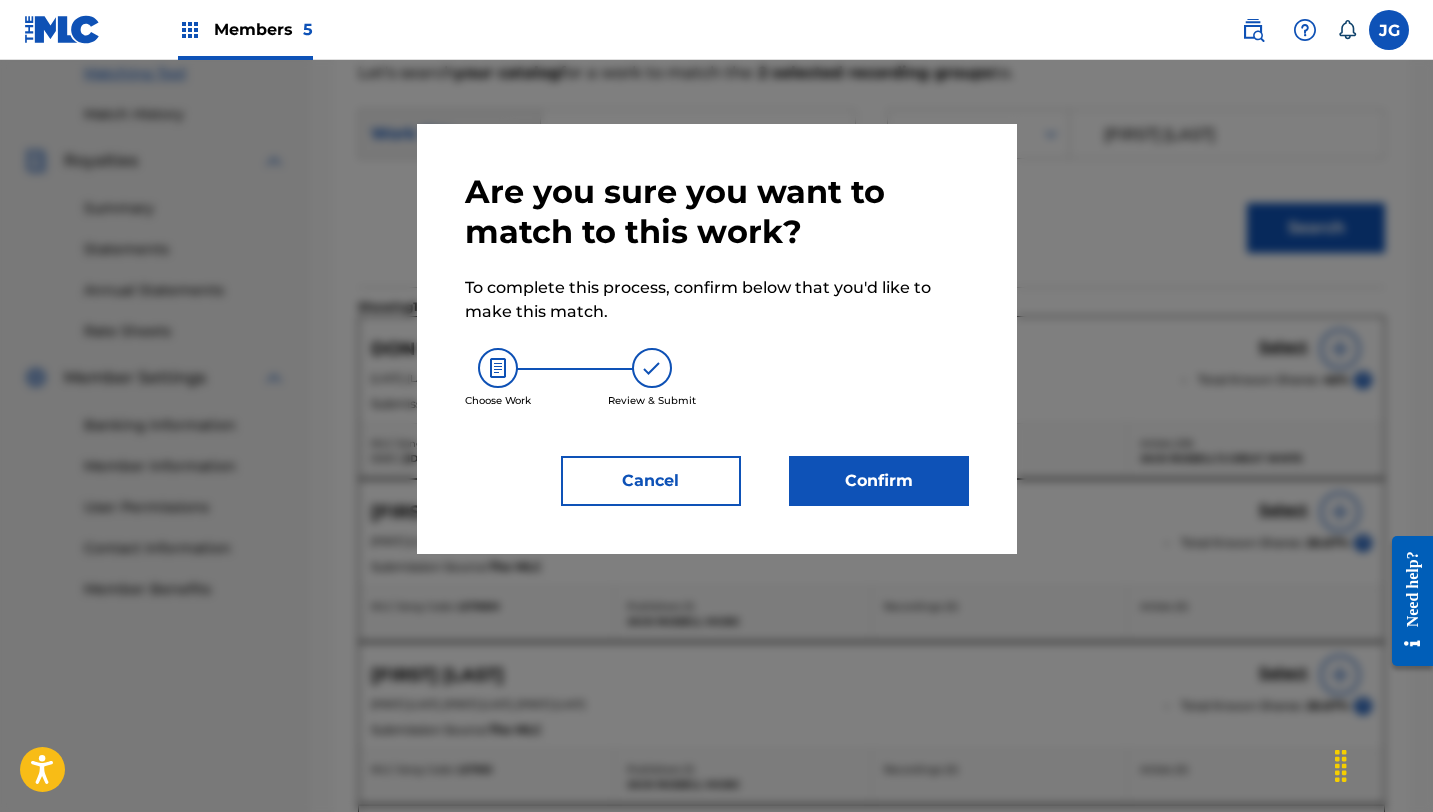 click on "Confirm" at bounding box center (879, 481) 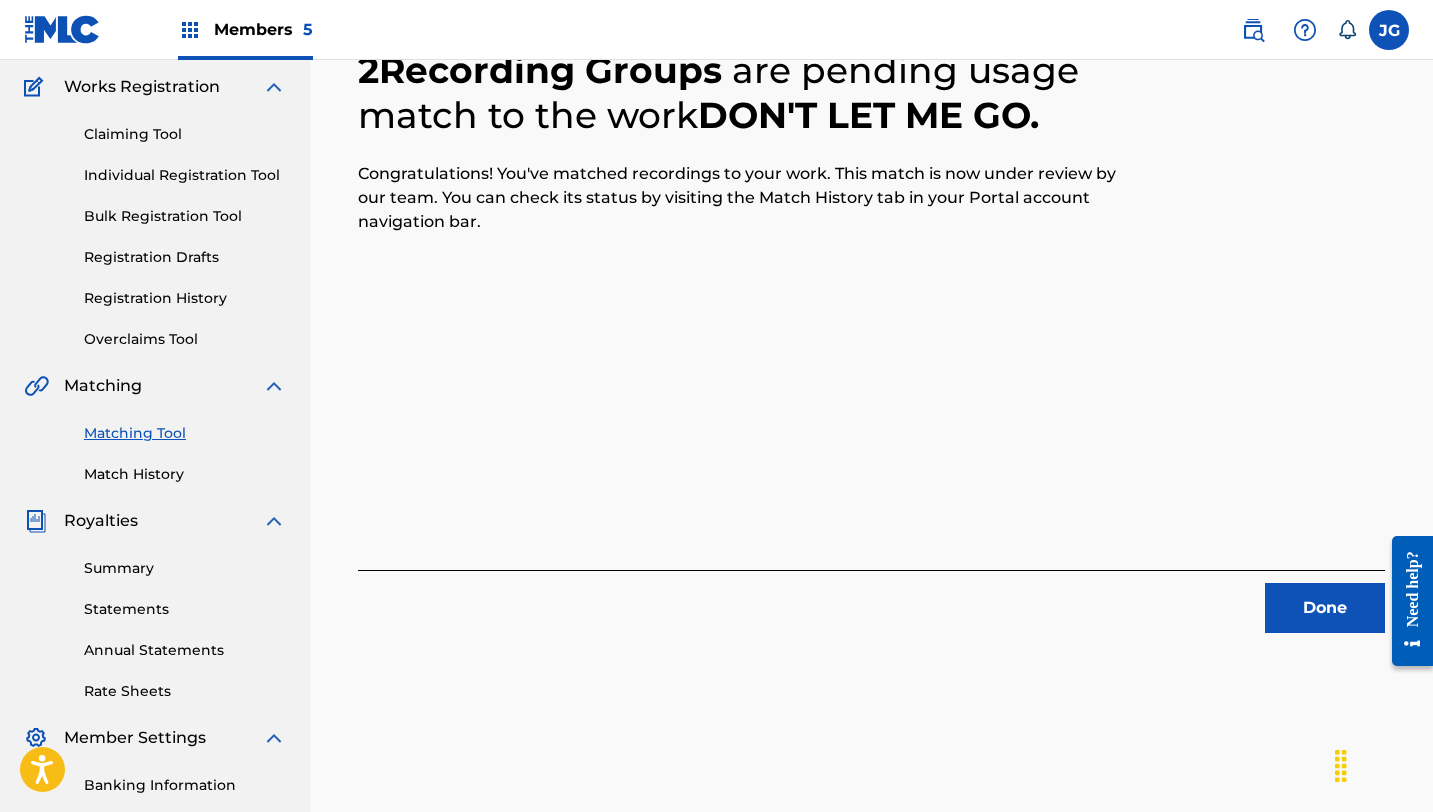 scroll, scrollTop: 171, scrollLeft: 0, axis: vertical 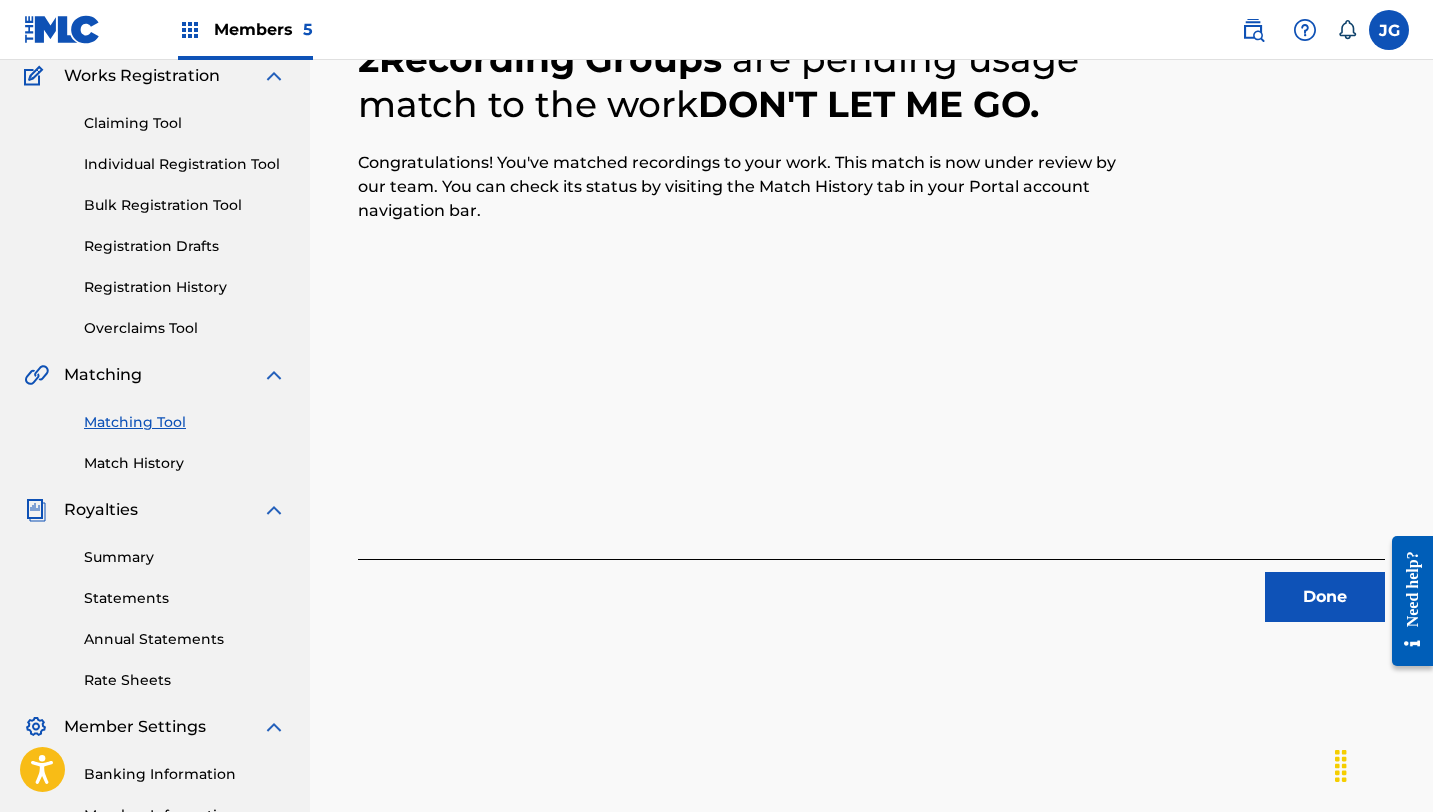 click on "Done" at bounding box center [1325, 597] 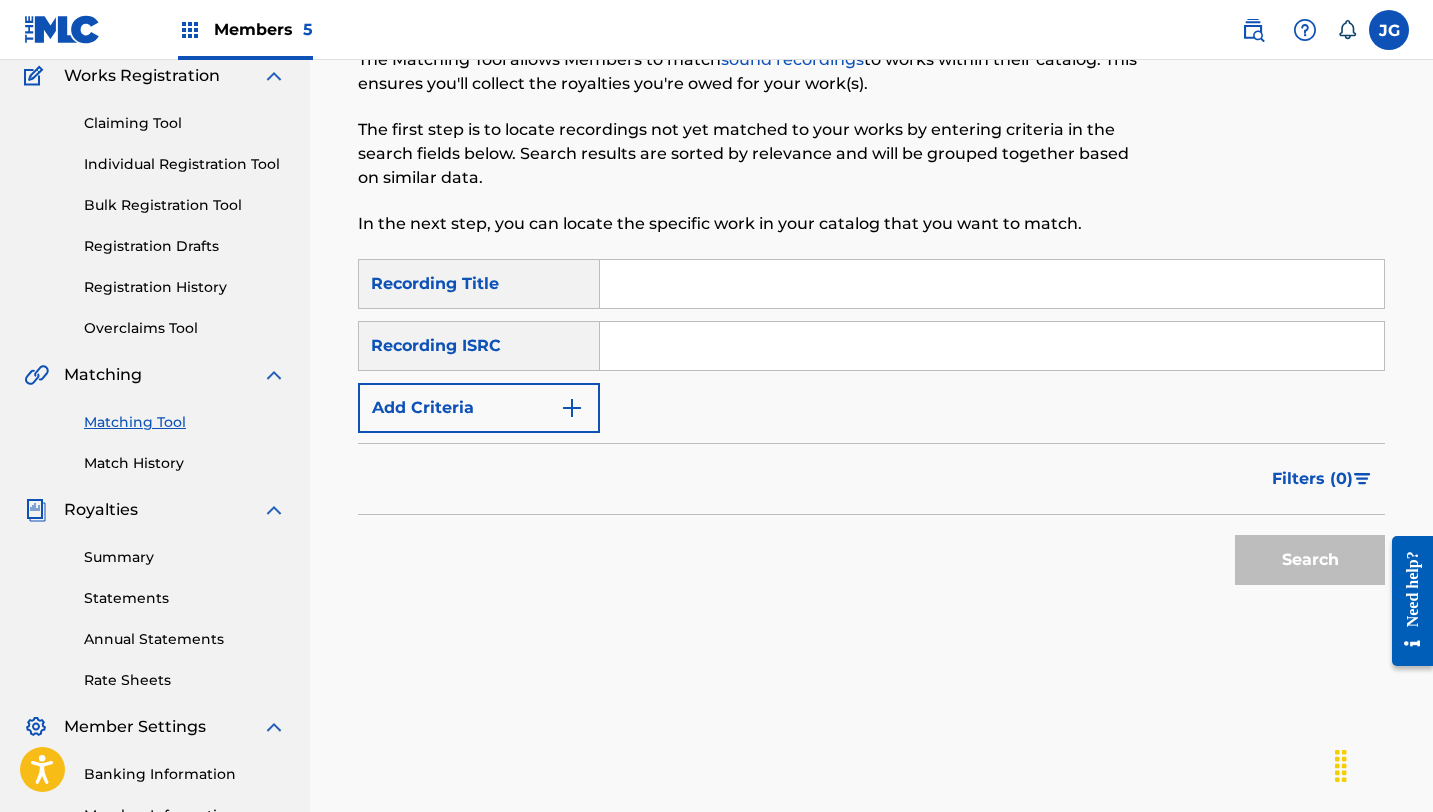 scroll, scrollTop: 0, scrollLeft: 0, axis: both 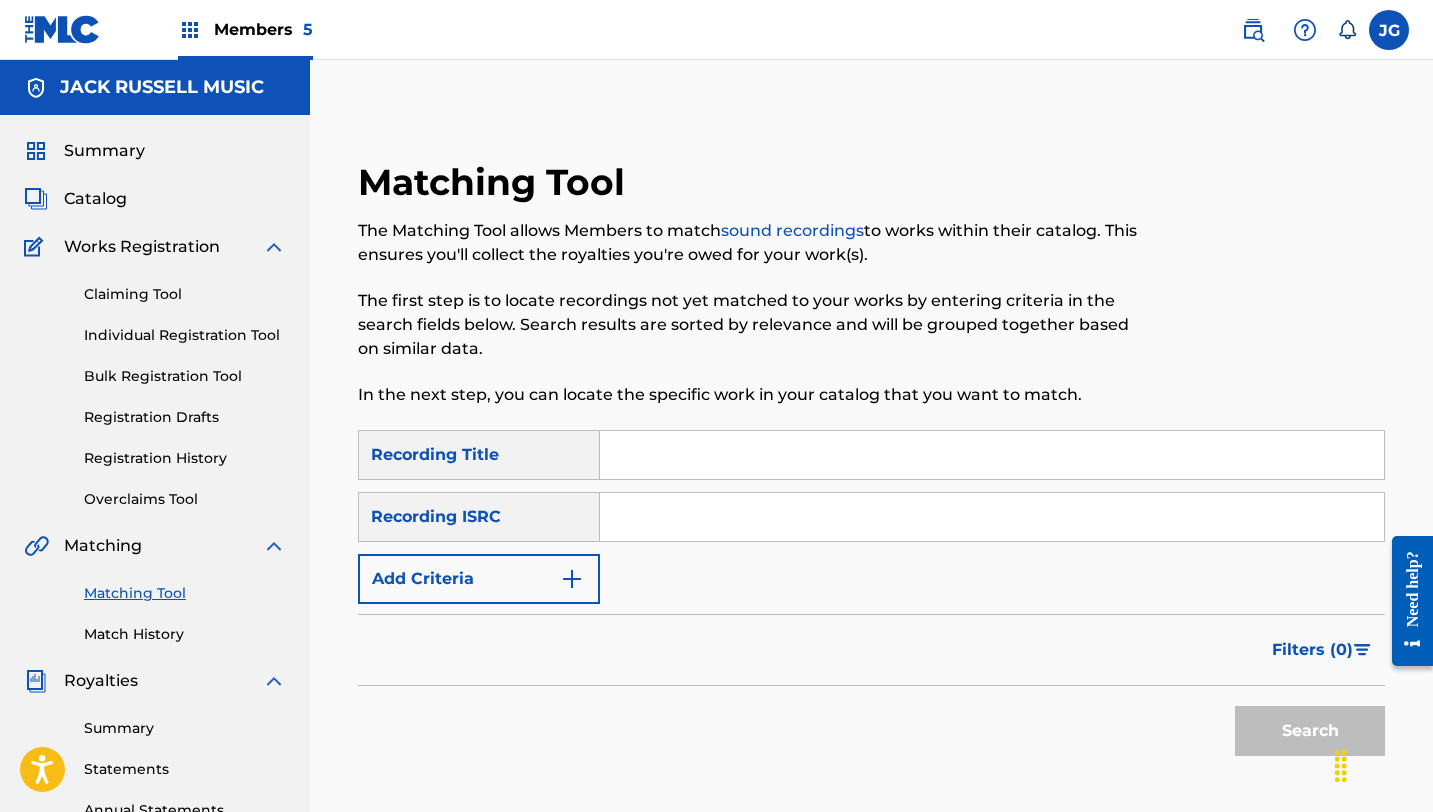 click on "Catalog" at bounding box center [95, 199] 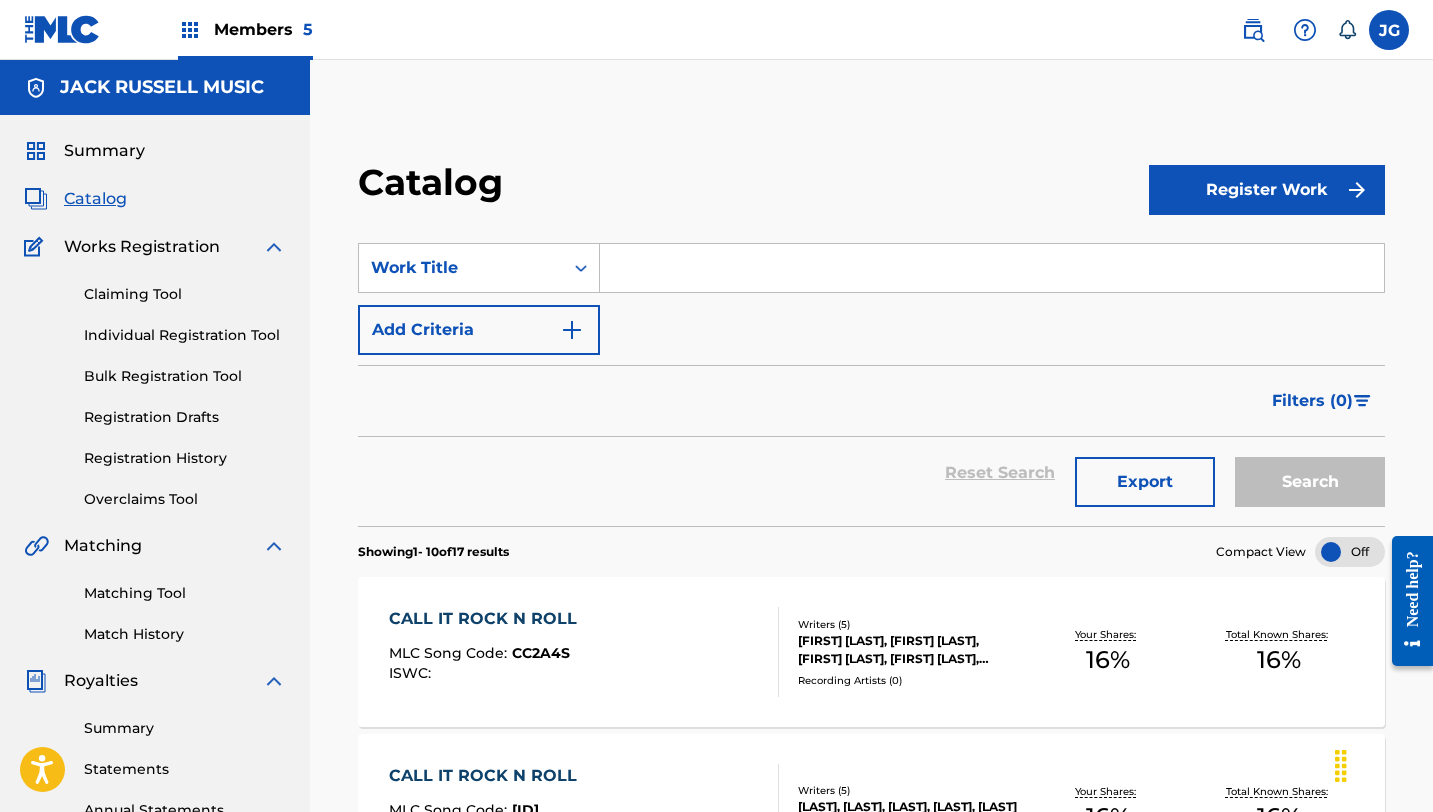 click at bounding box center [992, 268] 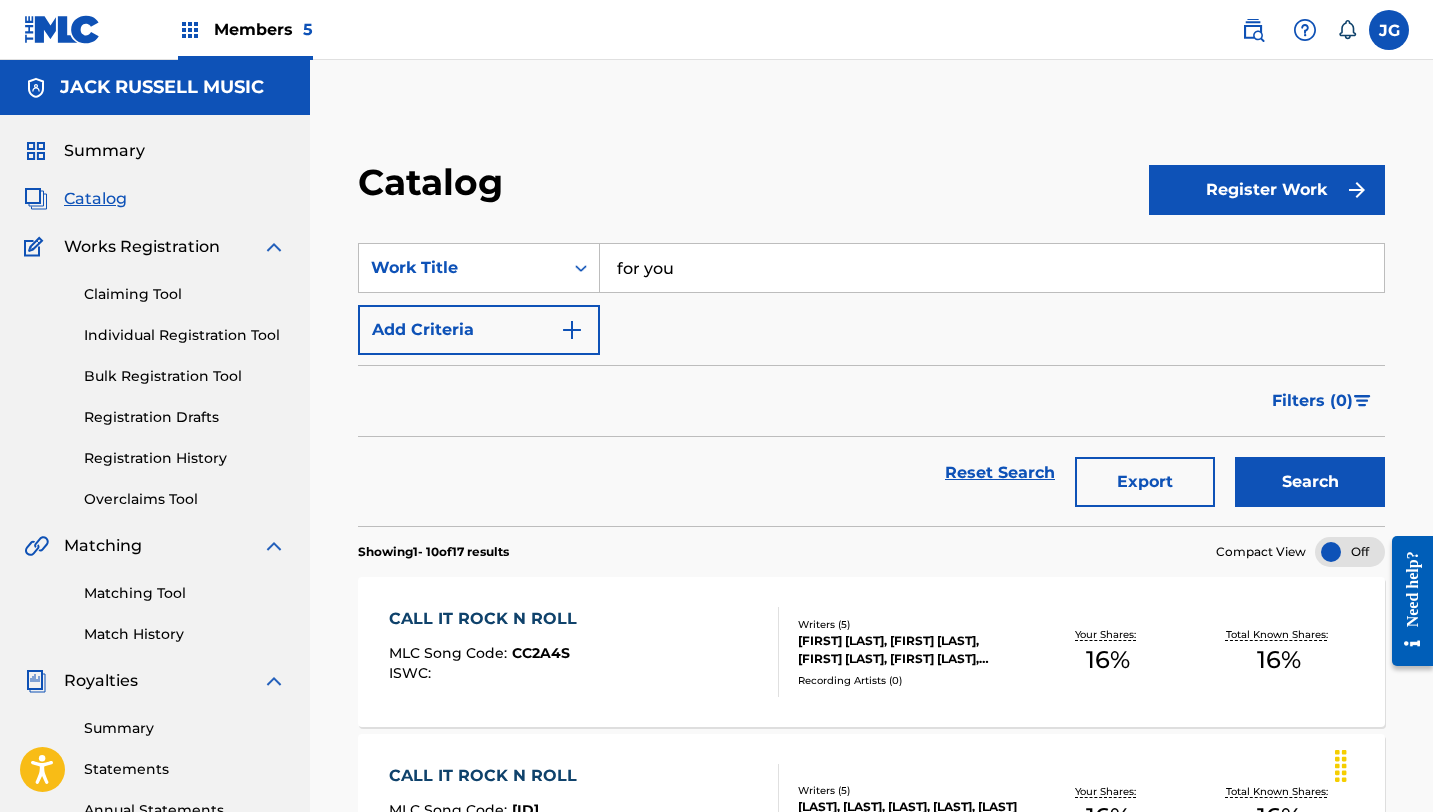 type on "for you" 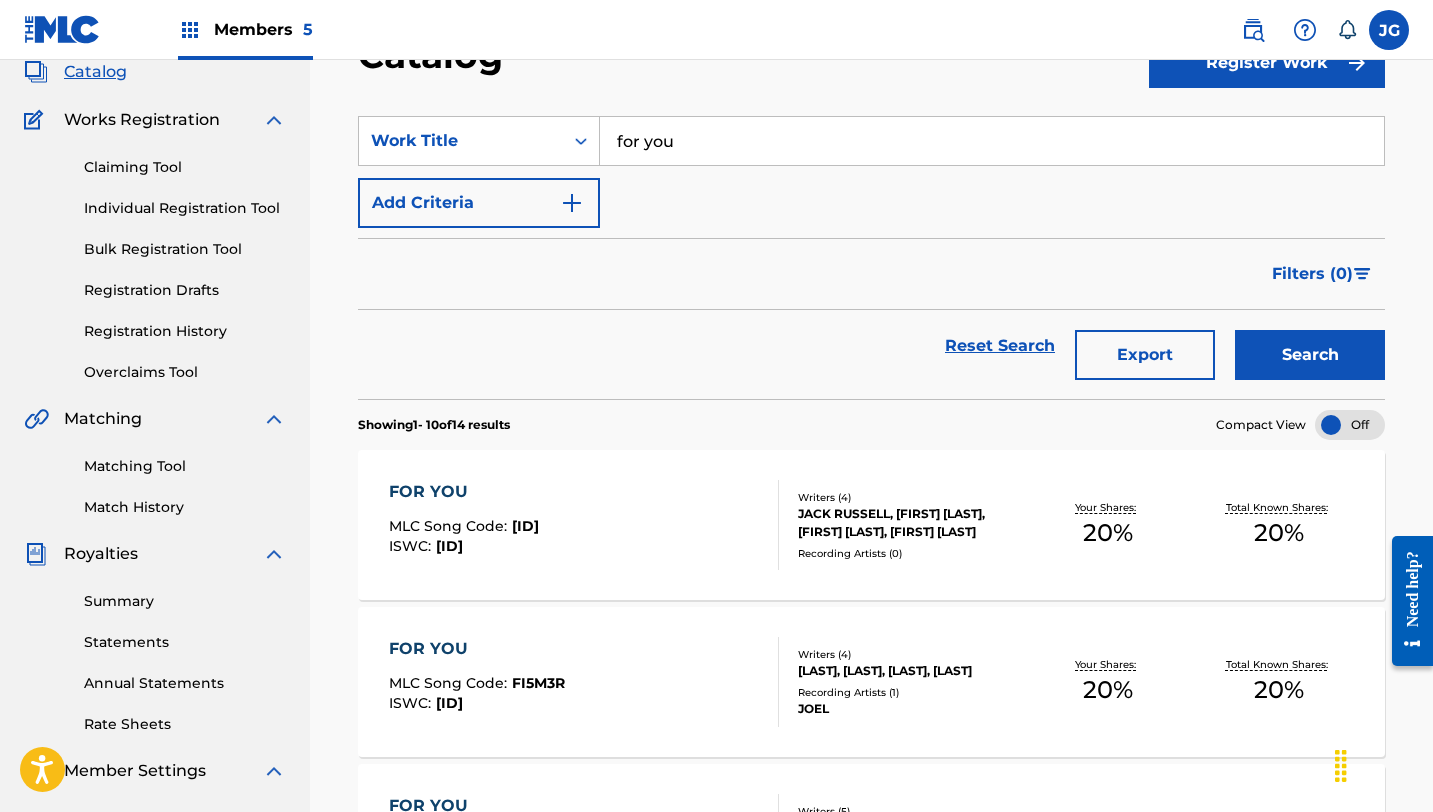 scroll, scrollTop: 130, scrollLeft: 0, axis: vertical 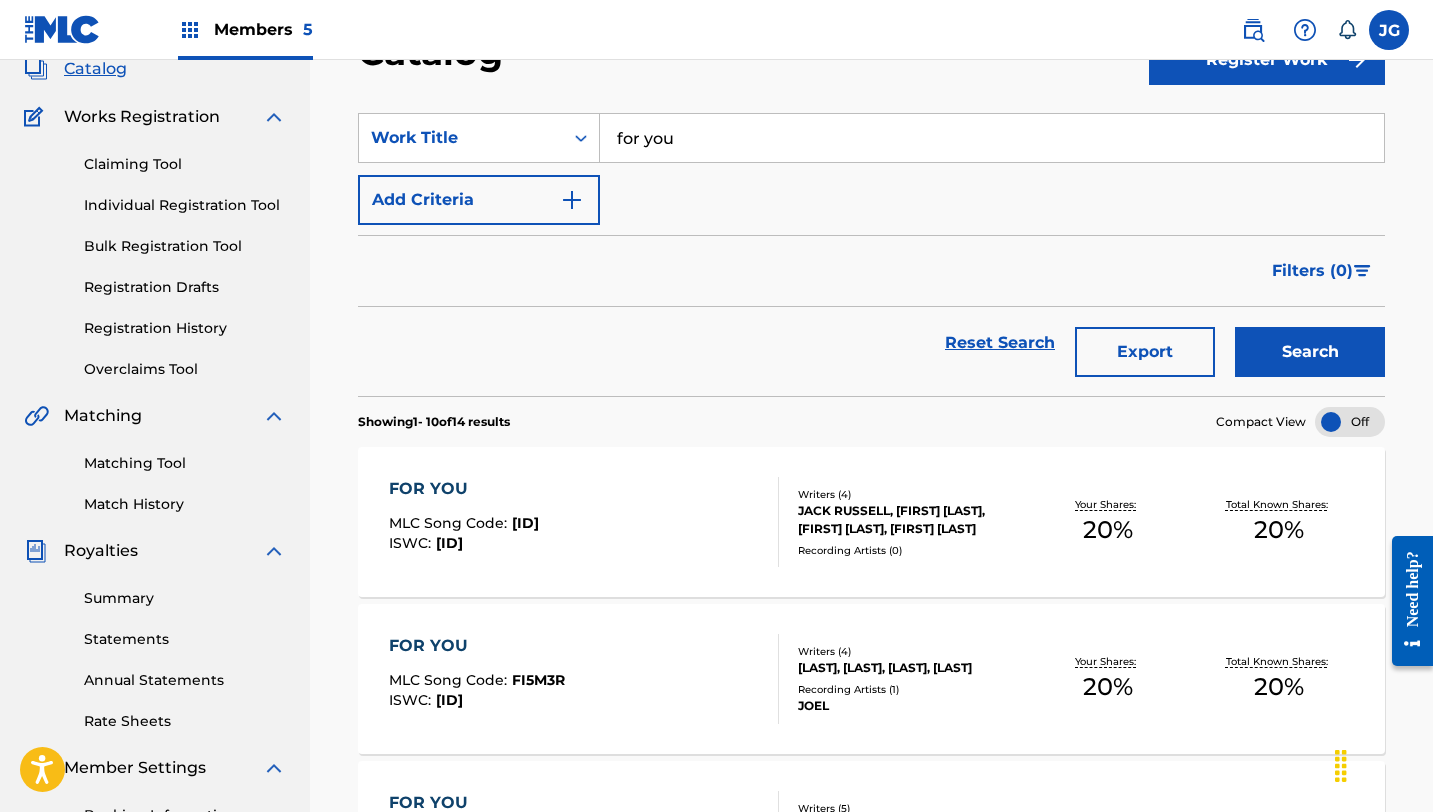 click on "JACK RUSSELL, [FIRST] [LAST], [FIRST] [LAST], [FIRST] [LAST]" at bounding box center (910, 520) 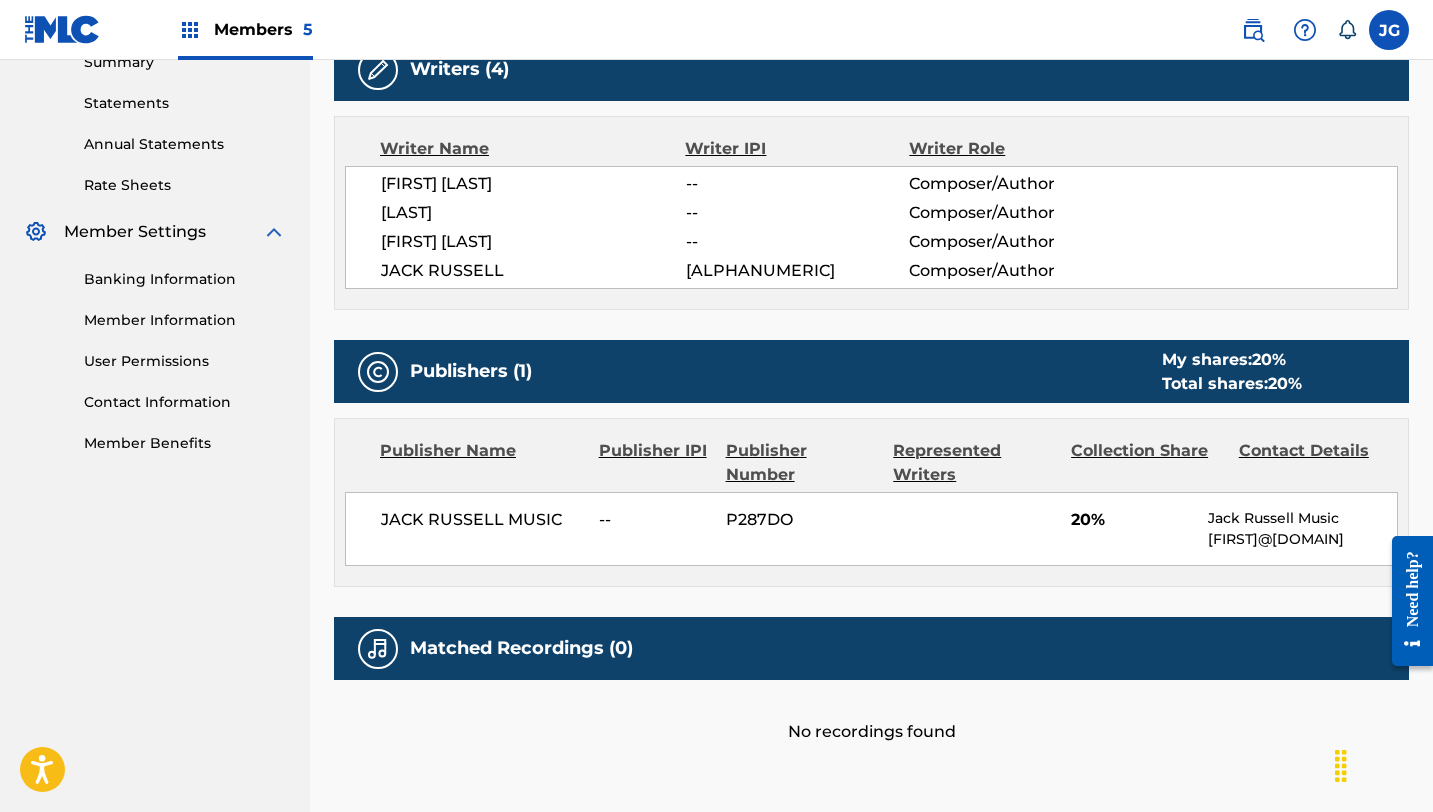 scroll, scrollTop: 668, scrollLeft: 0, axis: vertical 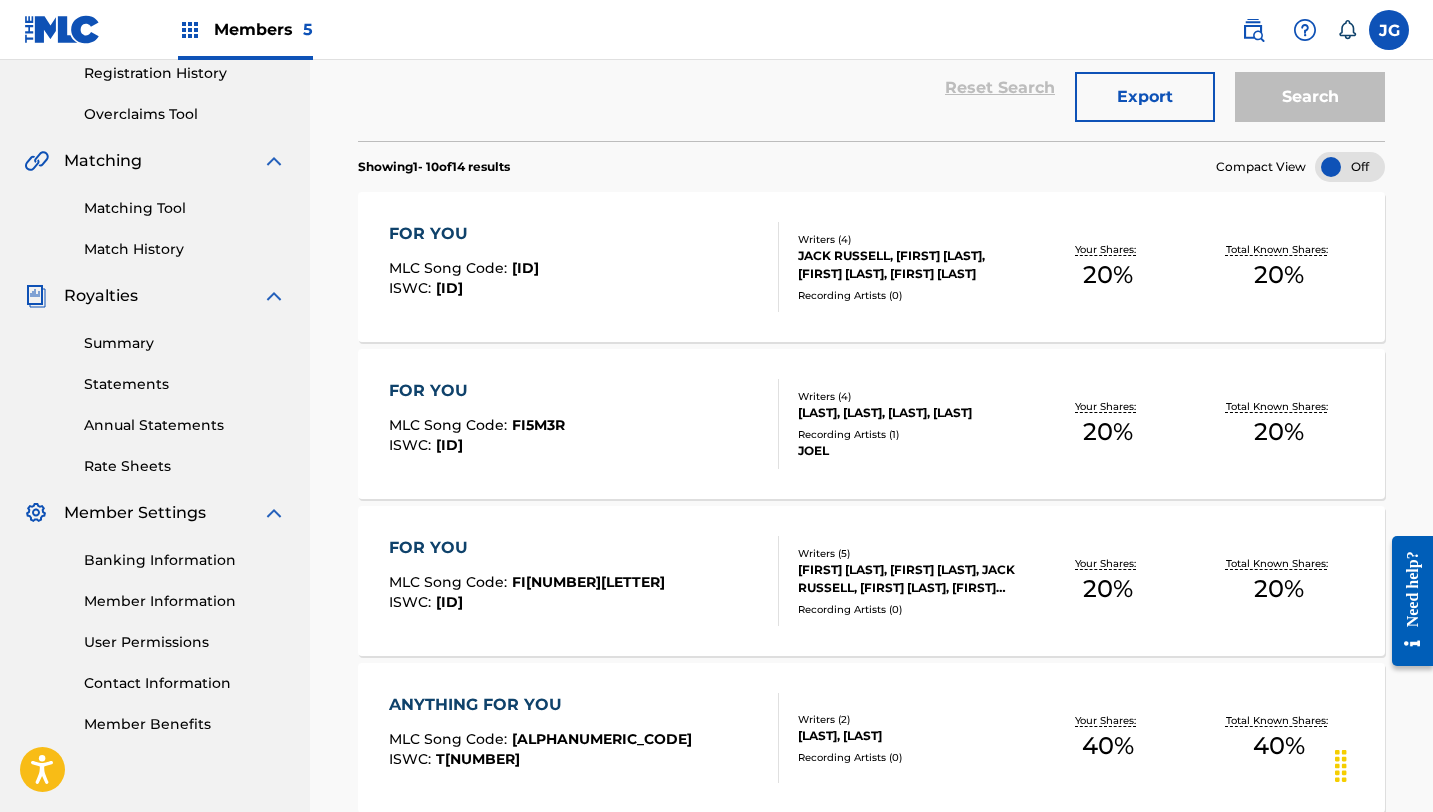 click on "FI[NUMBER][LETTER]" at bounding box center (588, 582) 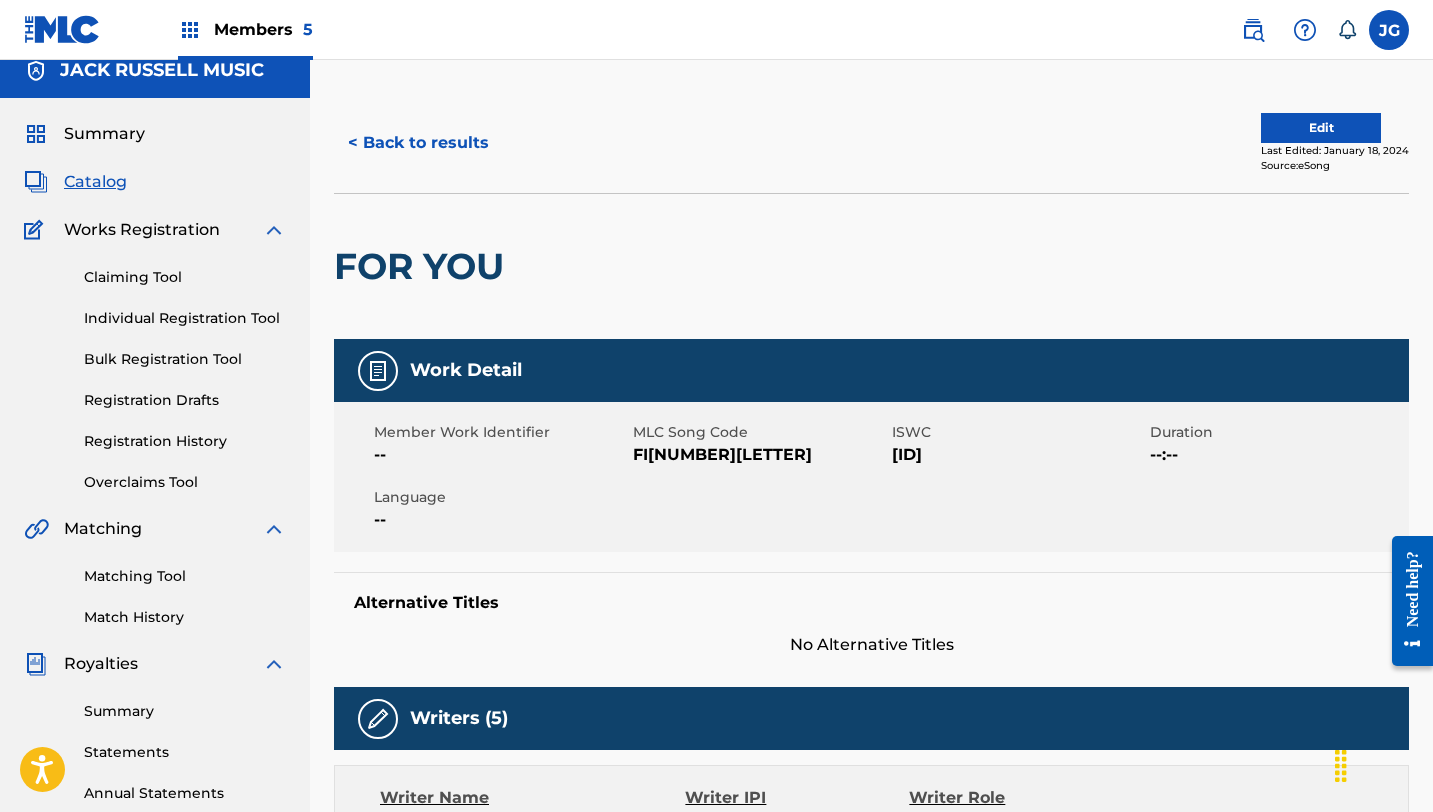 scroll, scrollTop: 0, scrollLeft: 0, axis: both 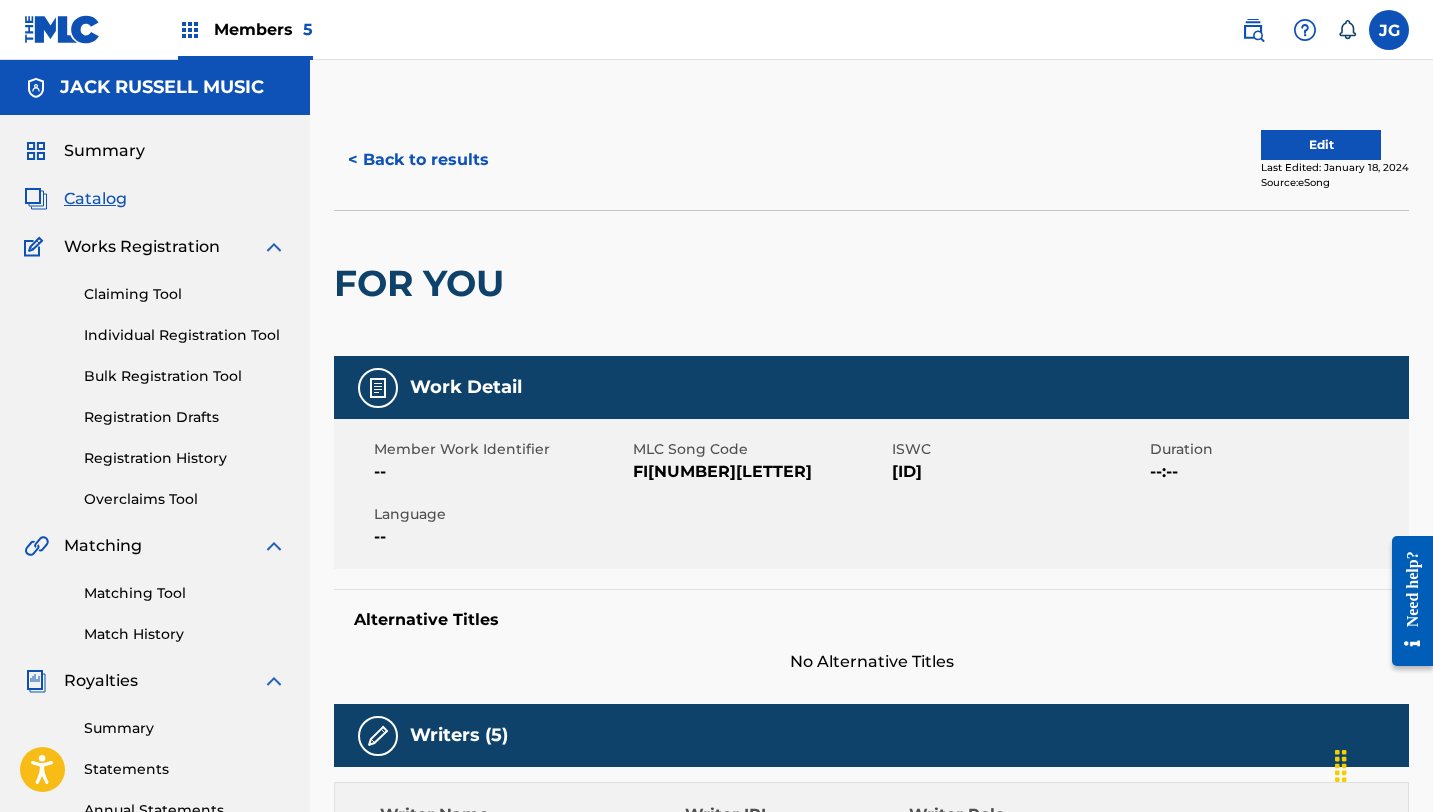 click on "Edit" at bounding box center (1321, 145) 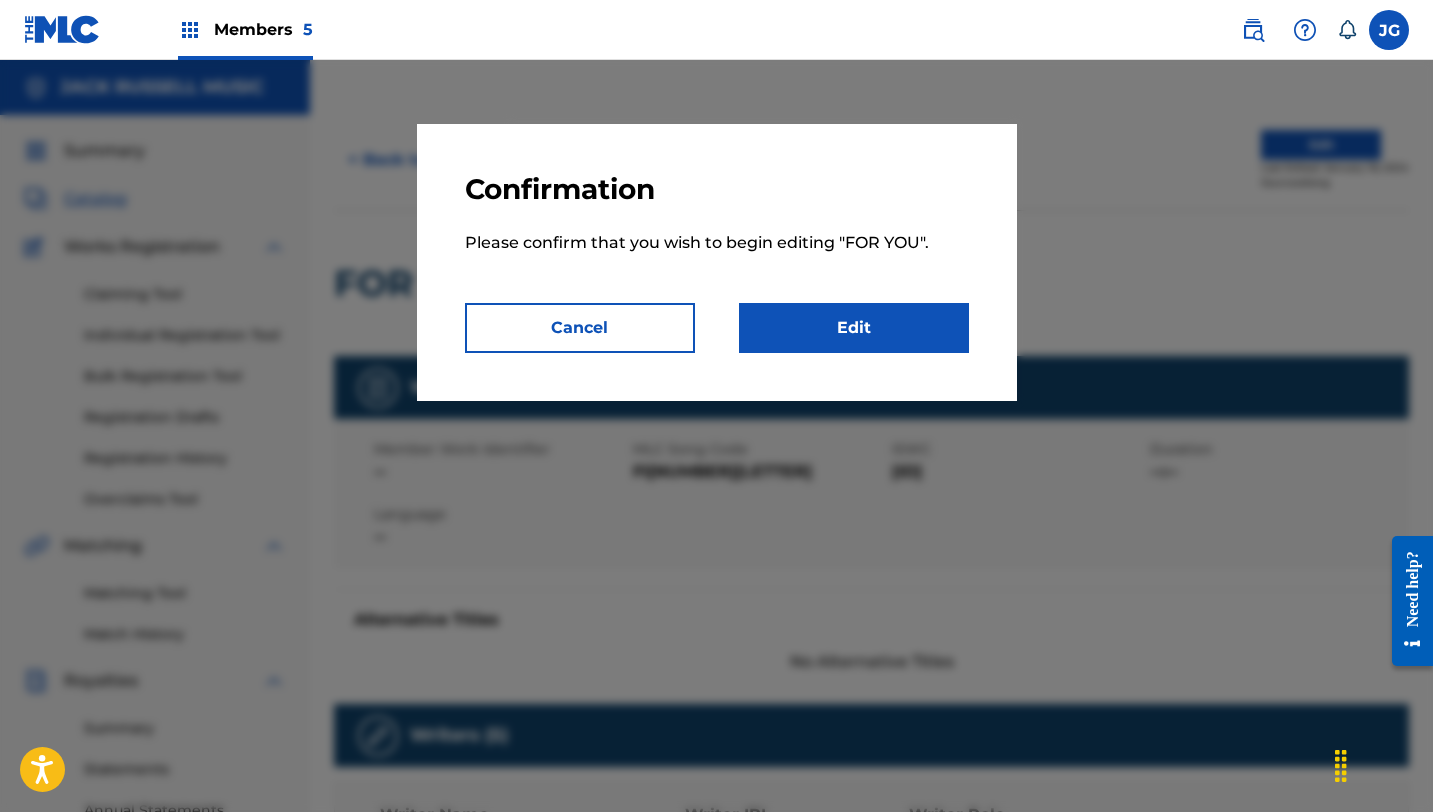 click on "Edit" at bounding box center (854, 328) 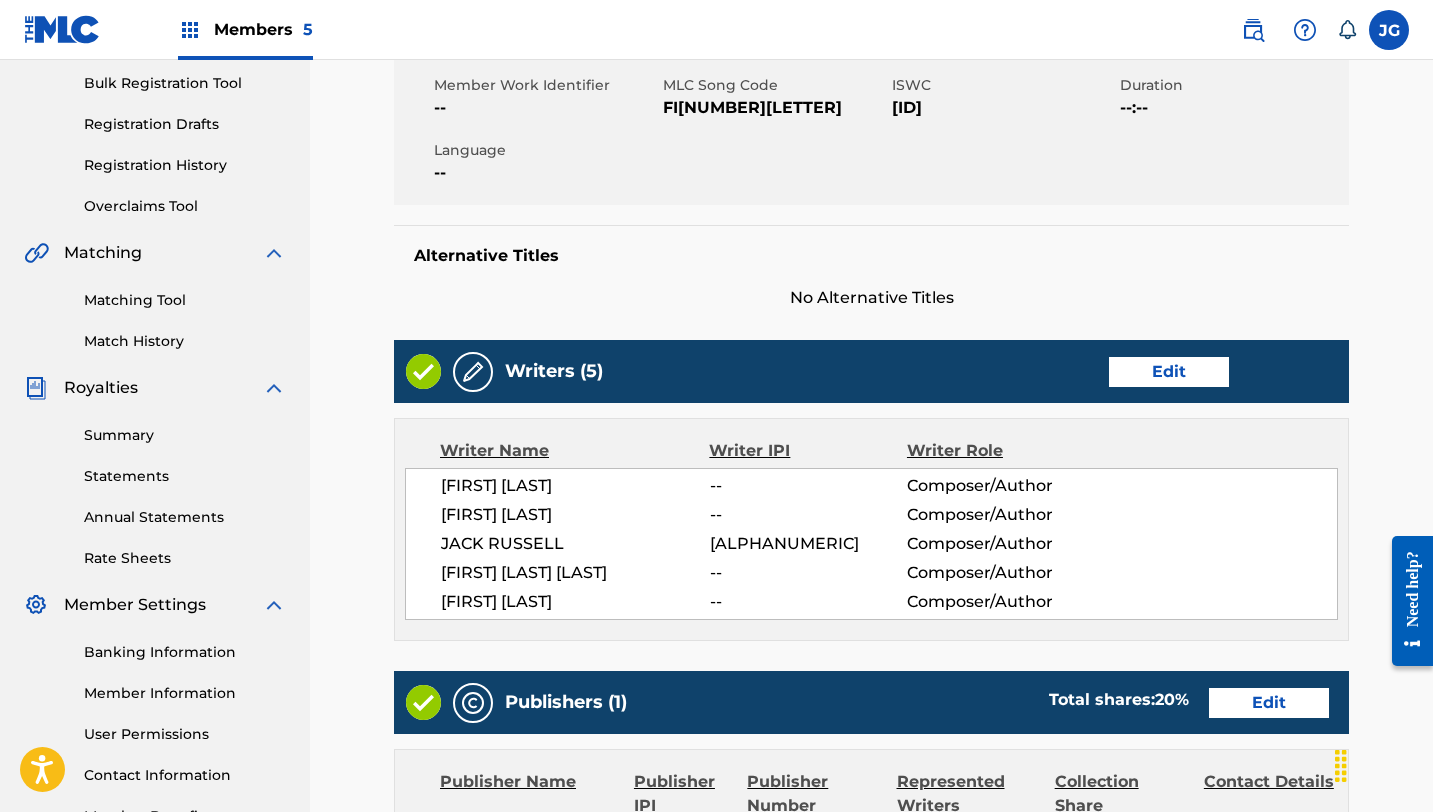 scroll, scrollTop: 425, scrollLeft: 0, axis: vertical 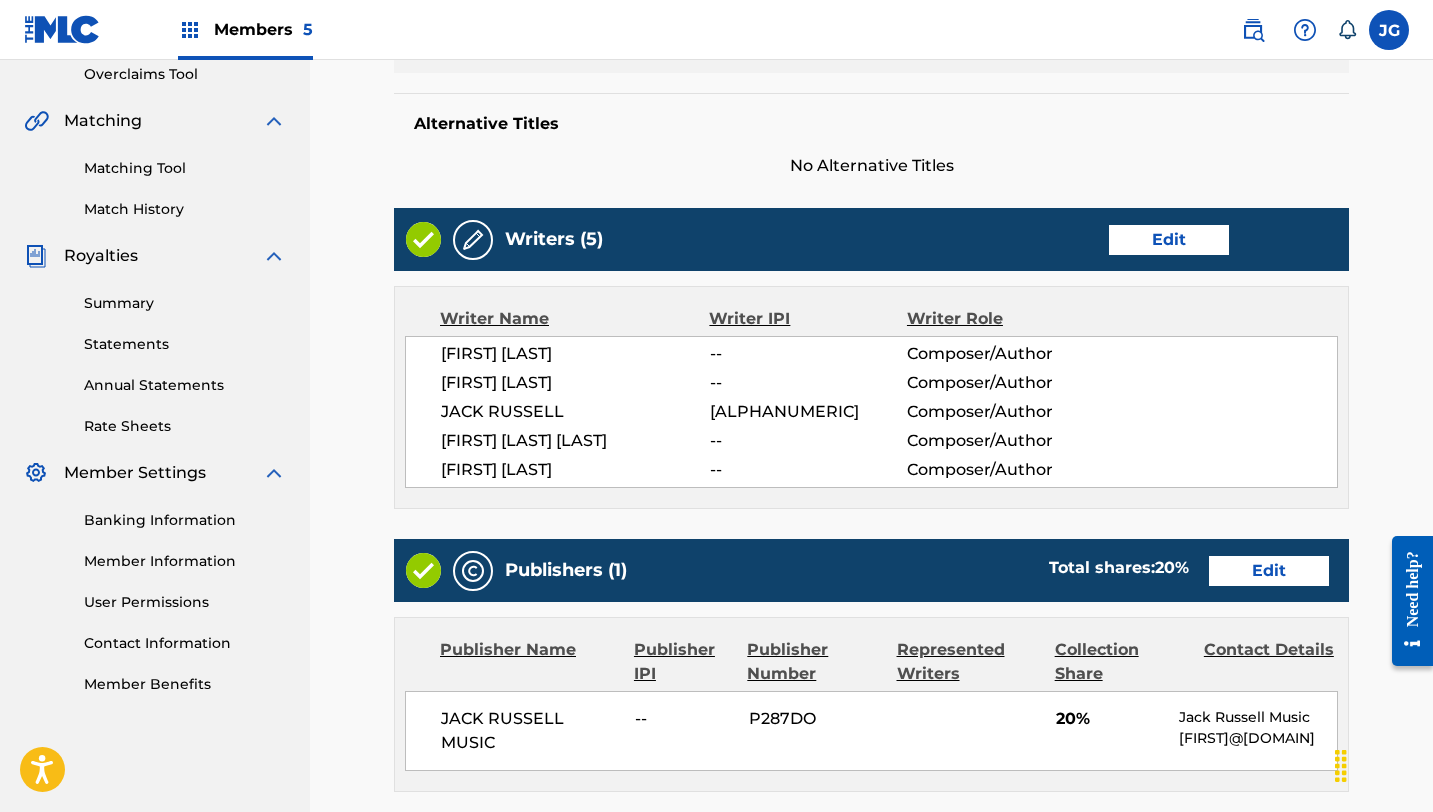 click on "Writers   (5) Edit" at bounding box center [871, 239] 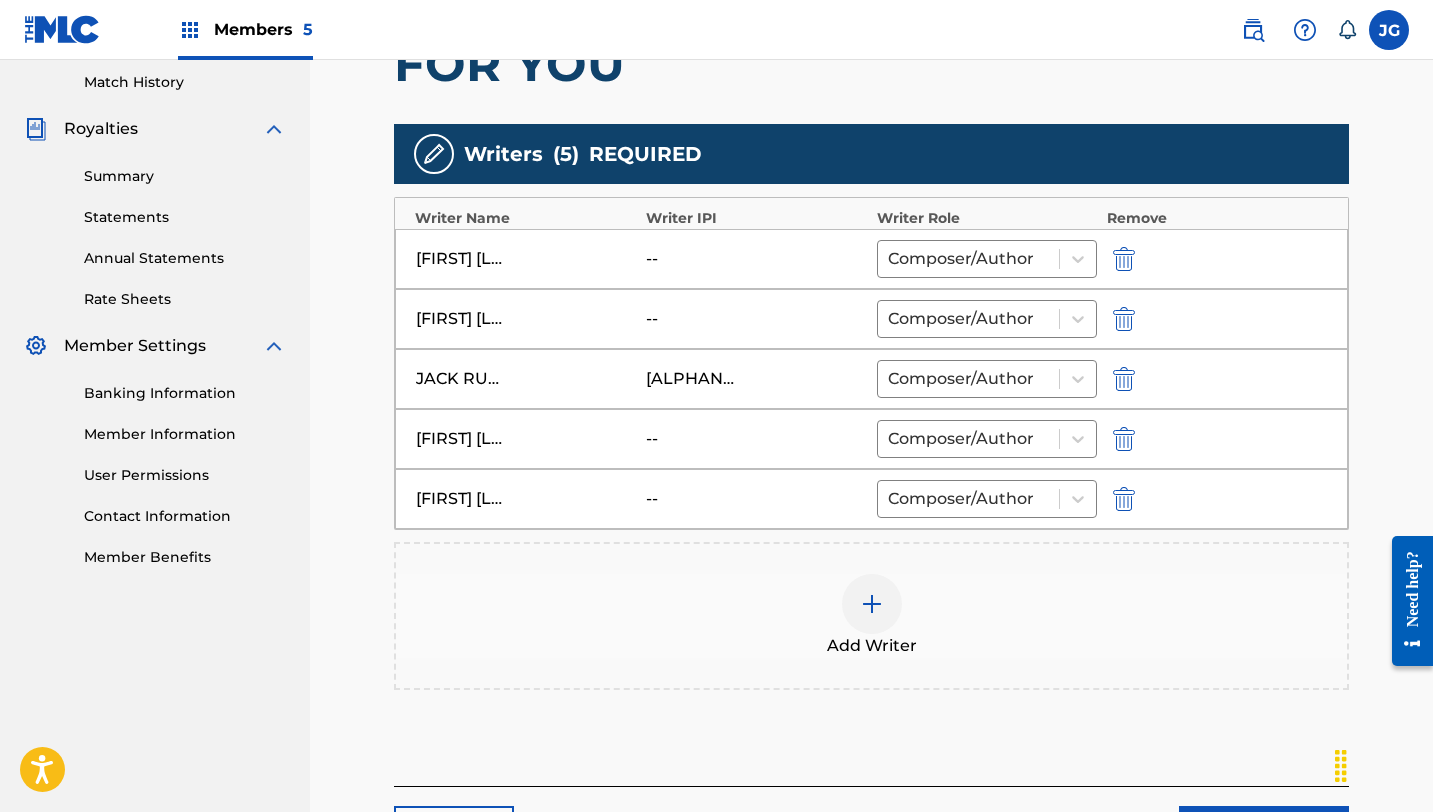 scroll, scrollTop: 577, scrollLeft: 0, axis: vertical 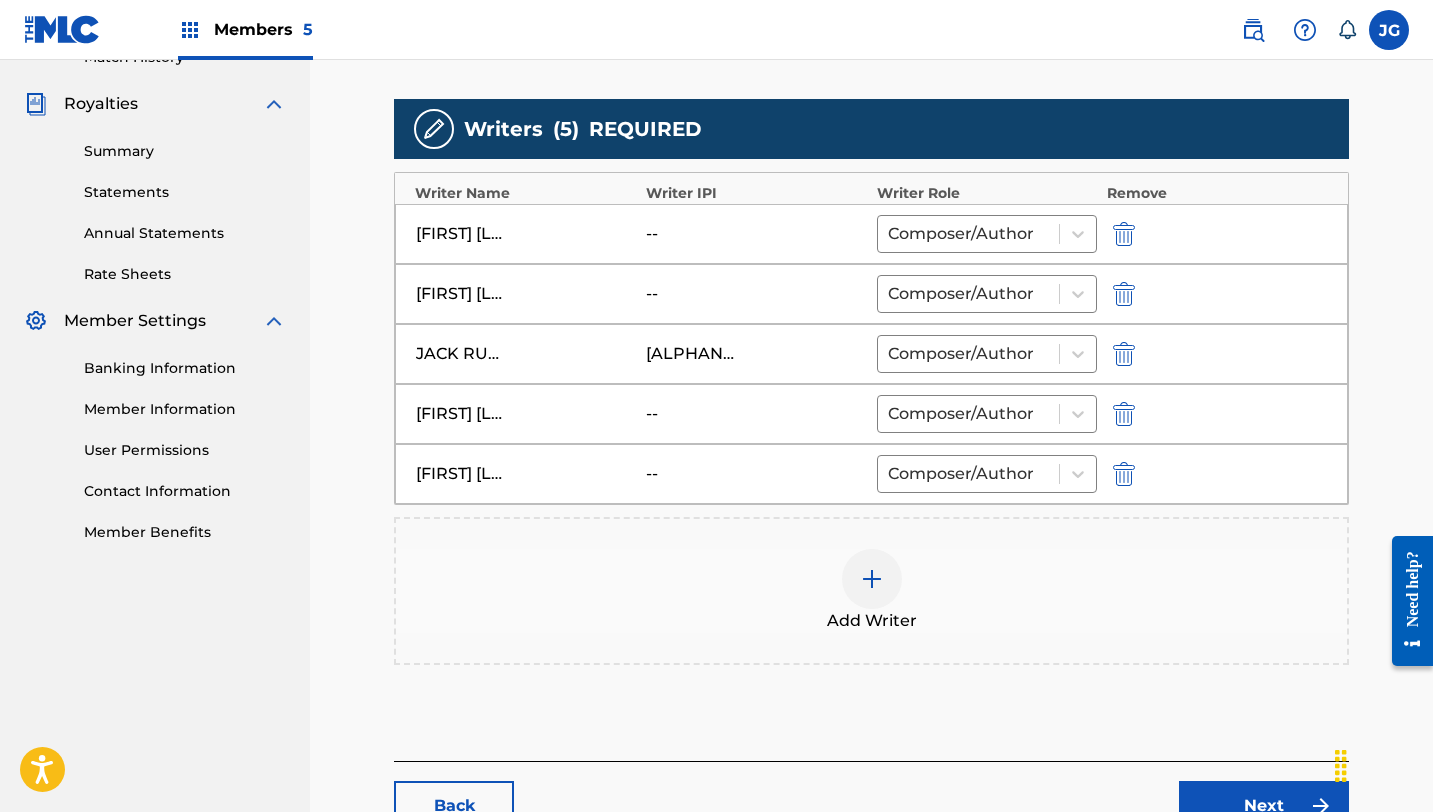 click at bounding box center [1124, 294] 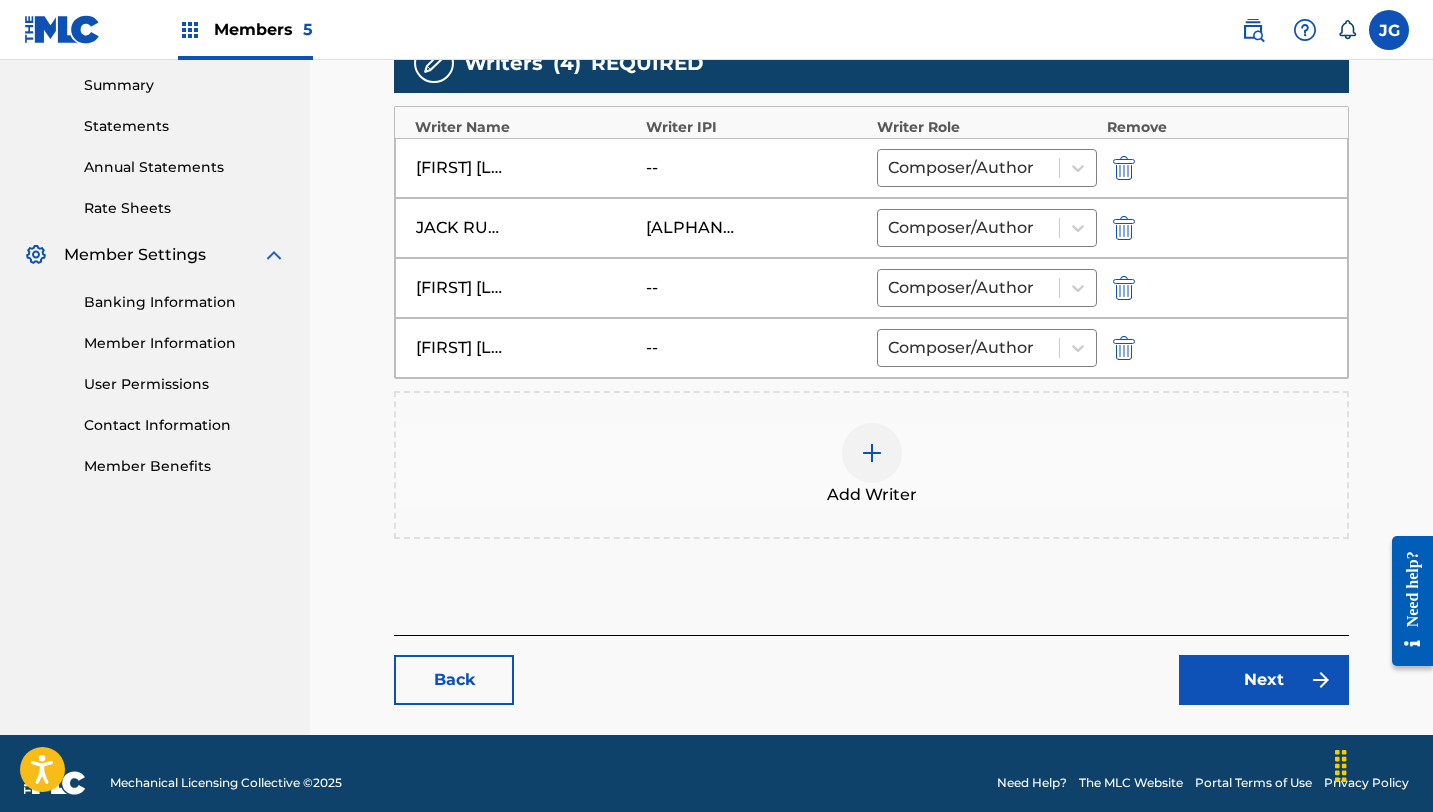 scroll, scrollTop: 662, scrollLeft: 0, axis: vertical 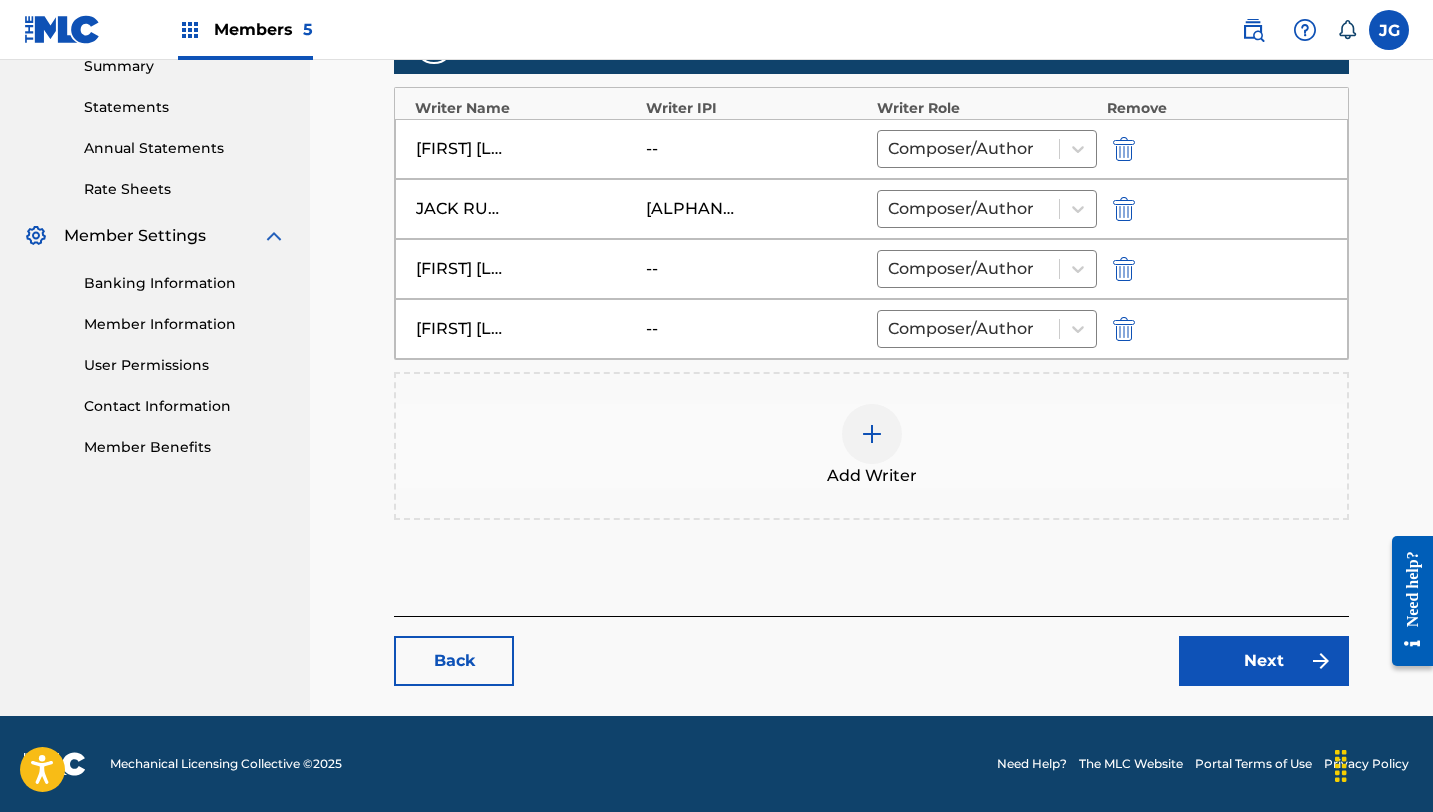 click on "Next" at bounding box center [1264, 661] 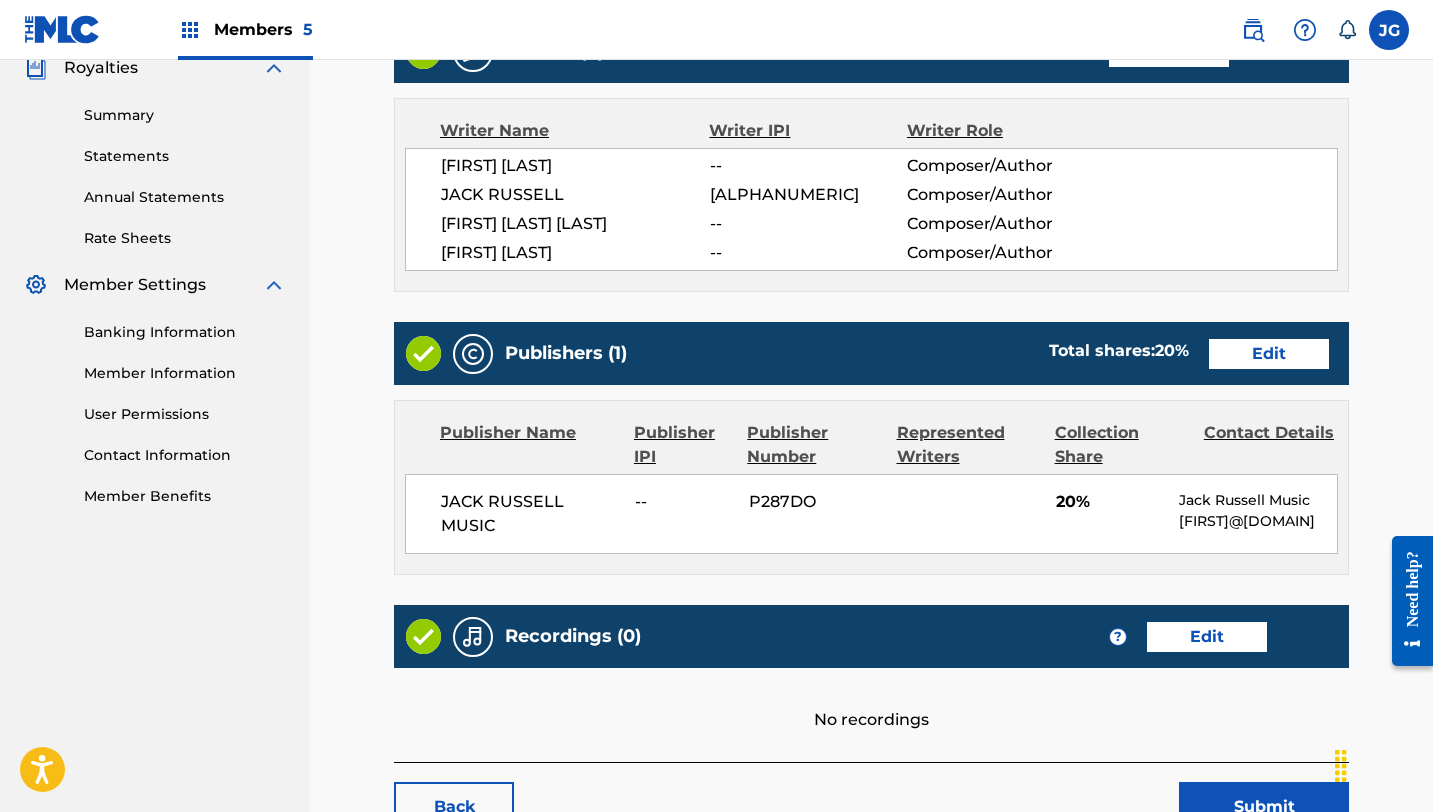 scroll, scrollTop: 772, scrollLeft: 0, axis: vertical 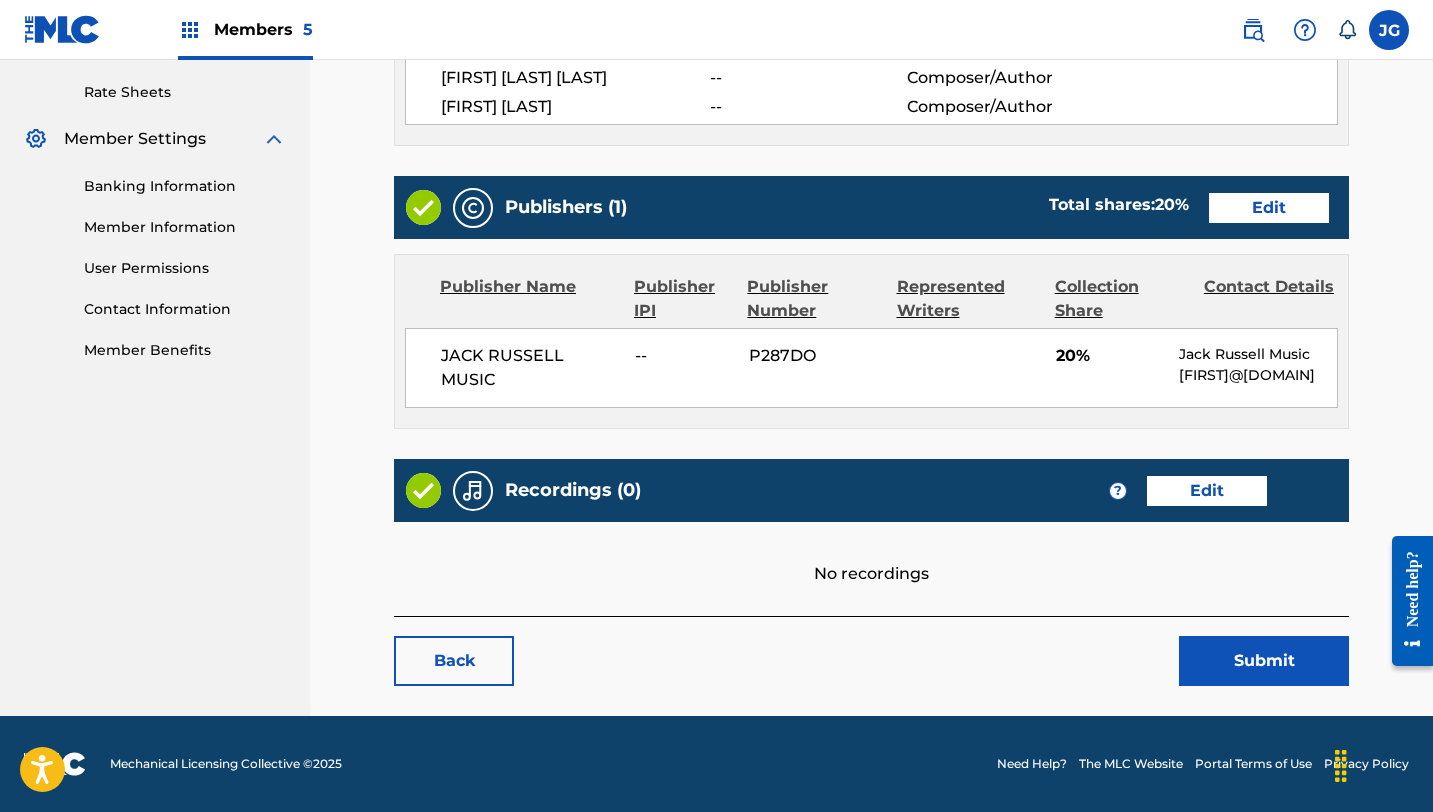 click on "Submit" at bounding box center (1264, 661) 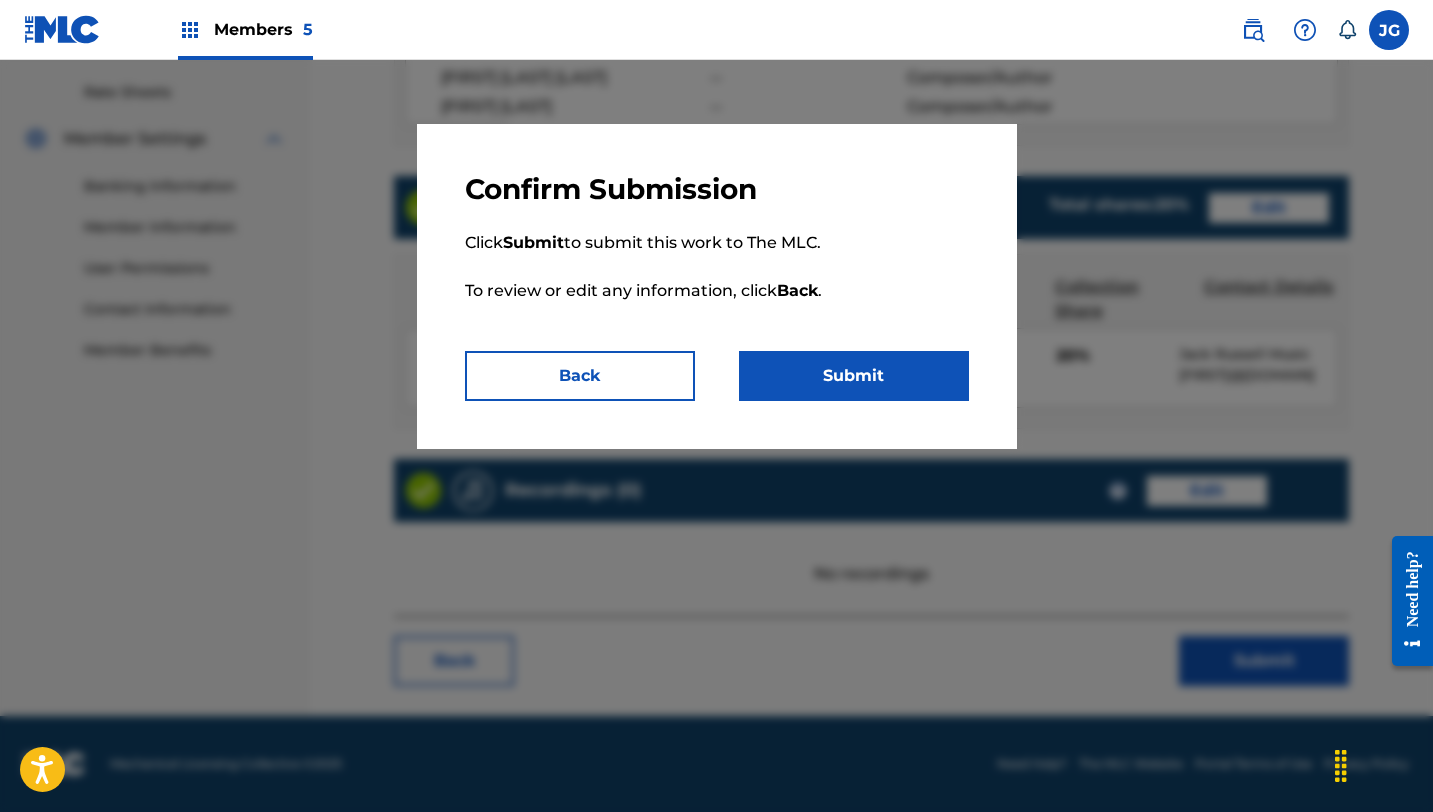 click on "Submit" at bounding box center [854, 376] 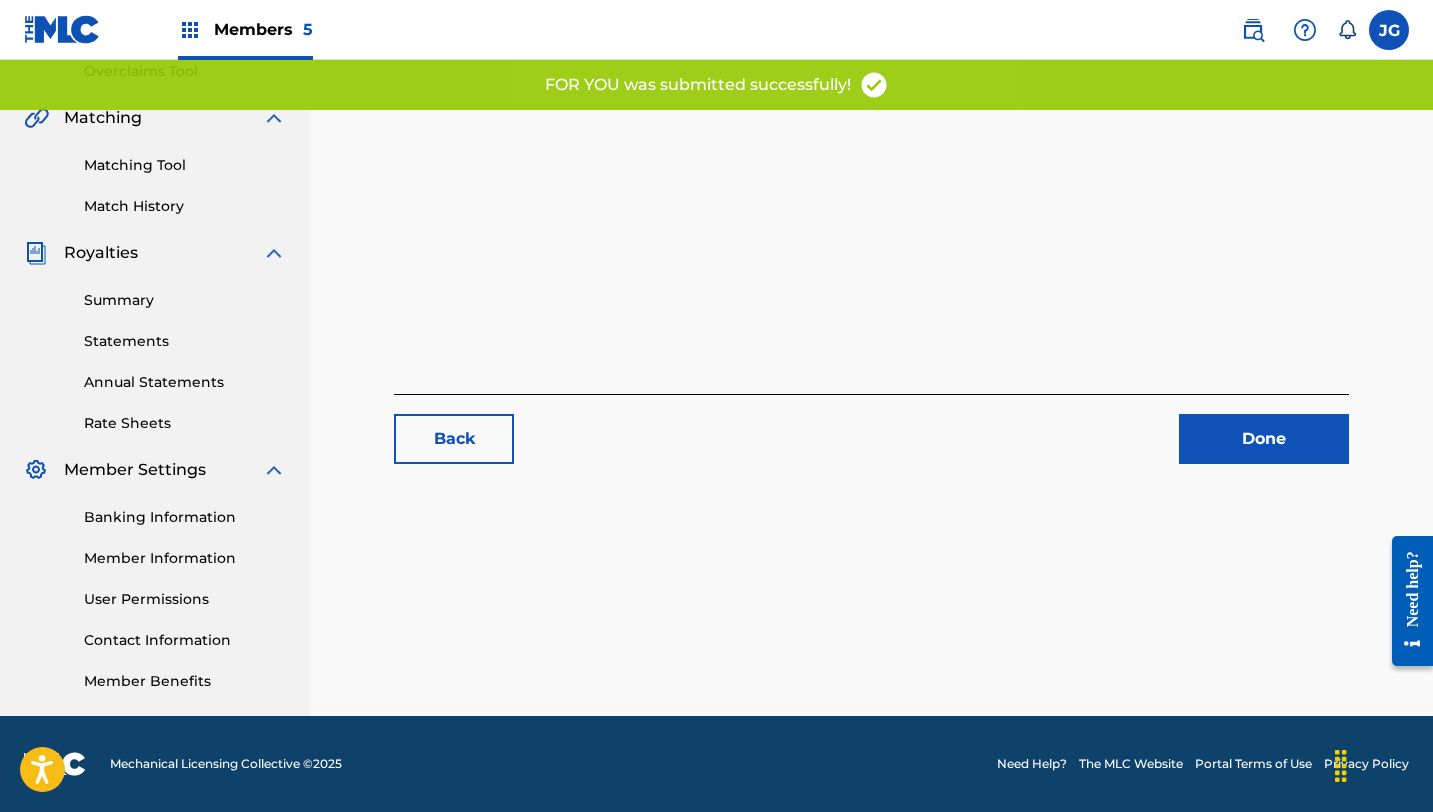 scroll, scrollTop: 0, scrollLeft: 0, axis: both 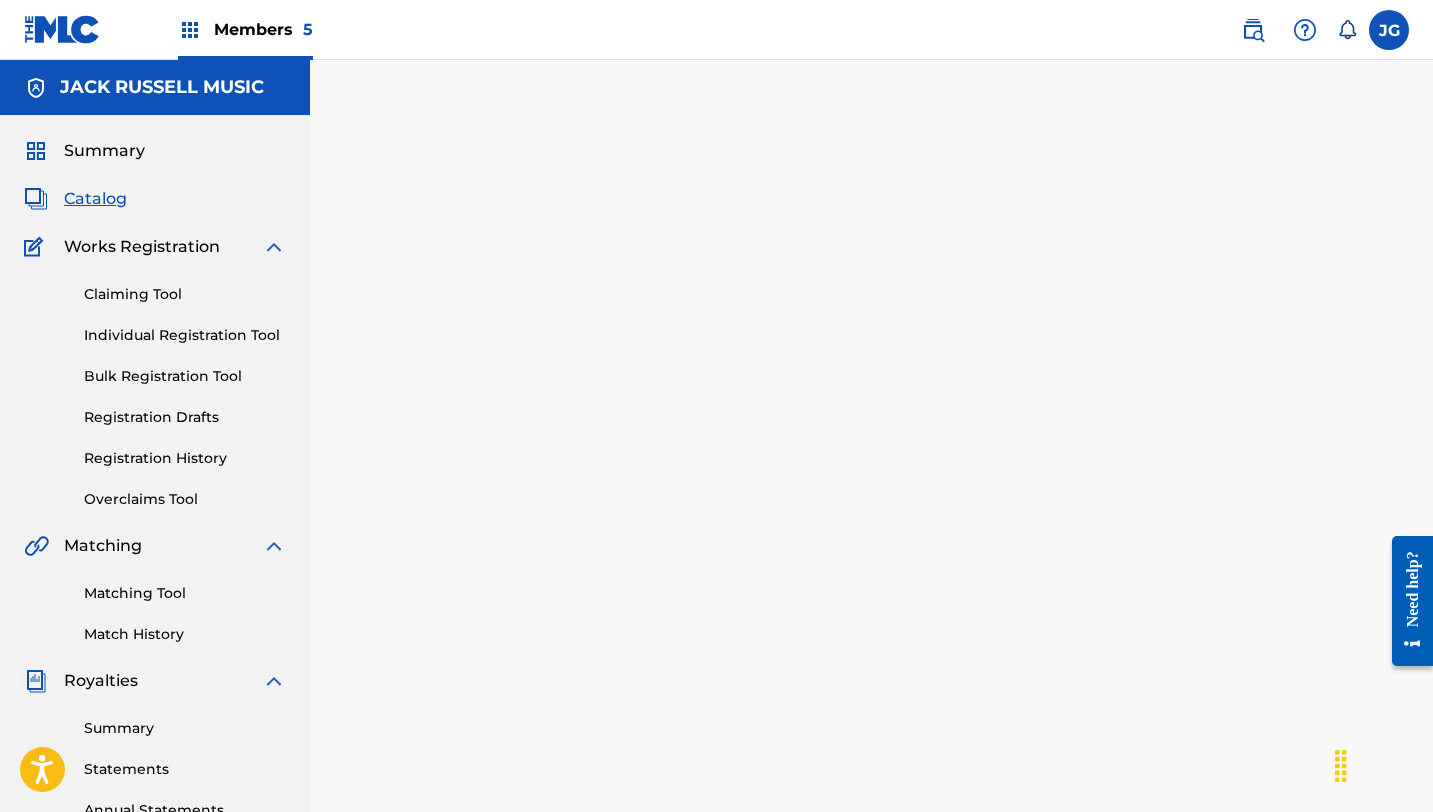 click on "Catalog" at bounding box center (95, 199) 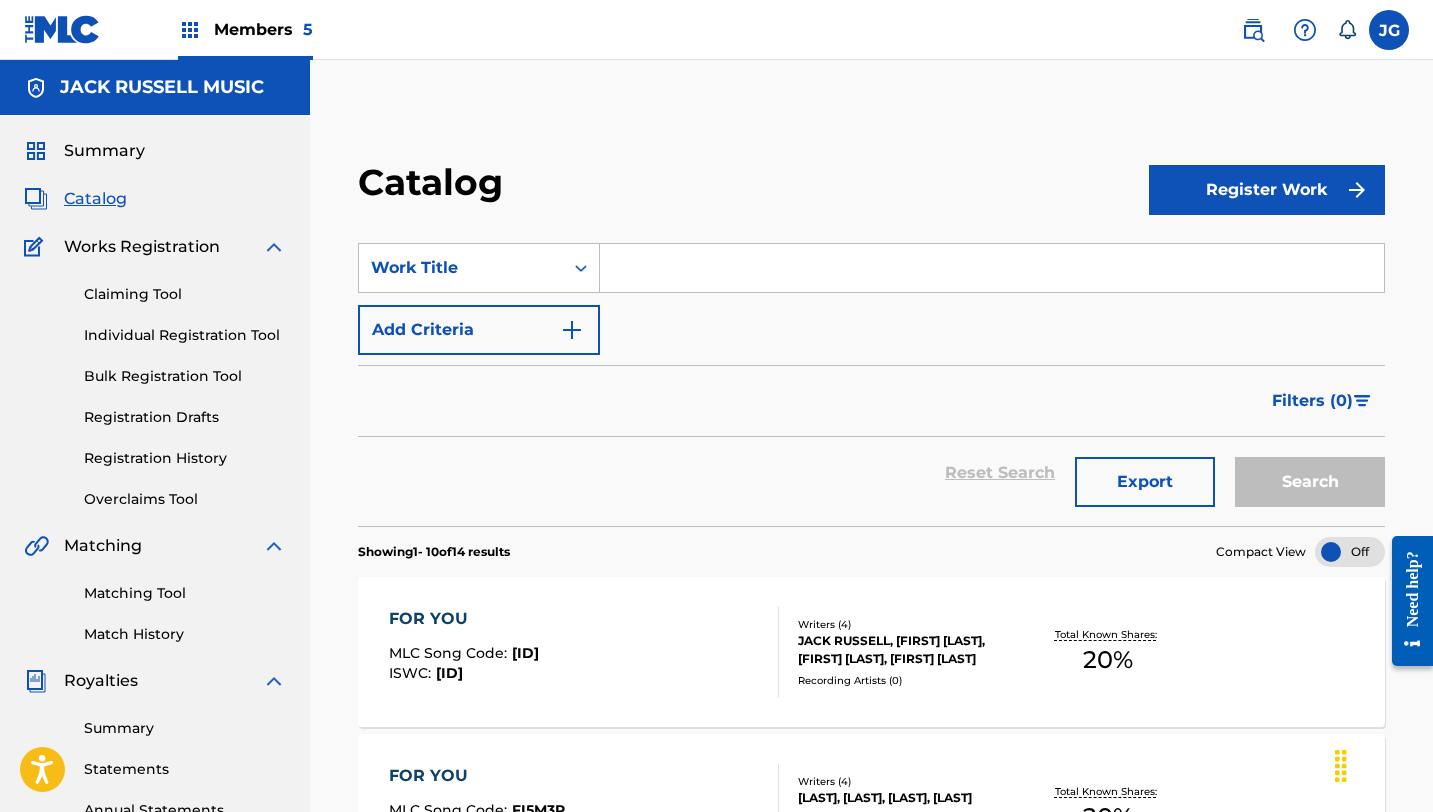 click at bounding box center [992, 268] 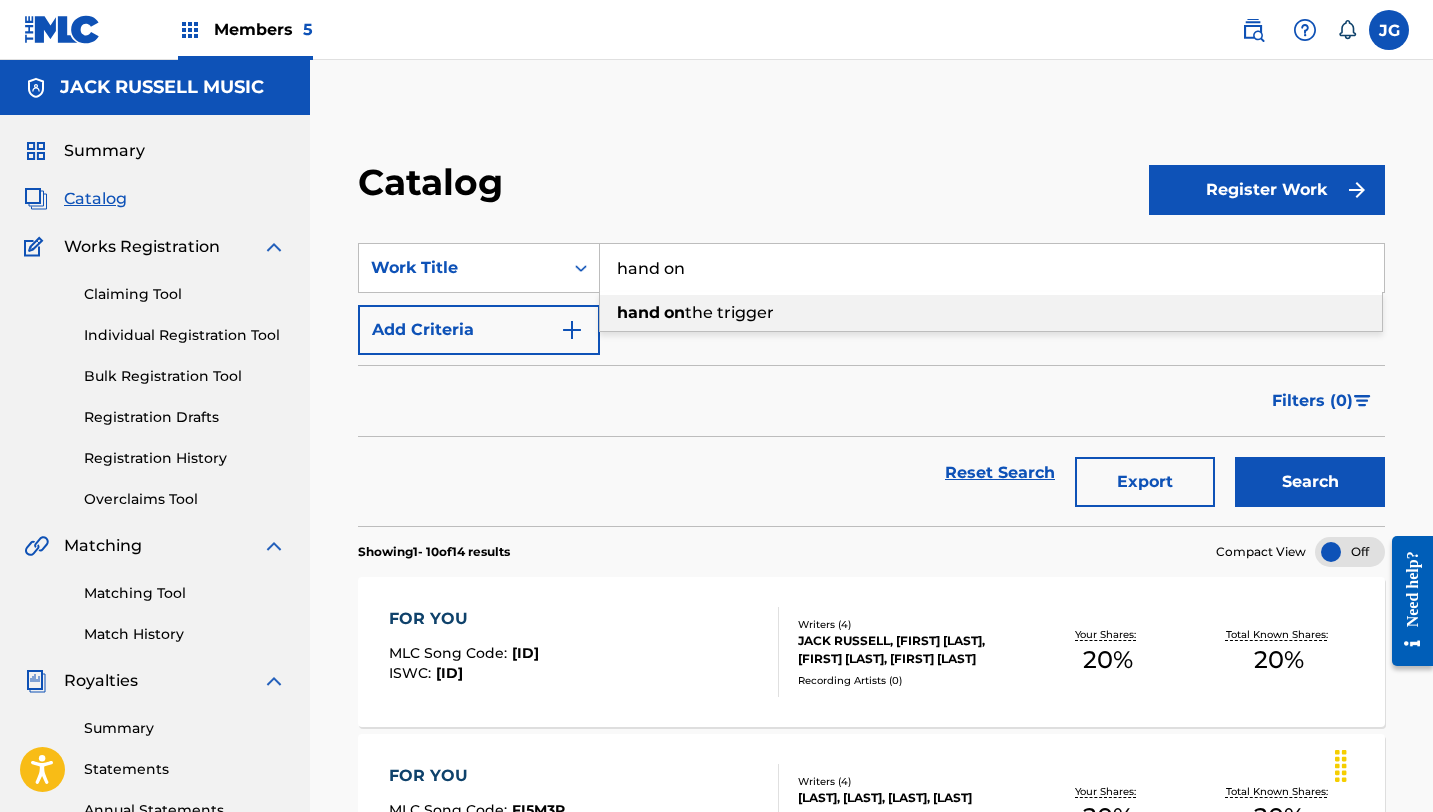 click on "the trigger" at bounding box center [729, 312] 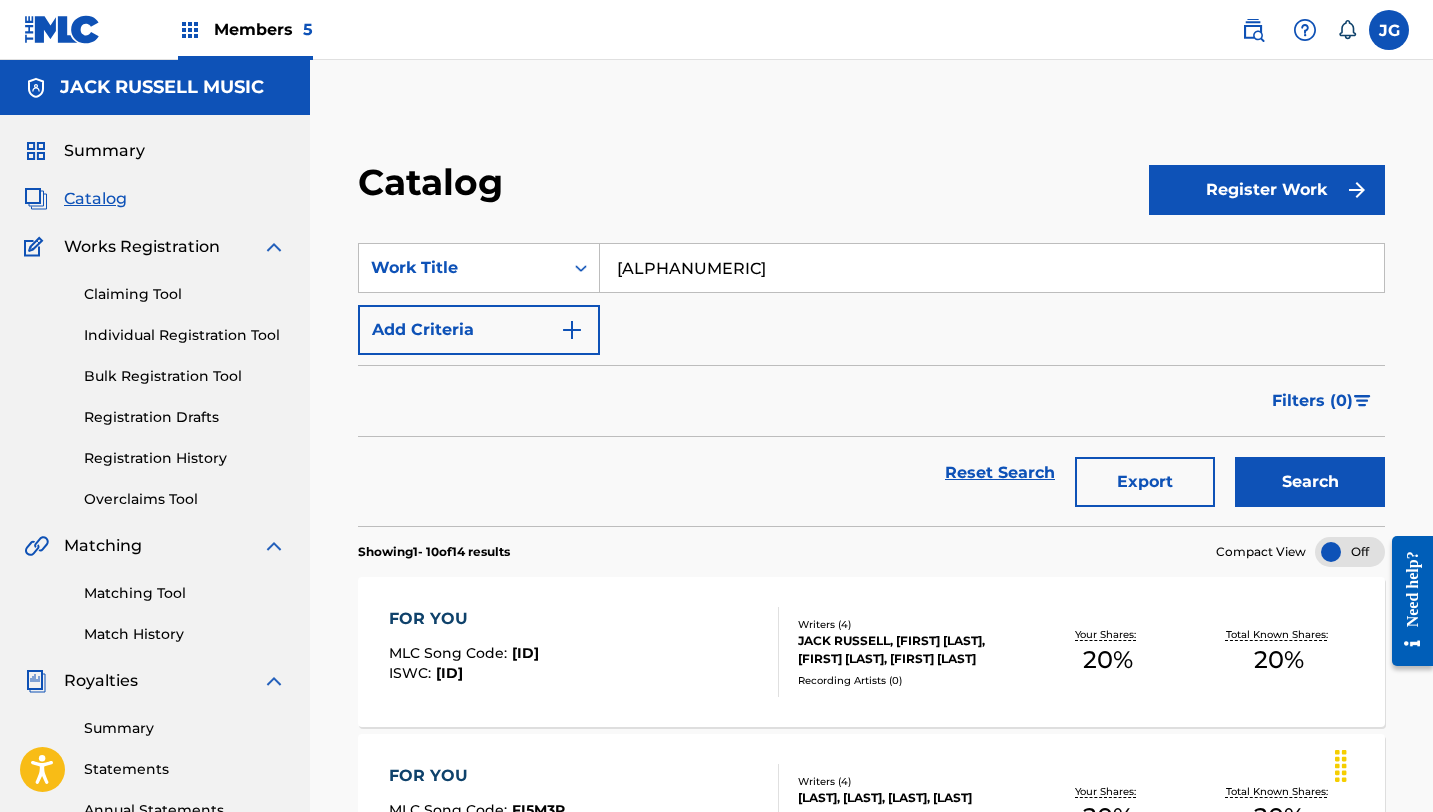 click on "Search" at bounding box center (1310, 482) 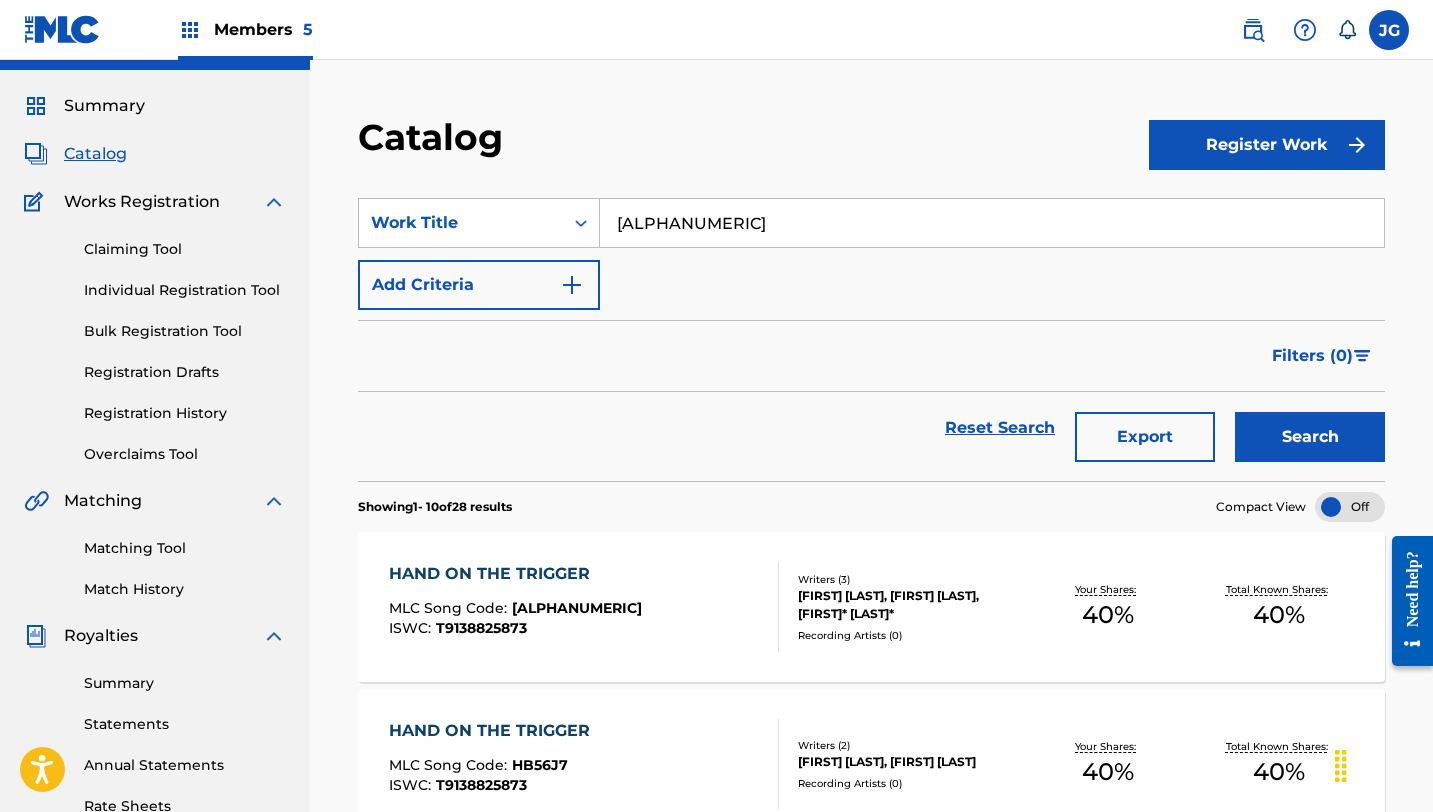 scroll, scrollTop: 83, scrollLeft: 0, axis: vertical 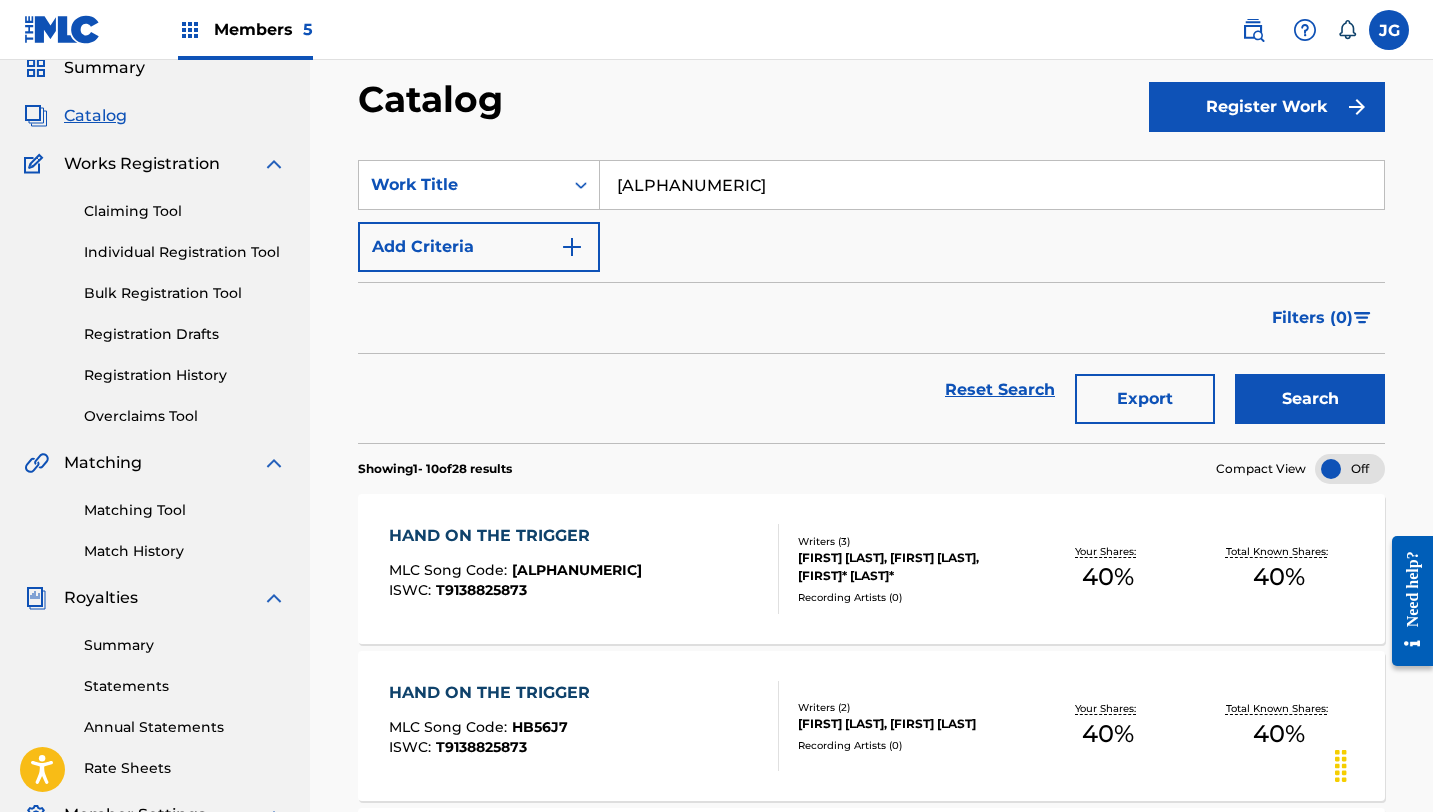 click on "[FIRST] [LAST], [FIRST] [LAST], [FIRST]* [LAST]*" at bounding box center [910, 567] 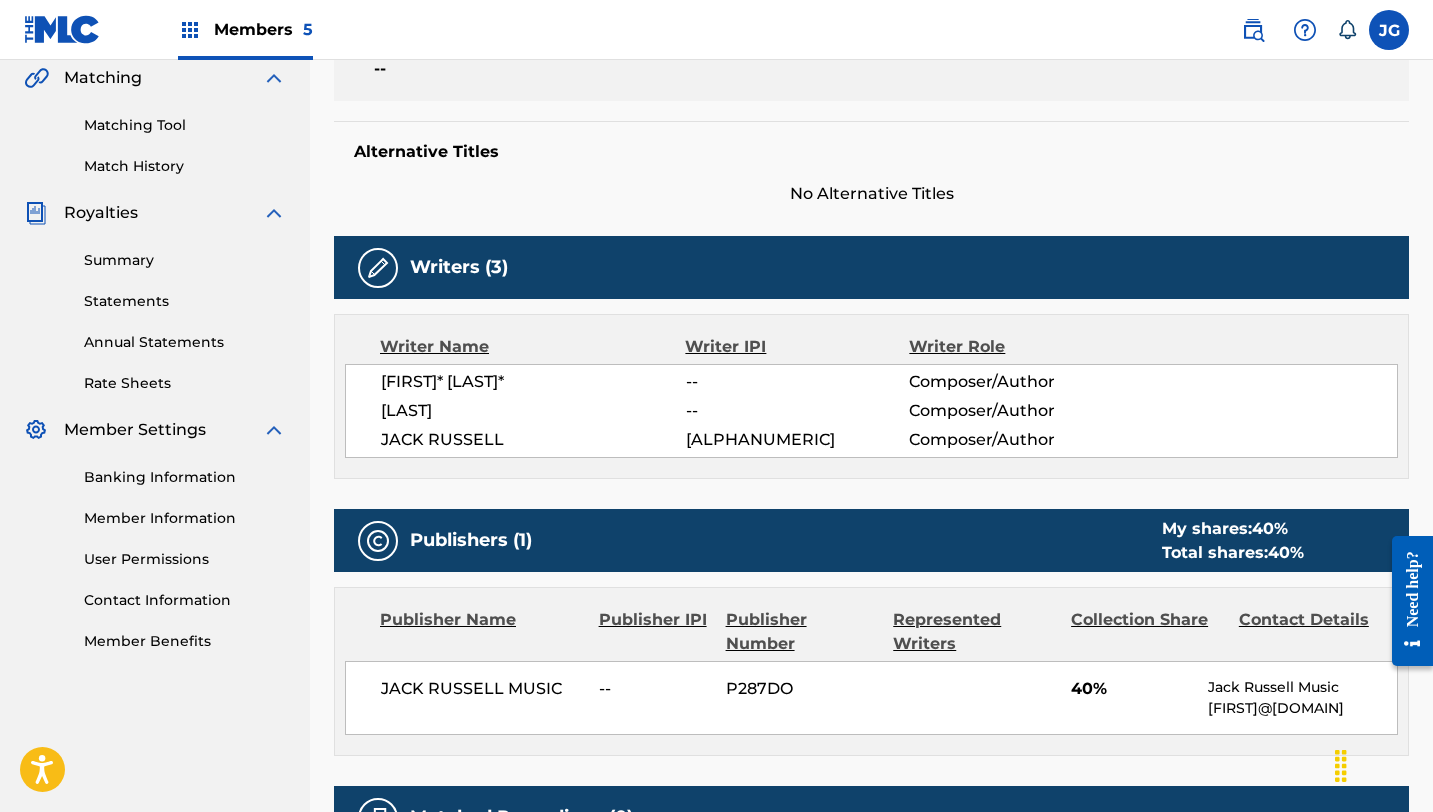 scroll, scrollTop: 0, scrollLeft: 0, axis: both 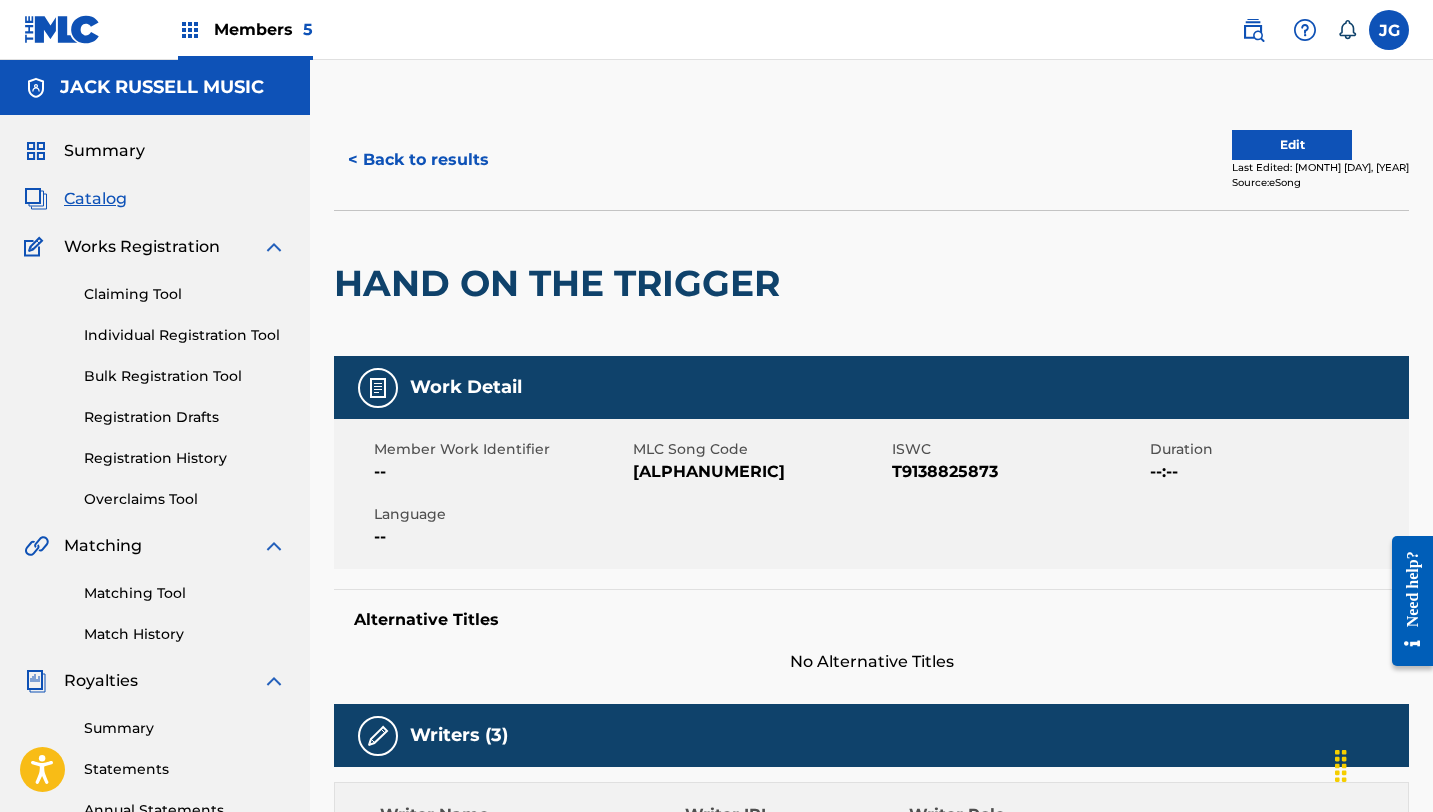 click on "Edit Last Edited: [MONTH] [DAY], [YEAR]" at bounding box center (871, 160) 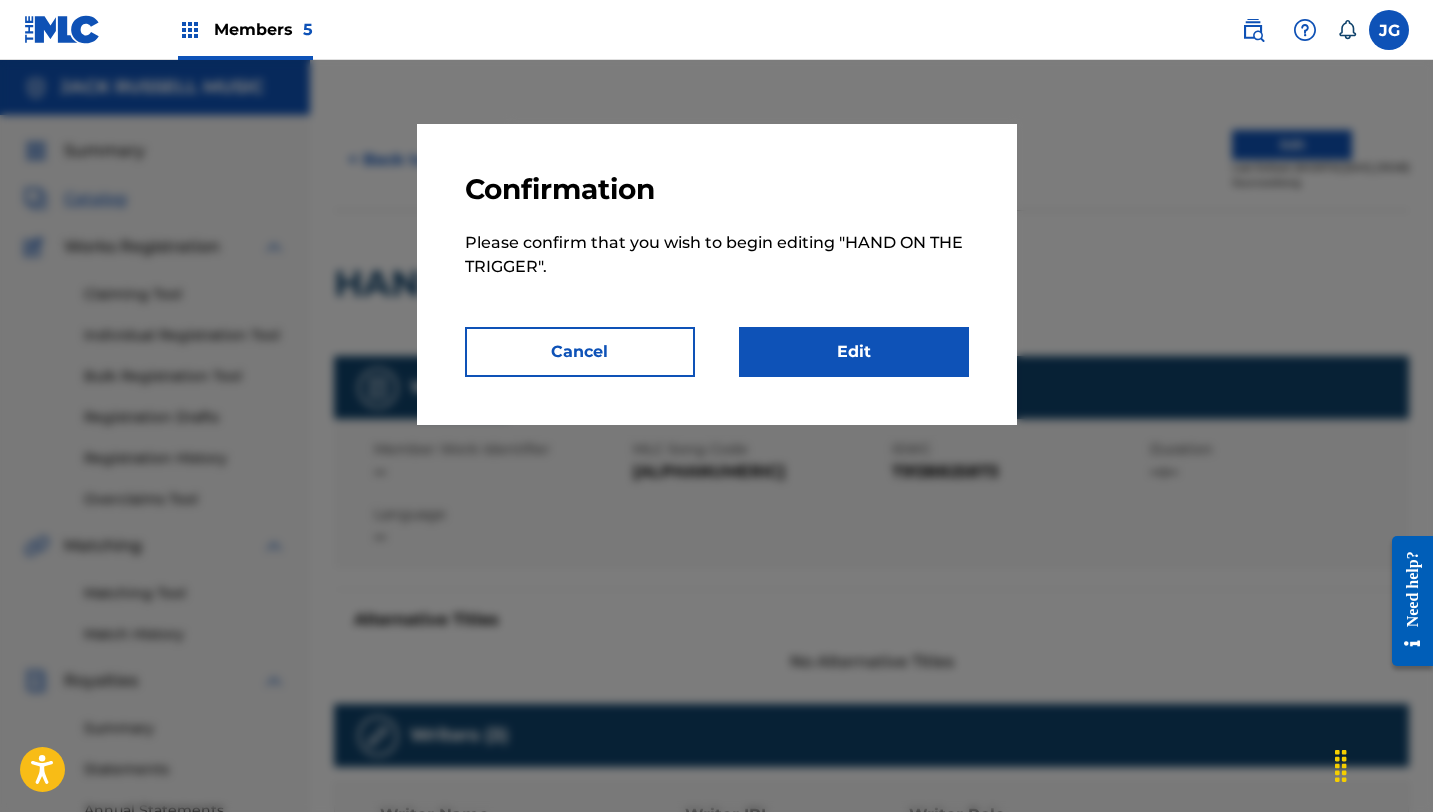 click on "Edit" at bounding box center (854, 352) 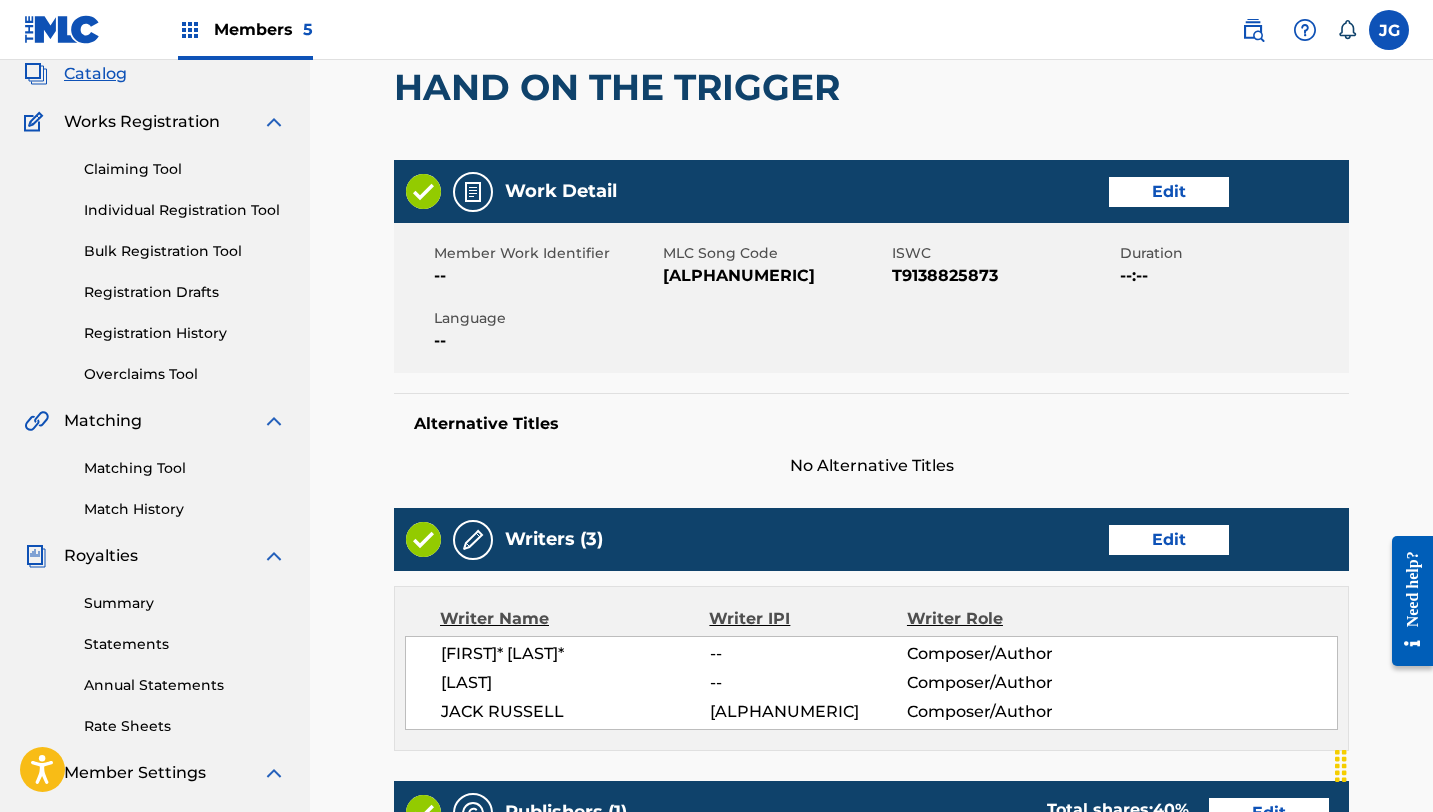 scroll, scrollTop: 162, scrollLeft: 0, axis: vertical 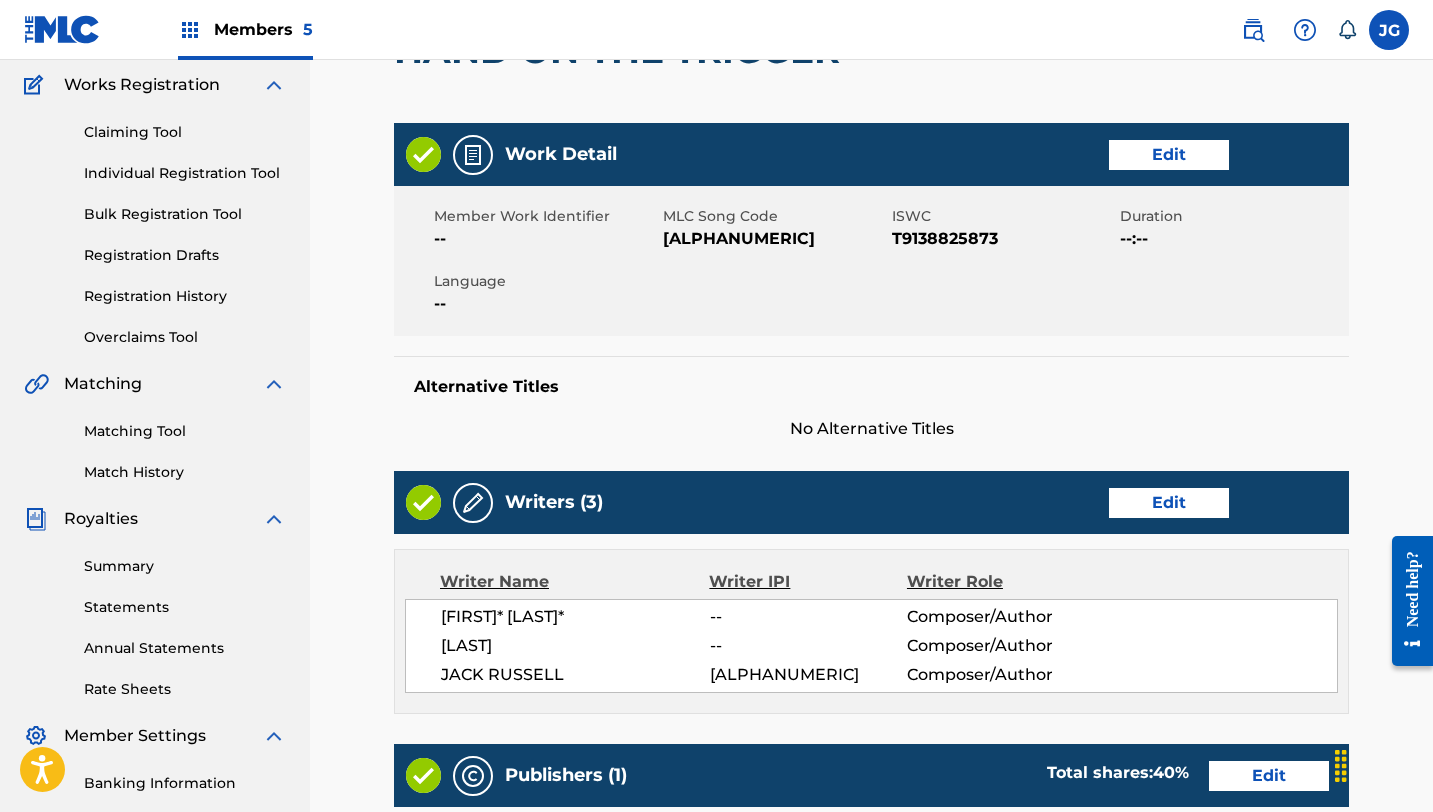click on "Edit" at bounding box center [1169, 503] 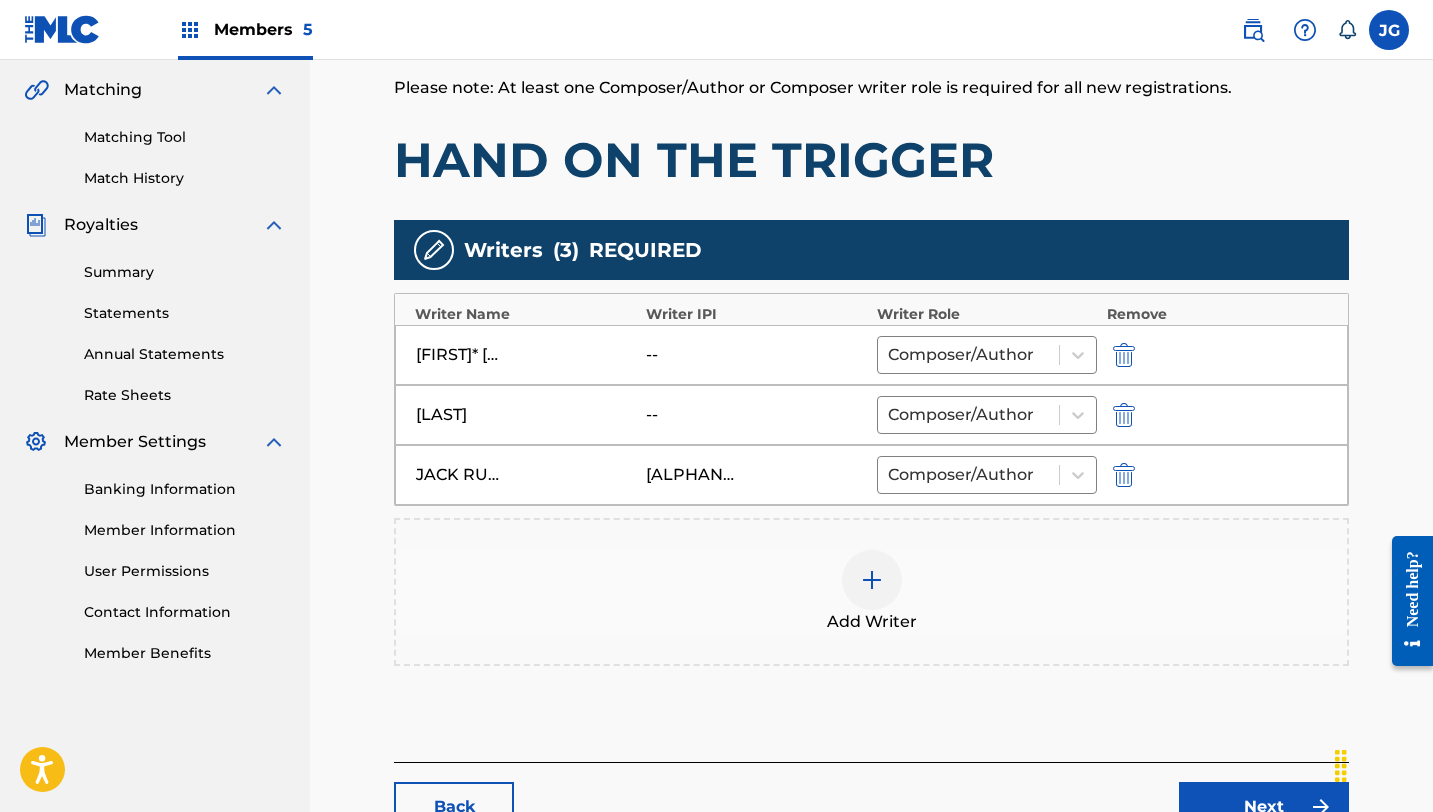 scroll, scrollTop: 602, scrollLeft: 0, axis: vertical 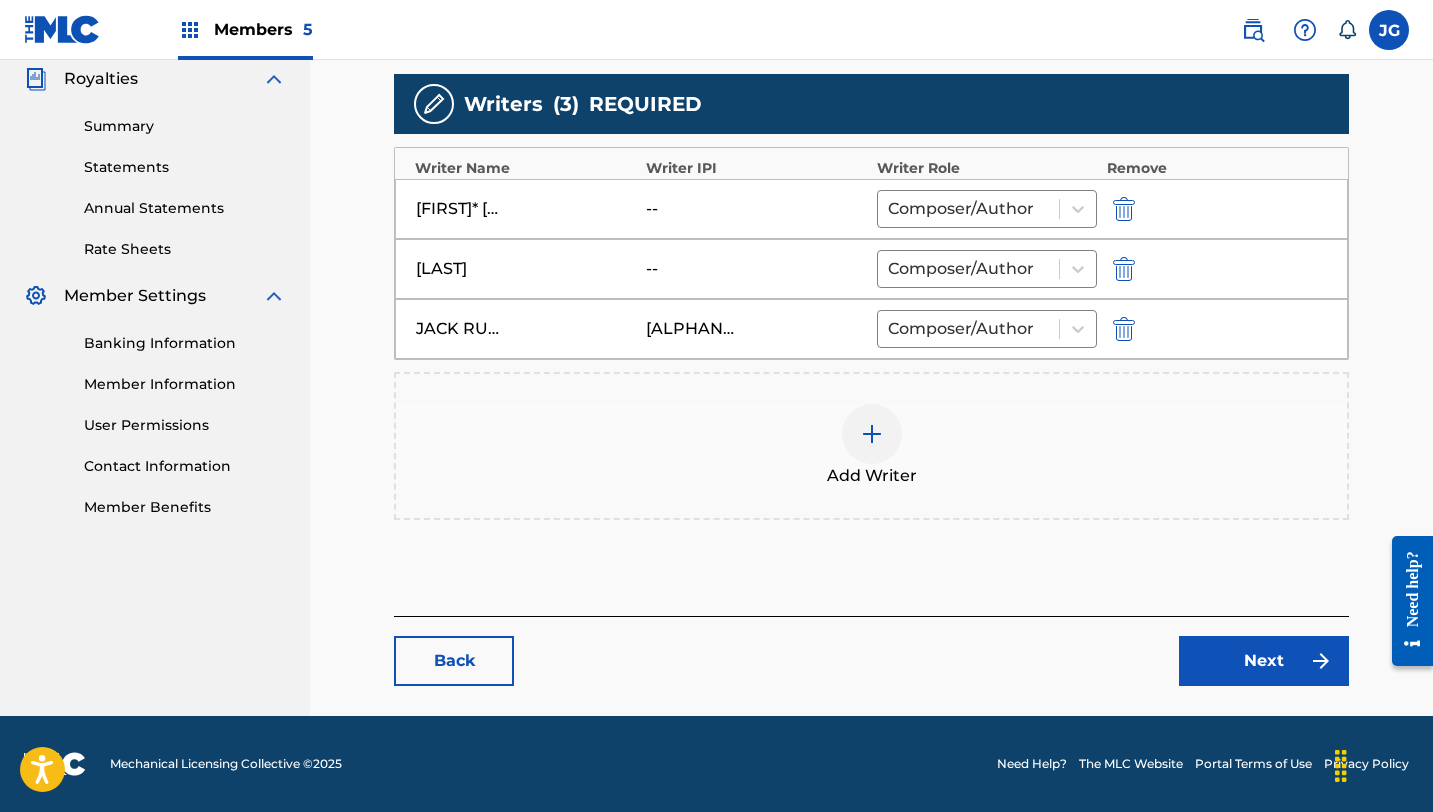 click at bounding box center (1124, 209) 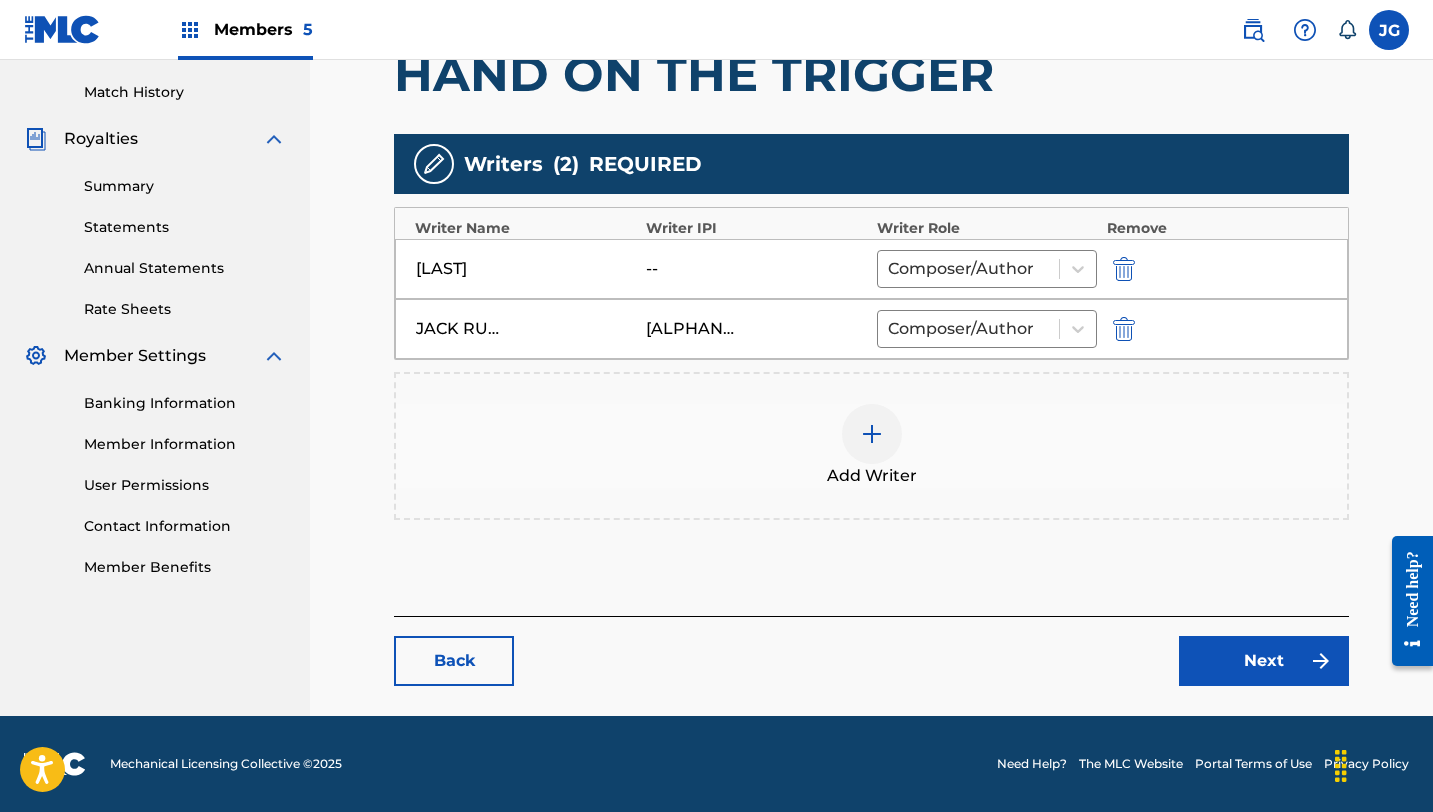 scroll, scrollTop: 542, scrollLeft: 0, axis: vertical 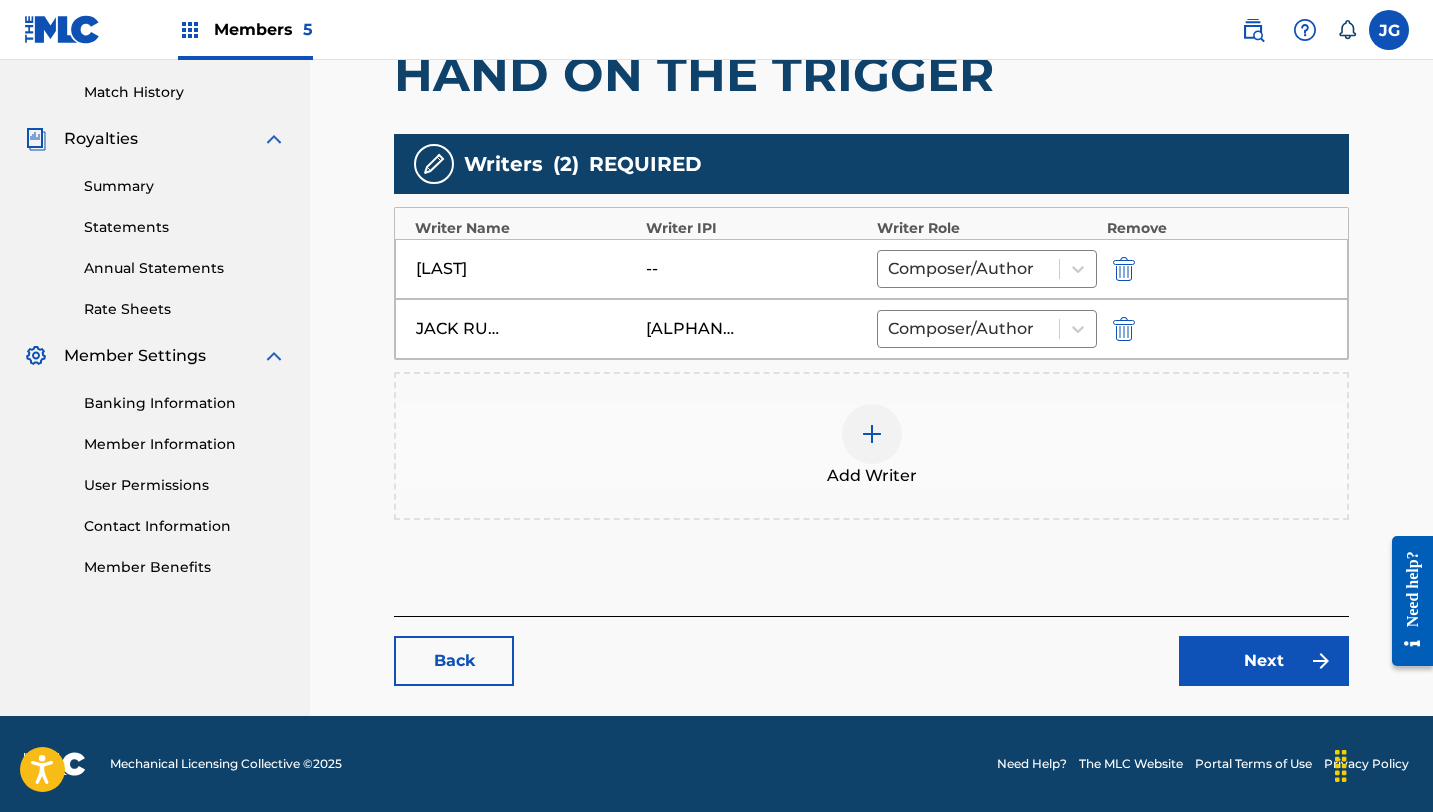 click on "Next" at bounding box center (1264, 661) 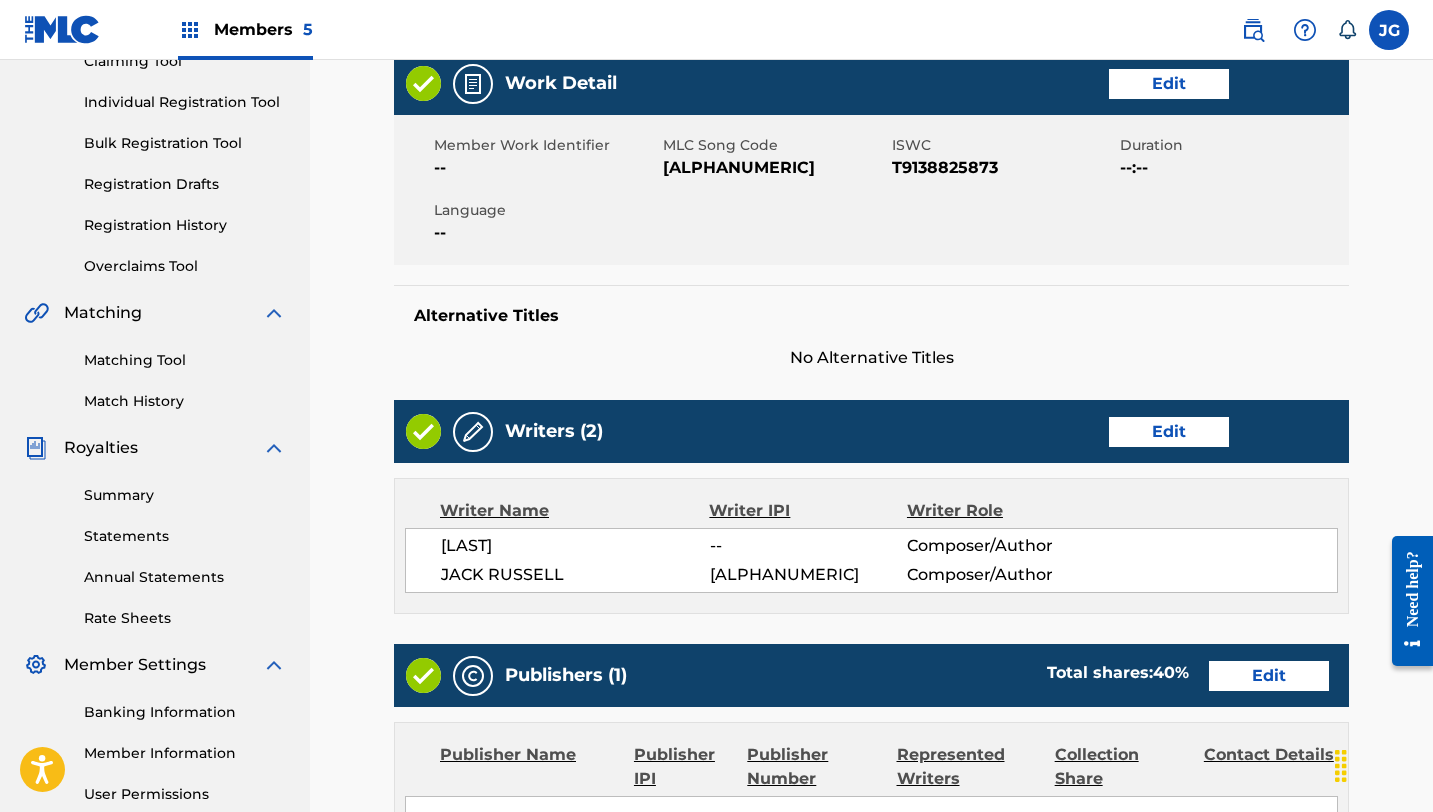 scroll, scrollTop: 714, scrollLeft: 0, axis: vertical 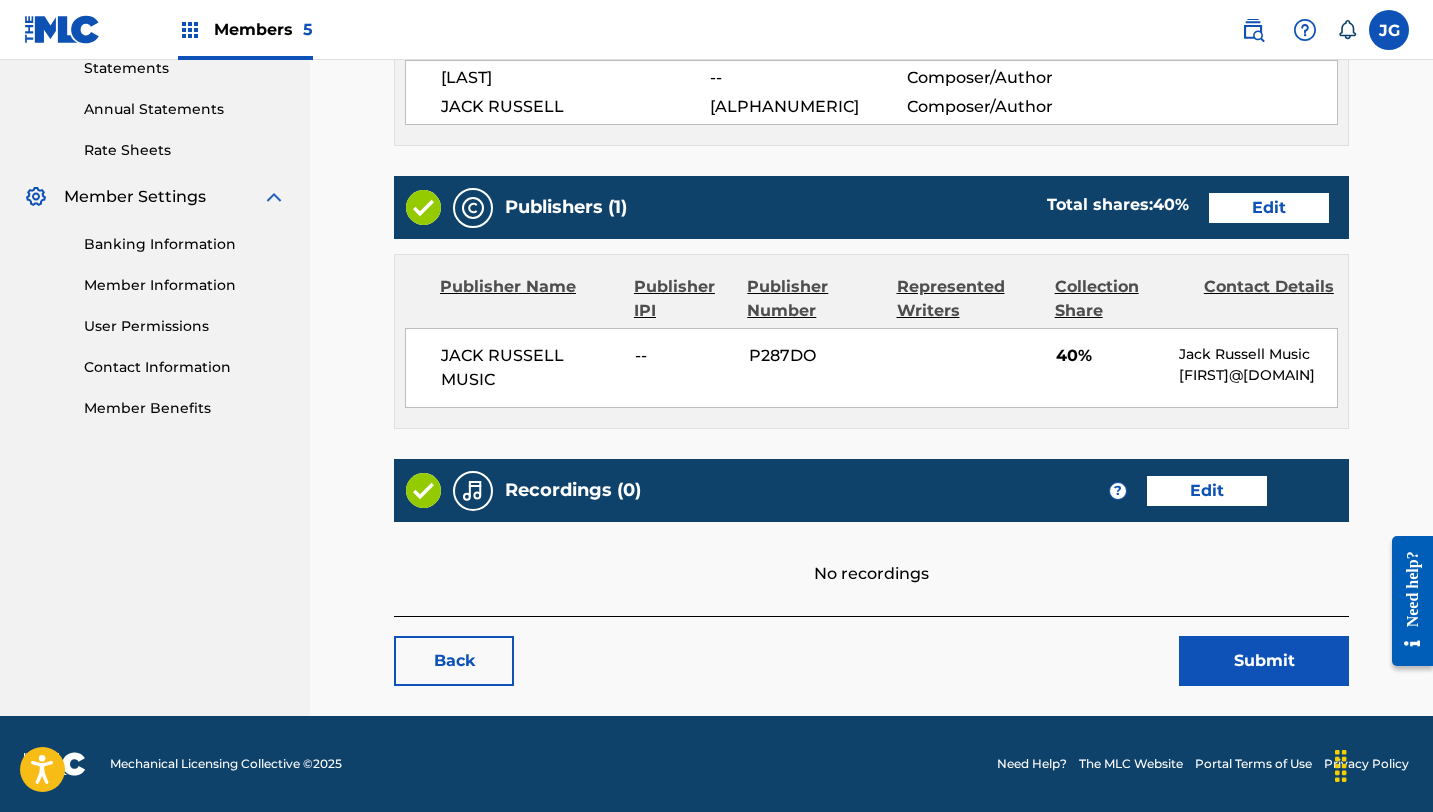 click on "Submit" at bounding box center [1264, 661] 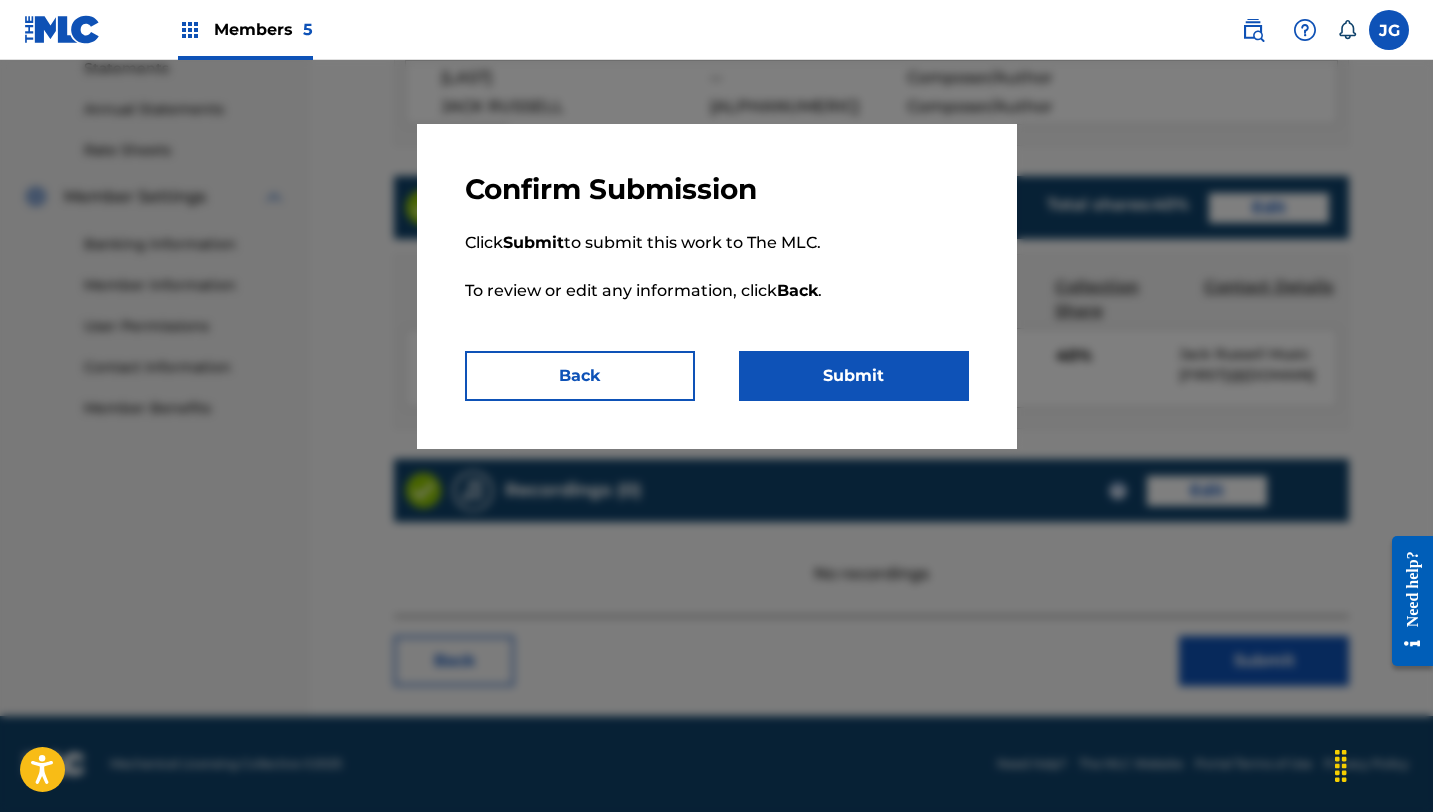 click on "Submit" at bounding box center [854, 376] 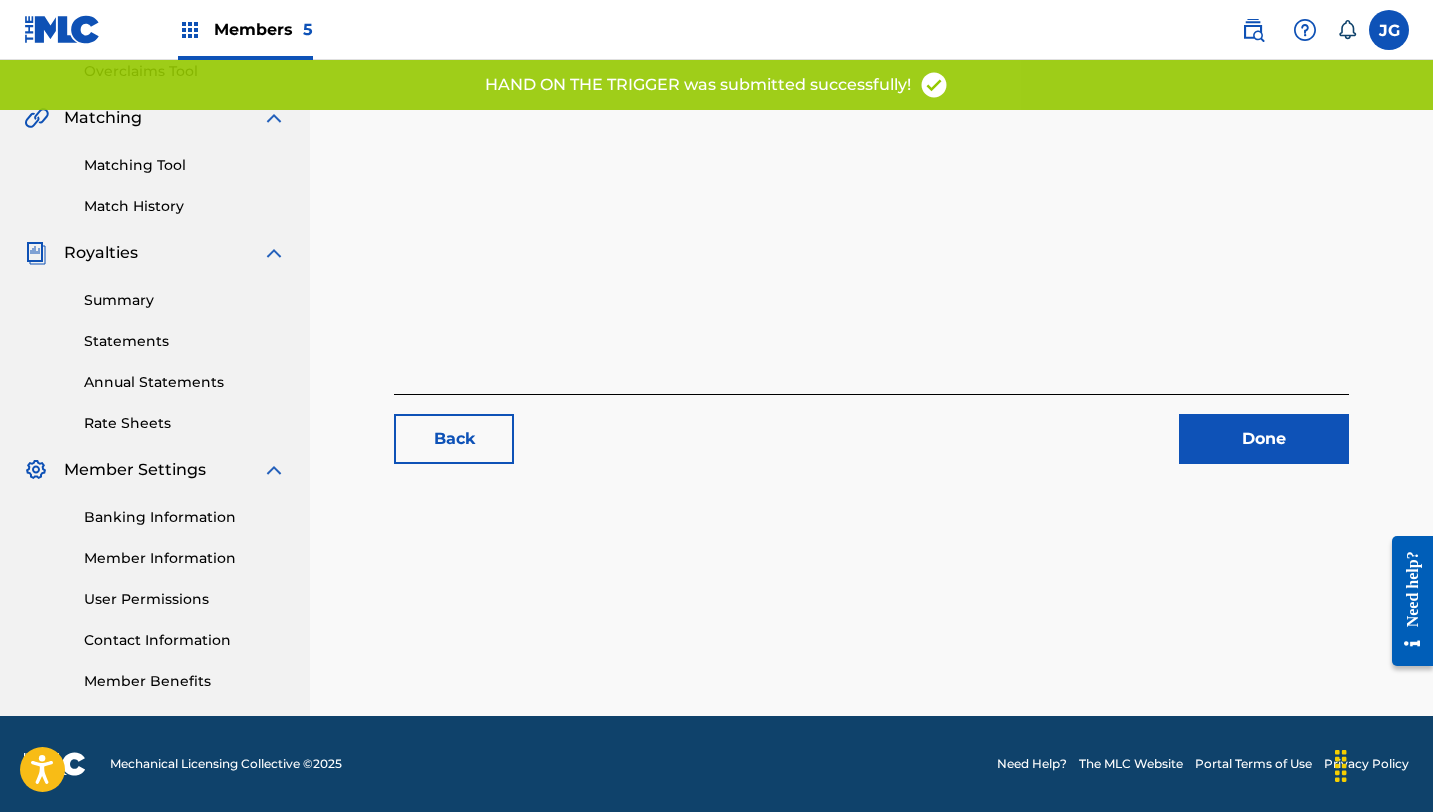 scroll, scrollTop: 0, scrollLeft: 0, axis: both 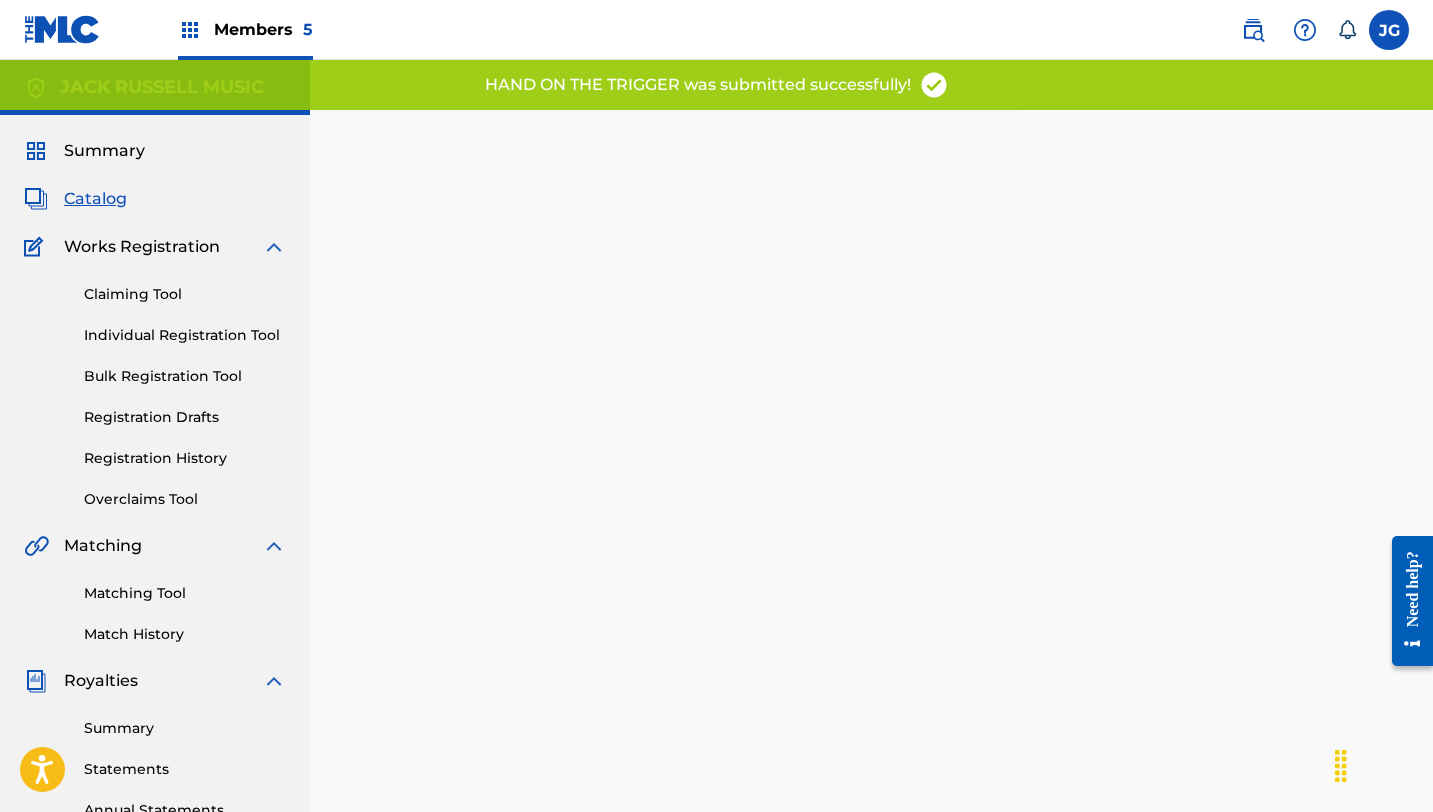 click on "Catalog" at bounding box center [95, 199] 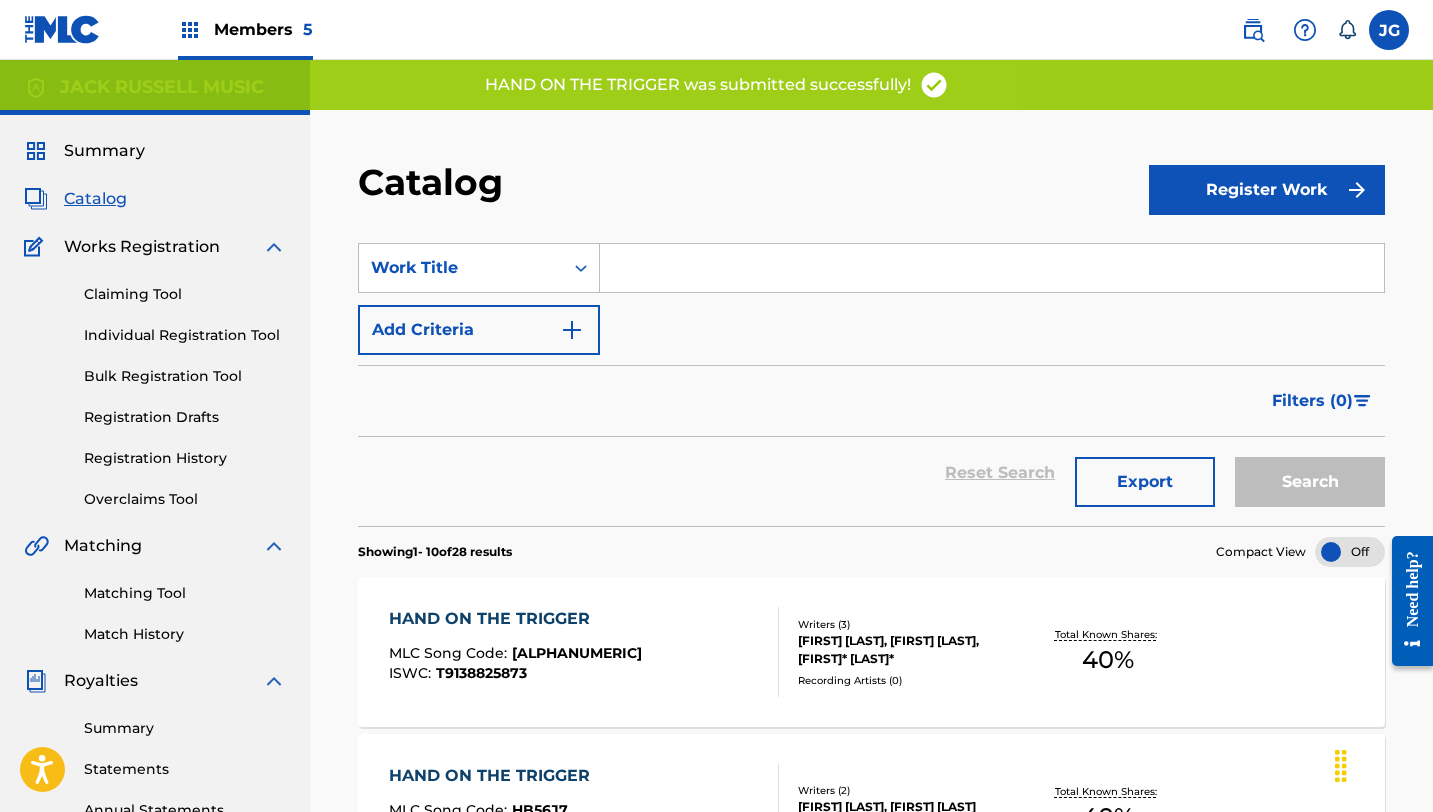 click at bounding box center (992, 268) 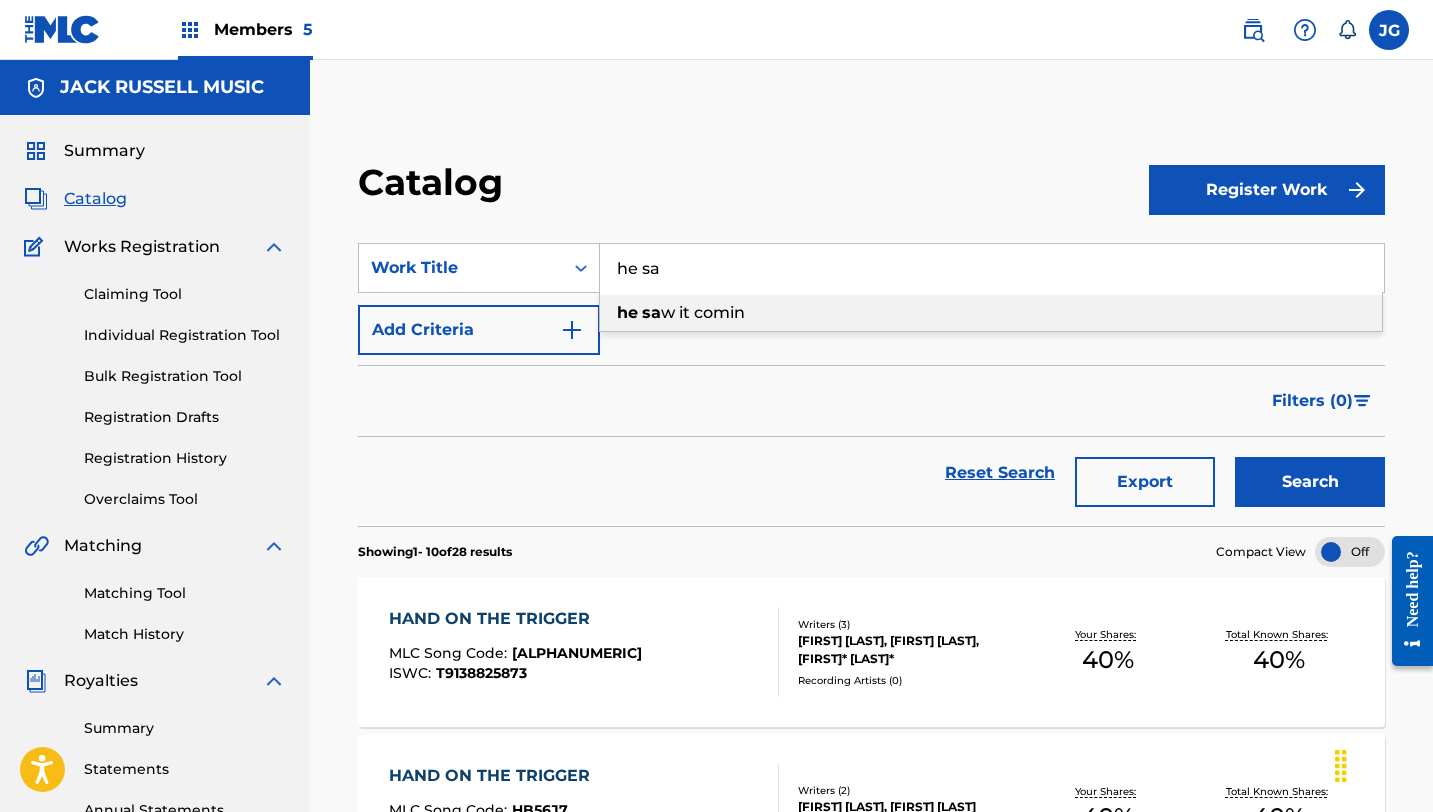 click on "w it comin" at bounding box center (703, 312) 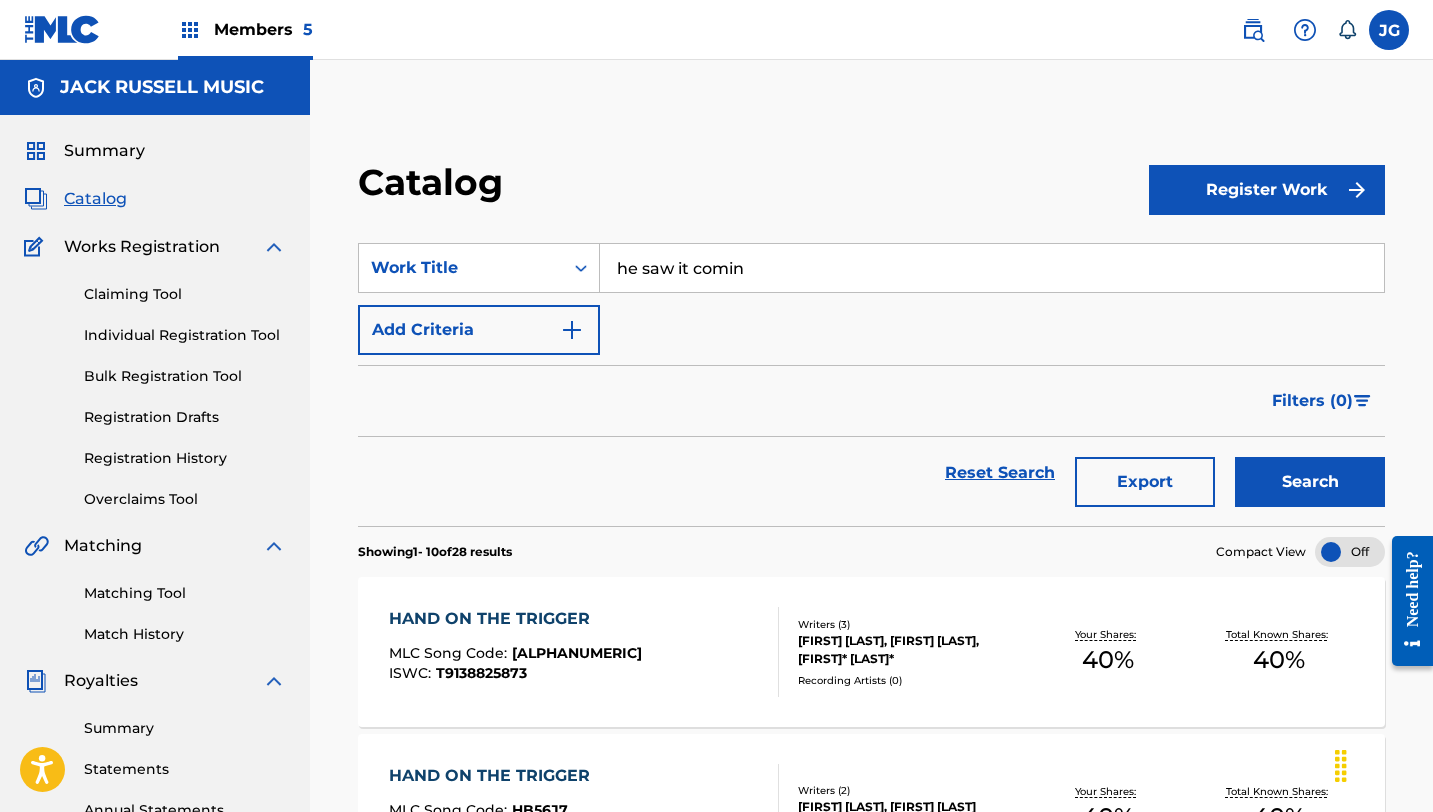 click on "Search" at bounding box center [1310, 482] 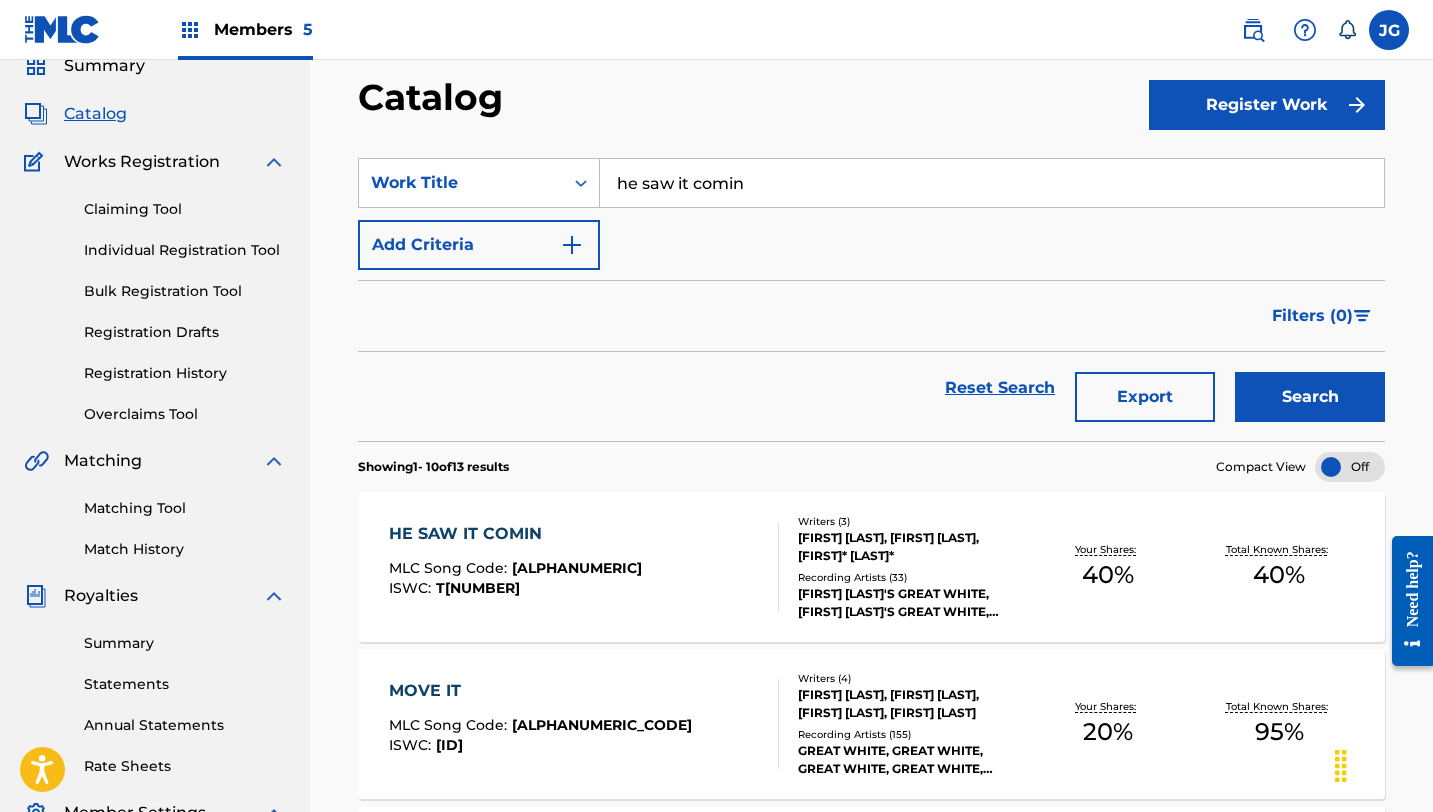 scroll, scrollTop: 95, scrollLeft: 0, axis: vertical 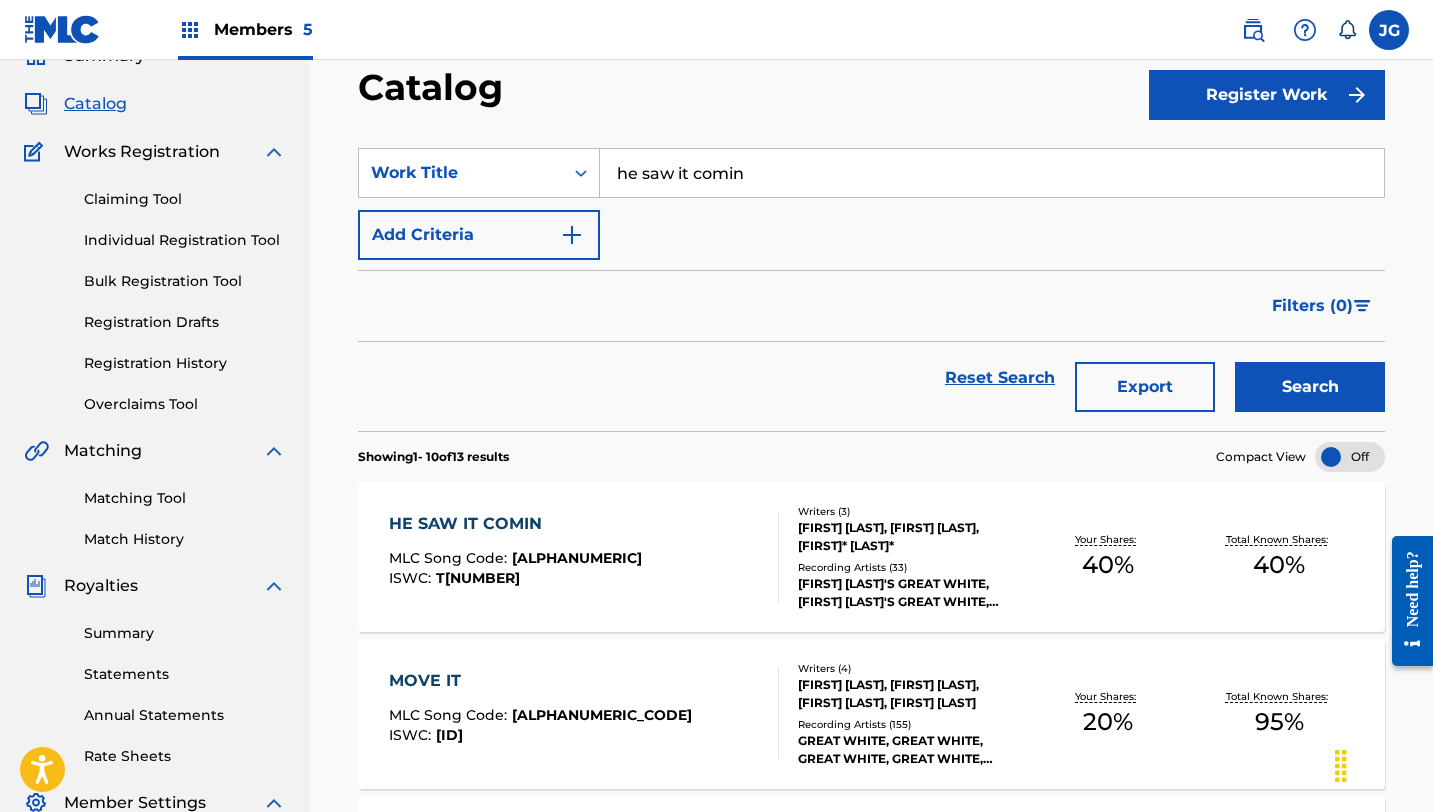 click on "[FIRST] [LAST], [FIRST] [LAST], [FIRST]* [LAST]*" at bounding box center (910, 537) 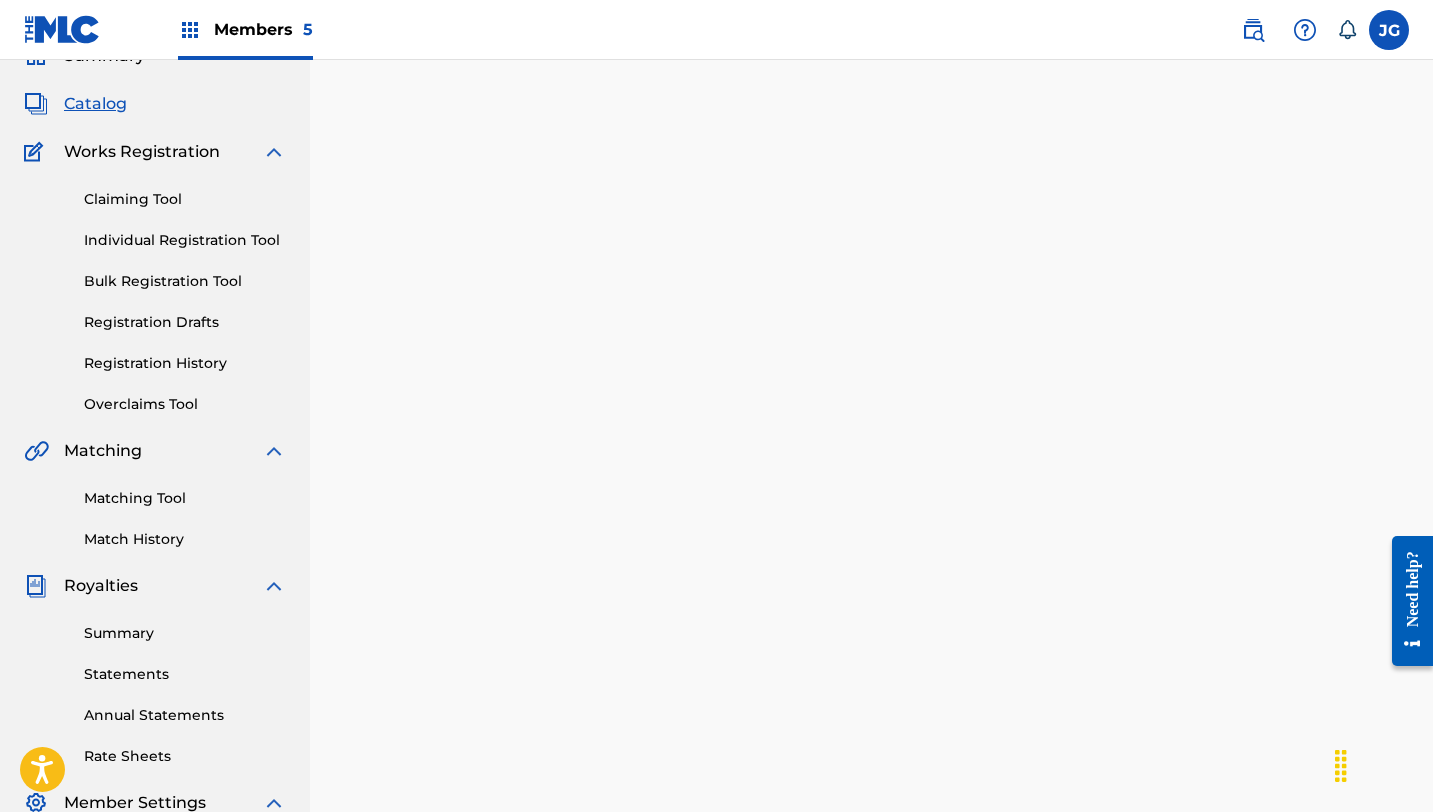 scroll, scrollTop: 0, scrollLeft: 0, axis: both 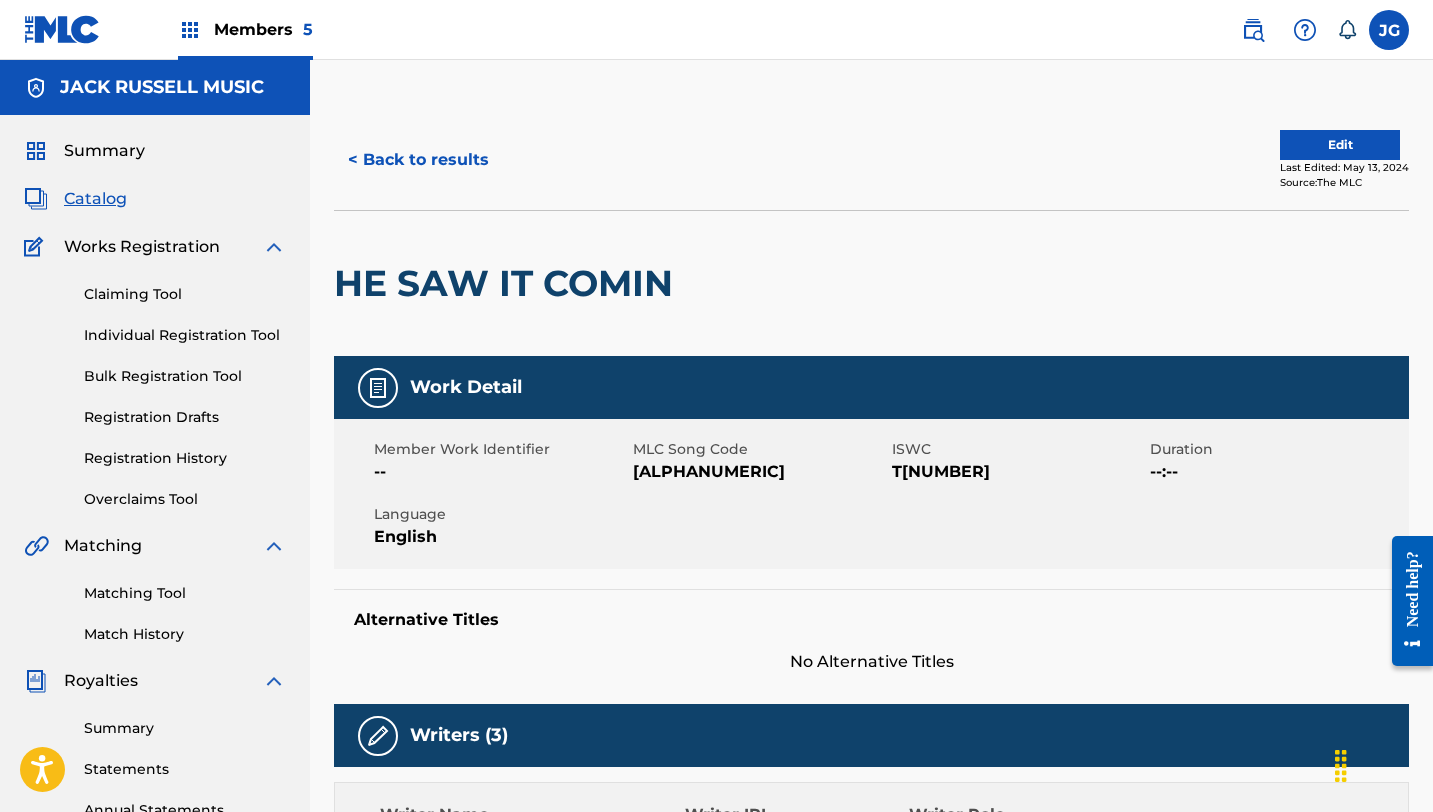 click on "Edit" at bounding box center (1340, 145) 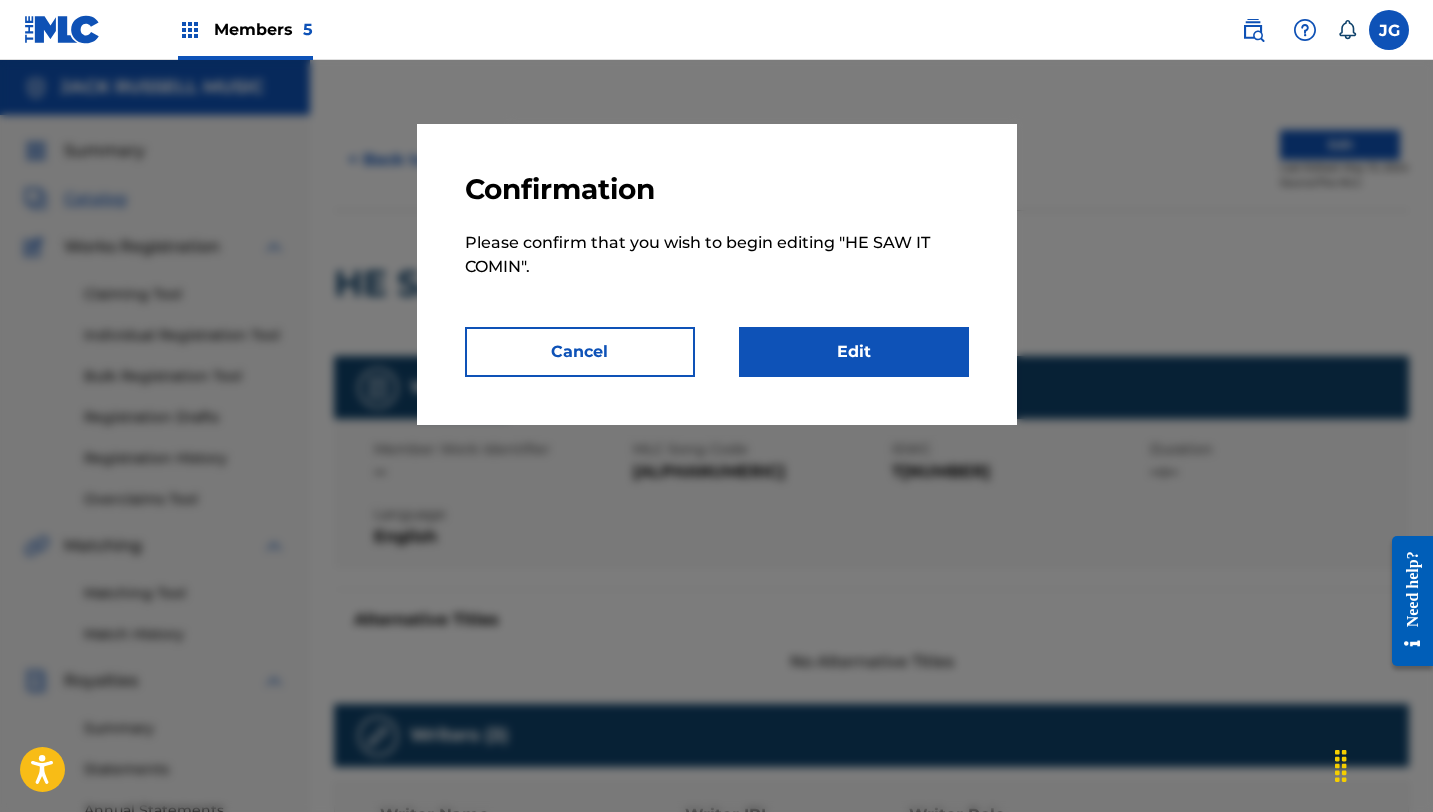 click on "Edit" at bounding box center [854, 352] 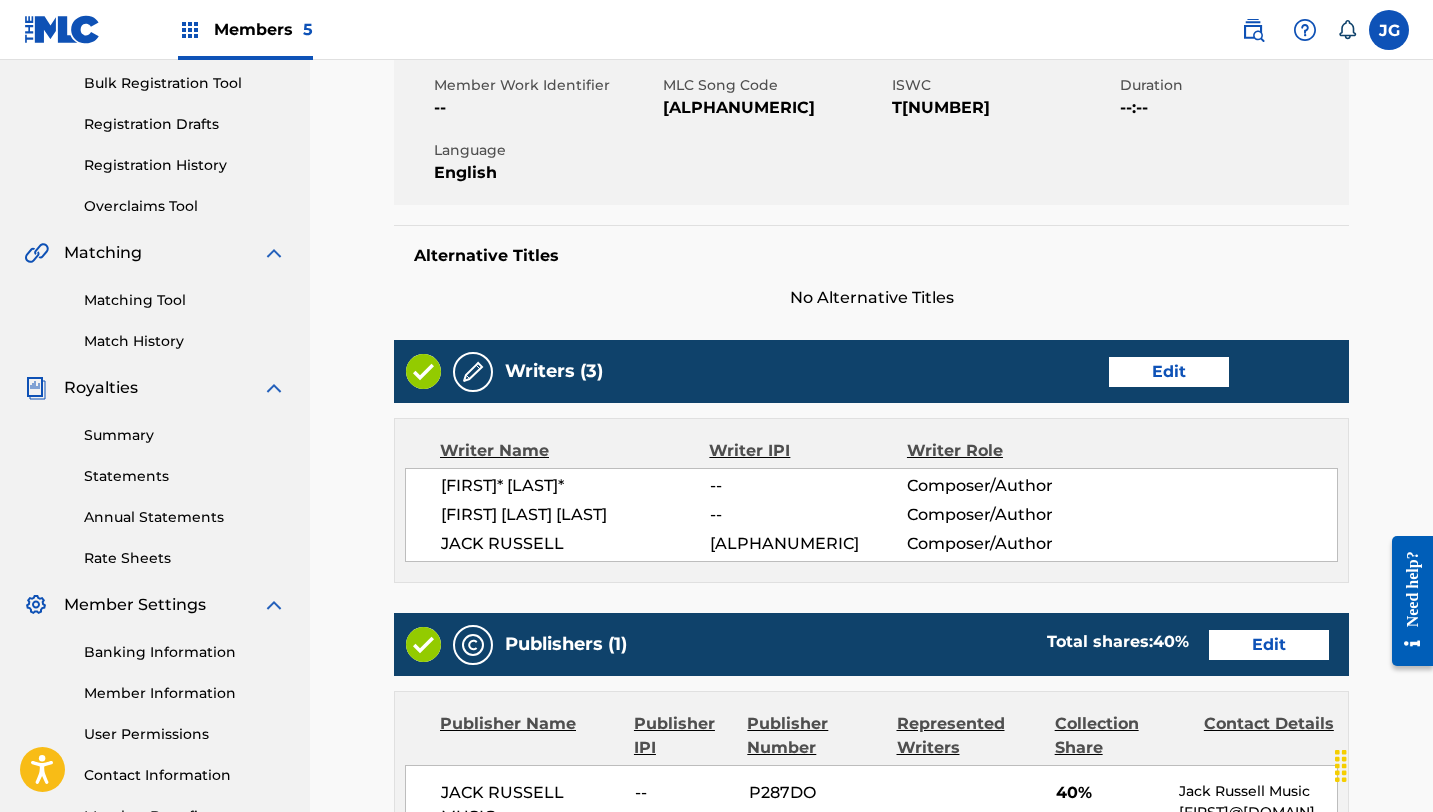 scroll, scrollTop: 387, scrollLeft: 0, axis: vertical 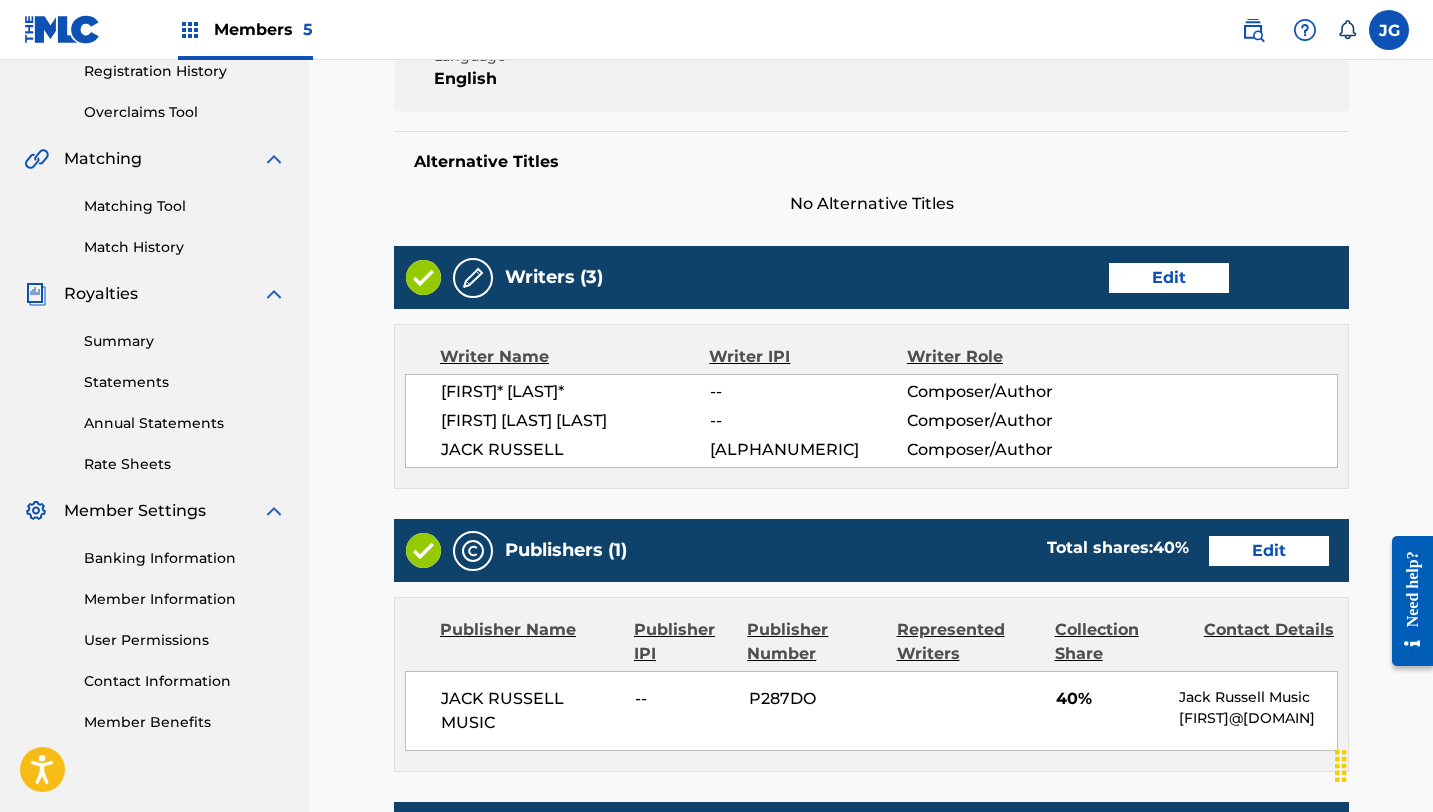 click on "Writers   (3) Edit" at bounding box center (871, 277) 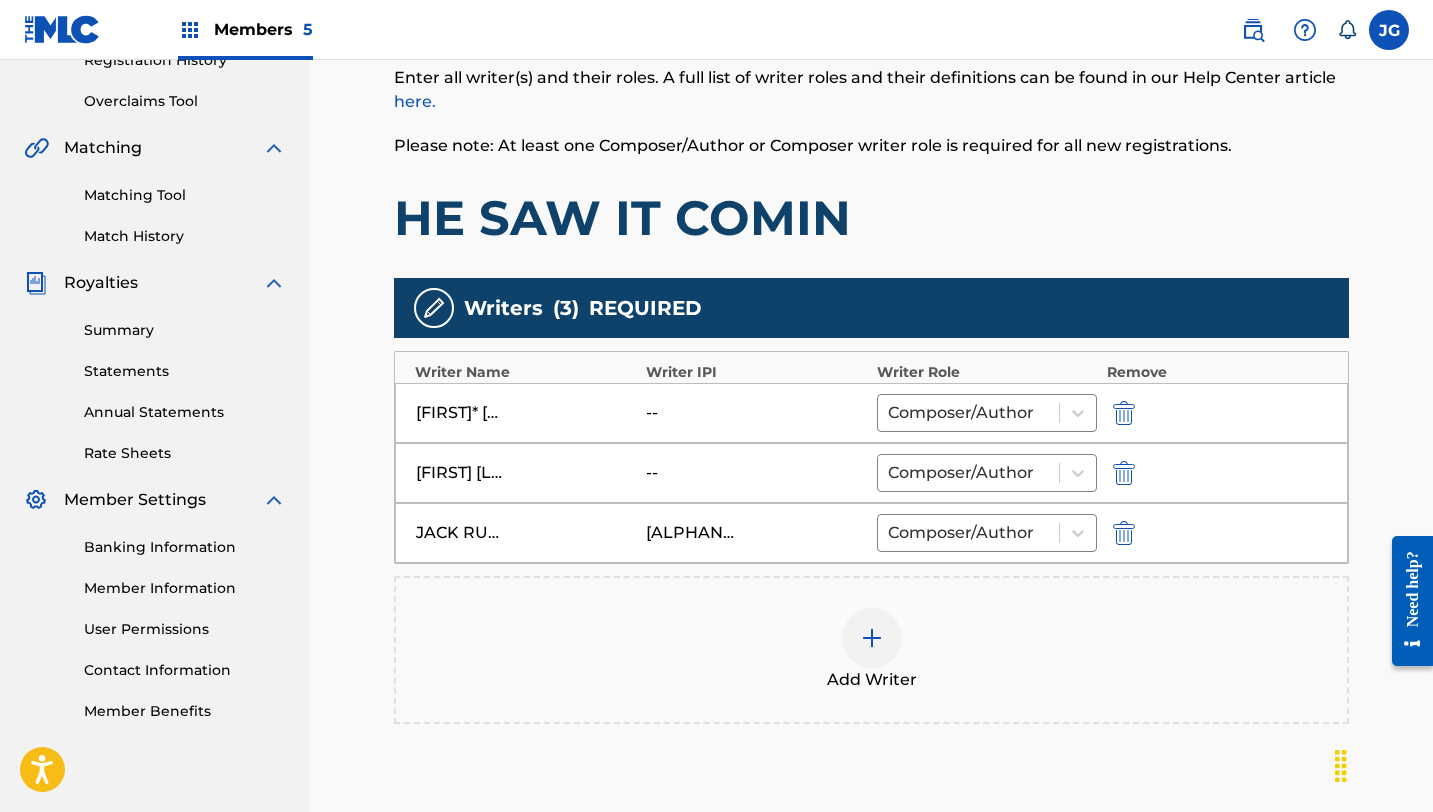 scroll, scrollTop: 602, scrollLeft: 0, axis: vertical 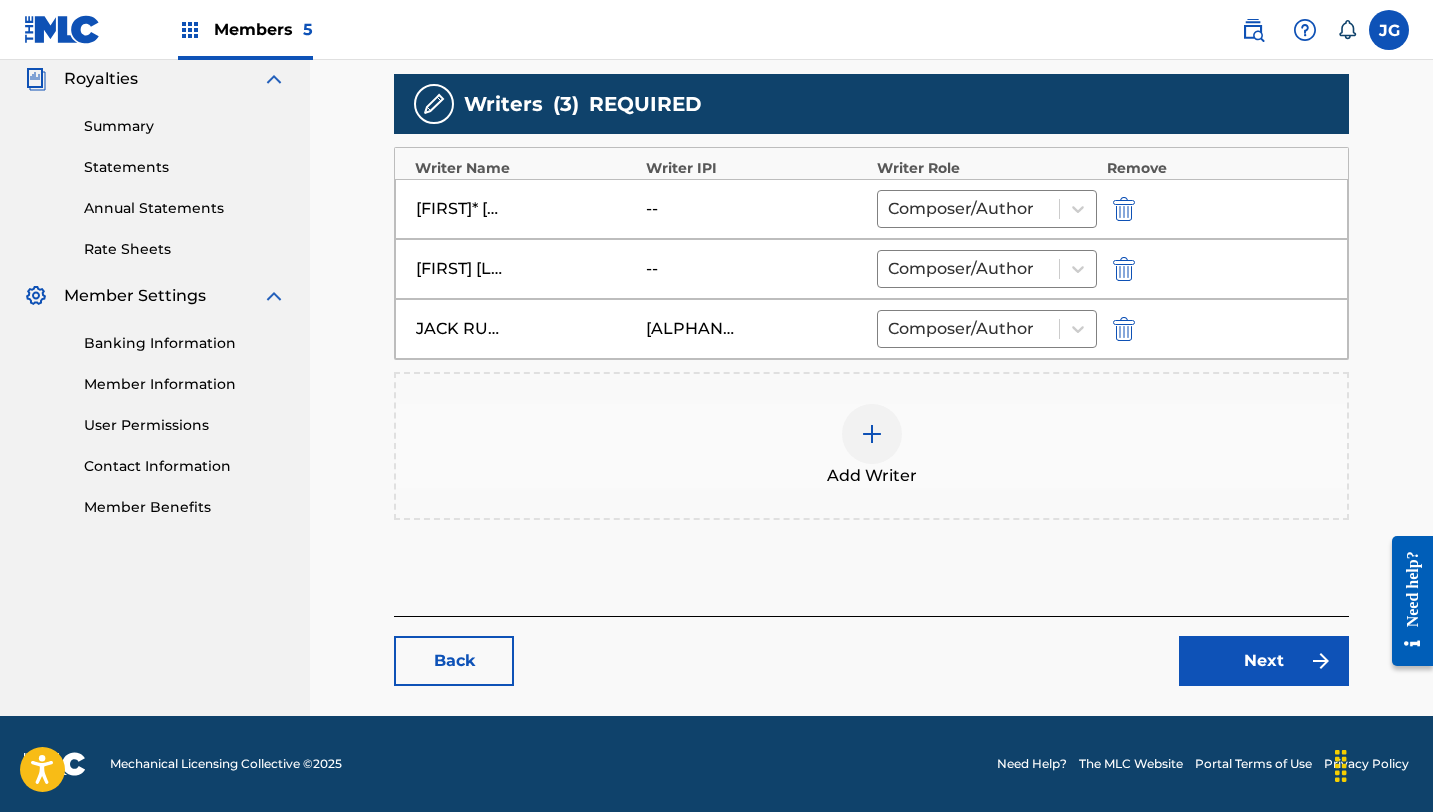 click at bounding box center (1124, 209) 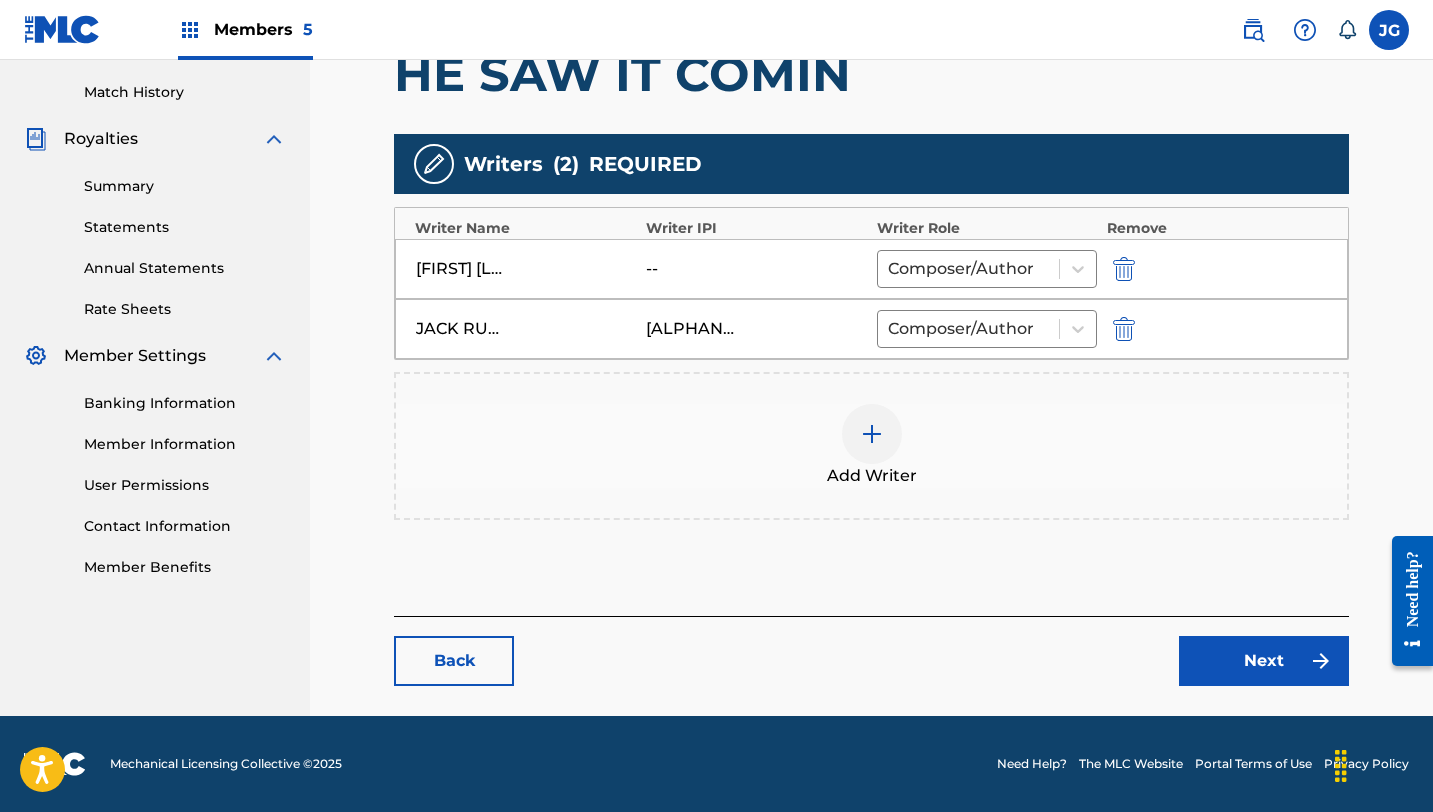 scroll, scrollTop: 542, scrollLeft: 0, axis: vertical 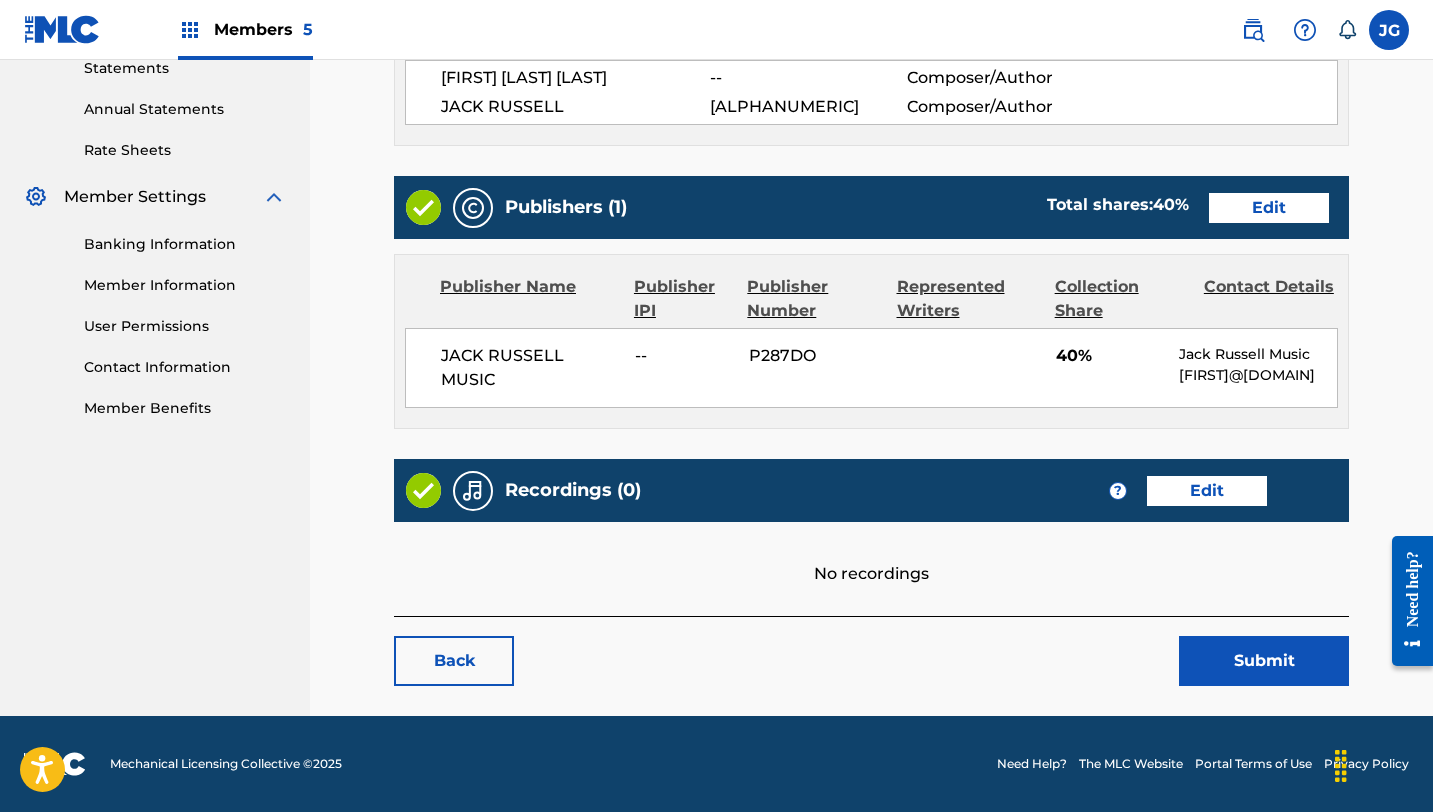 click on "HE SAW IT COMIN Work Detail Edit Member Work Identifier -- MLC Song Code [ALPHANUMERIC] ISWC [ALPHANUMERIC] Duration --:-- Language English Alternative Titles No Alternative Titles Writers (2) Edit Writer Name Writer IPI Writer Role [FIRST] [LAST] -- Composer/Author [FIRST] [LAST] [ALPHANUMERIC] Composer/Author Publishers (1) Total shares: 40 % Edit Publisher Name Publisher IPI Publisher Number Represented Writers Collection Share Contact Details [FIRST] [LAST] MUSIC -- [ALPHANUMERIC] 40% [FIRST] [LAST] Music [ALPHANUMERIC] Total shares: 40 % Recordings (0) ? Edit No recordings Back Submit" at bounding box center [871, 62] 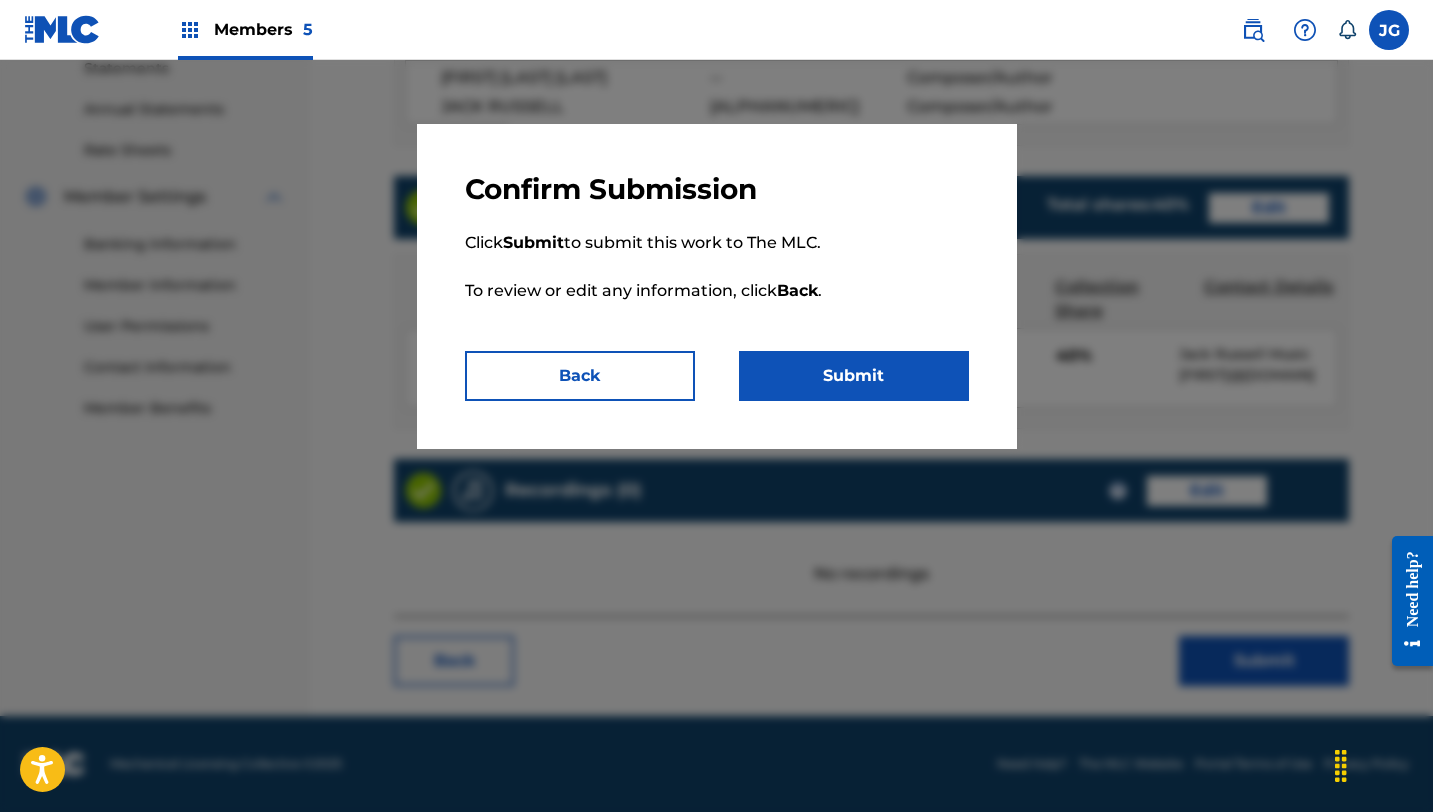 click on "Submit" at bounding box center (854, 376) 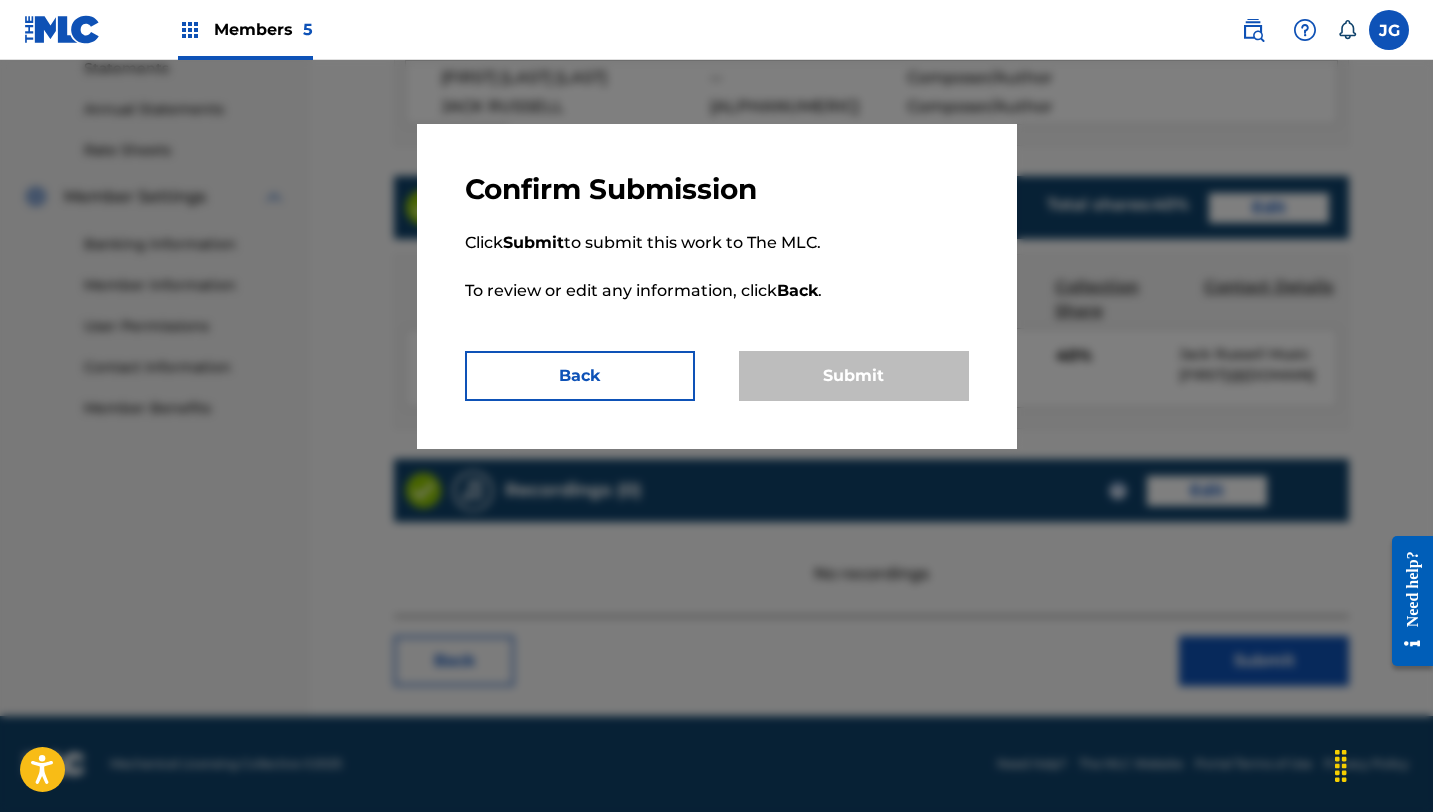 scroll, scrollTop: 0, scrollLeft: 0, axis: both 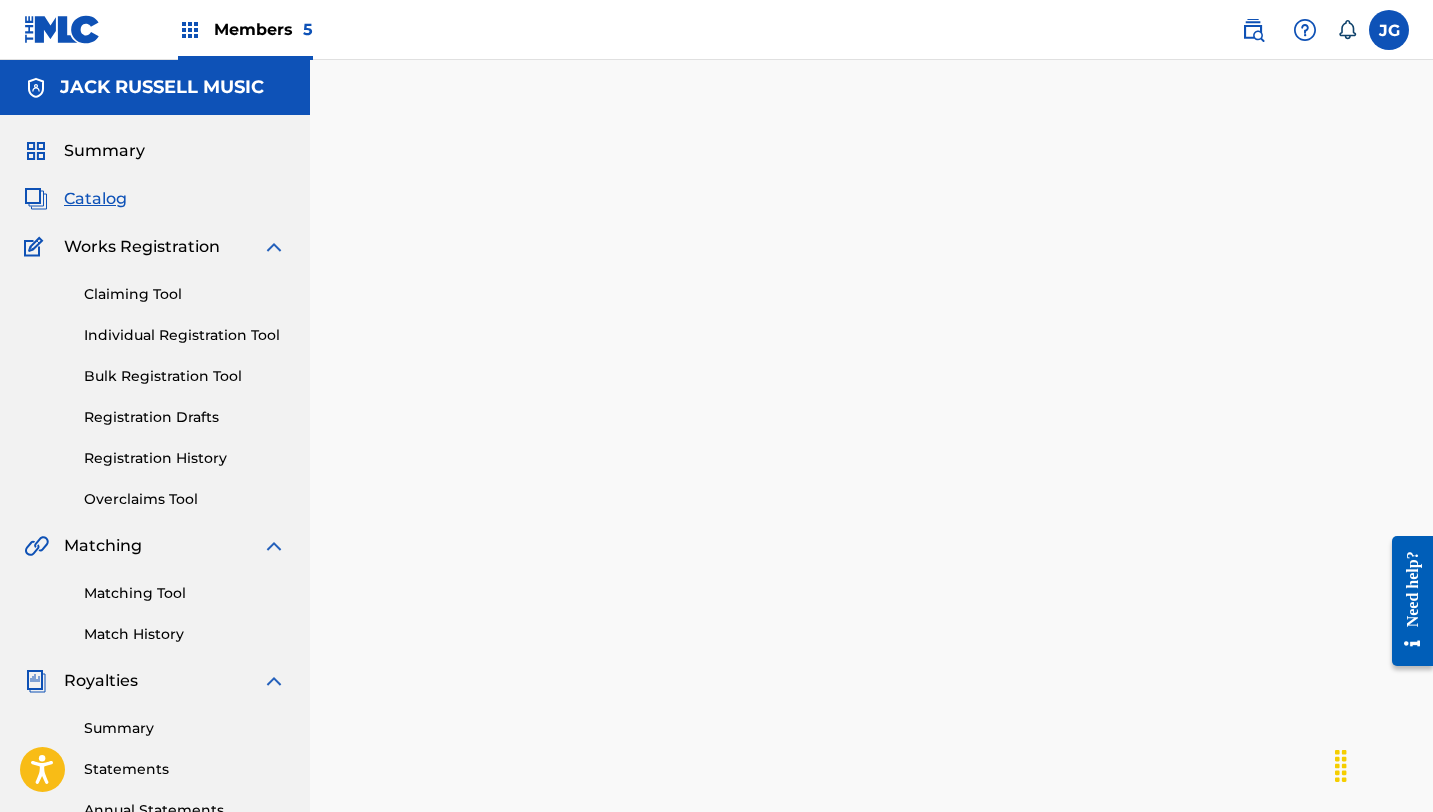 click on "Catalog" at bounding box center [95, 199] 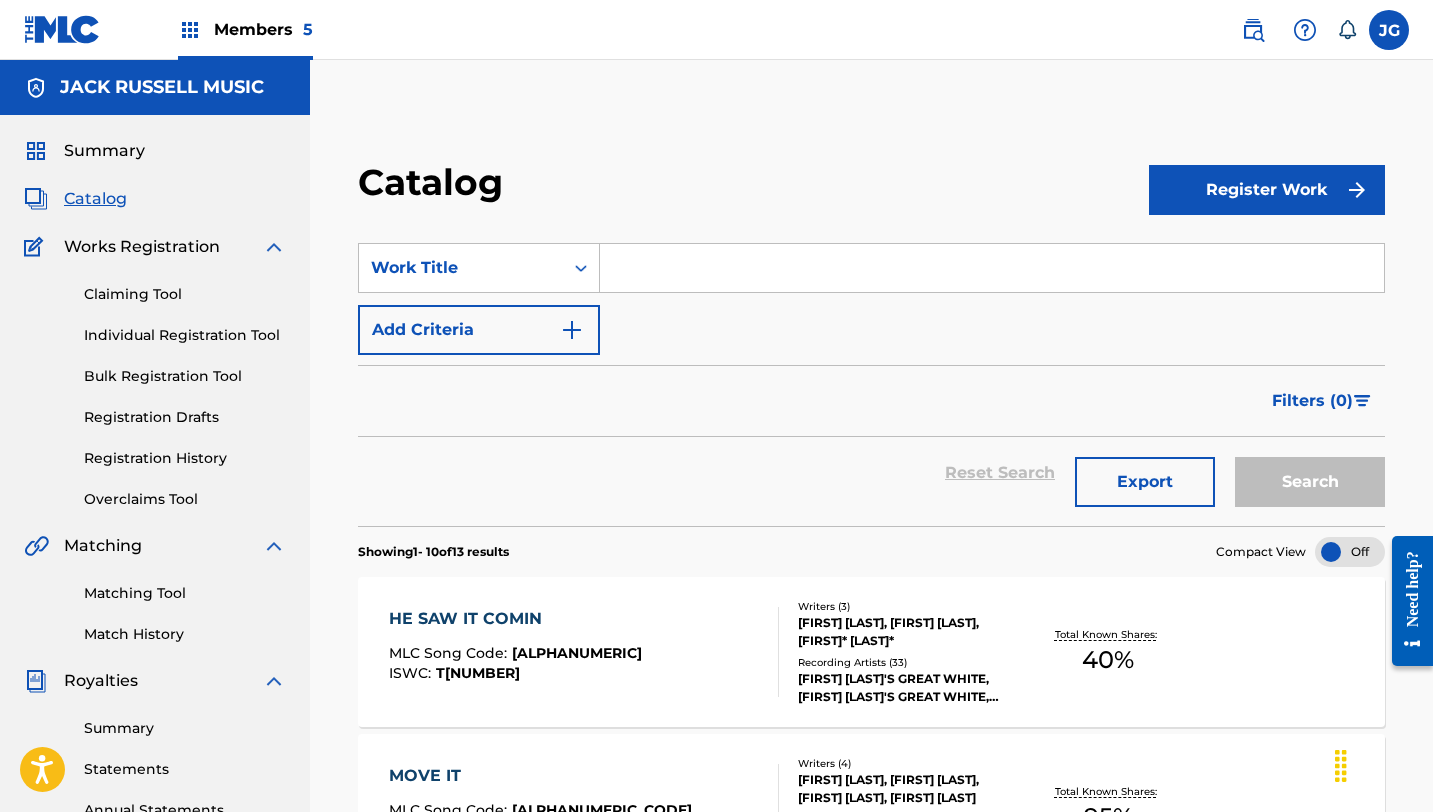 click at bounding box center [992, 268] 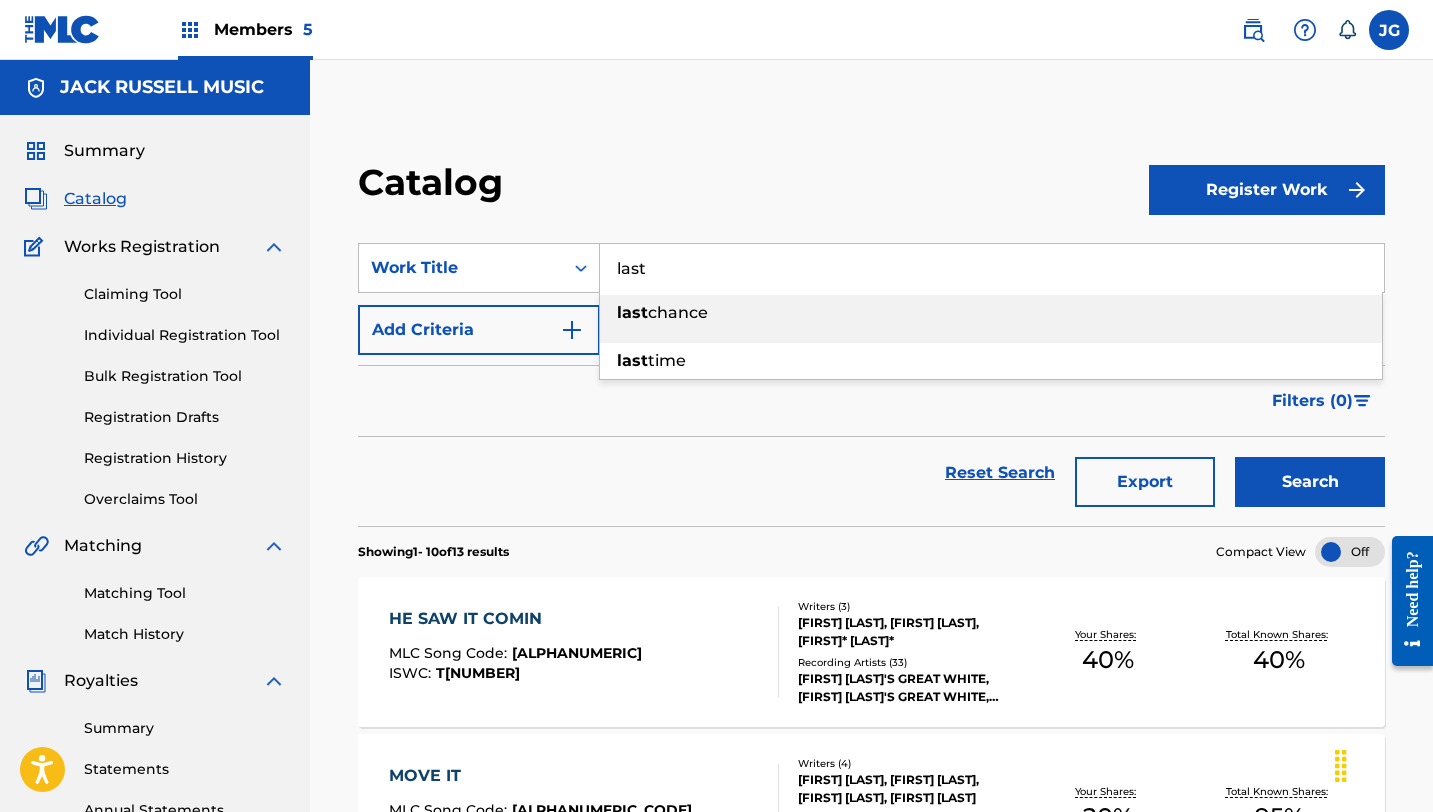click on "last  chance" at bounding box center (991, 313) 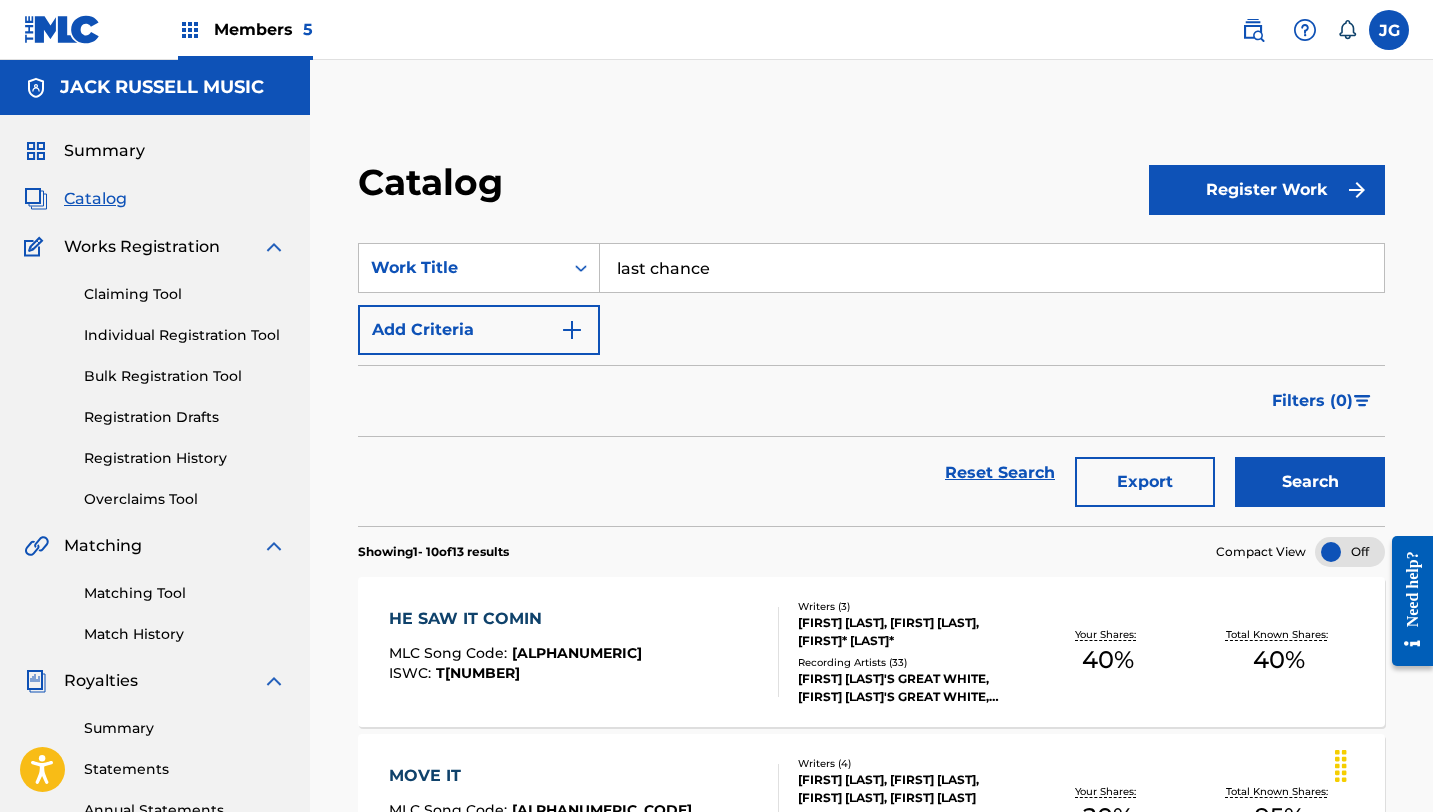 click on "Search" at bounding box center [1310, 482] 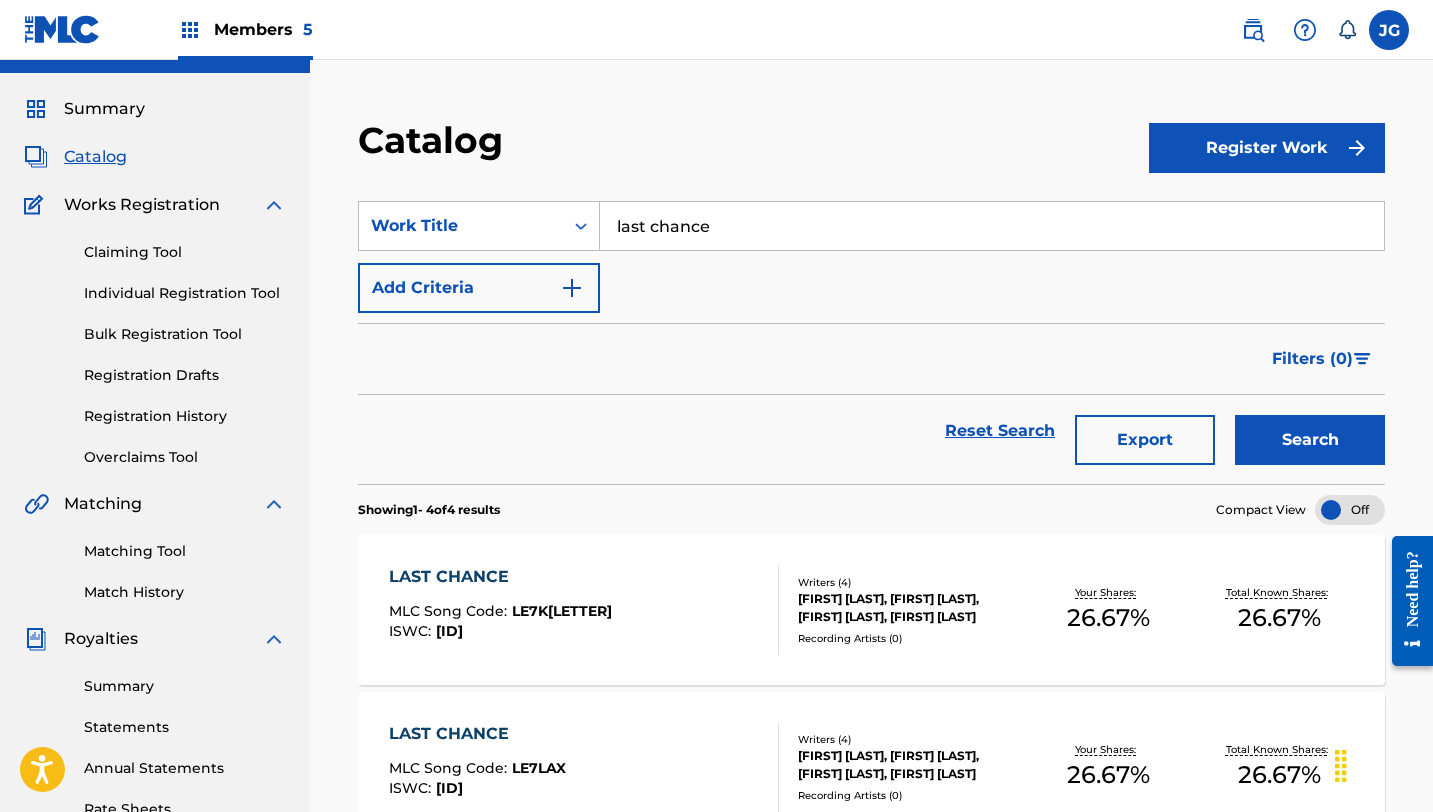 scroll, scrollTop: 66, scrollLeft: 0, axis: vertical 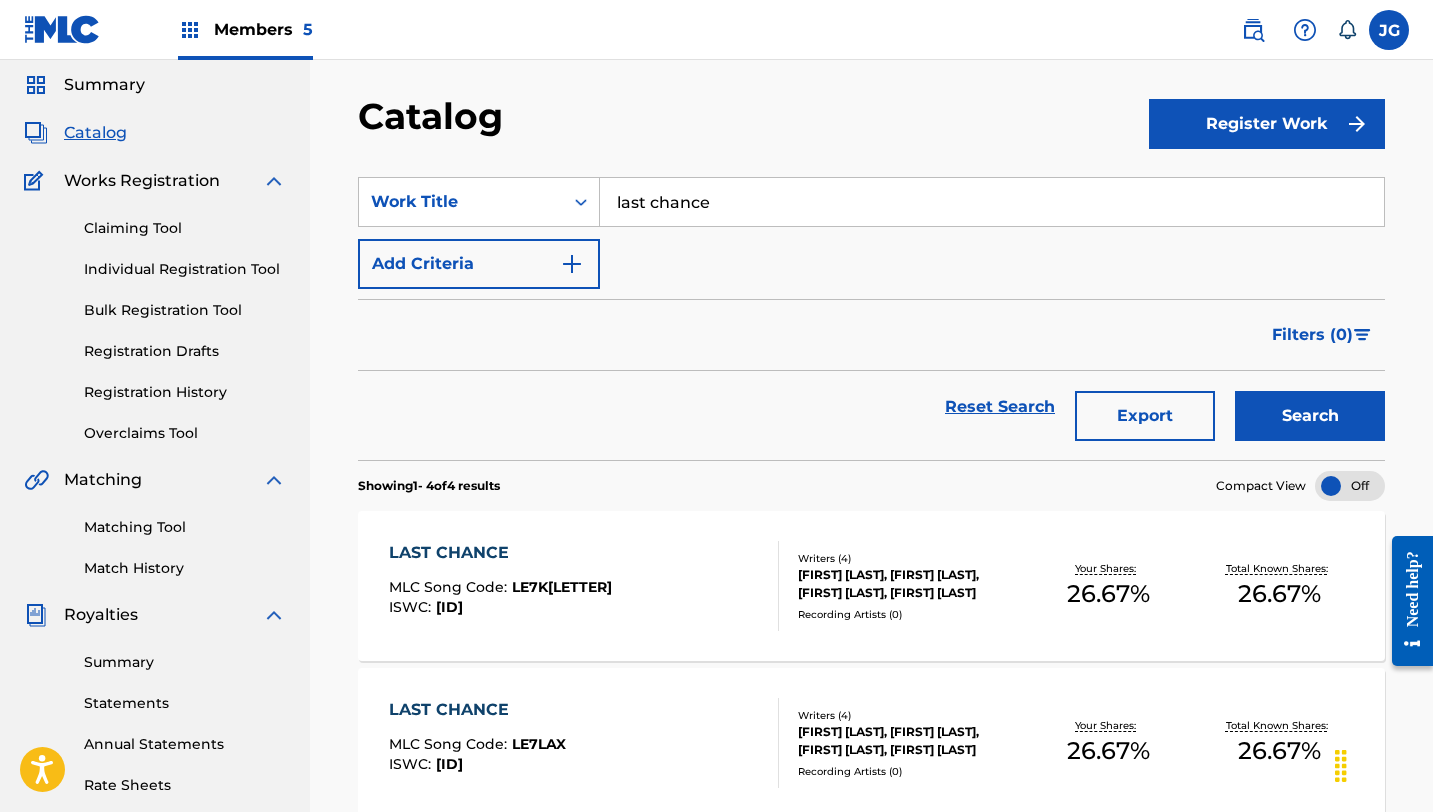 click on "[FIRST] [LAST], [FIRST] [LAST], [FIRST] [LAST], [FIRST] [LAST]" at bounding box center (910, 584) 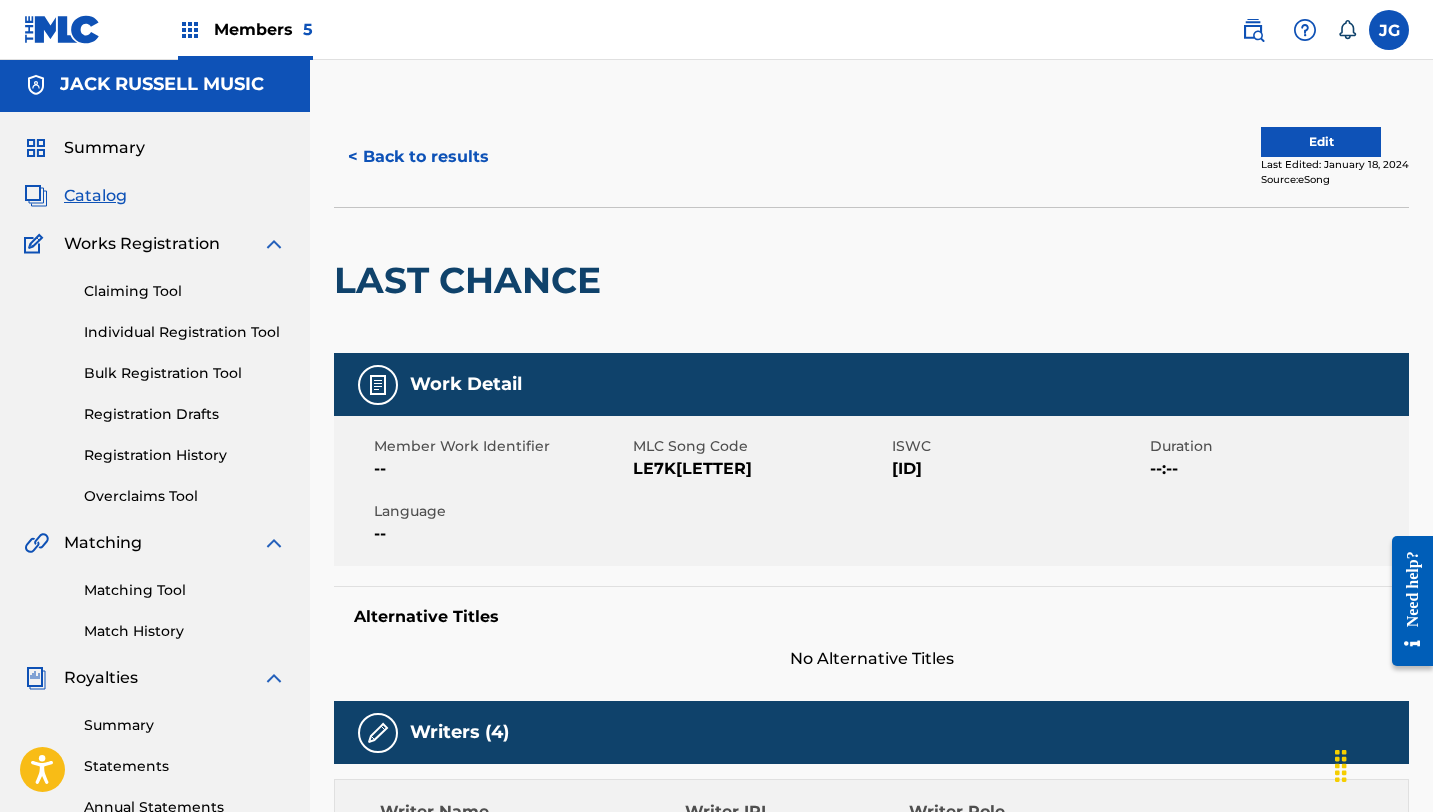 scroll, scrollTop: 14, scrollLeft: 0, axis: vertical 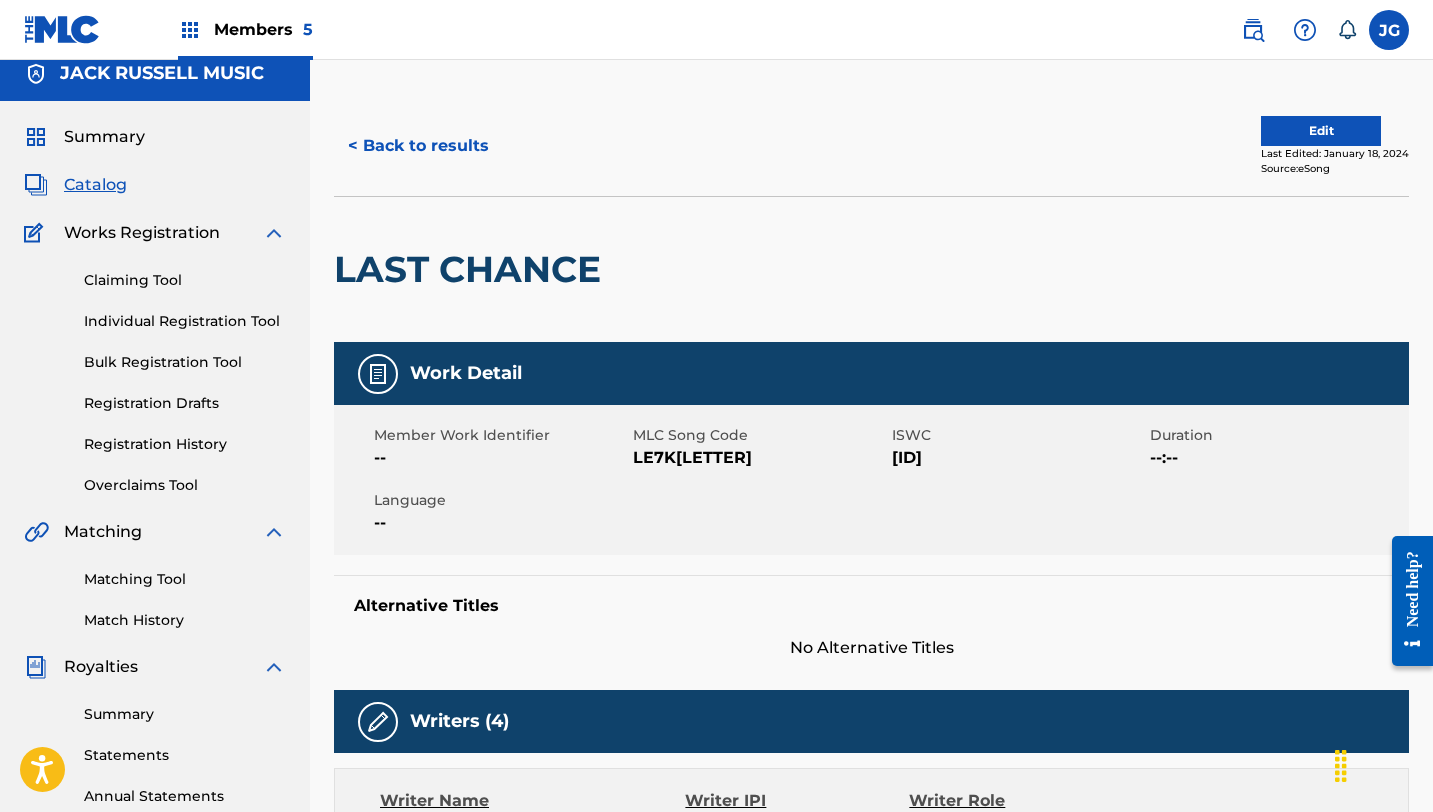 click on "Edit" at bounding box center [1321, 131] 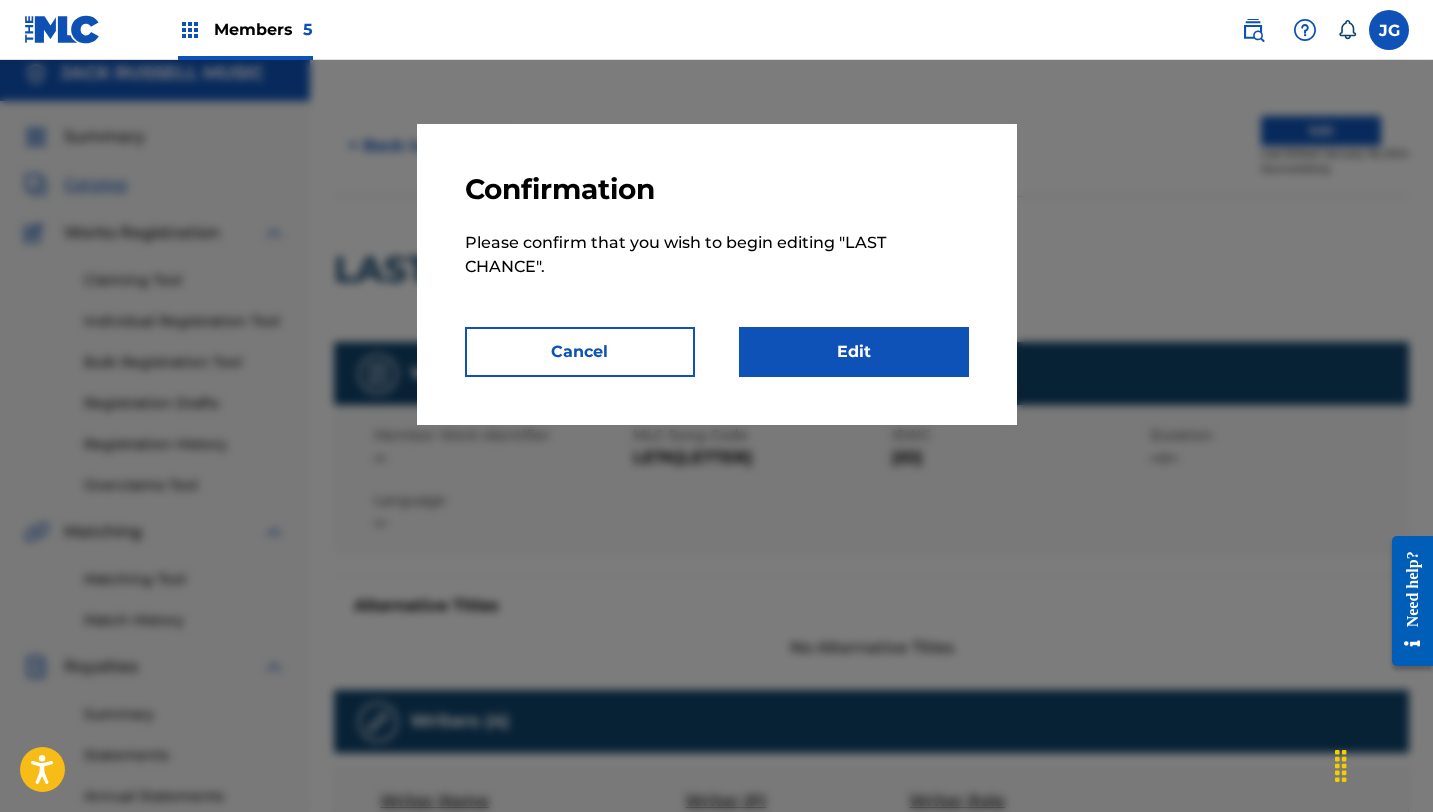 click on "Edit" at bounding box center [854, 352] 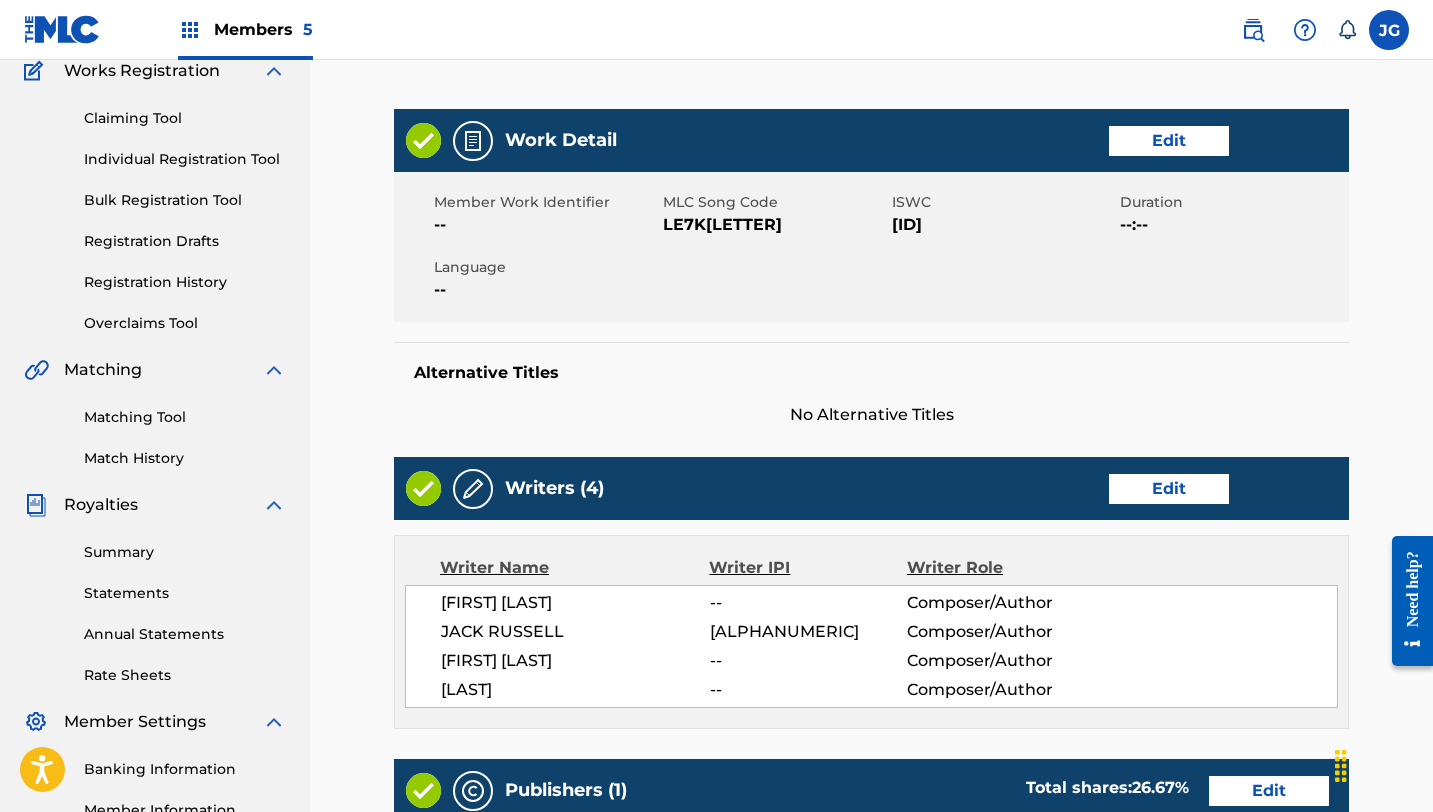 scroll, scrollTop: 185, scrollLeft: 0, axis: vertical 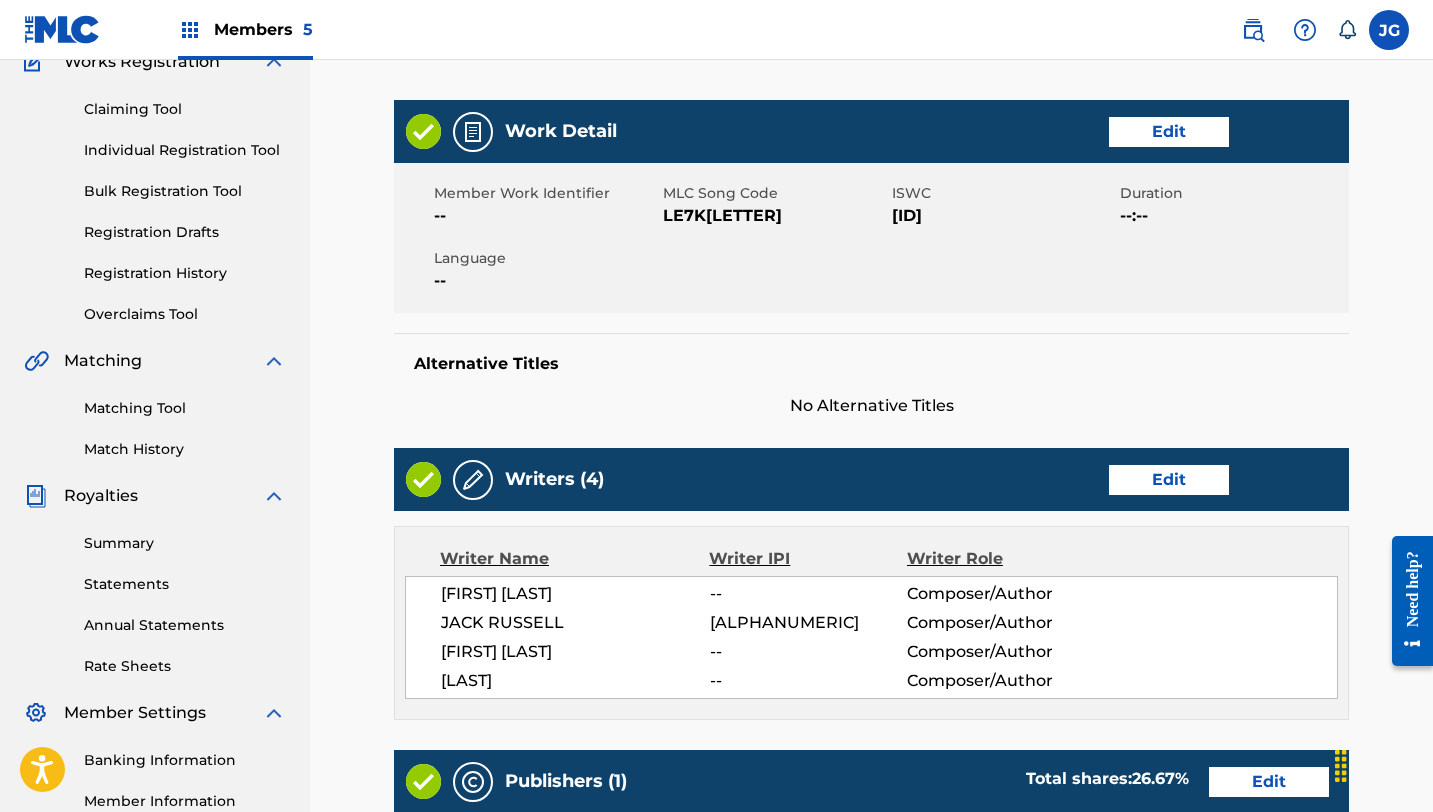 click on "Edit" at bounding box center [1169, 480] 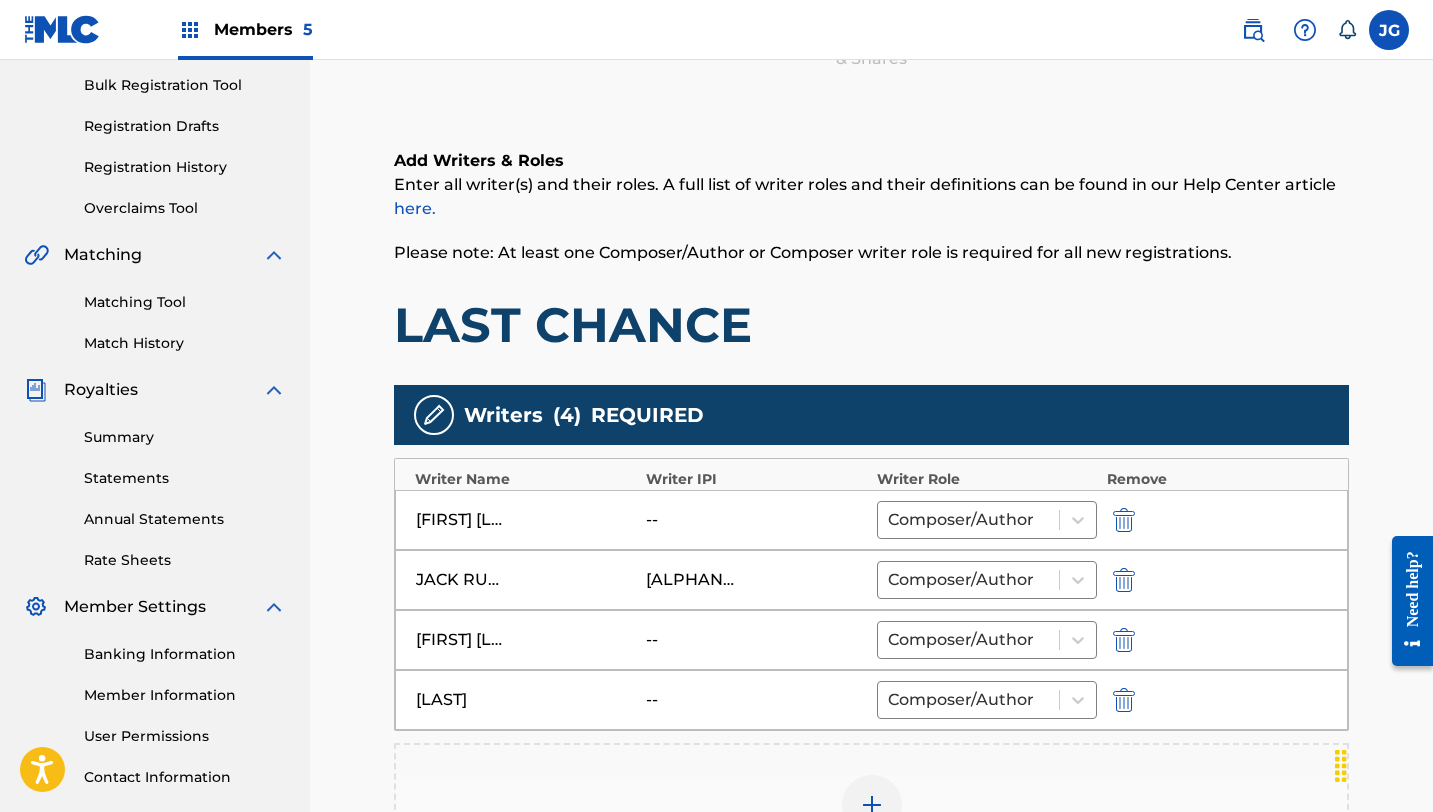 scroll, scrollTop: 306, scrollLeft: 0, axis: vertical 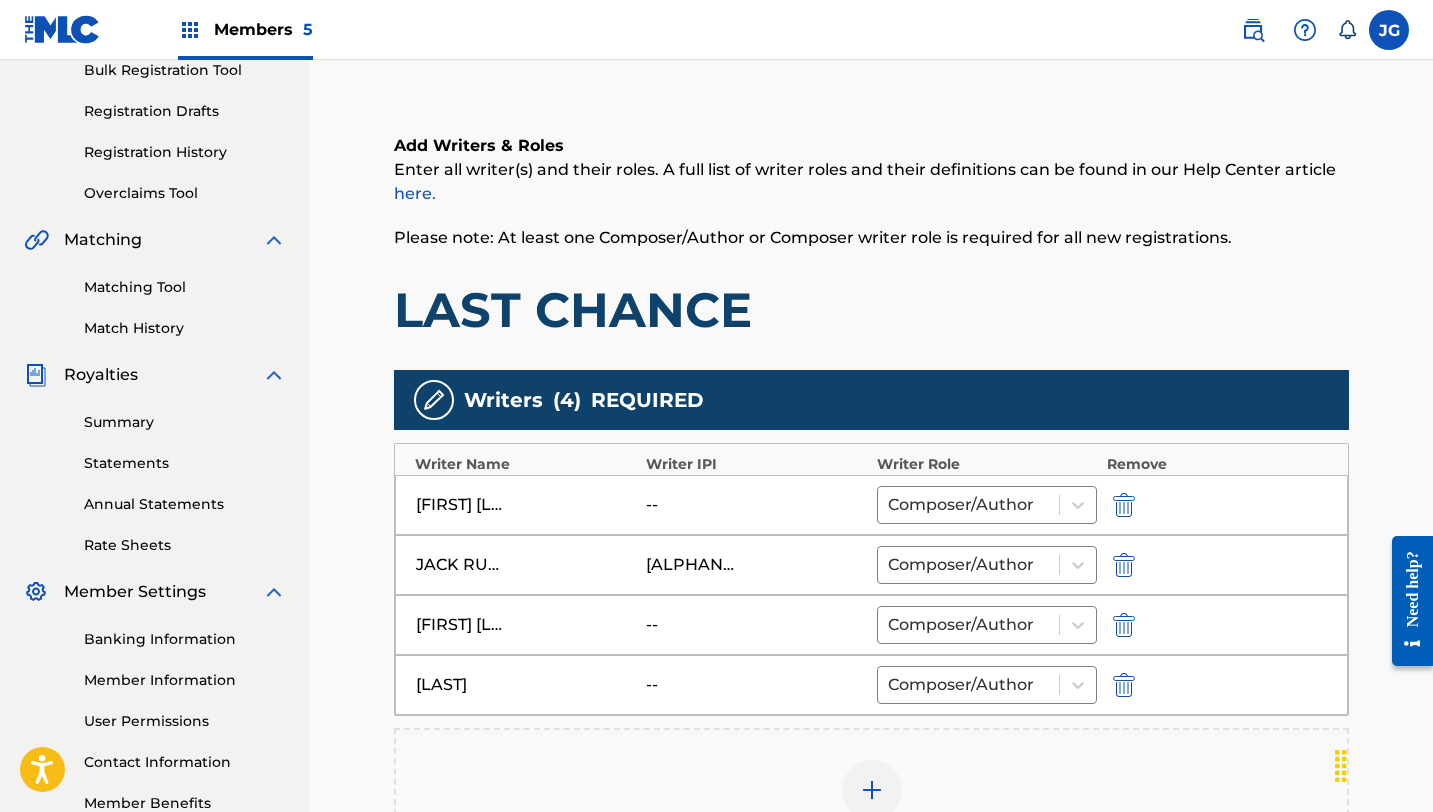 click at bounding box center [1124, 505] 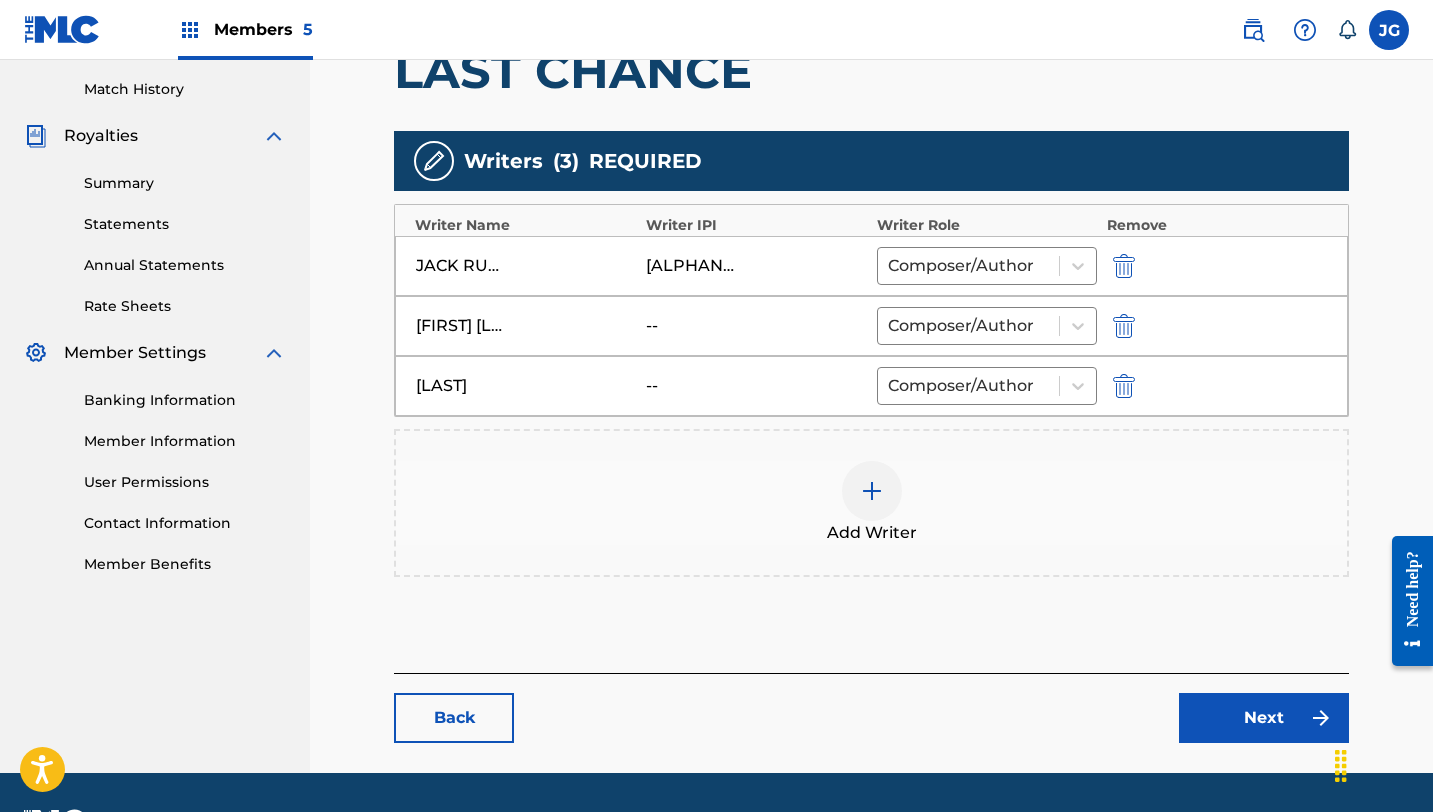 scroll, scrollTop: 573, scrollLeft: 0, axis: vertical 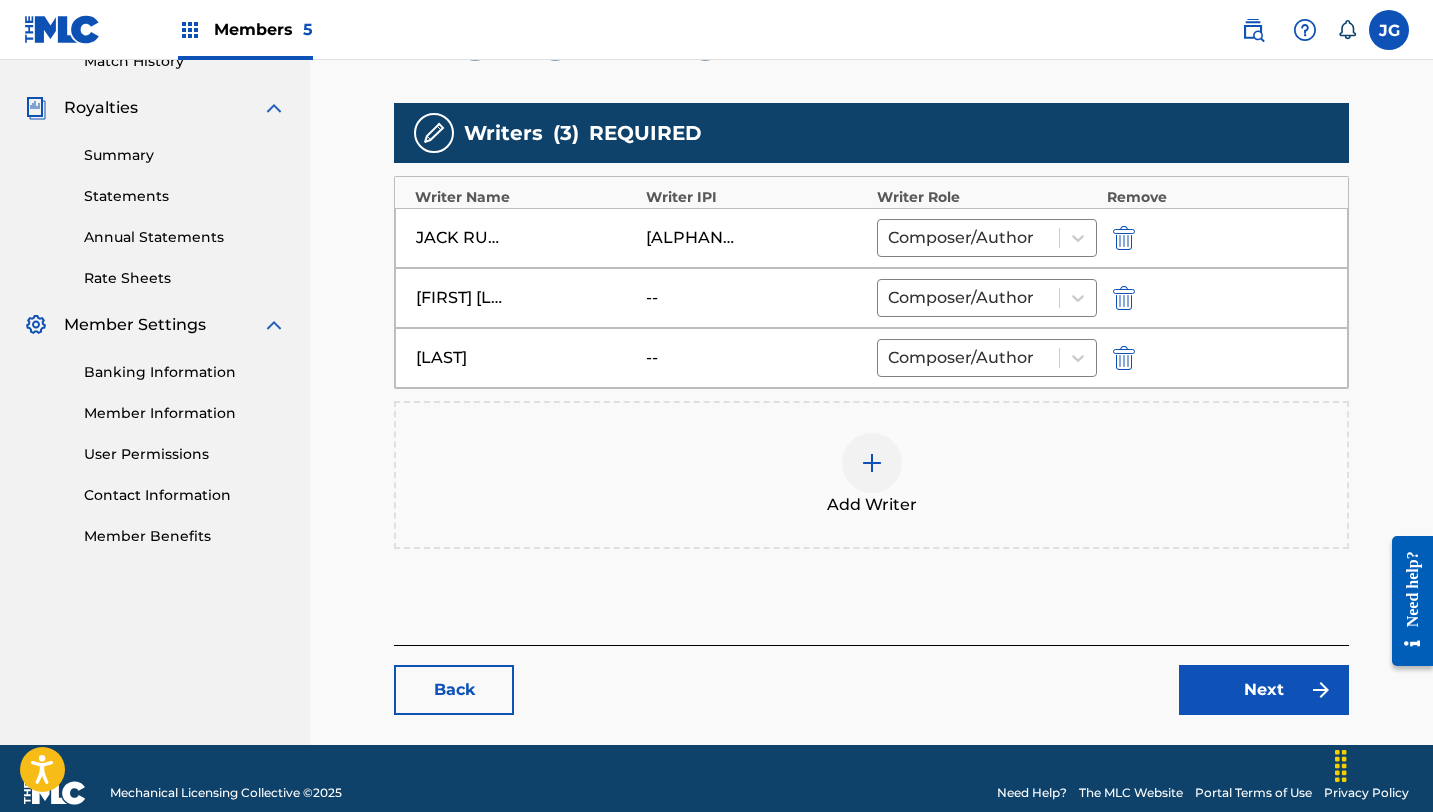 click on "Next" at bounding box center [1264, 690] 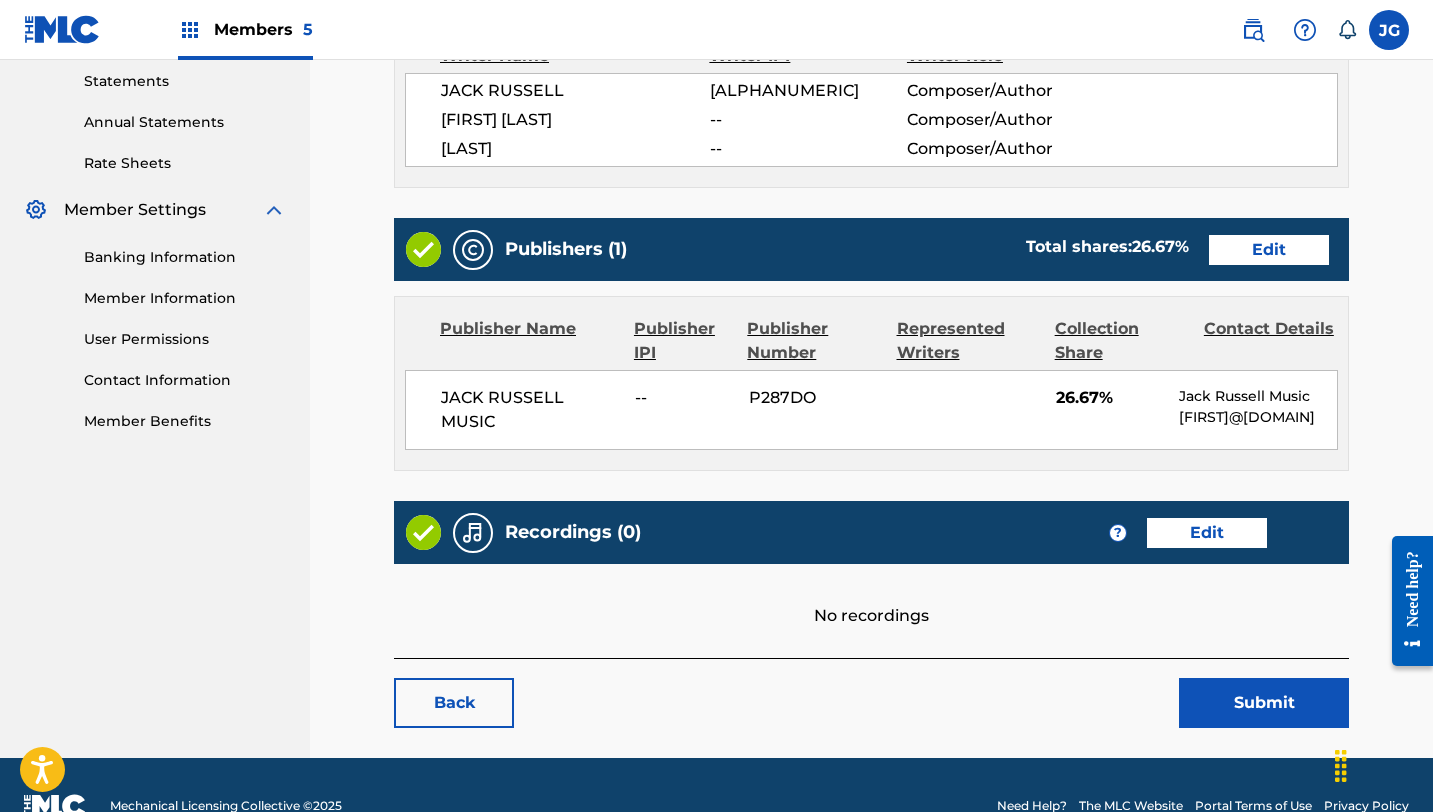 scroll, scrollTop: 699, scrollLeft: 0, axis: vertical 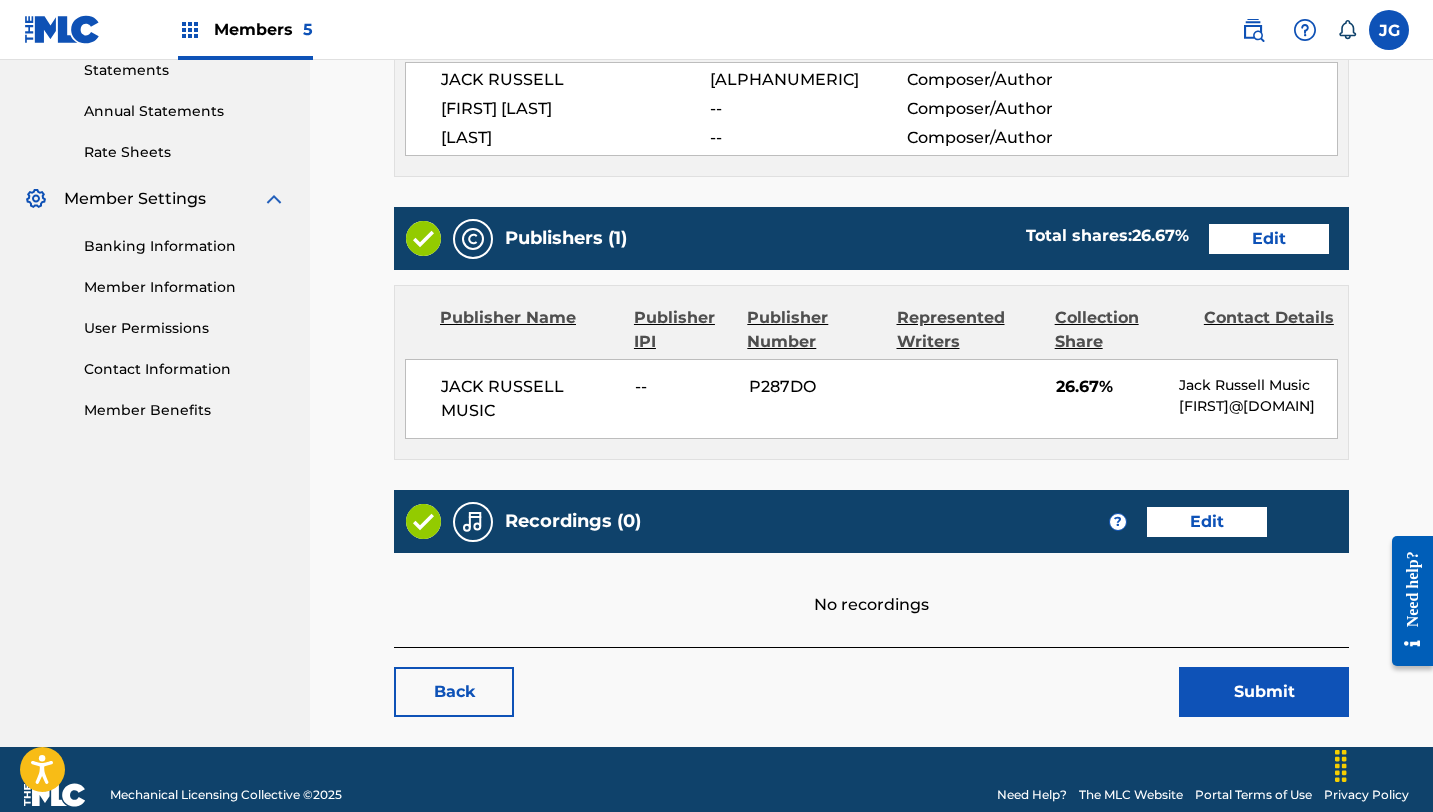 click on "Submit" at bounding box center (1264, 692) 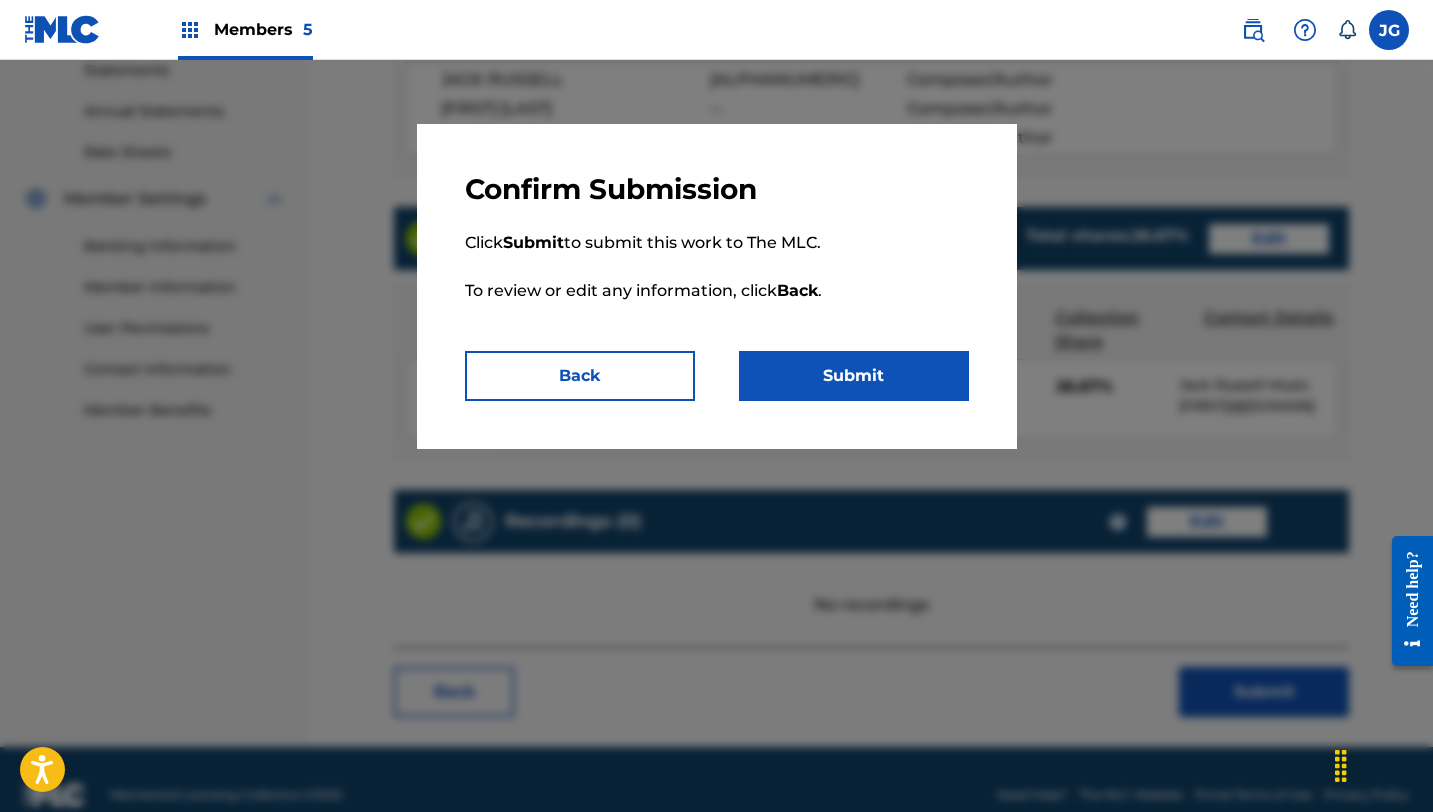 click on "Submit" at bounding box center [854, 376] 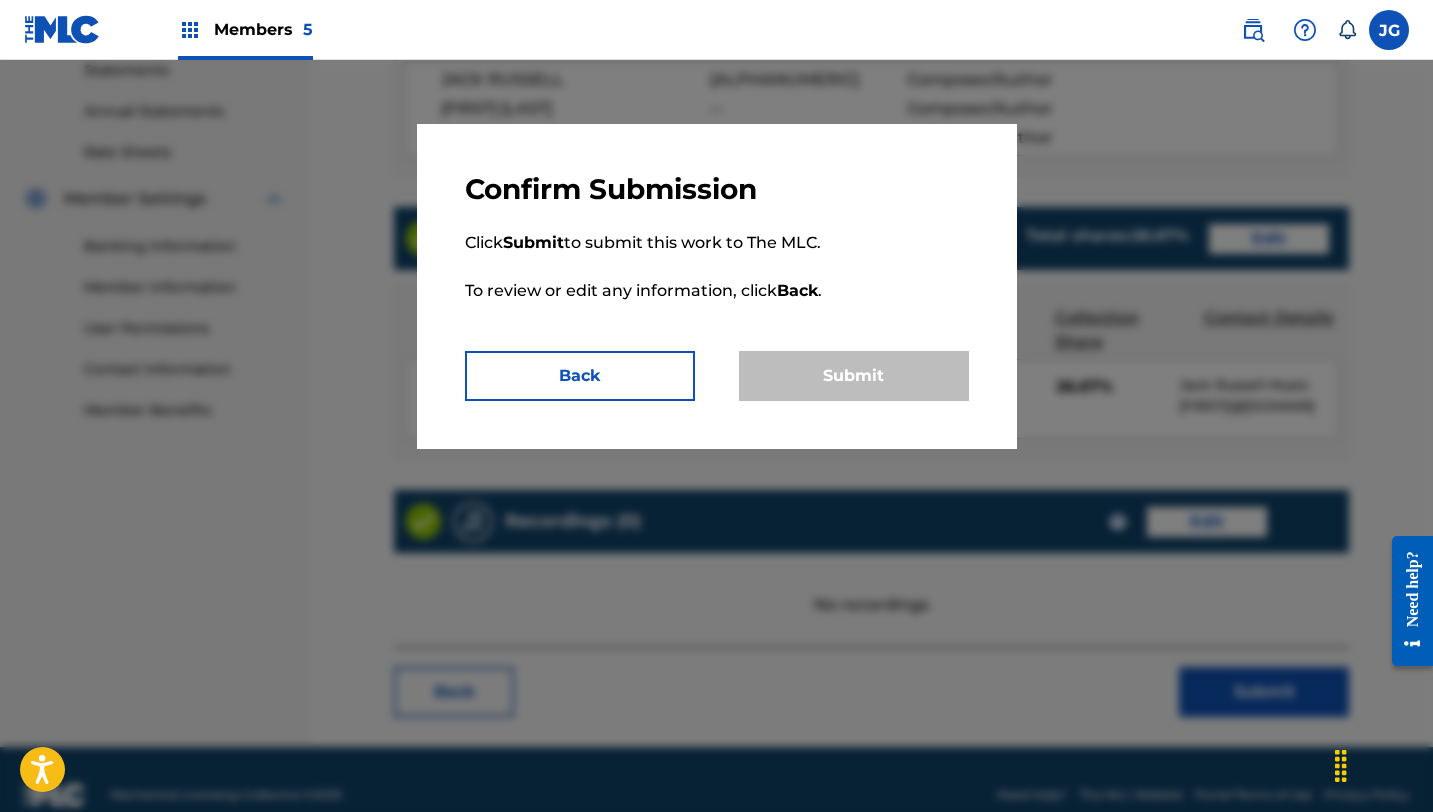 scroll, scrollTop: 0, scrollLeft: 0, axis: both 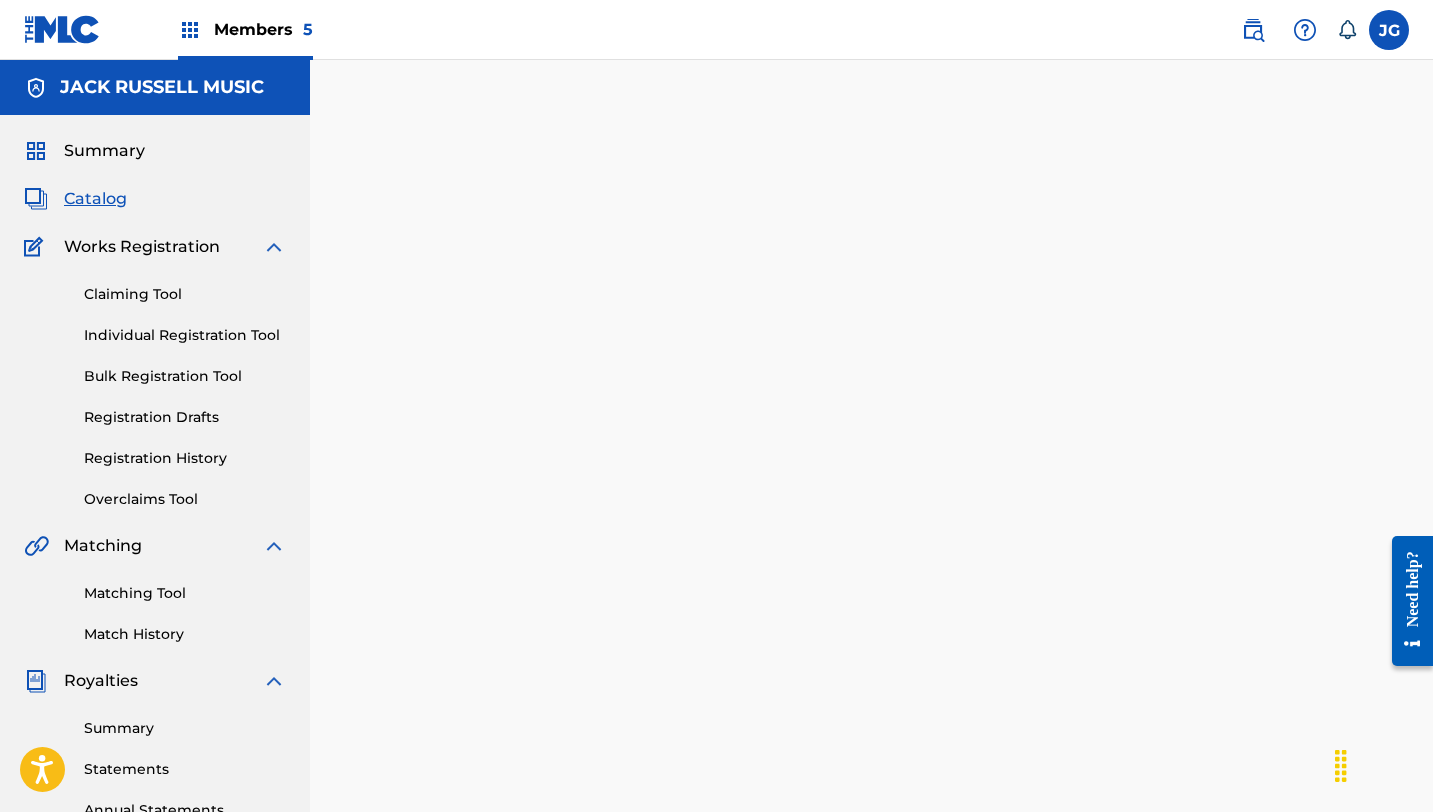 click on "Catalog" at bounding box center [95, 199] 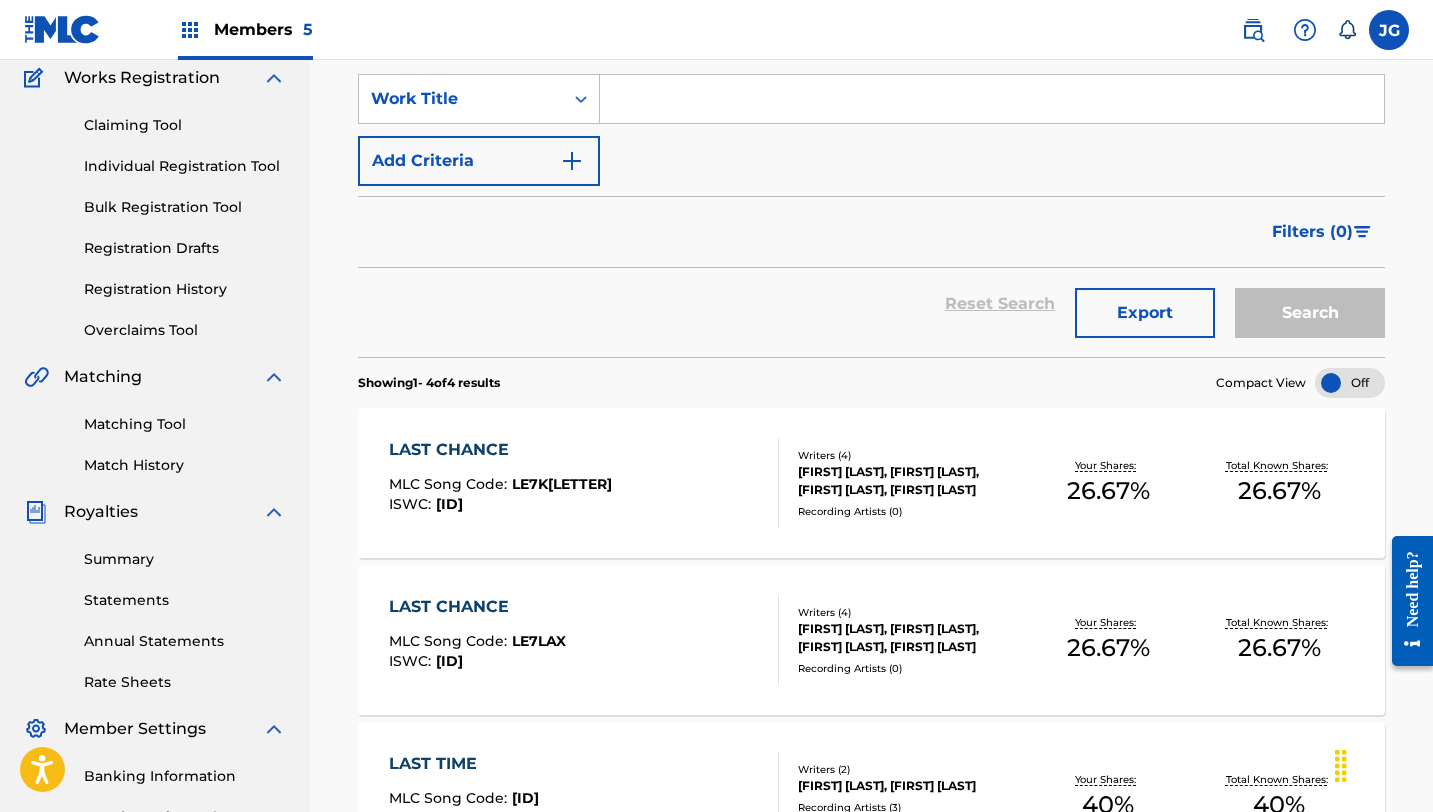 scroll, scrollTop: 181, scrollLeft: 0, axis: vertical 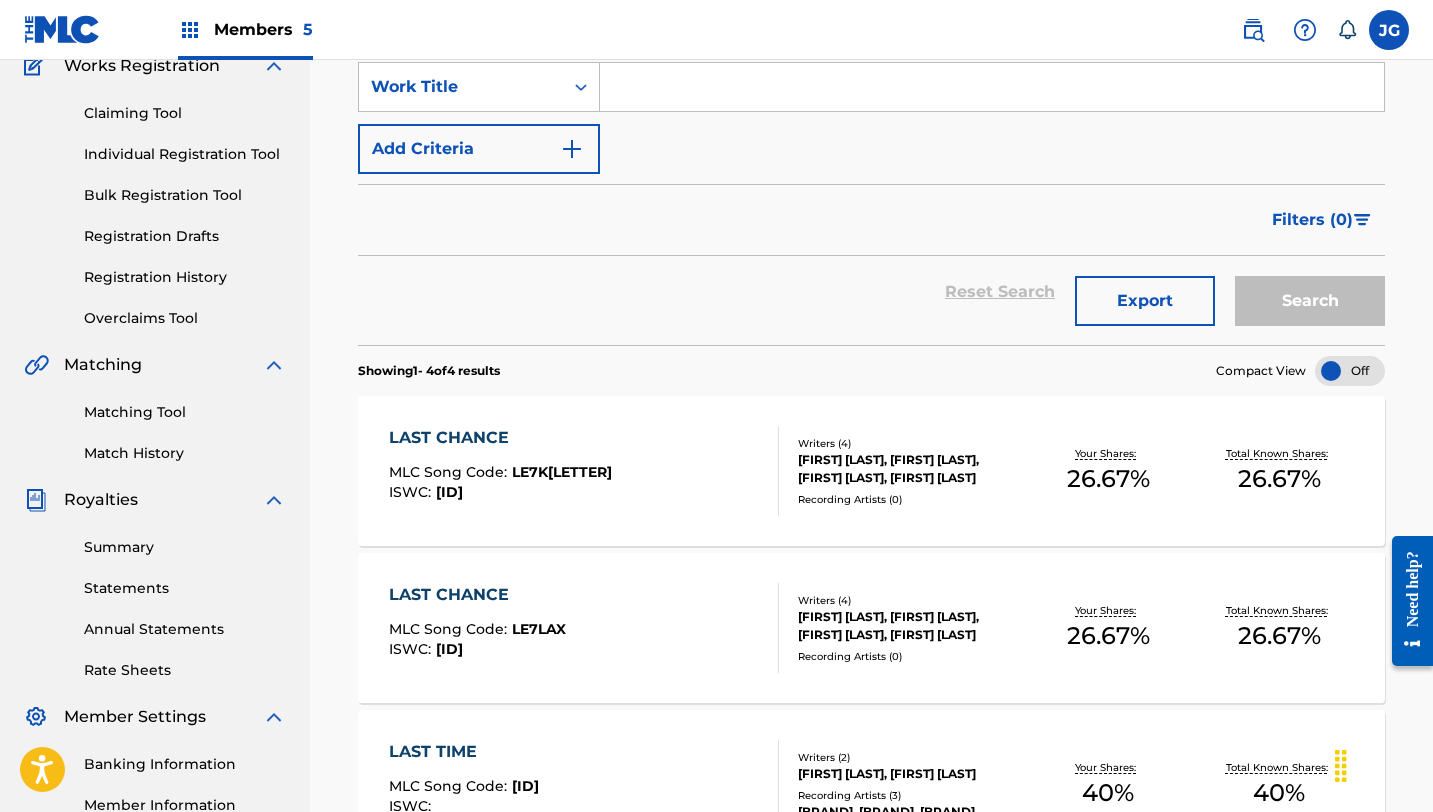 click on "Writers ( 4 )" at bounding box center (910, 600) 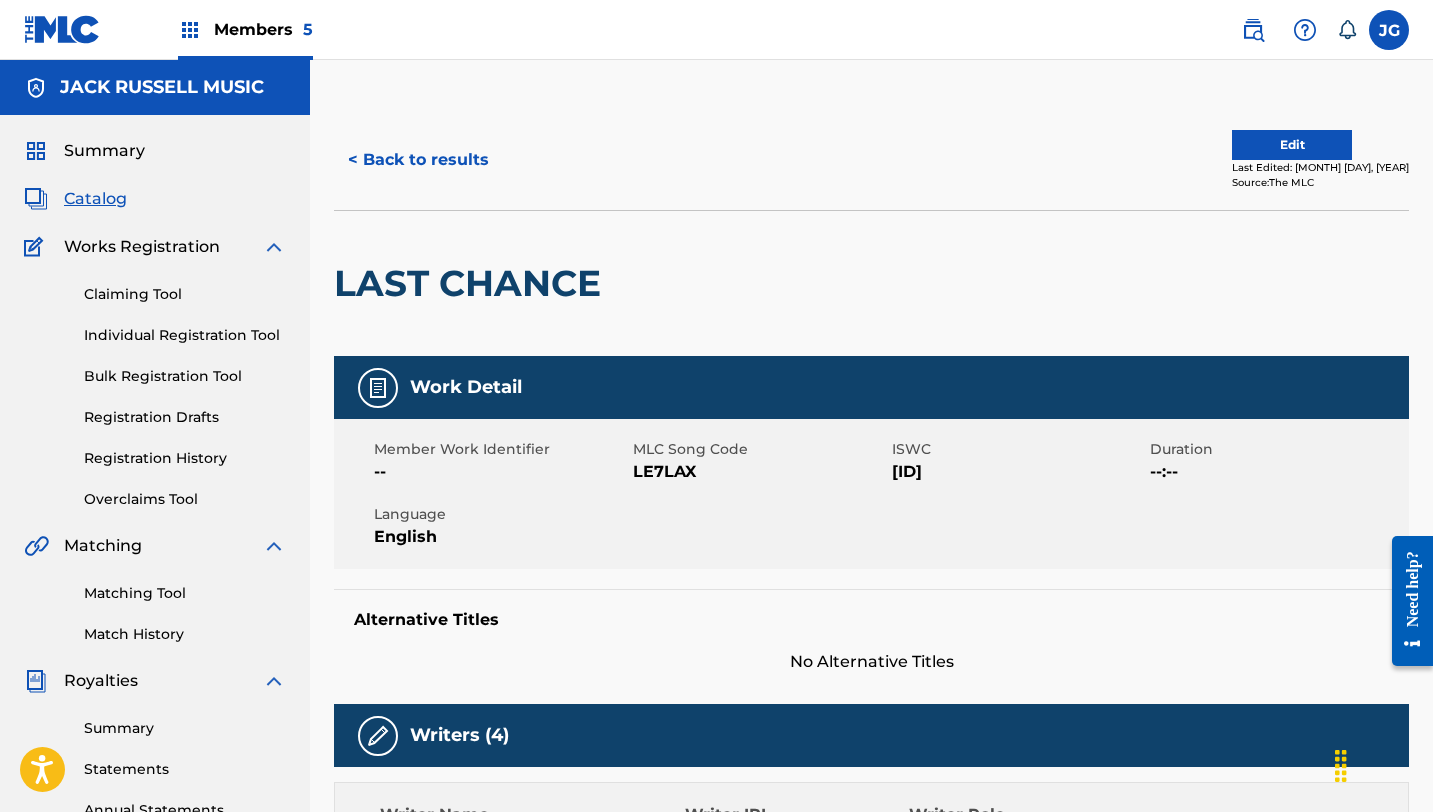 click on "Edit" at bounding box center [1292, 145] 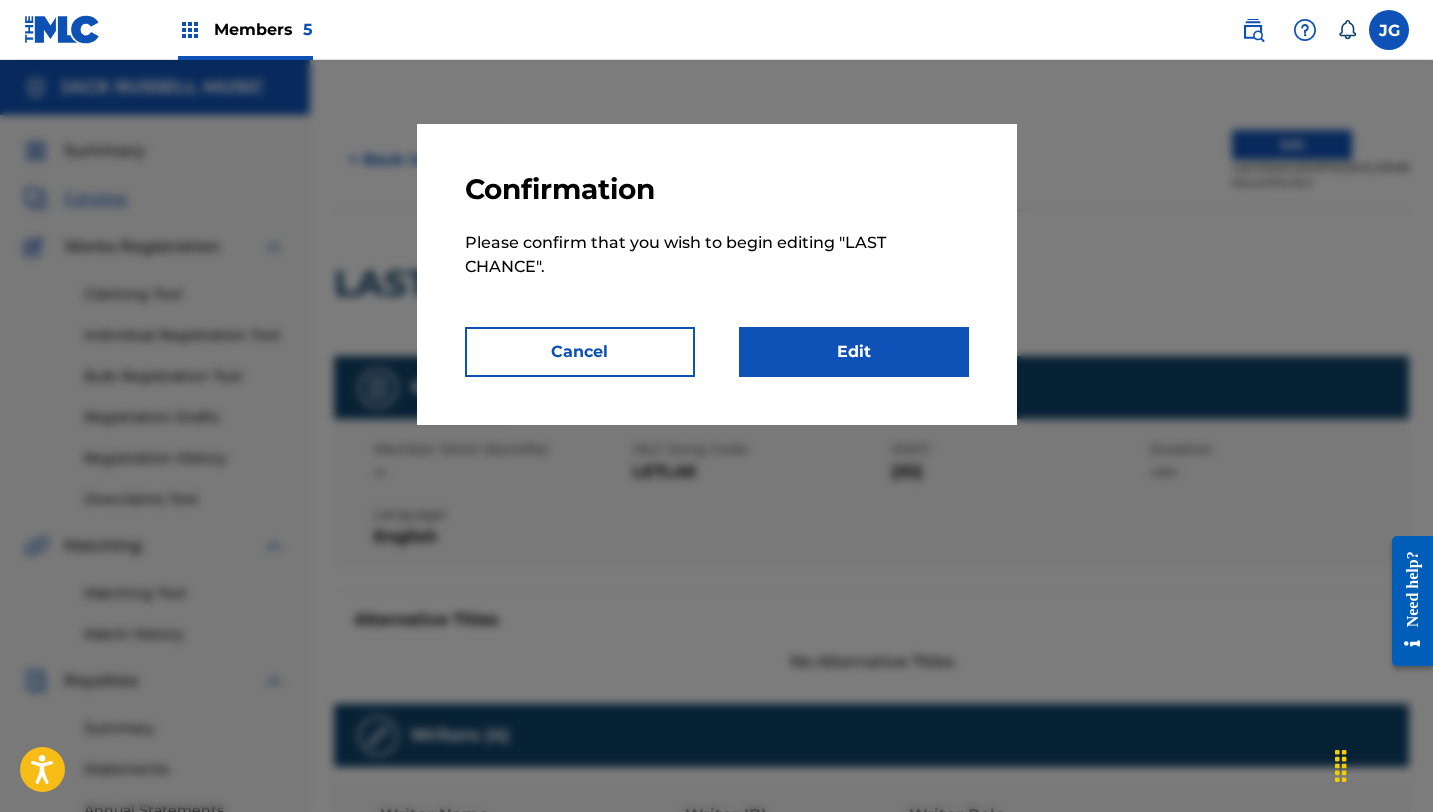 click on "Edit" at bounding box center [854, 352] 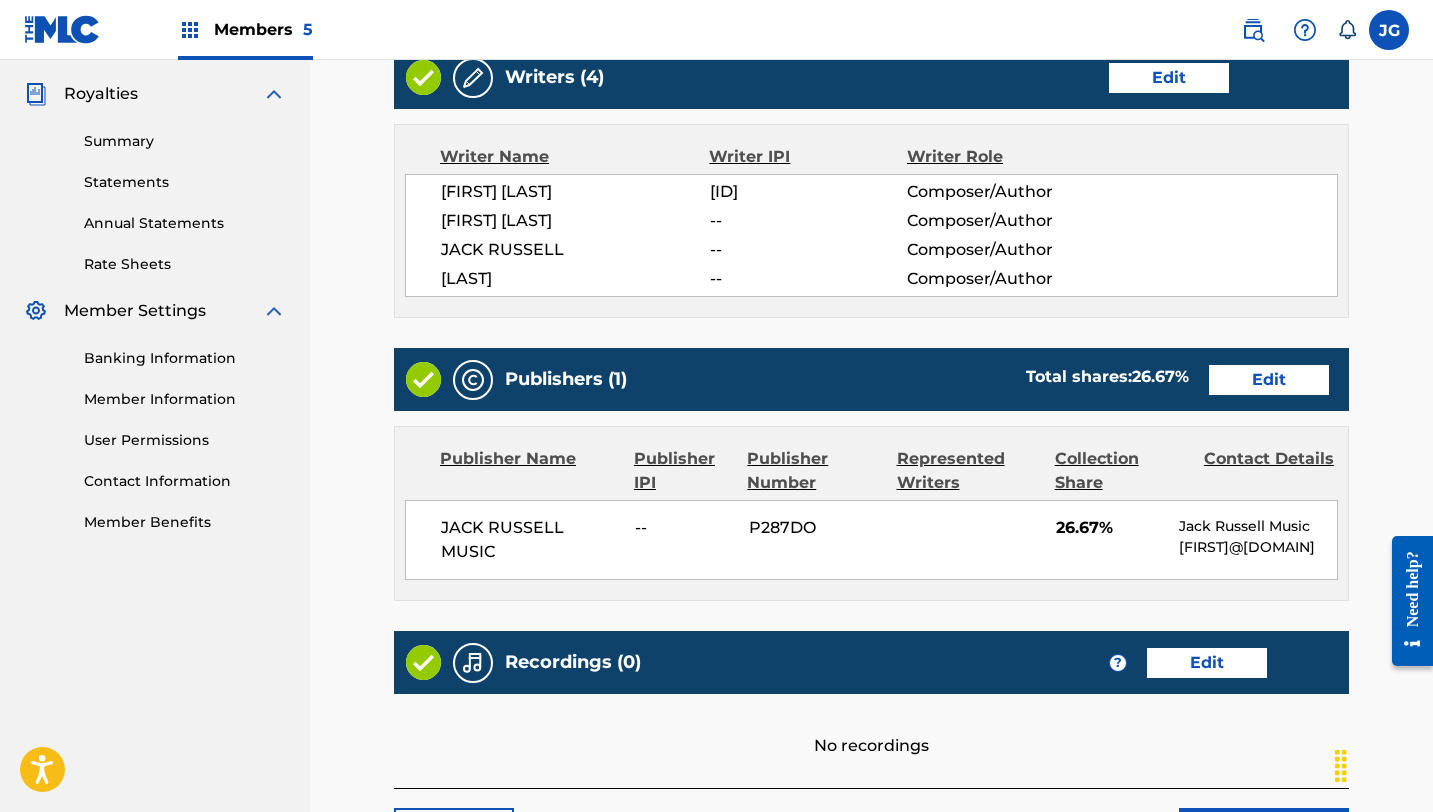 scroll, scrollTop: 580, scrollLeft: 0, axis: vertical 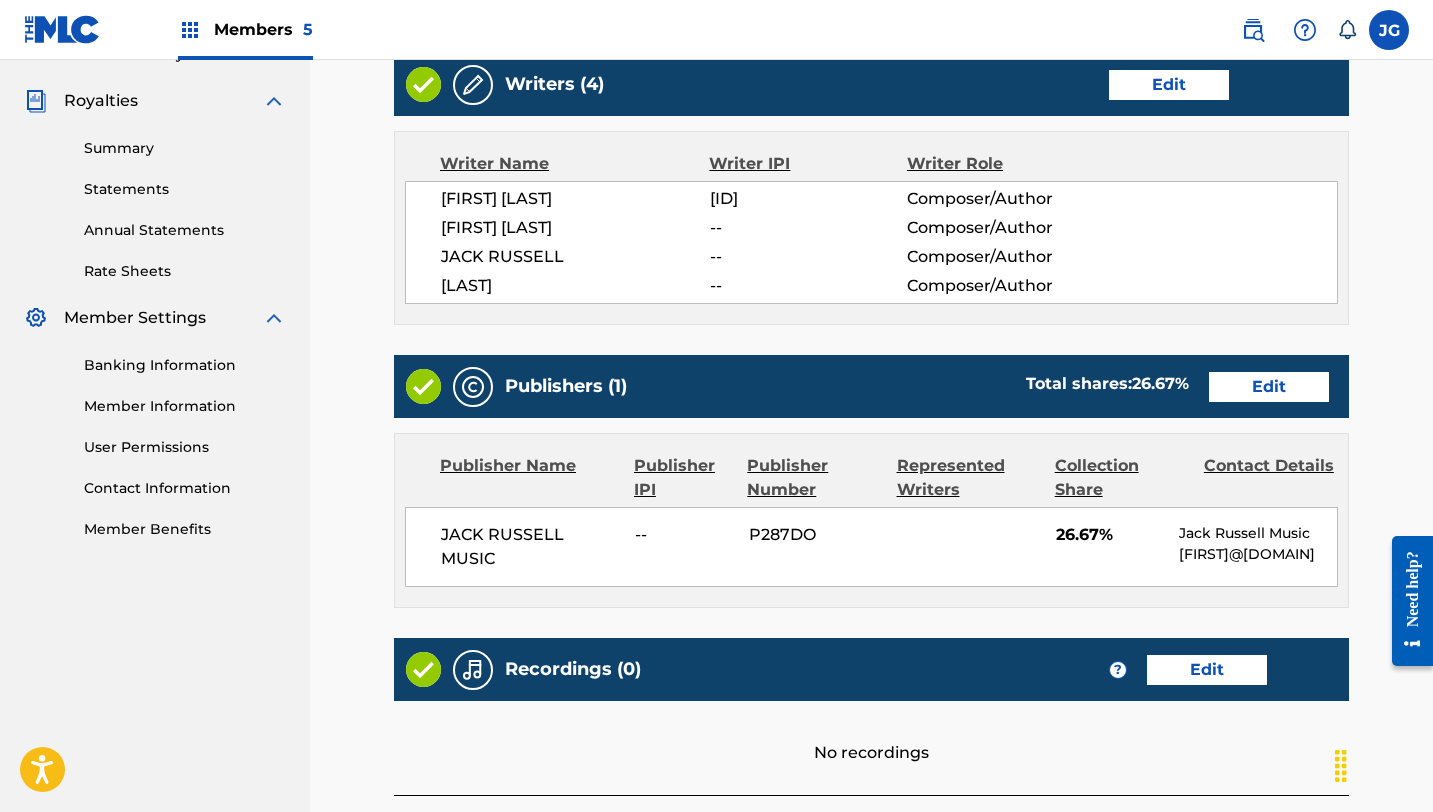 click on "Edit" at bounding box center [1169, 85] 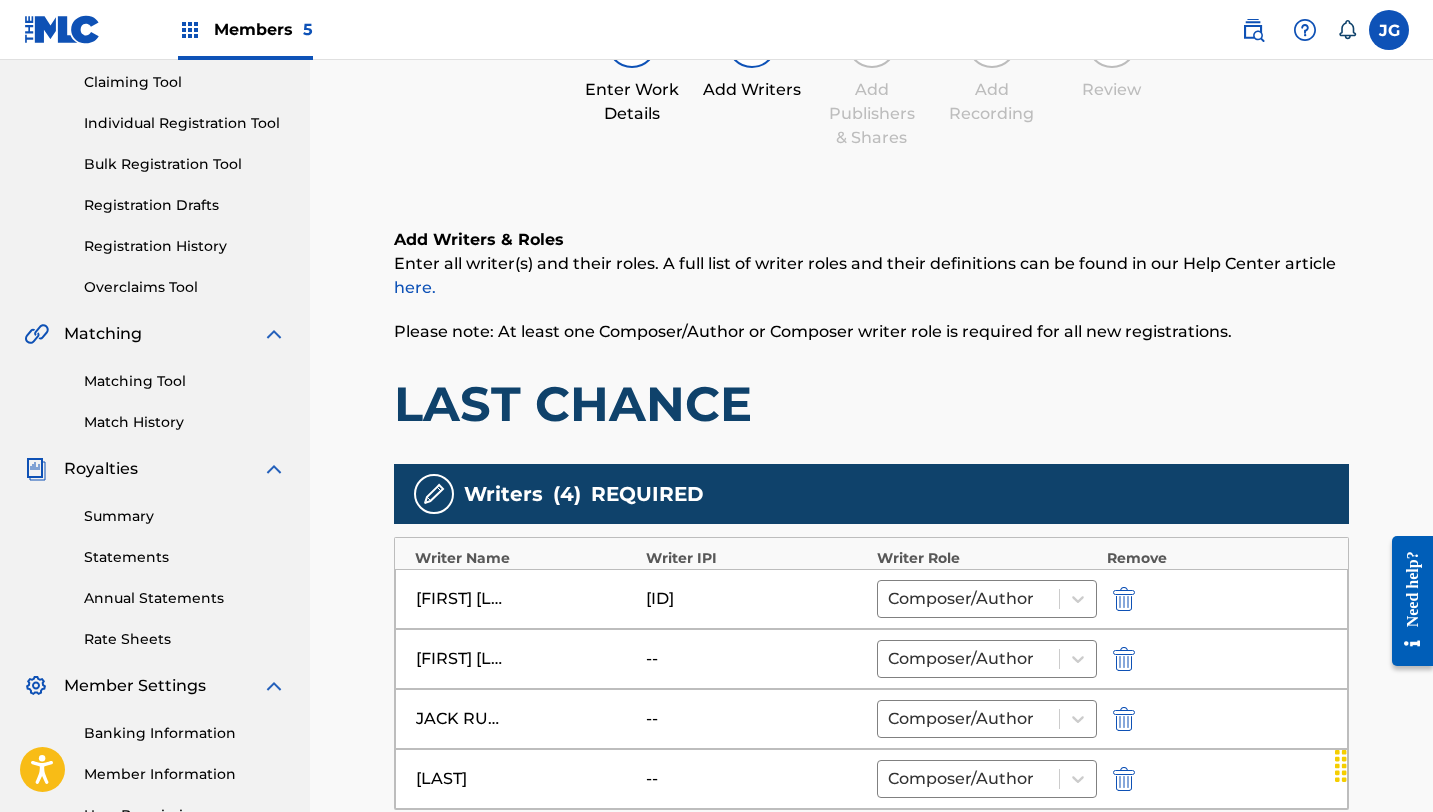scroll, scrollTop: 229, scrollLeft: 0, axis: vertical 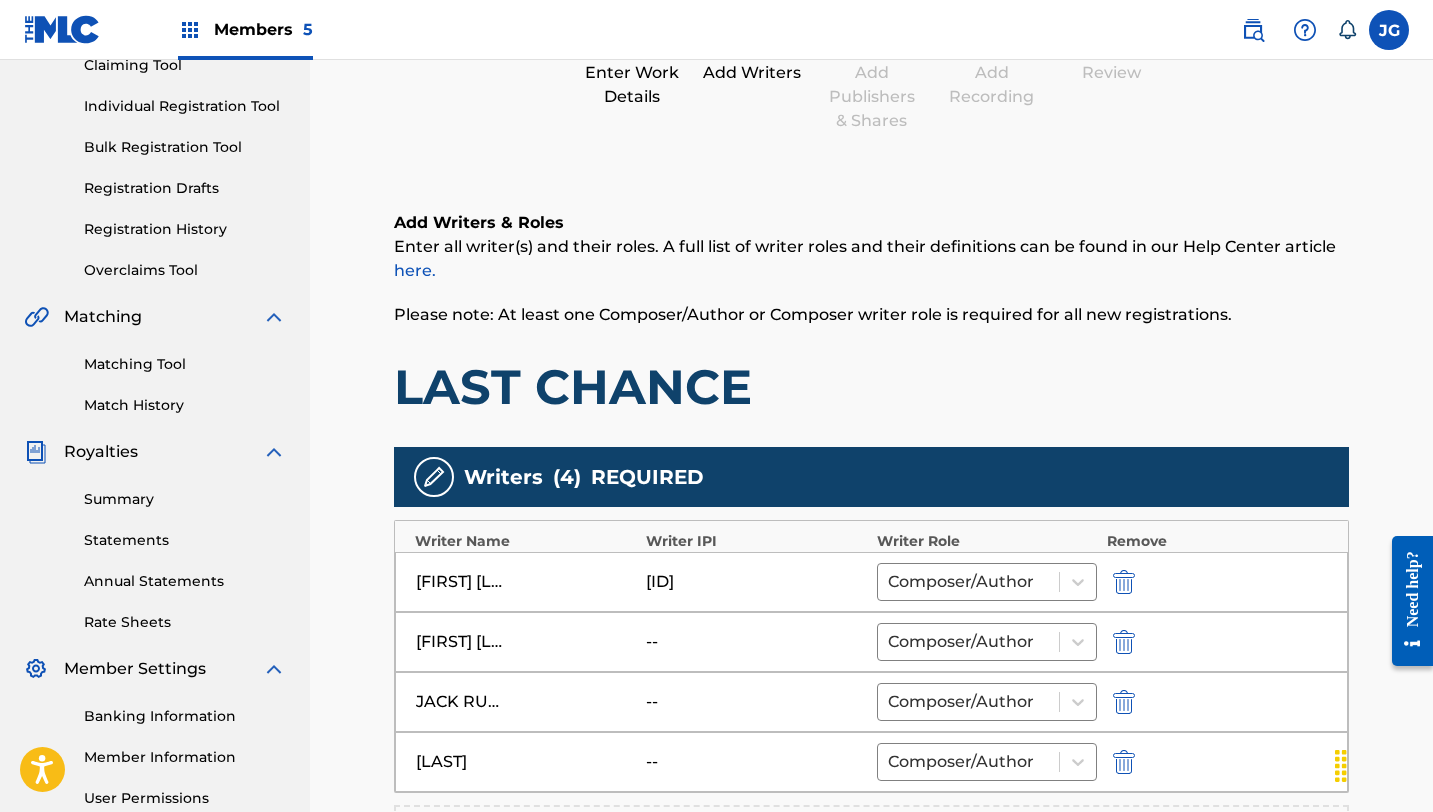 click at bounding box center [1124, 582] 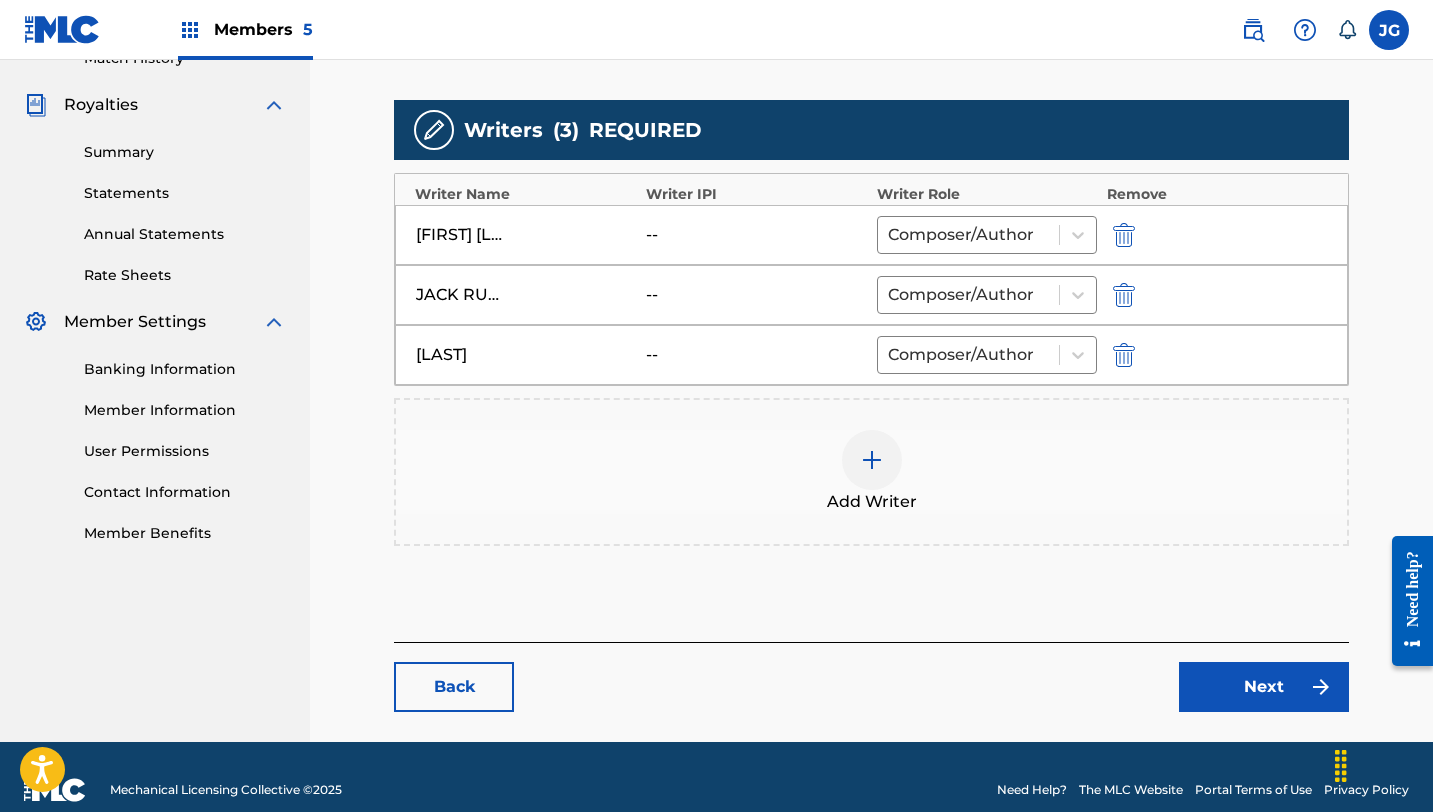 scroll, scrollTop: 602, scrollLeft: 0, axis: vertical 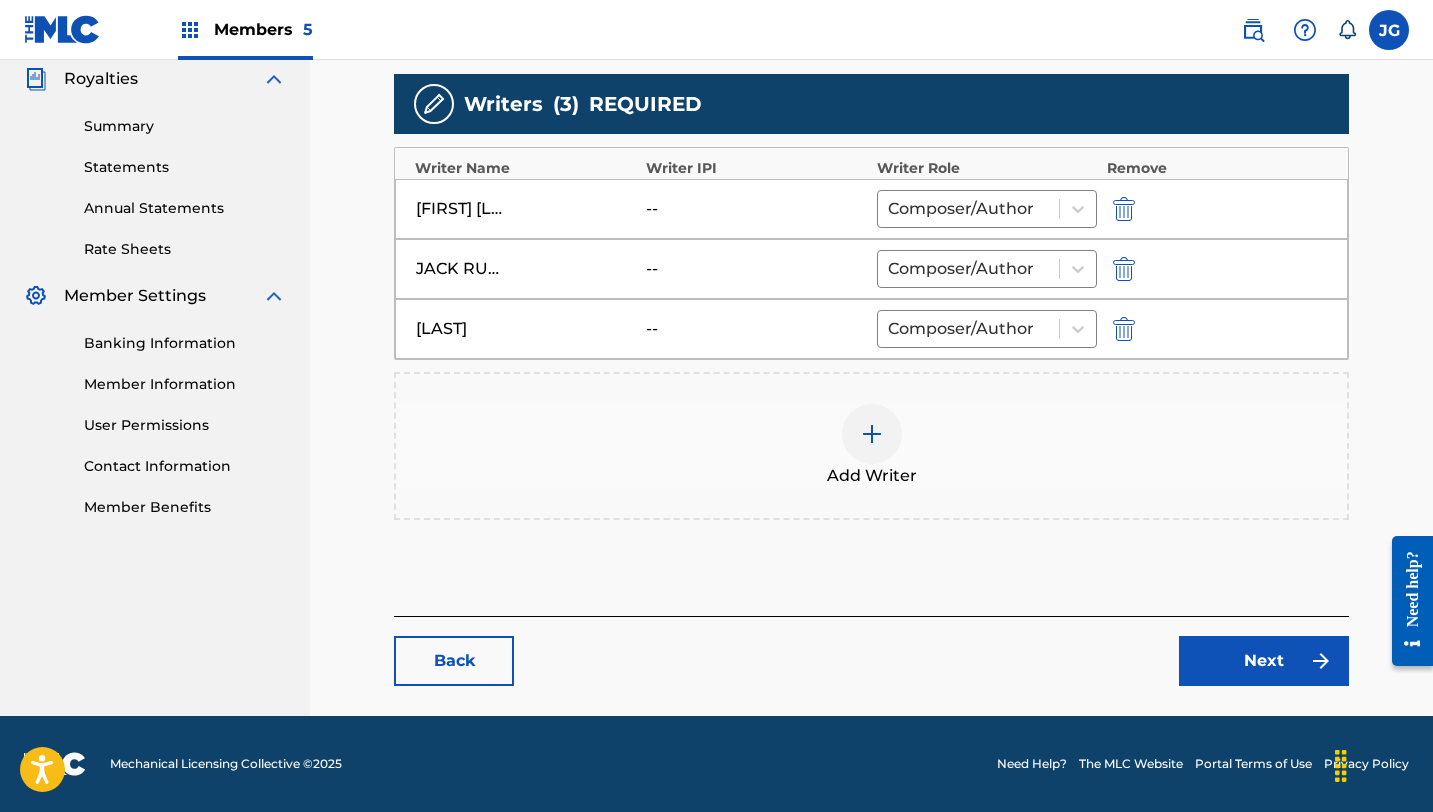 click on "Next" at bounding box center (1264, 661) 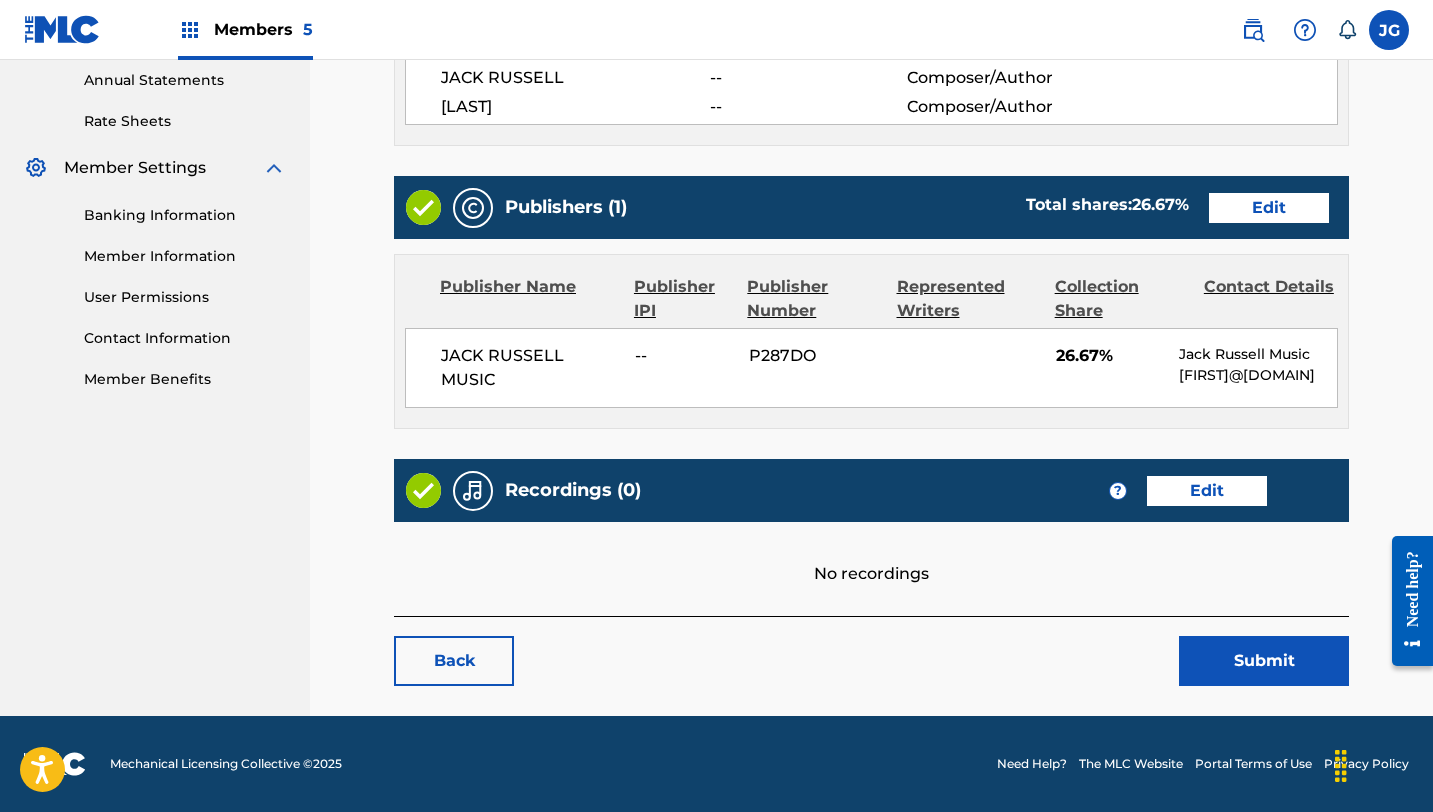 scroll, scrollTop: 743, scrollLeft: 0, axis: vertical 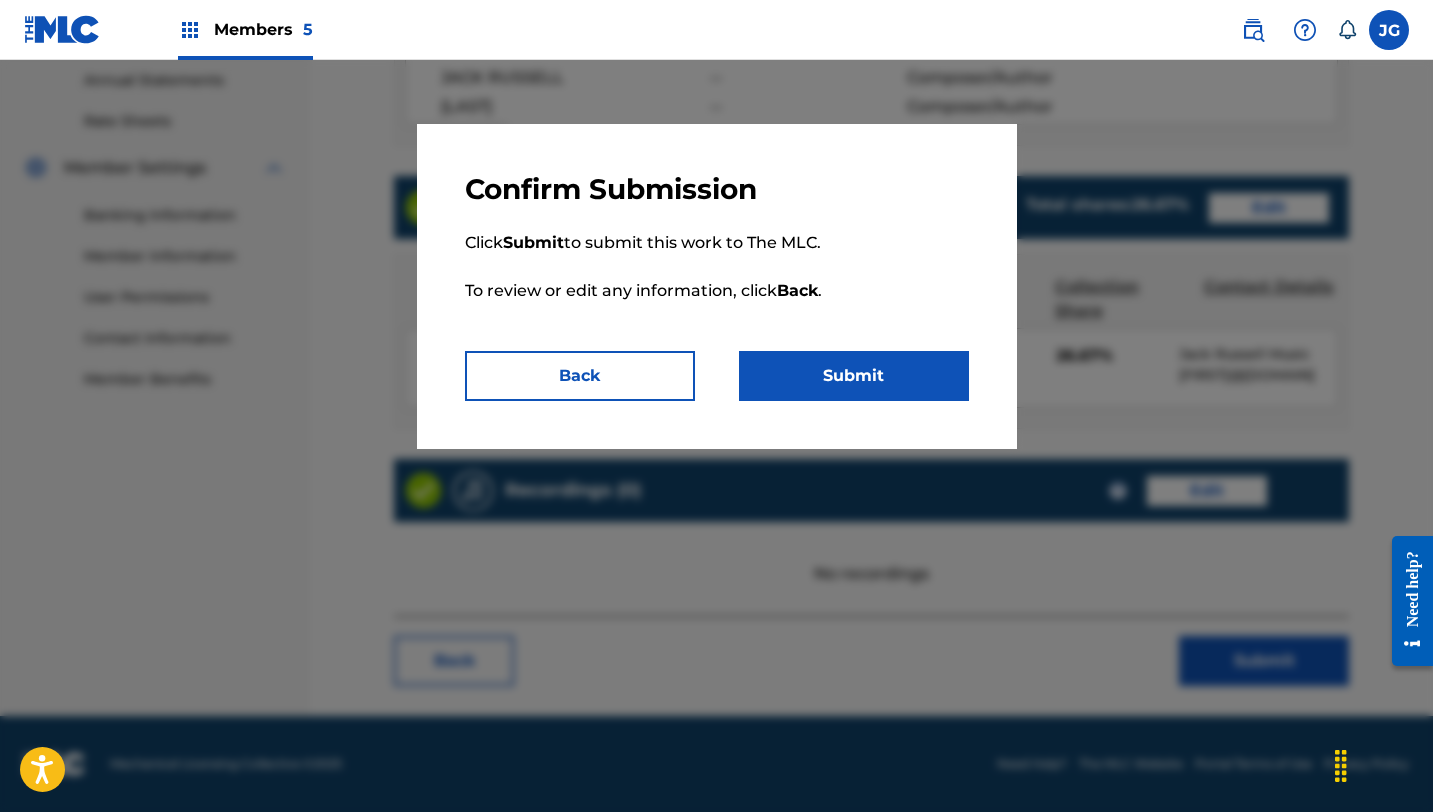 click on "Submit" at bounding box center (854, 376) 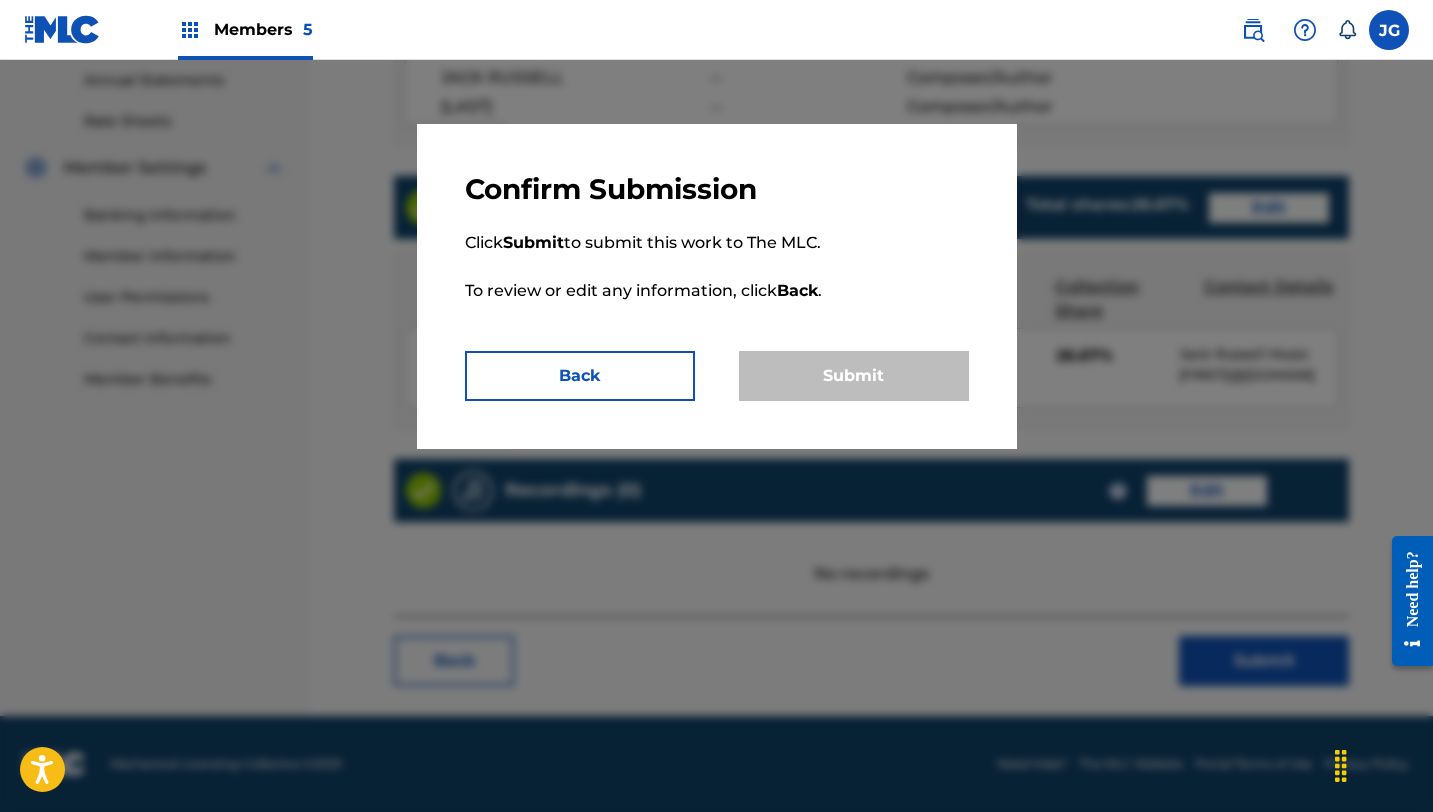 scroll, scrollTop: 0, scrollLeft: 0, axis: both 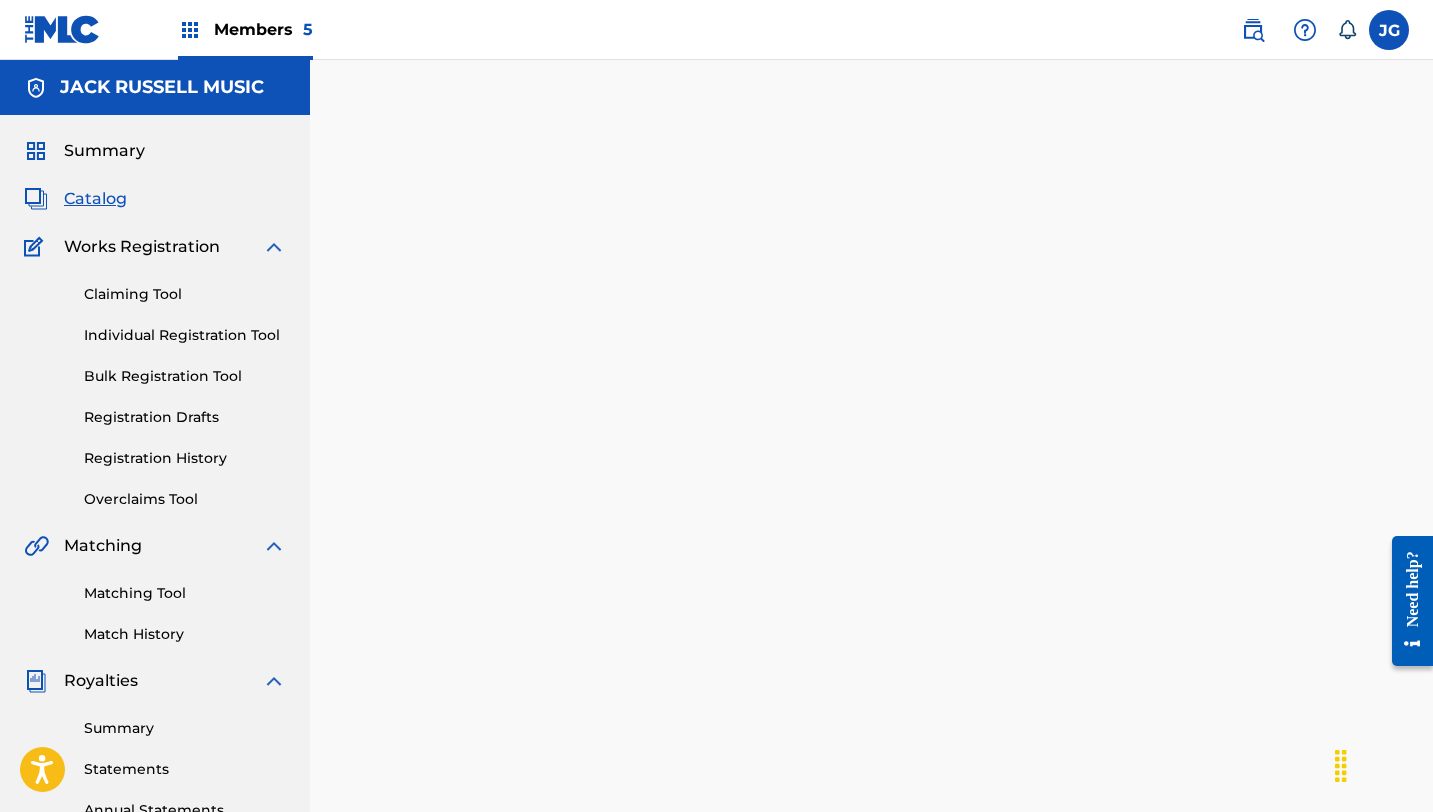 click on "Catalog" at bounding box center (95, 199) 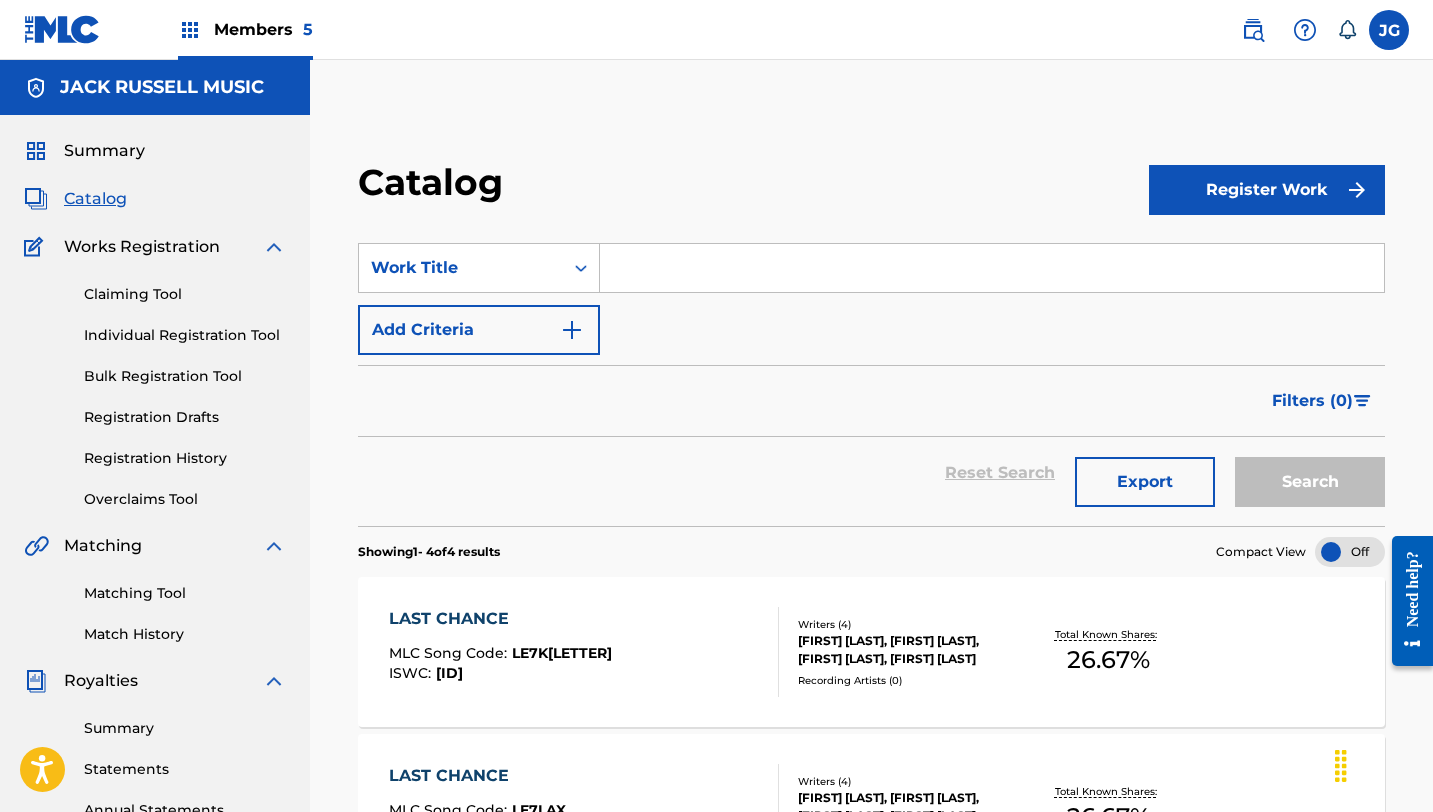 click at bounding box center (992, 268) 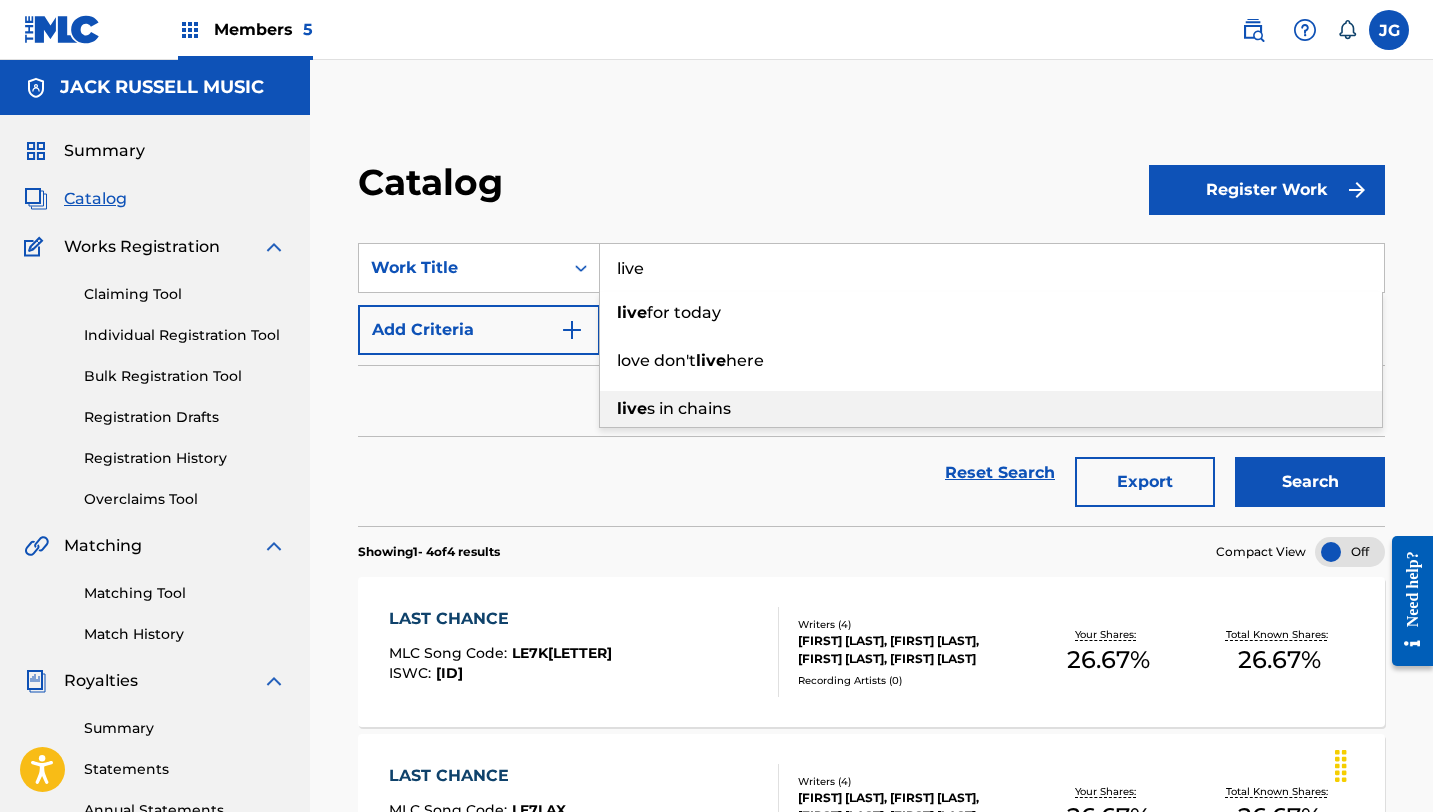 click on "s in chains" at bounding box center (689, 408) 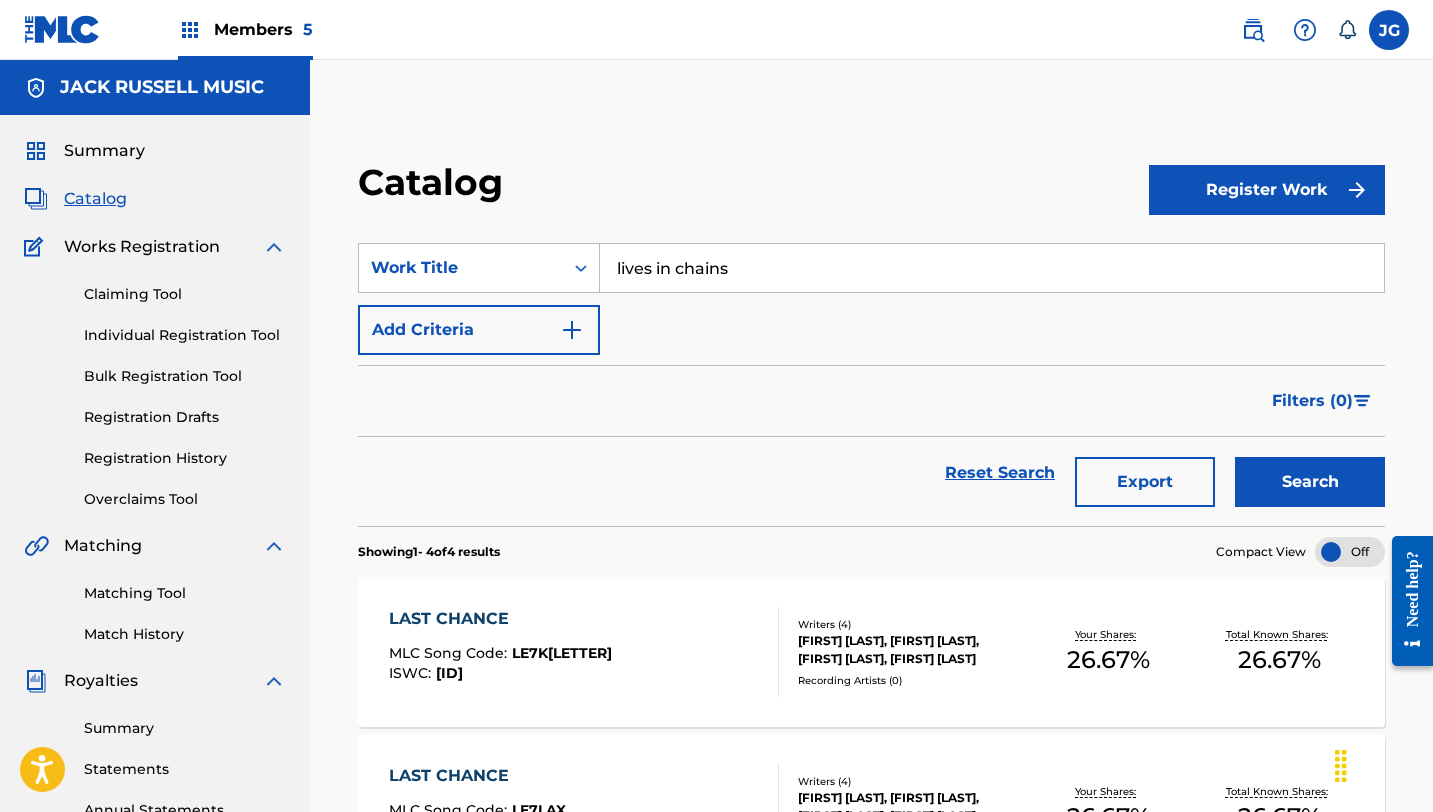 click on "Search" at bounding box center [1310, 482] 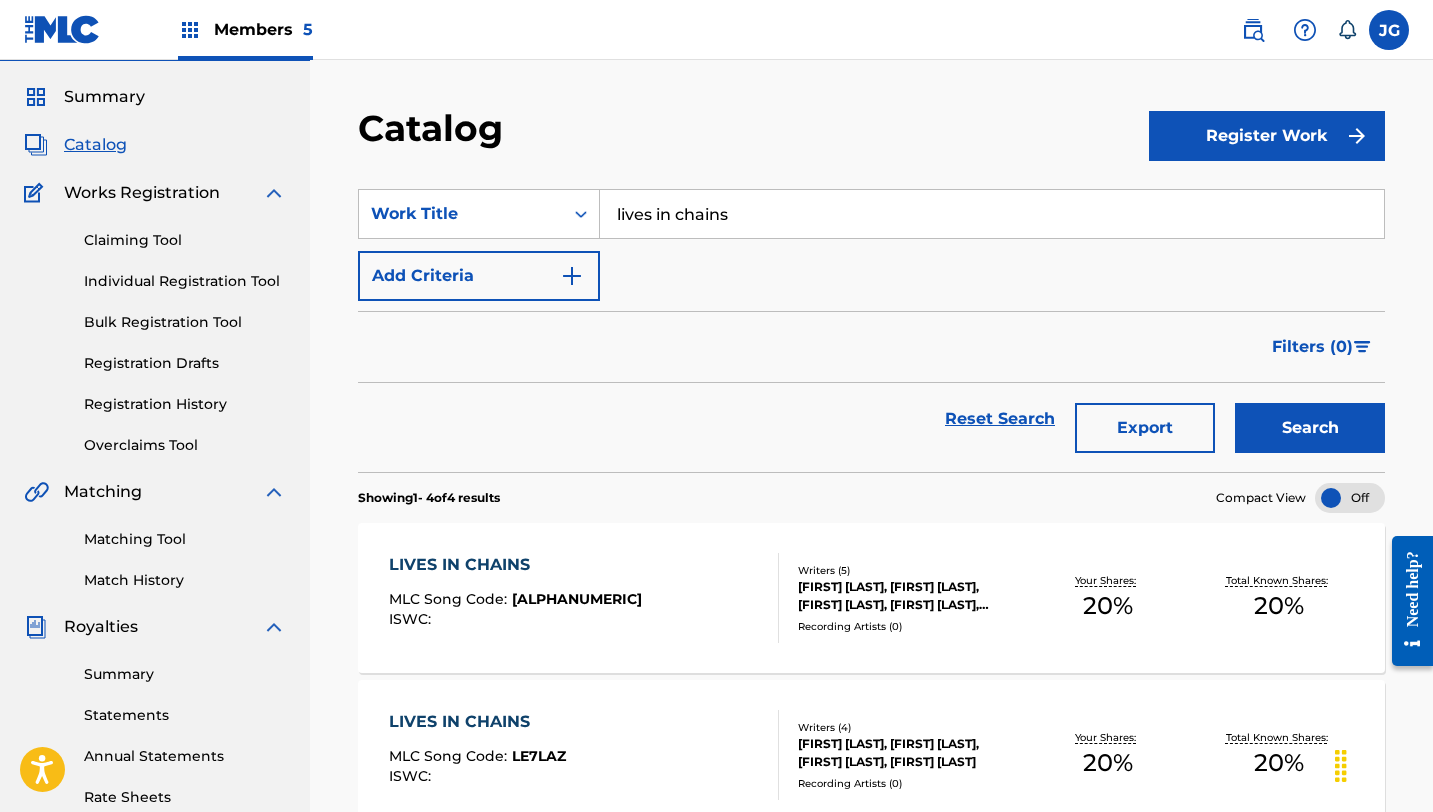 scroll, scrollTop: 109, scrollLeft: 0, axis: vertical 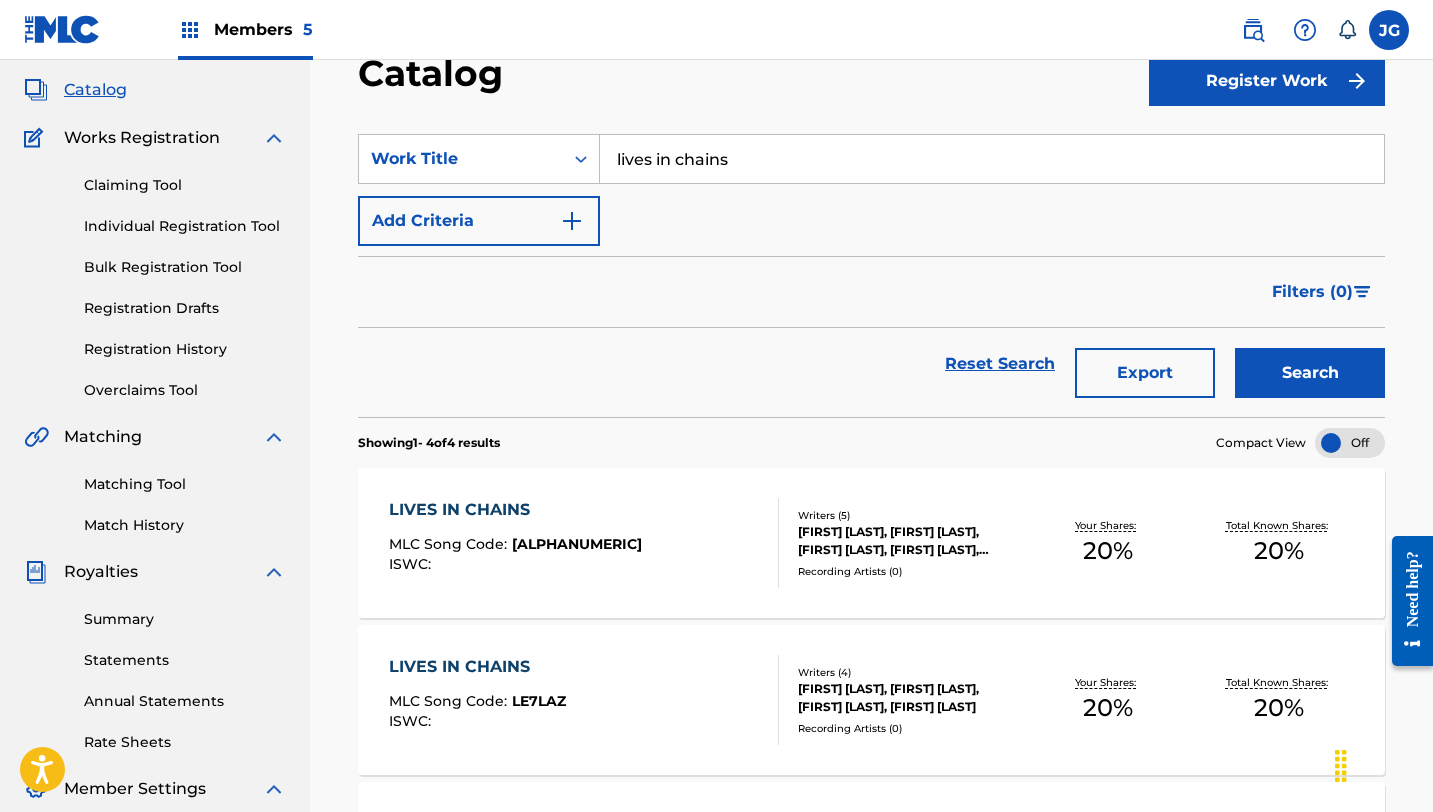 click on "Your Shares: 20 %" at bounding box center (1108, 543) 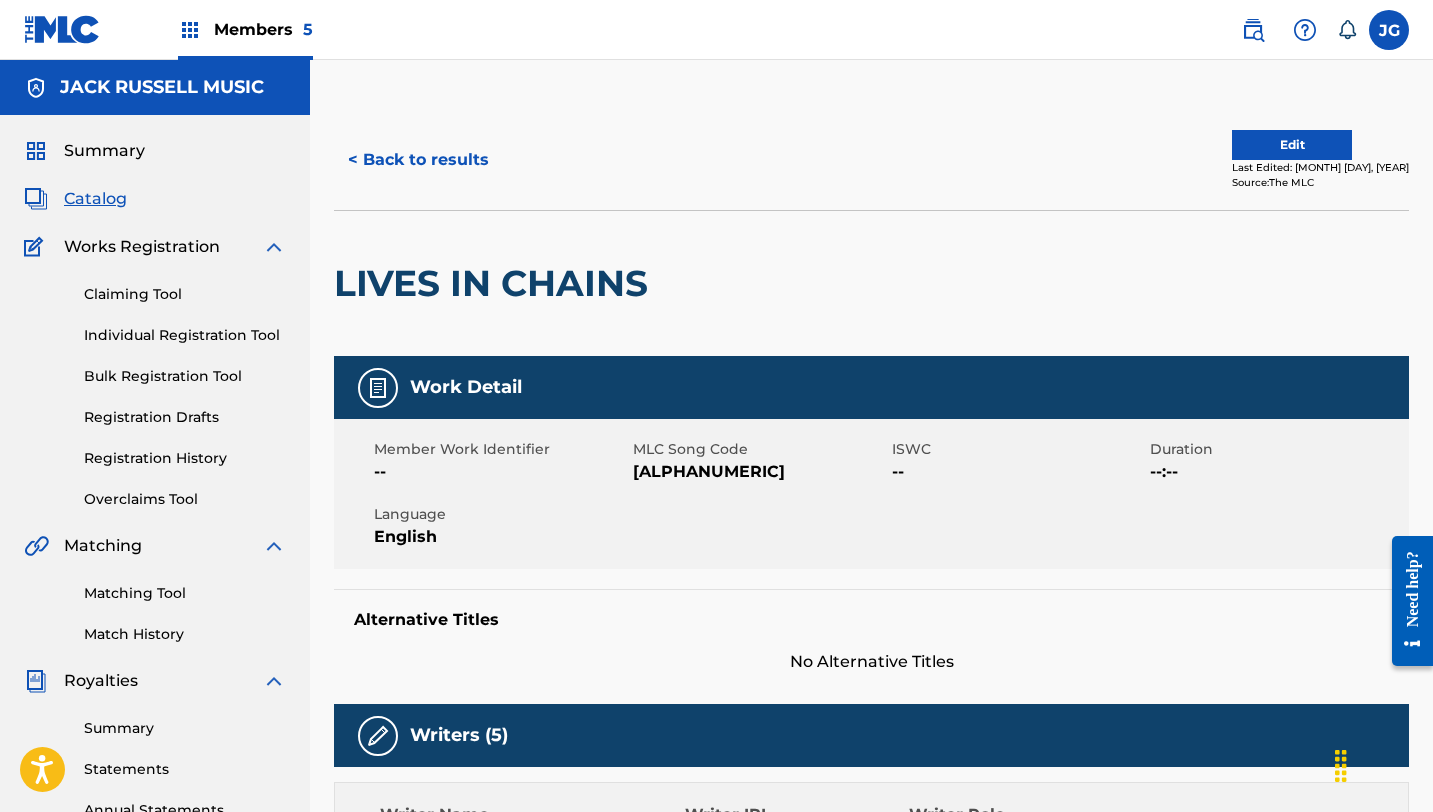 click on "Edit" at bounding box center (1292, 145) 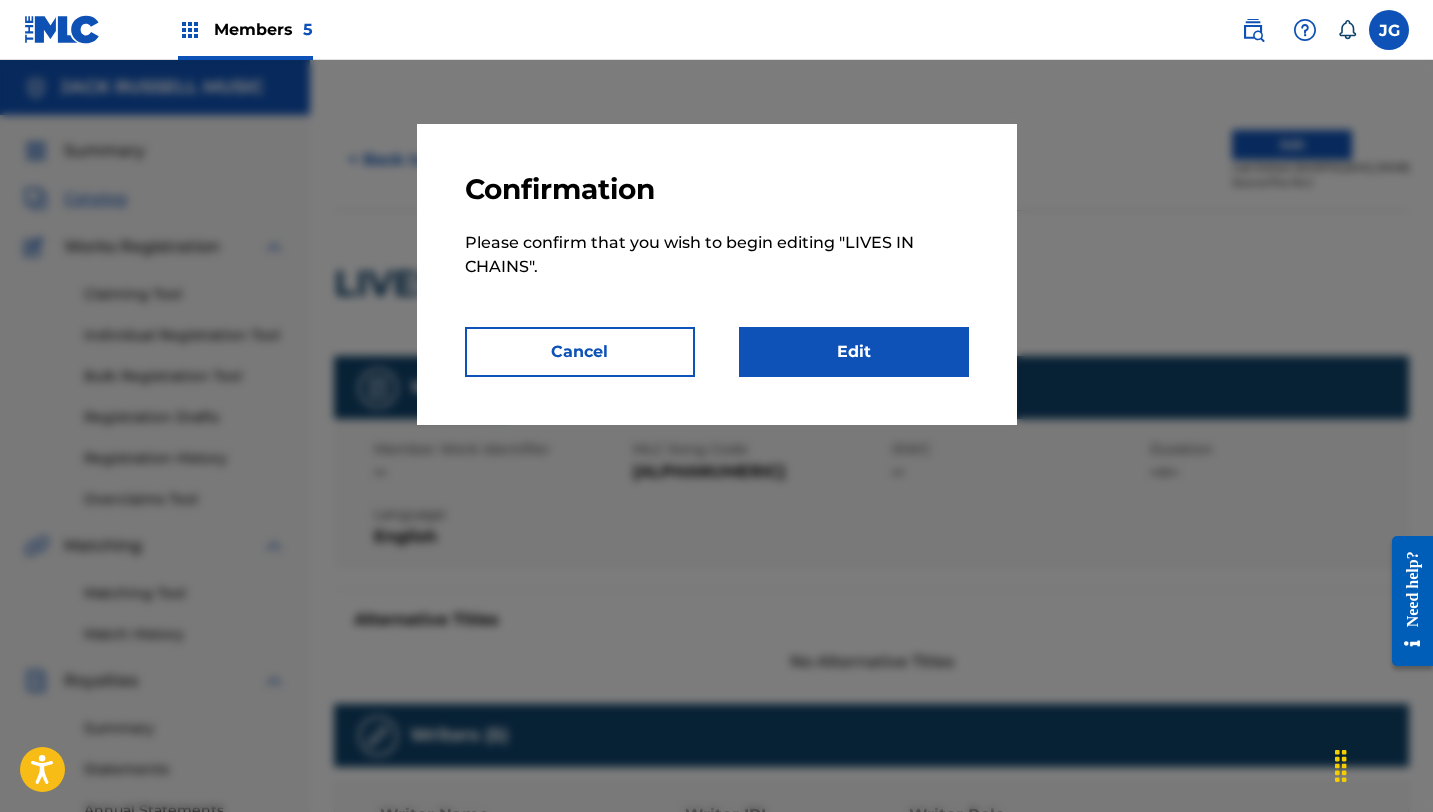 click on "Edit" at bounding box center [854, 352] 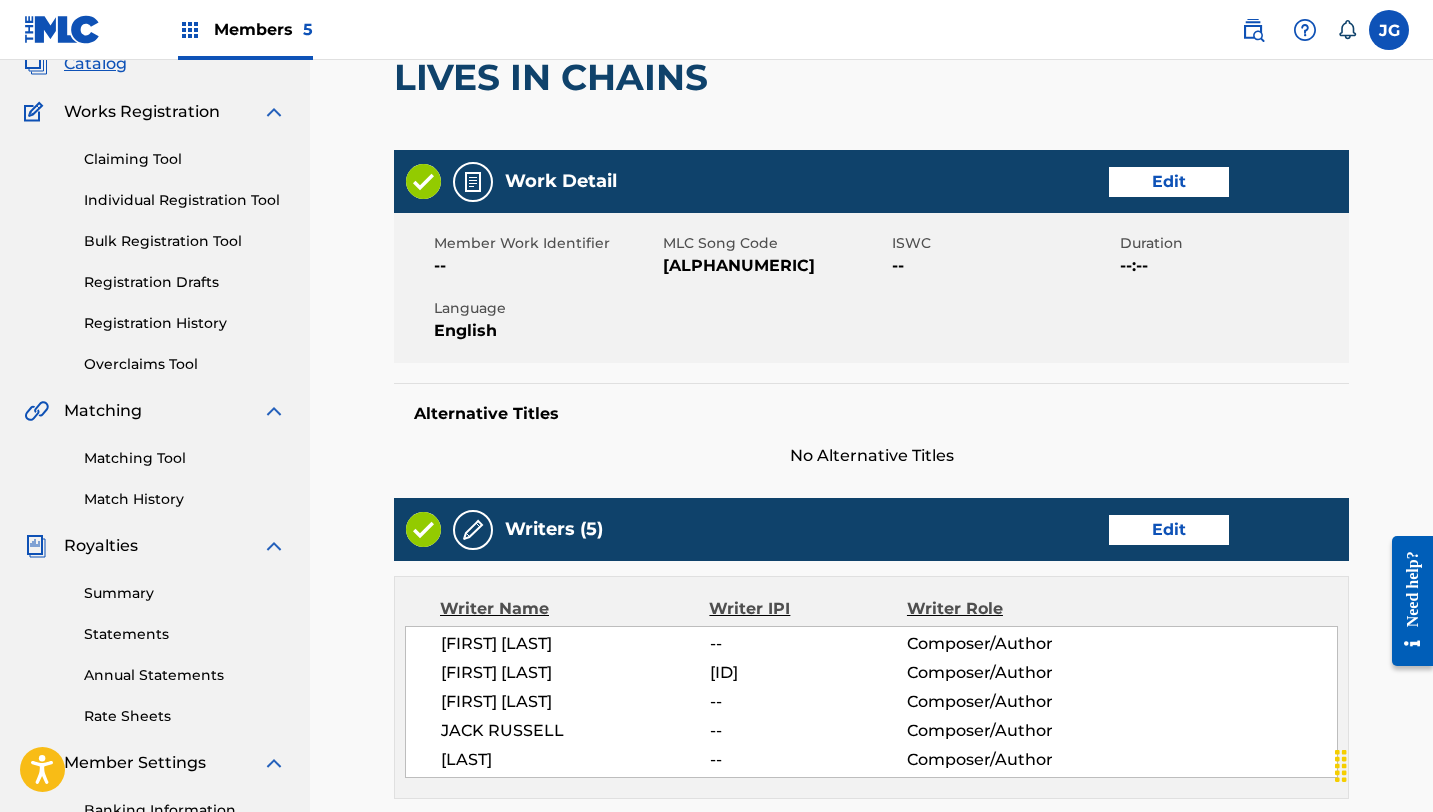 scroll, scrollTop: 177, scrollLeft: 0, axis: vertical 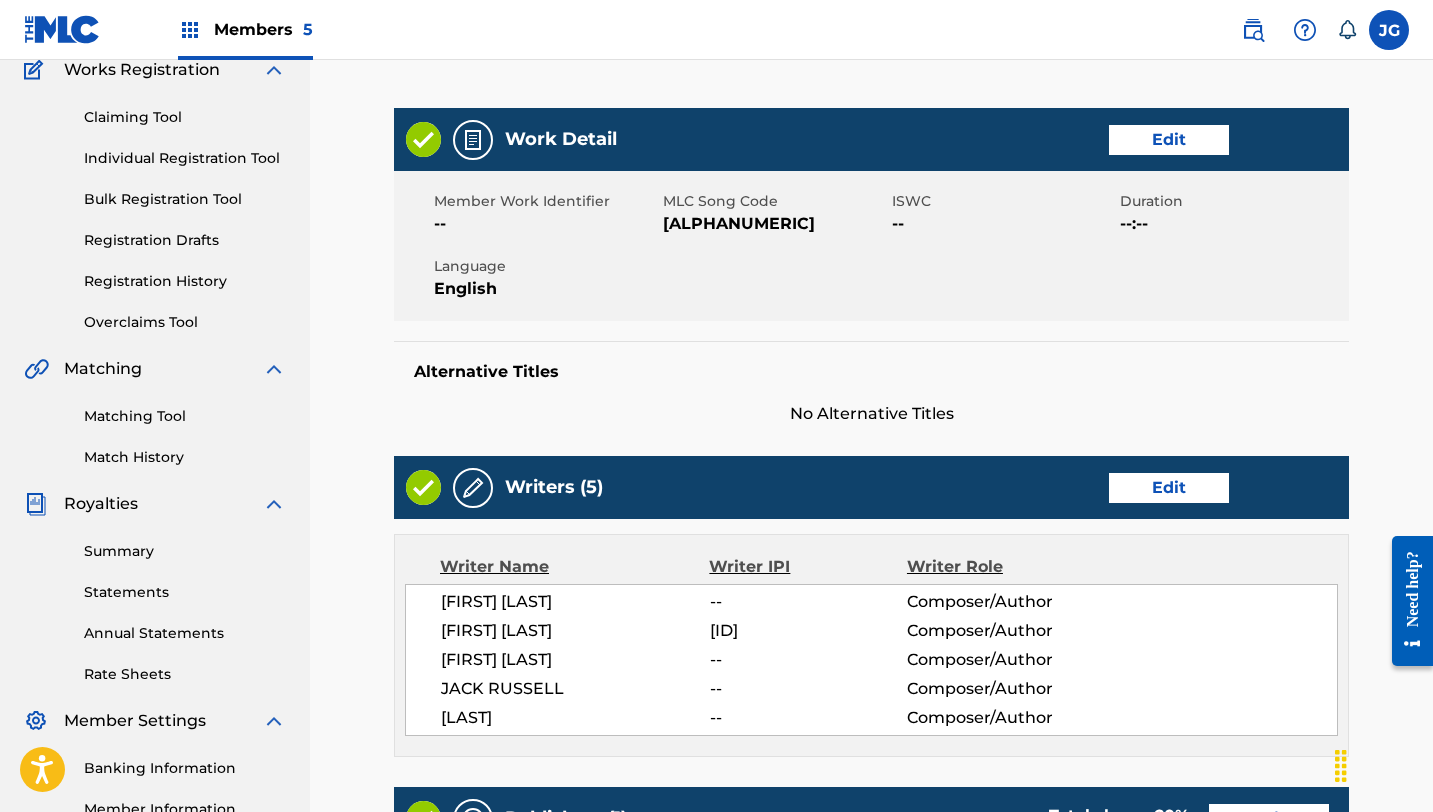 click on "Edit" at bounding box center (1169, 488) 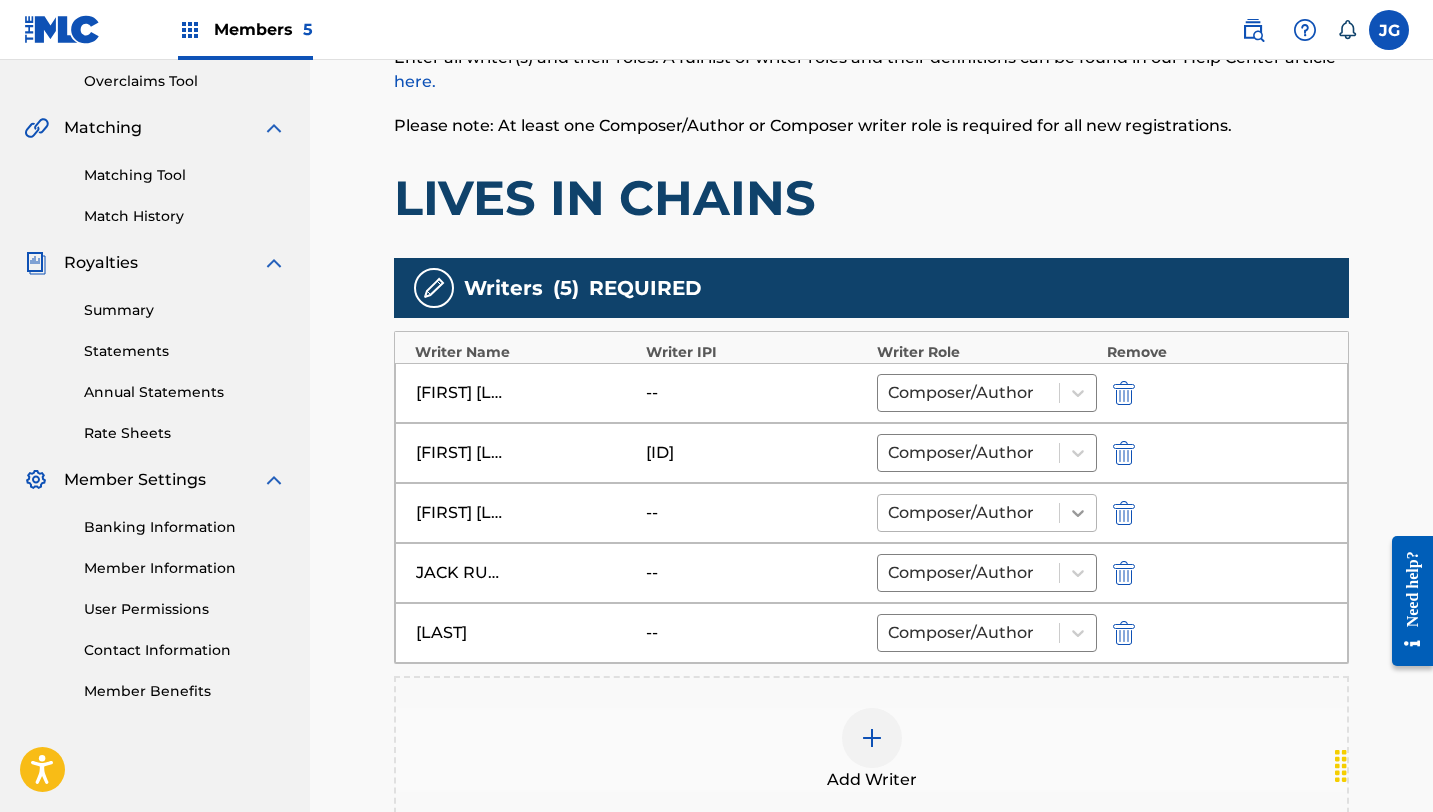 scroll, scrollTop: 422, scrollLeft: 0, axis: vertical 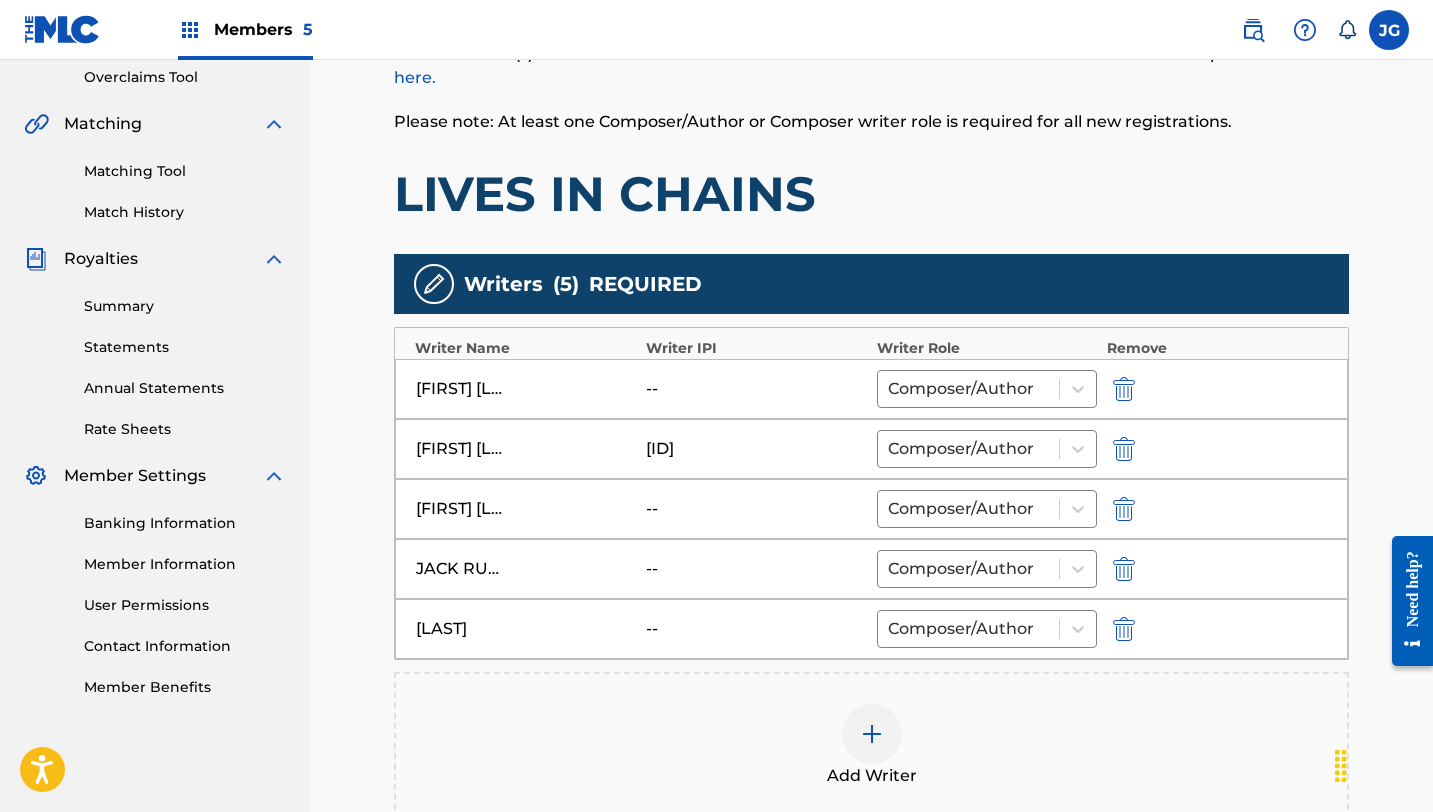 click at bounding box center (1124, 449) 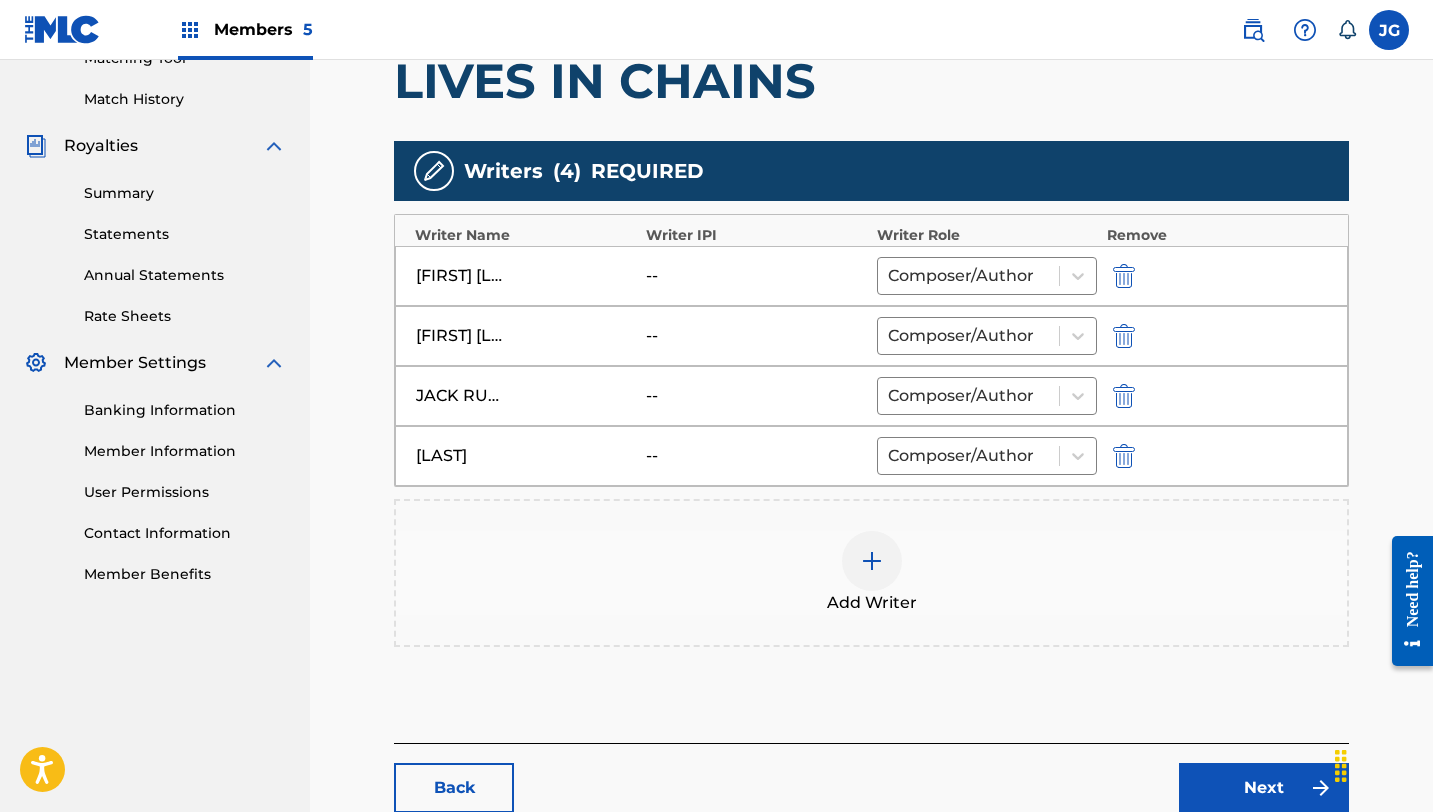 scroll, scrollTop: 662, scrollLeft: 0, axis: vertical 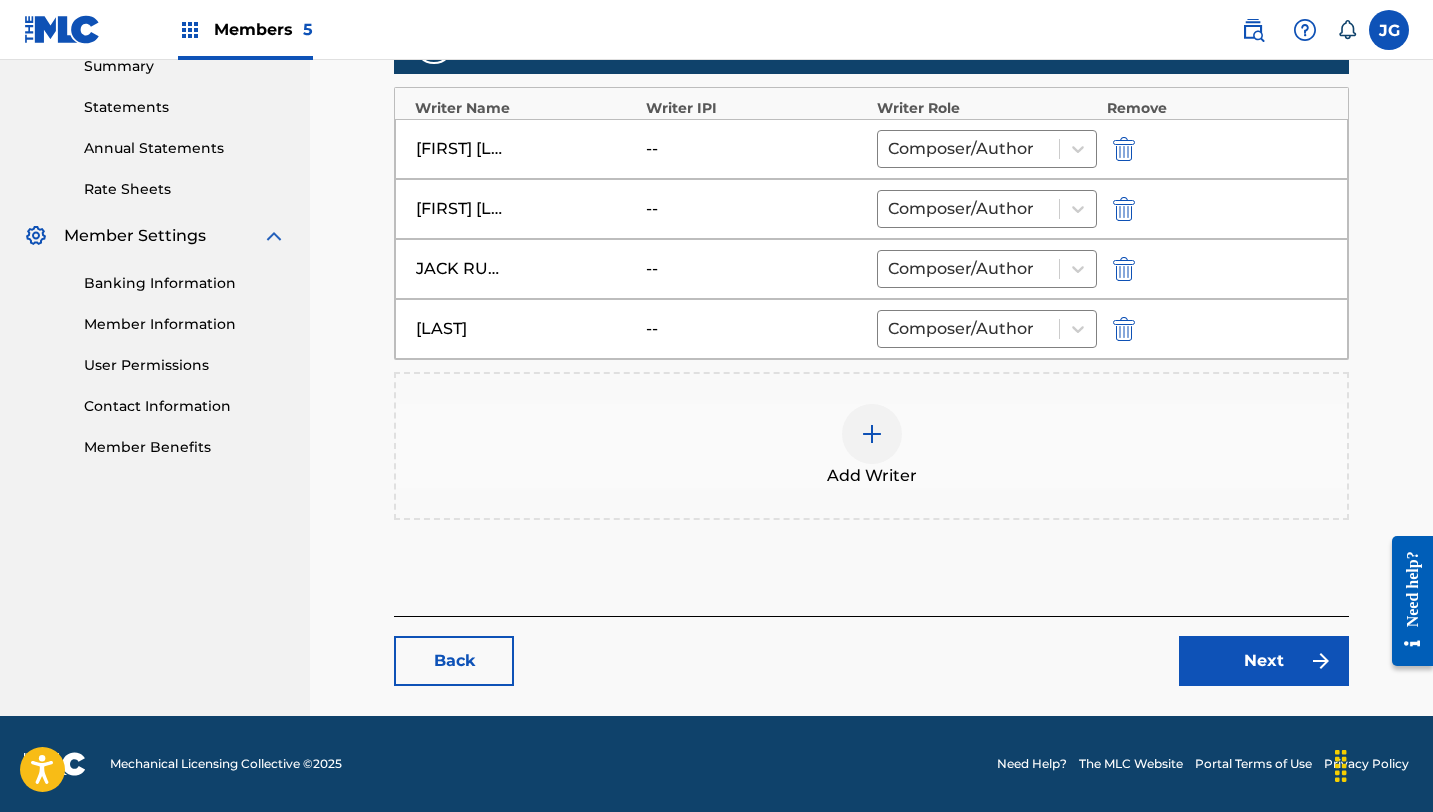 click on "Next" at bounding box center [1264, 661] 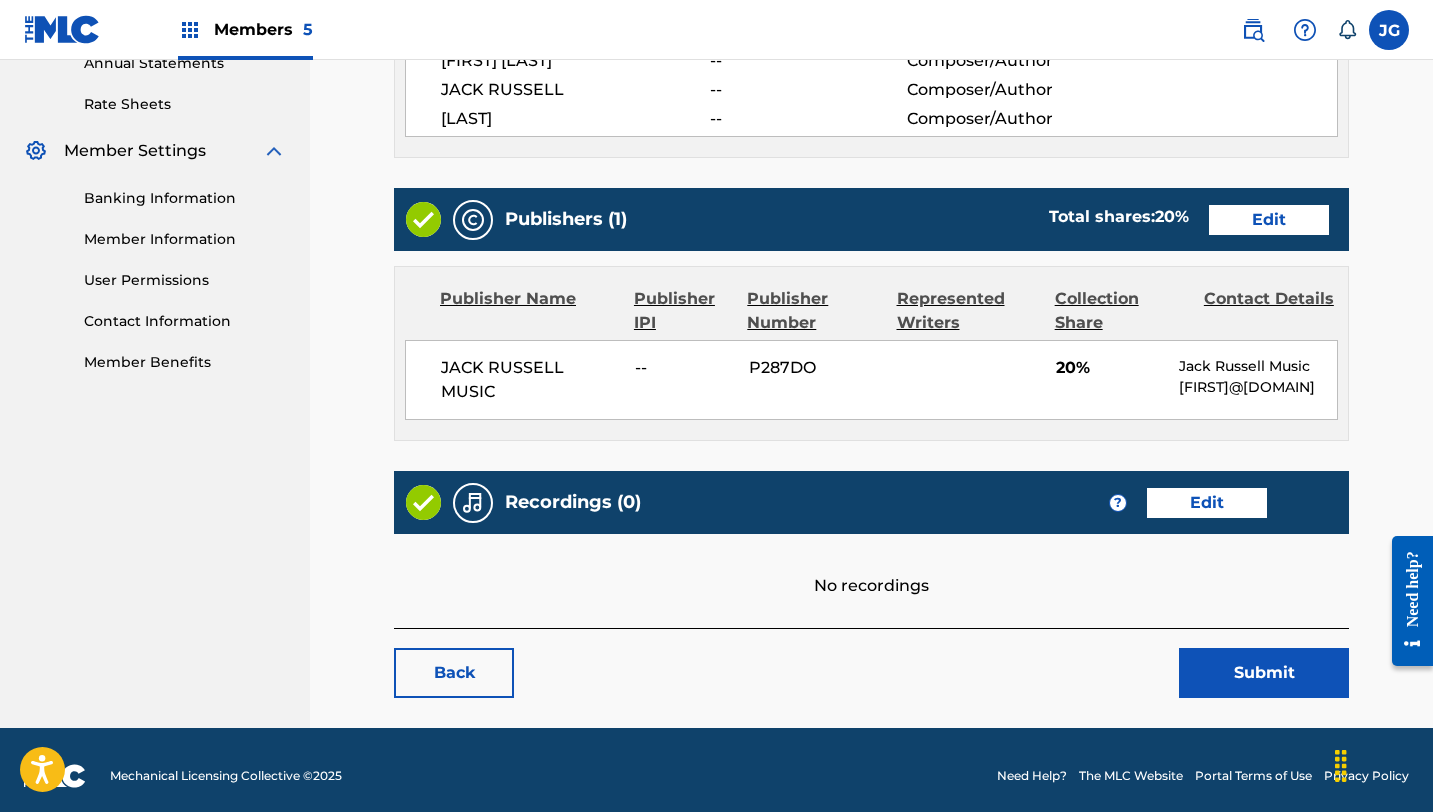 scroll, scrollTop: 772, scrollLeft: 0, axis: vertical 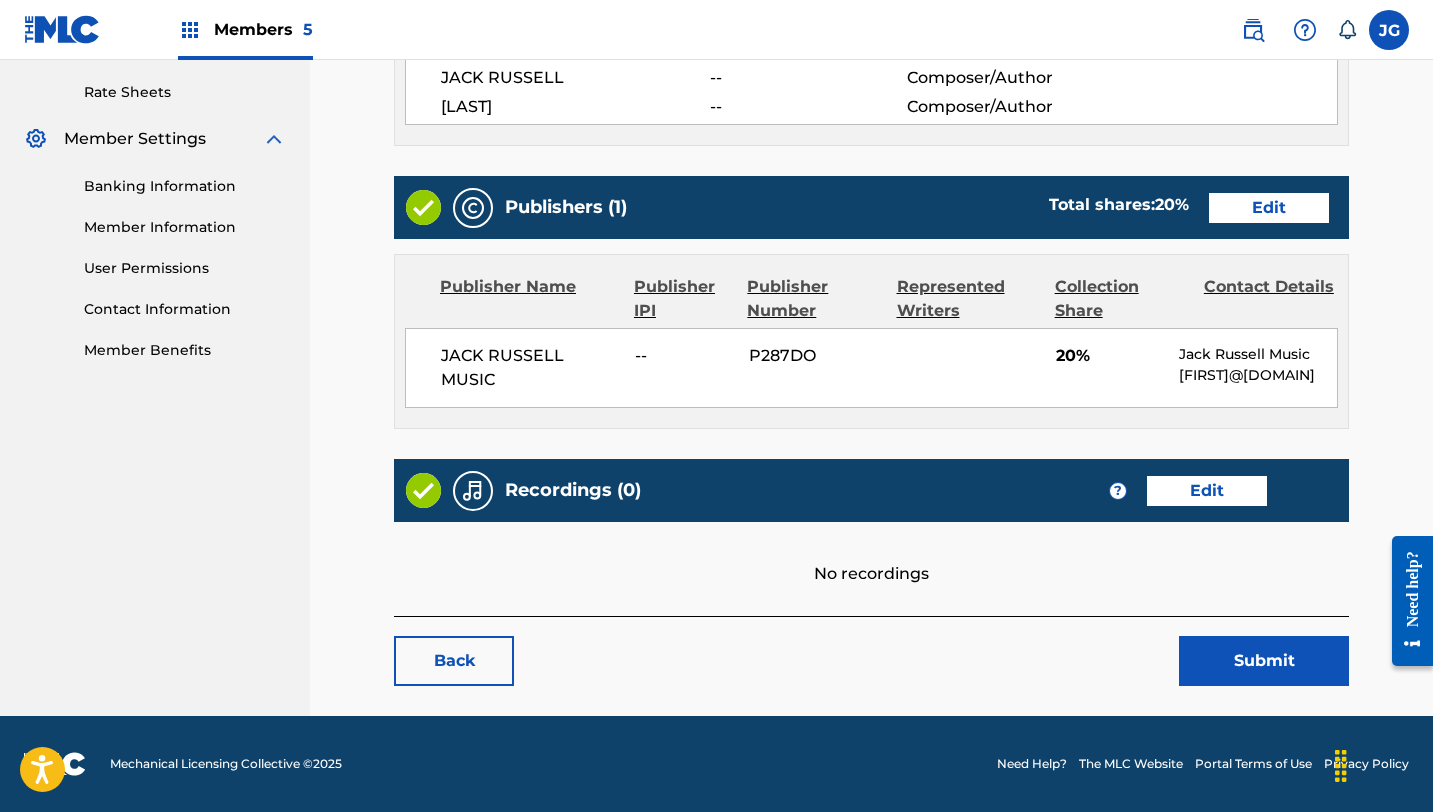 click on "Submit" at bounding box center [1264, 661] 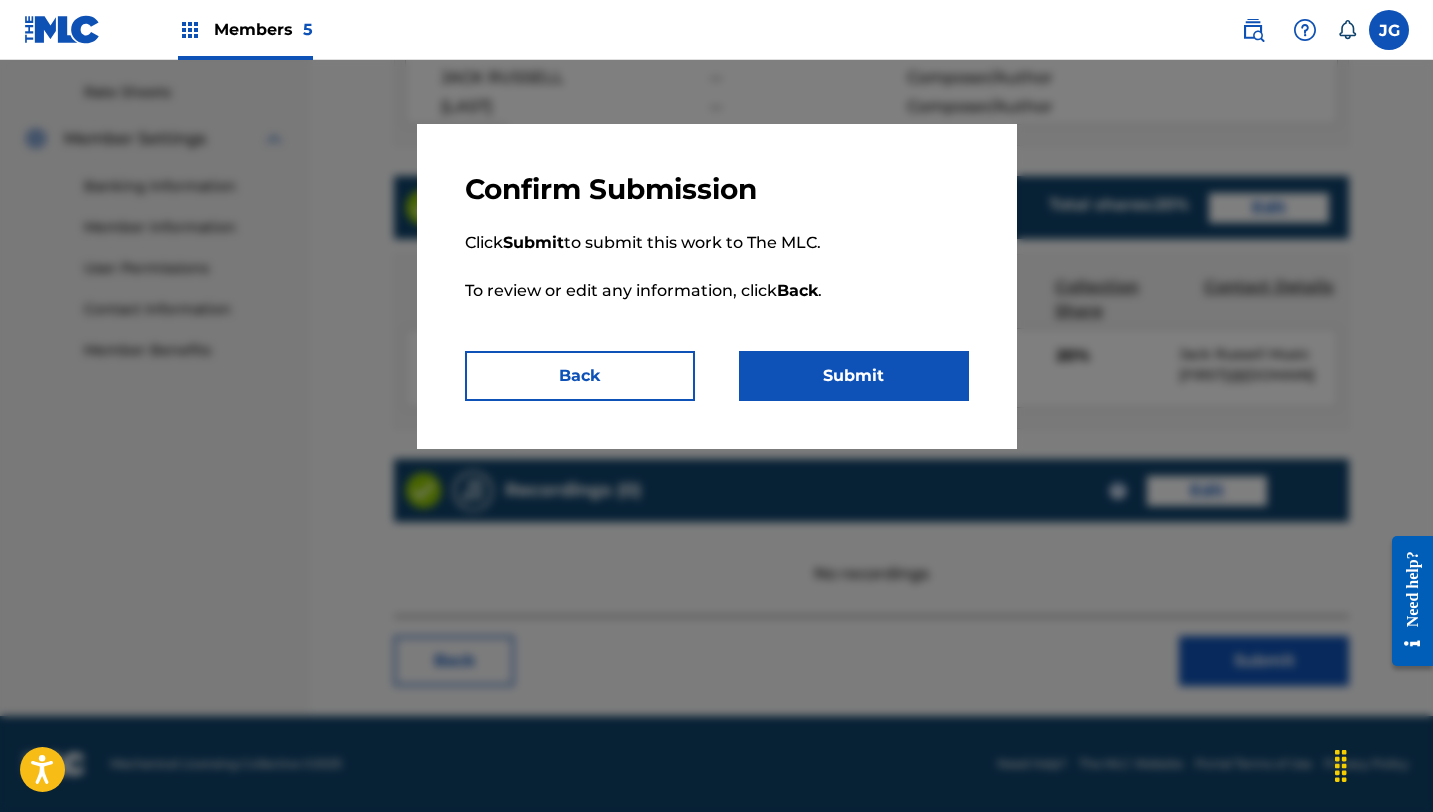 click on "Submit" at bounding box center (854, 376) 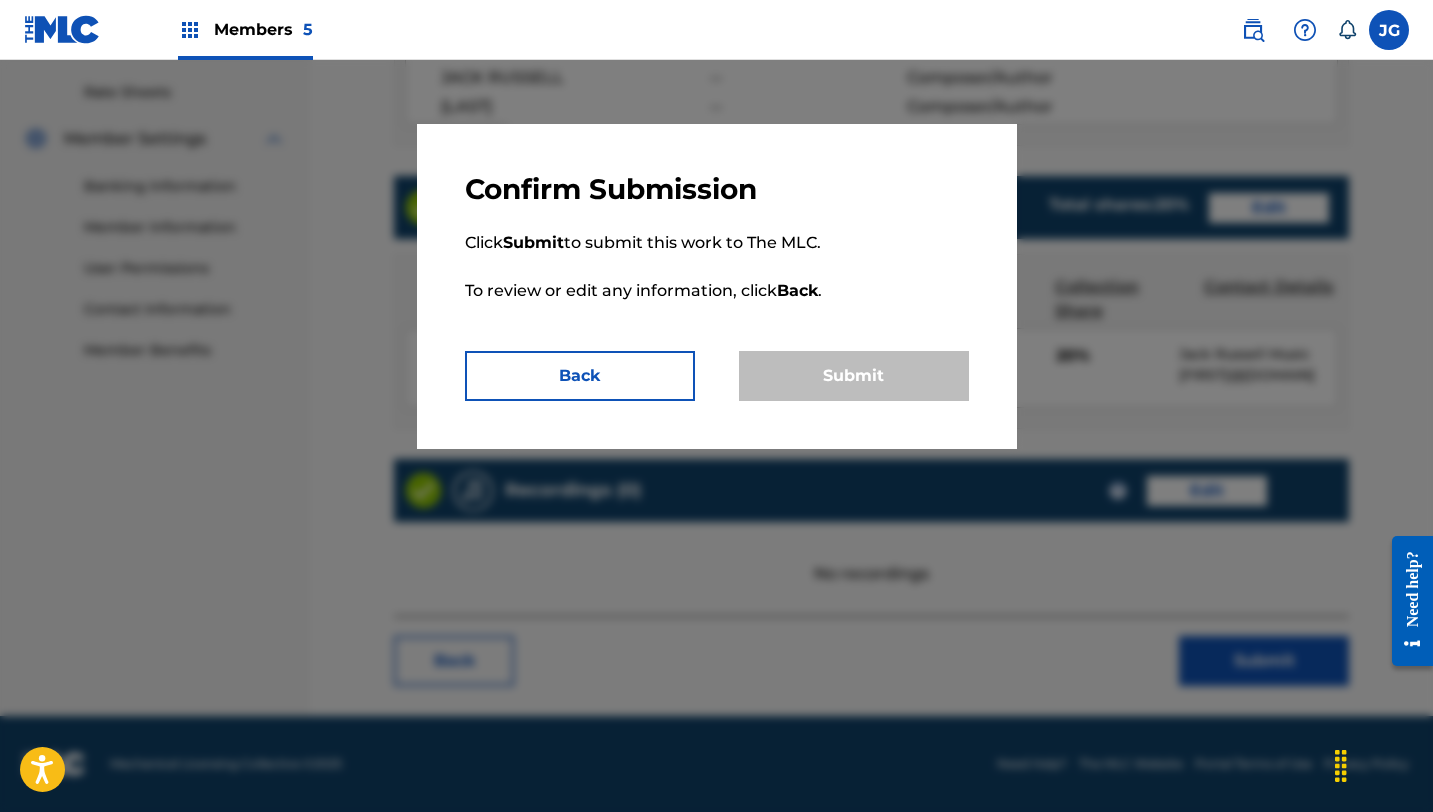 scroll, scrollTop: 0, scrollLeft: 0, axis: both 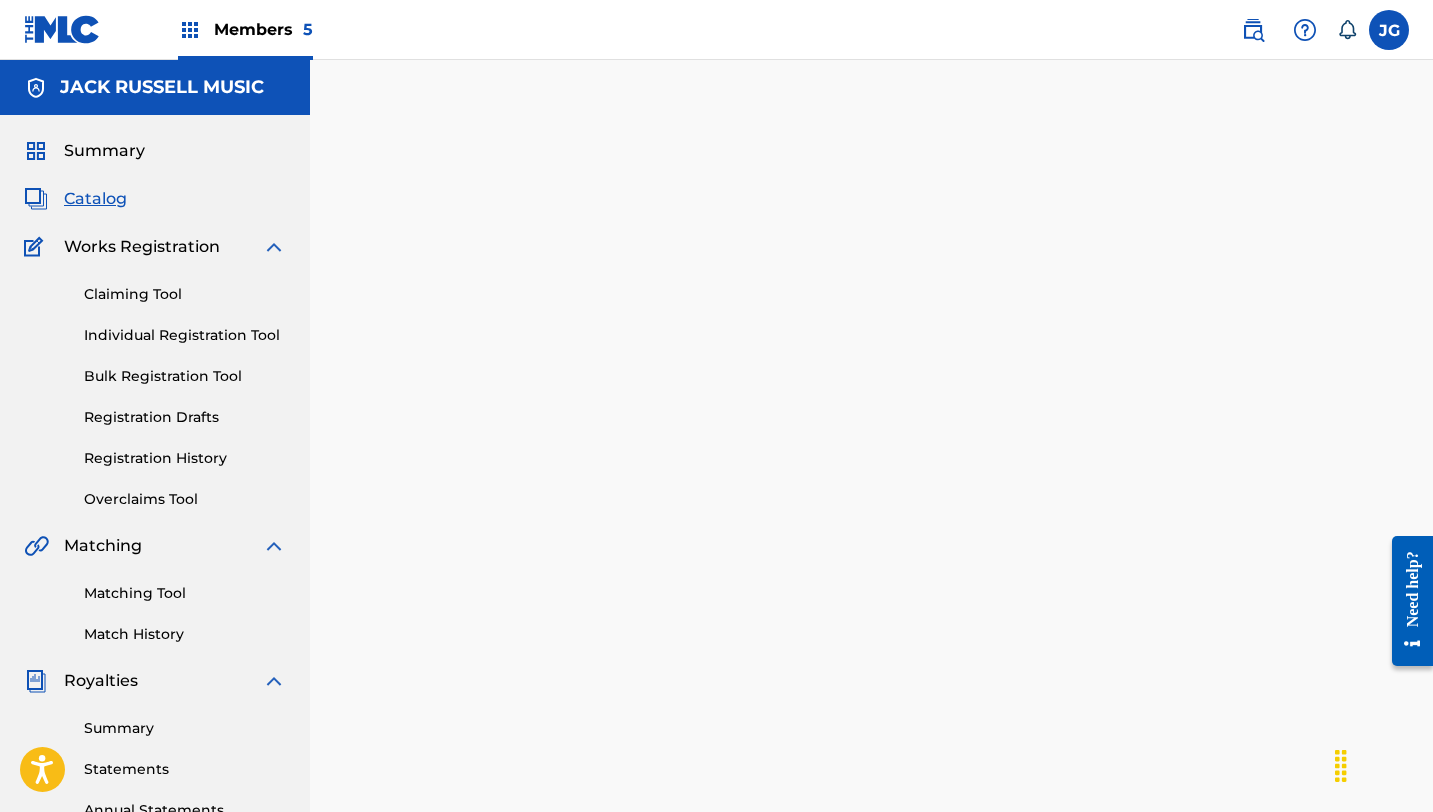 click on "Catalog" at bounding box center [95, 199] 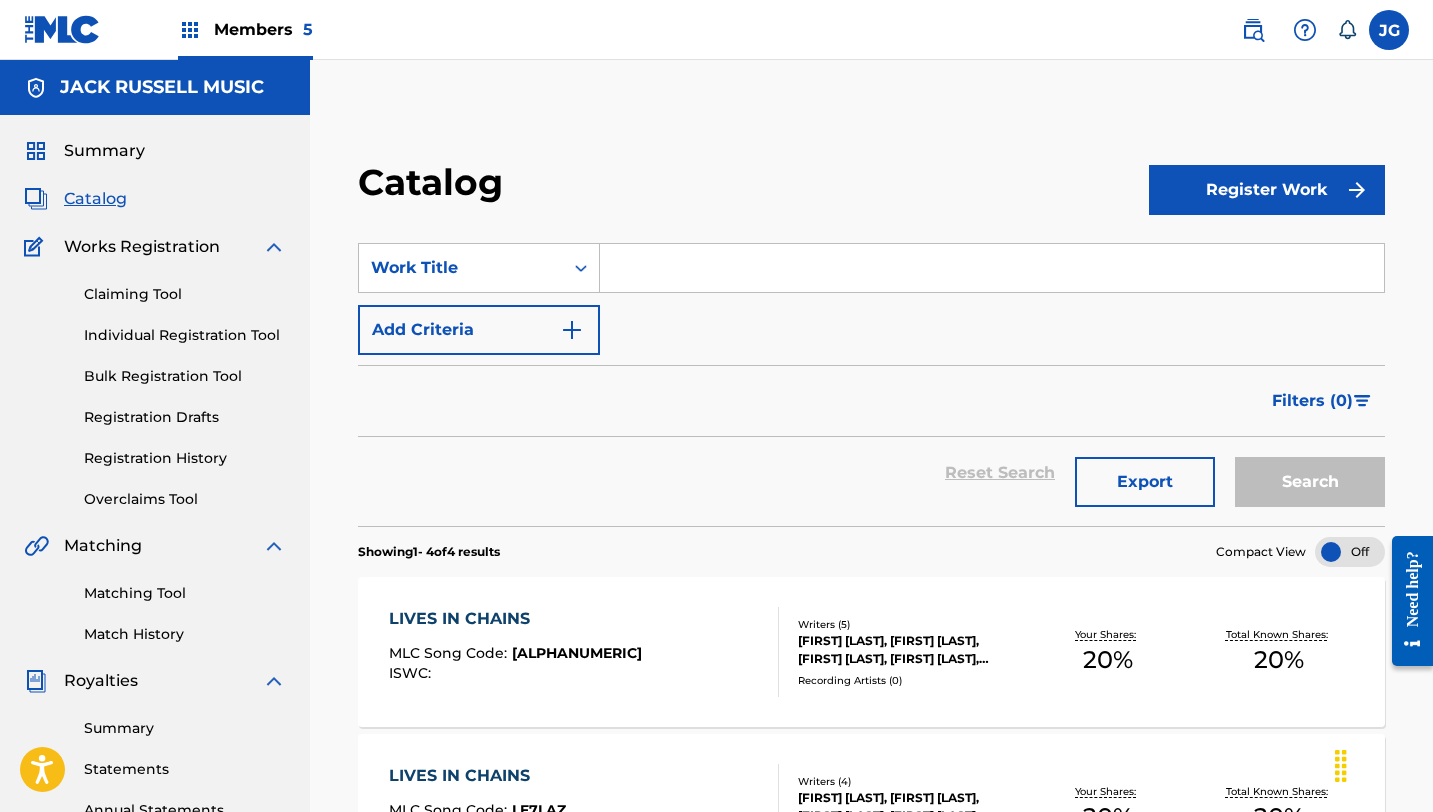 click at bounding box center [992, 268] 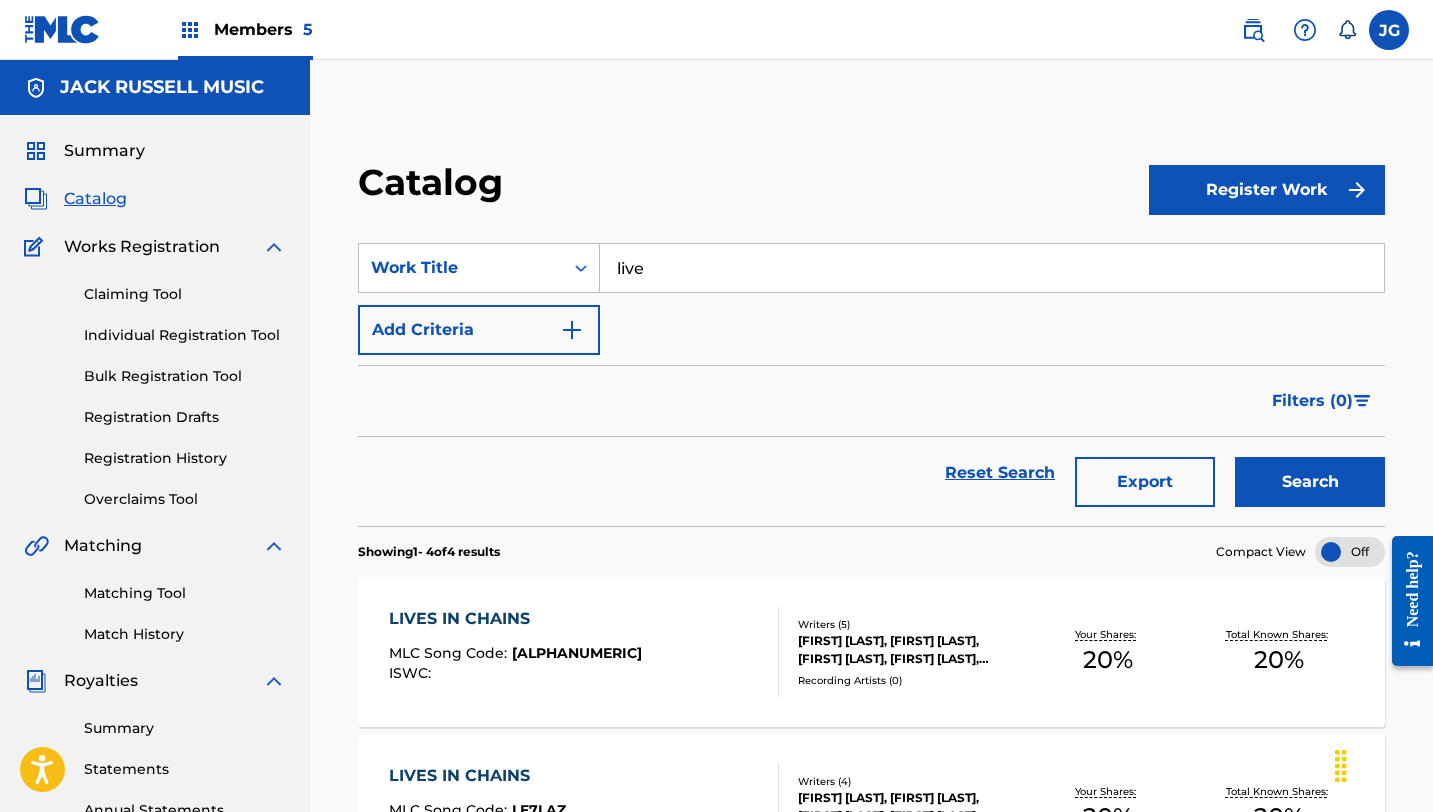 click on "Catalog" at bounding box center [95, 199] 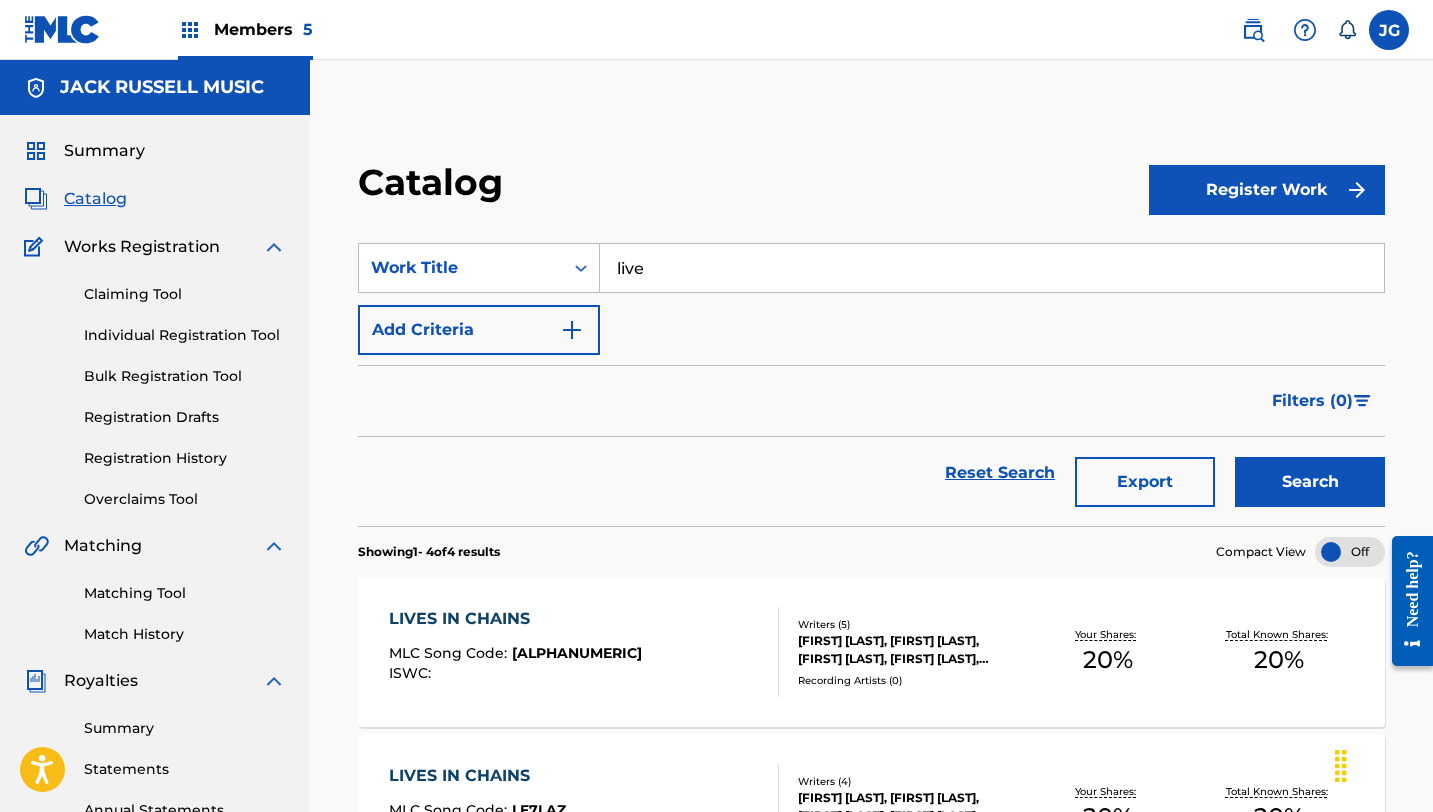 click on "Catalog" at bounding box center (95, 199) 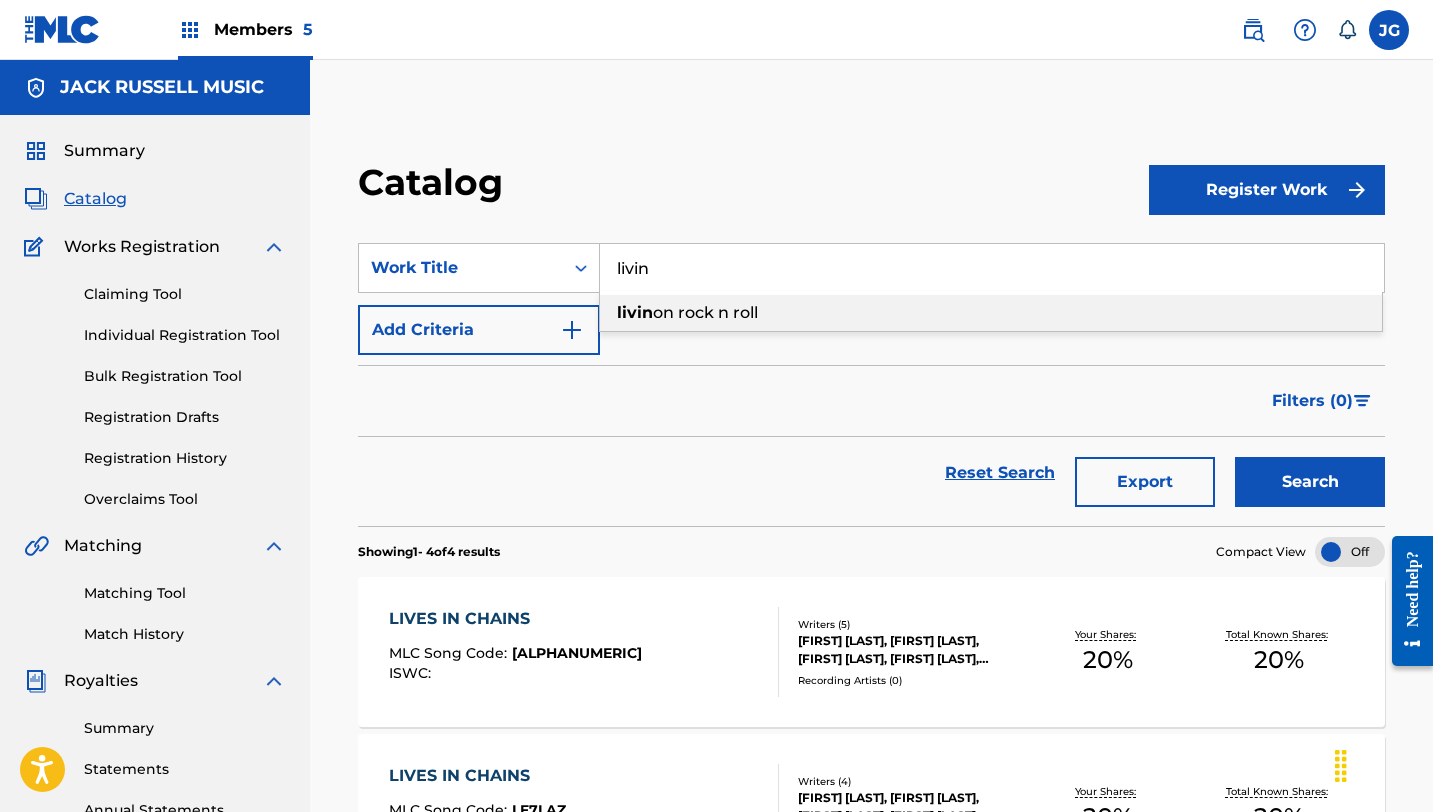 click on "on rock n roll" at bounding box center (705, 312) 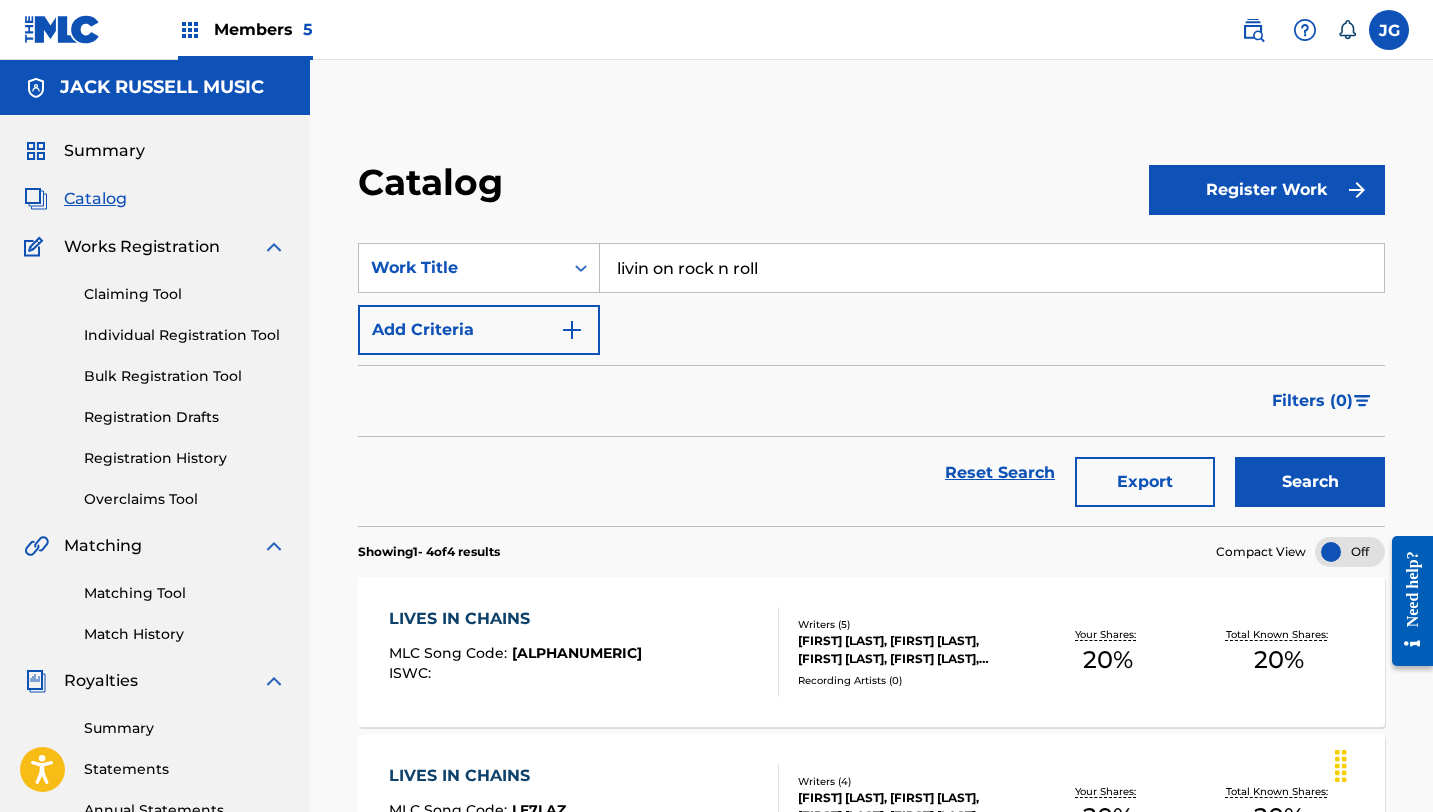 click on "Search" at bounding box center (1310, 482) 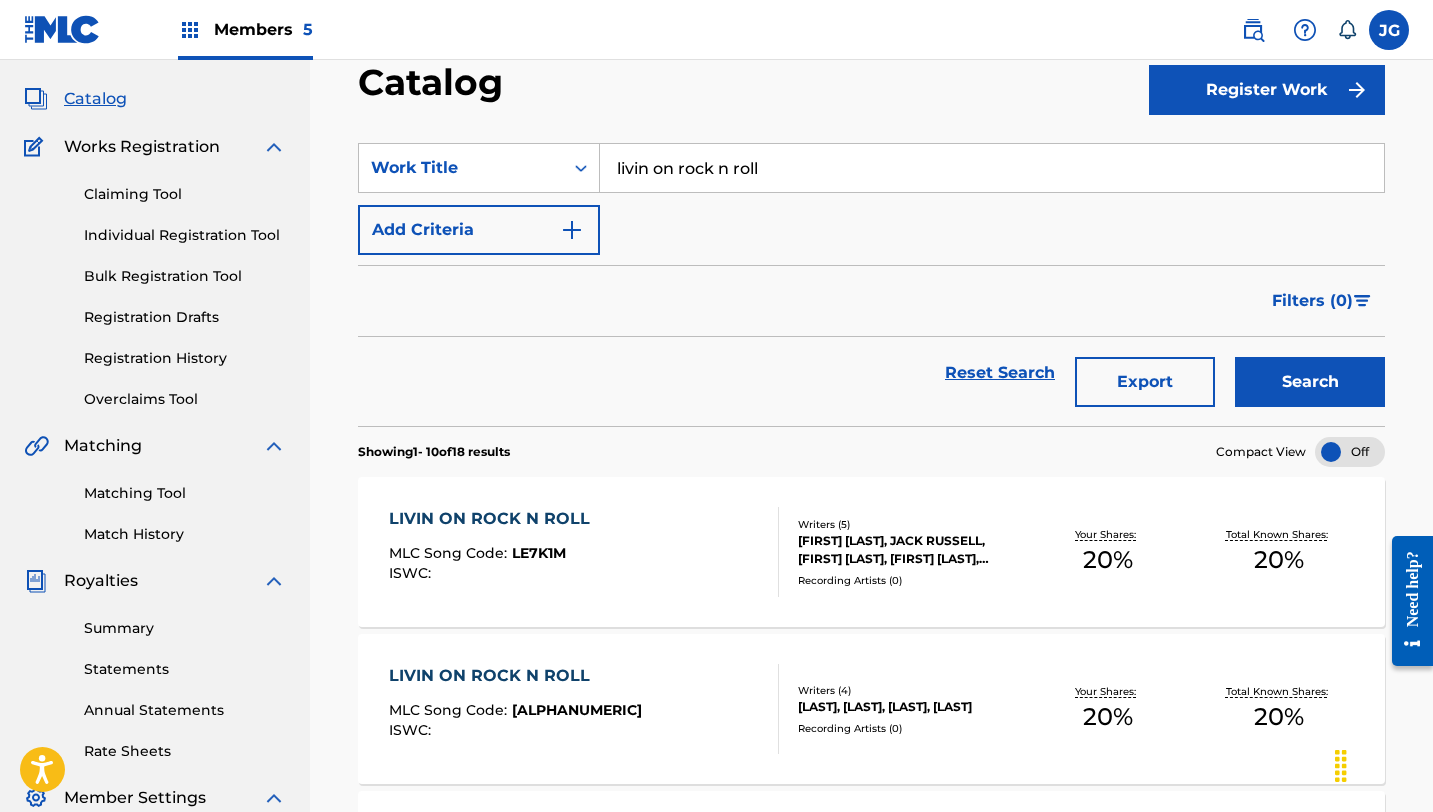 scroll, scrollTop: 117, scrollLeft: 0, axis: vertical 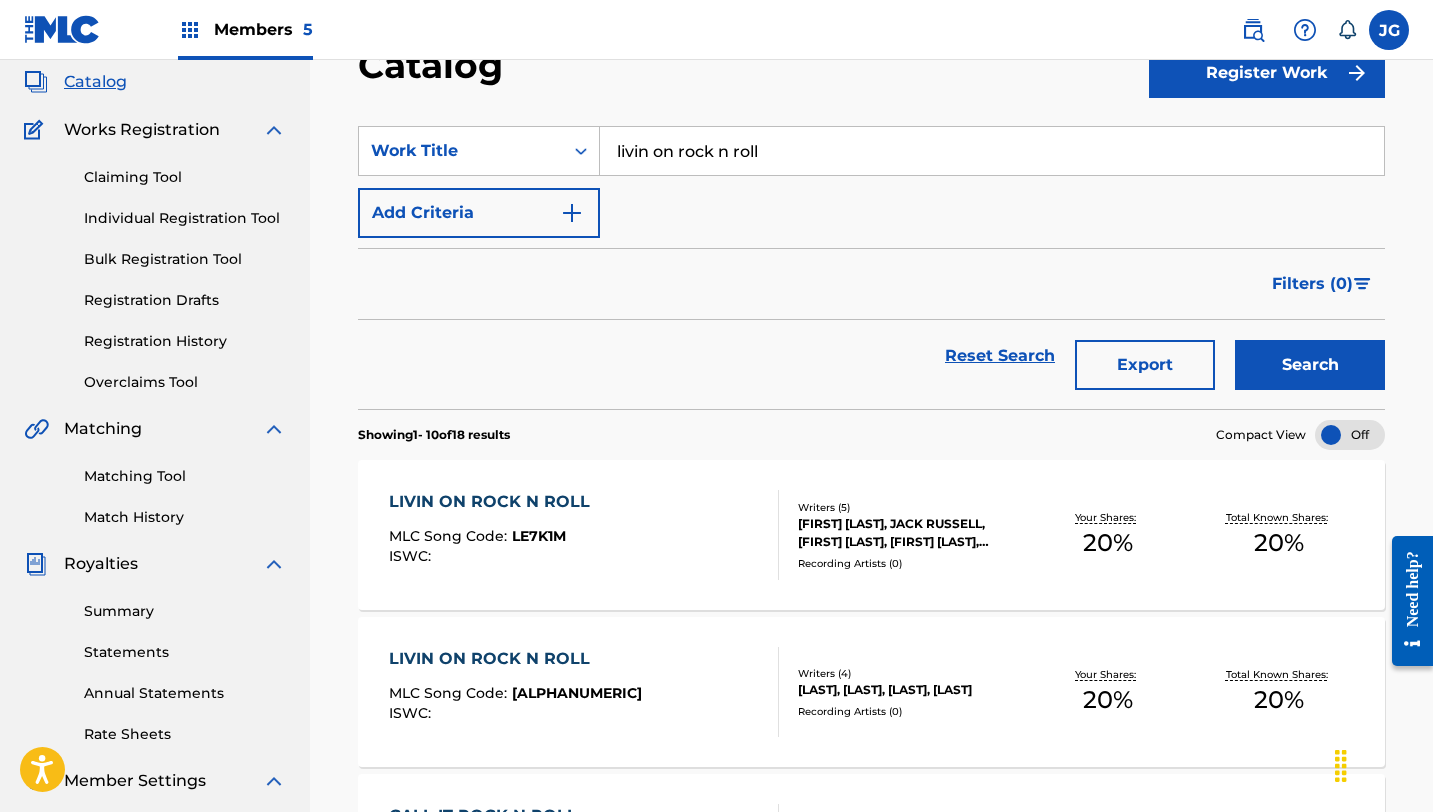 click on "Writers ( 5 )" at bounding box center [910, 507] 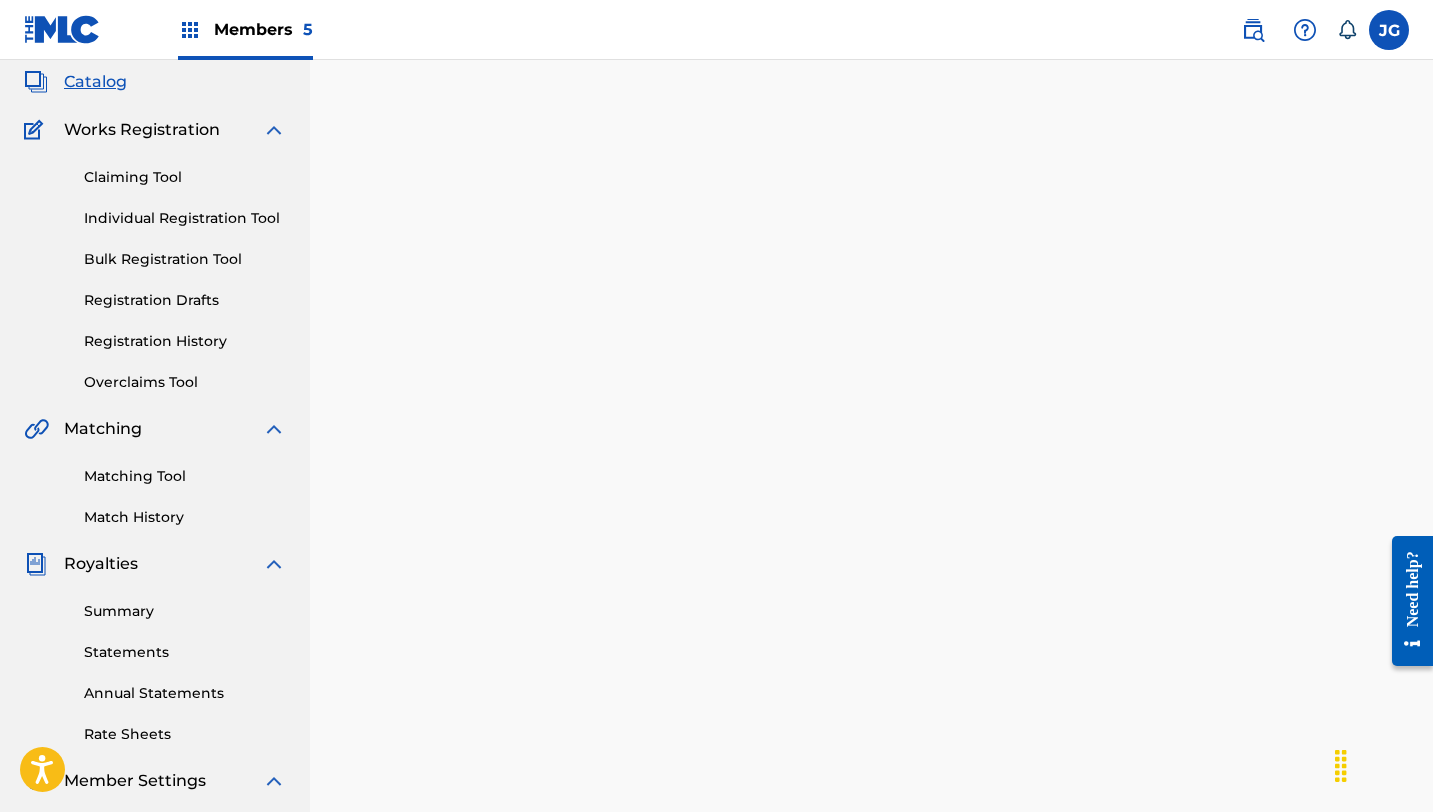 scroll, scrollTop: 0, scrollLeft: 0, axis: both 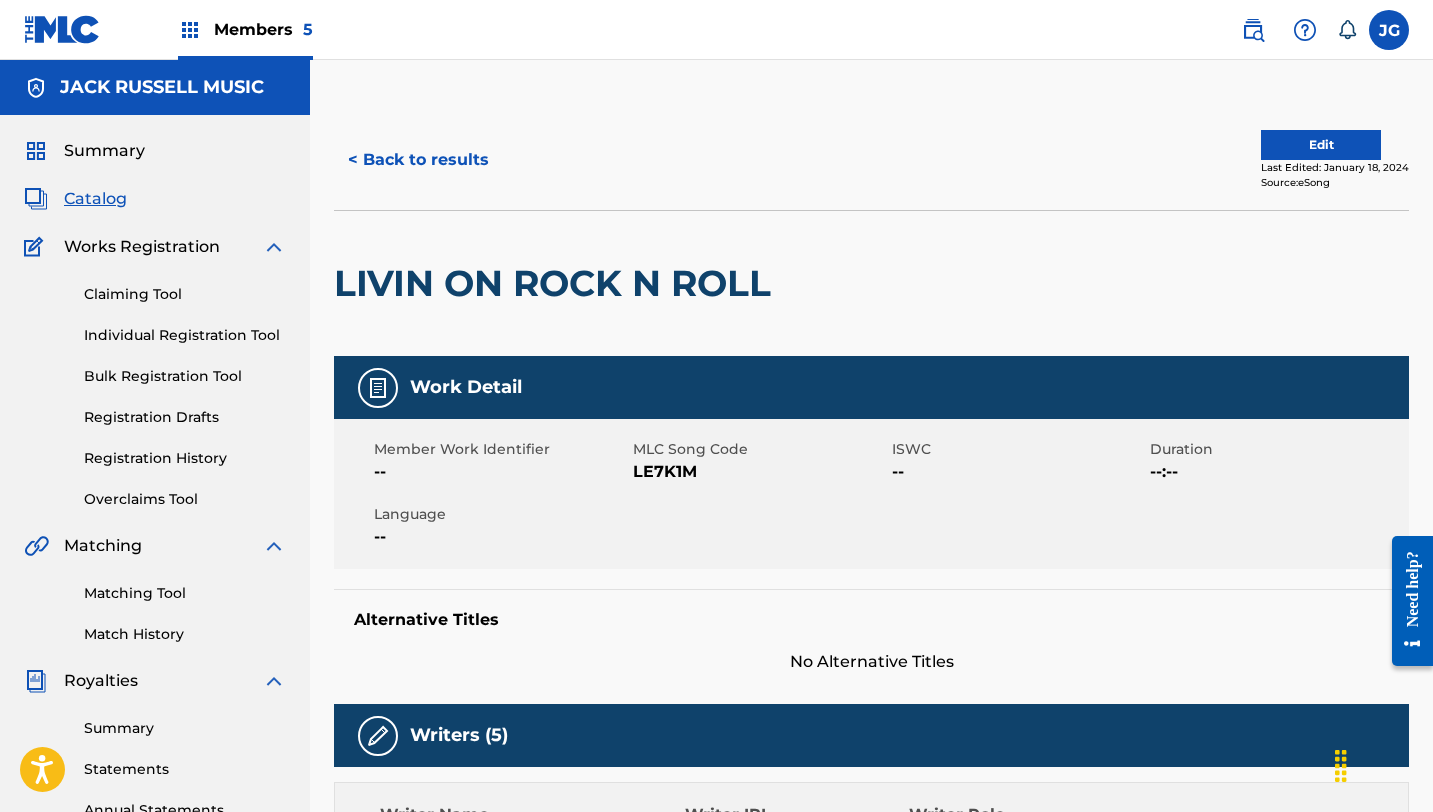 click on "Edit" at bounding box center (1321, 145) 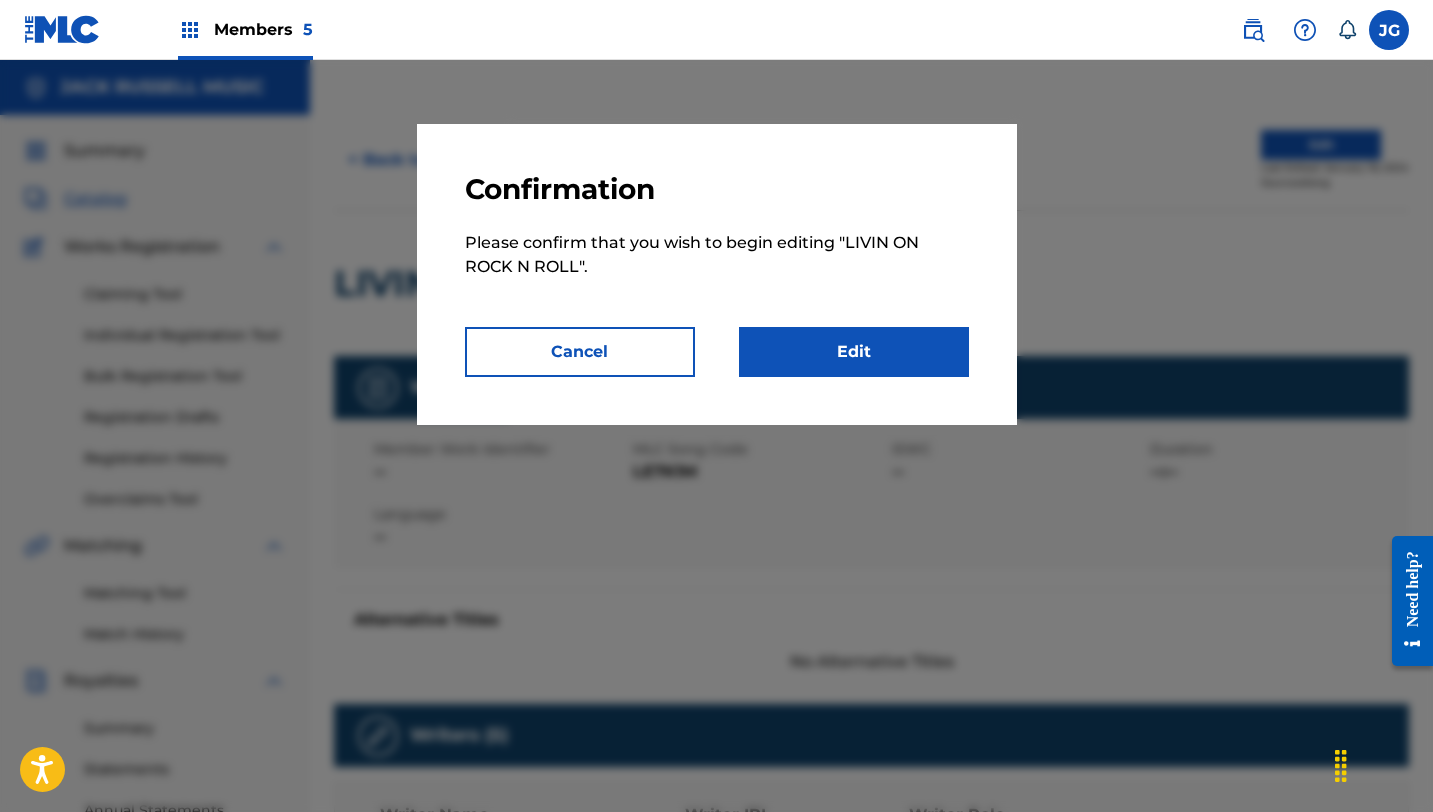 click on "Edit" at bounding box center (854, 352) 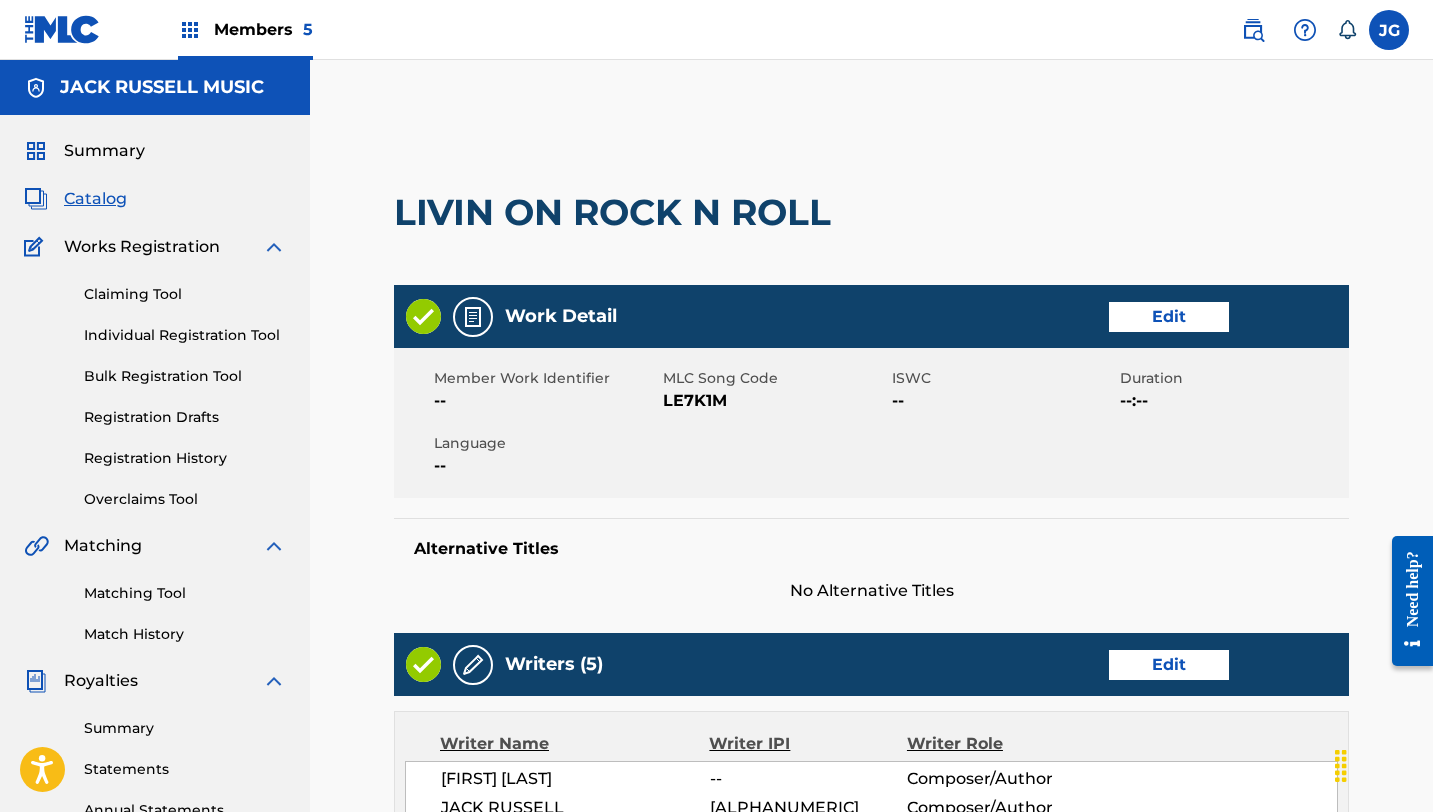 click on "Edit" at bounding box center (1169, 665) 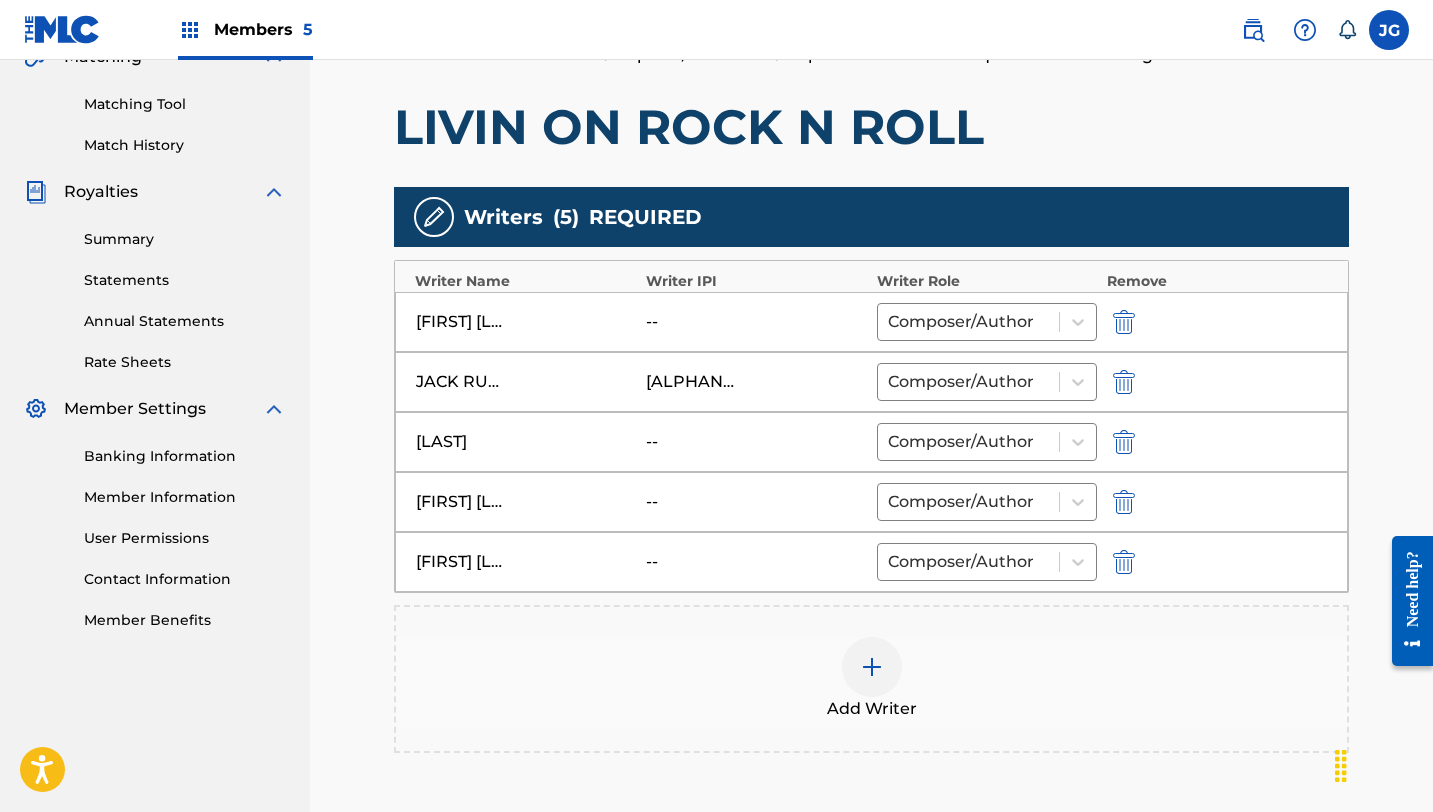 scroll, scrollTop: 532, scrollLeft: 0, axis: vertical 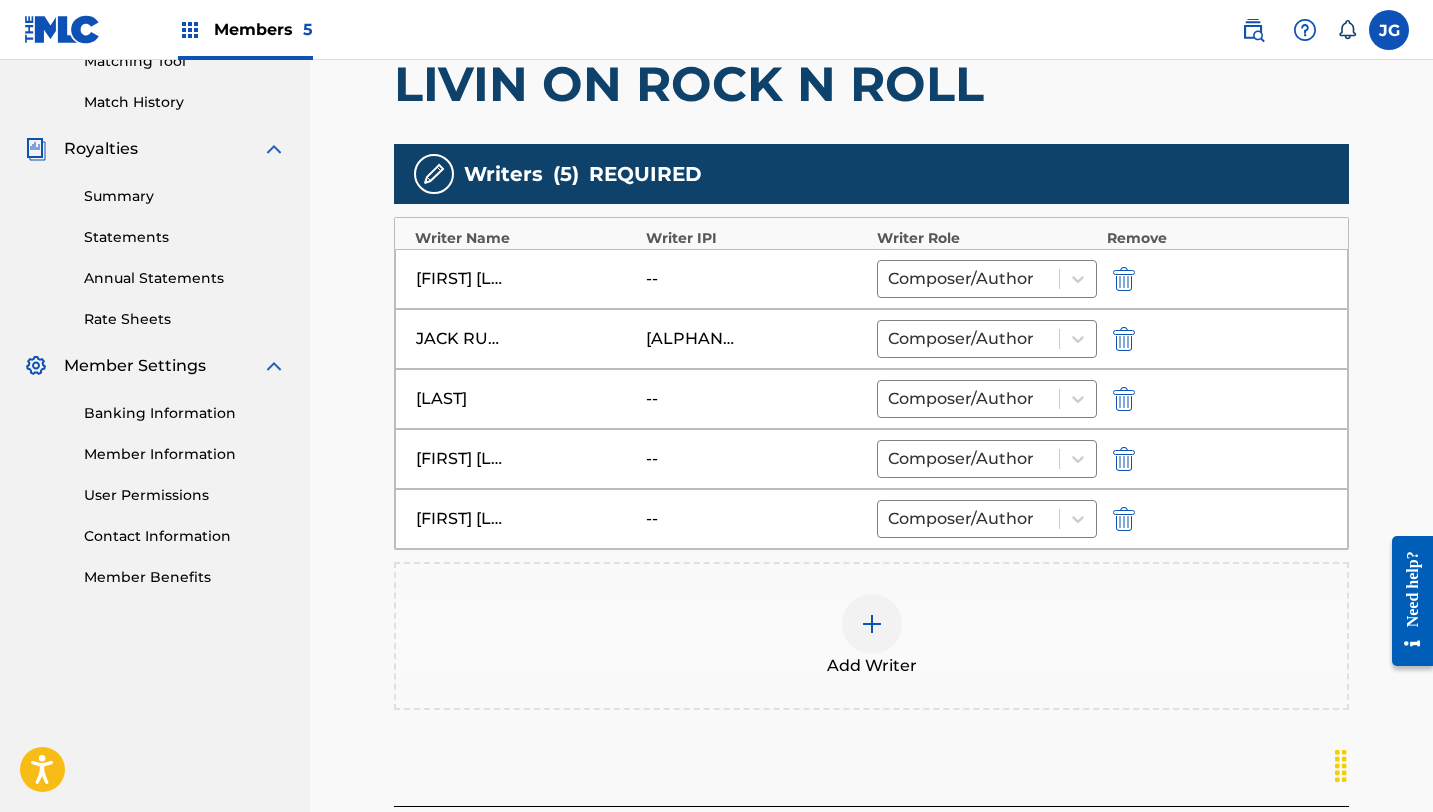 click at bounding box center (1124, 279) 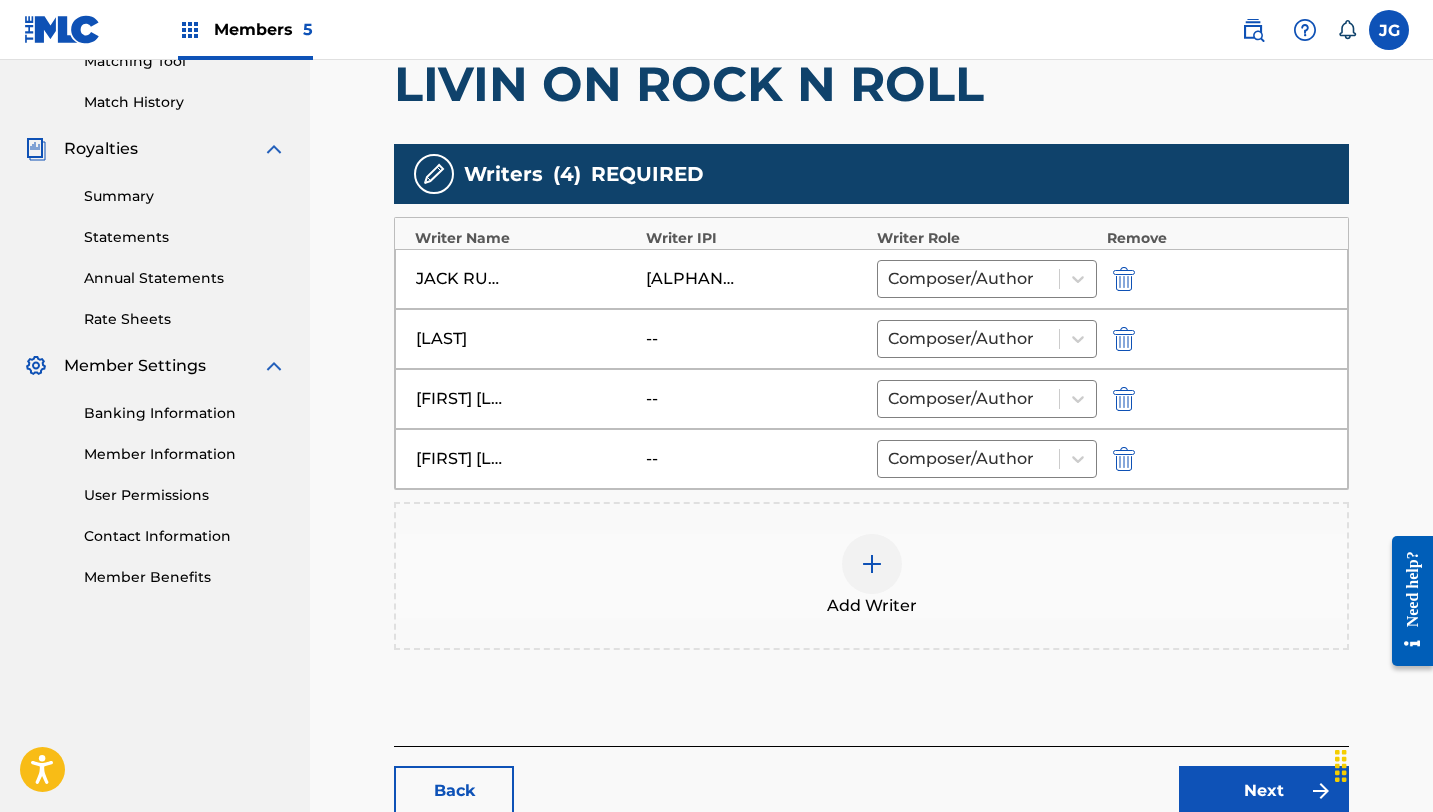 scroll, scrollTop: 662, scrollLeft: 0, axis: vertical 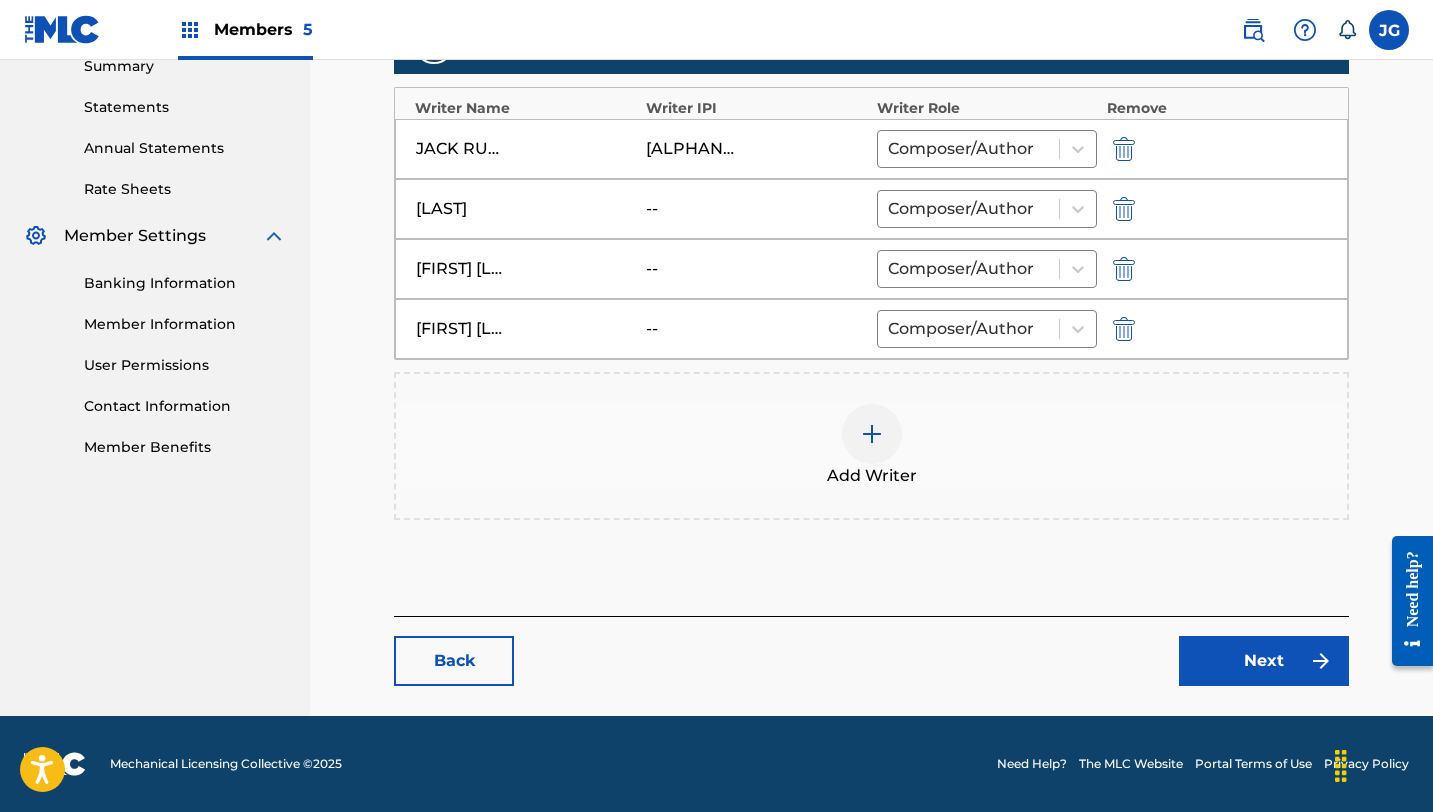 click on "Next" at bounding box center (1264, 661) 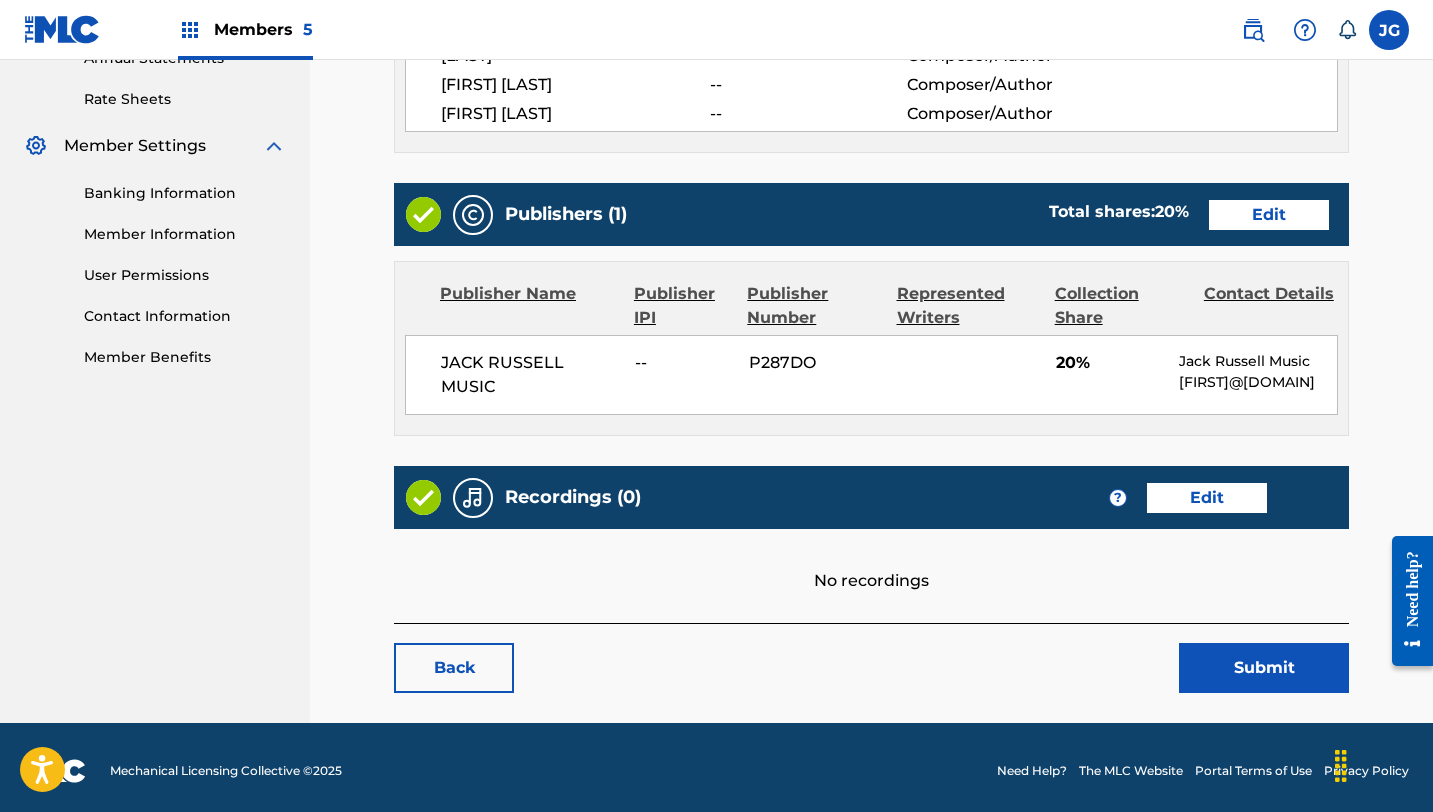 scroll, scrollTop: 772, scrollLeft: 0, axis: vertical 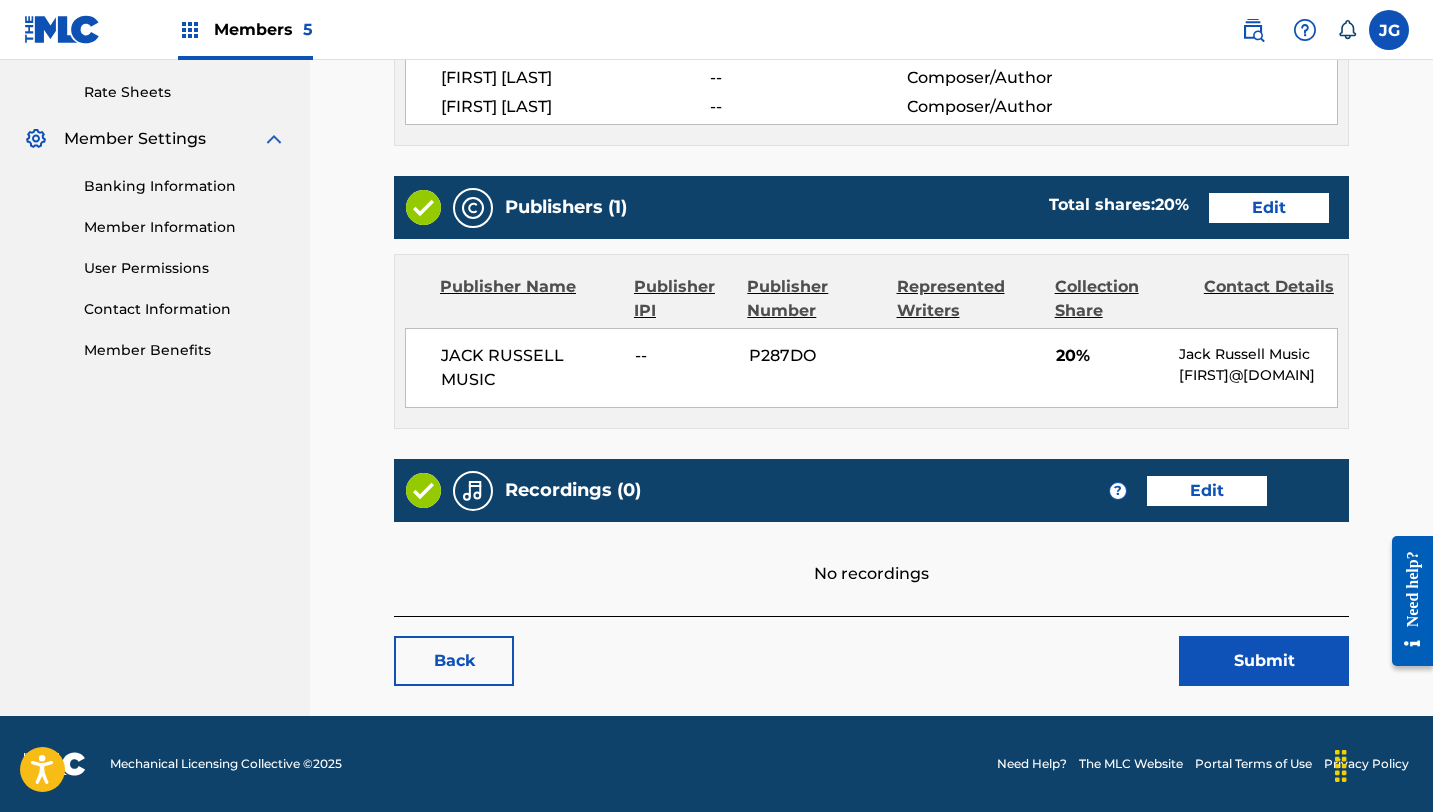 click on "Submit" at bounding box center [1264, 661] 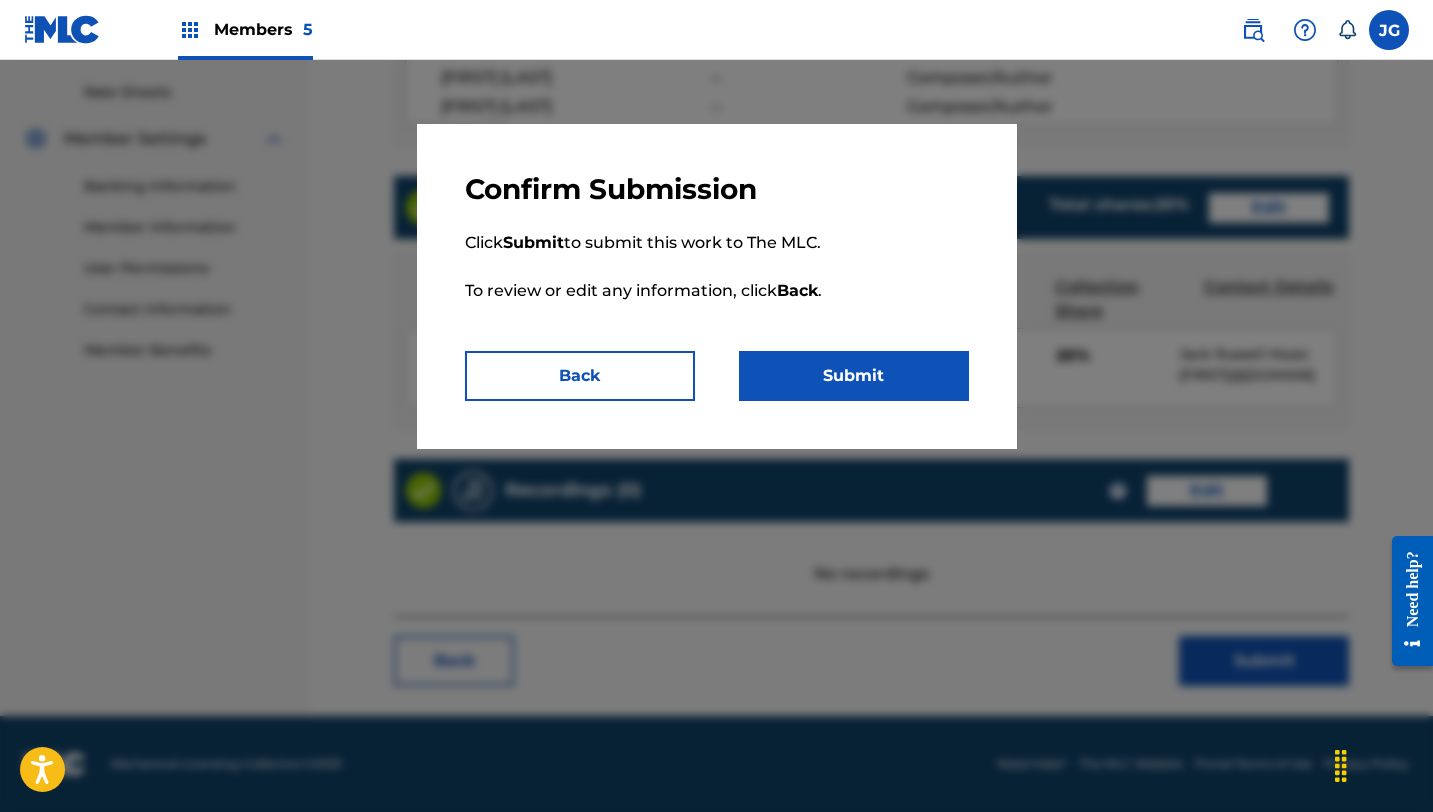 click on "Submit" at bounding box center [854, 376] 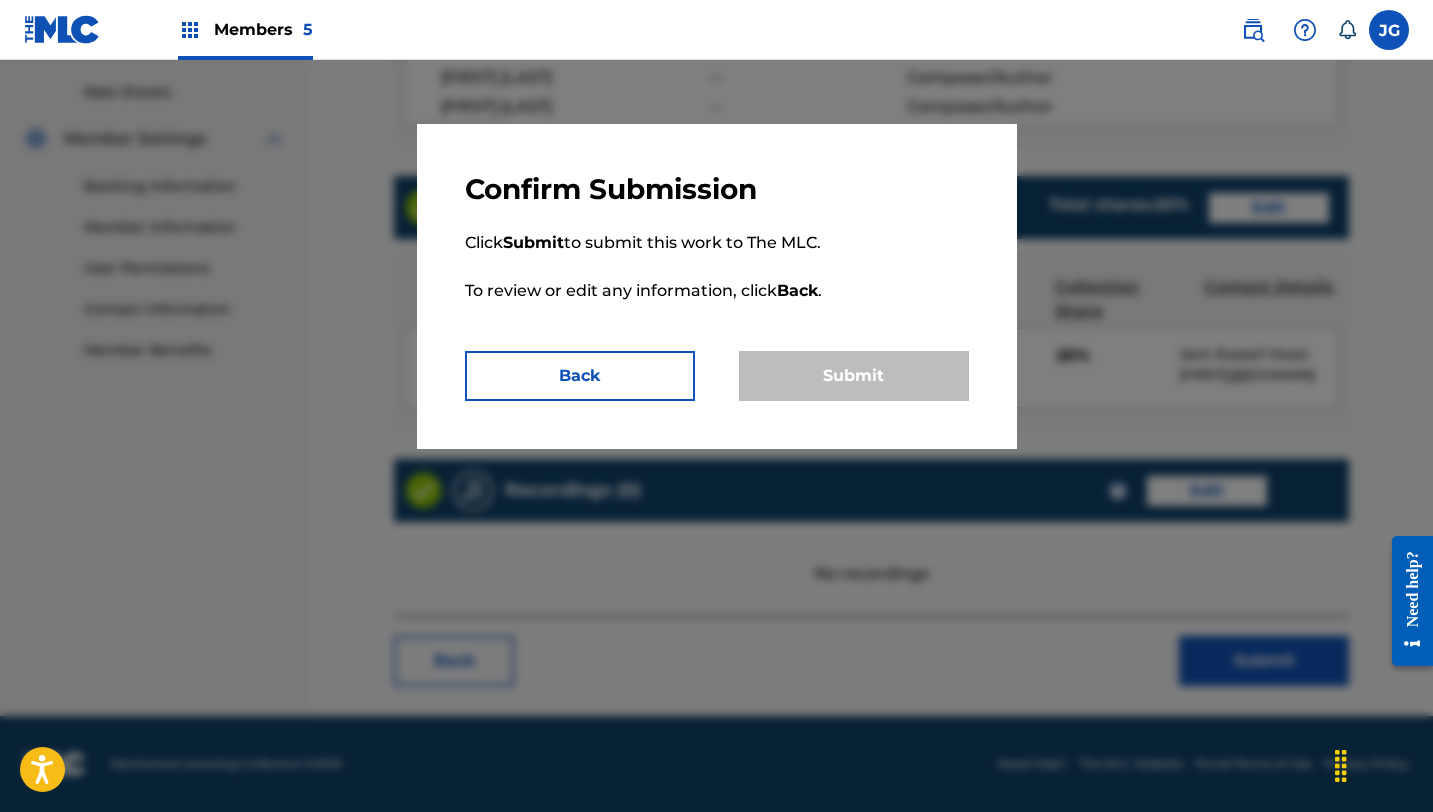 scroll, scrollTop: 0, scrollLeft: 0, axis: both 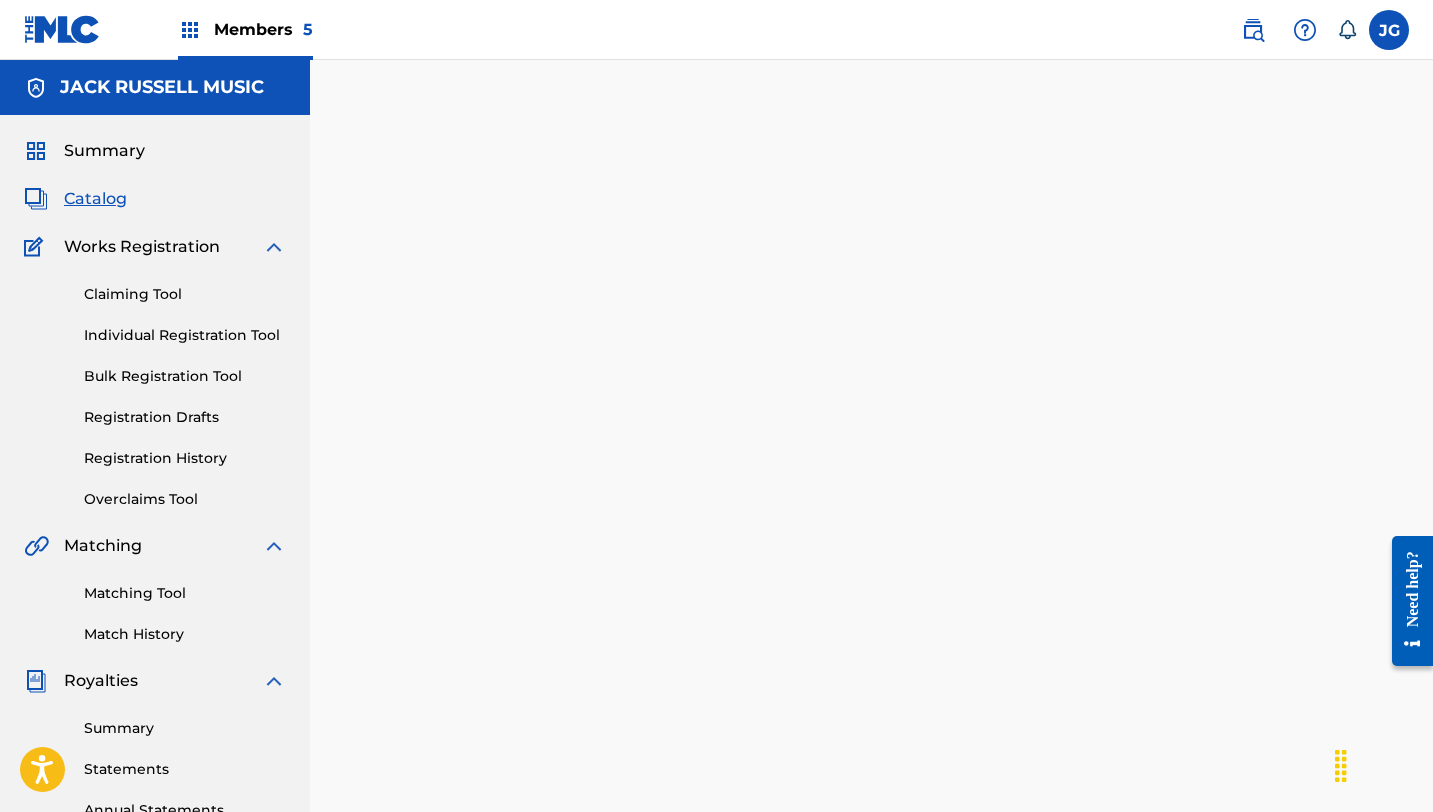 click on "Catalog" at bounding box center [95, 199] 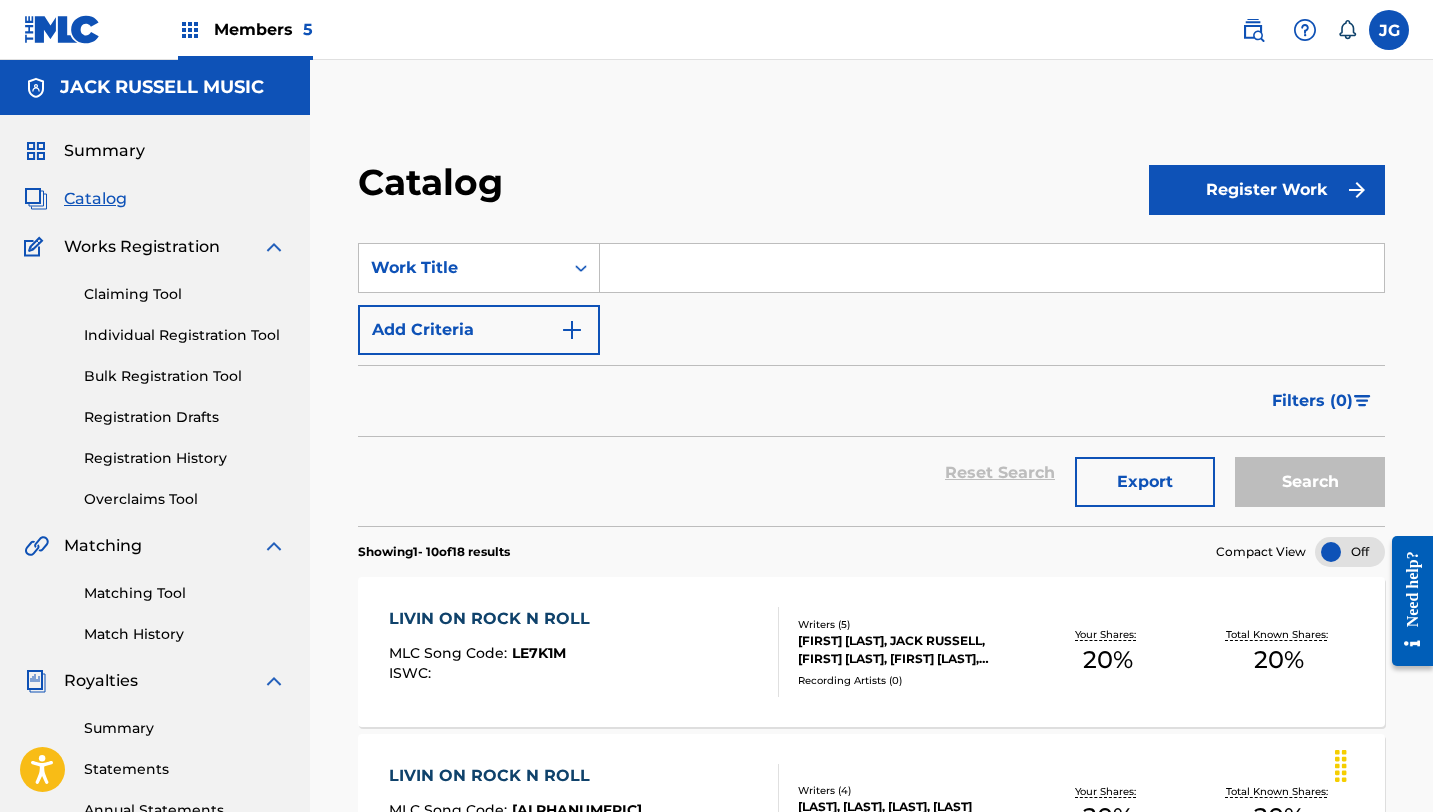 click at bounding box center [992, 268] 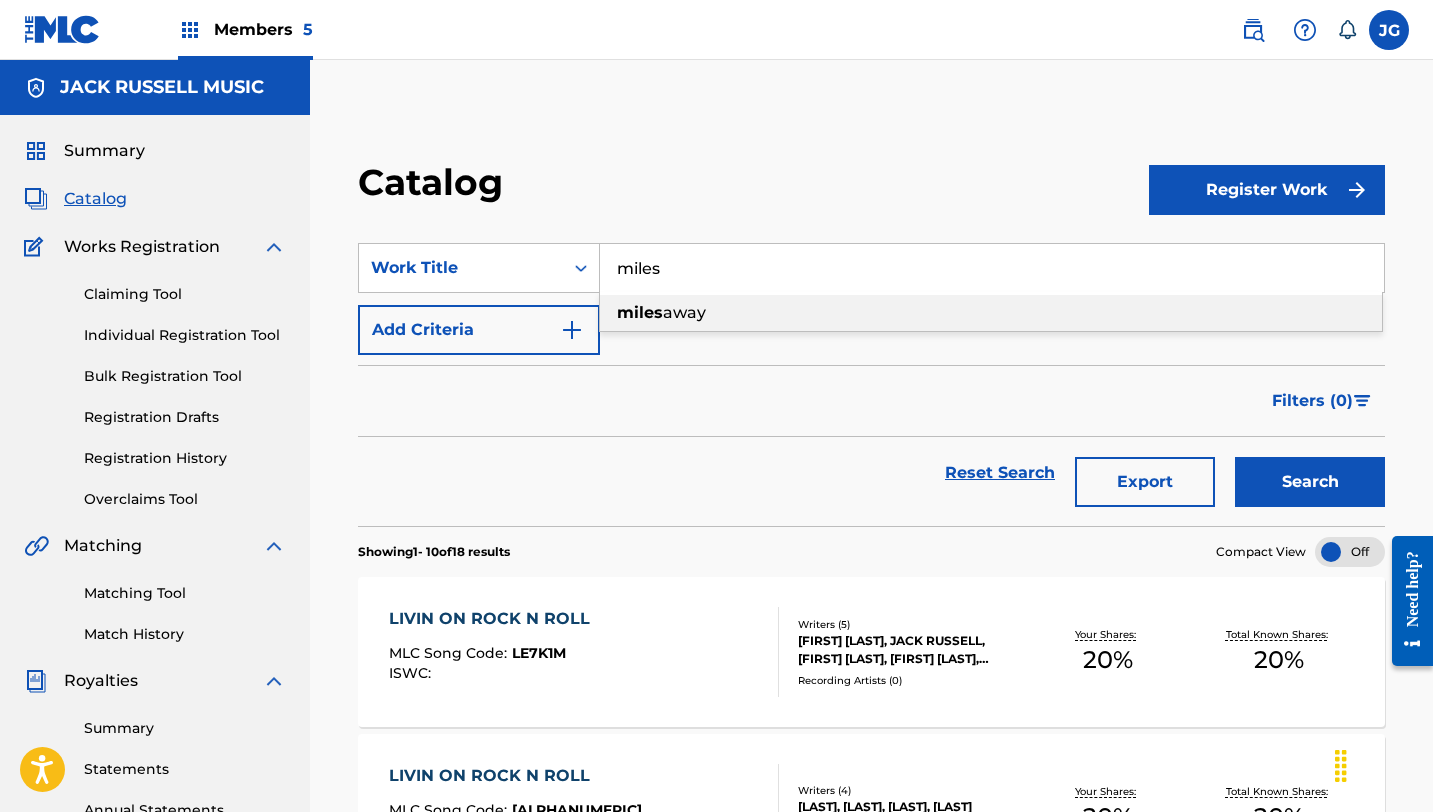 click on "miles  away" at bounding box center (991, 313) 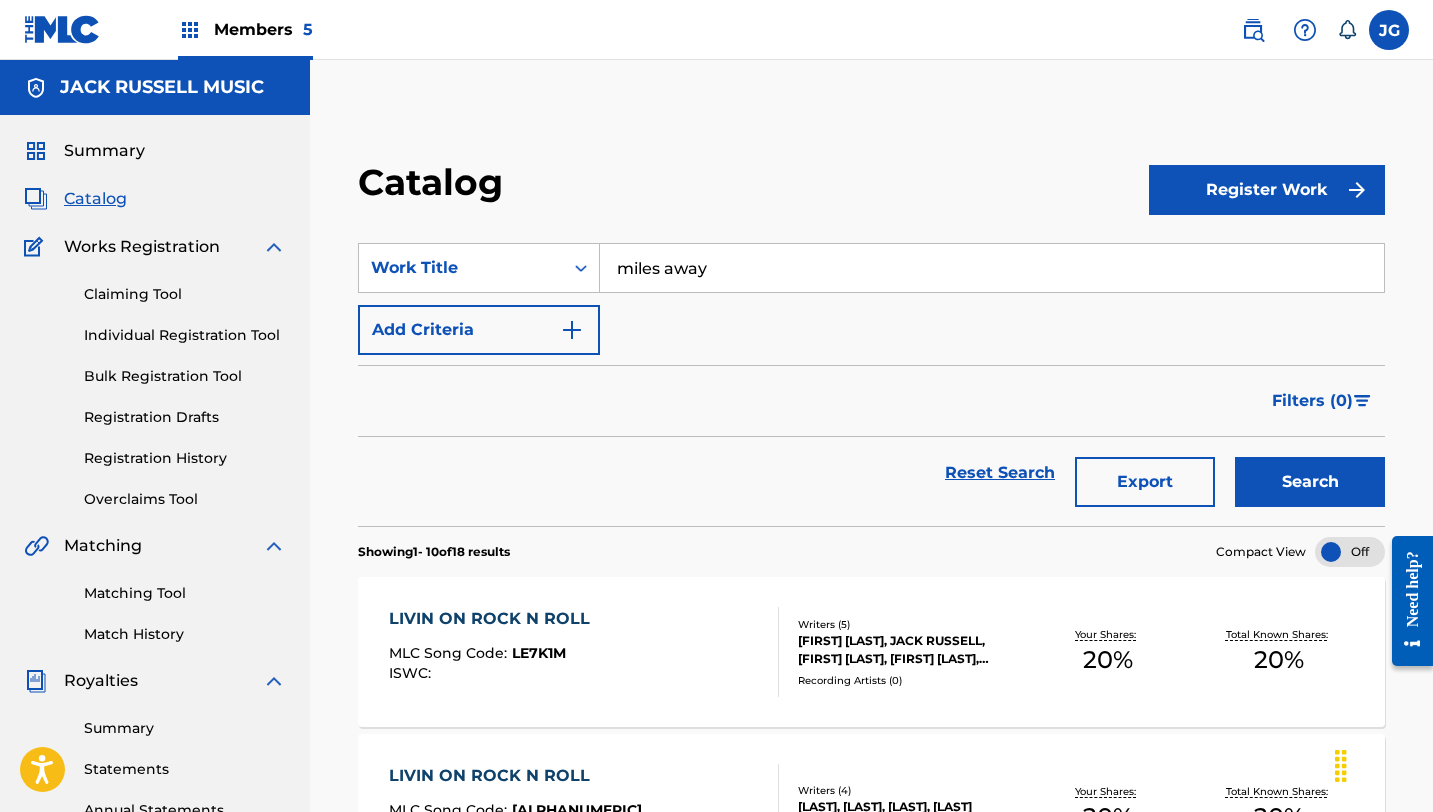 click on "Search" at bounding box center (1310, 482) 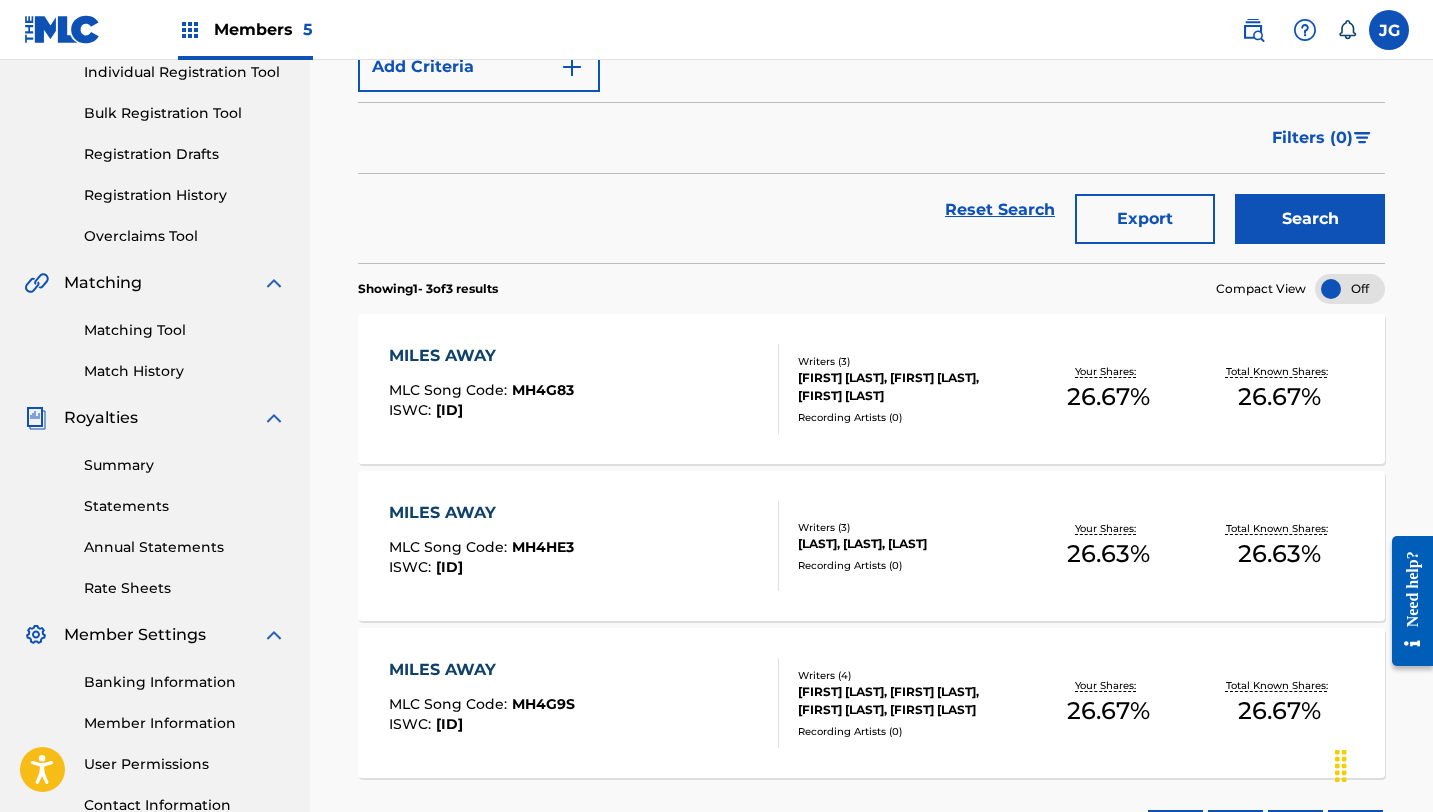 scroll, scrollTop: 265, scrollLeft: 0, axis: vertical 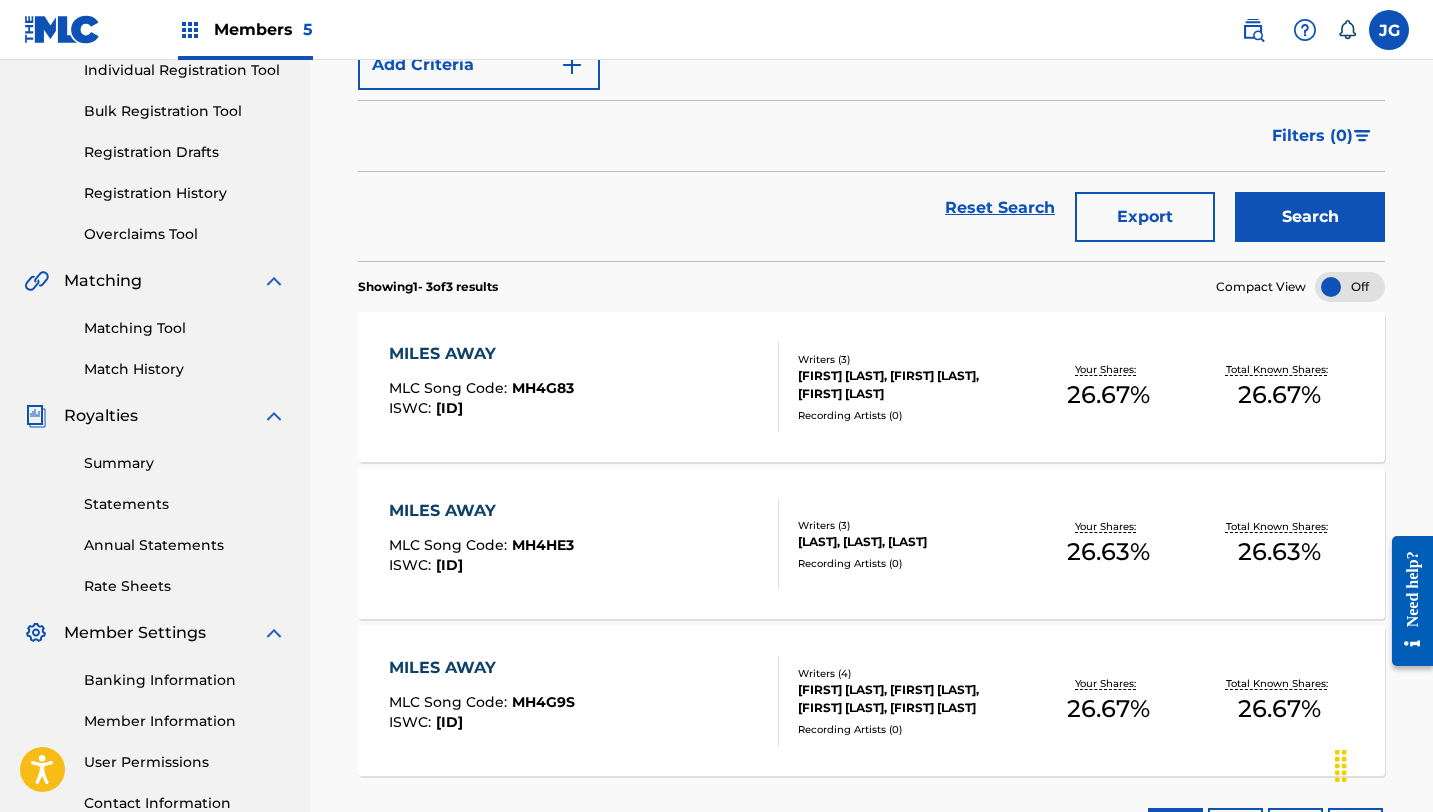 click on "[FIRST] [LAST], [FIRST] [LAST], [FIRST] [LAST], [FIRST] [LAST]" at bounding box center (910, 699) 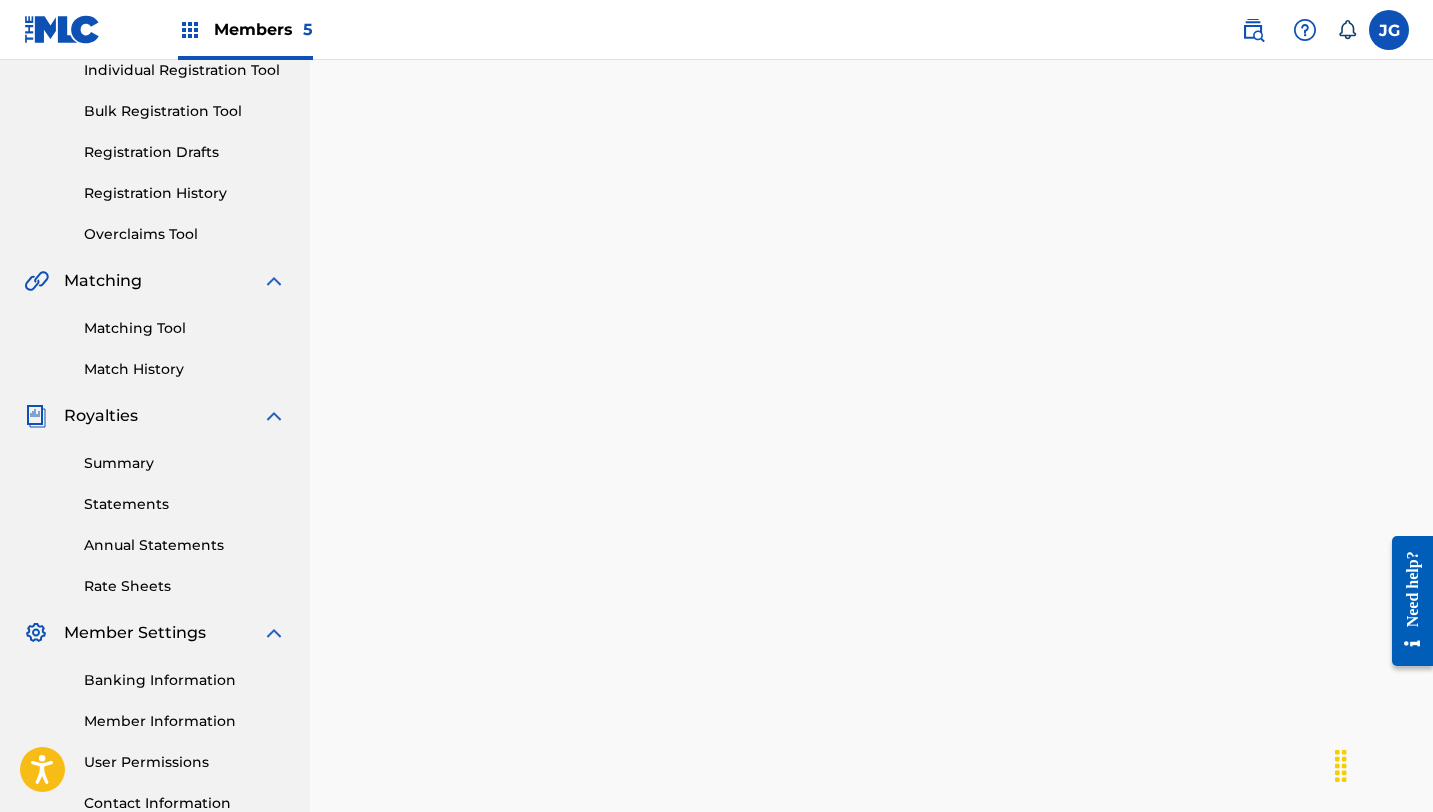scroll, scrollTop: 0, scrollLeft: 0, axis: both 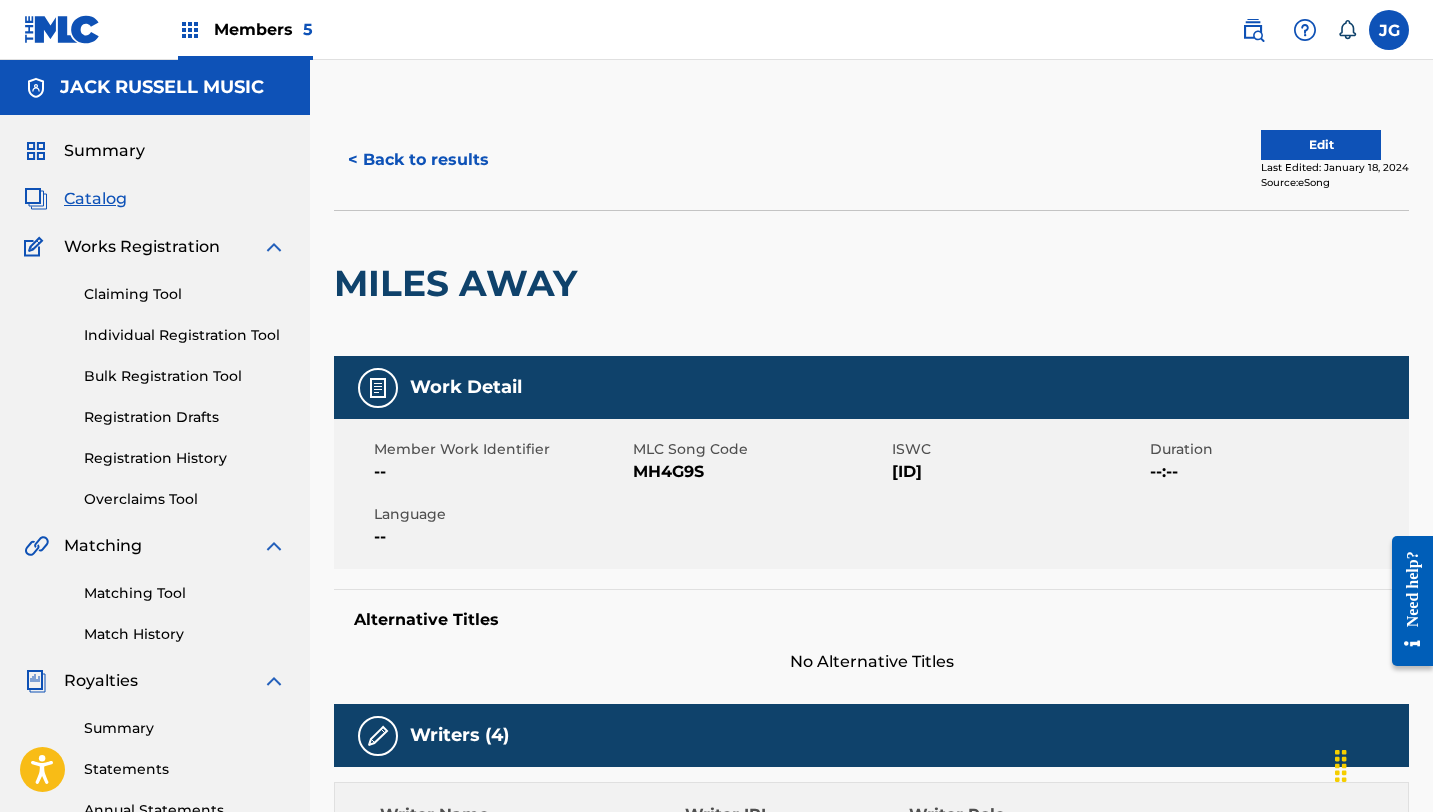 click on "Edit" at bounding box center [1321, 145] 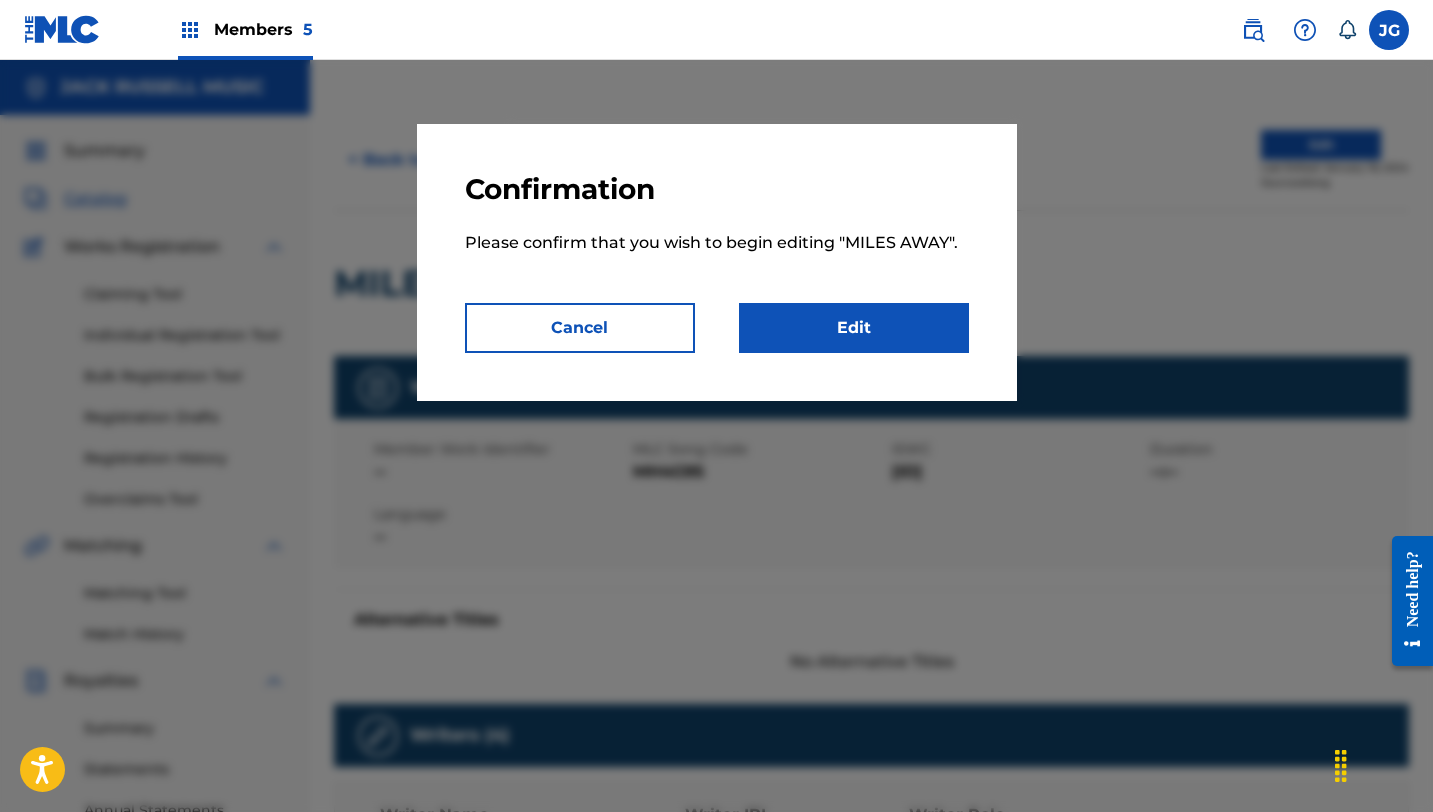 click on "Edit" at bounding box center (854, 328) 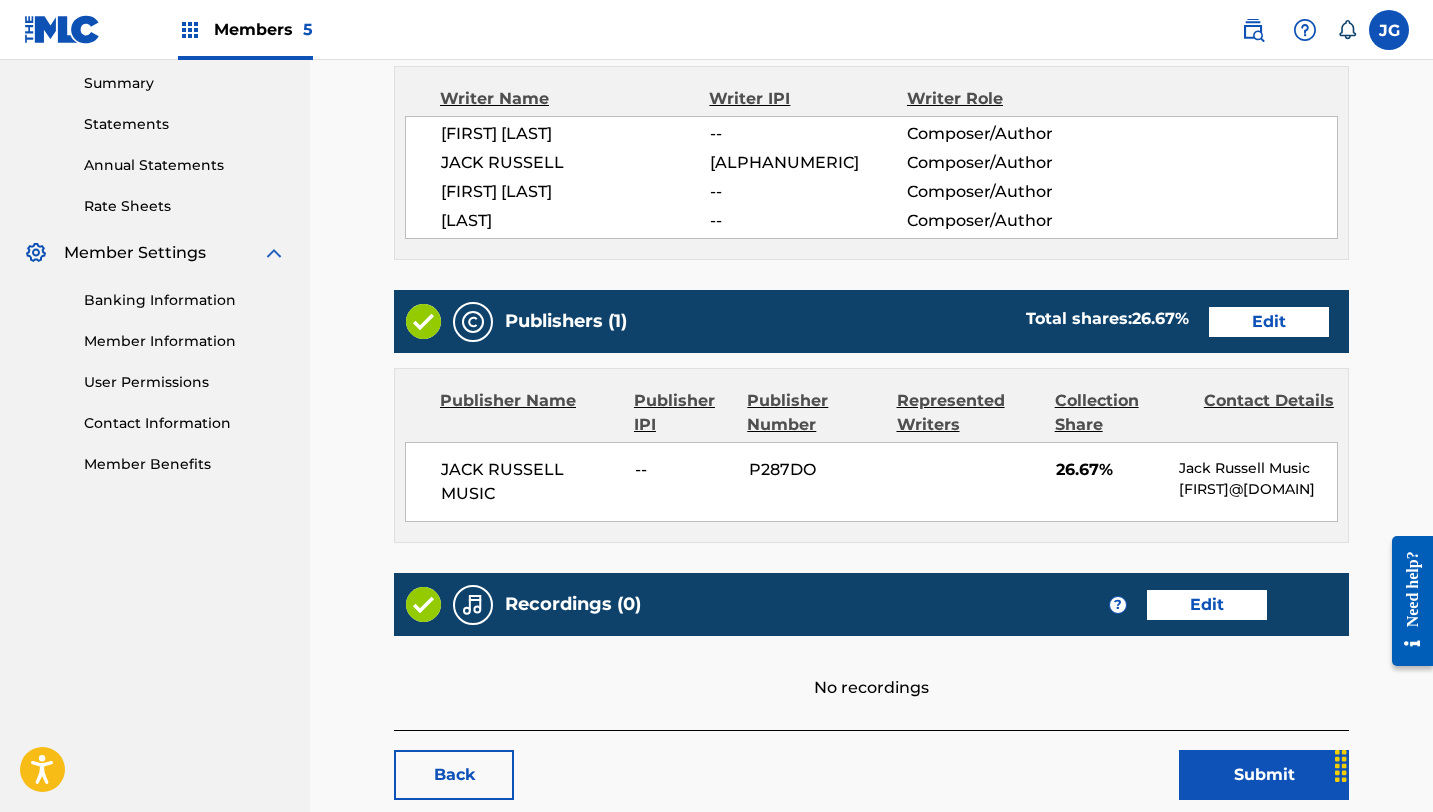 scroll, scrollTop: 543, scrollLeft: 0, axis: vertical 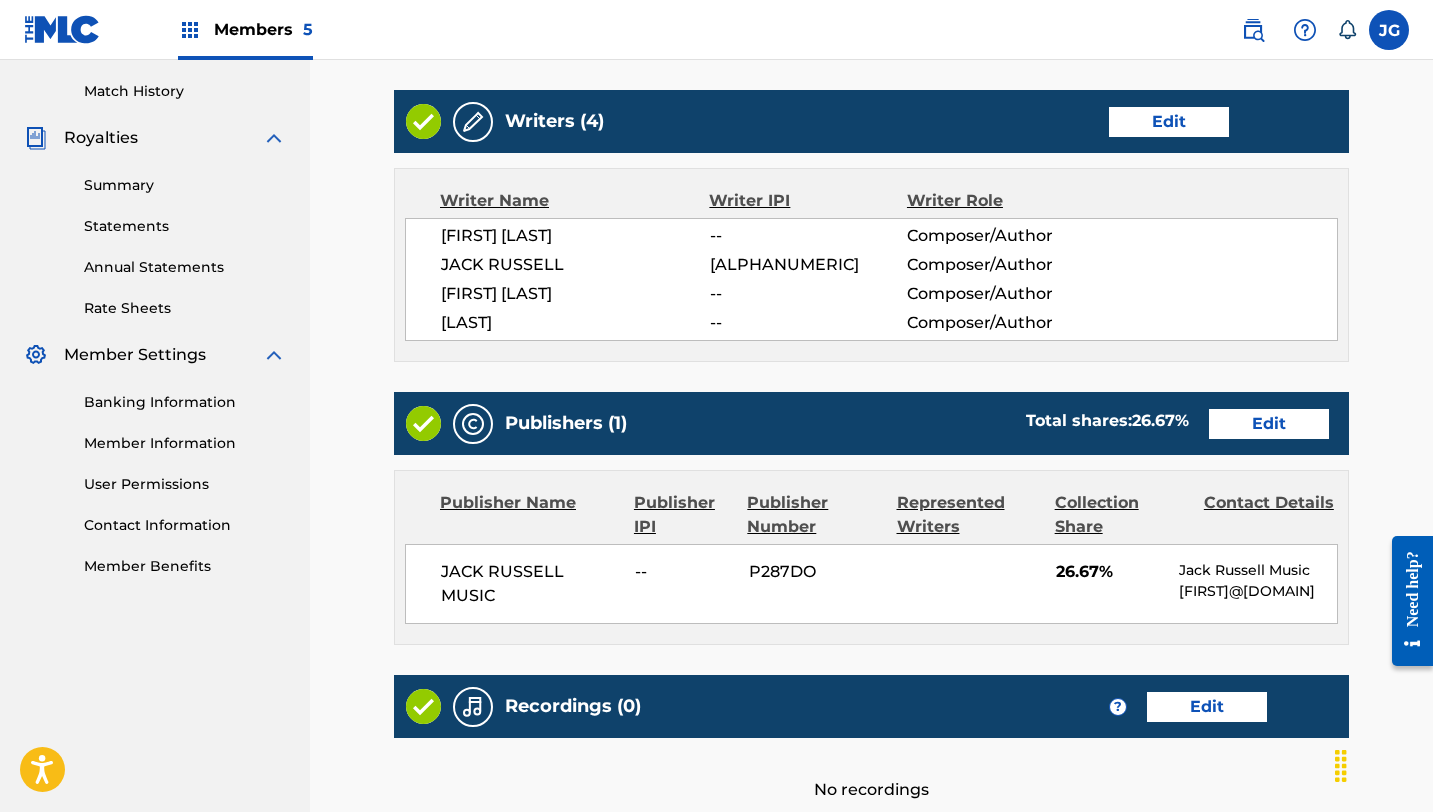 click on "Edit" at bounding box center [1169, 122] 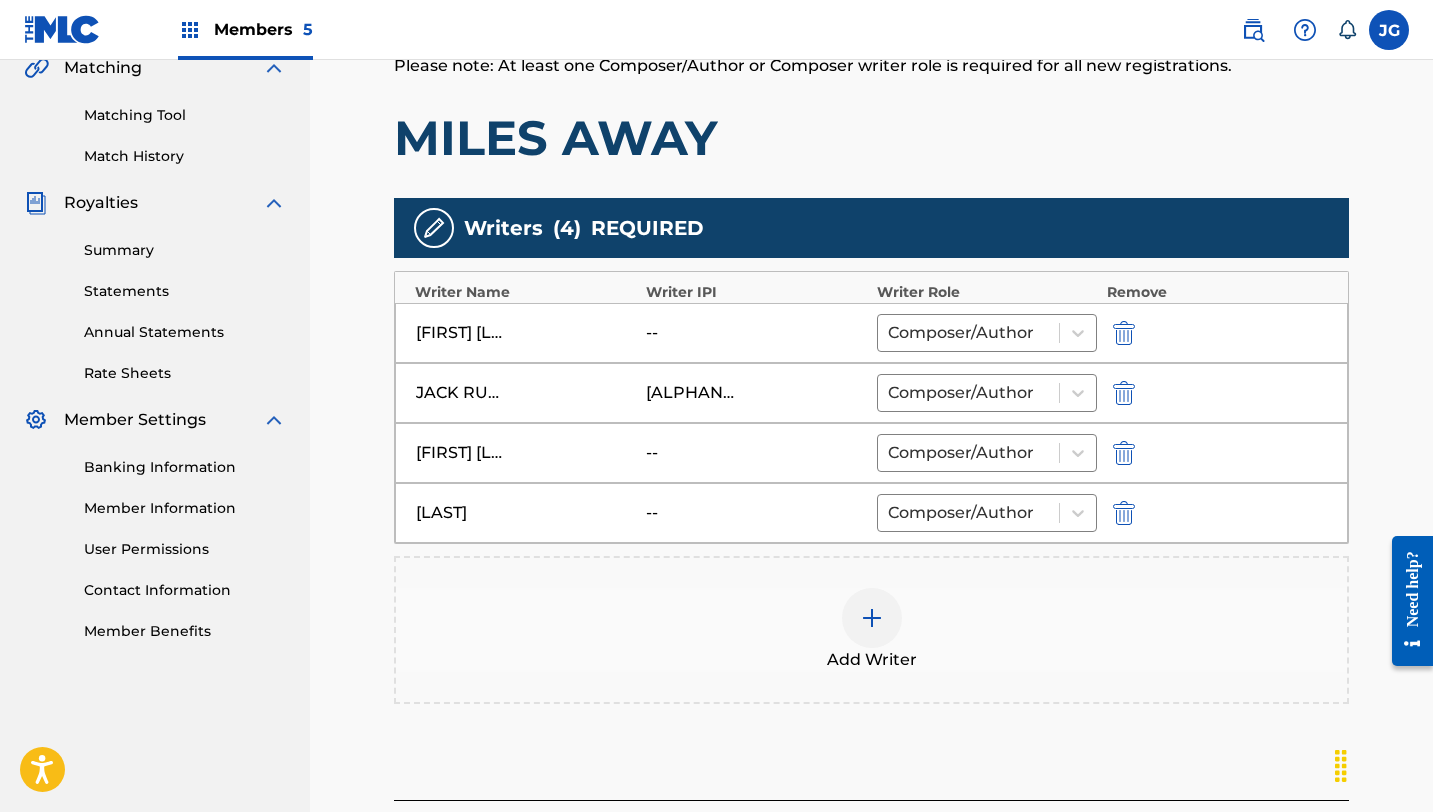 scroll, scrollTop: 504, scrollLeft: 0, axis: vertical 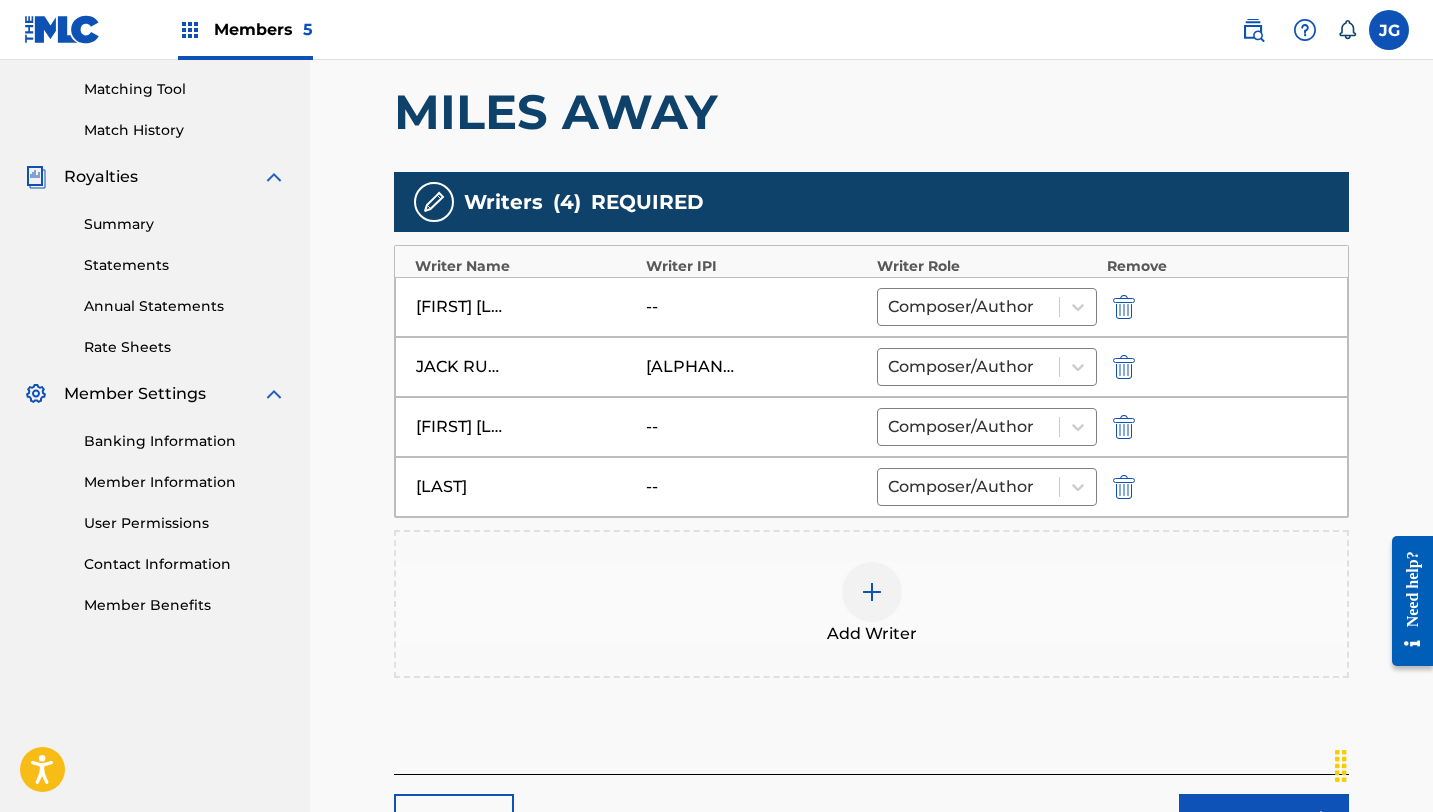 click at bounding box center [1124, 307] 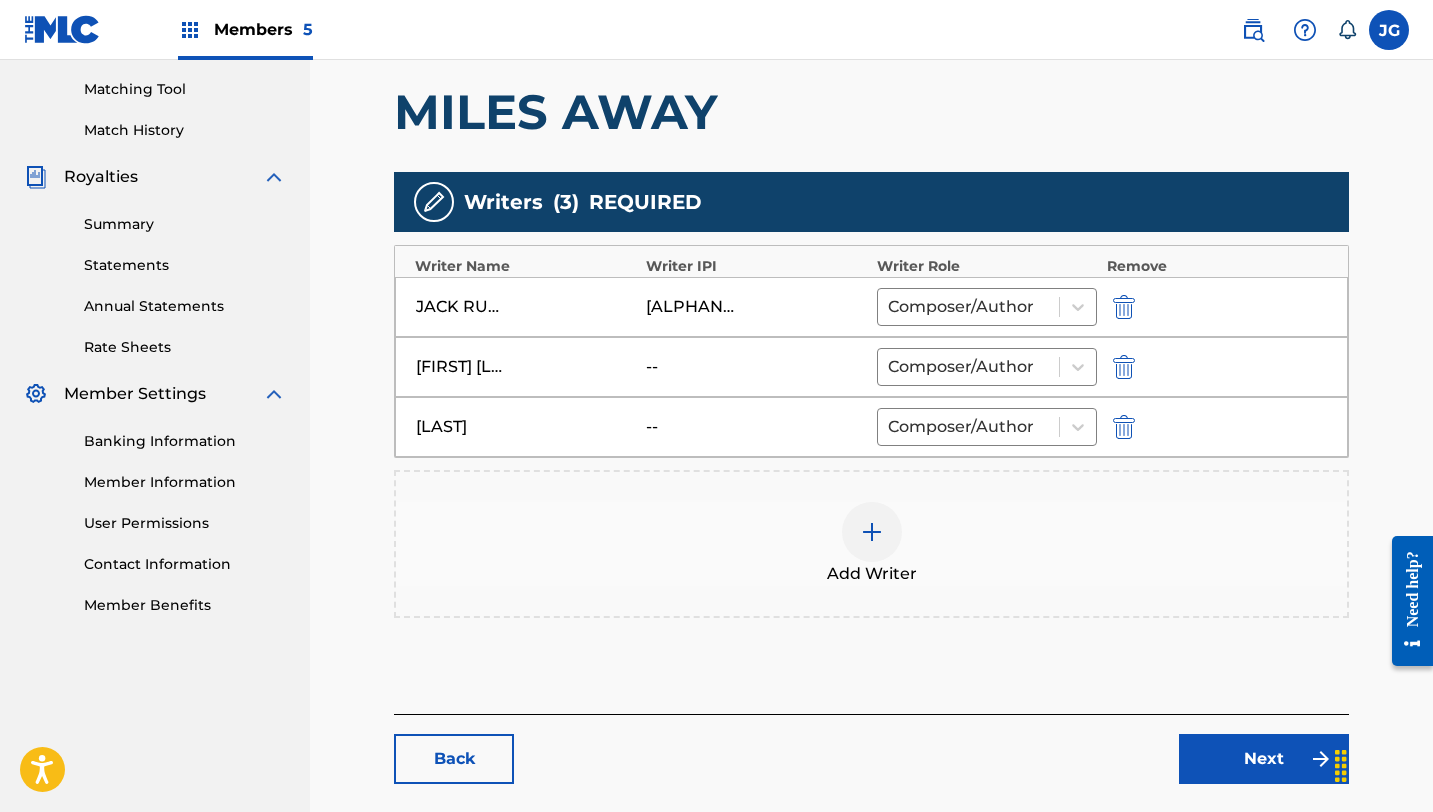 scroll, scrollTop: 602, scrollLeft: 0, axis: vertical 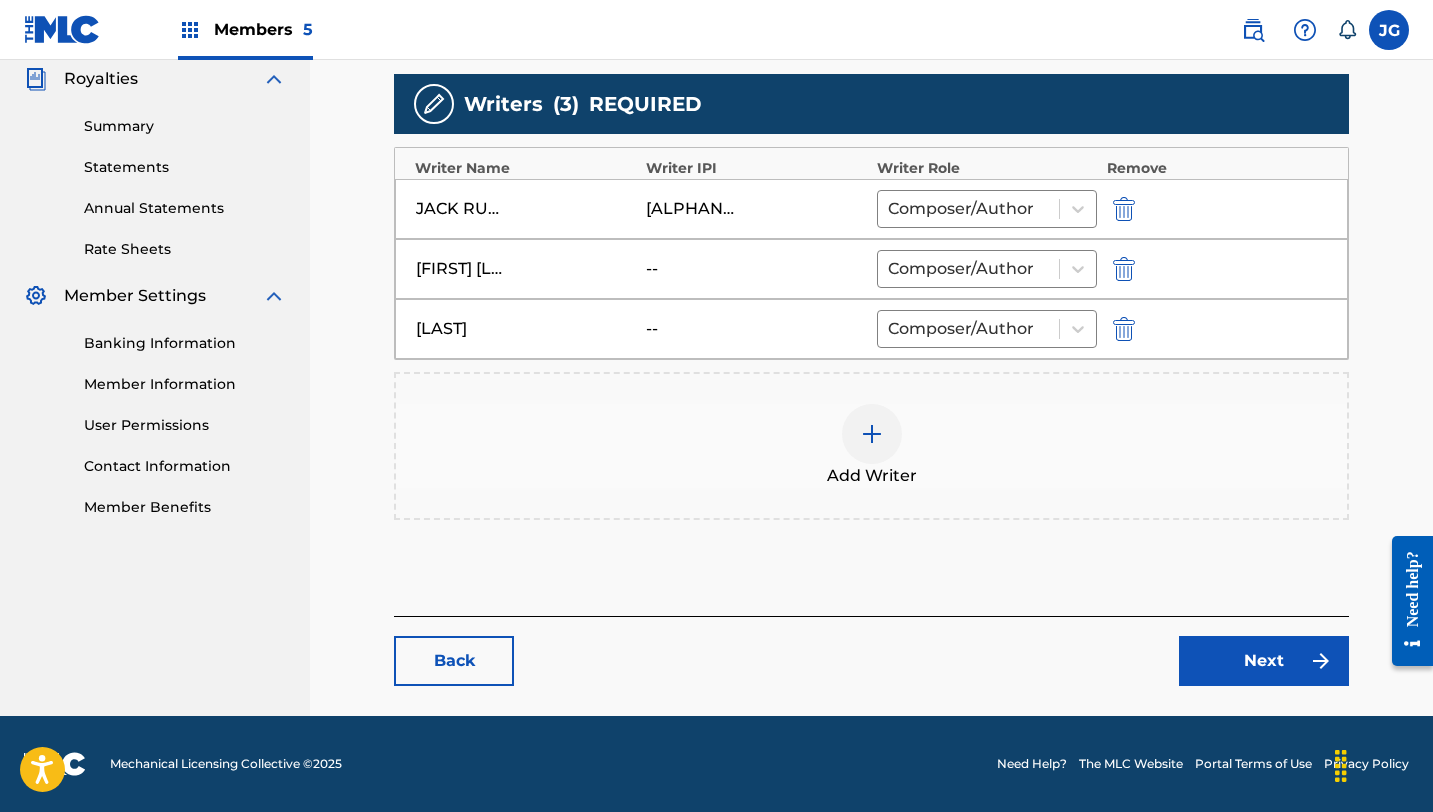 click on "Next" at bounding box center [1264, 661] 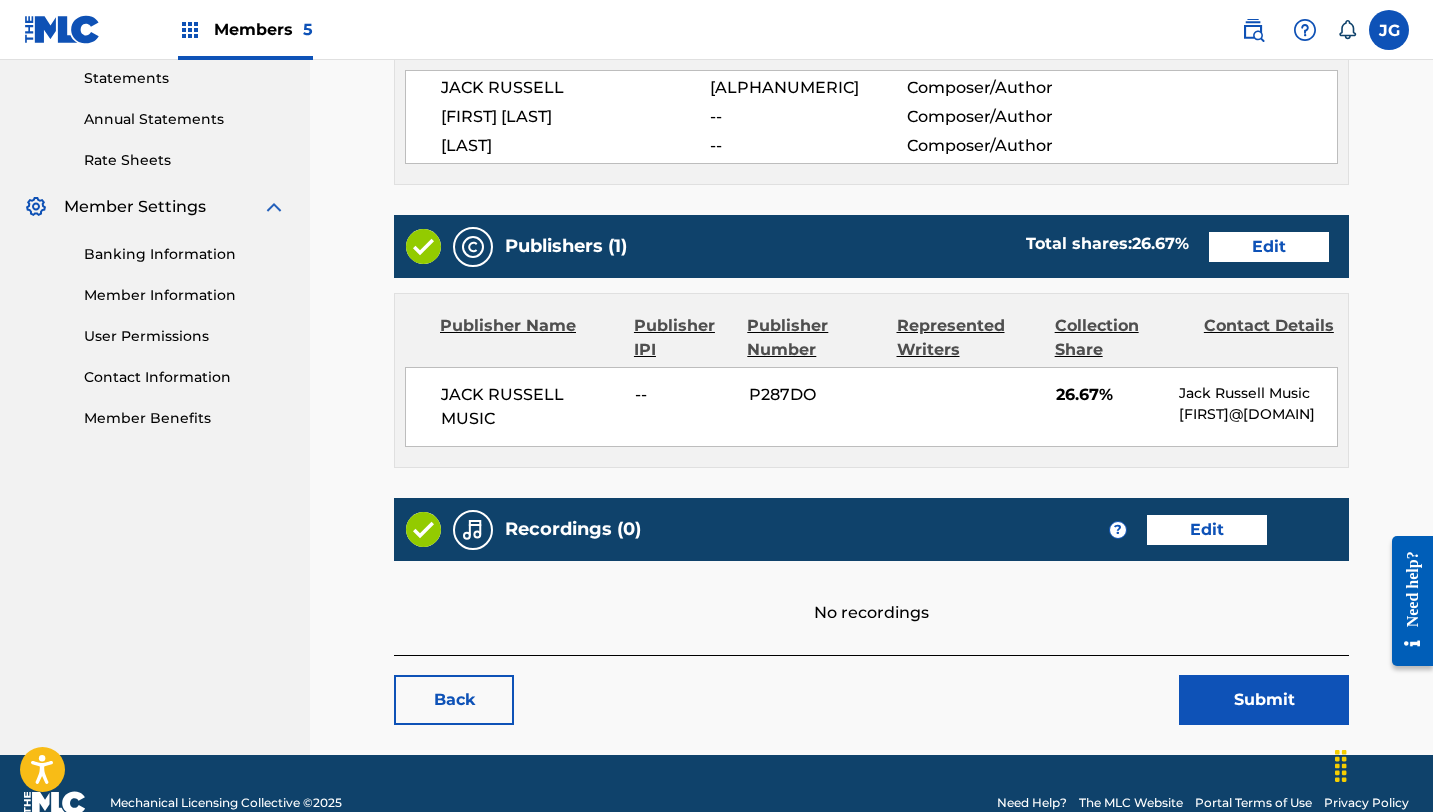 scroll, scrollTop: 743, scrollLeft: 0, axis: vertical 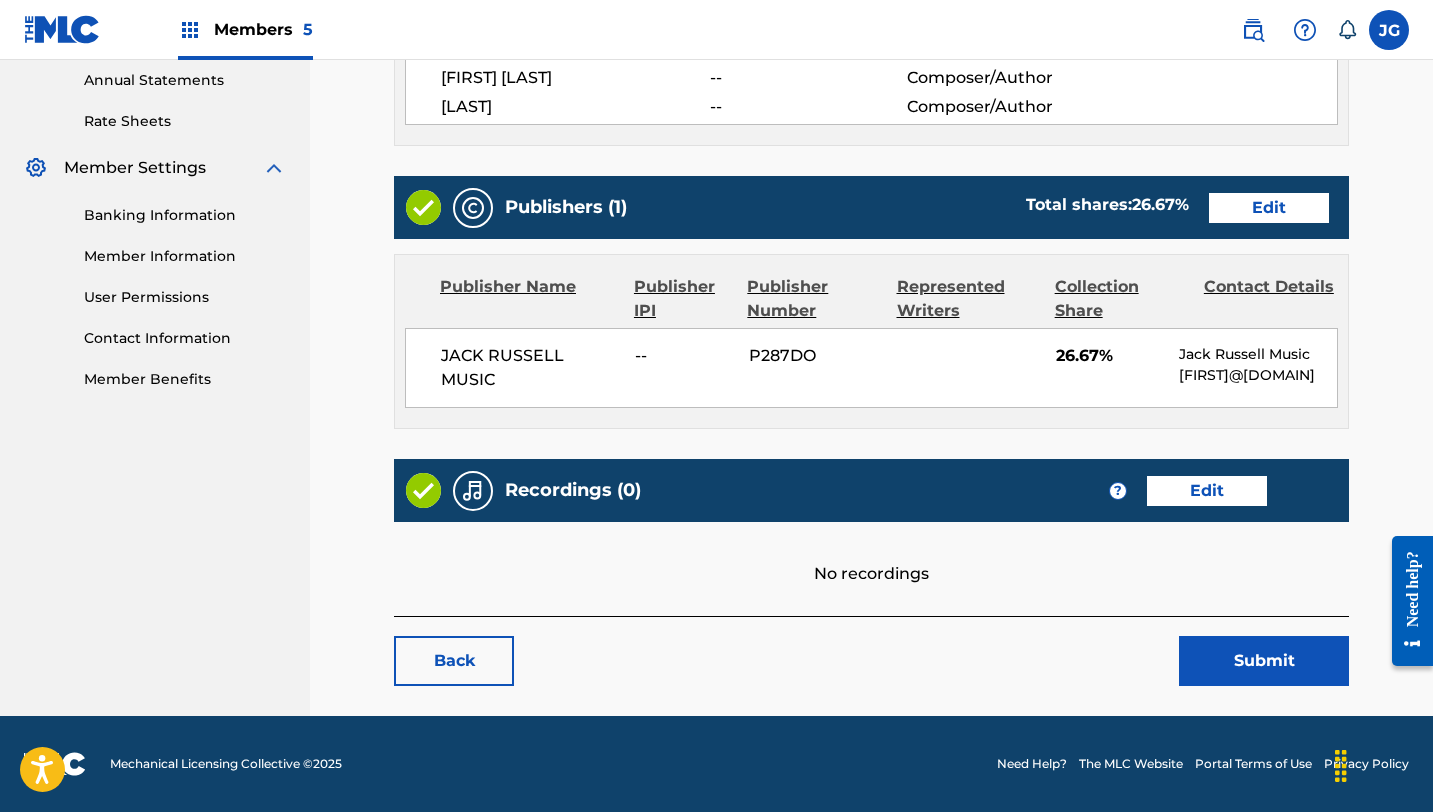 click on "Submit" at bounding box center (1264, 661) 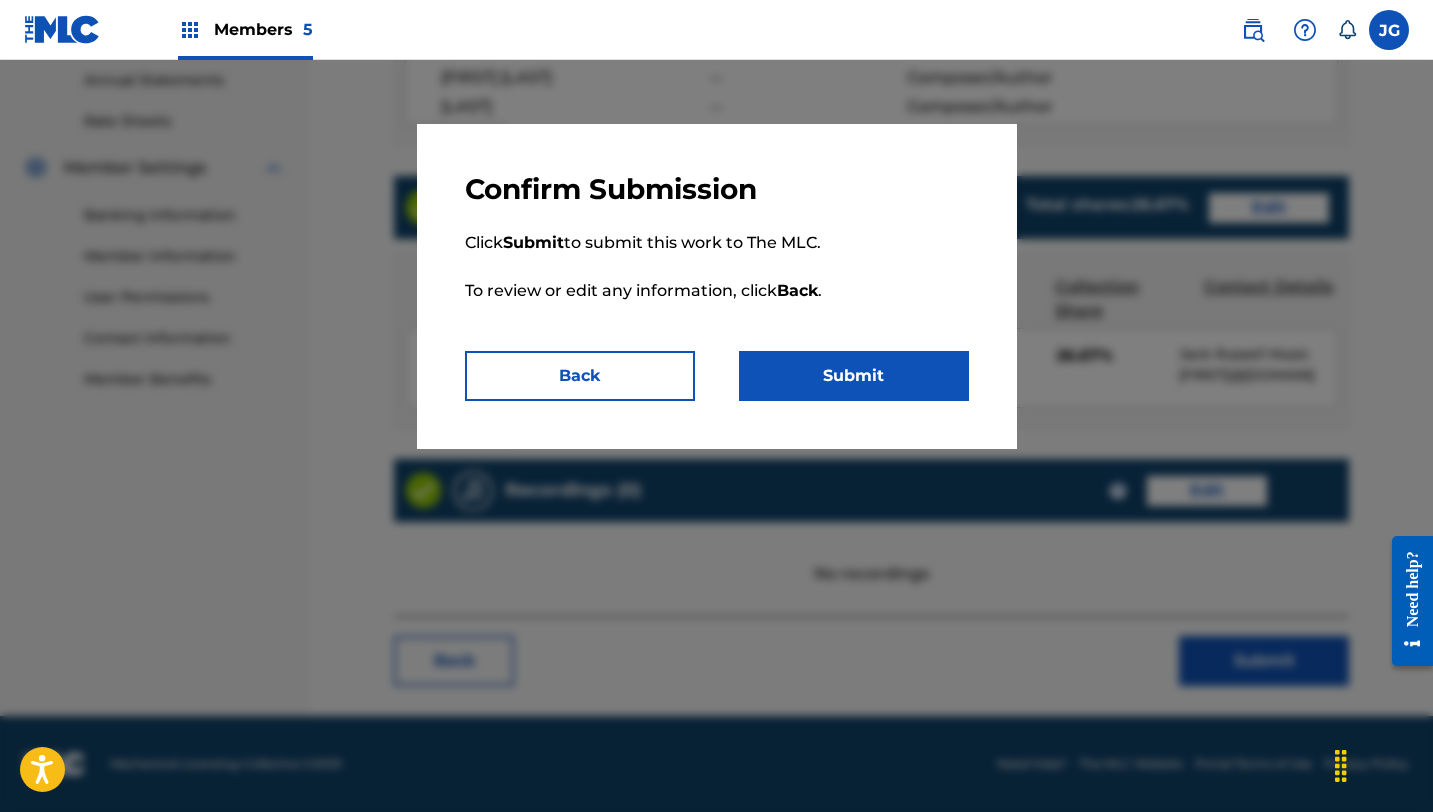 click on "Submit" at bounding box center (854, 376) 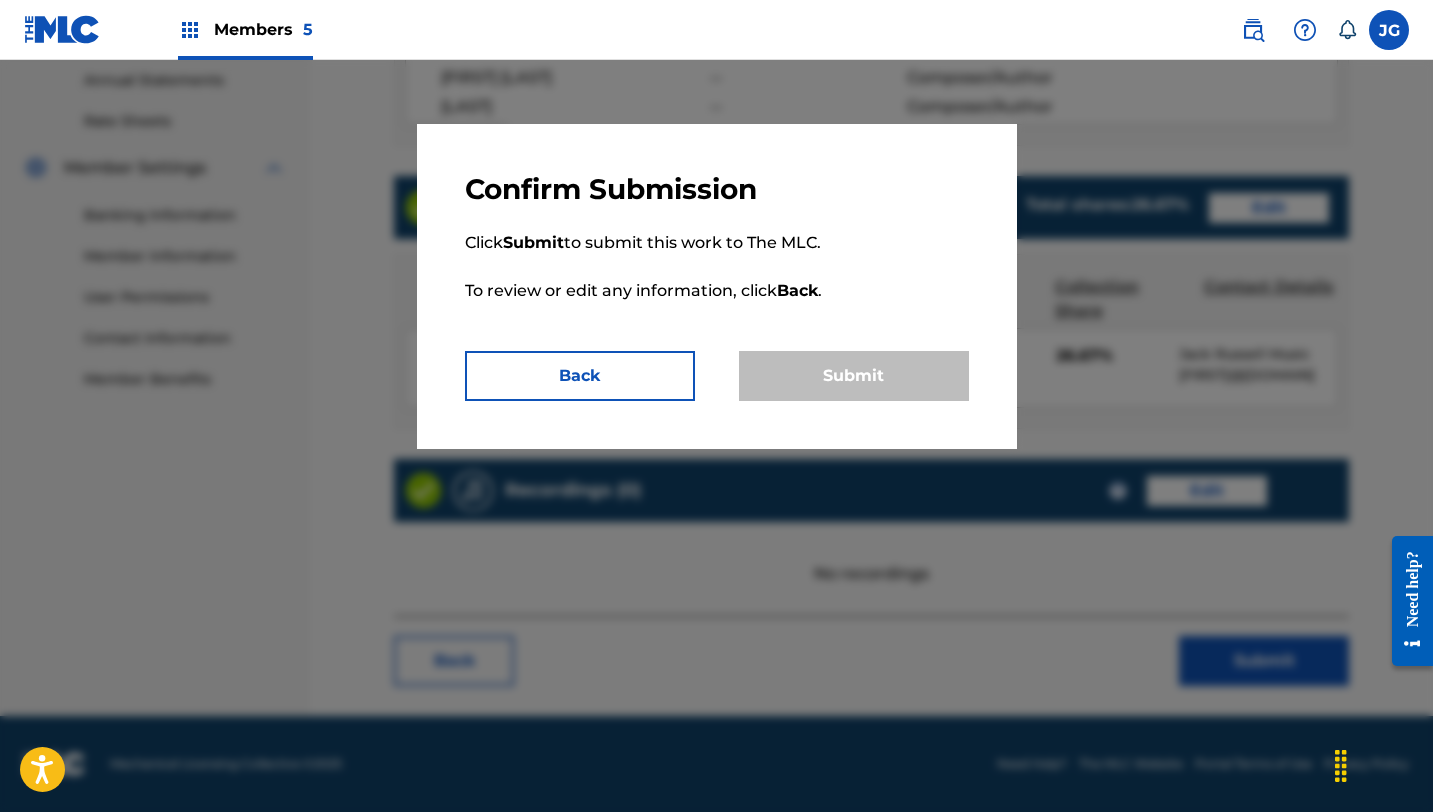 scroll, scrollTop: 0, scrollLeft: 0, axis: both 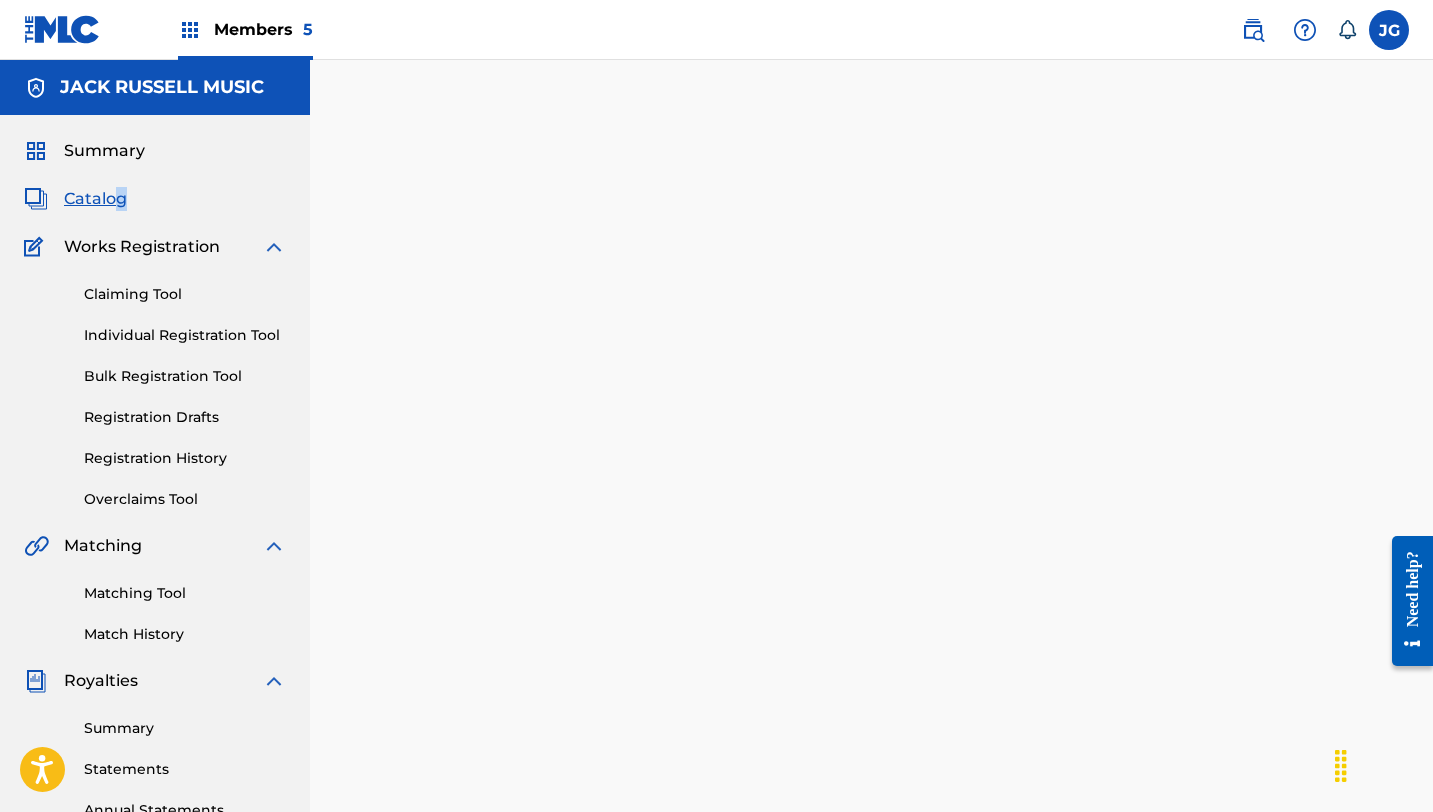 click on "Summary Catalog Works Registration Claiming Tool Individual Registration Tool Bulk Registration Tool Registration Drafts Registration History Overclaims Tool Matching Matching Tool Match History Royalties Summary Statements Annual Statements Rate Sheets Member Settings Banking Information Member Information User Permissions Contact Information Member Benefits" at bounding box center [155, 629] 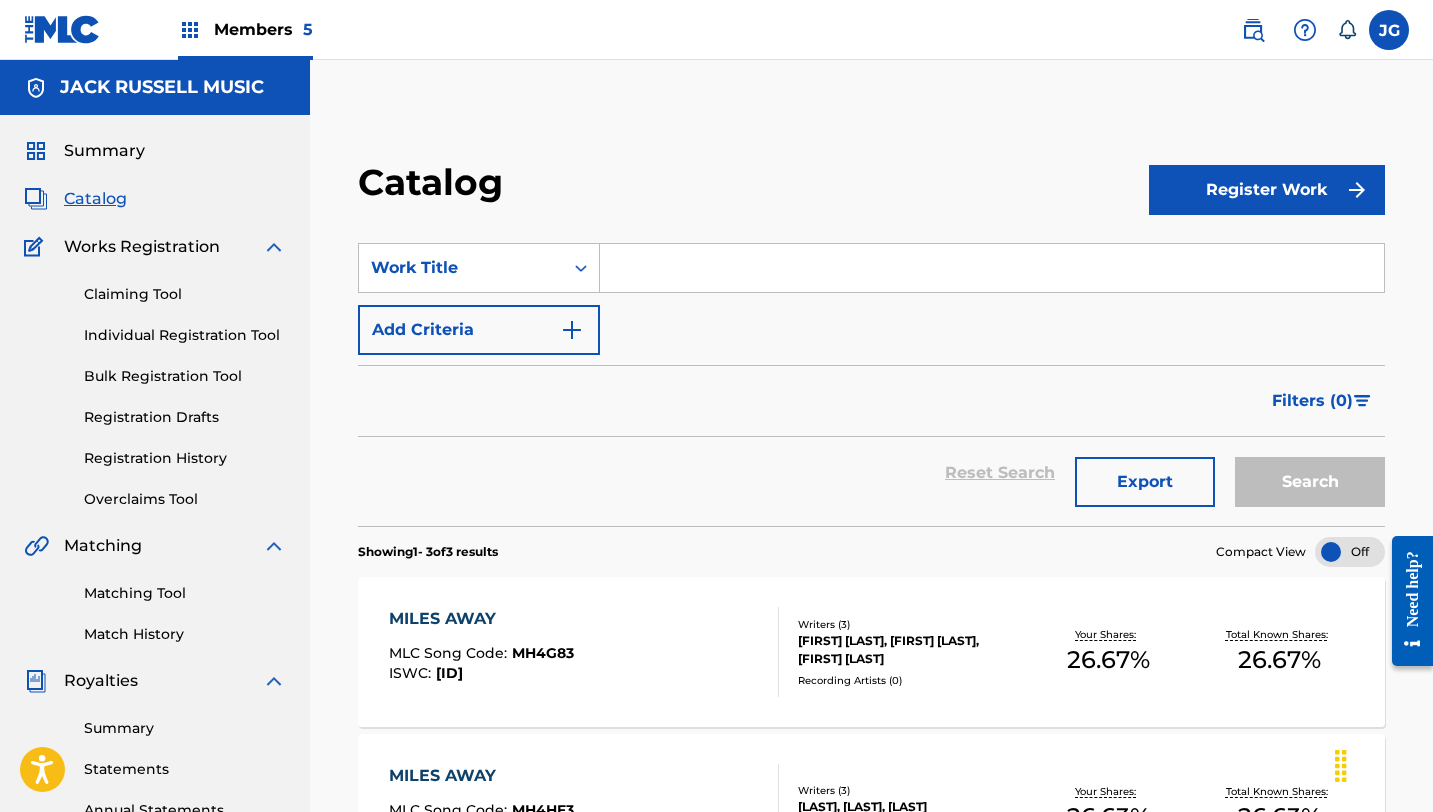 click at bounding box center (992, 268) 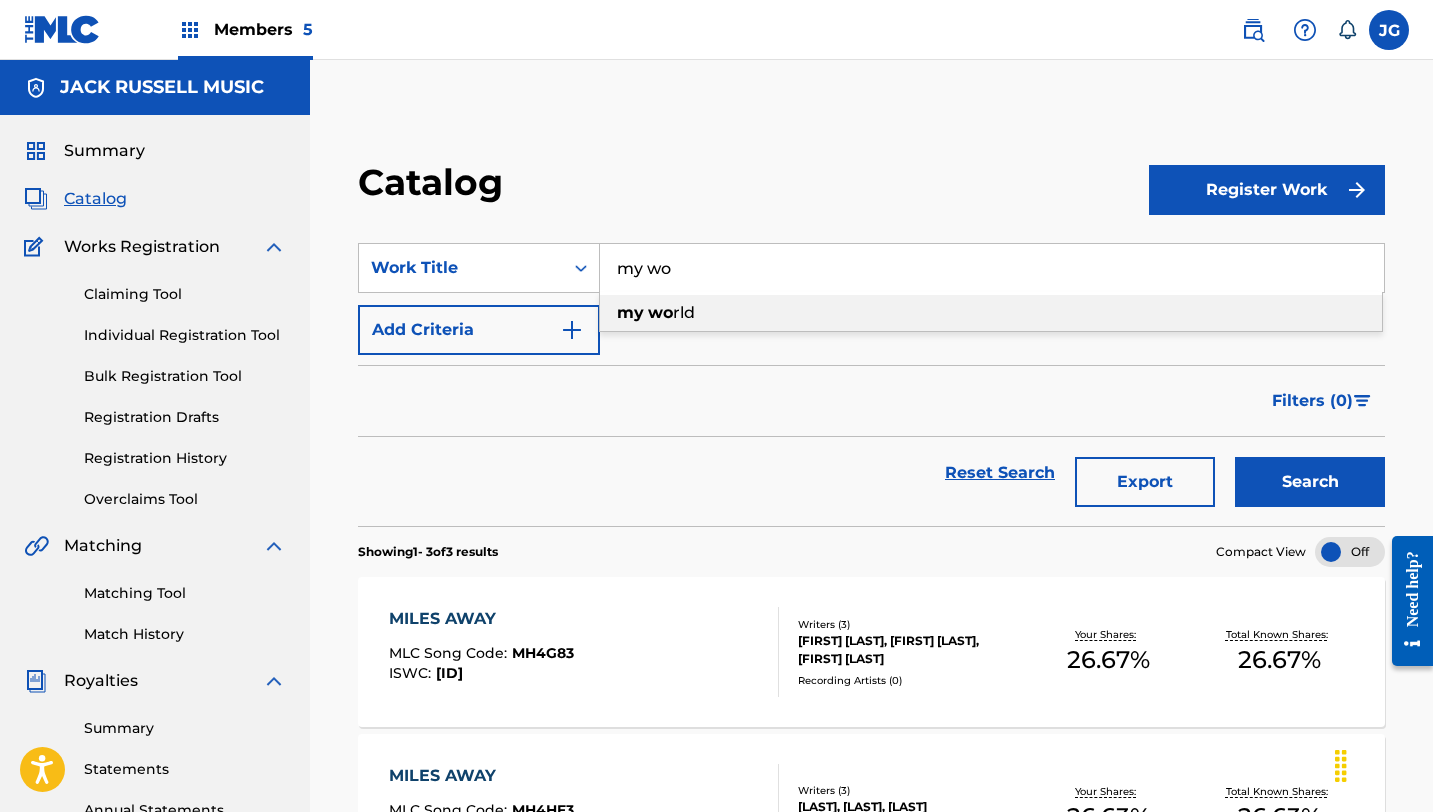 click on "my   wo rld" at bounding box center [991, 313] 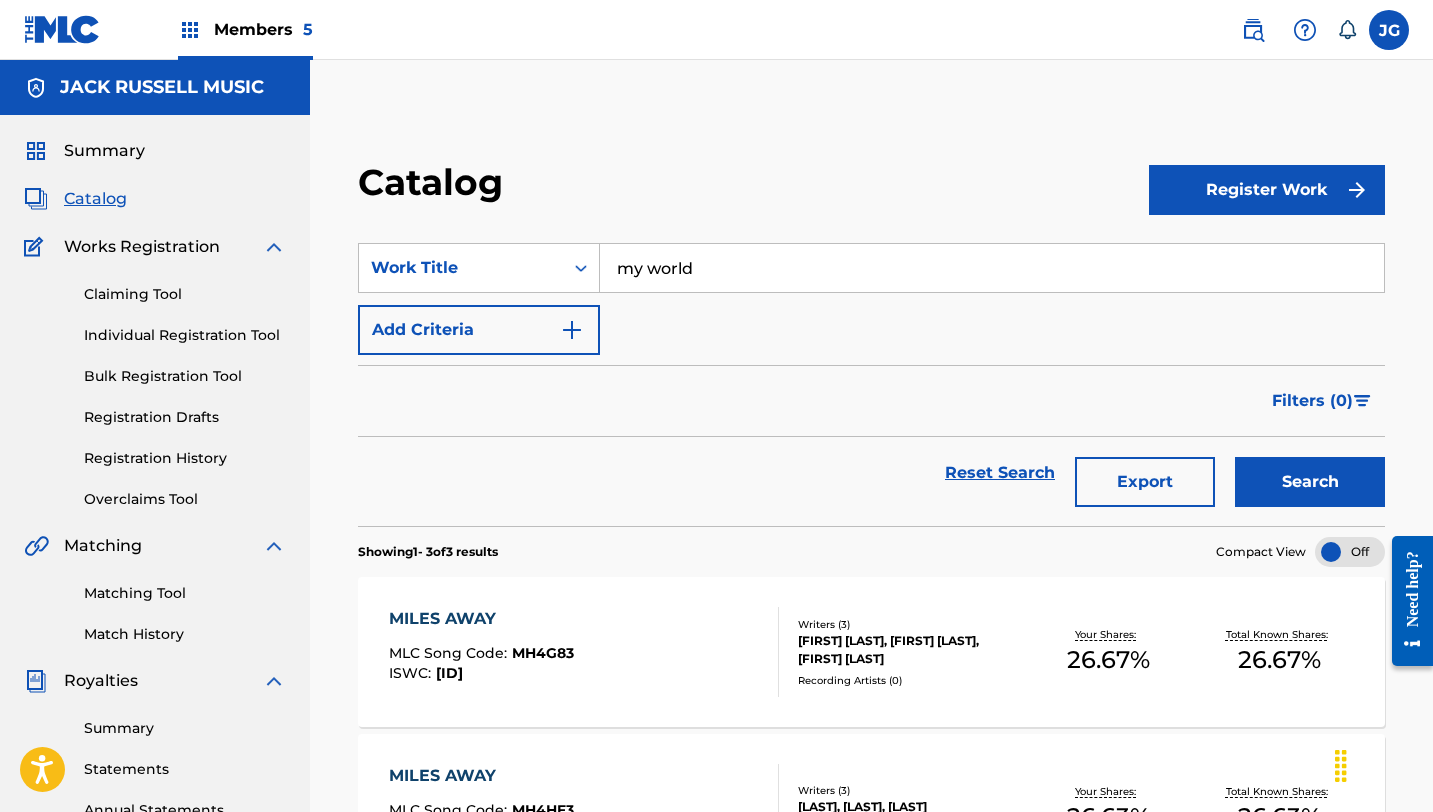 click on "Search" at bounding box center [1310, 482] 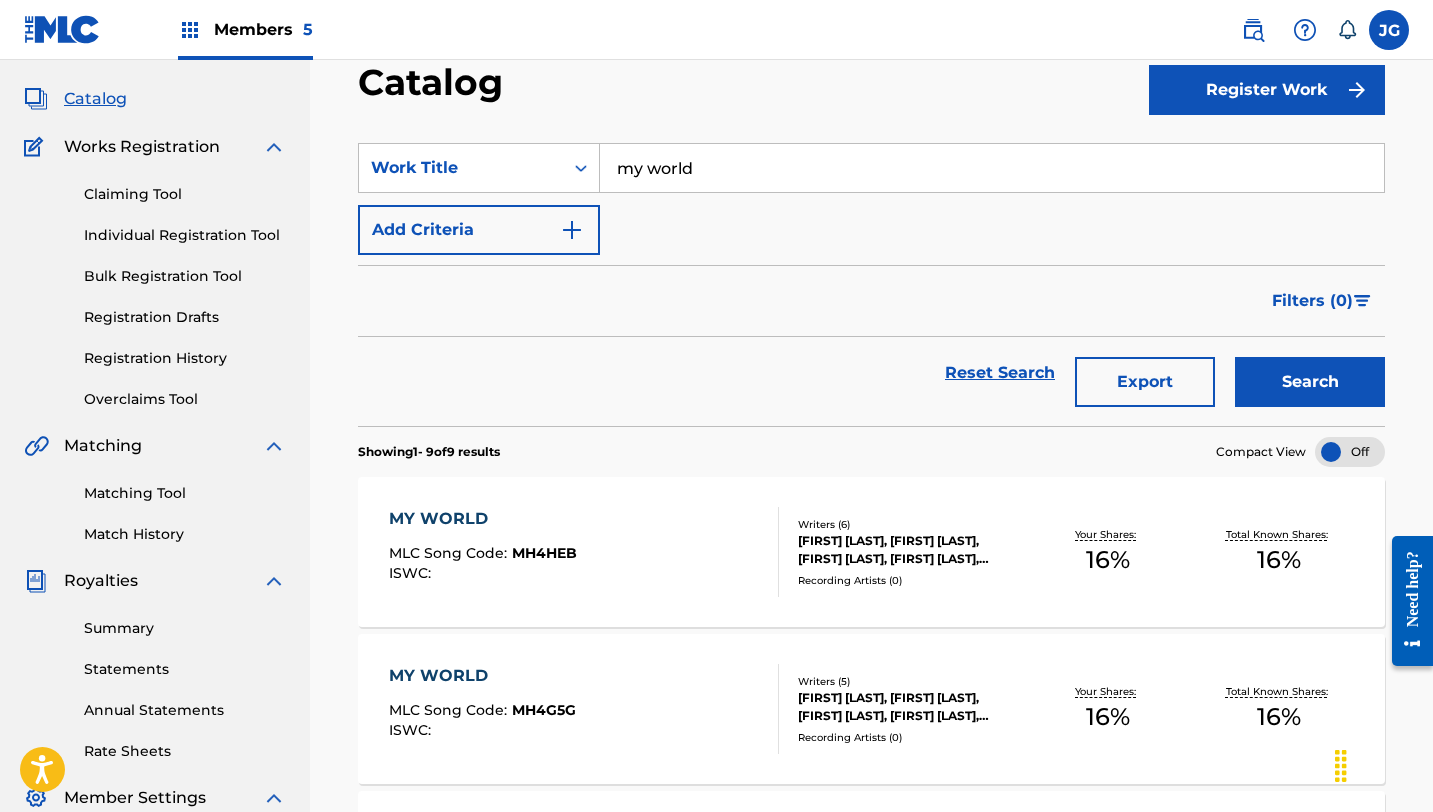 scroll, scrollTop: 105, scrollLeft: 0, axis: vertical 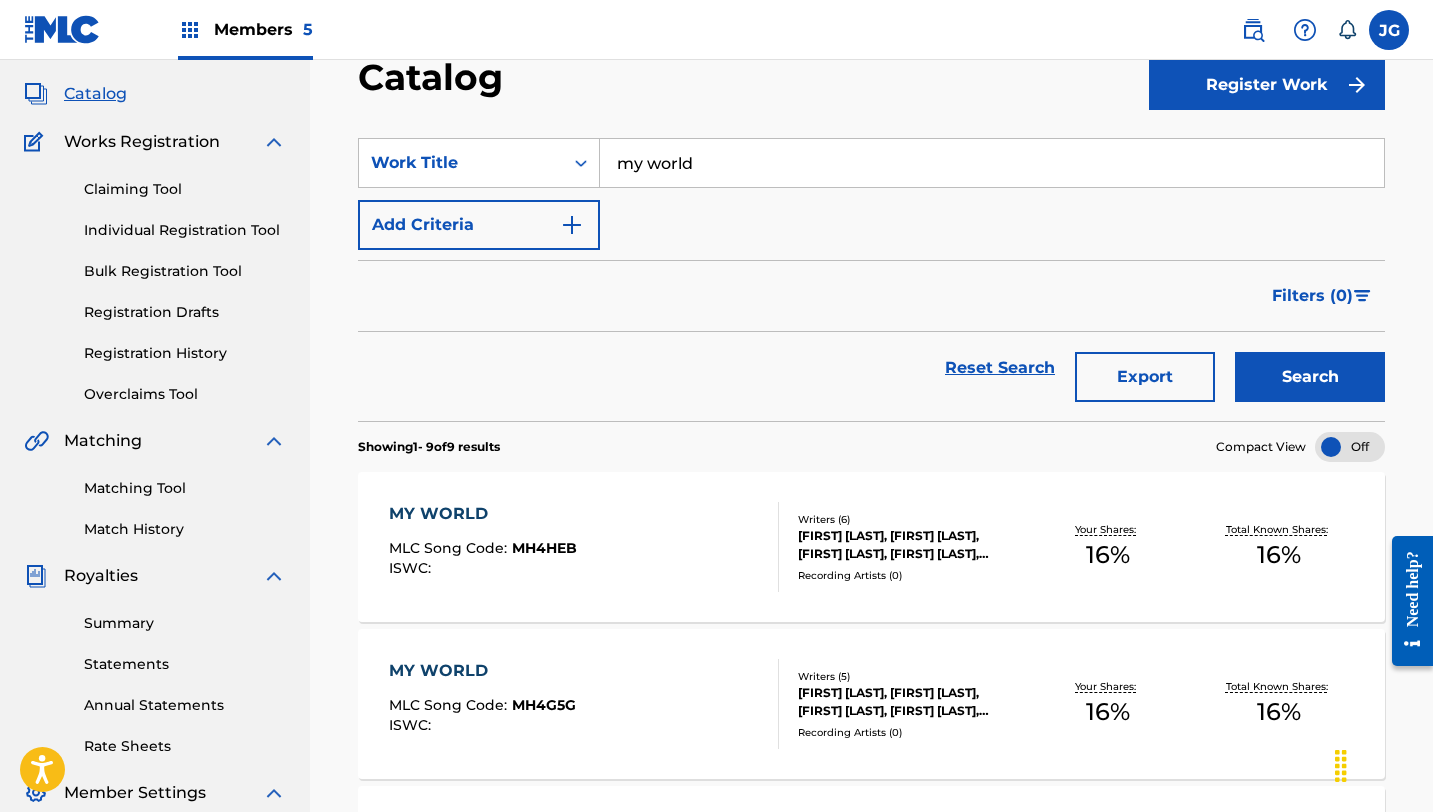 click on "[FIRST] [LAST], [FIRST] [LAST], [FIRST] [LAST], [FIRST] [LAST], [FIRST] [LAST], [FIRST] [LAST]" at bounding box center (910, 545) 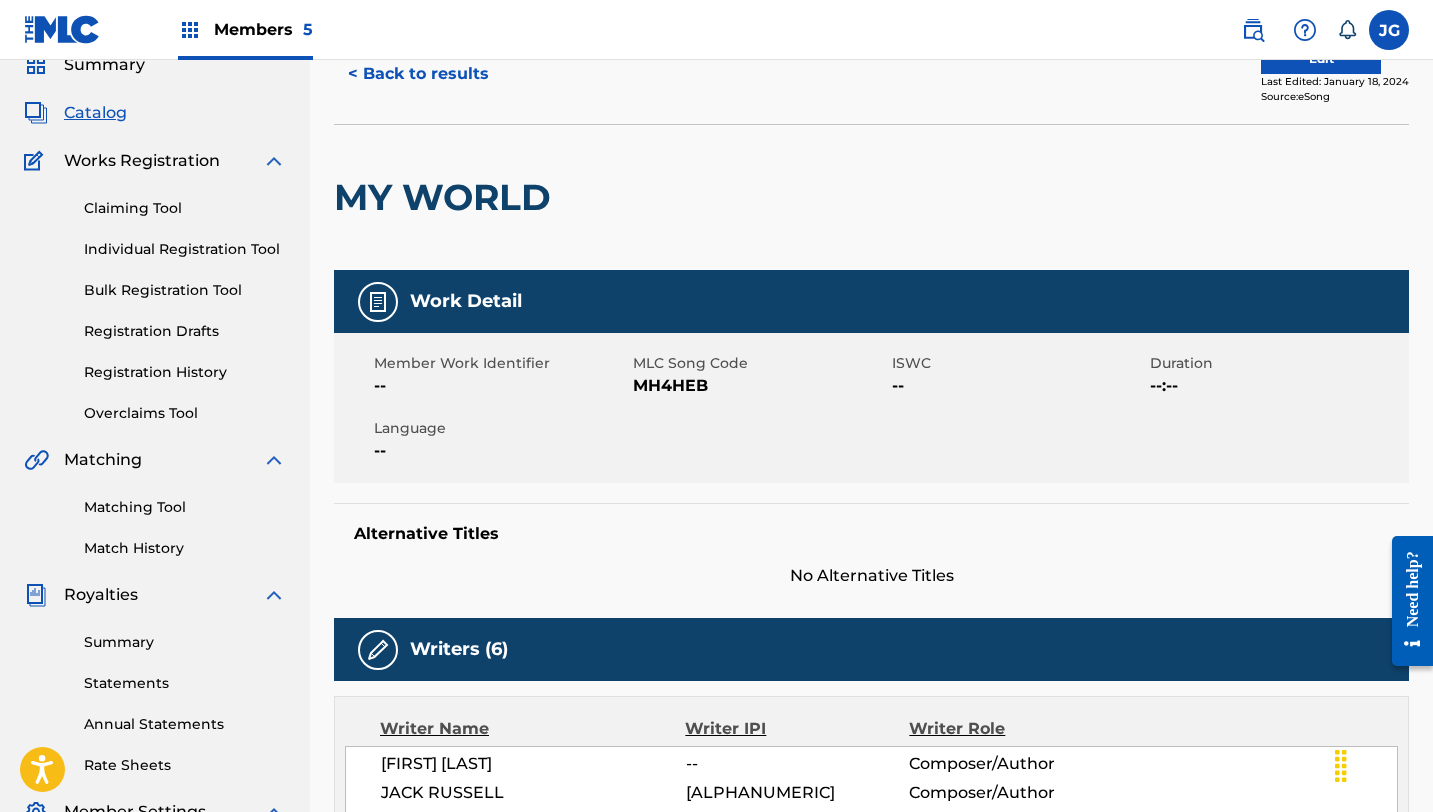 scroll, scrollTop: 0, scrollLeft: 0, axis: both 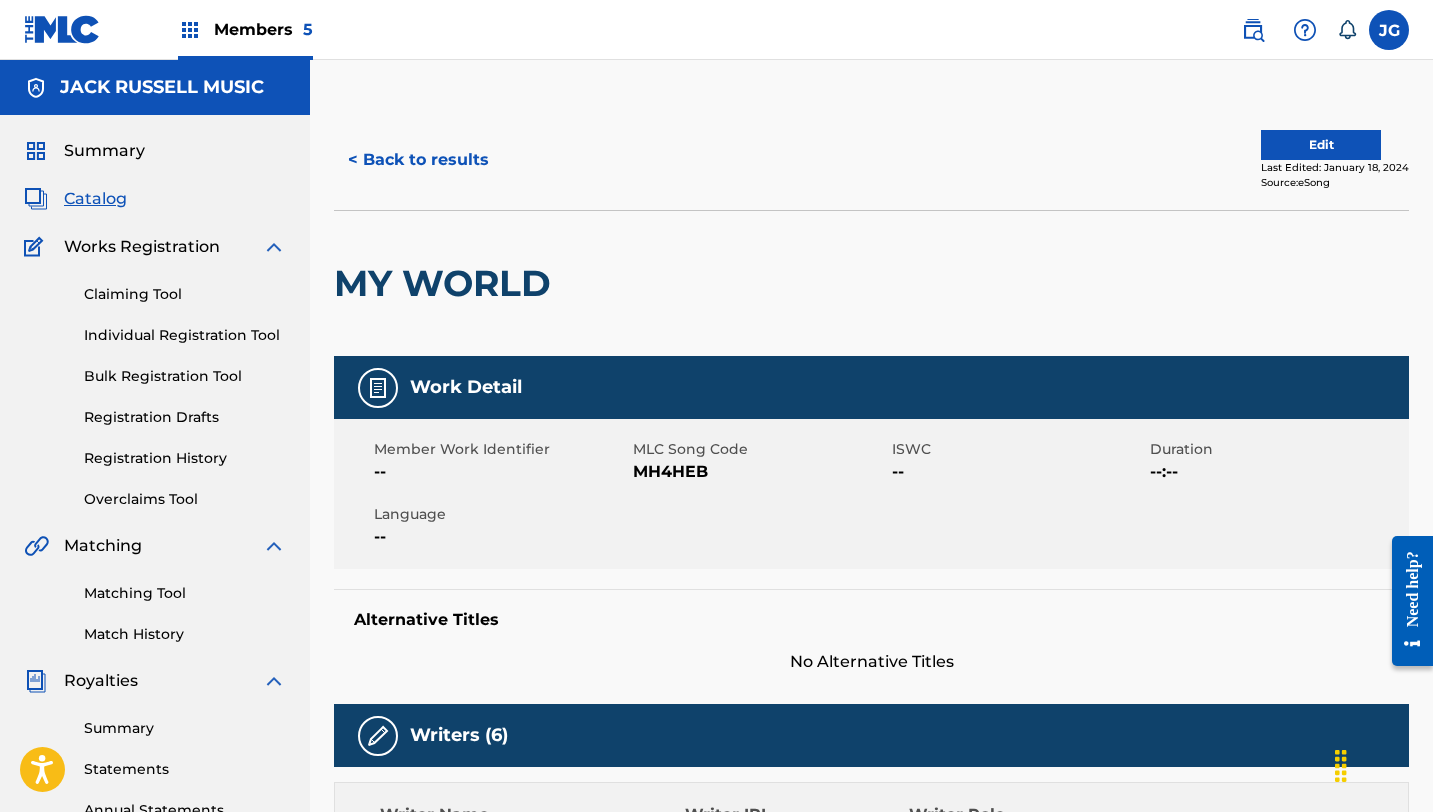 click on "Last Edited: [MONTH] [DAY], [YEAR]" at bounding box center (1335, 167) 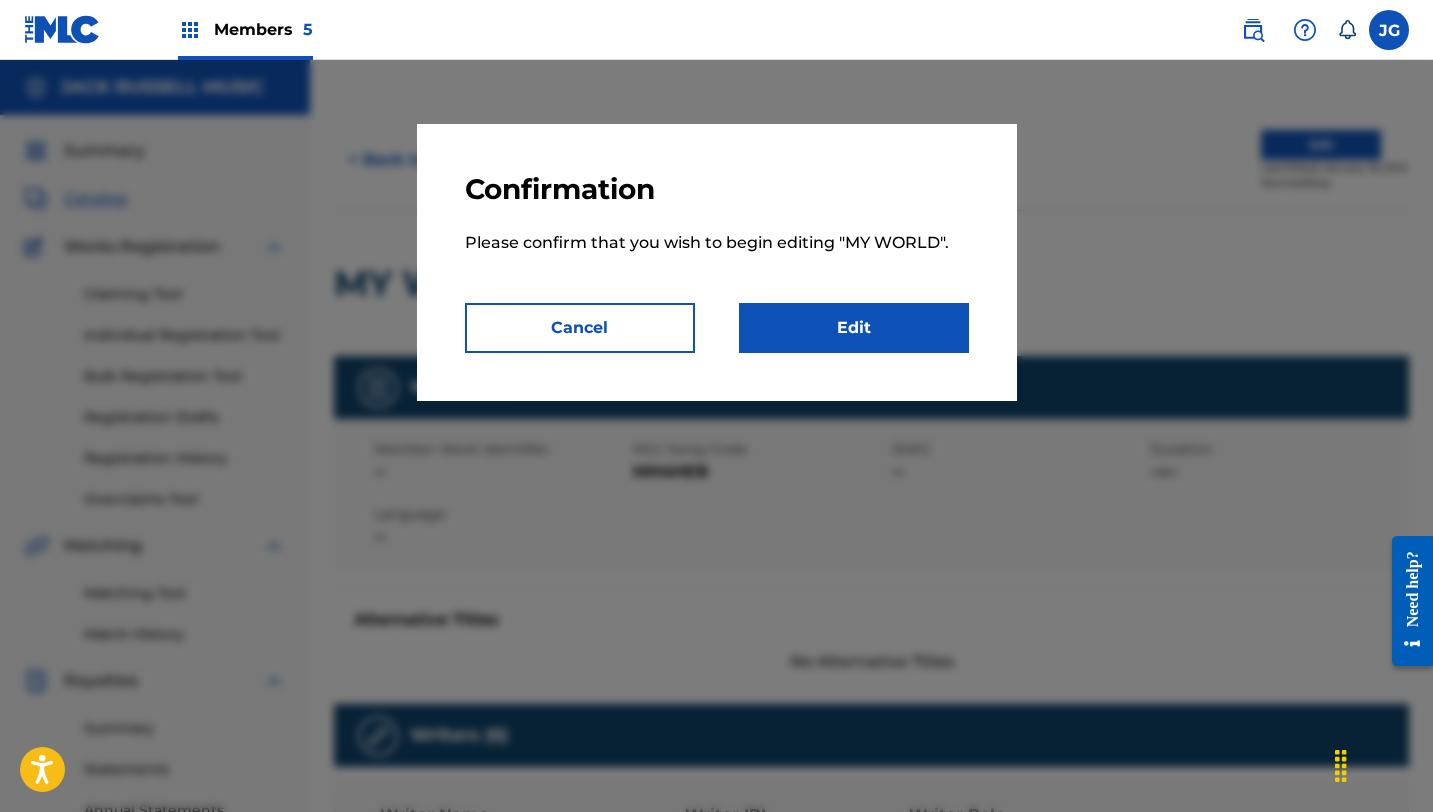 click on "Edit" at bounding box center [854, 328] 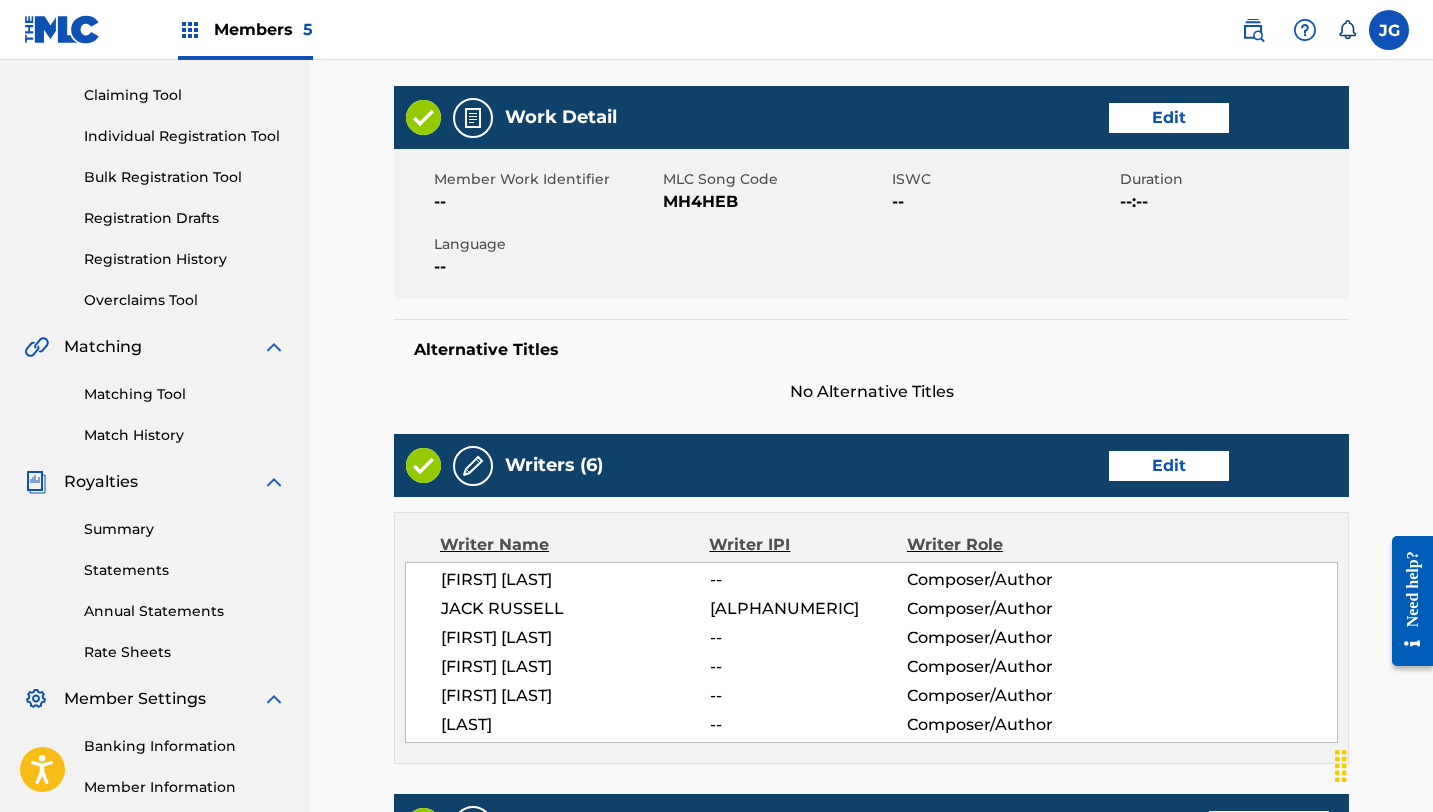 scroll, scrollTop: 234, scrollLeft: 0, axis: vertical 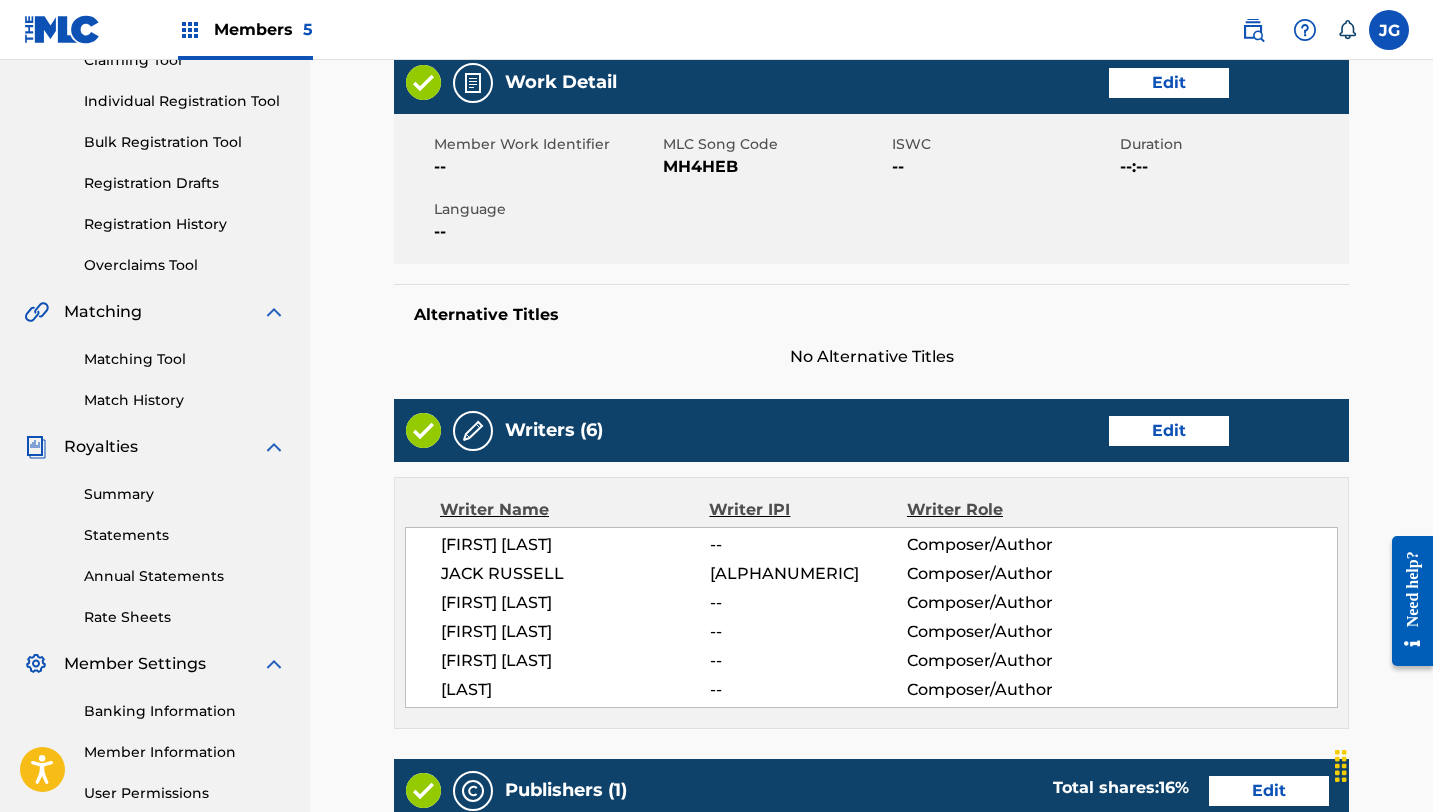 click on "Edit" at bounding box center (1169, 431) 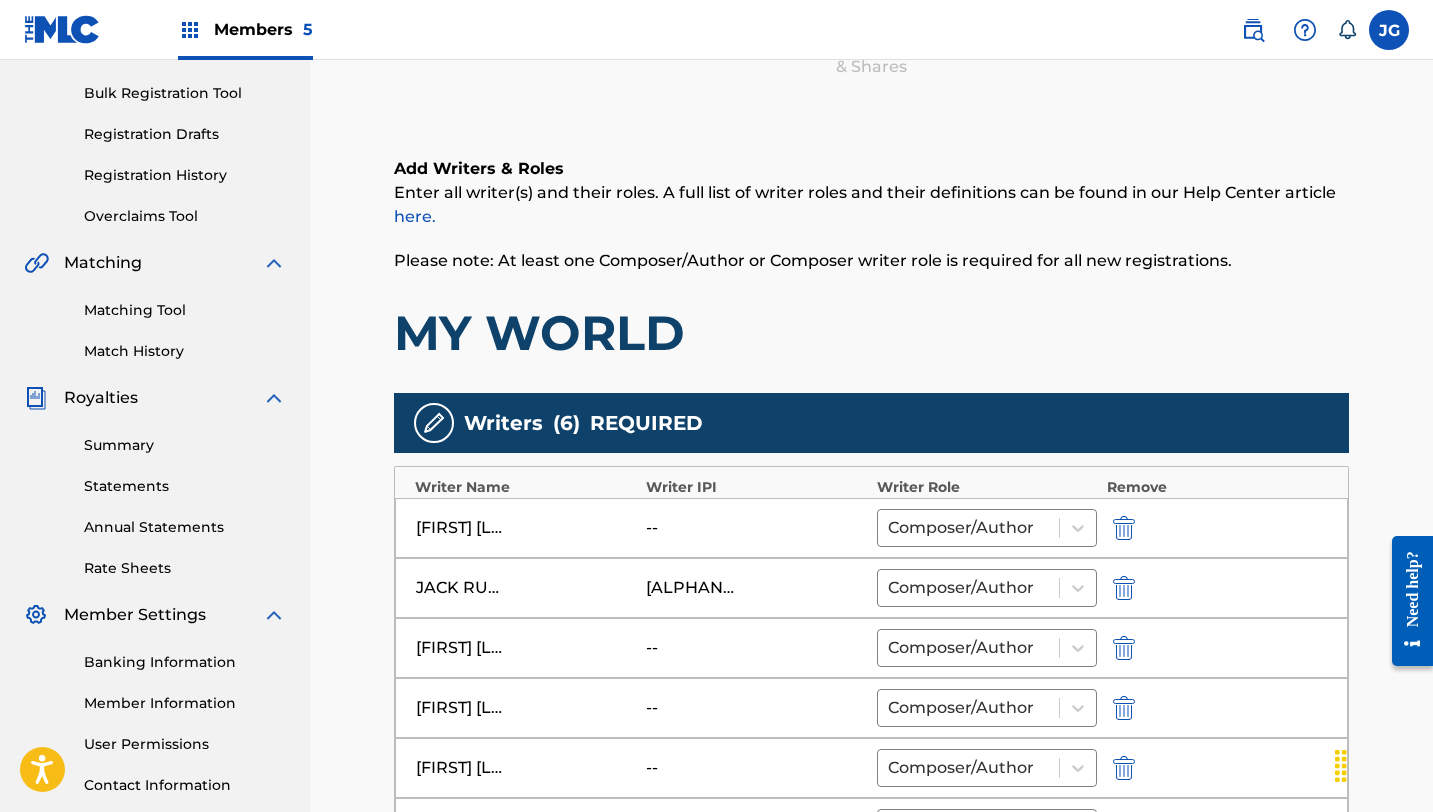 scroll, scrollTop: 323, scrollLeft: 0, axis: vertical 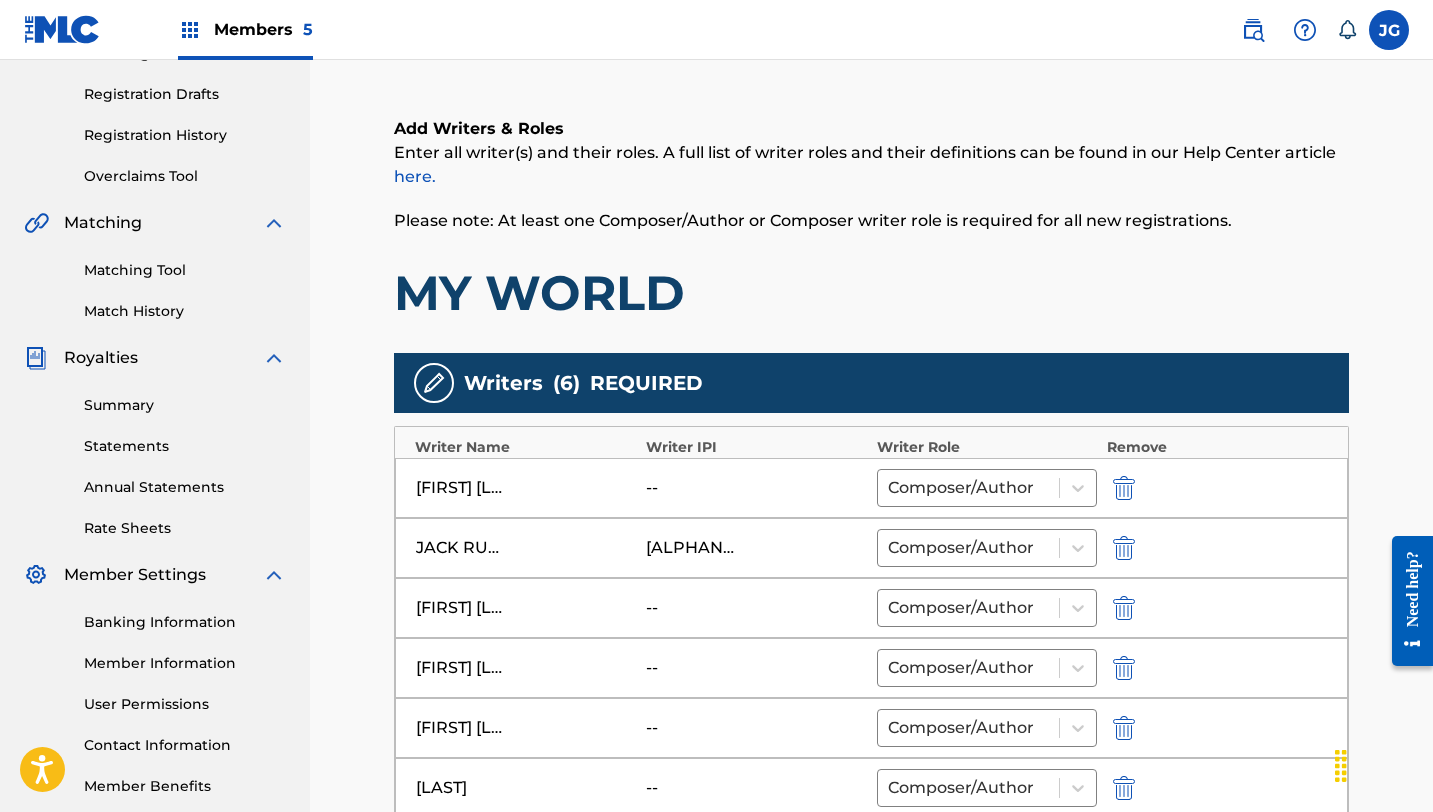click at bounding box center (1124, 488) 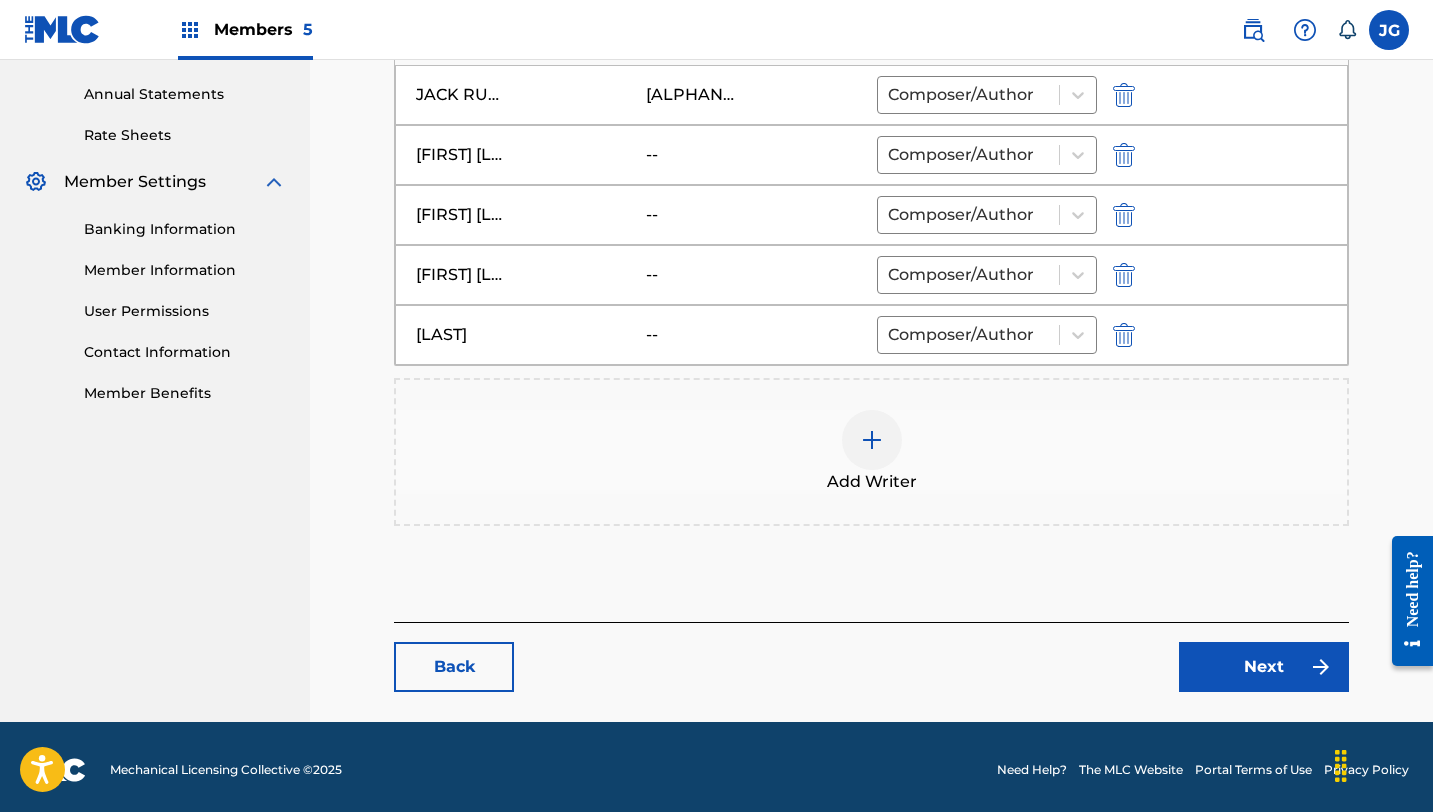 scroll, scrollTop: 722, scrollLeft: 0, axis: vertical 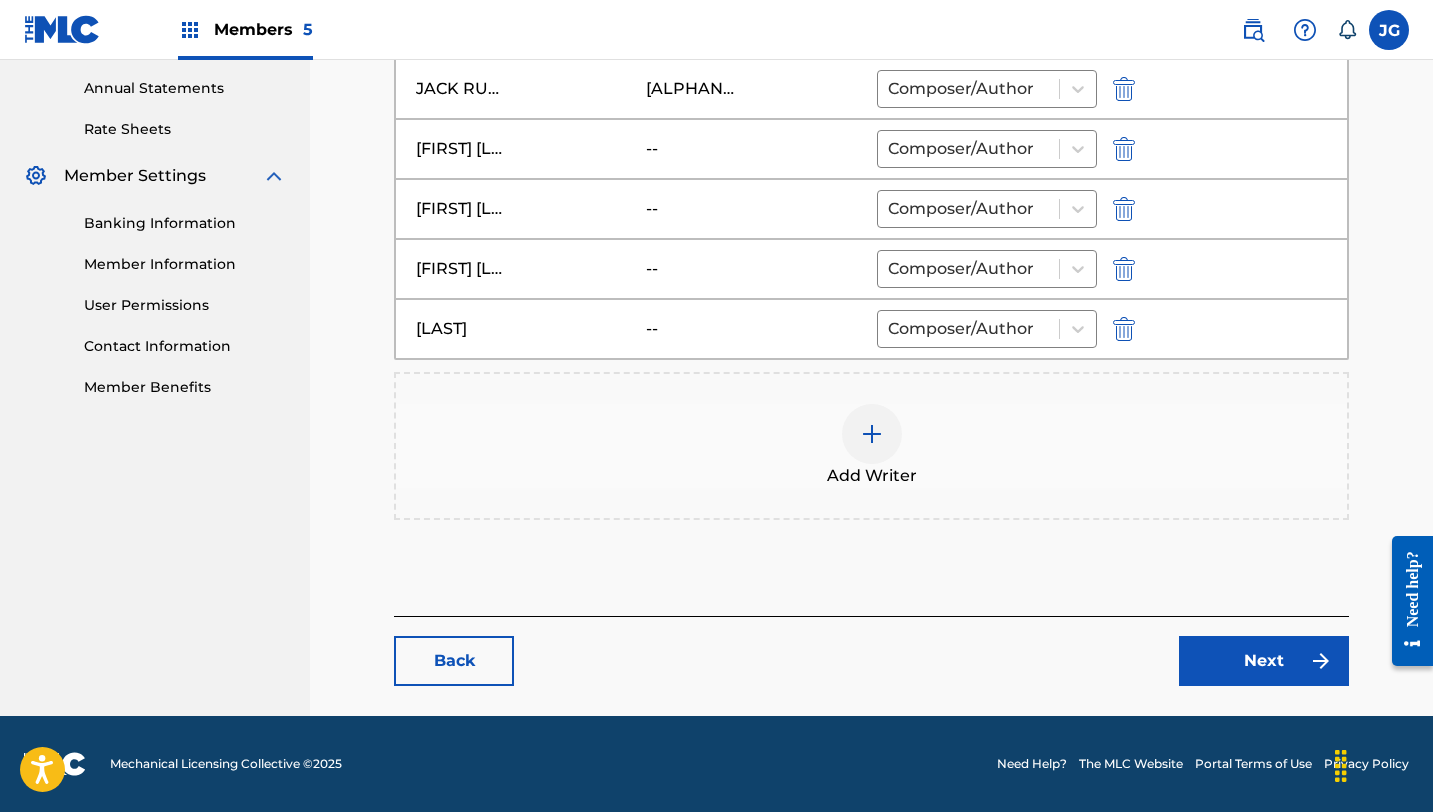 click on "Next" at bounding box center (1264, 661) 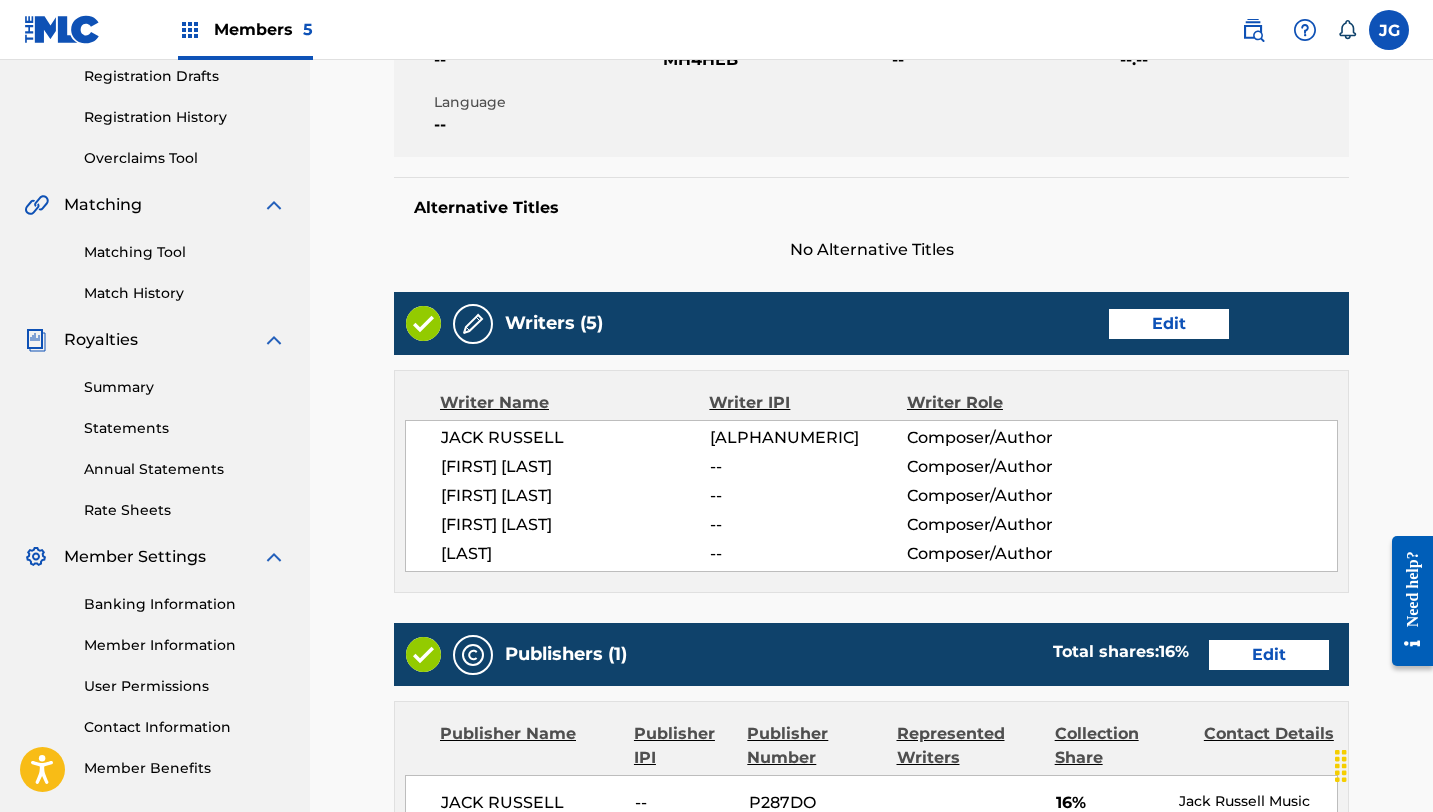 scroll, scrollTop: 801, scrollLeft: 0, axis: vertical 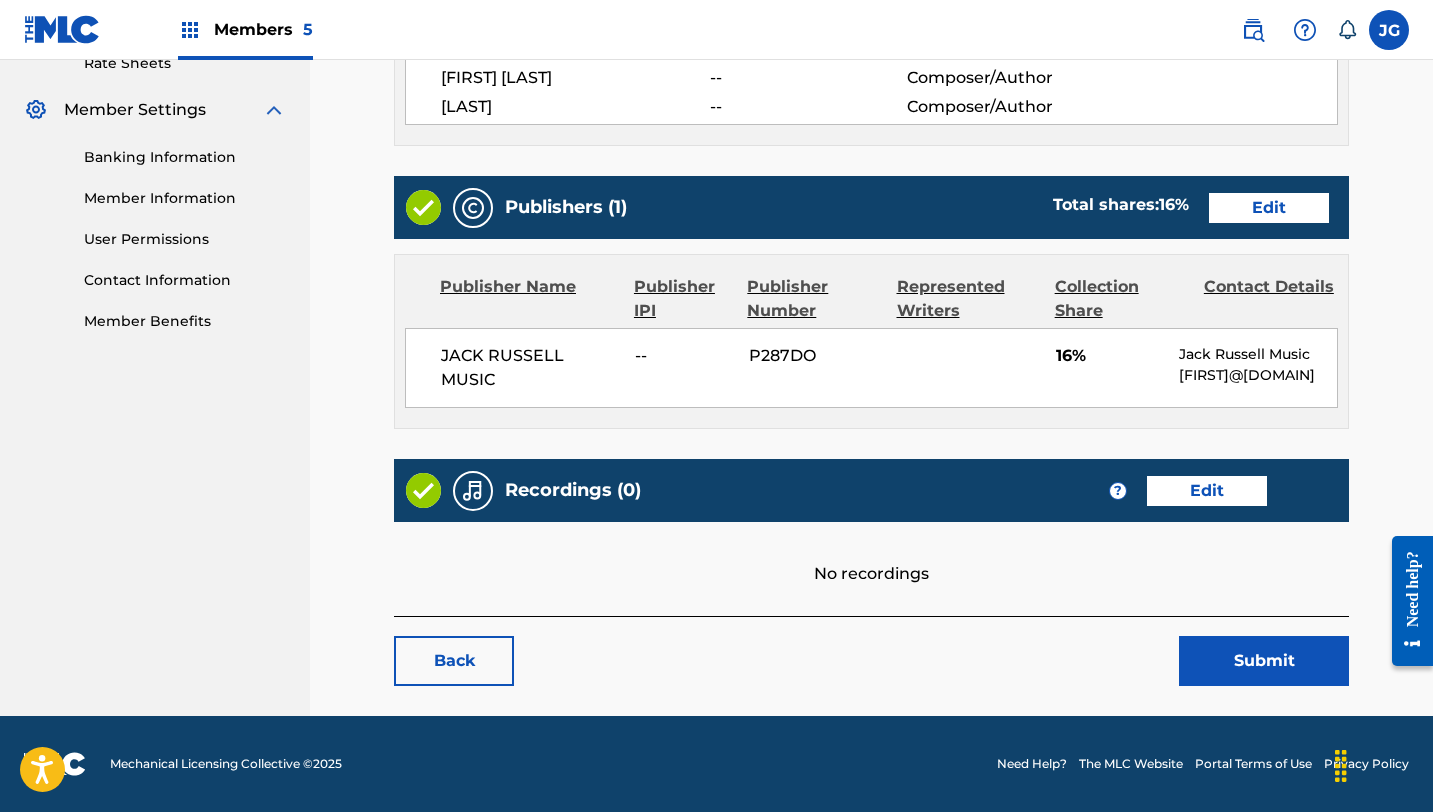 click on "Submit" at bounding box center [1264, 661] 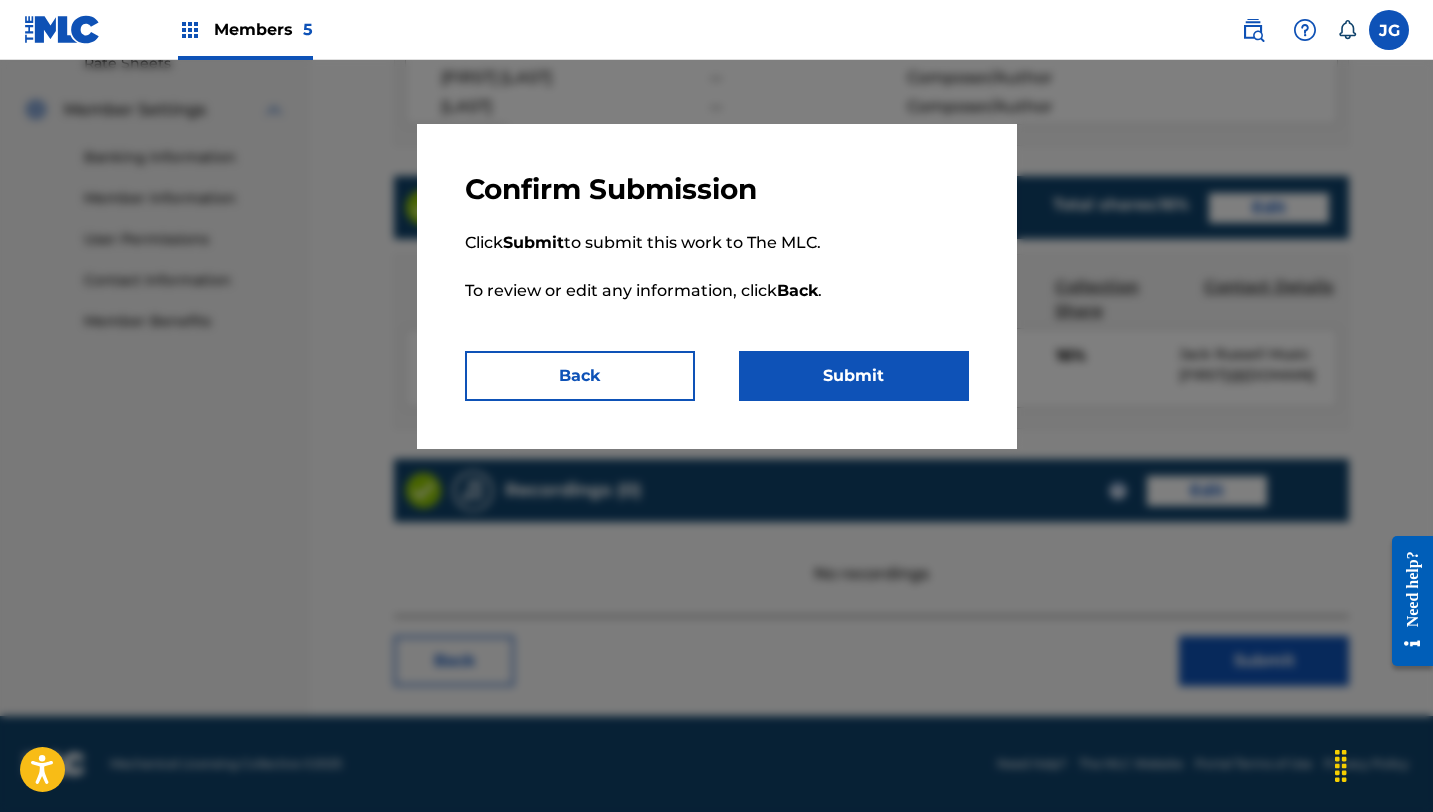 click on "Submit" at bounding box center (854, 376) 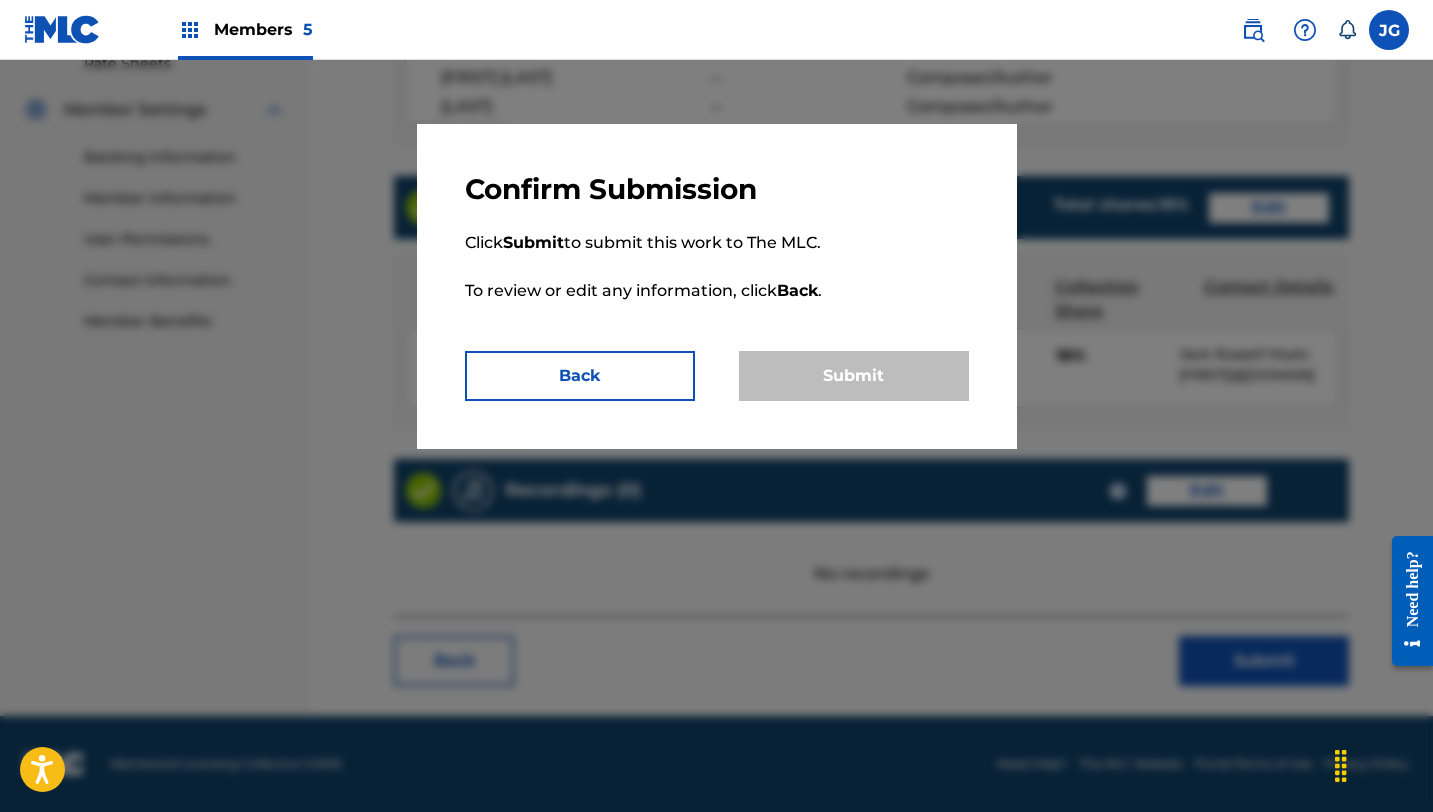 scroll, scrollTop: 0, scrollLeft: 0, axis: both 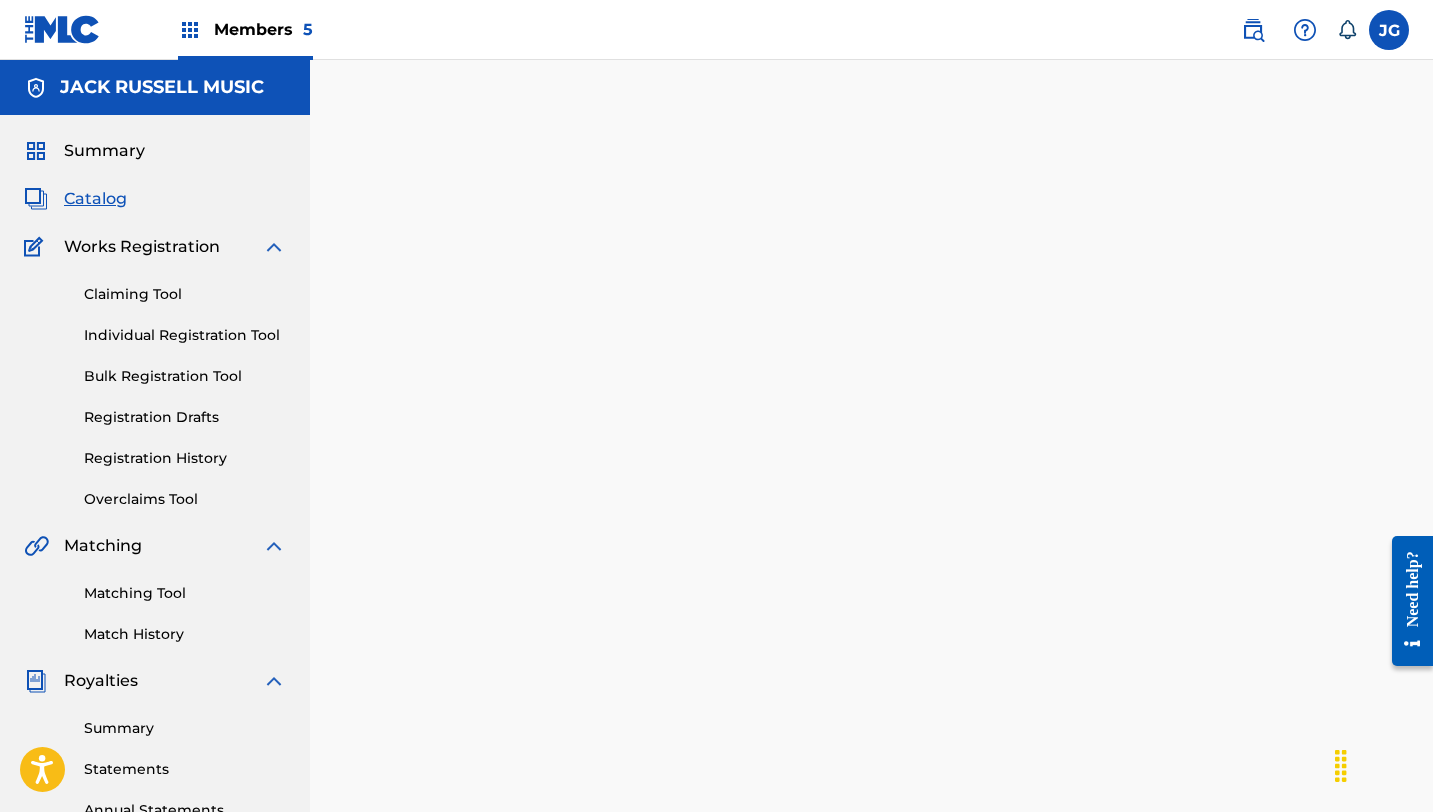 click on "Catalog" at bounding box center (95, 199) 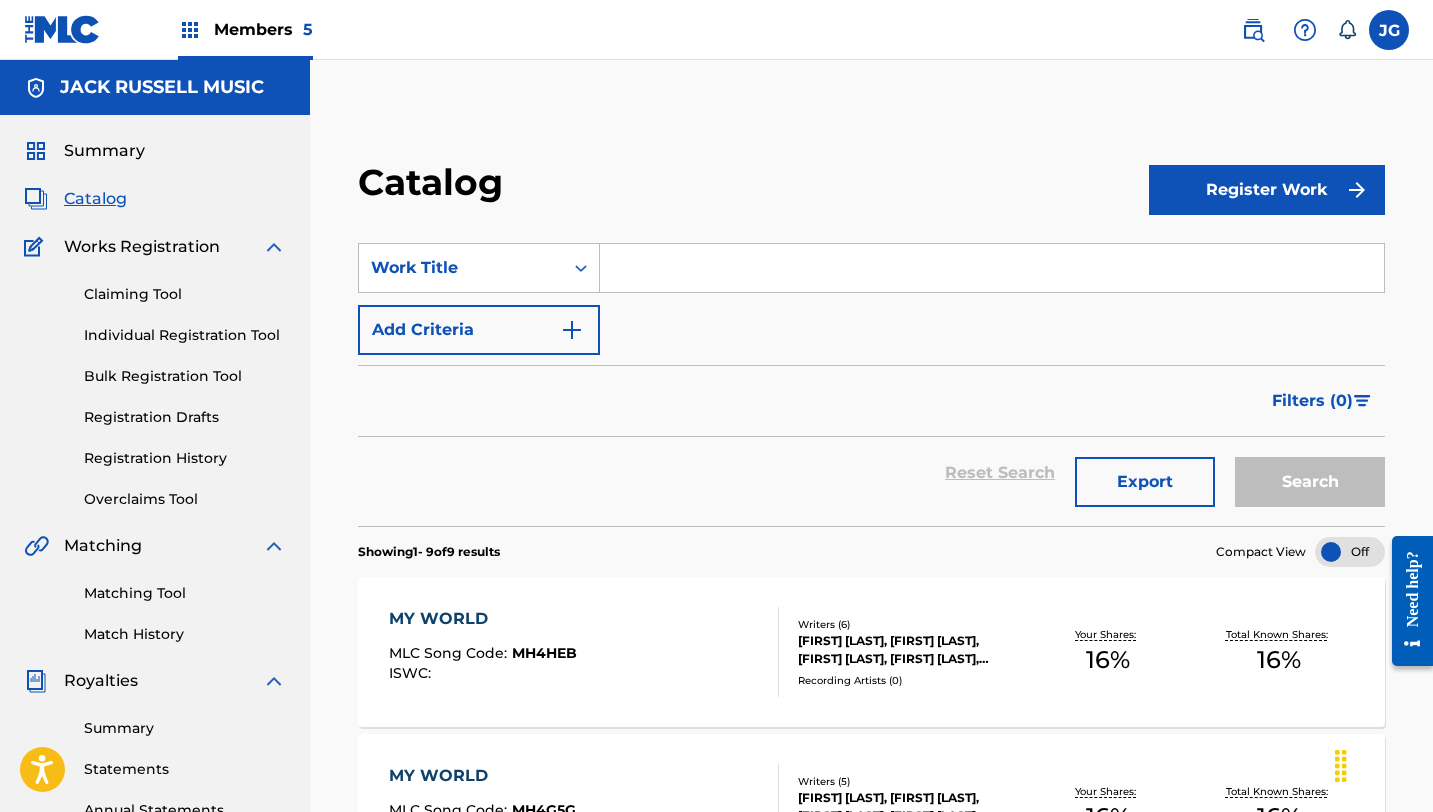click at bounding box center (992, 268) 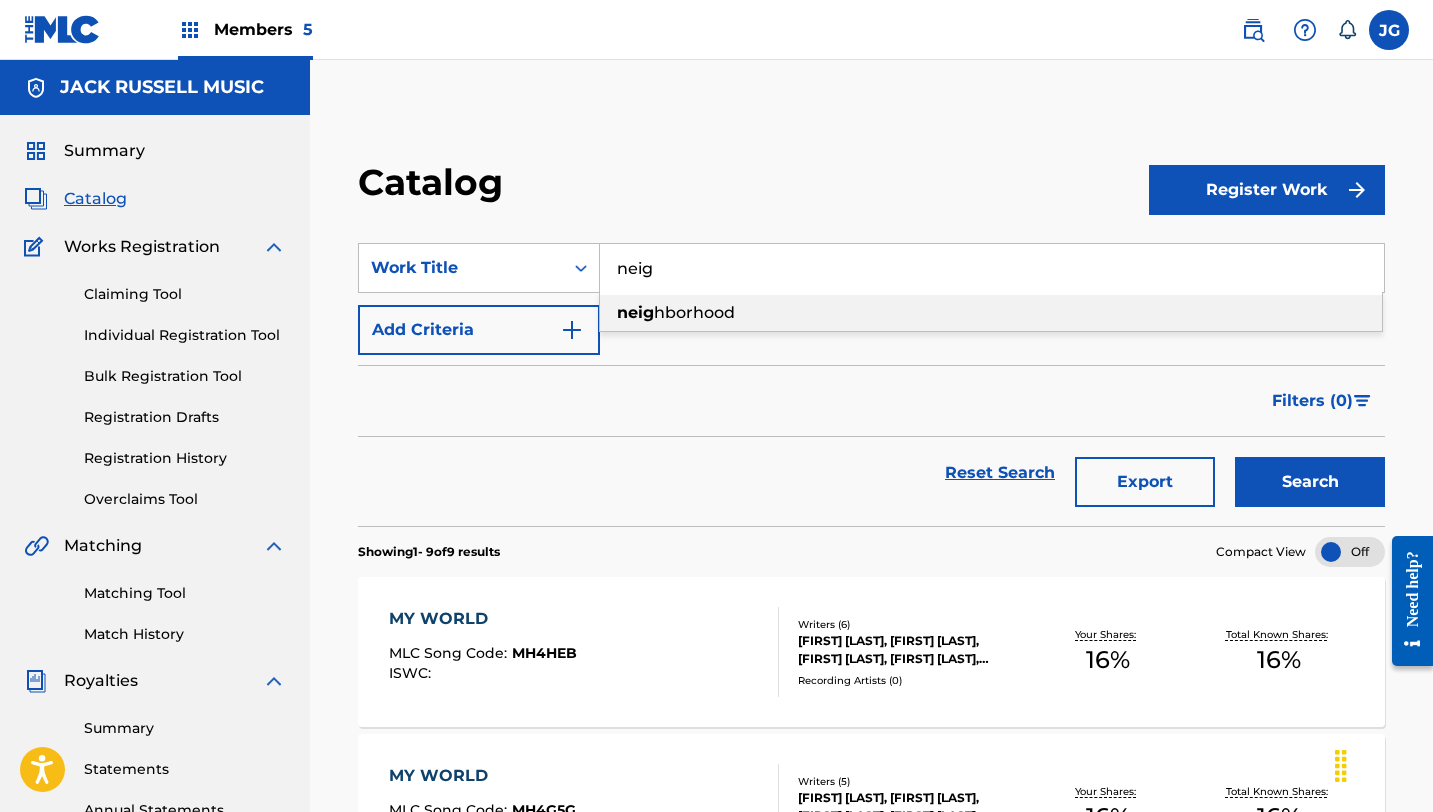 click on "hborhood" at bounding box center (694, 312) 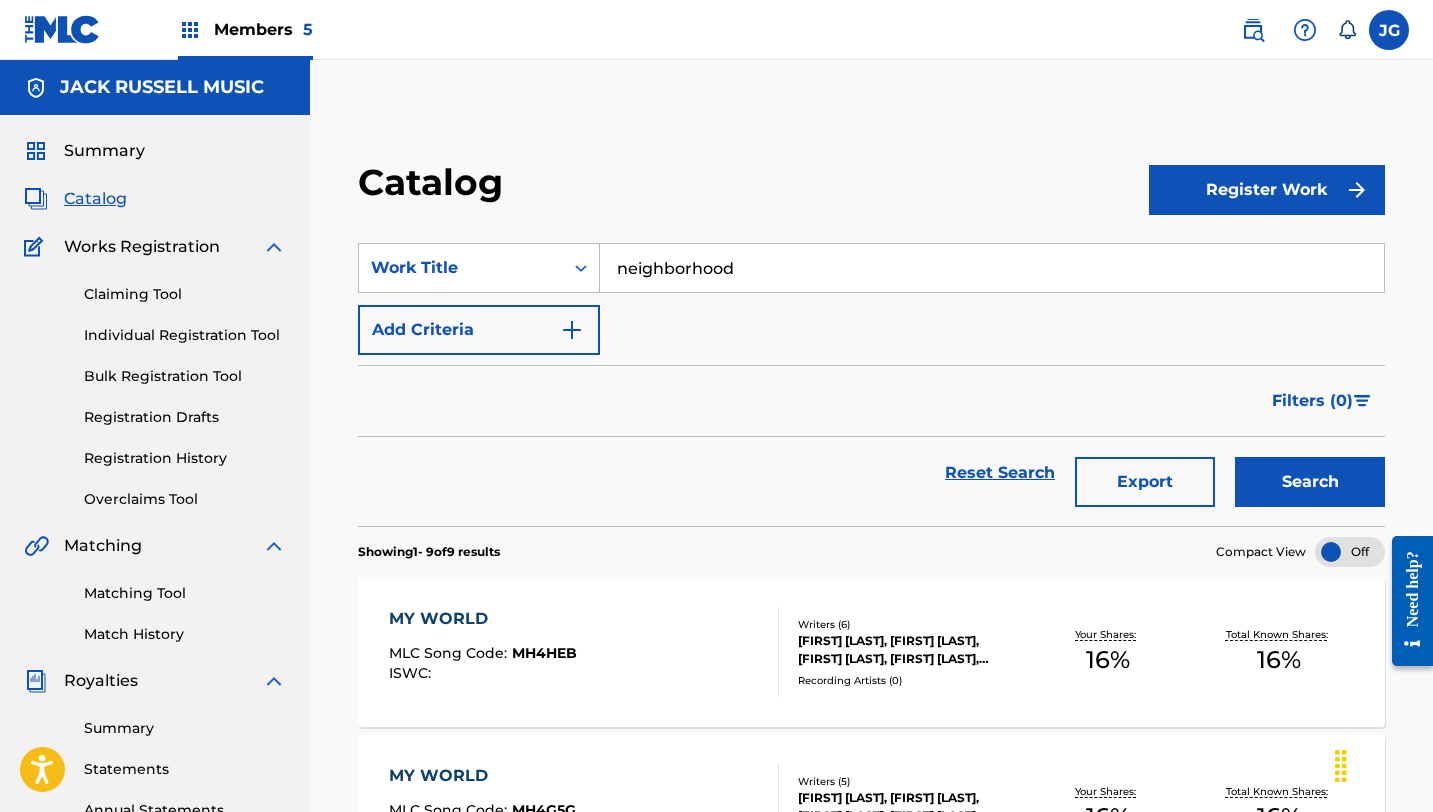 click on "Search" at bounding box center (1310, 482) 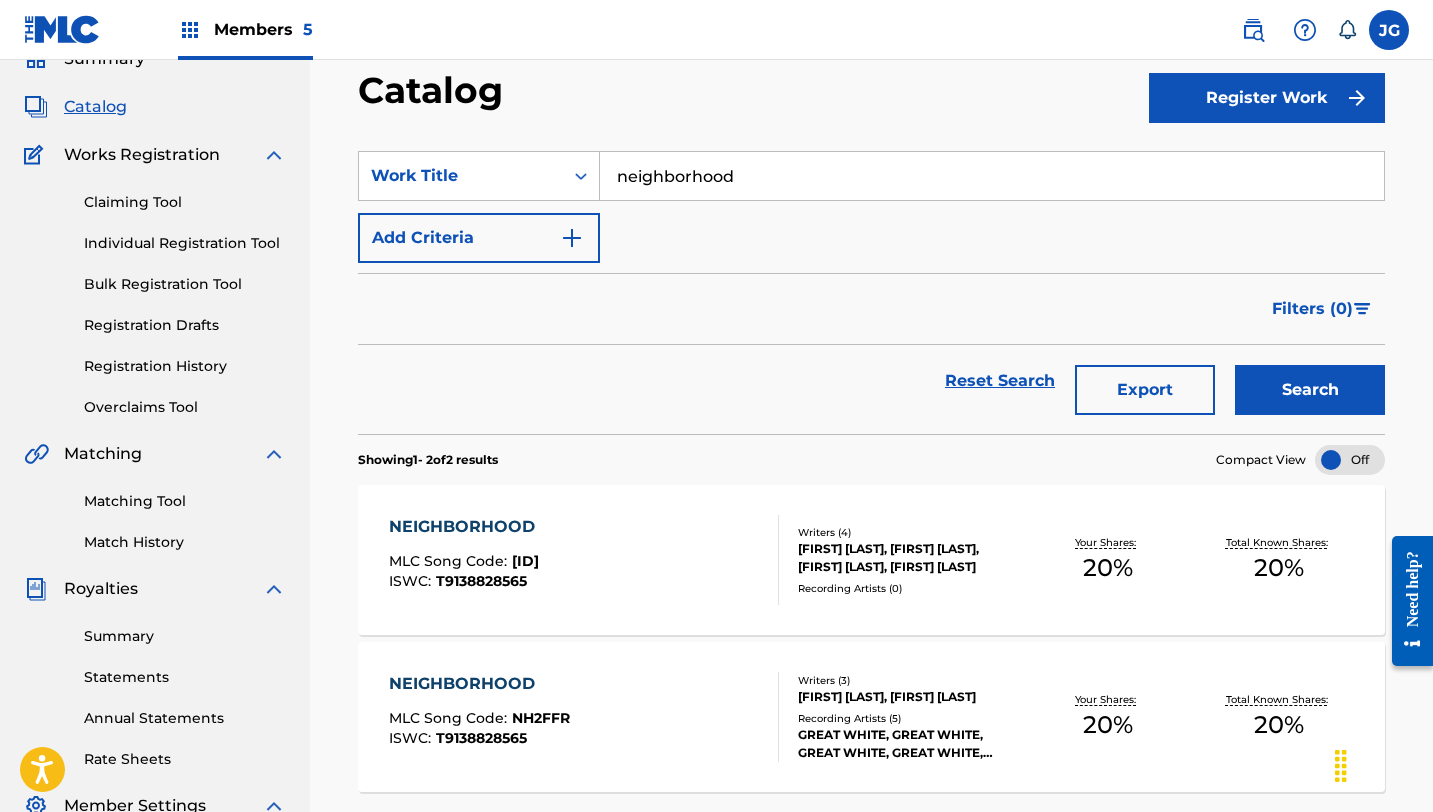 scroll, scrollTop: 97, scrollLeft: 0, axis: vertical 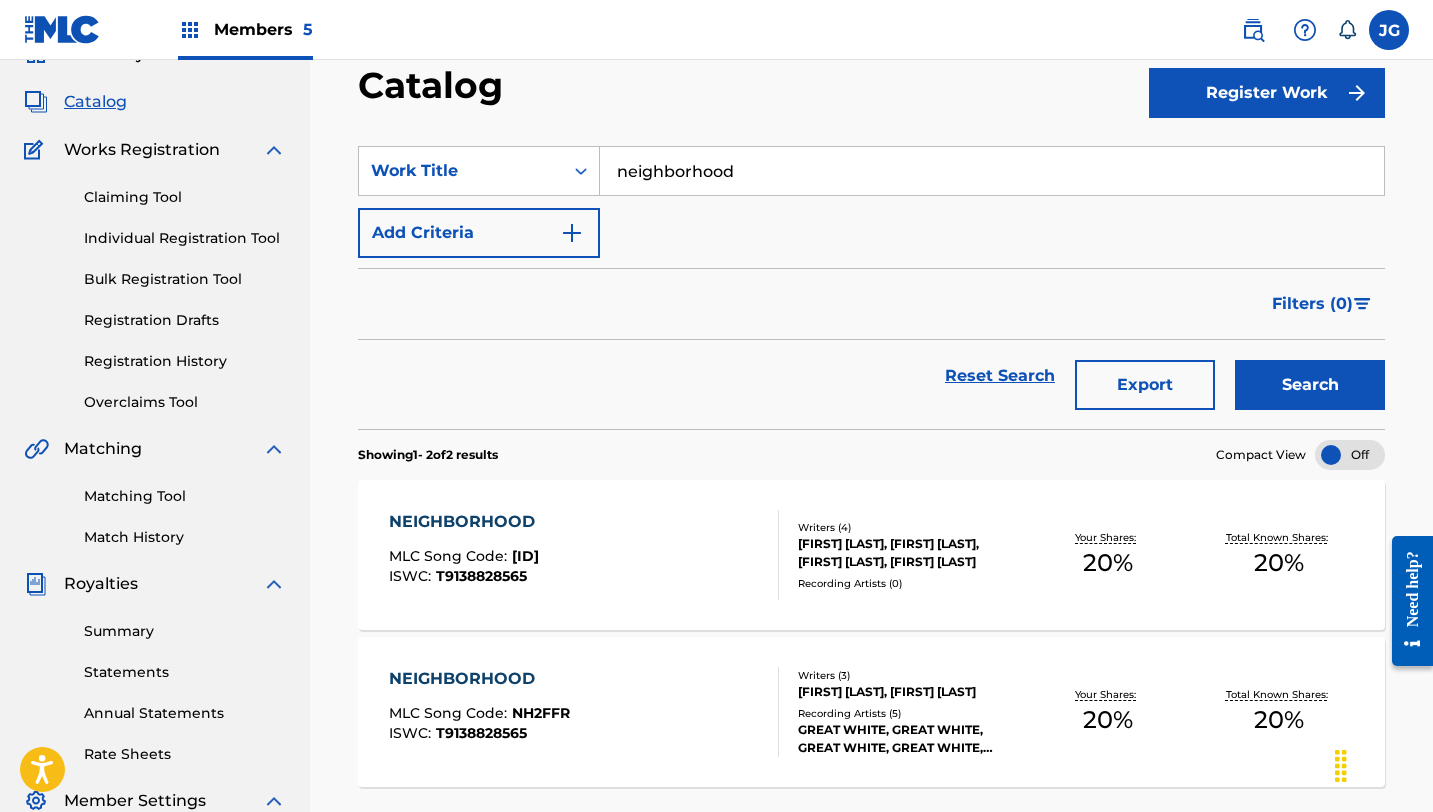 click on "[FIRST] [LAST], [FIRST] [LAST], [FIRST] [LAST], [FIRST] [LAST]" at bounding box center (910, 553) 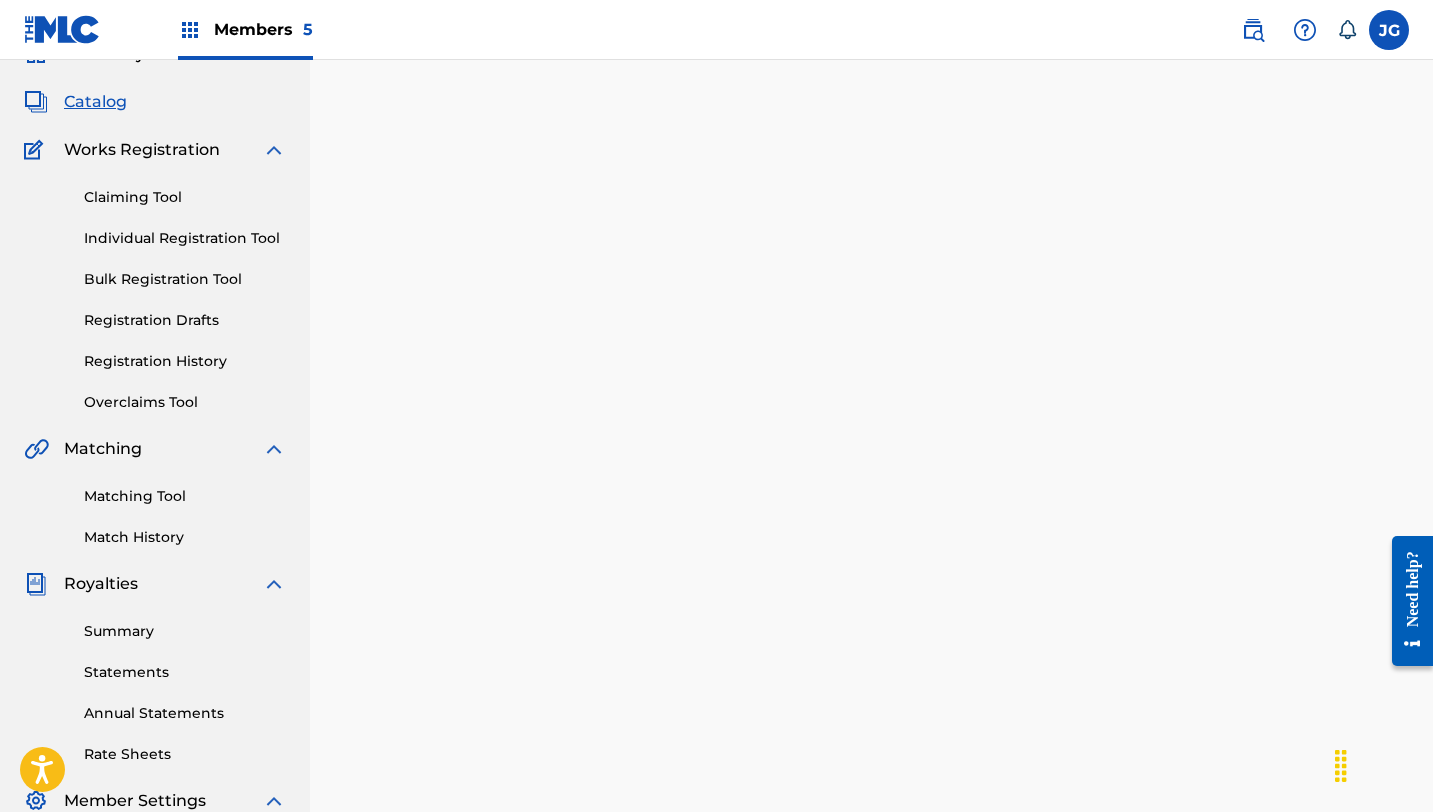 scroll, scrollTop: 0, scrollLeft: 0, axis: both 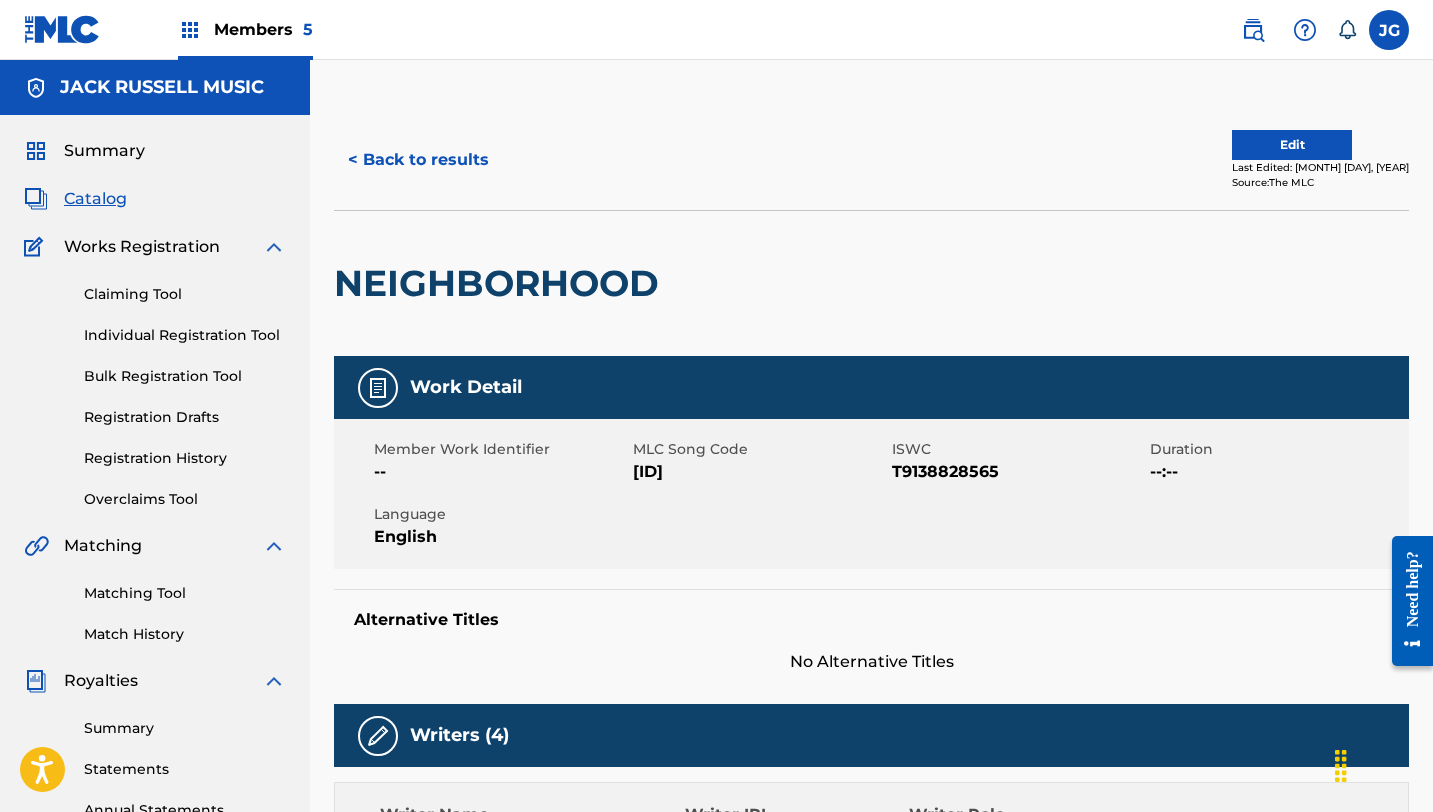click on "Edit" at bounding box center (1292, 145) 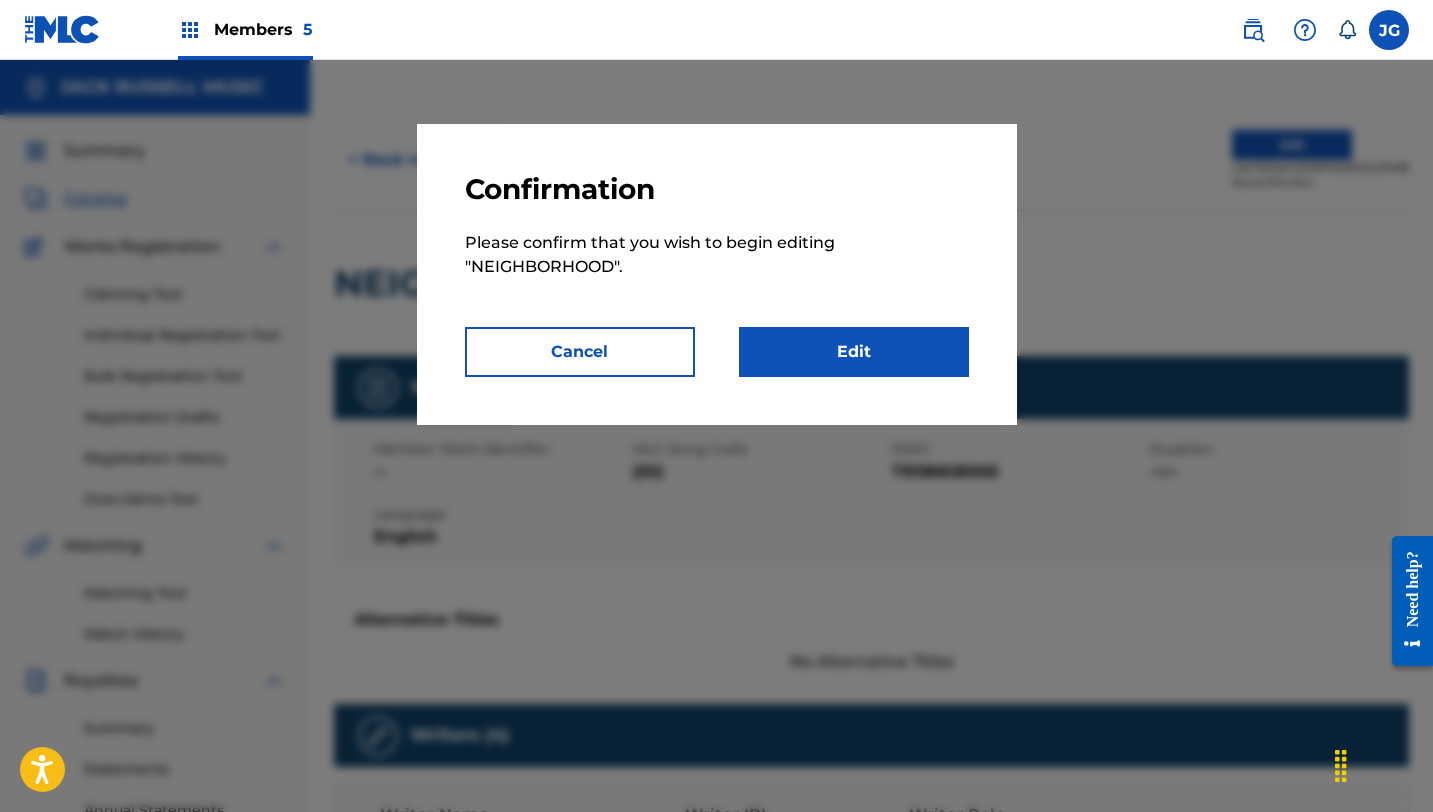 click on "Edit" at bounding box center [854, 352] 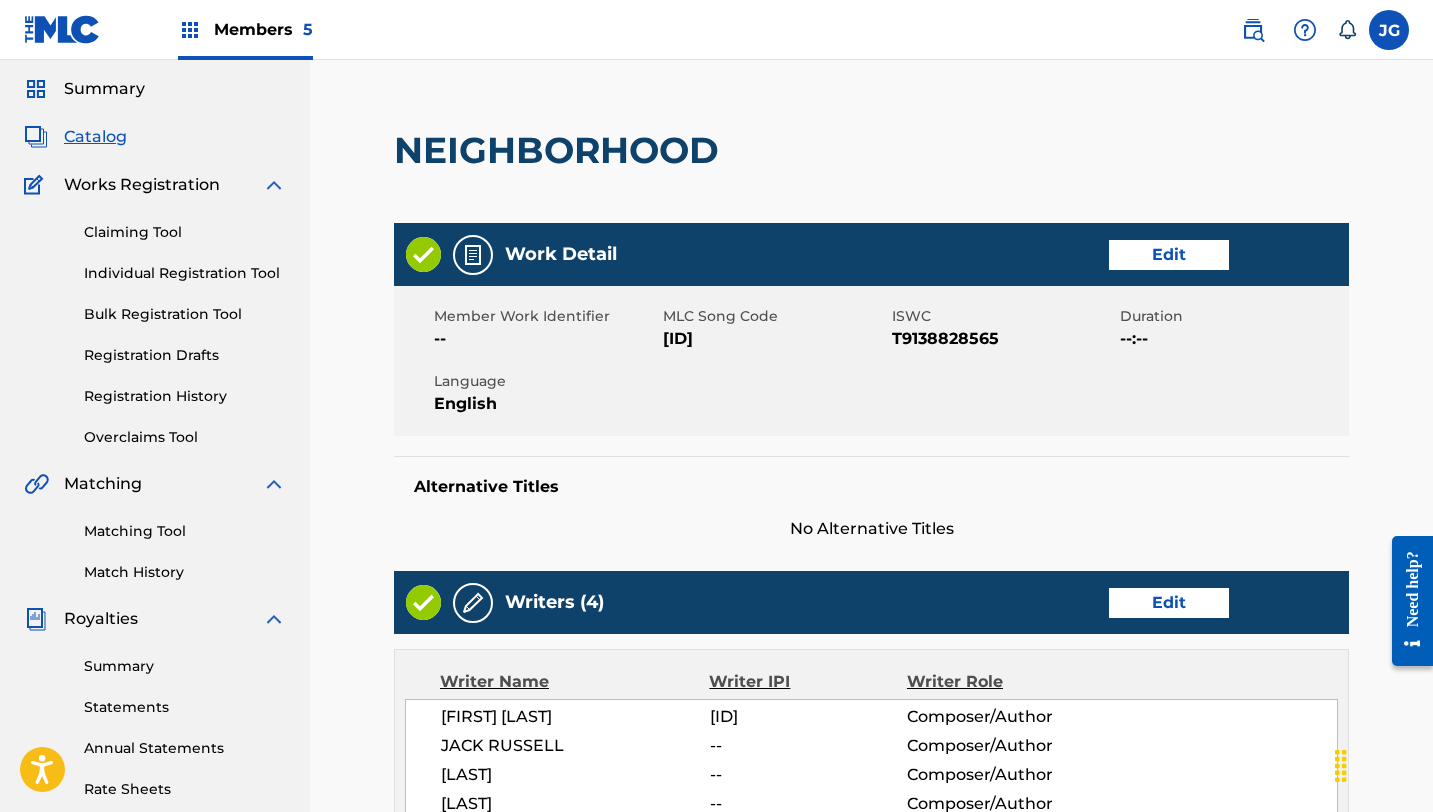 scroll, scrollTop: 67, scrollLeft: 0, axis: vertical 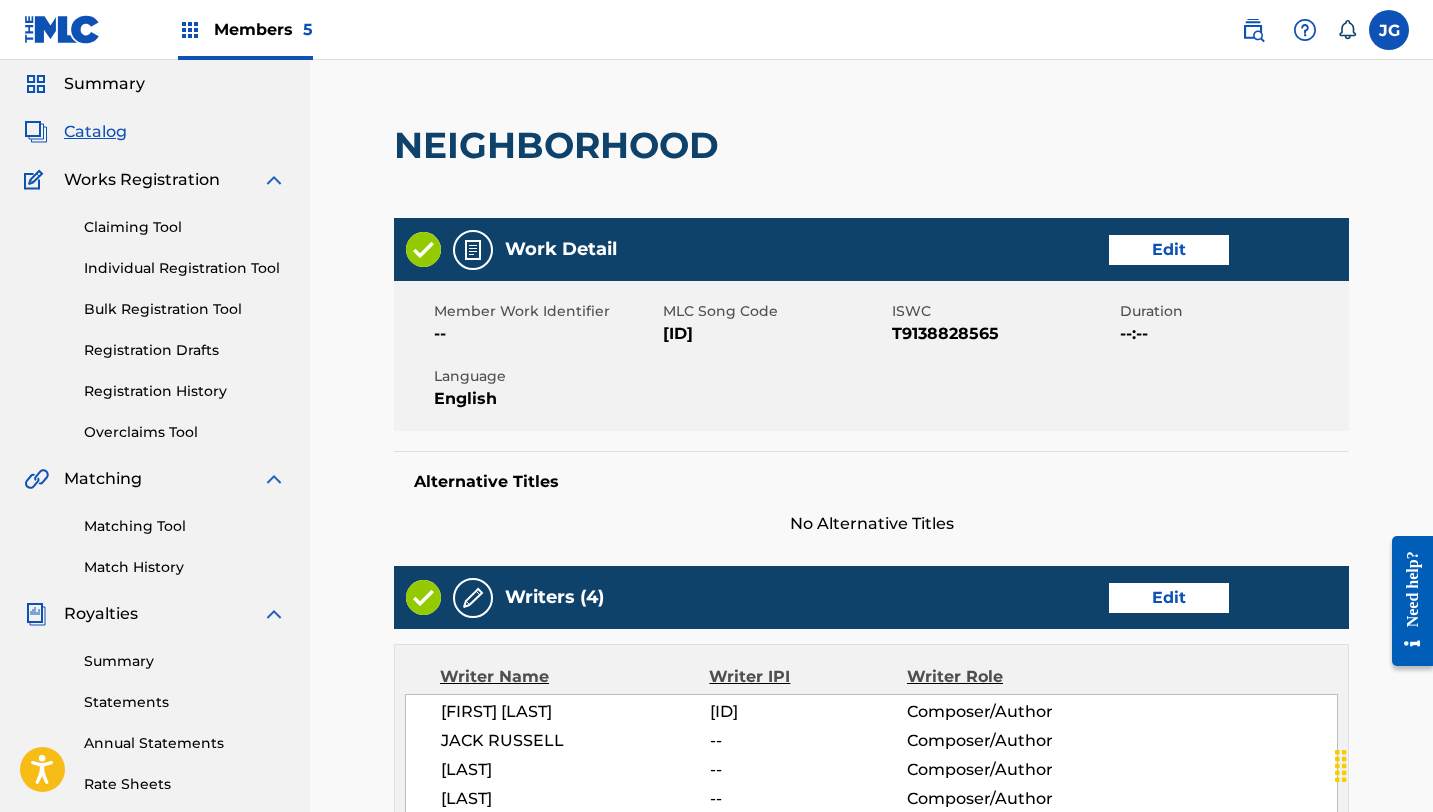click on "Writers   (4) Edit" at bounding box center [871, 597] 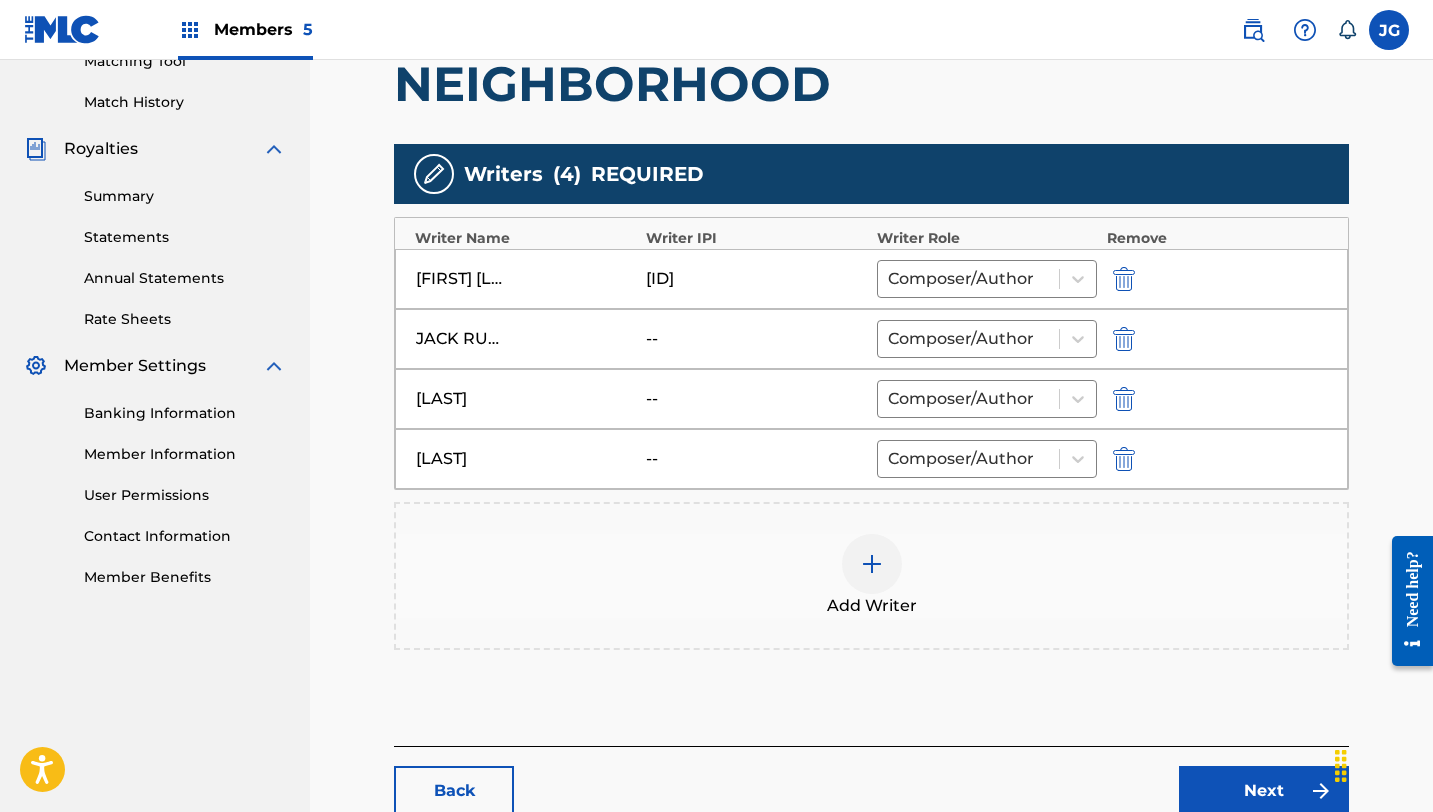scroll, scrollTop: 597, scrollLeft: 0, axis: vertical 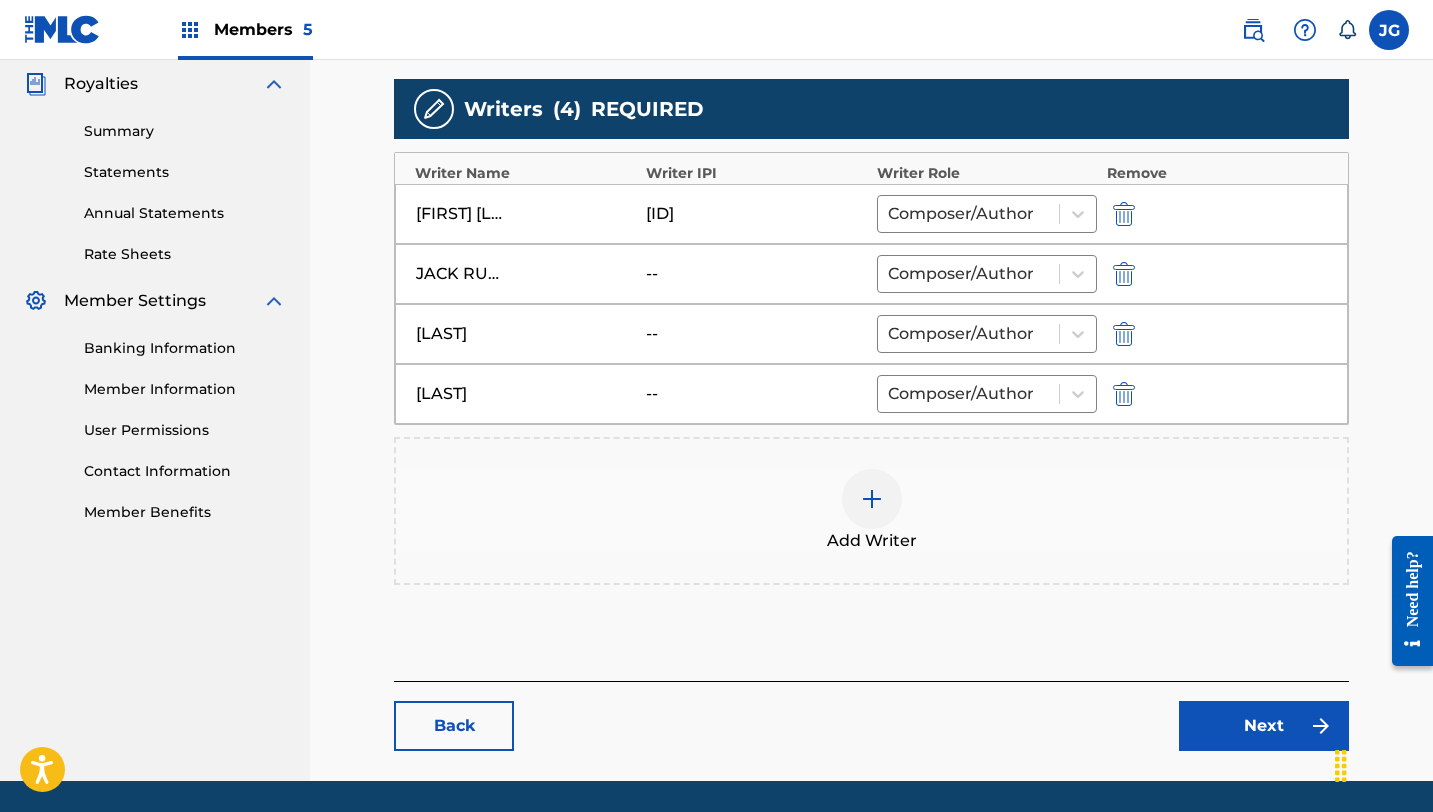 click at bounding box center (1124, 214) 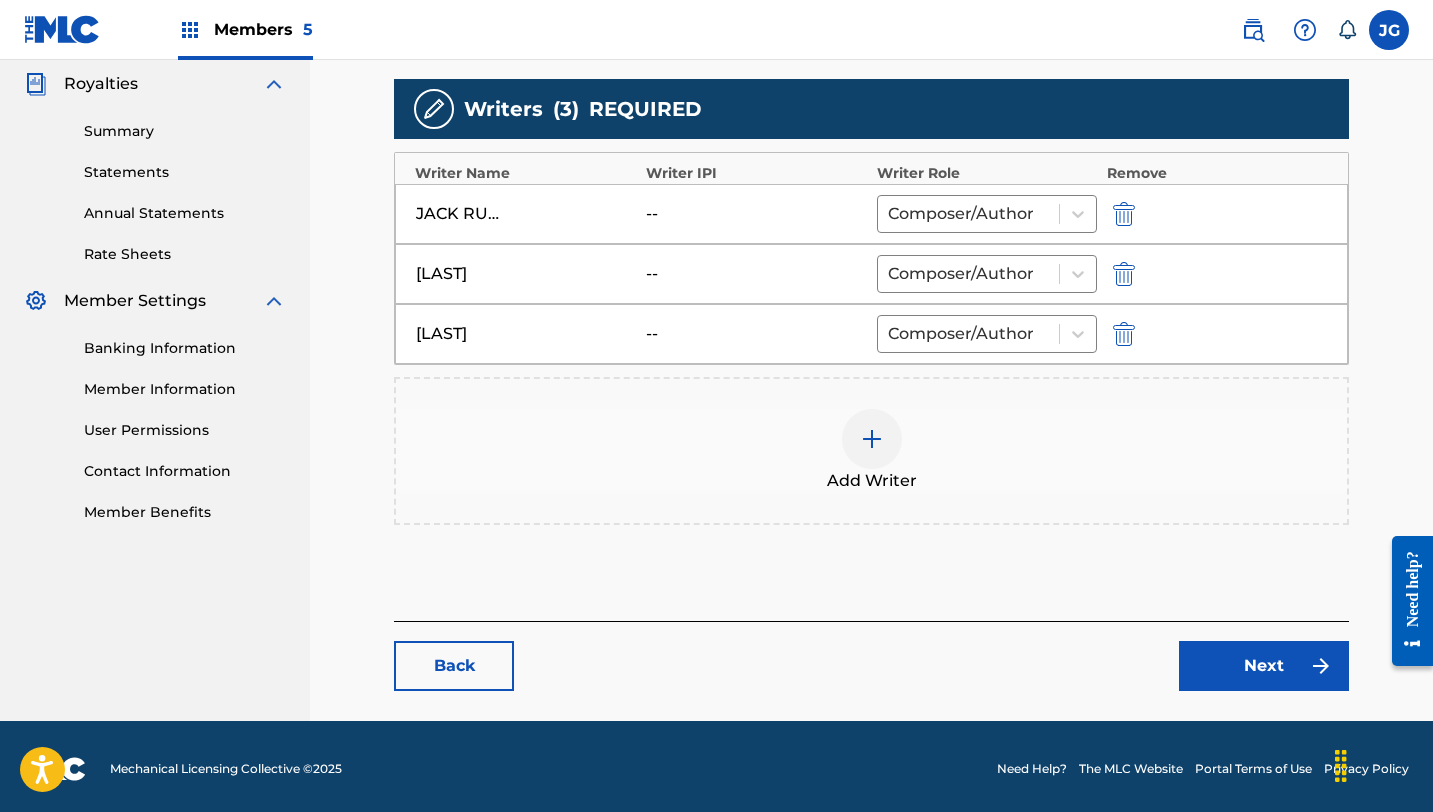 click on "Next" at bounding box center (1264, 666) 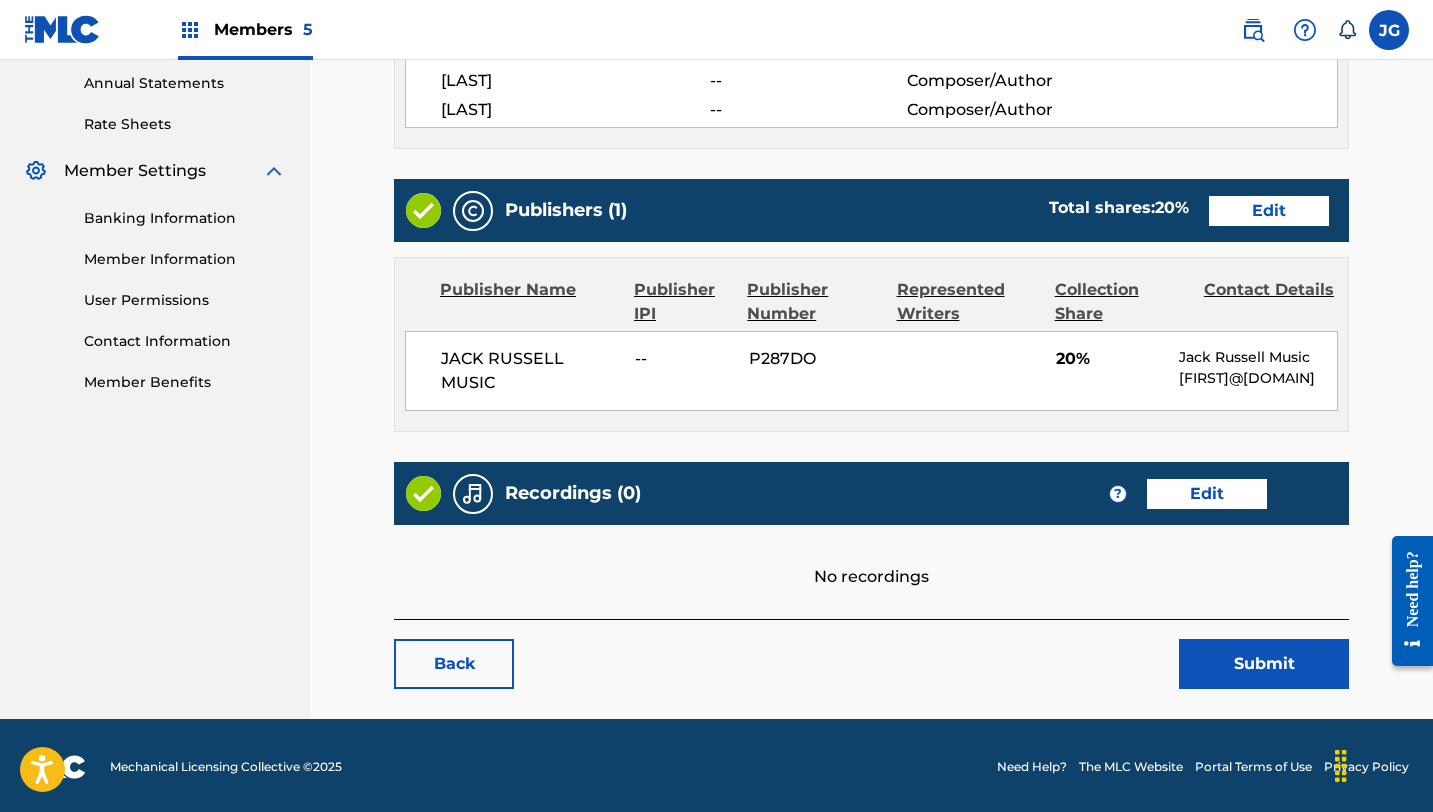 scroll, scrollTop: 743, scrollLeft: 0, axis: vertical 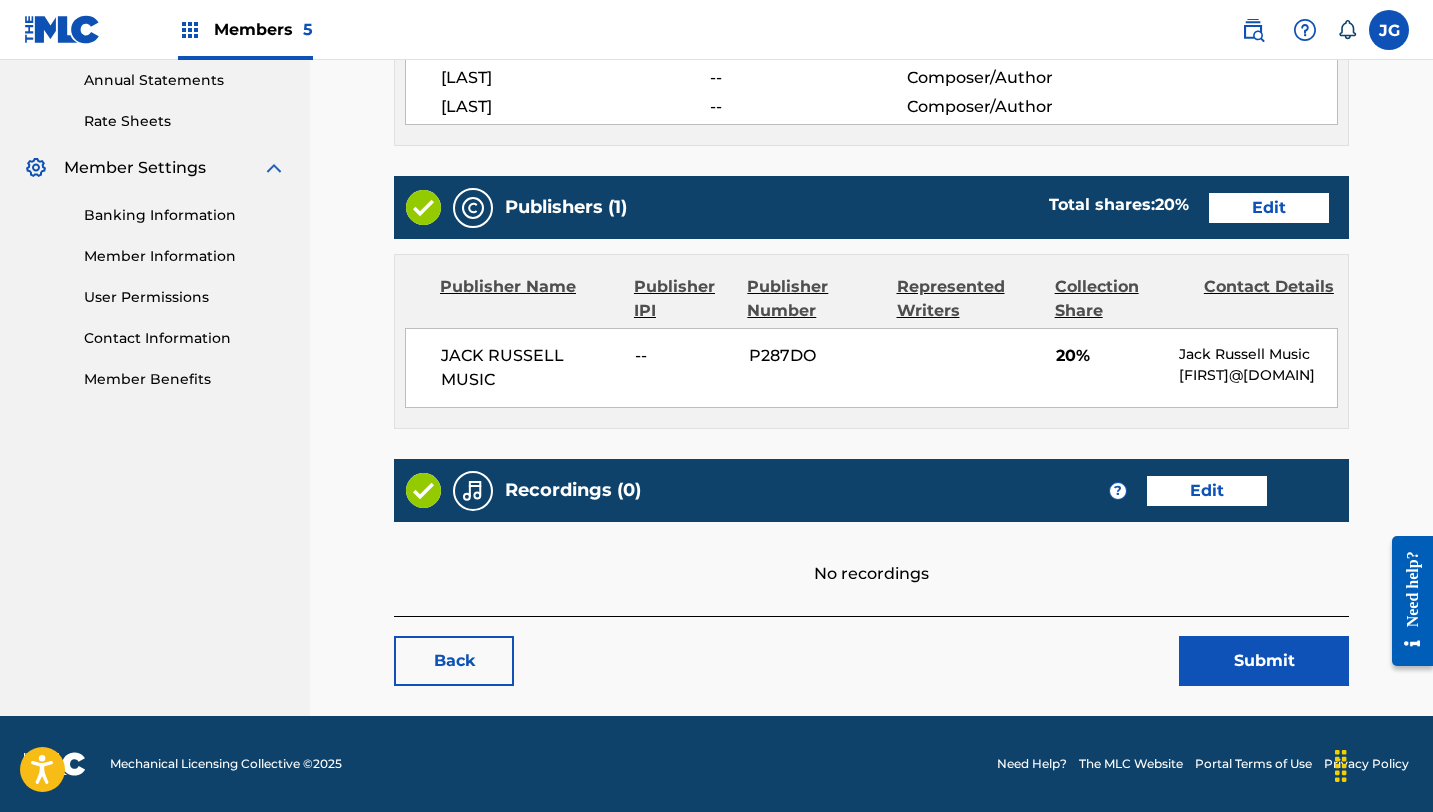 click on "Submit" at bounding box center (1264, 661) 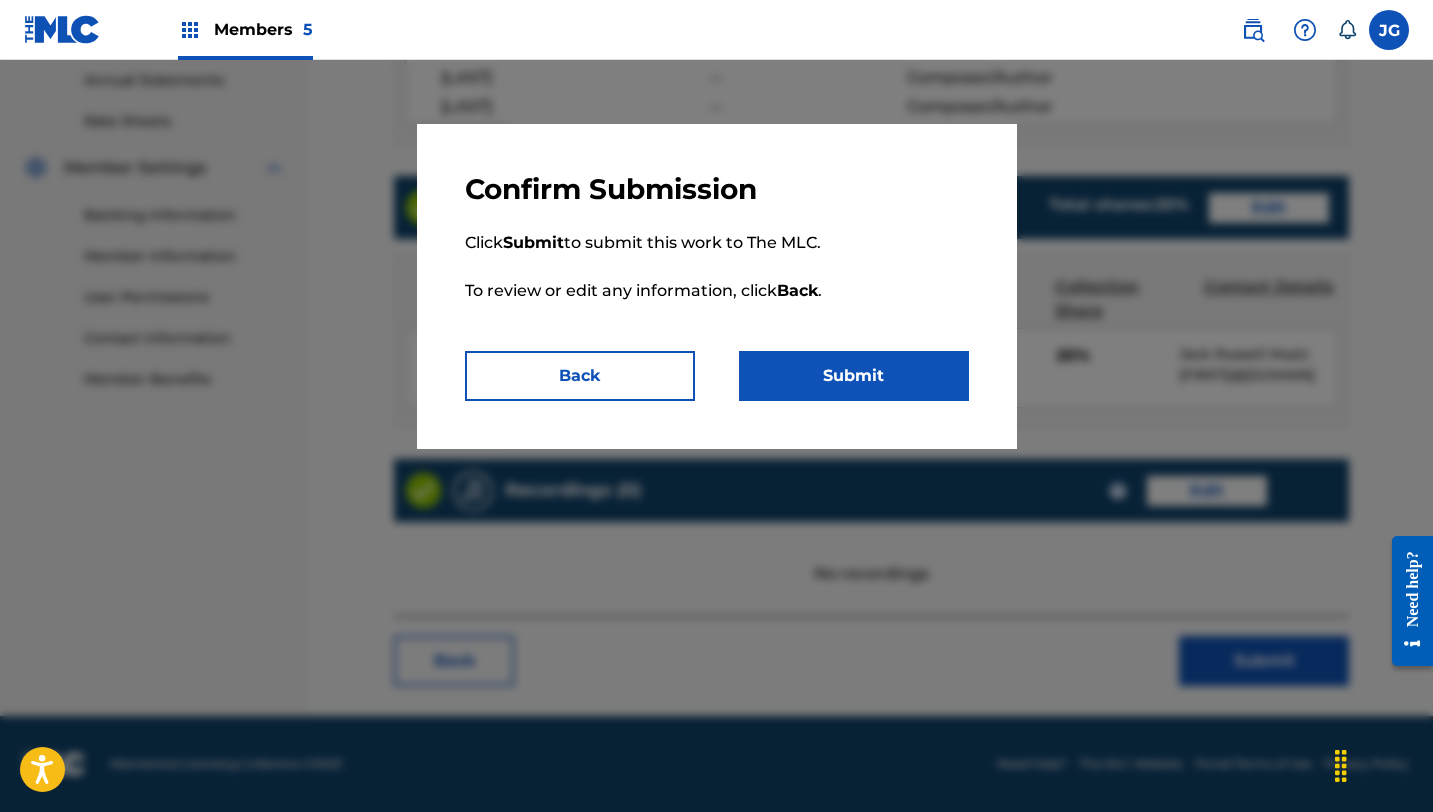 click on "Confirm Submission Click  Submit  to submit this work to The MLC. To review or edit any information, click  Back . Back Submit" at bounding box center [717, 286] 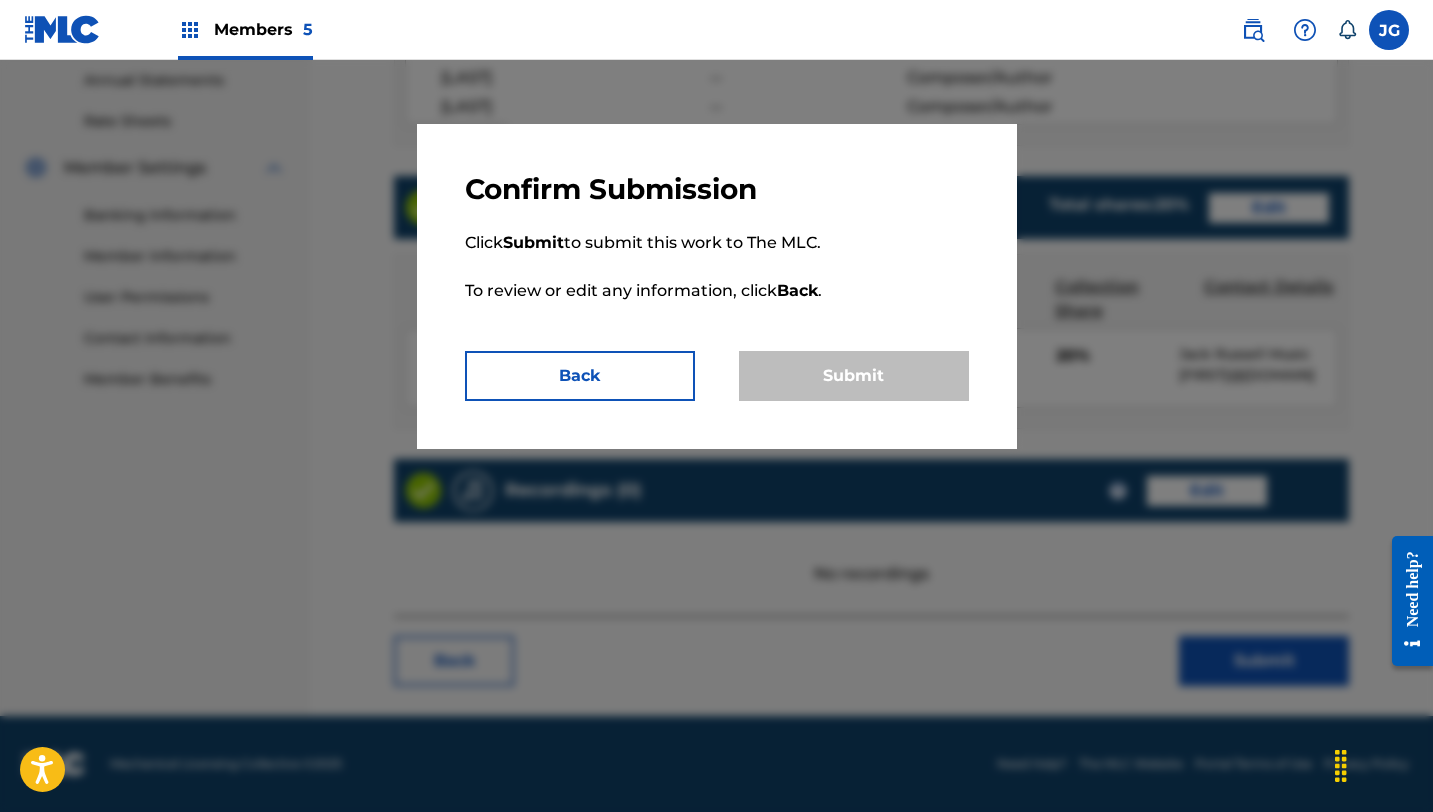 scroll, scrollTop: 0, scrollLeft: 0, axis: both 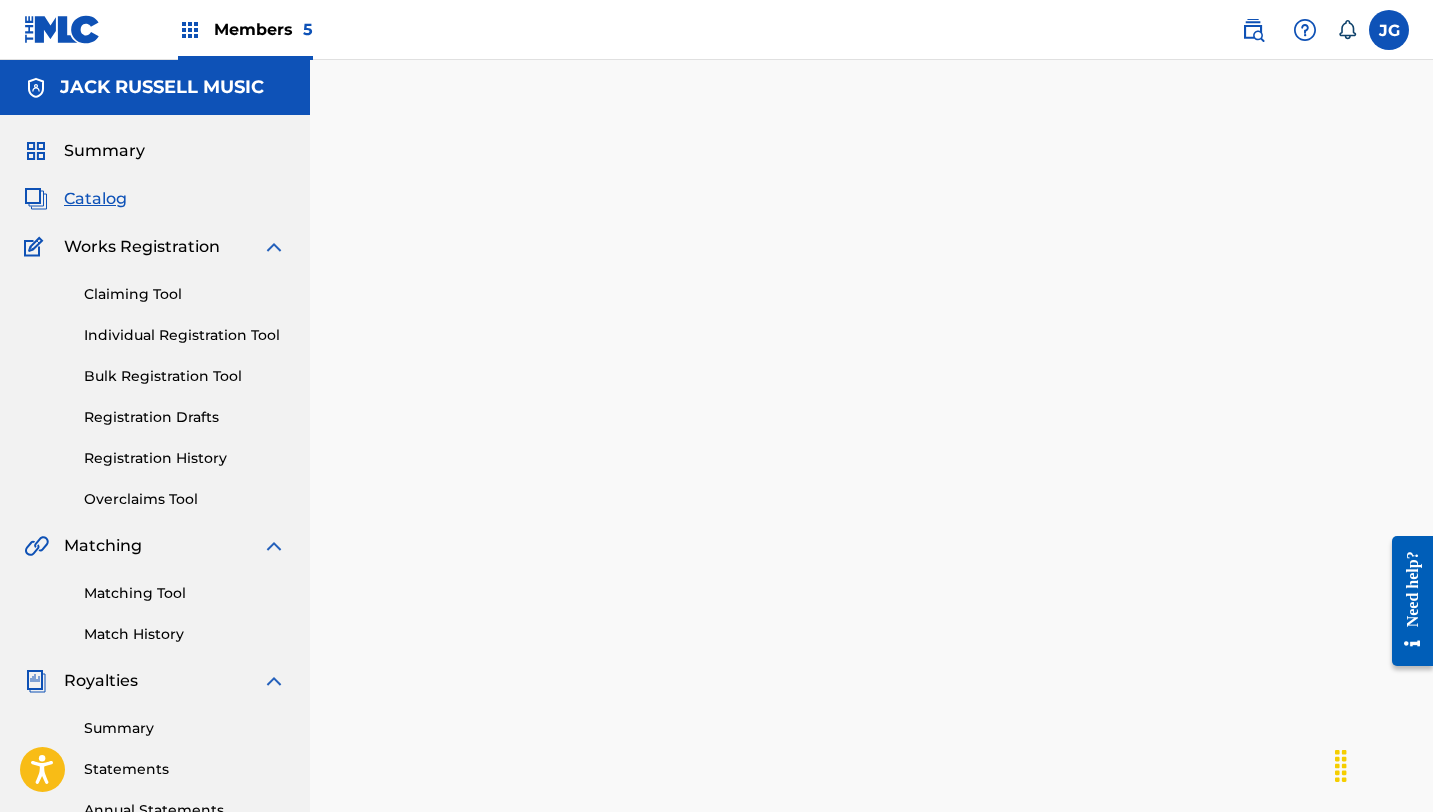click on "Catalog" at bounding box center [95, 199] 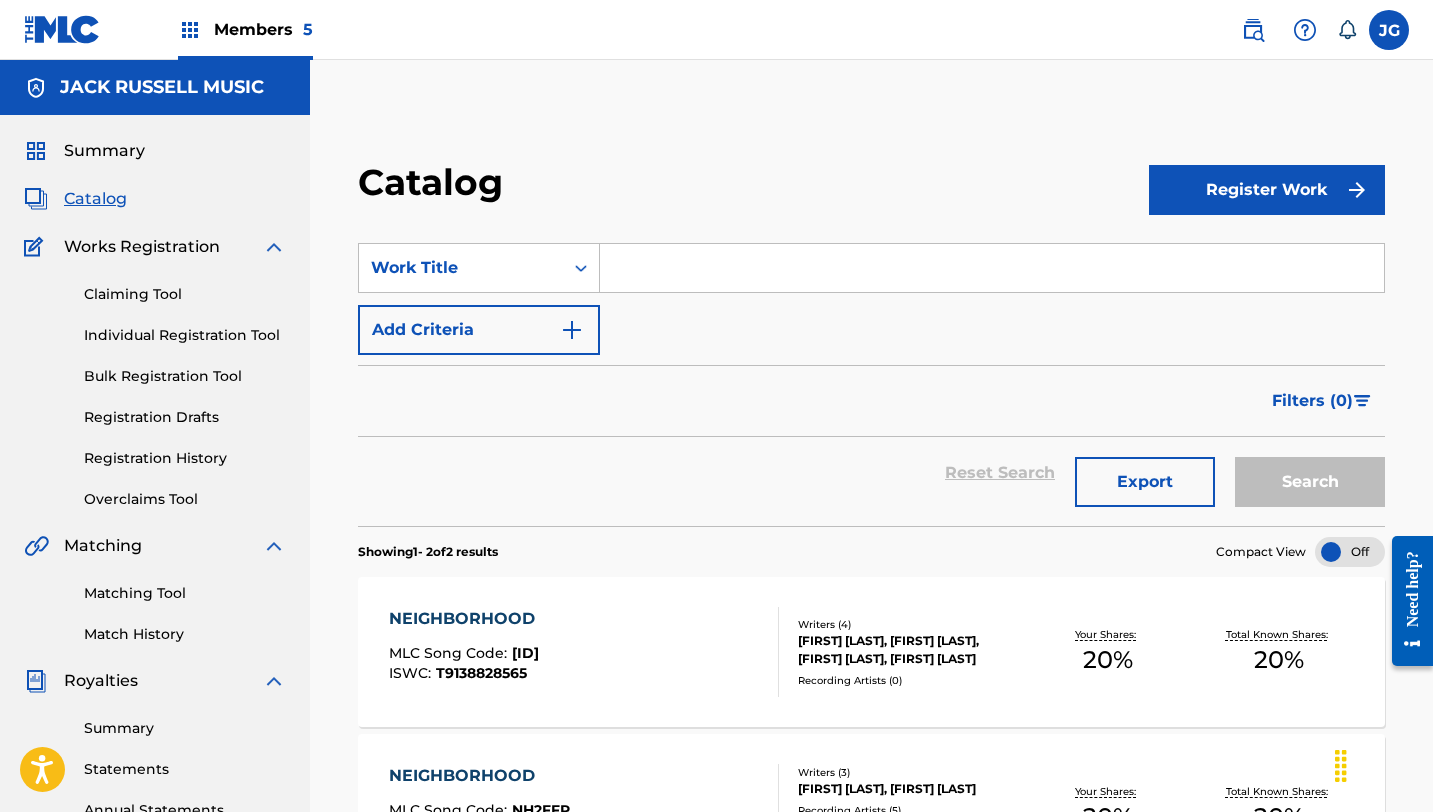 click at bounding box center (992, 268) 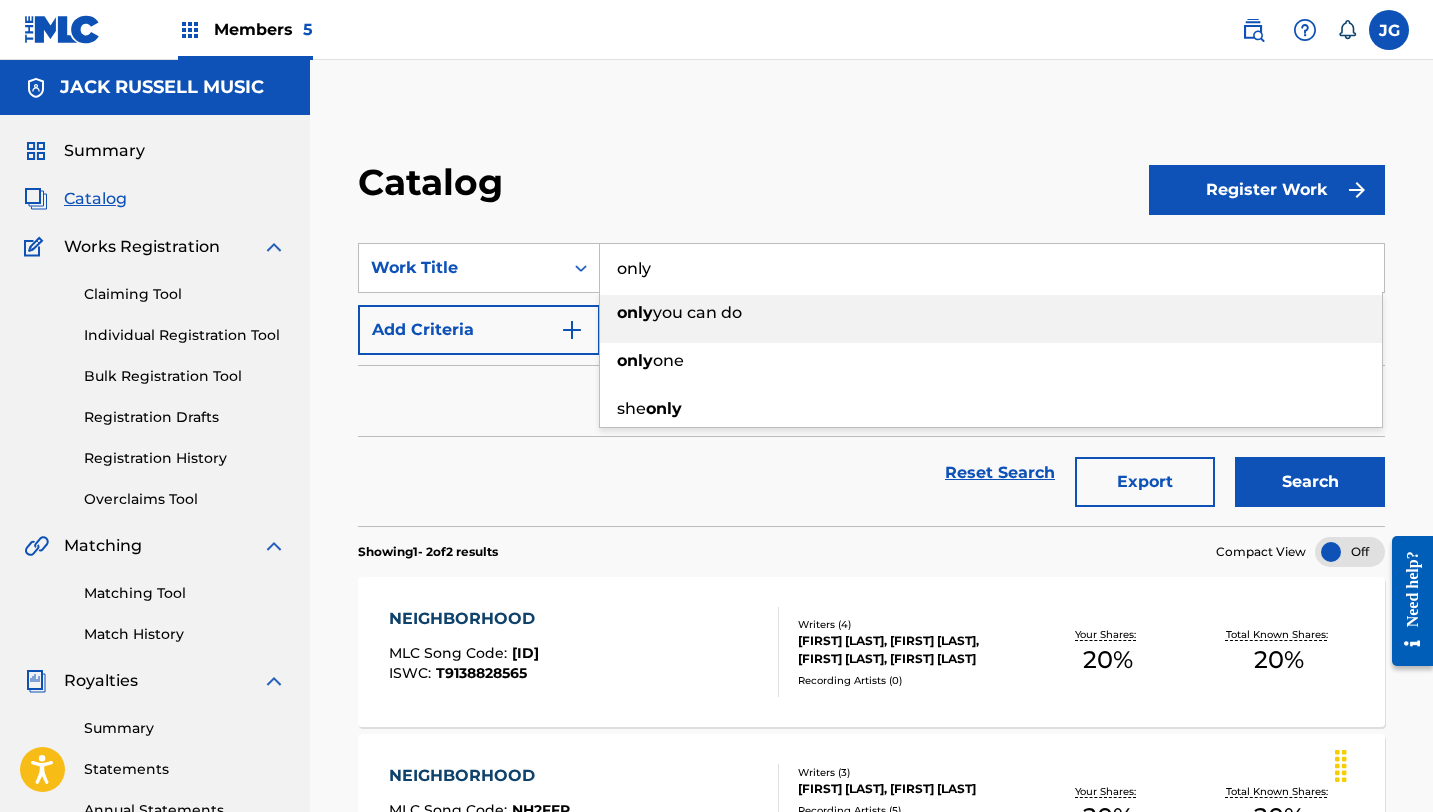 click on "you can do" at bounding box center (697, 312) 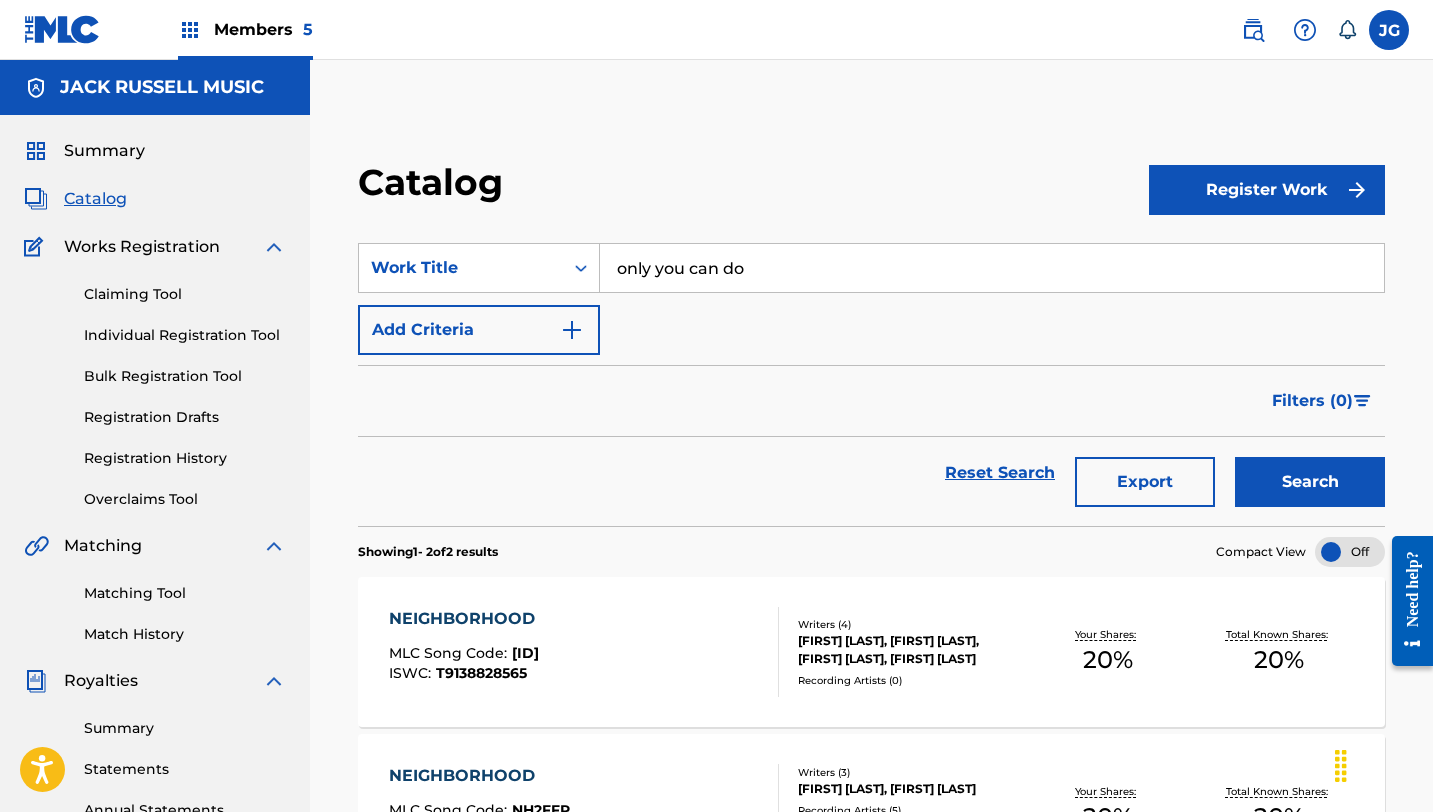click on "Search" at bounding box center [1310, 482] 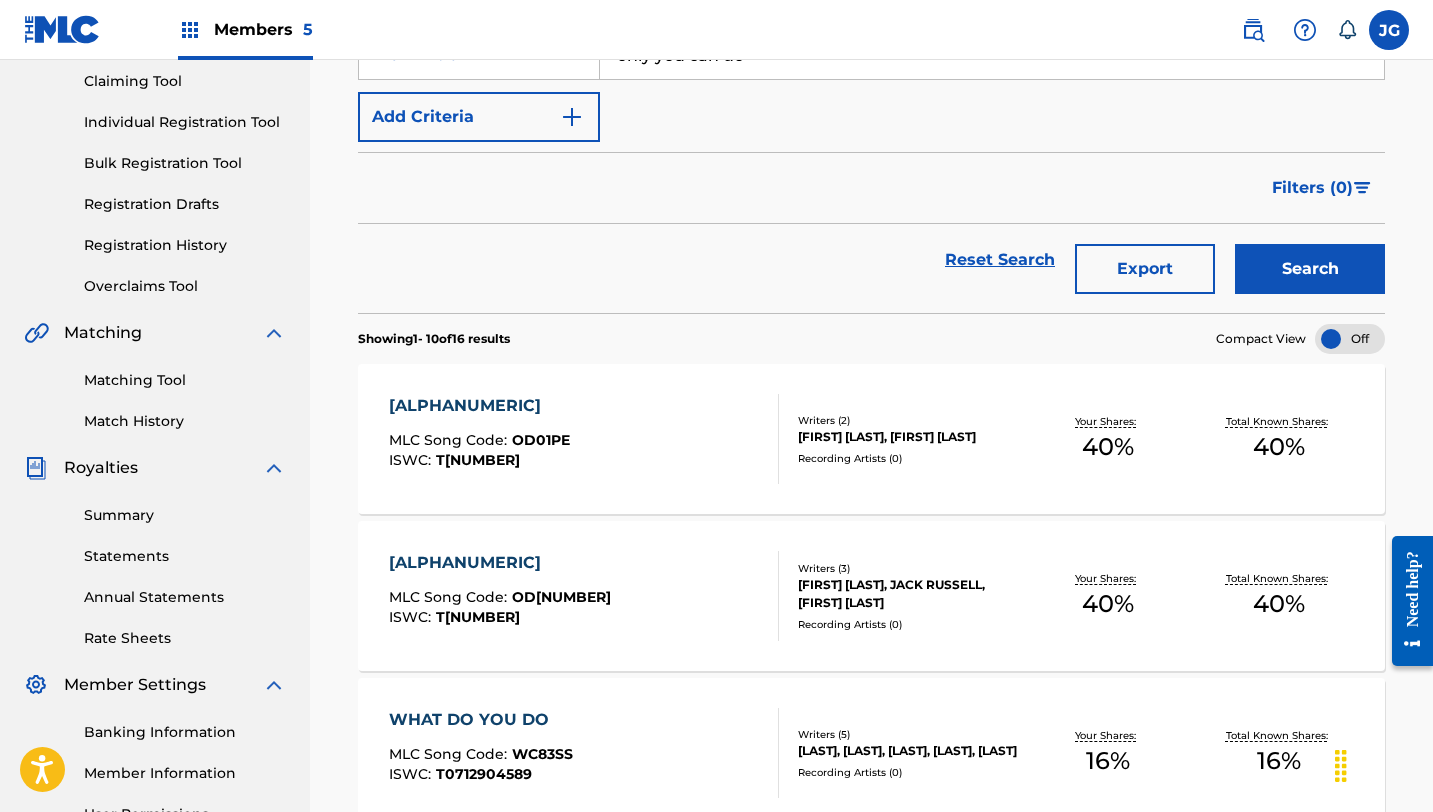 scroll, scrollTop: 233, scrollLeft: 0, axis: vertical 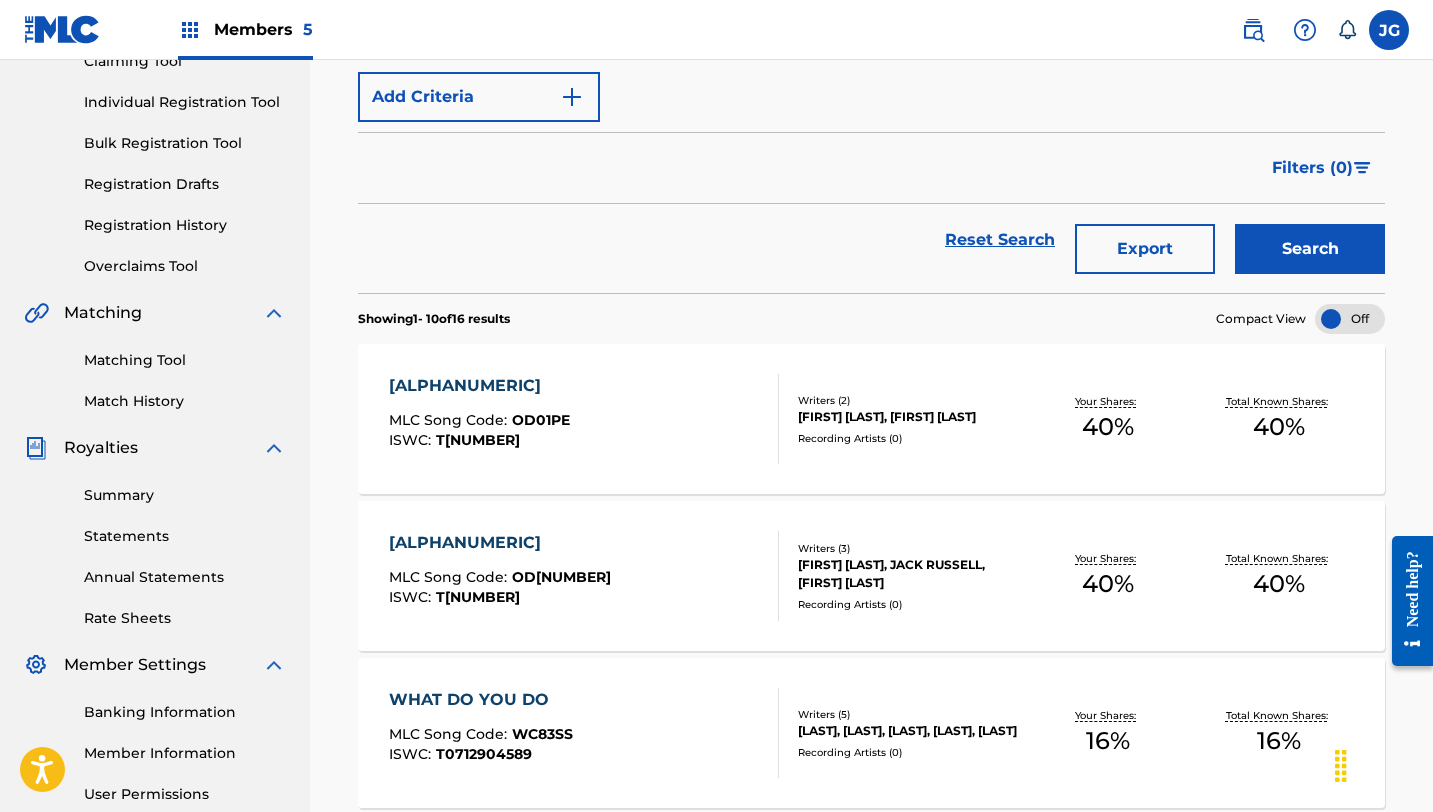 click on "Writers ( 3 )" at bounding box center (910, 548) 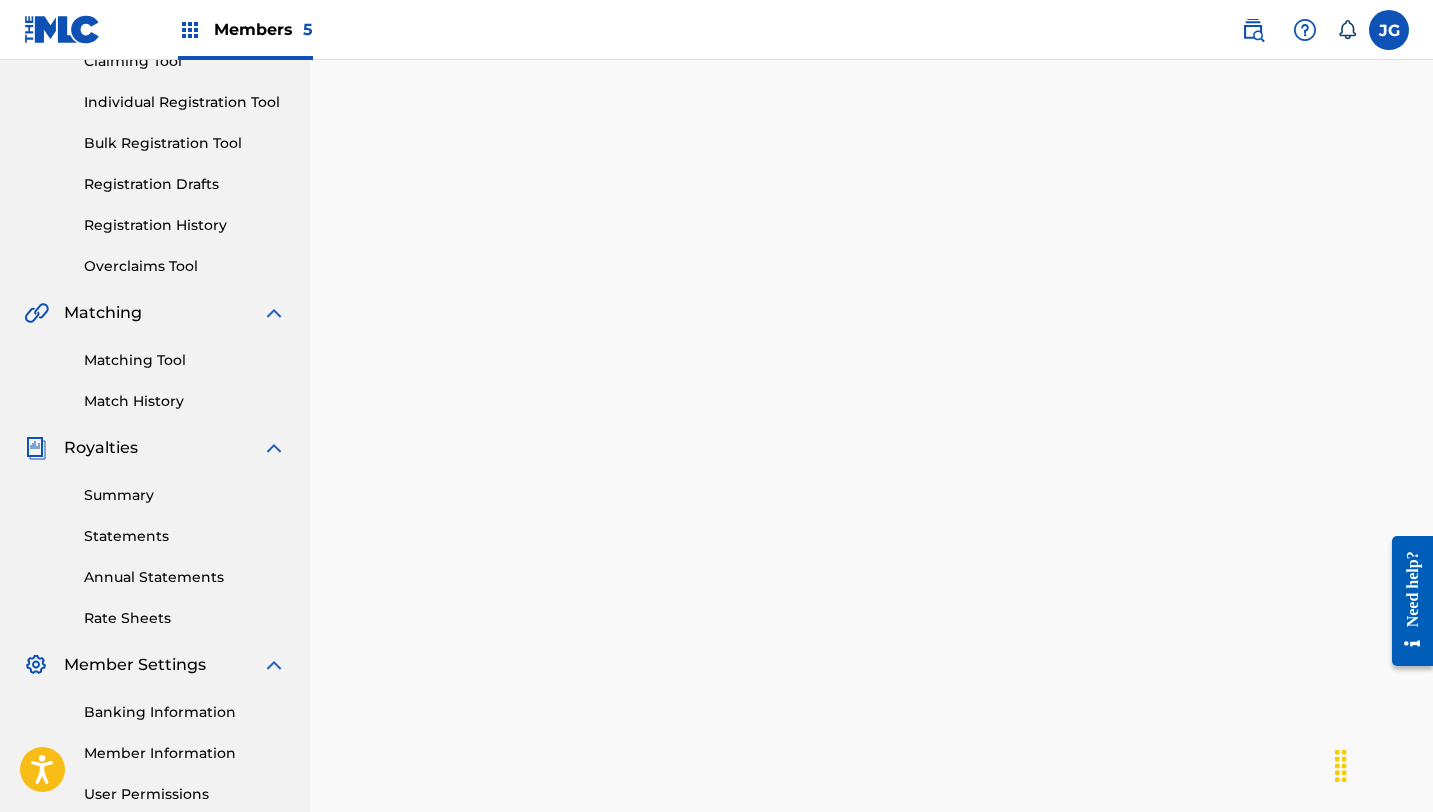 scroll, scrollTop: 0, scrollLeft: 0, axis: both 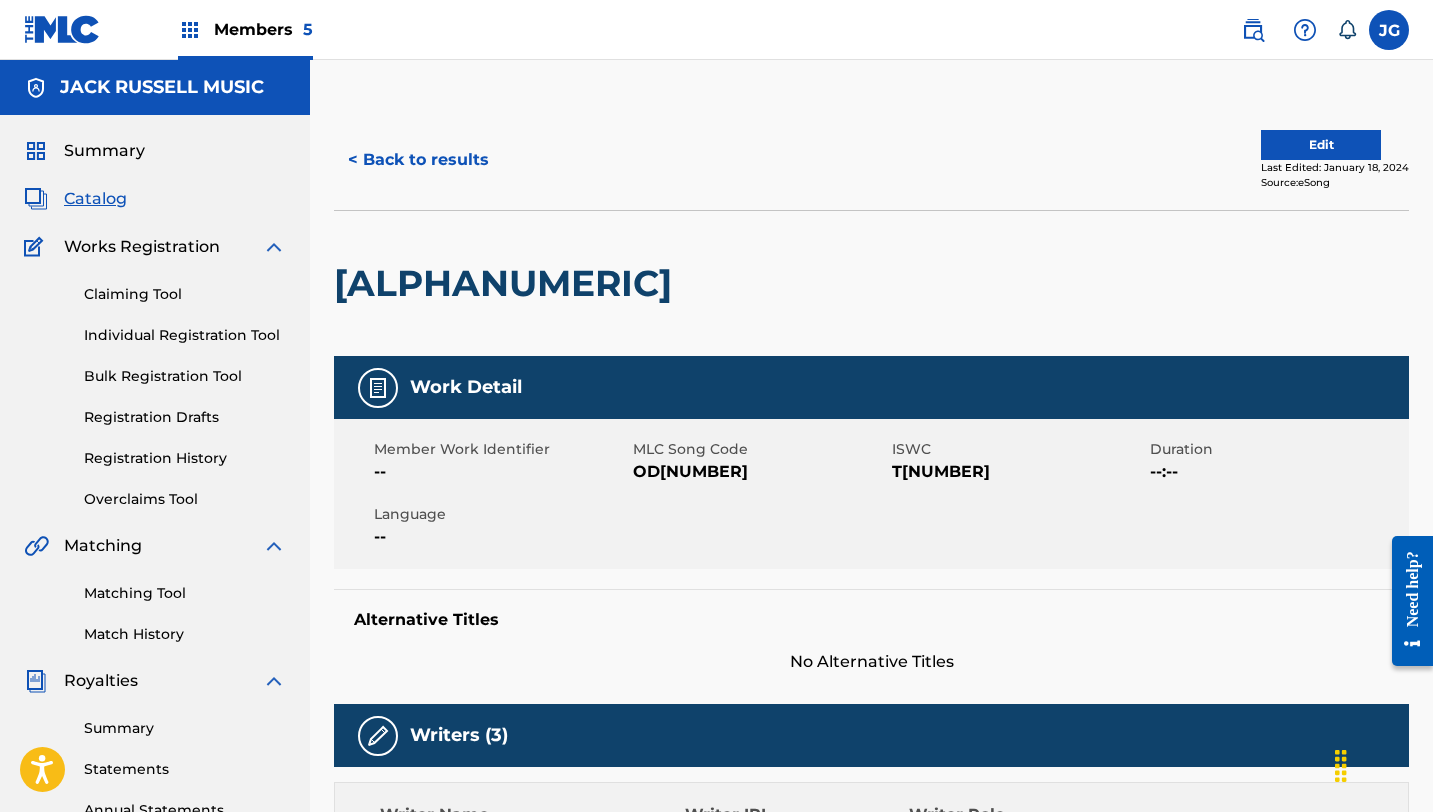 click on "Edit Last Edited: January 18, 2024 Source: eSong" at bounding box center (871, 160) 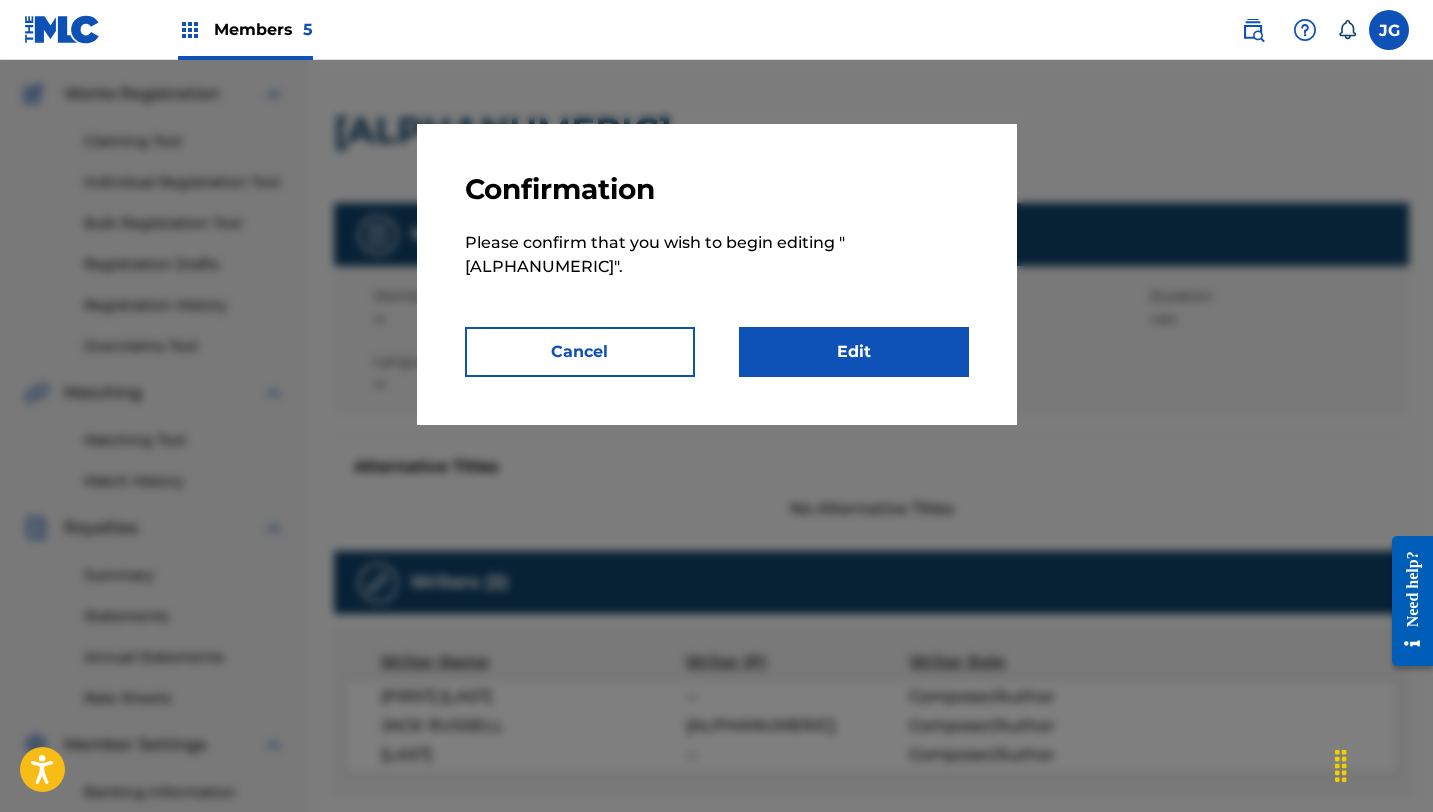 scroll, scrollTop: 224, scrollLeft: 0, axis: vertical 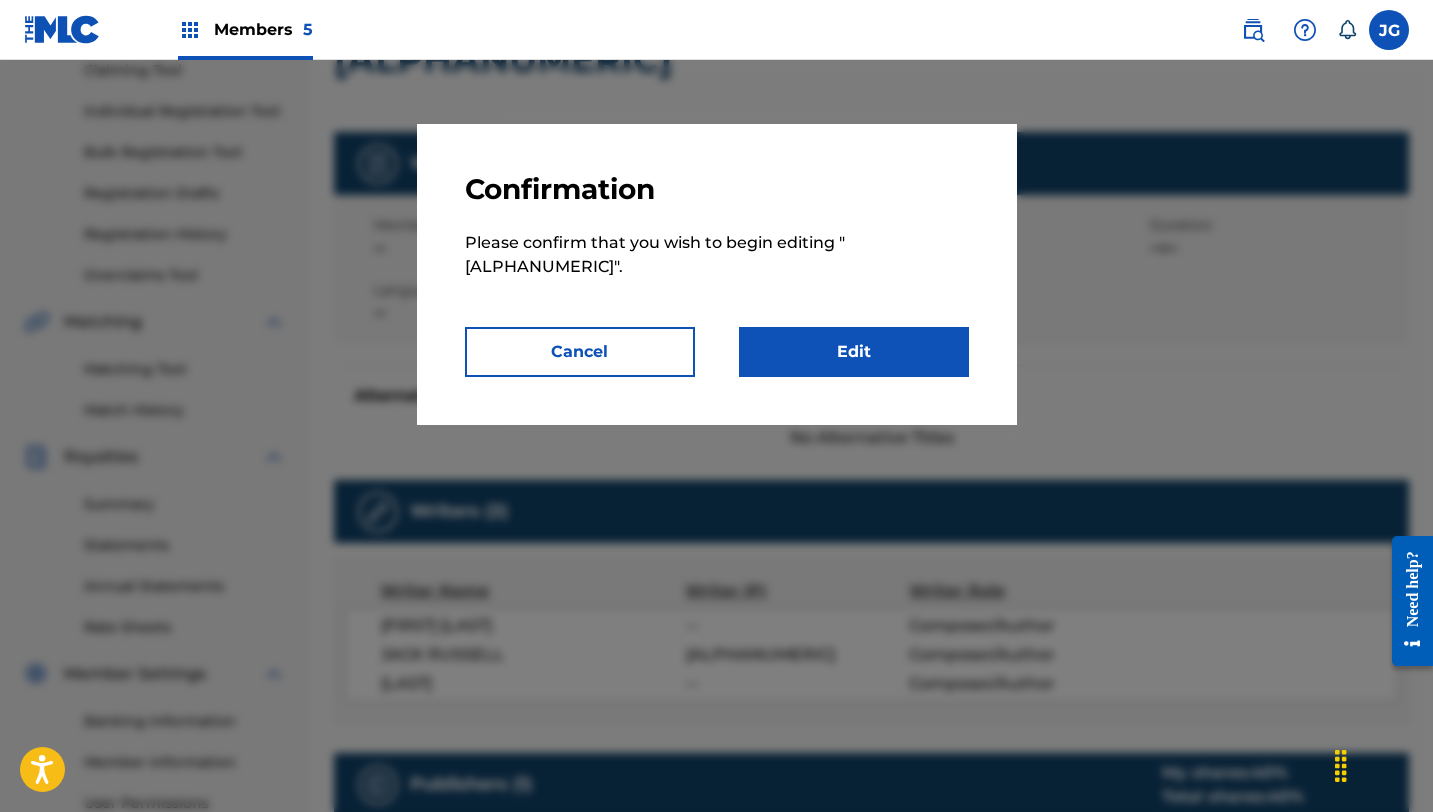 click on "Edit" at bounding box center (854, 352) 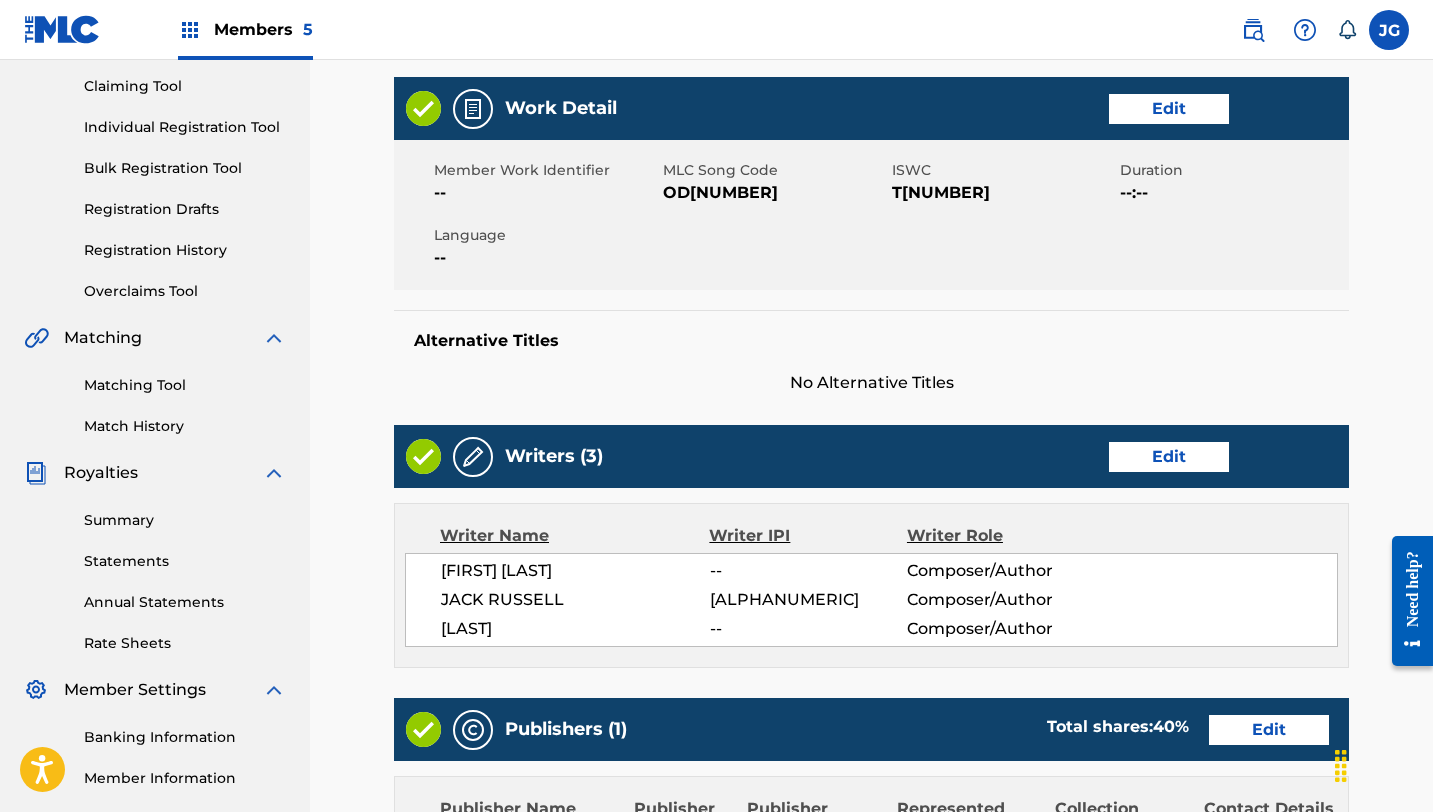 scroll, scrollTop: 220, scrollLeft: 0, axis: vertical 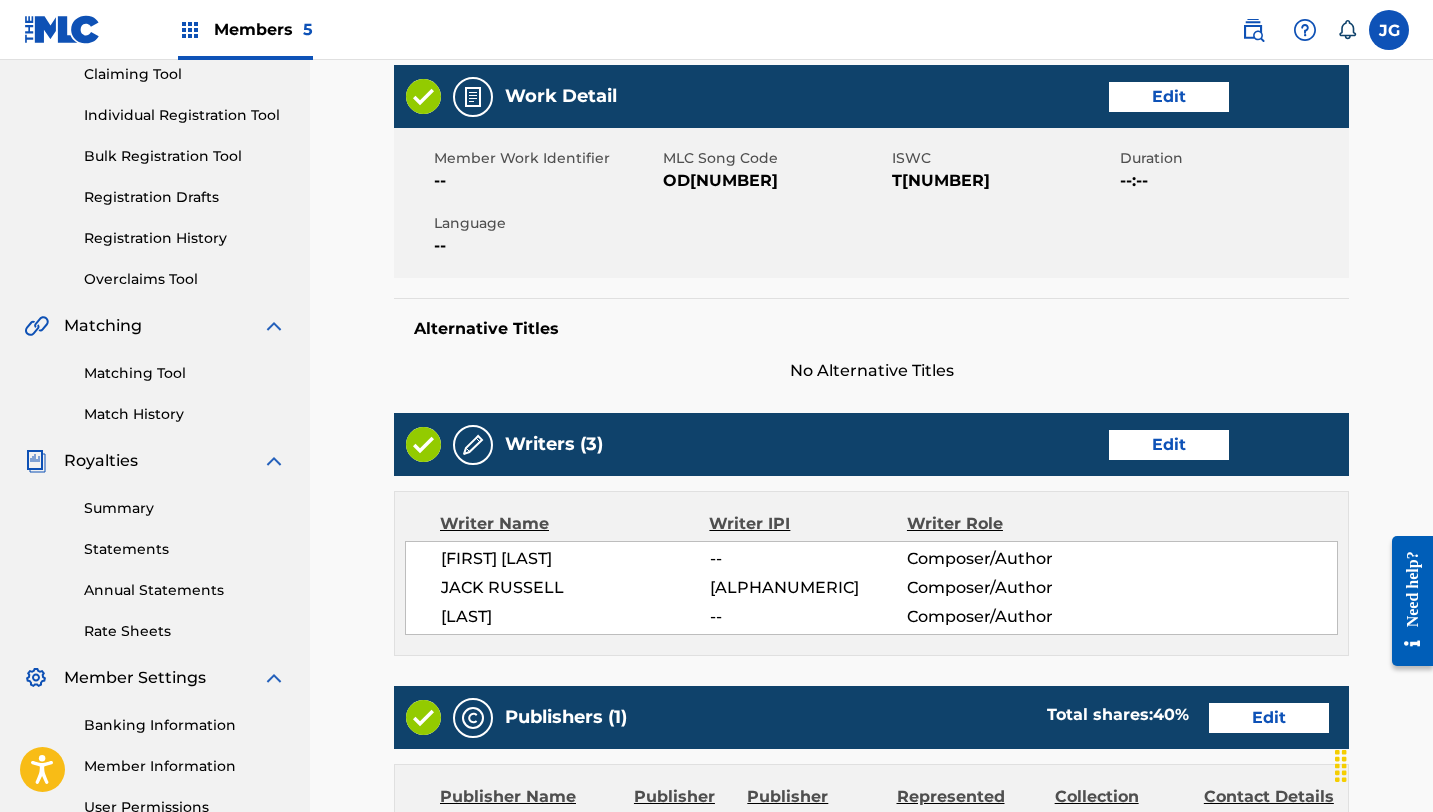 click on "Writers   (3) Edit" at bounding box center (871, 444) 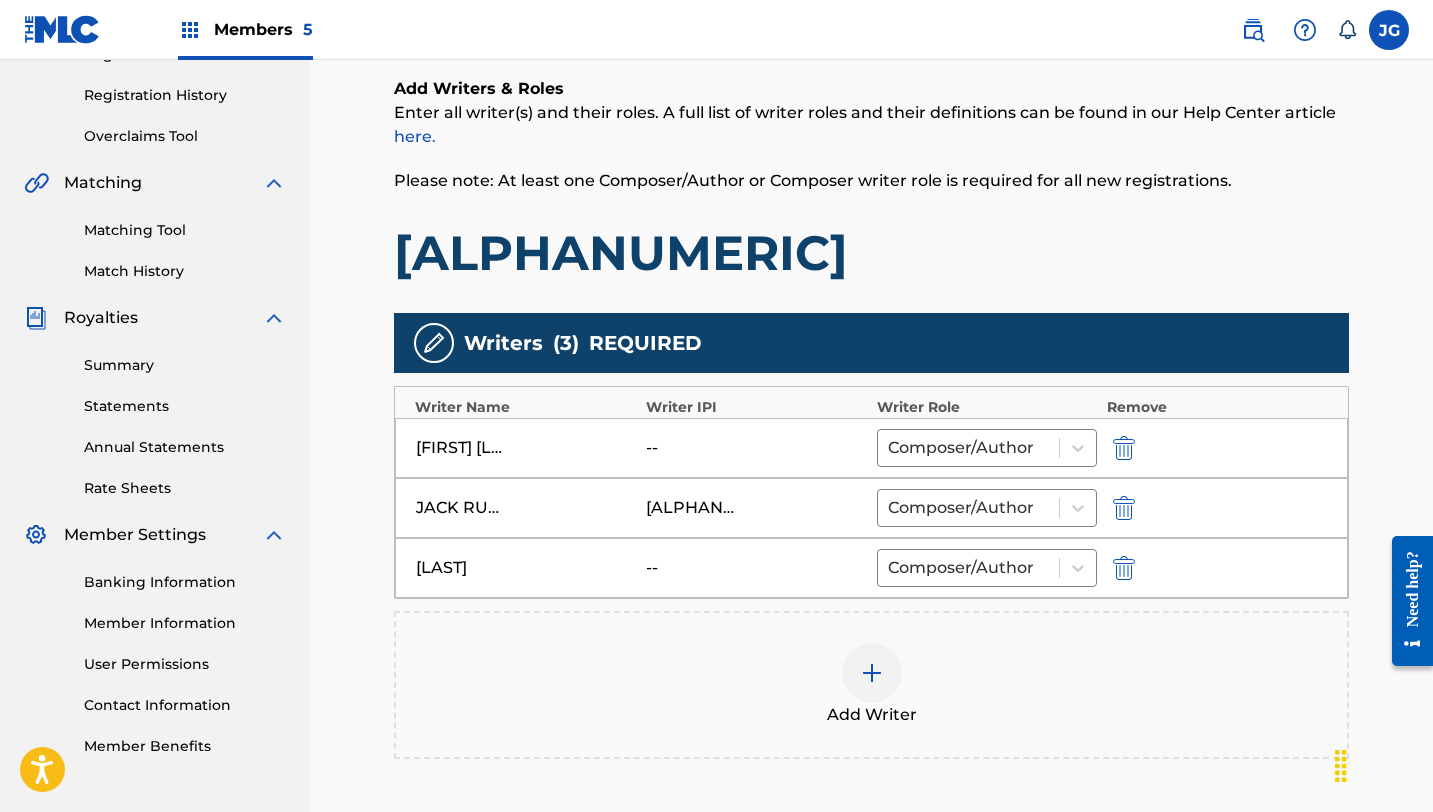 scroll, scrollTop: 398, scrollLeft: 0, axis: vertical 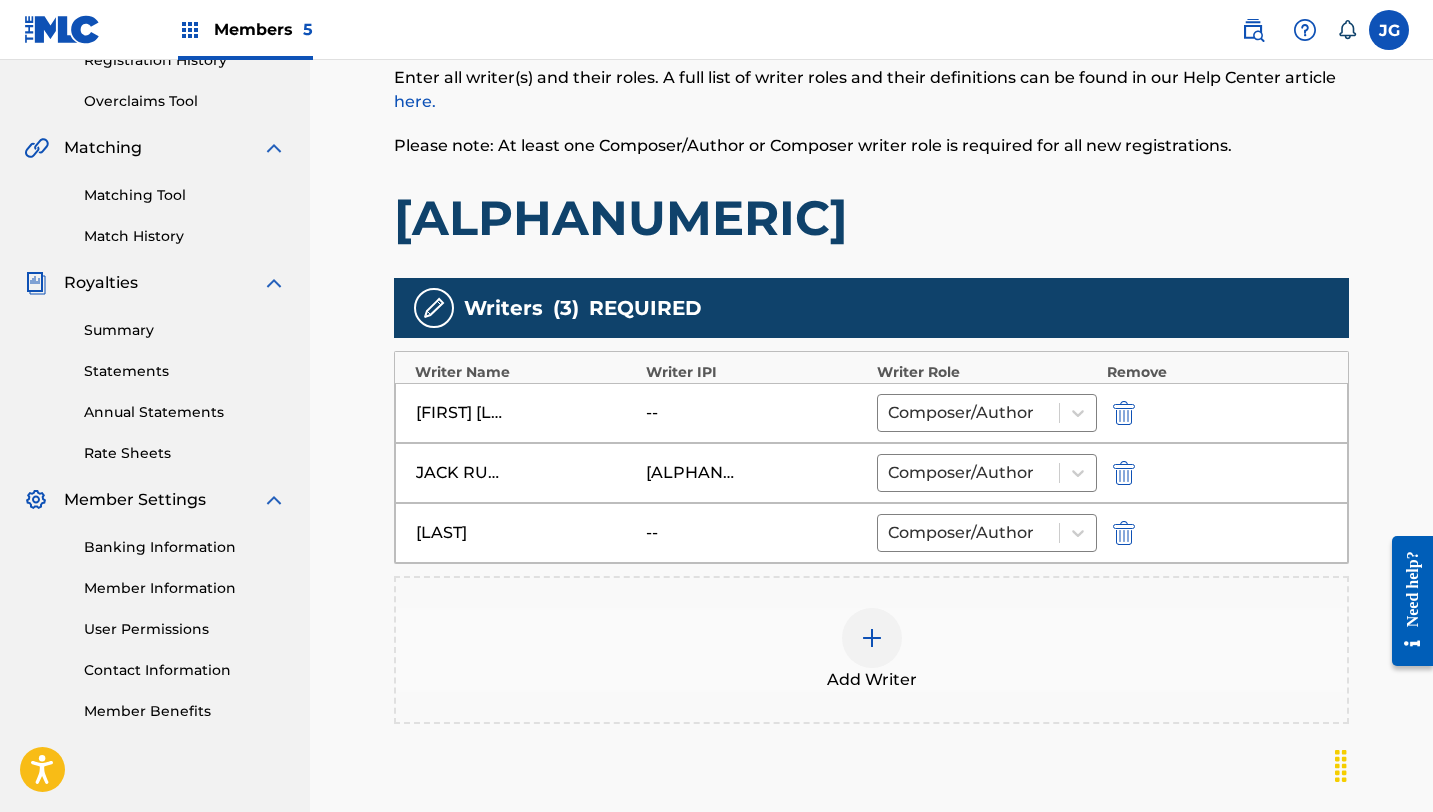 click at bounding box center [1124, 413] 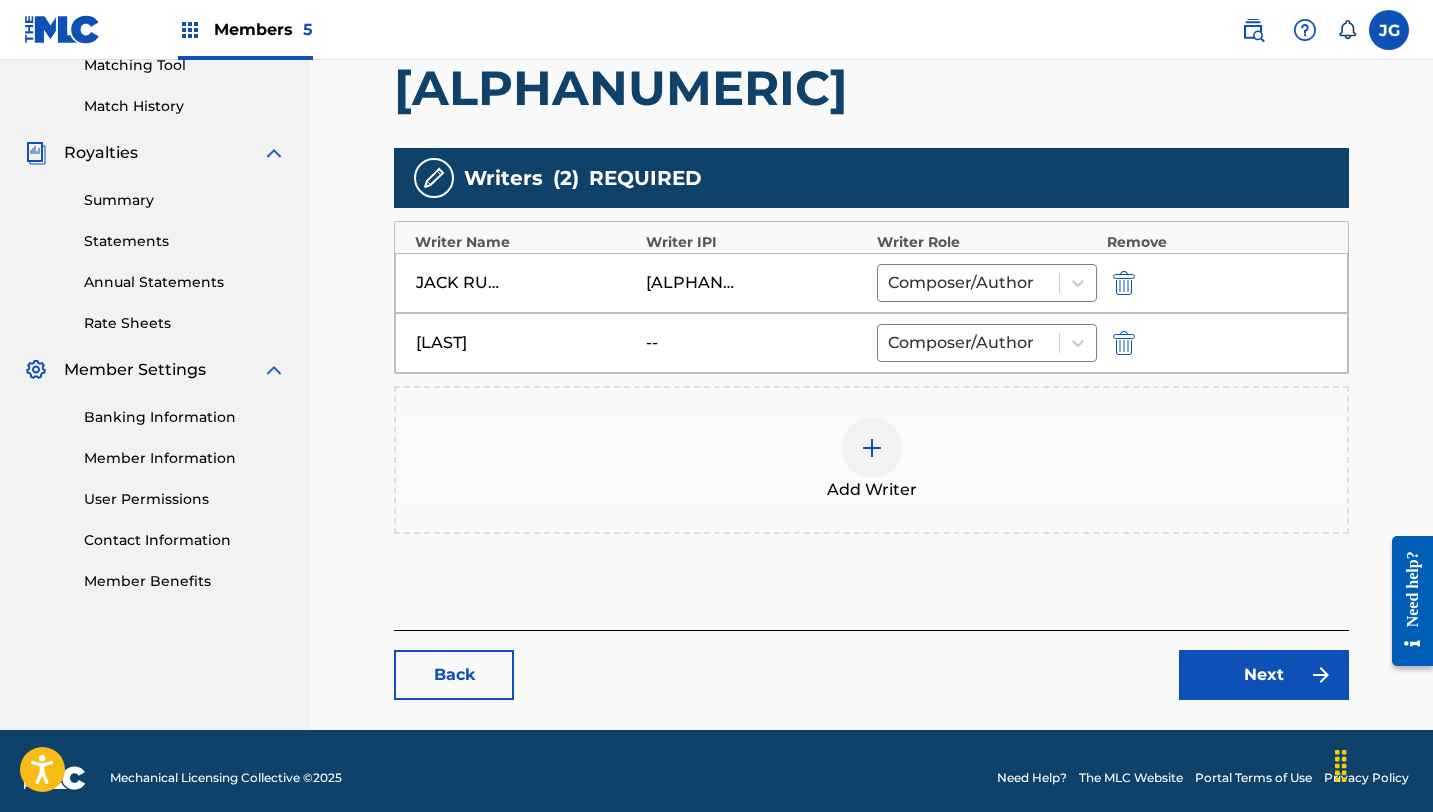 scroll, scrollTop: 542, scrollLeft: 0, axis: vertical 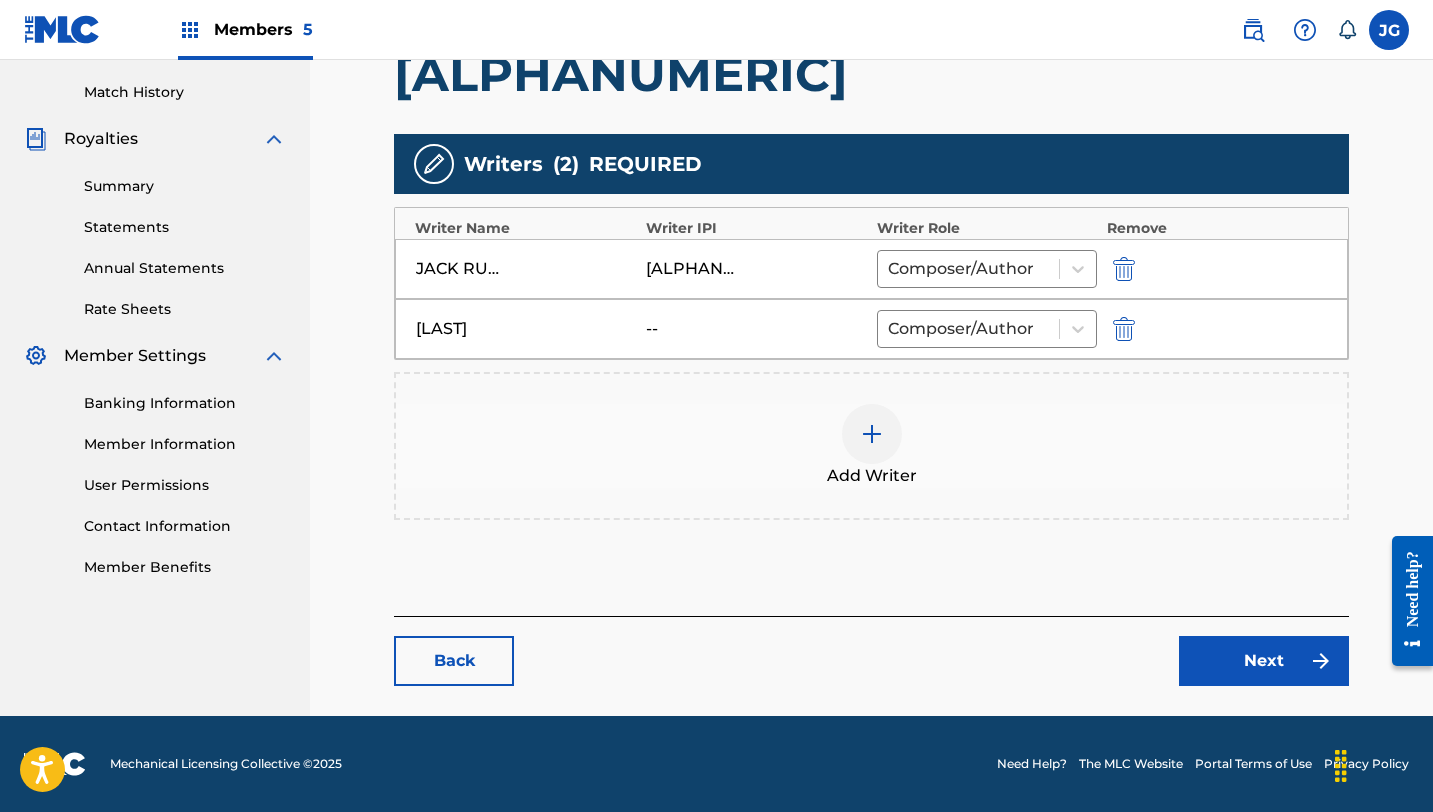 click on "Next" at bounding box center [1264, 661] 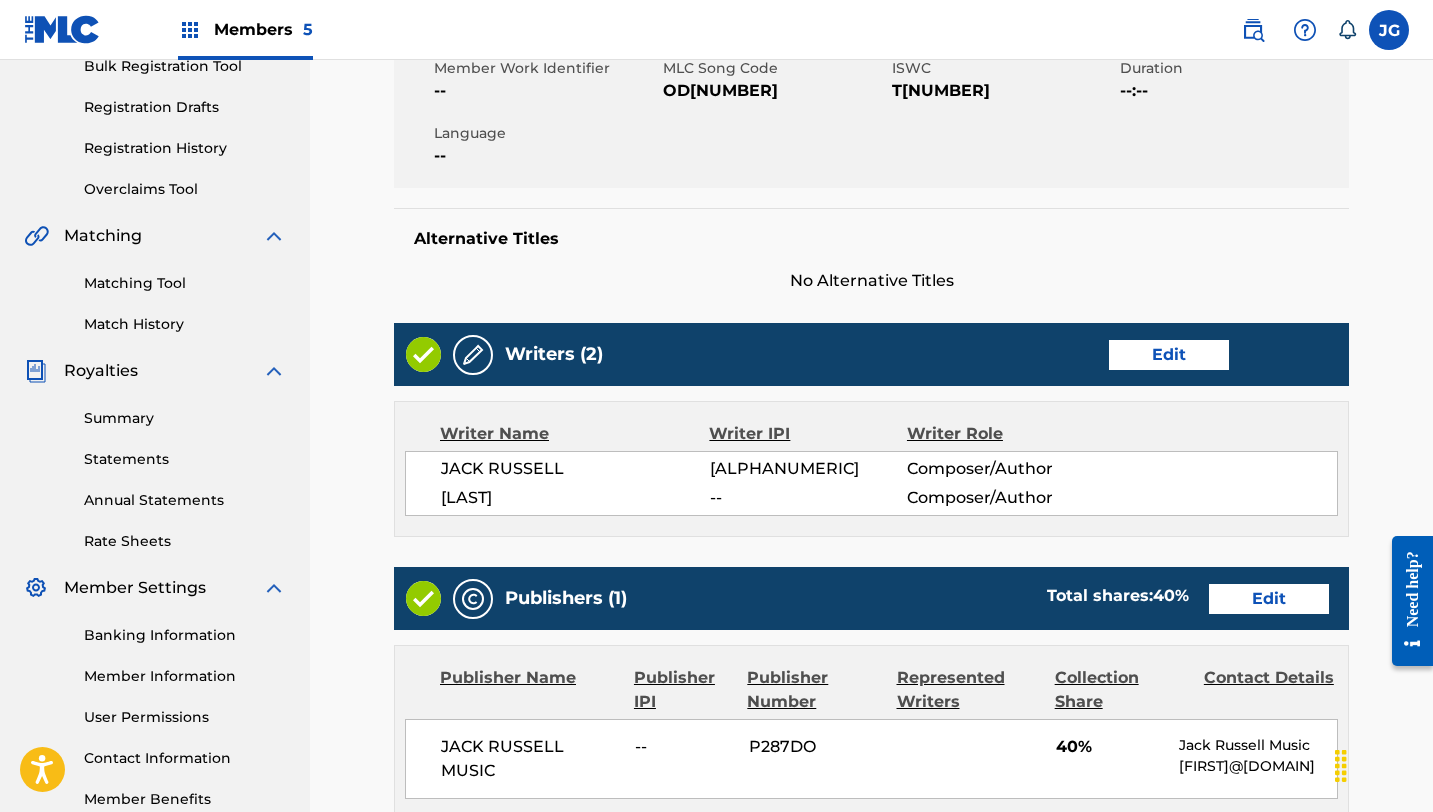 scroll, scrollTop: 714, scrollLeft: 0, axis: vertical 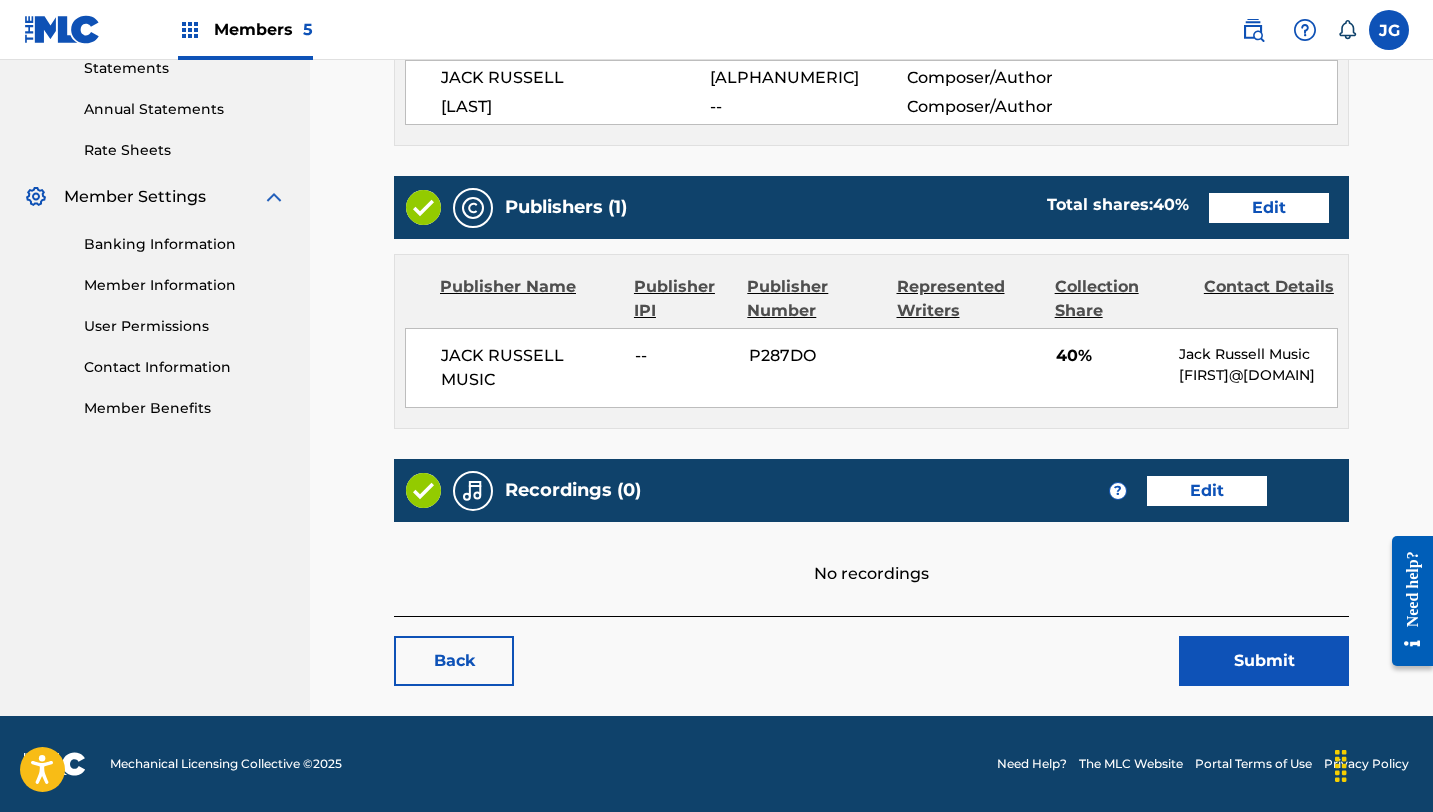 click on "Submit" at bounding box center (1264, 661) 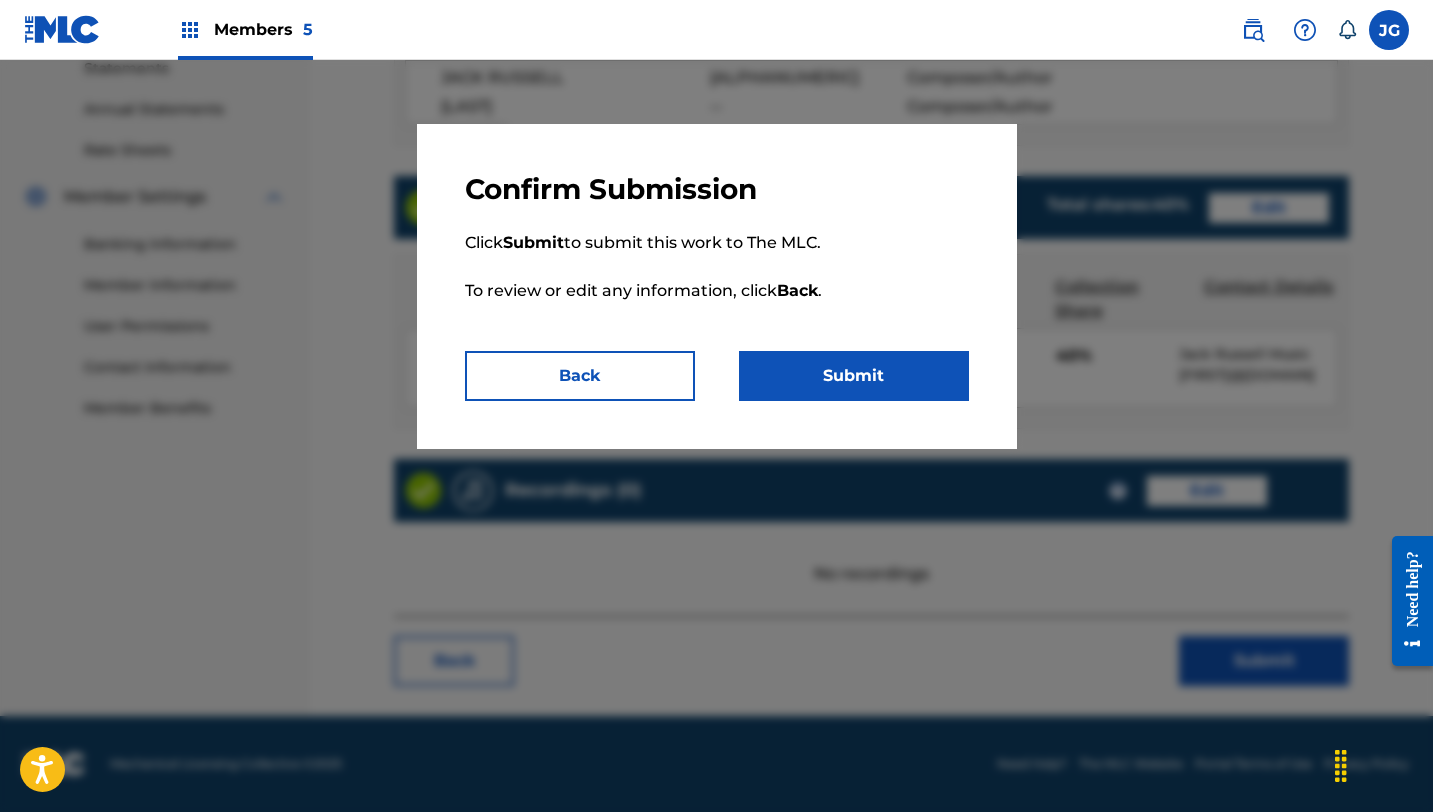 click on "Submit" at bounding box center [854, 376] 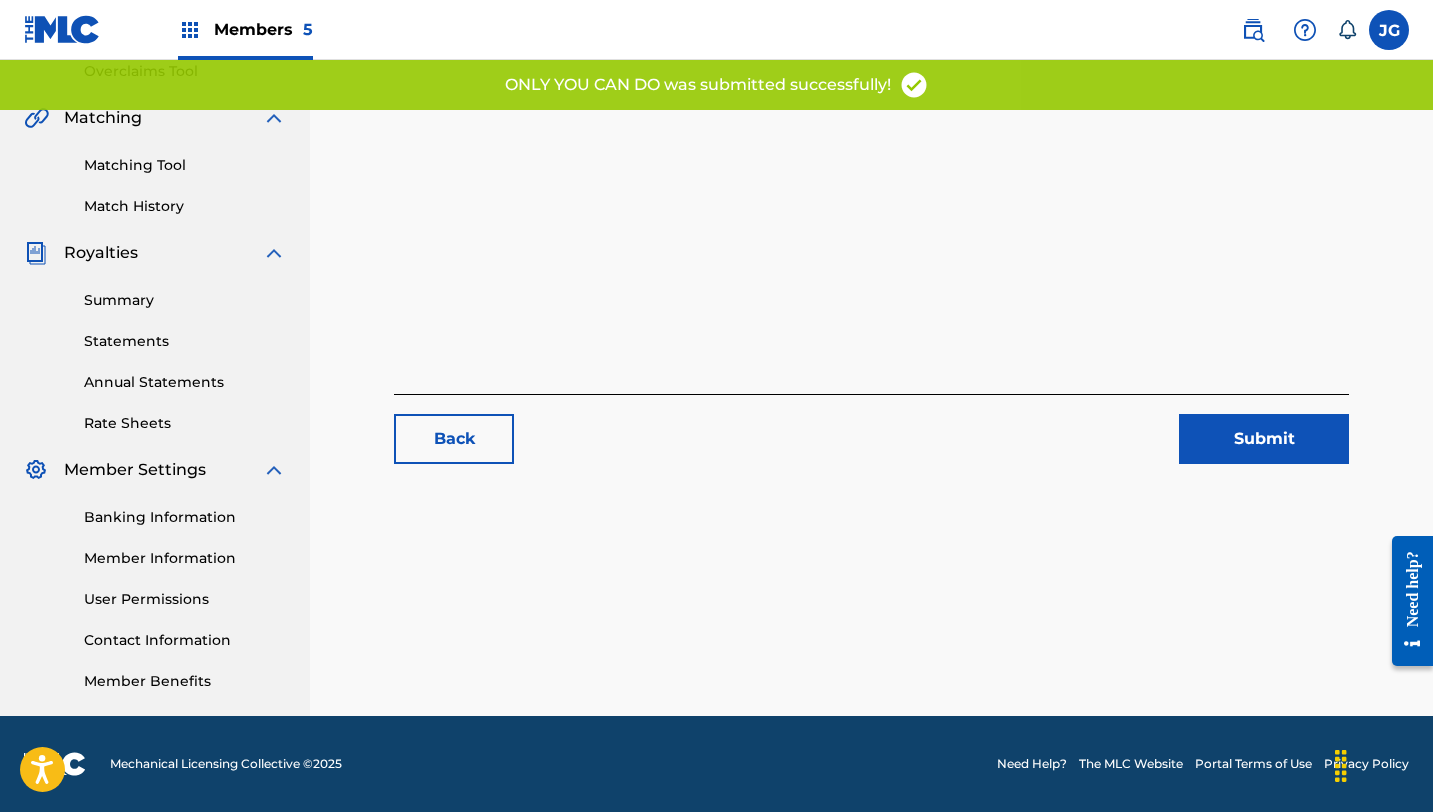 scroll, scrollTop: 0, scrollLeft: 0, axis: both 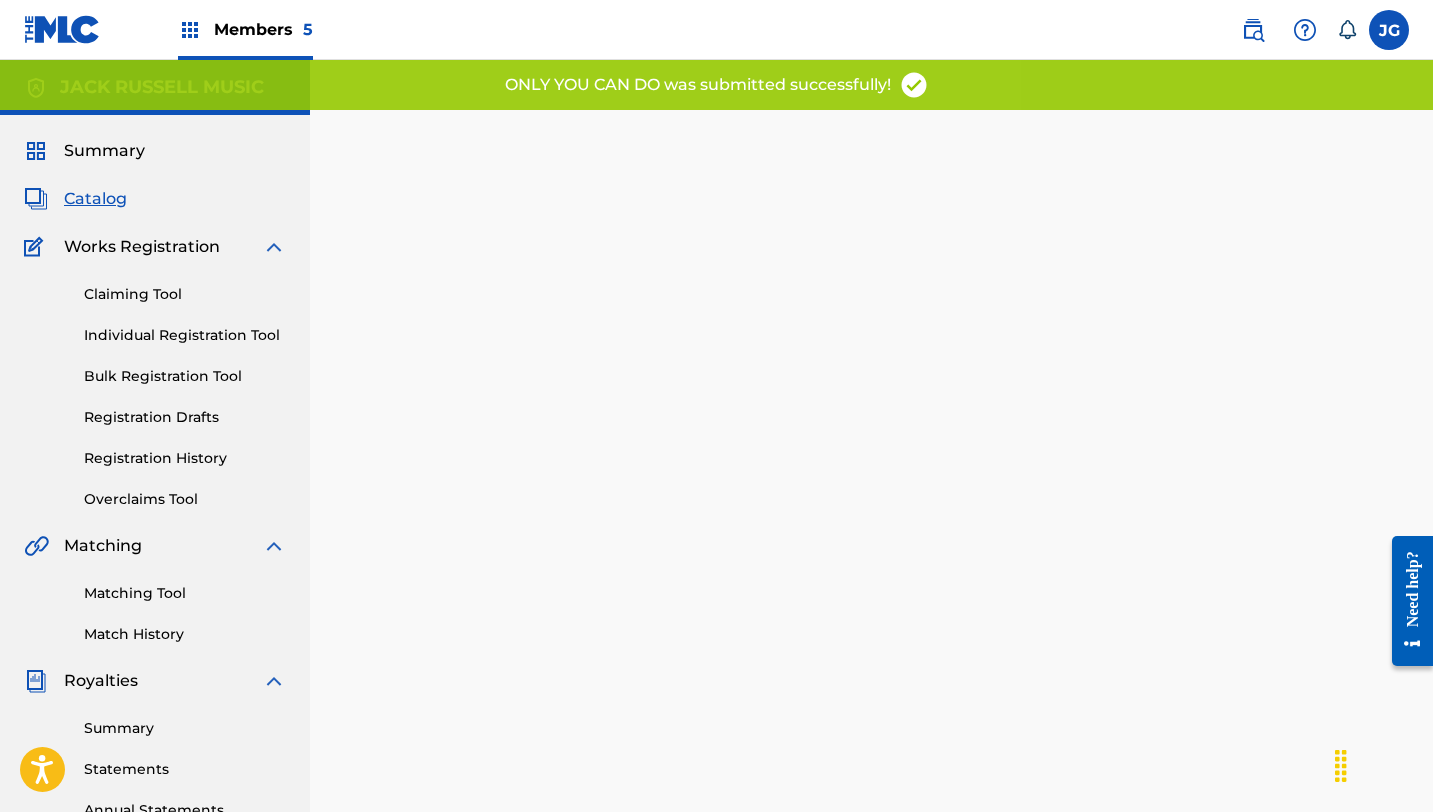 click on "Catalog" at bounding box center (95, 199) 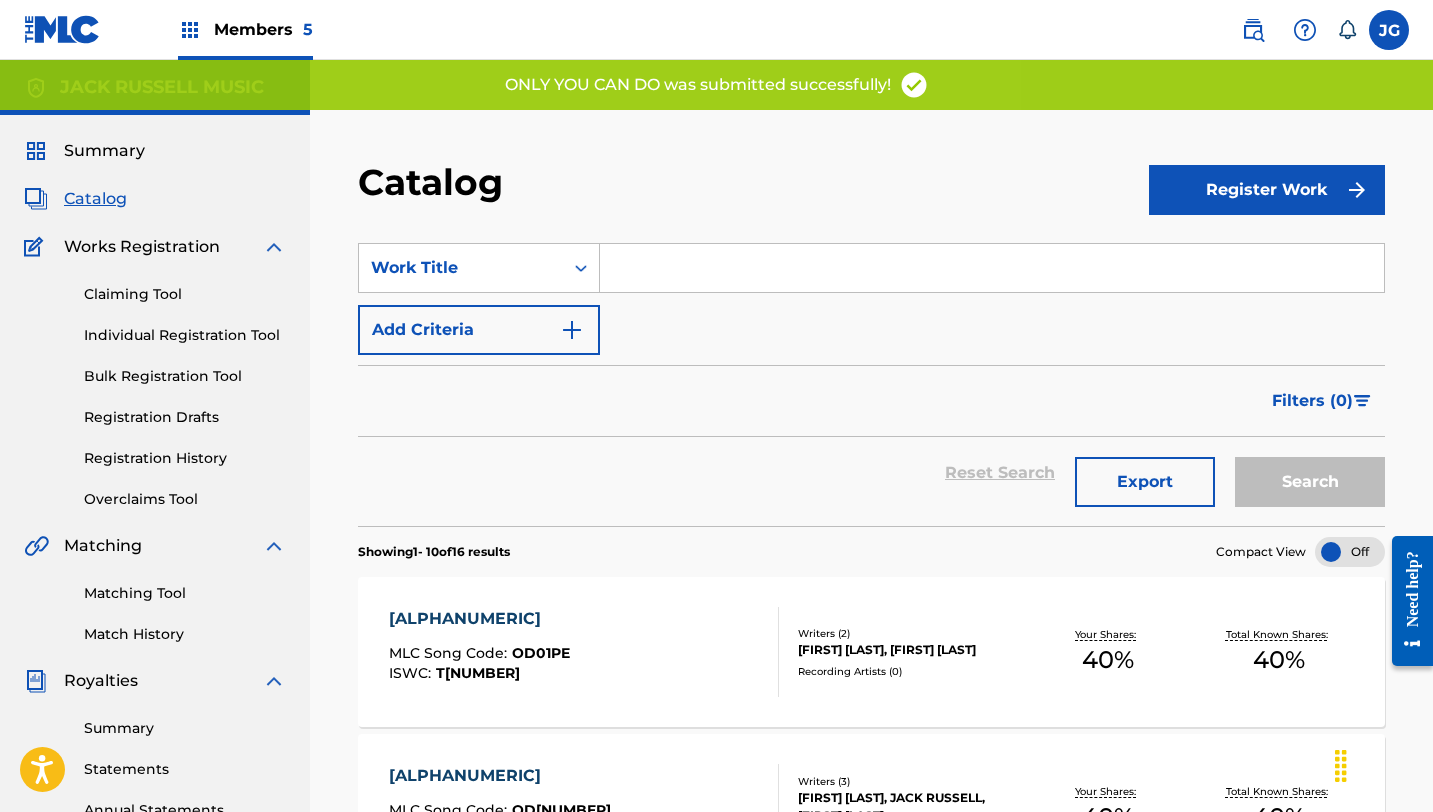 click at bounding box center [992, 268] 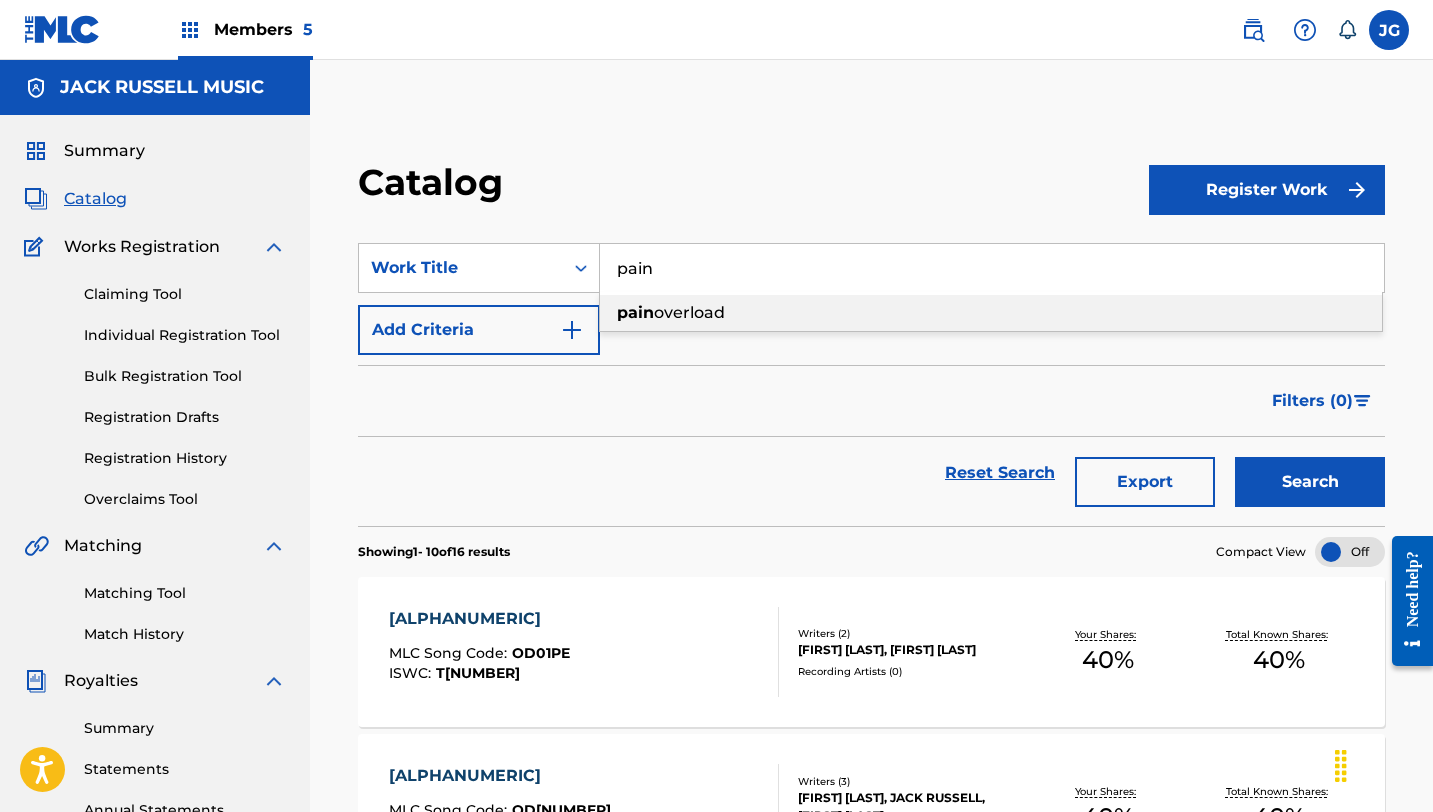 click on "overload" at bounding box center (689, 312) 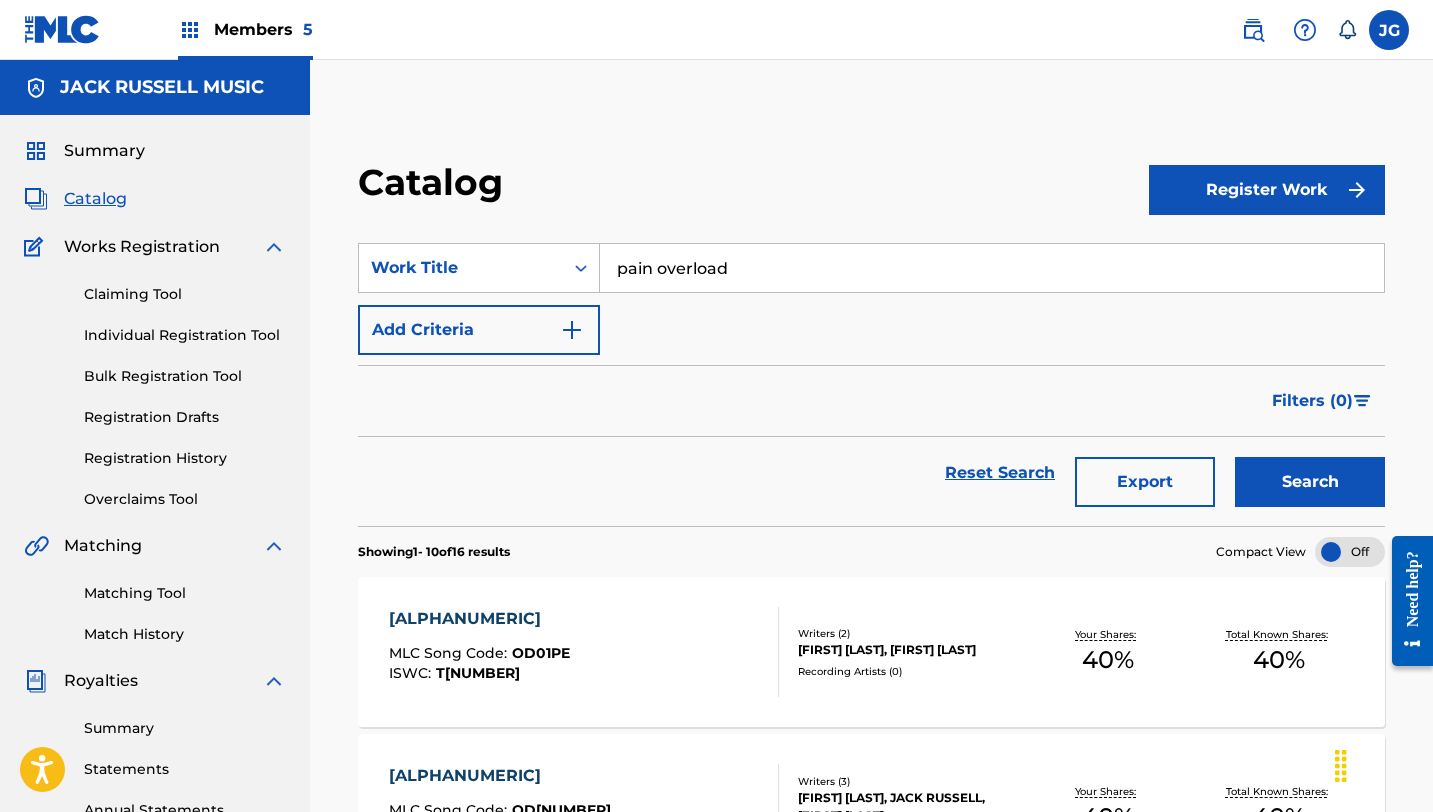 click on "Search" at bounding box center (1310, 482) 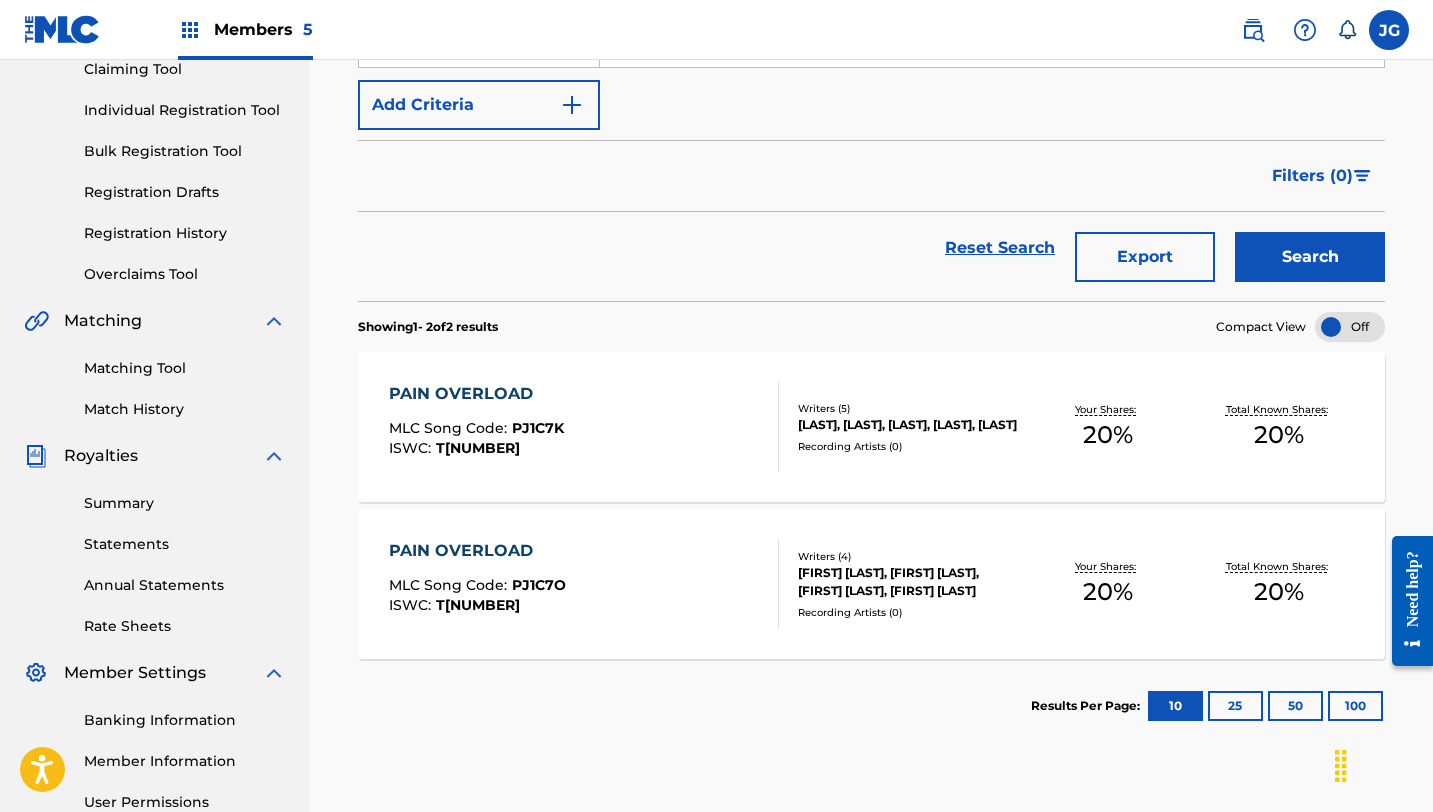 scroll, scrollTop: 229, scrollLeft: 0, axis: vertical 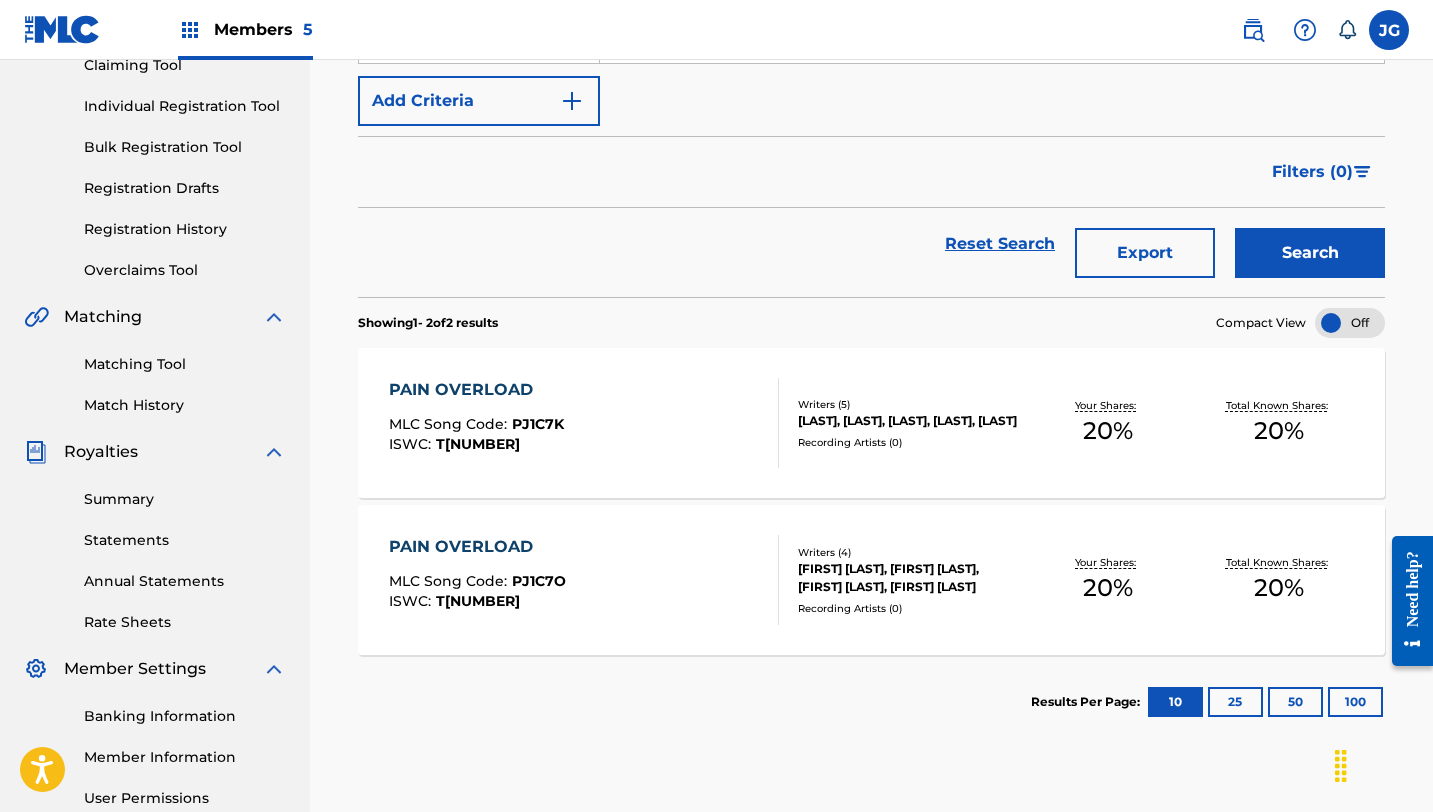 click on "[LAST], [LAST], [LAST], [LAST], [LAST]" at bounding box center (910, 421) 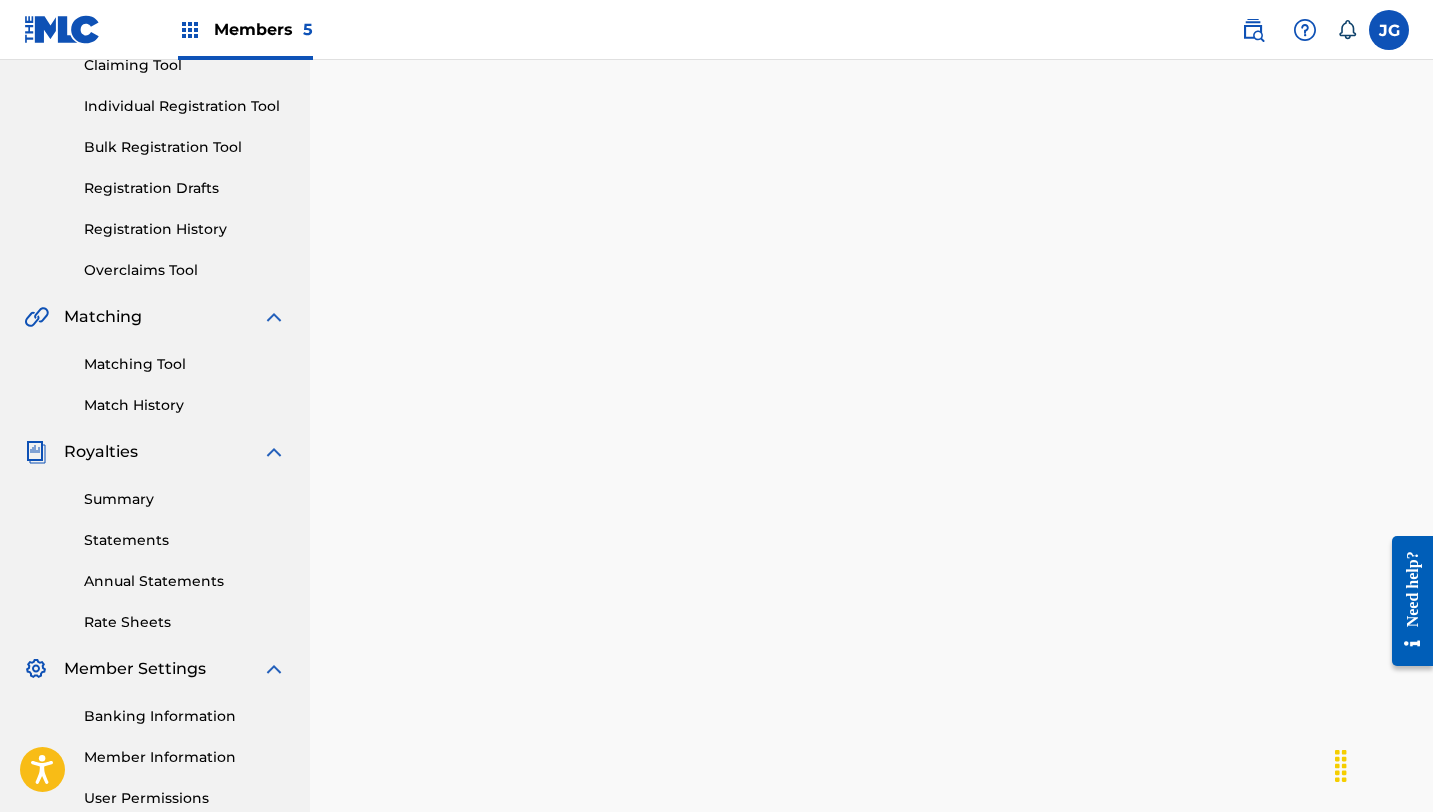 scroll, scrollTop: 0, scrollLeft: 0, axis: both 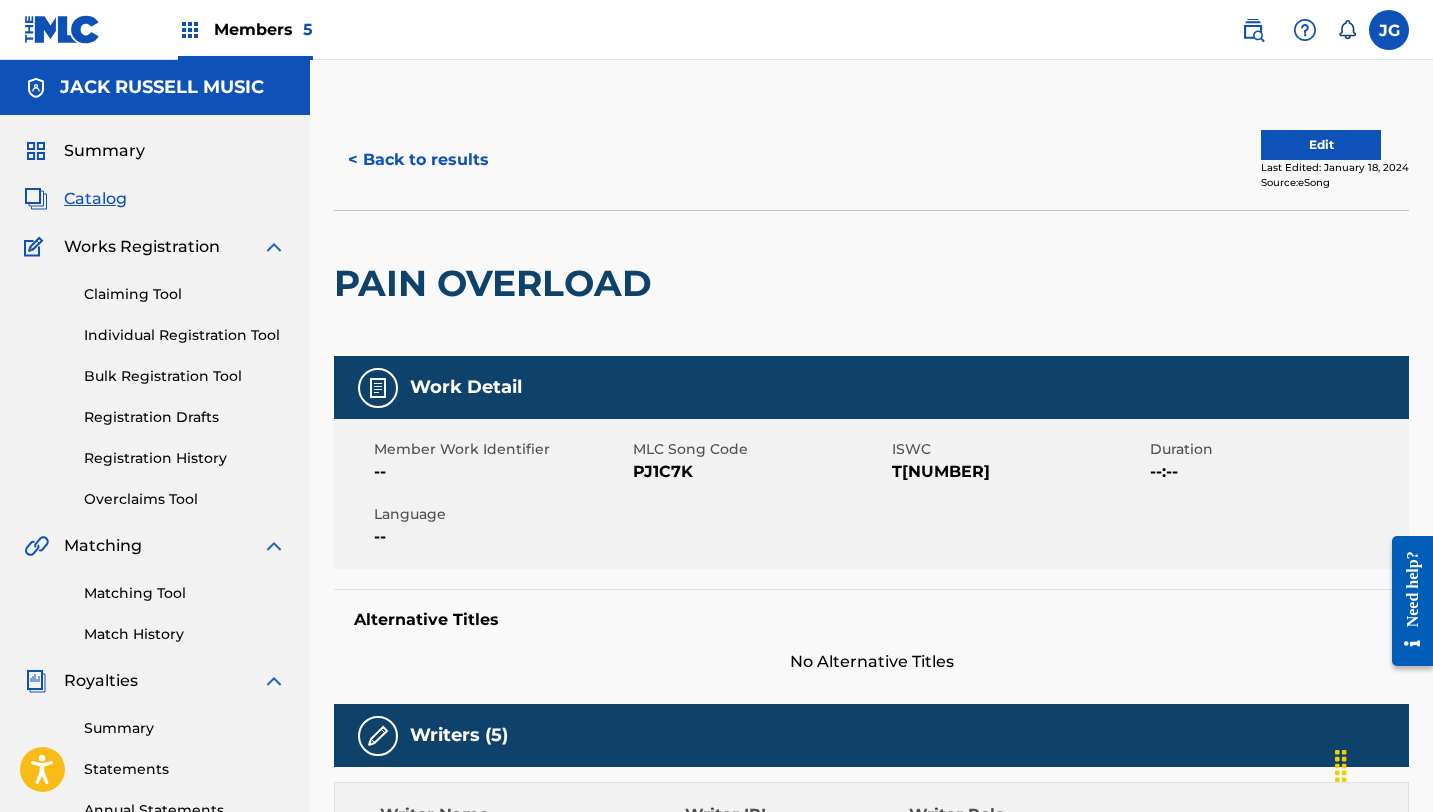 click on "Edit" at bounding box center [1321, 145] 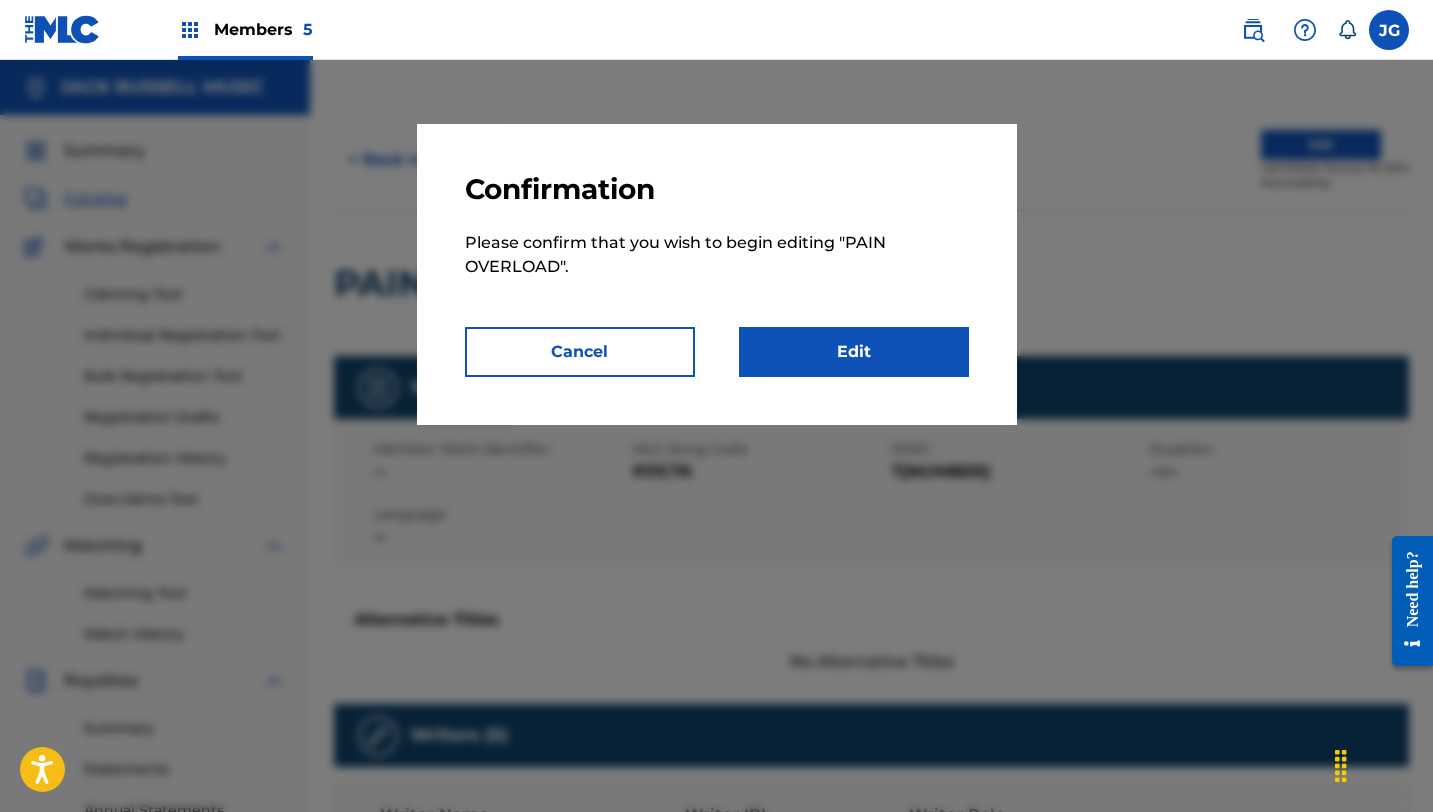 click on "Edit" at bounding box center (854, 352) 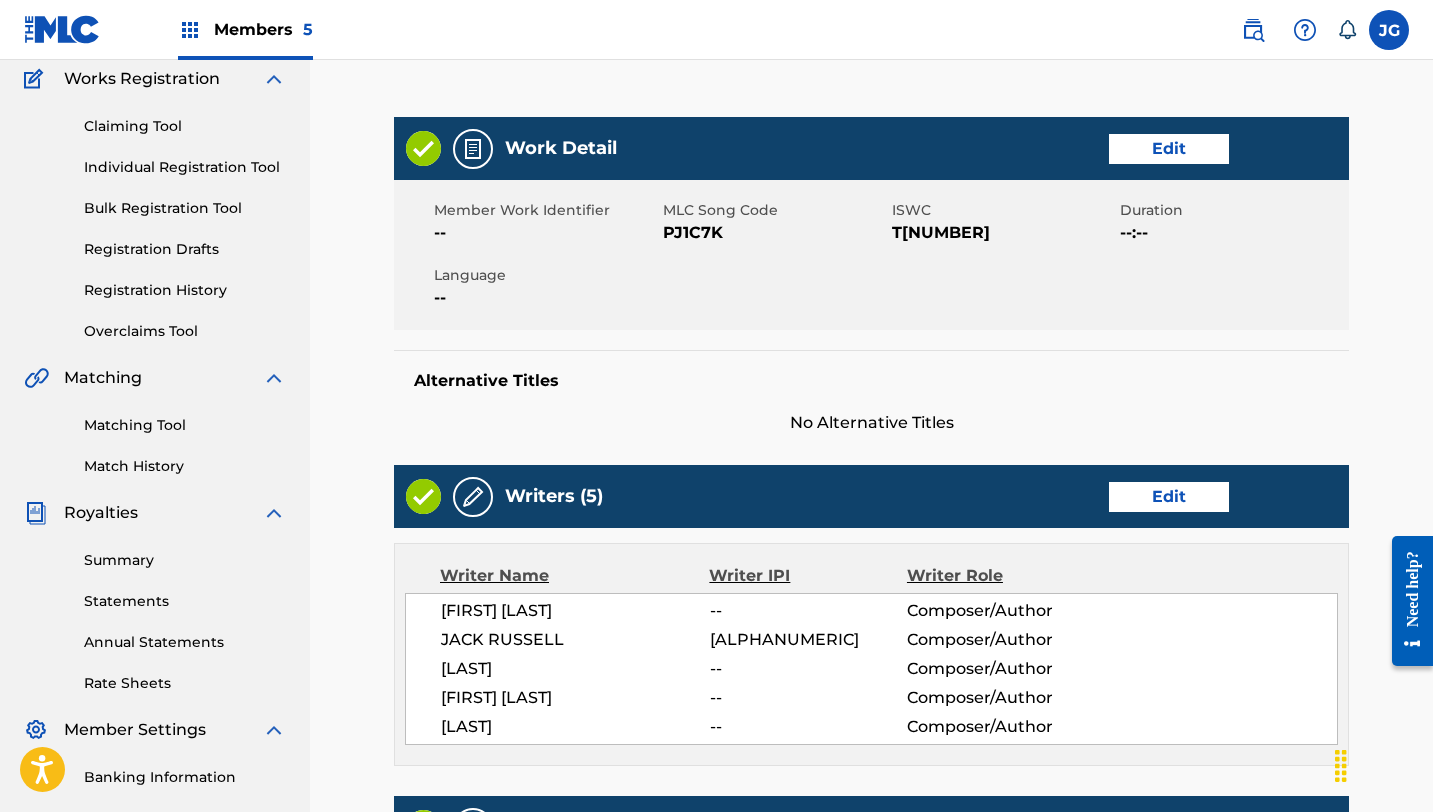 scroll, scrollTop: 226, scrollLeft: 0, axis: vertical 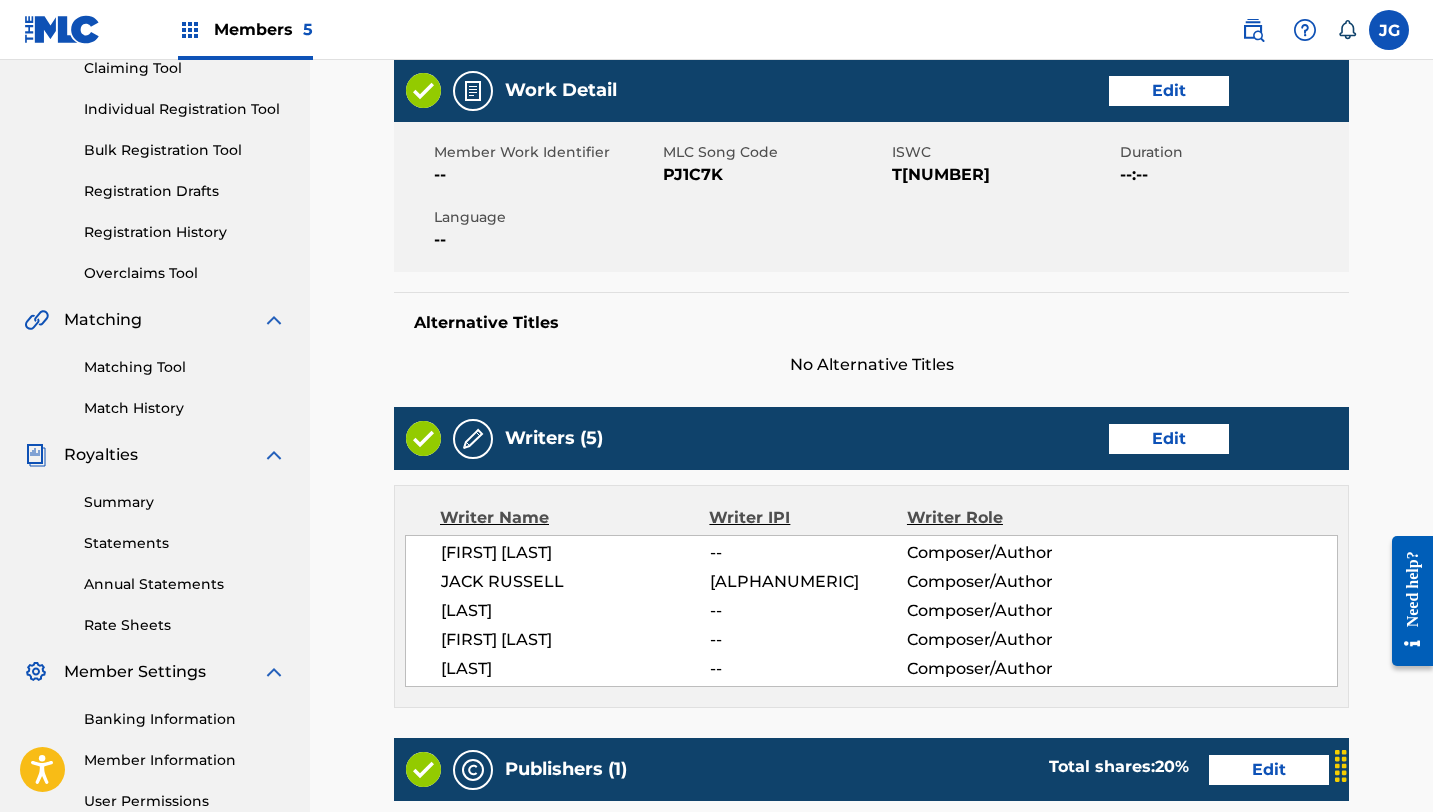 click on "Edit" at bounding box center (1169, 439) 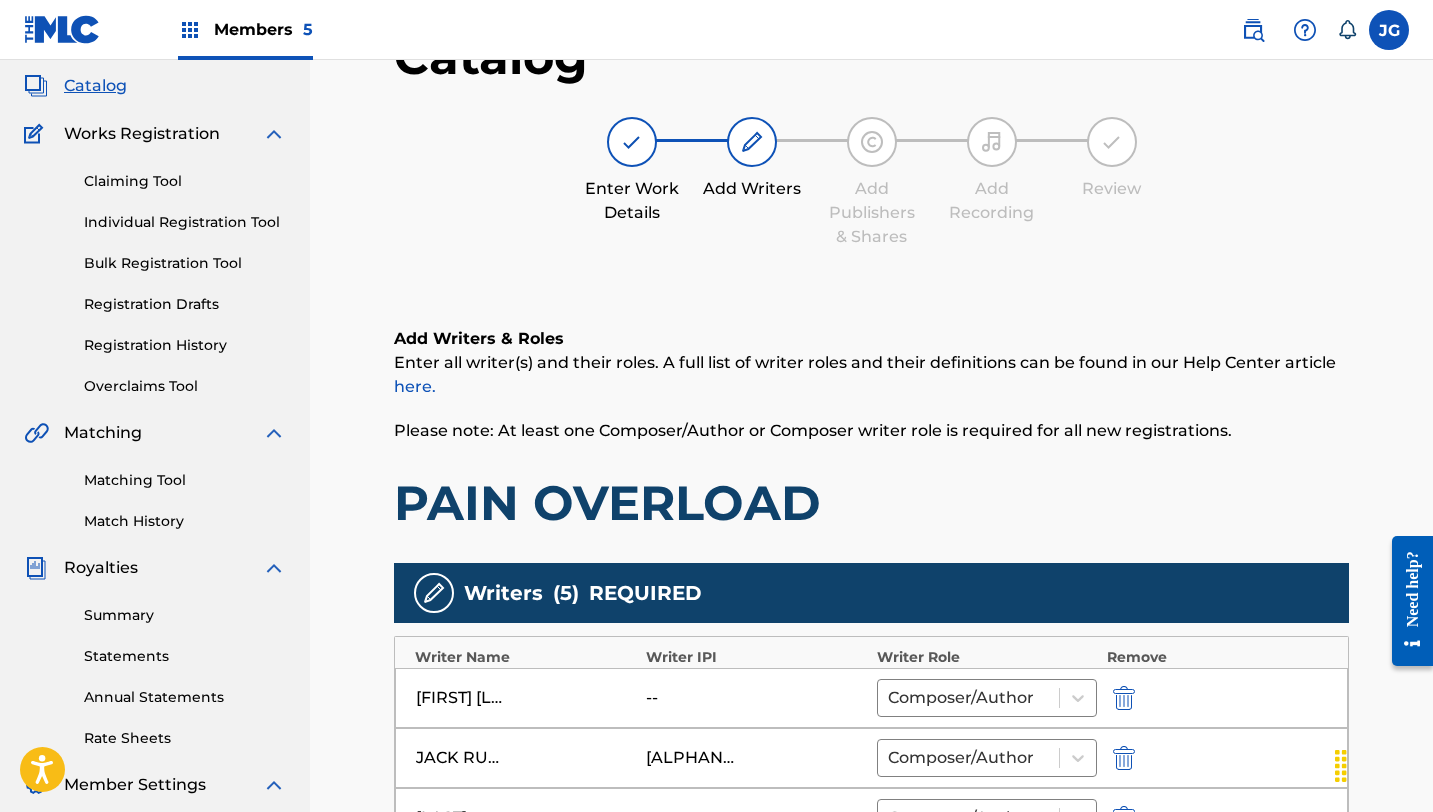 scroll, scrollTop: 158, scrollLeft: 0, axis: vertical 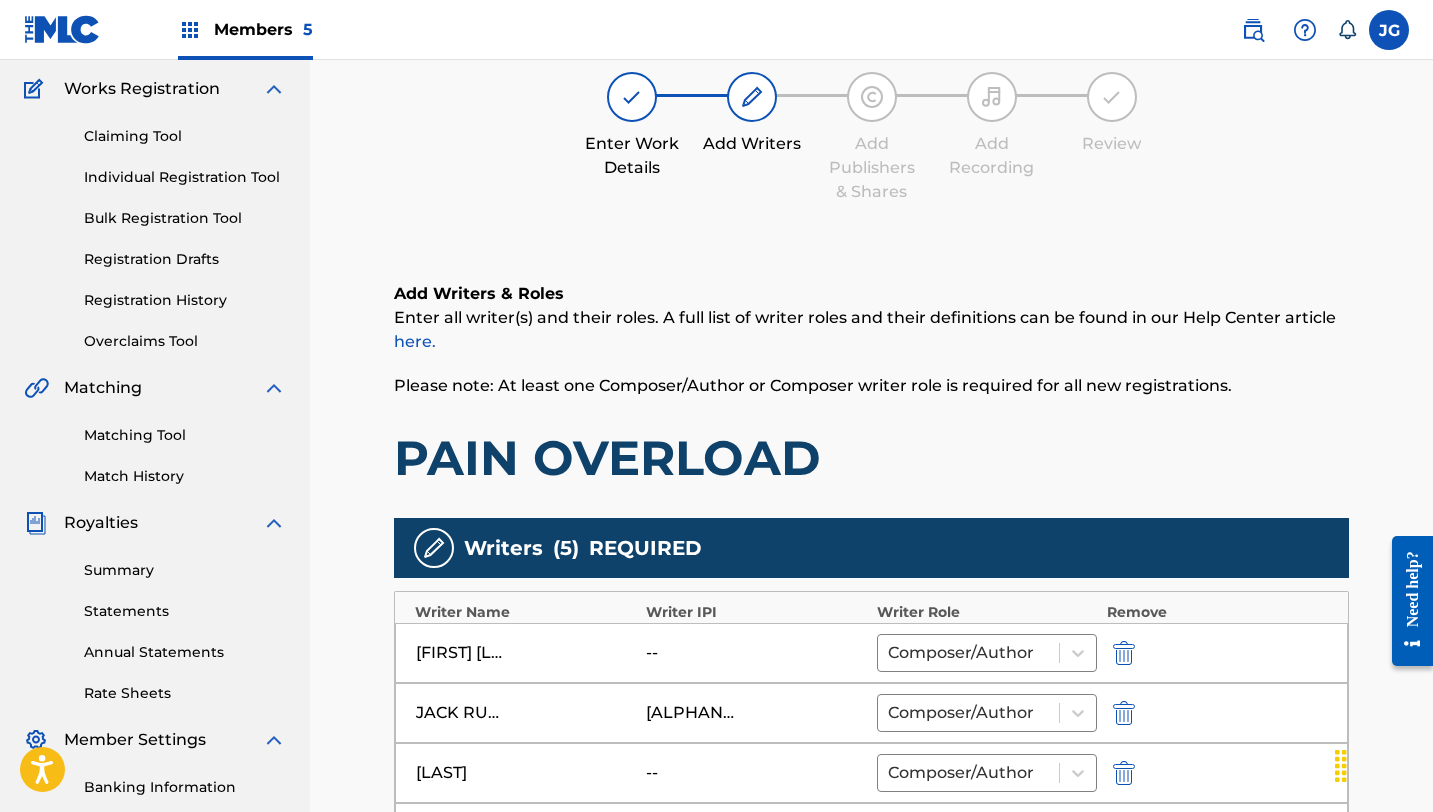 click at bounding box center [1124, 653] 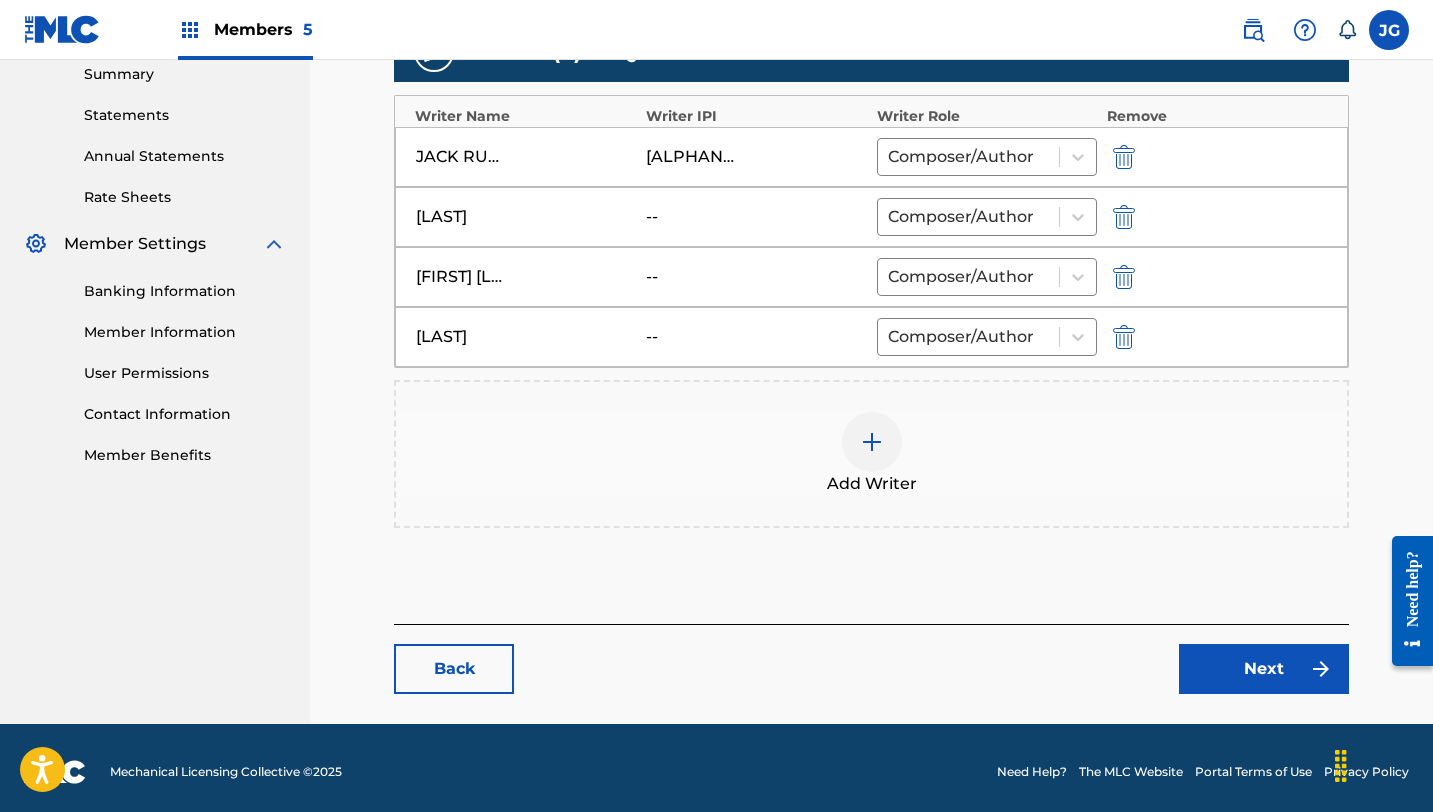 scroll, scrollTop: 662, scrollLeft: 0, axis: vertical 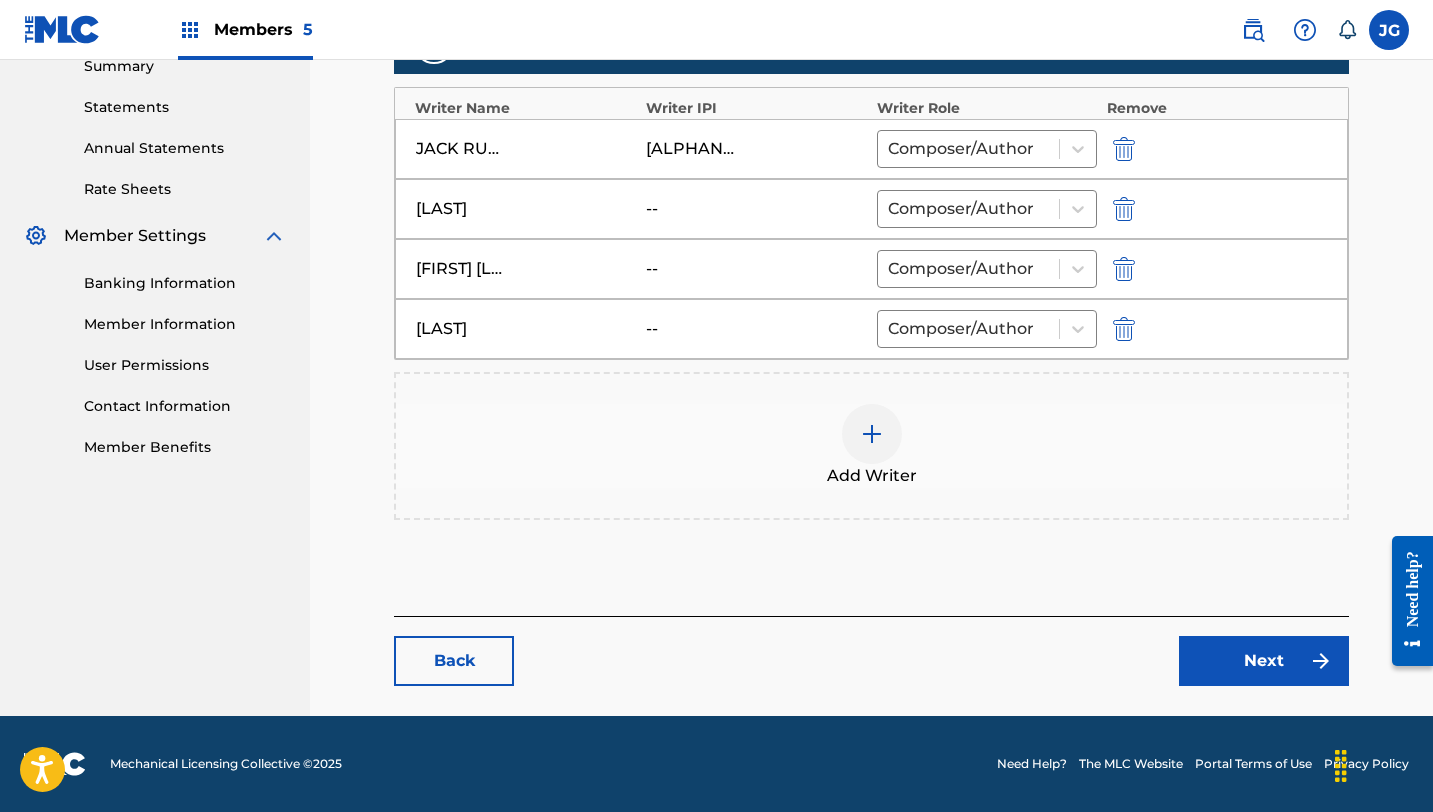 click on "Next" at bounding box center [1264, 661] 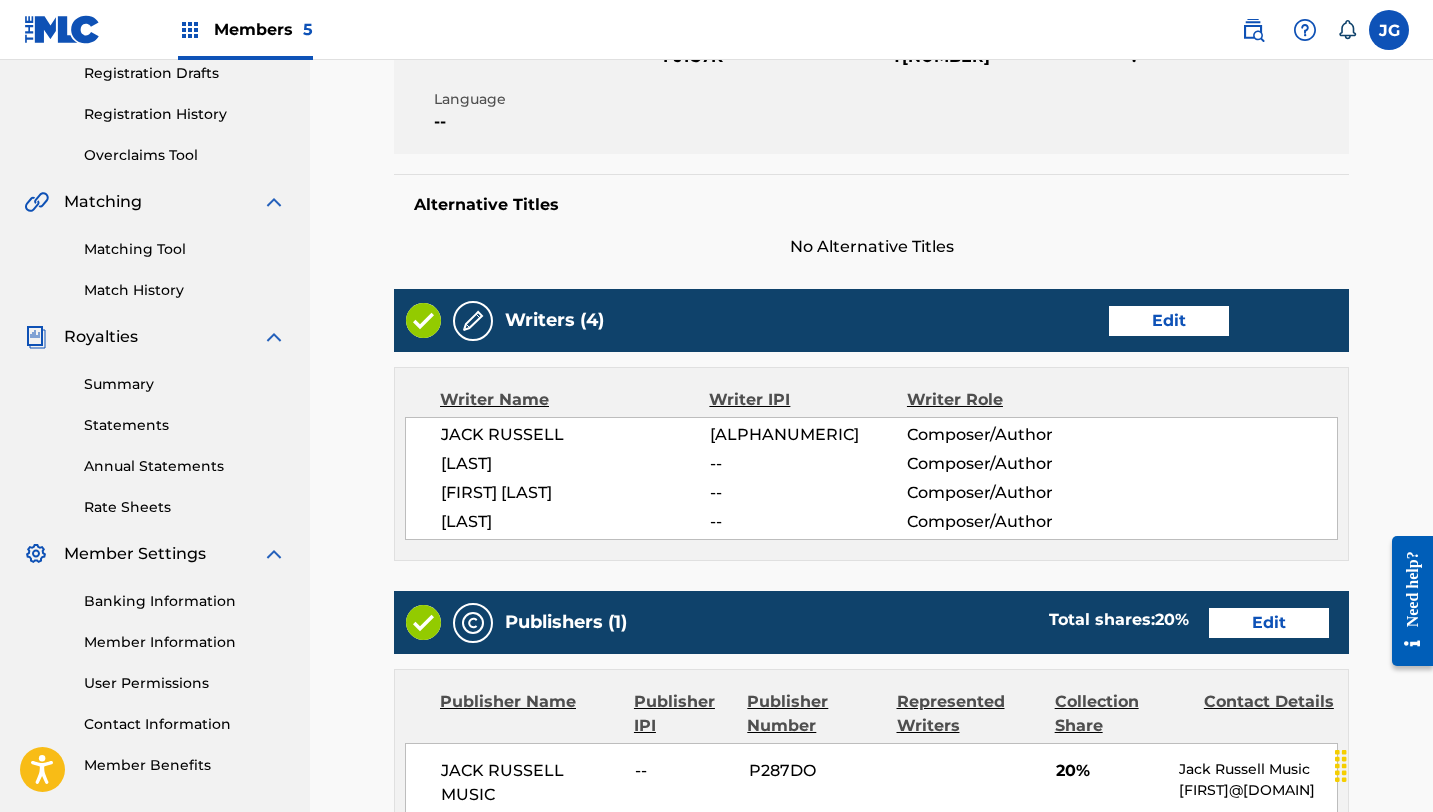scroll, scrollTop: 772, scrollLeft: 0, axis: vertical 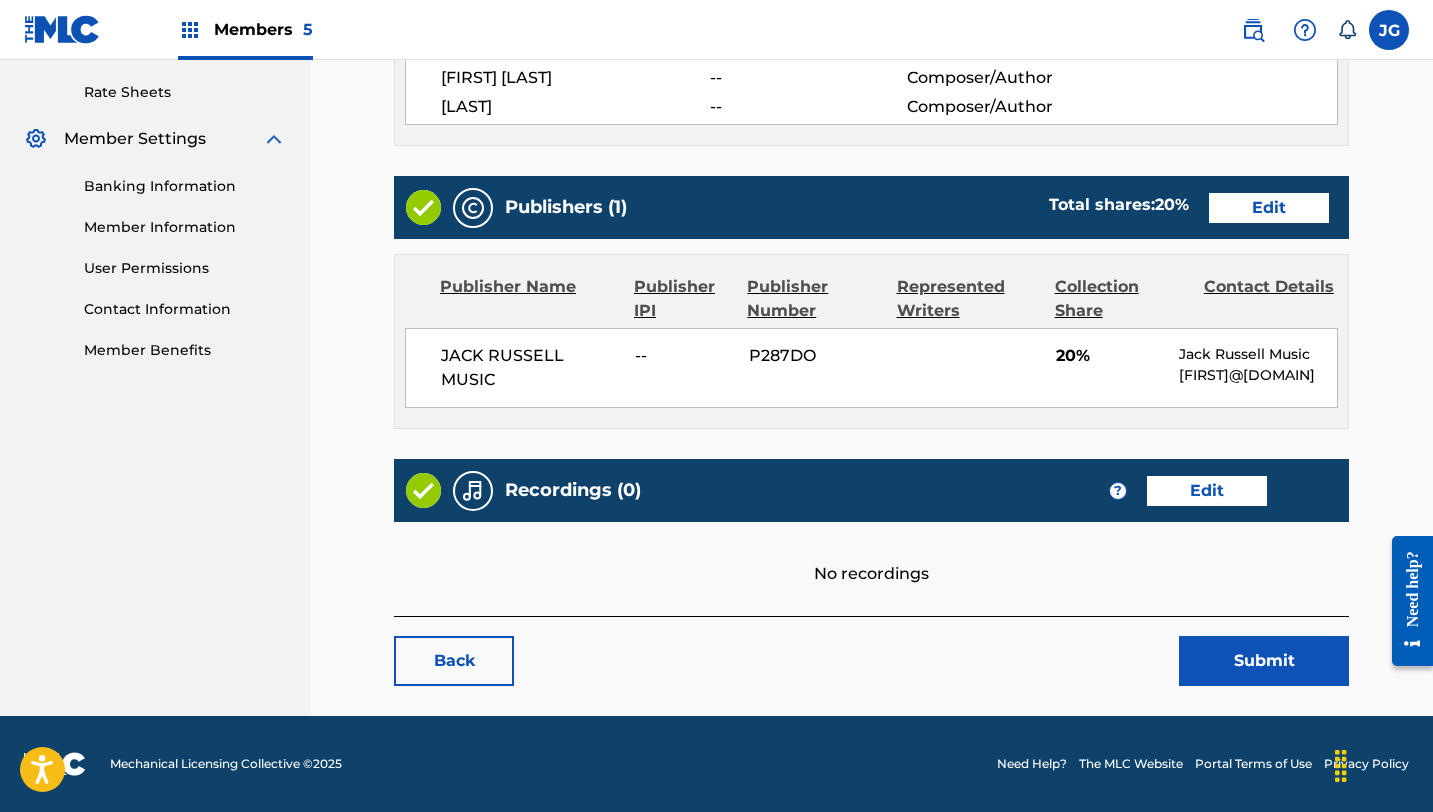 click on "Submit" at bounding box center [1264, 661] 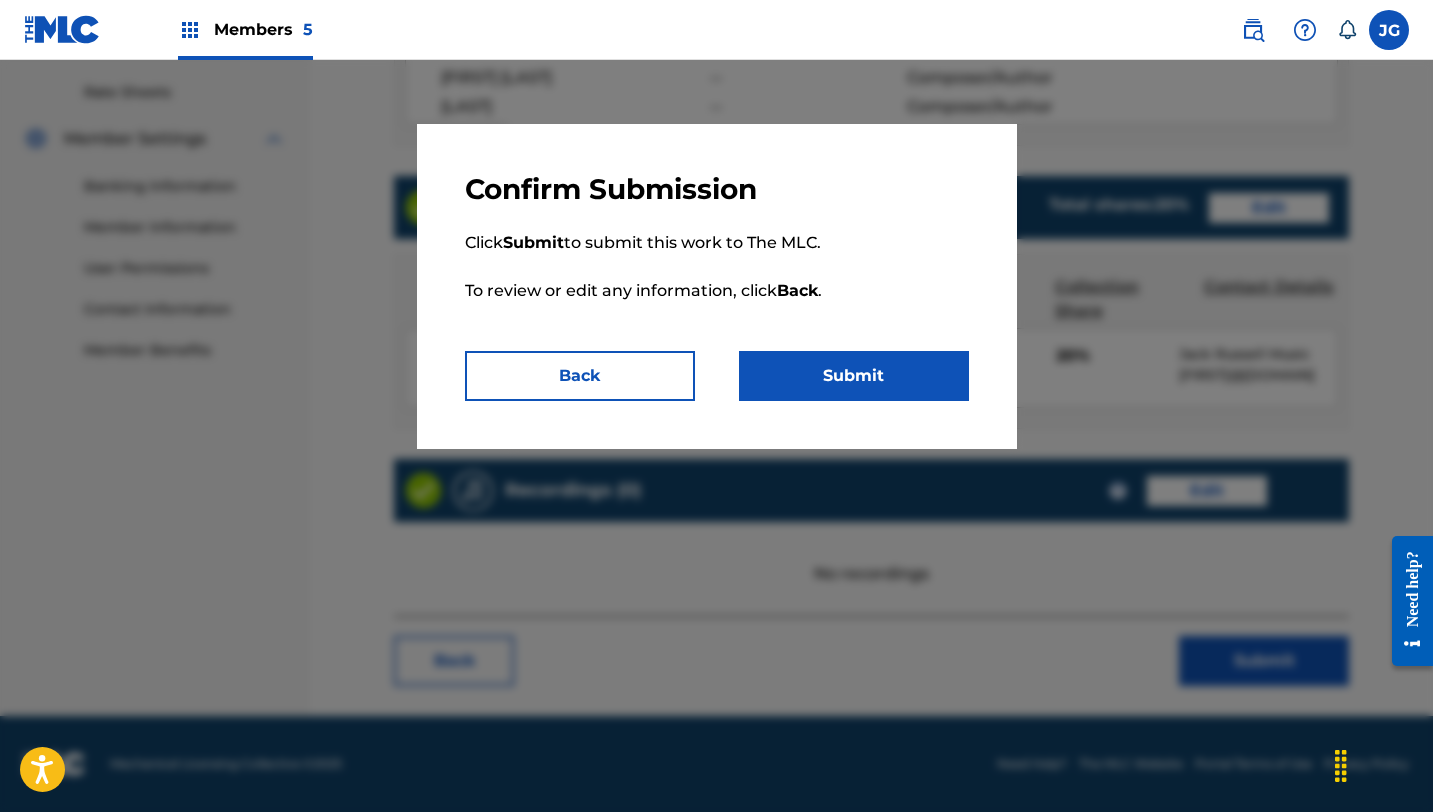 click on "Submit" at bounding box center [854, 376] 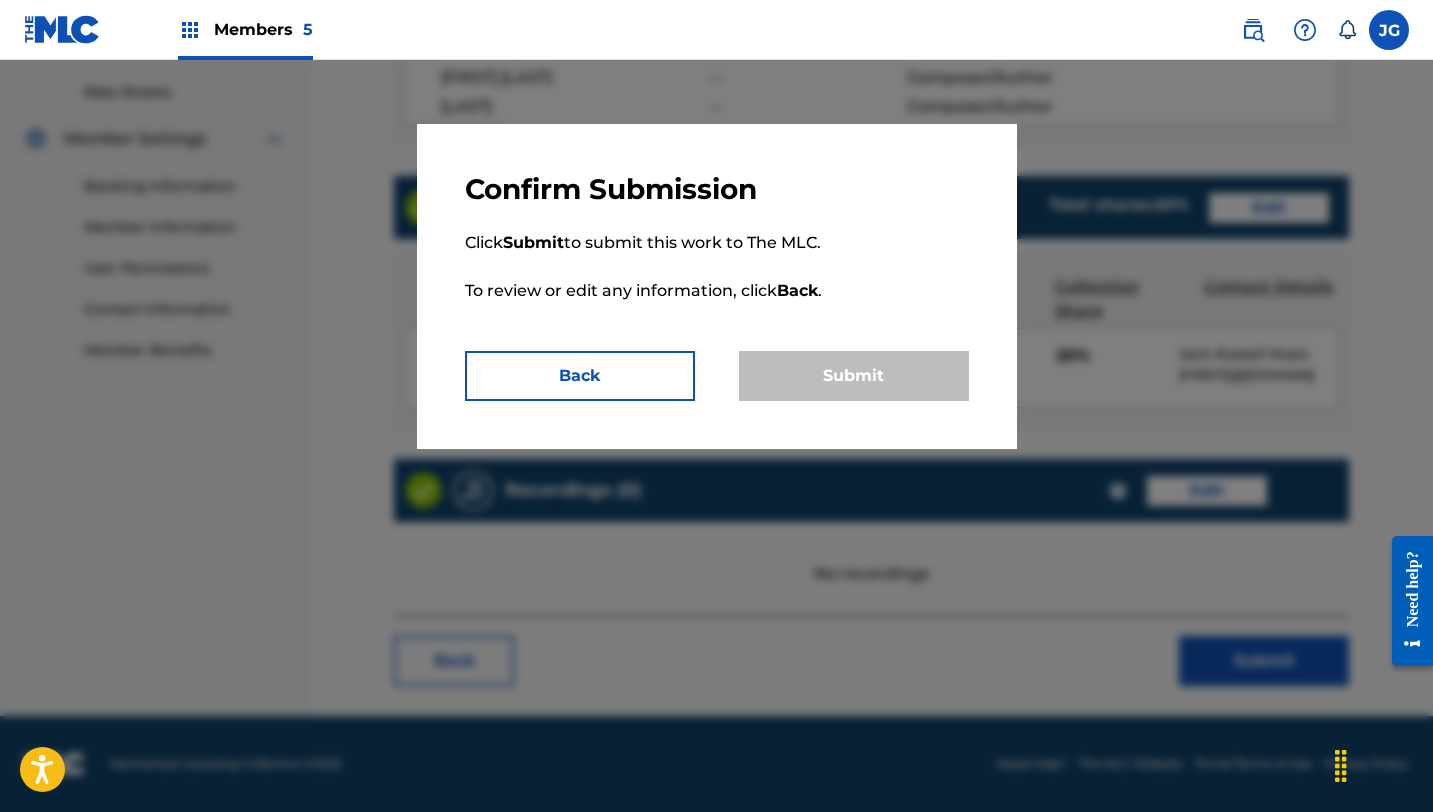 scroll, scrollTop: 0, scrollLeft: 0, axis: both 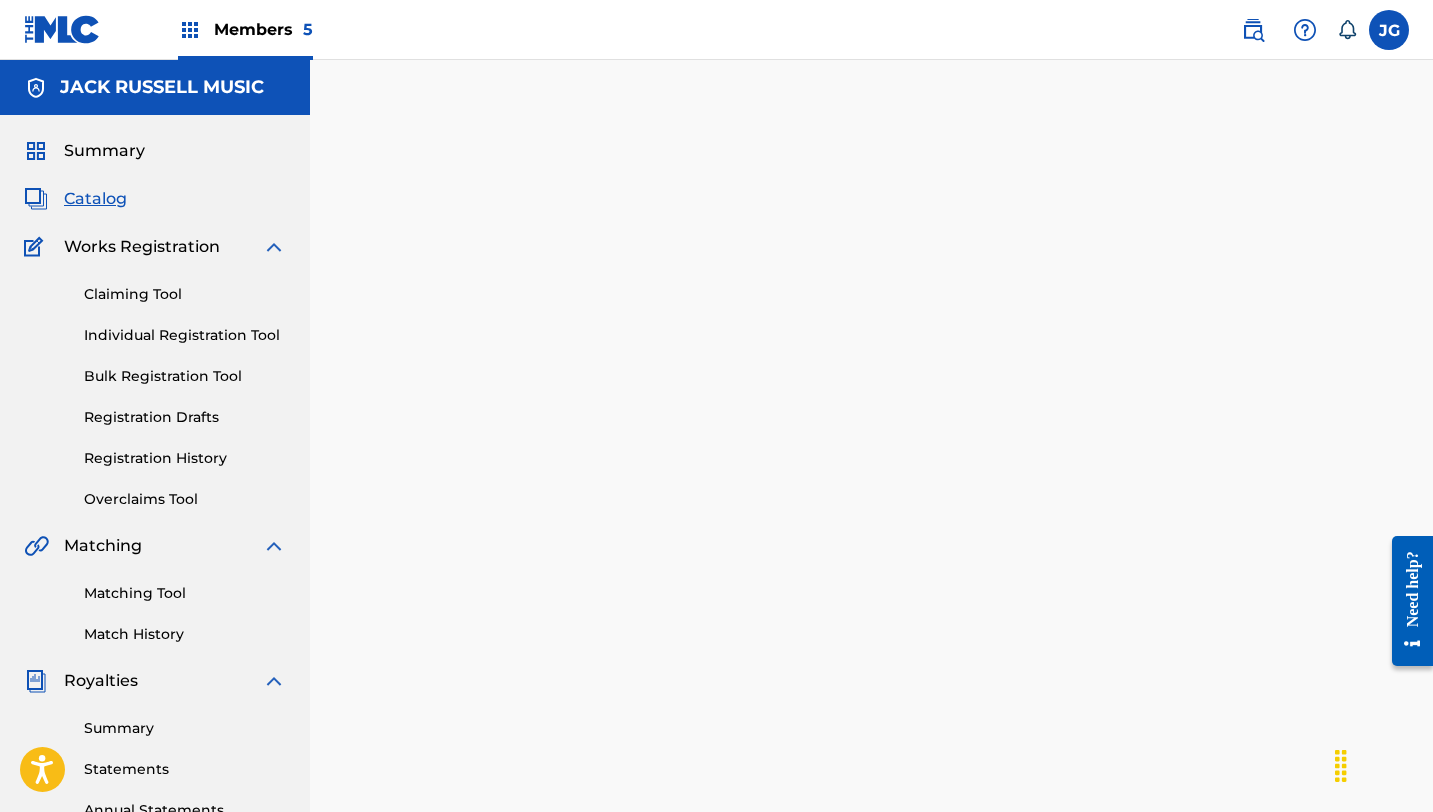 click on "Catalog" at bounding box center [95, 199] 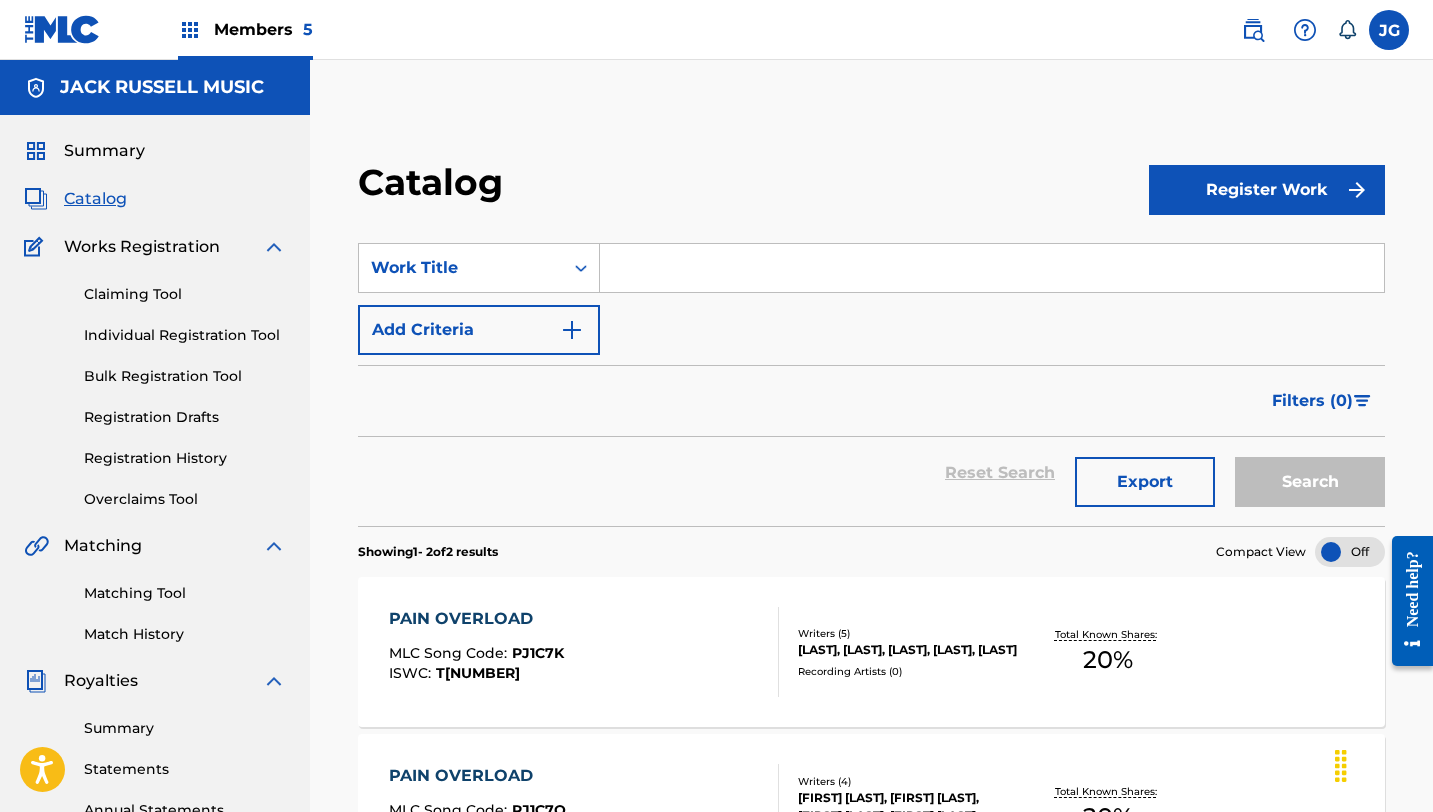 click at bounding box center [992, 268] 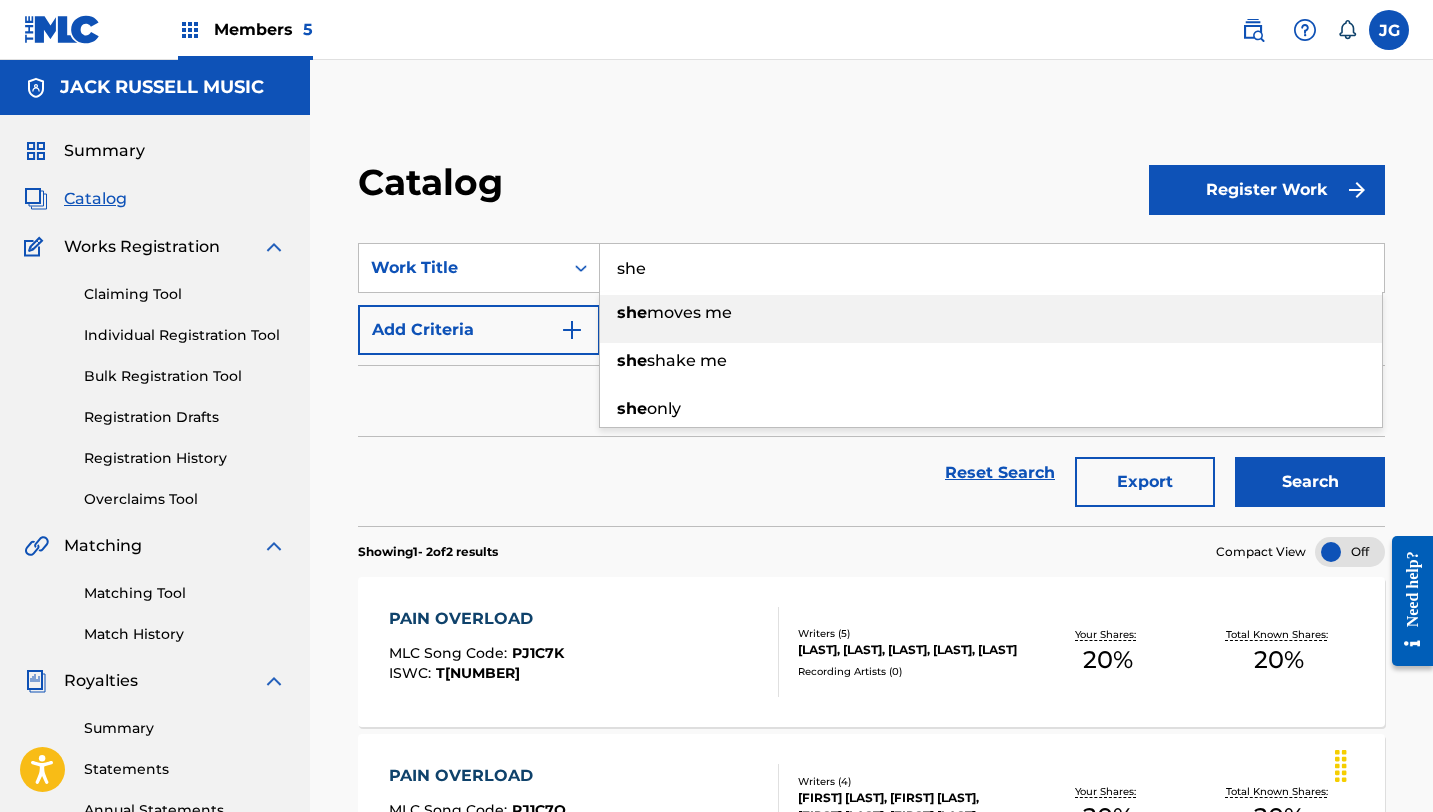 click on "moves me" at bounding box center [689, 312] 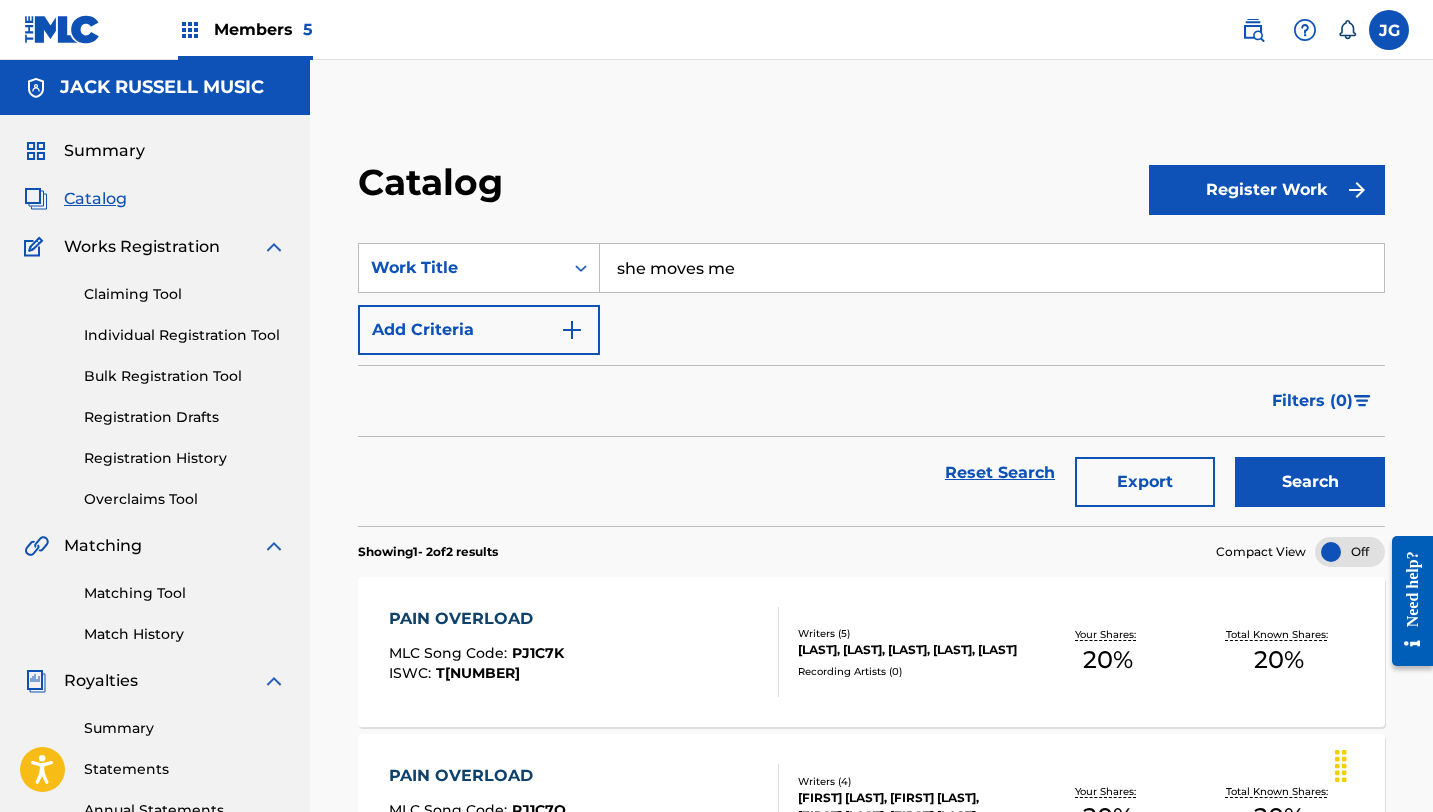 click on "Search" at bounding box center [1310, 482] 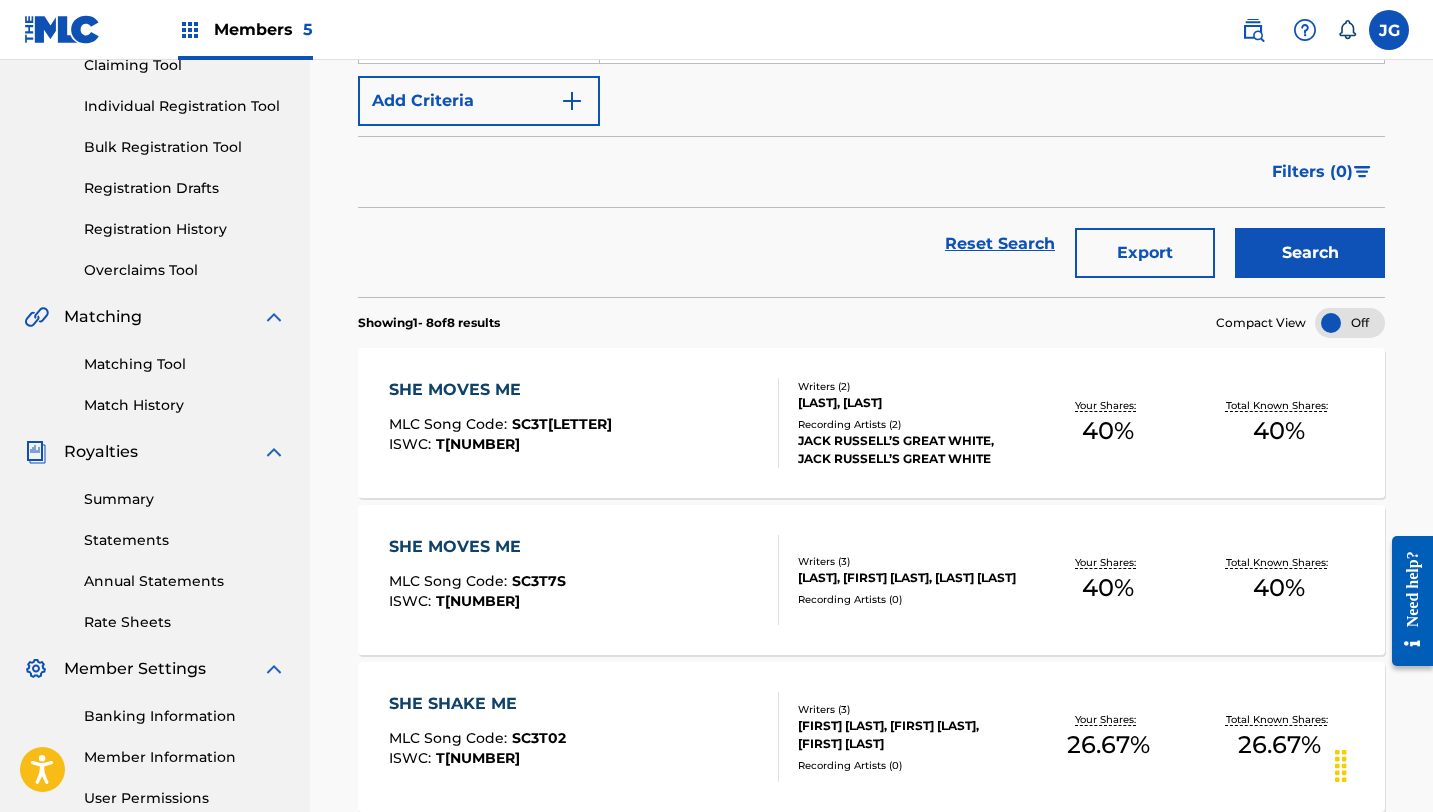 scroll, scrollTop: 261, scrollLeft: 0, axis: vertical 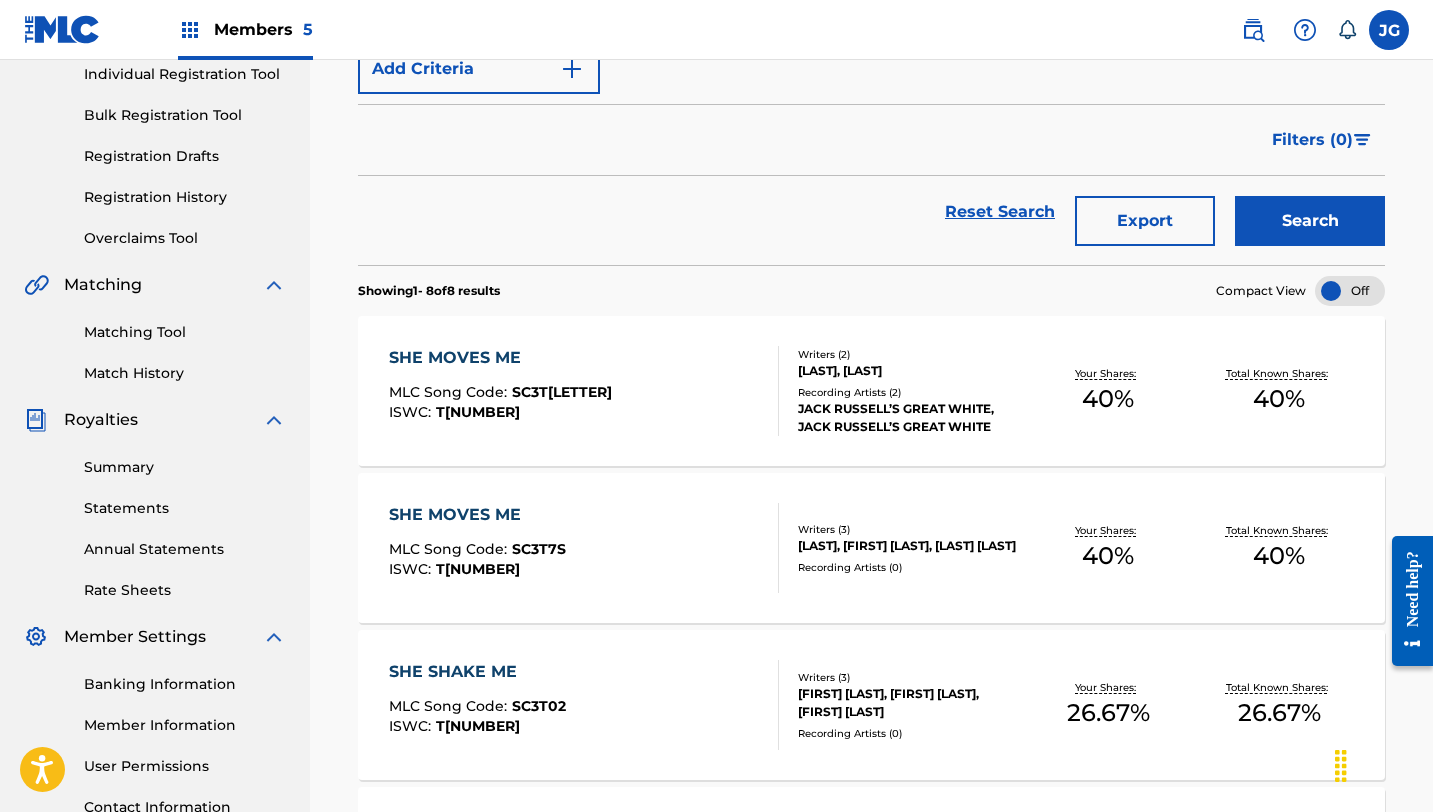click on "Writers ( 3 )" at bounding box center [910, 529] 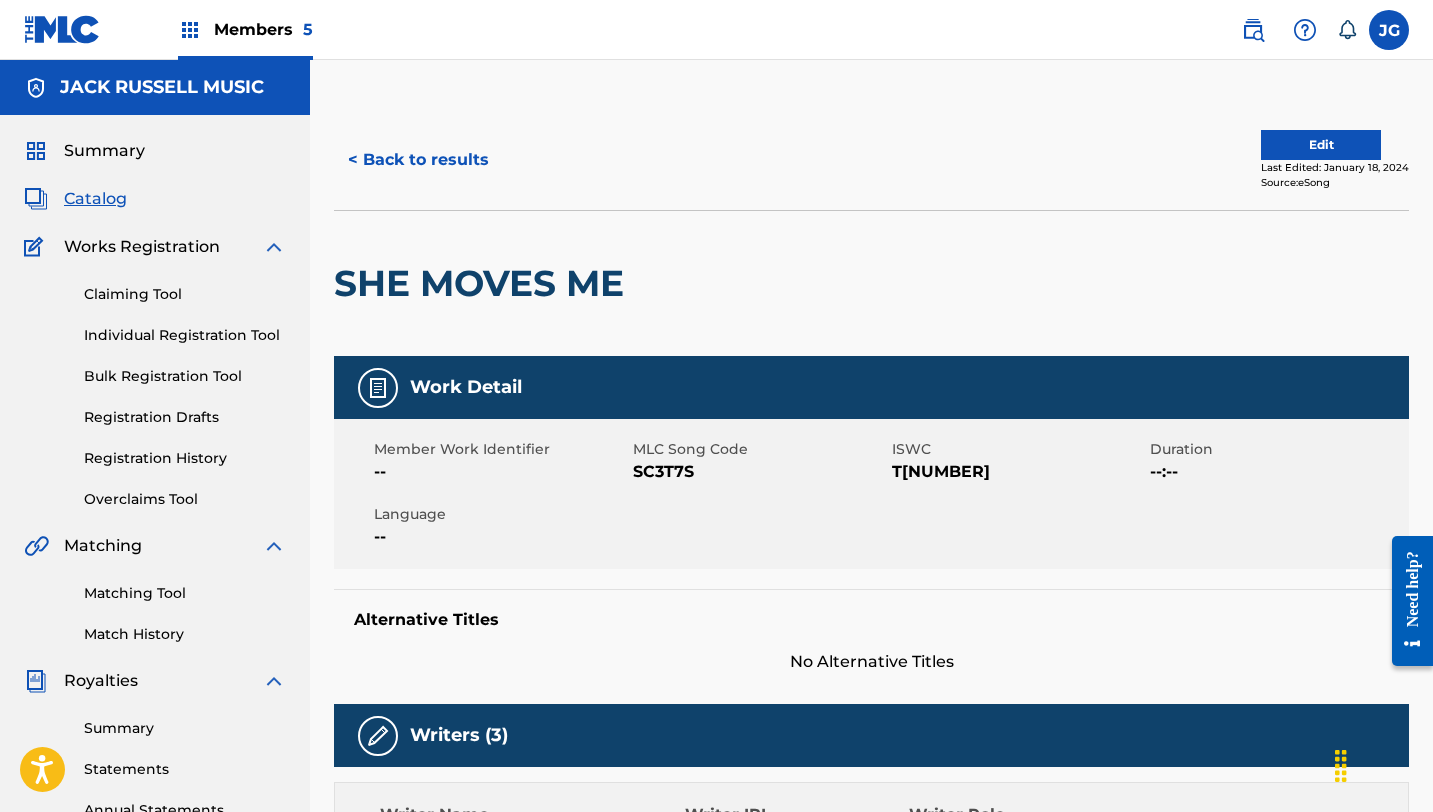 click on "Edit" at bounding box center [1321, 145] 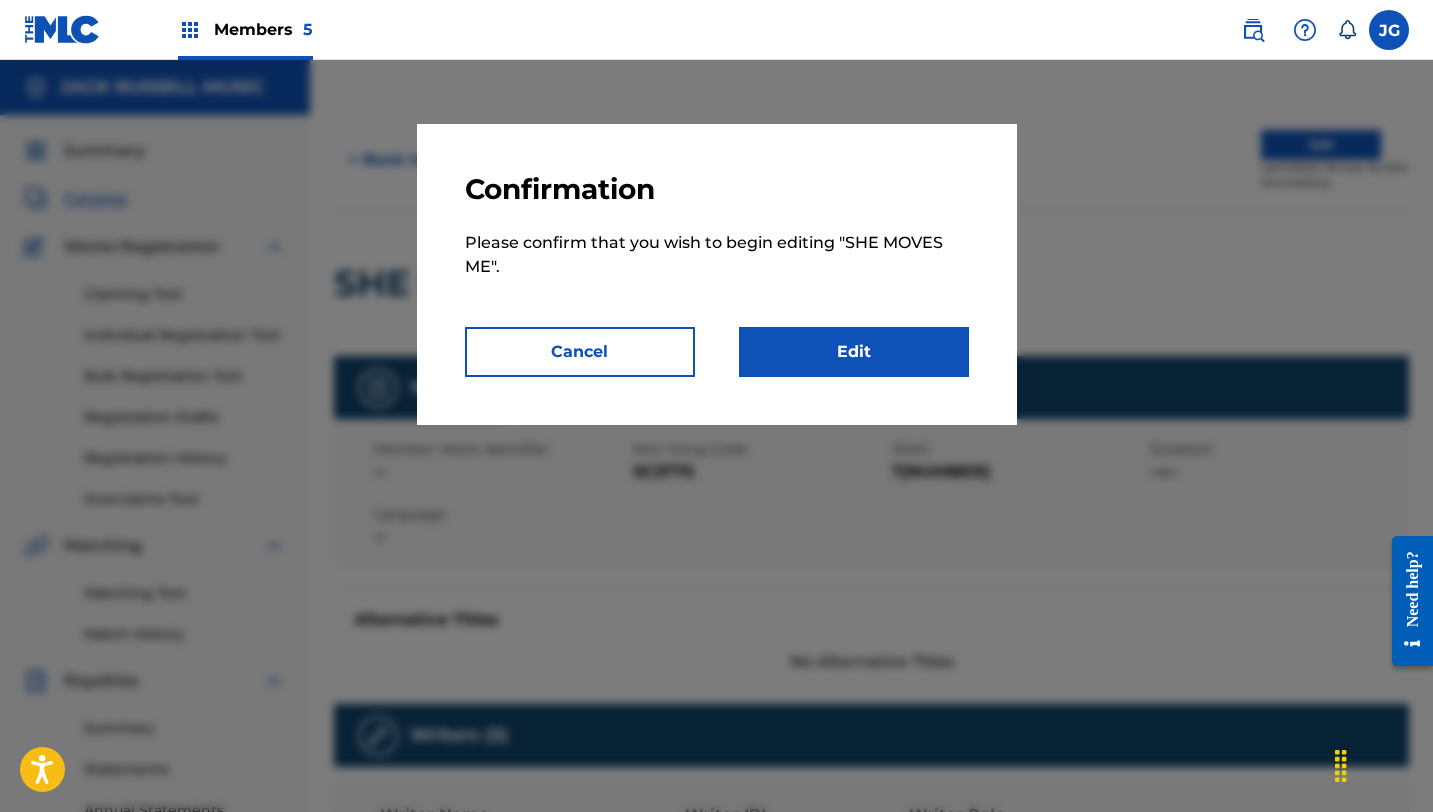 click on "Edit" at bounding box center [854, 352] 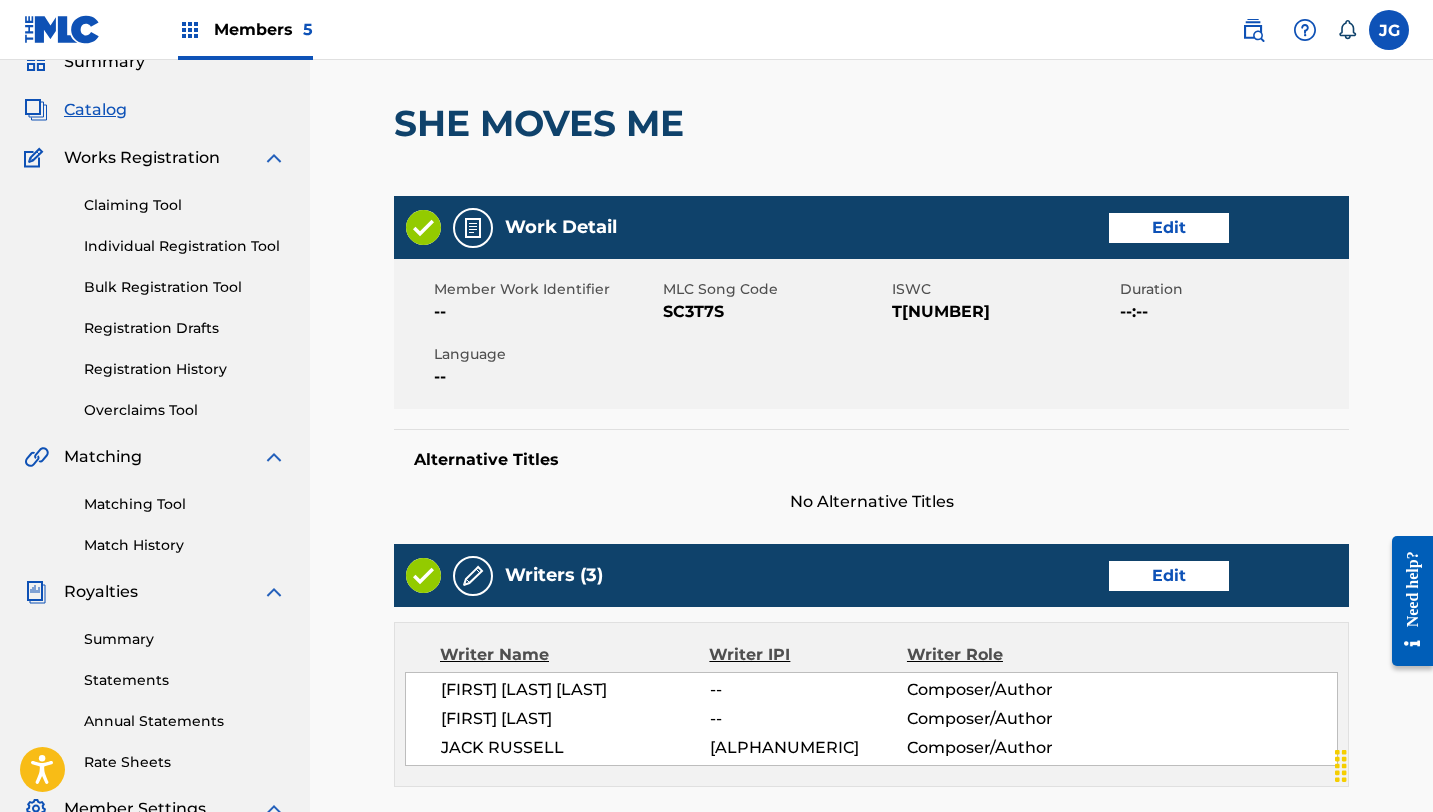 scroll, scrollTop: 95, scrollLeft: 0, axis: vertical 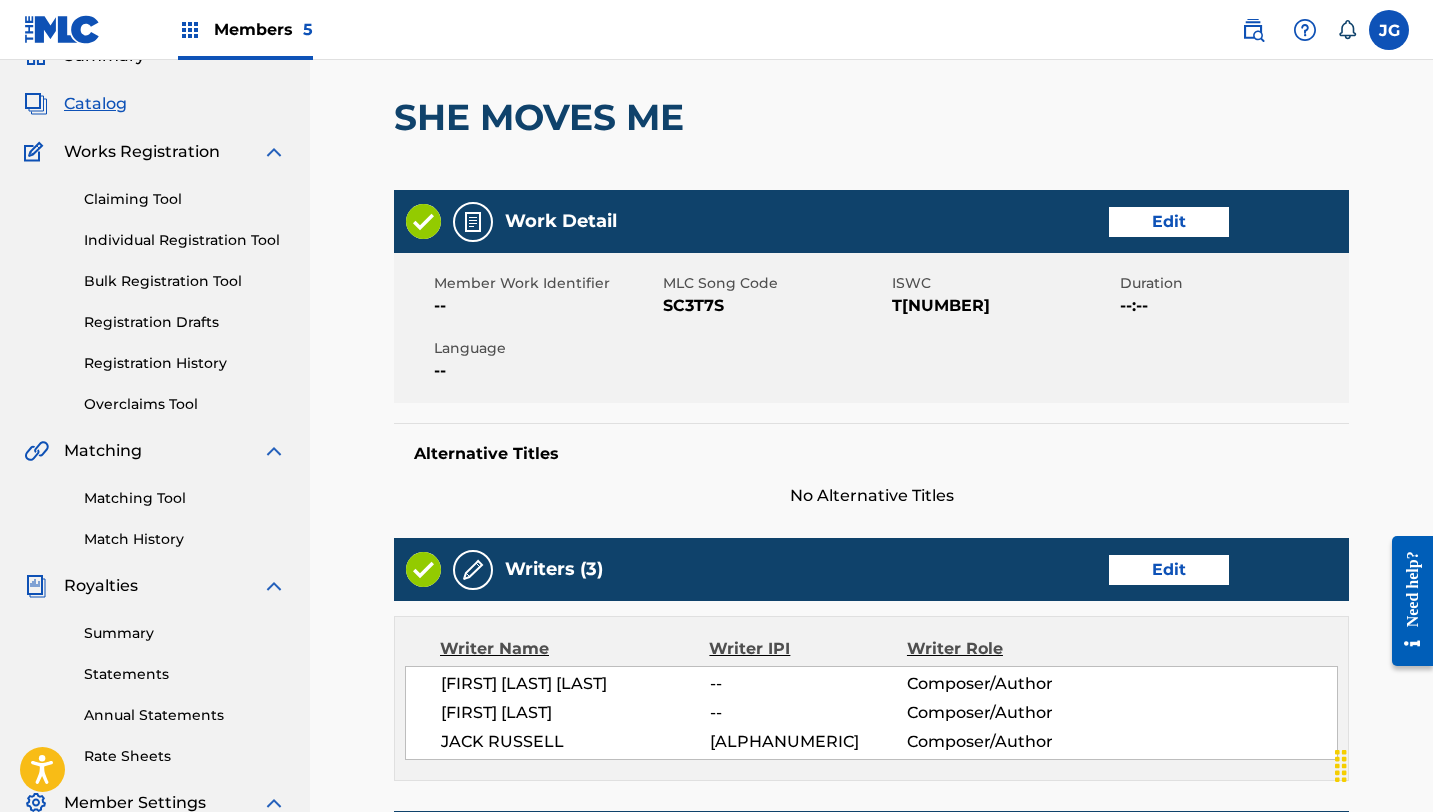 click on "Edit" at bounding box center (1169, 570) 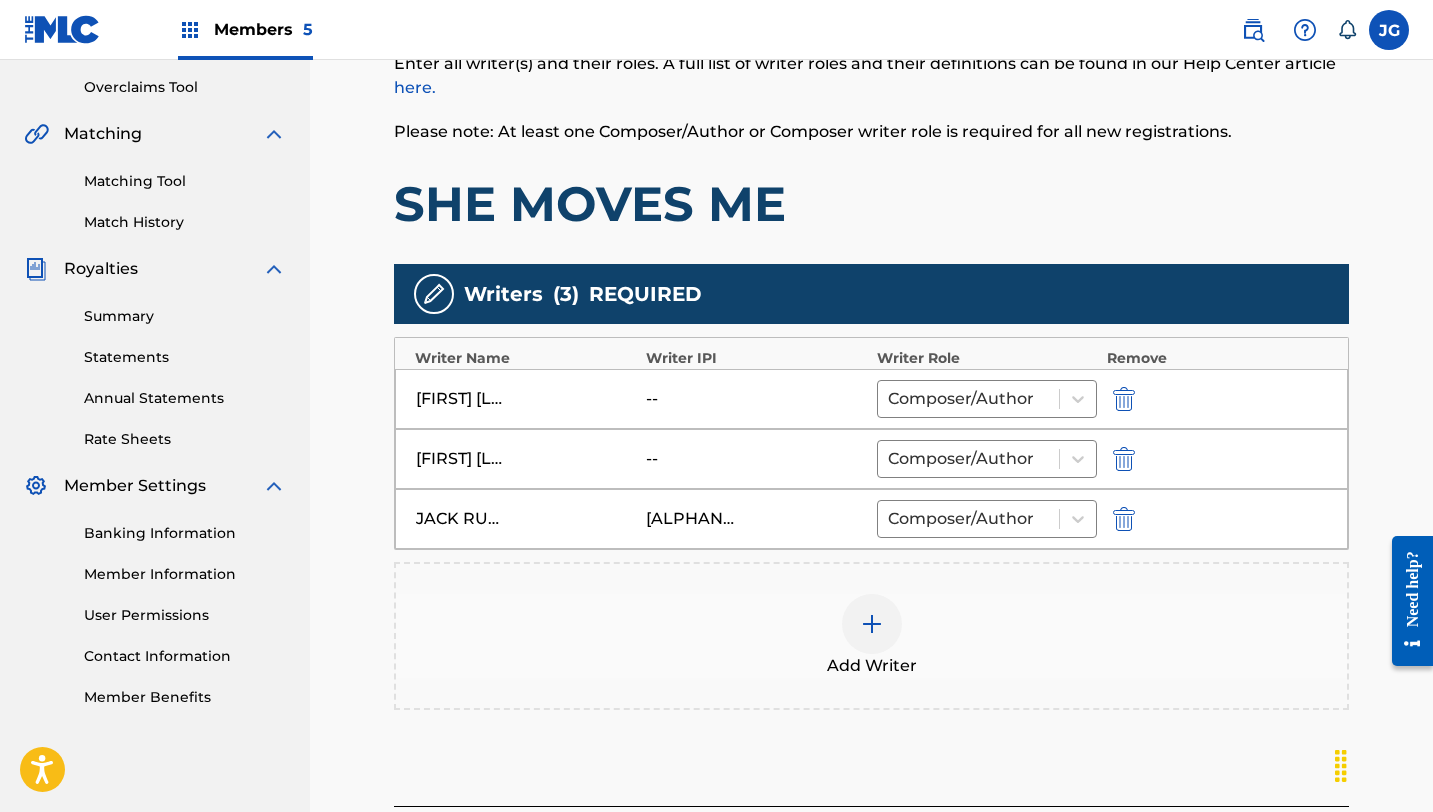 scroll, scrollTop: 415, scrollLeft: 0, axis: vertical 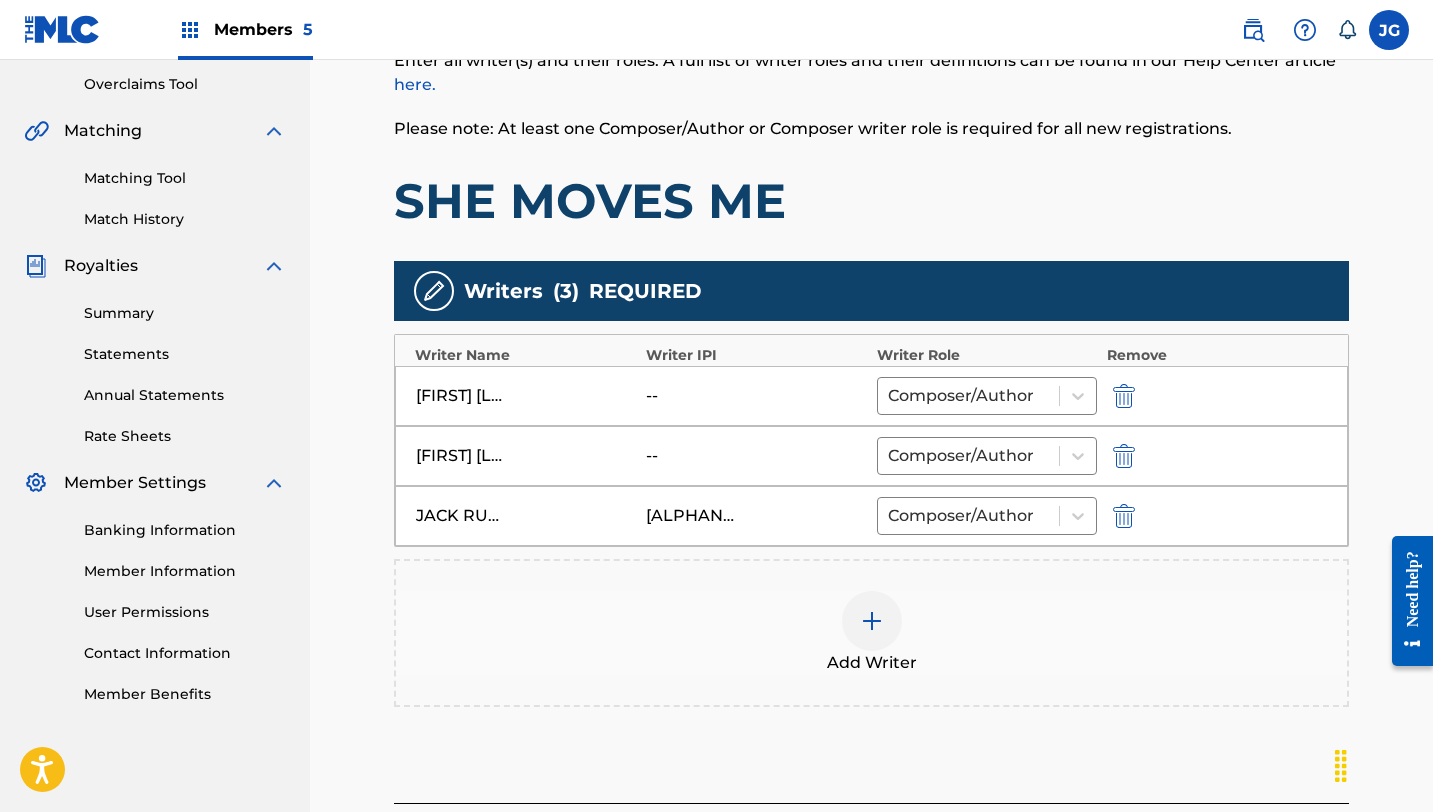click on "[FIRST] [LAST] -- Composer/Author" at bounding box center [871, 456] 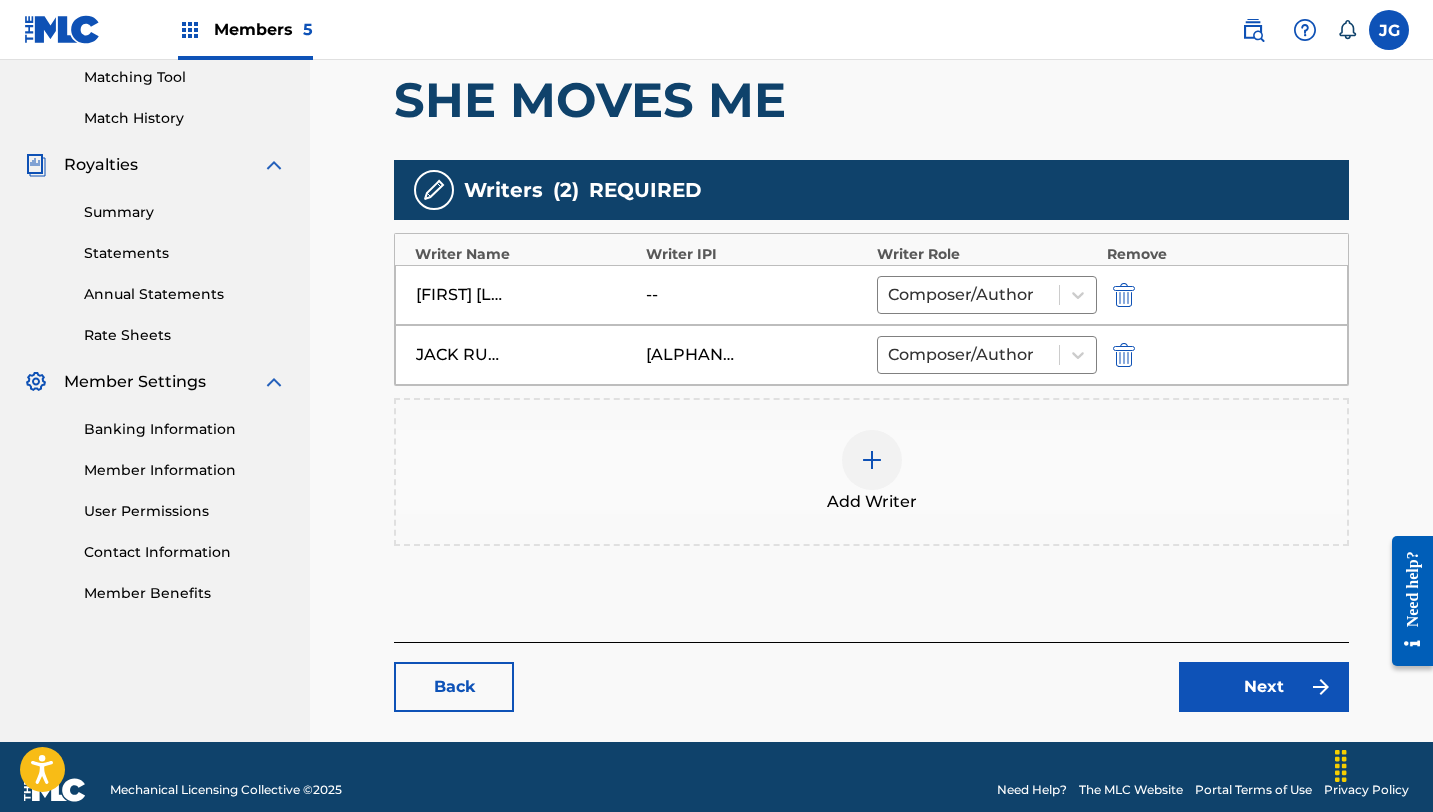 scroll, scrollTop: 542, scrollLeft: 0, axis: vertical 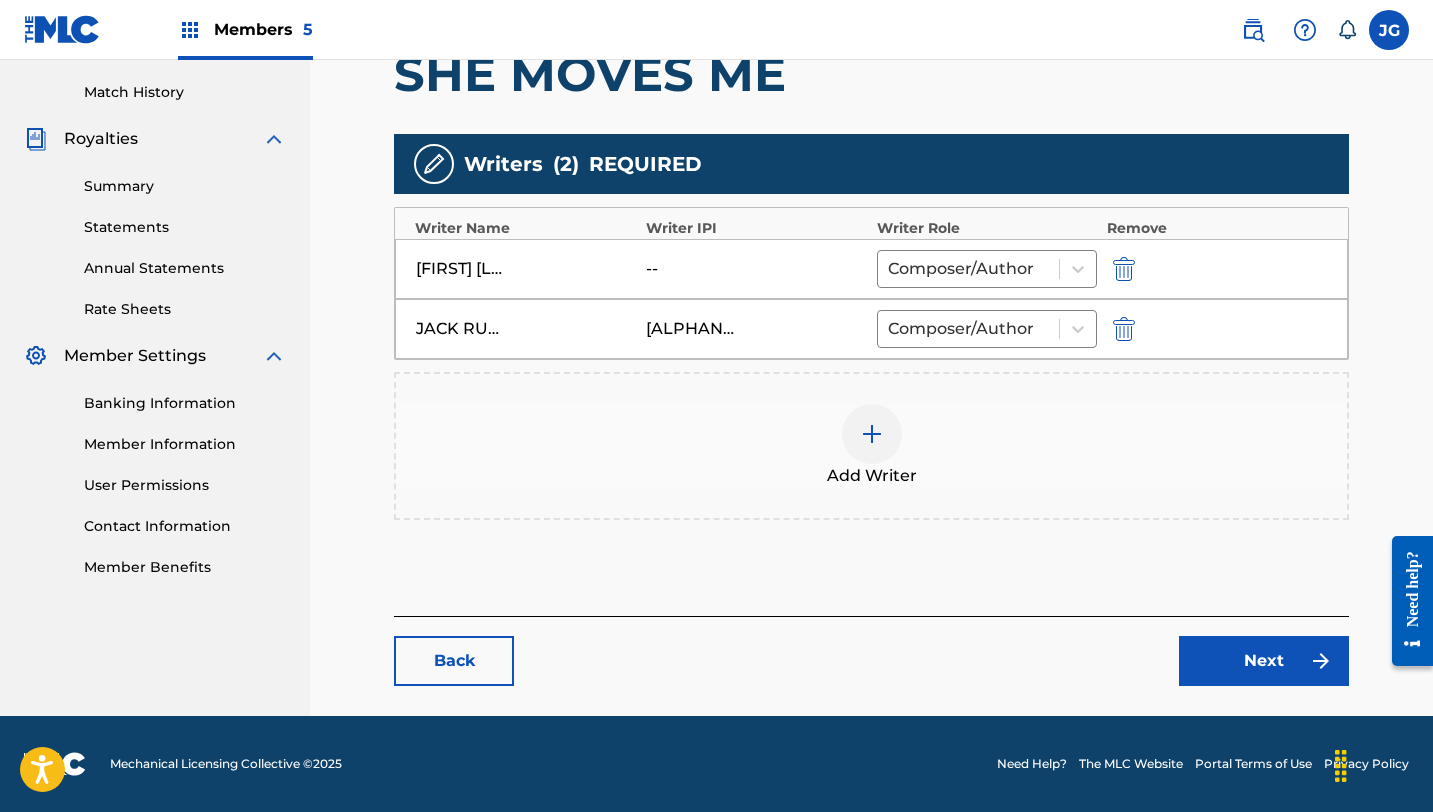 click on "Next" at bounding box center (1264, 661) 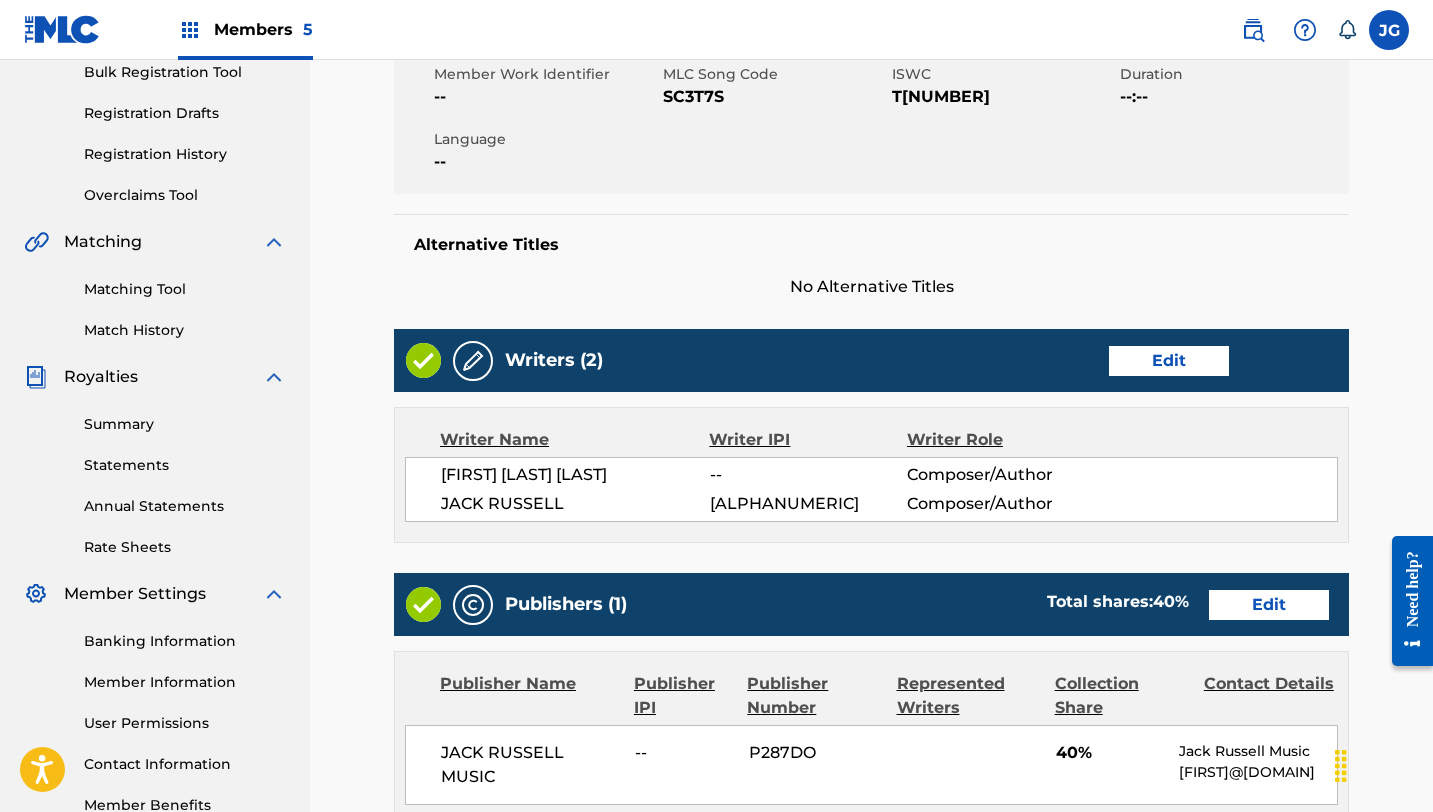 scroll, scrollTop: 714, scrollLeft: 0, axis: vertical 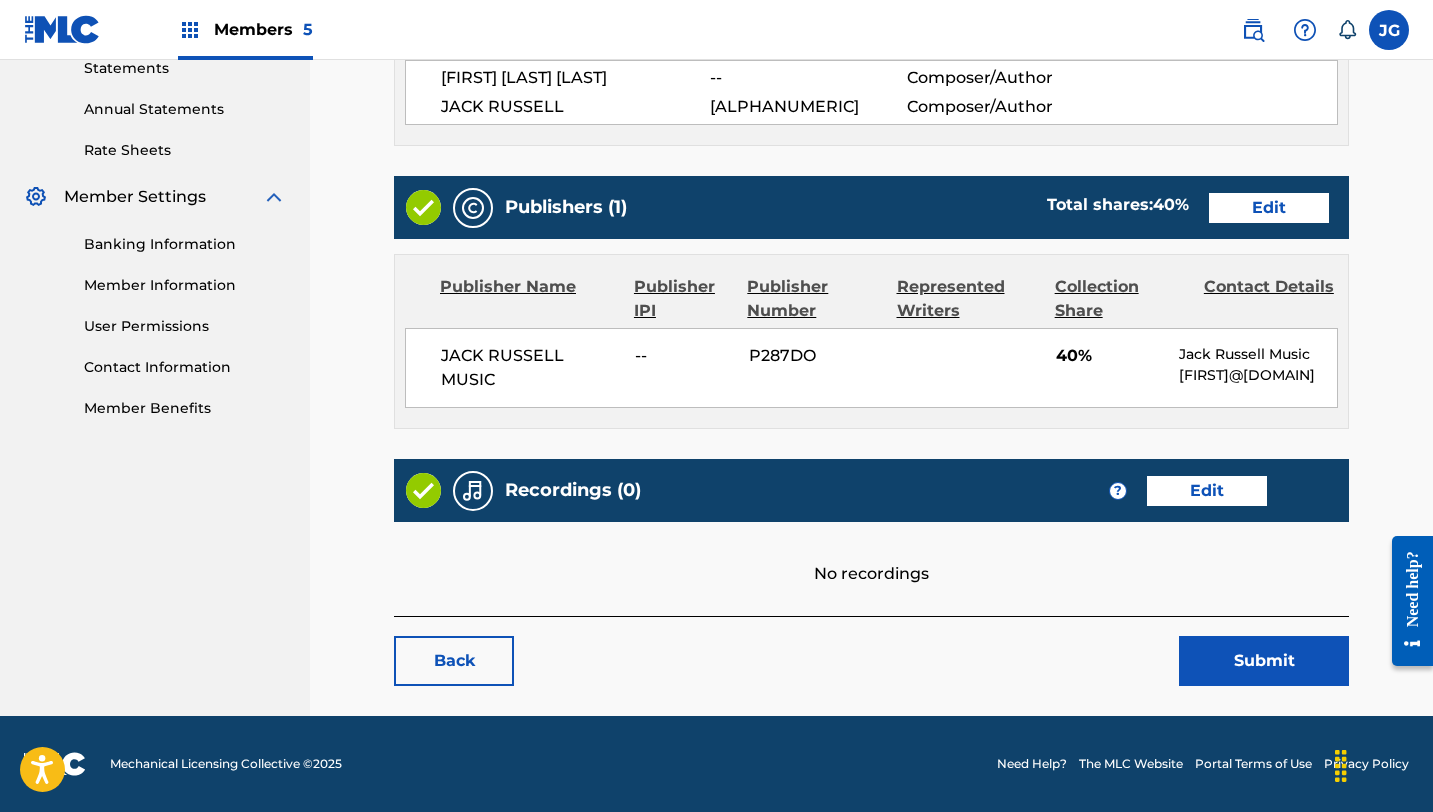click on "Submit" at bounding box center [1264, 661] 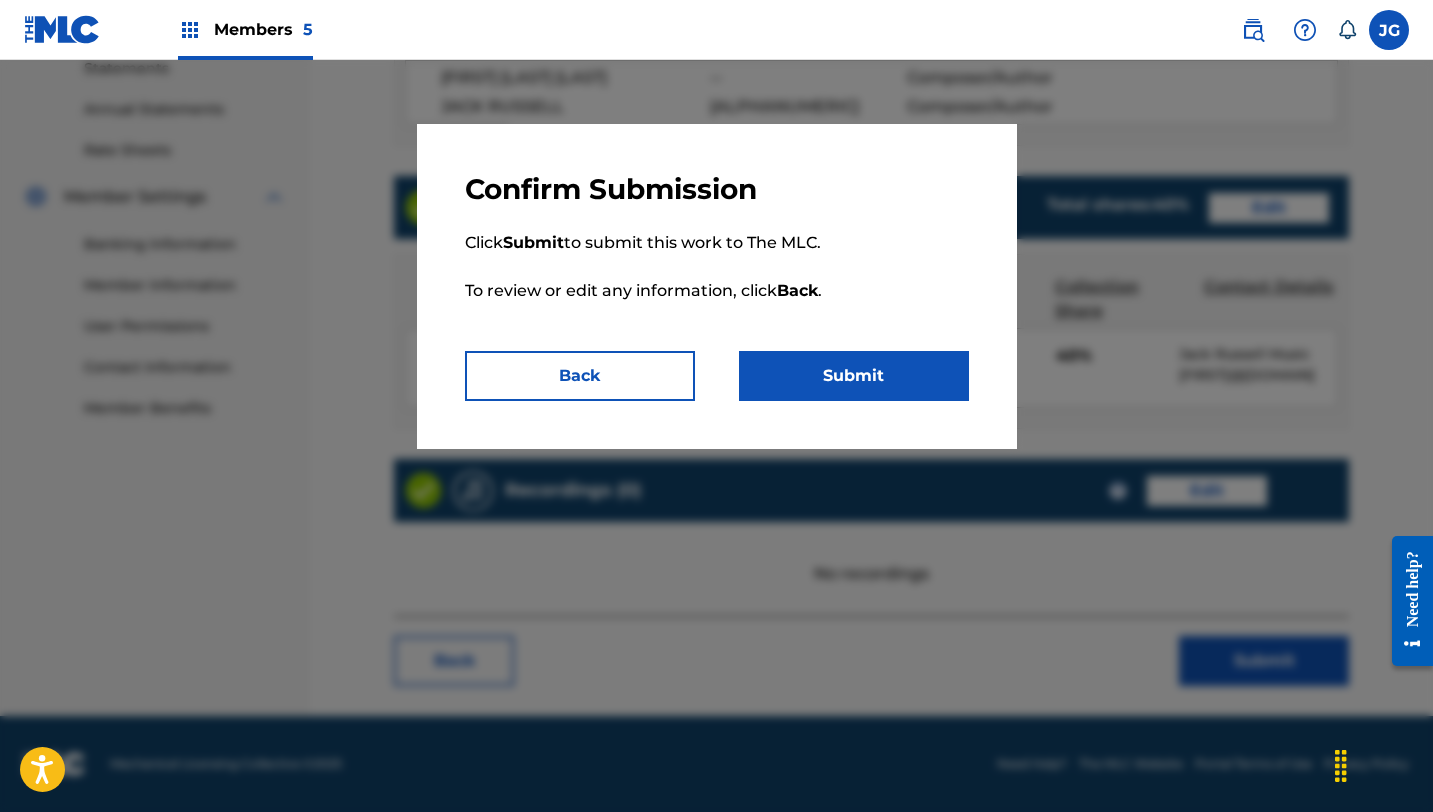 click on "Click  Submit  to submit this work to The MLC. To review or edit any information, click  Back ." at bounding box center (717, 279) 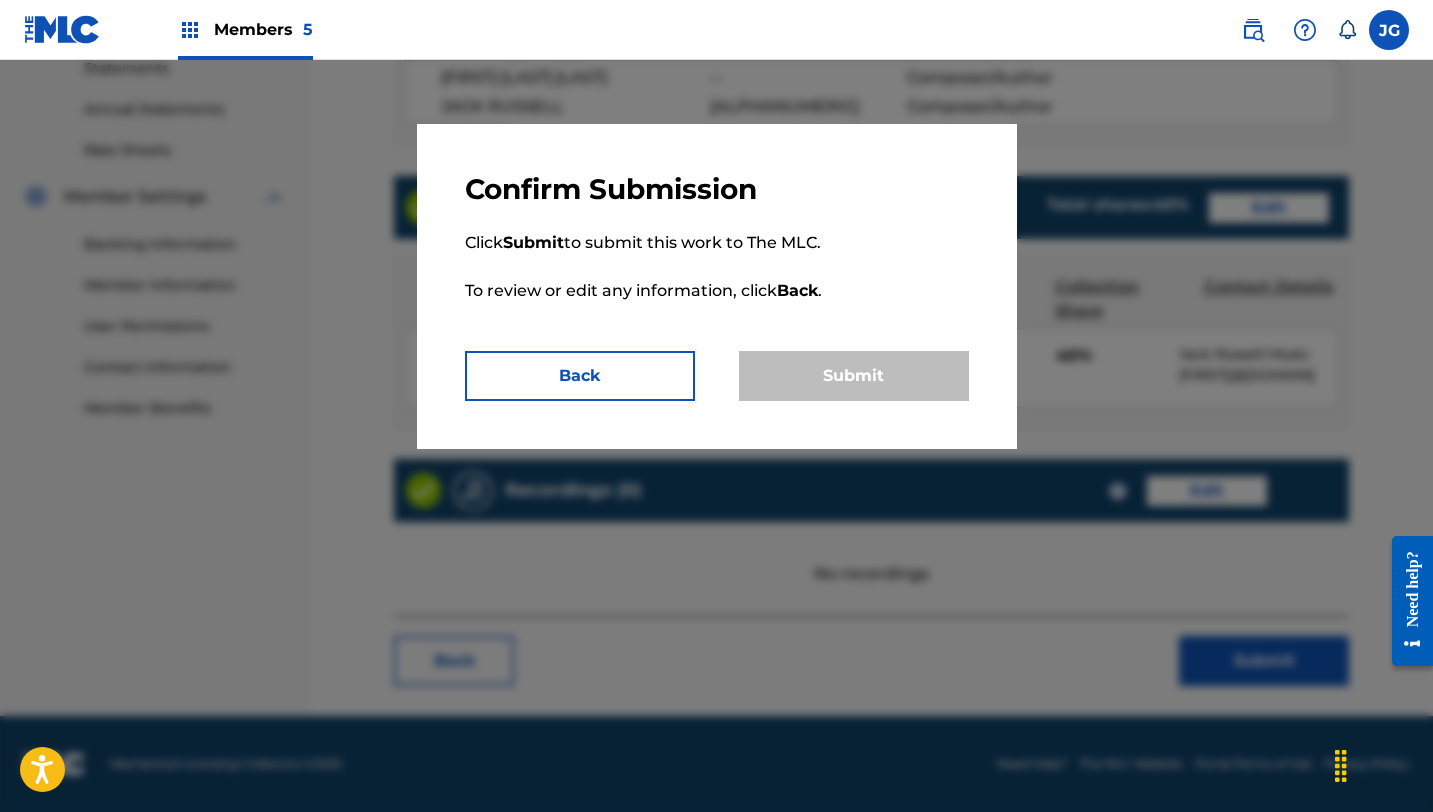 scroll, scrollTop: 0, scrollLeft: 0, axis: both 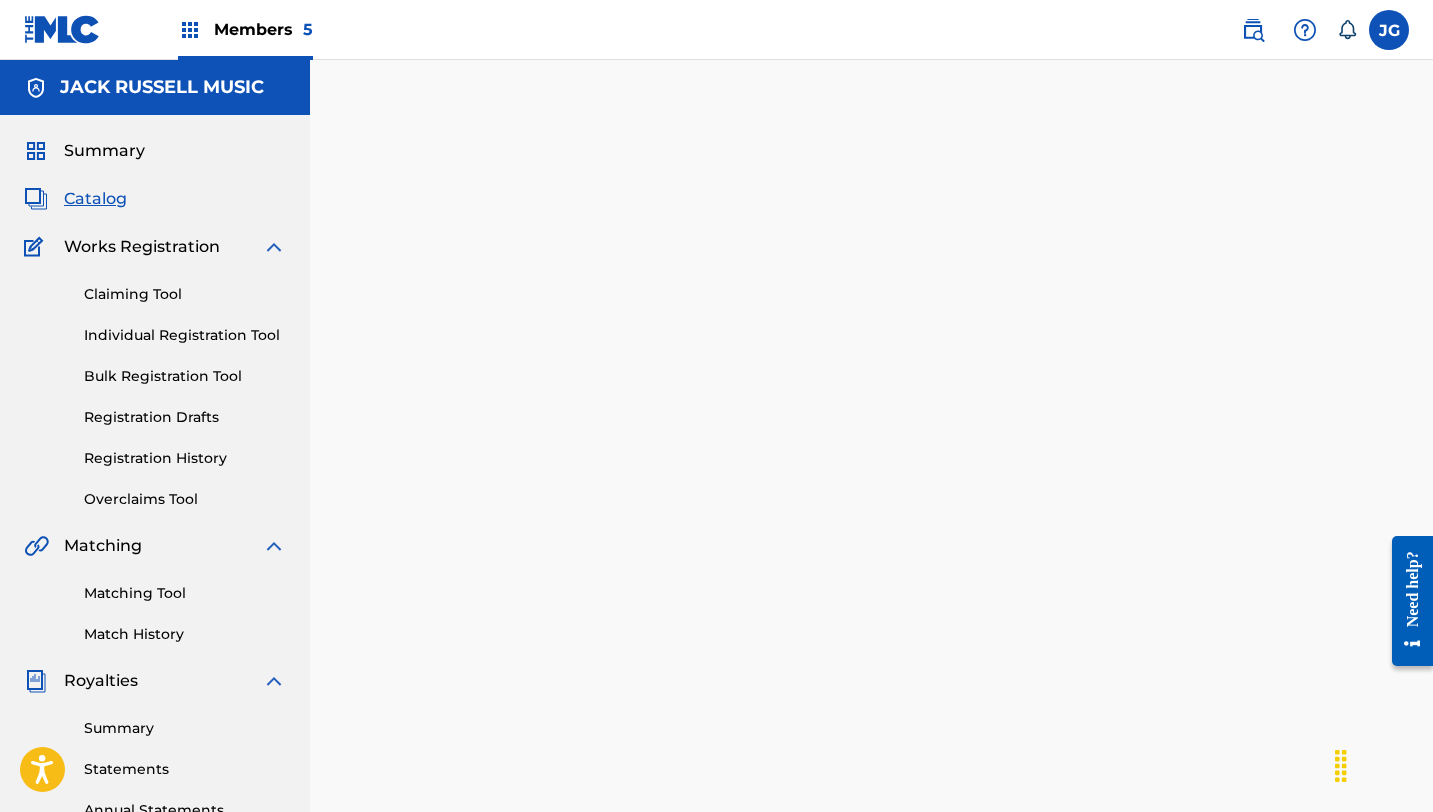 click on "Catalog" at bounding box center (95, 199) 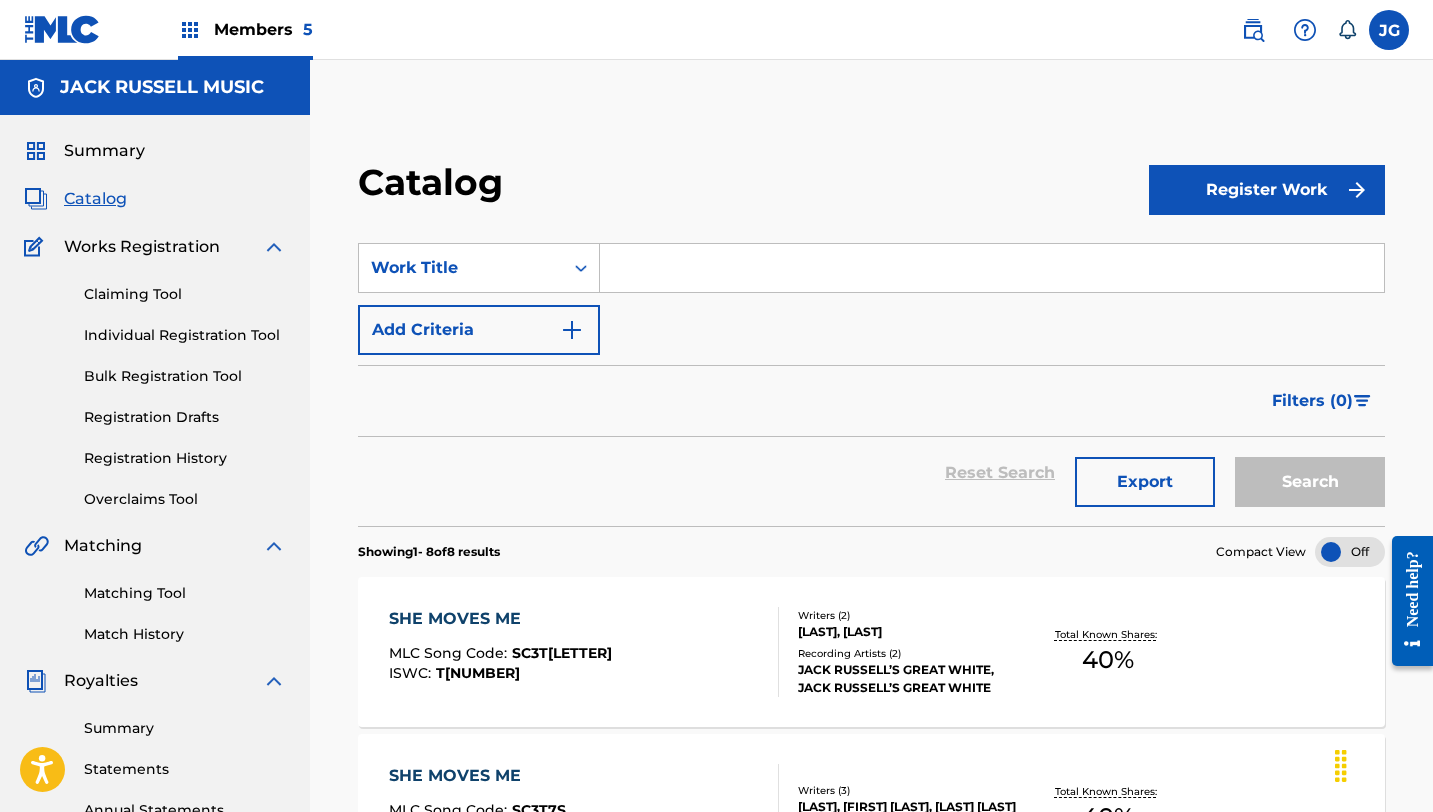 click at bounding box center [992, 268] 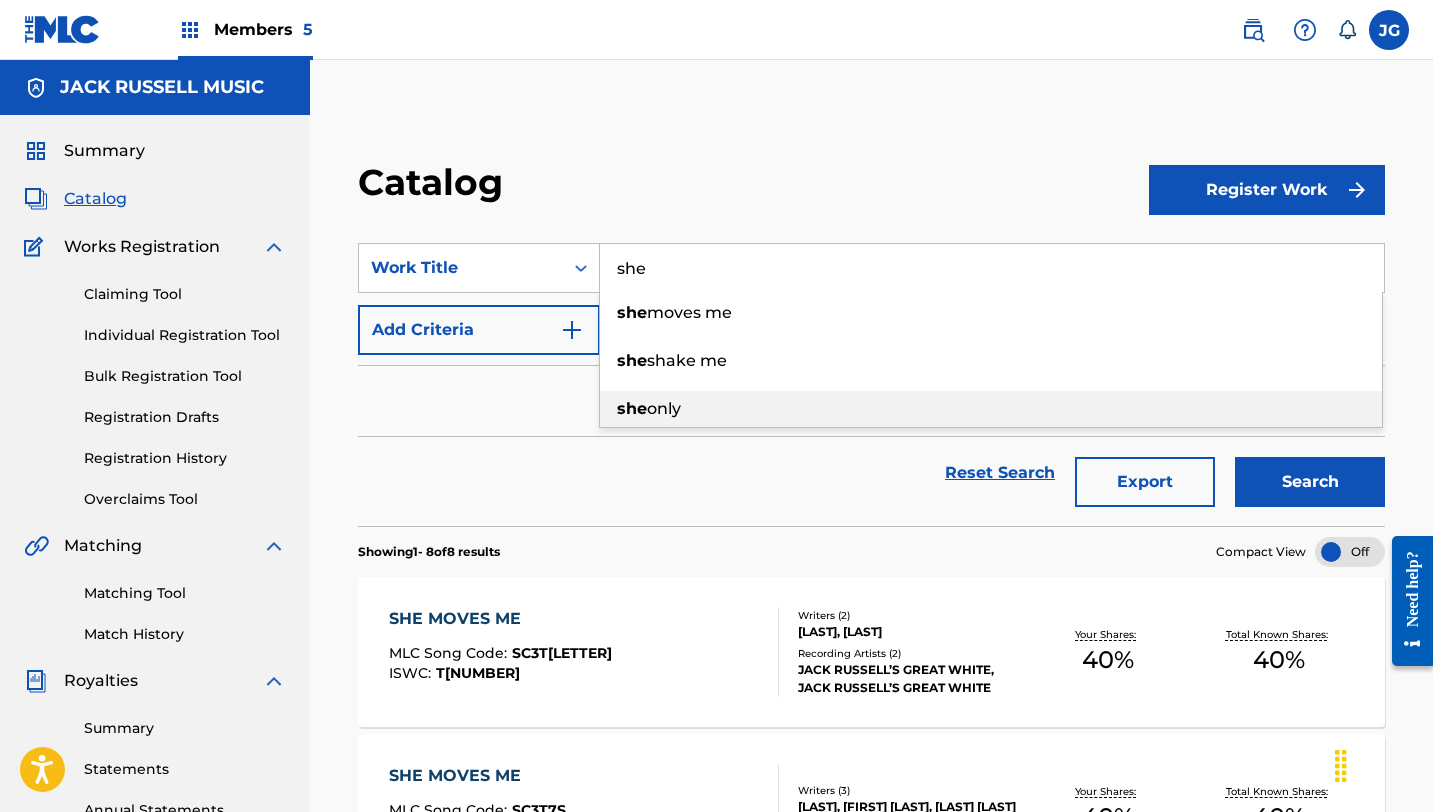 click on "she  only" at bounding box center (991, 409) 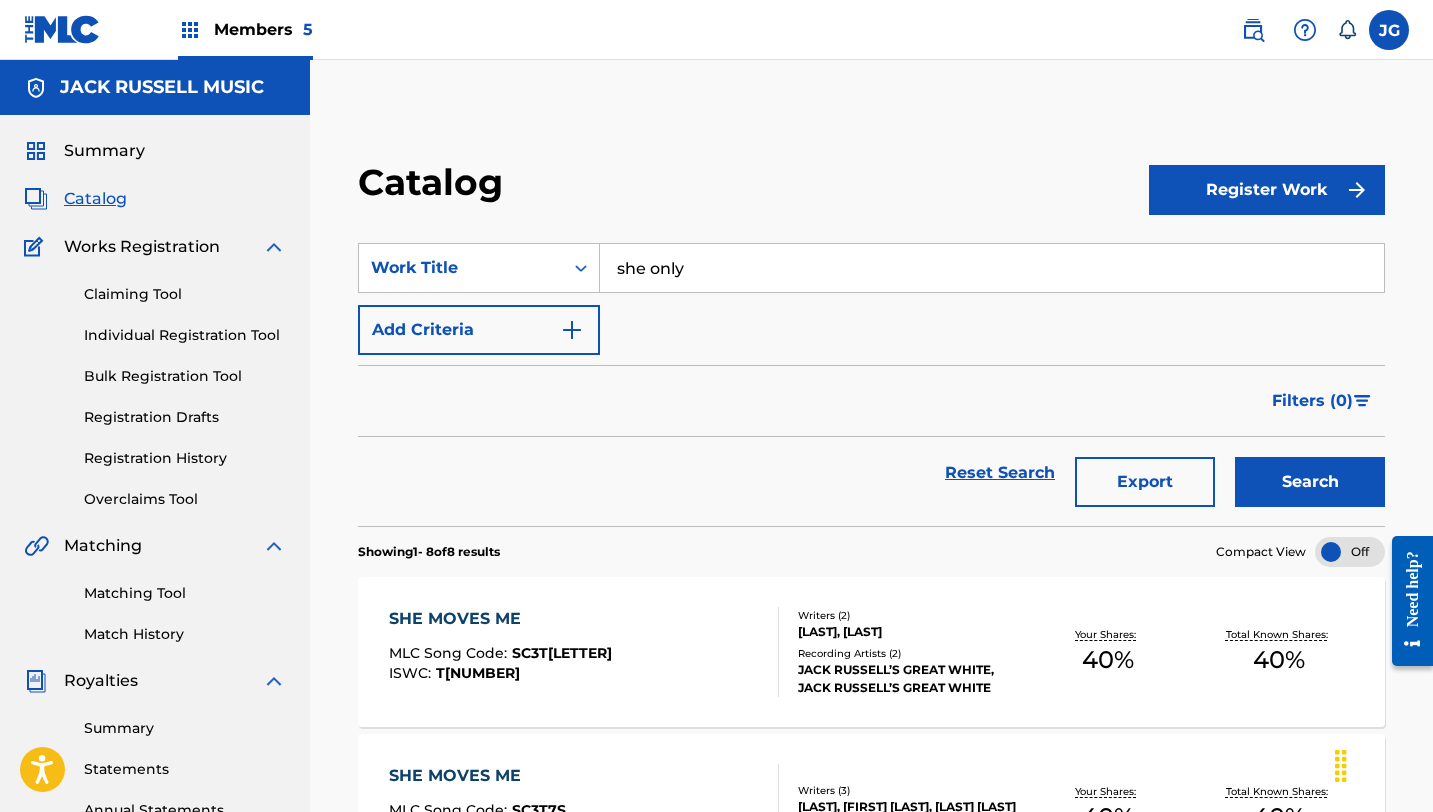 click on "Reset Search Export Search" at bounding box center (871, 481) 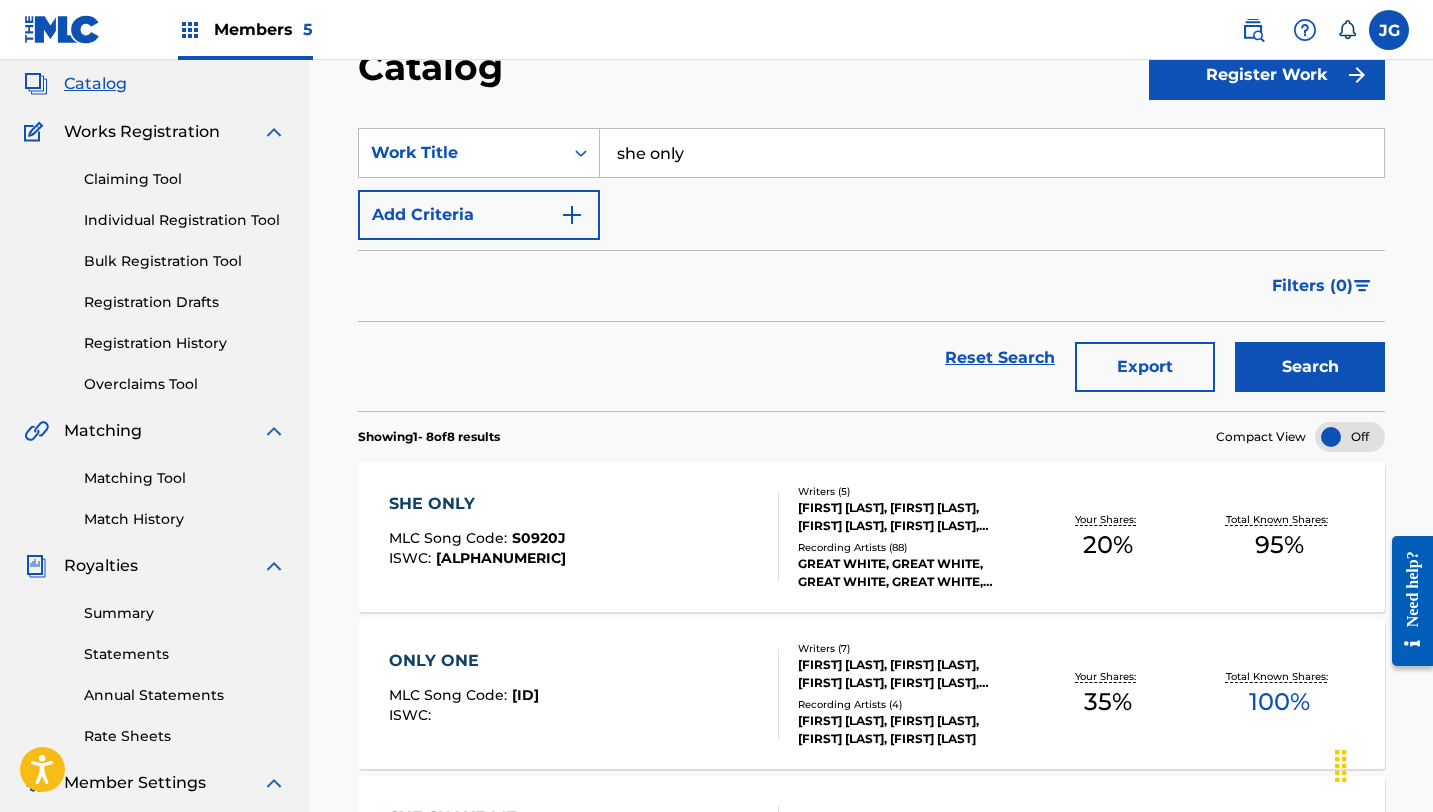scroll, scrollTop: 134, scrollLeft: 0, axis: vertical 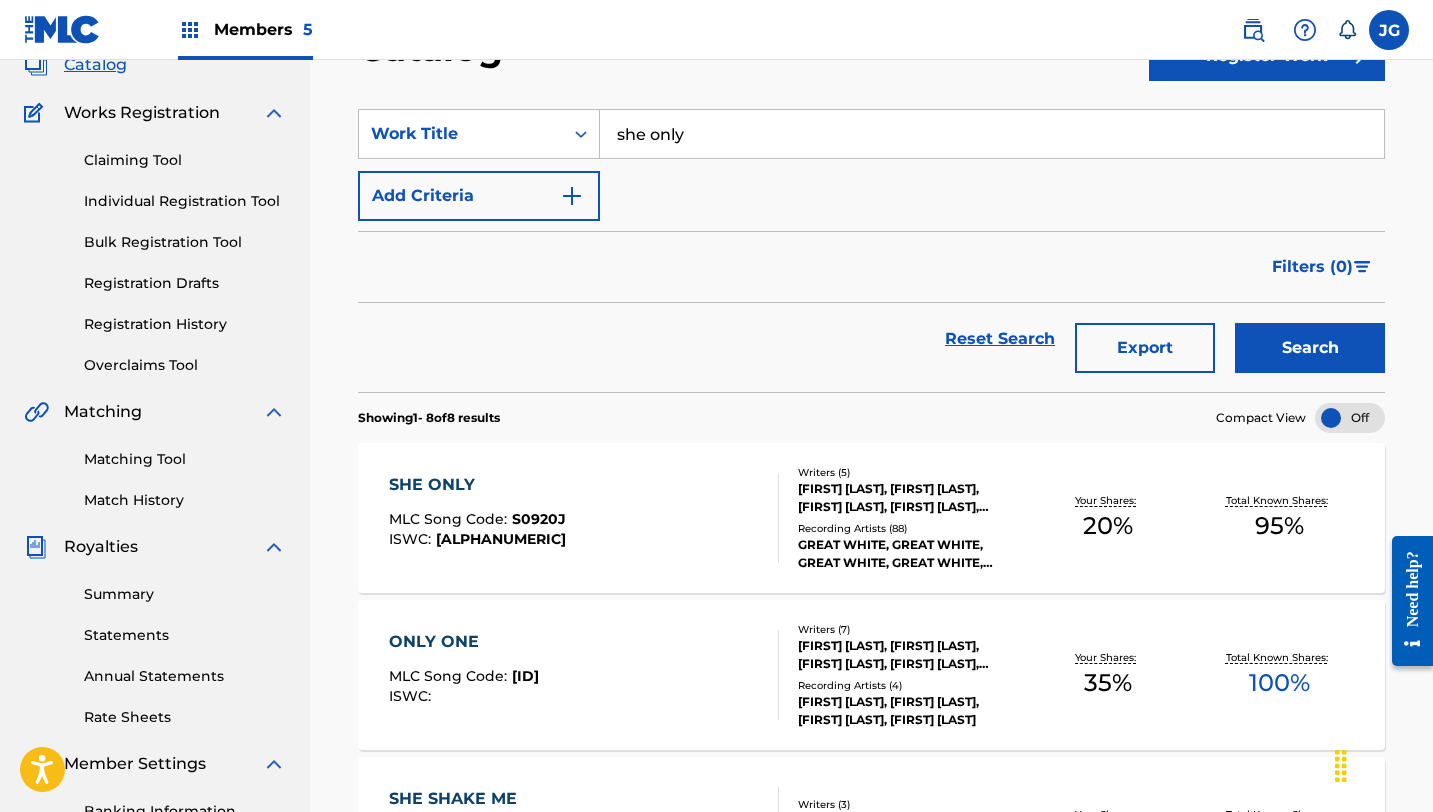 click on "[FIRST] [LAST], [FIRST] [LAST], [FIRST] [LAST], [FIRST] [LAST], [FIRST] [LAST]" at bounding box center [910, 498] 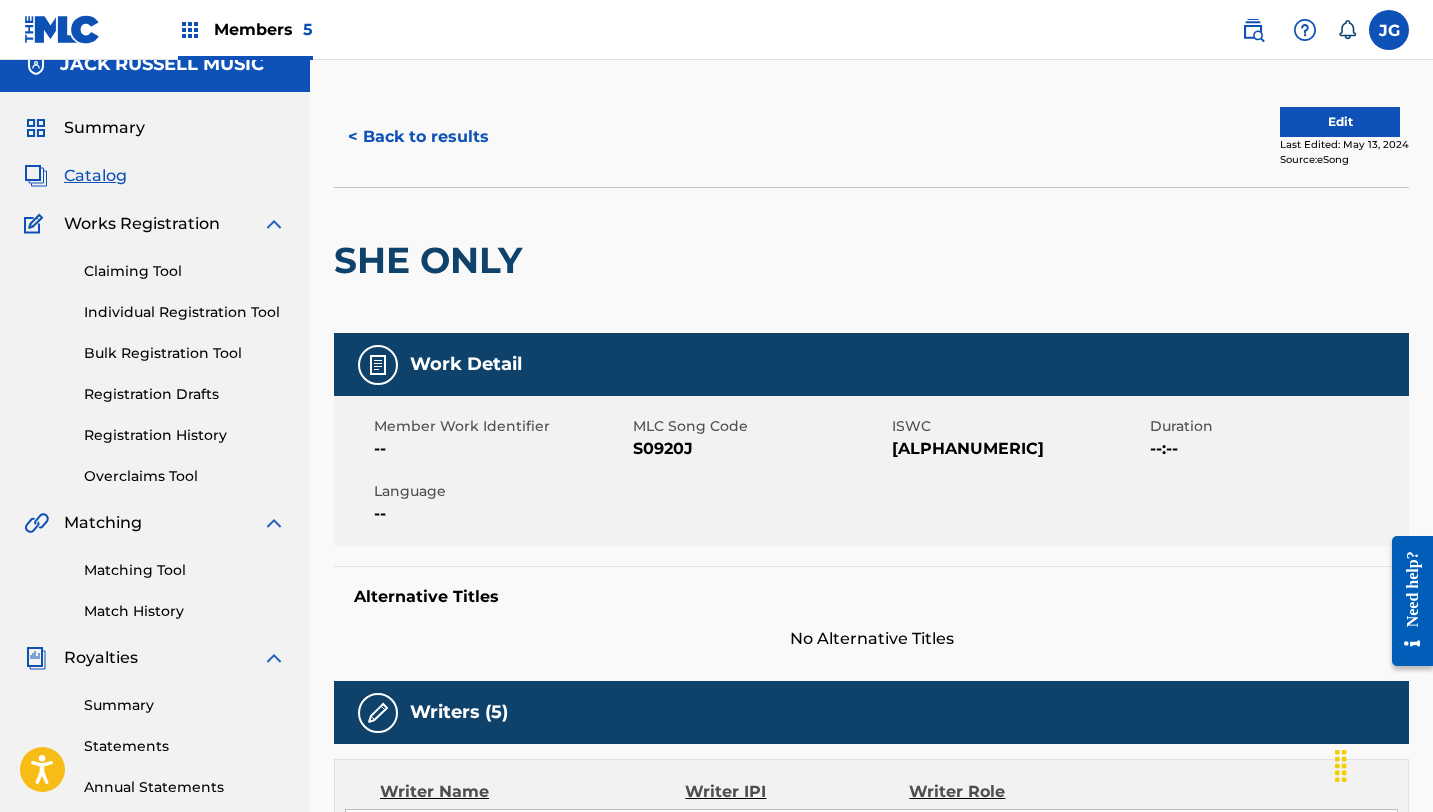 scroll, scrollTop: 0, scrollLeft: 0, axis: both 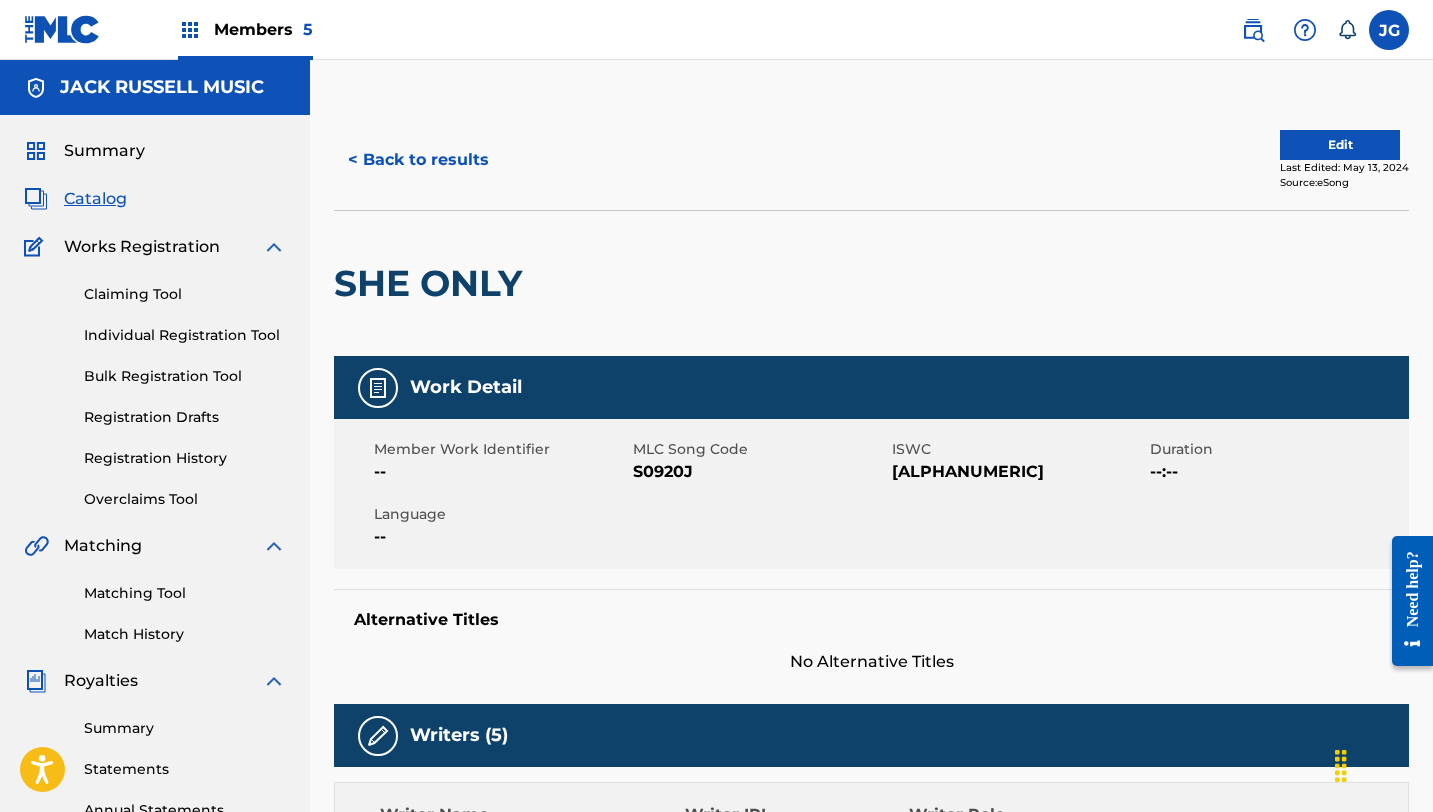 click on "Edit" at bounding box center [1340, 145] 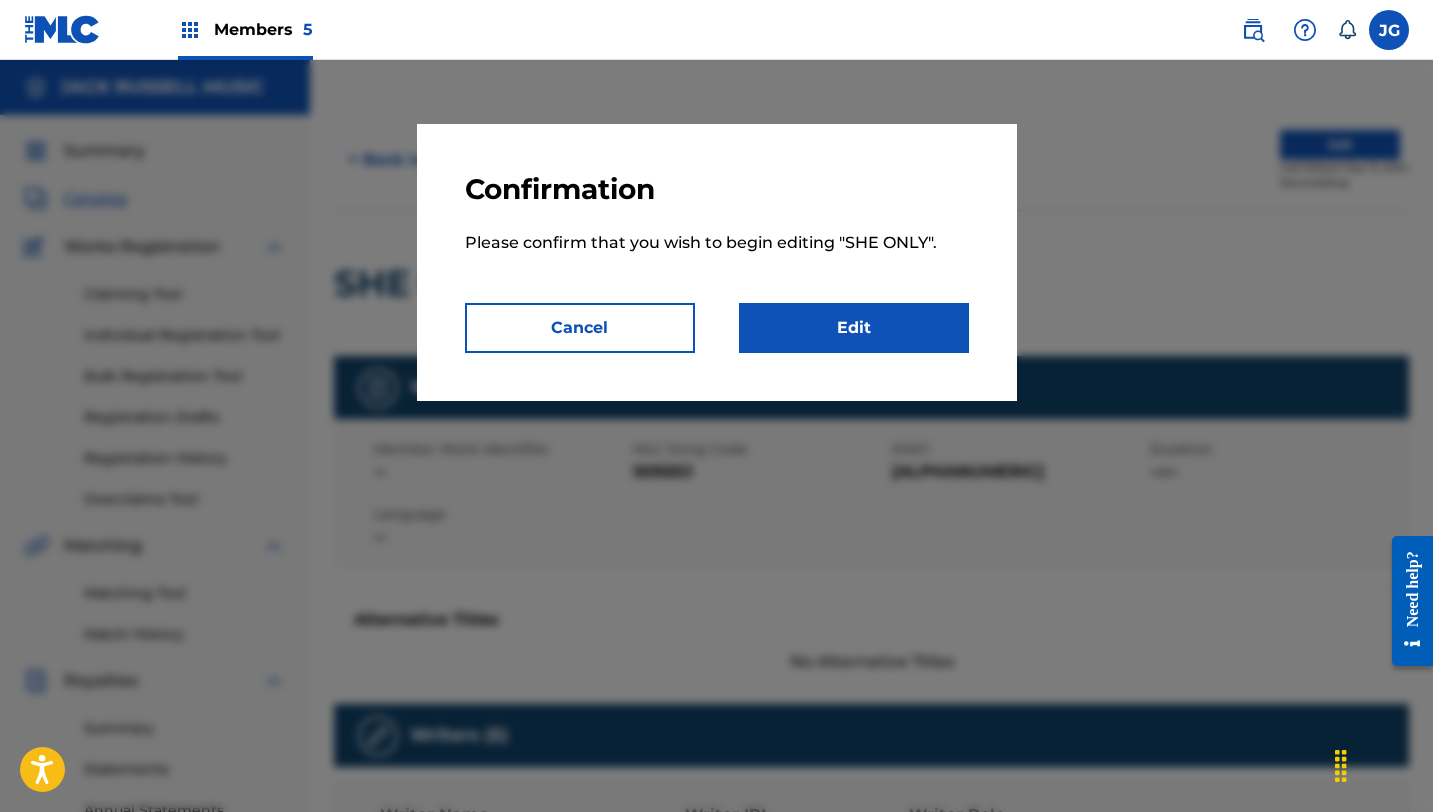 click on "Edit" at bounding box center (854, 328) 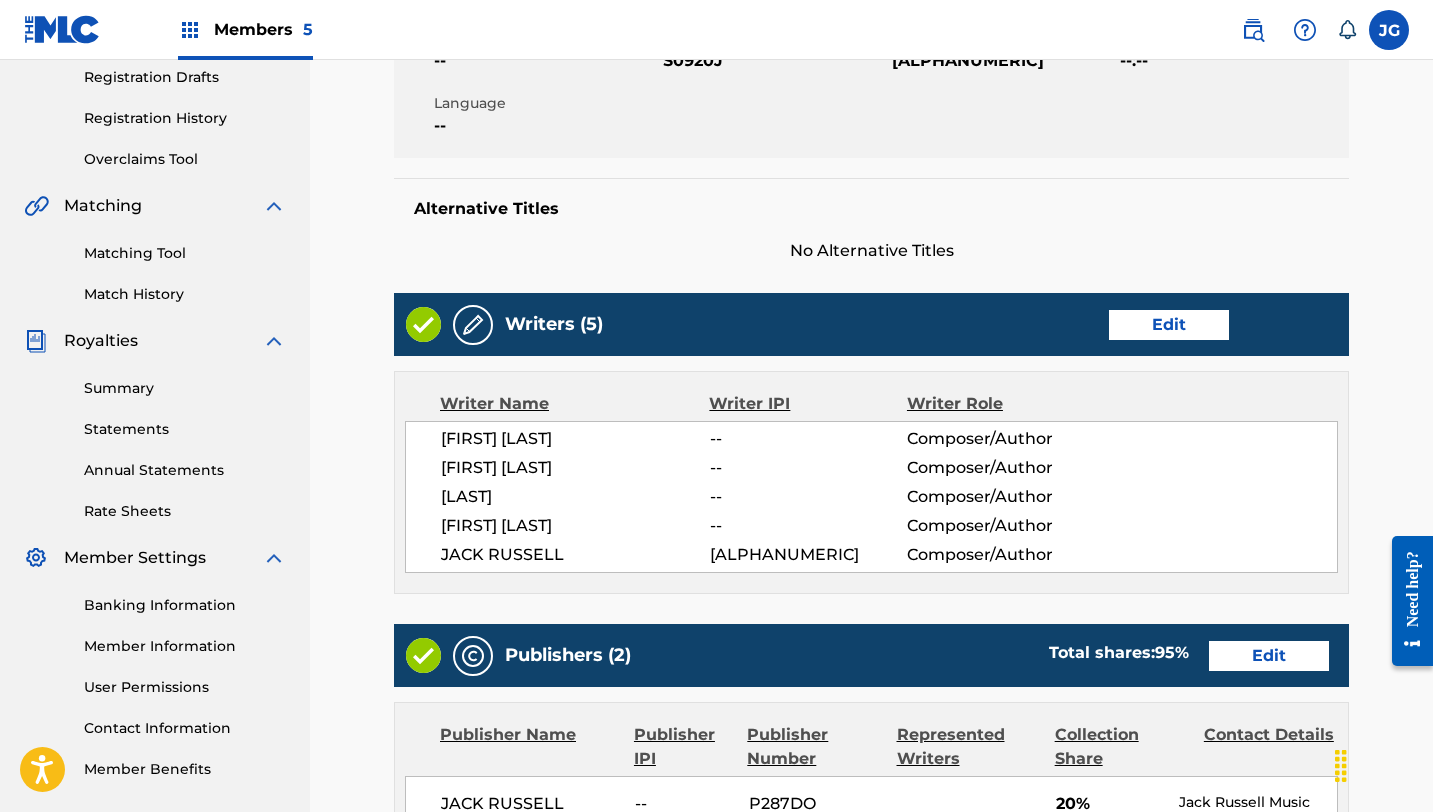 scroll, scrollTop: 344, scrollLeft: 0, axis: vertical 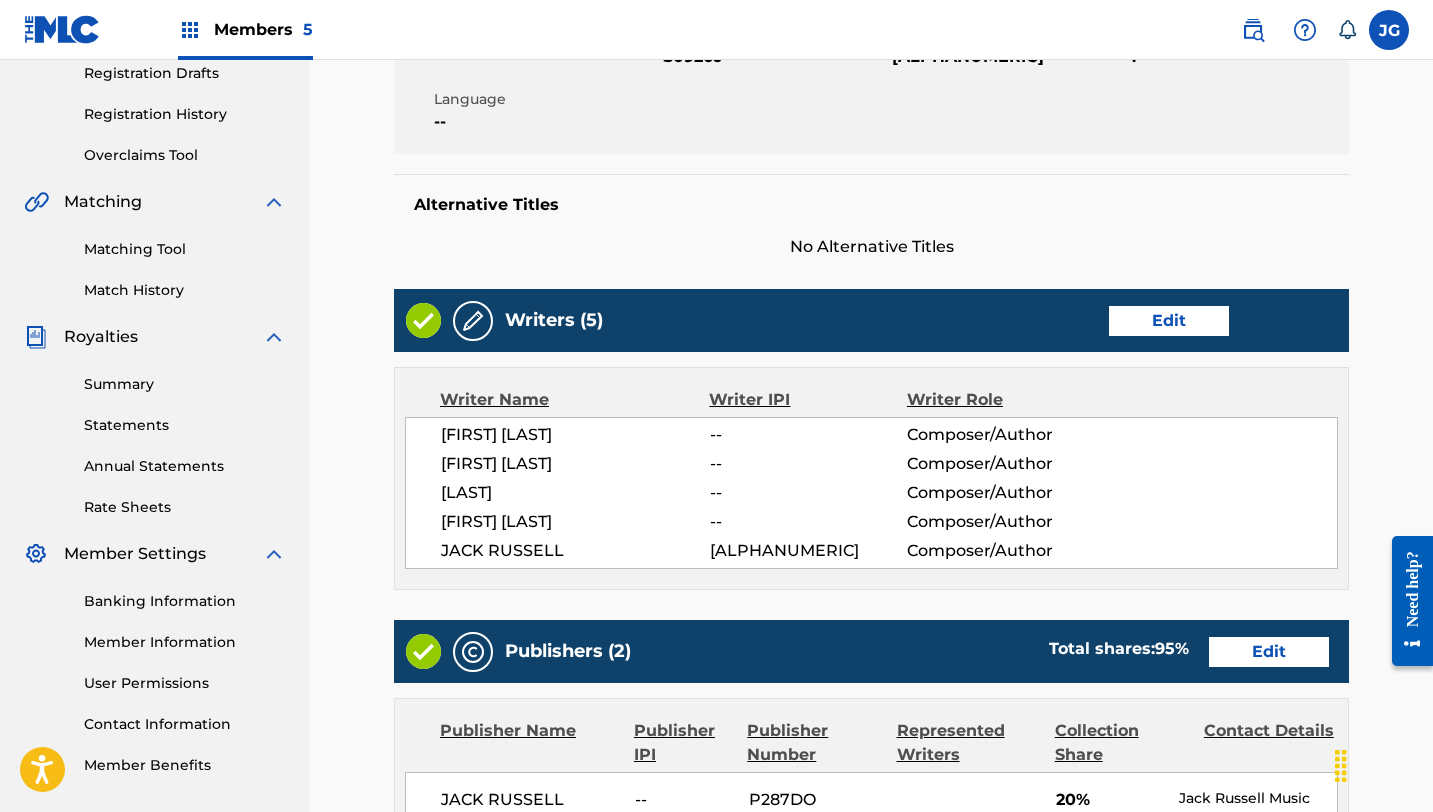 click on "Edit" at bounding box center [1169, 321] 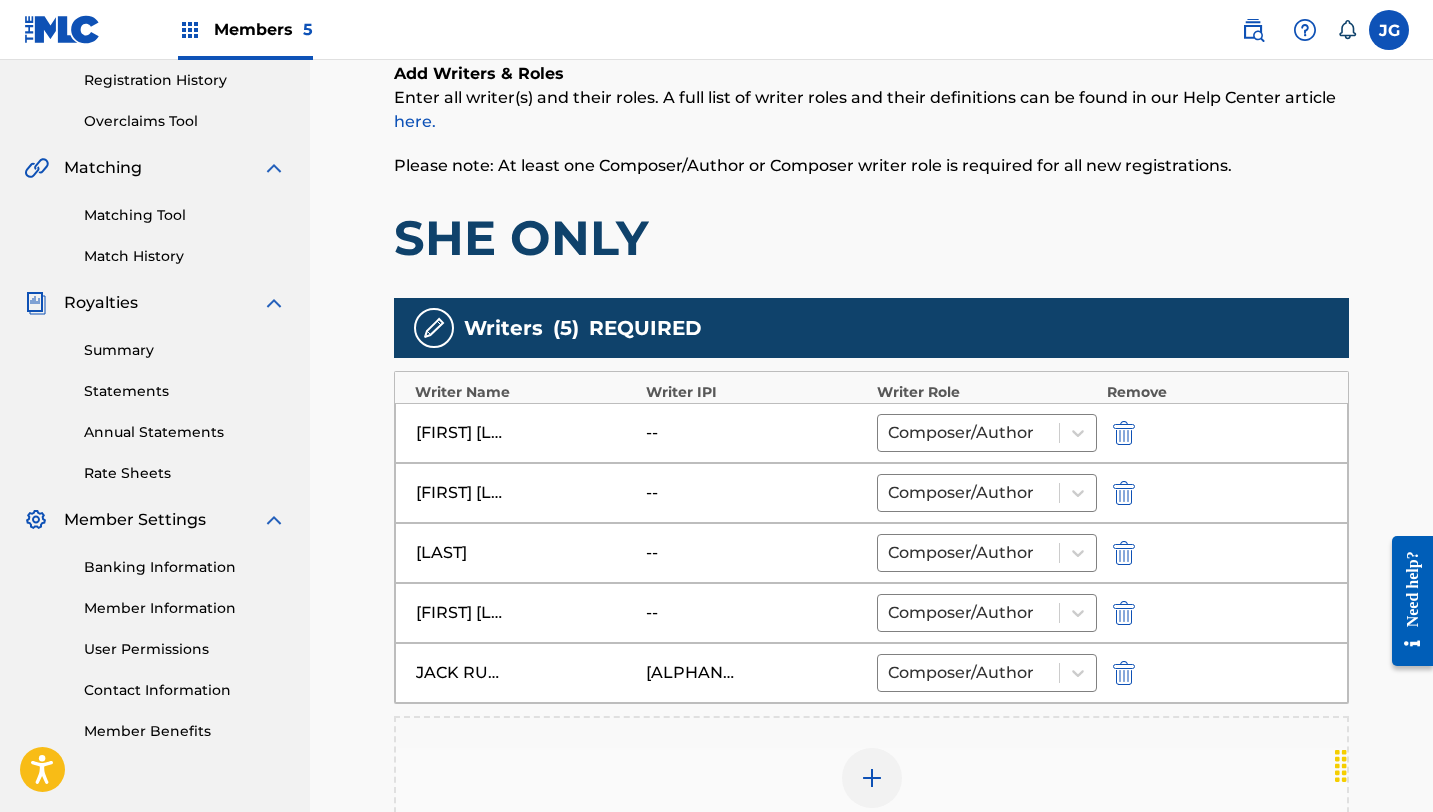 scroll, scrollTop: 382, scrollLeft: 0, axis: vertical 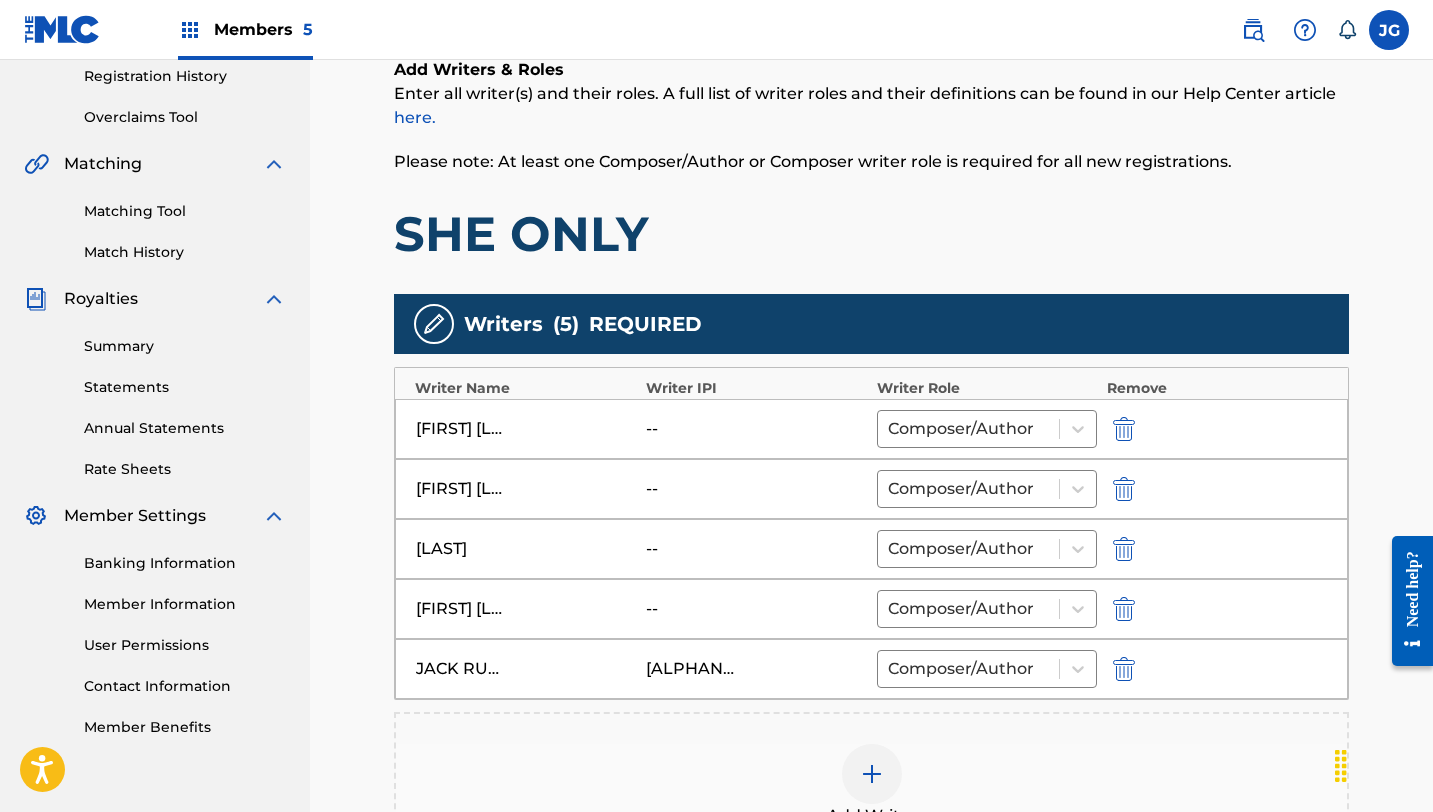 click at bounding box center [1124, 429] 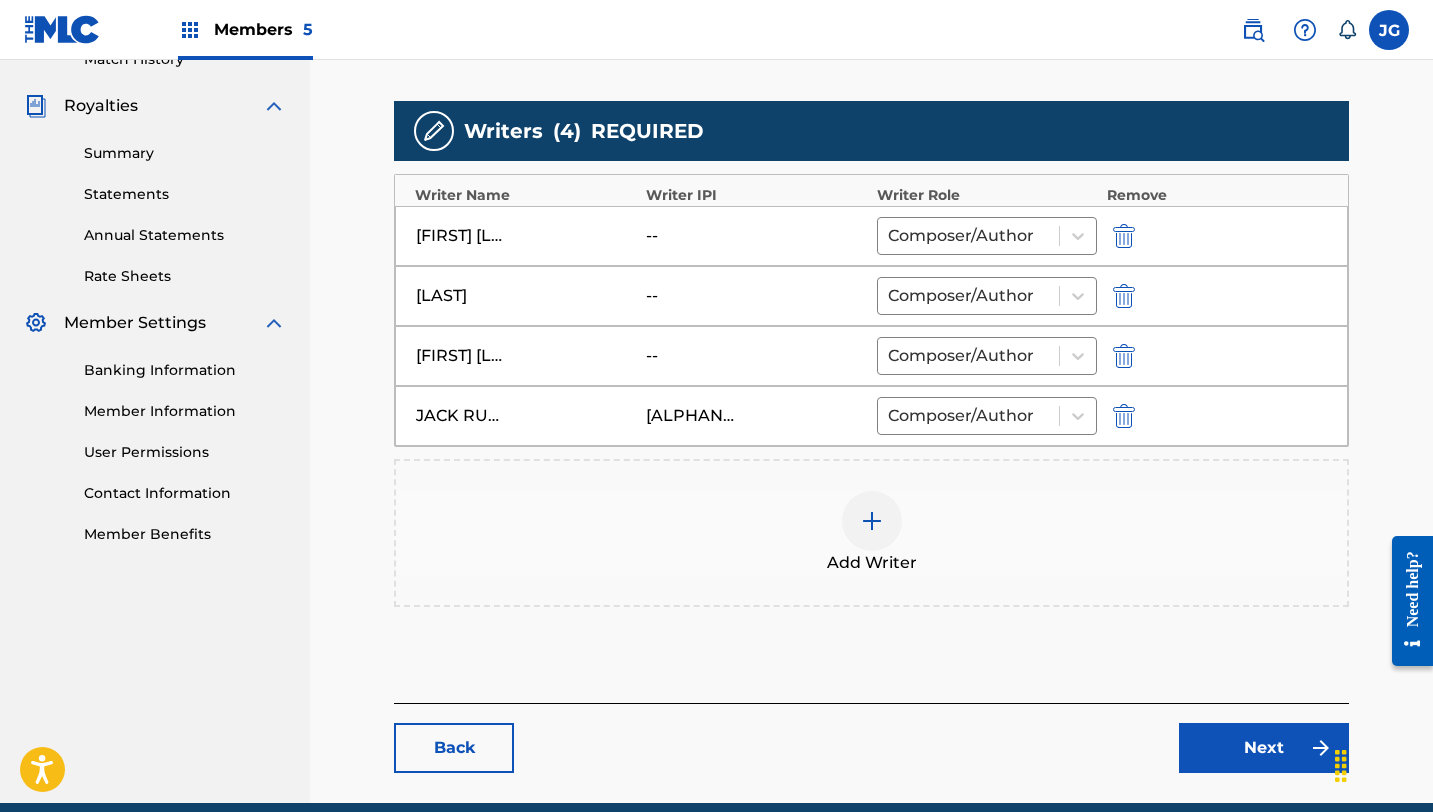 scroll, scrollTop: 662, scrollLeft: 0, axis: vertical 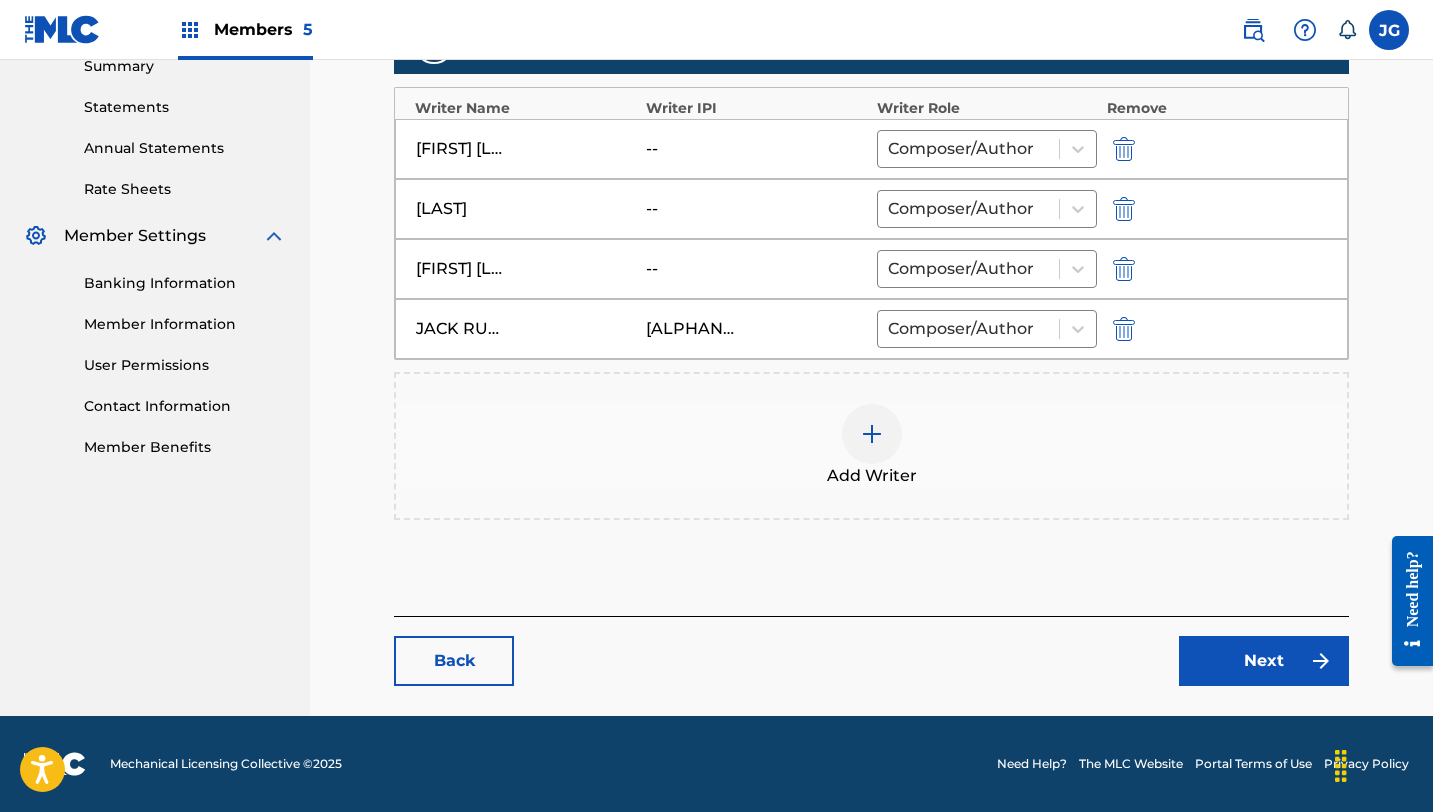 click on "Next" at bounding box center (1264, 661) 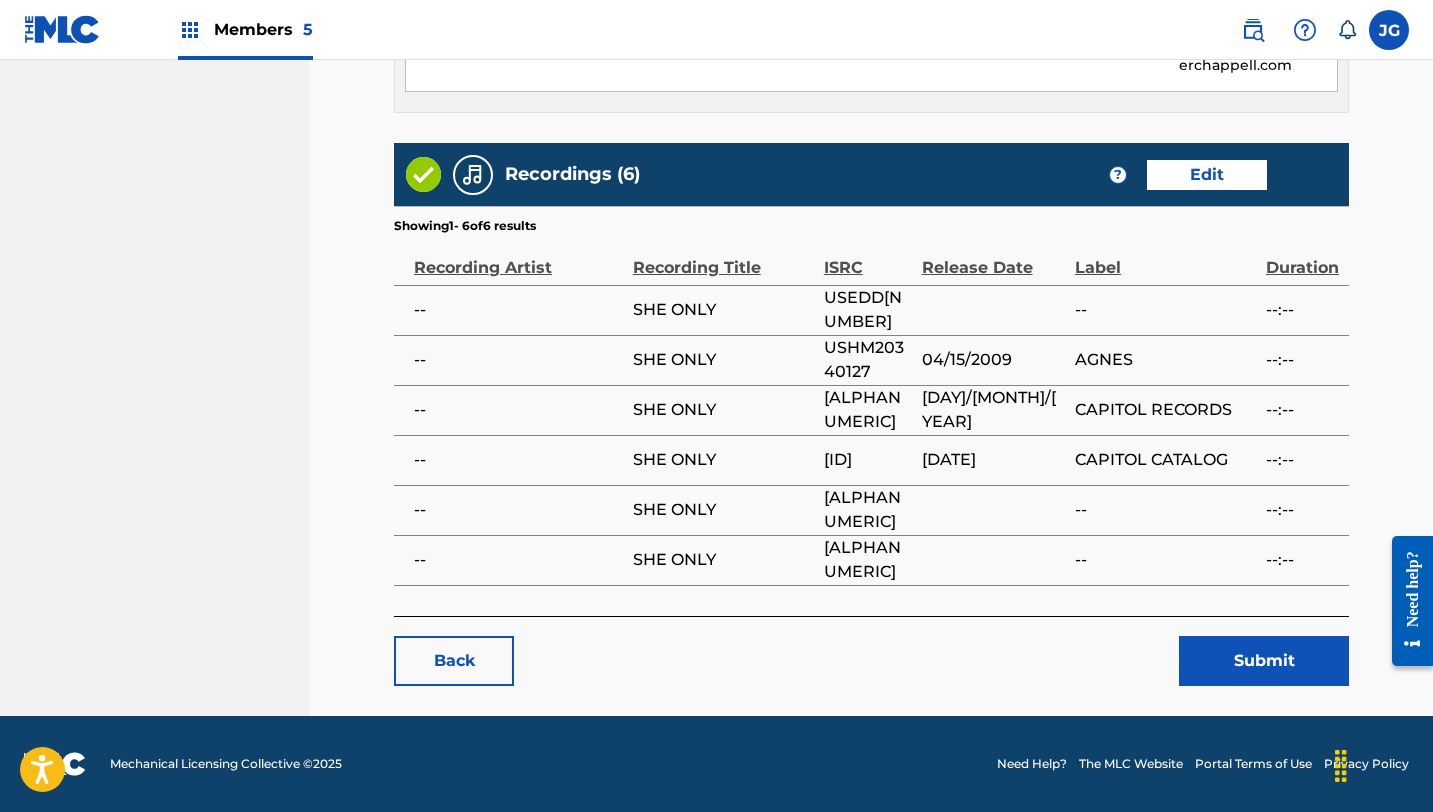 scroll, scrollTop: 1312, scrollLeft: 0, axis: vertical 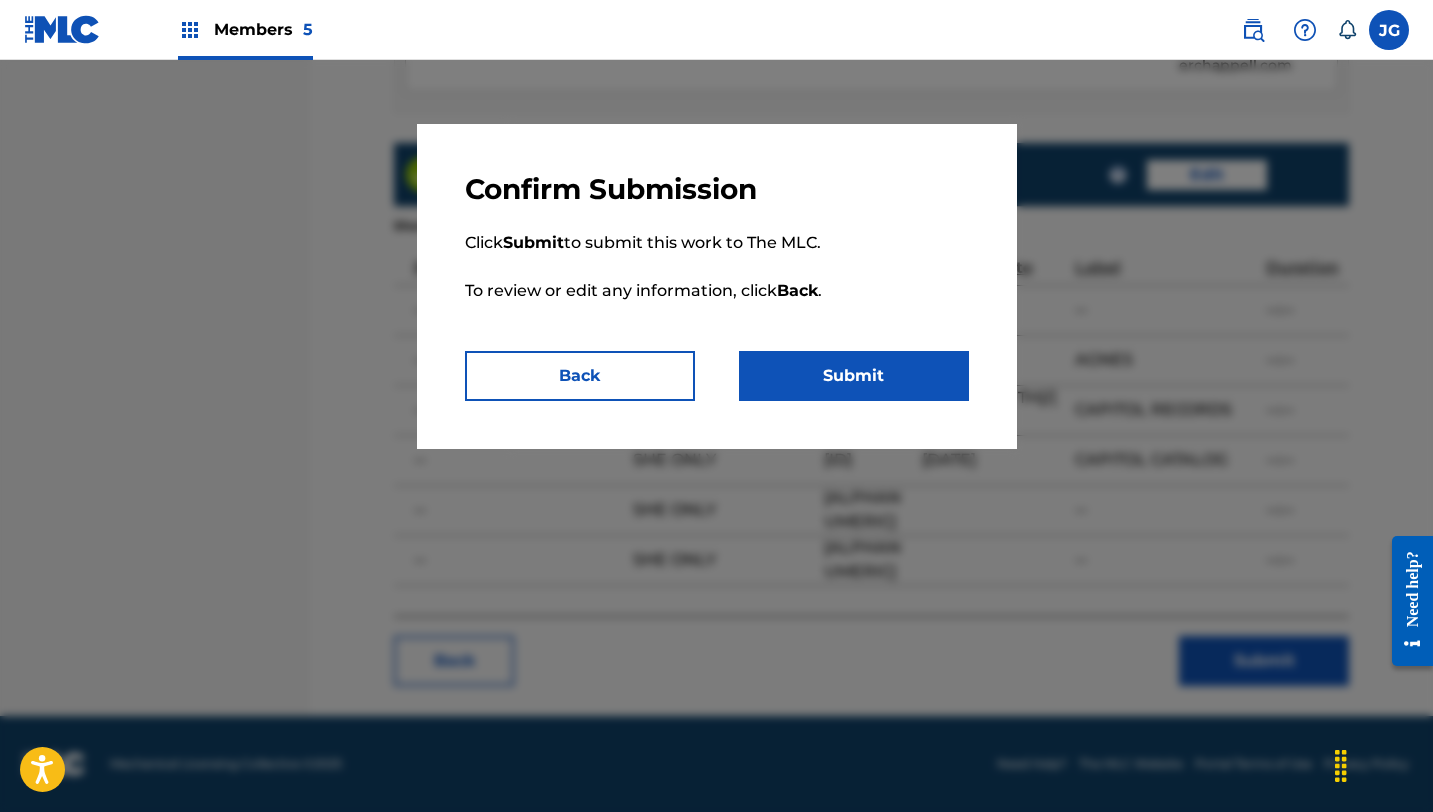 click on "Submit" at bounding box center [854, 376] 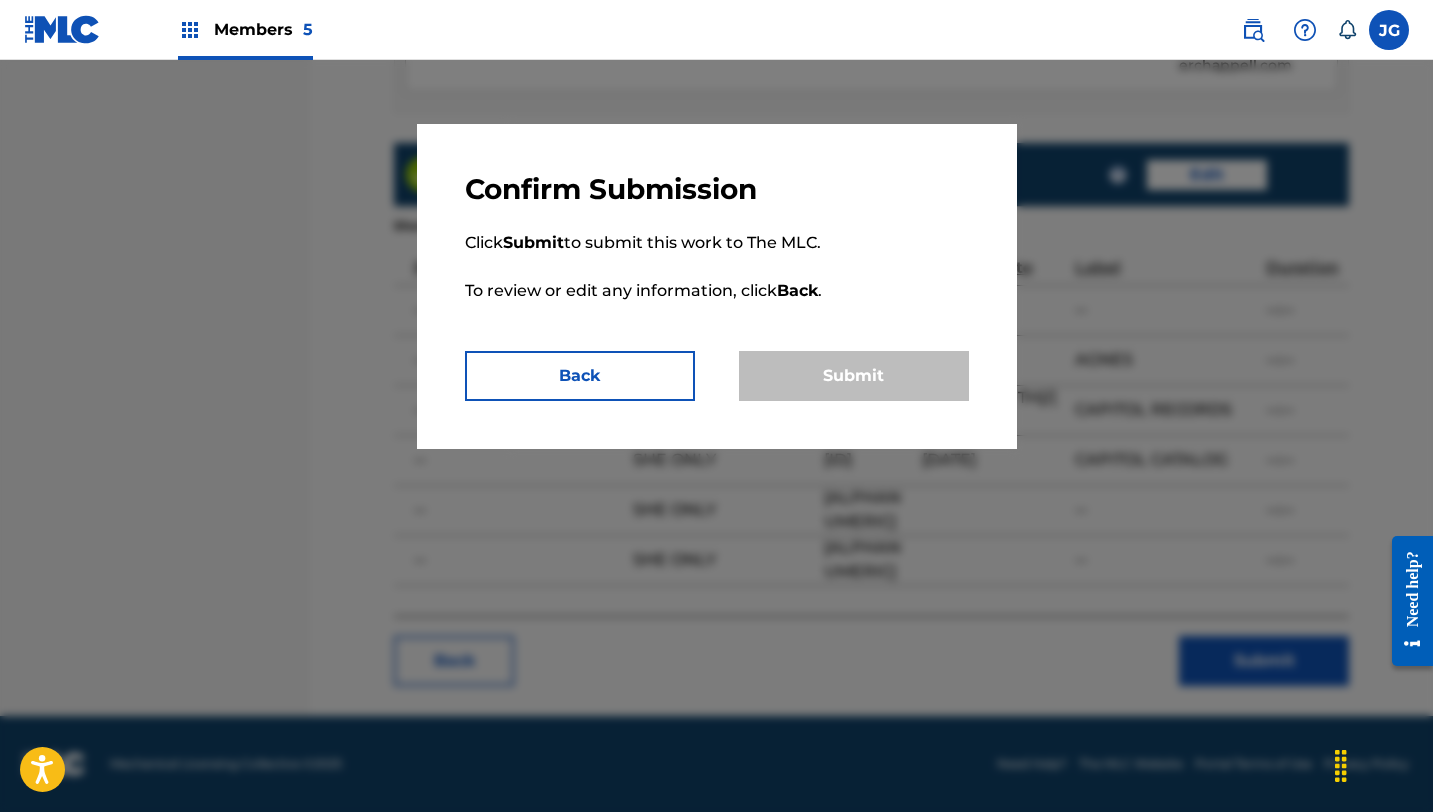 scroll, scrollTop: 0, scrollLeft: 0, axis: both 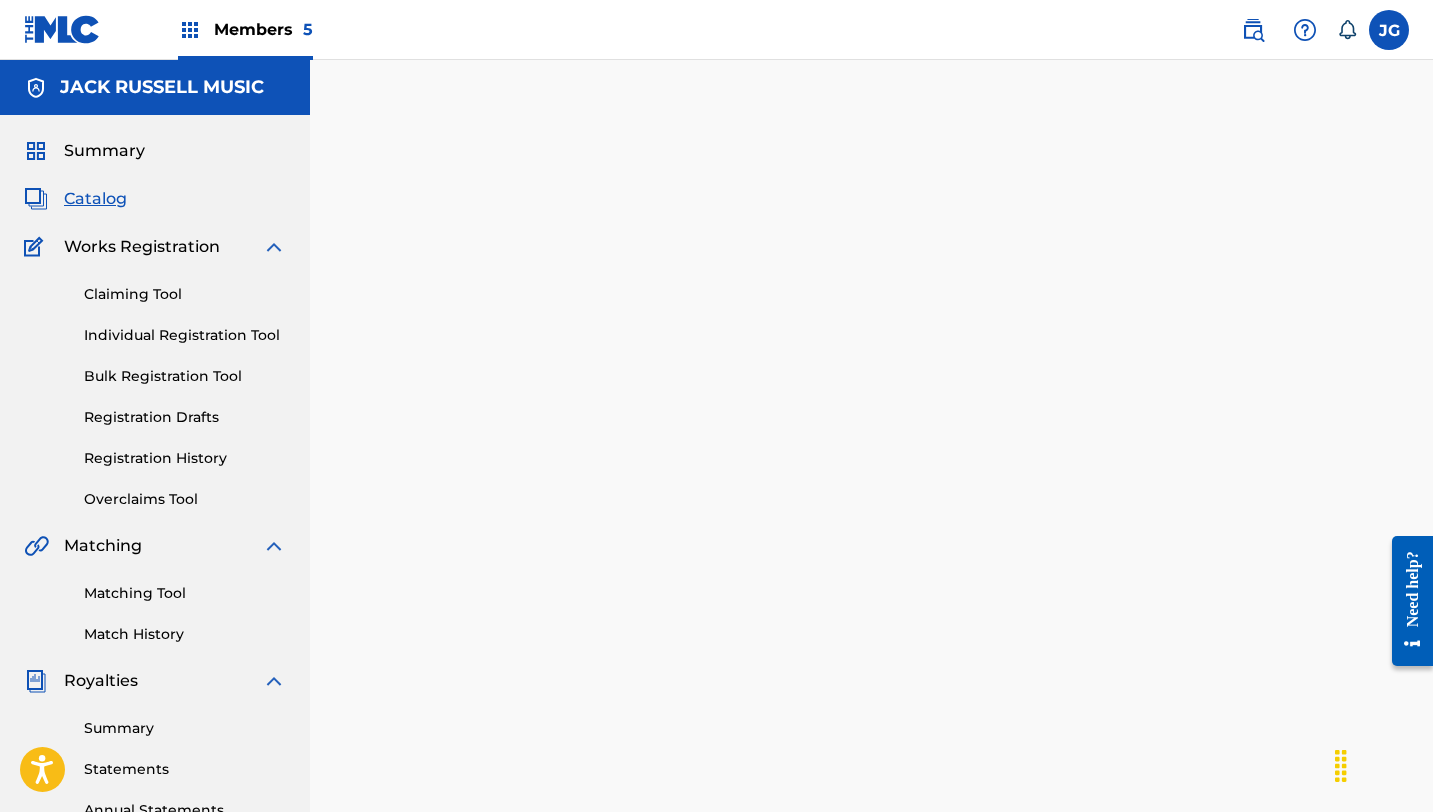 click on "Catalog" at bounding box center (95, 199) 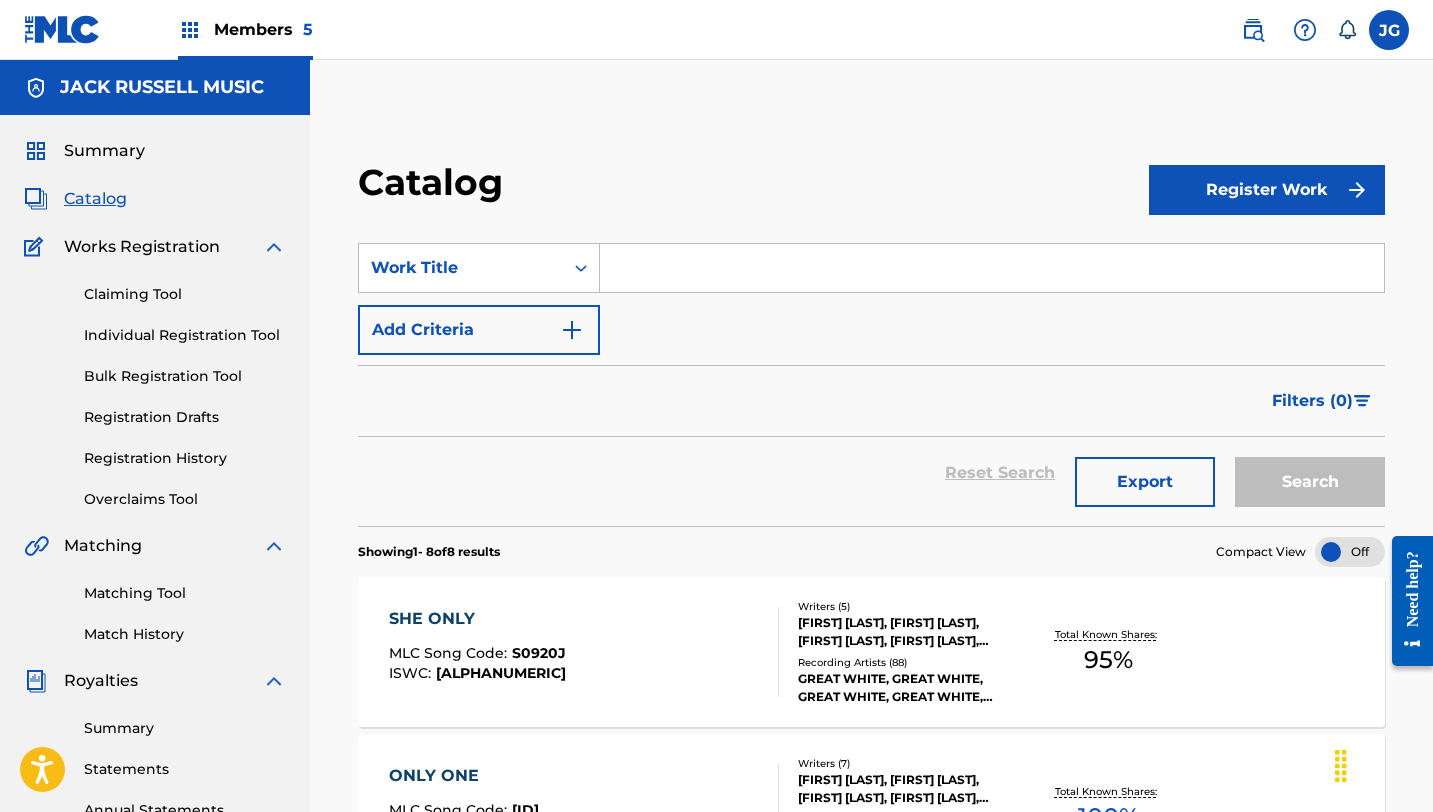 click at bounding box center (992, 268) 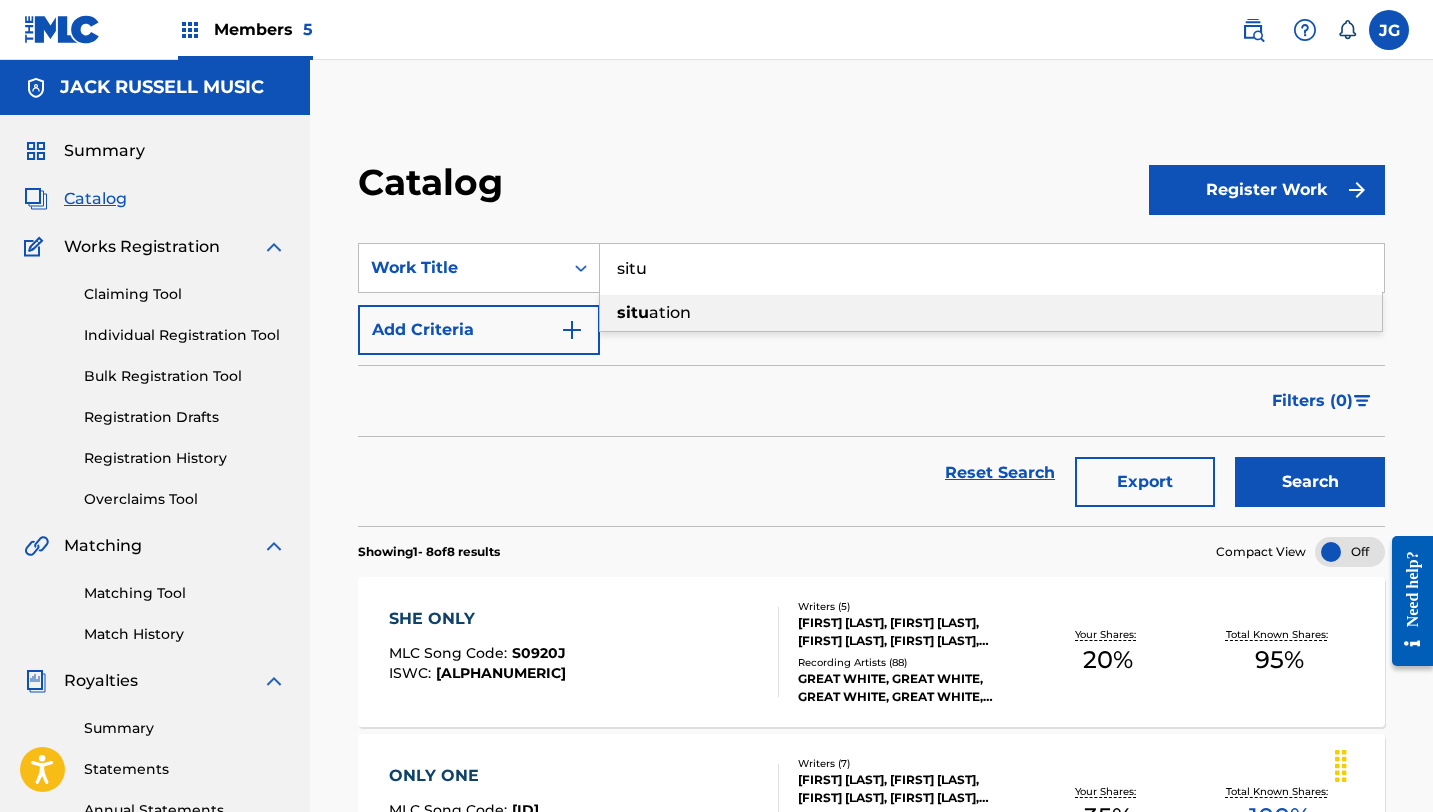 click on "situ ation" at bounding box center (991, 313) 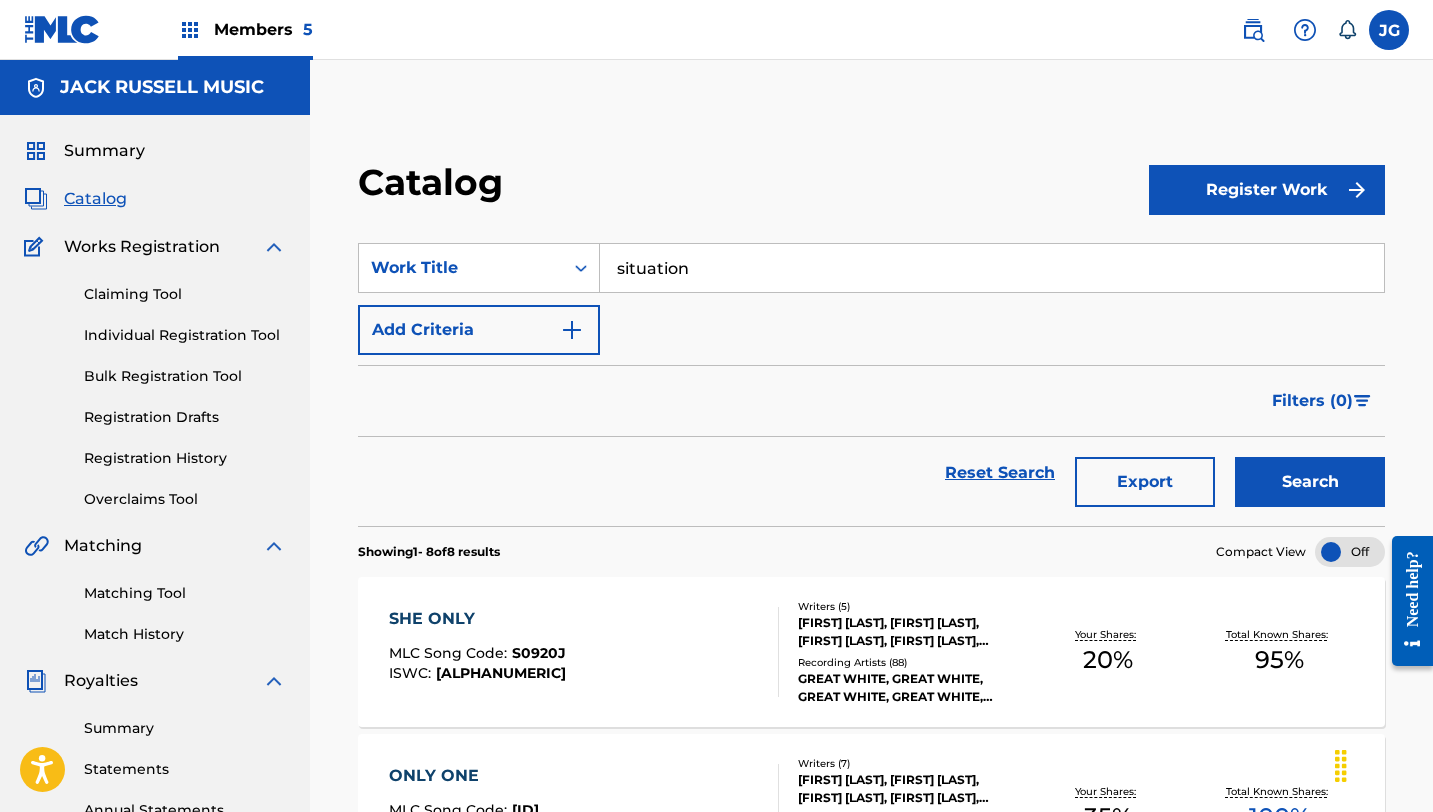 click on "Search" at bounding box center (1310, 482) 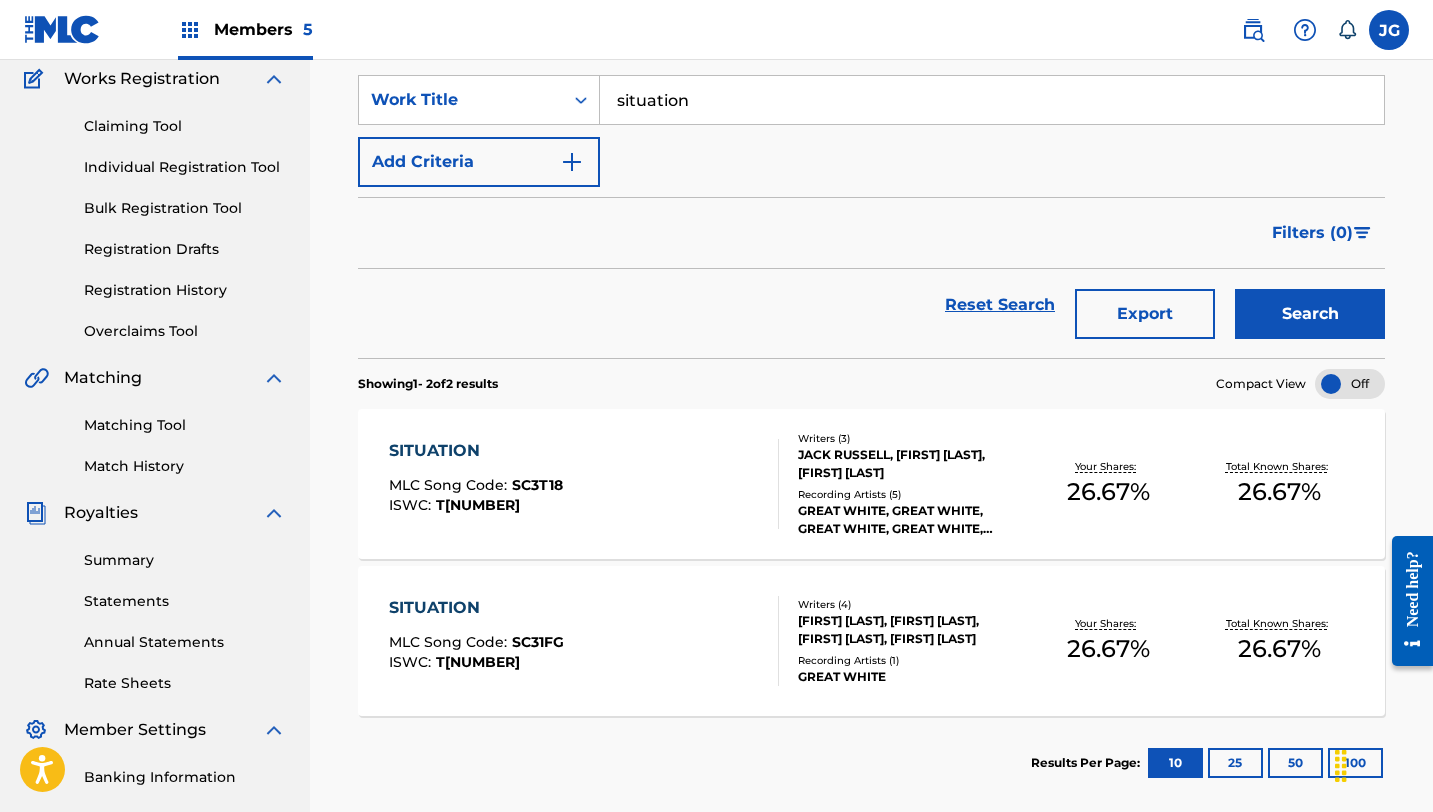 scroll, scrollTop: 175, scrollLeft: 0, axis: vertical 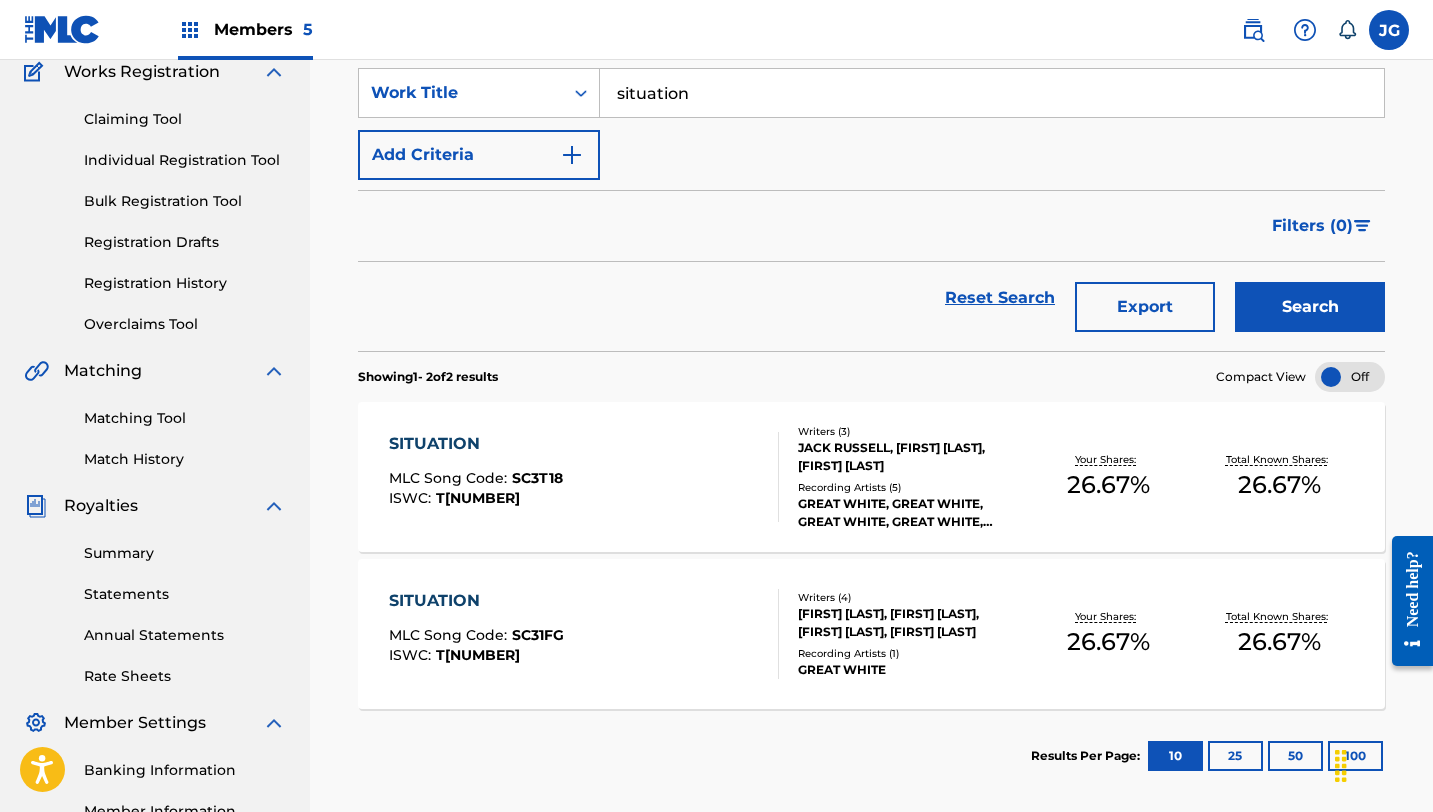 click on "[FIRST] [LAST], [FIRST] [LAST], [FIRST] [LAST], [FIRST] [LAST]" at bounding box center (910, 623) 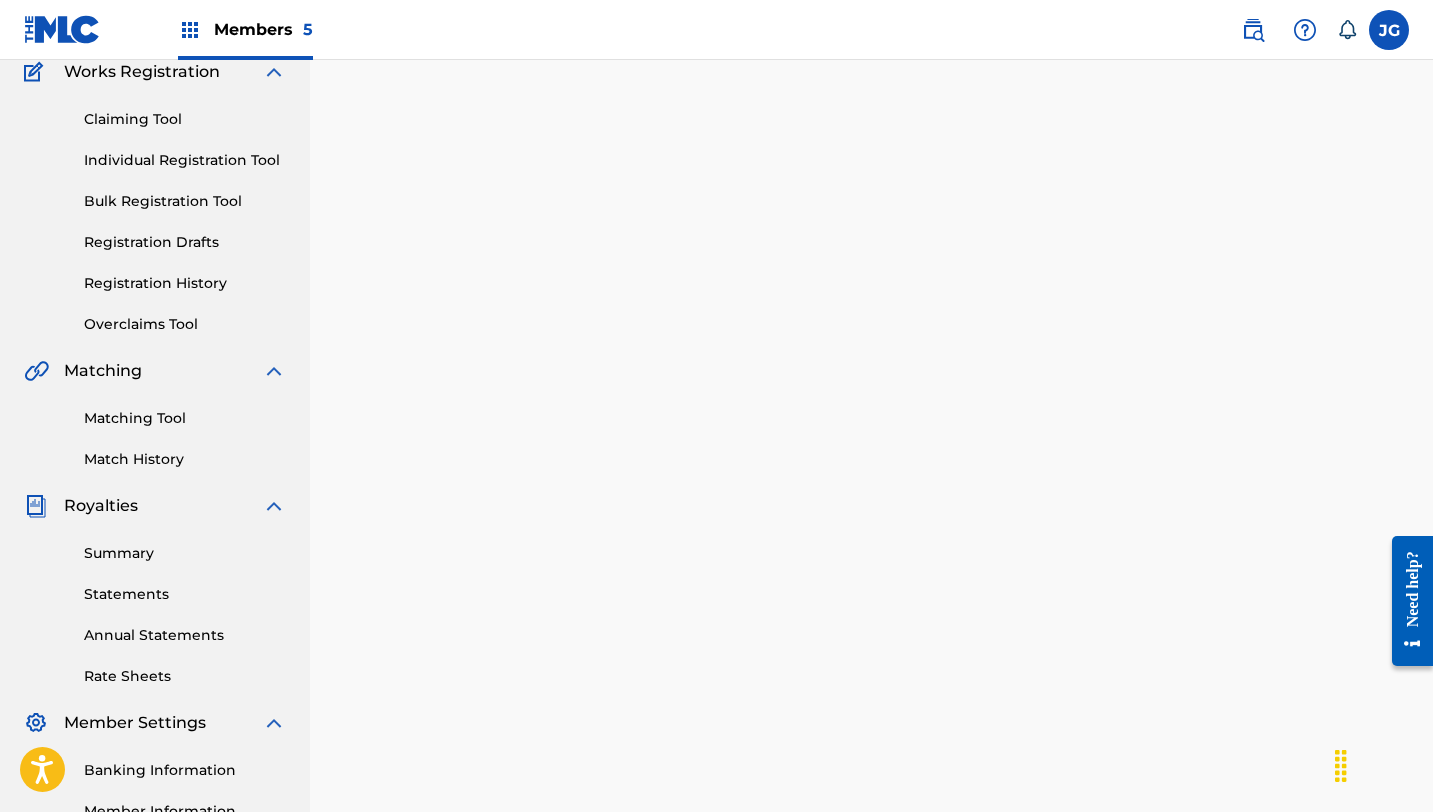 scroll, scrollTop: 0, scrollLeft: 0, axis: both 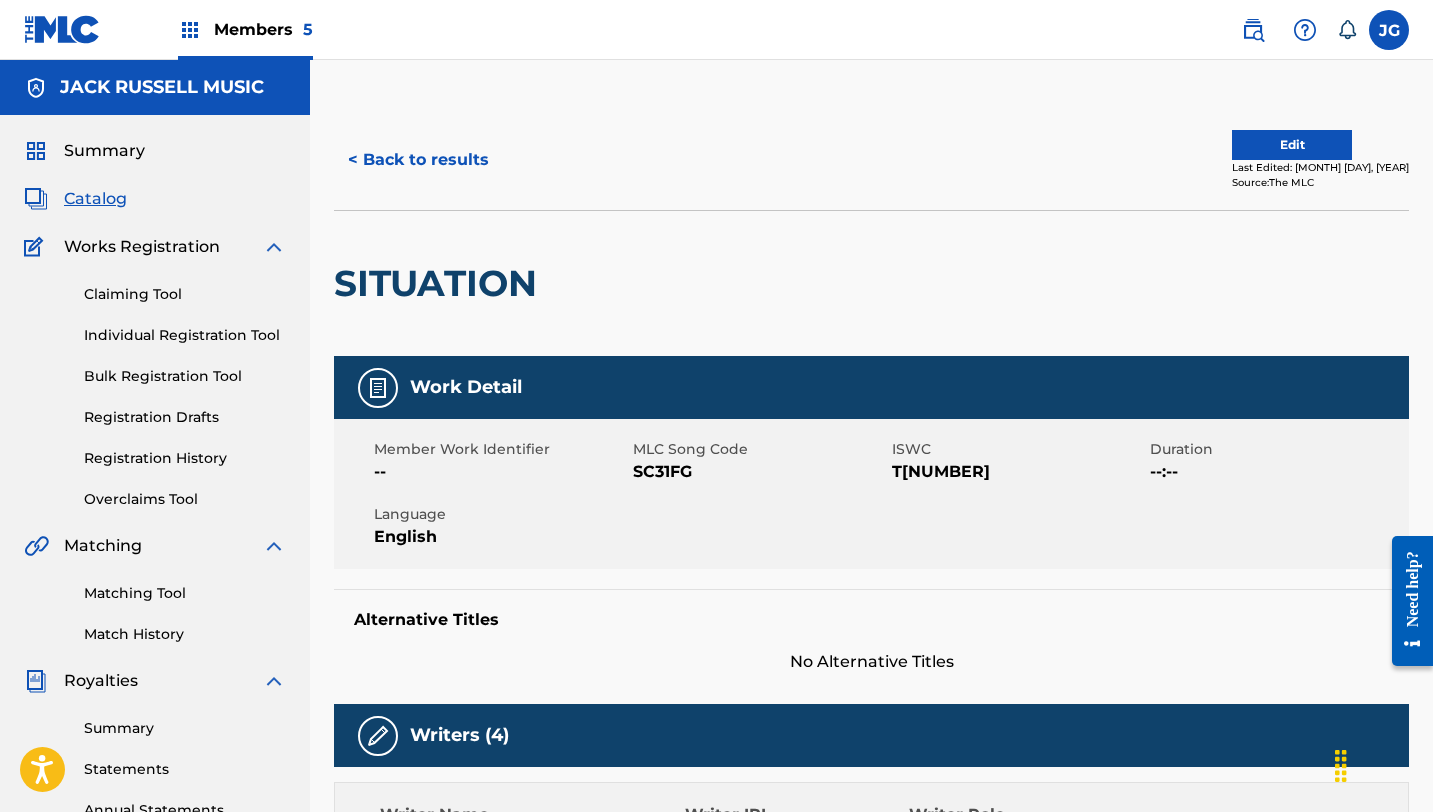 click on "Edit" at bounding box center [1292, 145] 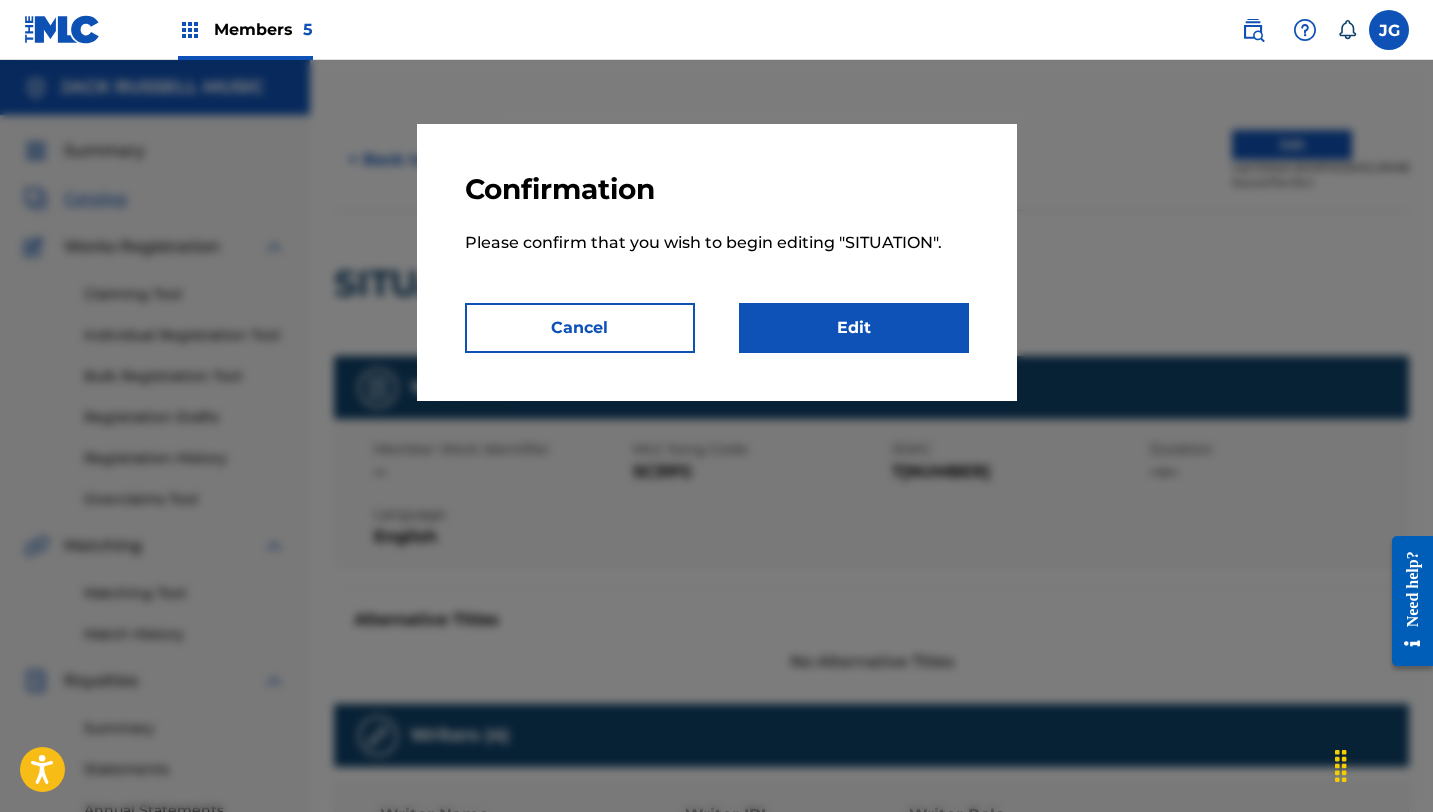 click on "Edit" at bounding box center [854, 328] 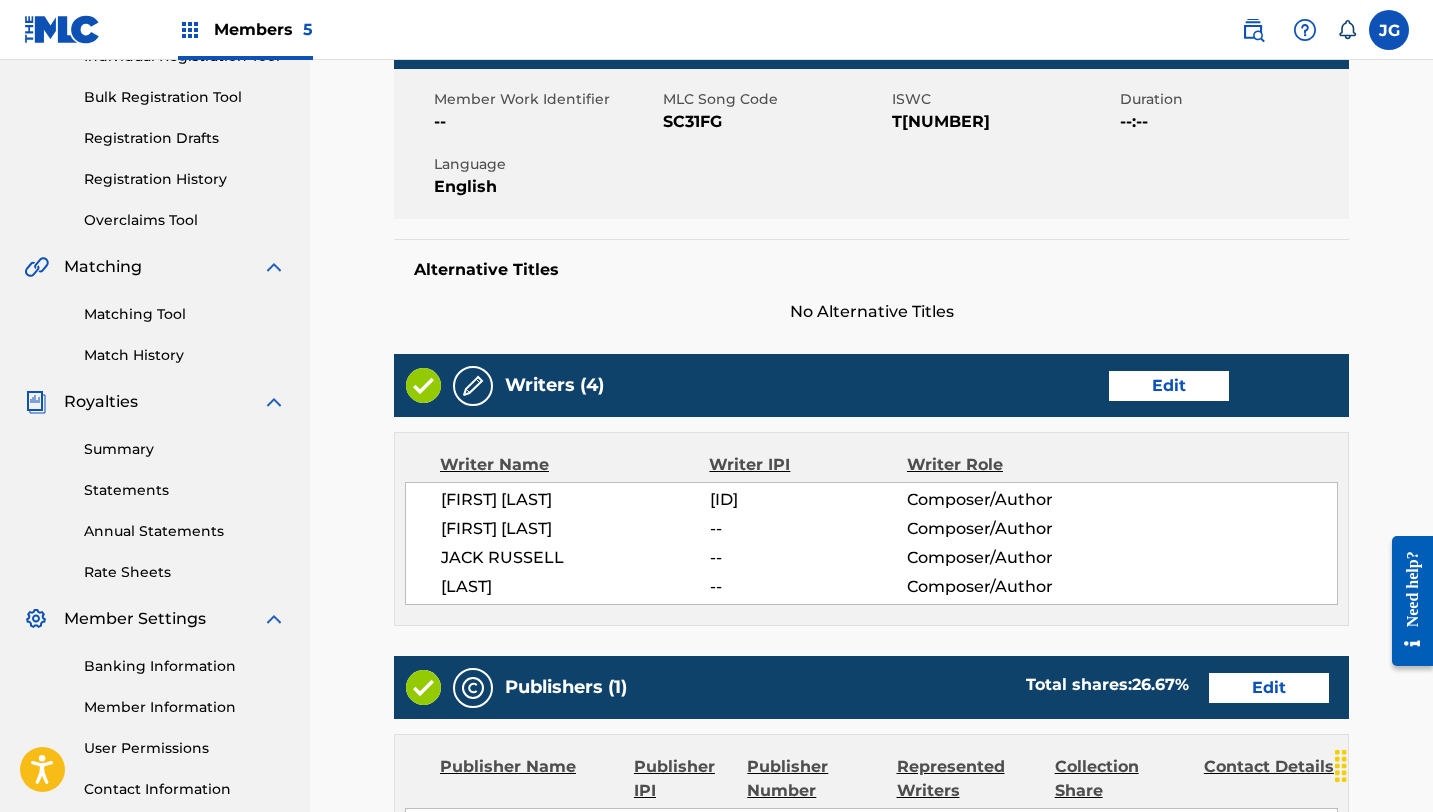 scroll, scrollTop: 281, scrollLeft: 0, axis: vertical 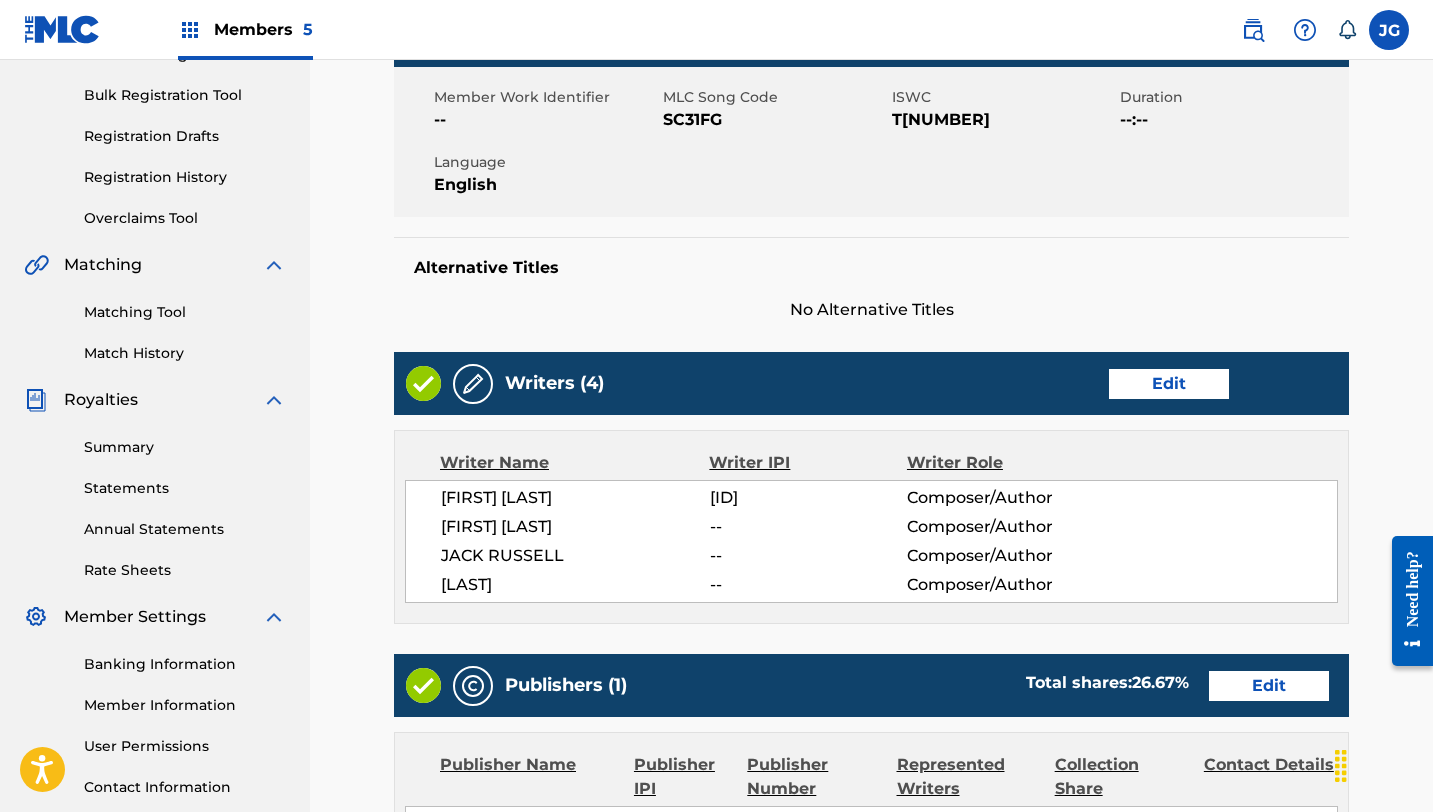 click on "Edit" at bounding box center (1169, 384) 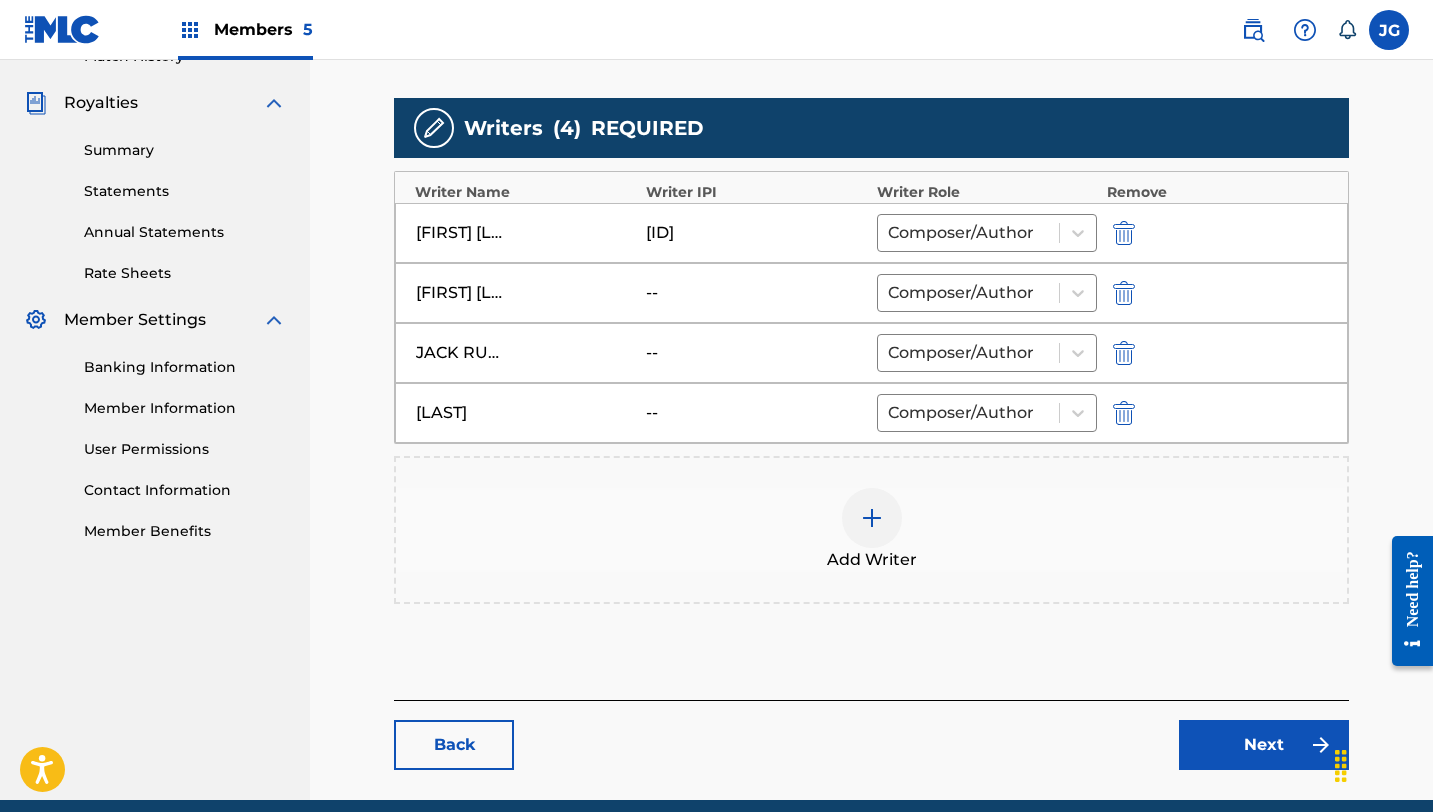 scroll, scrollTop: 620, scrollLeft: 0, axis: vertical 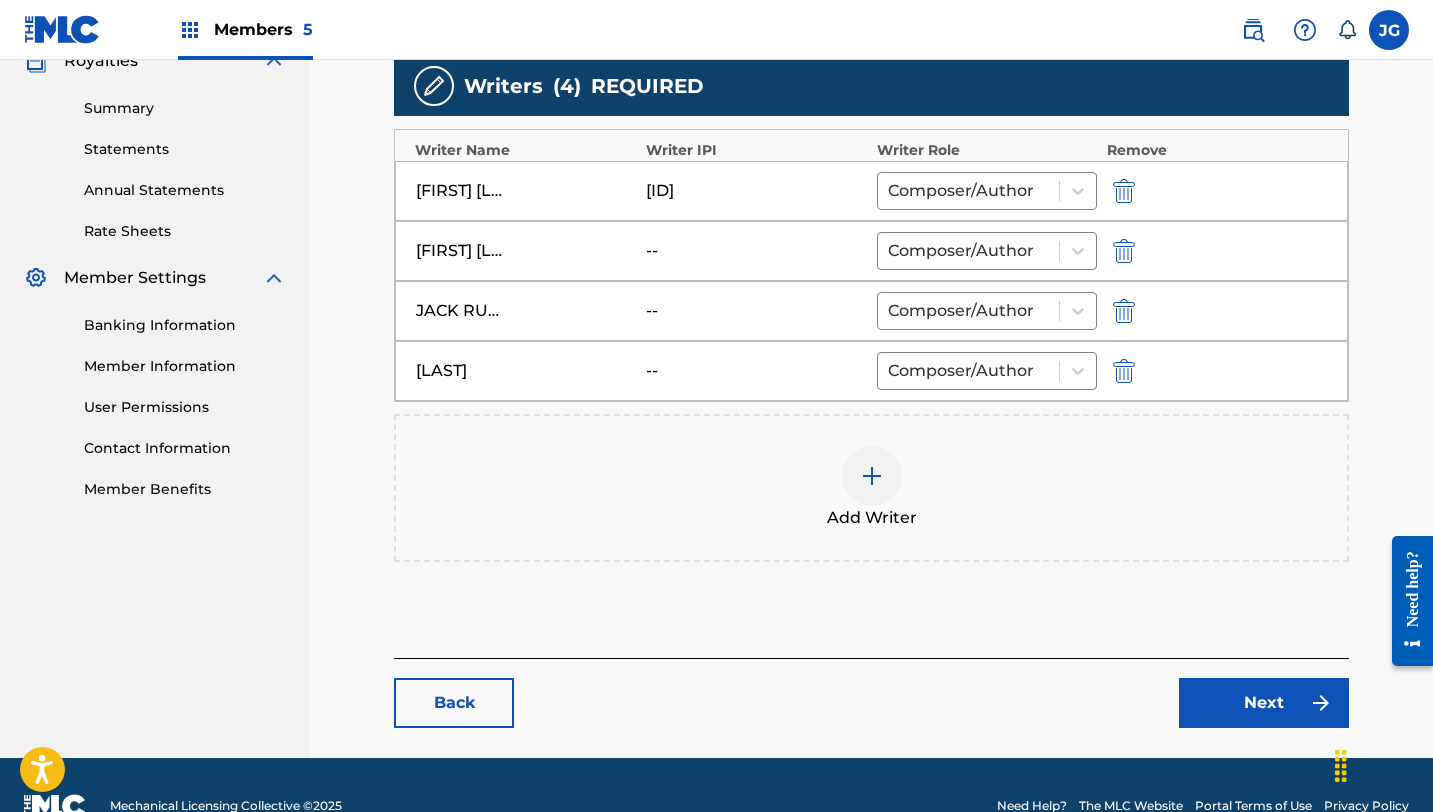 click at bounding box center [1124, 191] 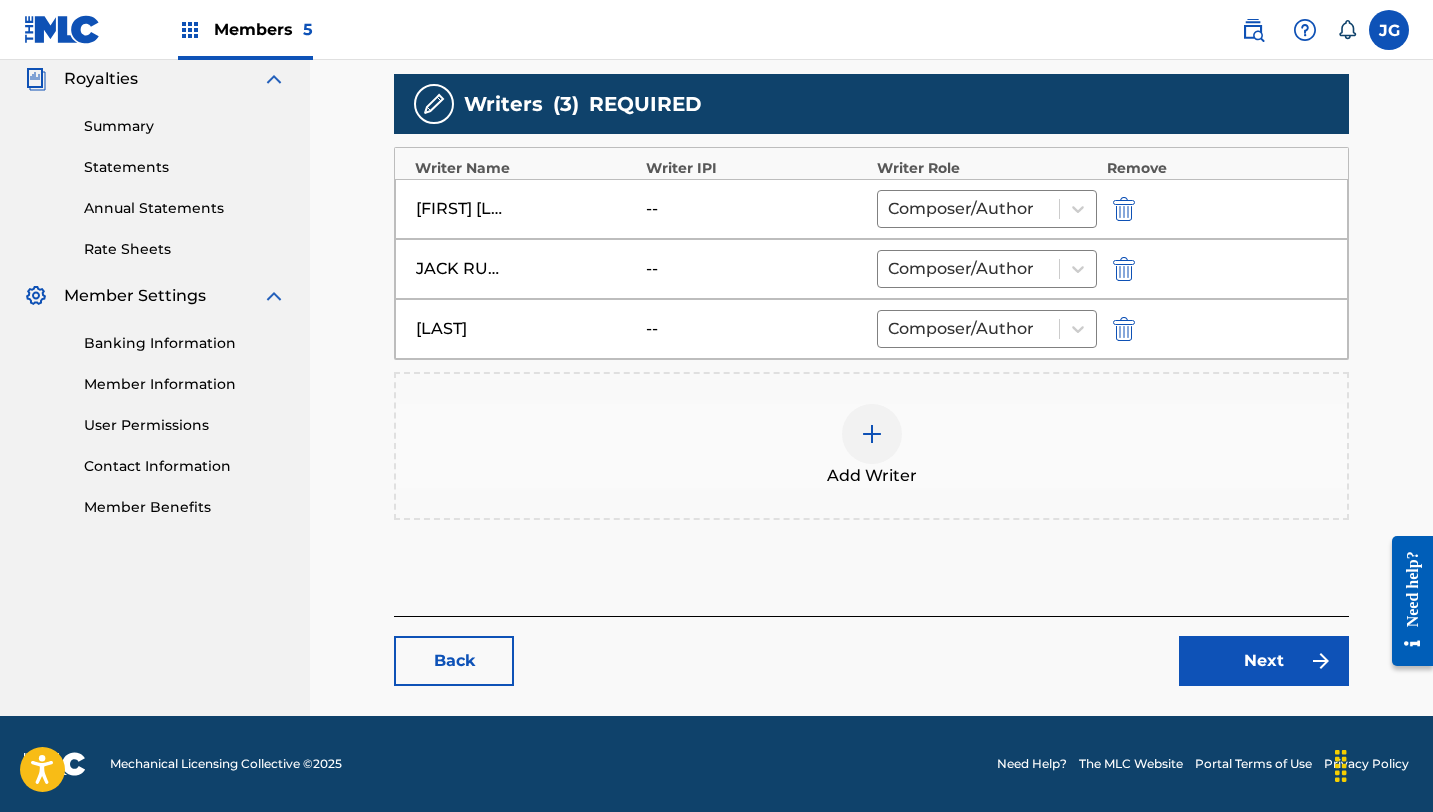 click on "Next" at bounding box center (1264, 661) 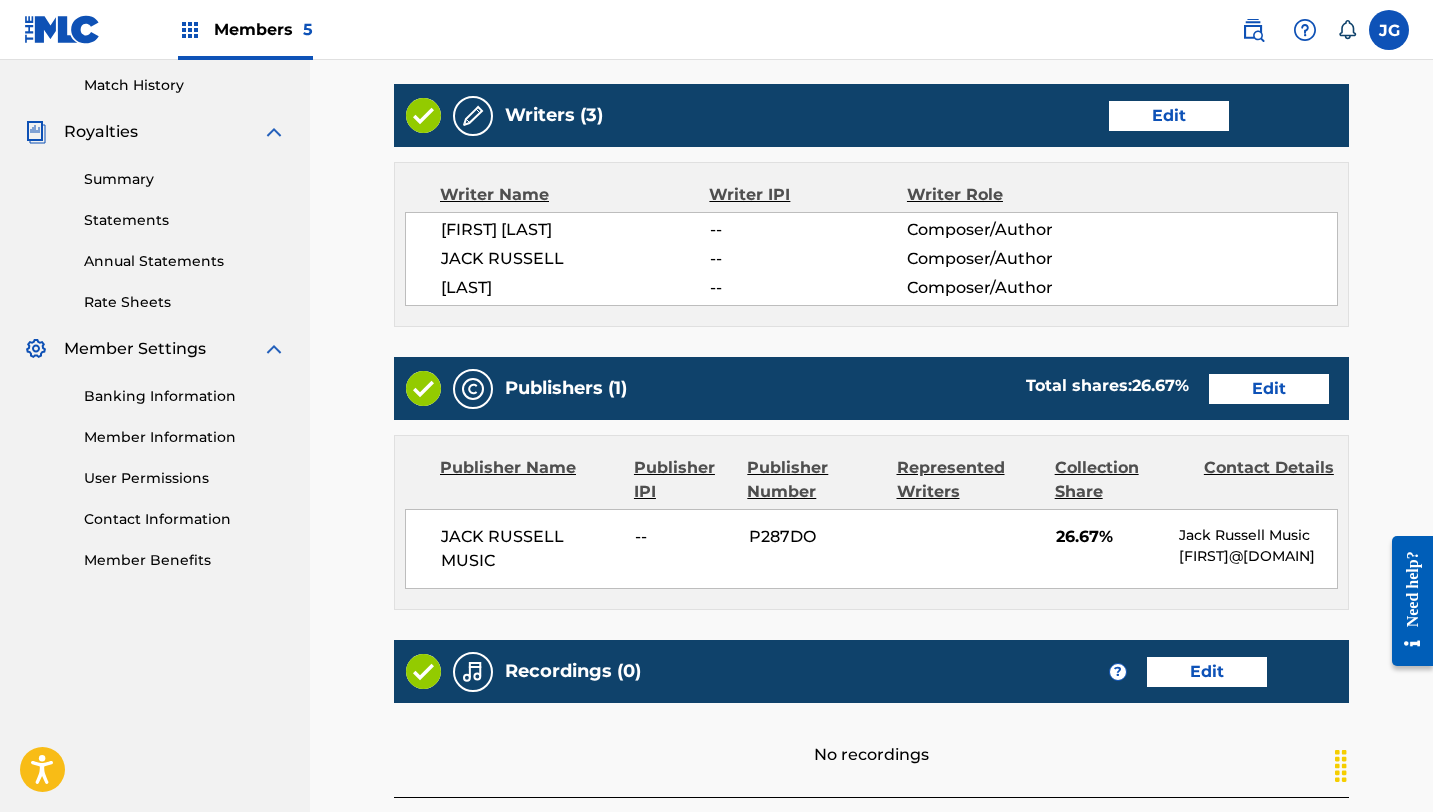 scroll, scrollTop: 743, scrollLeft: 0, axis: vertical 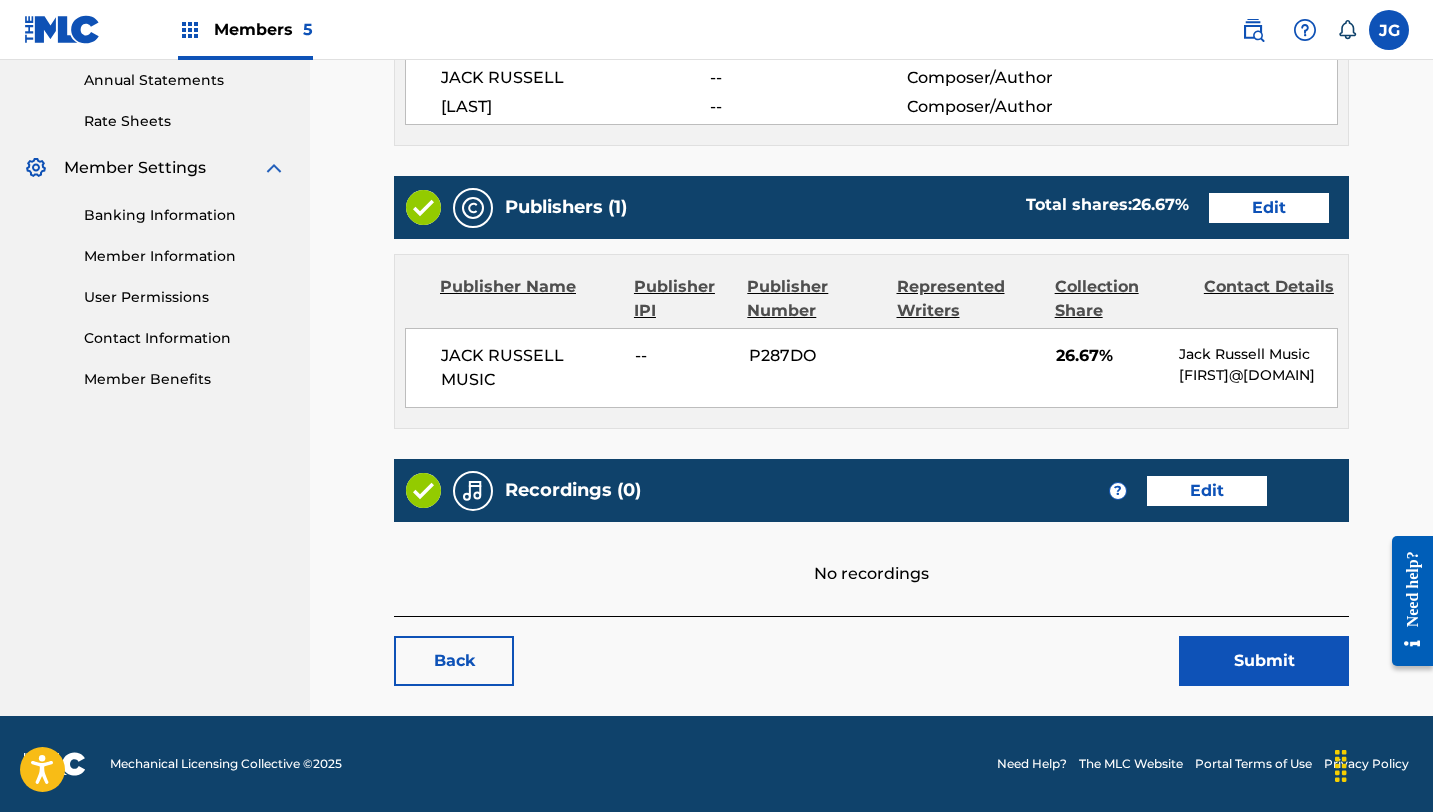 click on "Submit" at bounding box center [1264, 661] 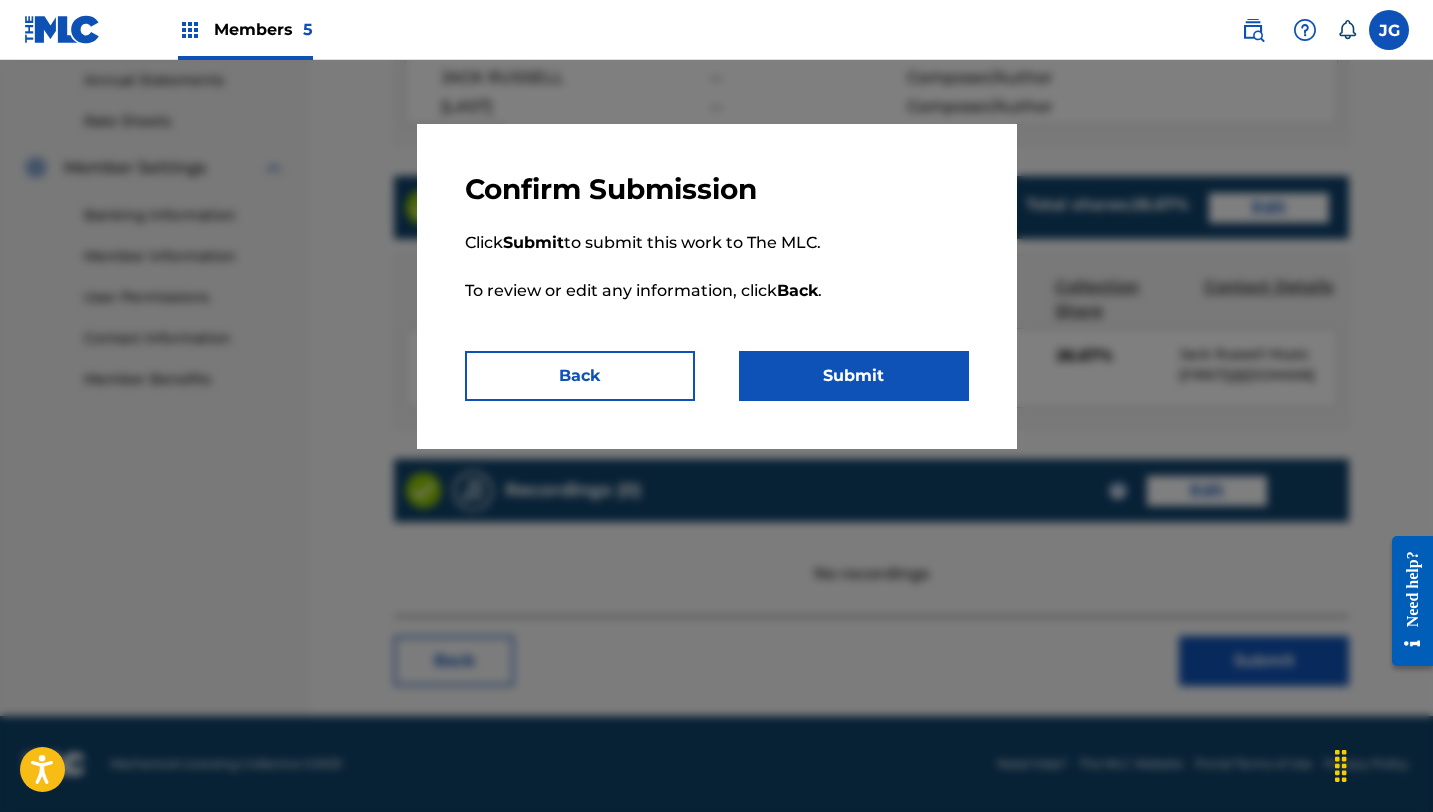 click on "Submit" at bounding box center (854, 376) 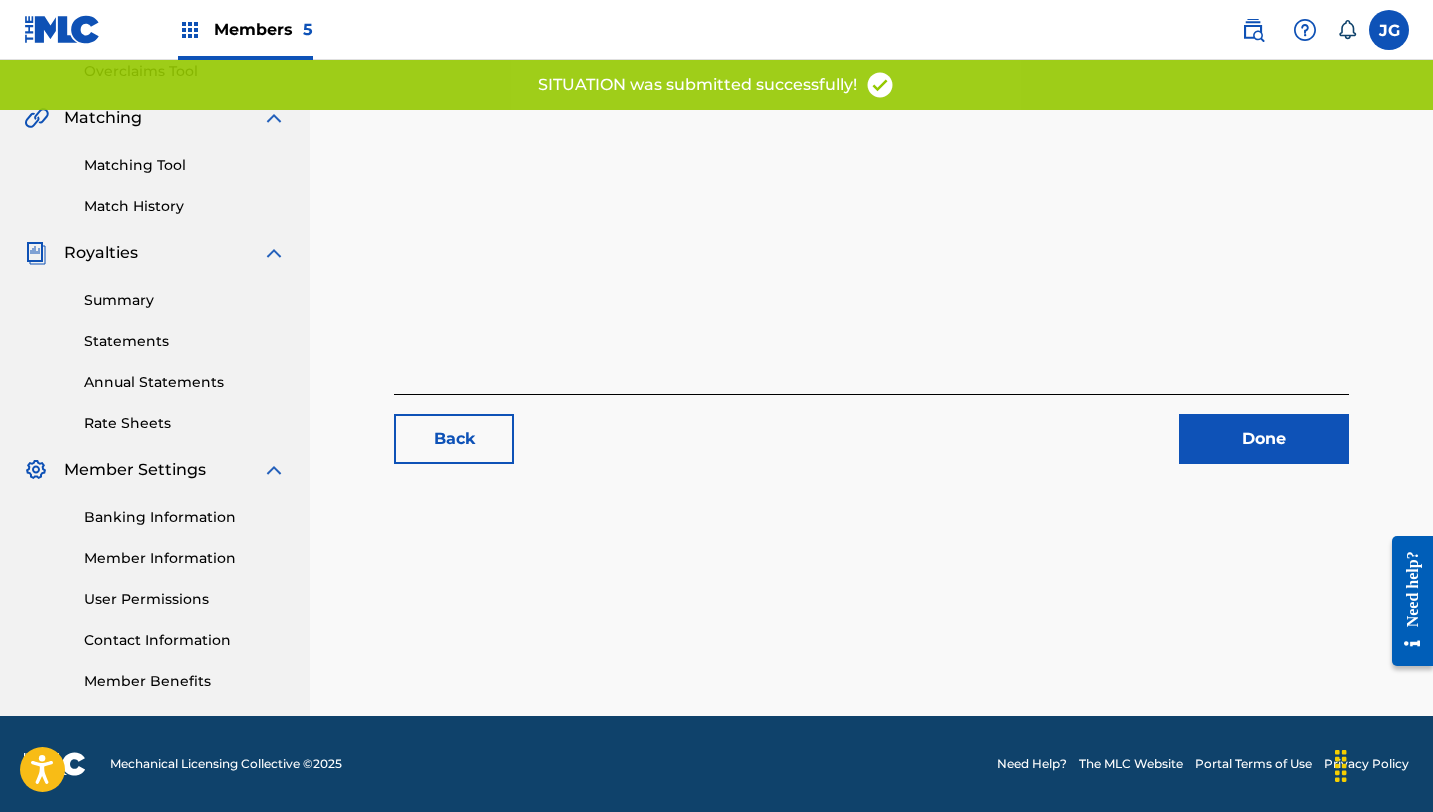 scroll, scrollTop: 0, scrollLeft: 0, axis: both 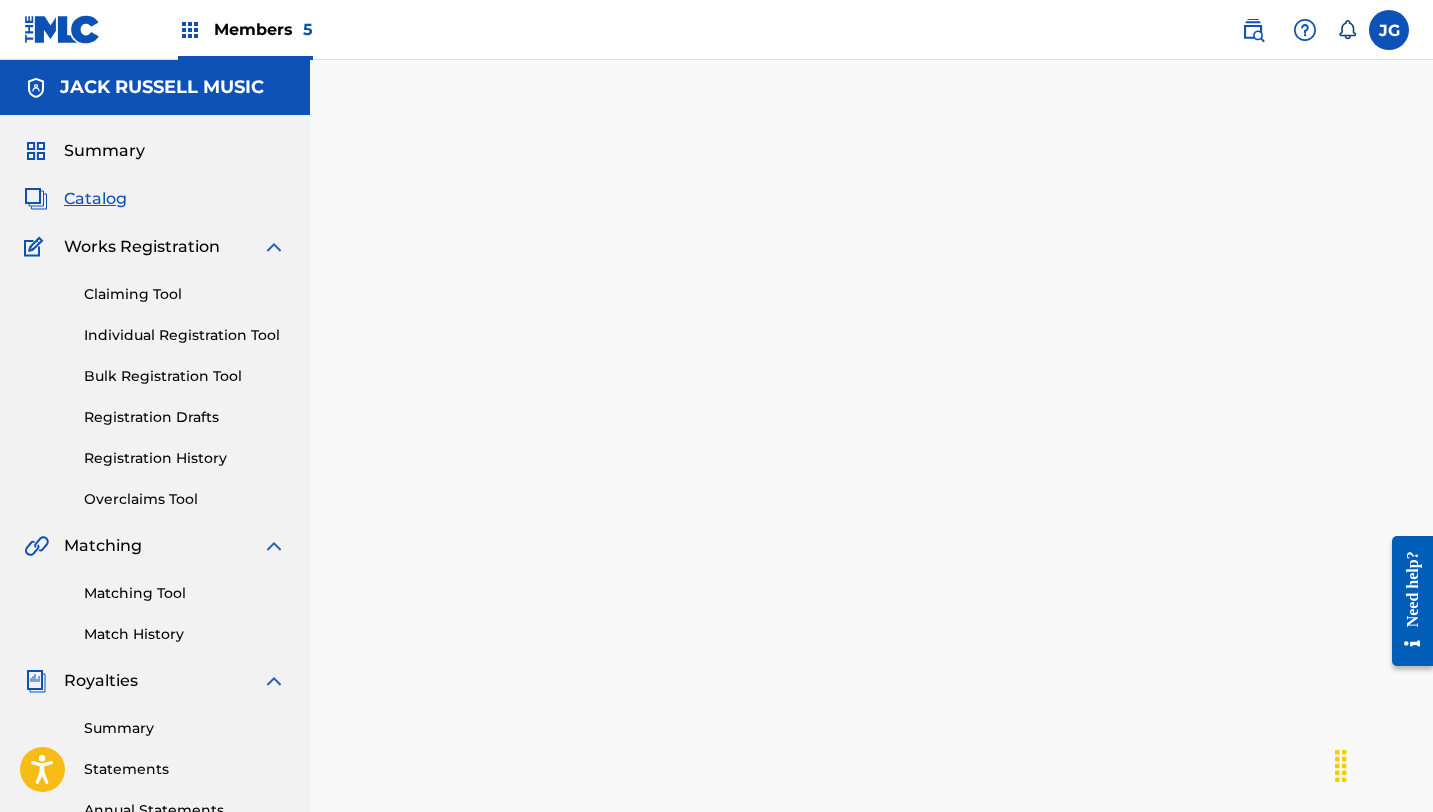 click on "Catalog" at bounding box center [95, 199] 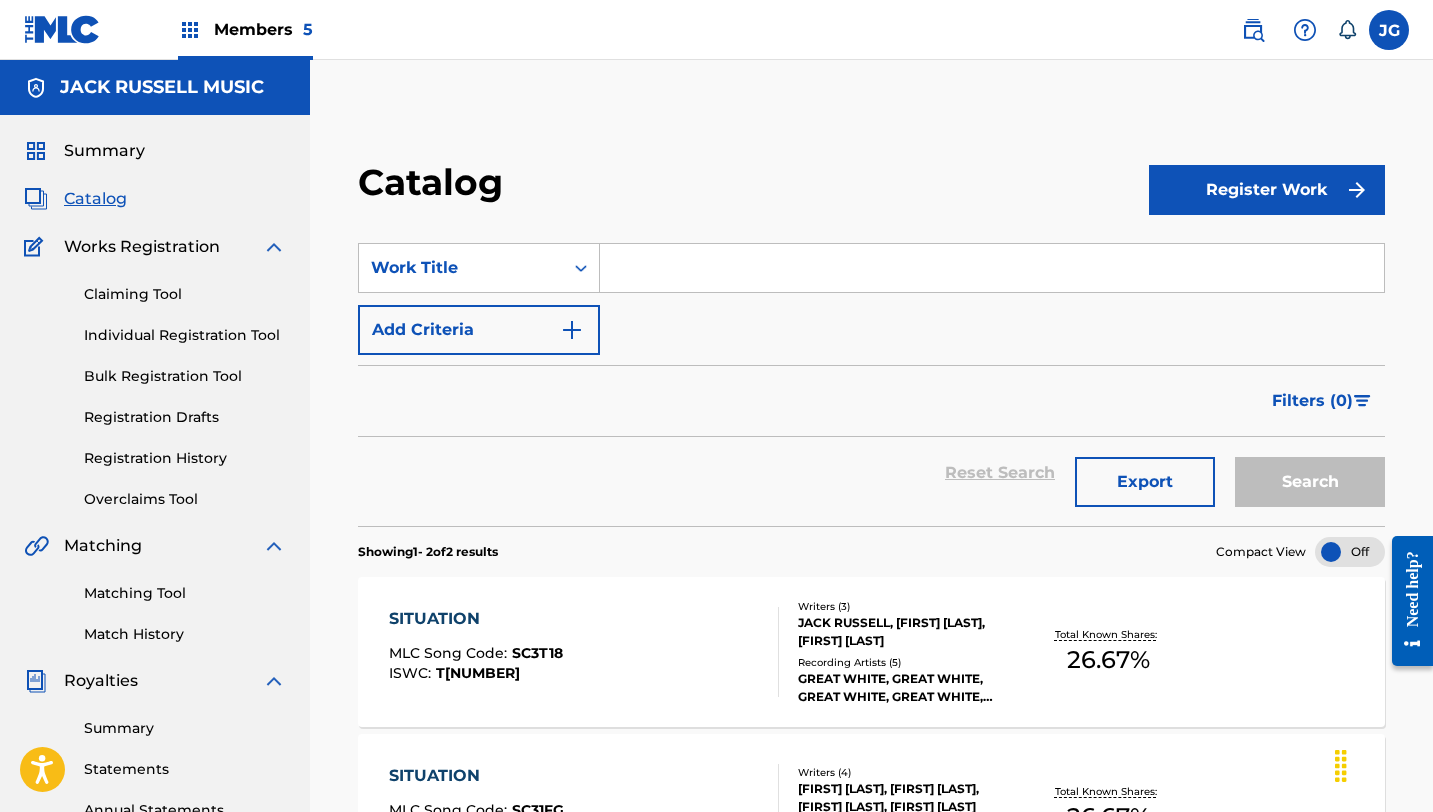 click at bounding box center (992, 268) 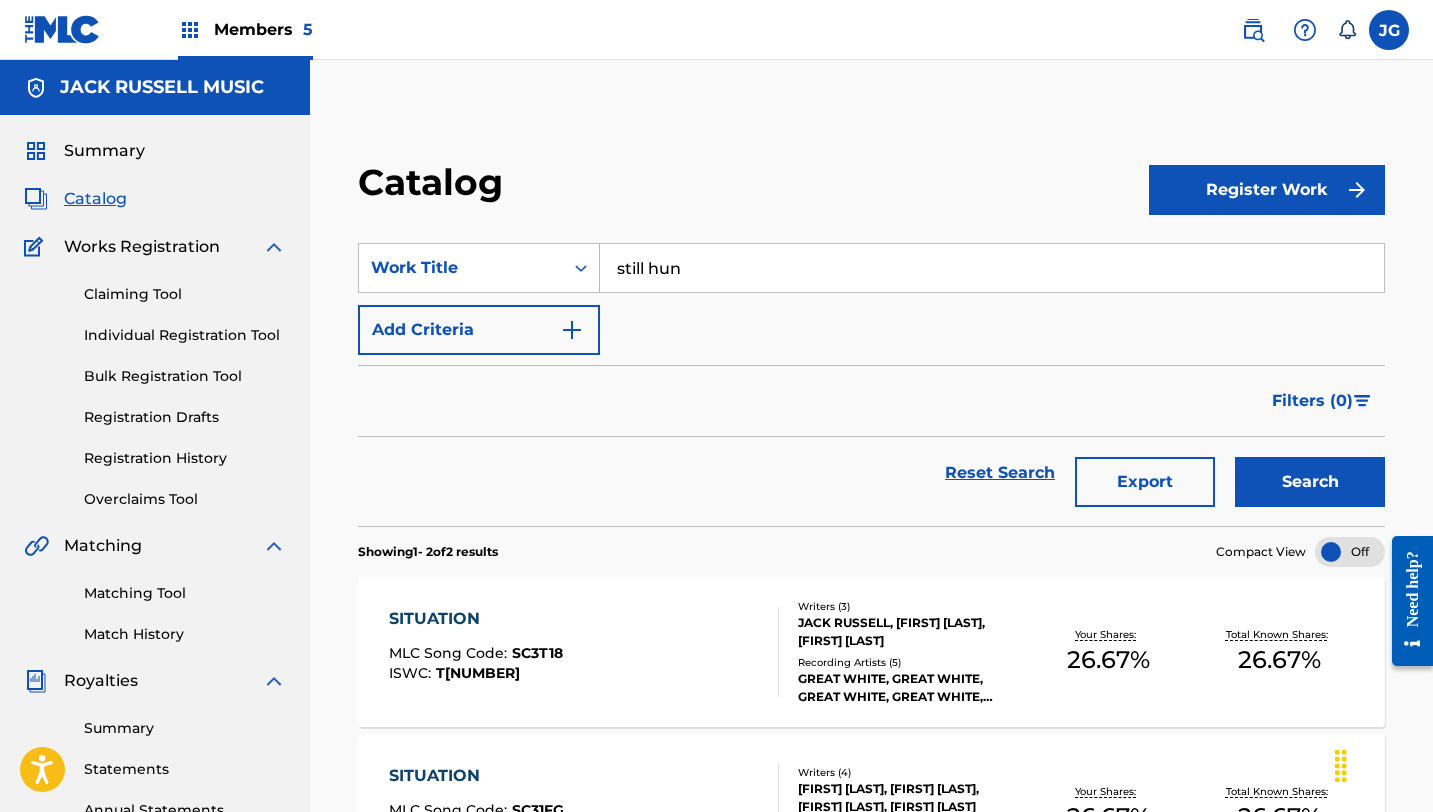 click on "SearchWithCriteria[UUID] Work Title still hun Add Criteria" at bounding box center [871, 299] 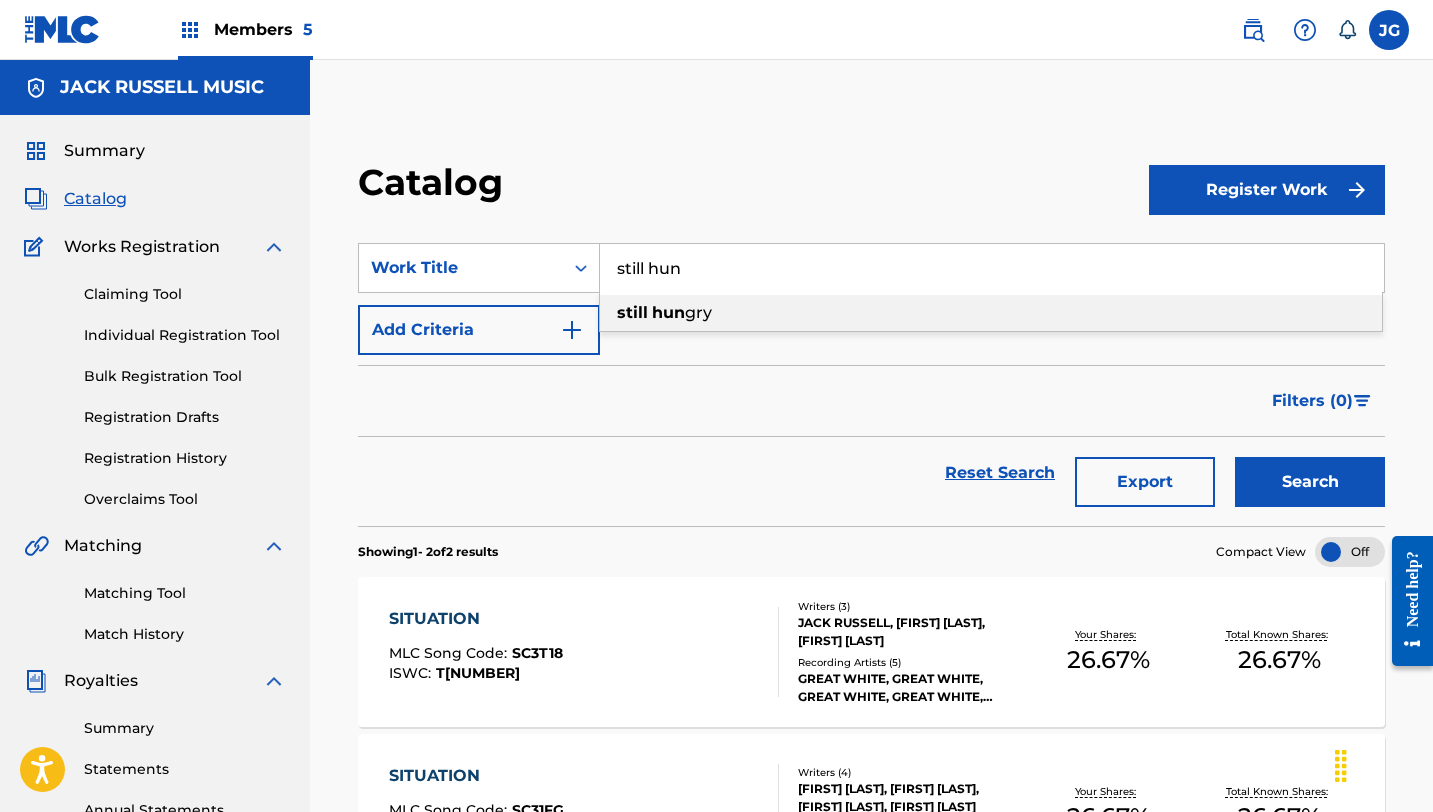 click on "still   hun gry" at bounding box center (991, 313) 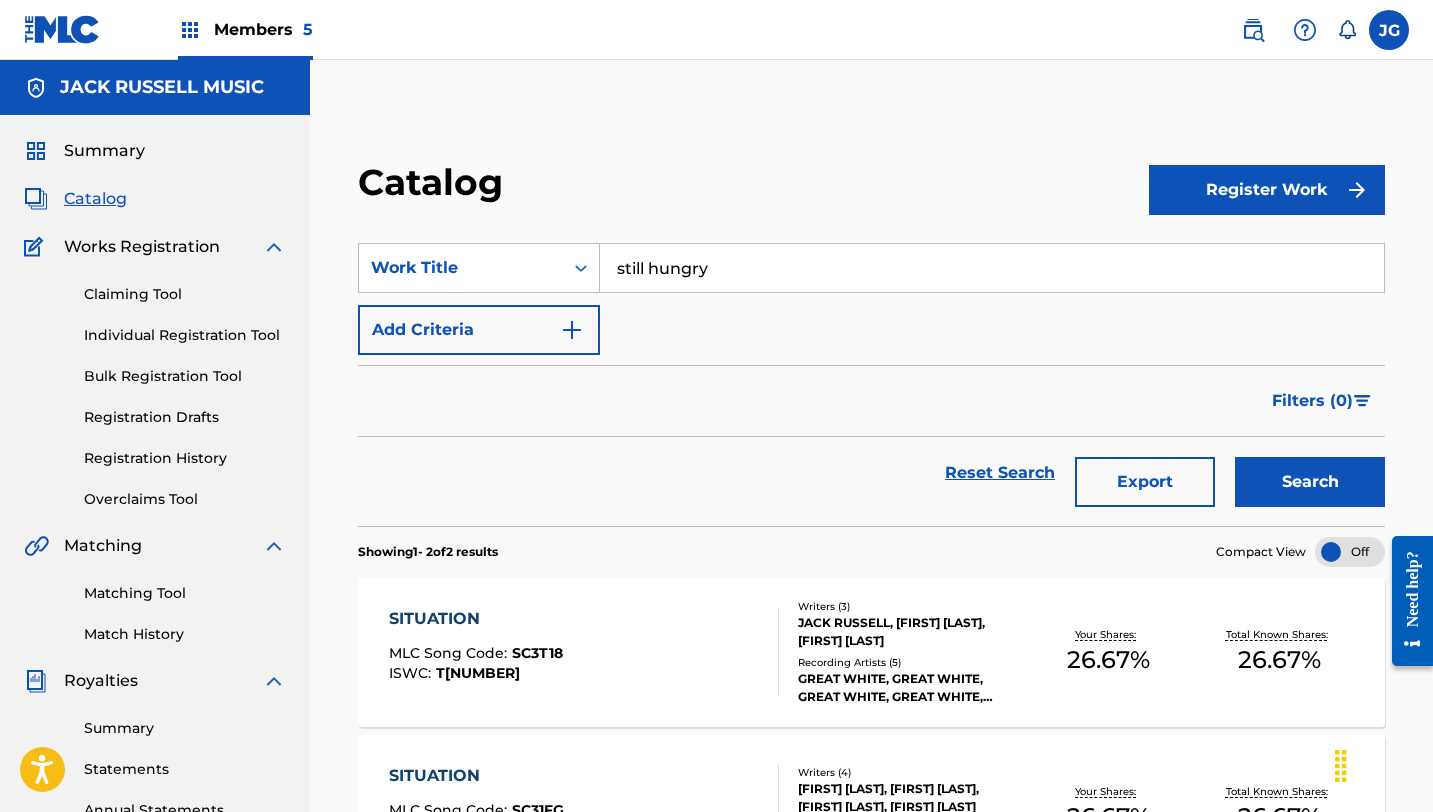 click on "Search" at bounding box center [1310, 482] 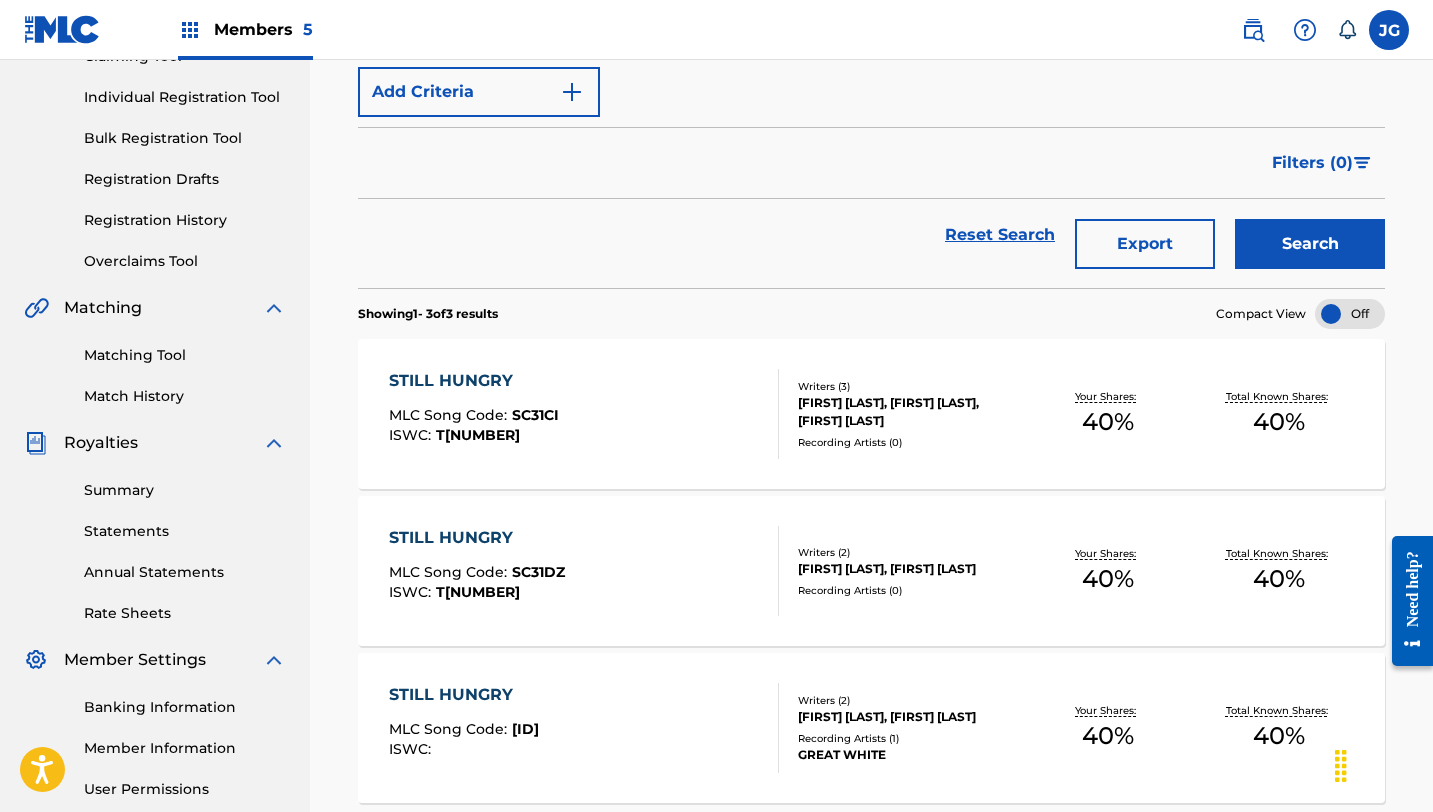 scroll, scrollTop: 241, scrollLeft: 0, axis: vertical 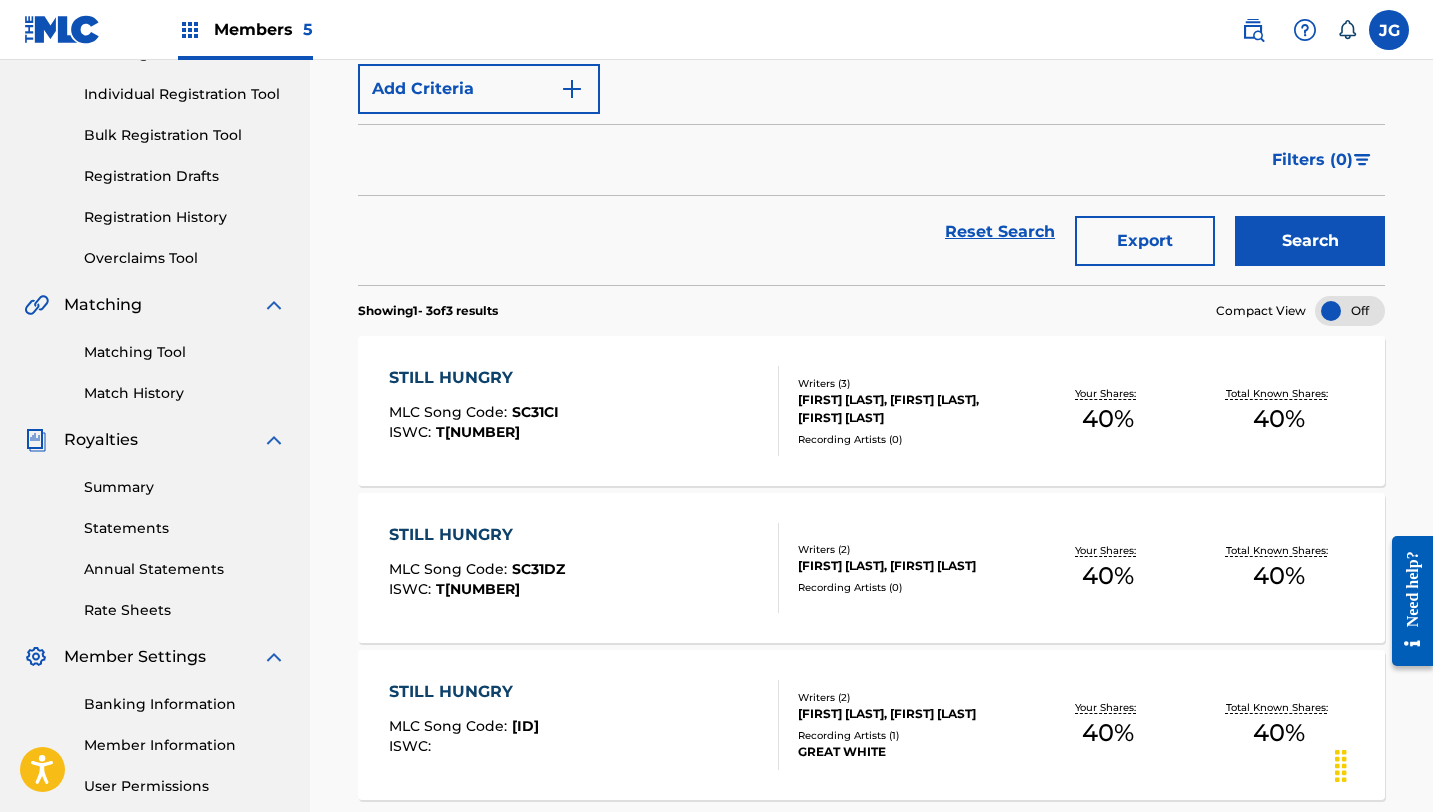 click on "[FIRST] [LAST], [FIRST] [LAST], [FIRST] [LAST]" at bounding box center [910, 409] 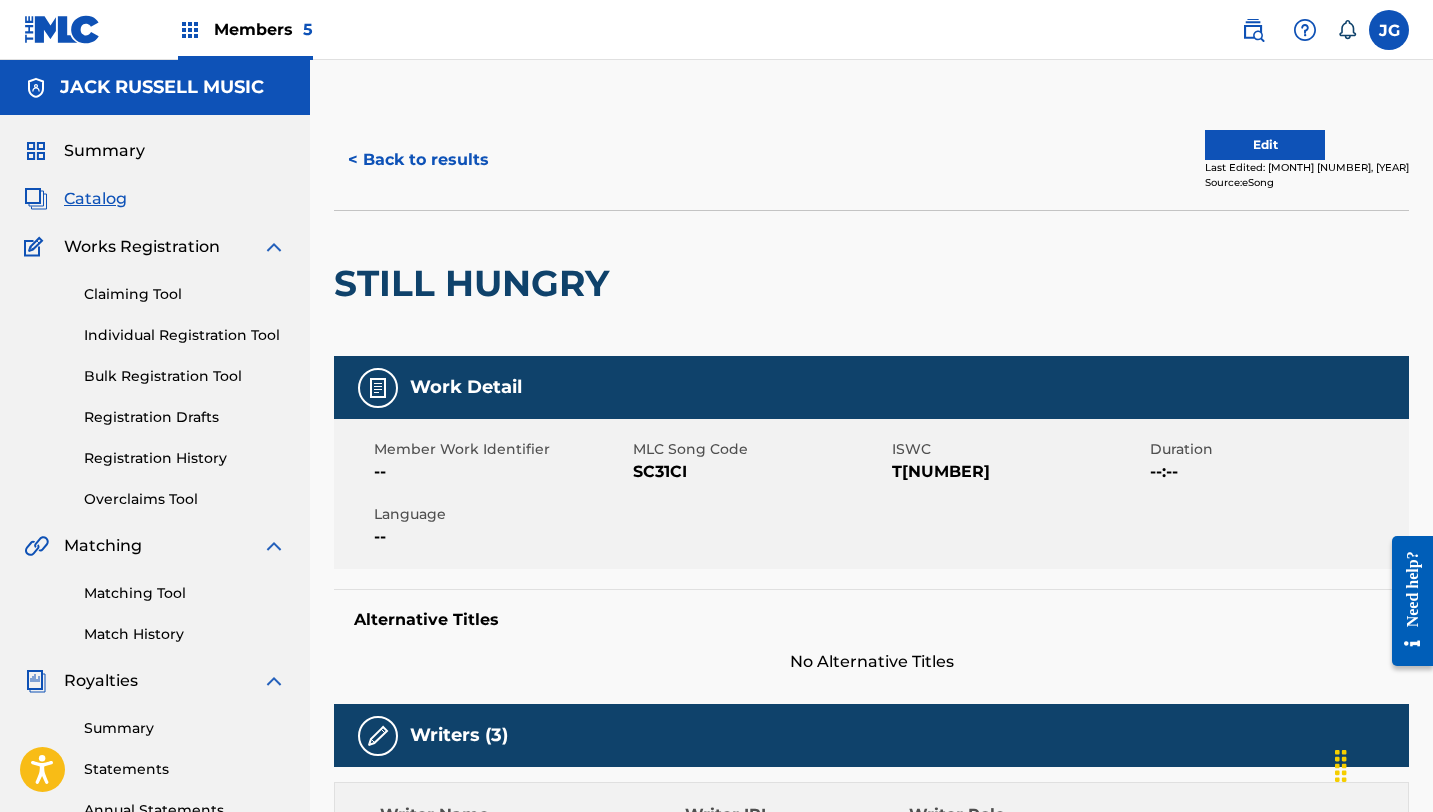 click on "Edit" at bounding box center (1265, 145) 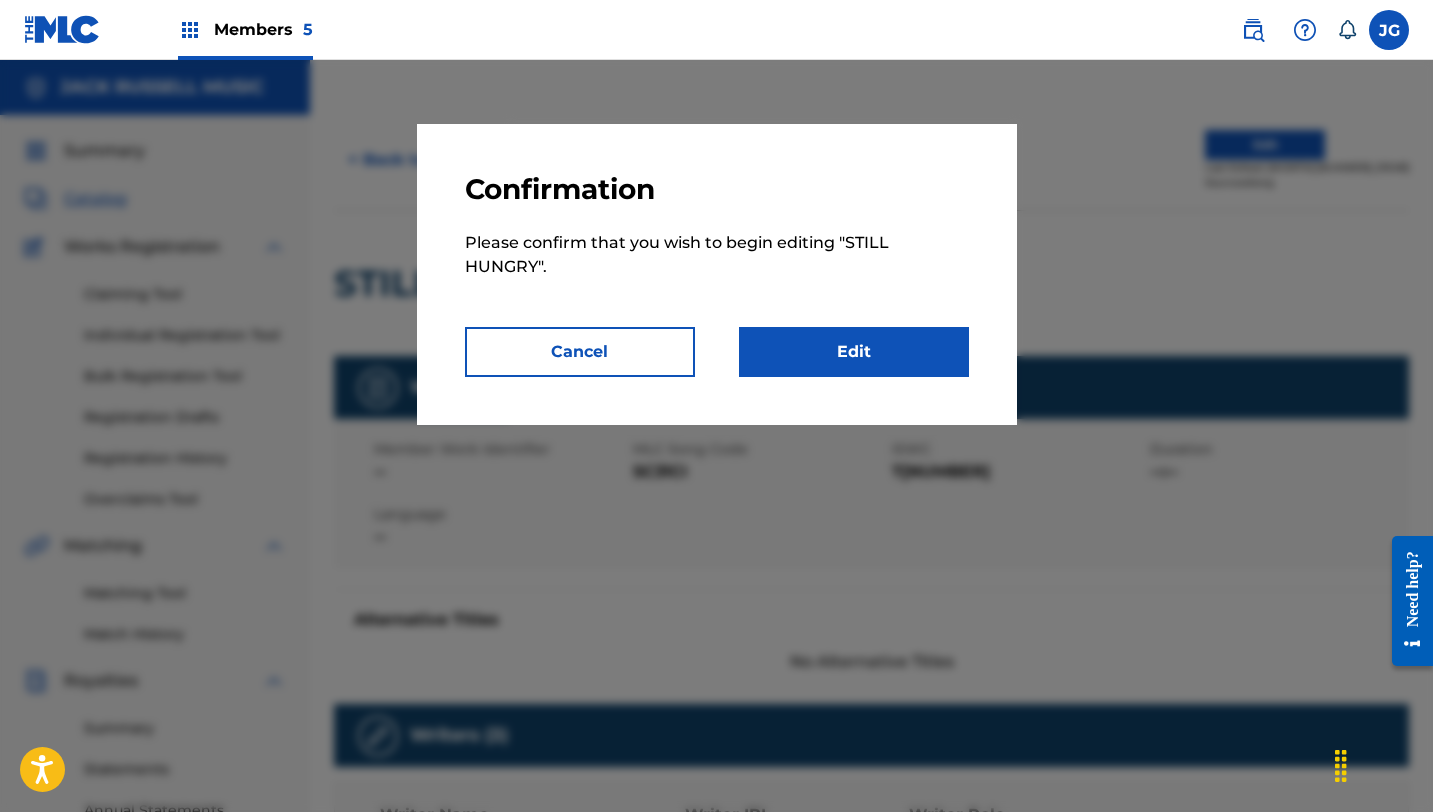 click on "Edit" at bounding box center [854, 352] 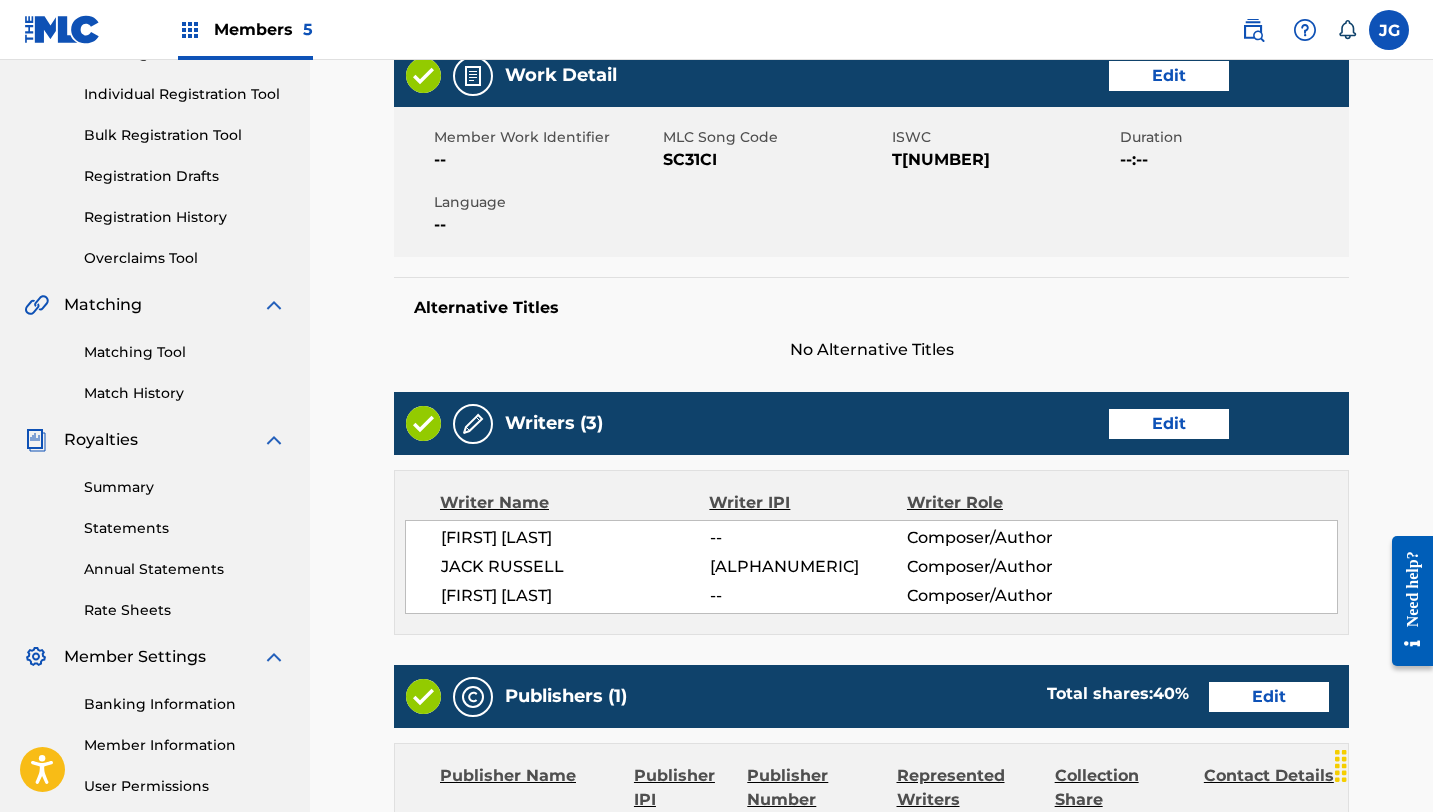 scroll, scrollTop: 291, scrollLeft: 0, axis: vertical 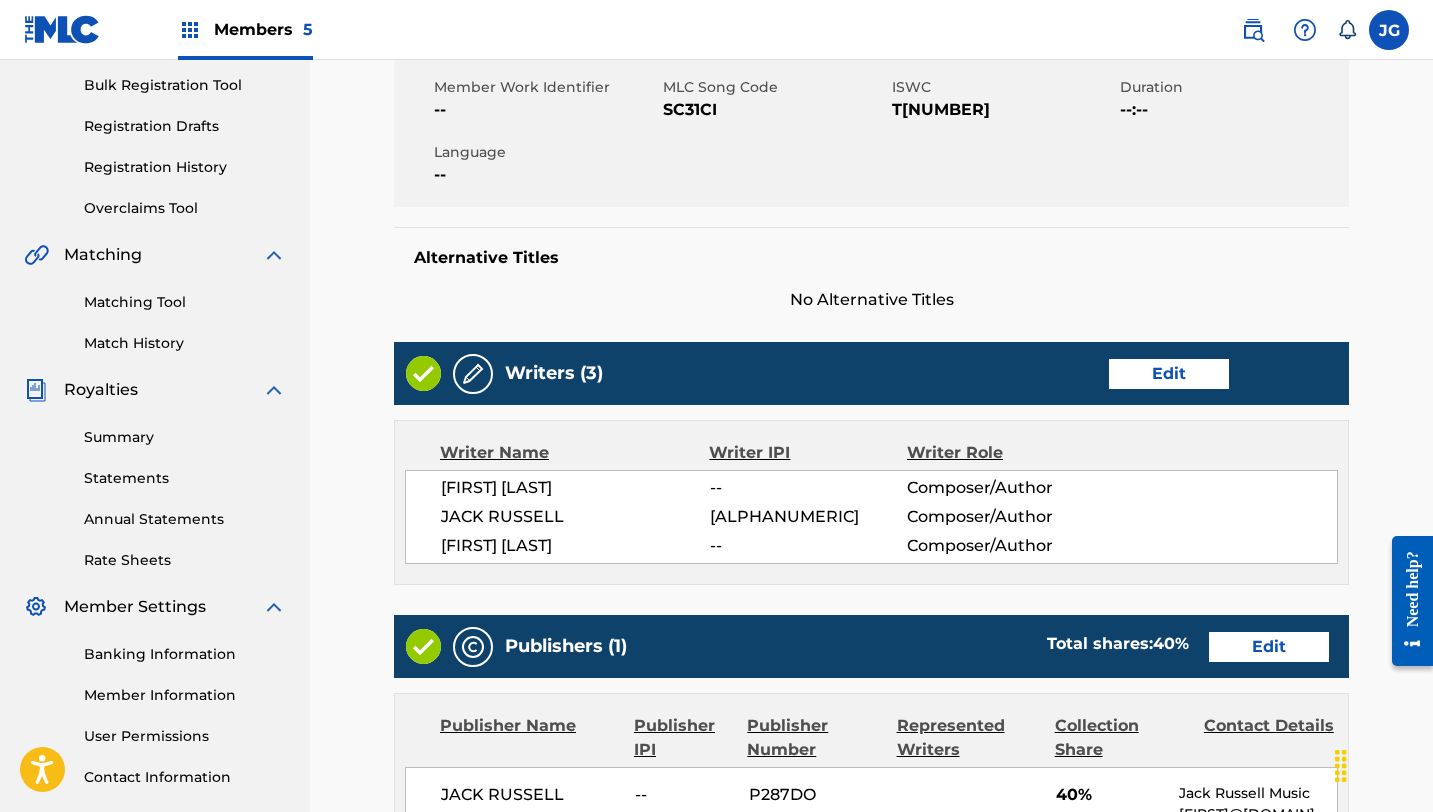 click on "Writers   (3) Edit" at bounding box center [871, 373] 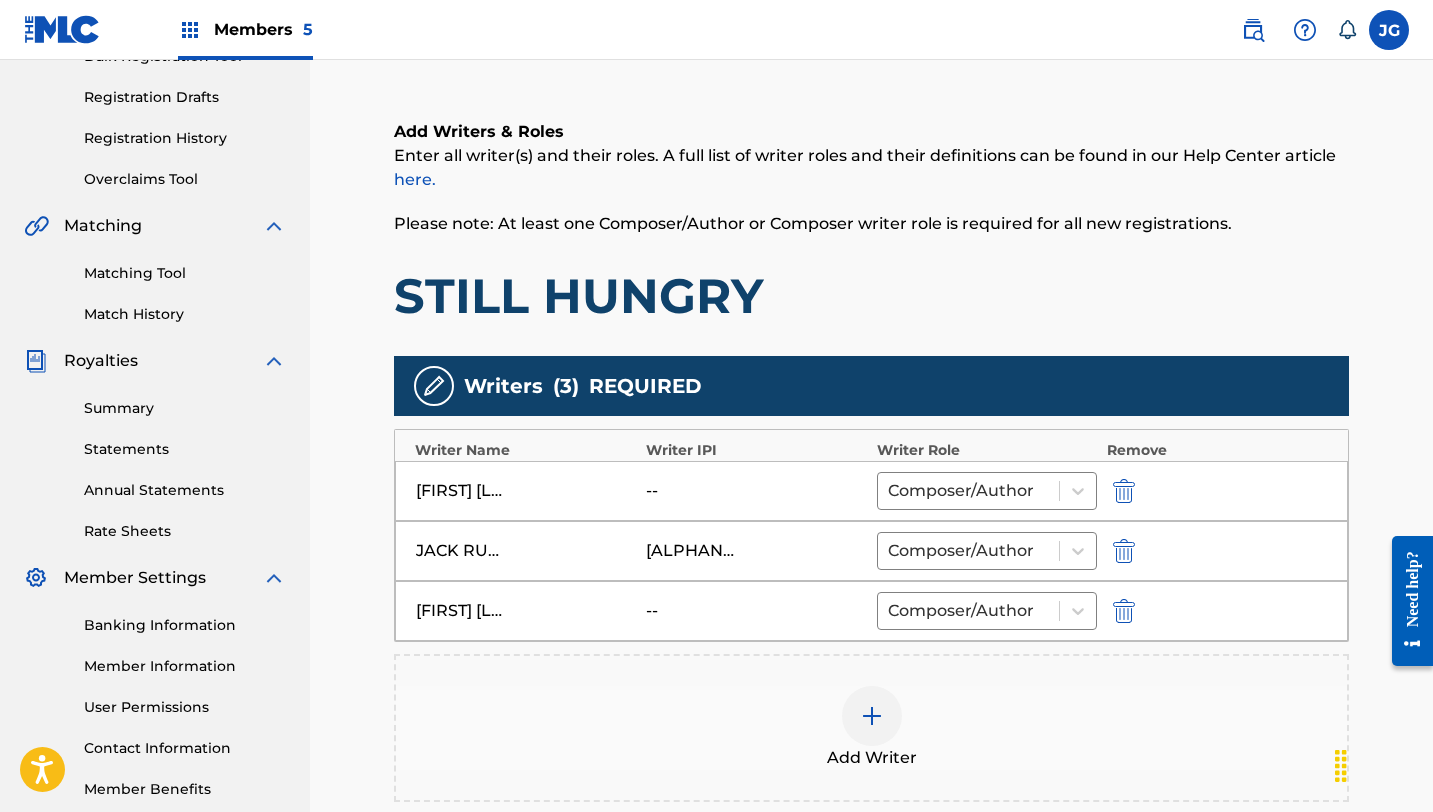 scroll, scrollTop: 341, scrollLeft: 0, axis: vertical 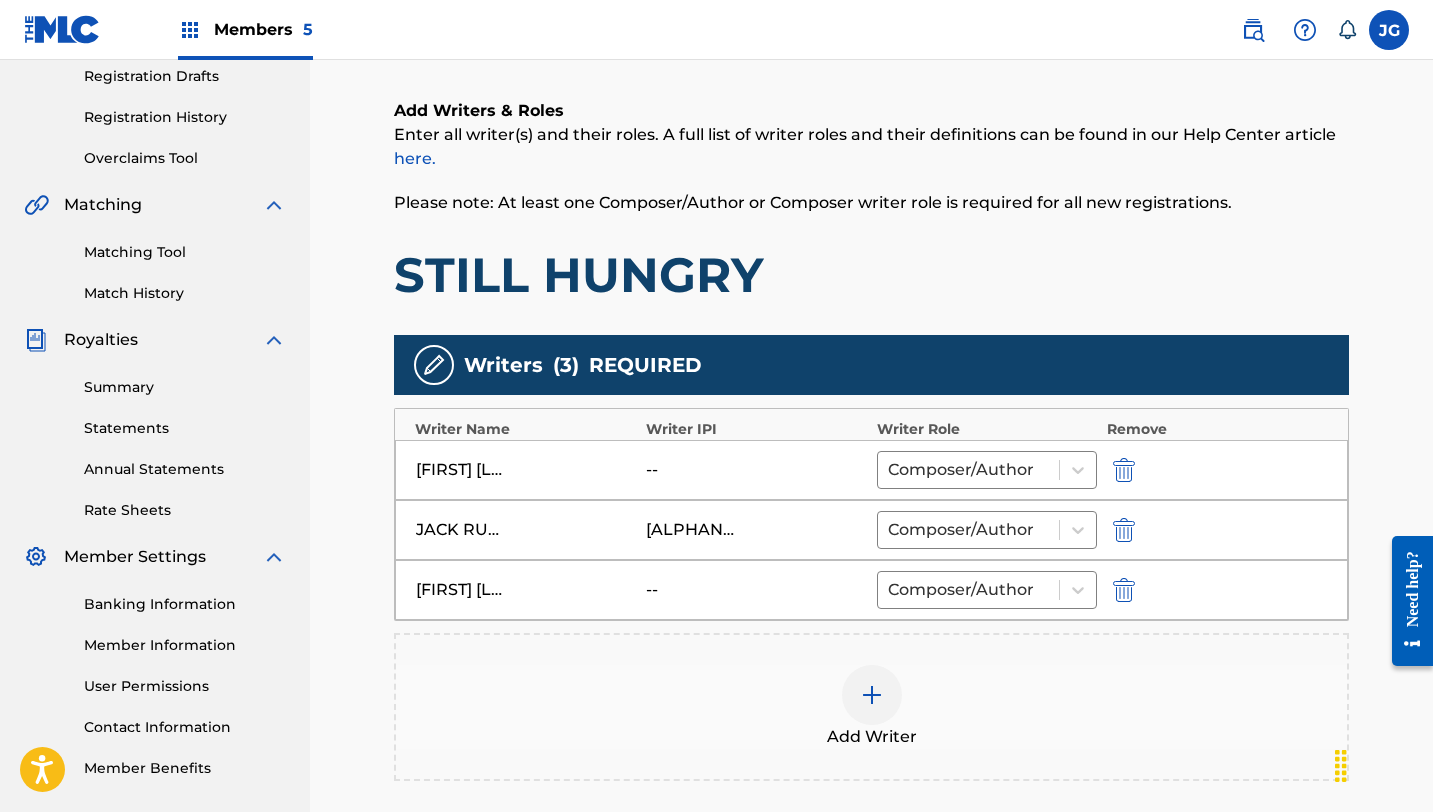 click on "[FIRST] [LAST] -- Composer/Author" at bounding box center [871, 470] 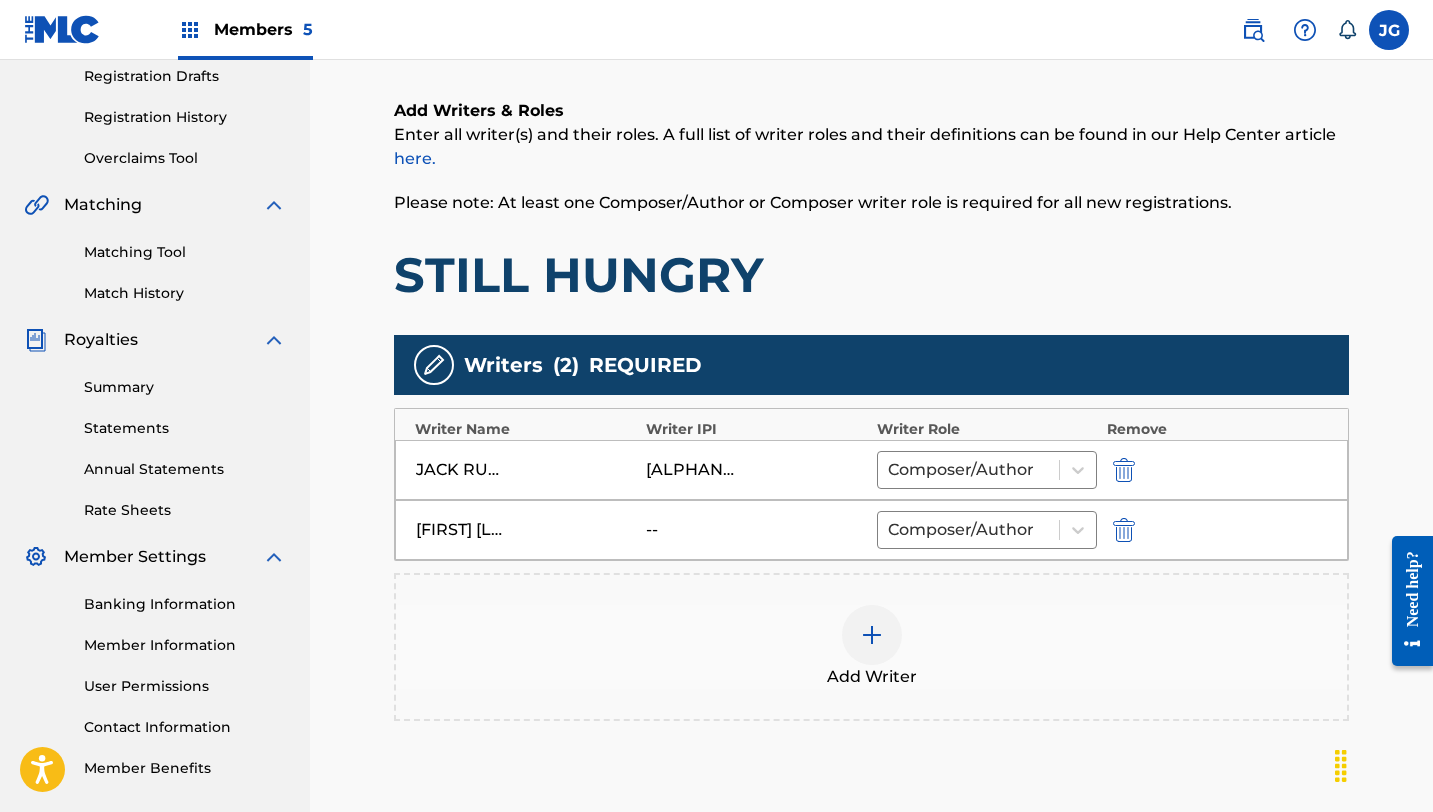 scroll, scrollTop: 542, scrollLeft: 0, axis: vertical 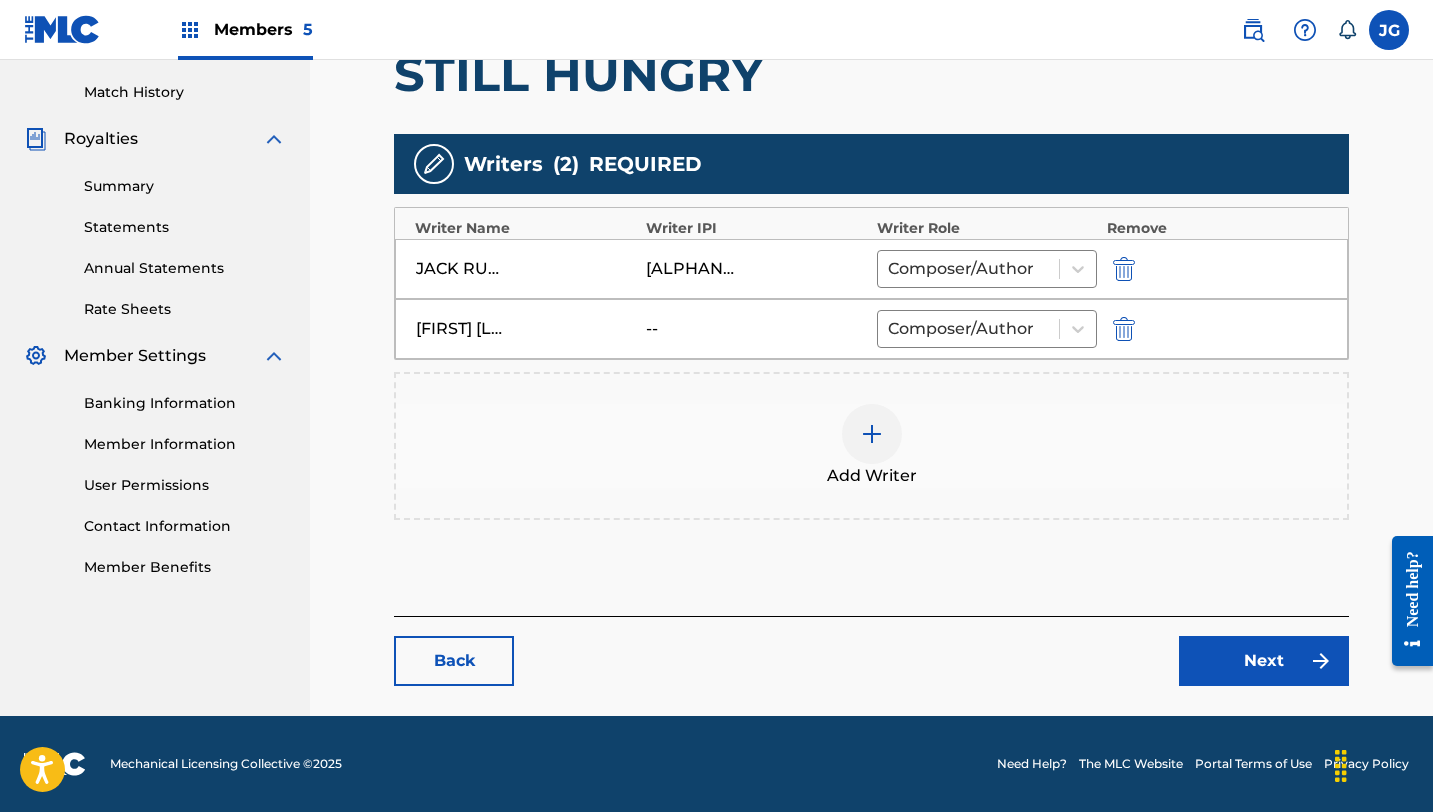 drag, startPoint x: 1262, startPoint y: 699, endPoint x: 1262, endPoint y: 669, distance: 30 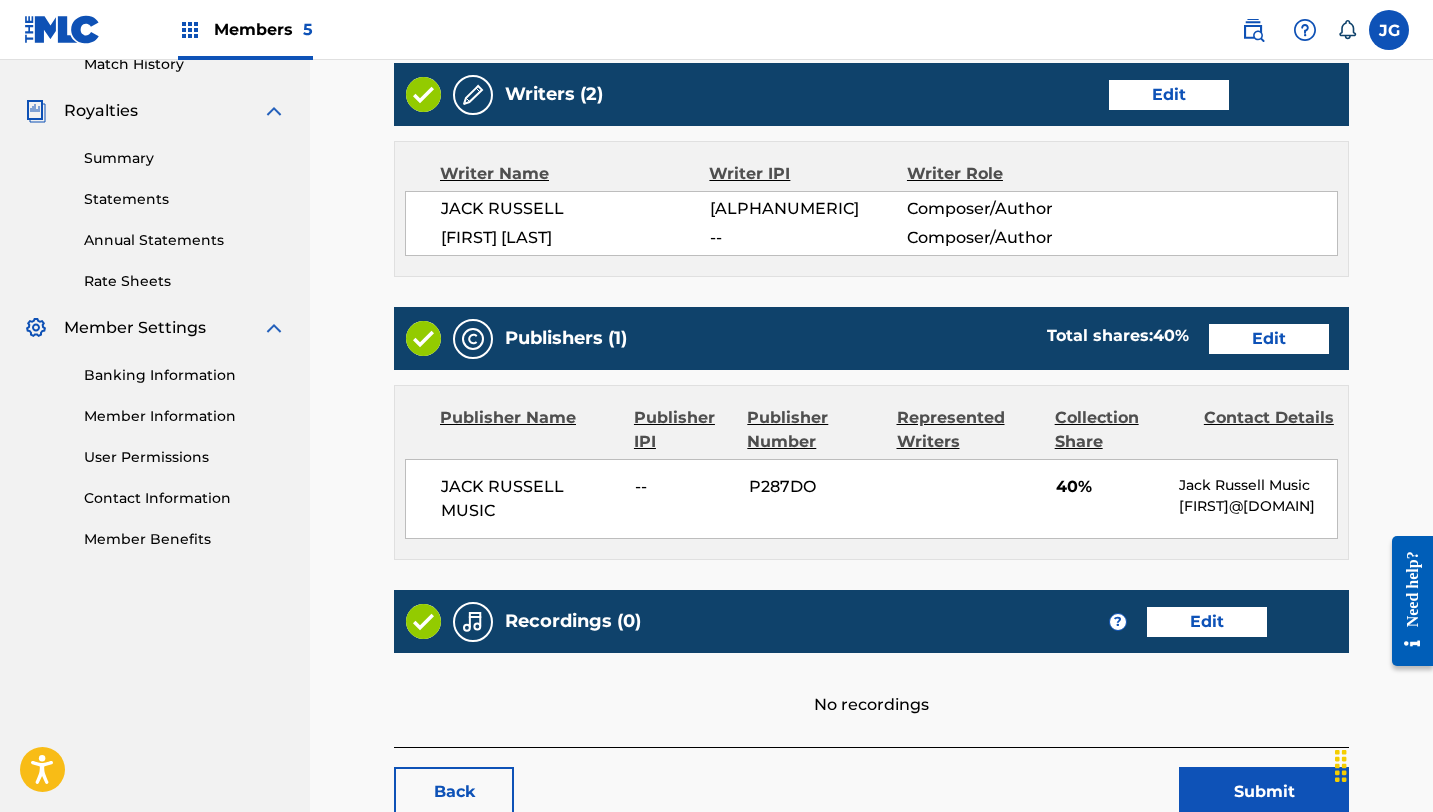 scroll, scrollTop: 714, scrollLeft: 0, axis: vertical 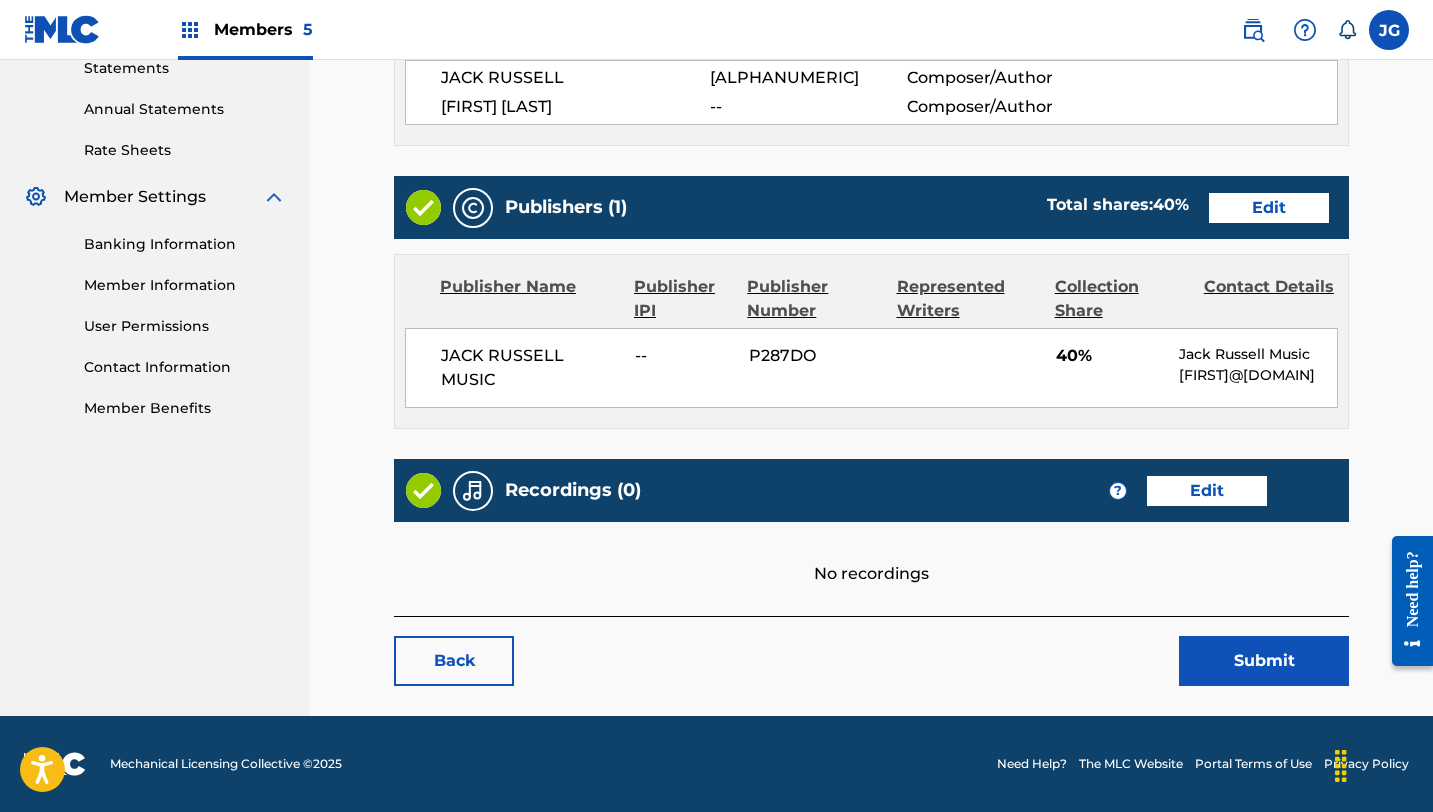 click on "Submit" at bounding box center (1264, 661) 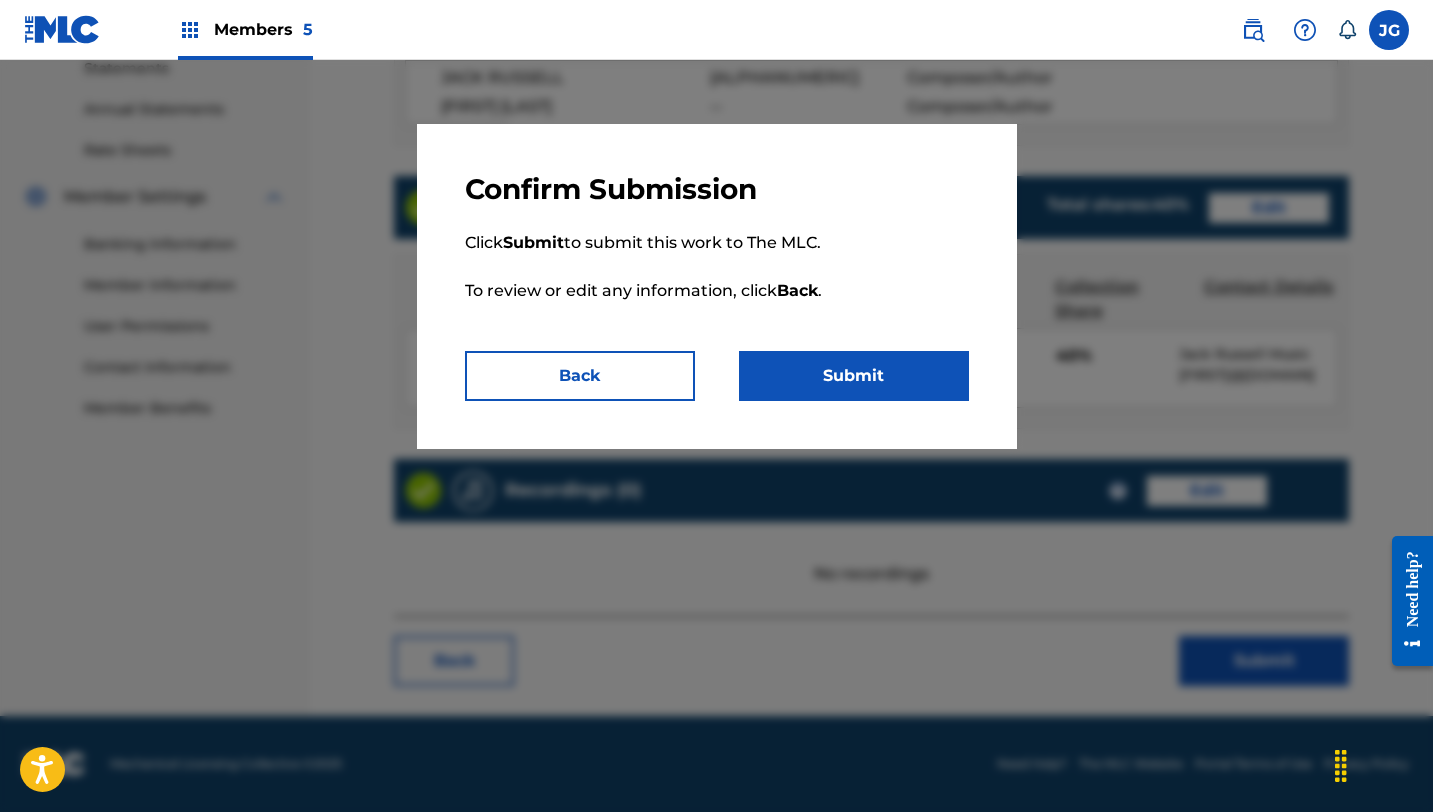 click on "Submit" at bounding box center (854, 376) 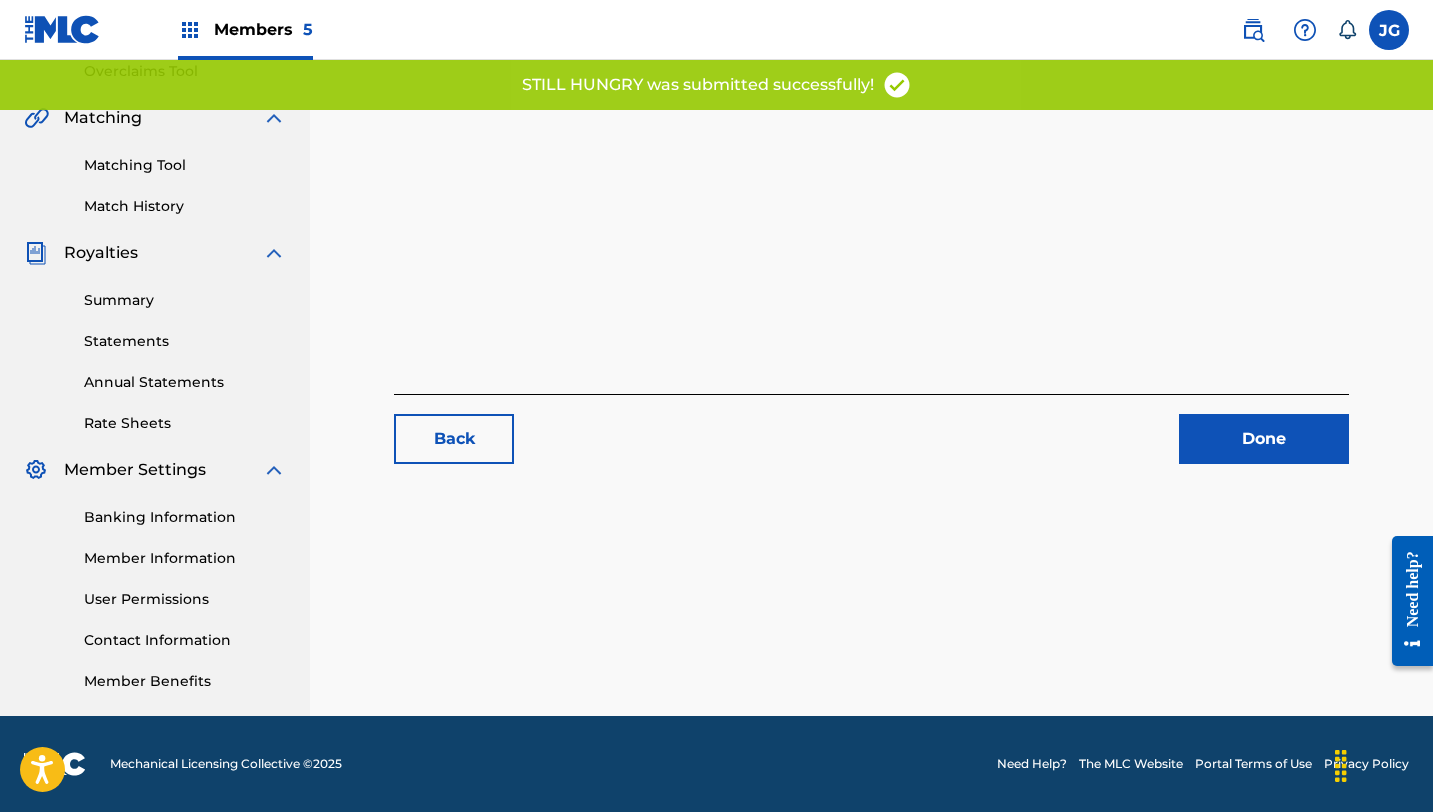 scroll, scrollTop: 0, scrollLeft: 0, axis: both 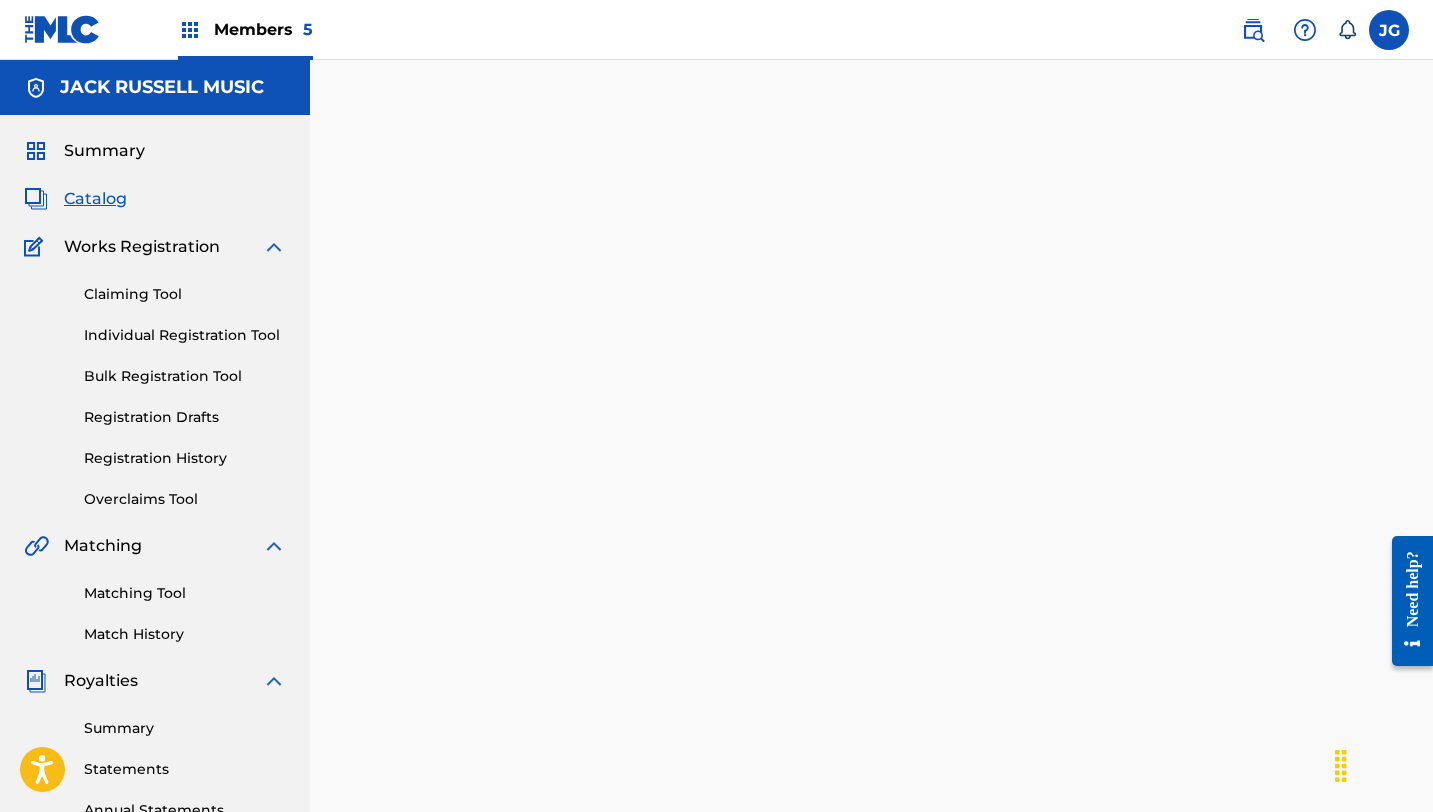click on "Summary Catalog Works Registration Claiming Tool Individual Registration Tool Bulk Registration Tool Registration Drafts Registration History Overclaims Tool Matching Matching Tool Match History Royalties Summary Statements Annual Statements Rate Sheets Member Settings Banking Information Member Information User Permissions Contact Information Member Benefits" at bounding box center [155, 629] 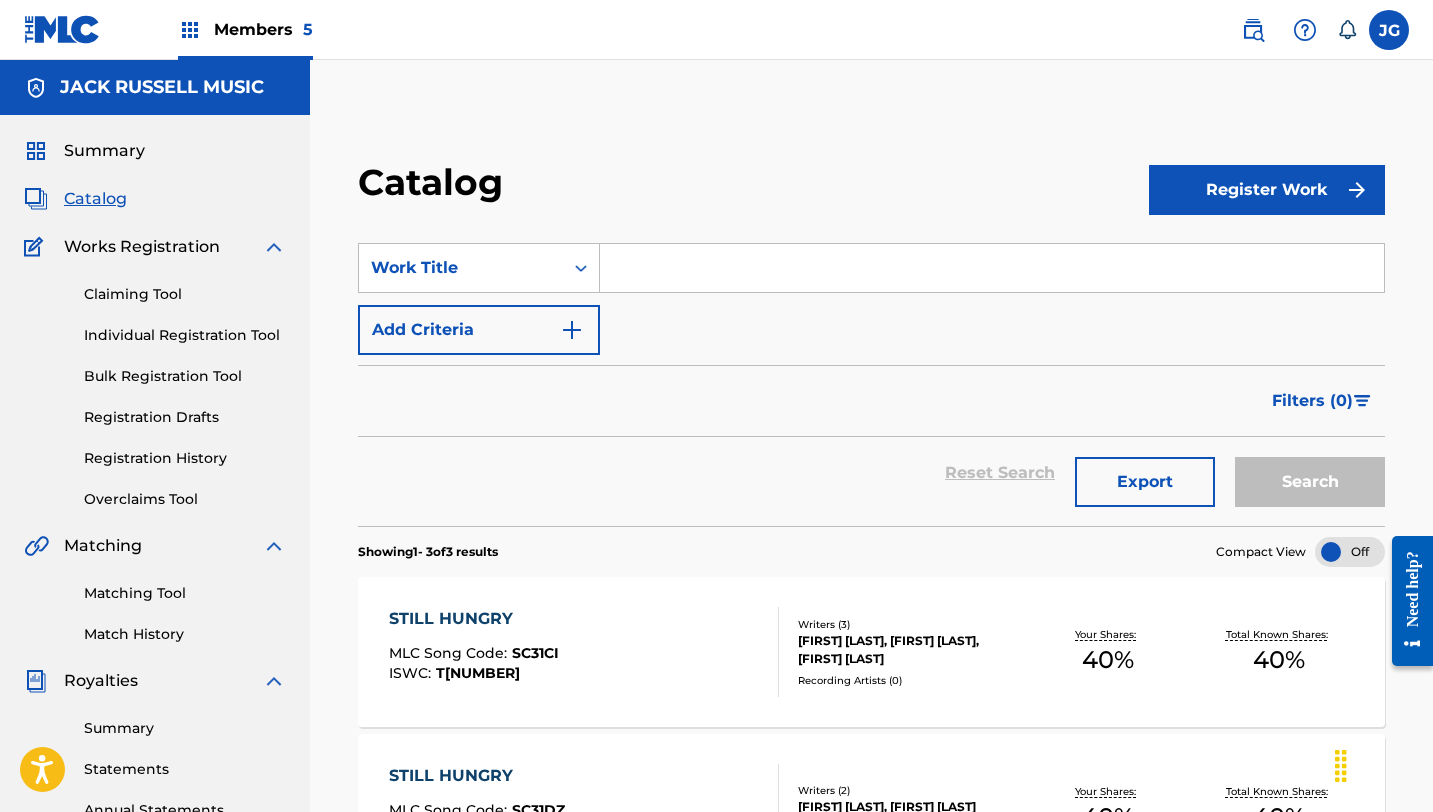 click at bounding box center [992, 268] 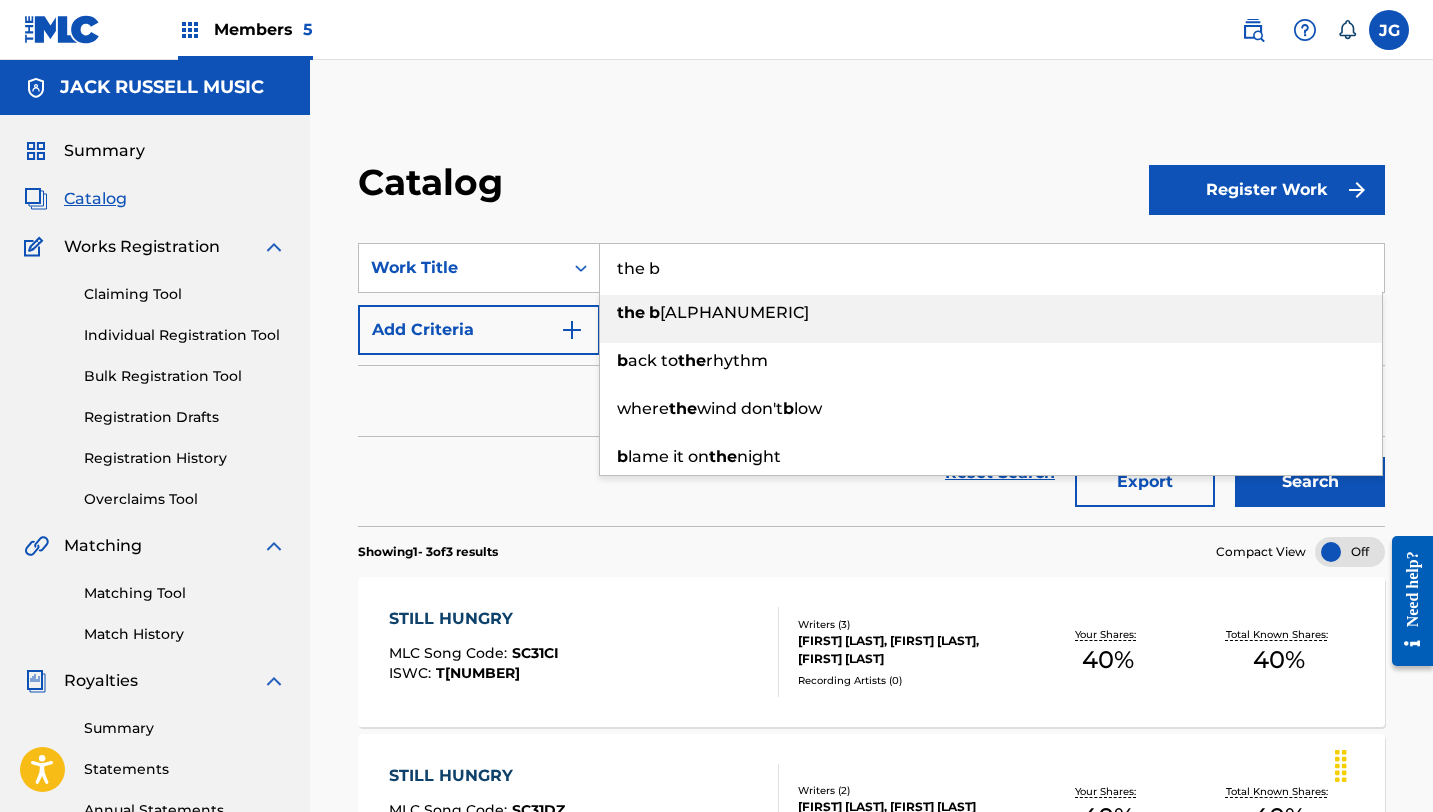 click on "[ALPHANUMERIC]" at bounding box center (734, 312) 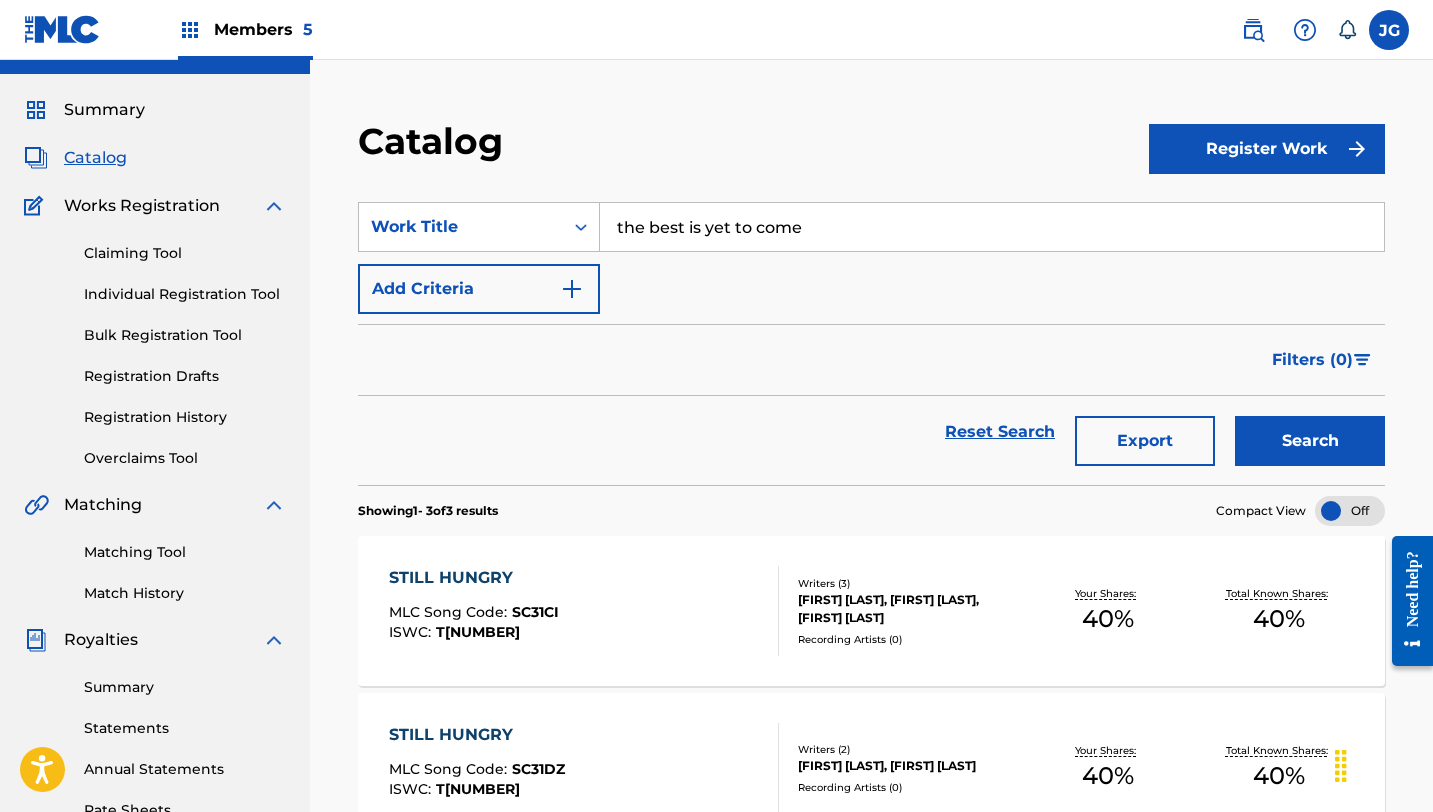 scroll, scrollTop: 46, scrollLeft: 0, axis: vertical 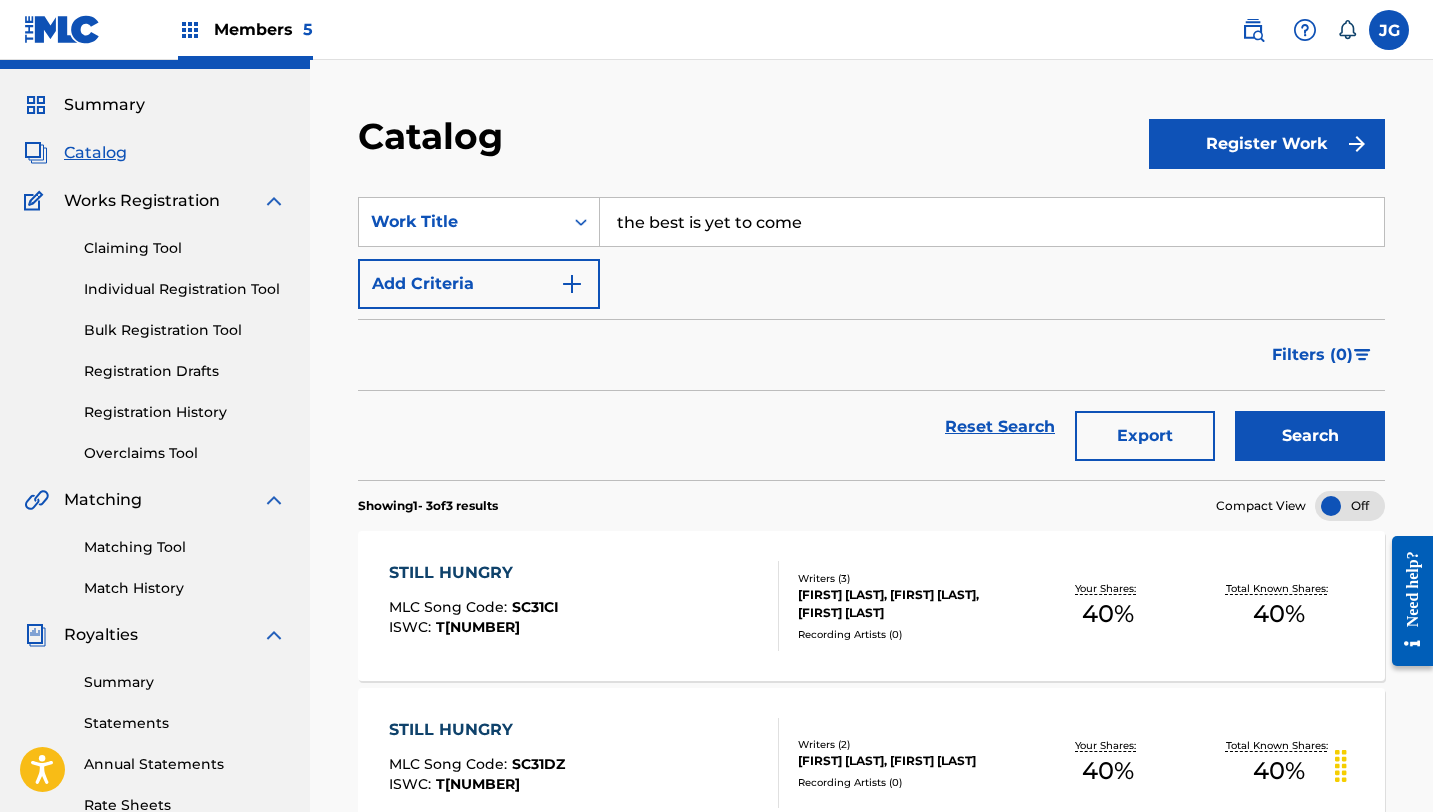 click on "Search" at bounding box center [1310, 436] 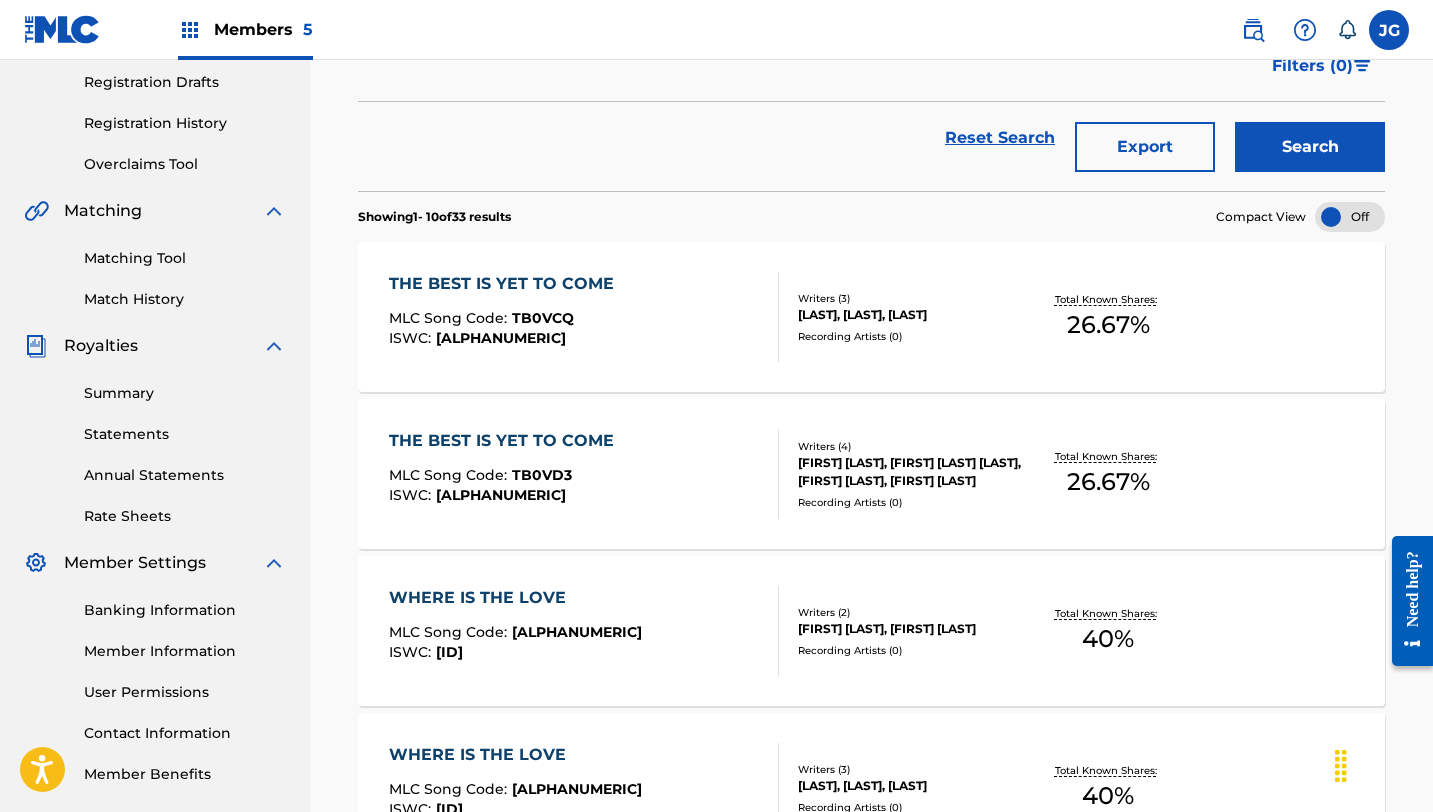 scroll, scrollTop: 339, scrollLeft: 0, axis: vertical 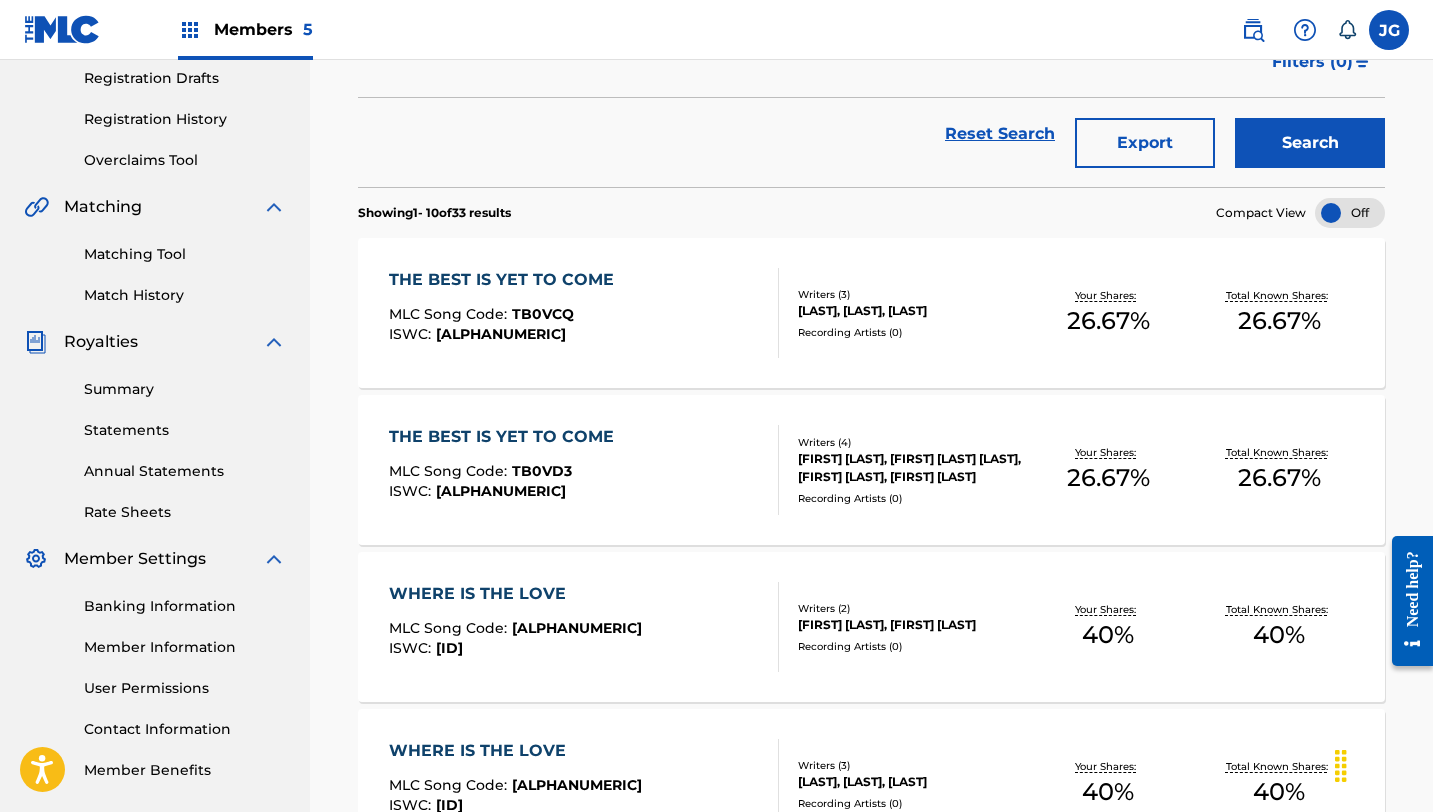 click on "[FIRST] [LAST], [FIRST] [LAST] [LAST], [FIRST] [LAST], [FIRST] [LAST]" at bounding box center (910, 468) 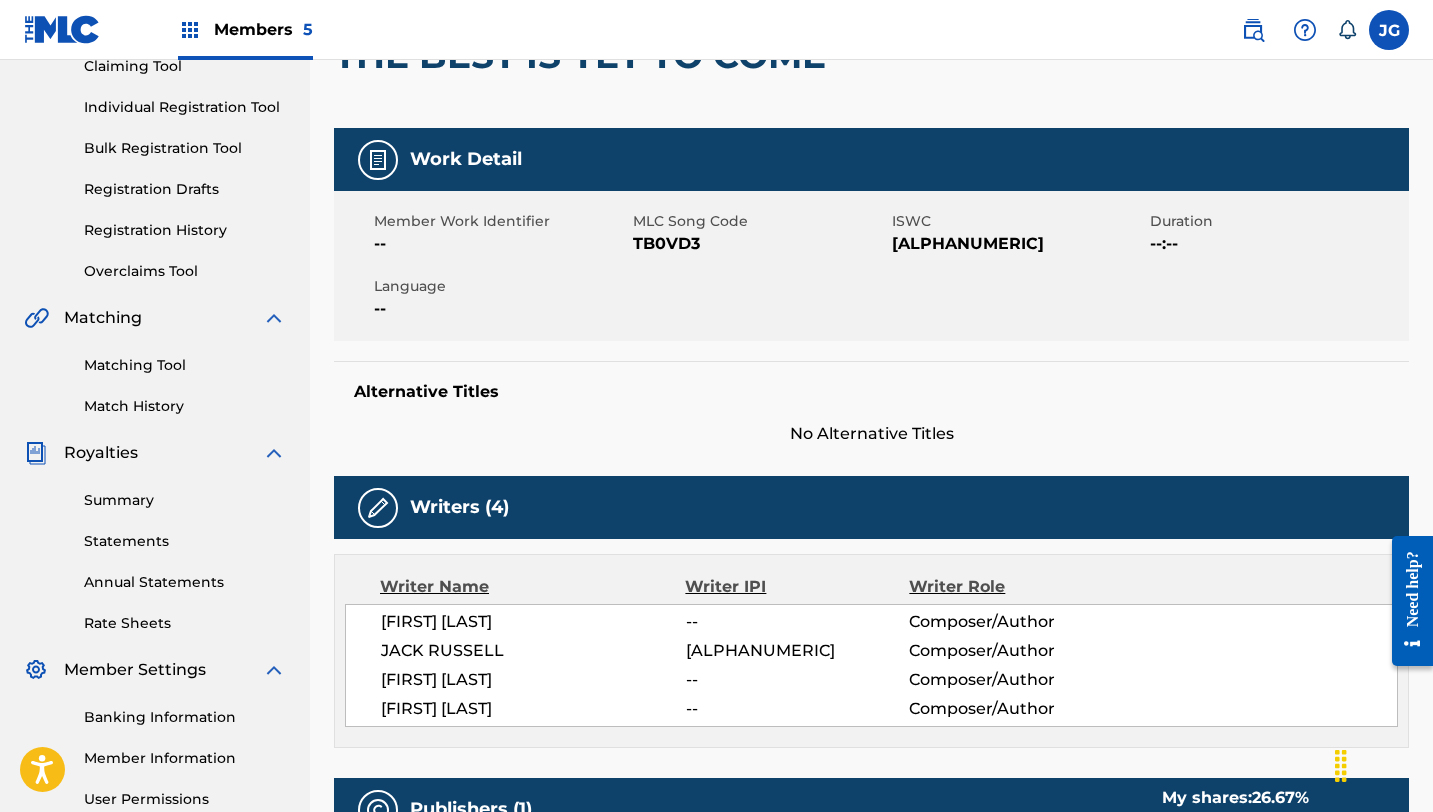 scroll, scrollTop: 0, scrollLeft: 0, axis: both 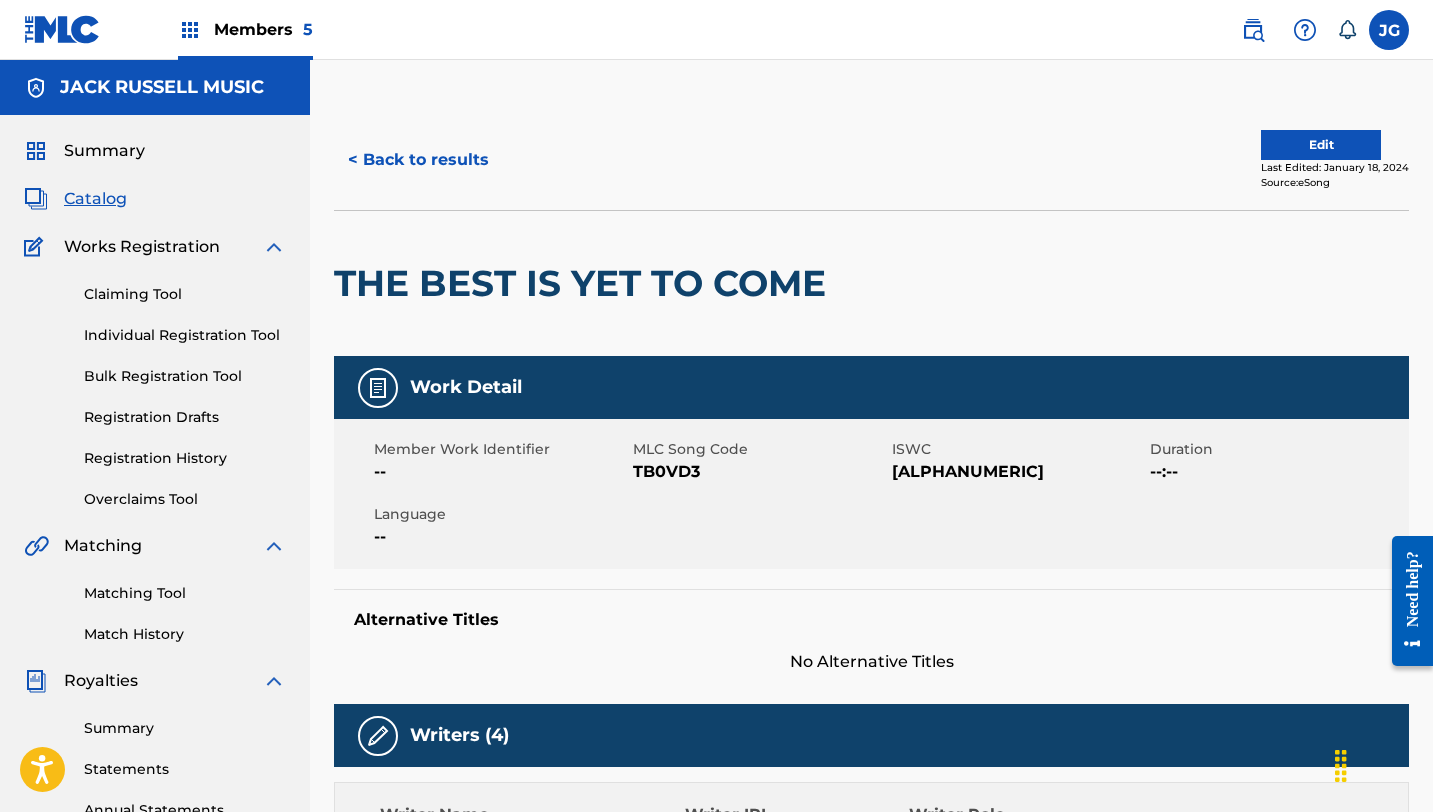 click on "Edit" at bounding box center (1321, 145) 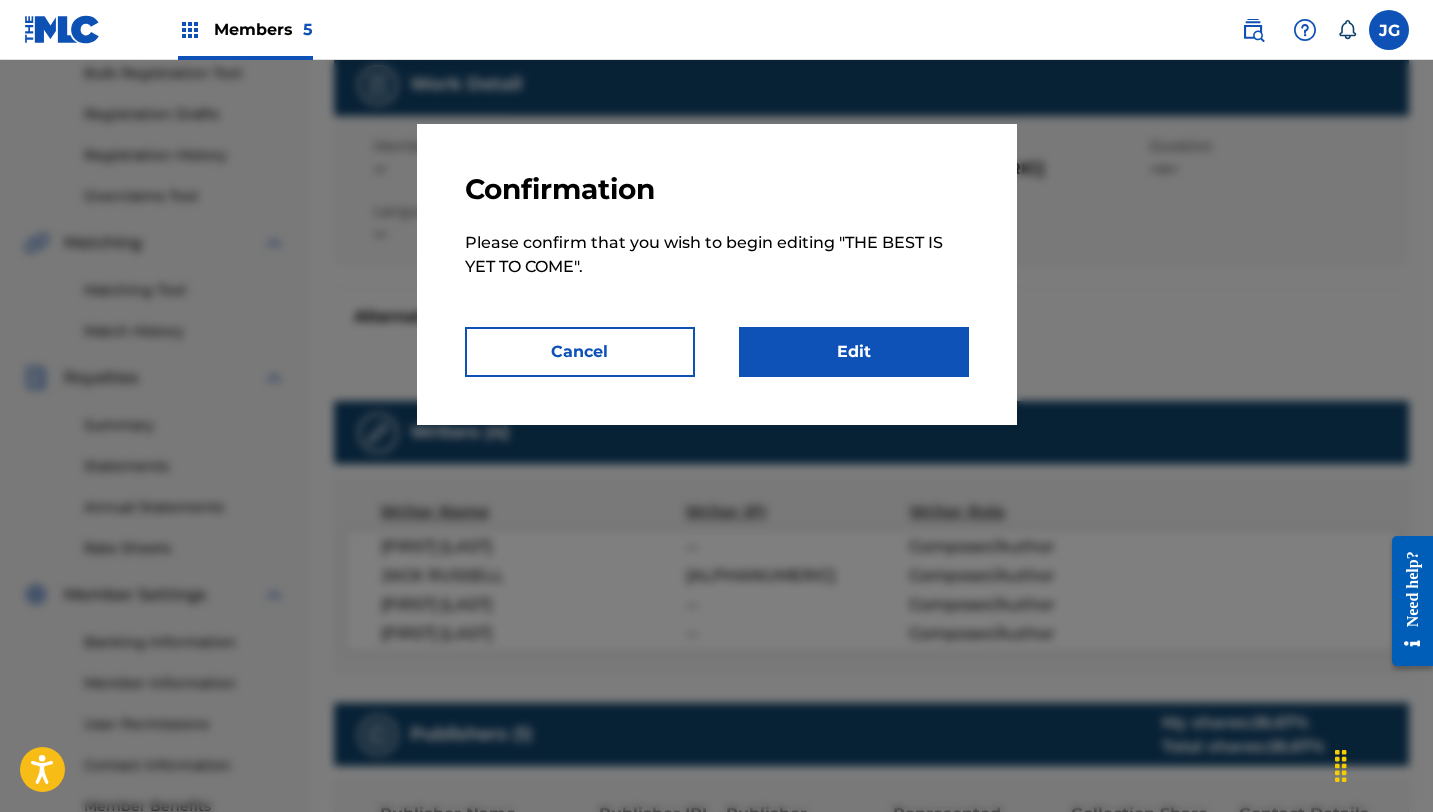 scroll, scrollTop: 341, scrollLeft: 0, axis: vertical 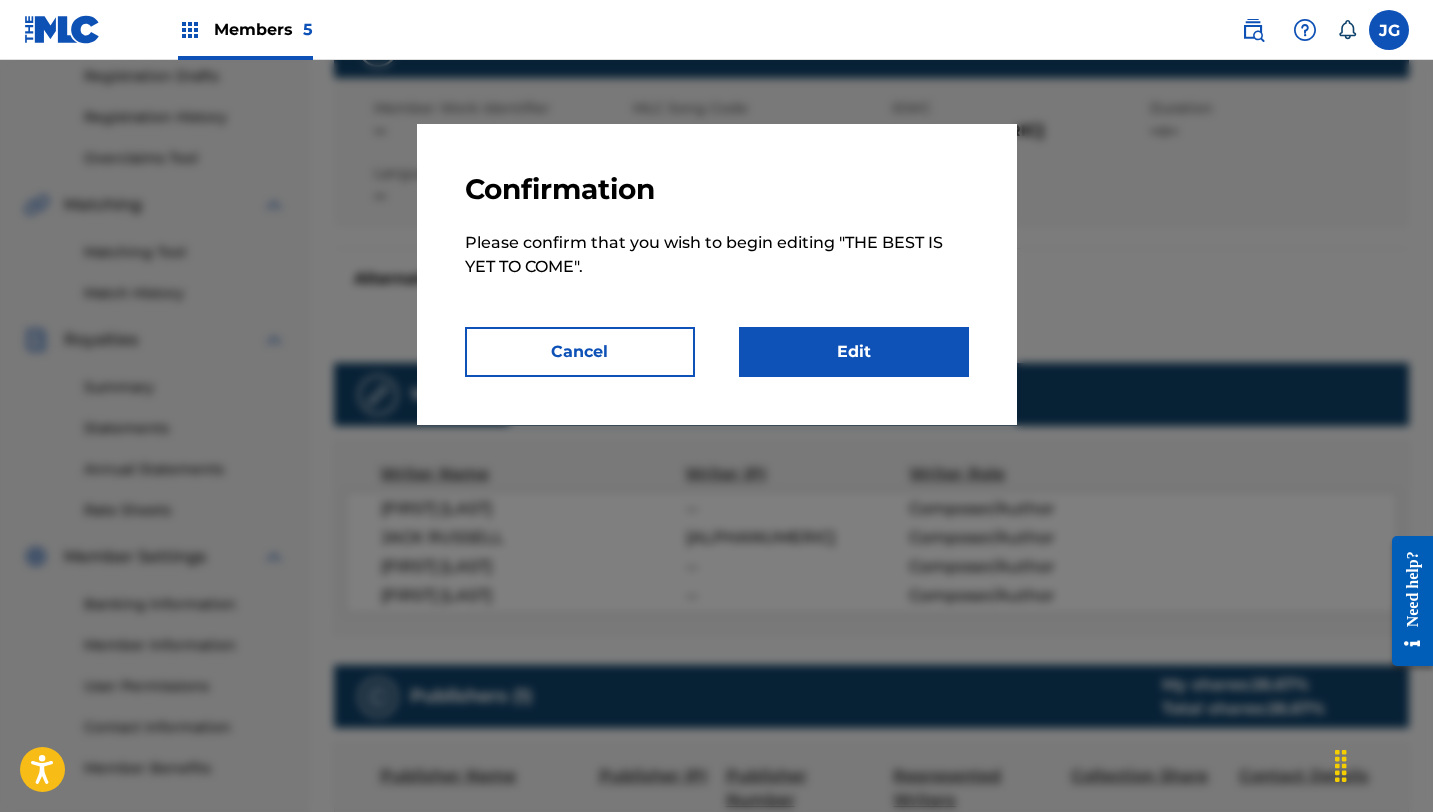 click on "Edit" at bounding box center (854, 352) 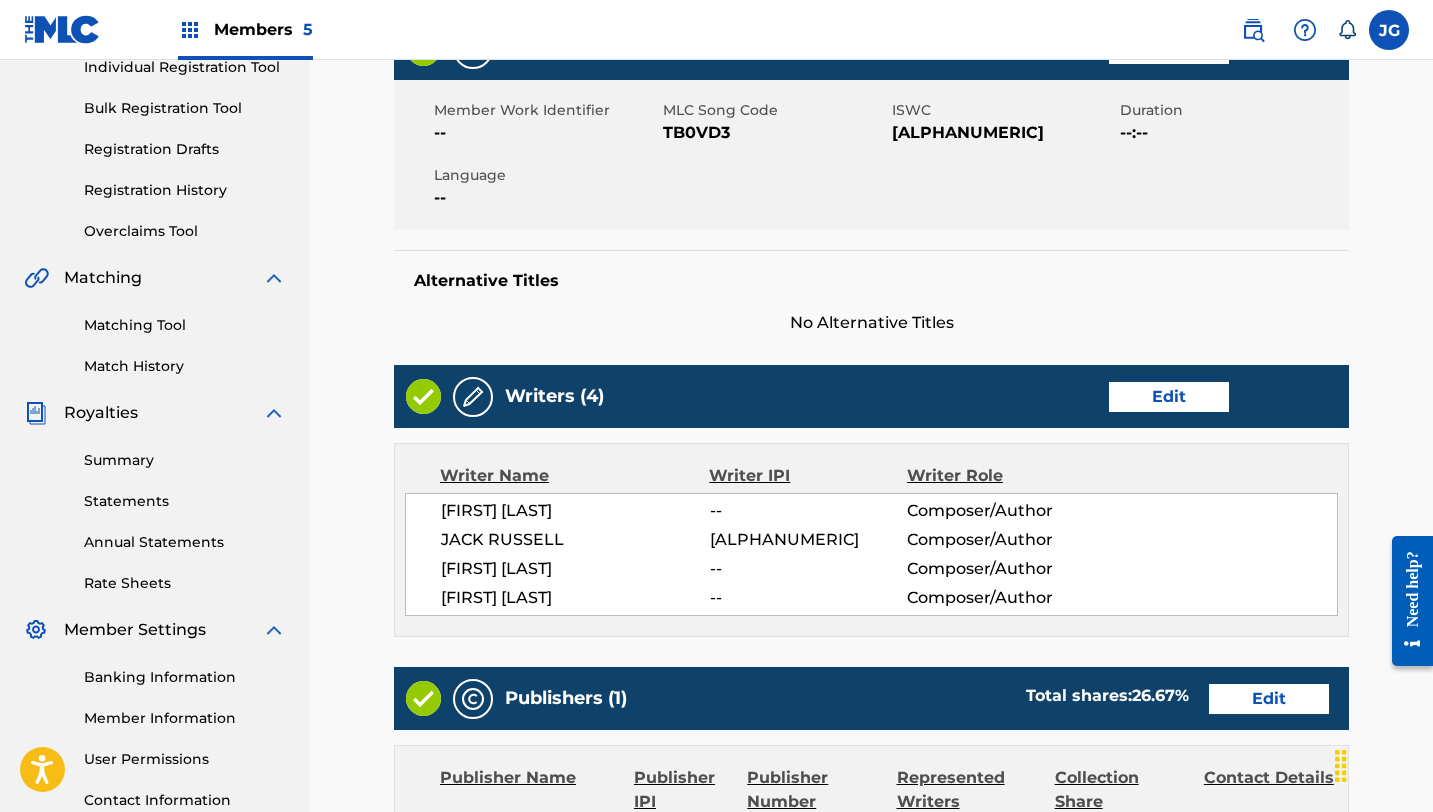 scroll, scrollTop: 290, scrollLeft: 0, axis: vertical 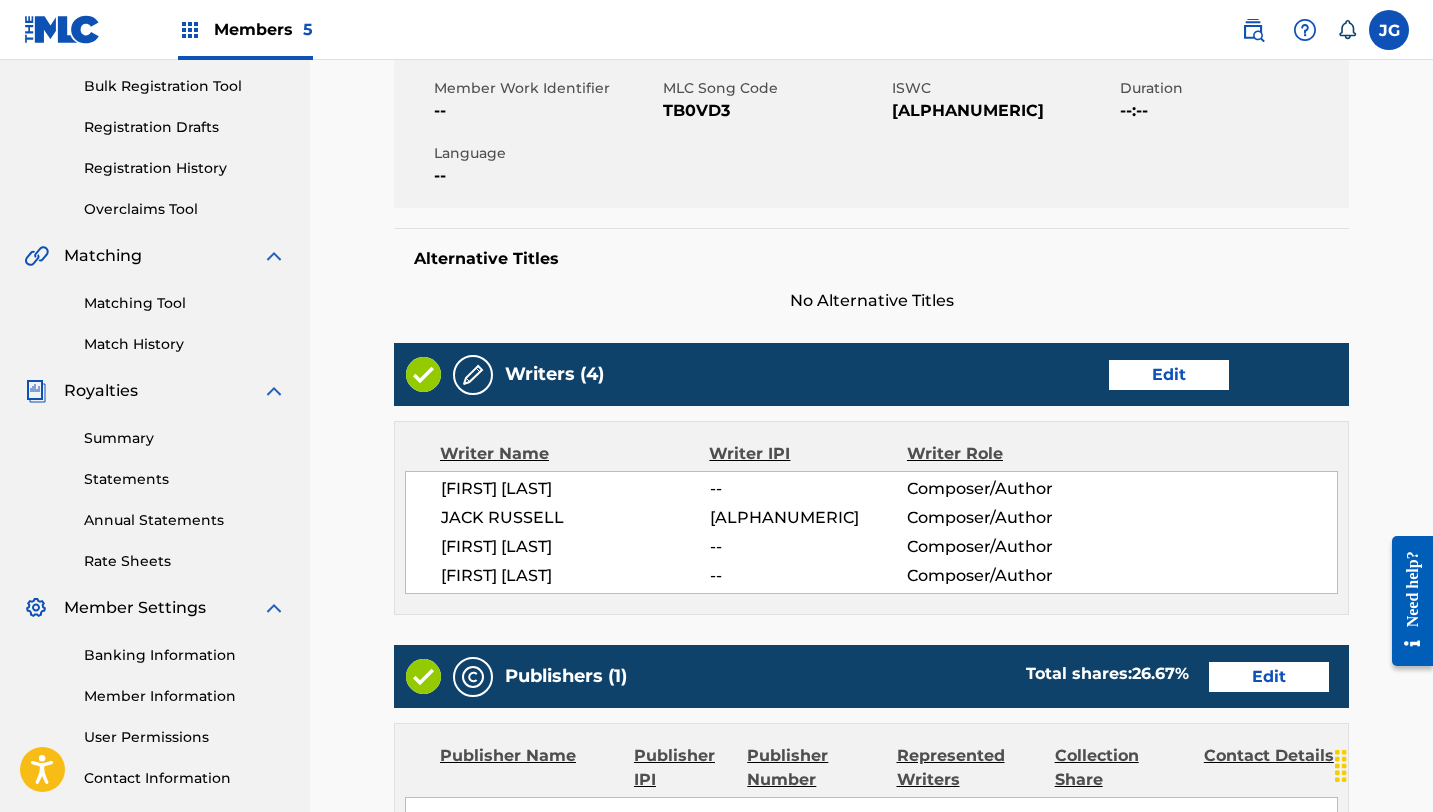 click on "Edit" at bounding box center (1169, 375) 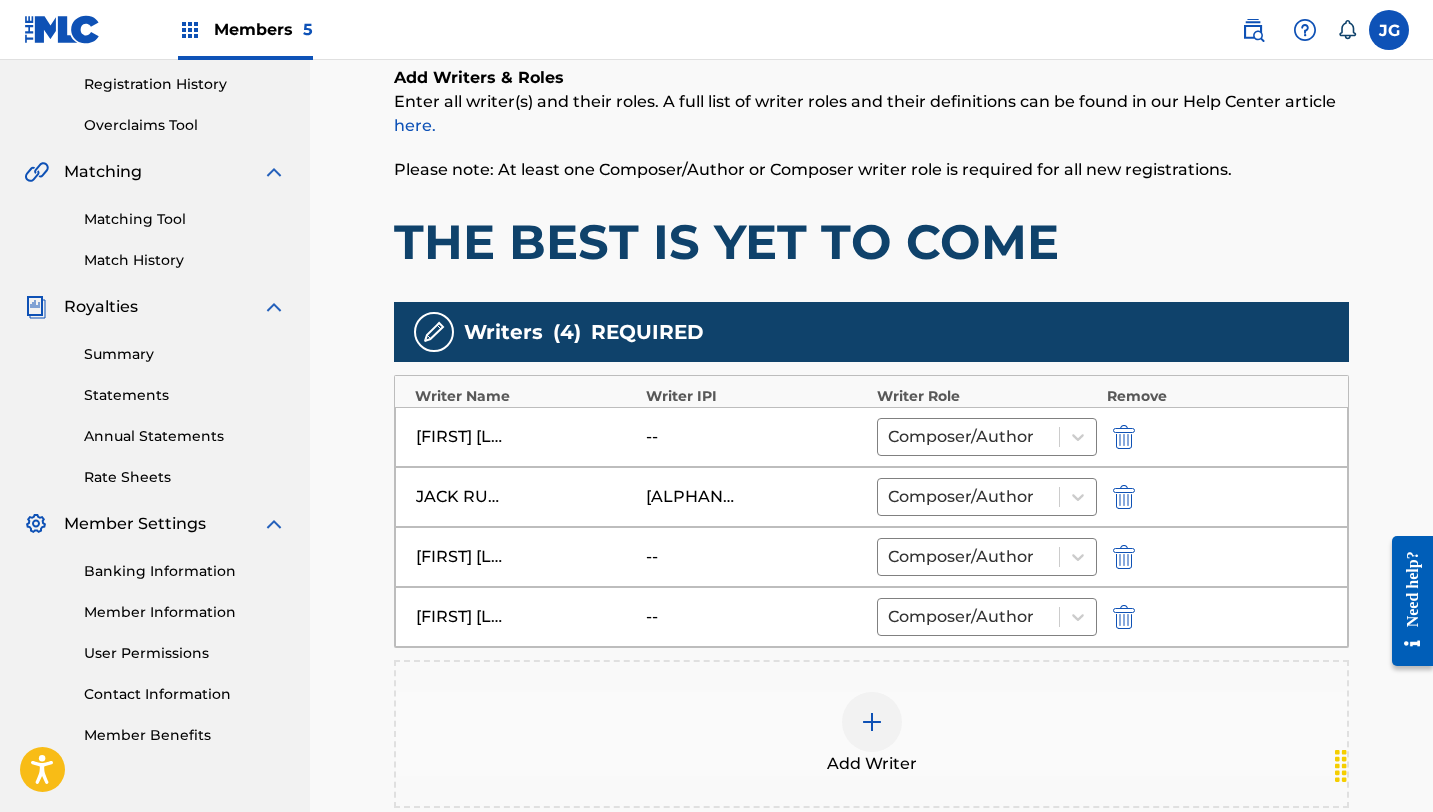 click at bounding box center (1124, 437) 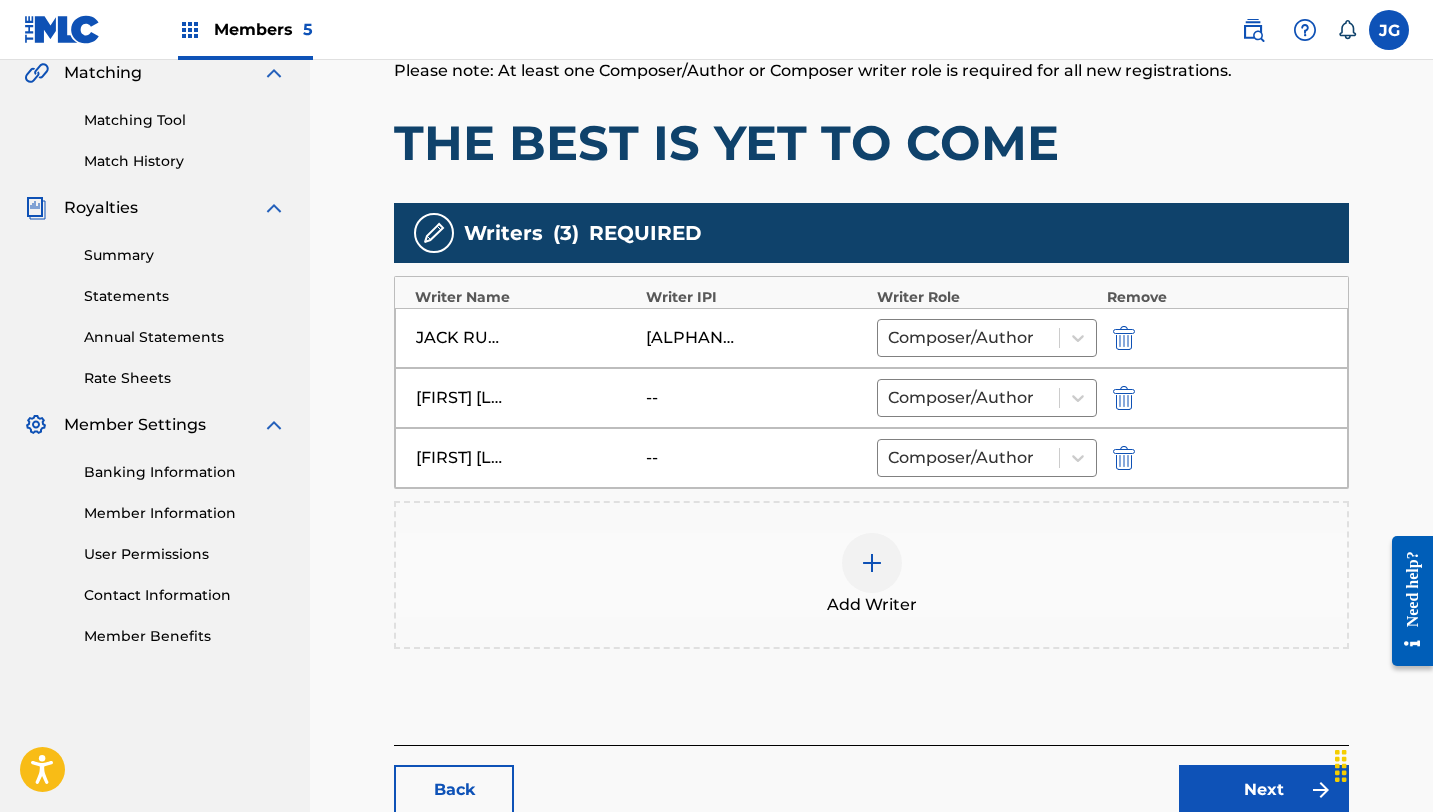scroll, scrollTop: 602, scrollLeft: 0, axis: vertical 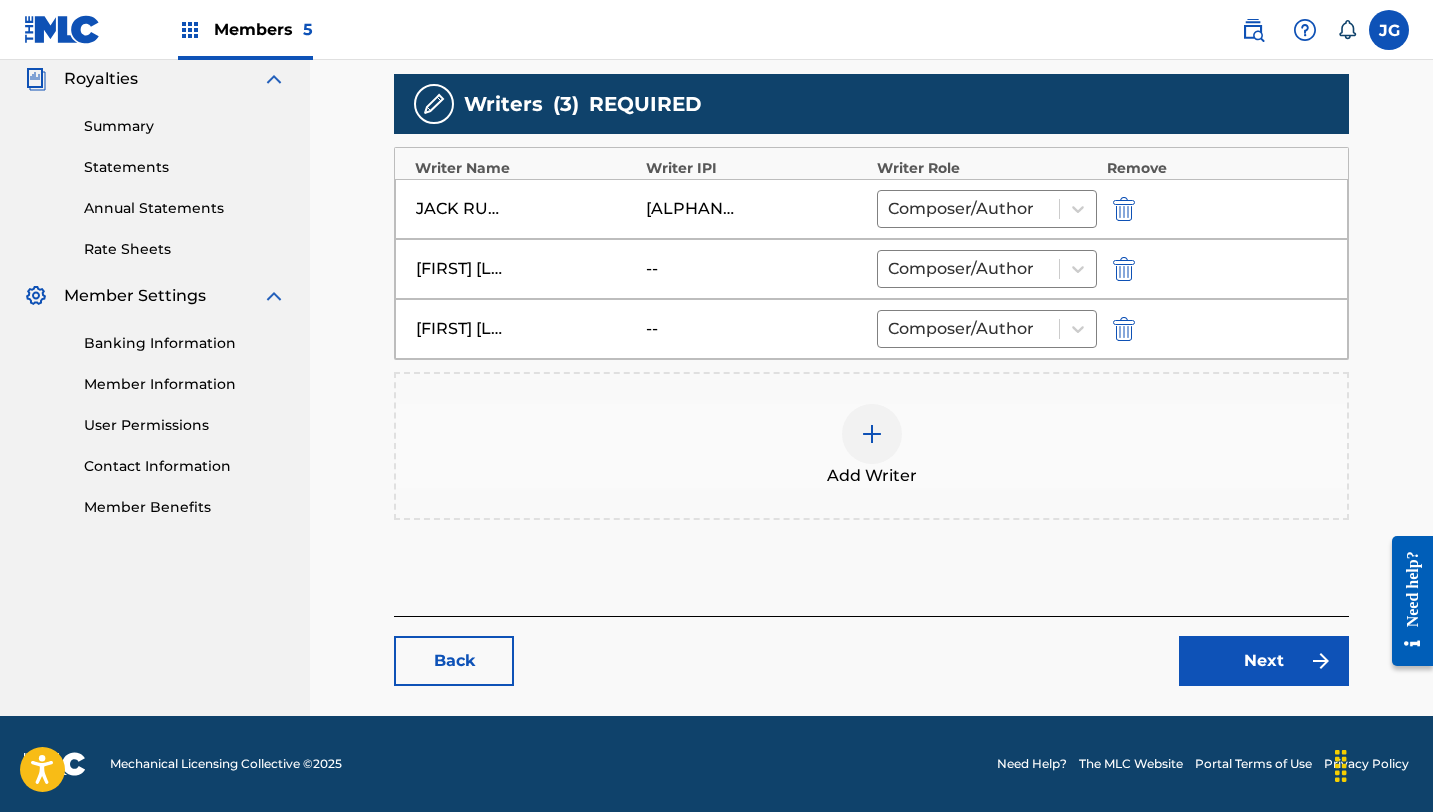 click on "Next" at bounding box center [1264, 661] 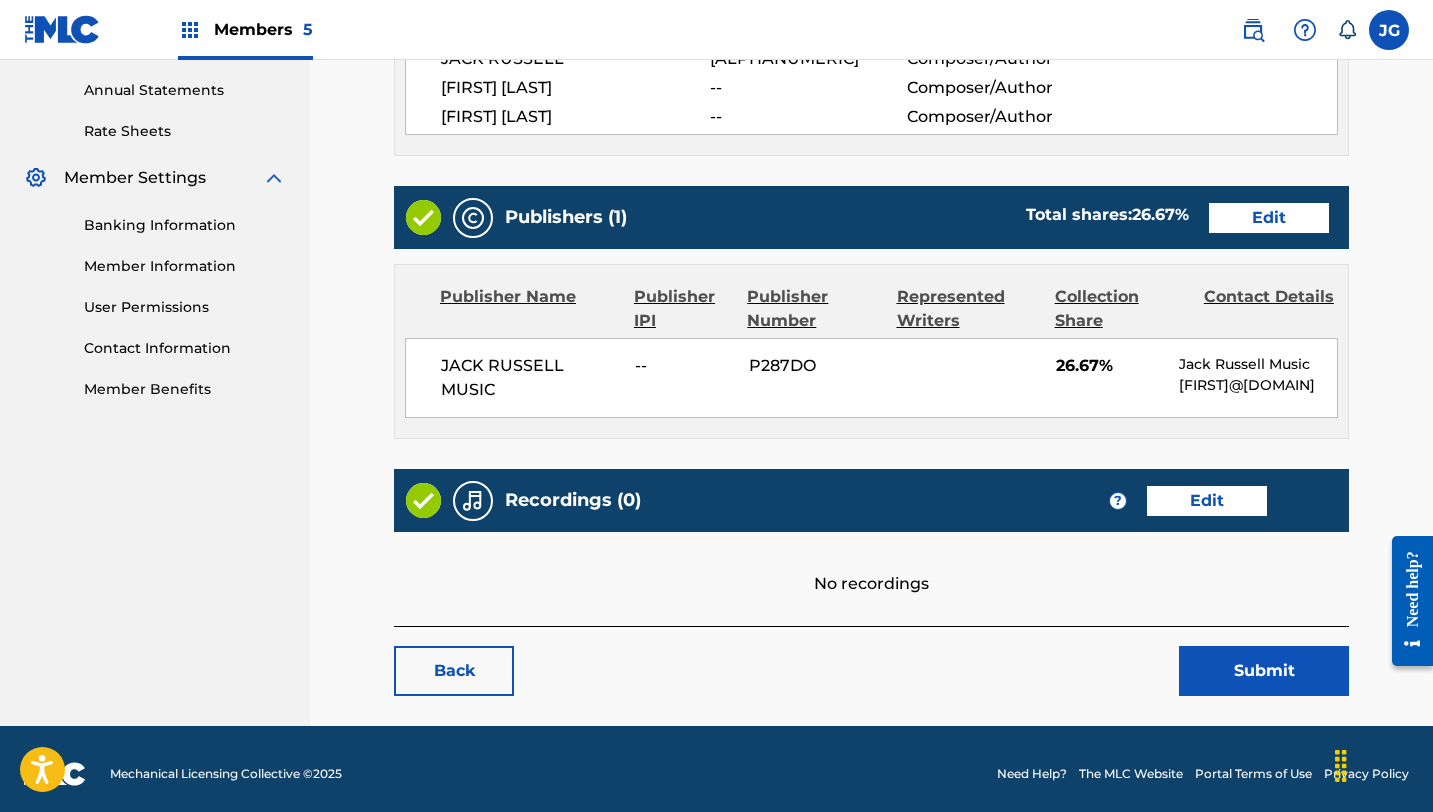 scroll, scrollTop: 743, scrollLeft: 0, axis: vertical 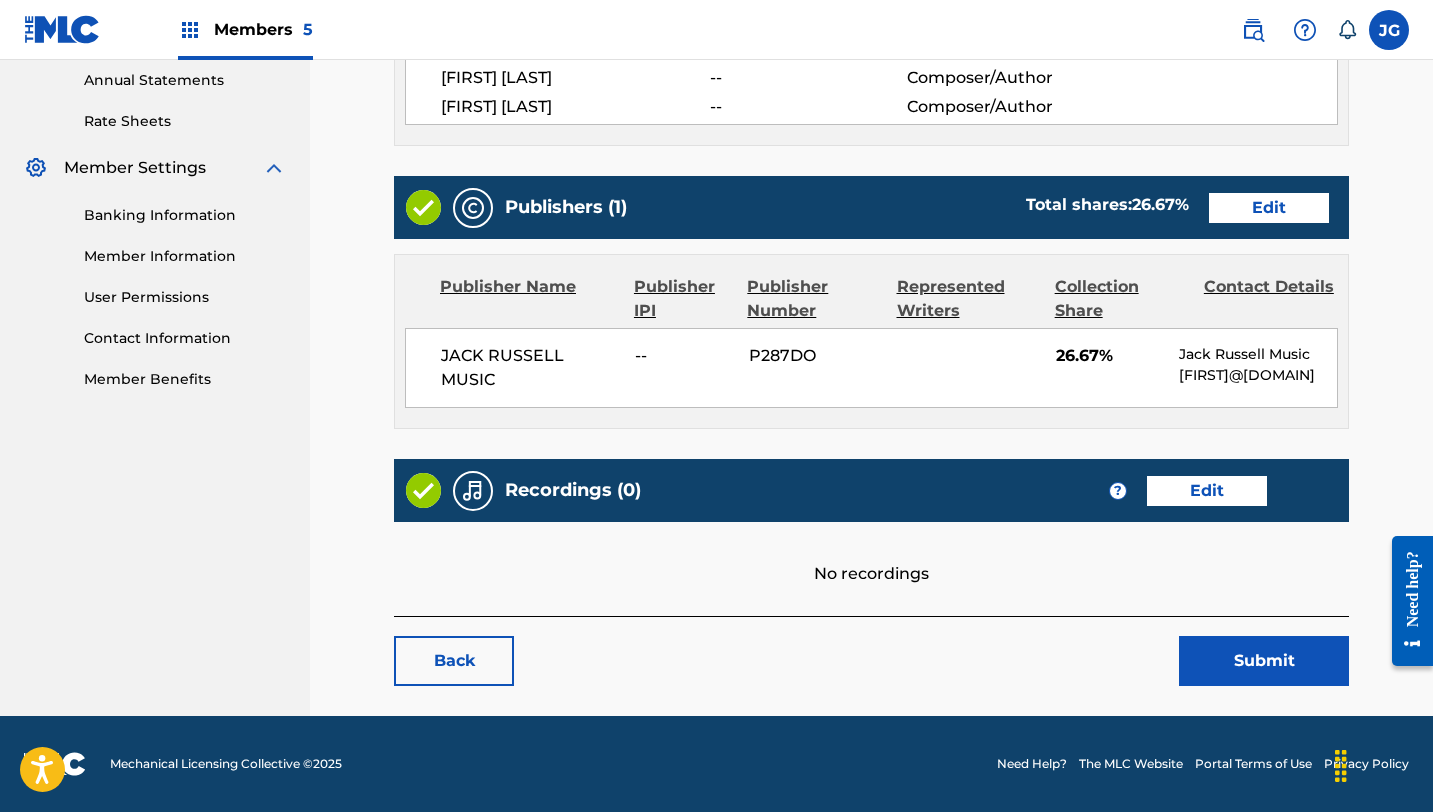 click on "Submit" at bounding box center (1264, 661) 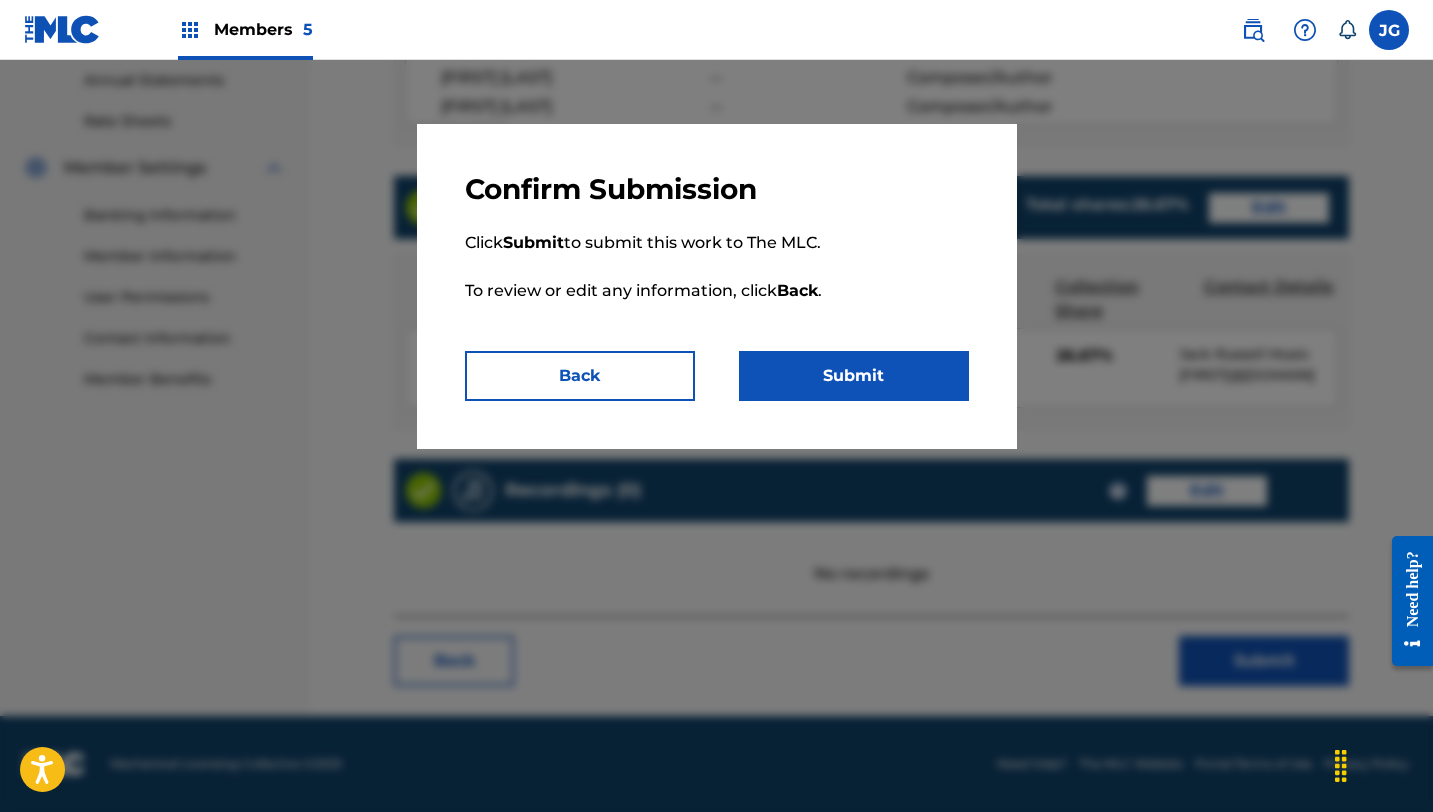 click on "Click  Submit  to submit this work to The MLC. To review or edit any information, click  Back ." at bounding box center [717, 279] 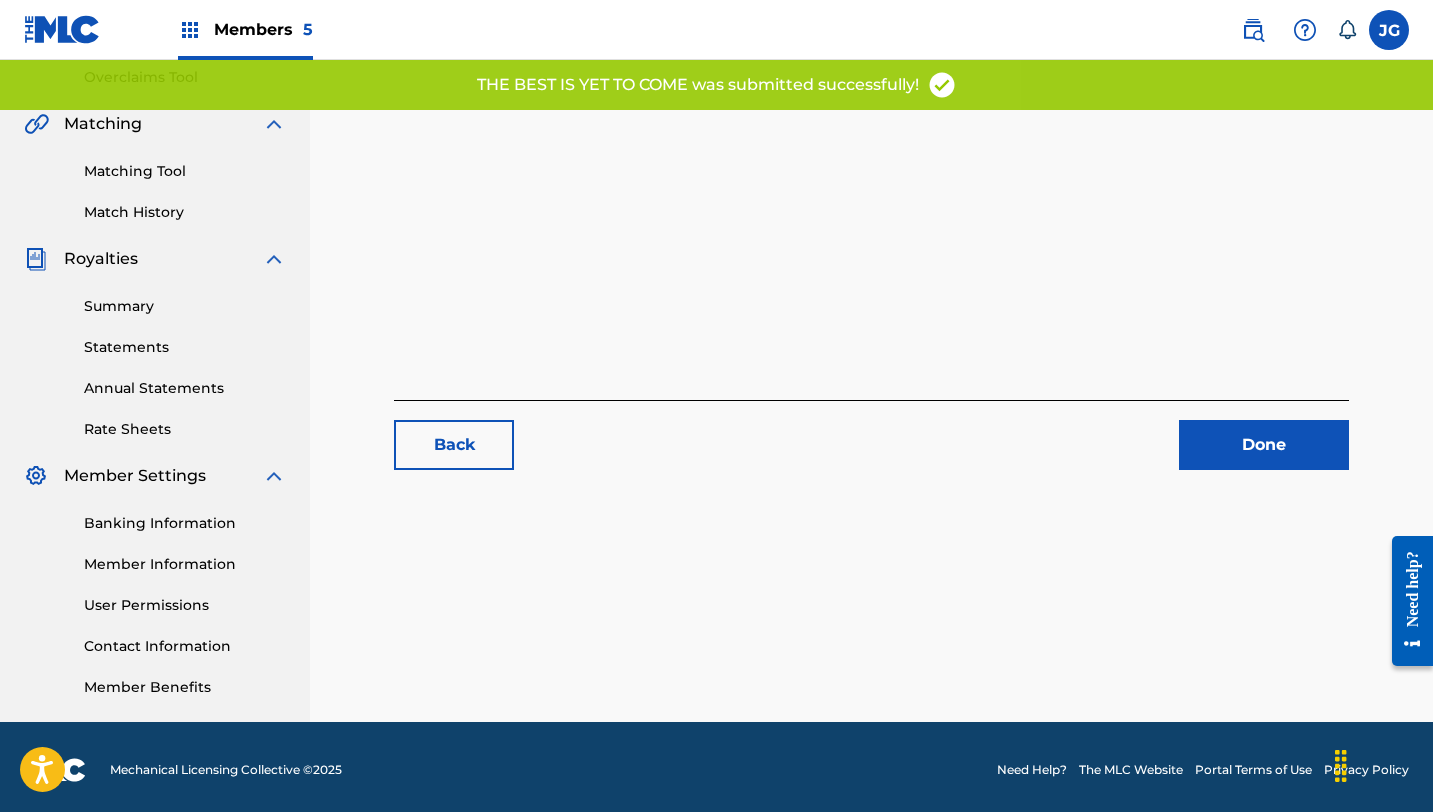 scroll, scrollTop: 428, scrollLeft: 0, axis: vertical 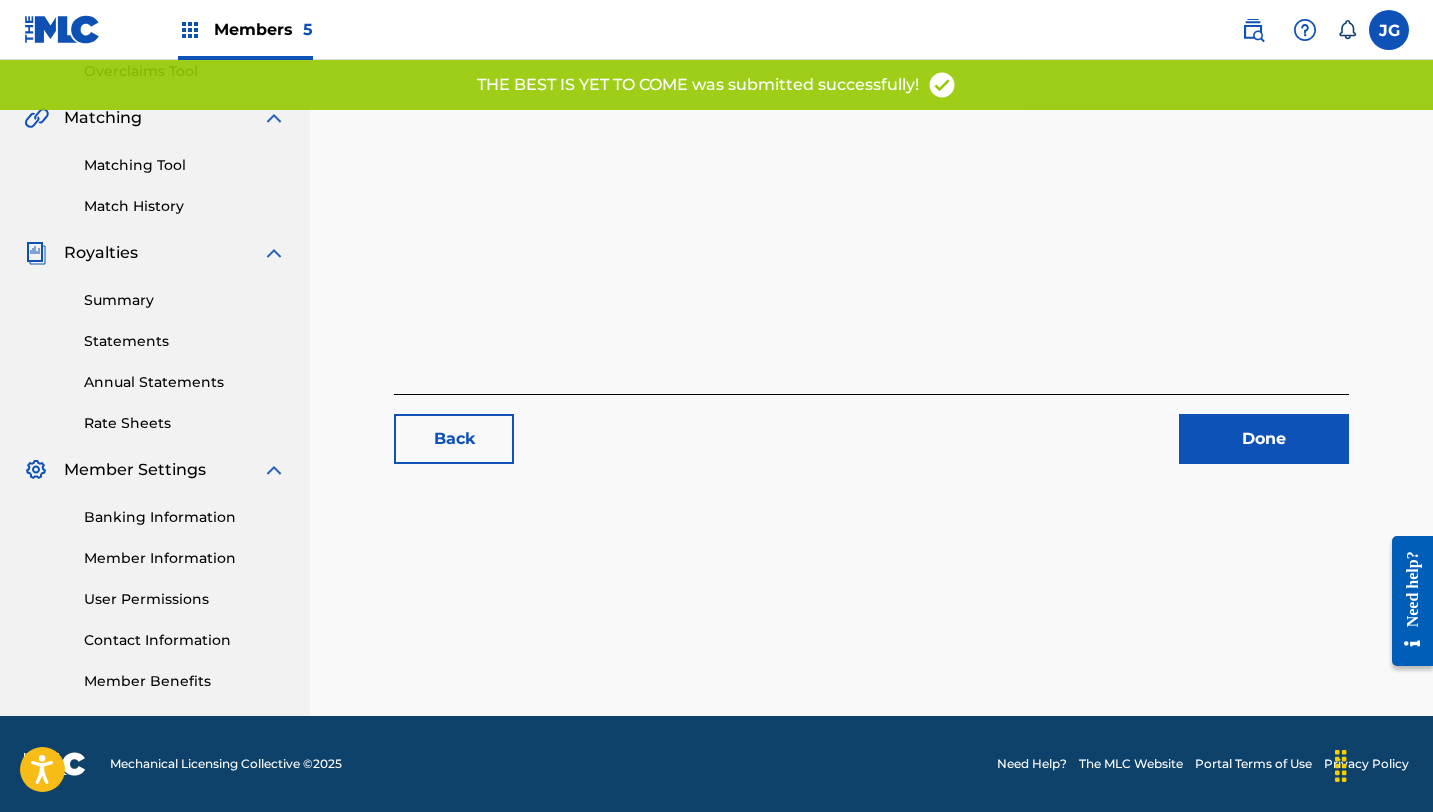 click on "Done" at bounding box center [1264, 439] 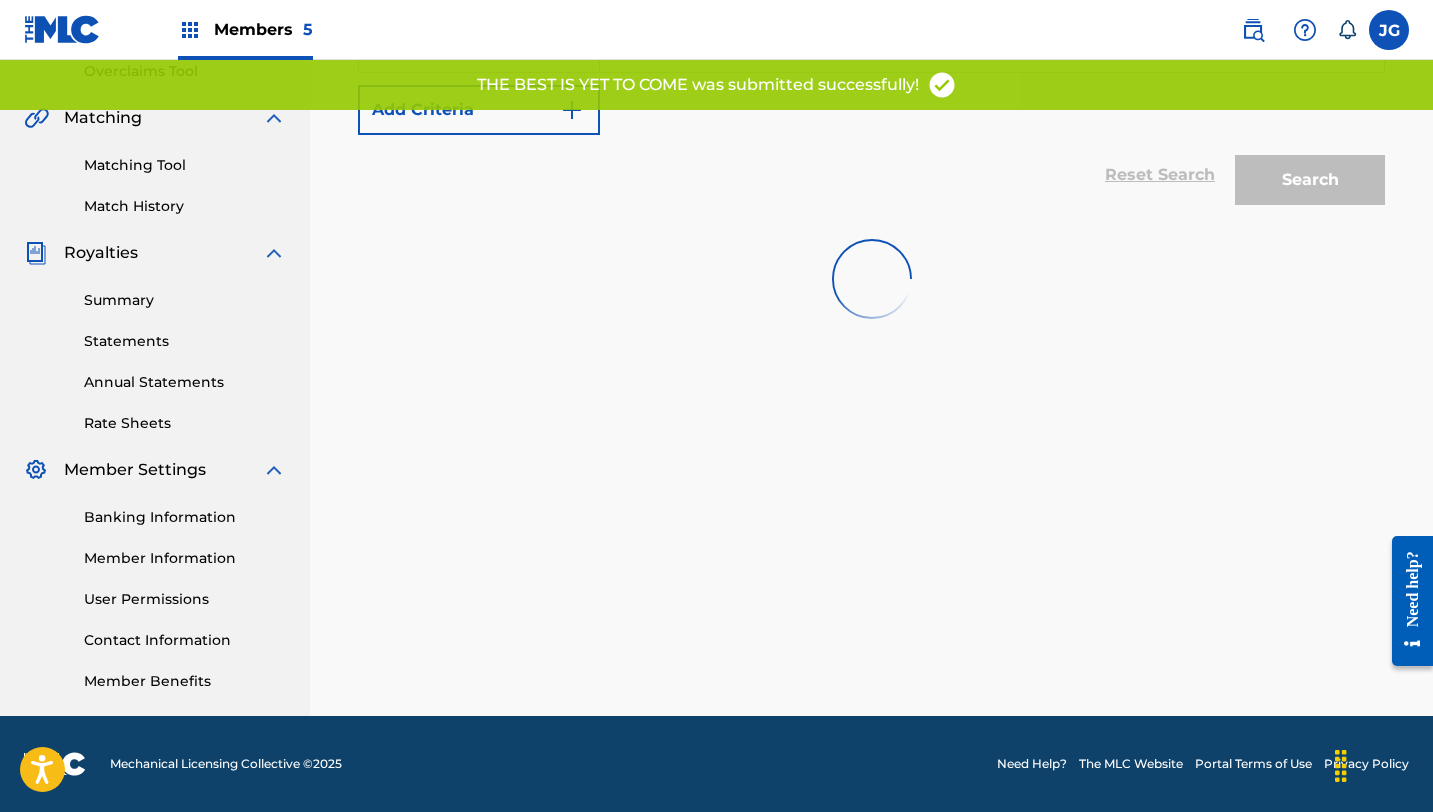 scroll, scrollTop: 0, scrollLeft: 0, axis: both 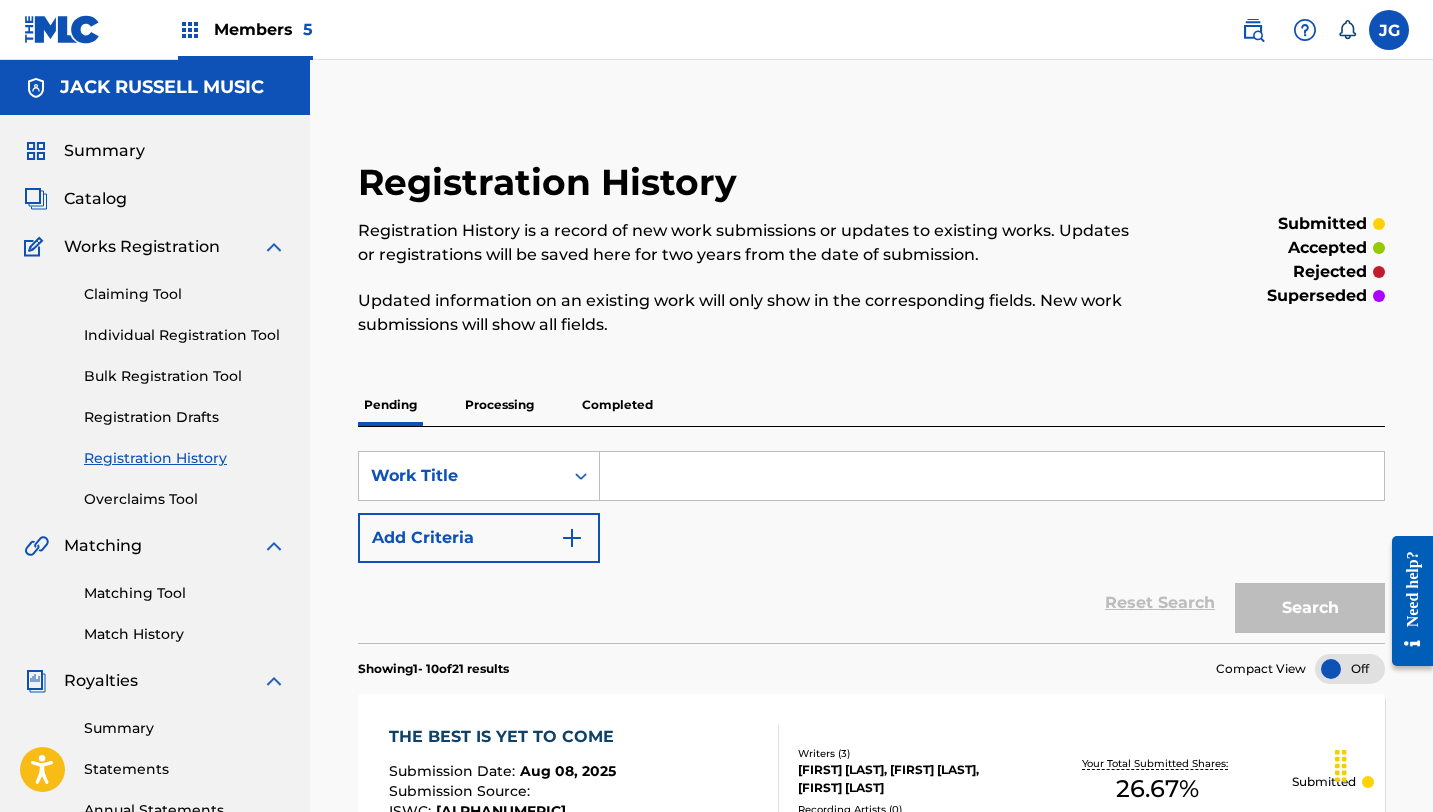click on "Catalog" at bounding box center [95, 199] 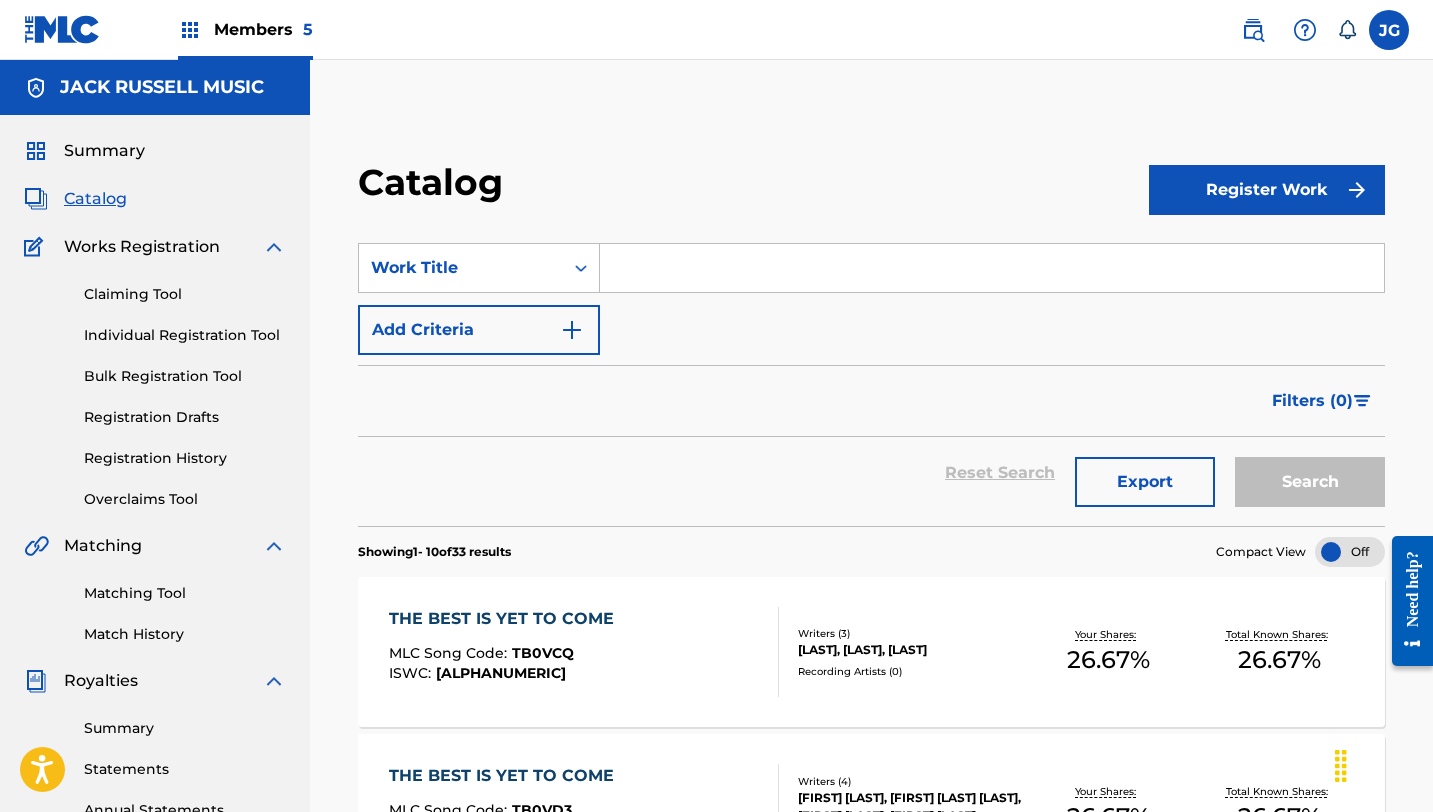 click at bounding box center [992, 268] 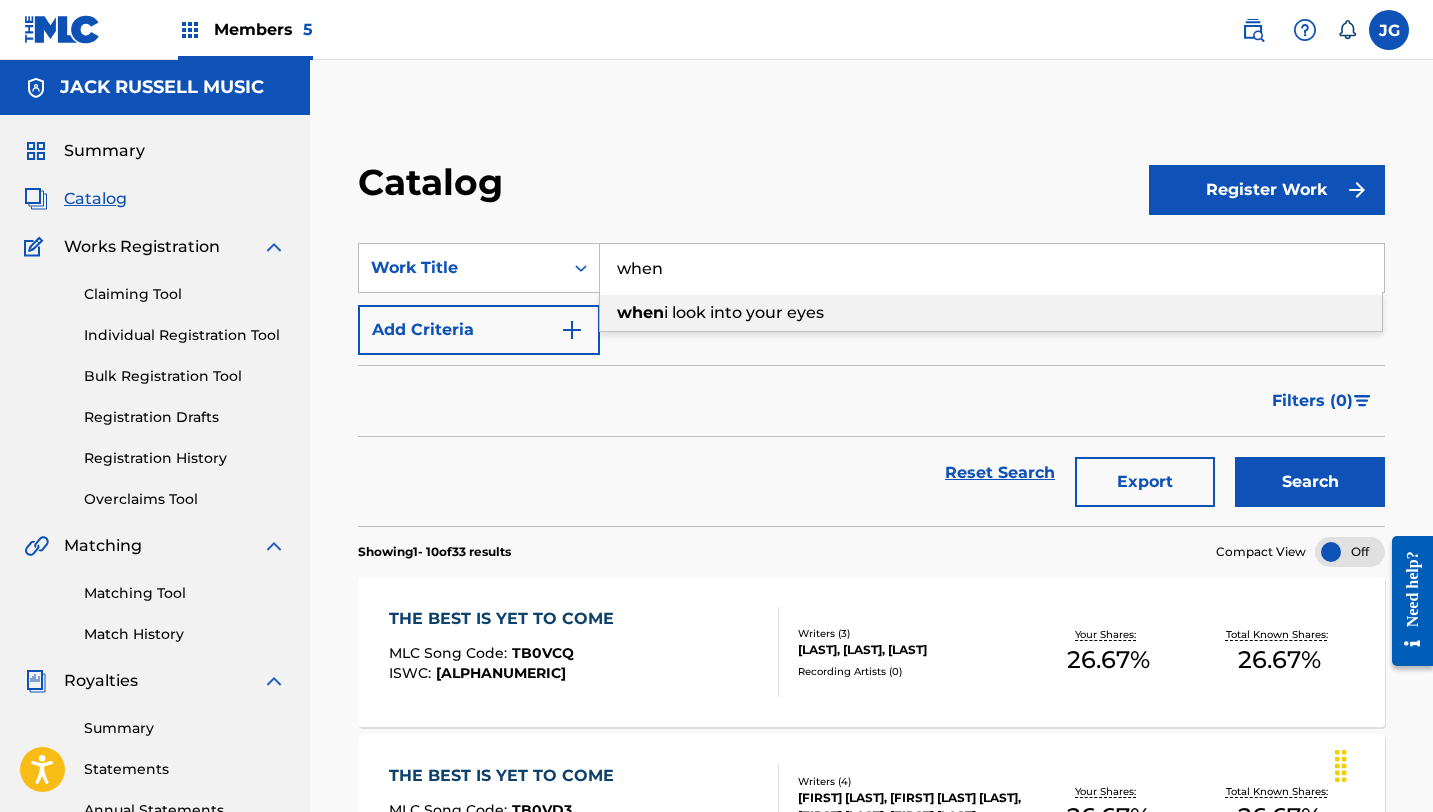 click on "i look into your eyes" at bounding box center [744, 312] 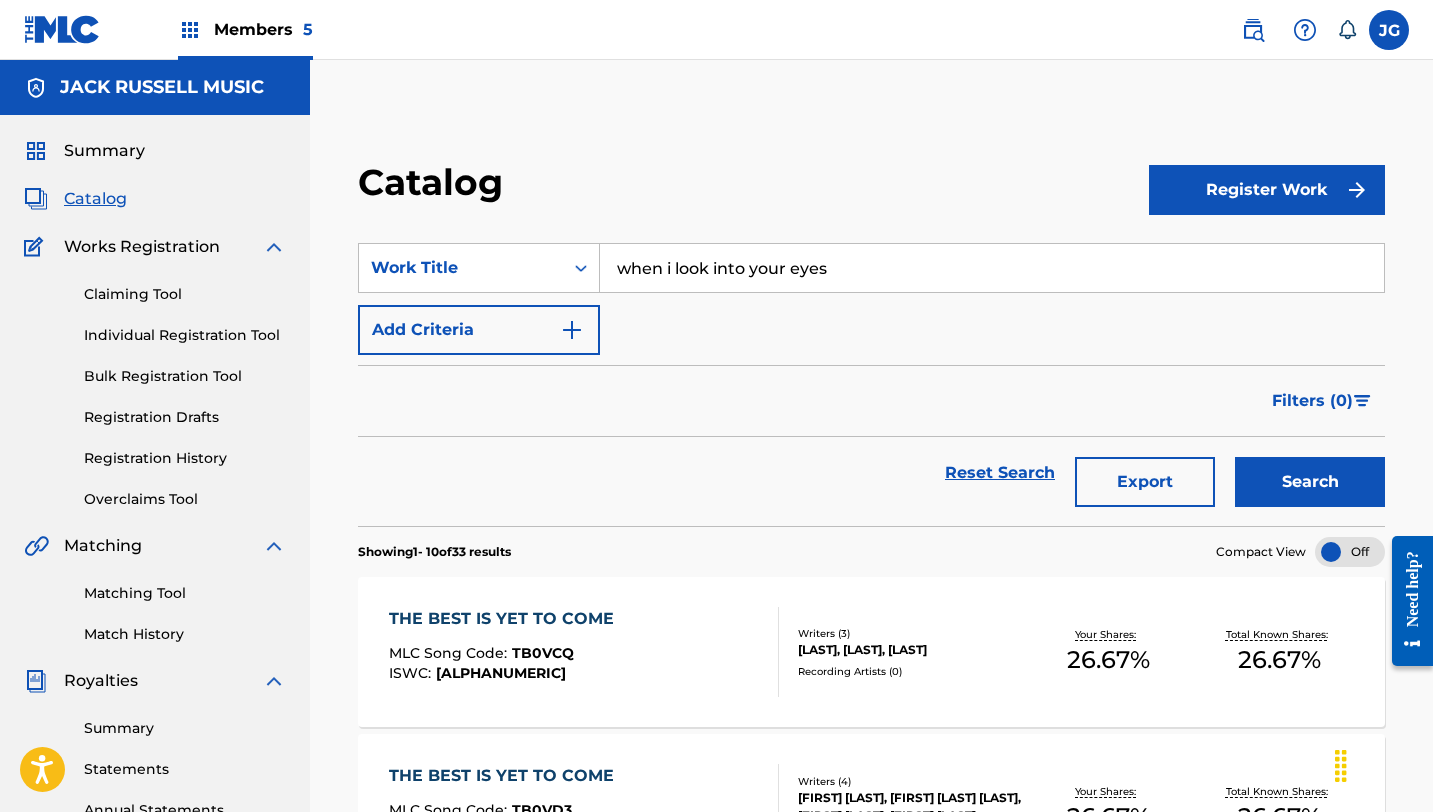 click on "Search" at bounding box center (1310, 482) 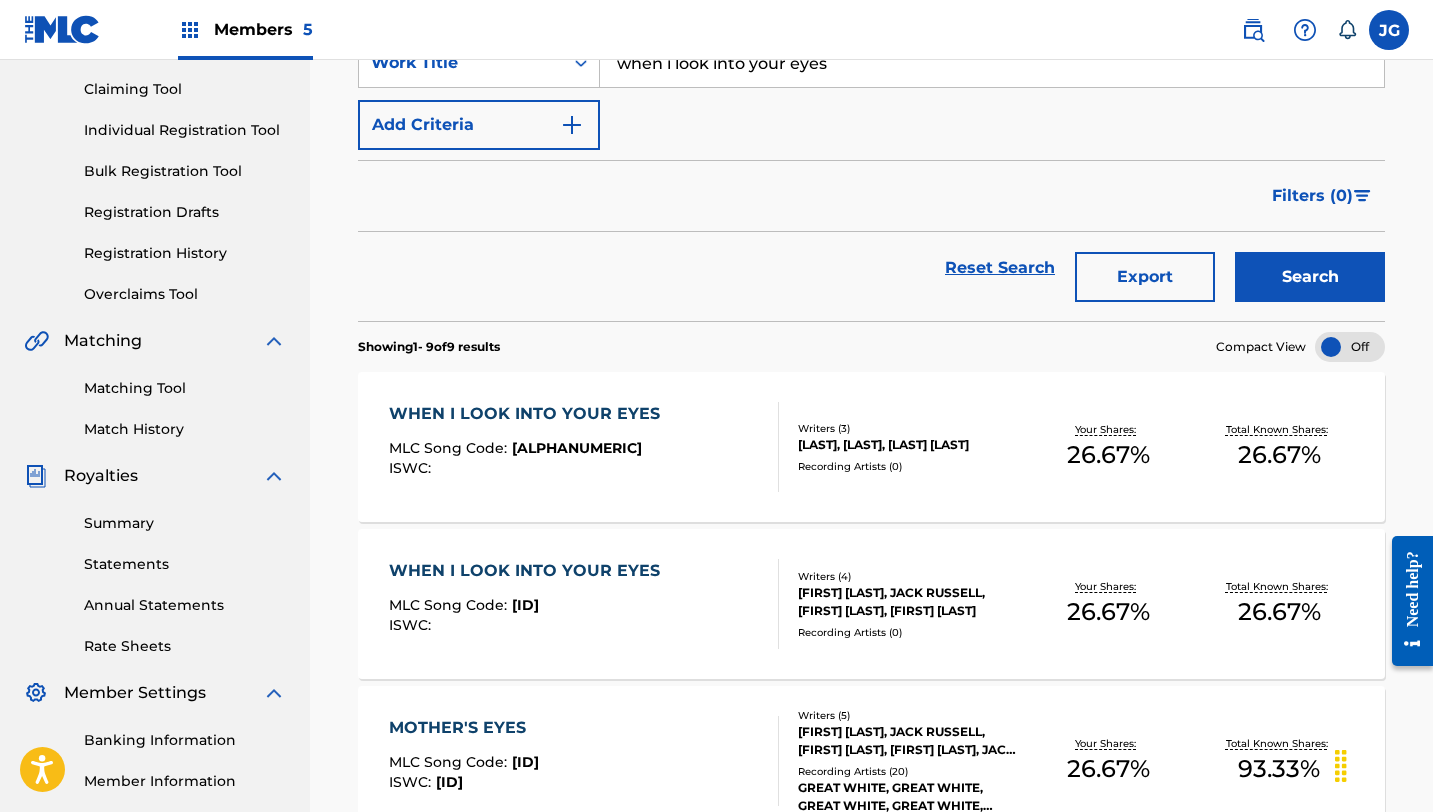 scroll, scrollTop: 208, scrollLeft: 0, axis: vertical 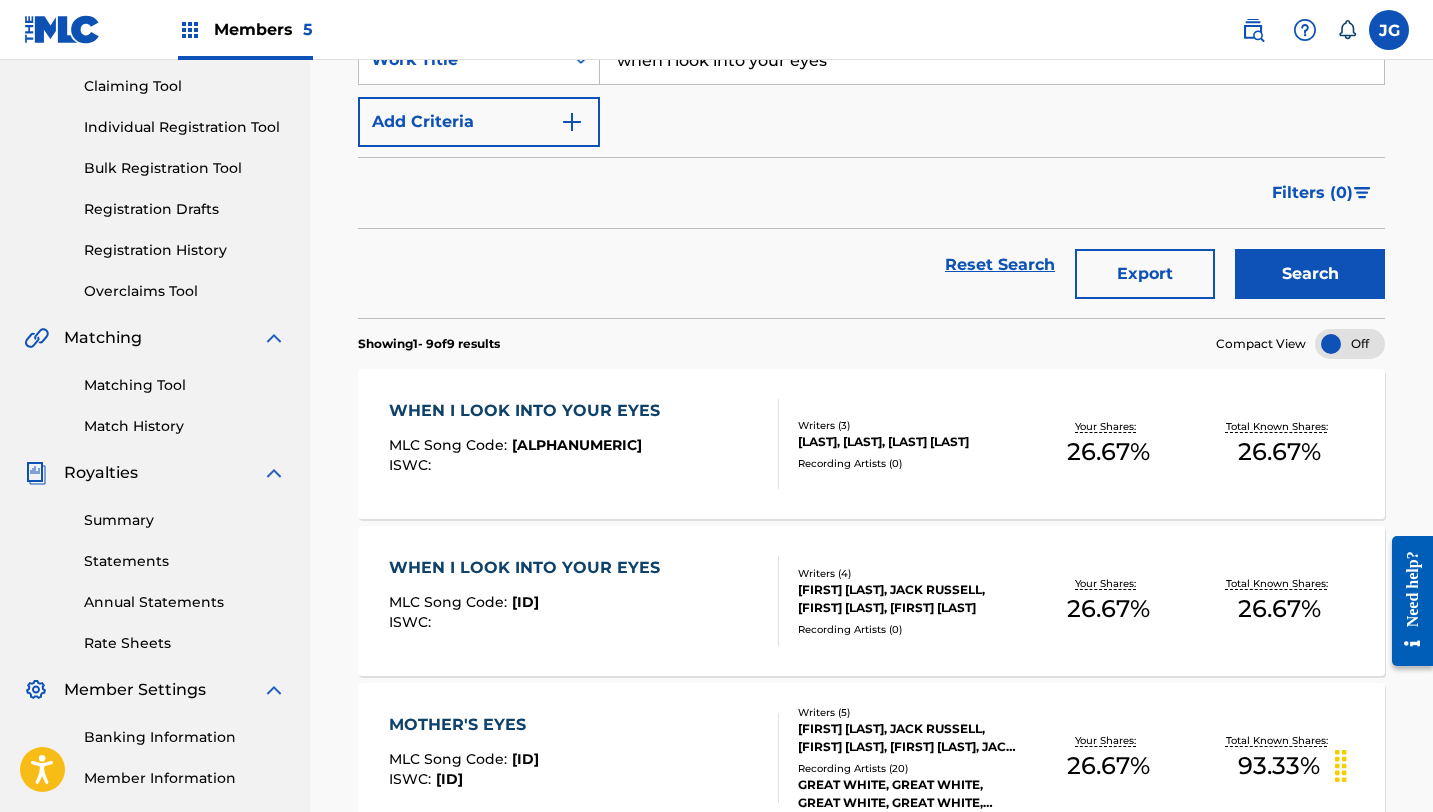 click on "[FIRST] [LAST], JACK RUSSELL, [FIRST] [LAST], [FIRST] [LAST]" at bounding box center [910, 599] 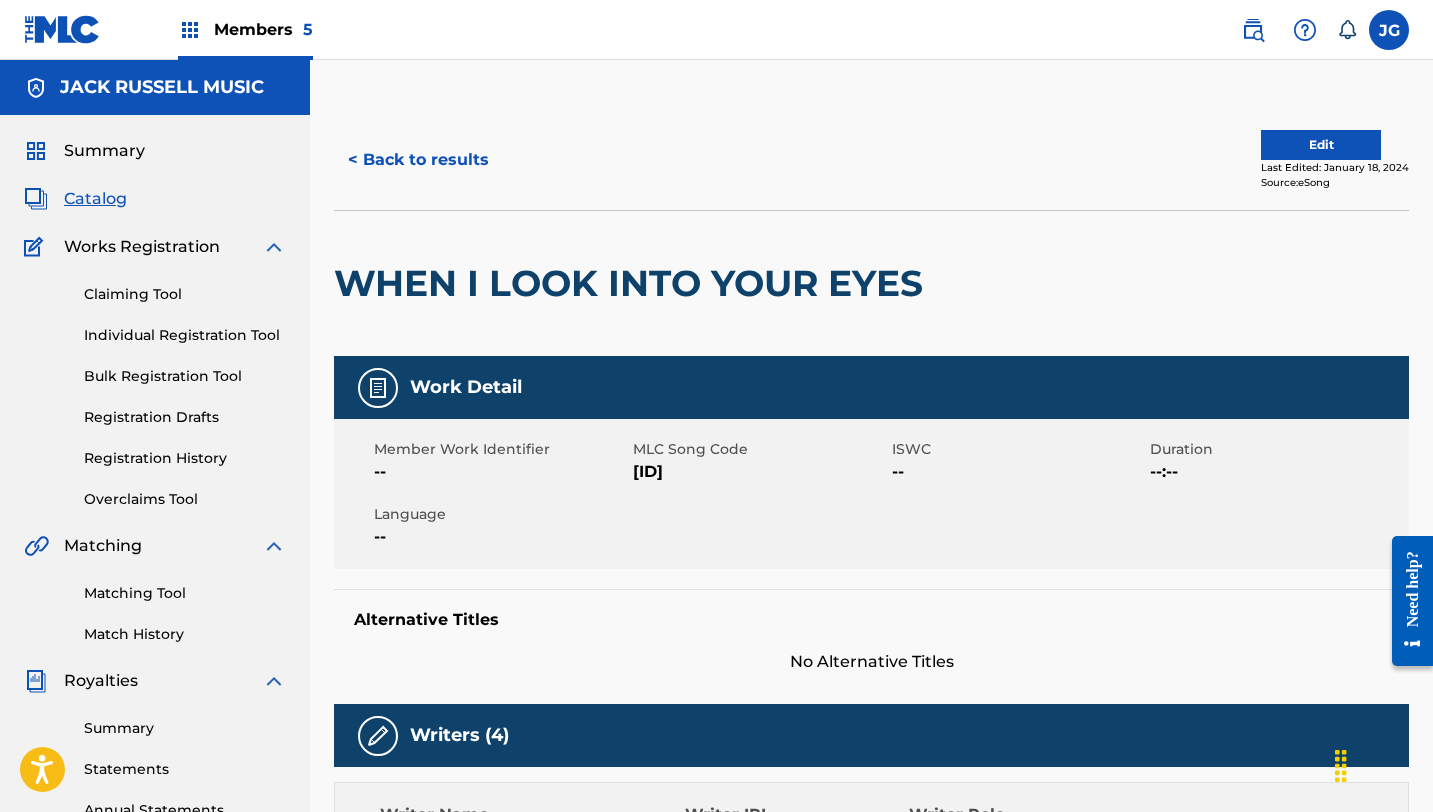 click on "Edit" at bounding box center (1321, 145) 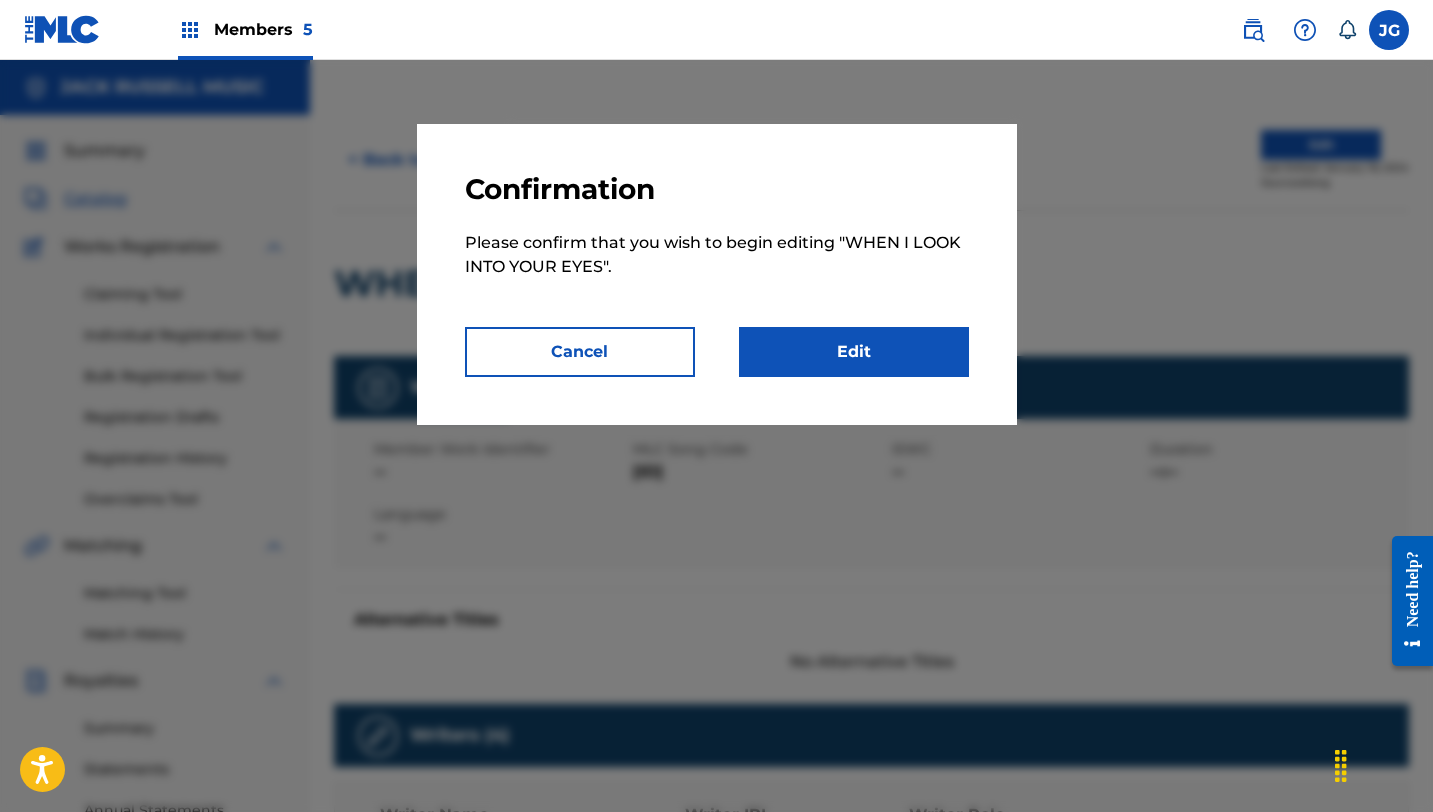 click on "Edit" at bounding box center (854, 352) 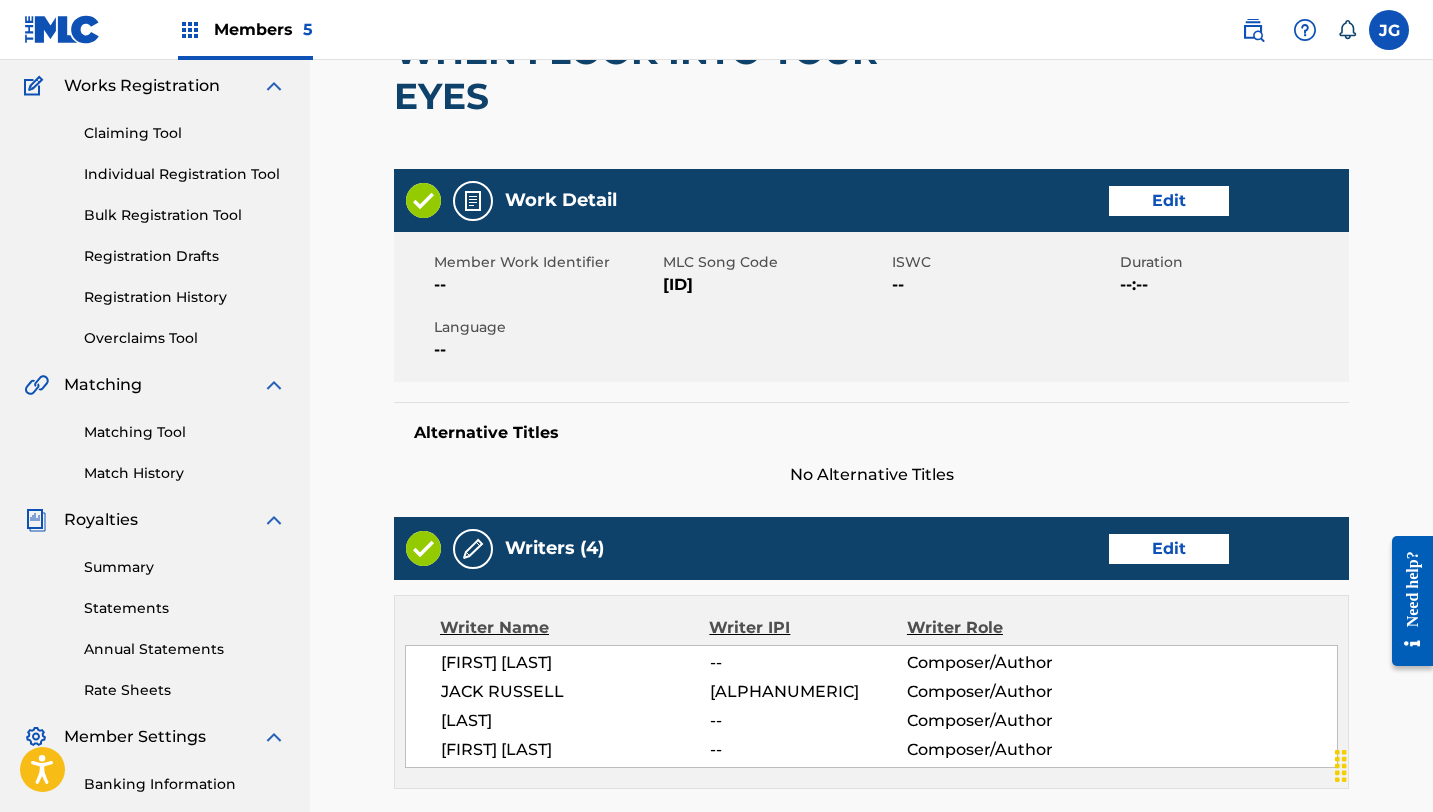scroll, scrollTop: 282, scrollLeft: 0, axis: vertical 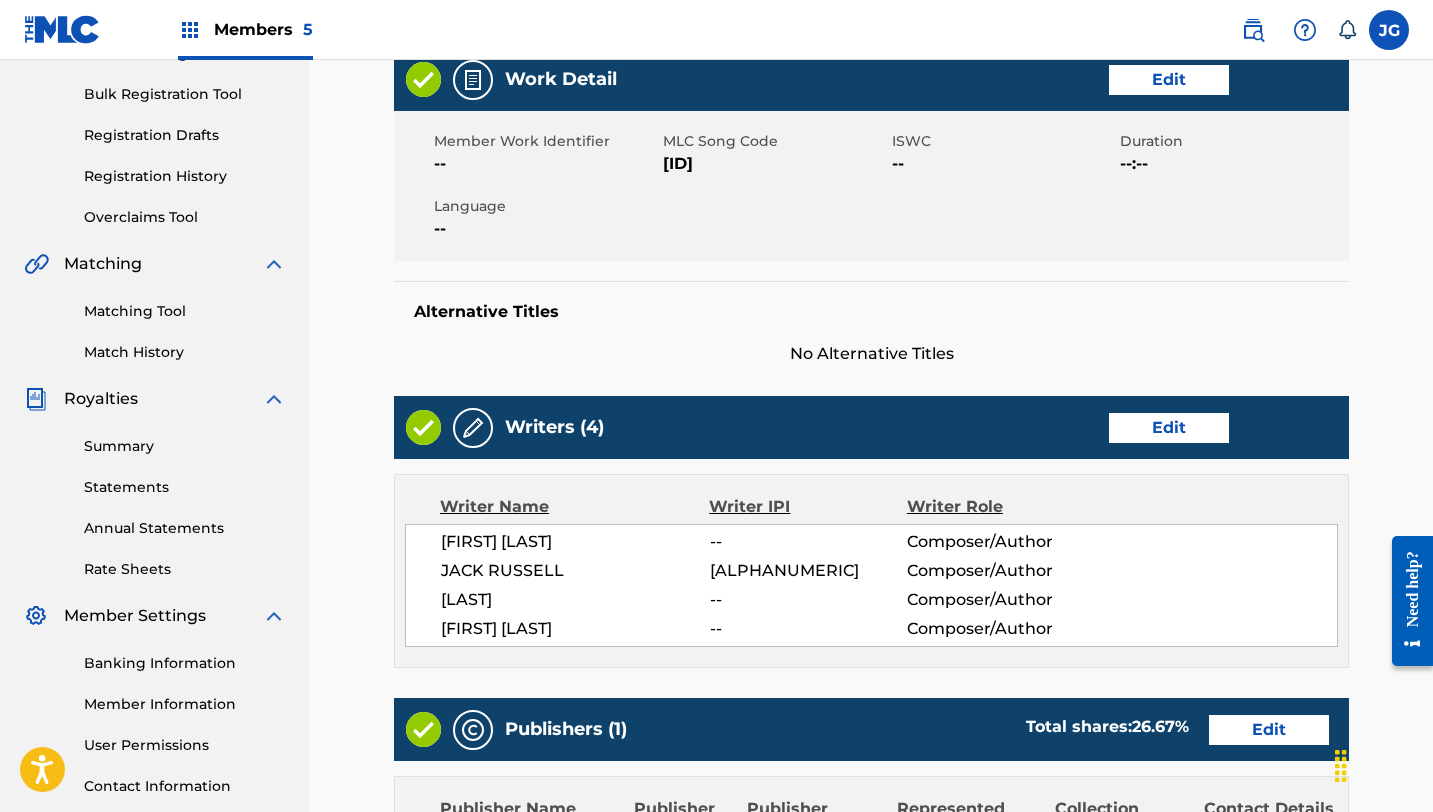 click on "Edit" at bounding box center [1169, 428] 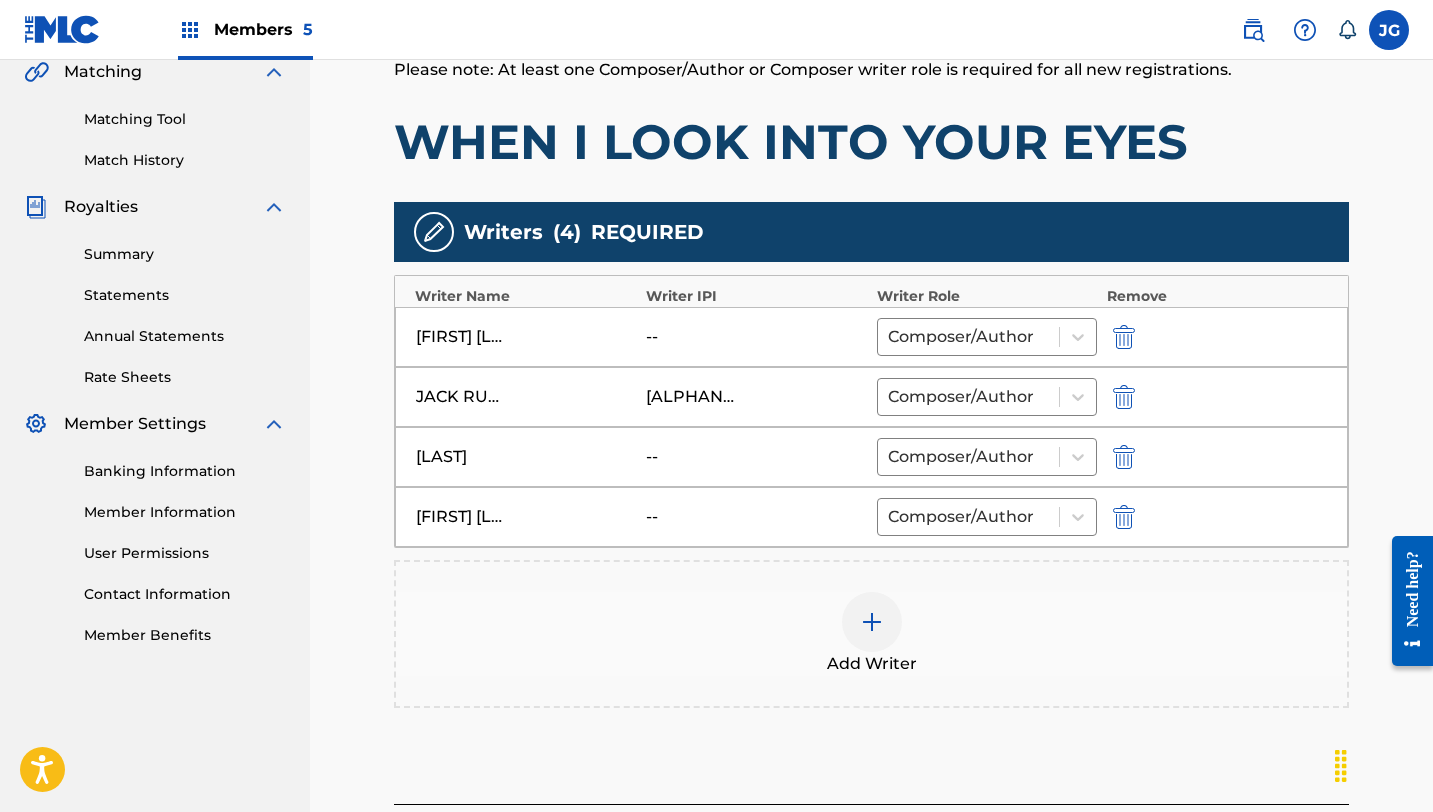 scroll, scrollTop: 516, scrollLeft: 0, axis: vertical 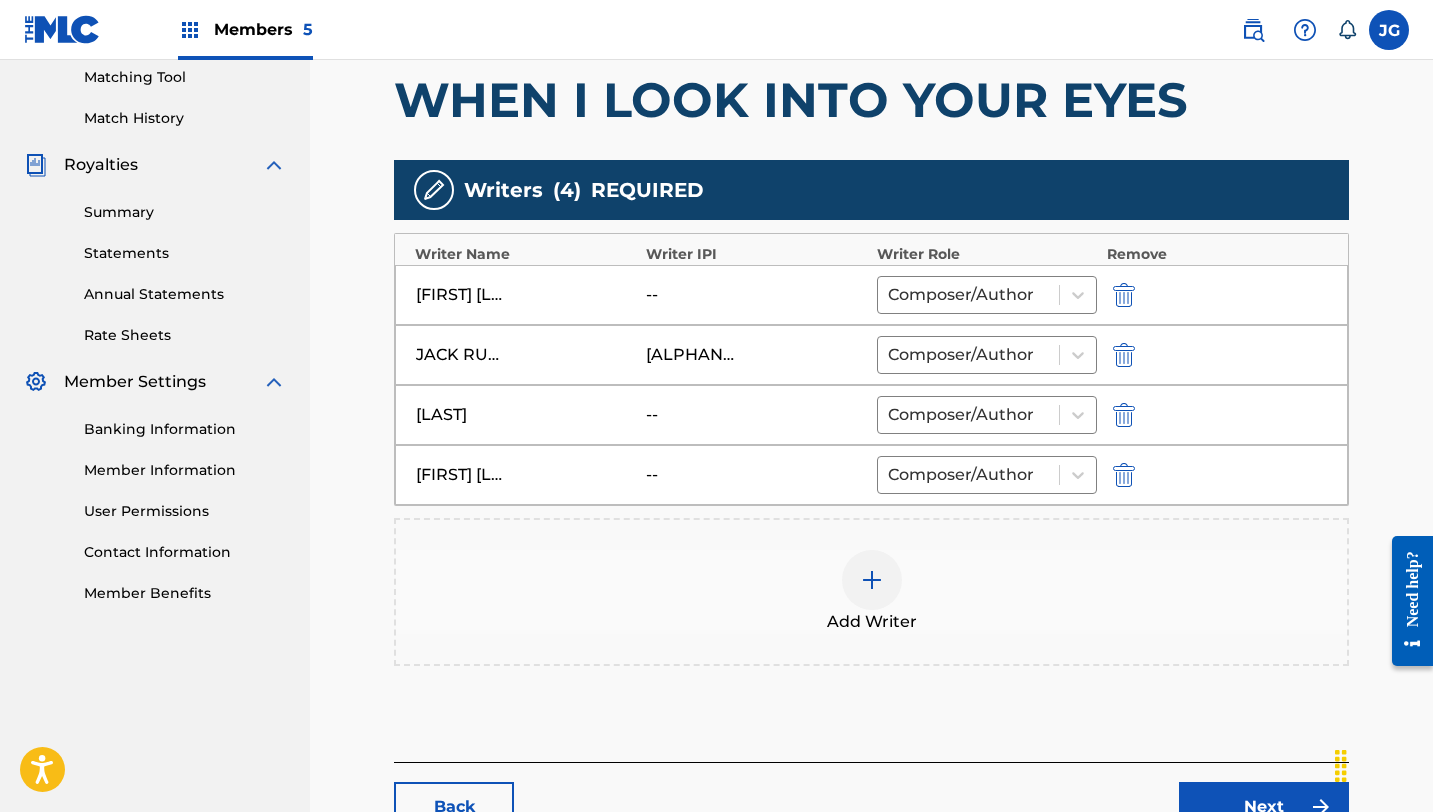 click at bounding box center [1124, 295] 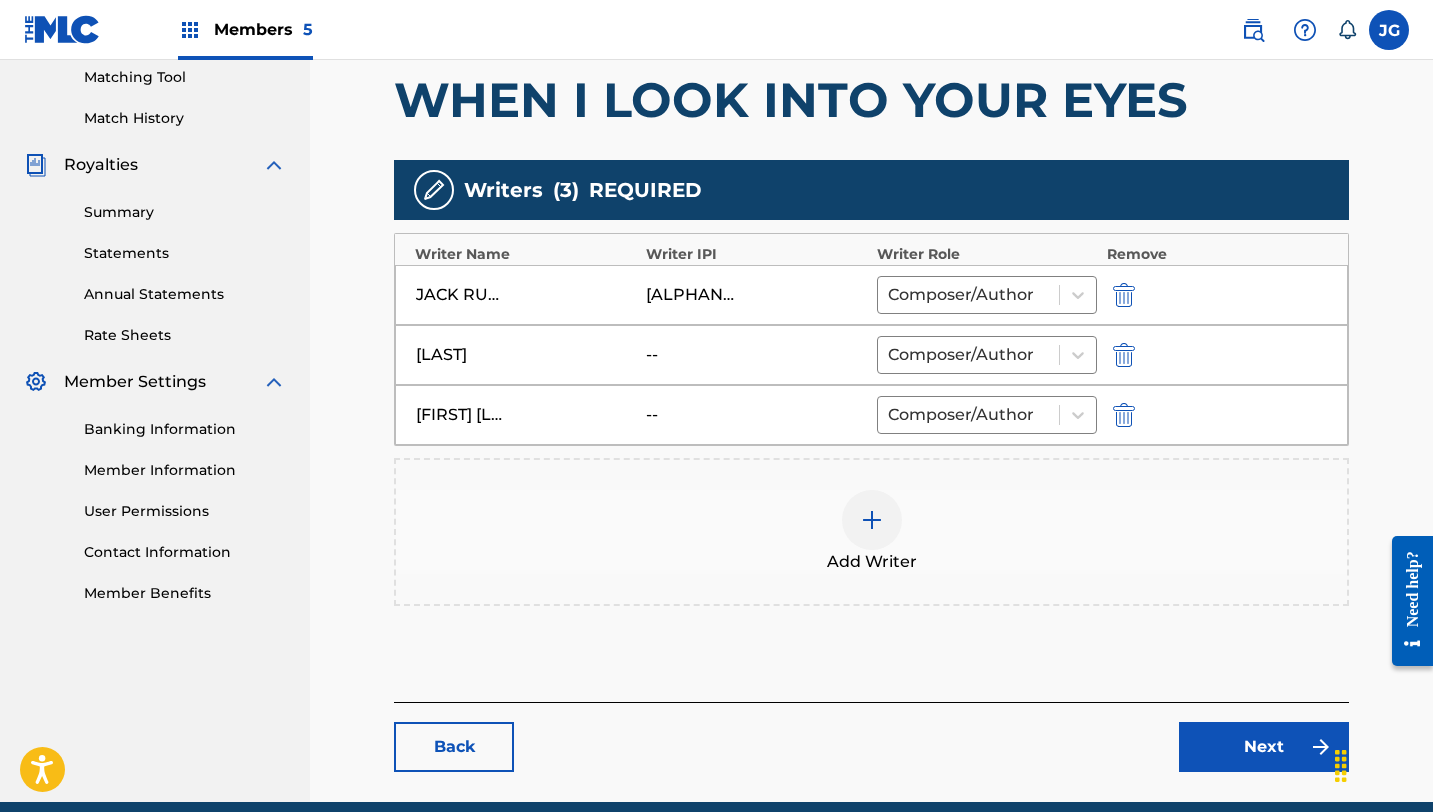 scroll, scrollTop: 602, scrollLeft: 0, axis: vertical 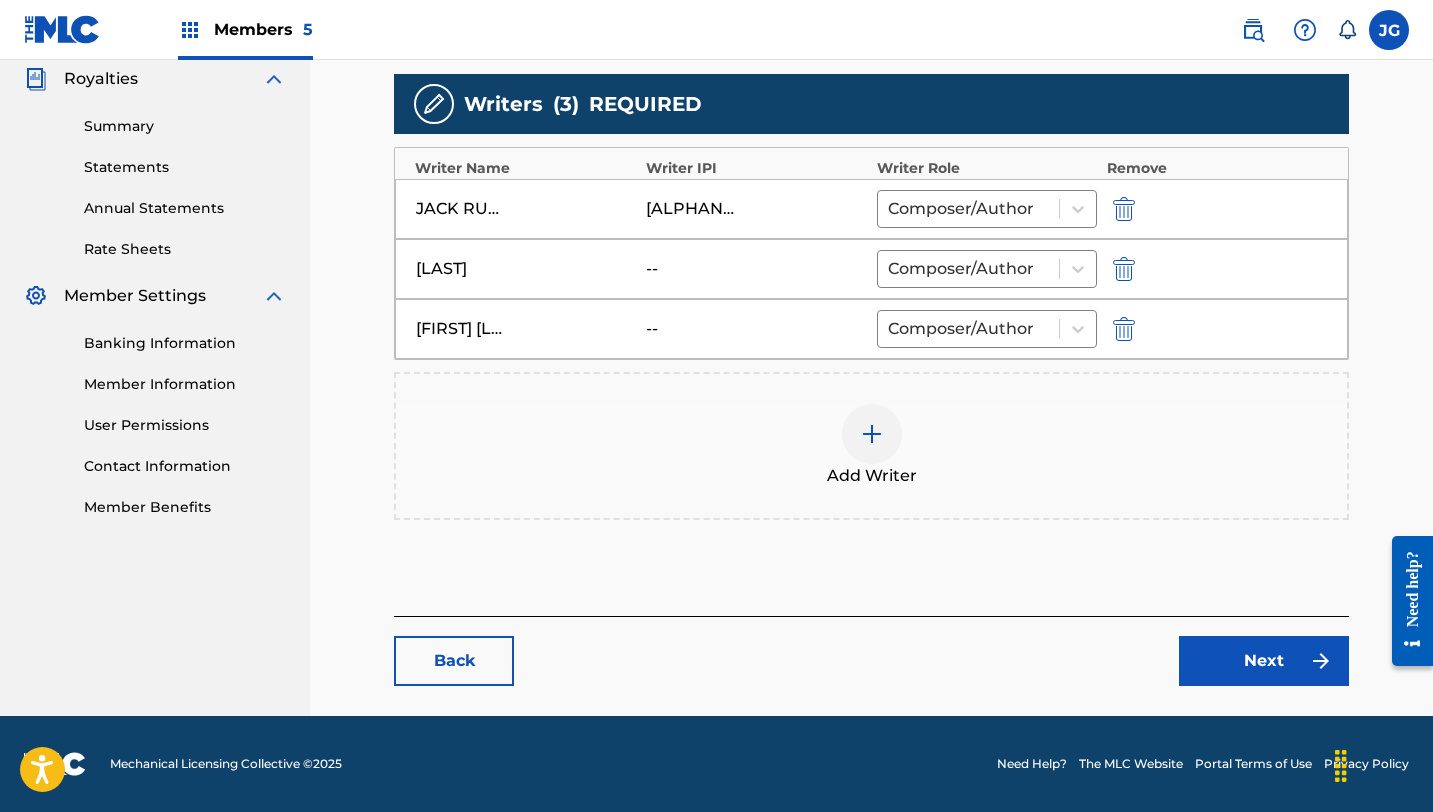 click on "Next" at bounding box center [1264, 661] 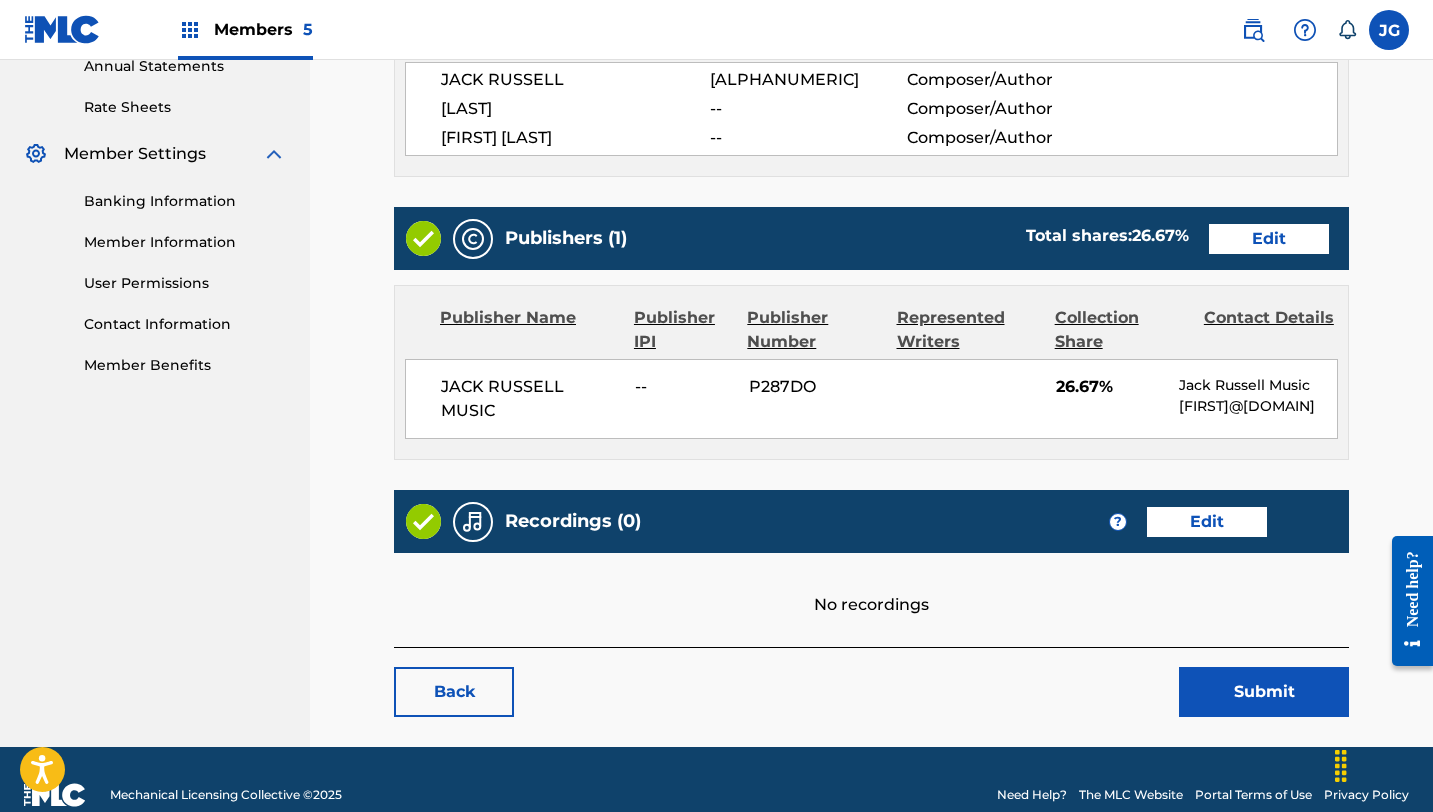 scroll, scrollTop: 750, scrollLeft: 0, axis: vertical 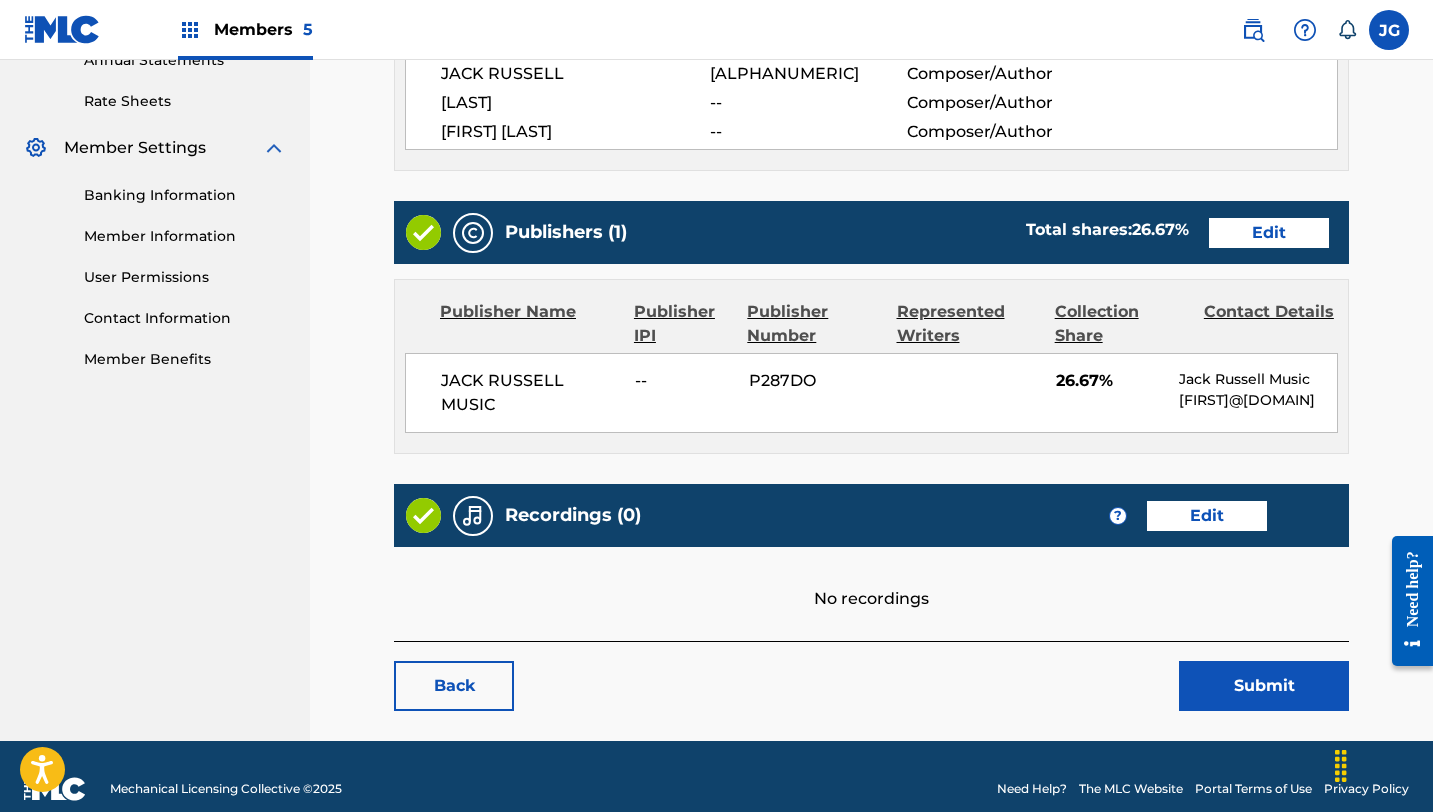 click on "Submit" at bounding box center (1264, 686) 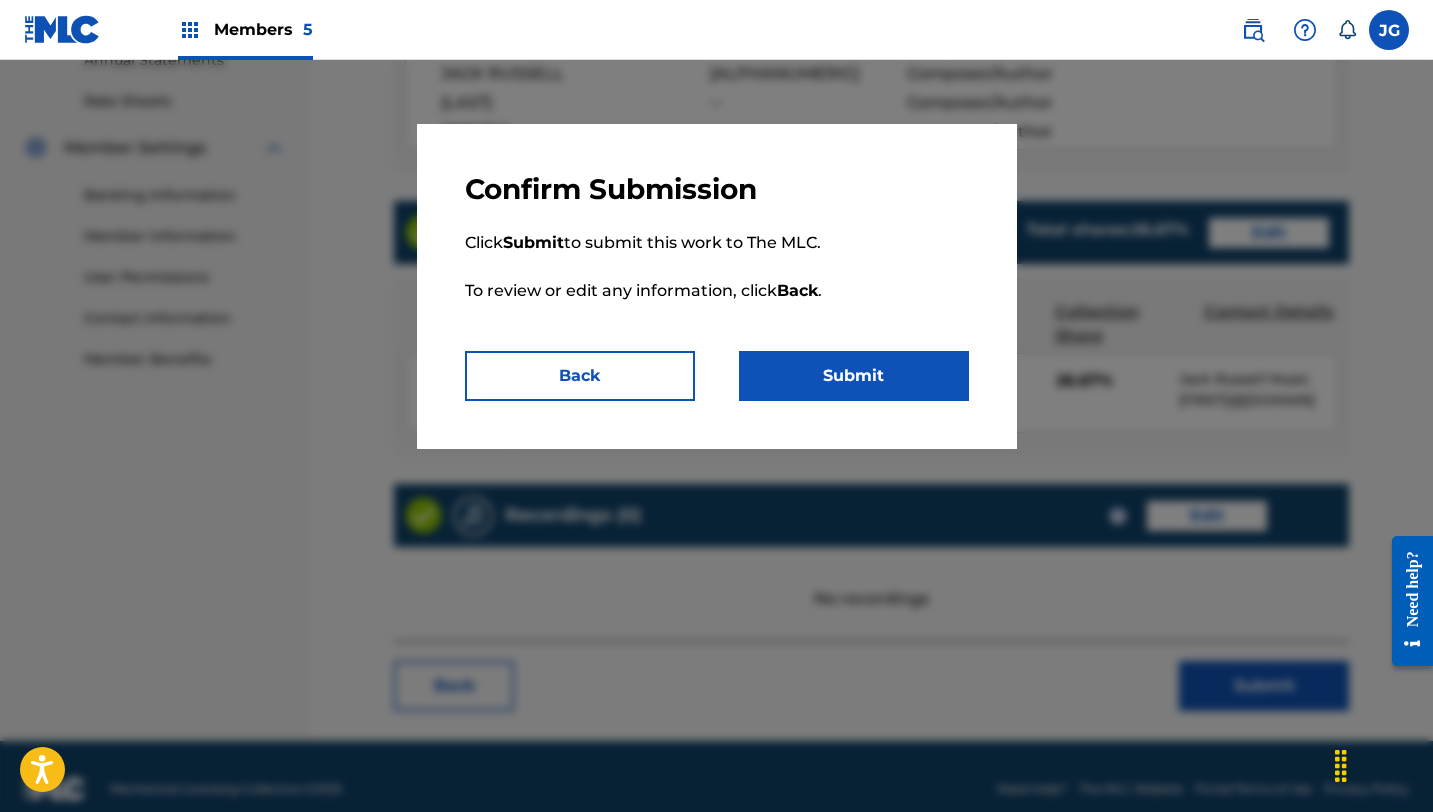 click on "Submit" at bounding box center [854, 376] 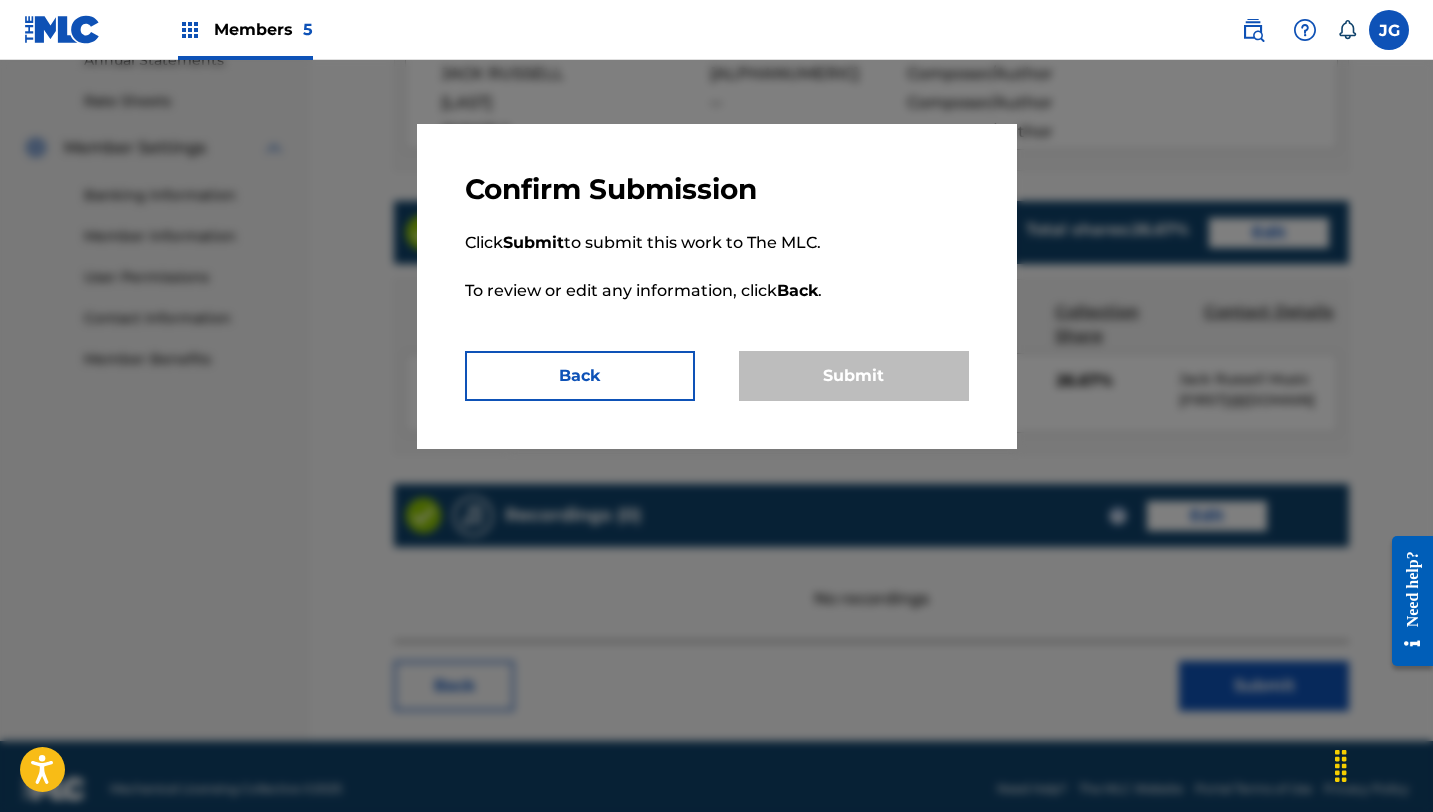 scroll, scrollTop: 0, scrollLeft: 0, axis: both 